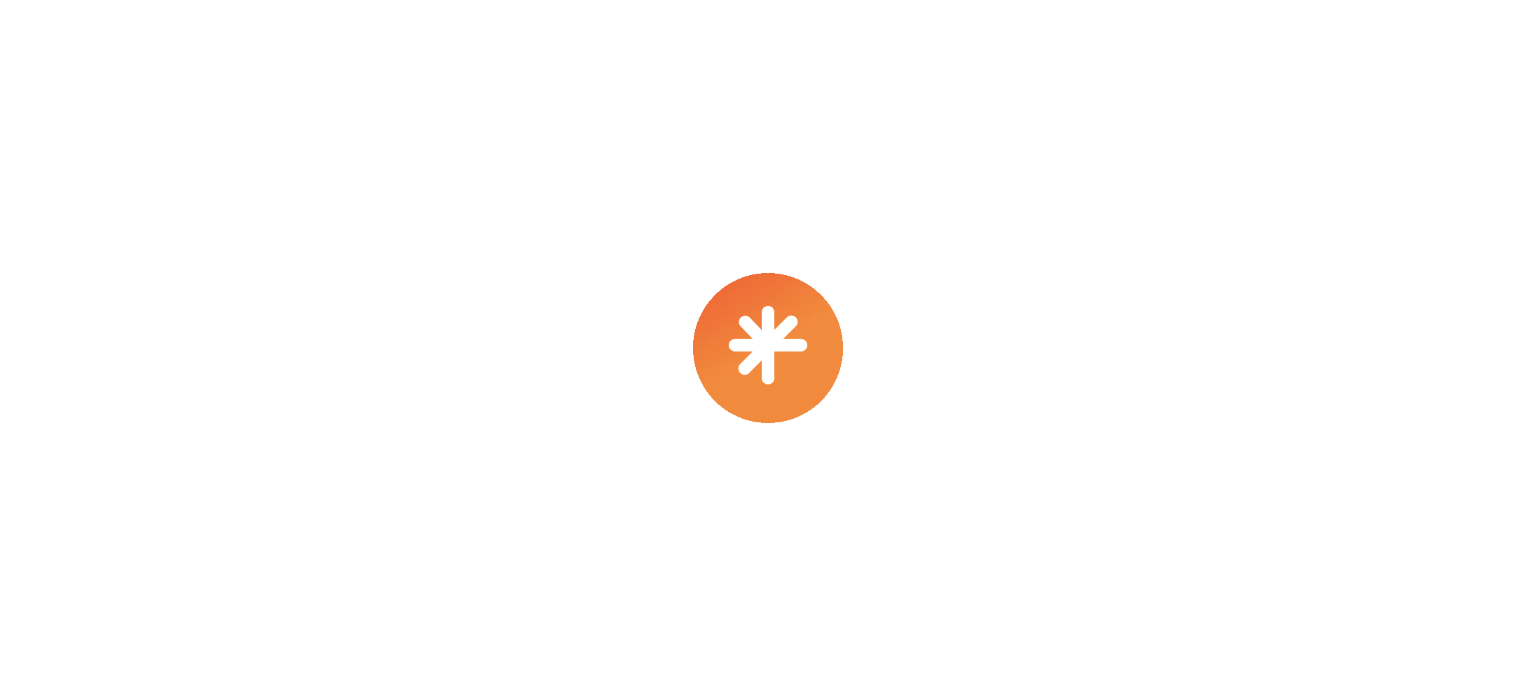scroll, scrollTop: 0, scrollLeft: 0, axis: both 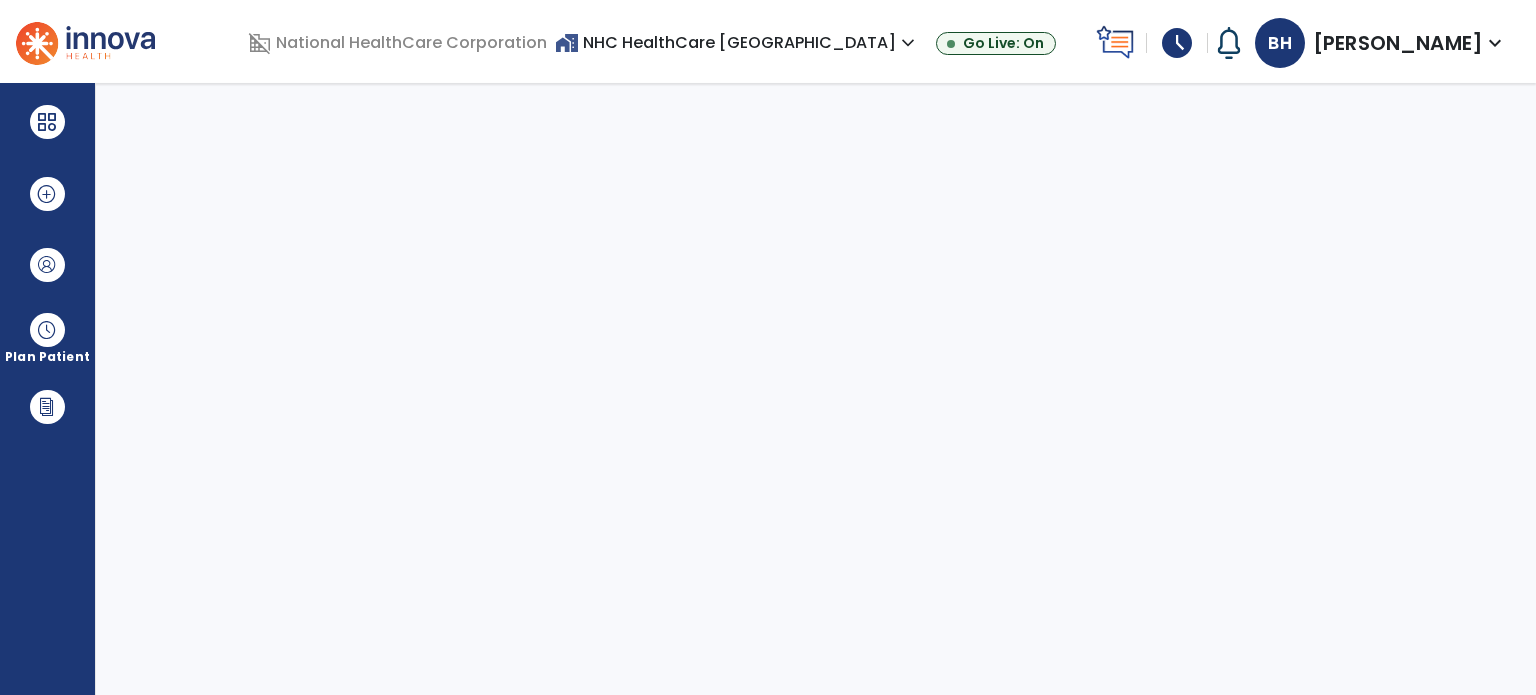 select on "****" 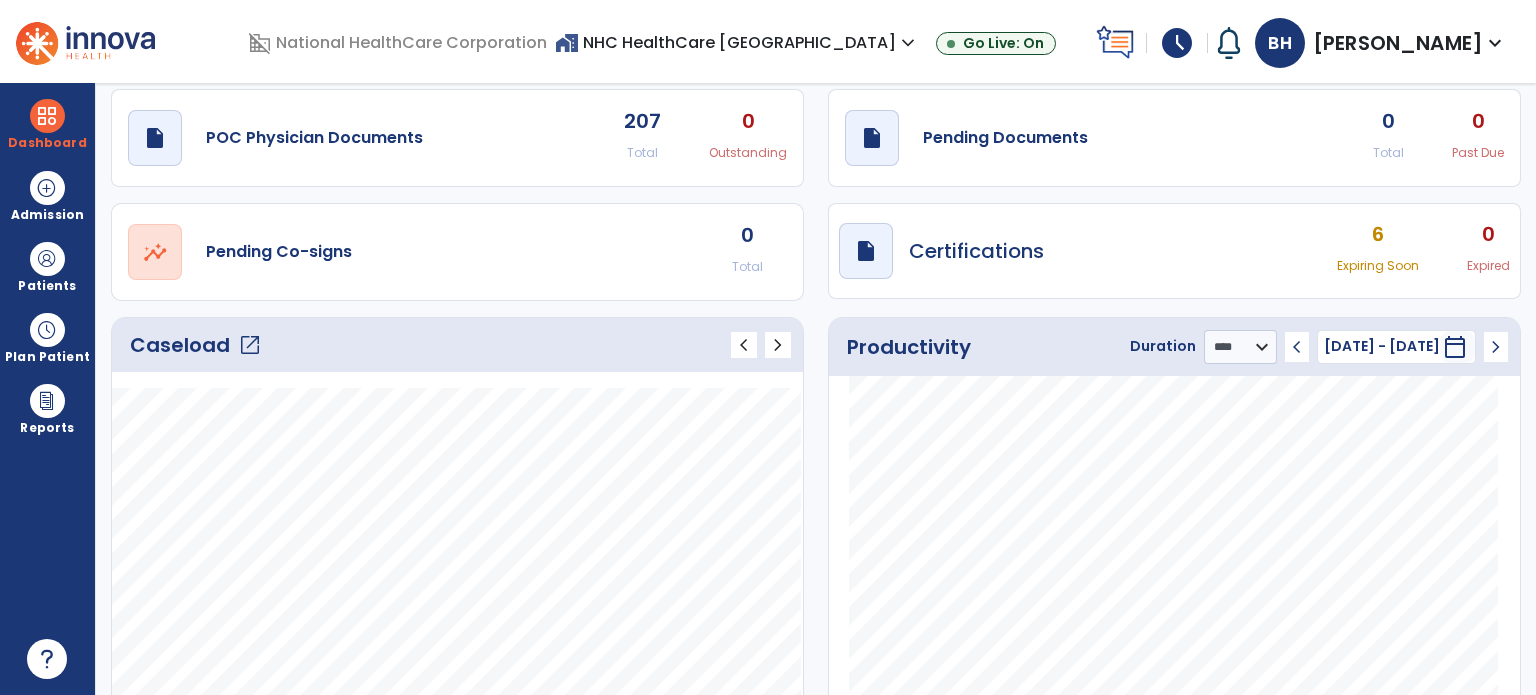 scroll, scrollTop: 100, scrollLeft: 0, axis: vertical 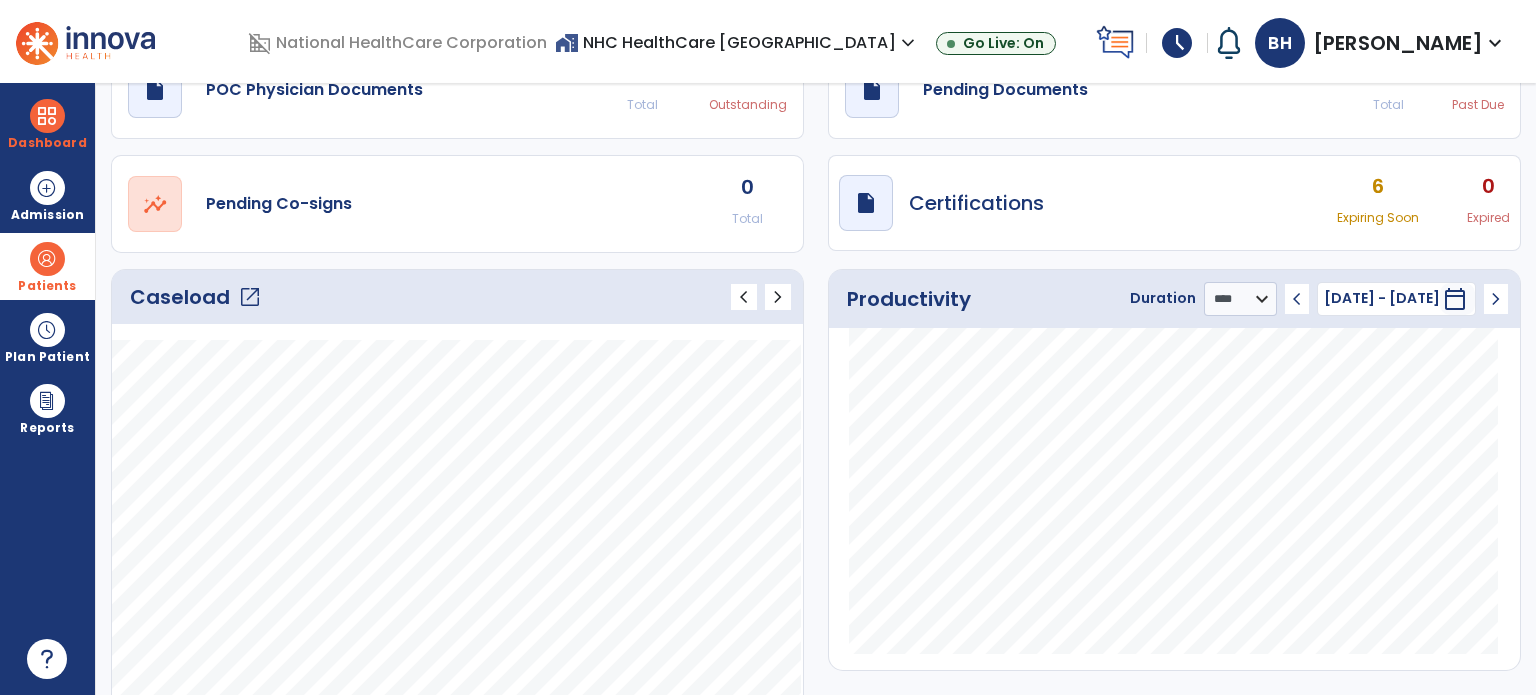 click at bounding box center [47, 259] 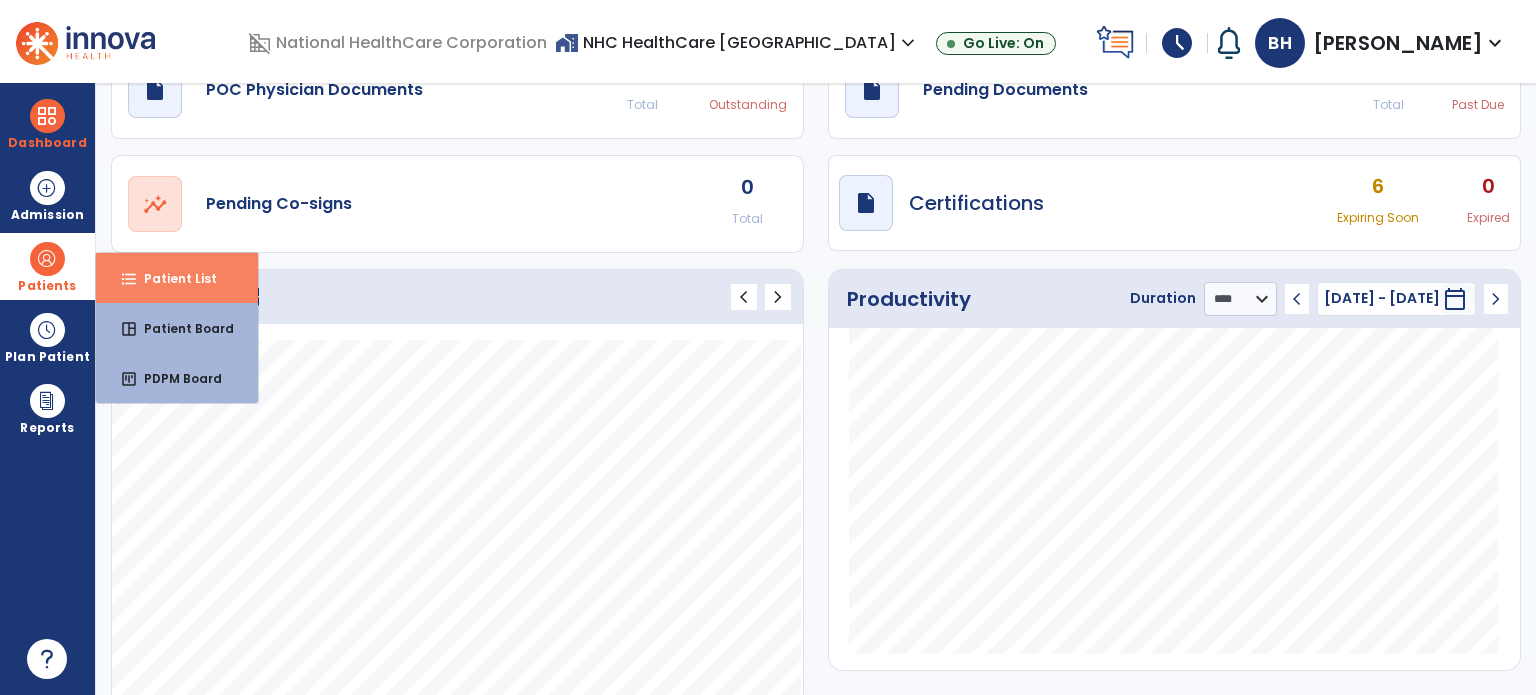 click on "format_list_bulleted" at bounding box center [129, 279] 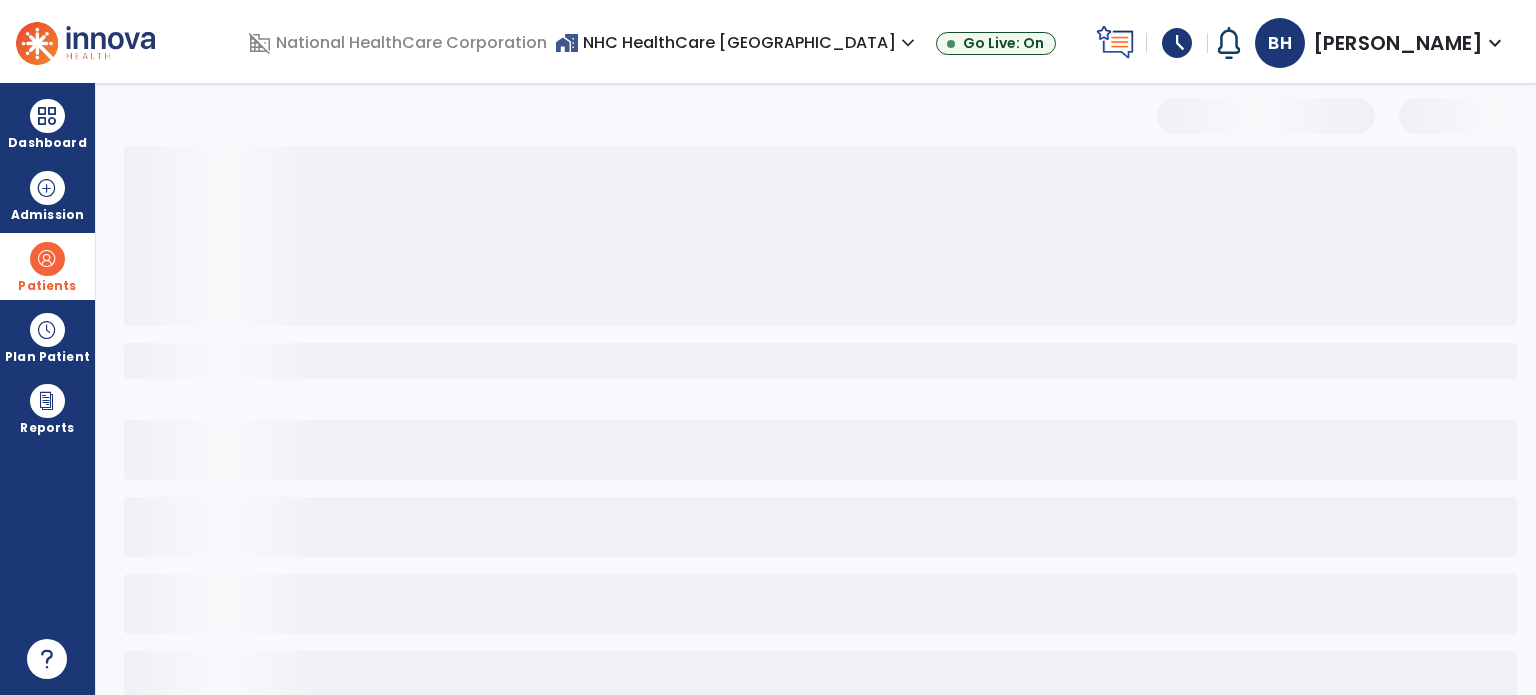 scroll, scrollTop: 46, scrollLeft: 0, axis: vertical 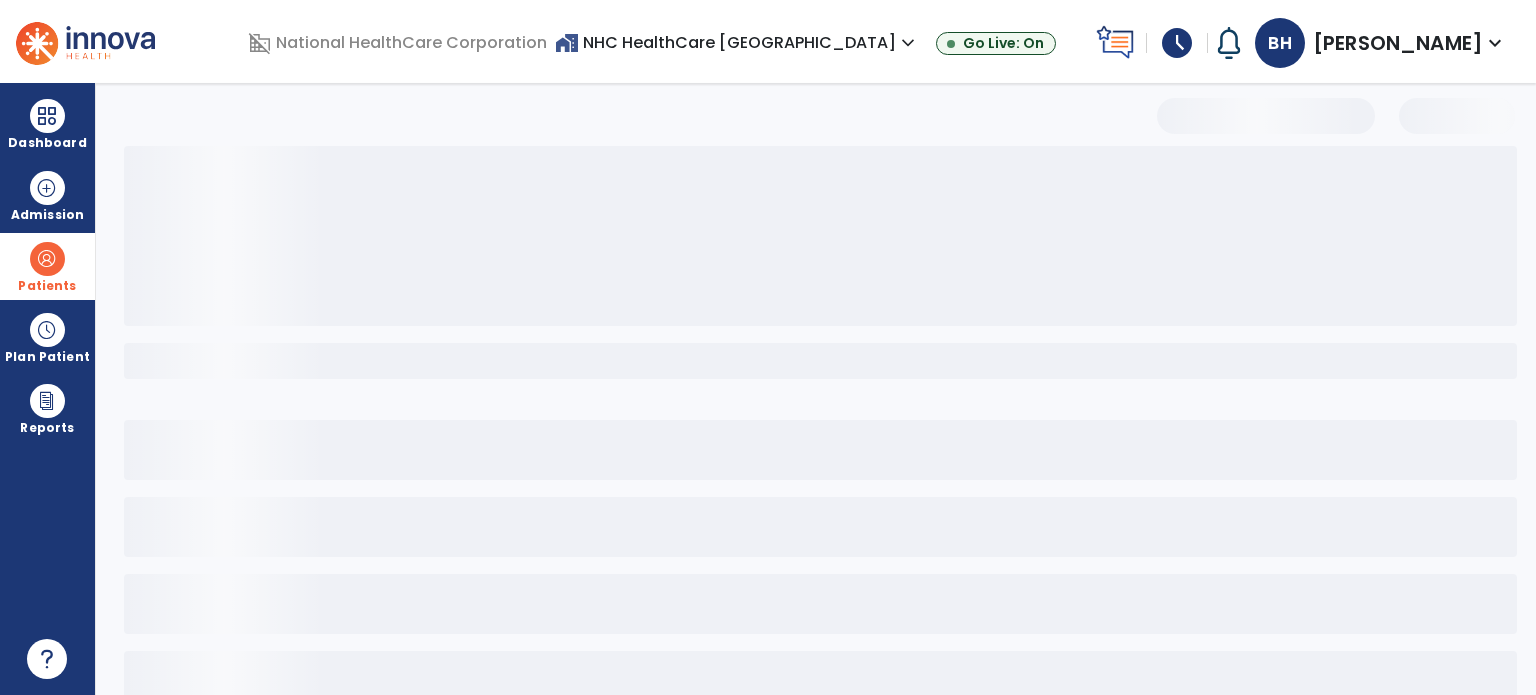 select on "***" 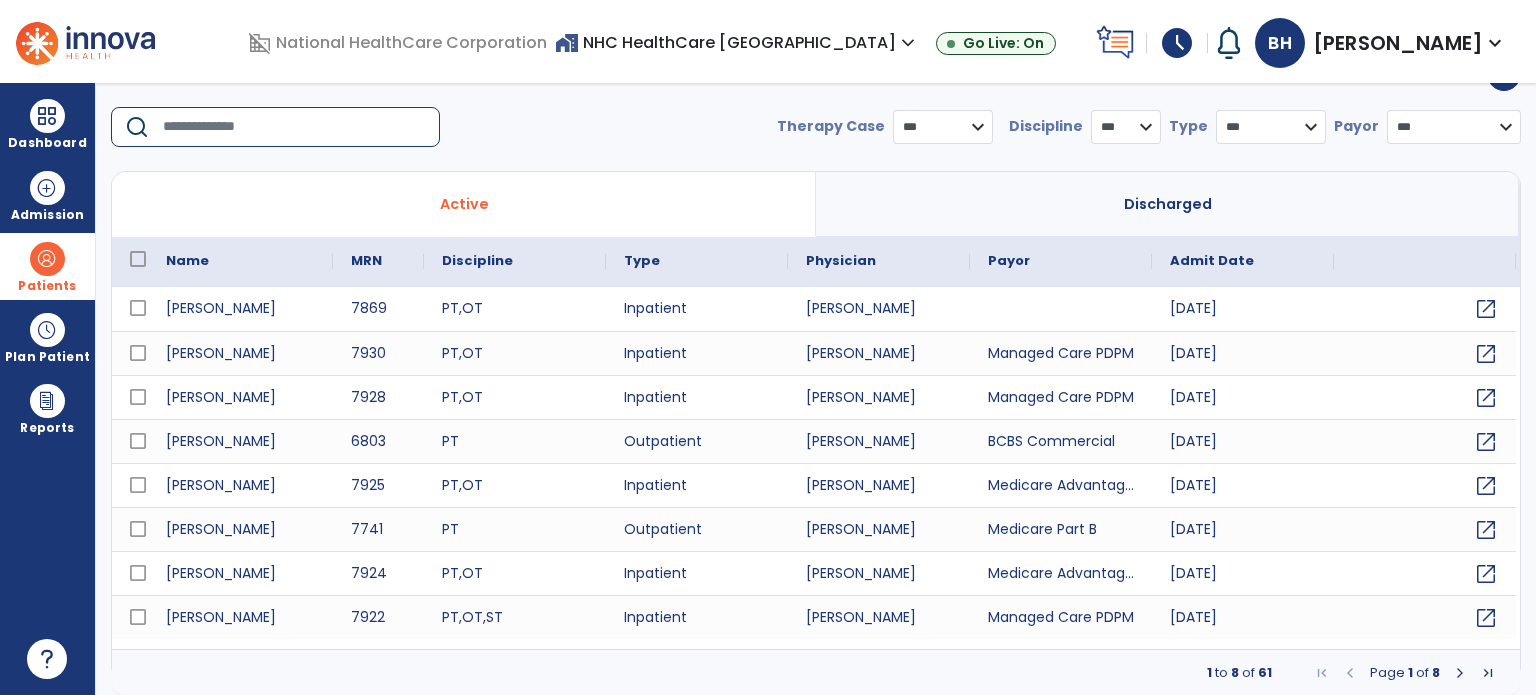 click at bounding box center (294, 127) 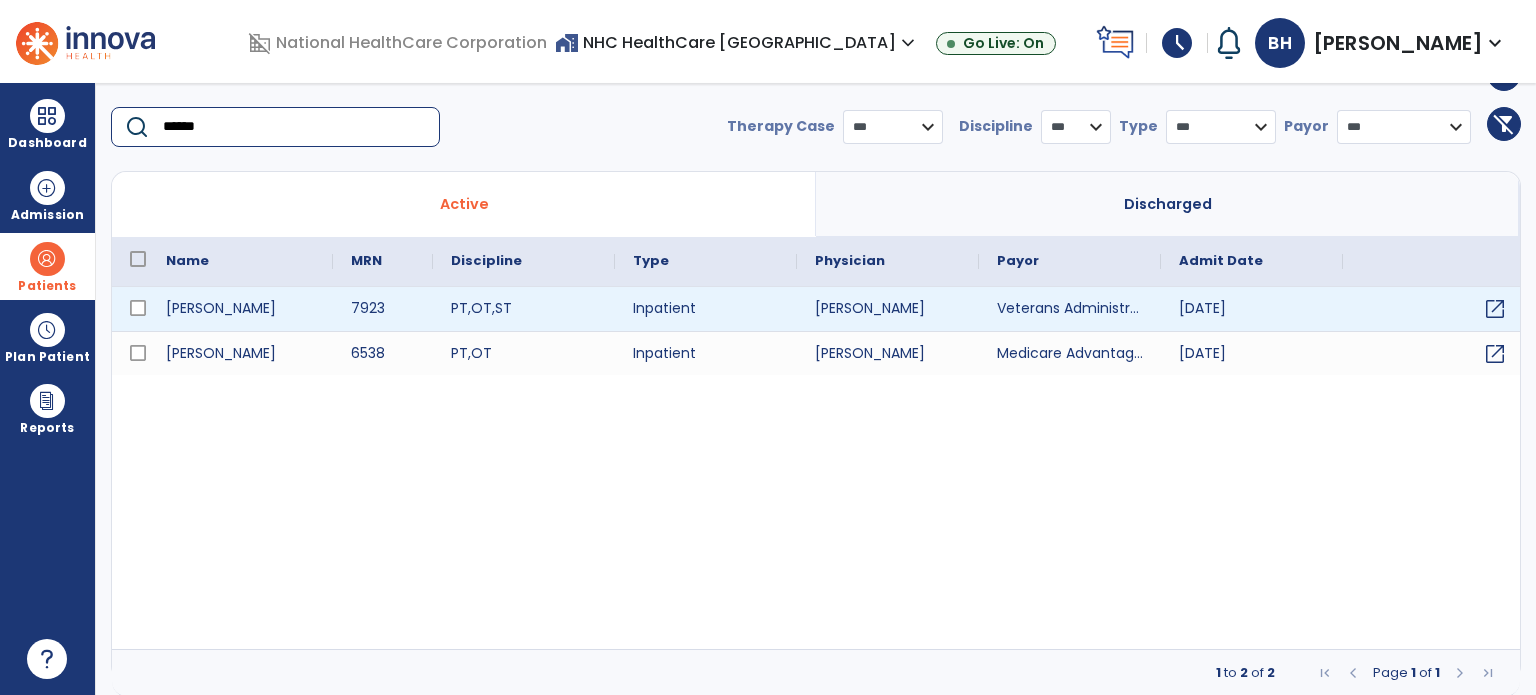 type on "******" 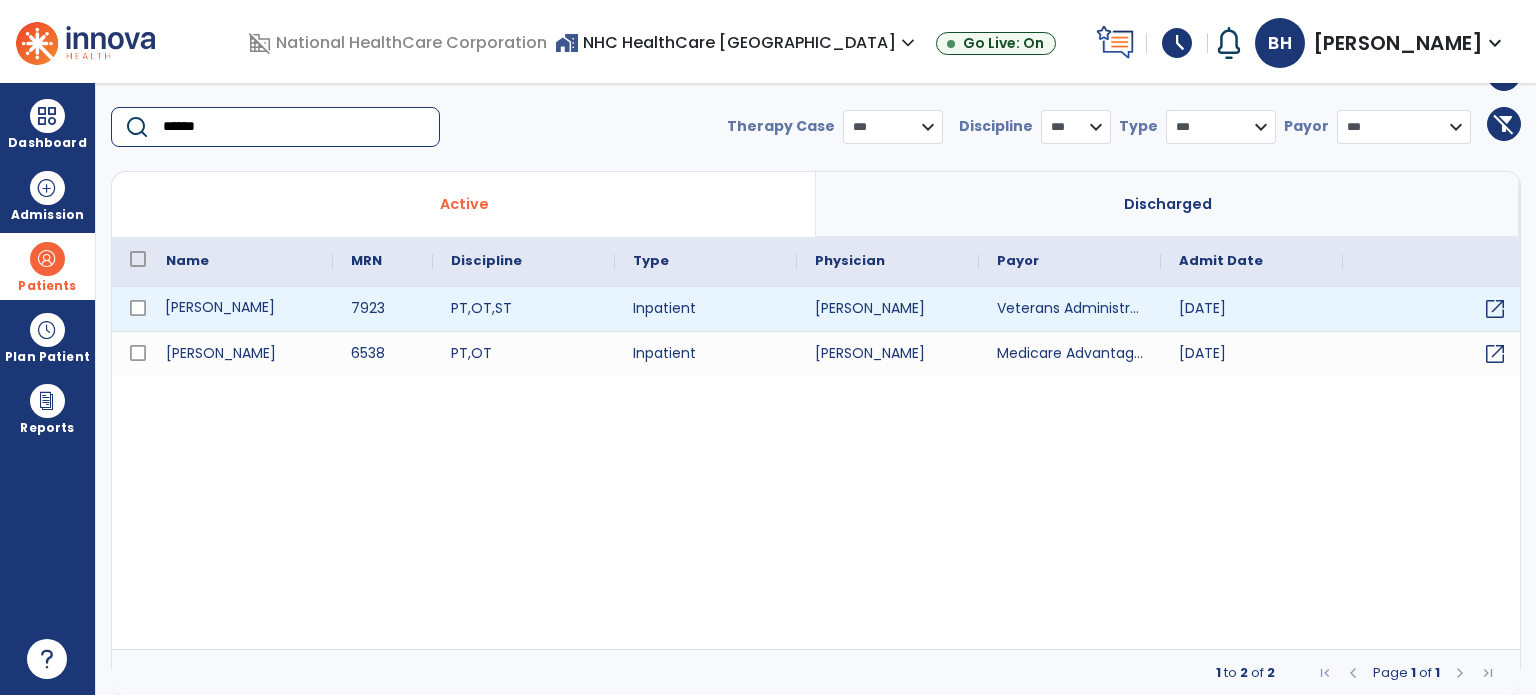 click on "[PERSON_NAME]" at bounding box center [240, 309] 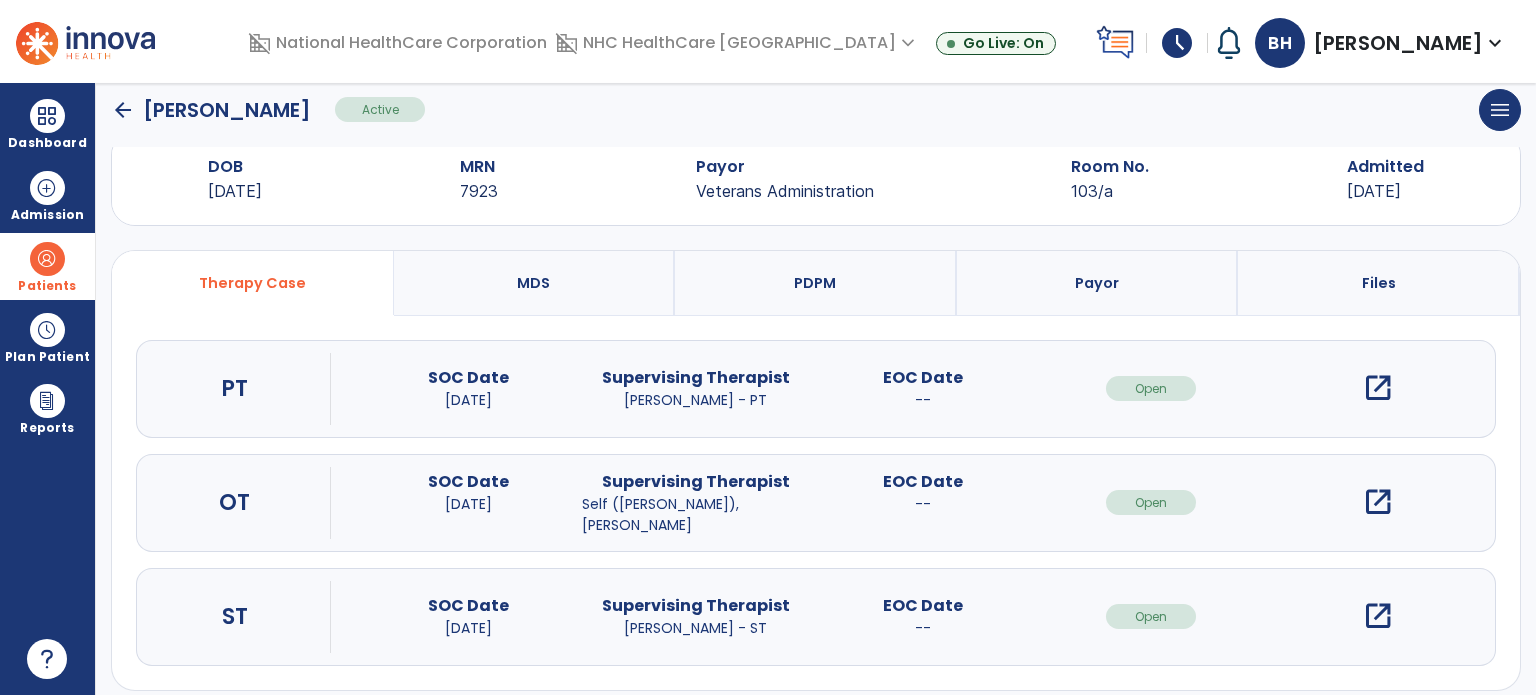 click on "open_in_new" at bounding box center [1378, 502] 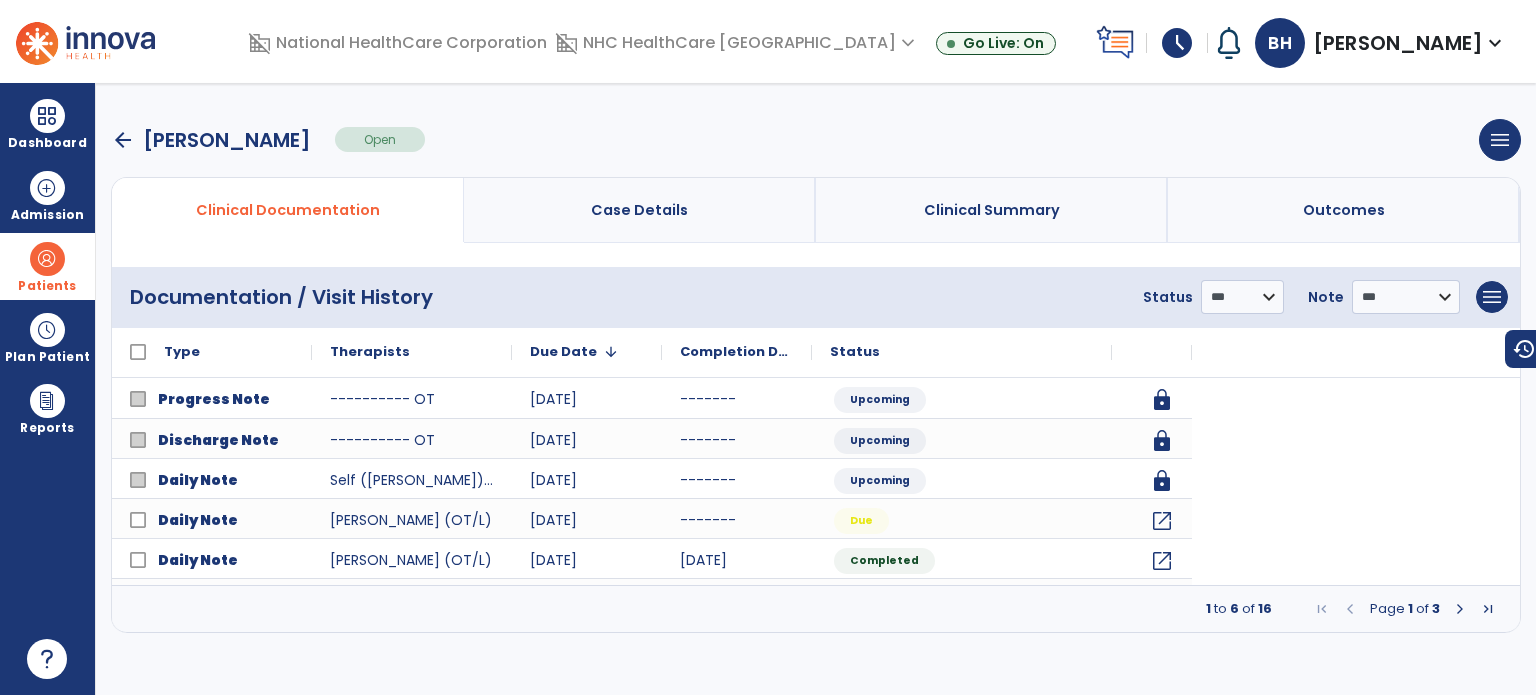 scroll, scrollTop: 0, scrollLeft: 0, axis: both 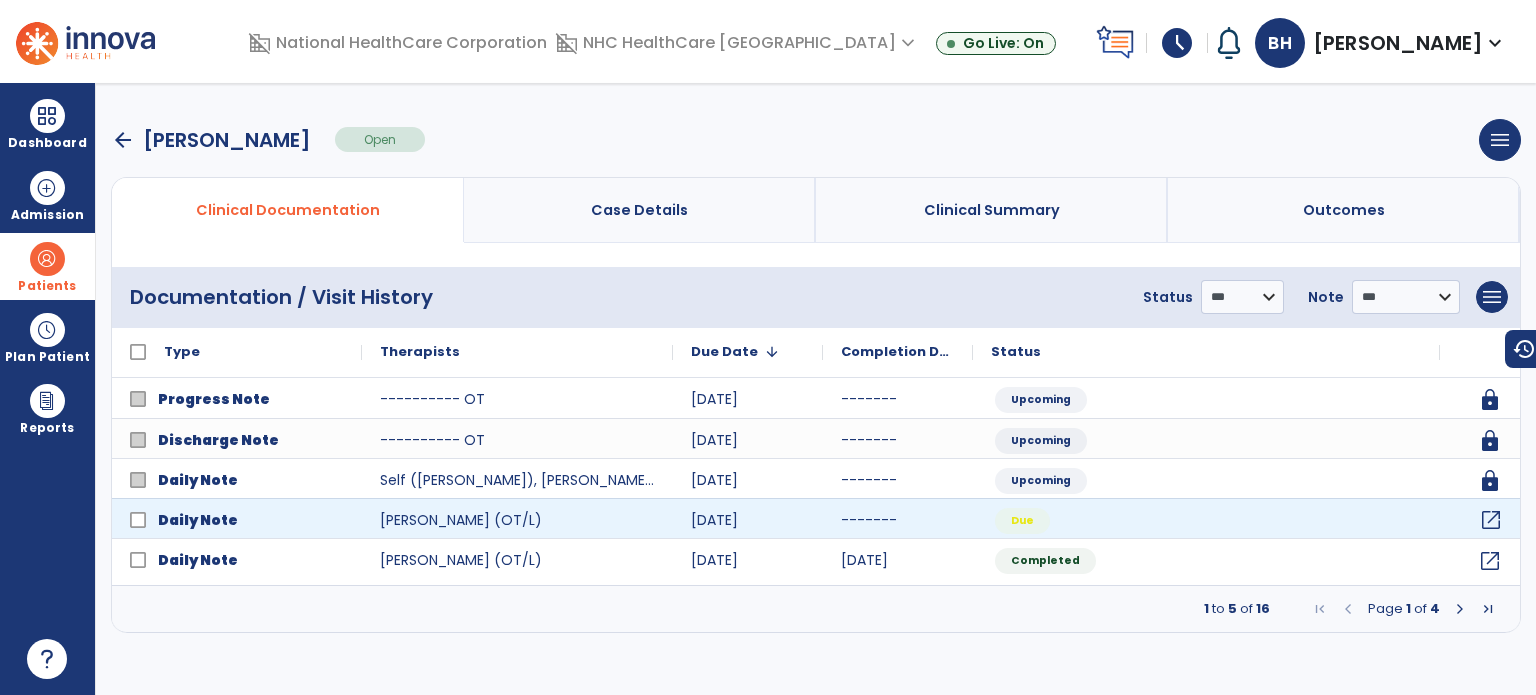 click on "open_in_new" 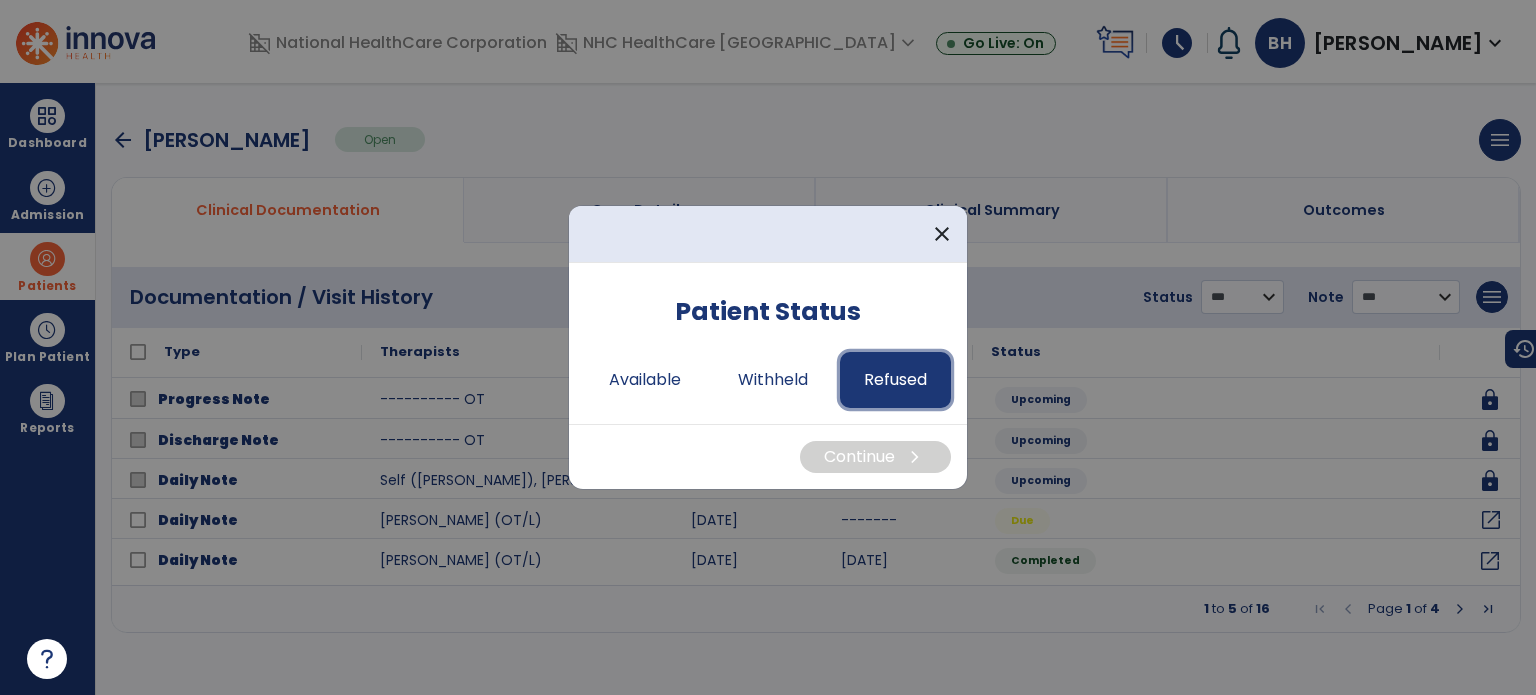 click on "Refused" at bounding box center (895, 380) 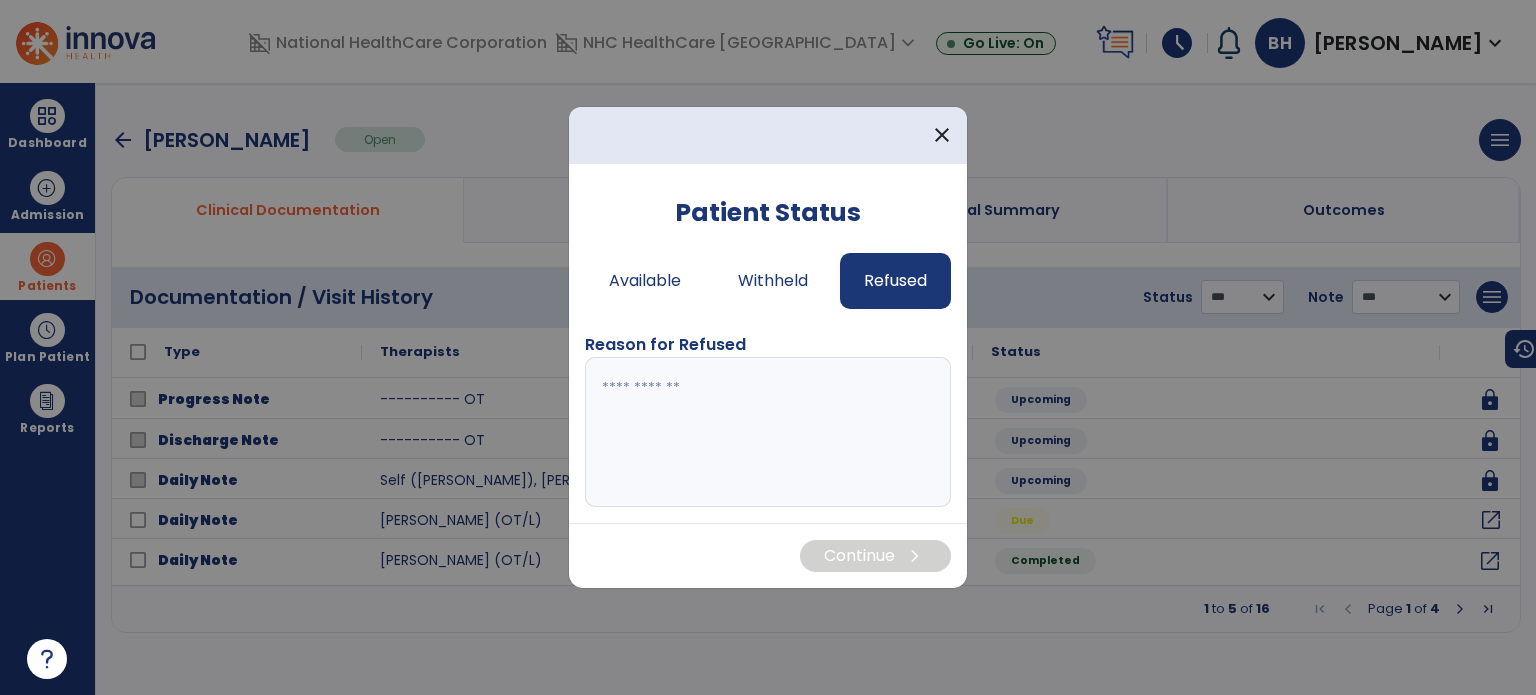 click at bounding box center (768, 432) 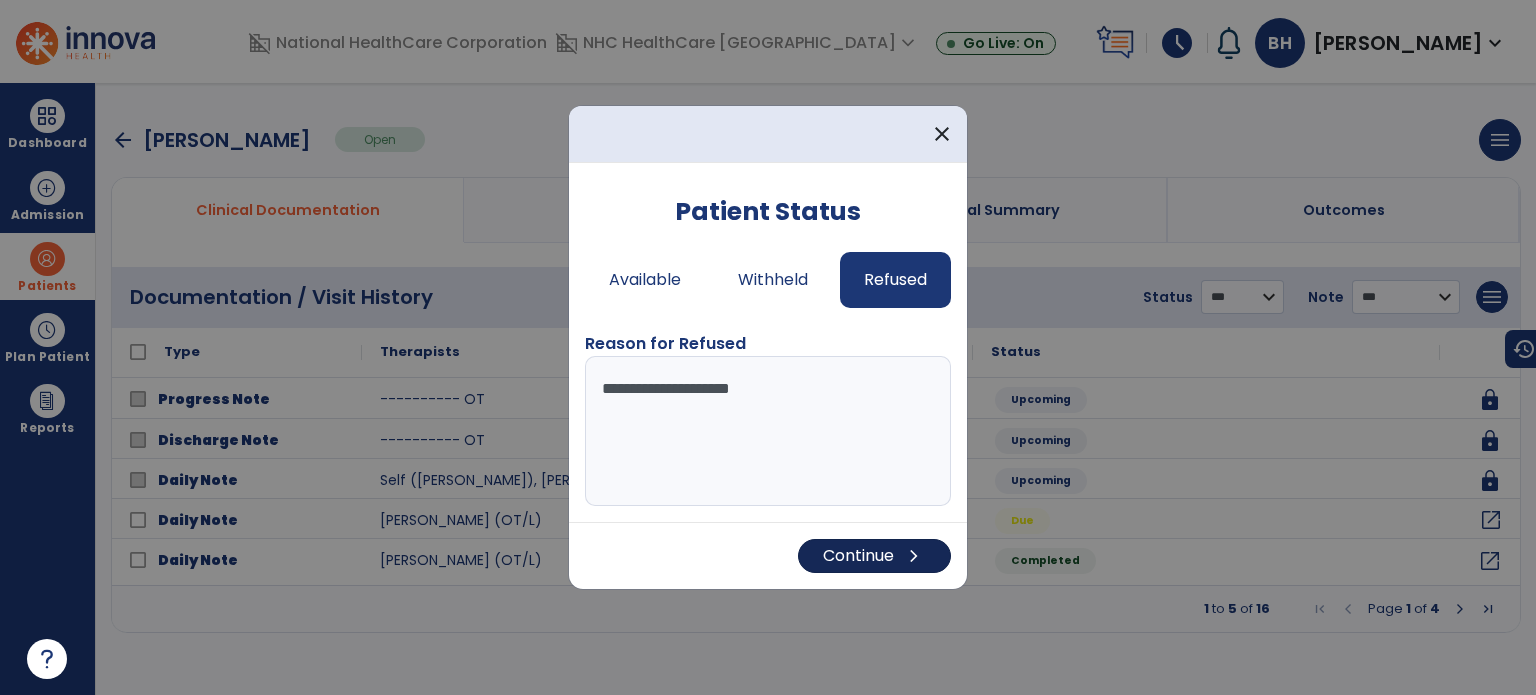 type on "**********" 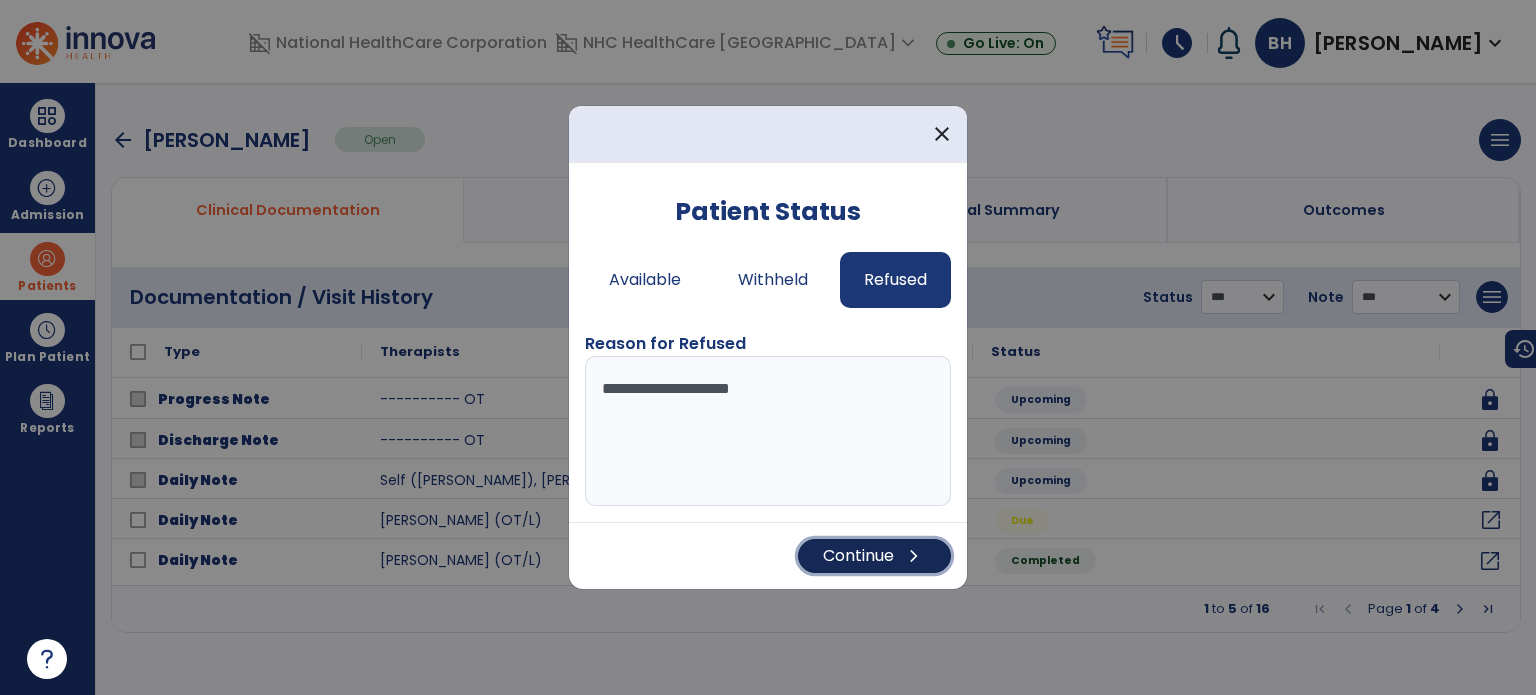 click on "Continue   chevron_right" at bounding box center [874, 556] 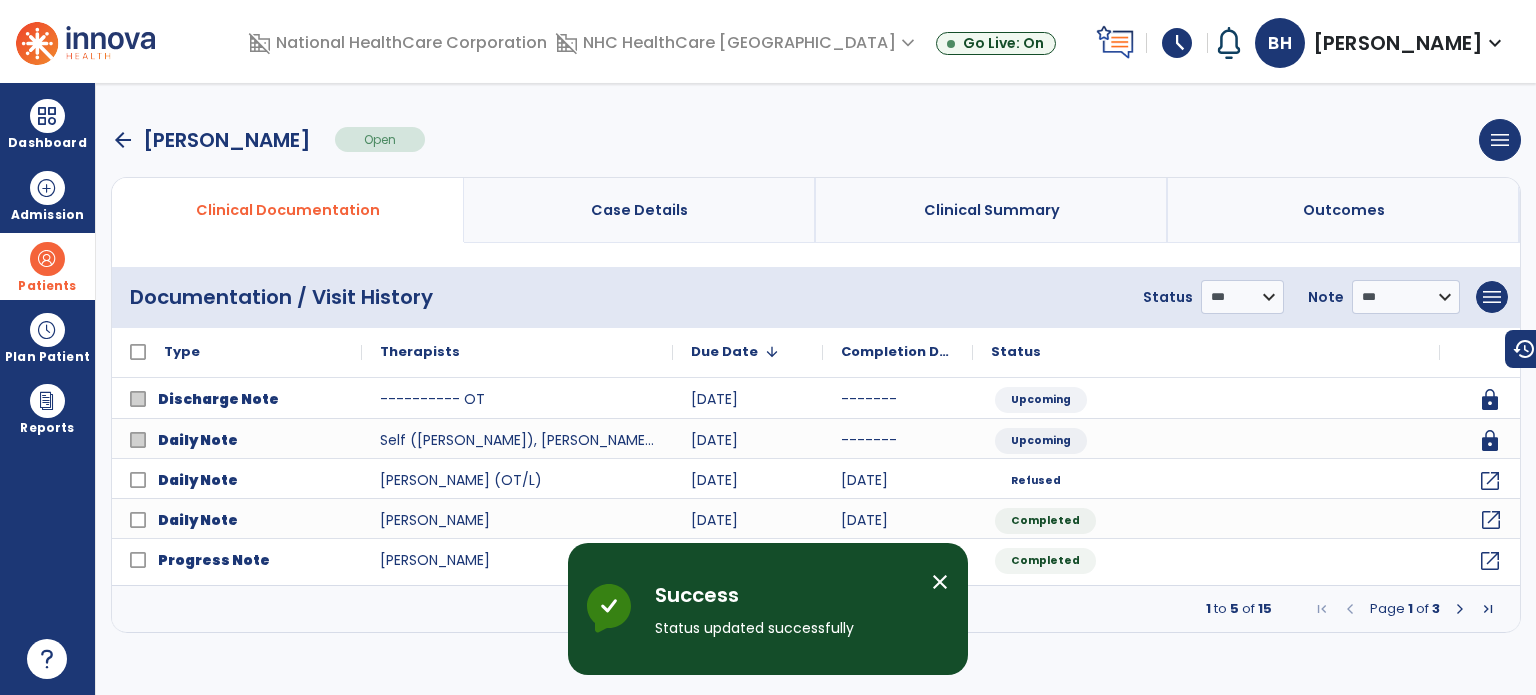 click on "arrow_back" at bounding box center [123, 140] 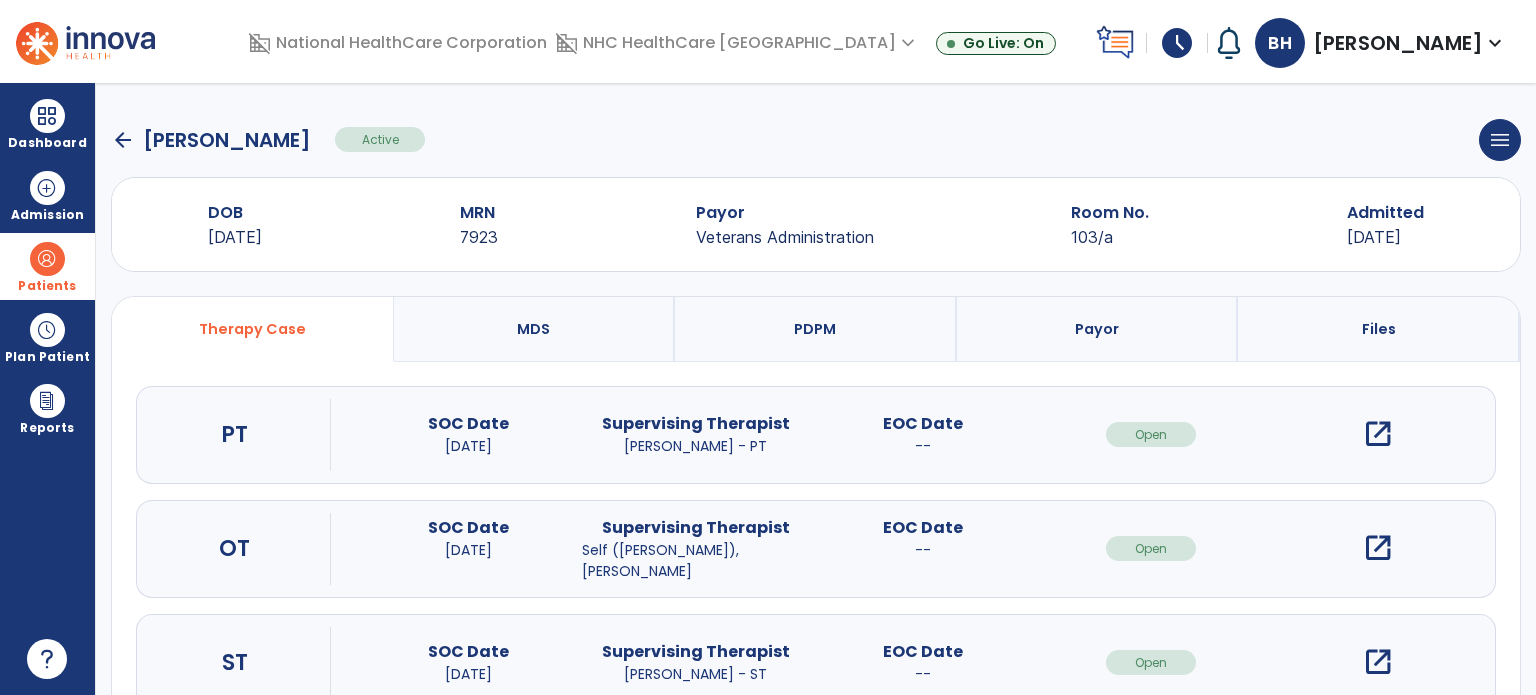 click on "arrow_back" 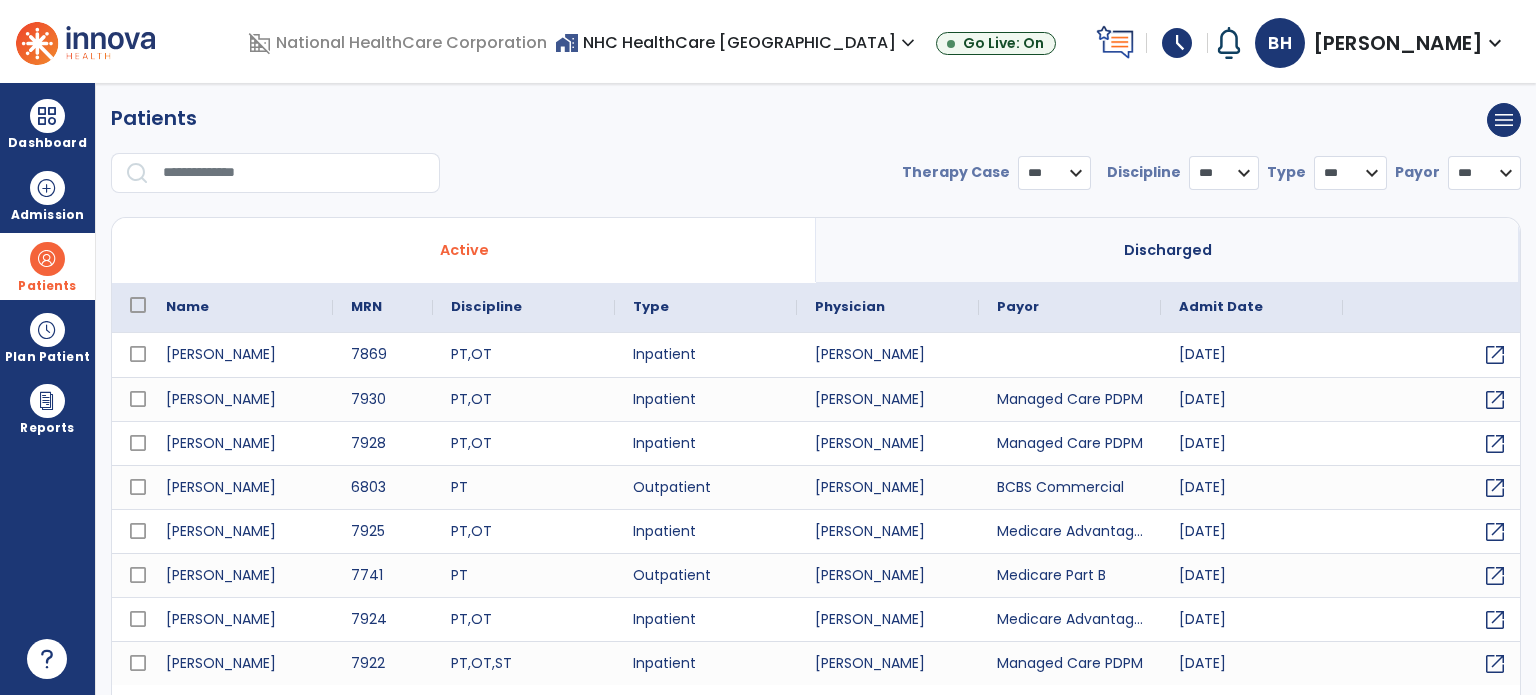 select on "***" 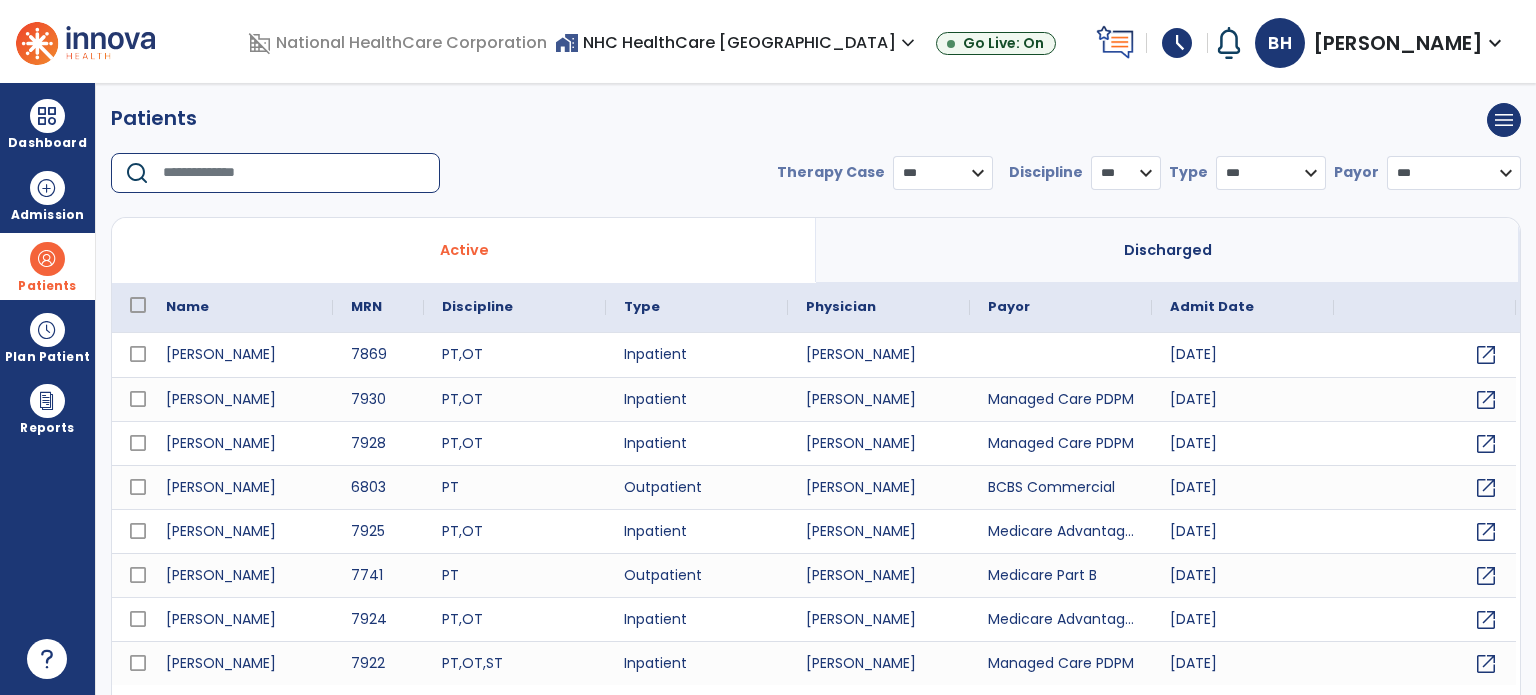 click at bounding box center [294, 173] 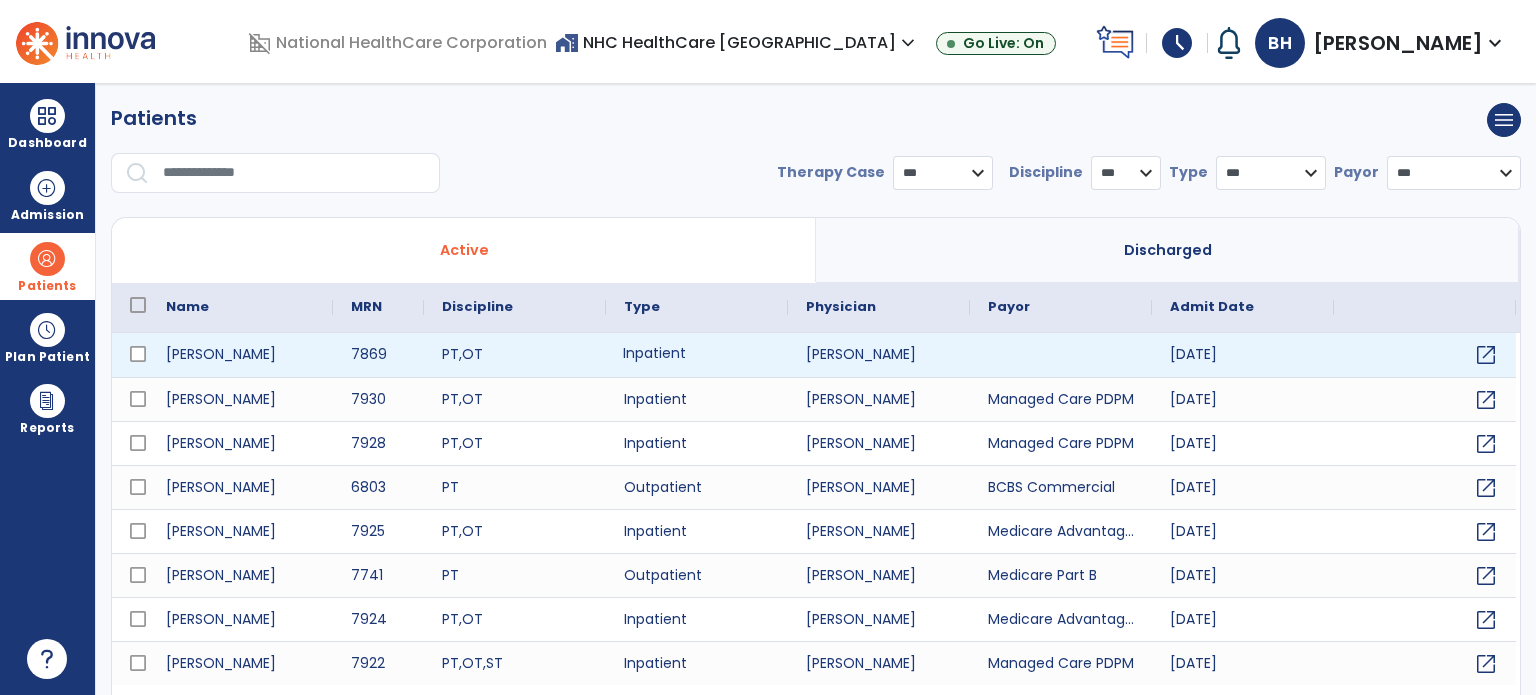 click on "Inpatient" at bounding box center (697, 355) 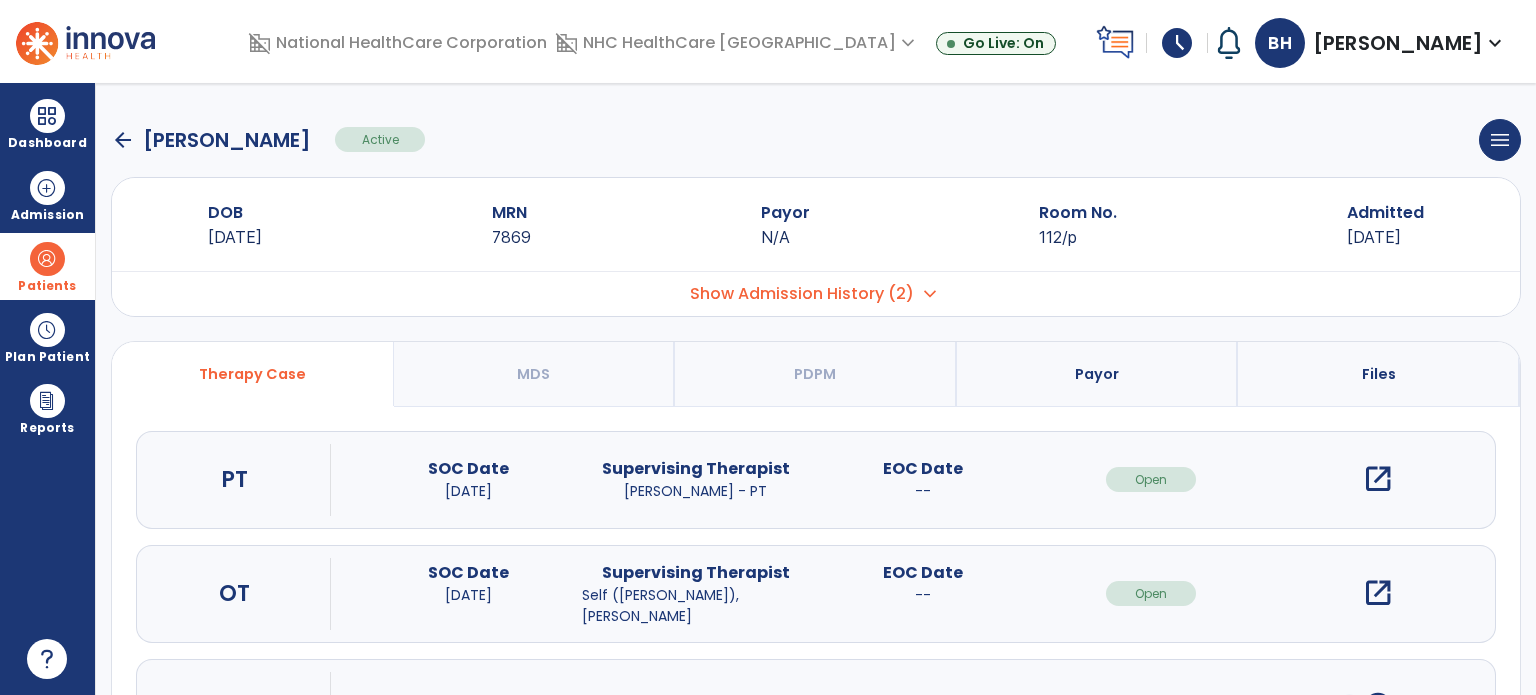 click on "open_in_new" at bounding box center (1378, 593) 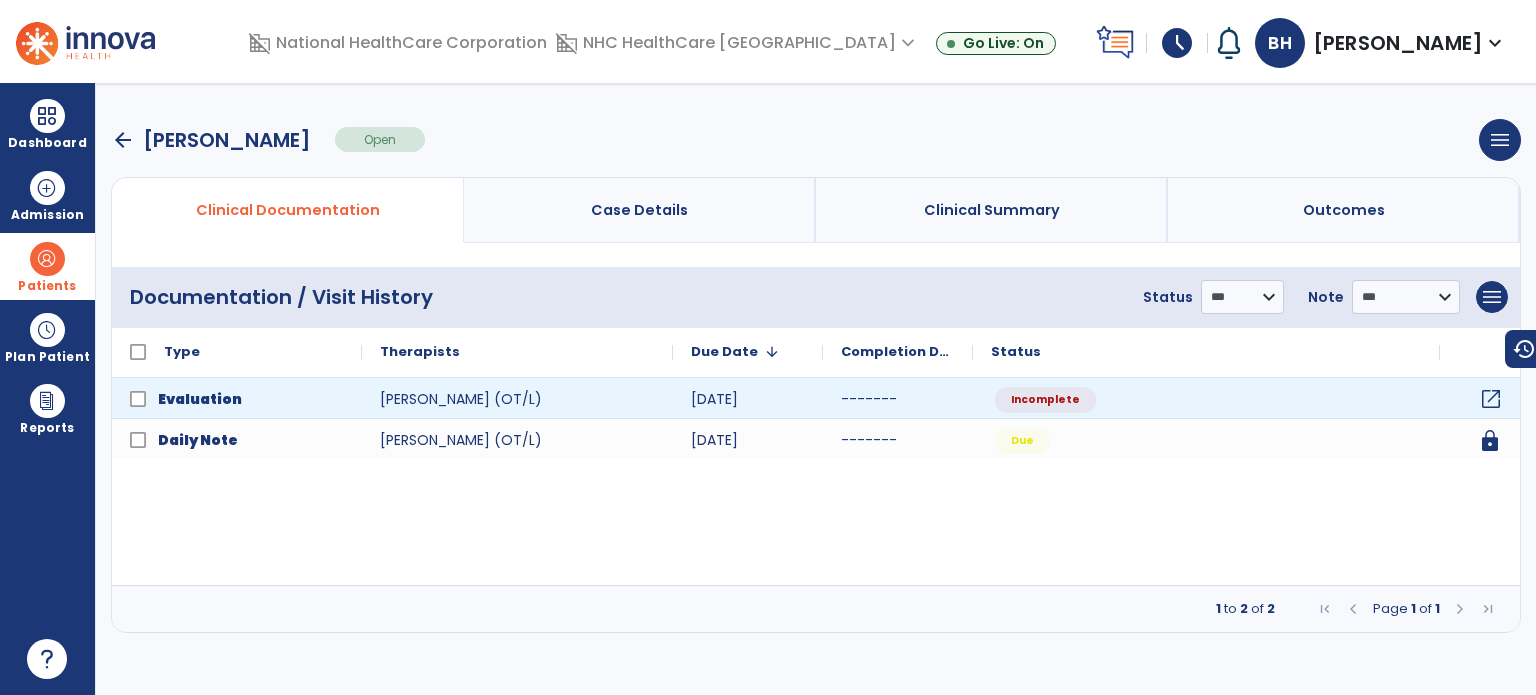 click on "open_in_new" 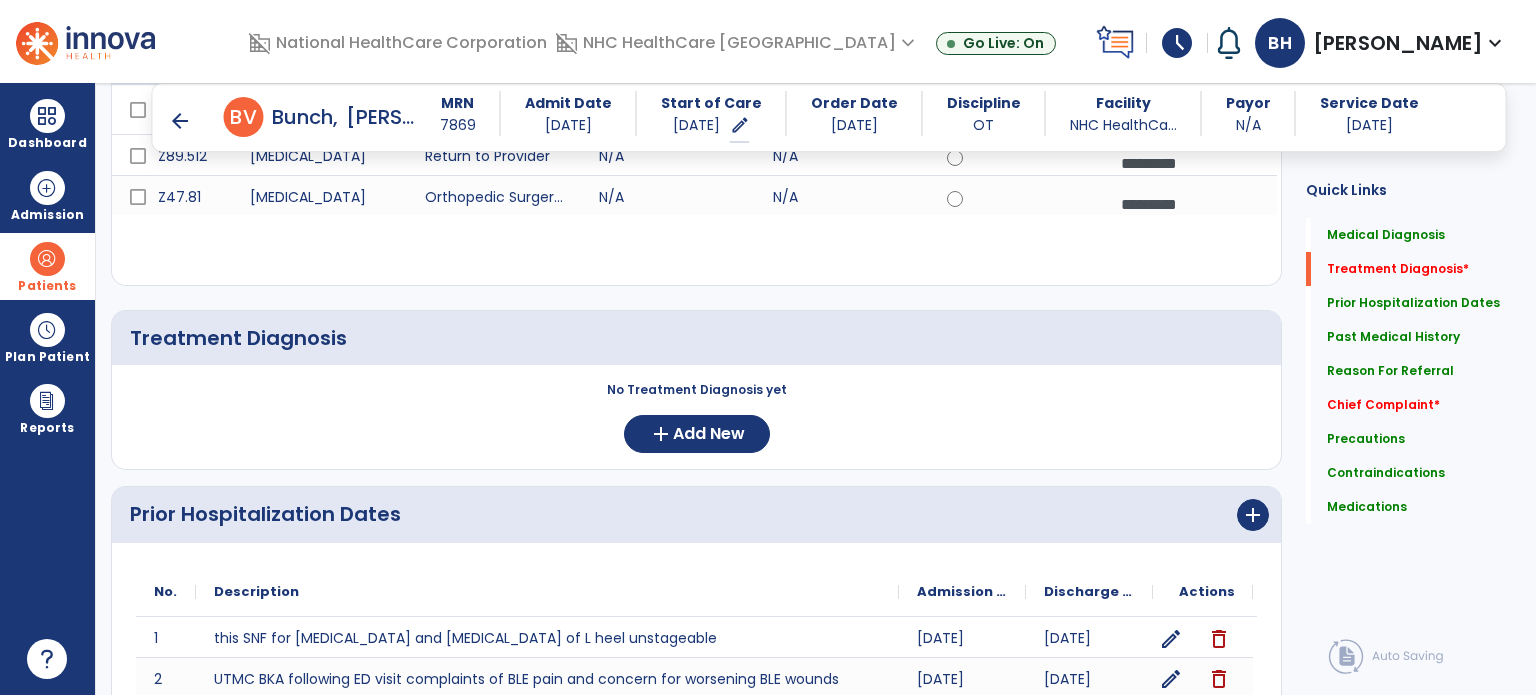 scroll, scrollTop: 400, scrollLeft: 0, axis: vertical 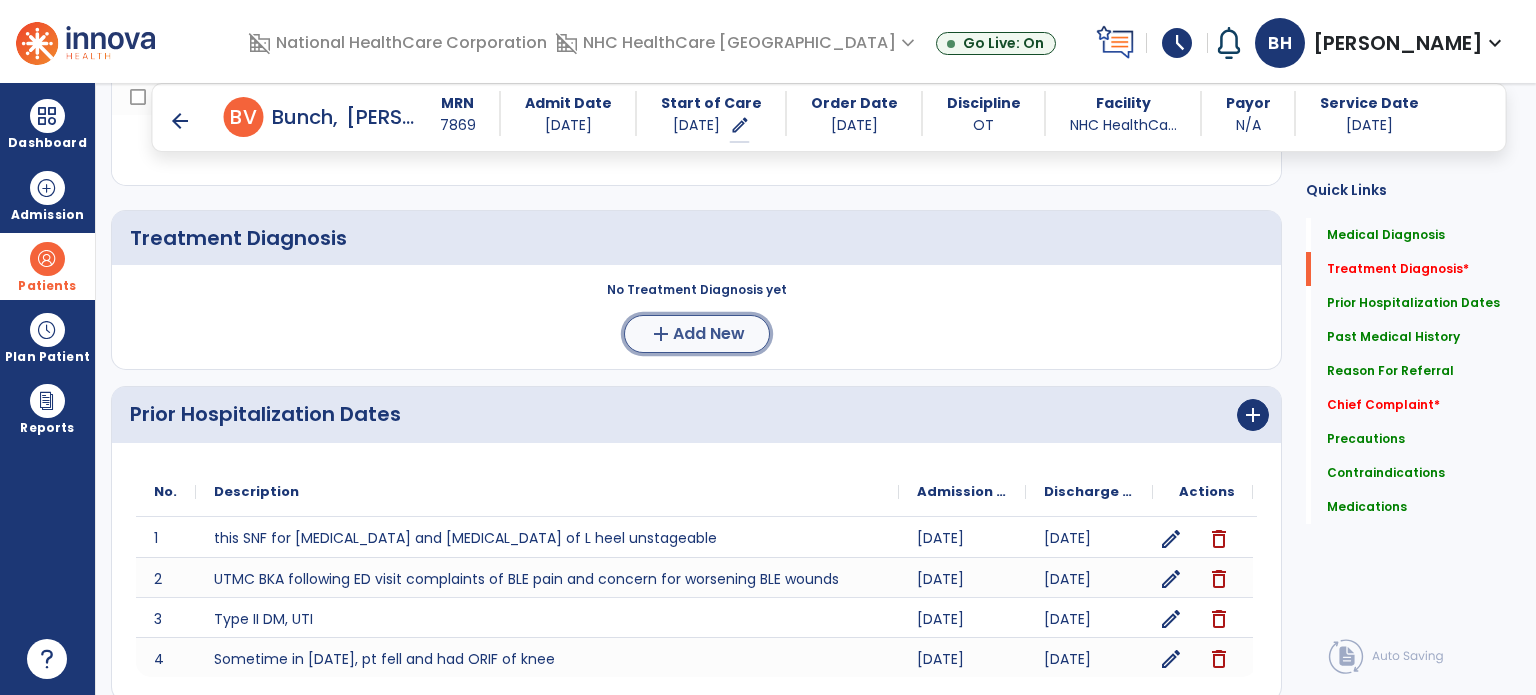 click on "add  Add New" 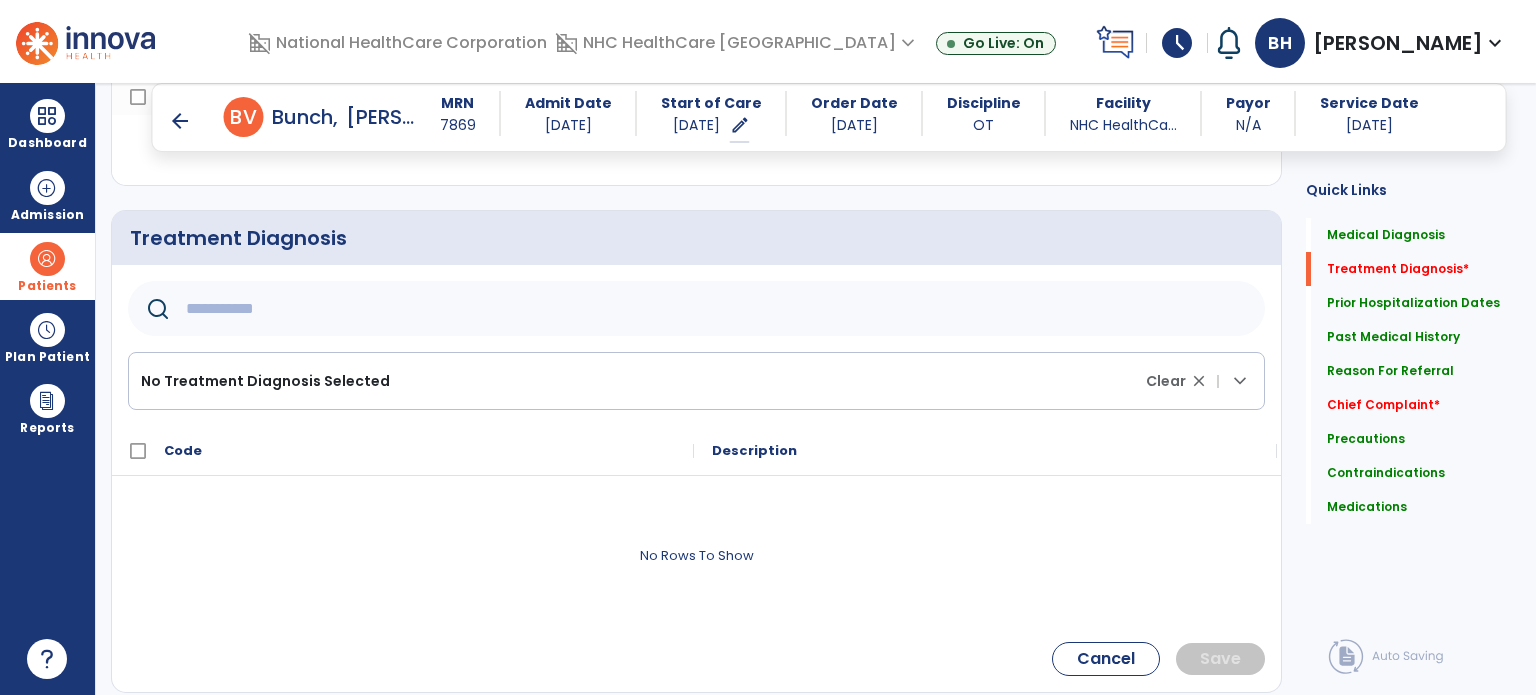 click 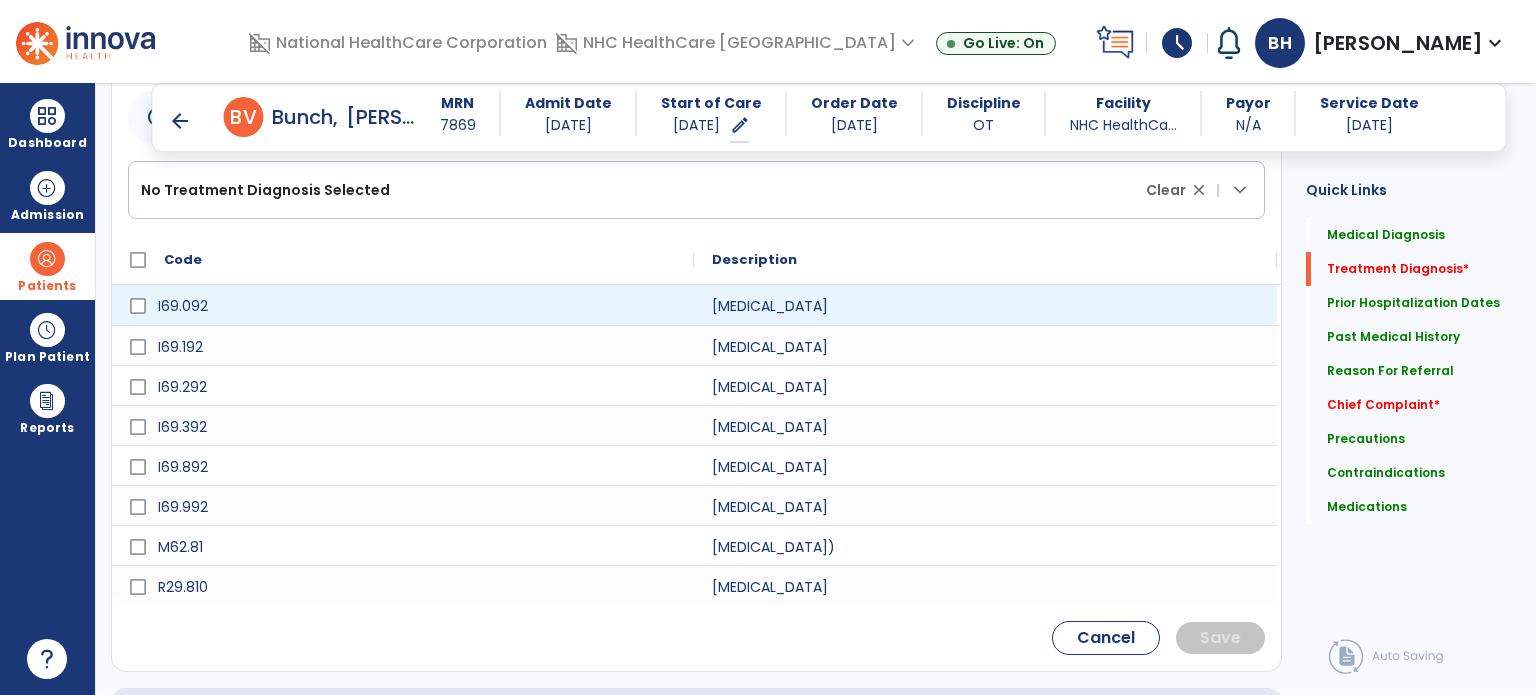 scroll, scrollTop: 600, scrollLeft: 0, axis: vertical 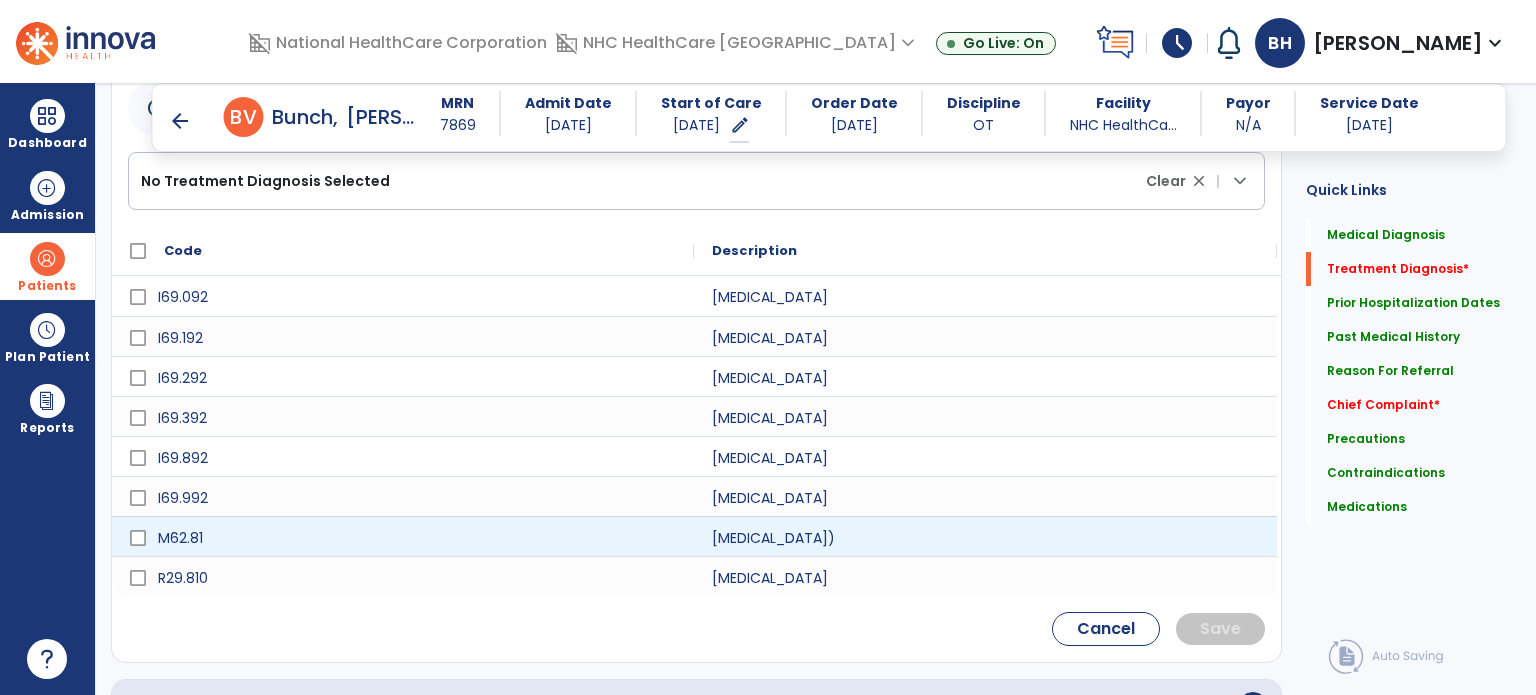 type on "*****" 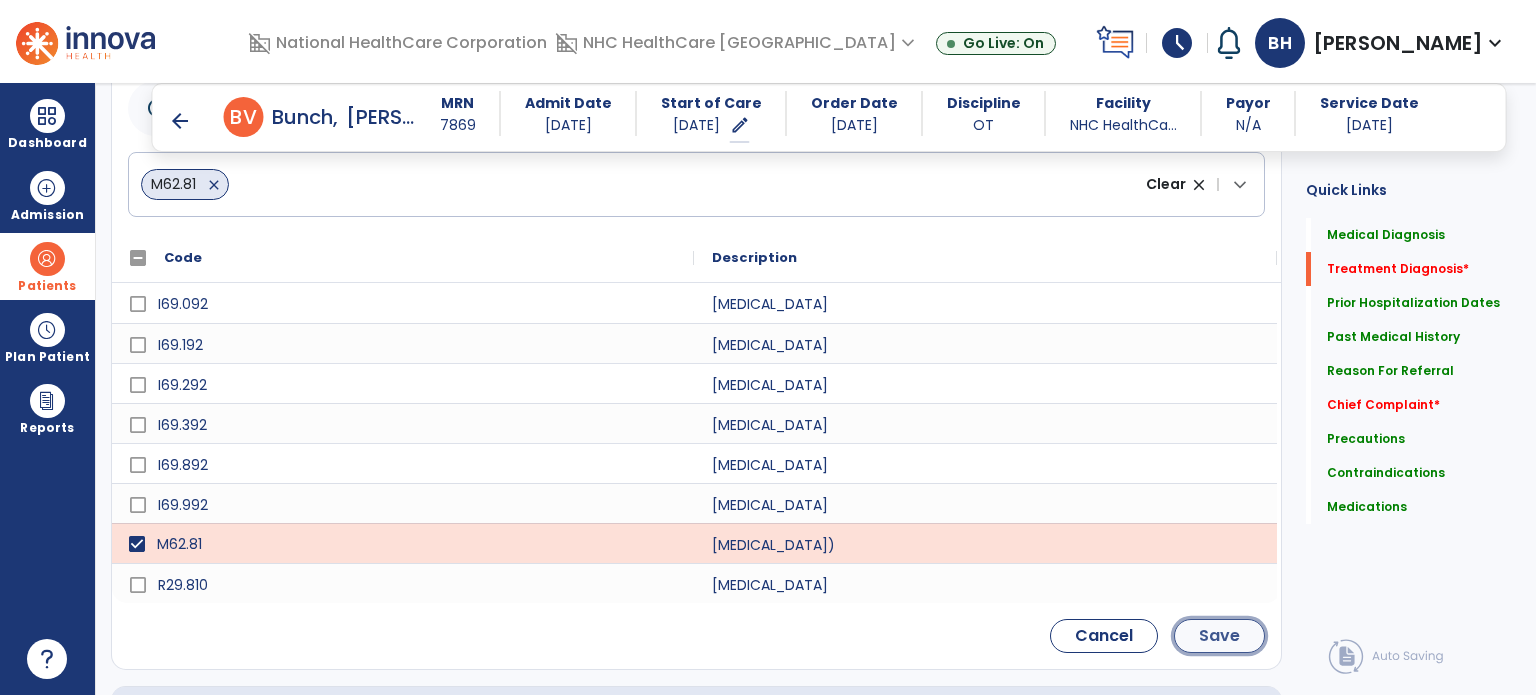 click on "Save" 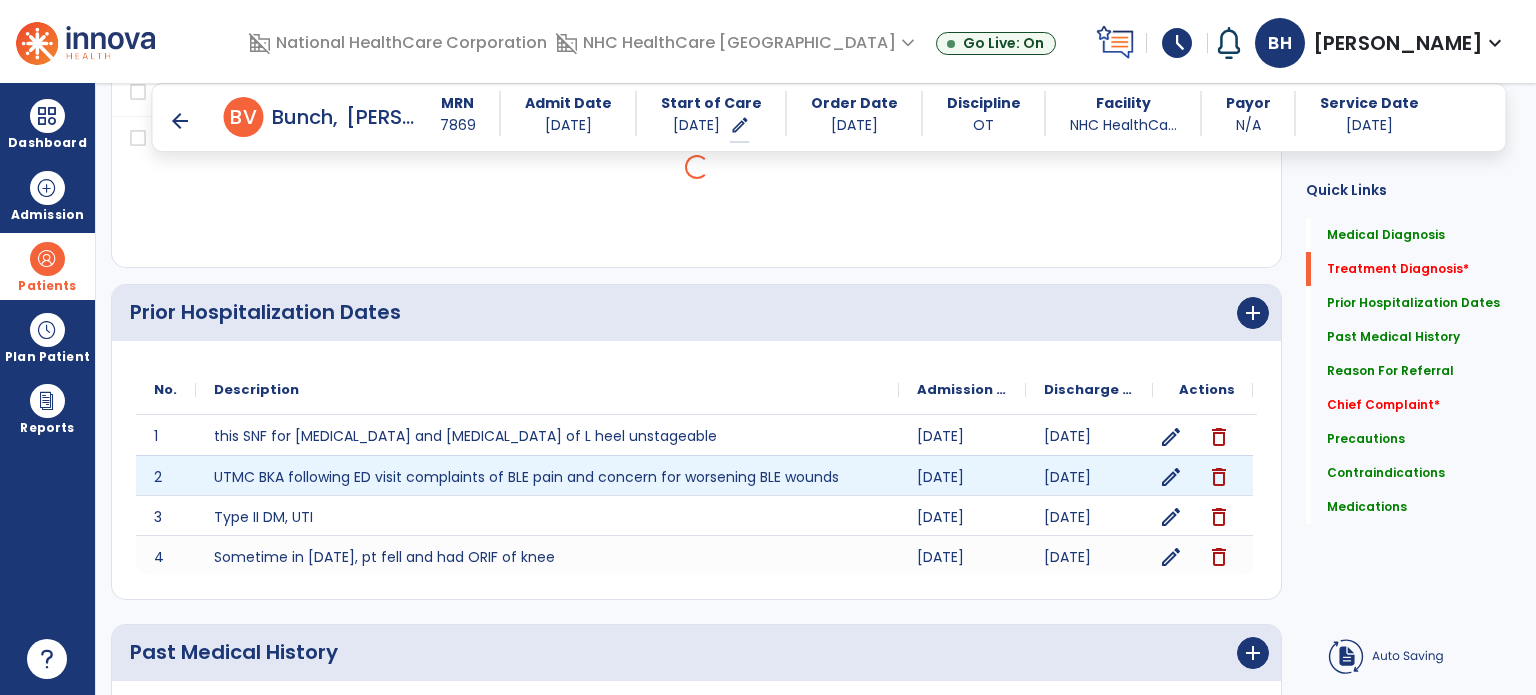 scroll, scrollTop: 434, scrollLeft: 0, axis: vertical 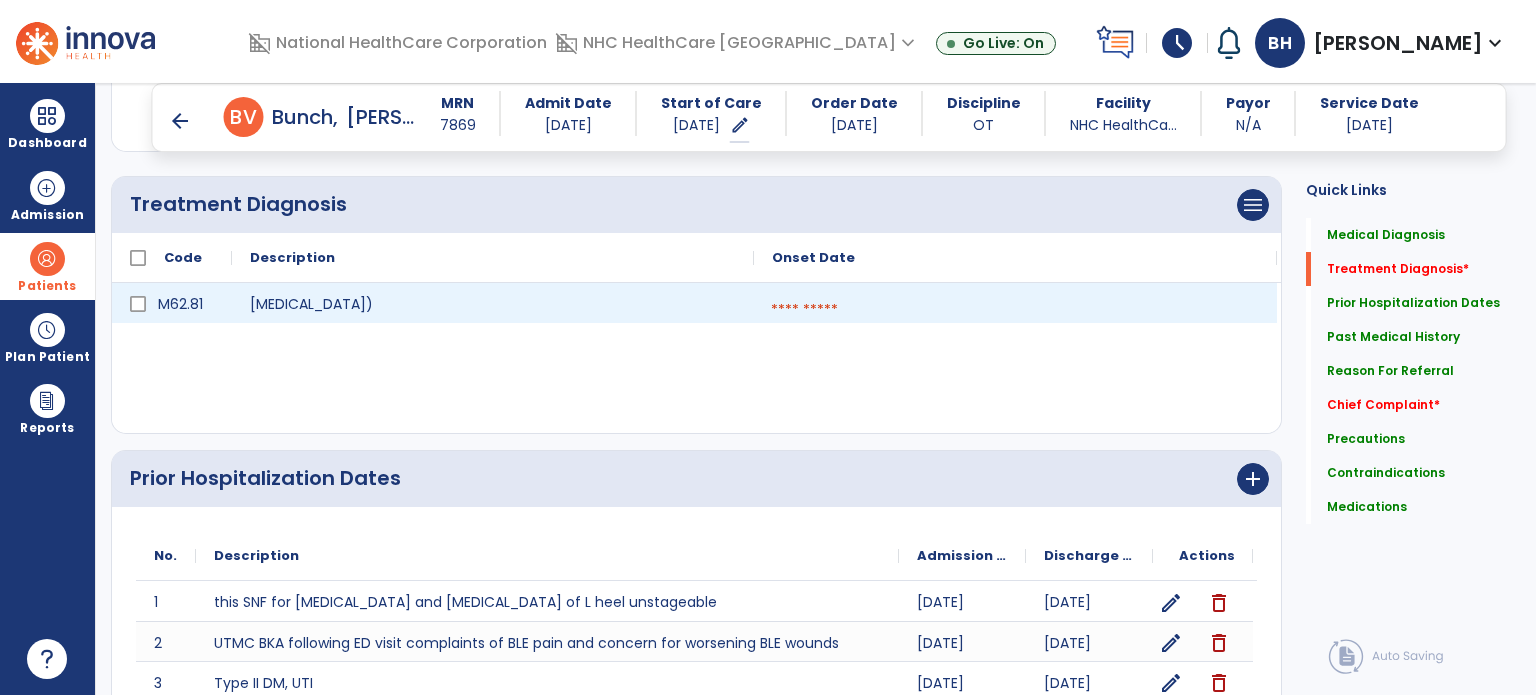 click at bounding box center (1015, 310) 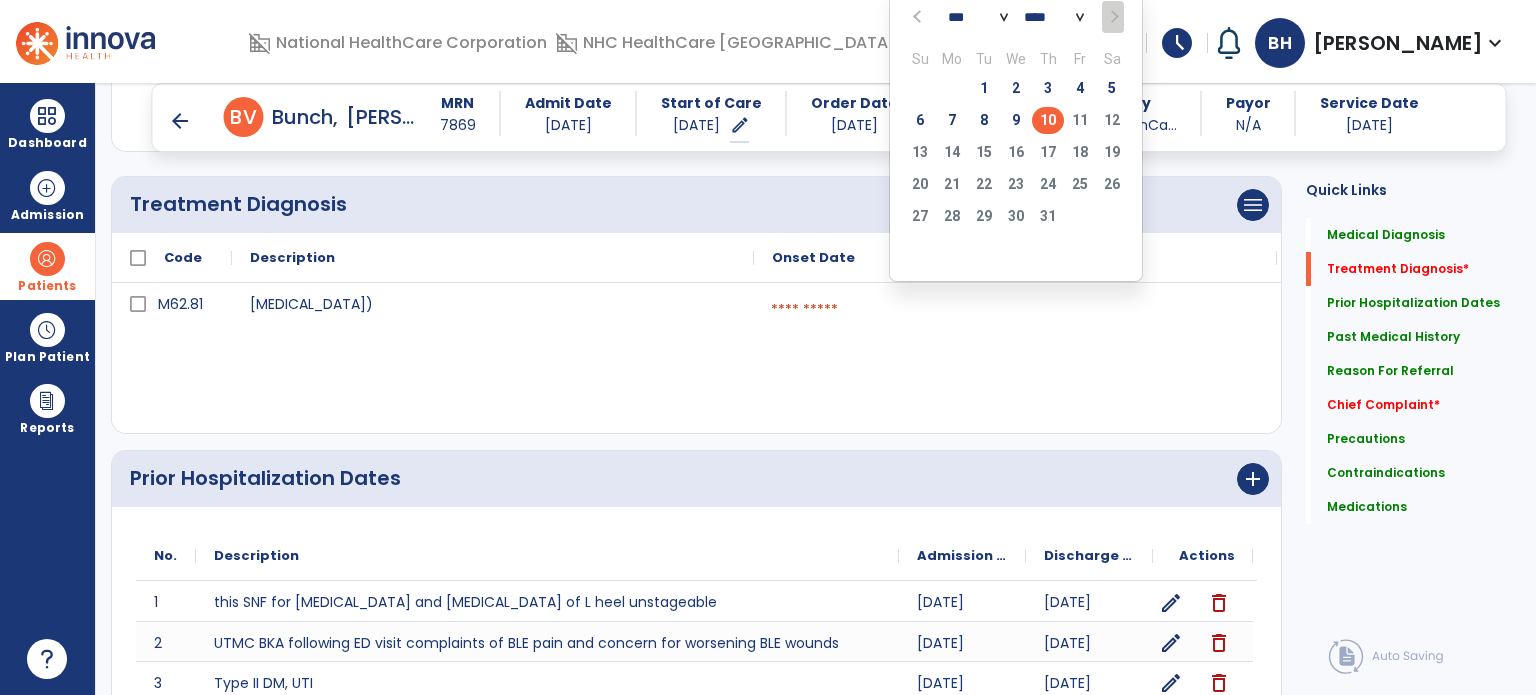 click on "10" 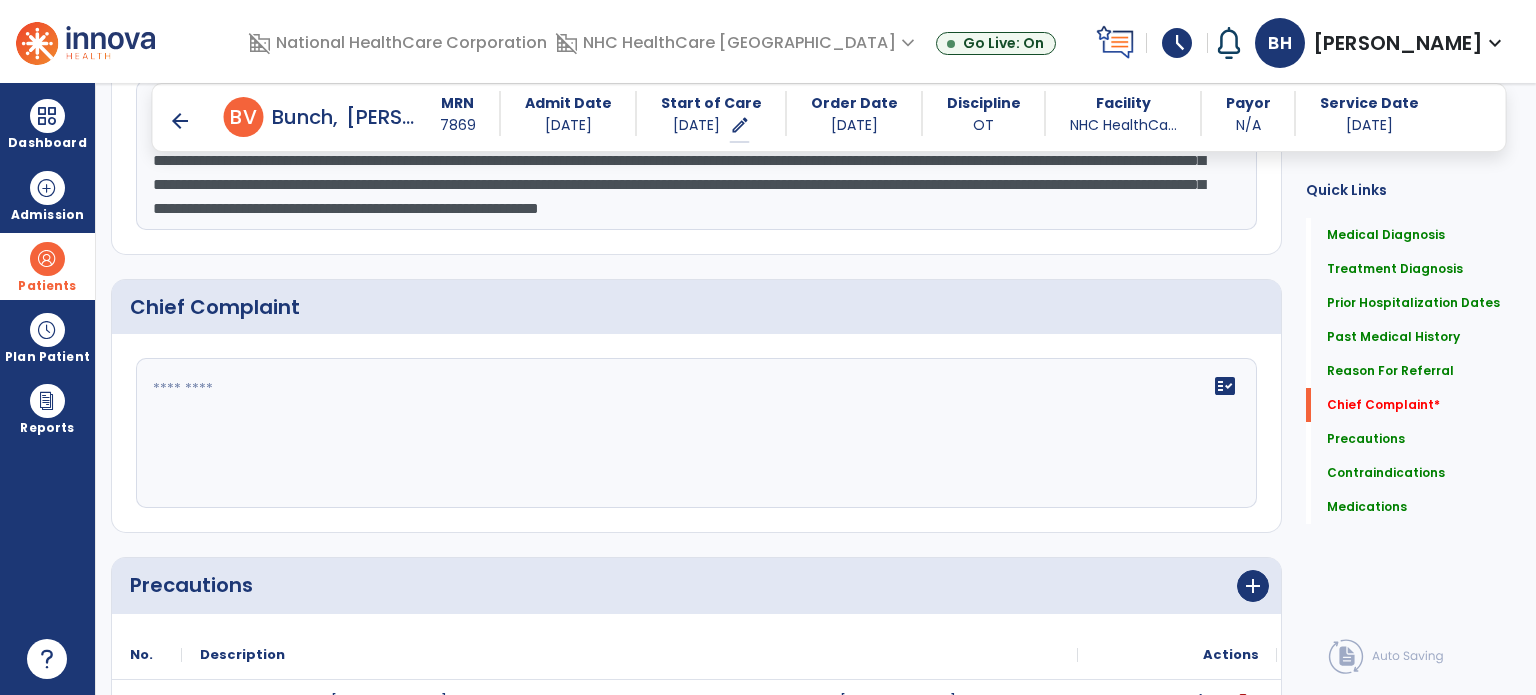 scroll, scrollTop: 1534, scrollLeft: 0, axis: vertical 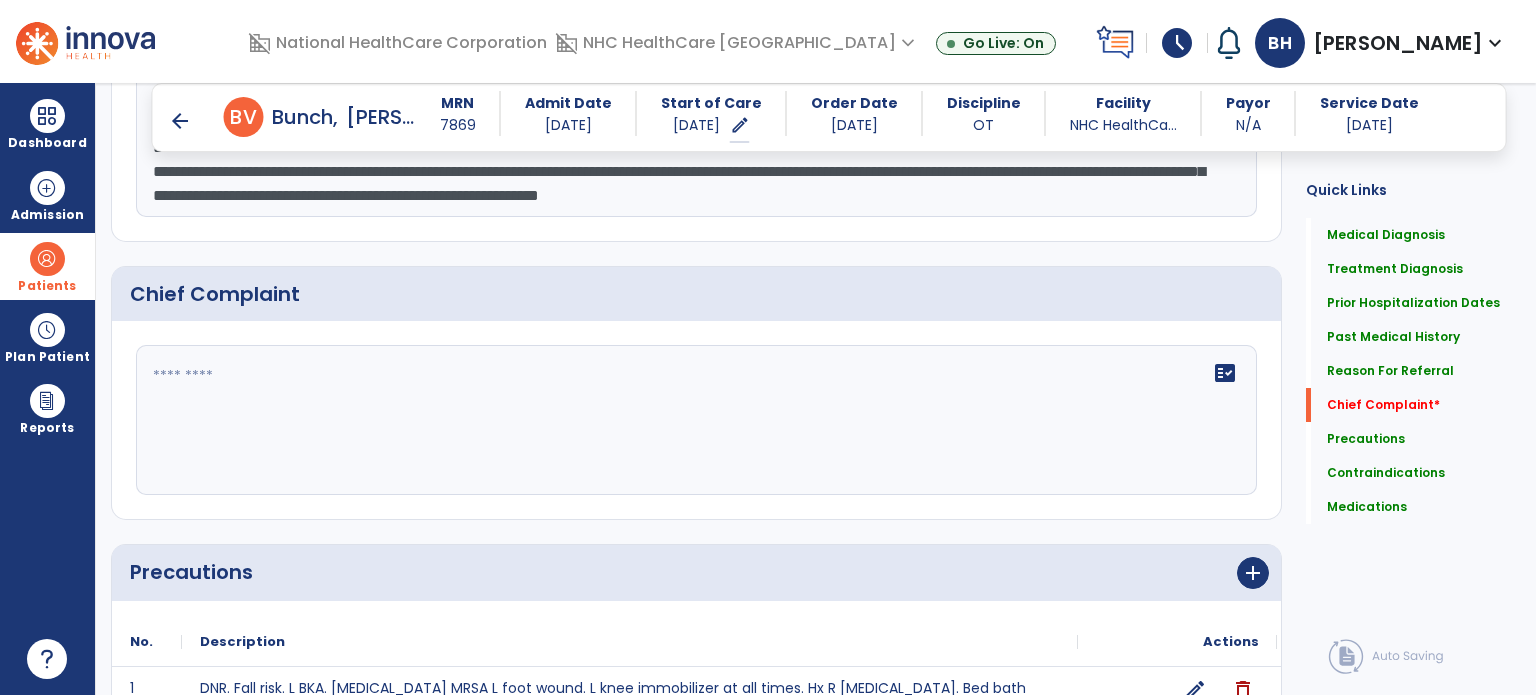 click 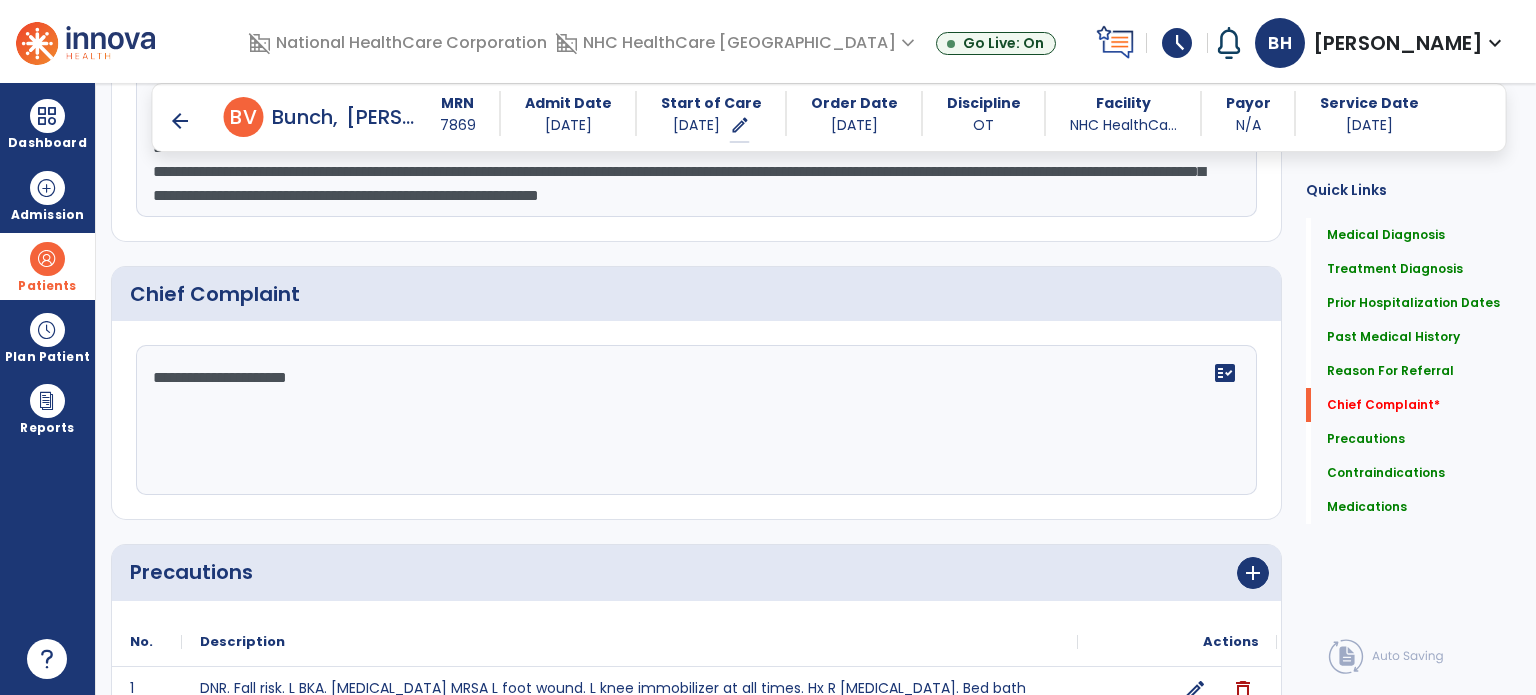 type on "**********" 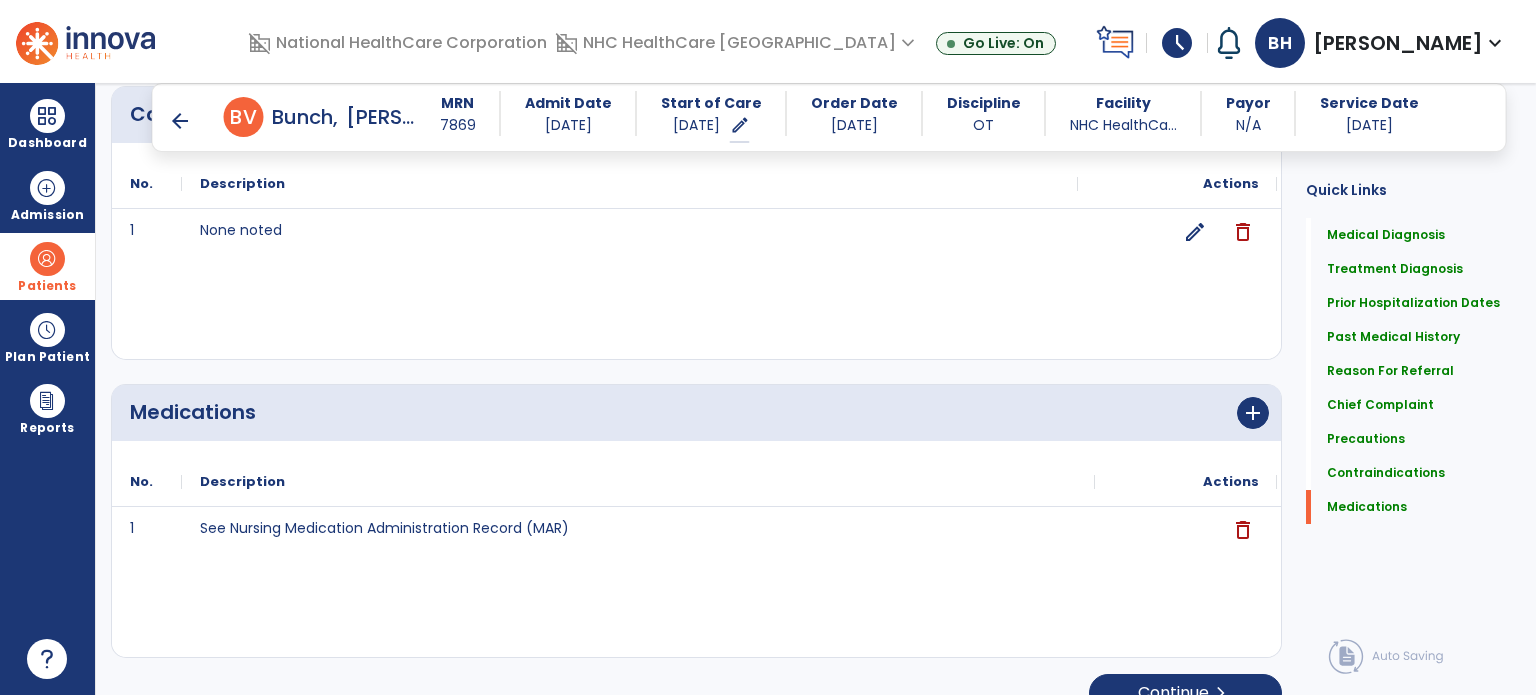 scroll, scrollTop: 2318, scrollLeft: 0, axis: vertical 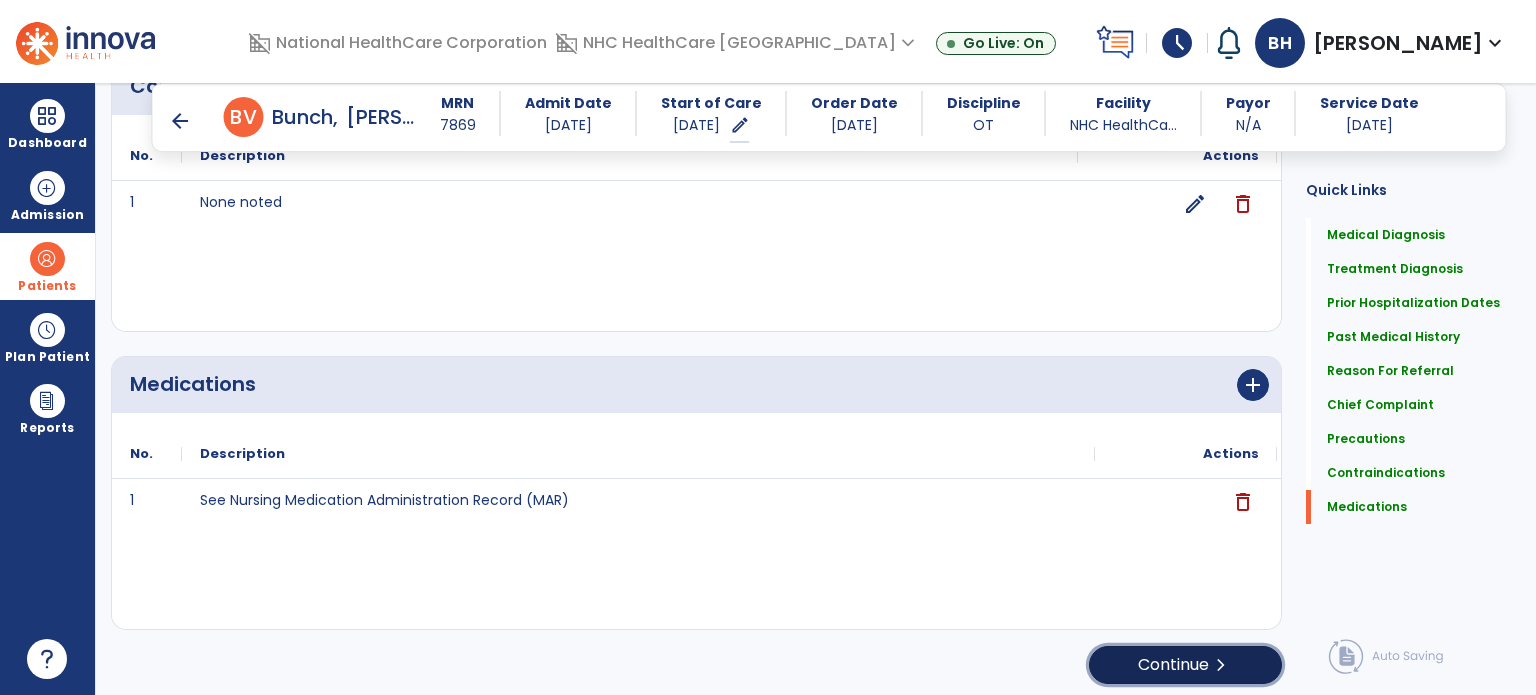 click on "Continue  chevron_right" 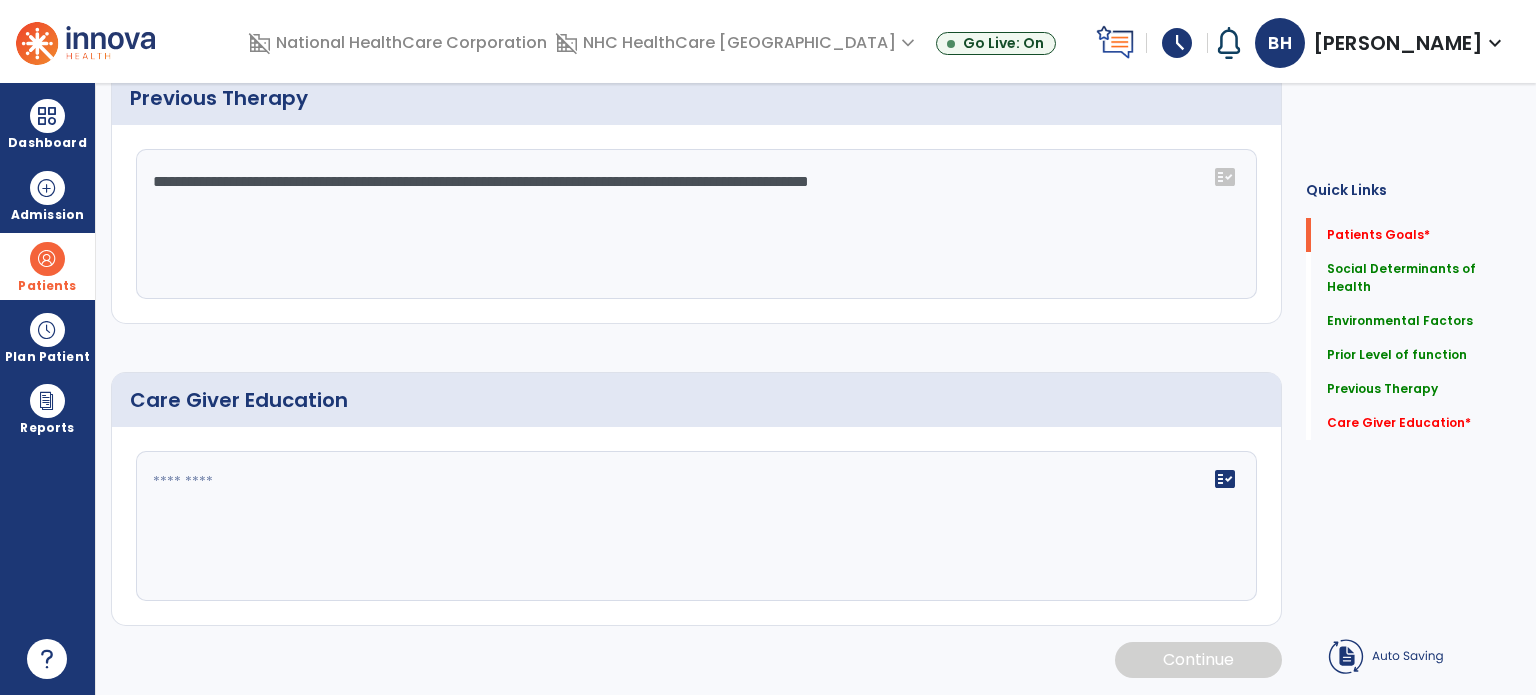 scroll, scrollTop: 8, scrollLeft: 0, axis: vertical 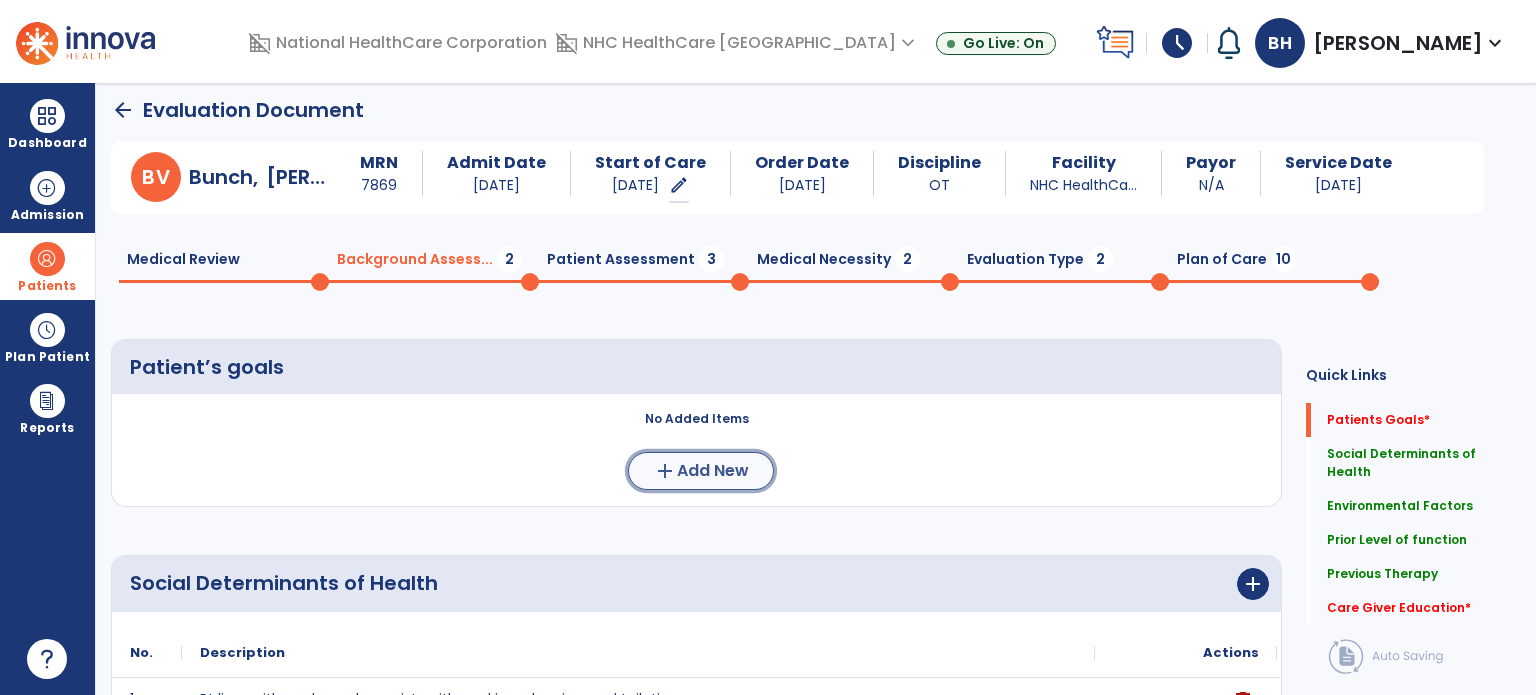 click on "add" 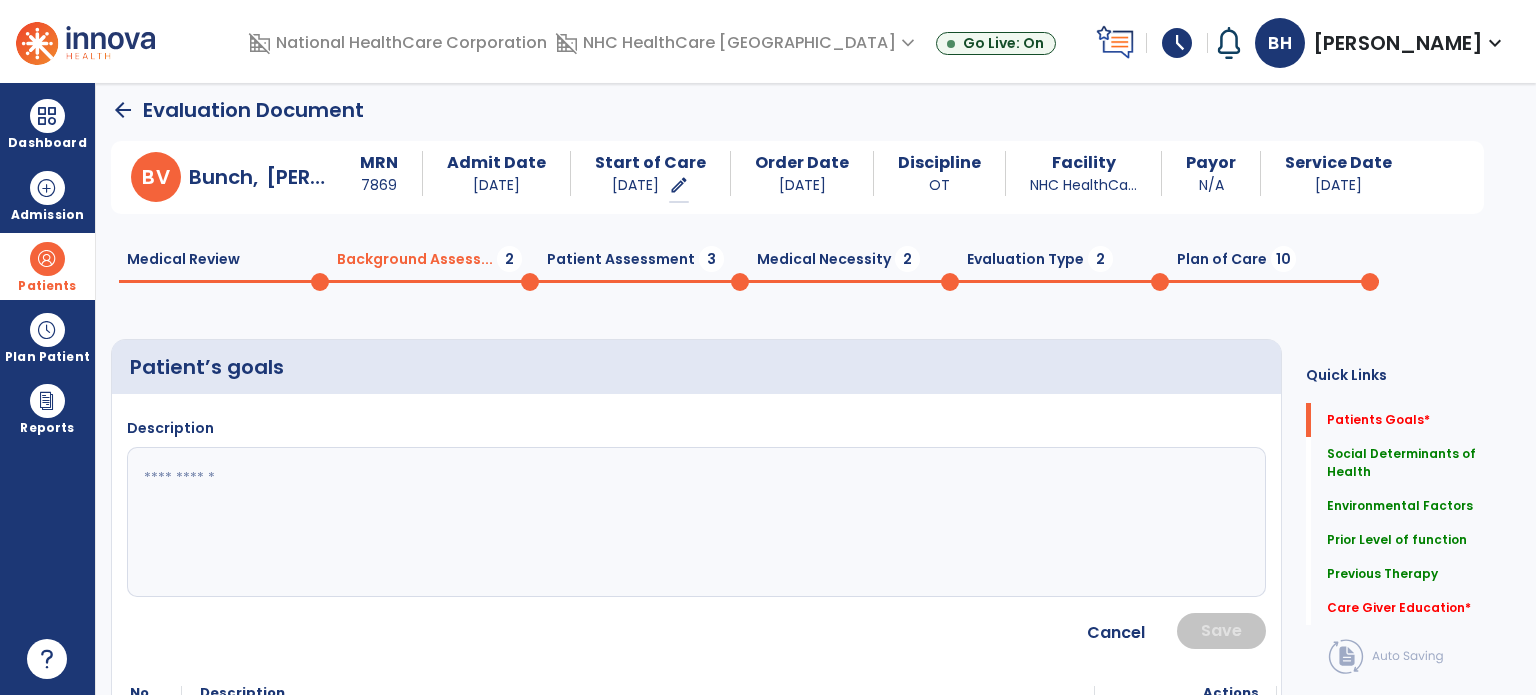 click 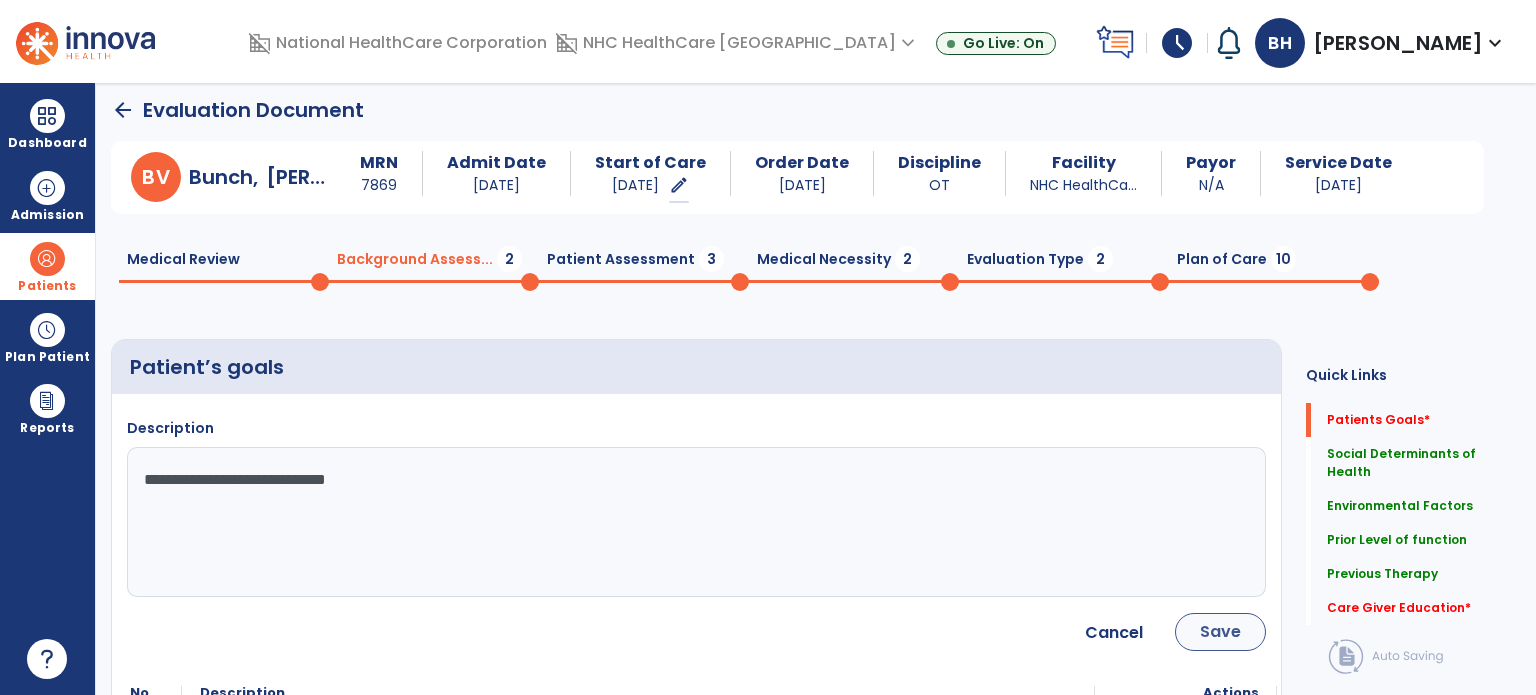 type on "**********" 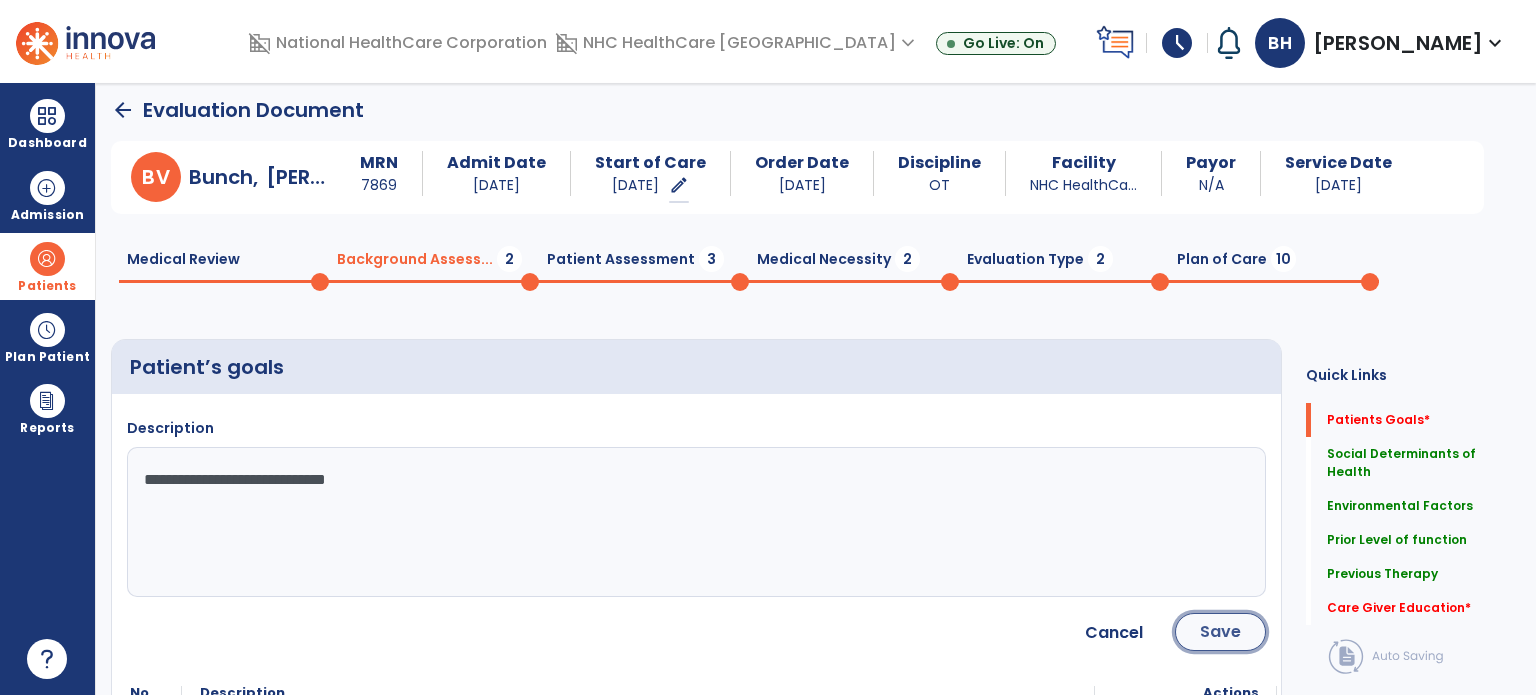 click on "Save" 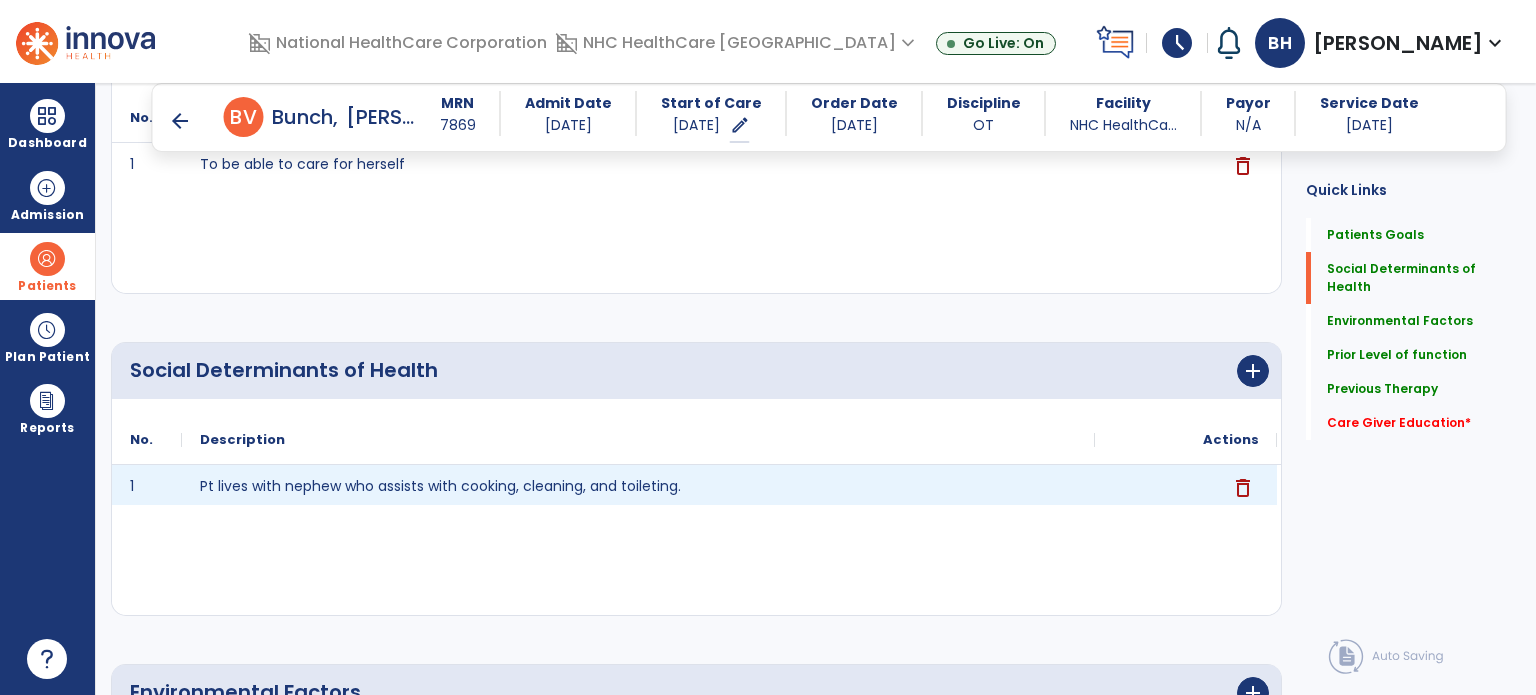scroll, scrollTop: 408, scrollLeft: 0, axis: vertical 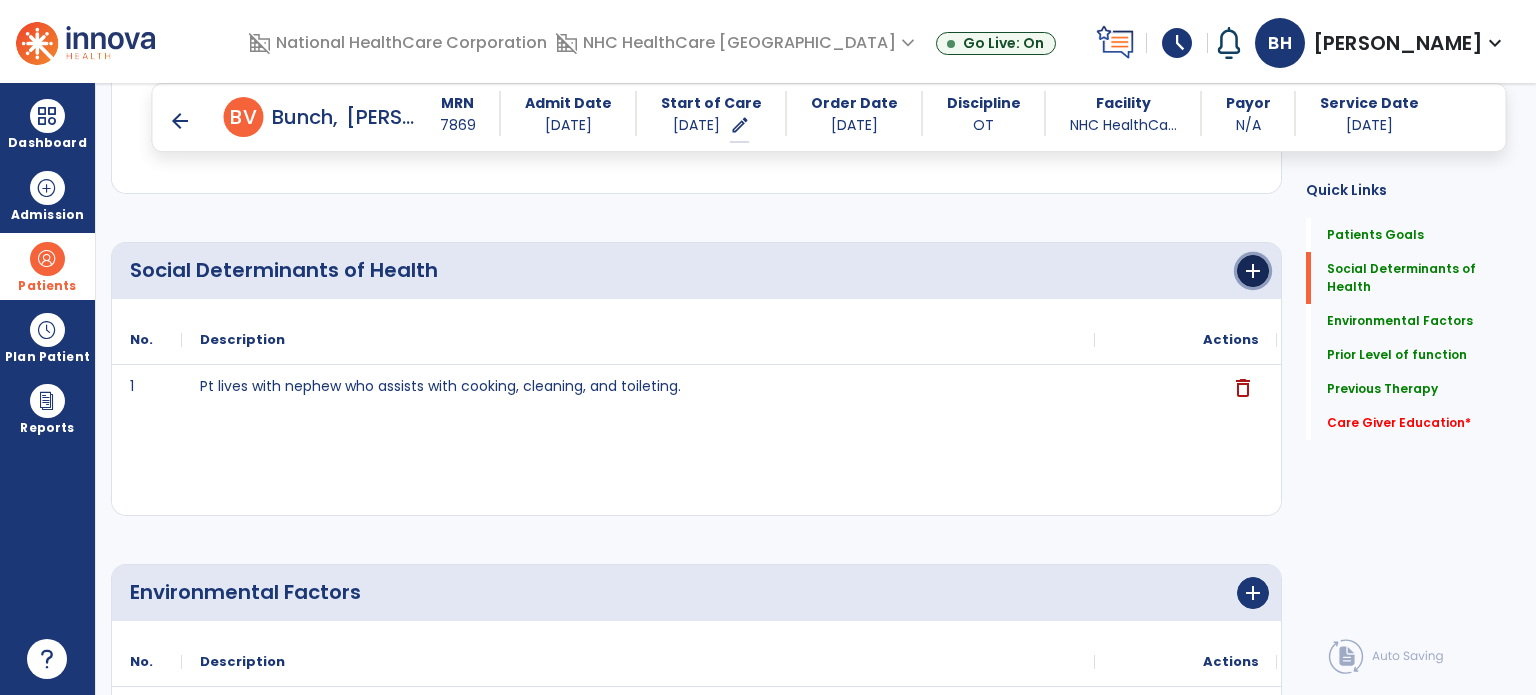 click on "add" 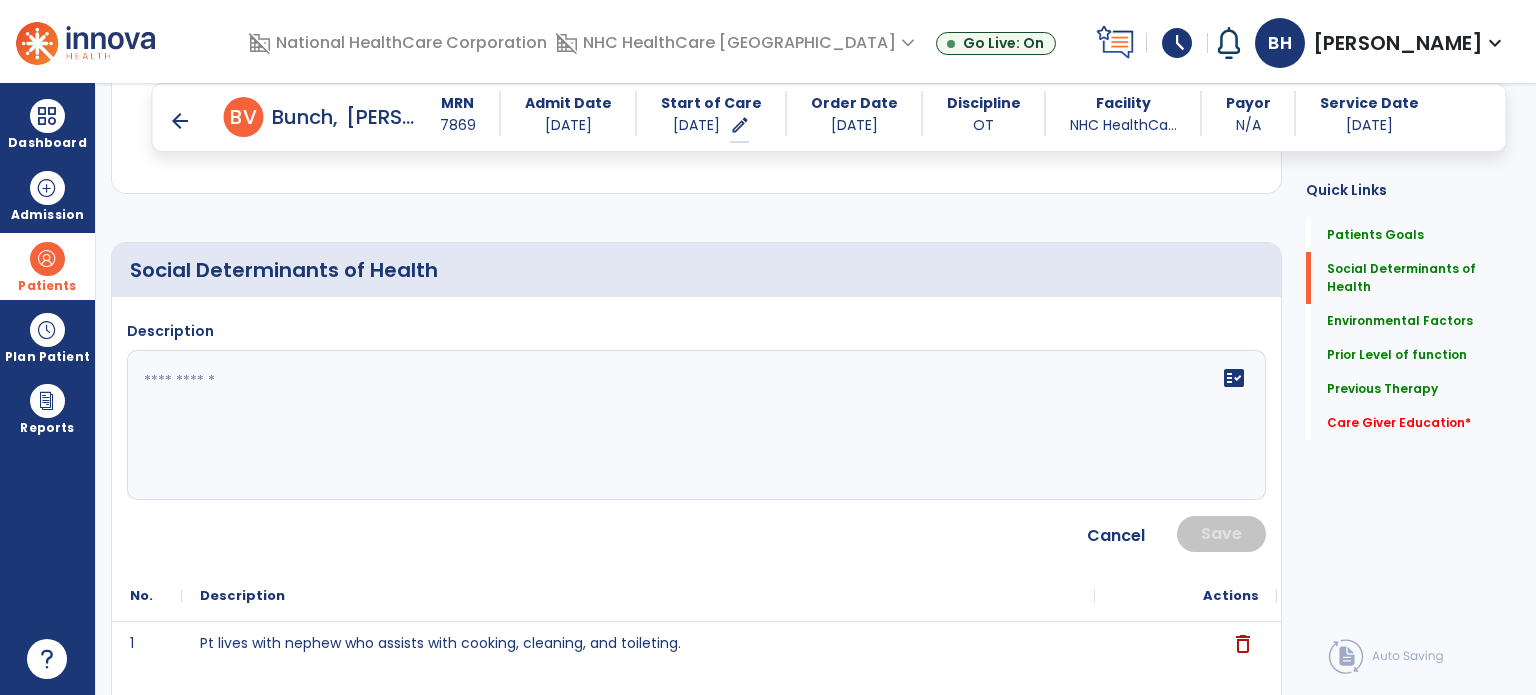 click 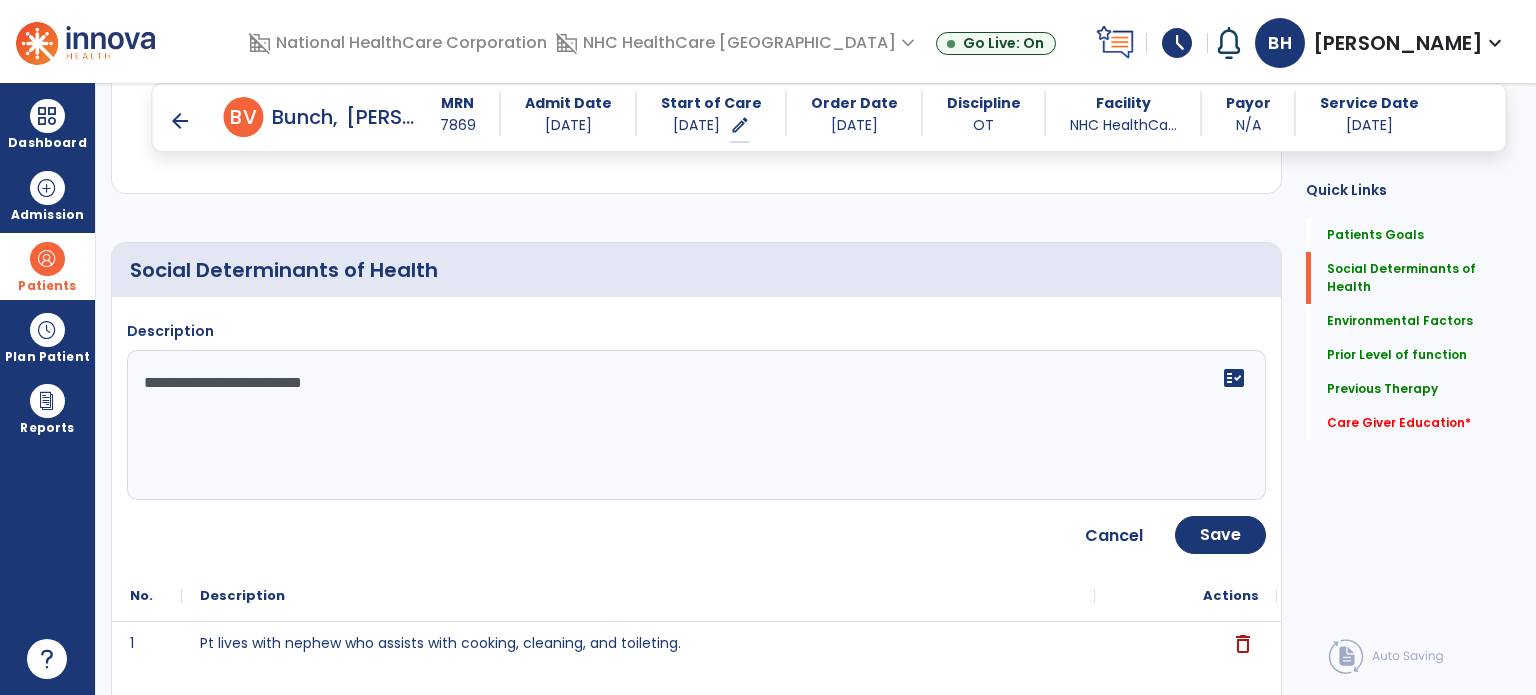 type on "**********" 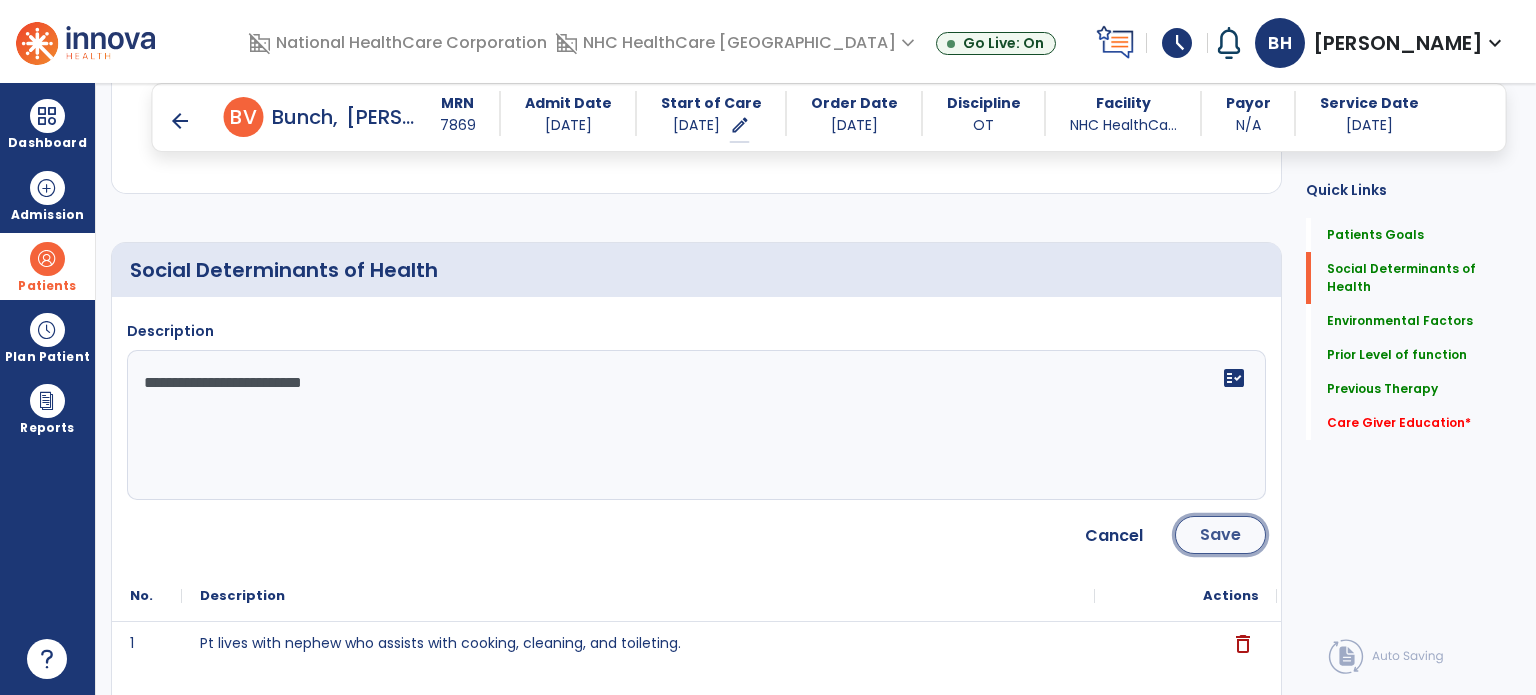 click on "Save" 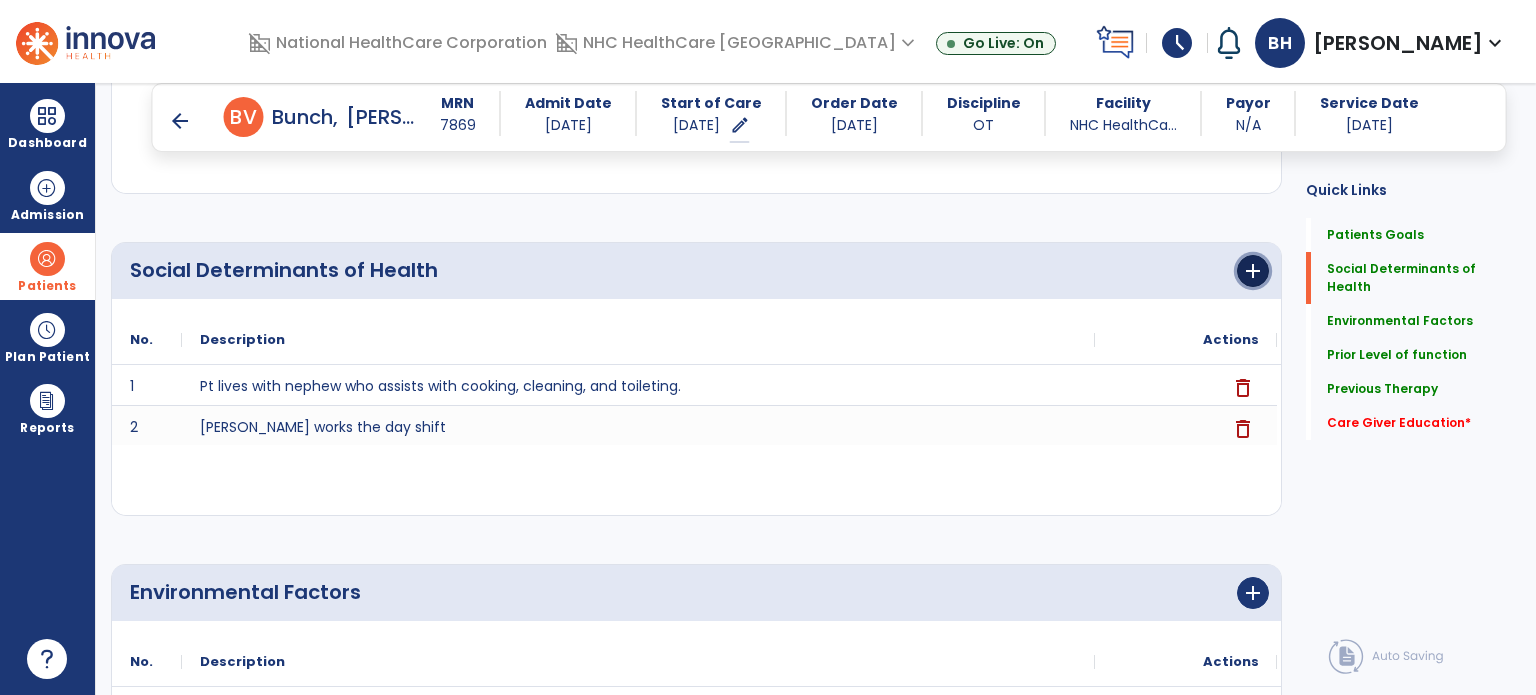 click on "add" 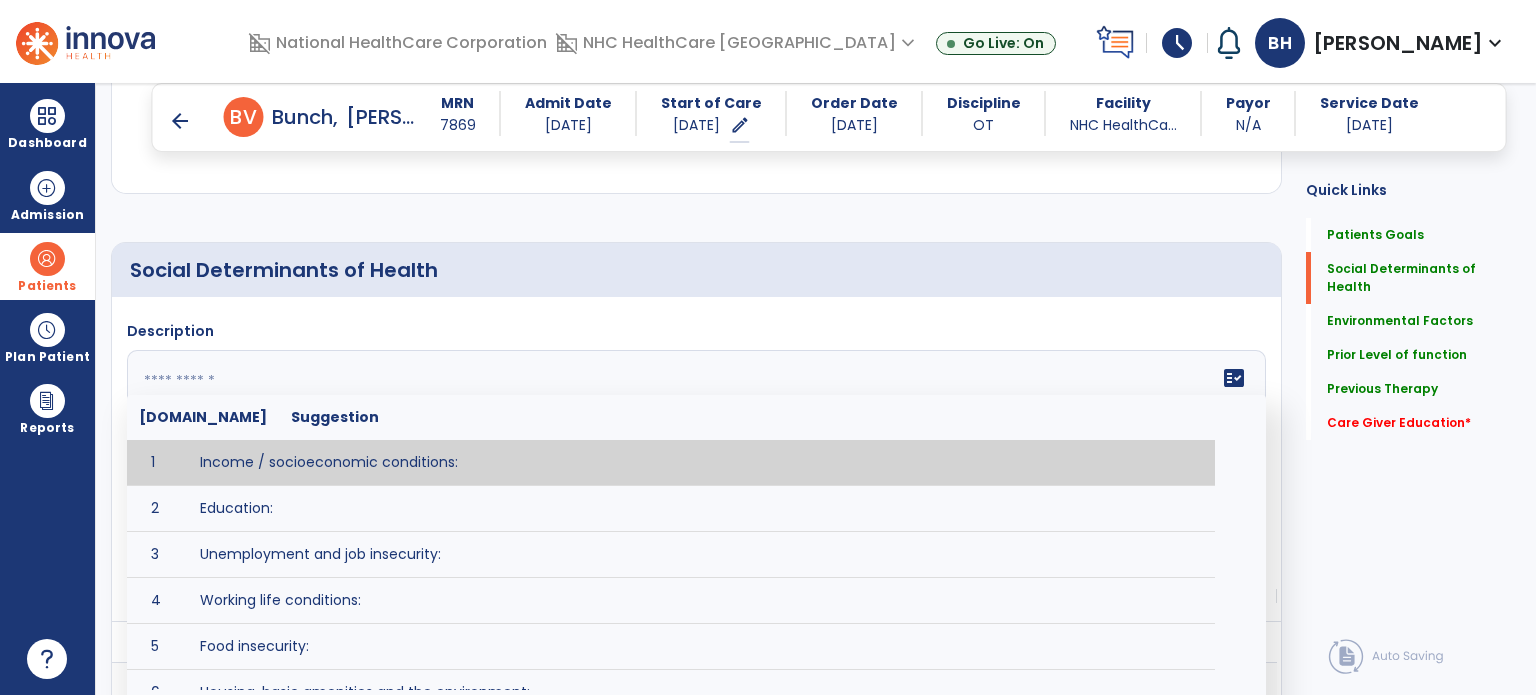 click 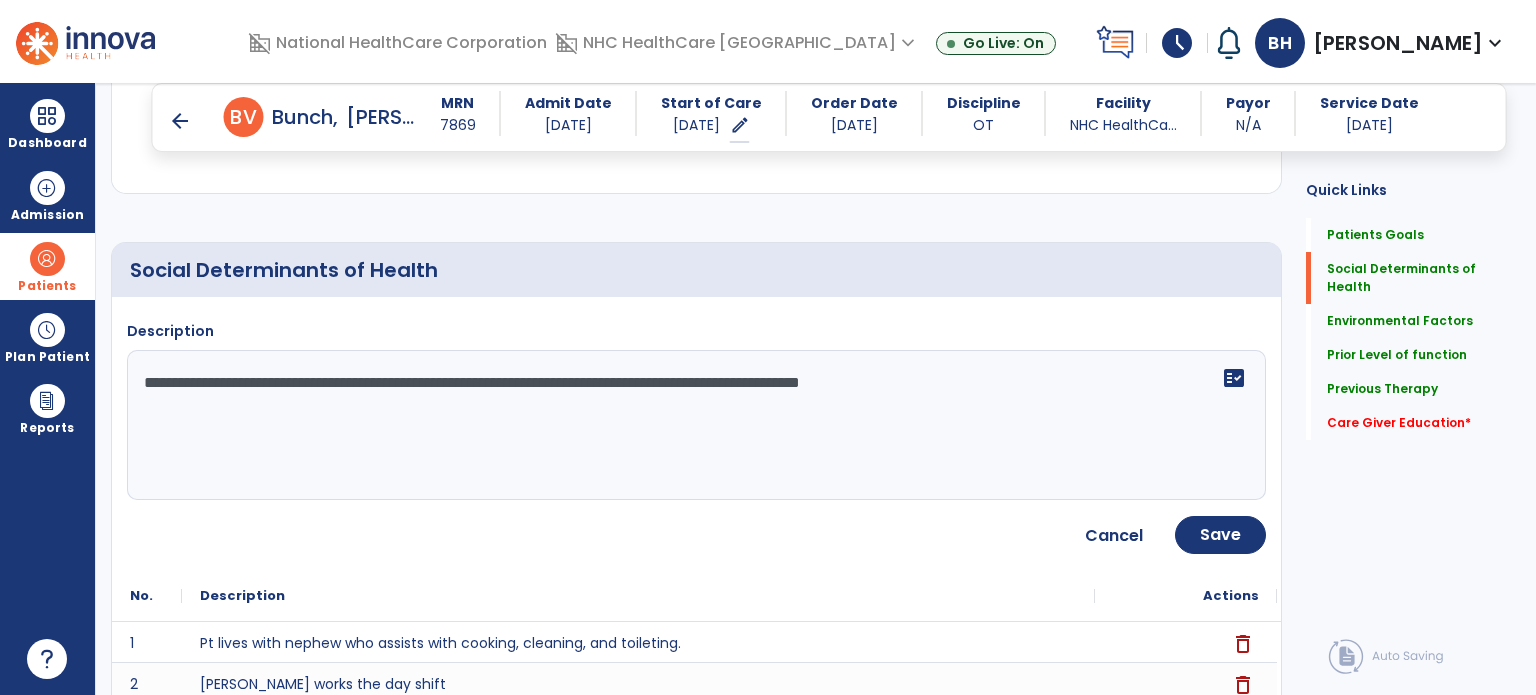 click on "**********" 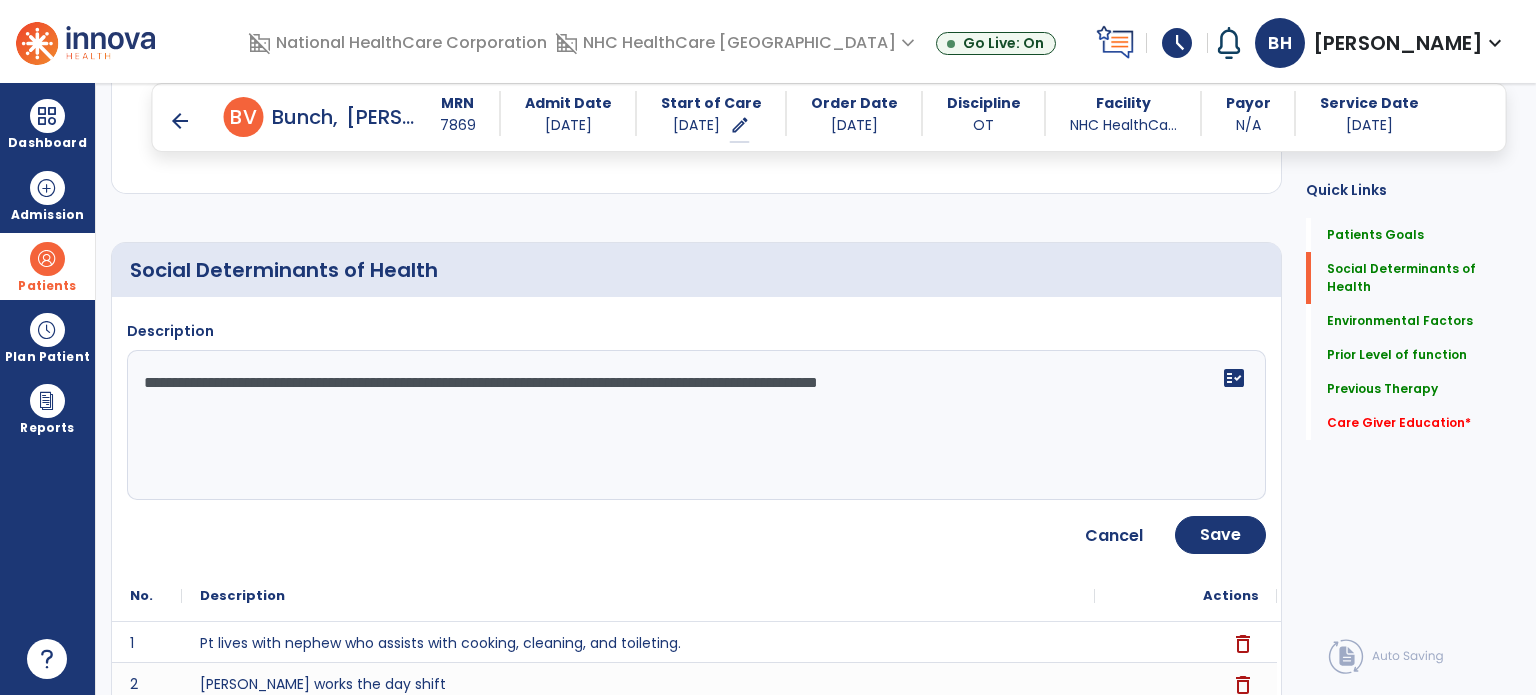 drag, startPoint x: 577, startPoint y: 379, endPoint x: 458, endPoint y: 373, distance: 119.15116 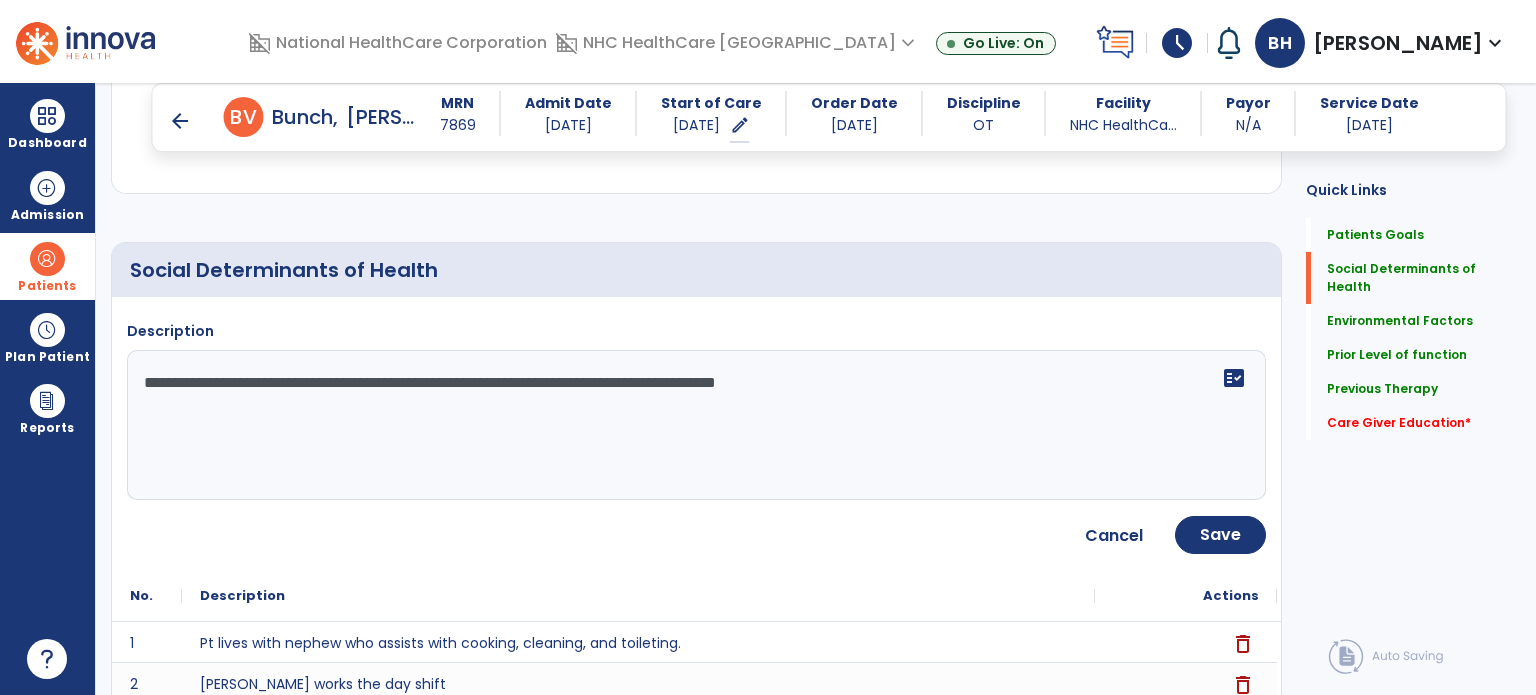 click on "**********" 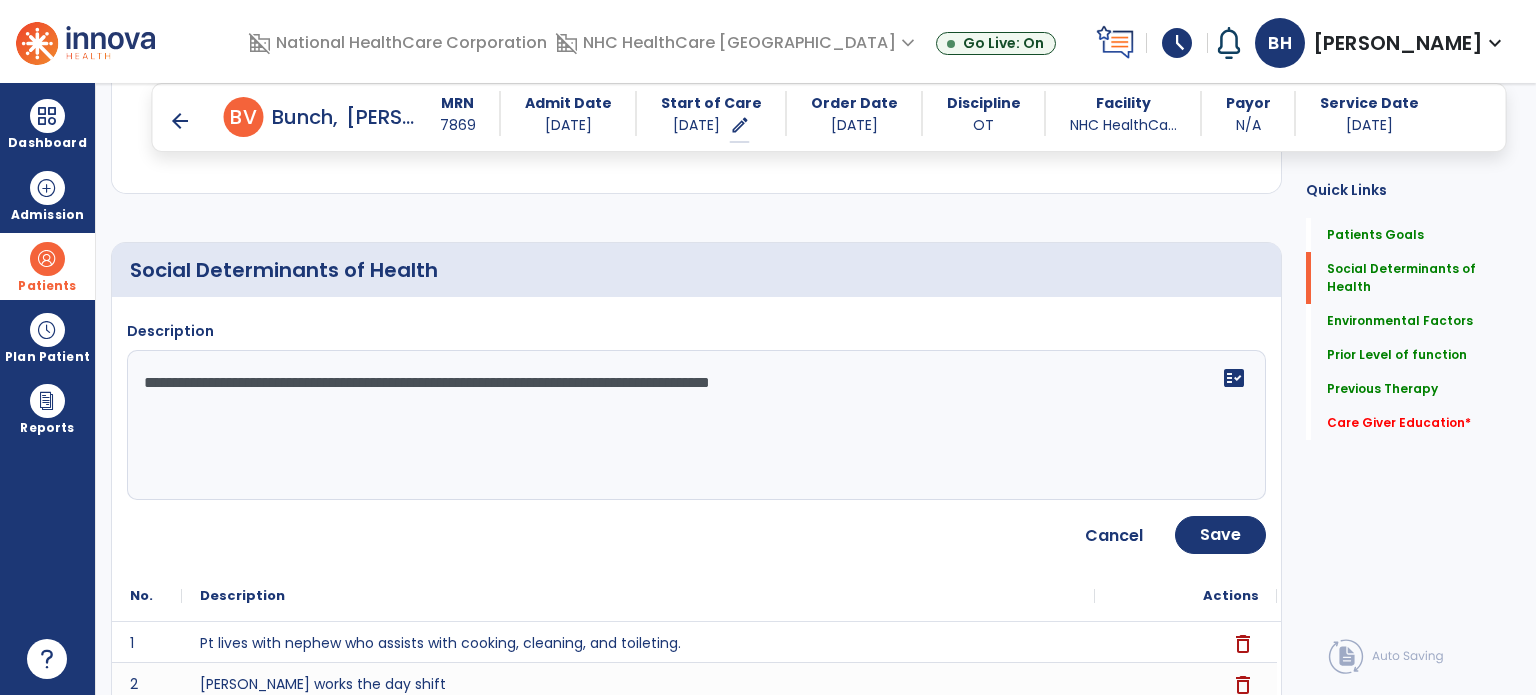 click on "**********" 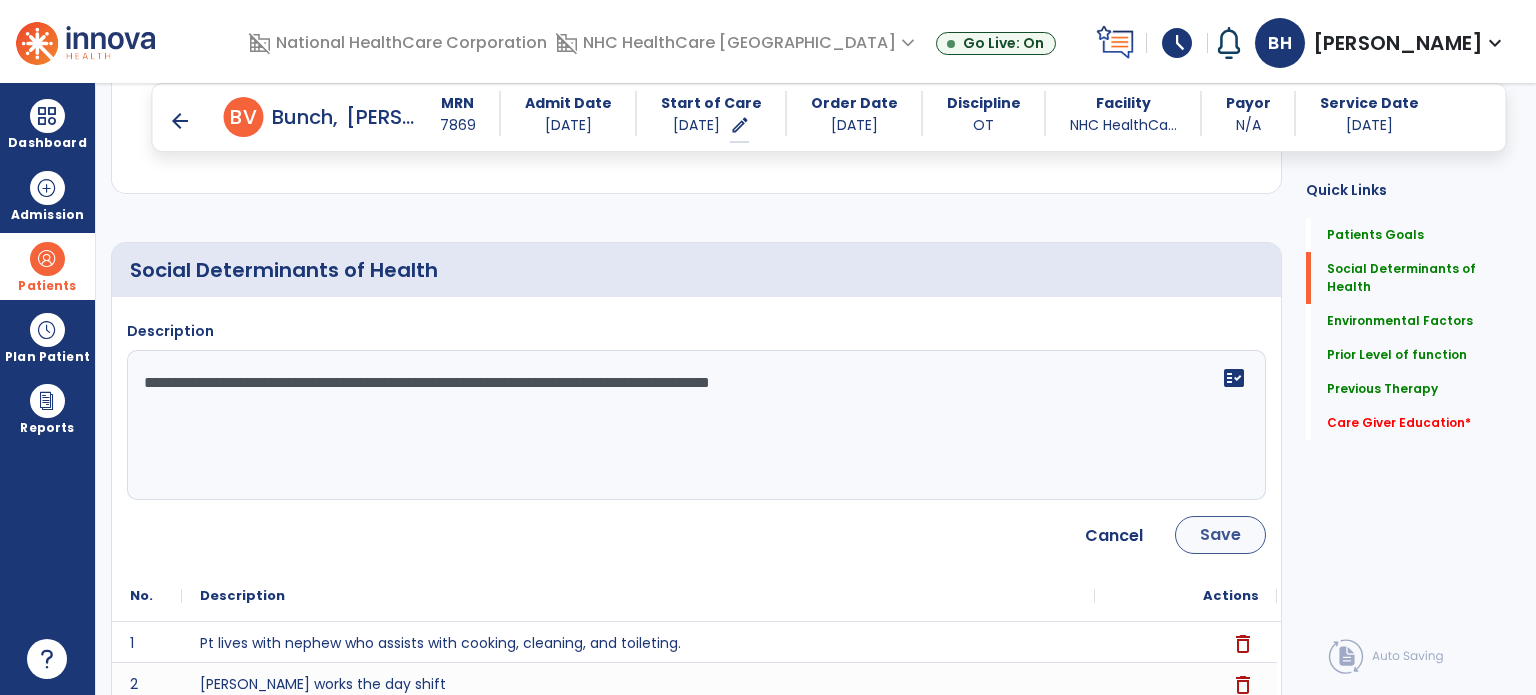 type on "**********" 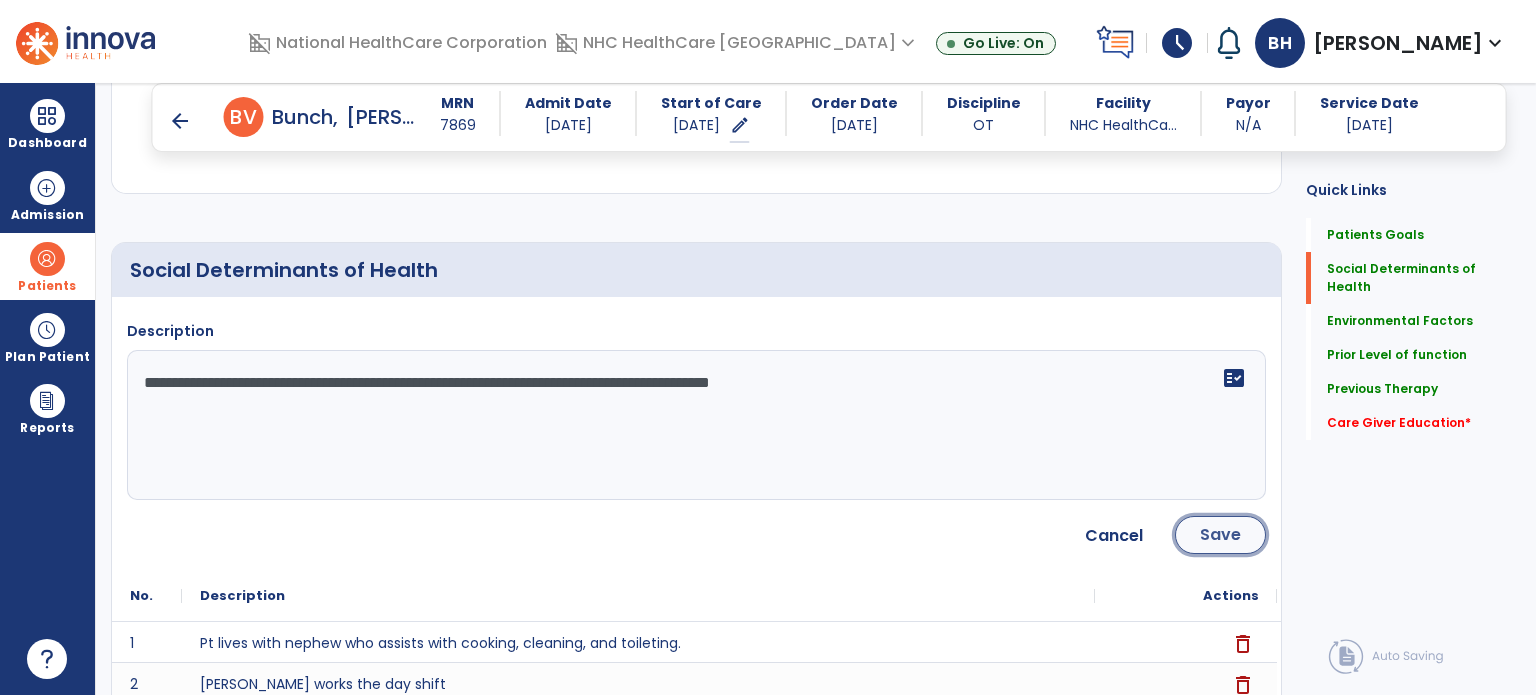 click on "Save" 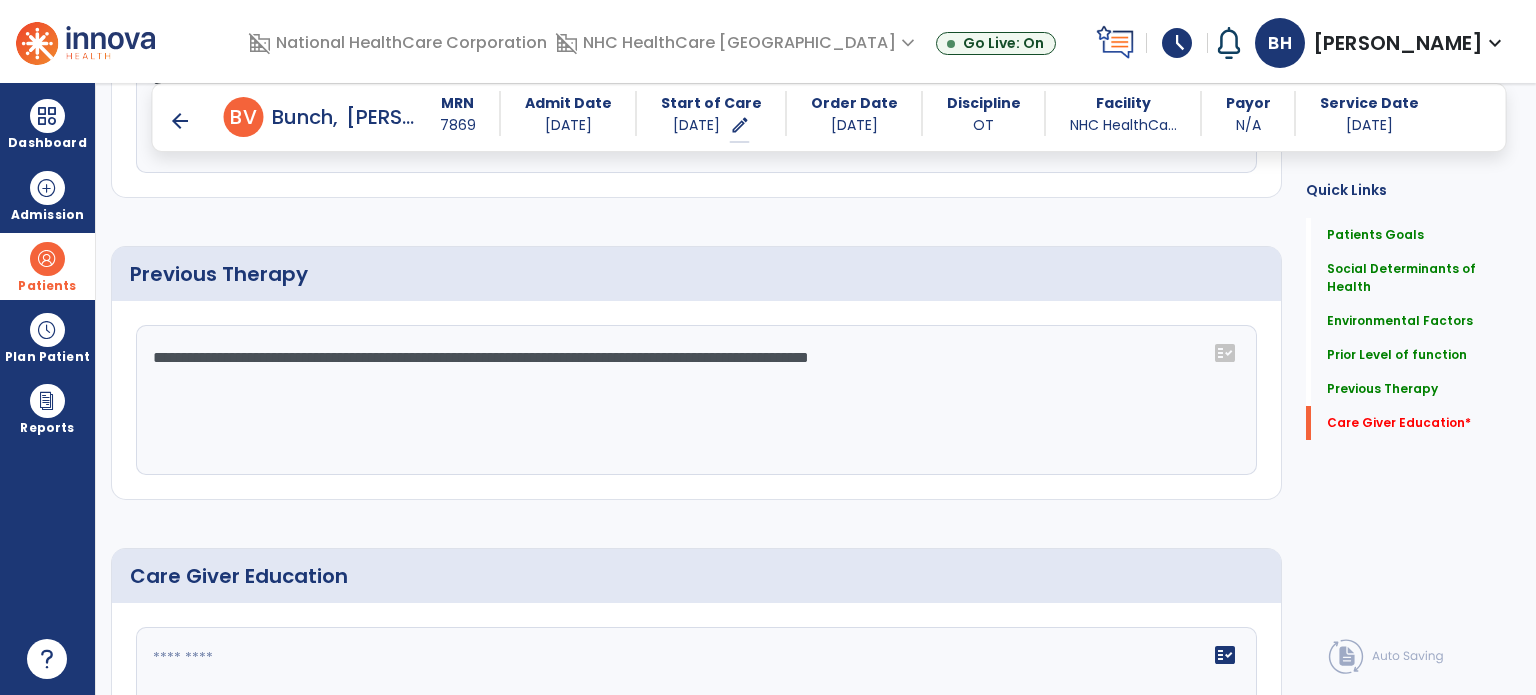 scroll, scrollTop: 1508, scrollLeft: 0, axis: vertical 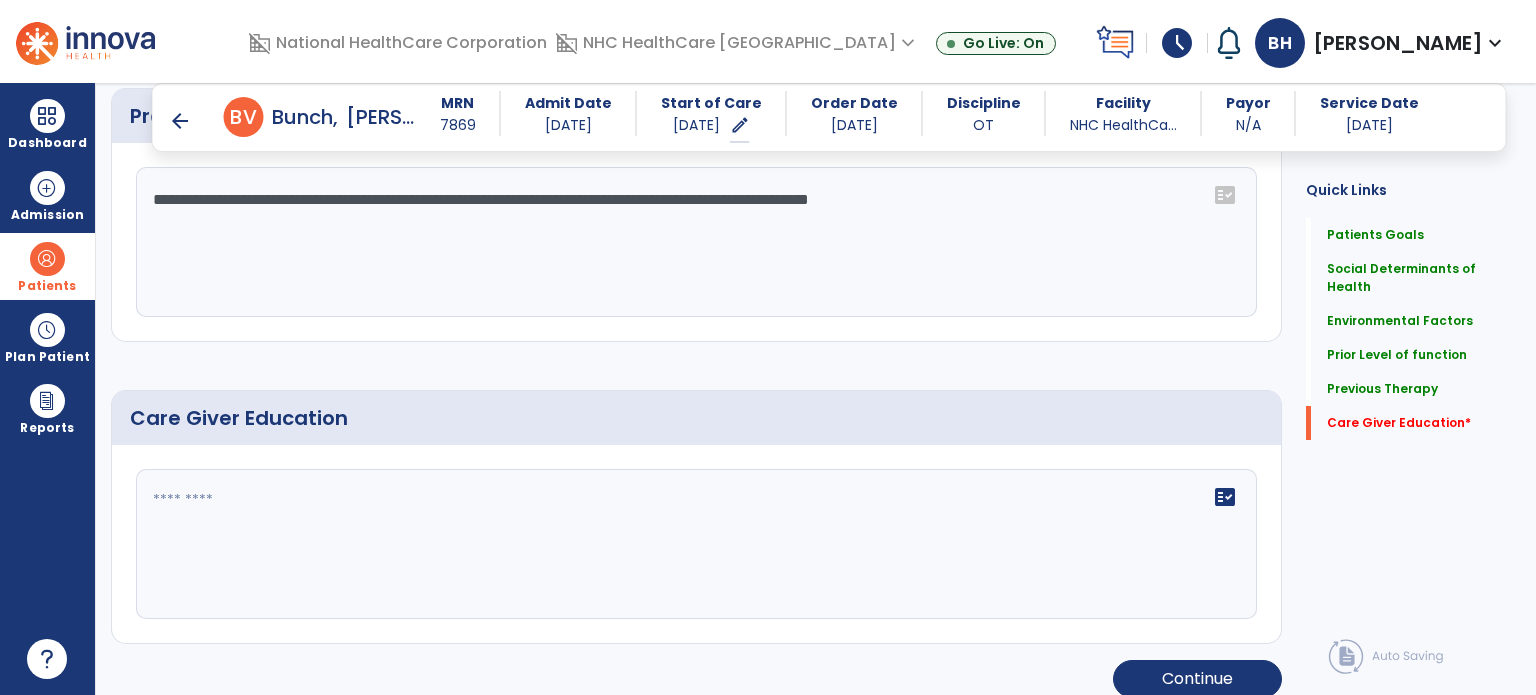 click on "fact_check" 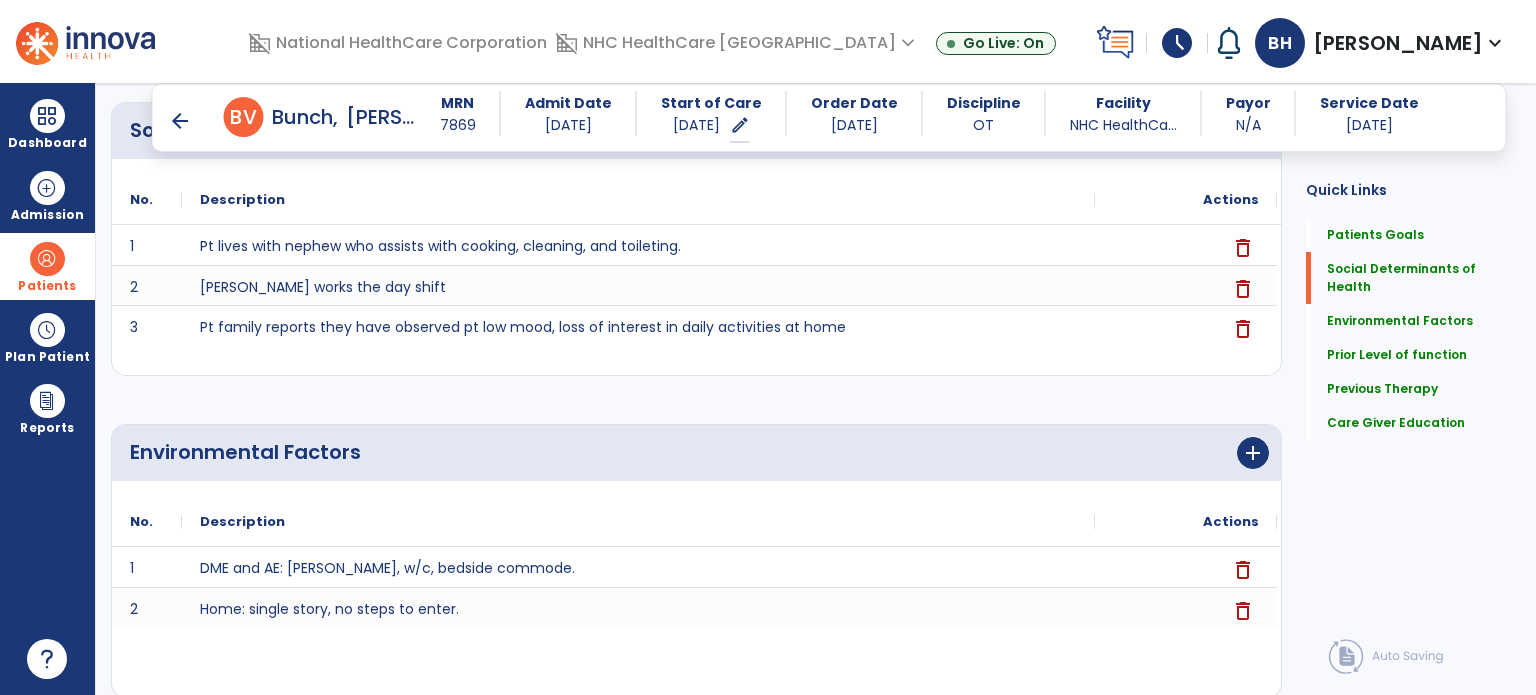 scroll, scrollTop: 523, scrollLeft: 0, axis: vertical 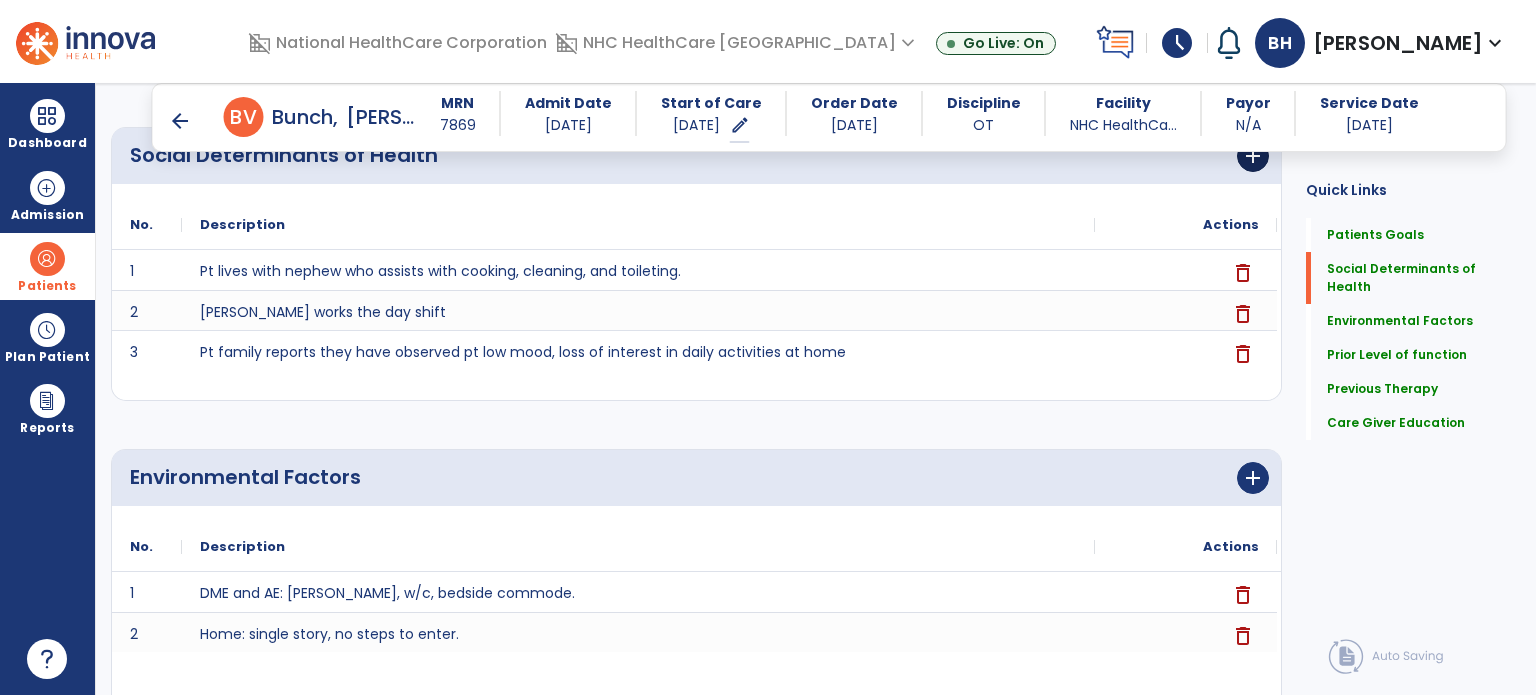 type on "**" 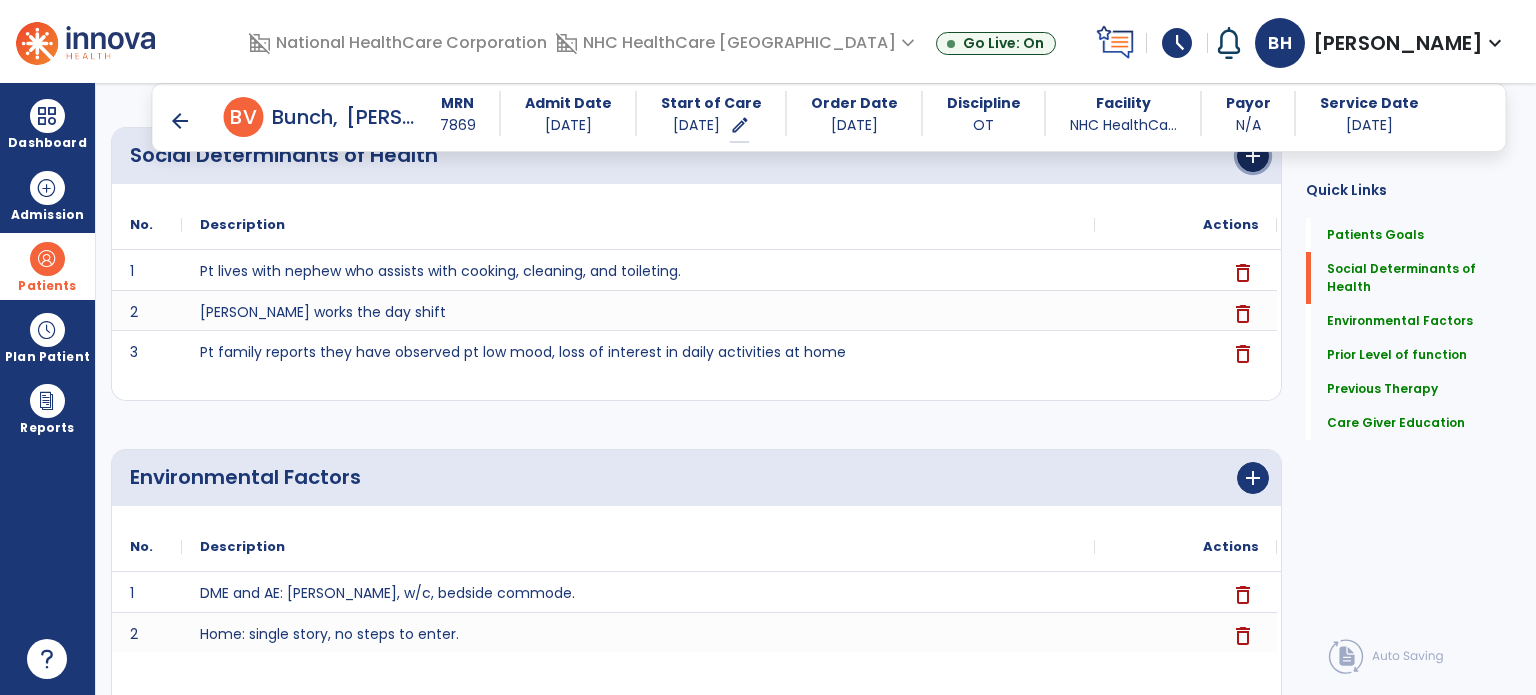 click on "add" 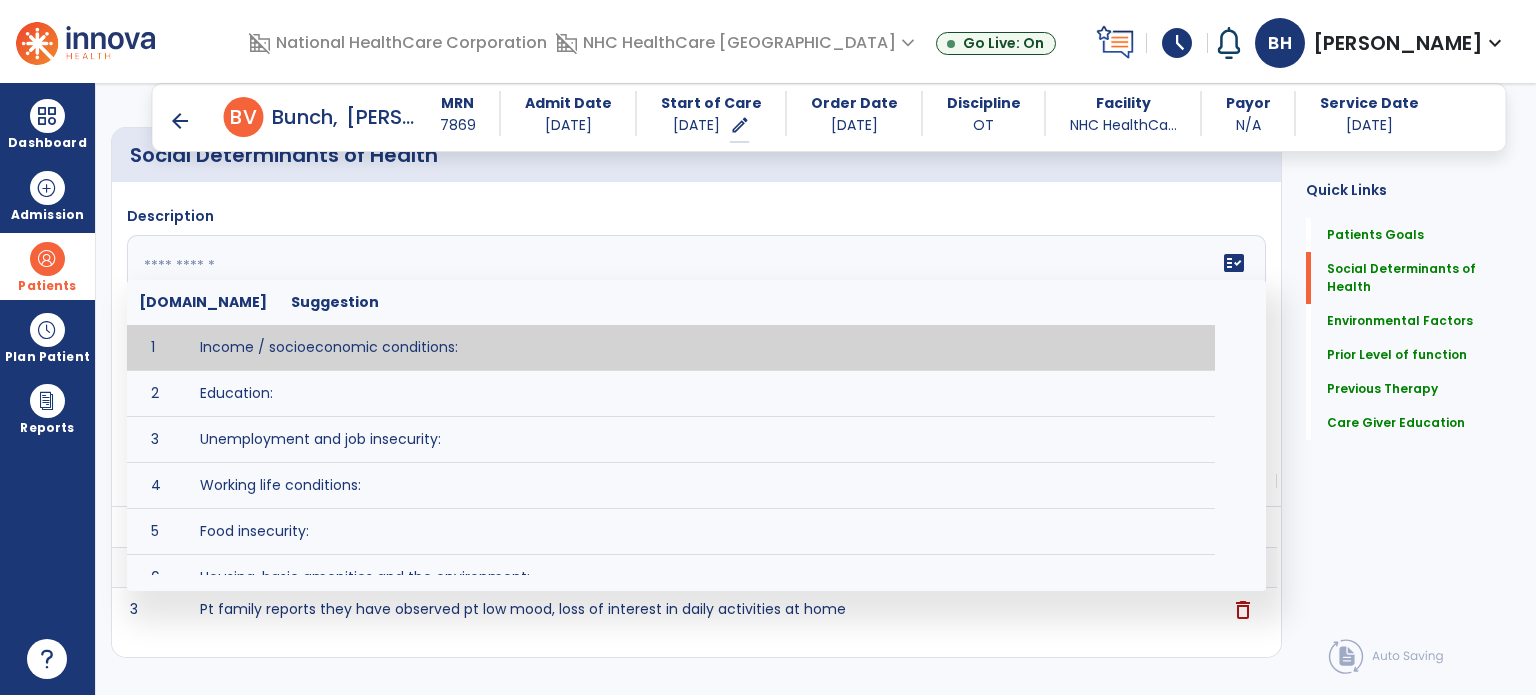 click on "fact_check  [DOMAIN_NAME] Suggestion 1 Income / socioeconomic conditions:  2 Education:  3 Unemployment and job insecurity:  4 Working life conditions:  5 Food insecurity:  6 Housing, basic amenities and the environment:  7 Early childhood development:  8 Social inclusion and non-discrimination: 9 Structural conflict: 10 Access to affordable health services of decent quality:" 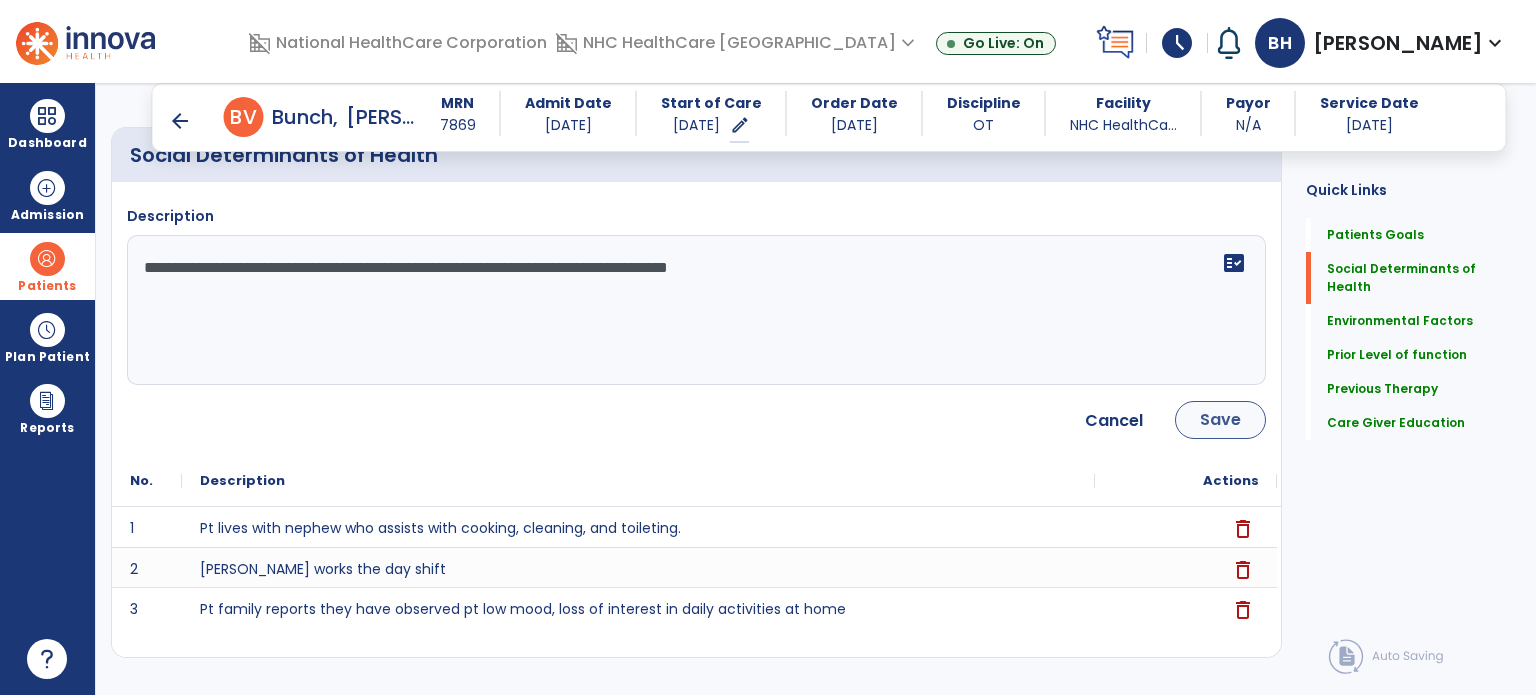 type on "**********" 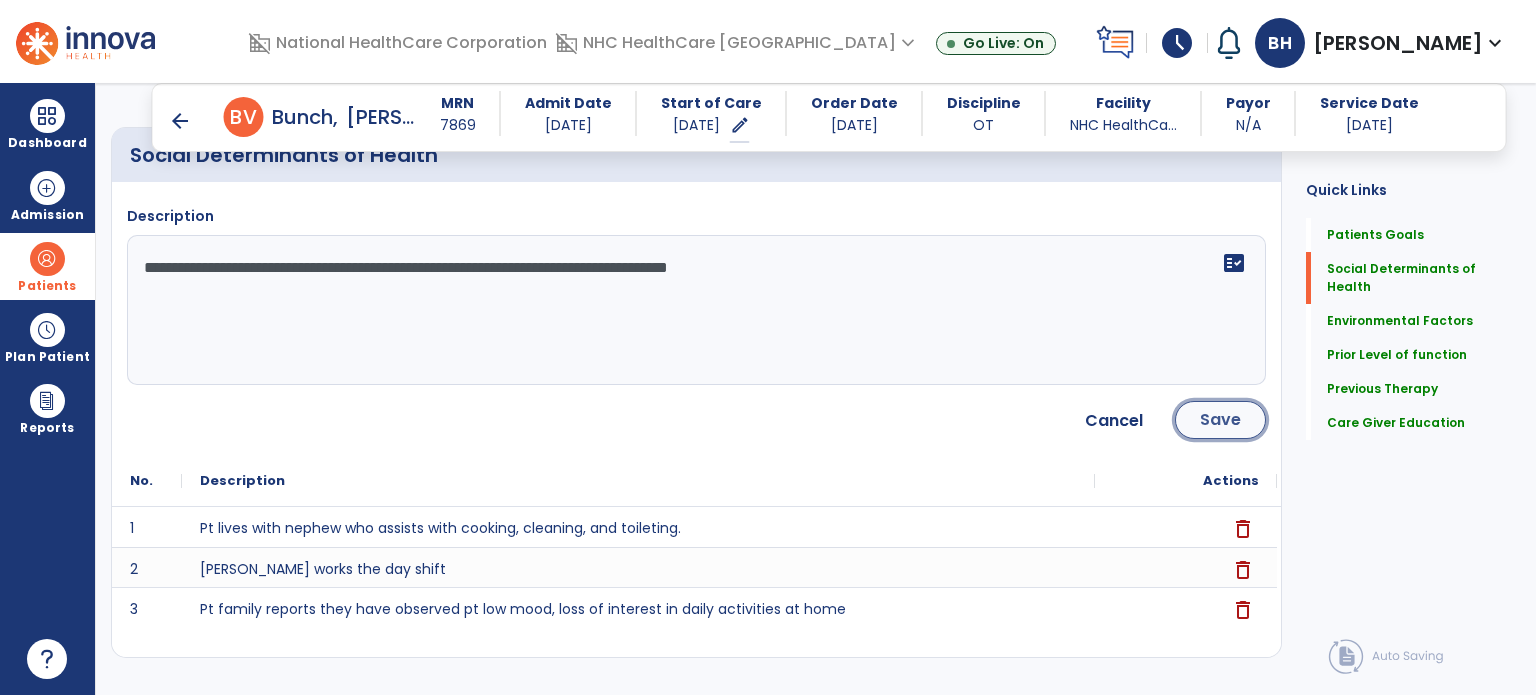 click on "Save" 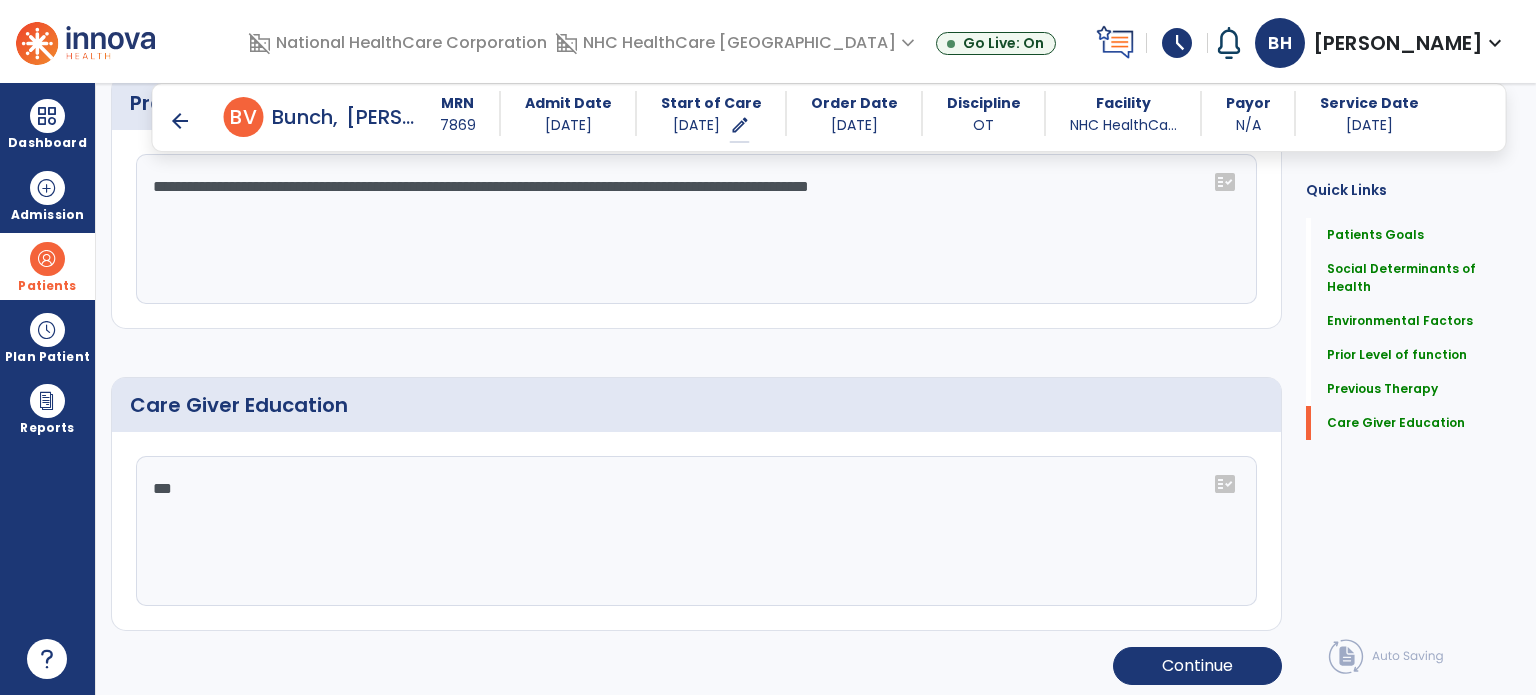 scroll, scrollTop: 1532, scrollLeft: 0, axis: vertical 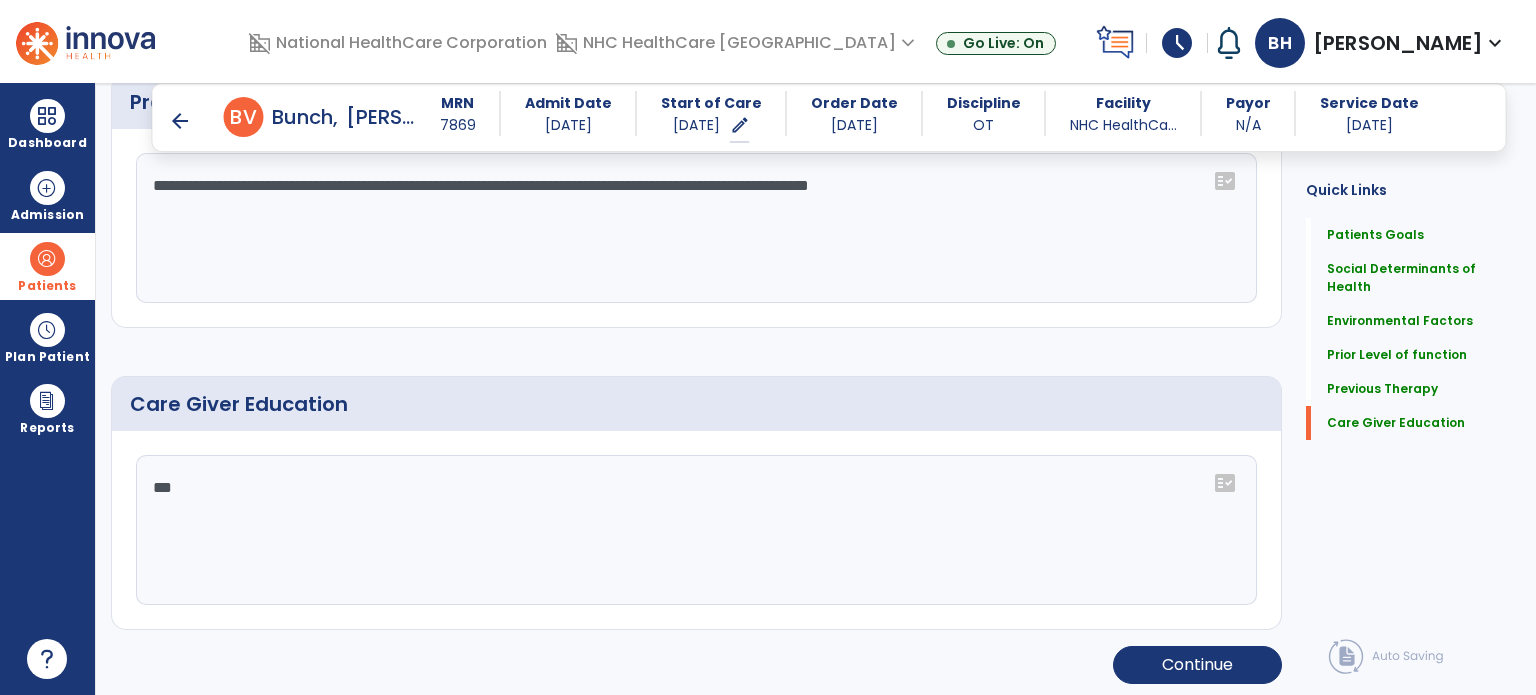 click on "**" 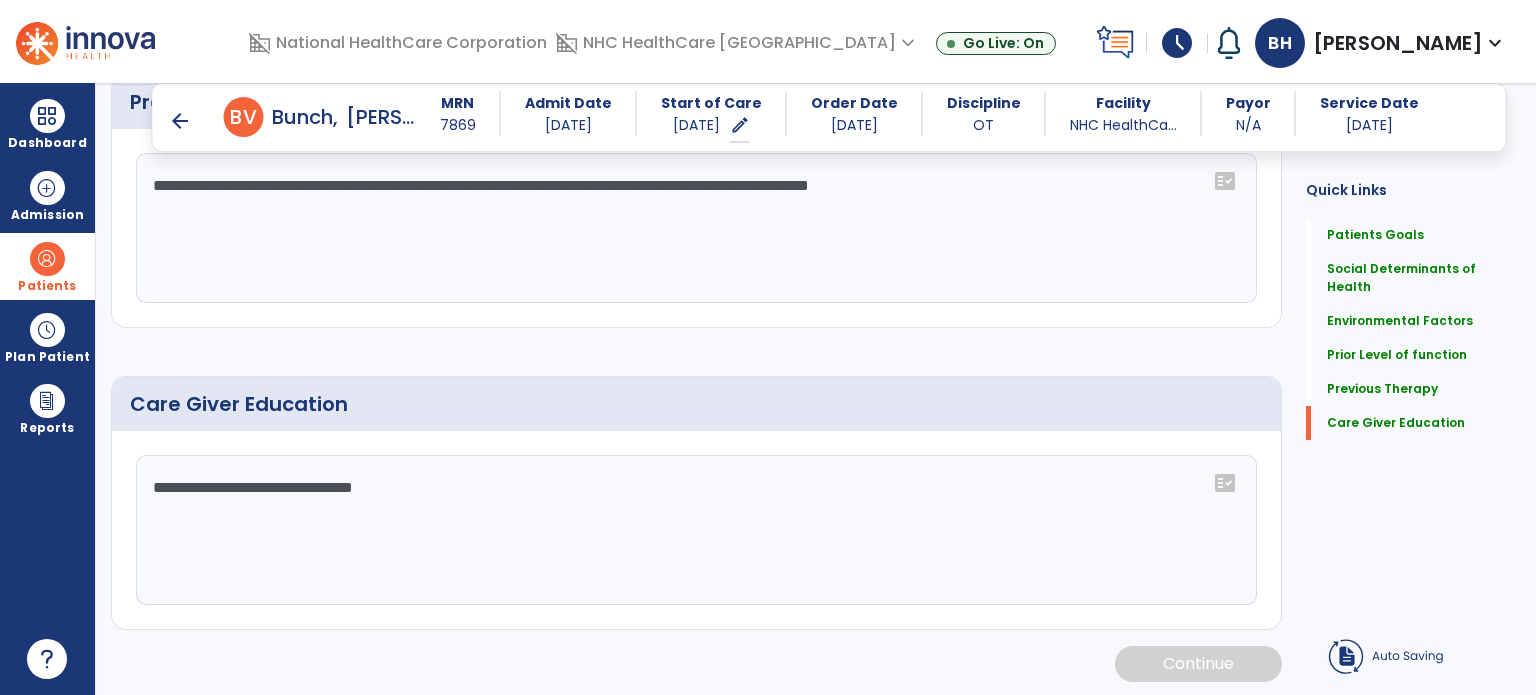 type on "**********" 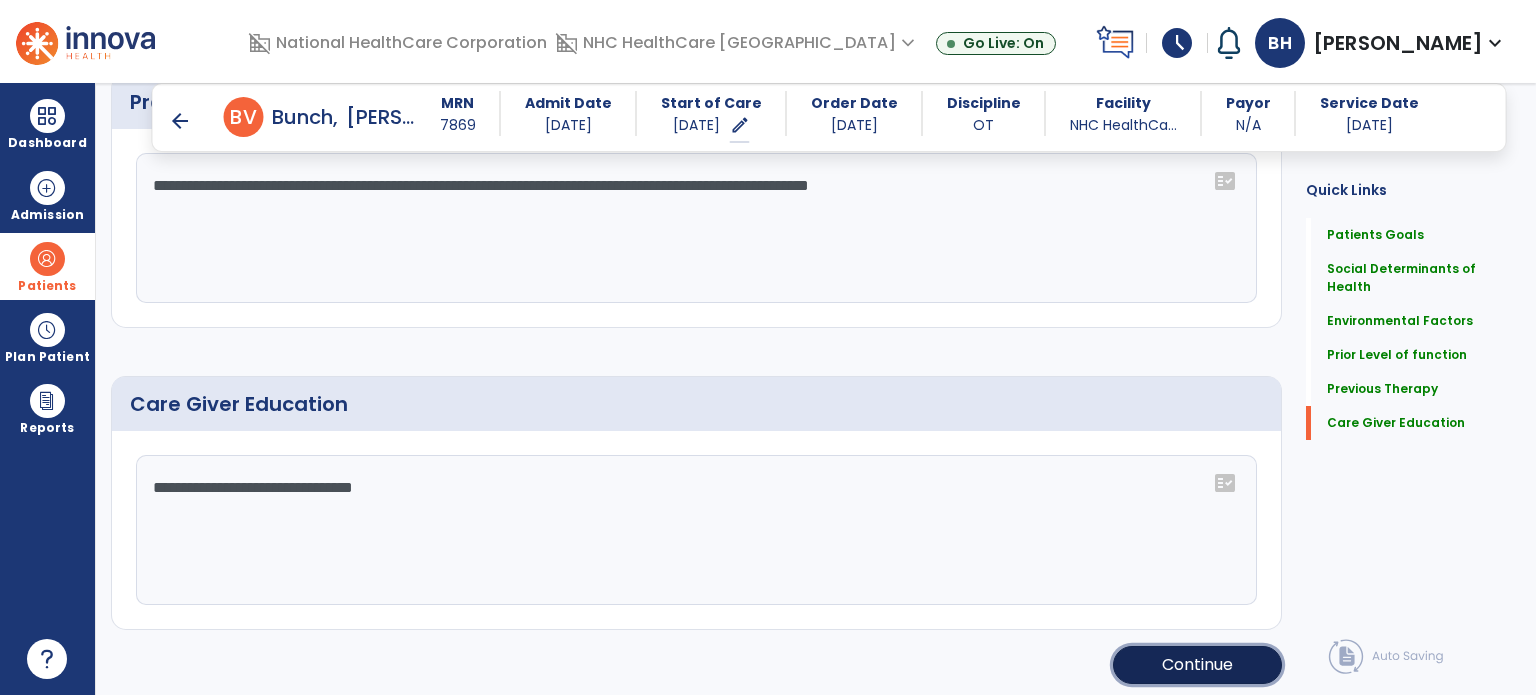 click on "Continue" 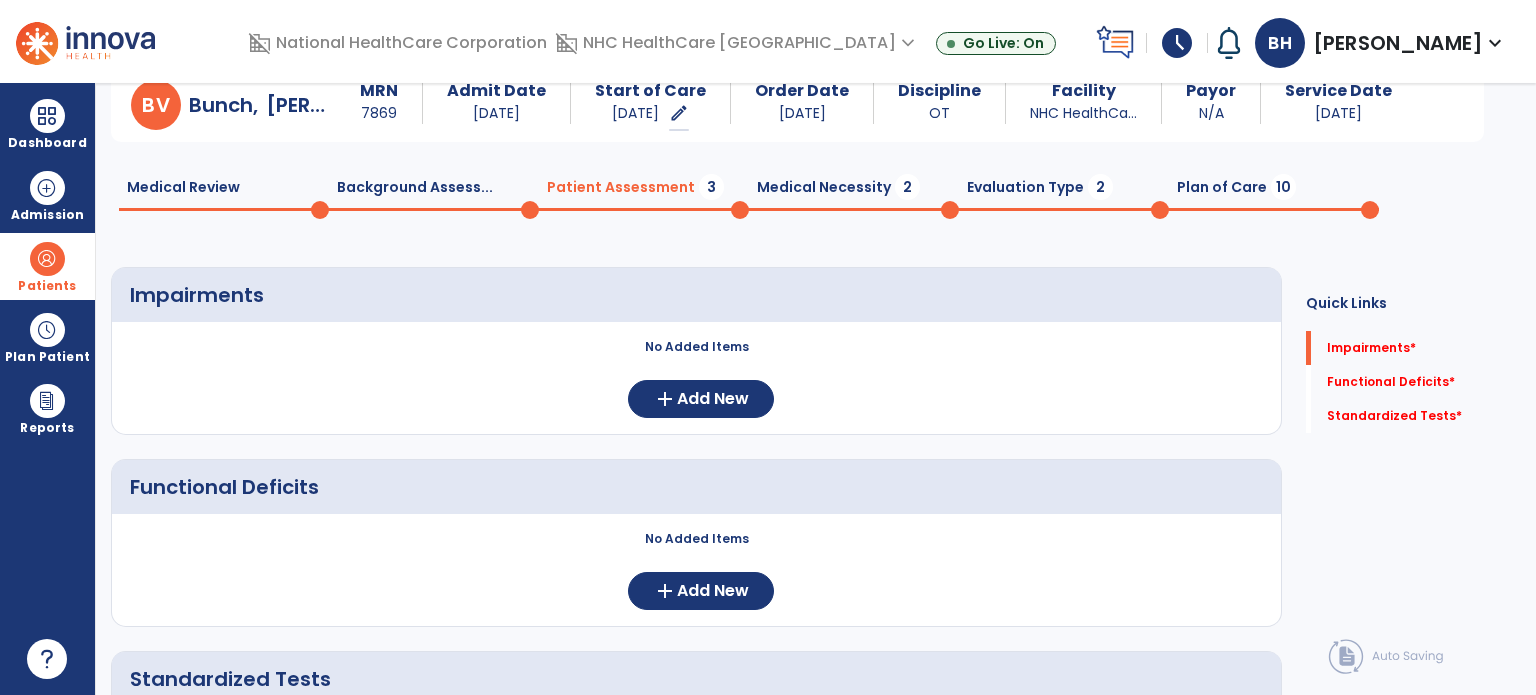 scroll, scrollTop: 0, scrollLeft: 0, axis: both 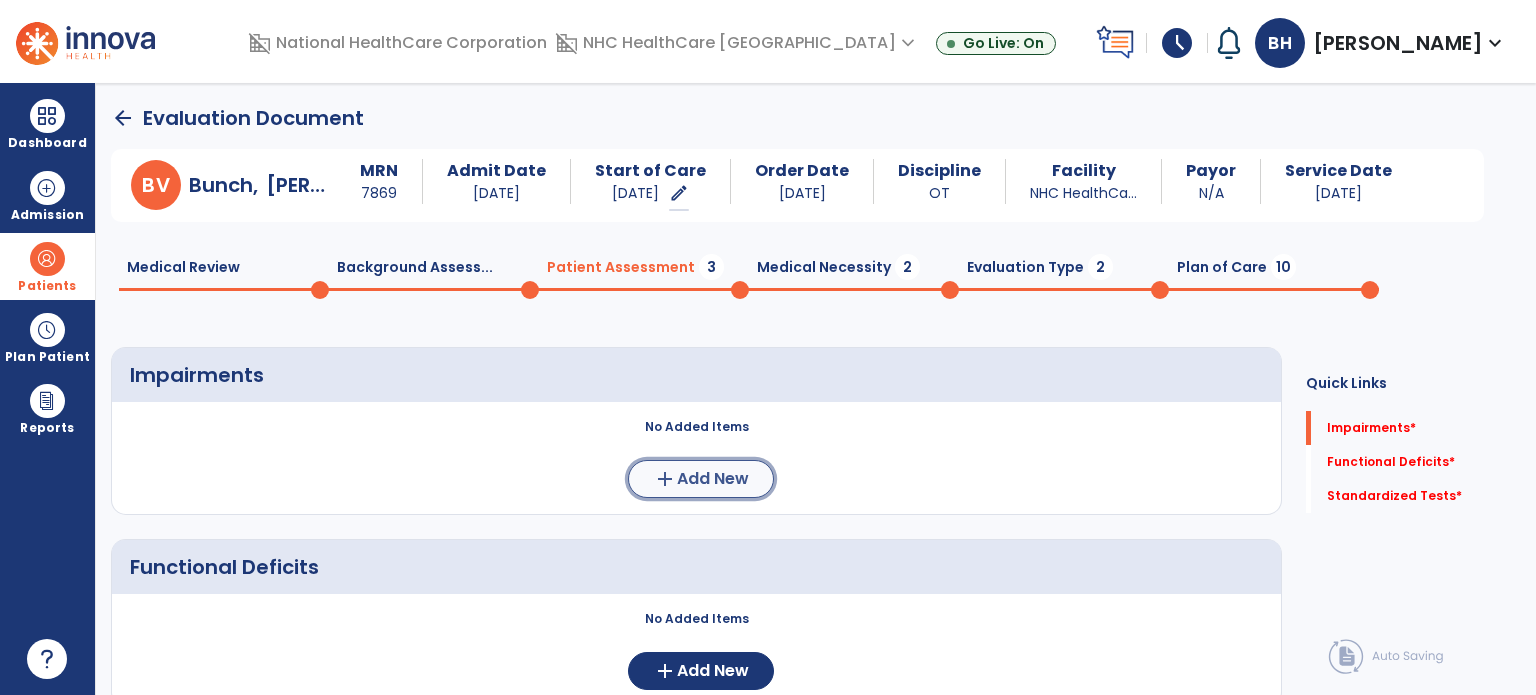 click on "Add New" 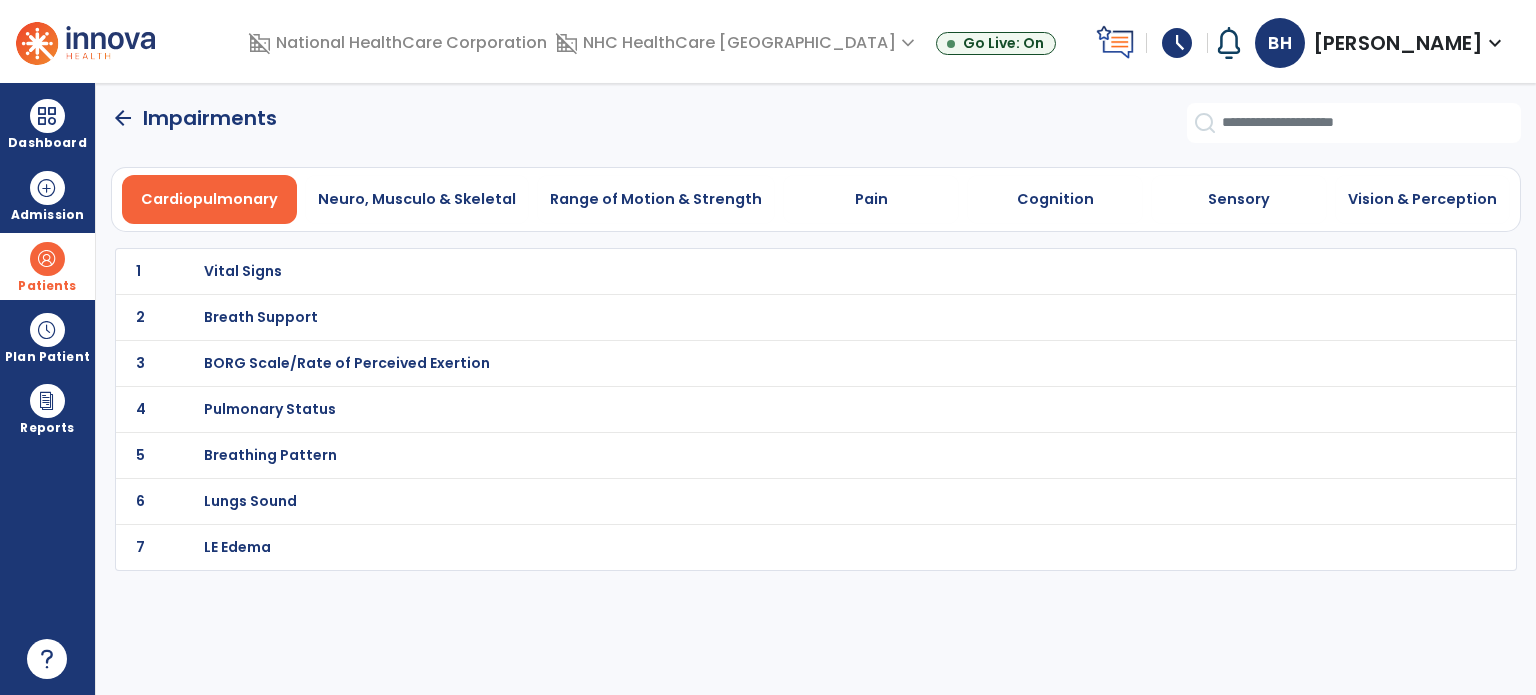click on "Vital Signs" at bounding box center (772, 271) 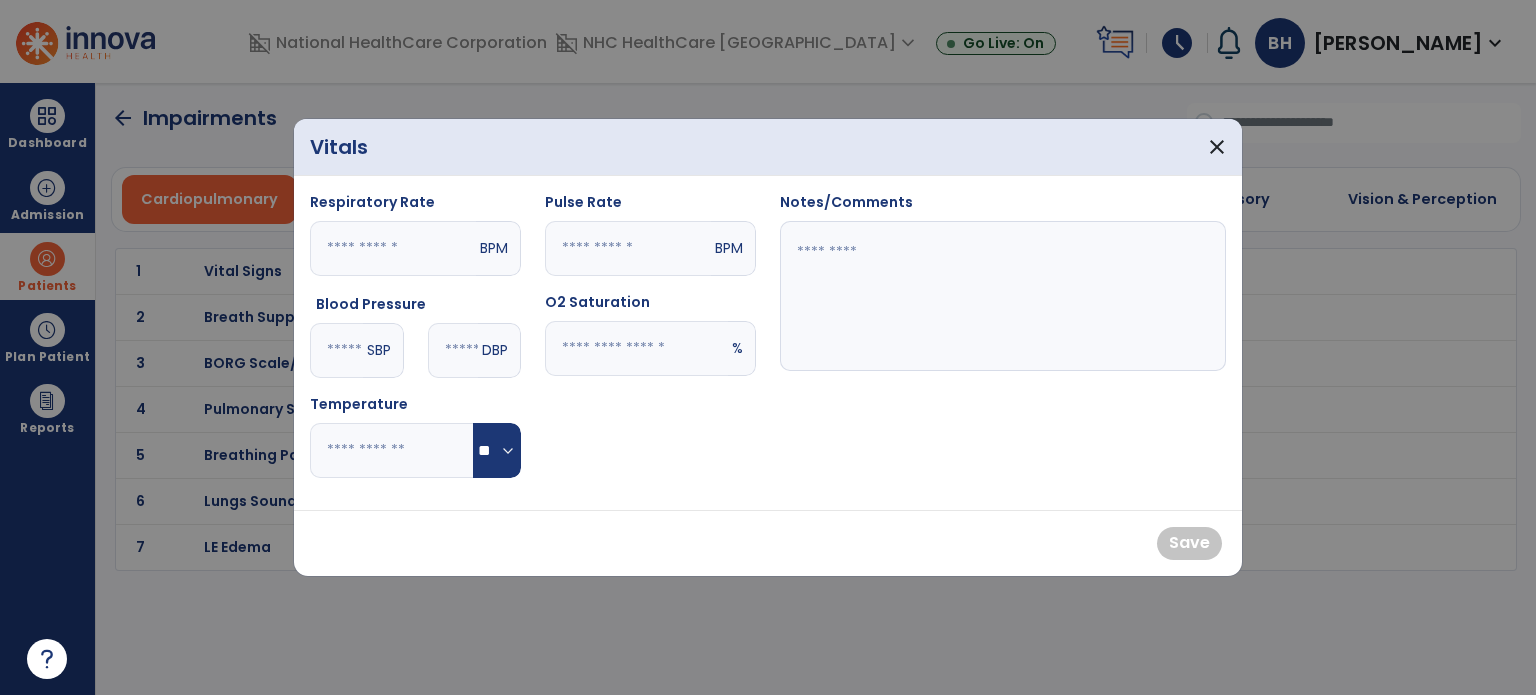 click at bounding box center (628, 248) 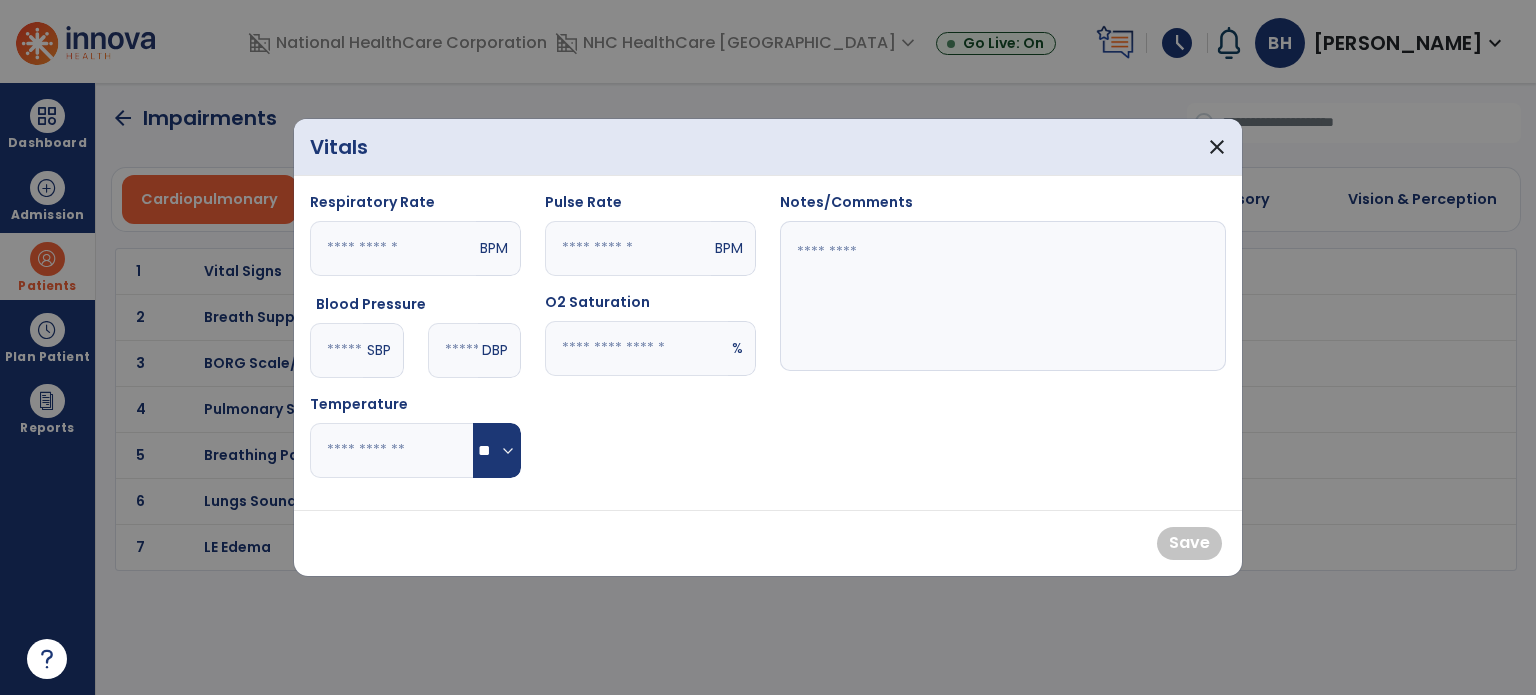 type on "**" 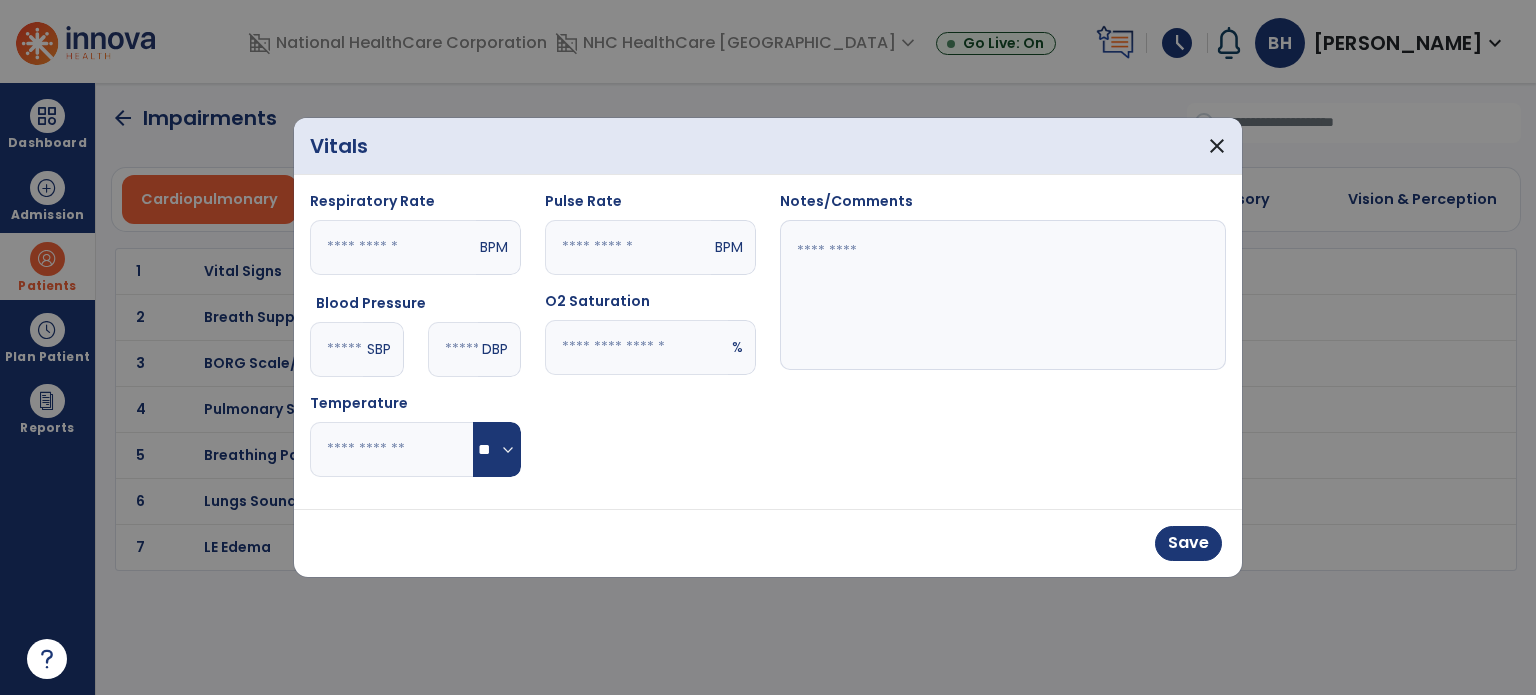 click at bounding box center (636, 347) 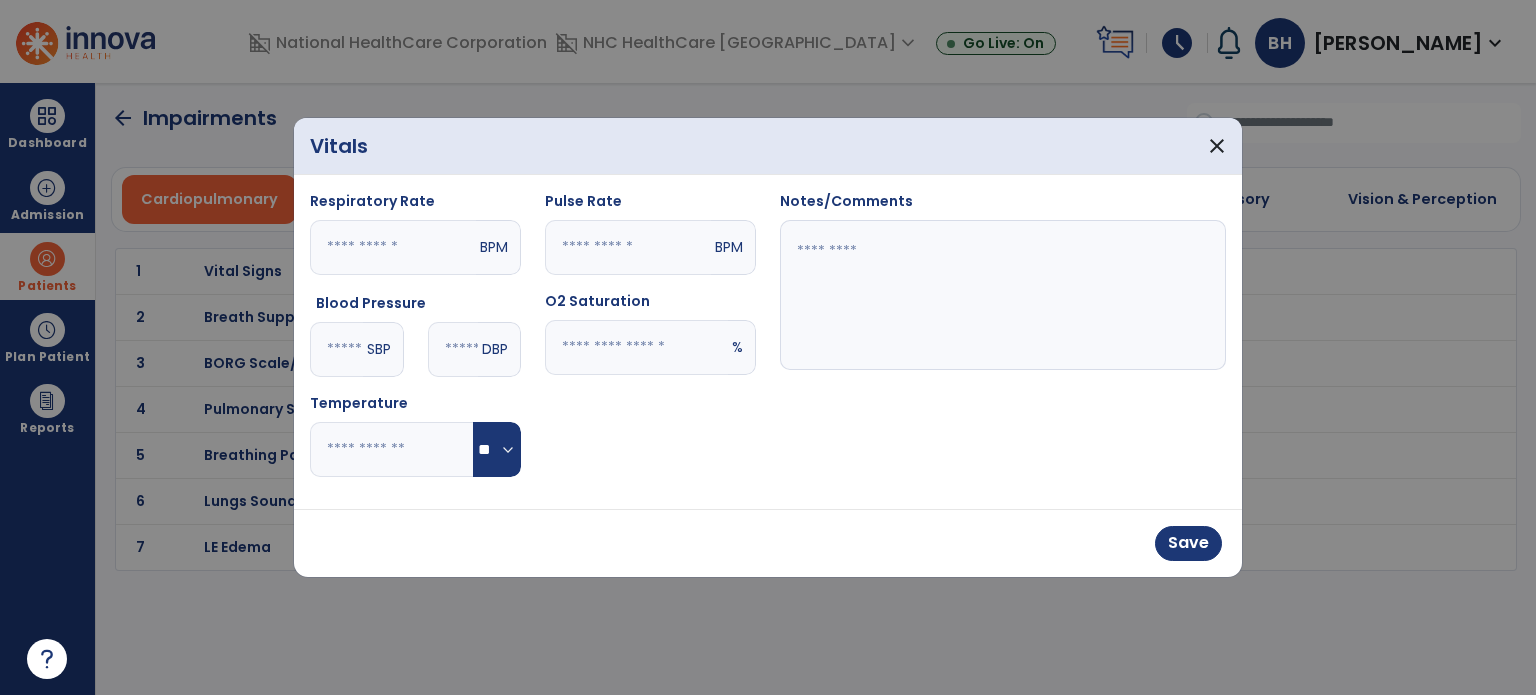type on "**" 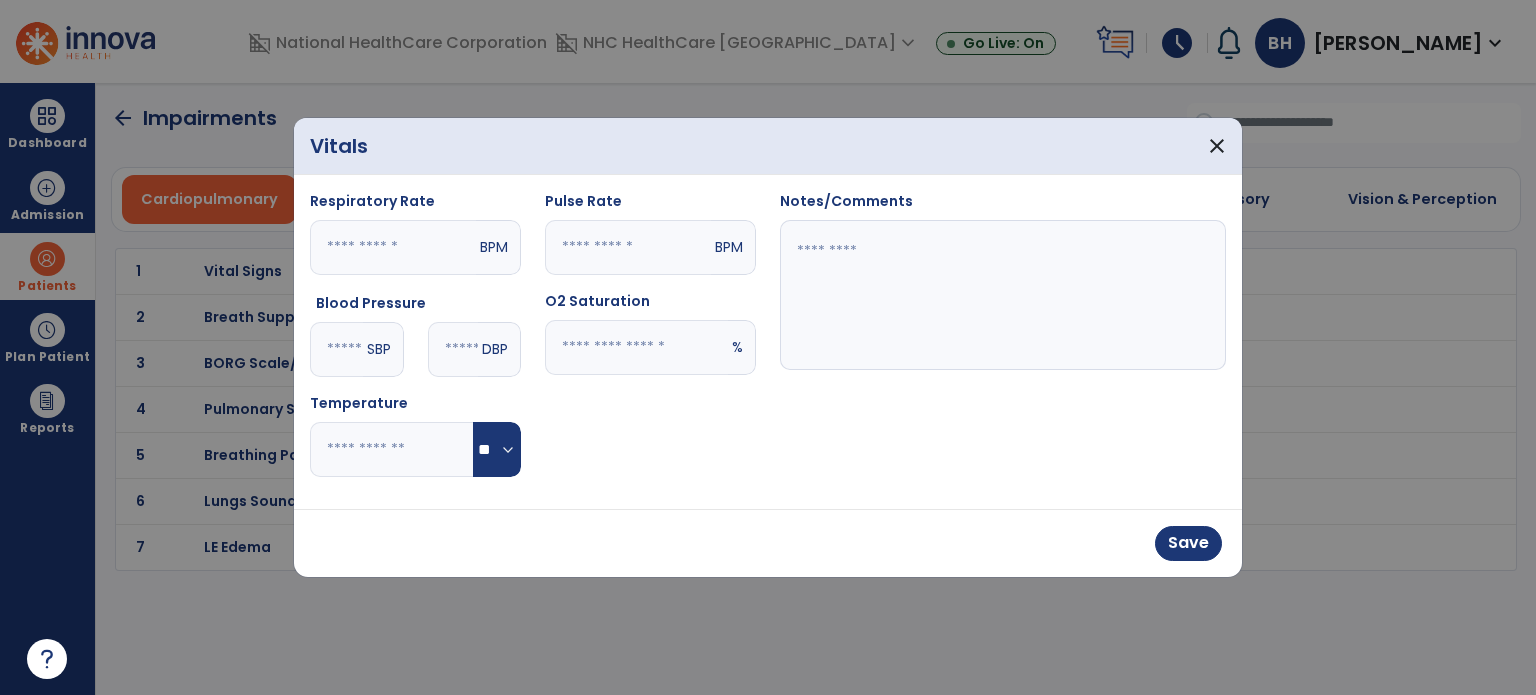 click at bounding box center [336, 349] 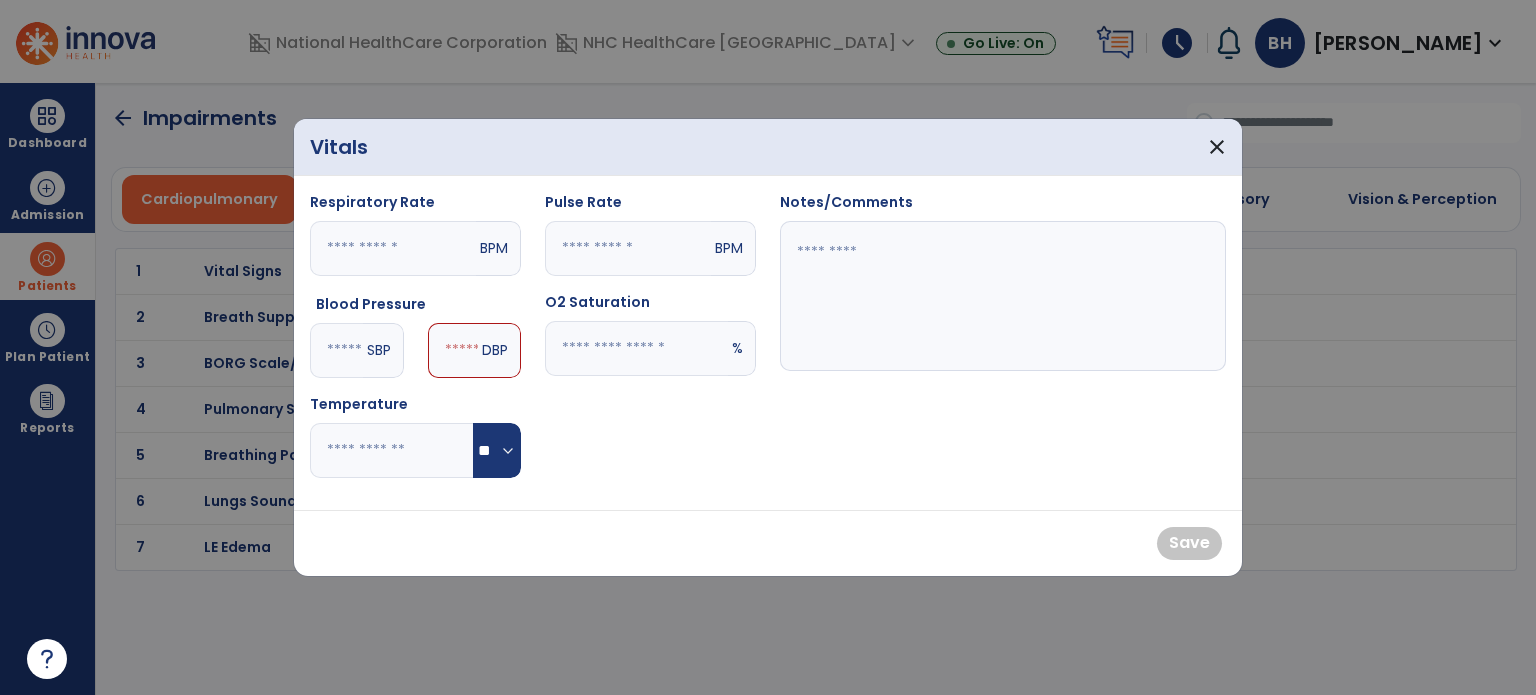 type on "**" 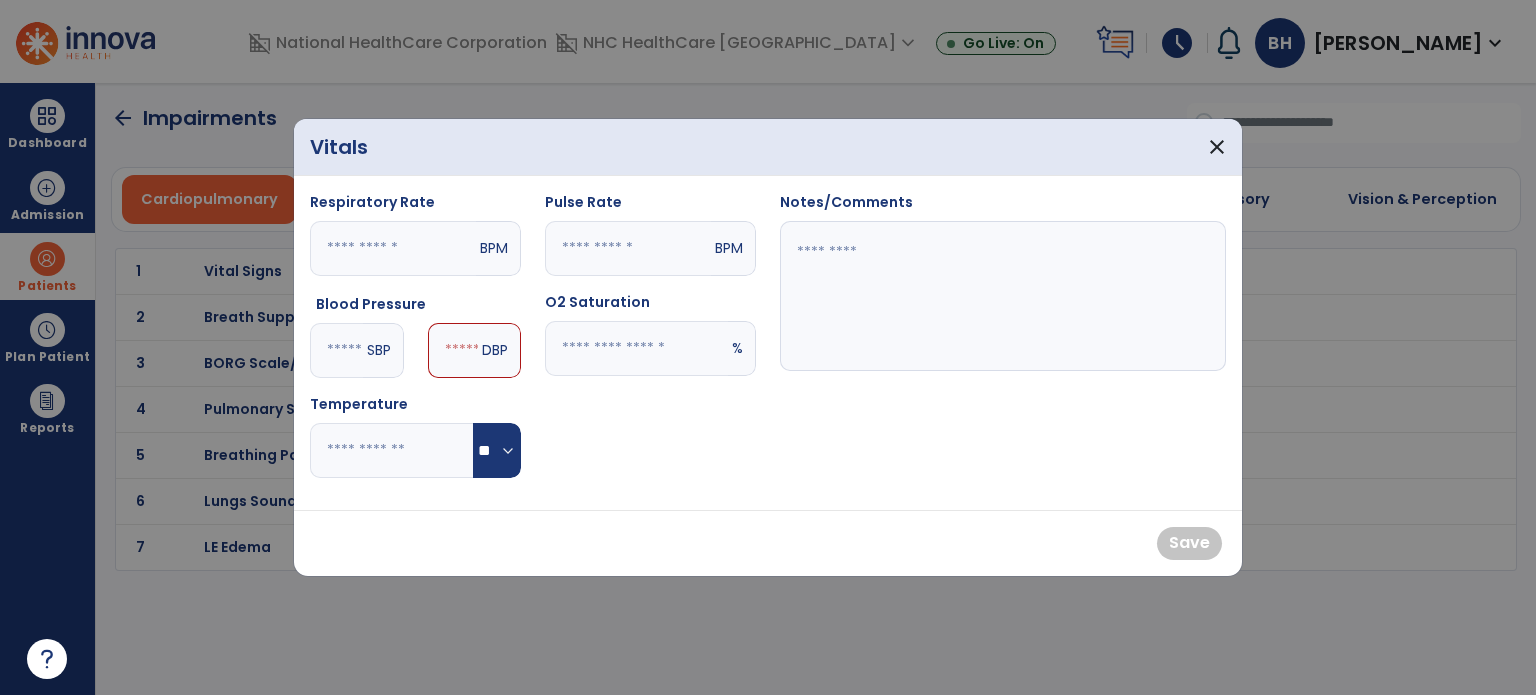 click at bounding box center (453, 350) 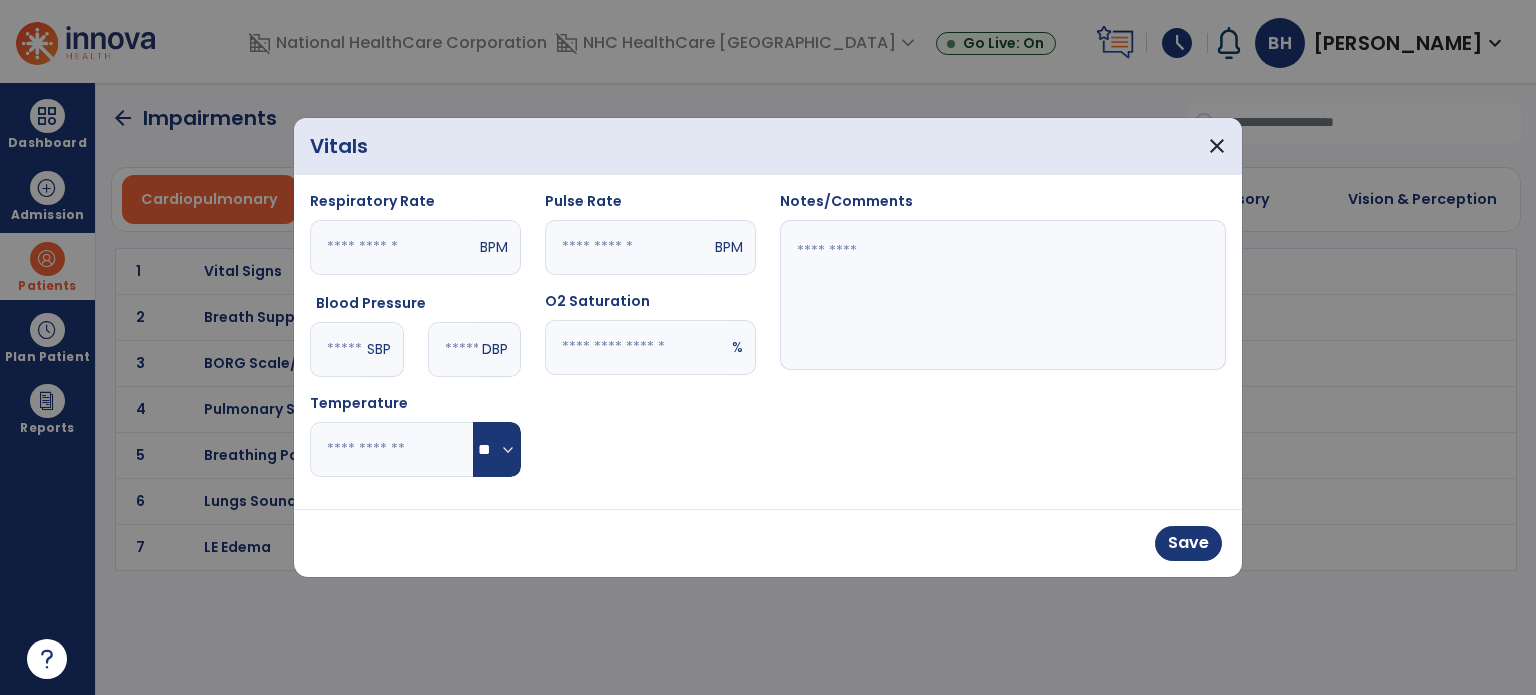 type on "**" 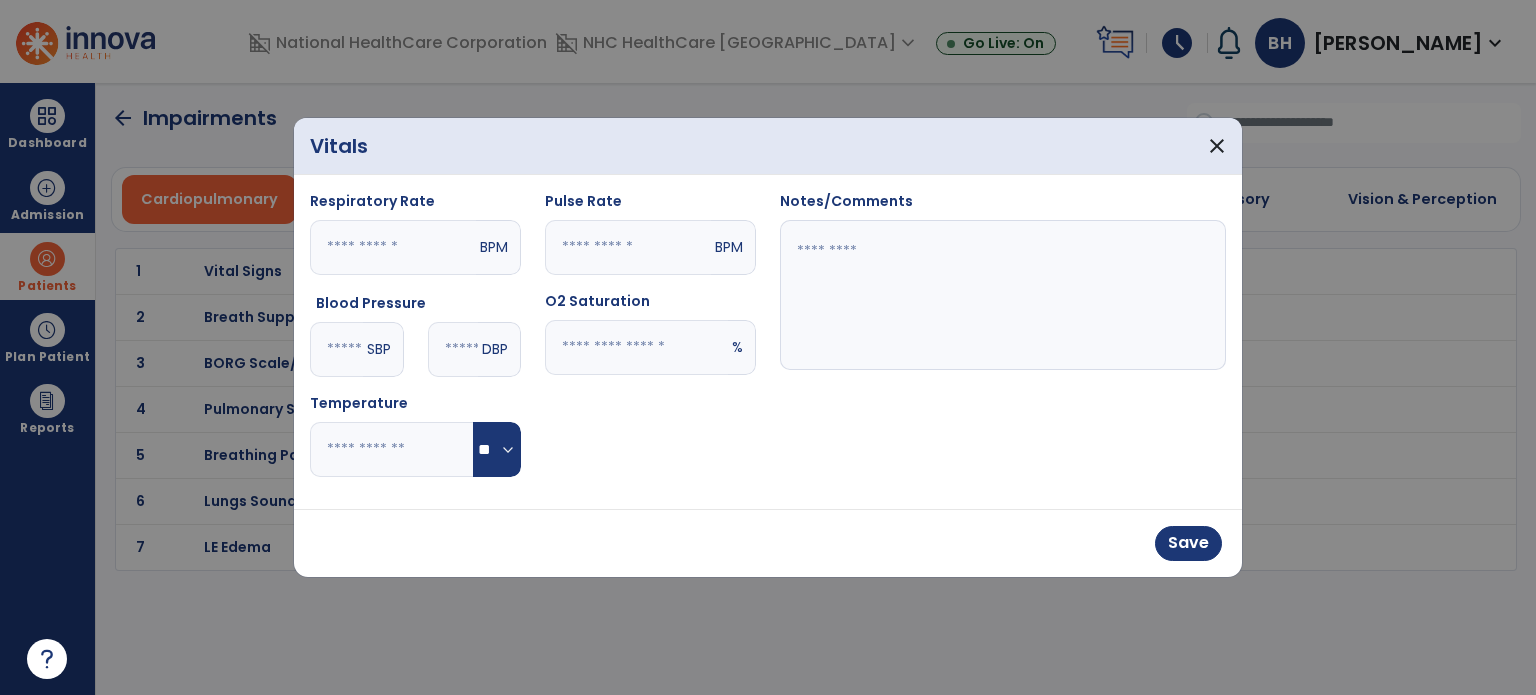 click at bounding box center [1003, 295] 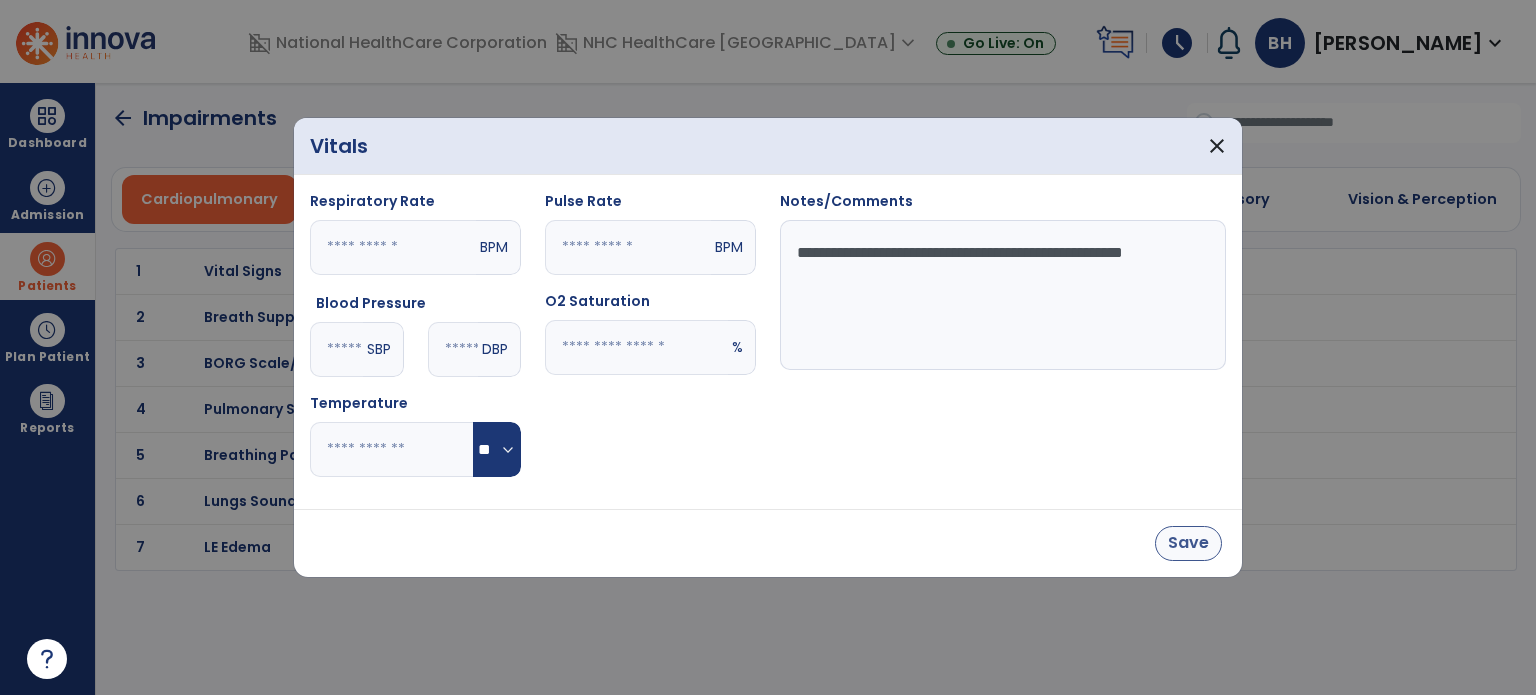 type on "**********" 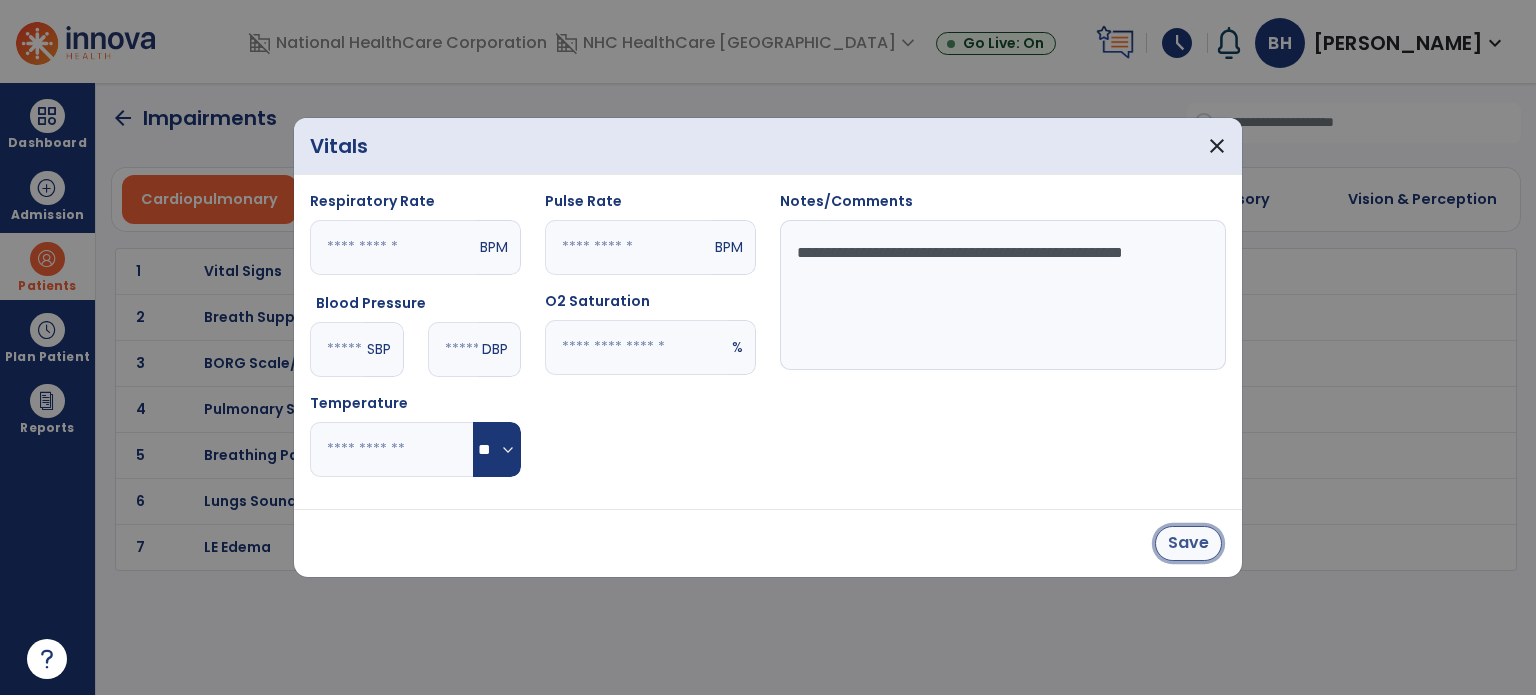 click on "Save" at bounding box center (1188, 543) 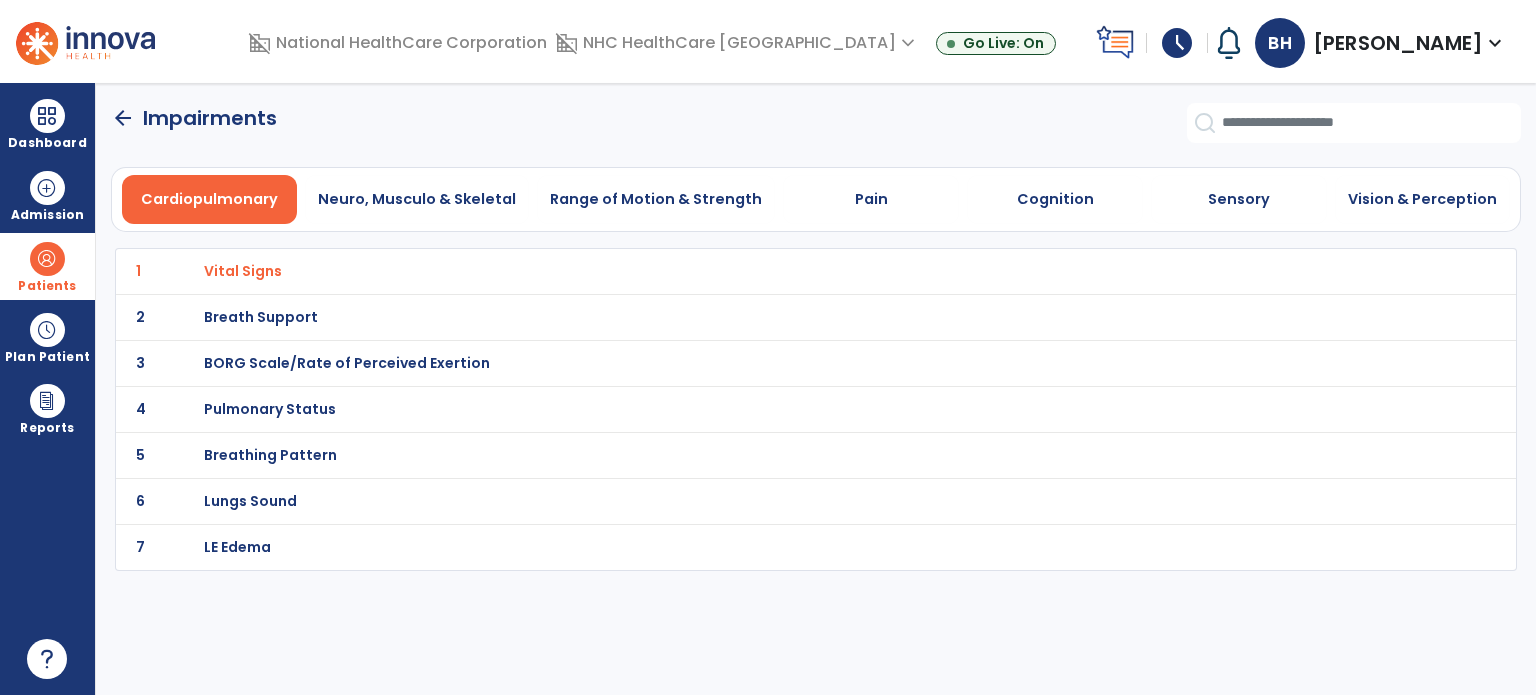 click on "Vital Signs" at bounding box center (772, 271) 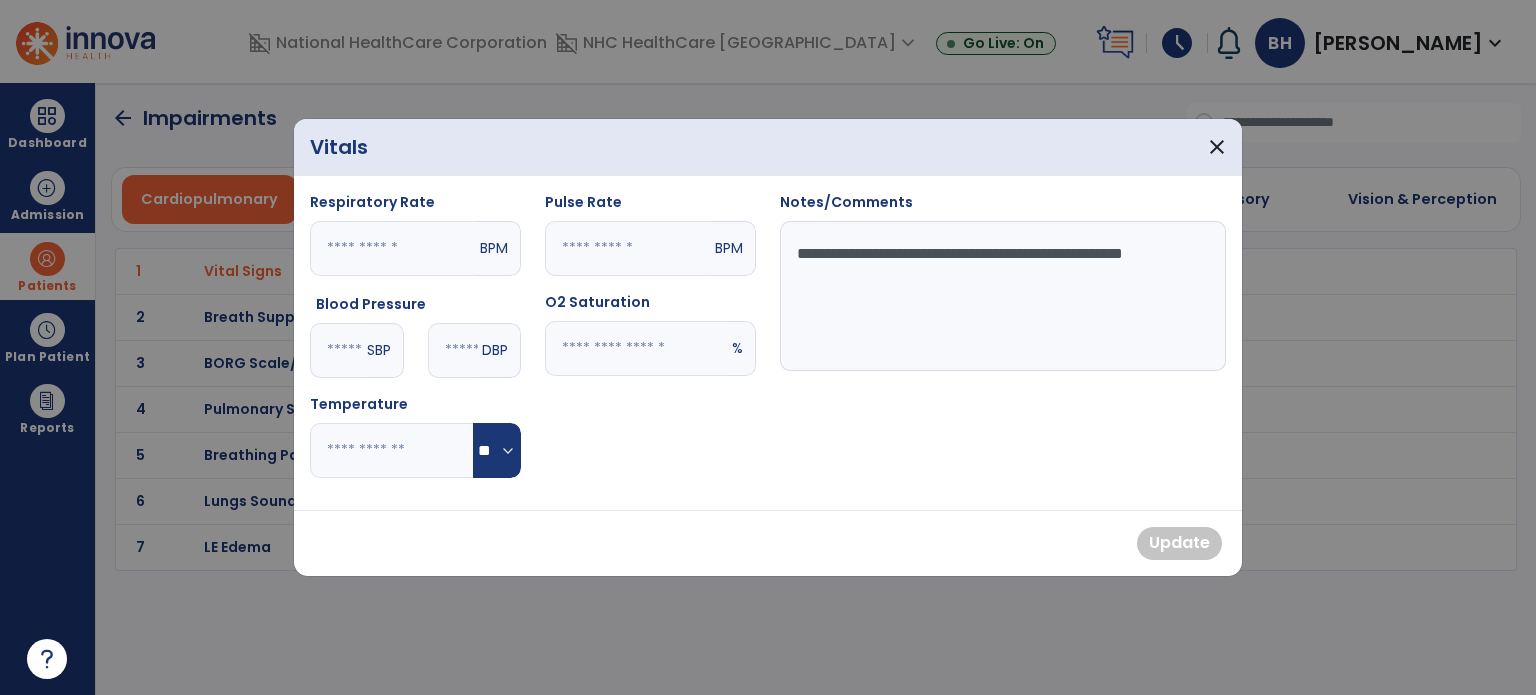 click on "**********" at bounding box center (1003, 296) 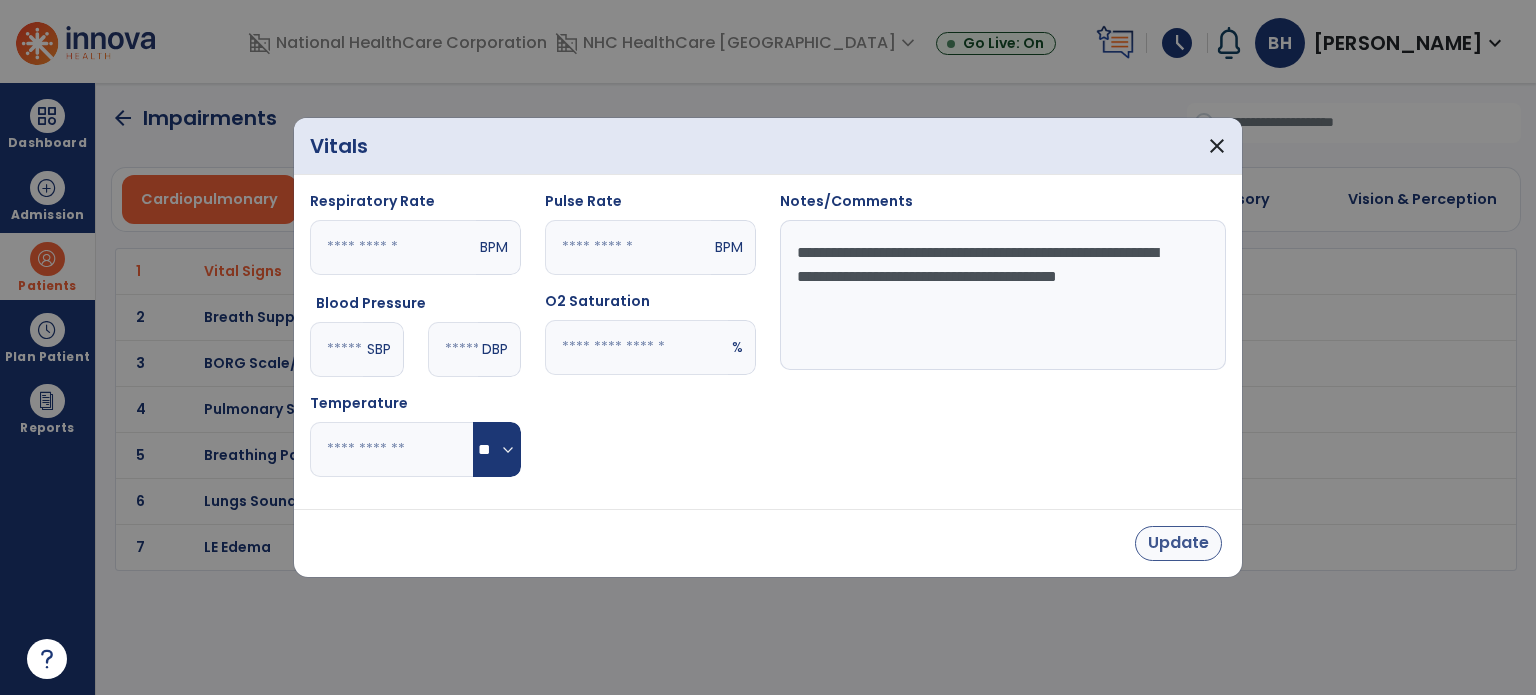 type on "**********" 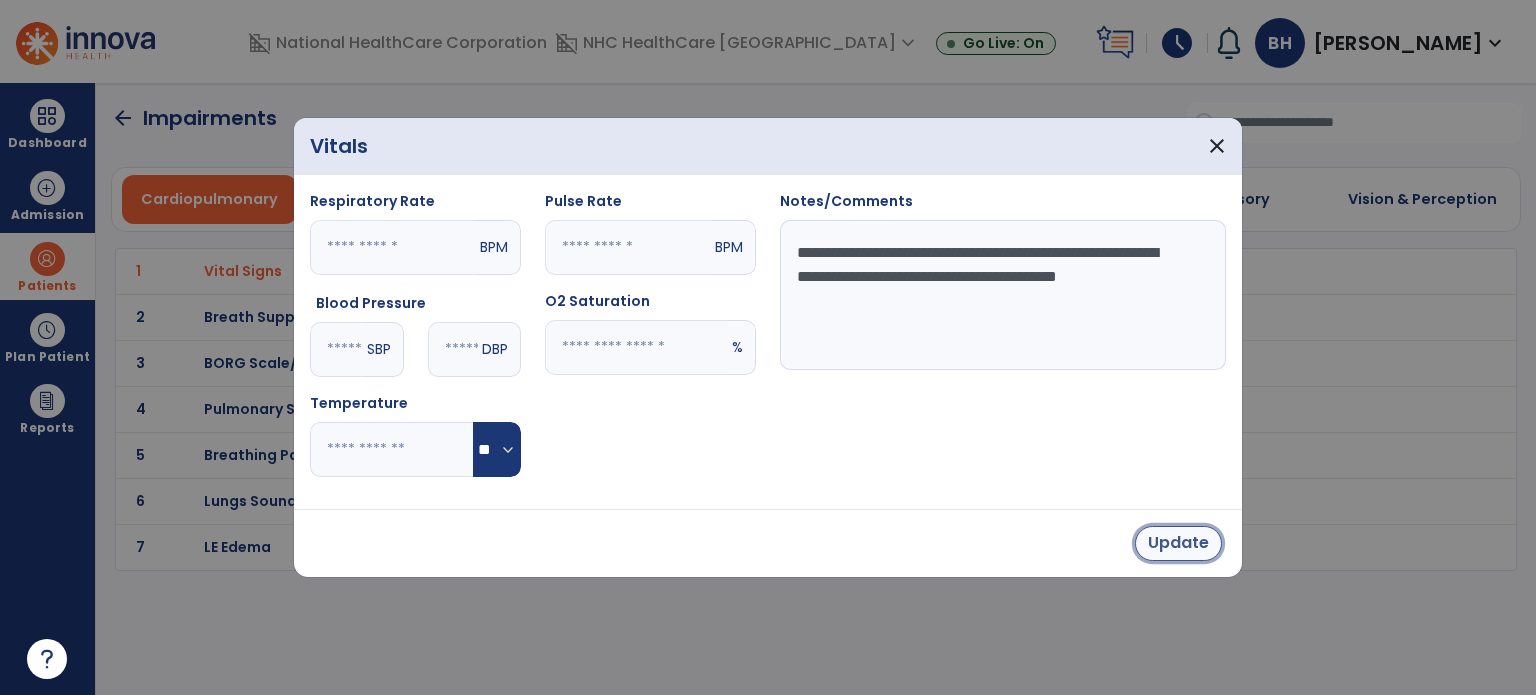 click on "Update" at bounding box center [1178, 543] 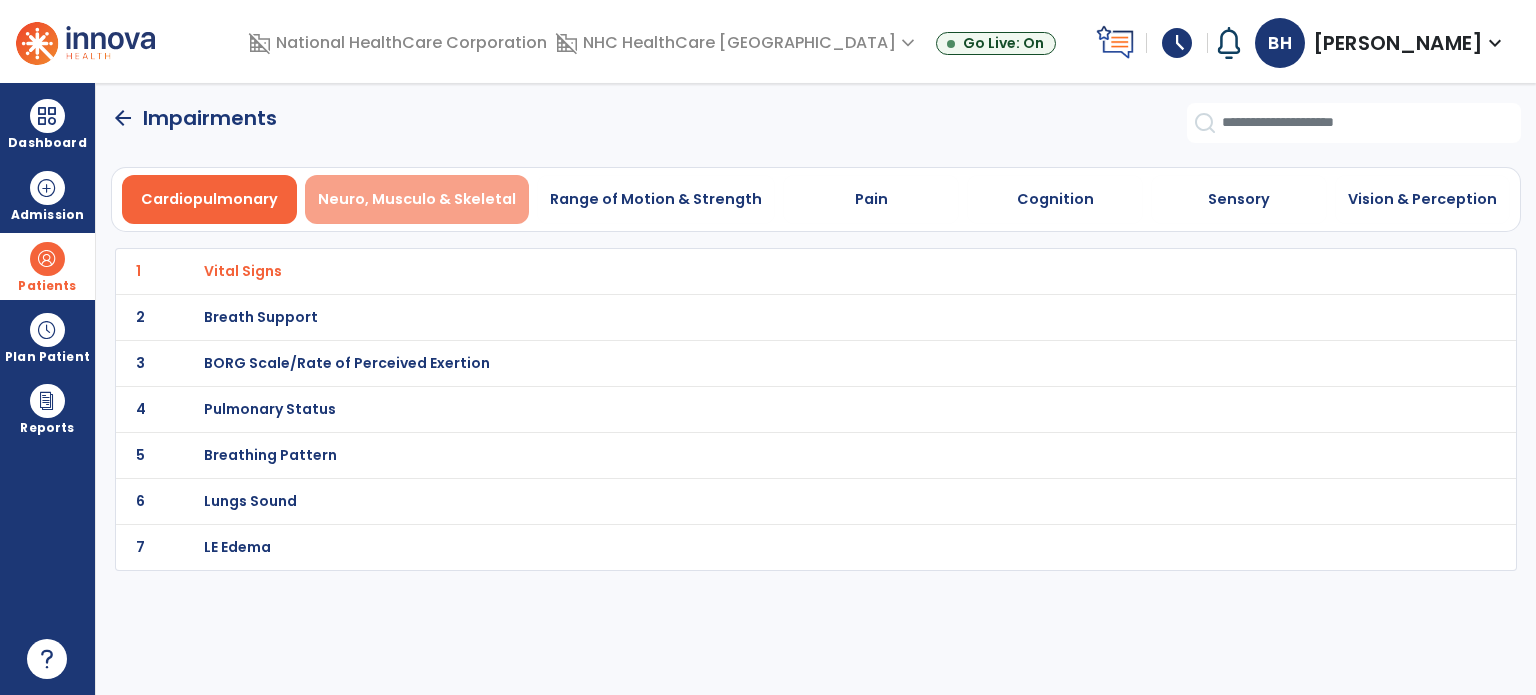 click on "Neuro, Musculo & Skeletal" at bounding box center [417, 199] 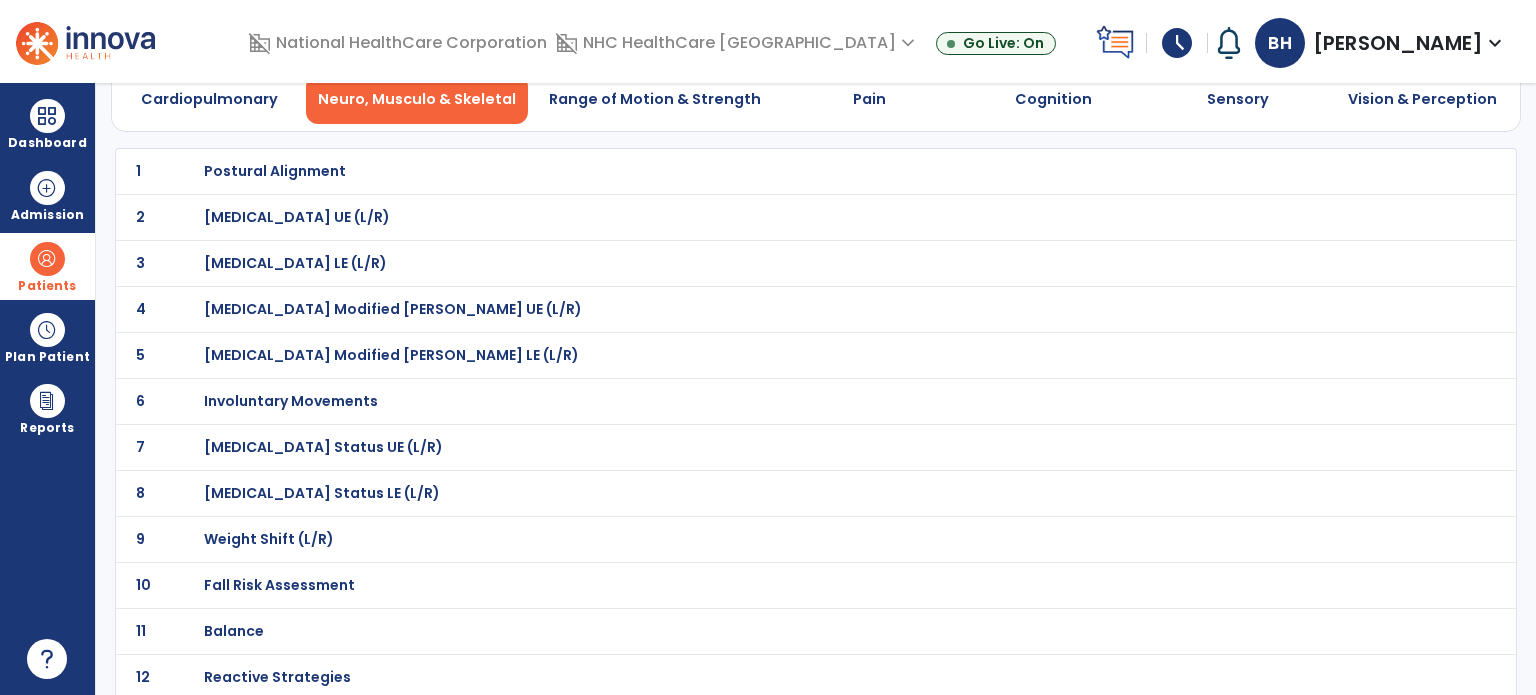 scroll, scrollTop: 200, scrollLeft: 0, axis: vertical 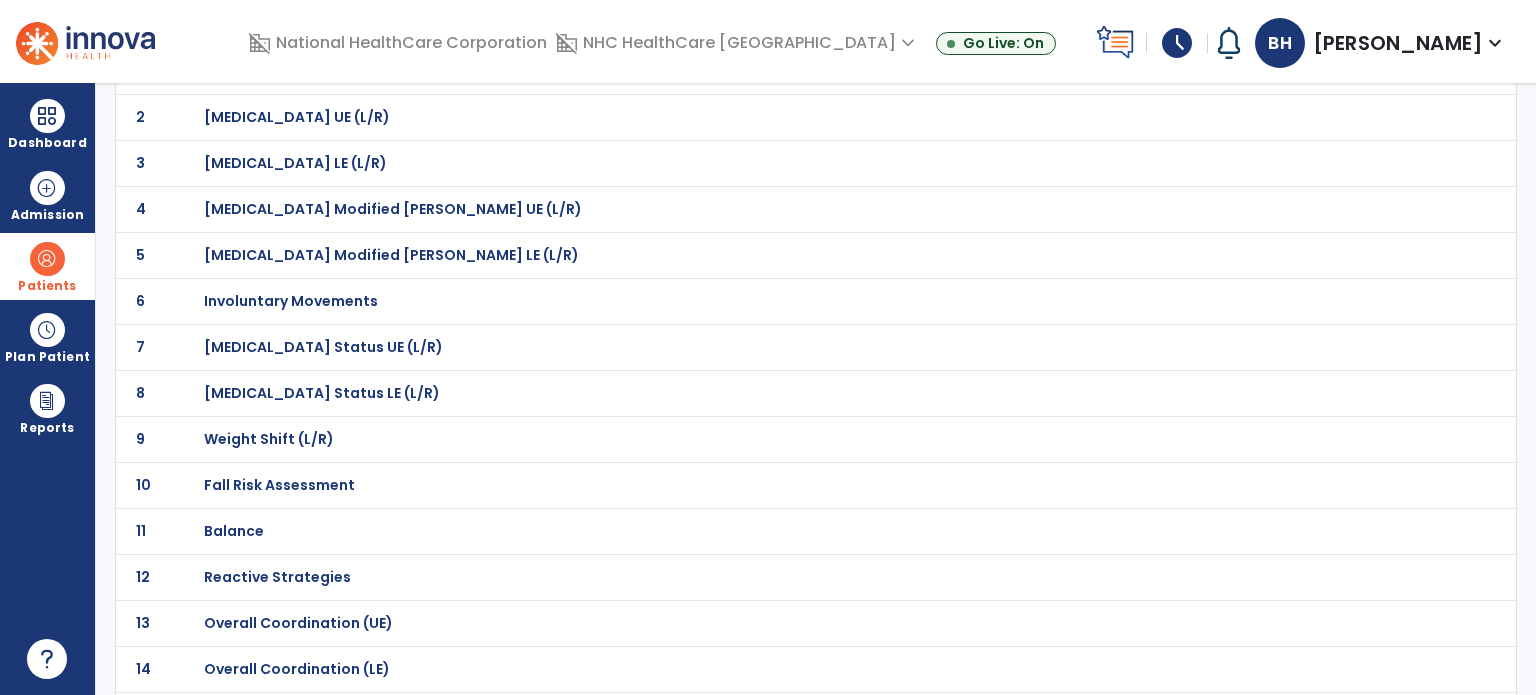 click on "[MEDICAL_DATA] Status LE (L/R)" at bounding box center (275, 71) 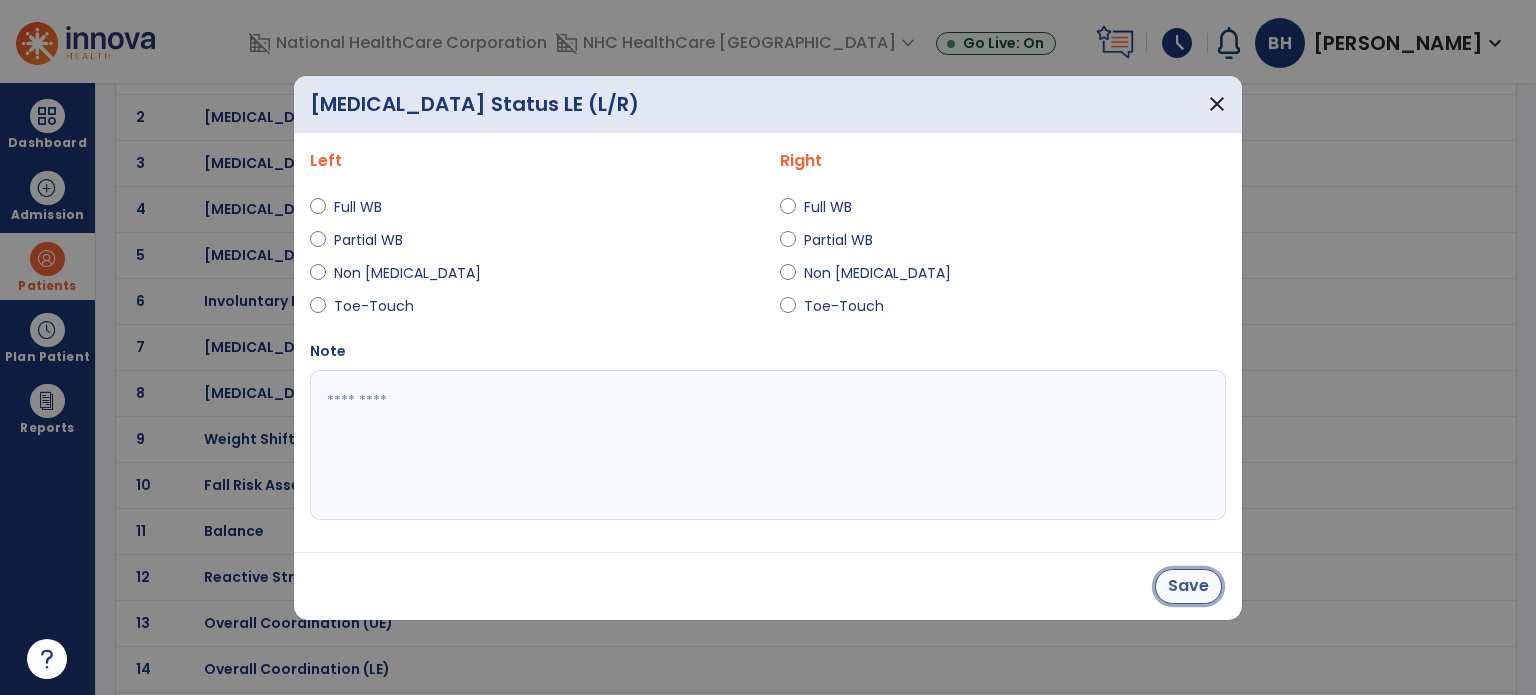 click on "Save" at bounding box center [1188, 586] 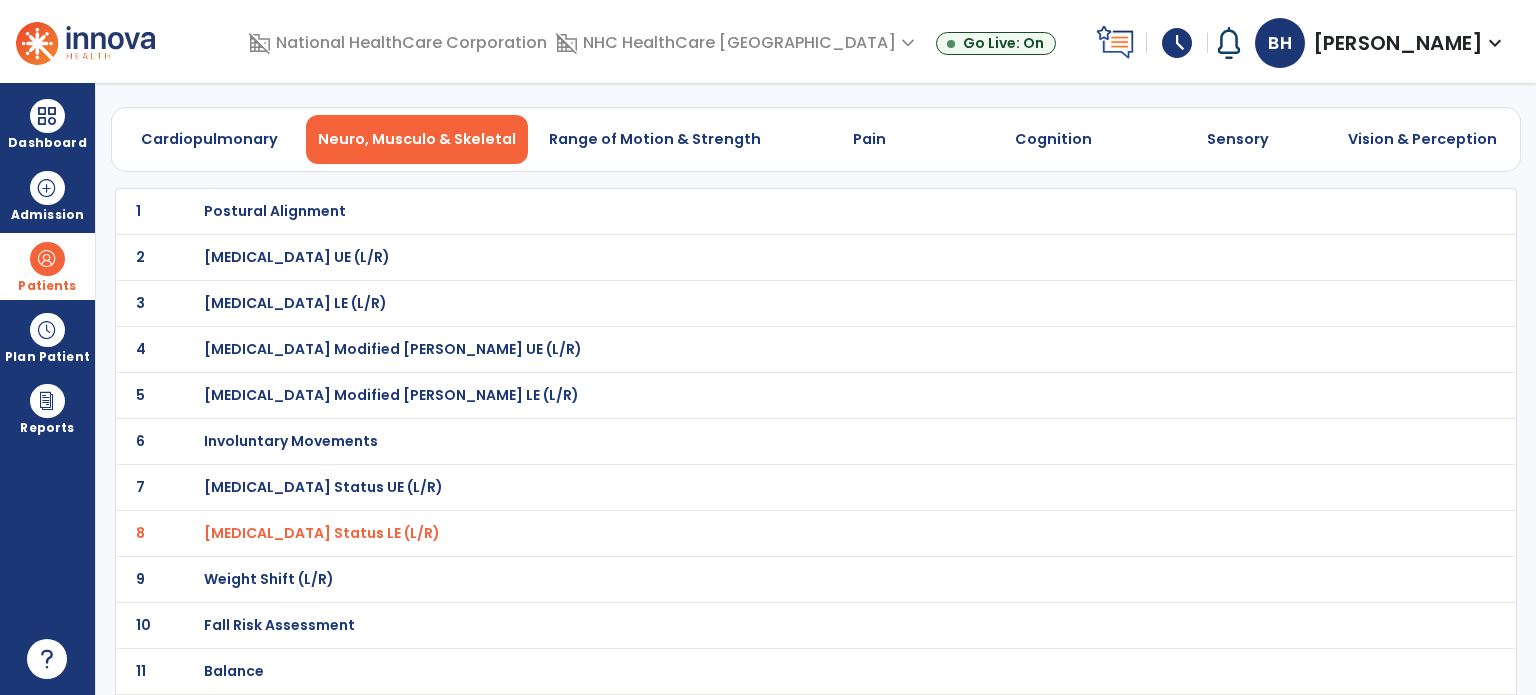 scroll, scrollTop: 0, scrollLeft: 0, axis: both 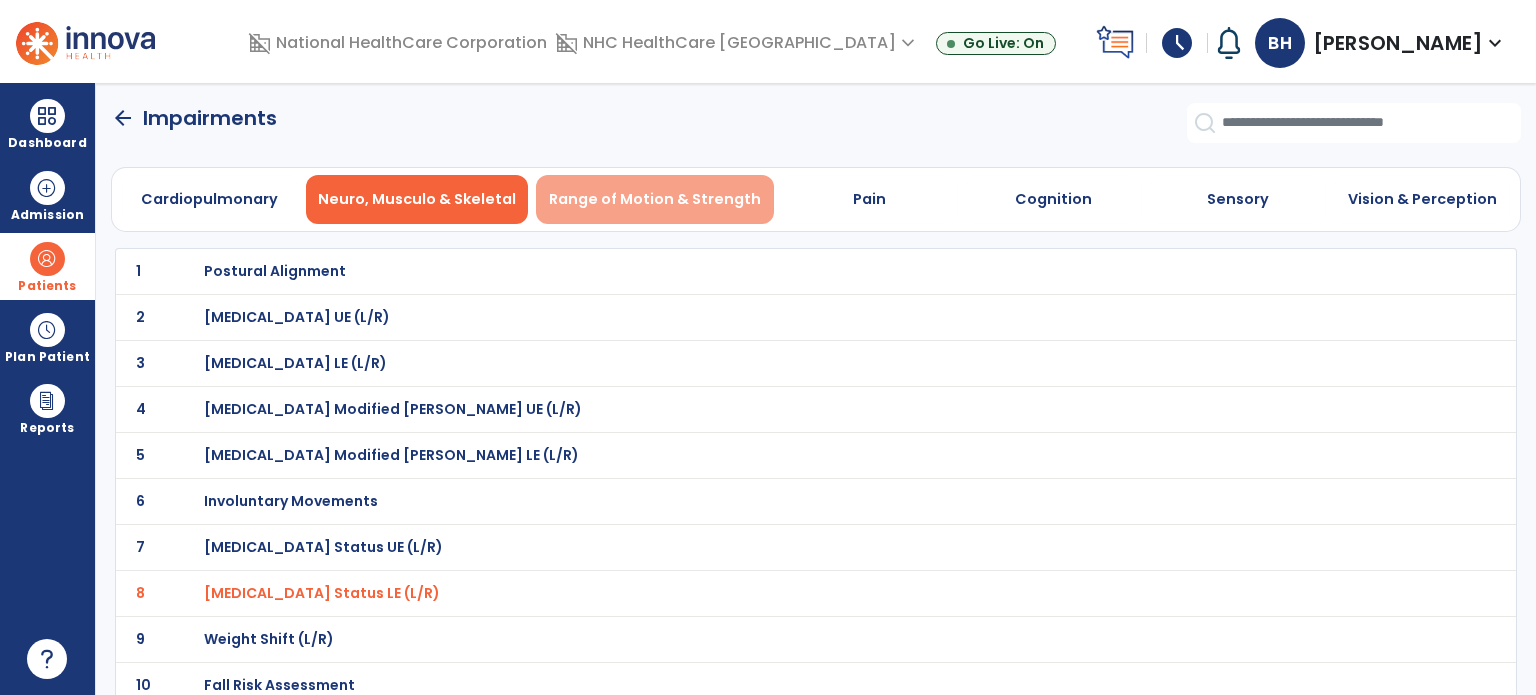 click on "Range of Motion & Strength" at bounding box center [655, 199] 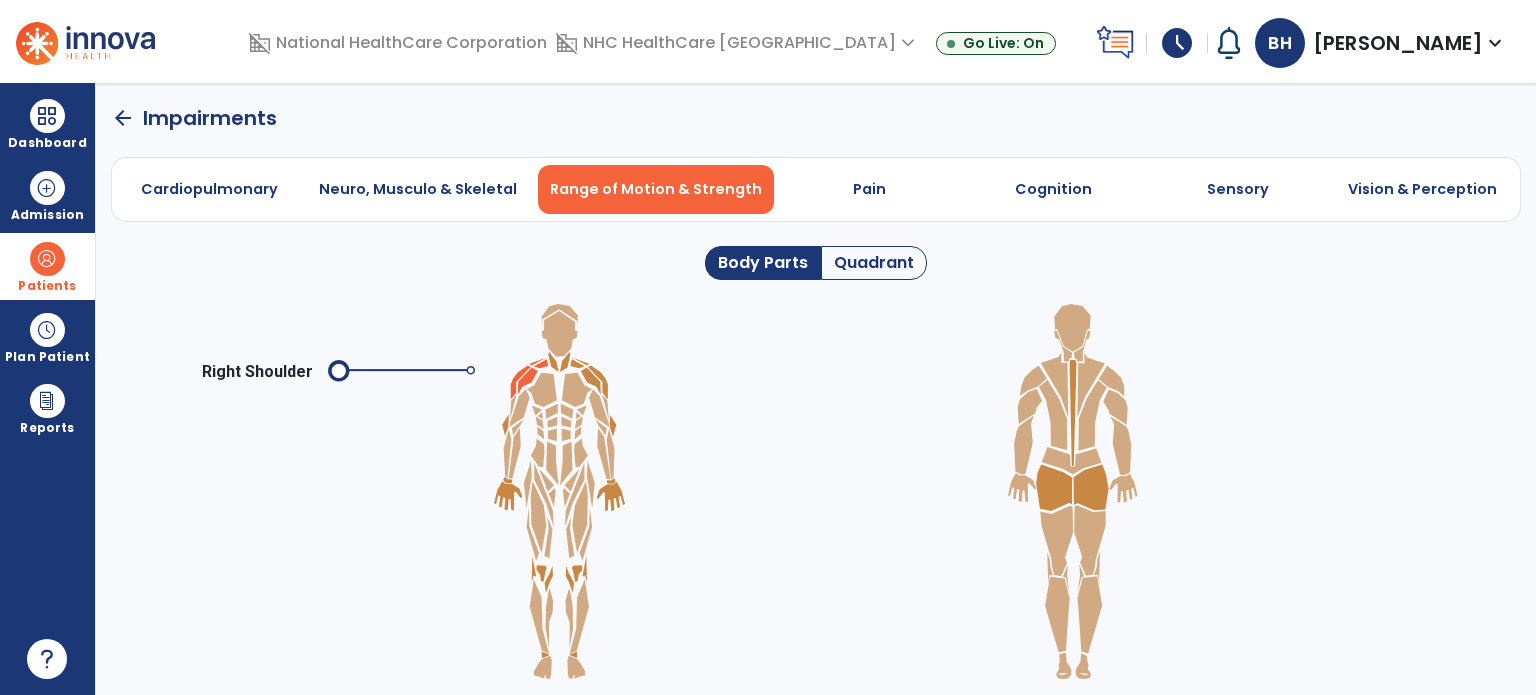 click 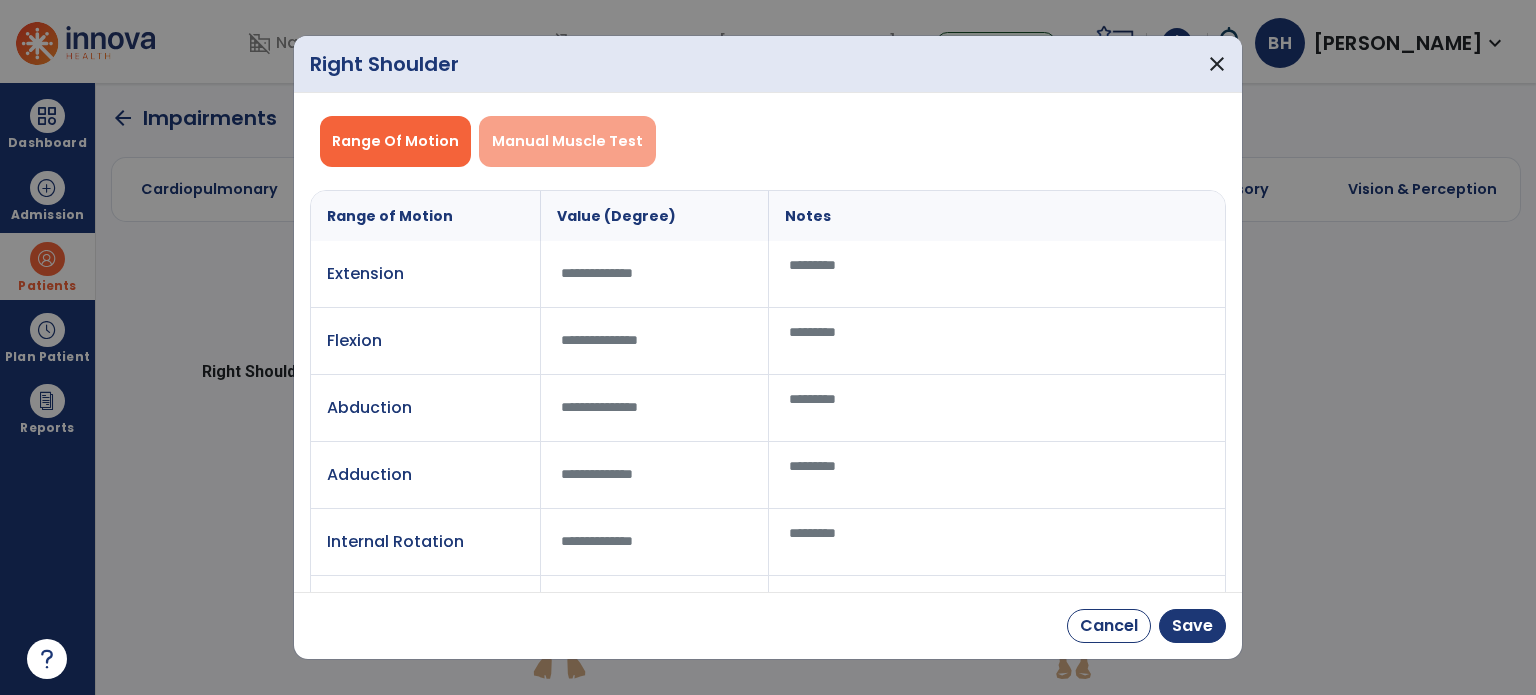 click on "Manual Muscle Test" at bounding box center [567, 141] 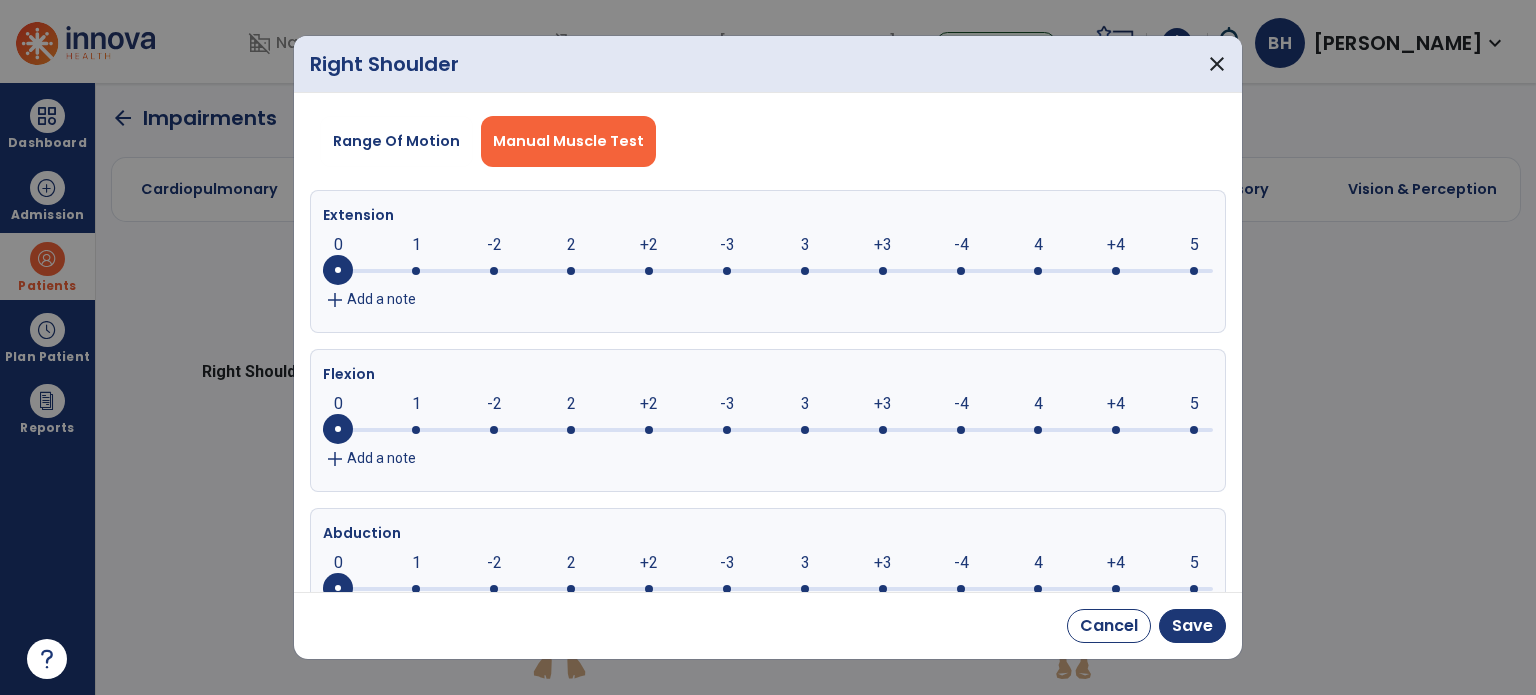 drag, startPoint x: 1033, startPoint y: 267, endPoint x: 1052, endPoint y: 329, distance: 64.84597 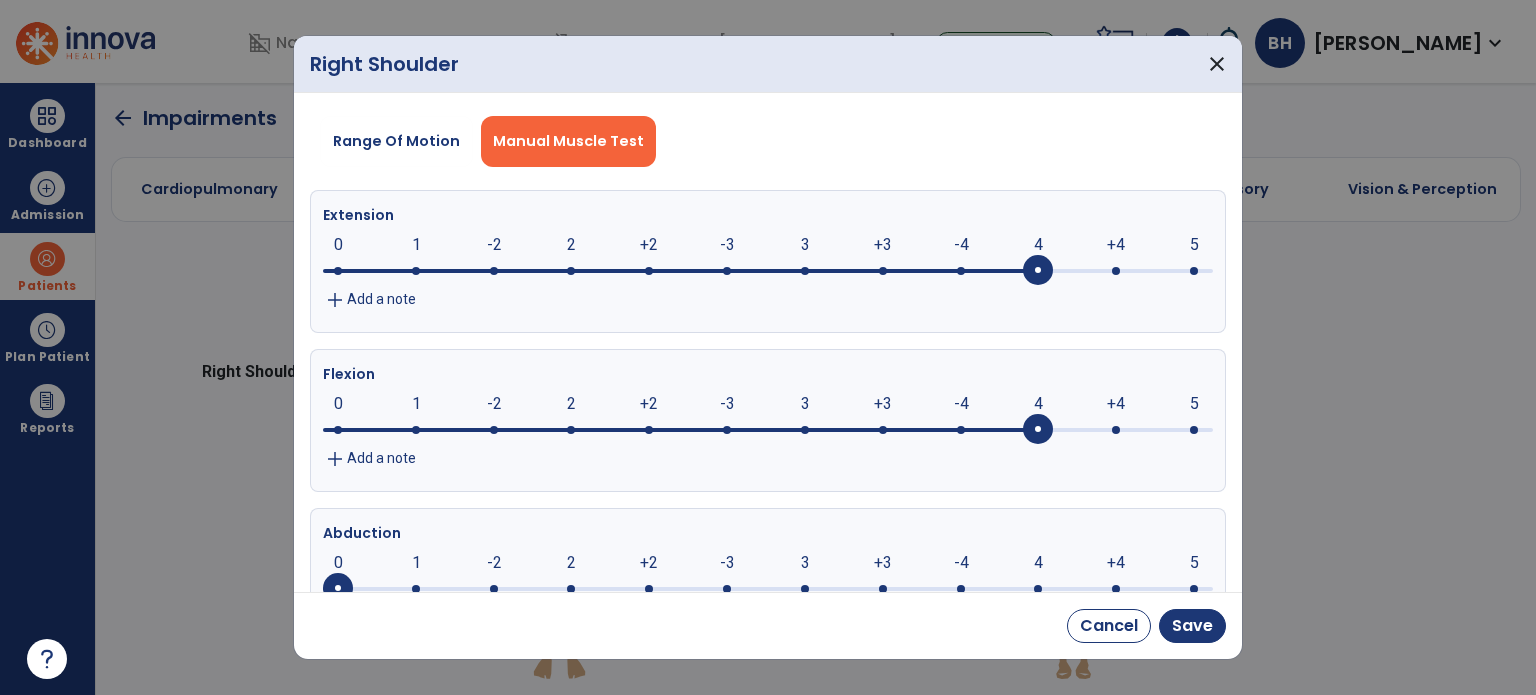 click 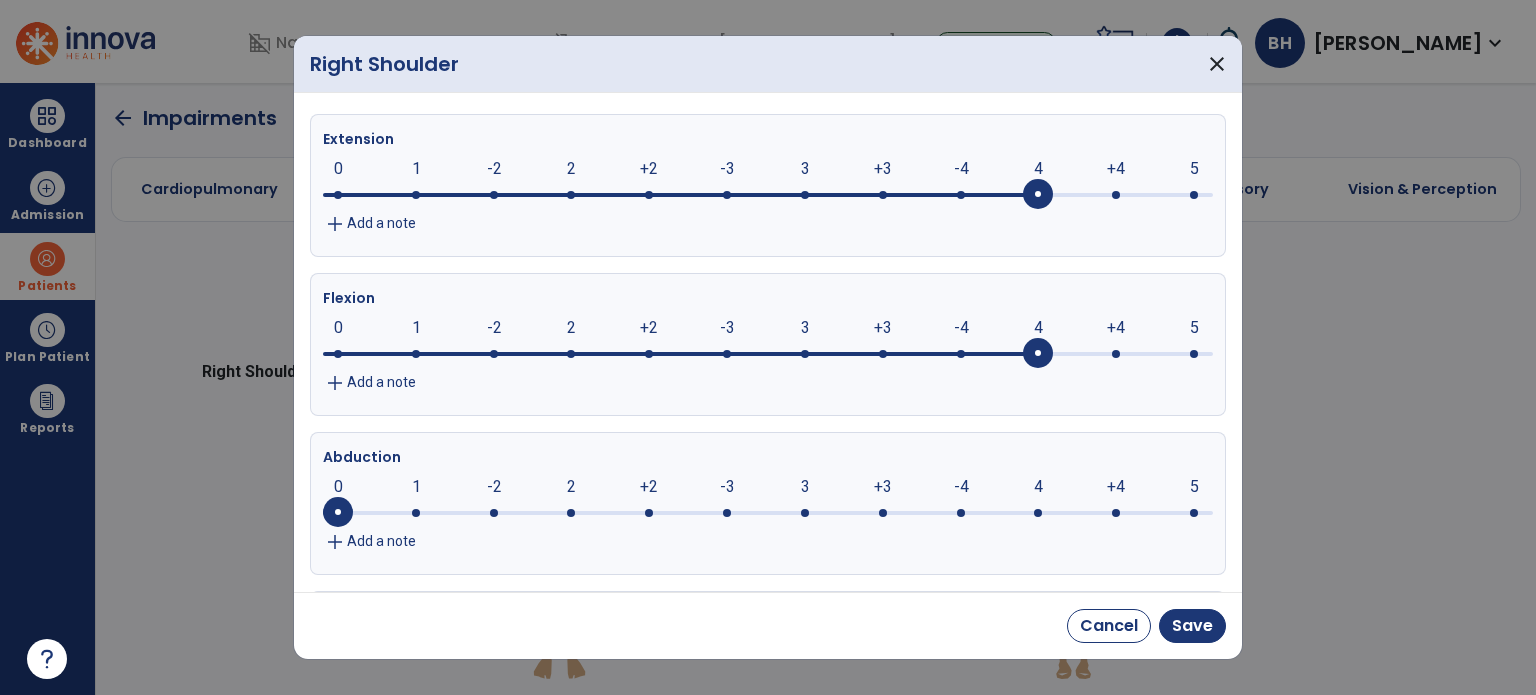 scroll, scrollTop: 200, scrollLeft: 0, axis: vertical 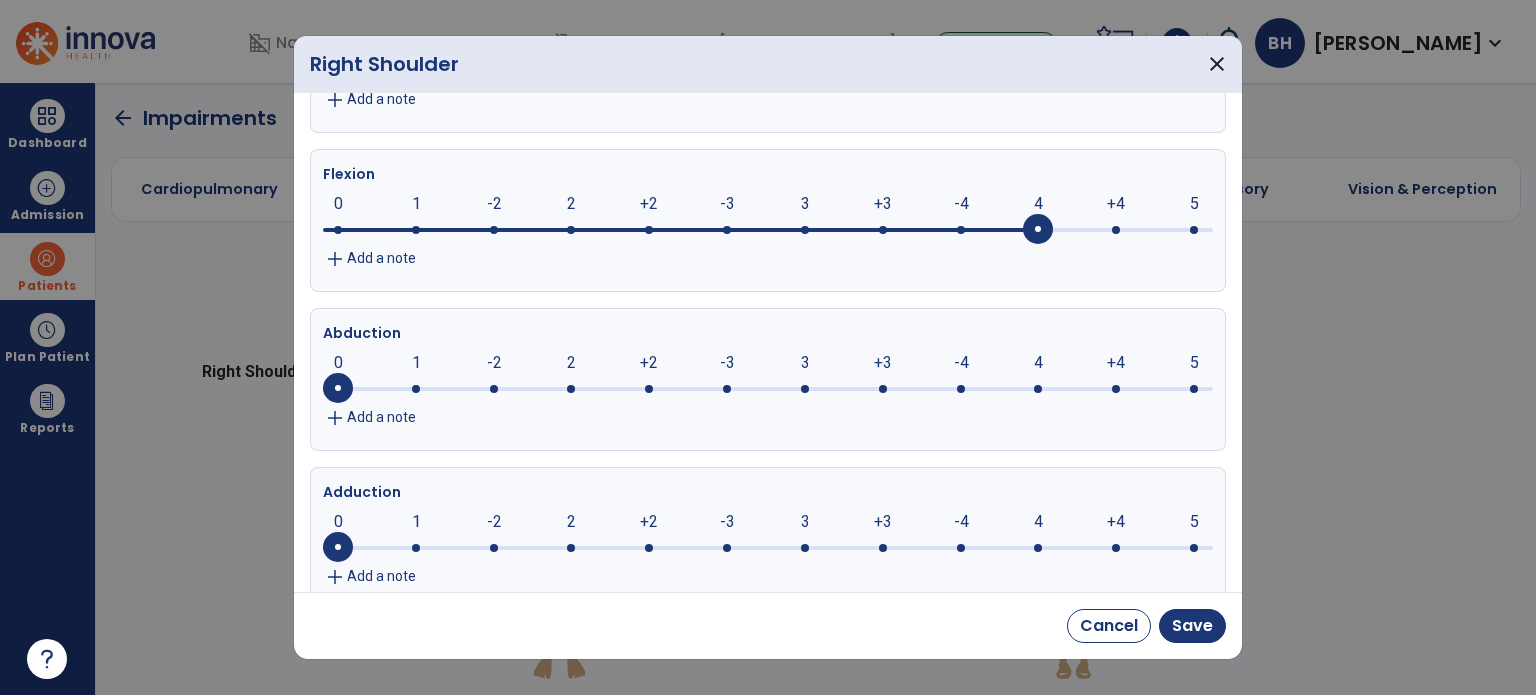 click 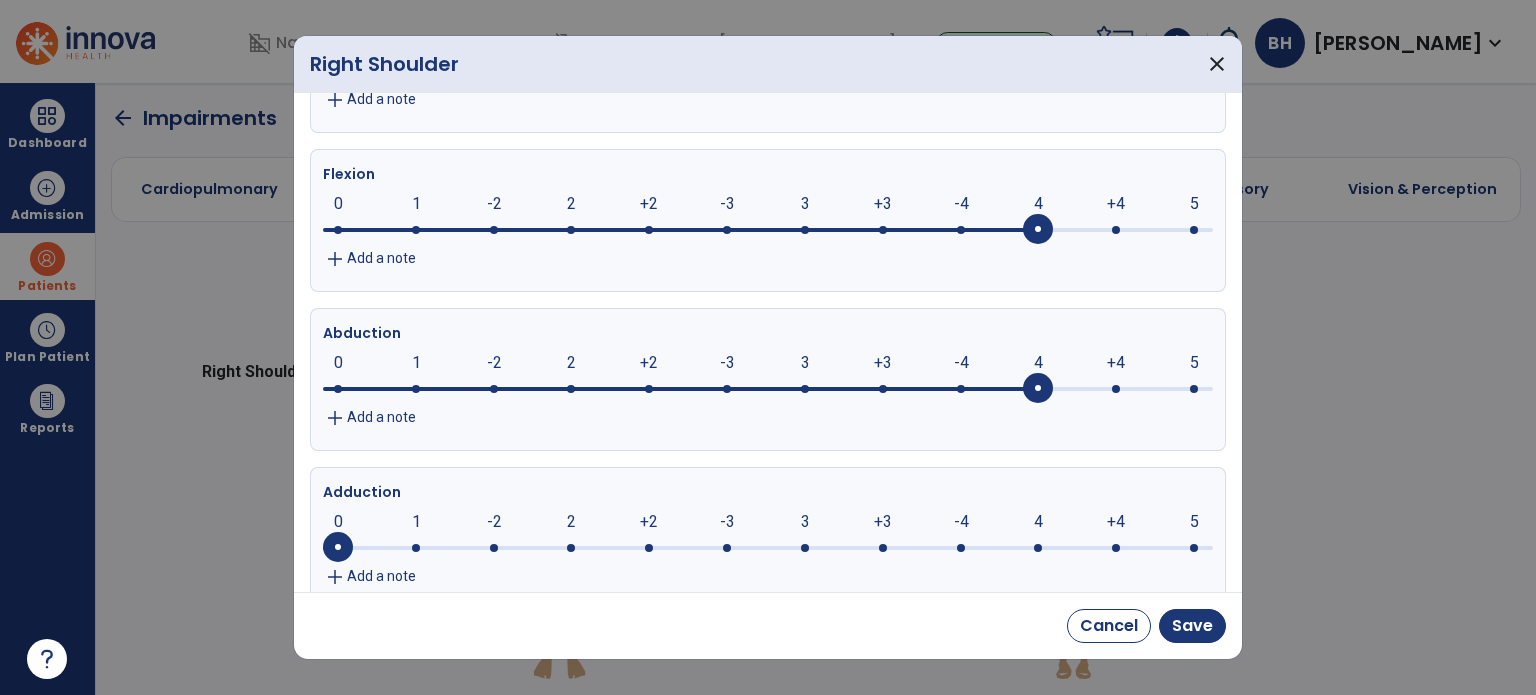scroll, scrollTop: 400, scrollLeft: 0, axis: vertical 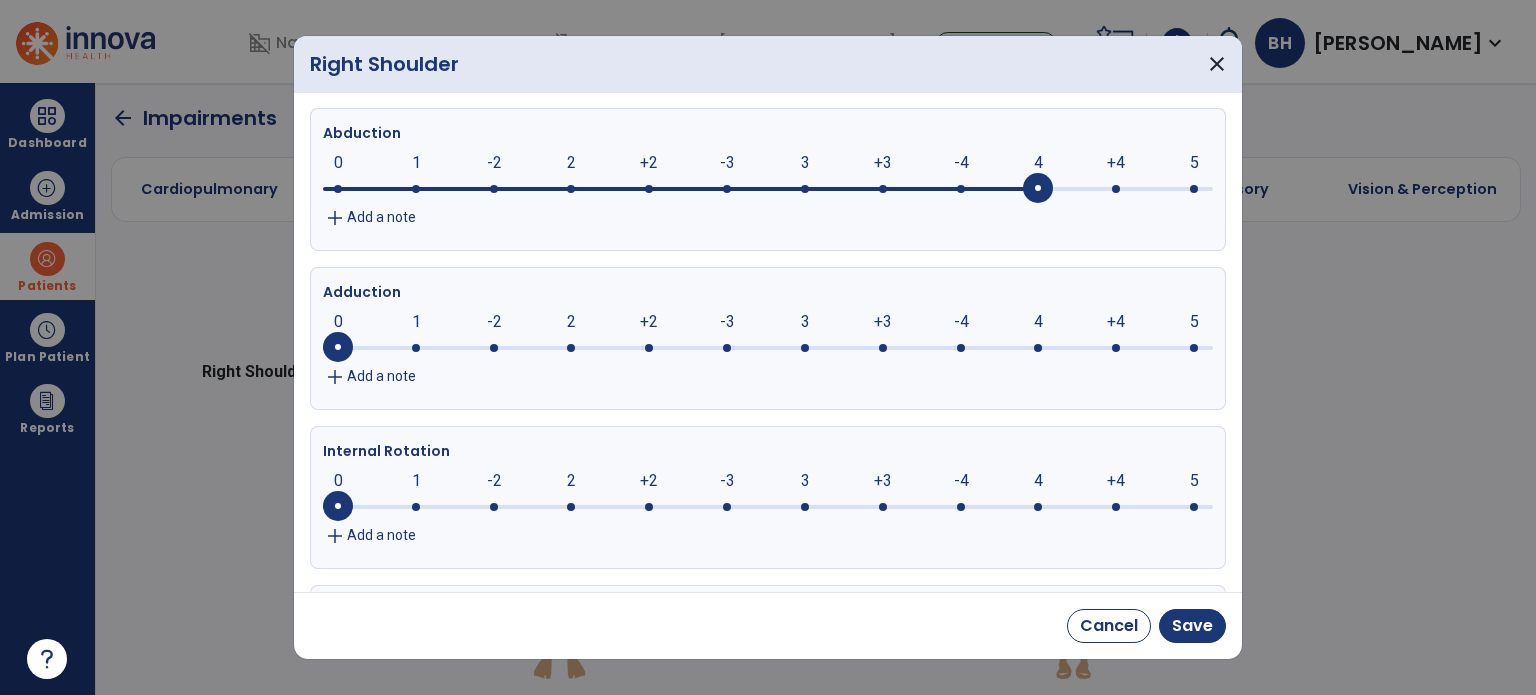 click 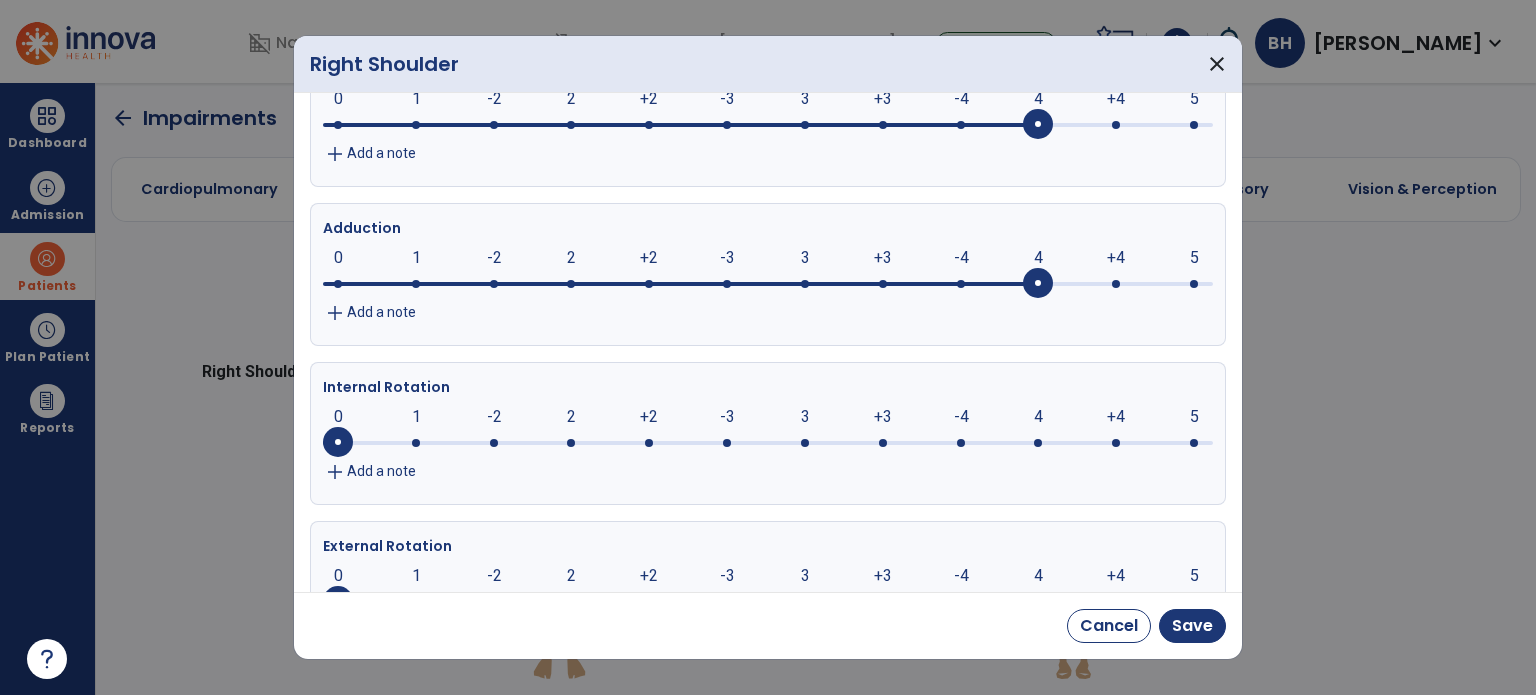 scroll, scrollTop: 500, scrollLeft: 0, axis: vertical 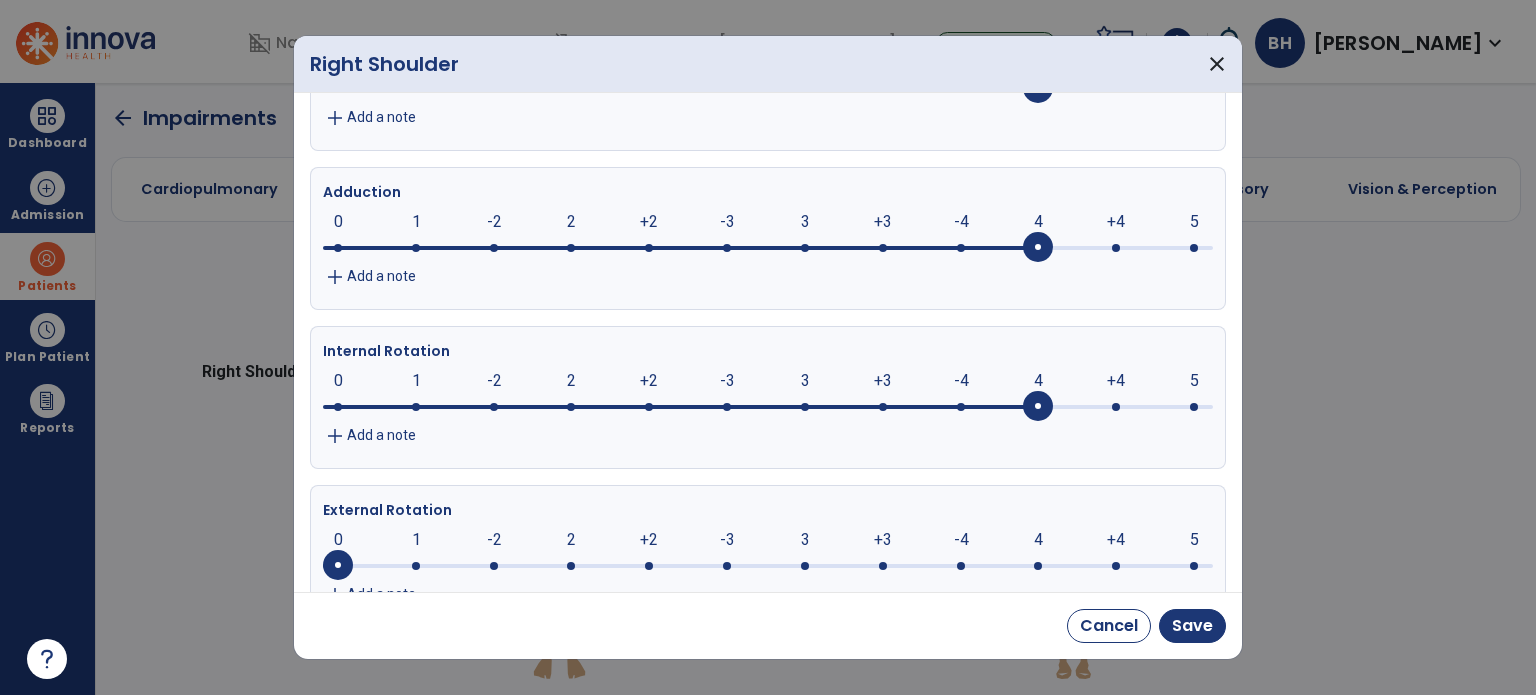 click on "4" 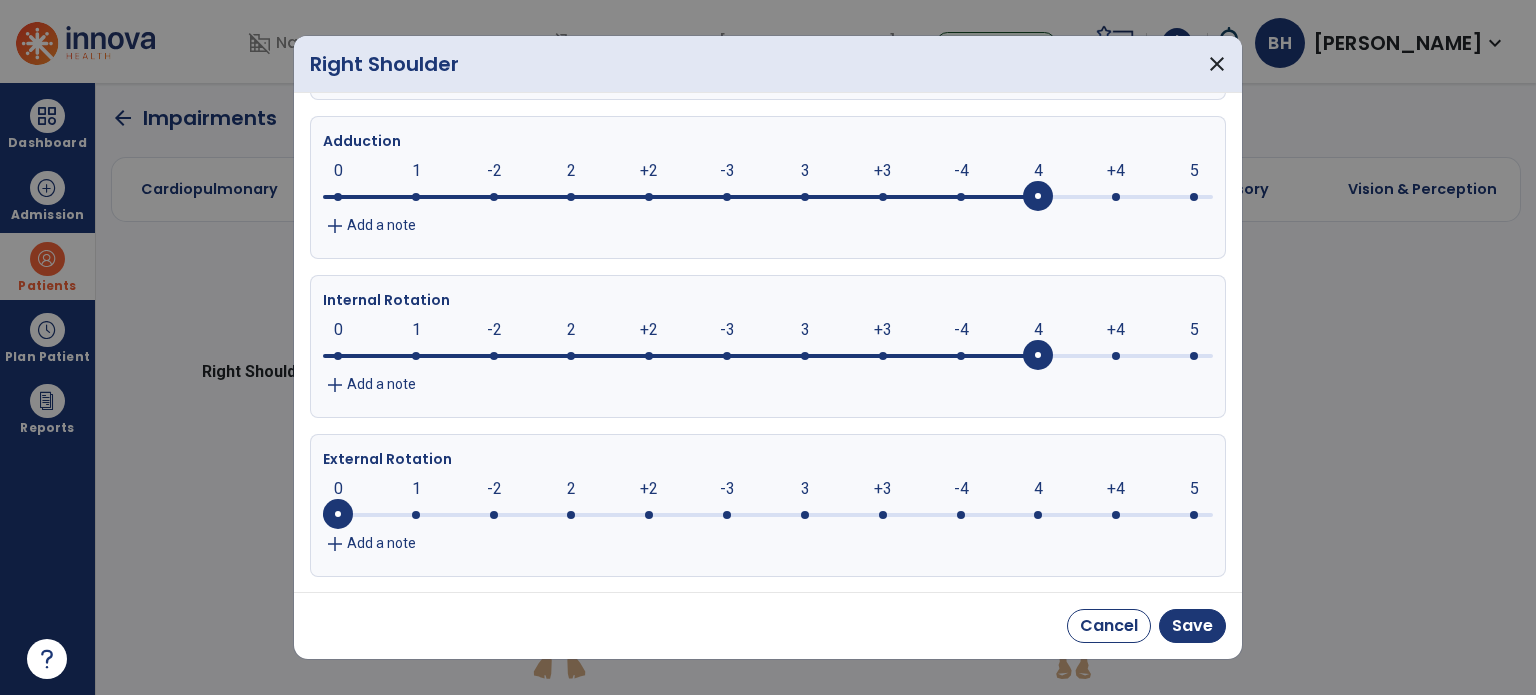 click 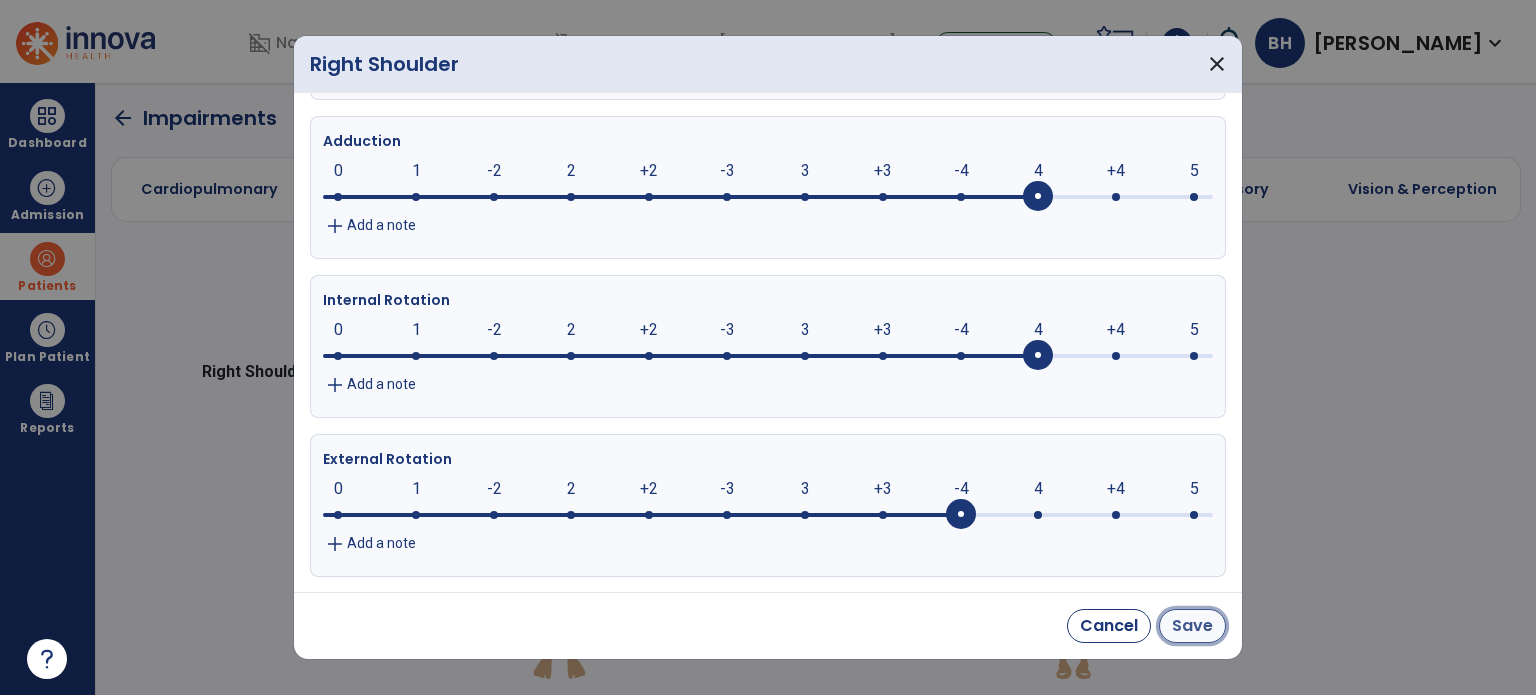 click on "Save" at bounding box center [1192, 626] 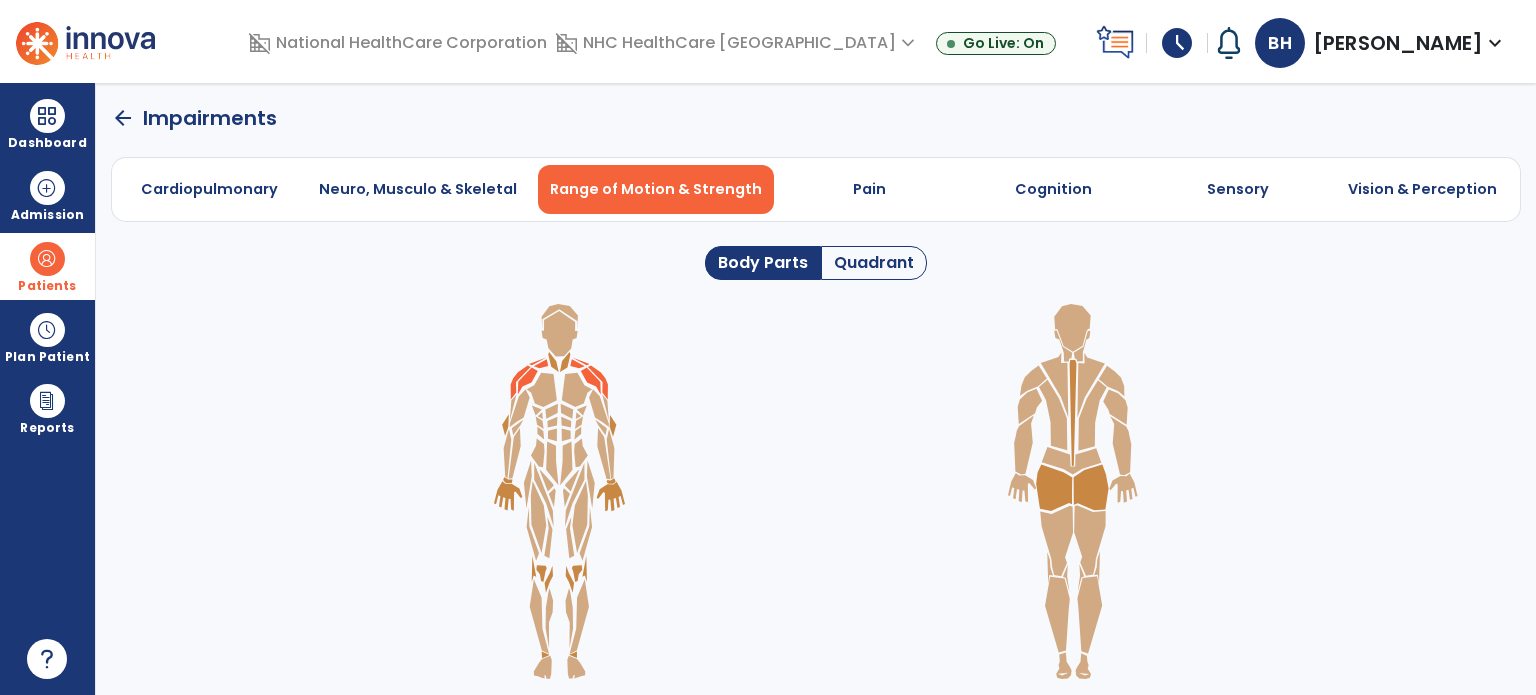 click 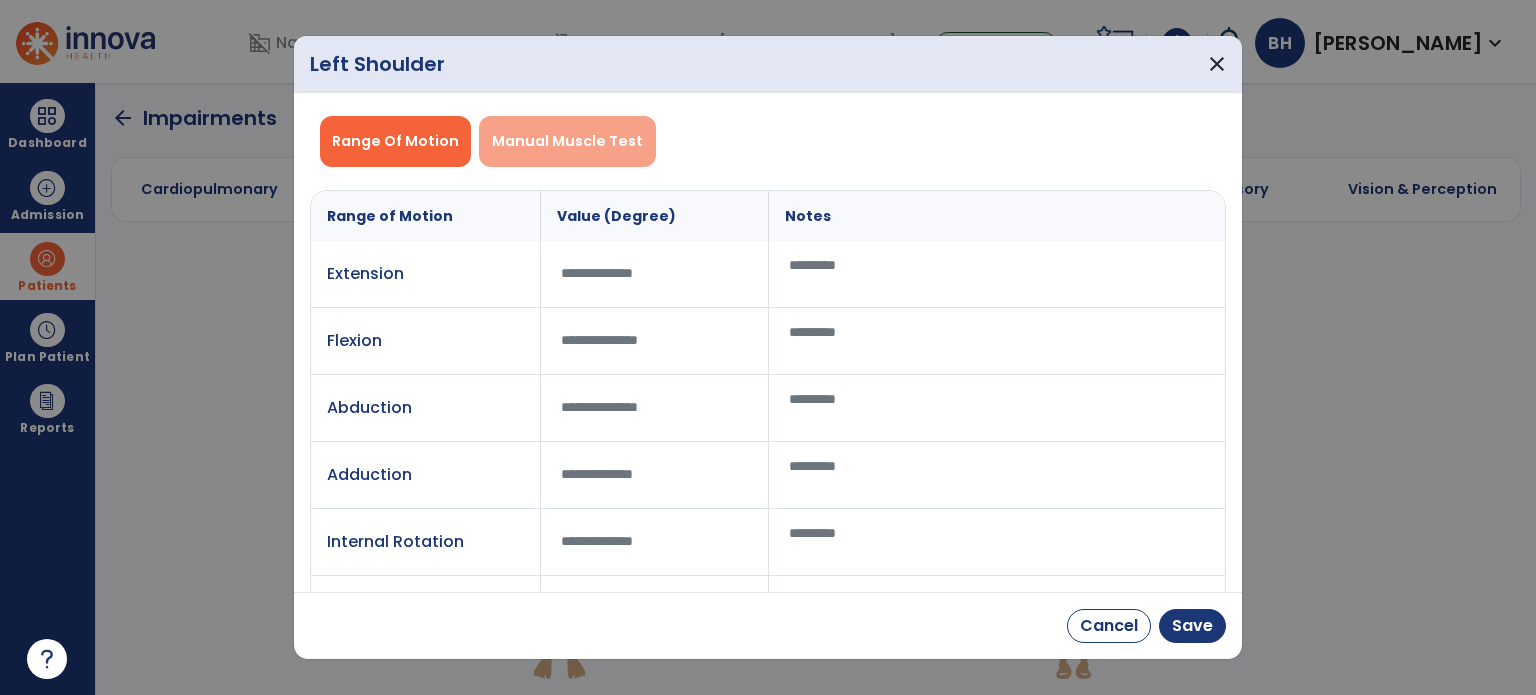 click on "Manual Muscle Test" at bounding box center [567, 141] 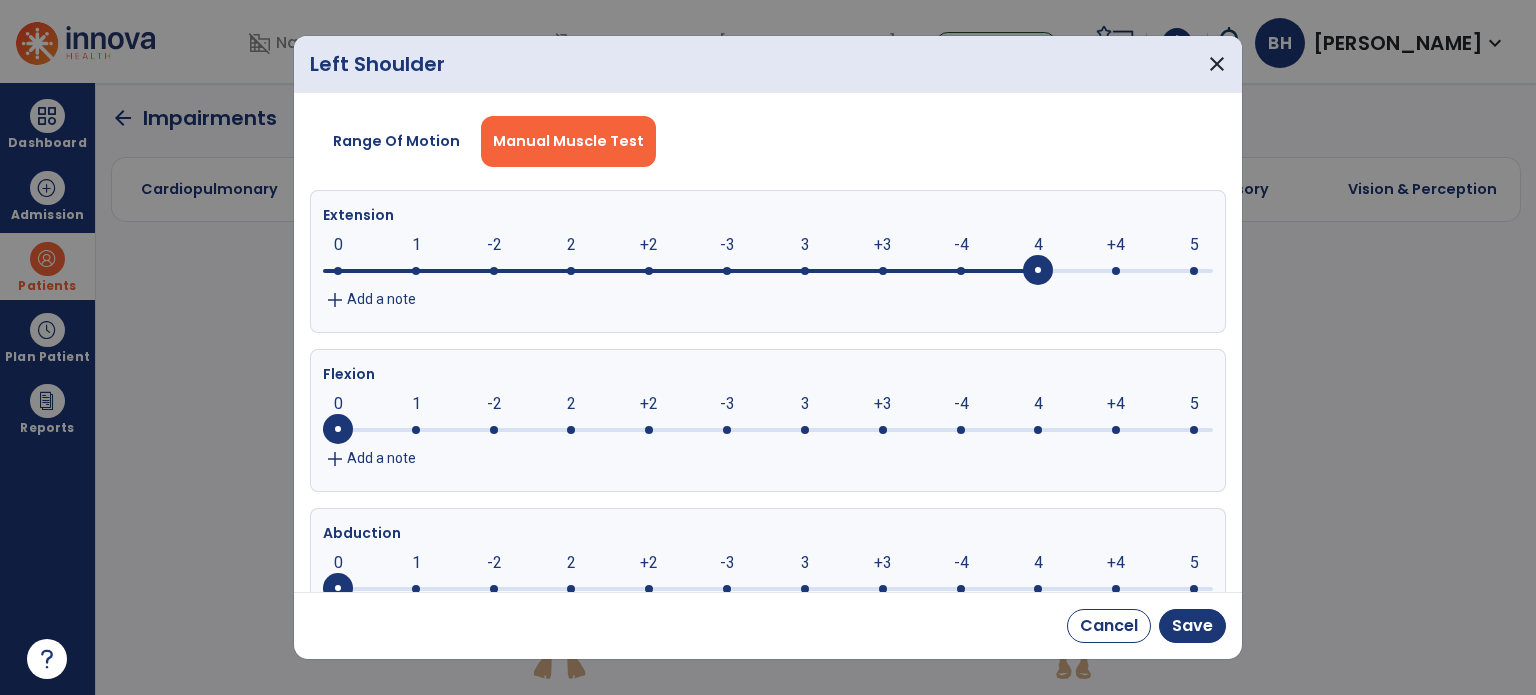 click 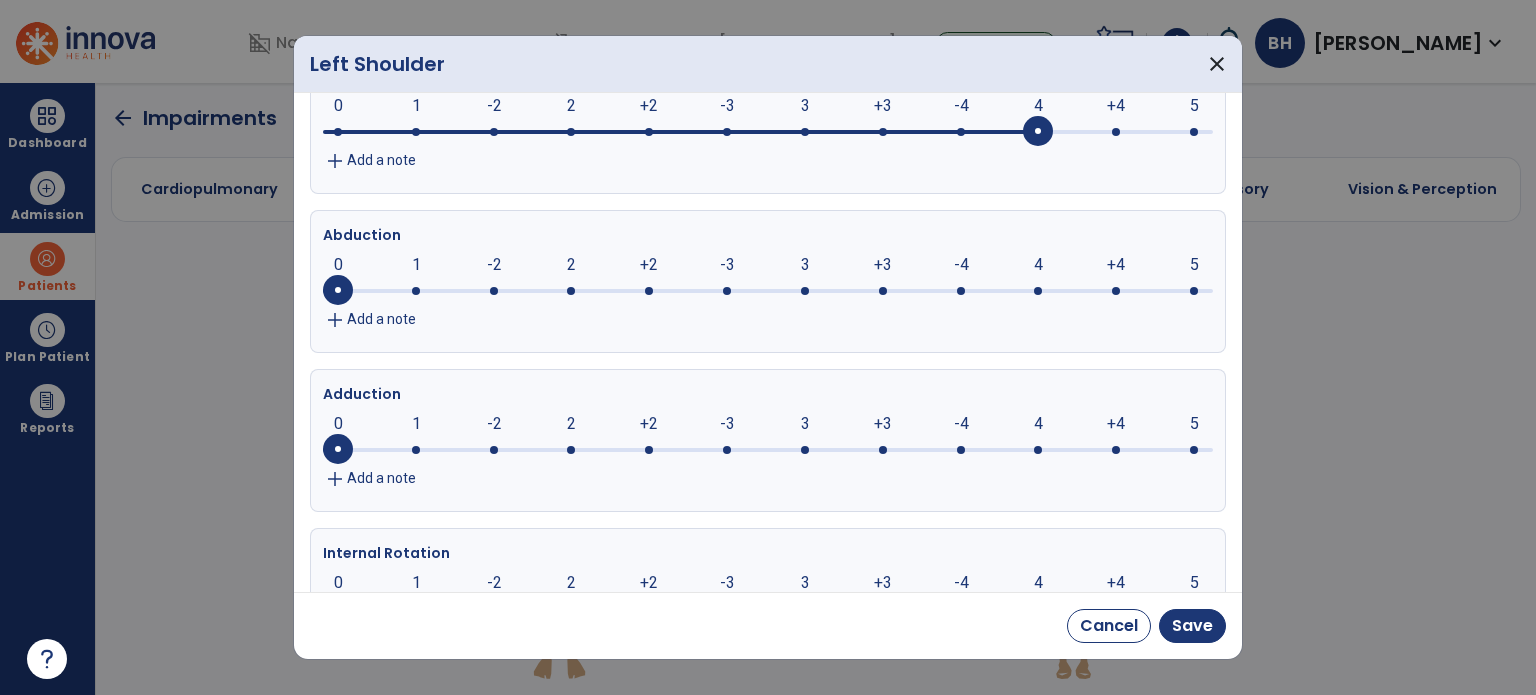 scroll, scrollTop: 300, scrollLeft: 0, axis: vertical 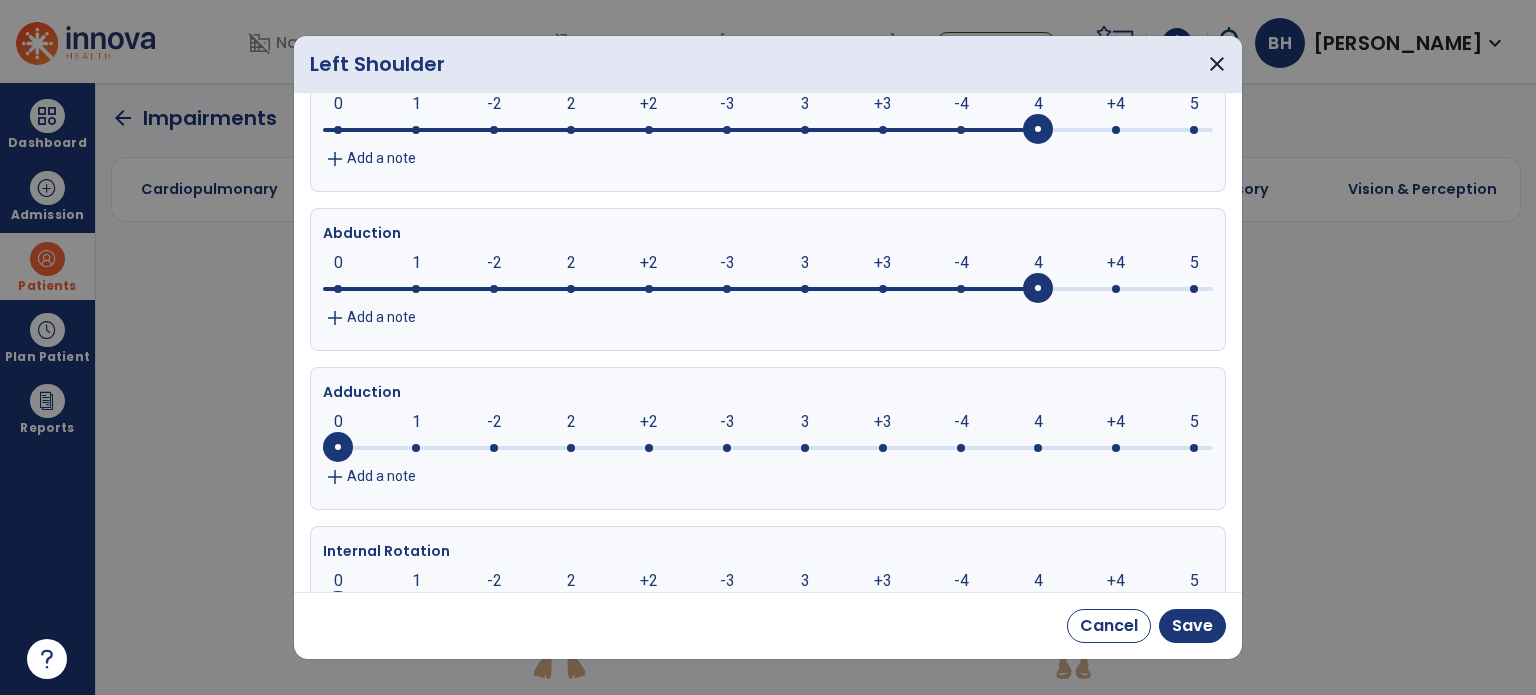 click 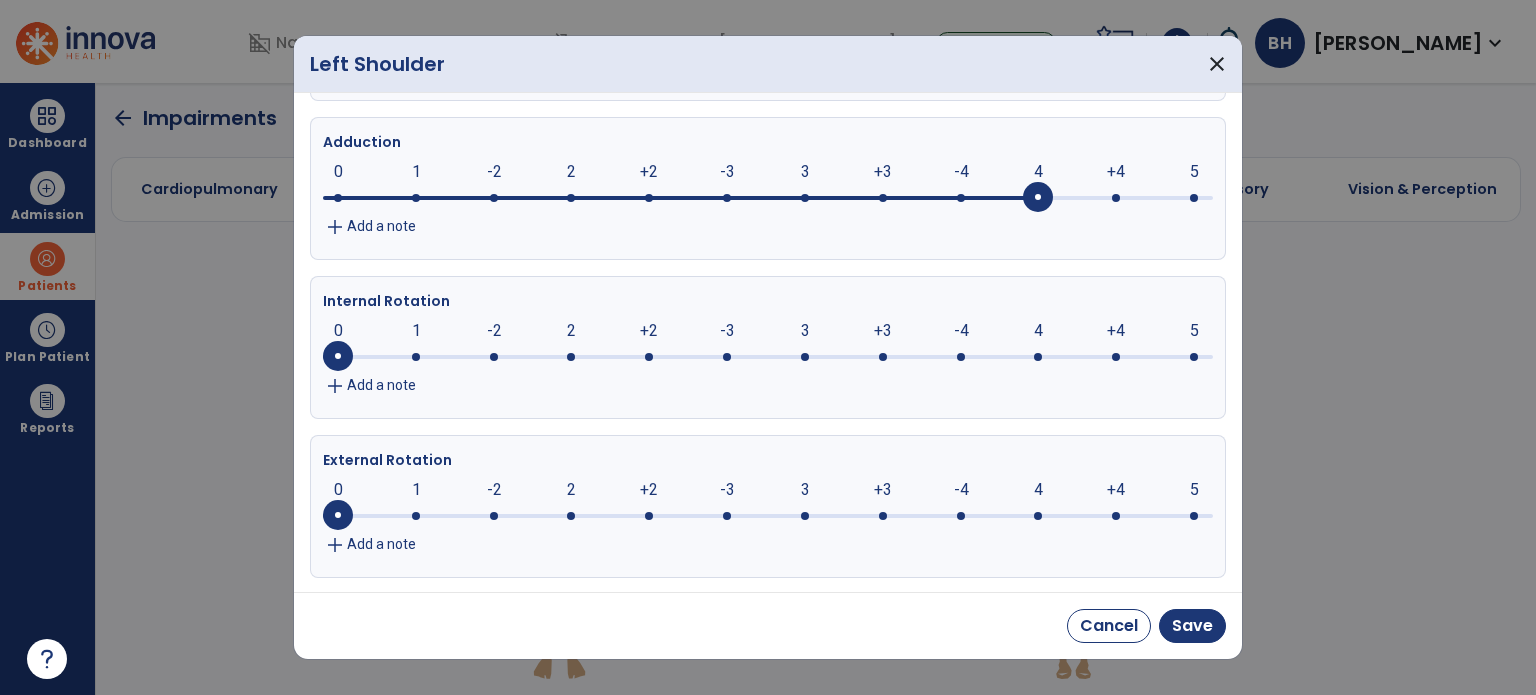 scroll, scrollTop: 554, scrollLeft: 0, axis: vertical 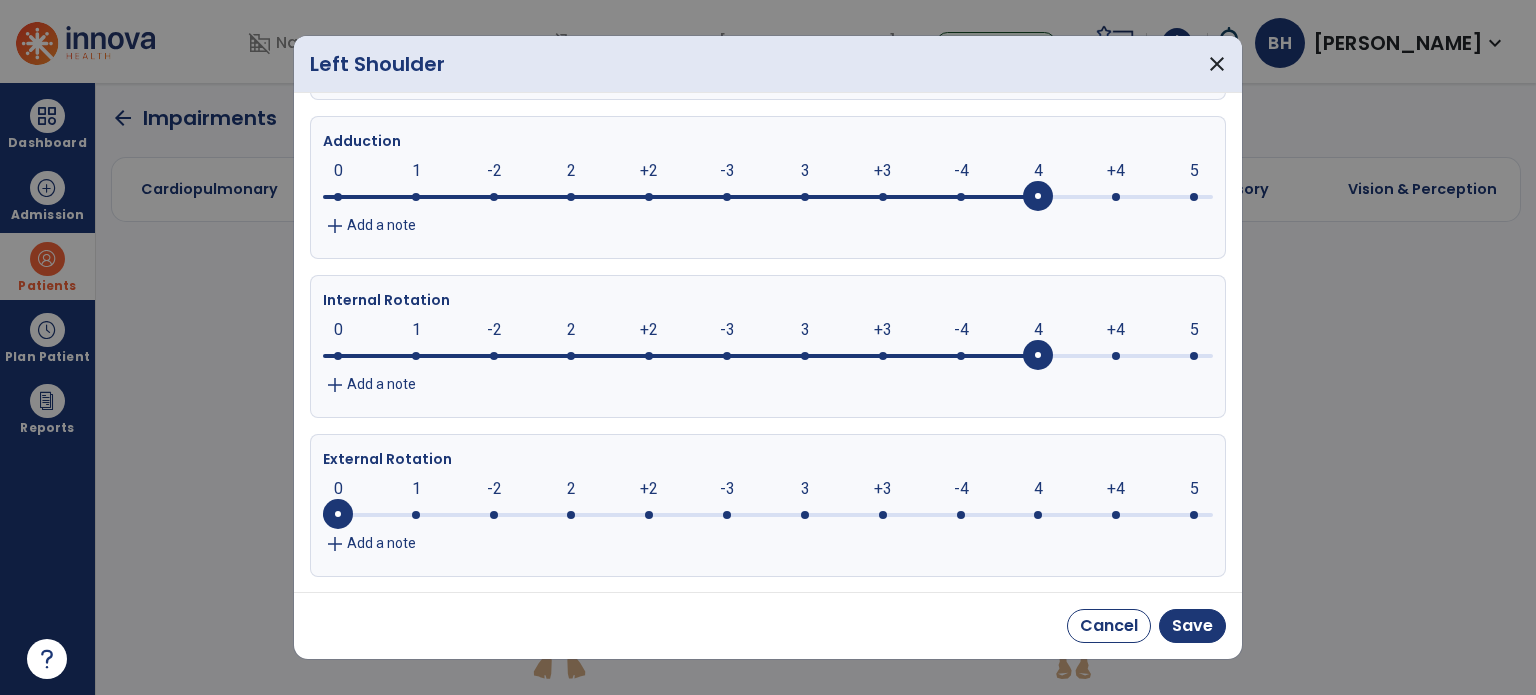 click 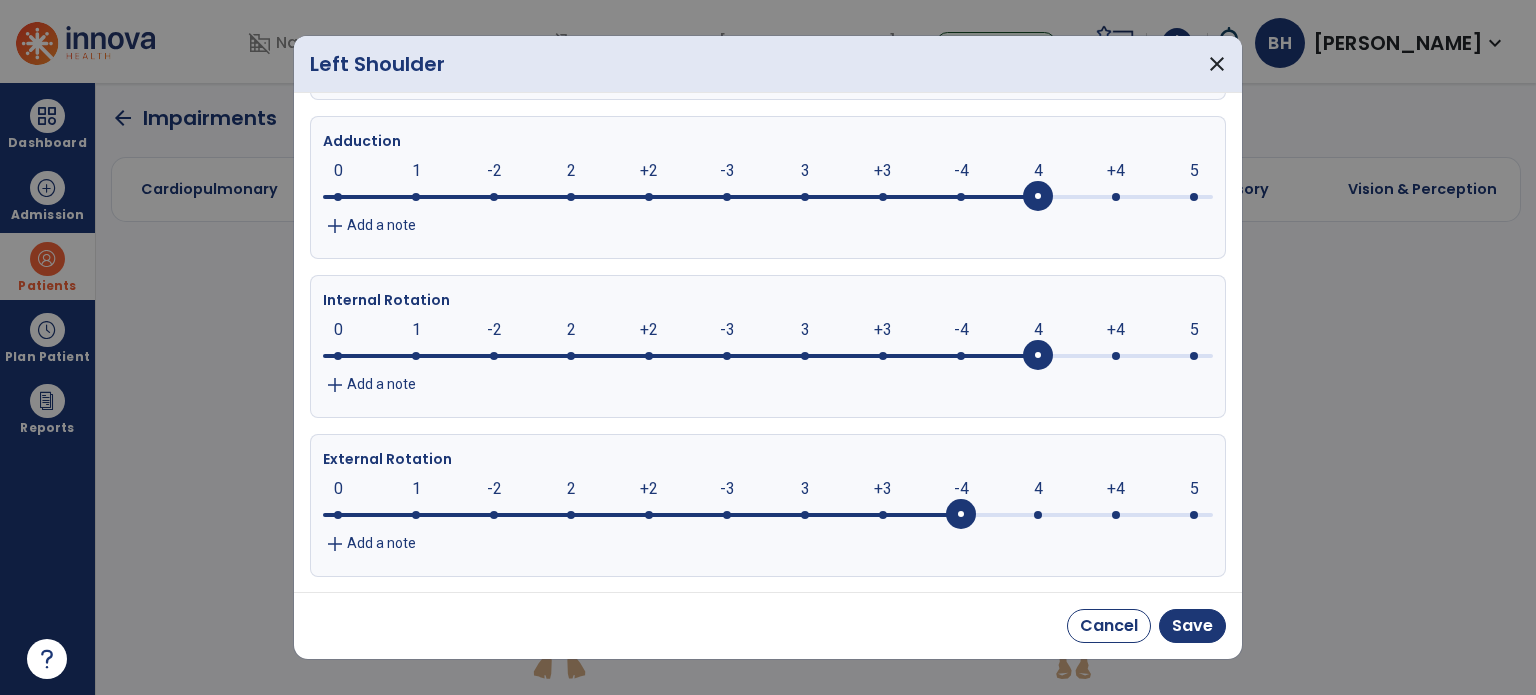 click 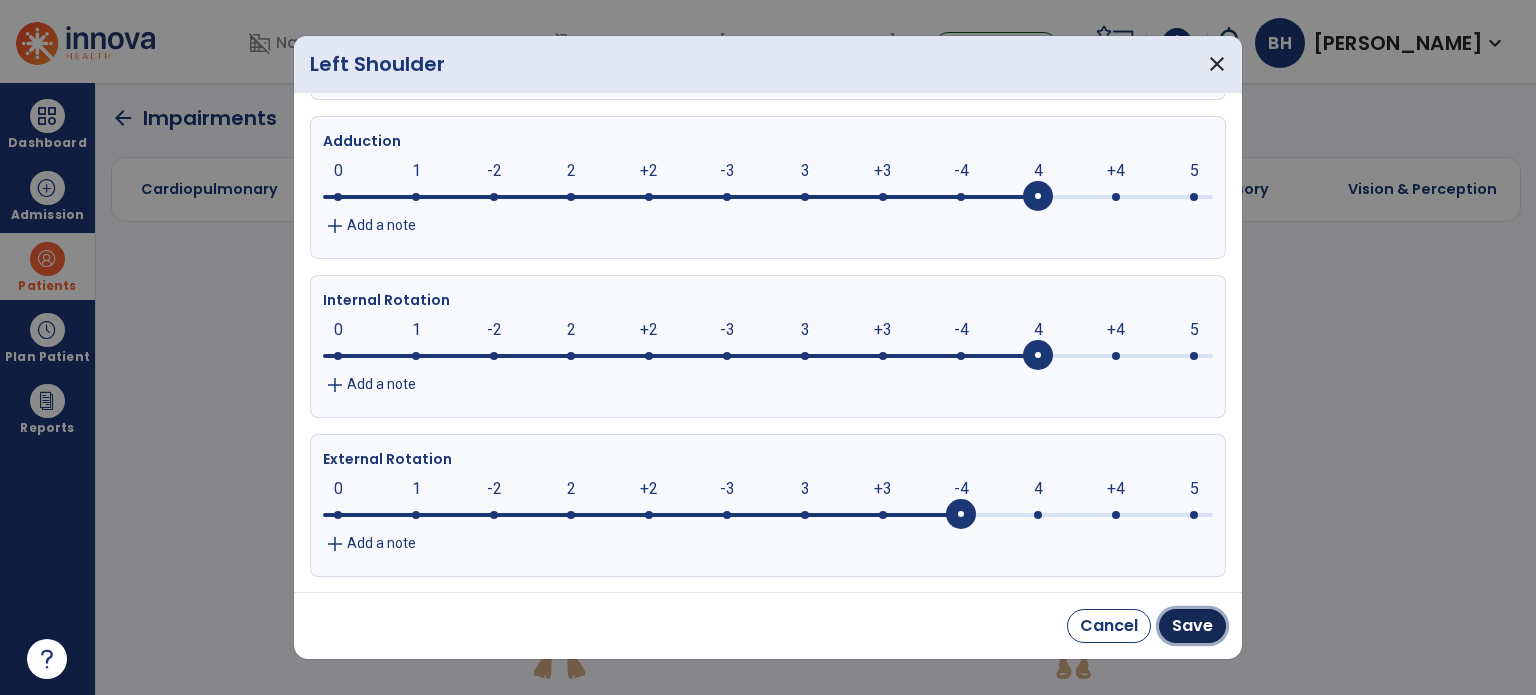 click on "Save" at bounding box center [1192, 626] 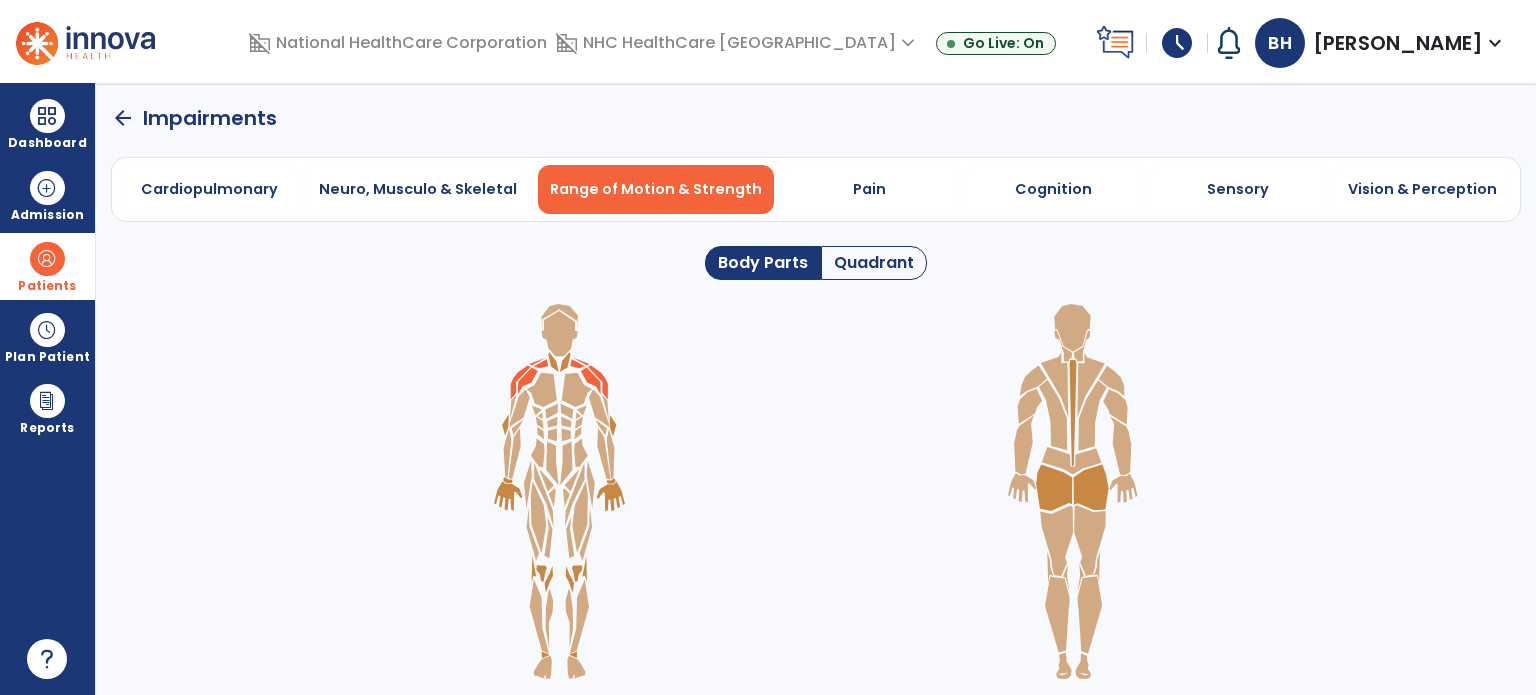 click 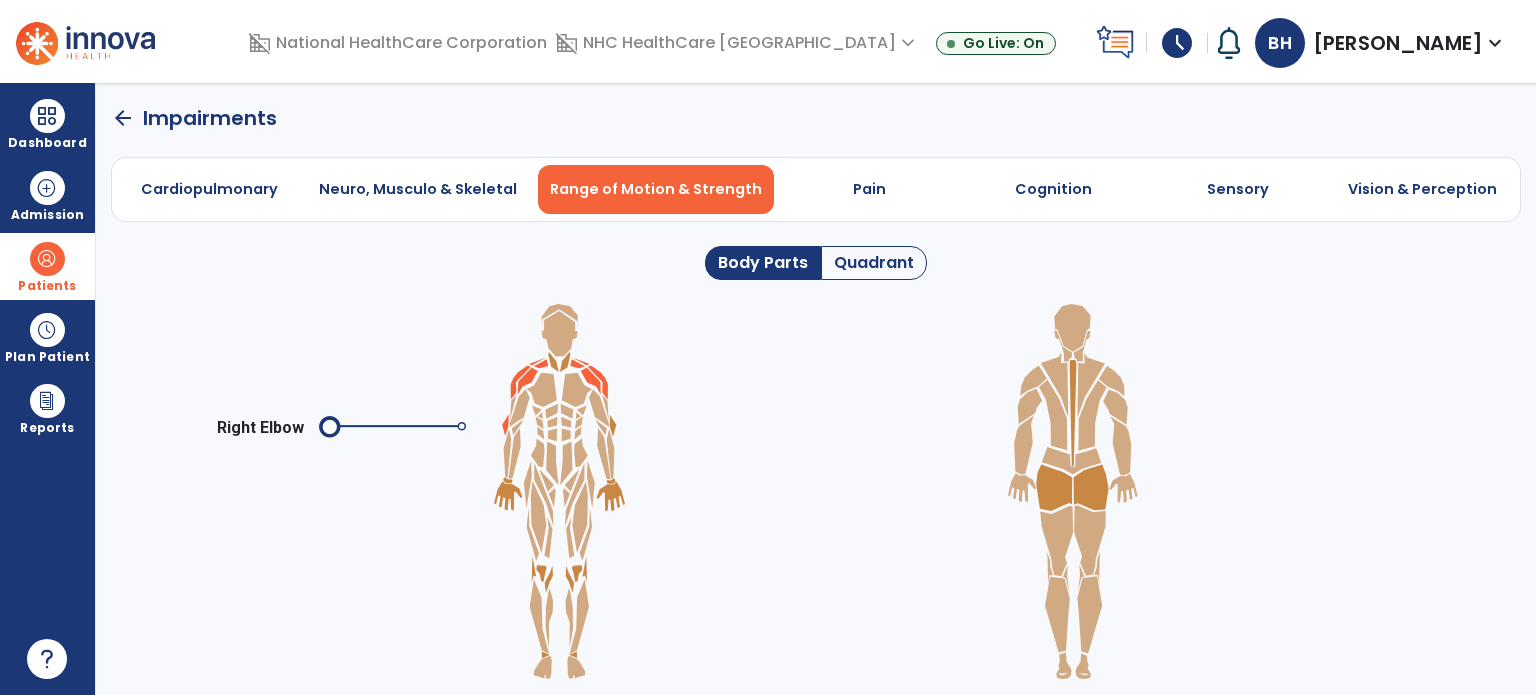 click 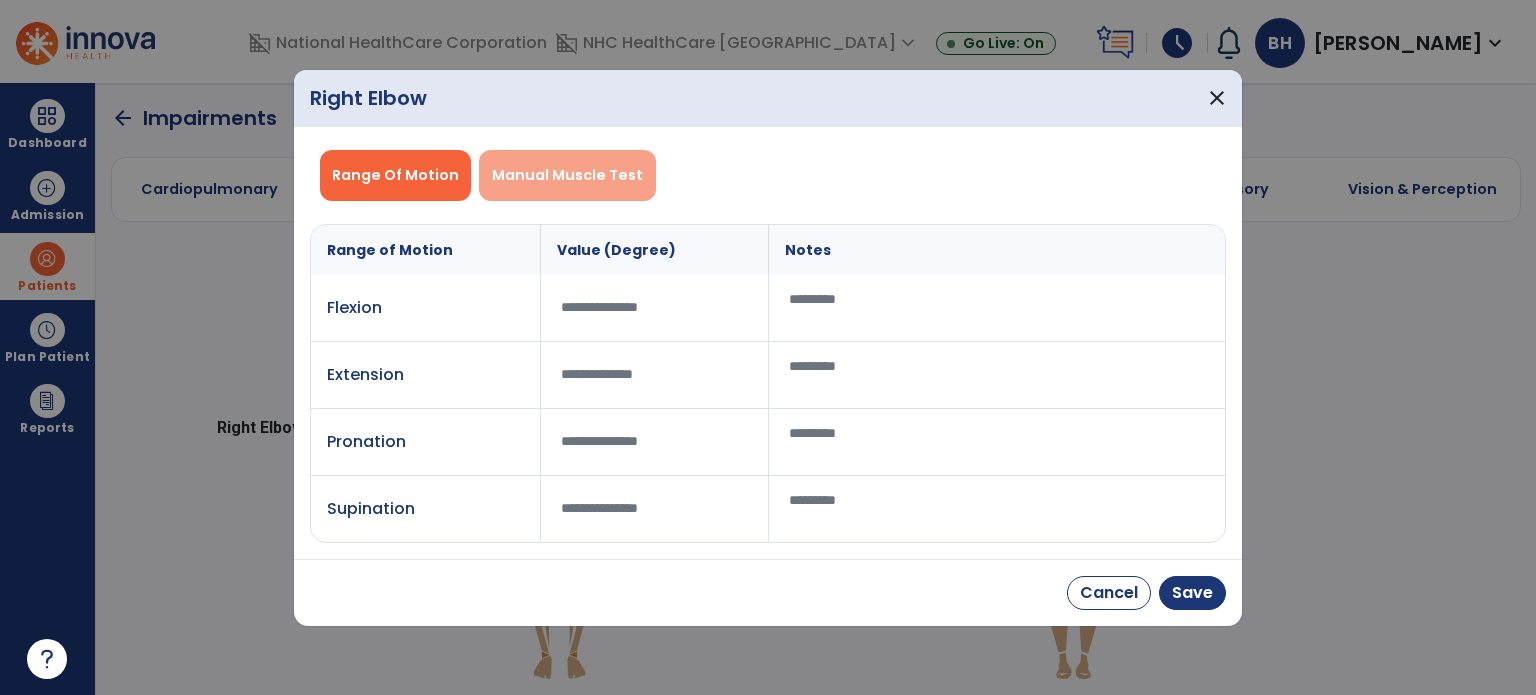 click on "Manual Muscle Test" at bounding box center (567, 175) 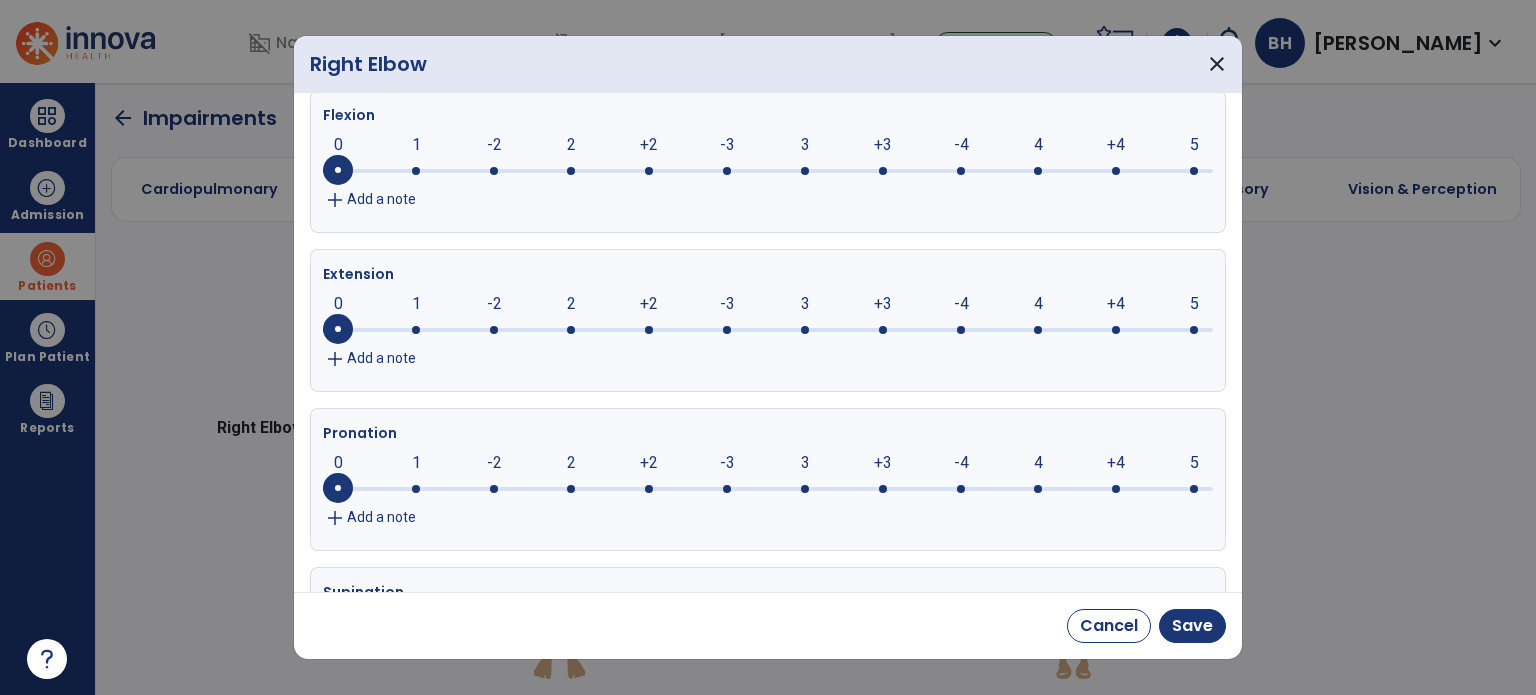 scroll, scrollTop: 0, scrollLeft: 0, axis: both 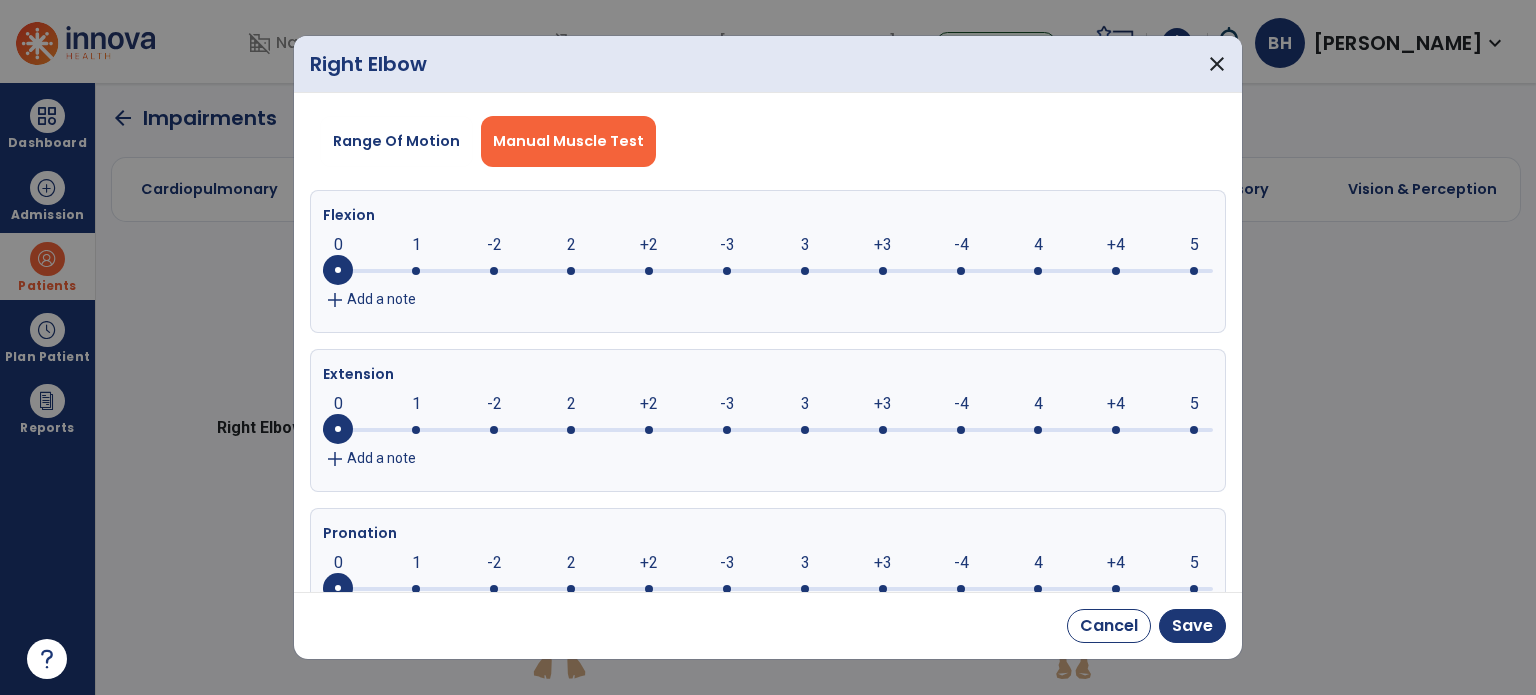 click 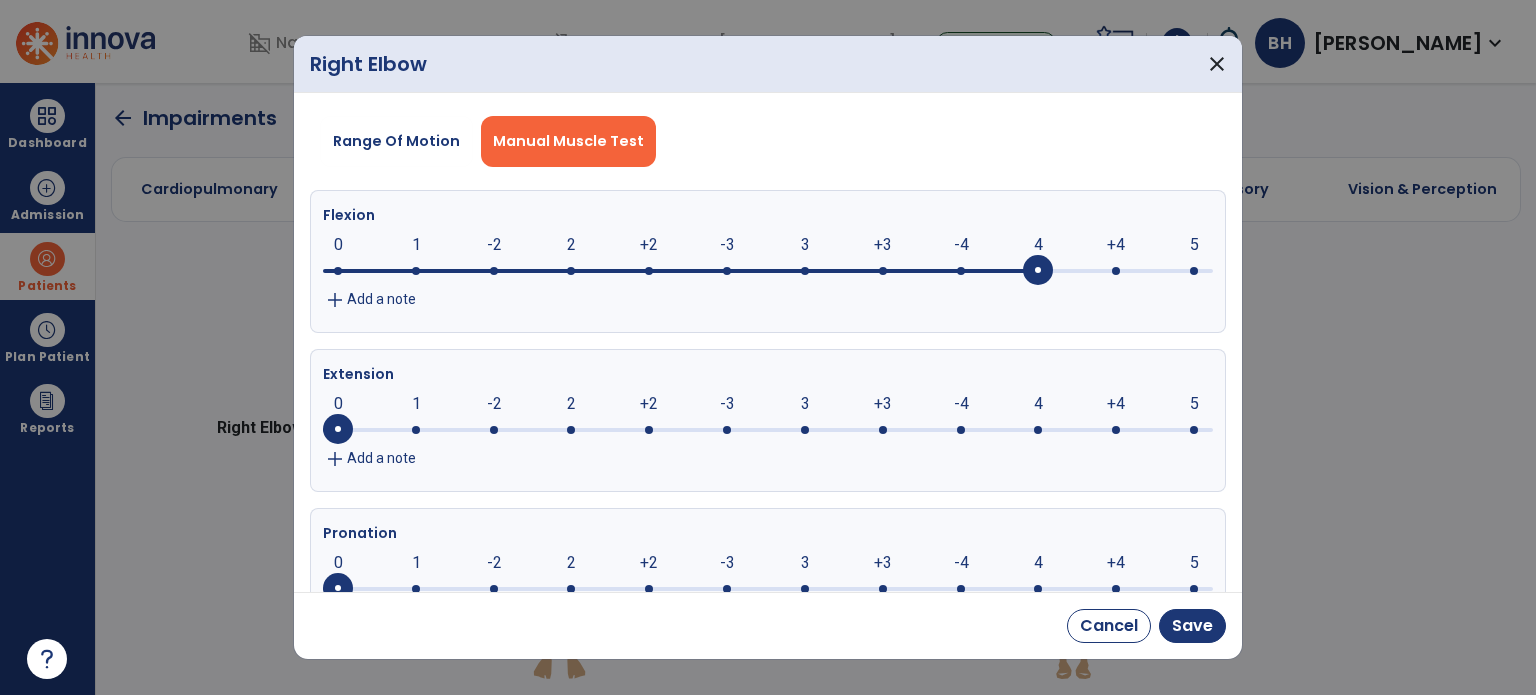 click 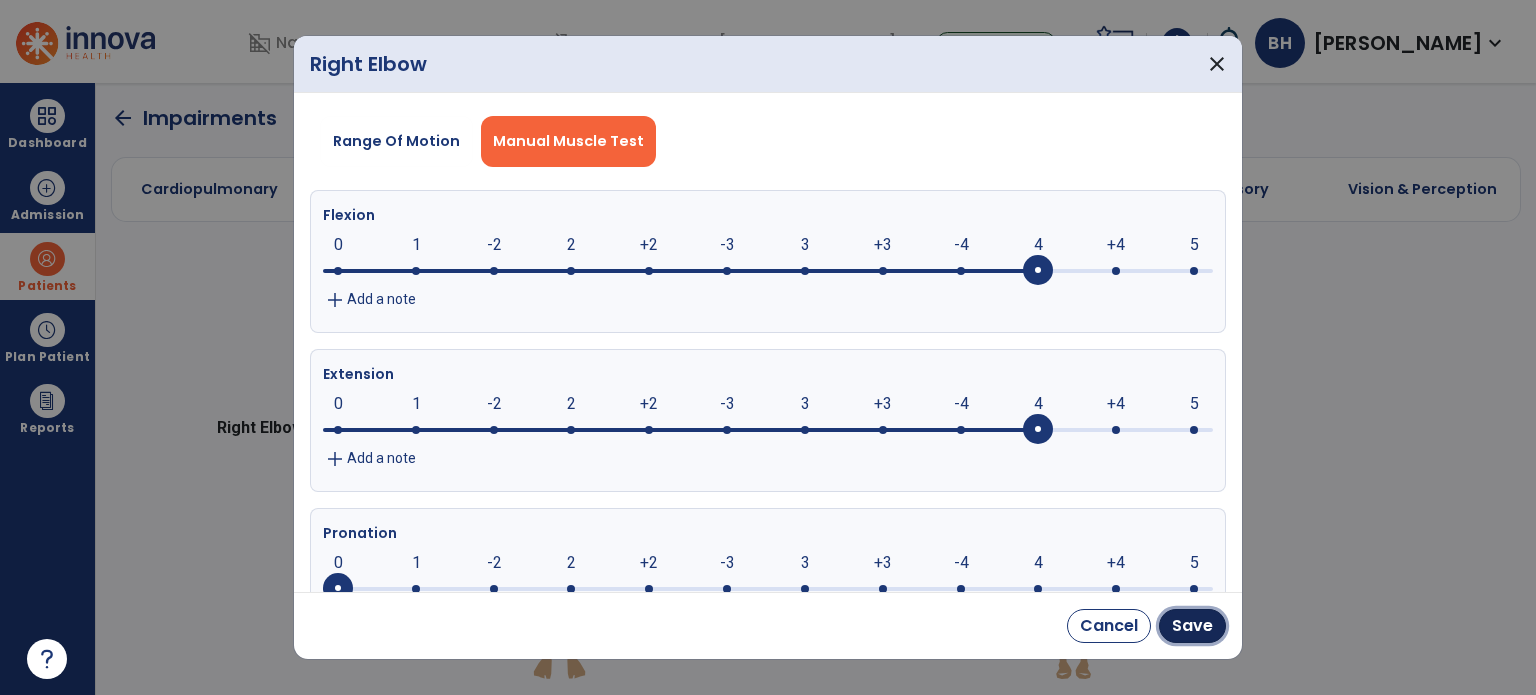 drag, startPoint x: 1181, startPoint y: 625, endPoint x: 1148, endPoint y: 585, distance: 51.855568 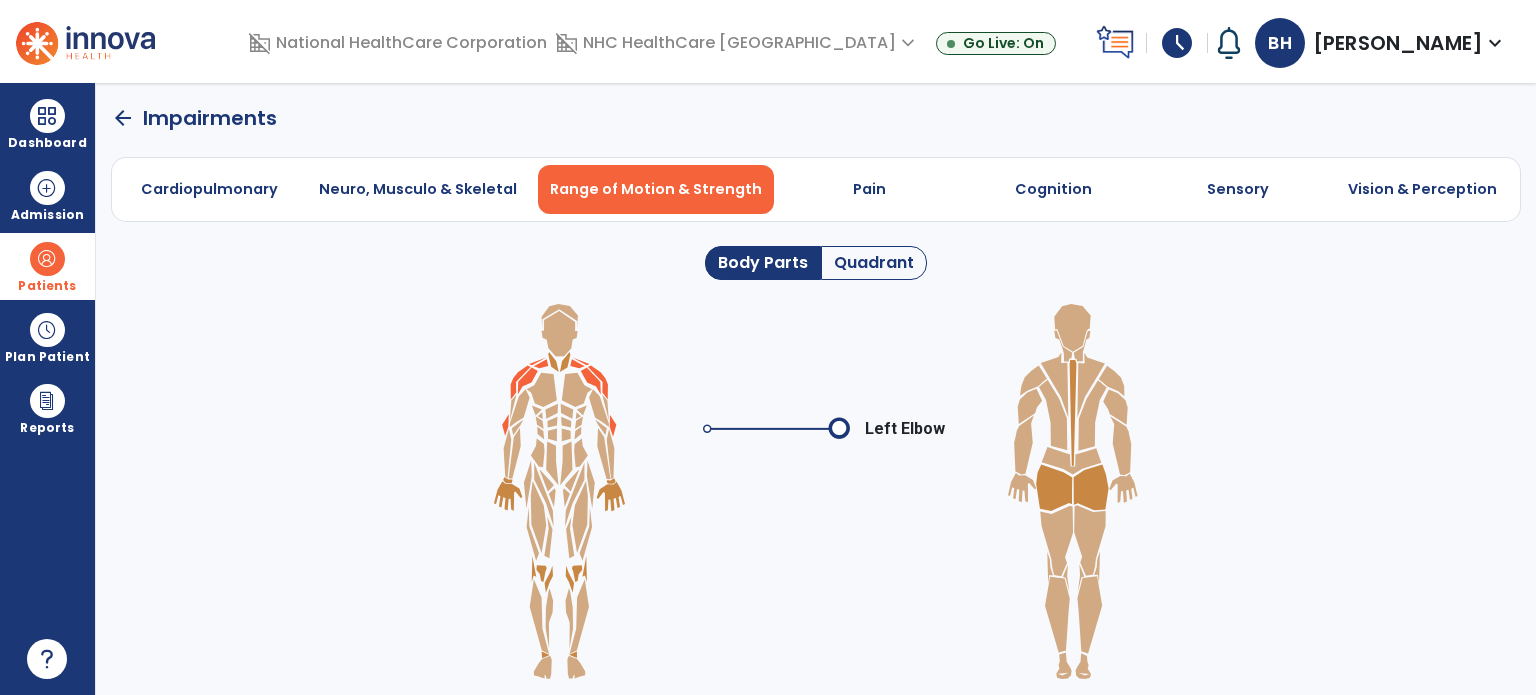 click 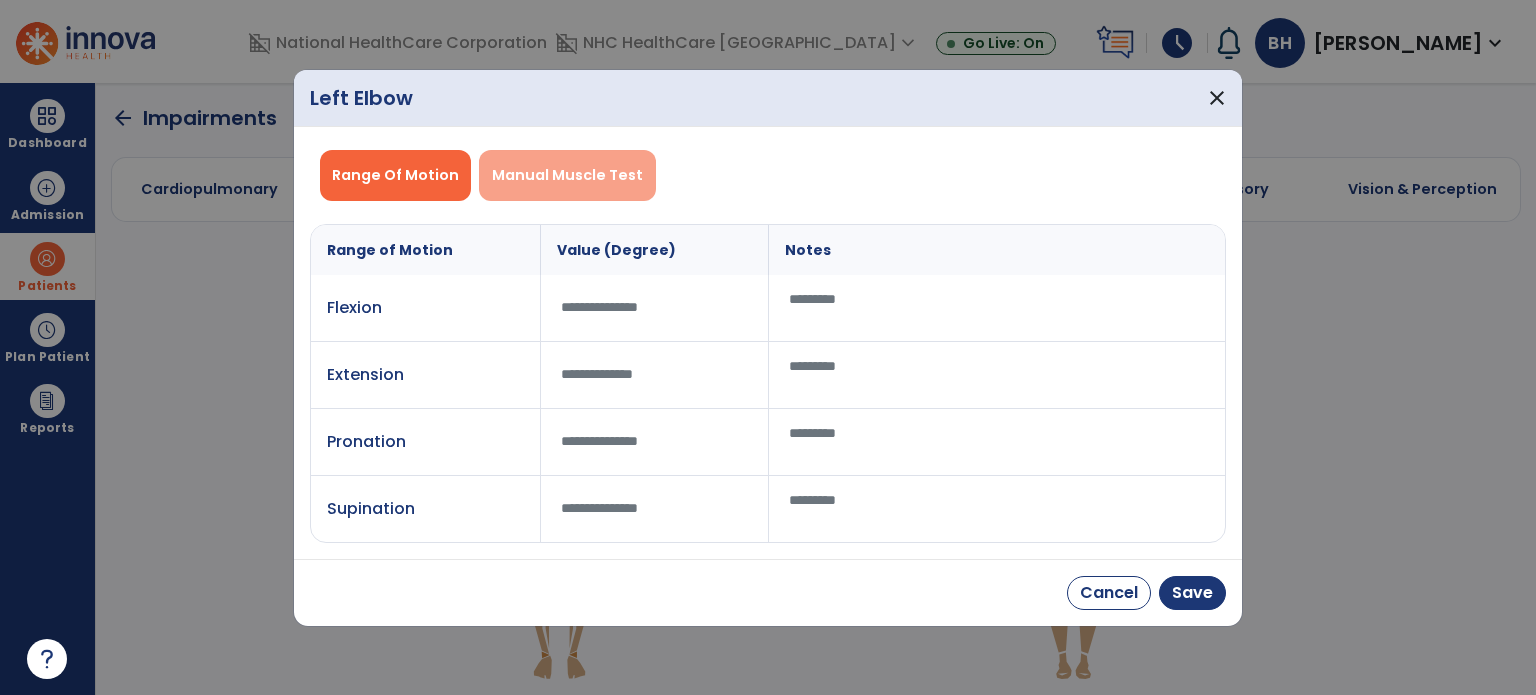 click on "Manual Muscle Test" at bounding box center (567, 175) 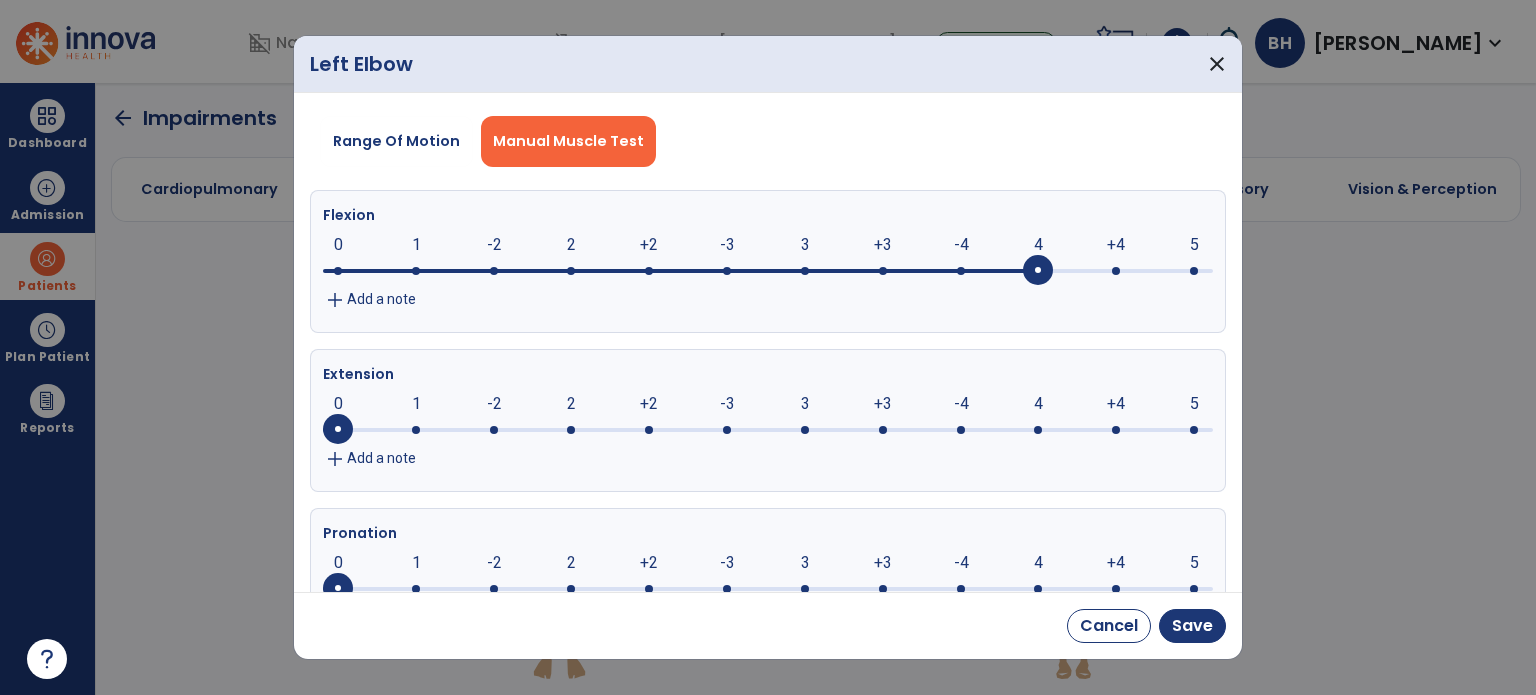 click 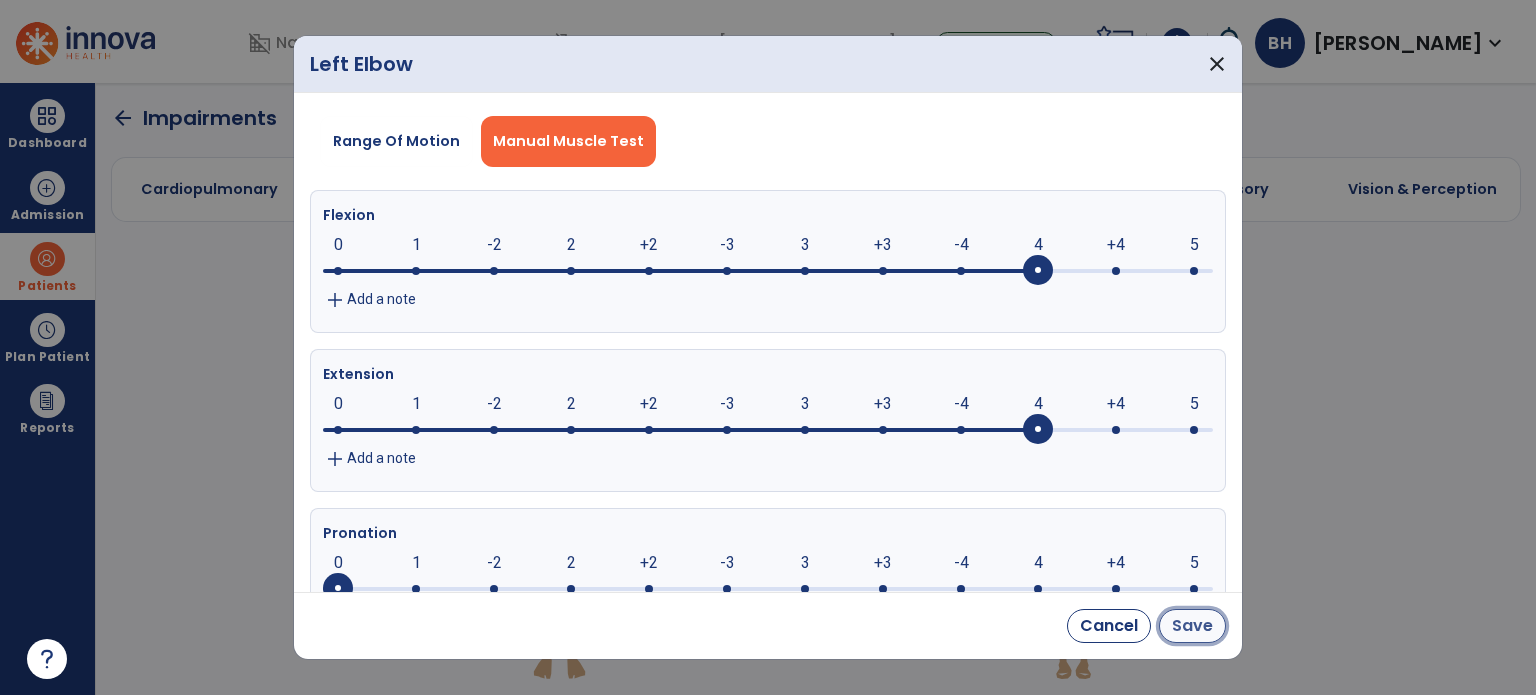 click on "Save" at bounding box center (1192, 626) 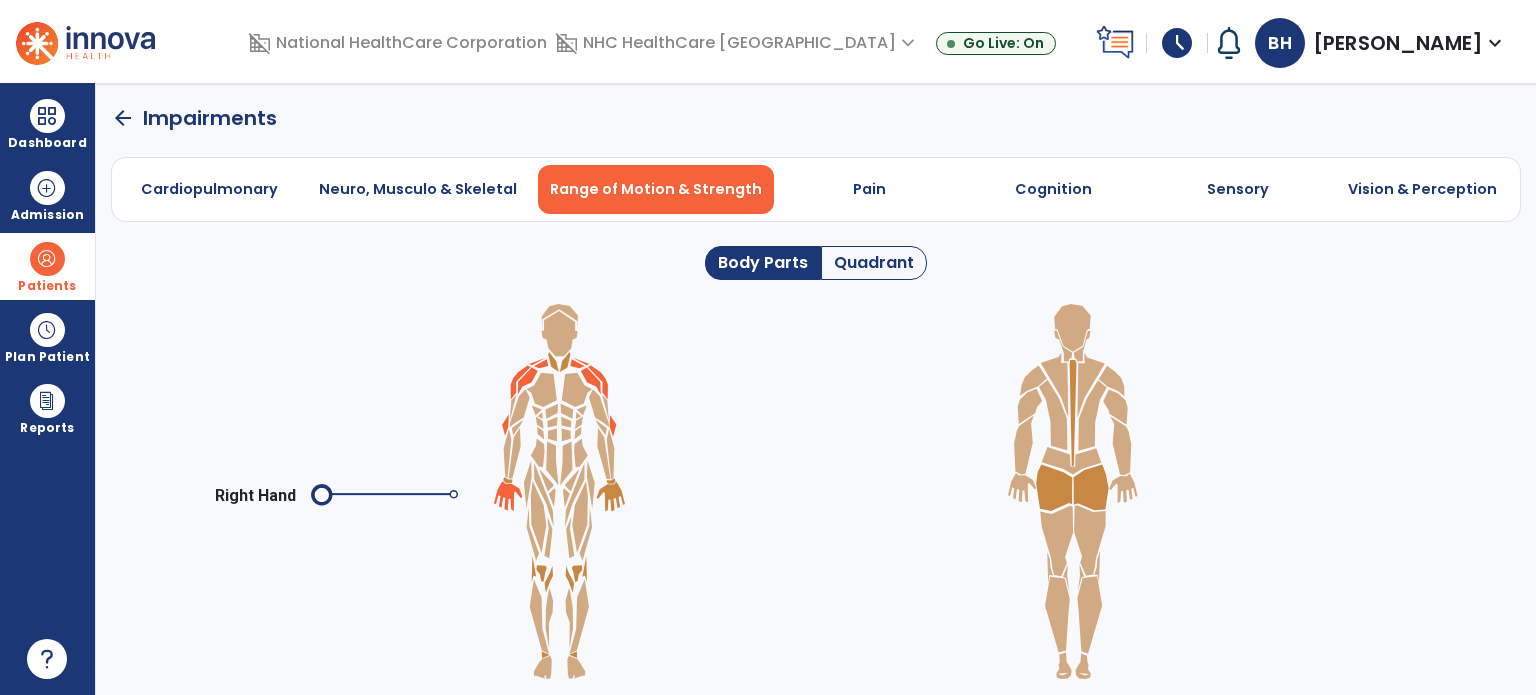 click 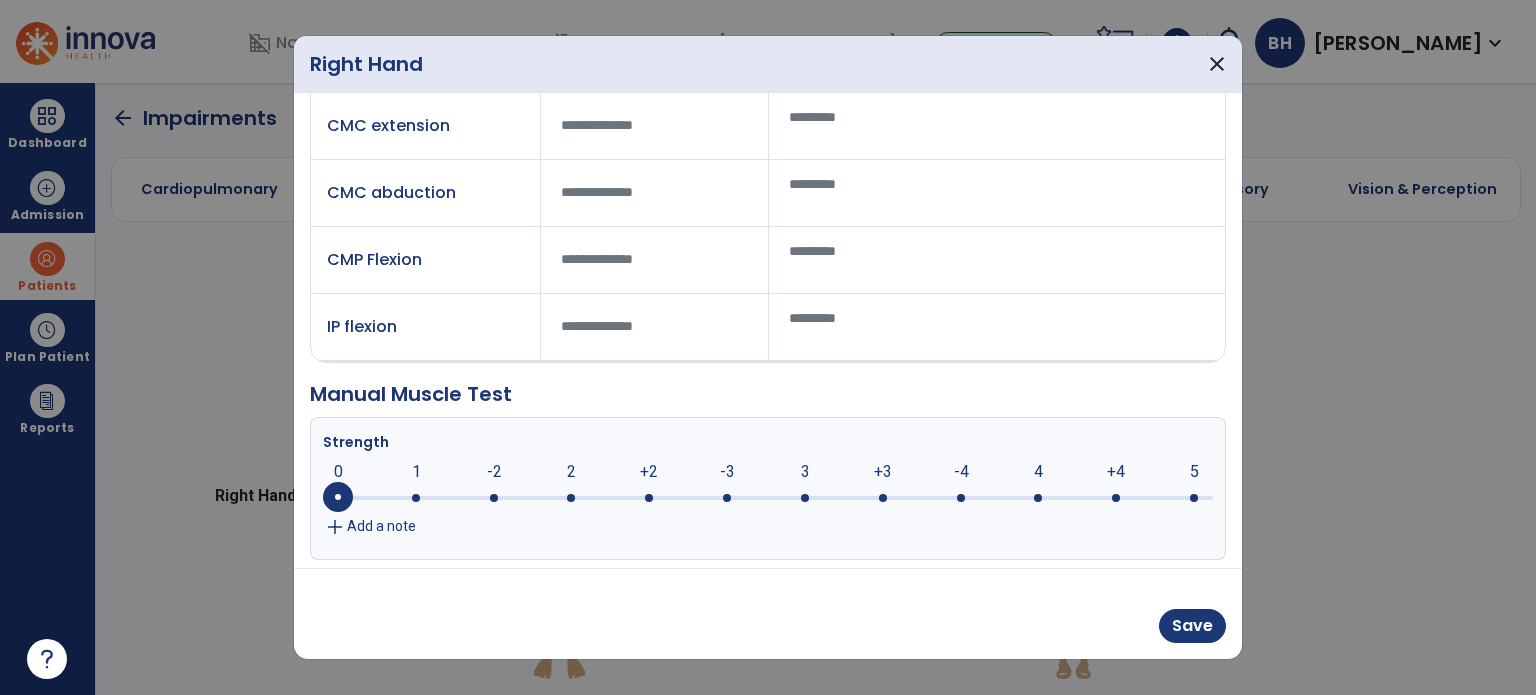 scroll, scrollTop: 188, scrollLeft: 0, axis: vertical 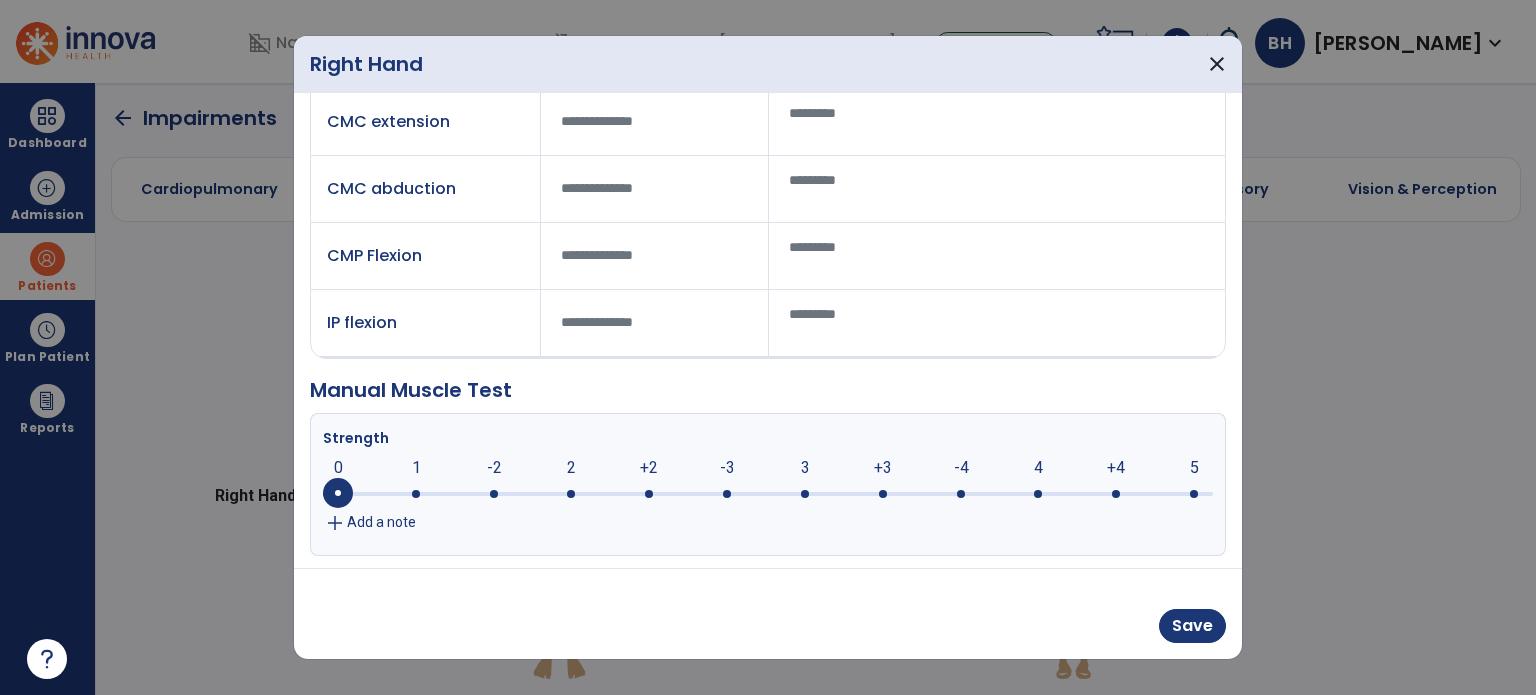 click on "Add a note" at bounding box center [381, 522] 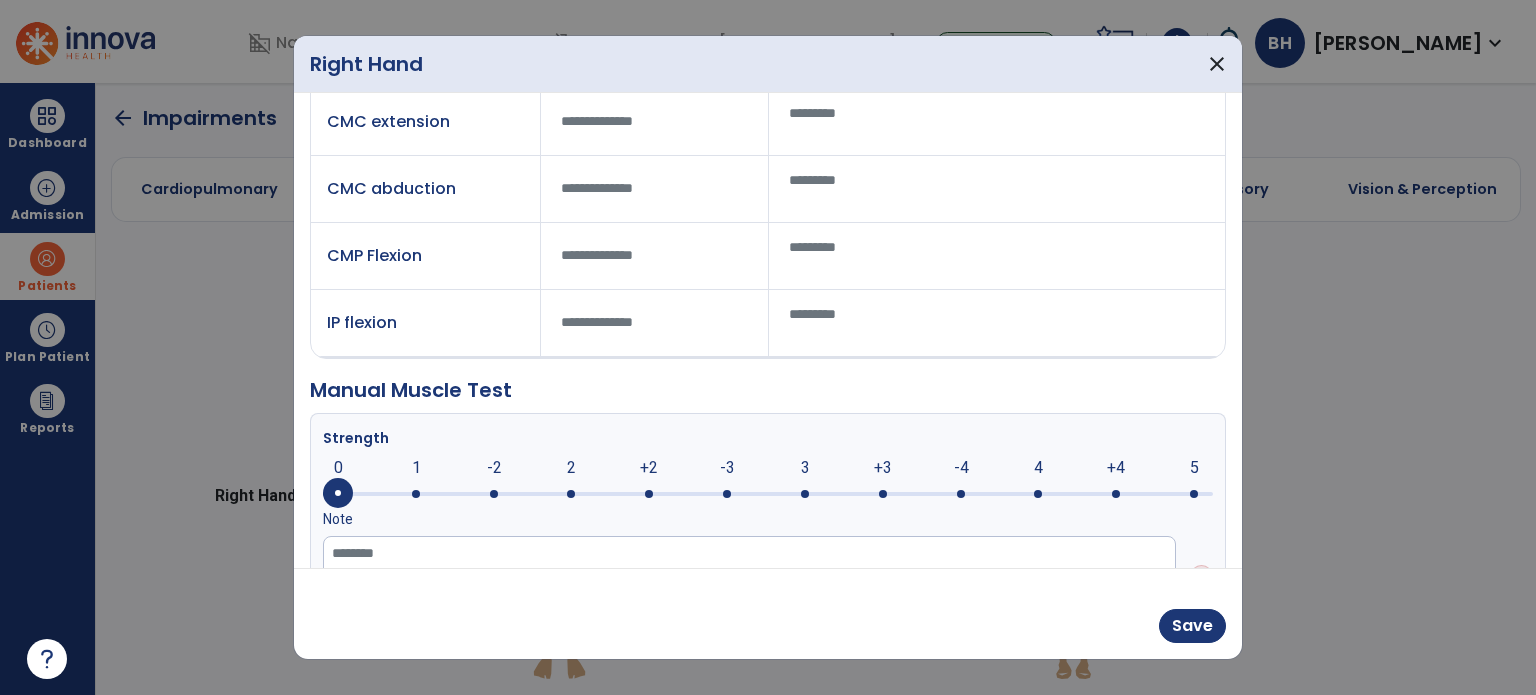 scroll, scrollTop: 263, scrollLeft: 0, axis: vertical 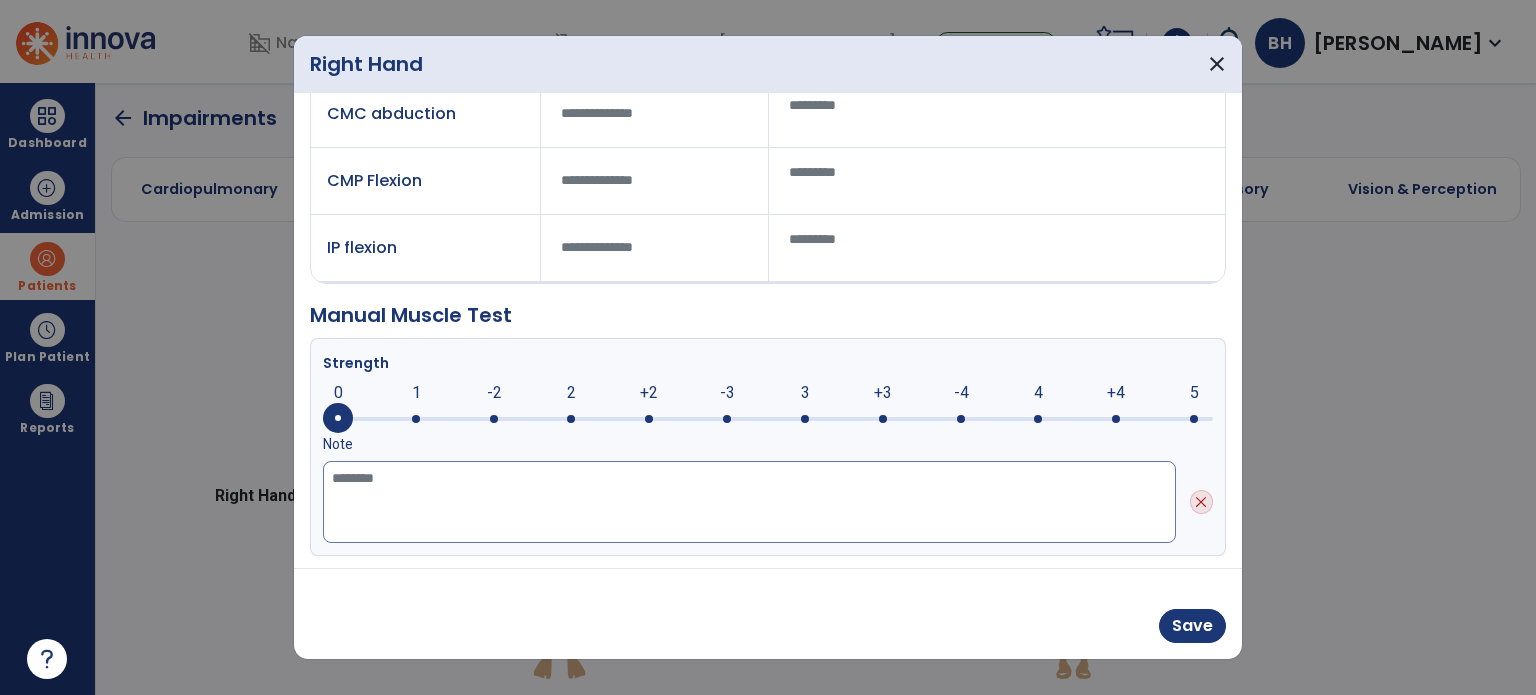click at bounding box center [749, 502] 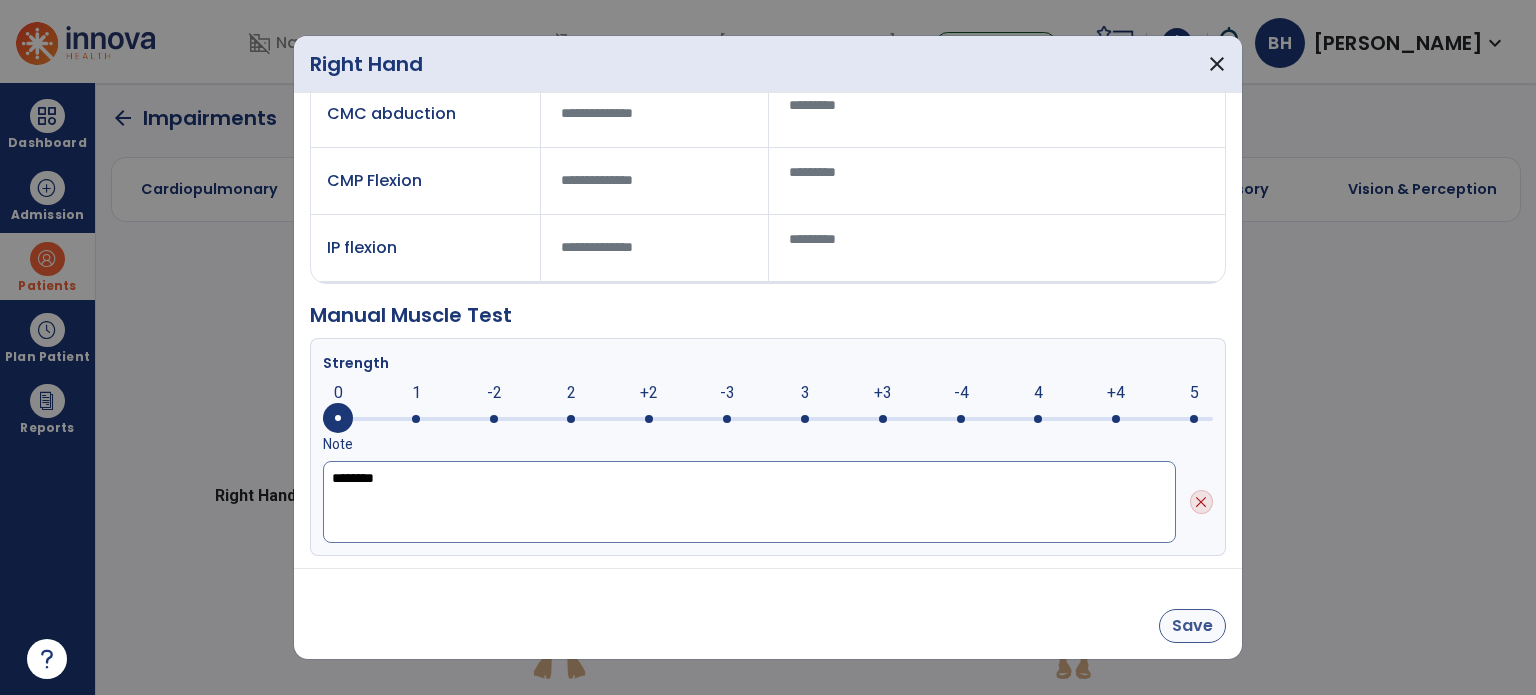 type on "********" 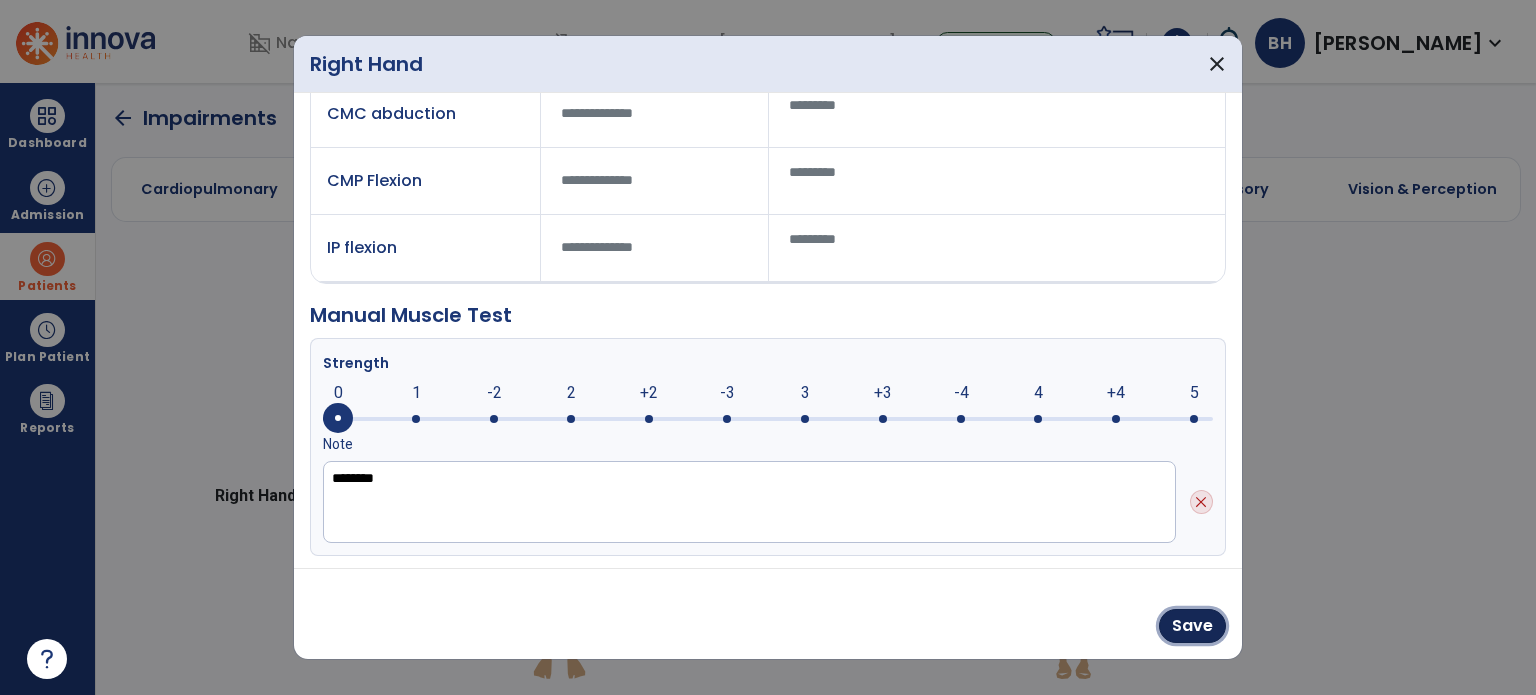 click on "Save" at bounding box center (1192, 626) 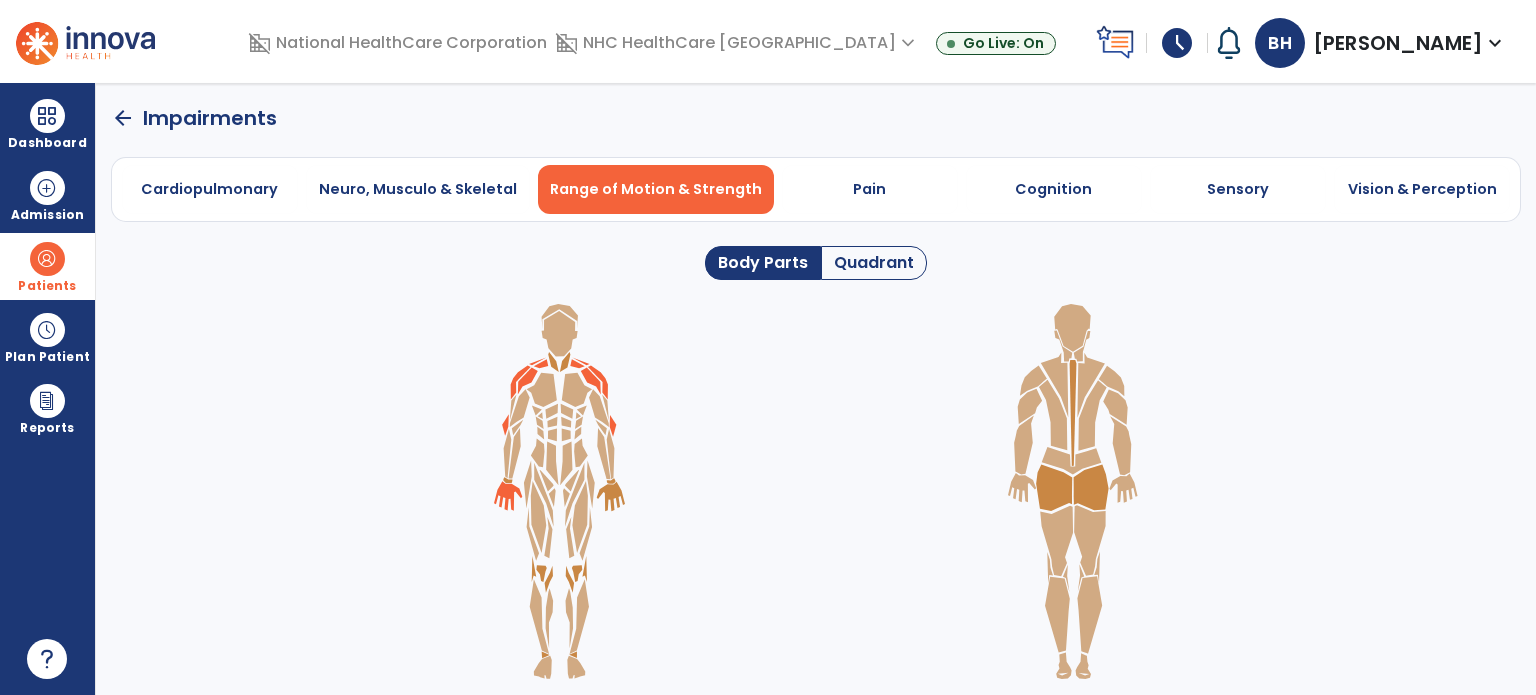 click 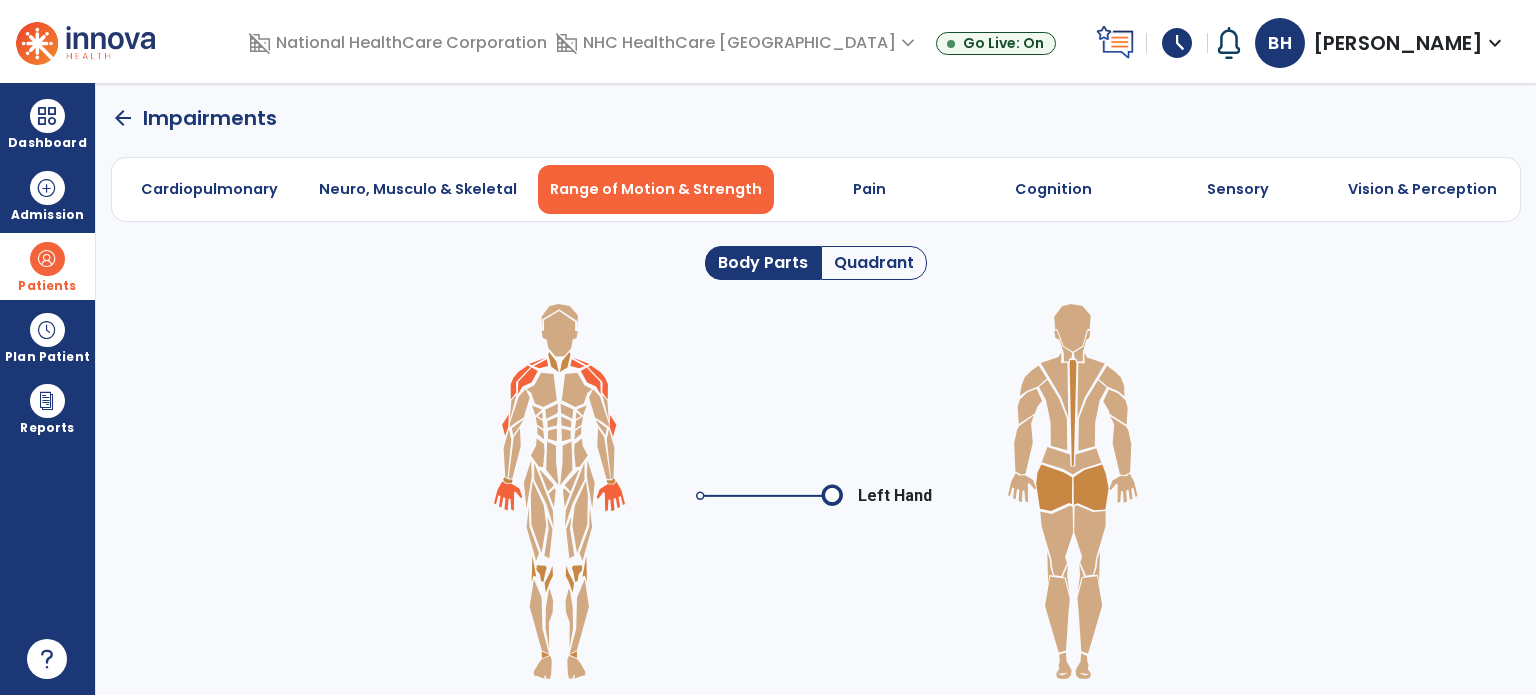 click 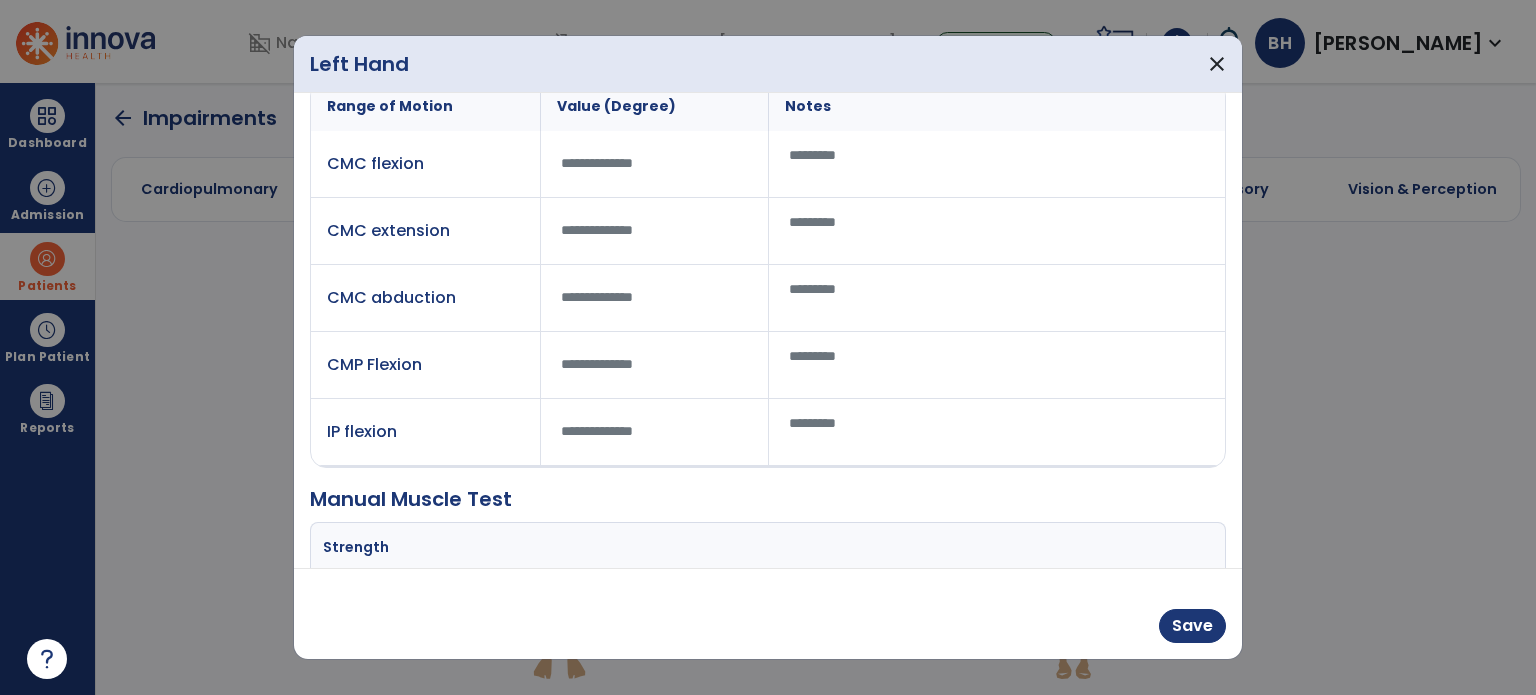 scroll, scrollTop: 188, scrollLeft: 0, axis: vertical 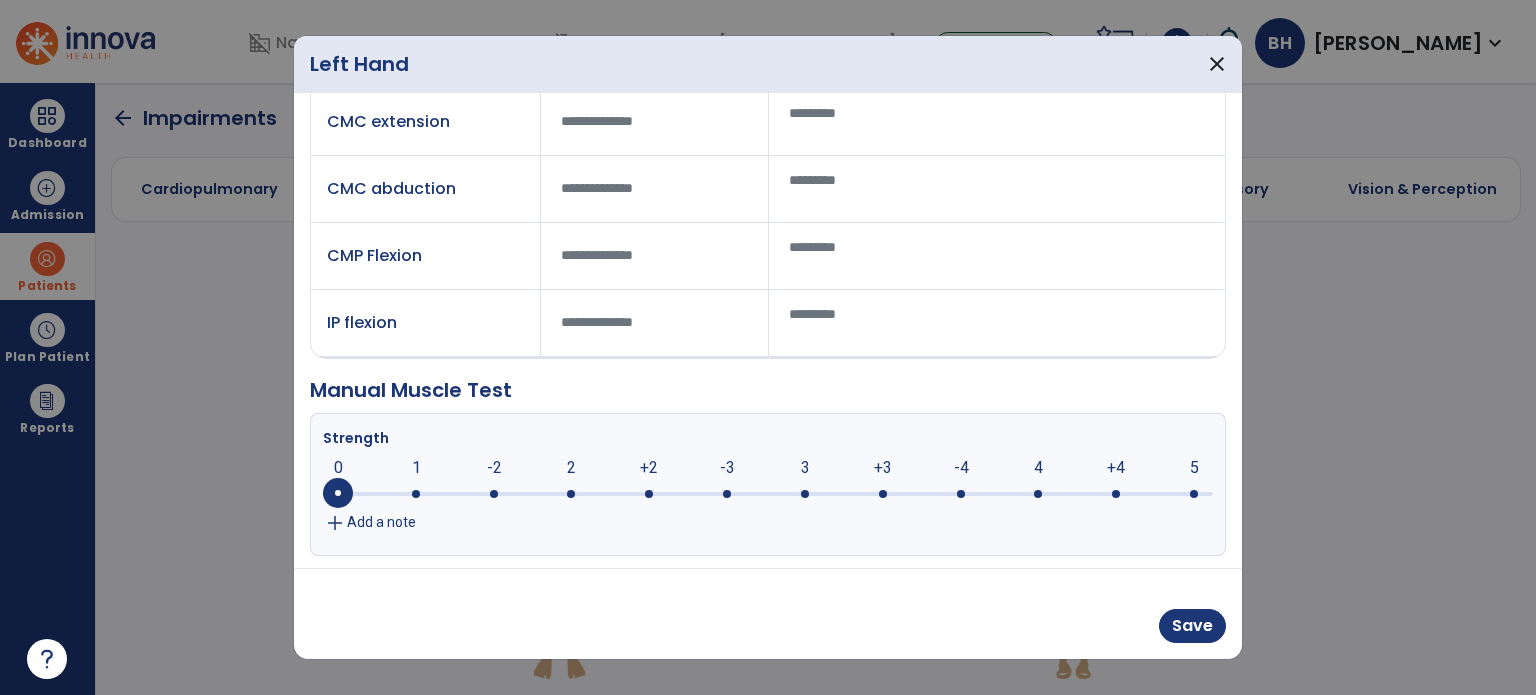 click on "Add a note" at bounding box center (381, 522) 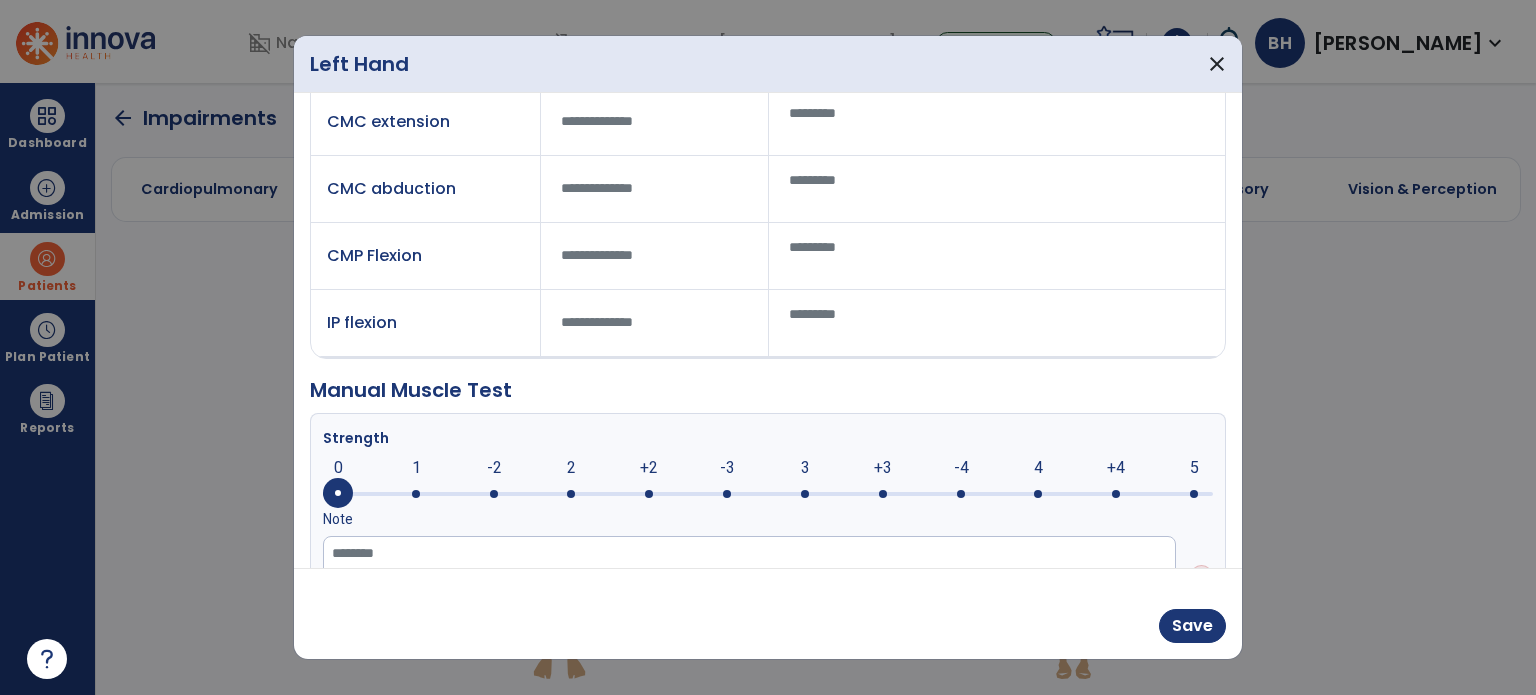 scroll, scrollTop: 263, scrollLeft: 0, axis: vertical 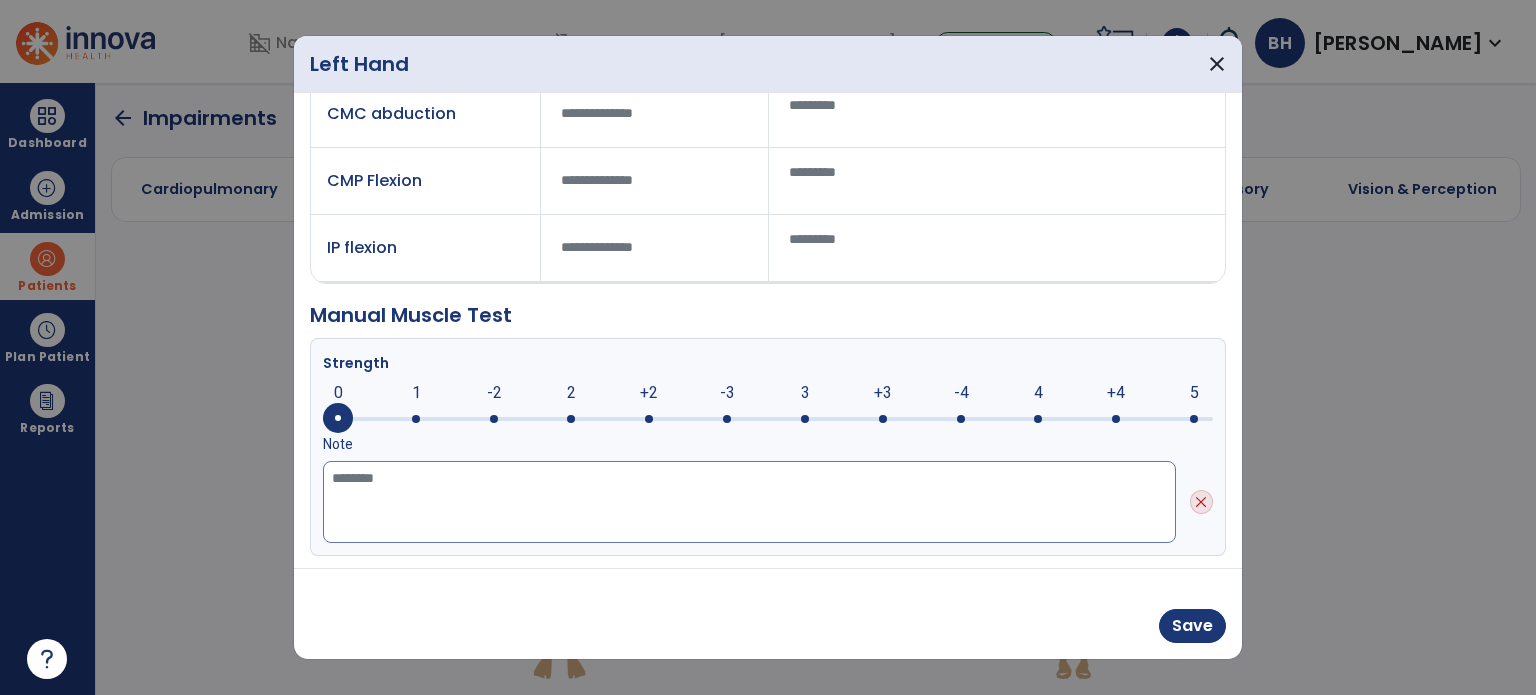 click at bounding box center (749, 502) 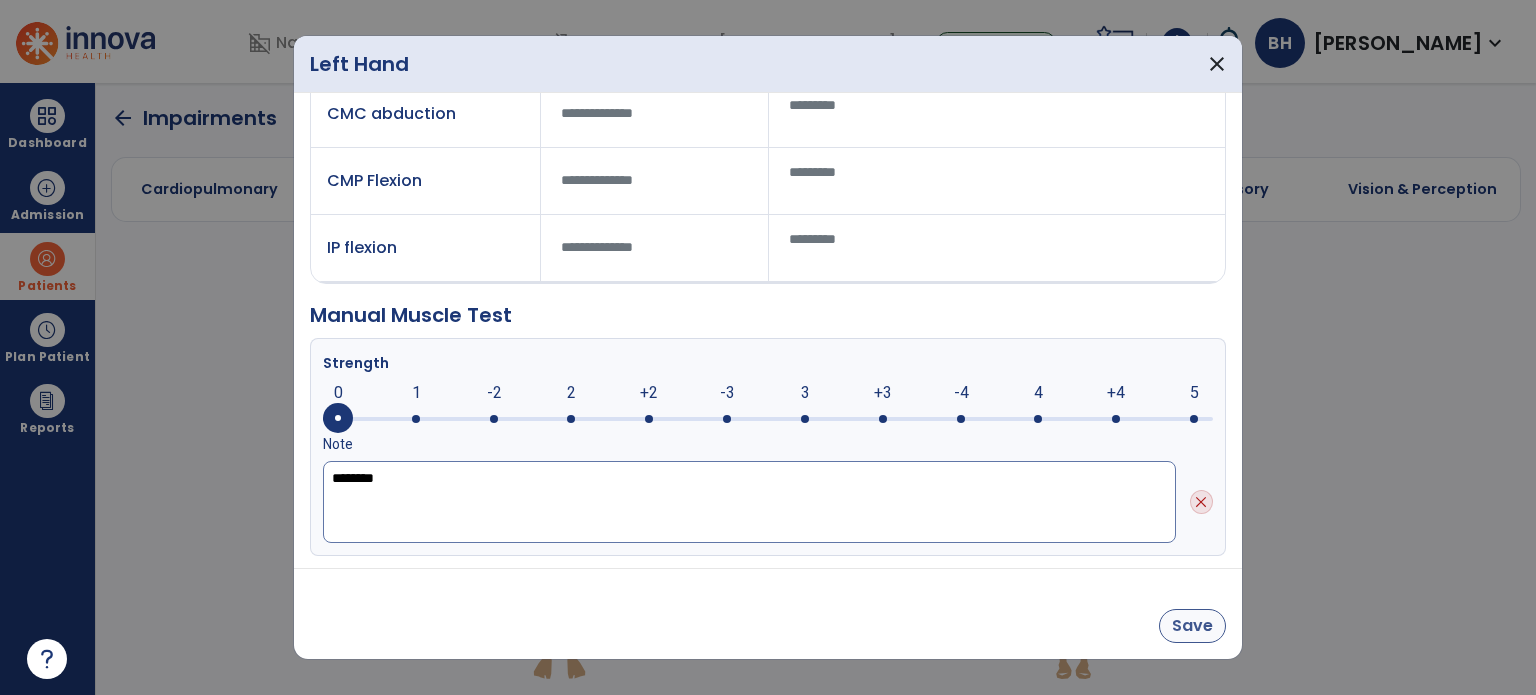 type on "********" 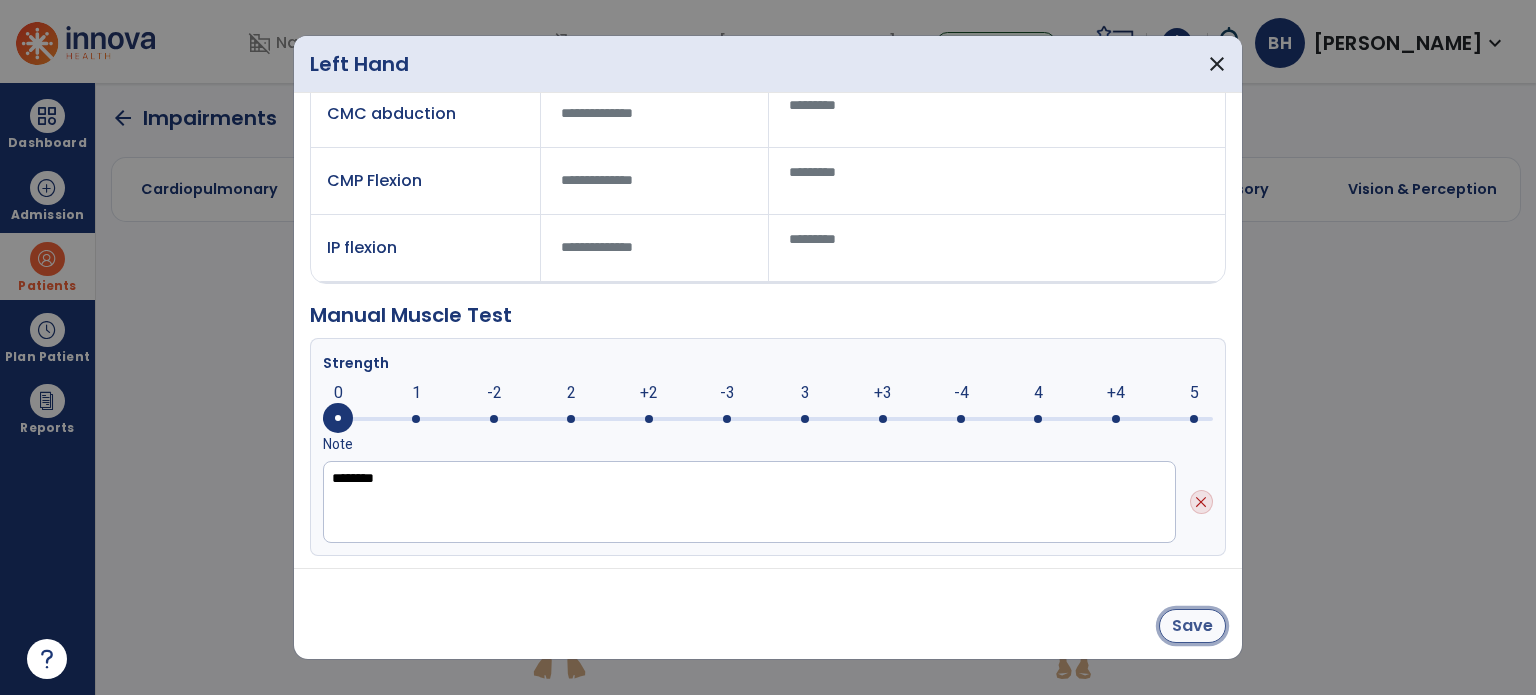 click on "Save" at bounding box center [1192, 626] 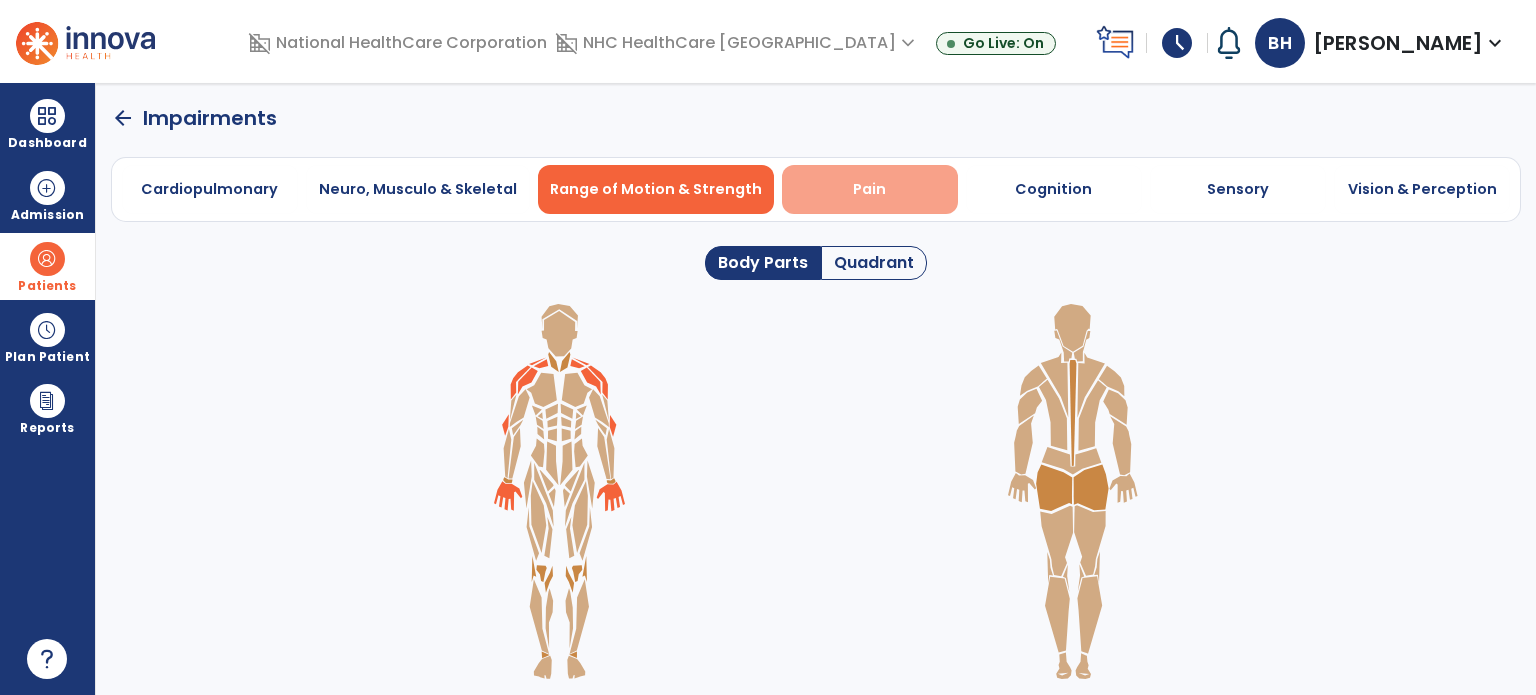 click on "Pain" at bounding box center [870, 189] 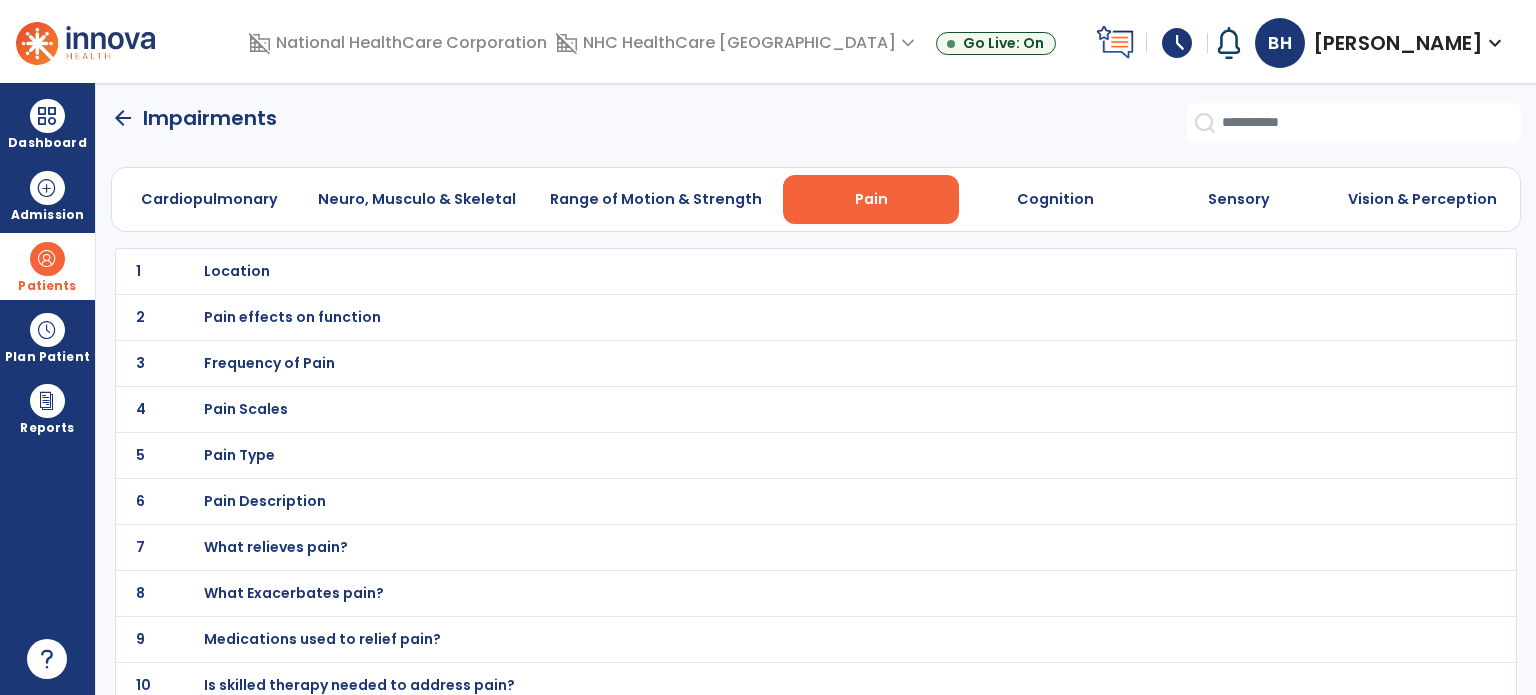 click on "Location" at bounding box center (237, 271) 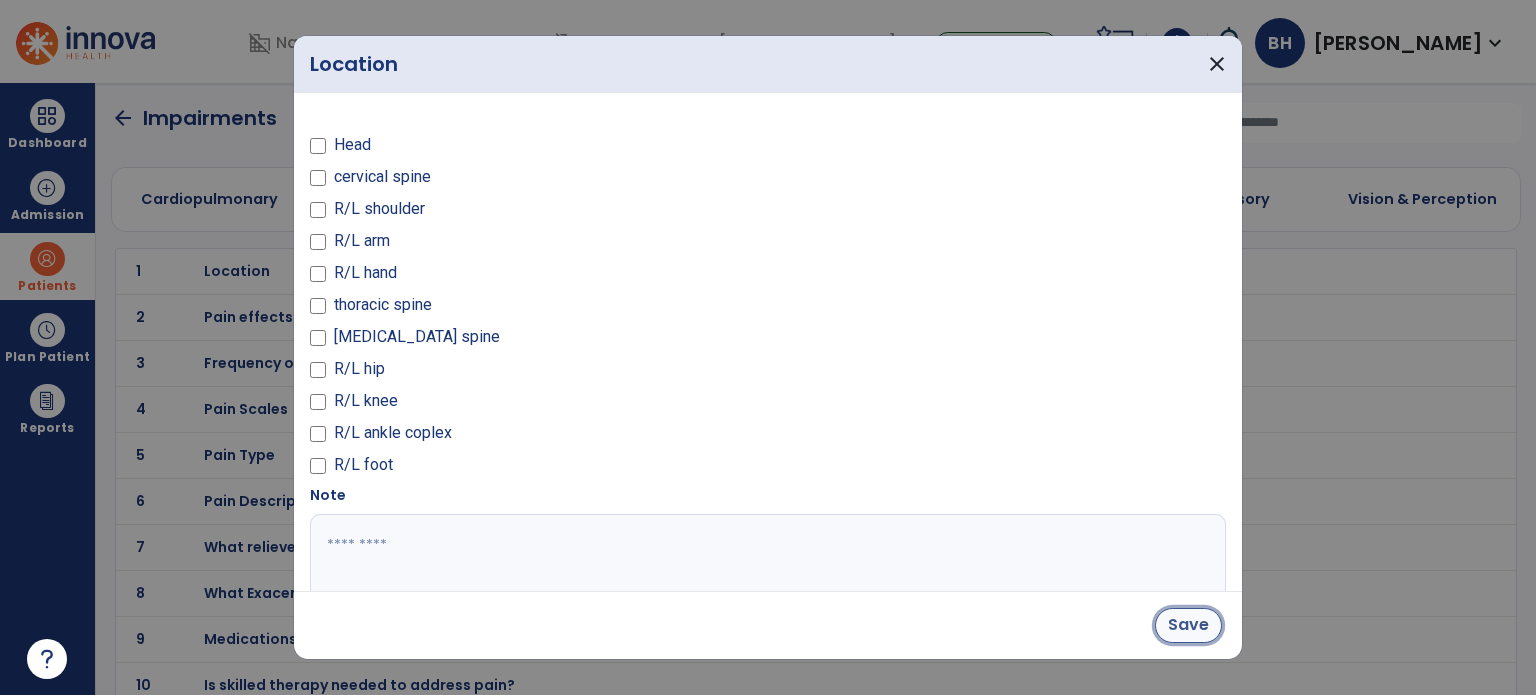 click on "Save" at bounding box center (1188, 625) 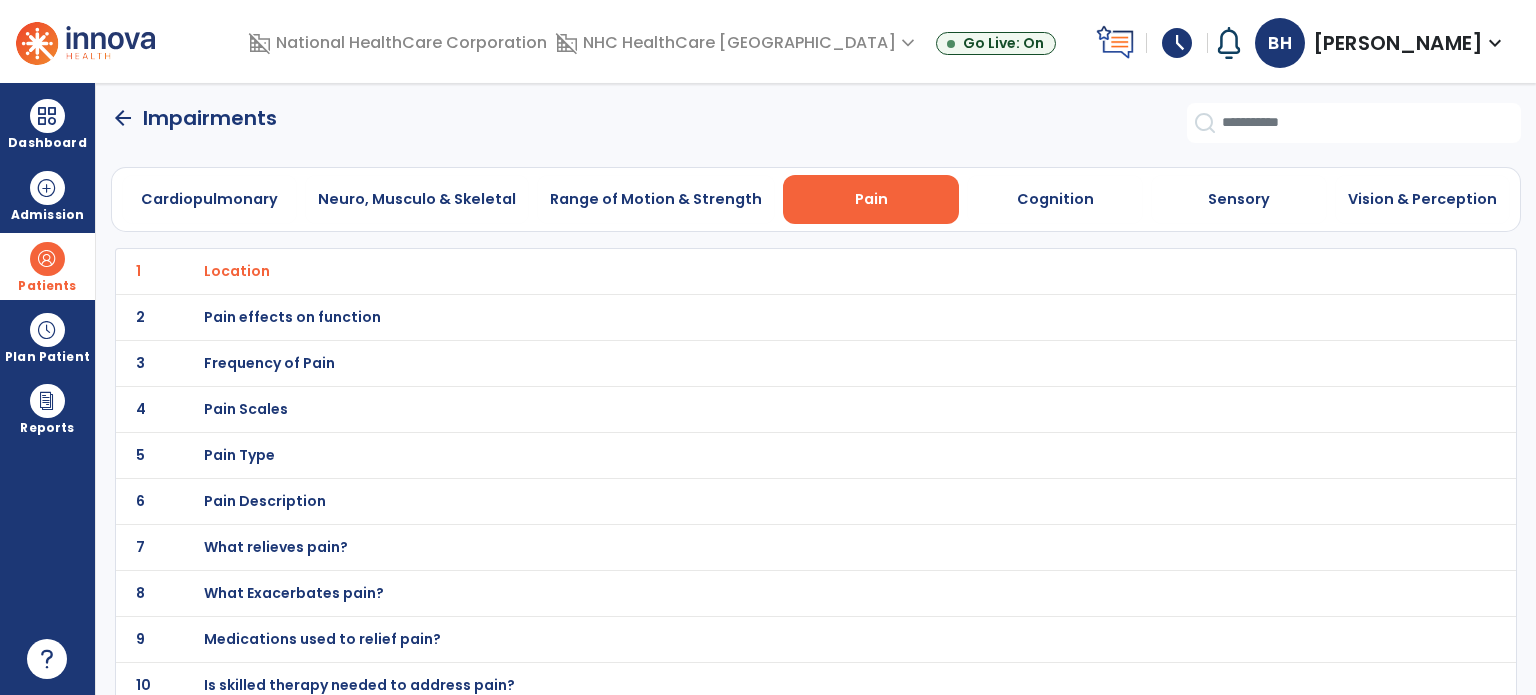 click on "Pain effects on function" at bounding box center [237, 271] 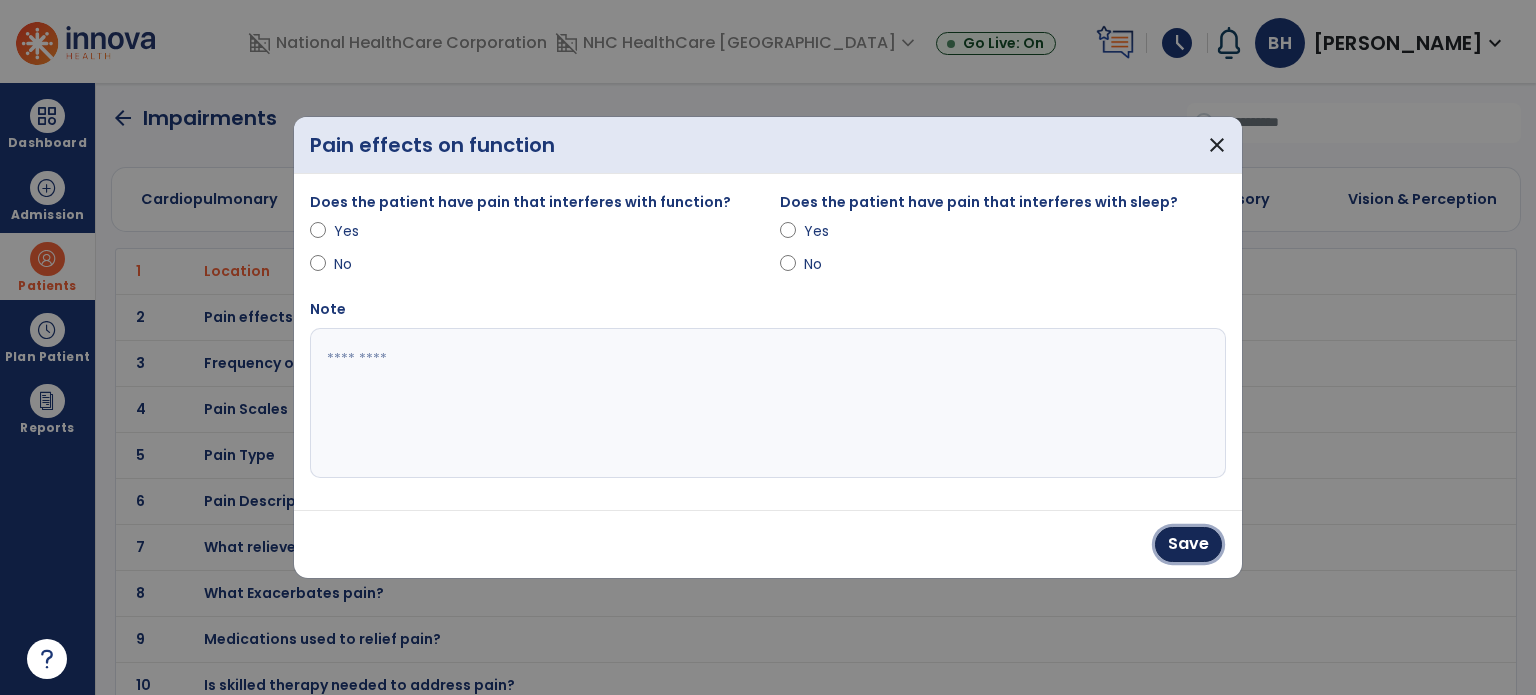 click on "Save" at bounding box center (1188, 544) 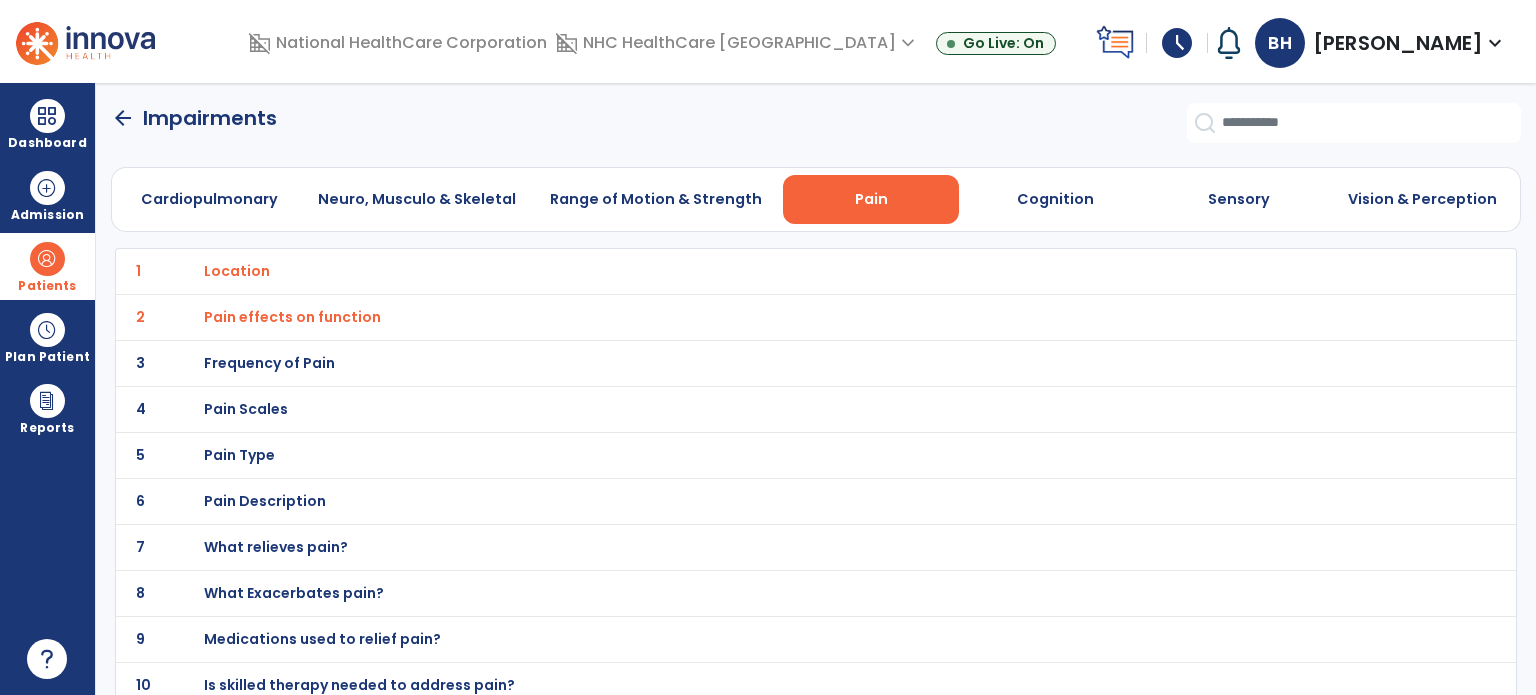 click on "Pain Scales" at bounding box center (237, 271) 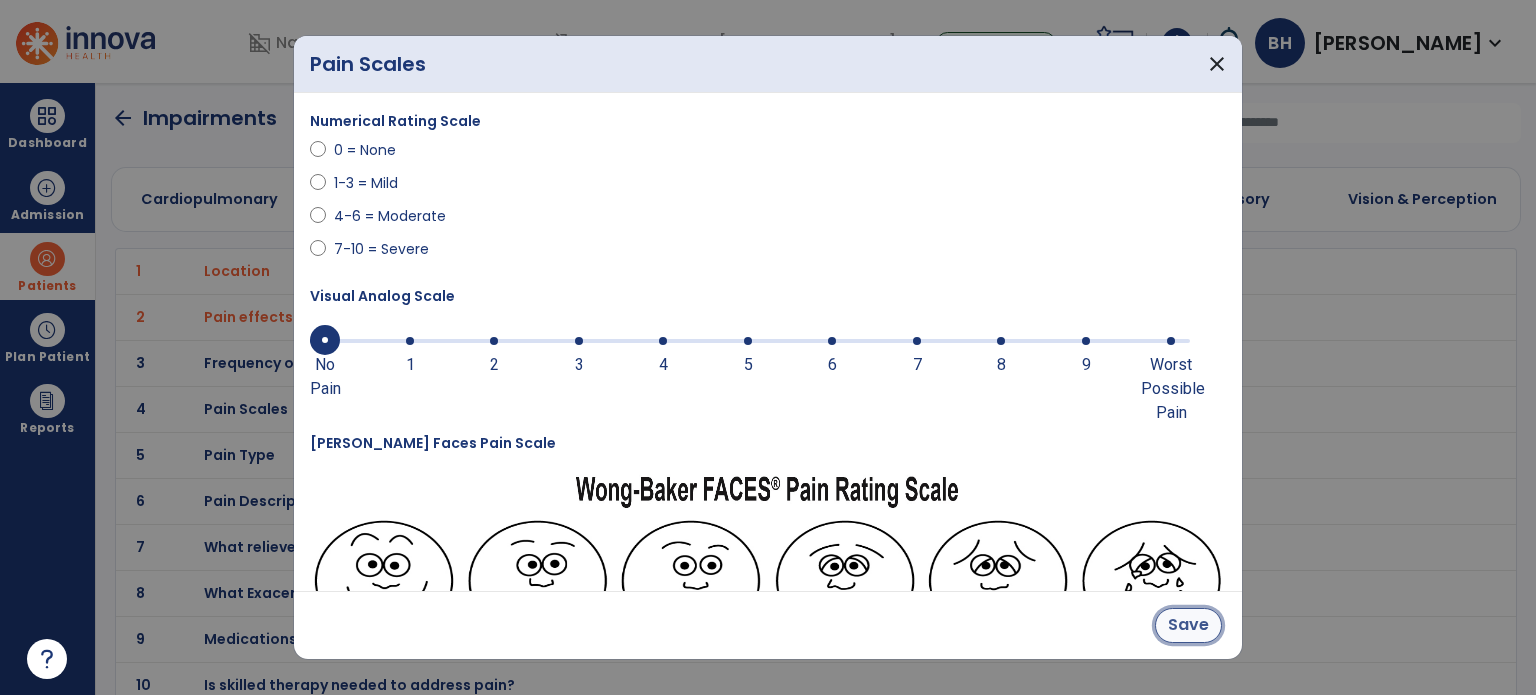 click on "Save" at bounding box center [1188, 625] 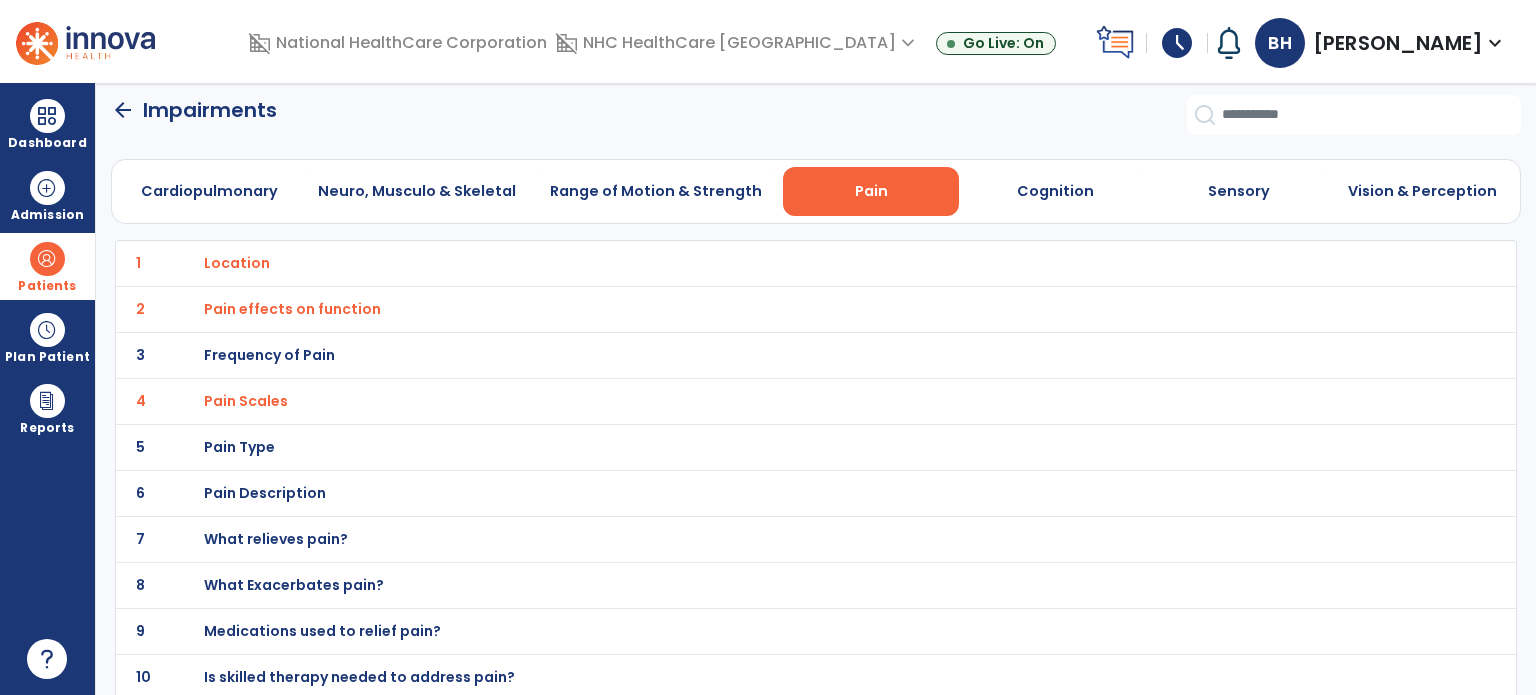 scroll, scrollTop: 11, scrollLeft: 0, axis: vertical 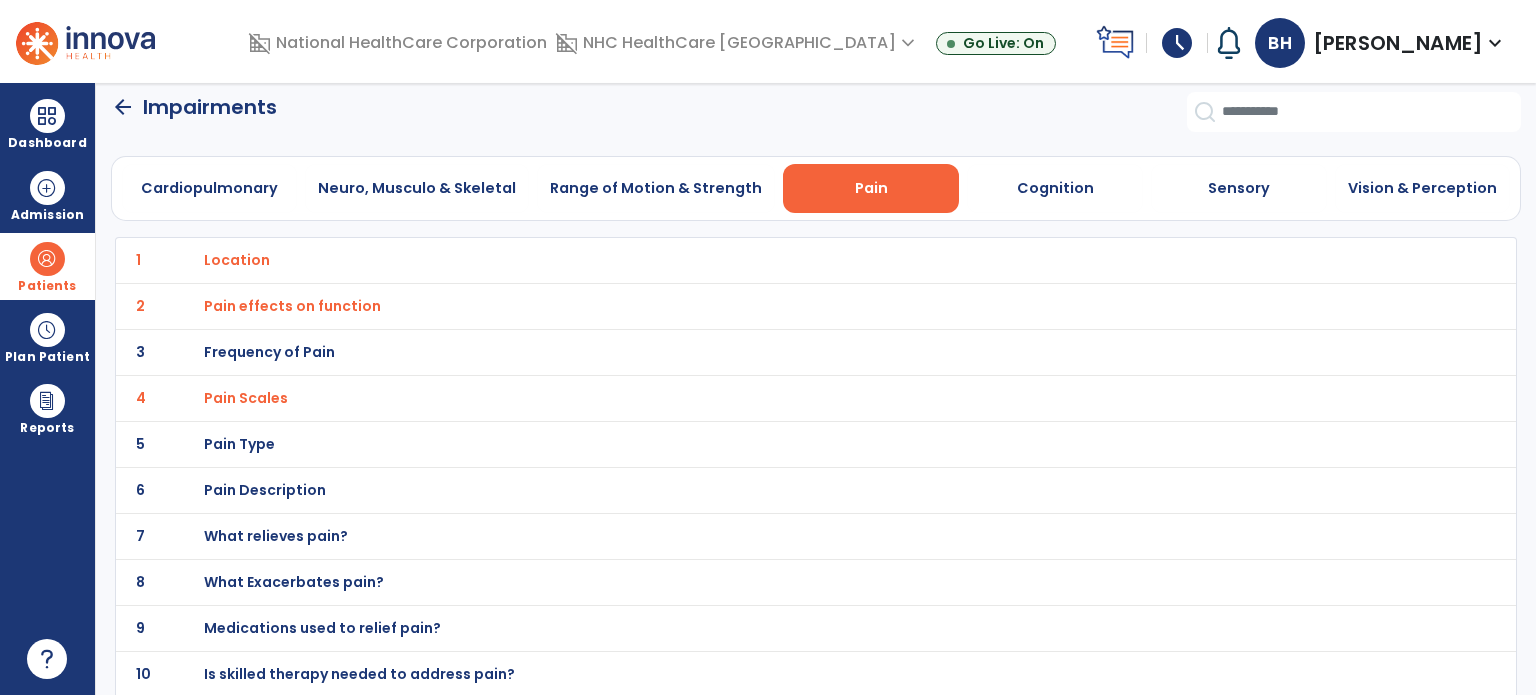 click on "What Exacerbates pain?" at bounding box center [237, 260] 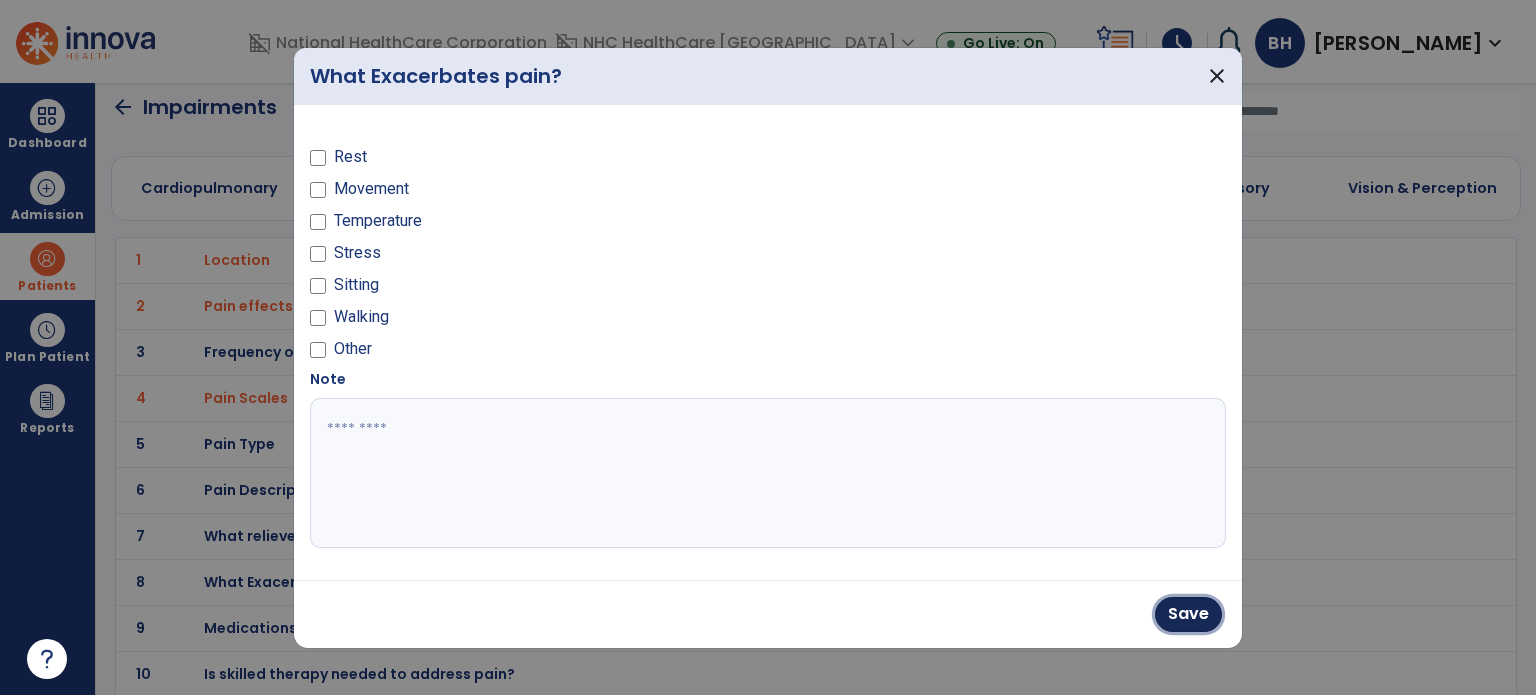 drag, startPoint x: 1186, startPoint y: 611, endPoint x: 1161, endPoint y: 596, distance: 29.15476 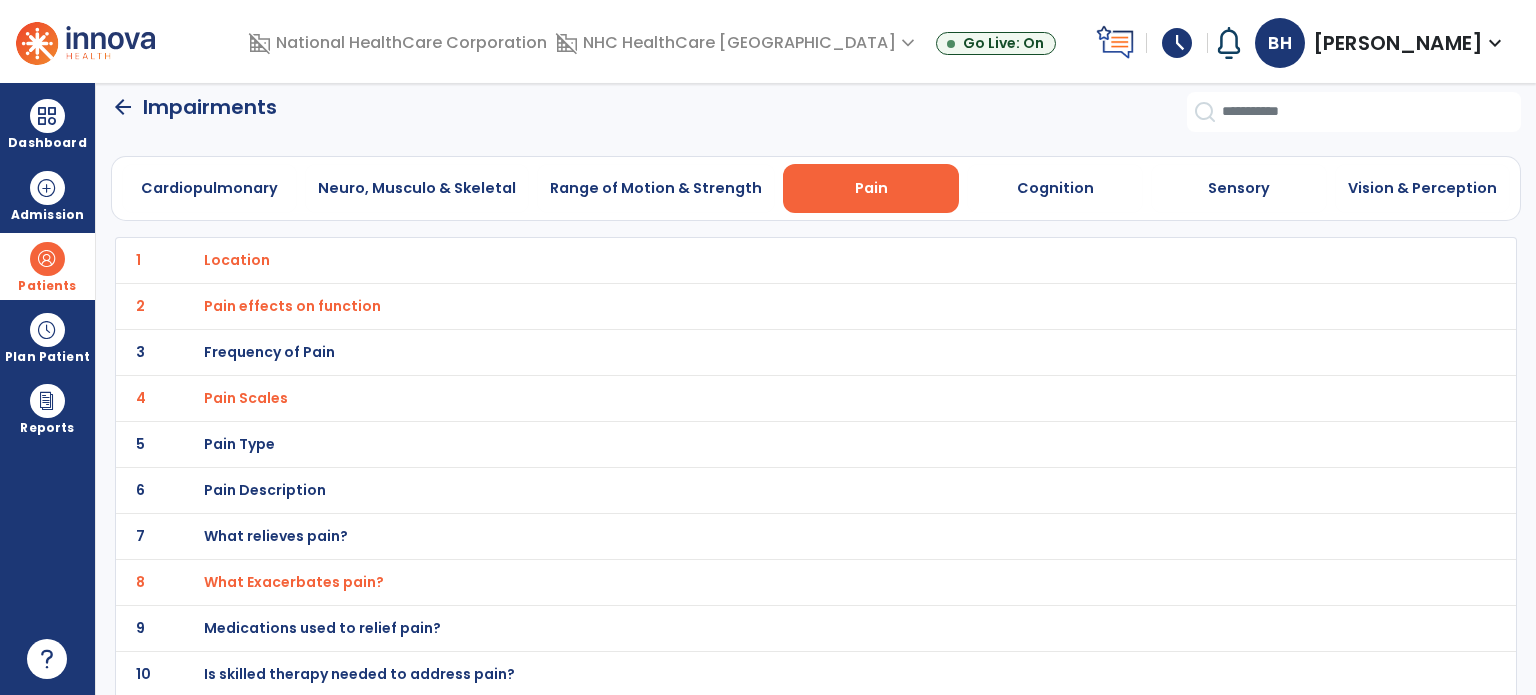 click on "What relieves pain?" at bounding box center (237, 260) 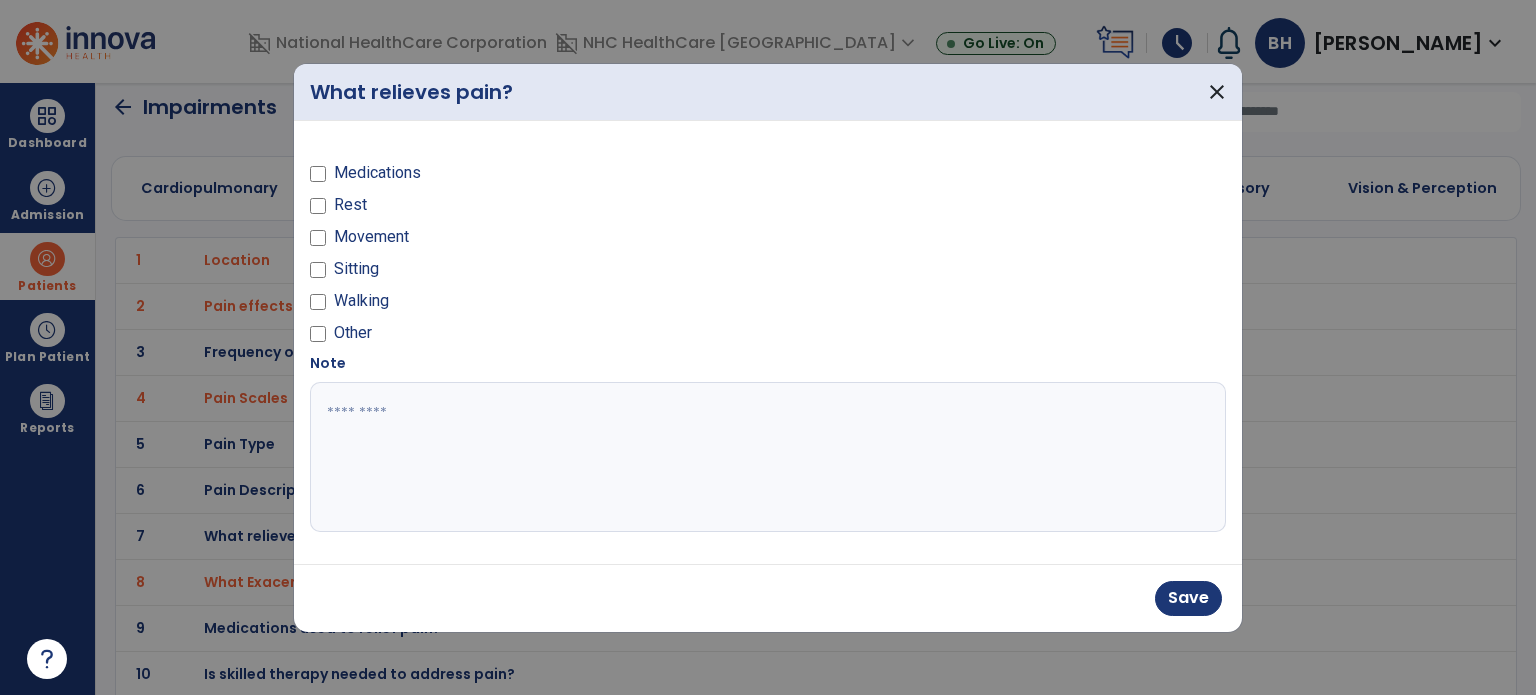 click on "Save" at bounding box center [1188, 598] 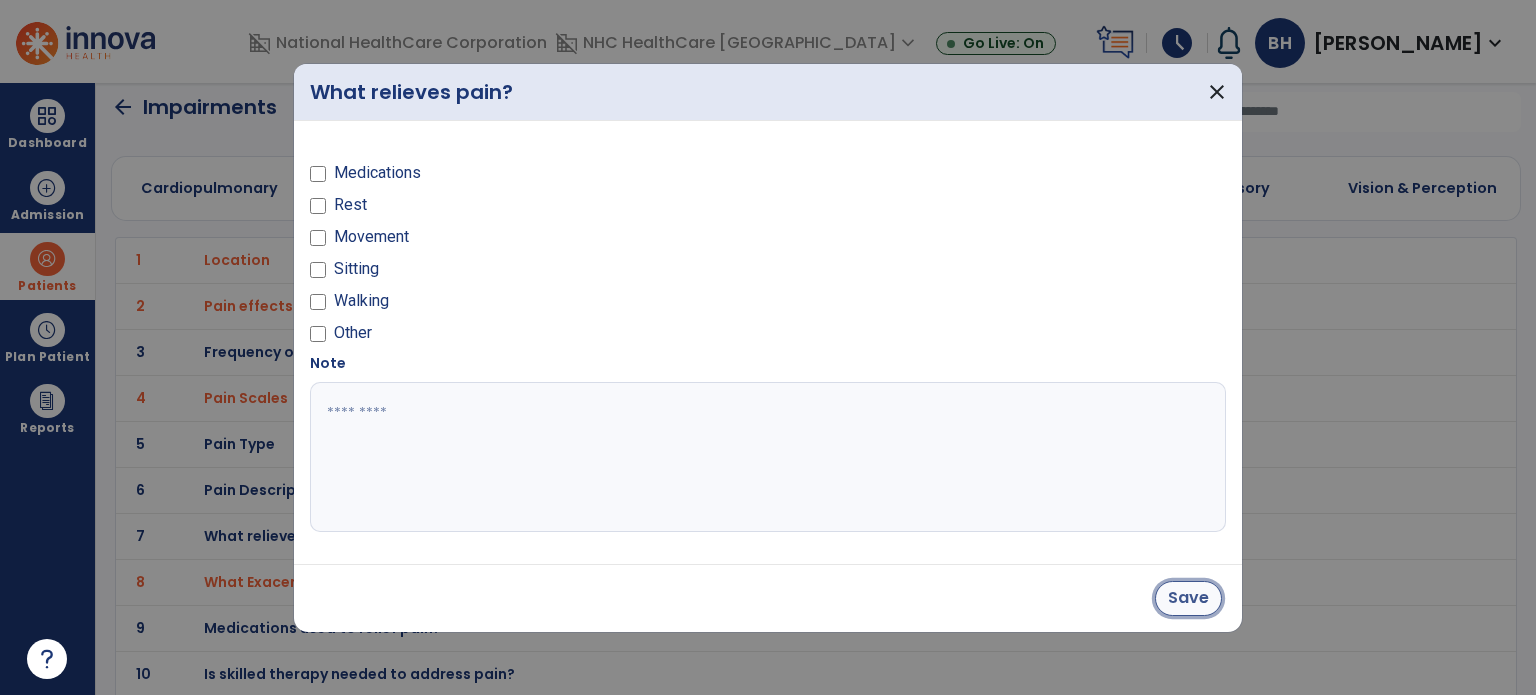 click on "Save" at bounding box center [1188, 598] 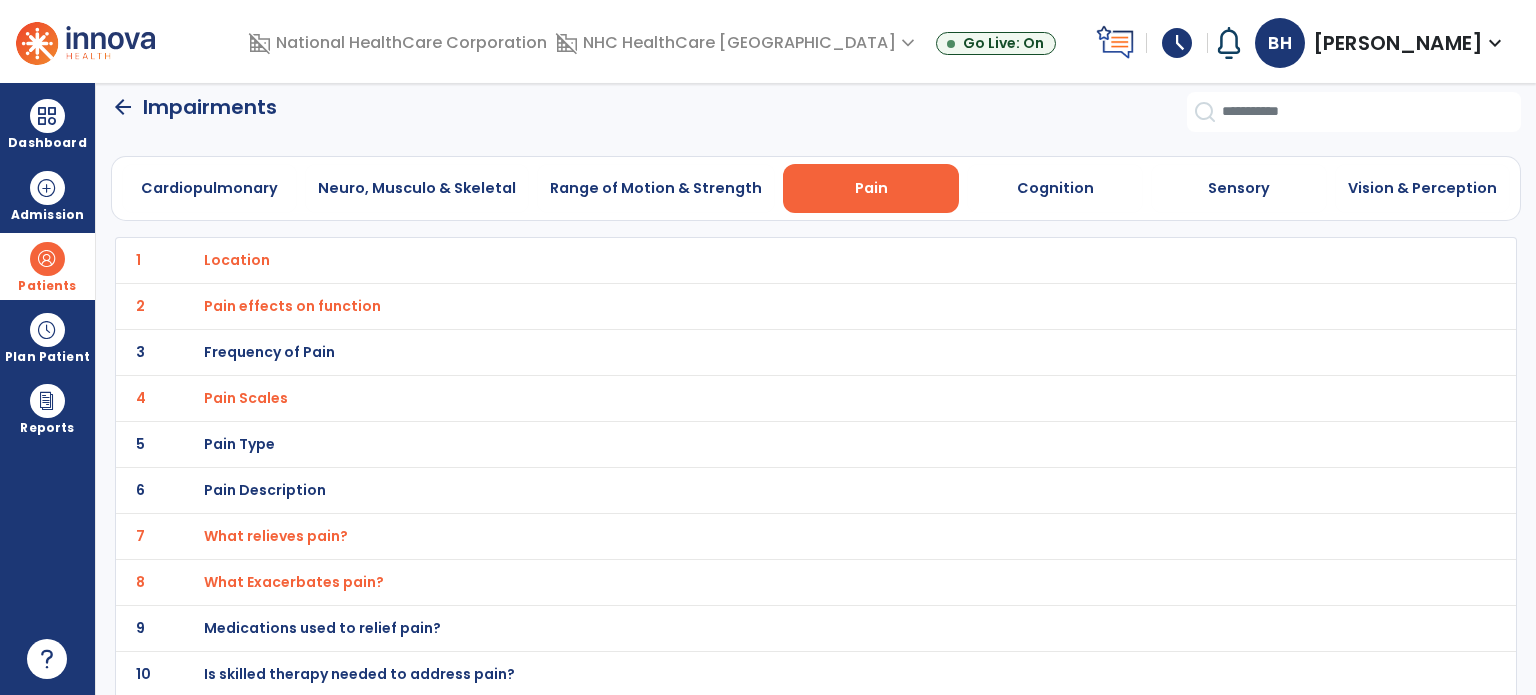 click on "Pain Type" at bounding box center [237, 260] 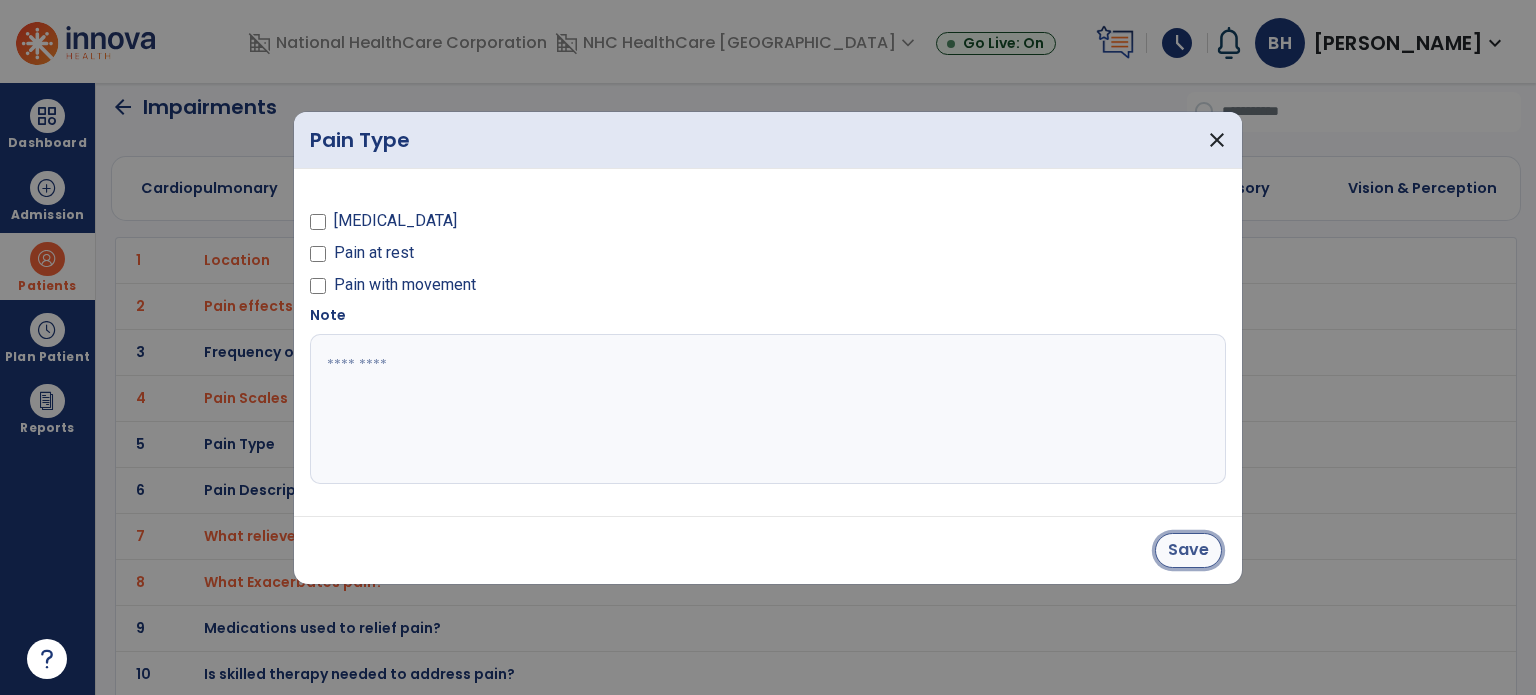 click on "Save" at bounding box center [1188, 550] 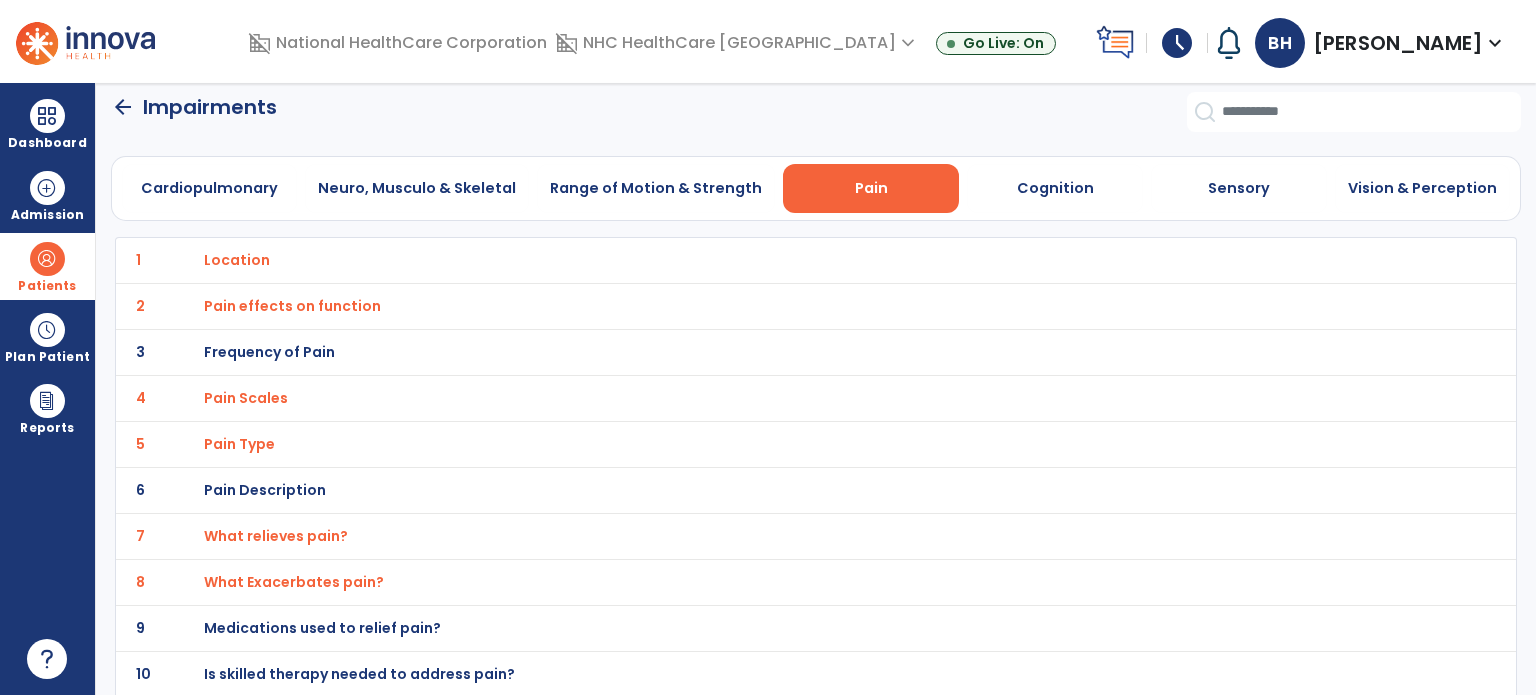 click on "Pain Type" at bounding box center (237, 260) 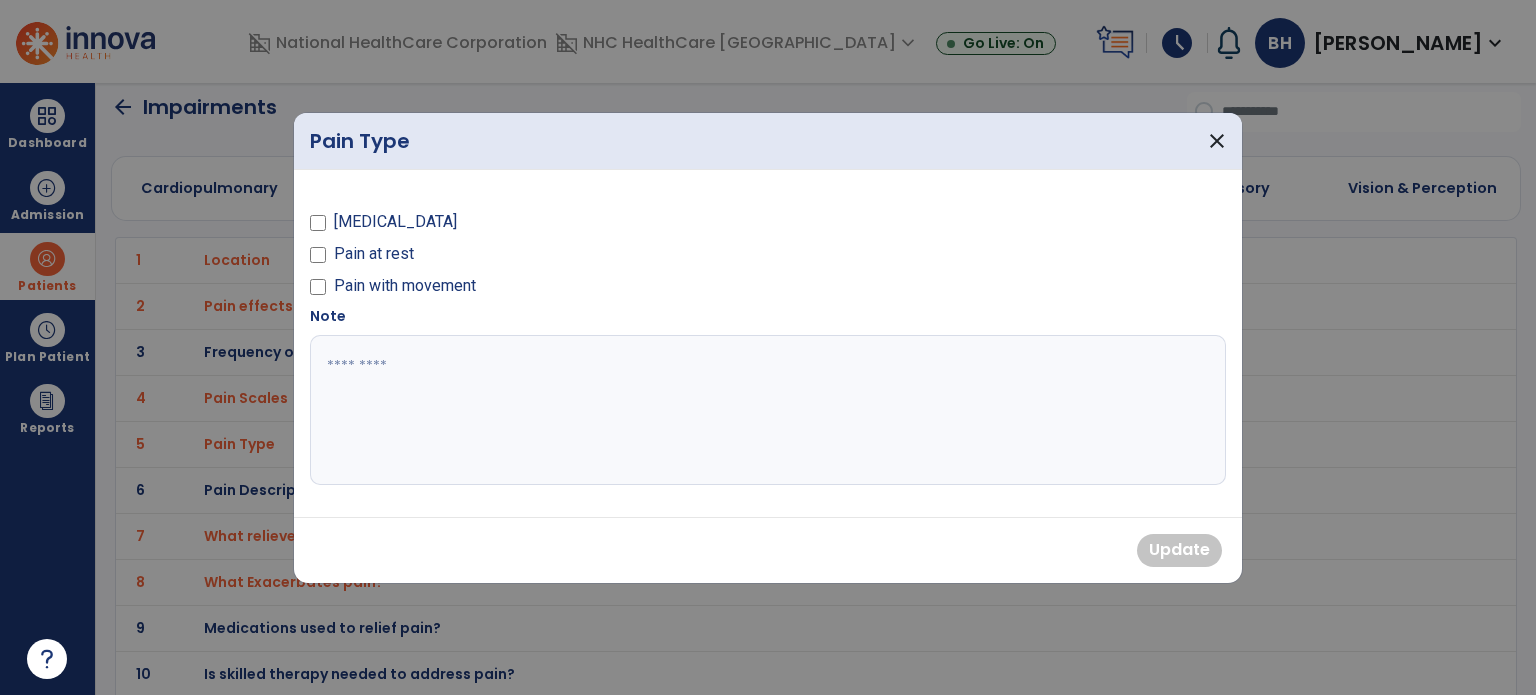 click at bounding box center [318, 226] 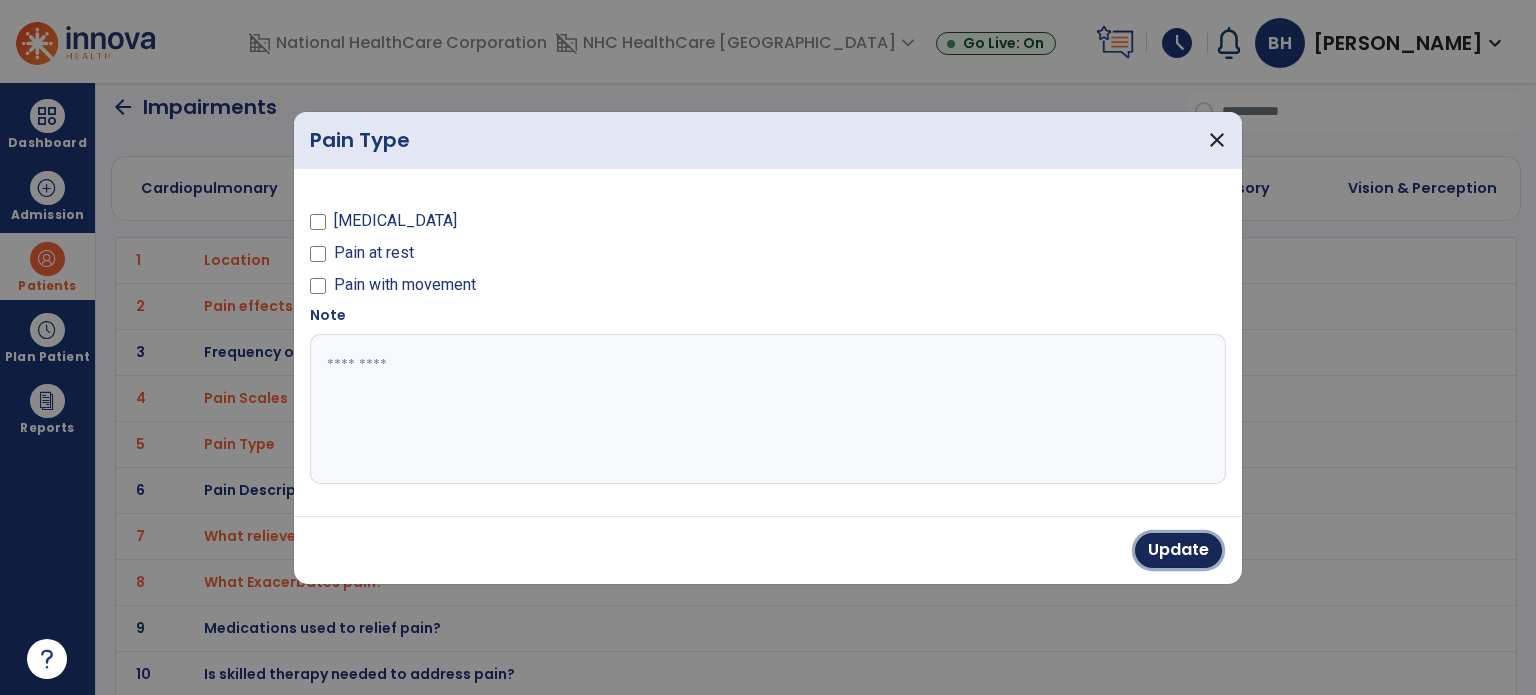 drag, startPoint x: 1186, startPoint y: 550, endPoint x: 1162, endPoint y: 514, distance: 43.266617 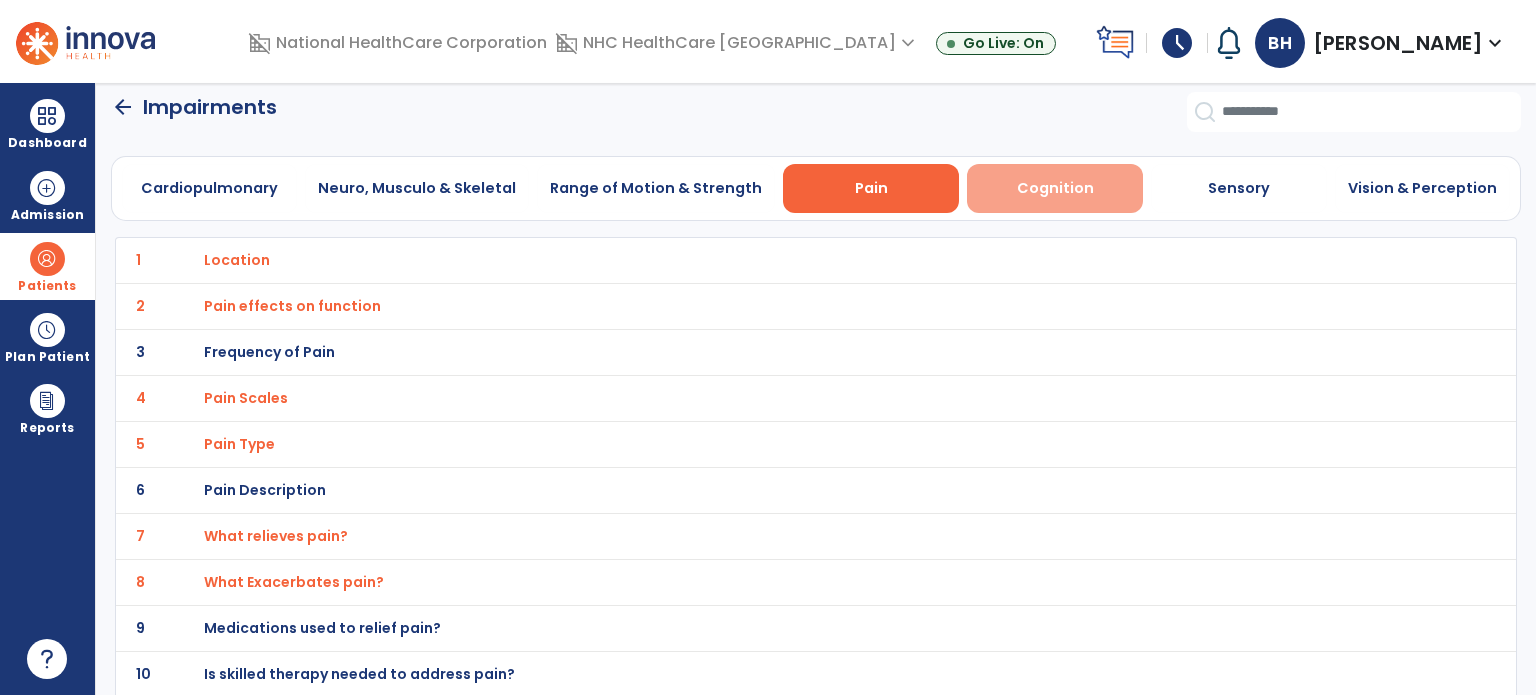 click on "Cognition" at bounding box center (1055, 188) 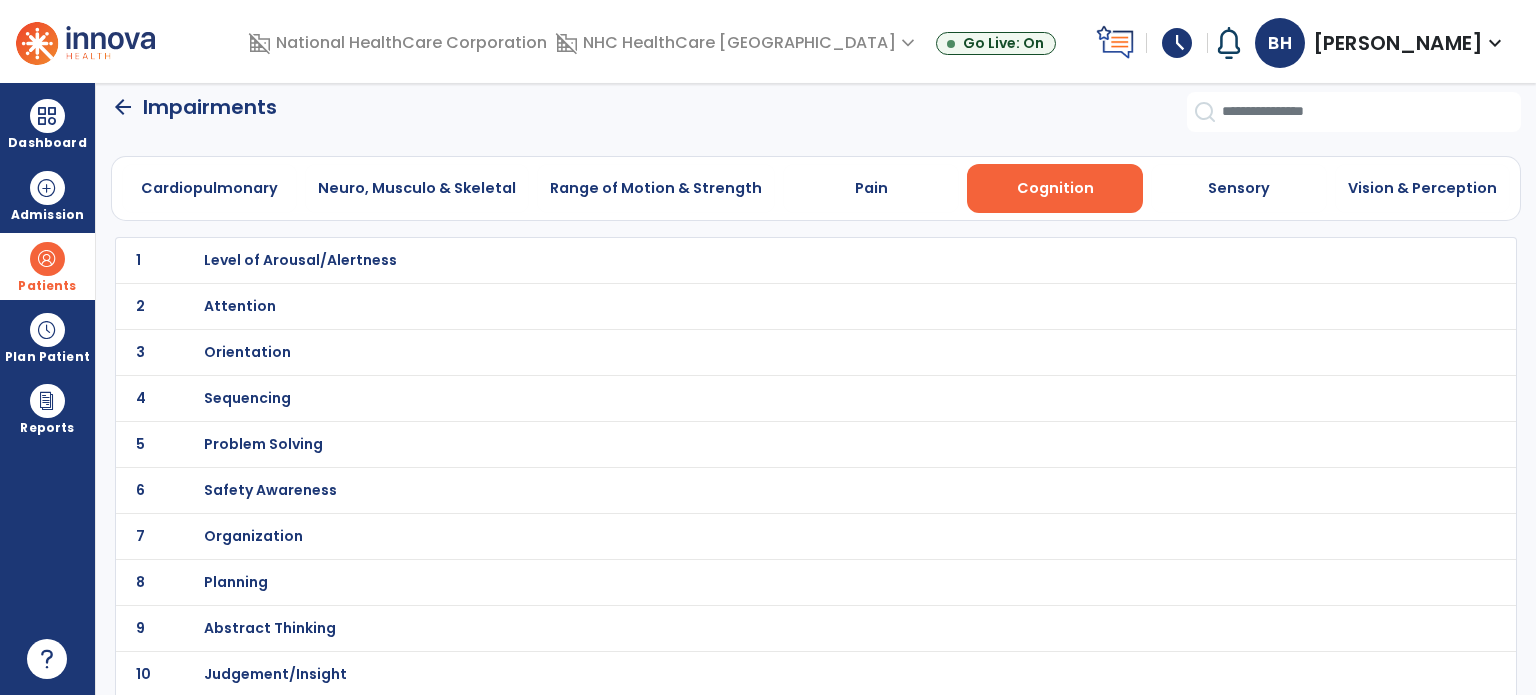 click on "Orientation" at bounding box center [300, 260] 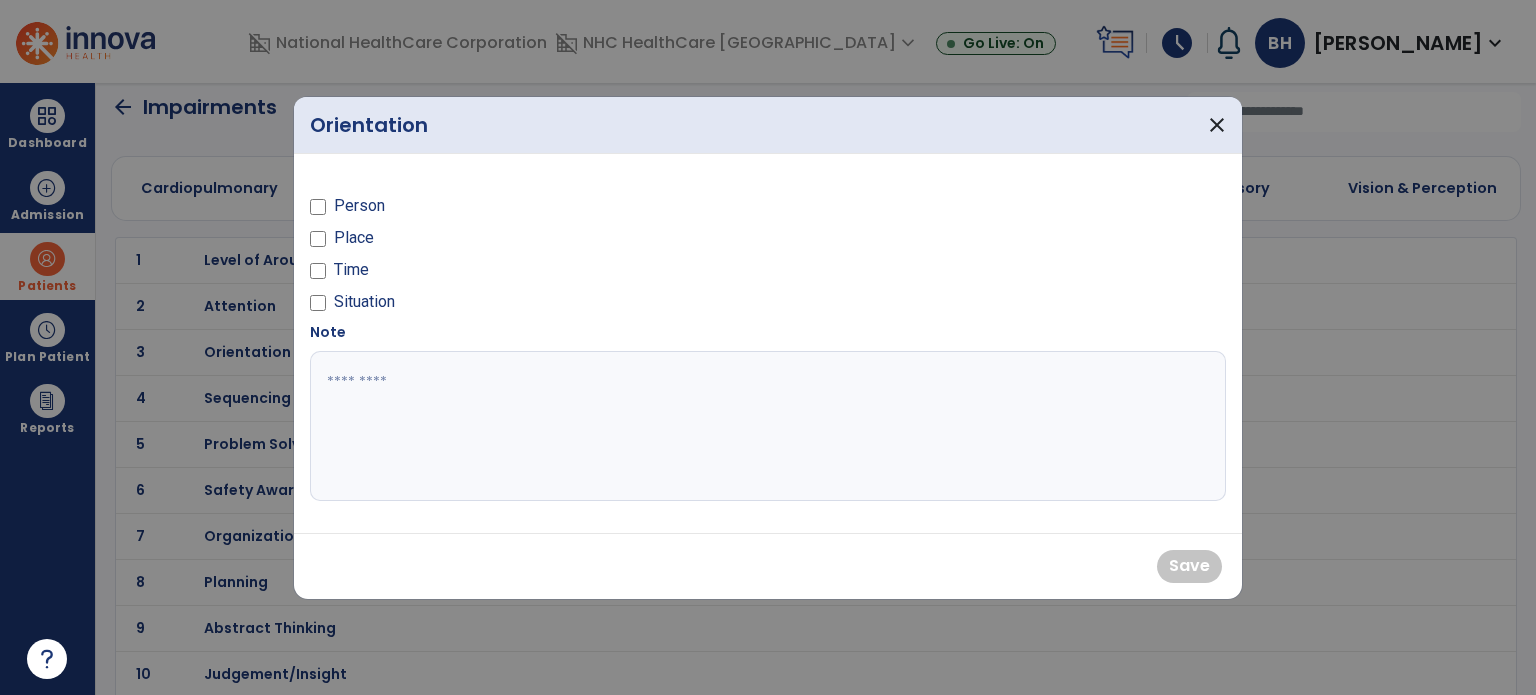 click at bounding box center [318, 210] 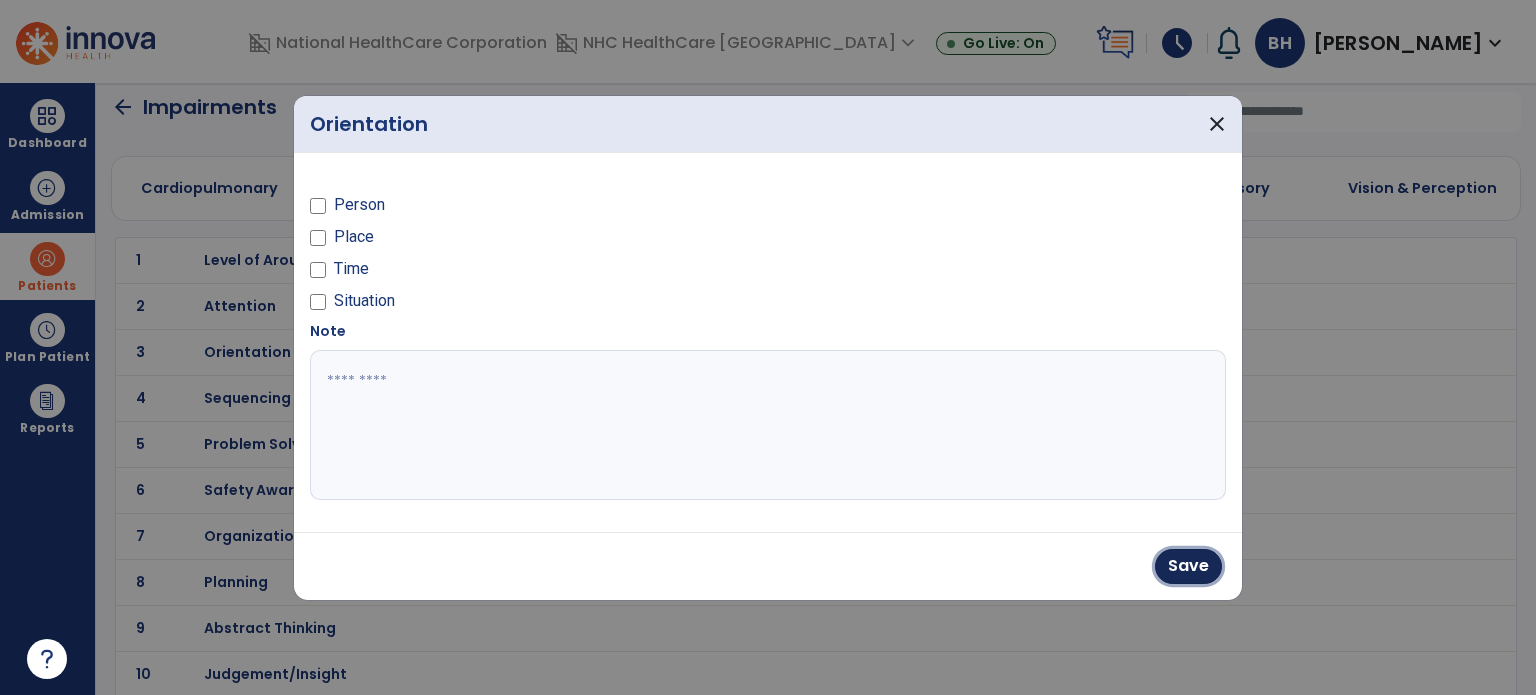 click on "Save" at bounding box center (1188, 566) 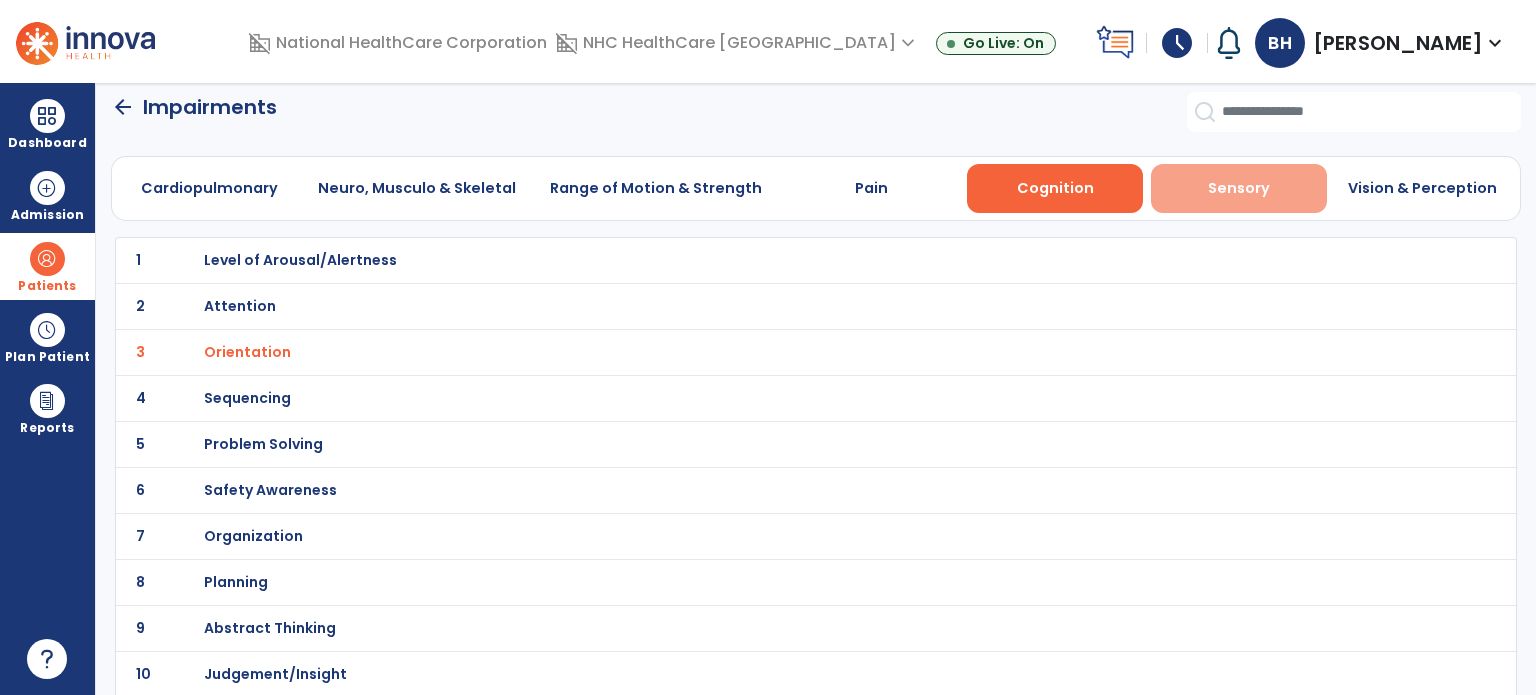click on "Sensory" at bounding box center (1239, 188) 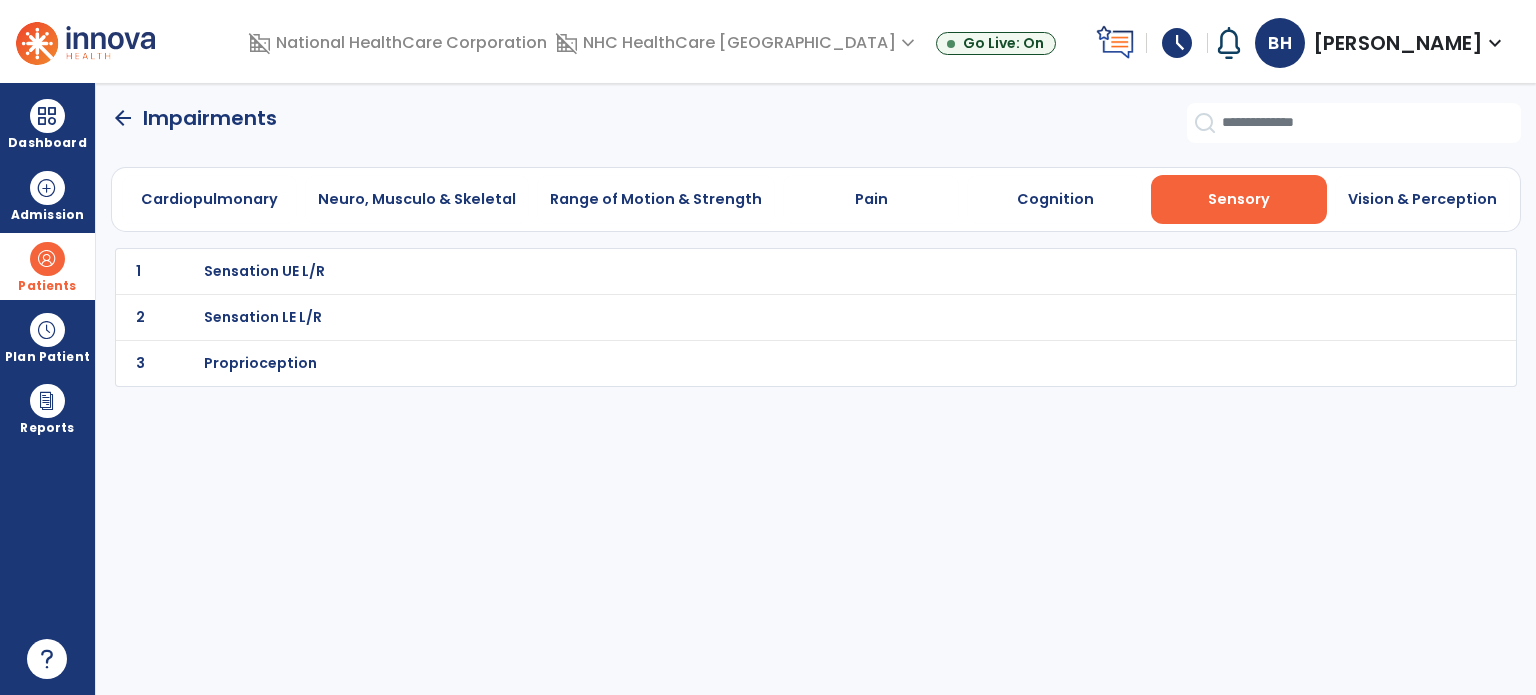 click on "Sensation LE L/R" at bounding box center (264, 271) 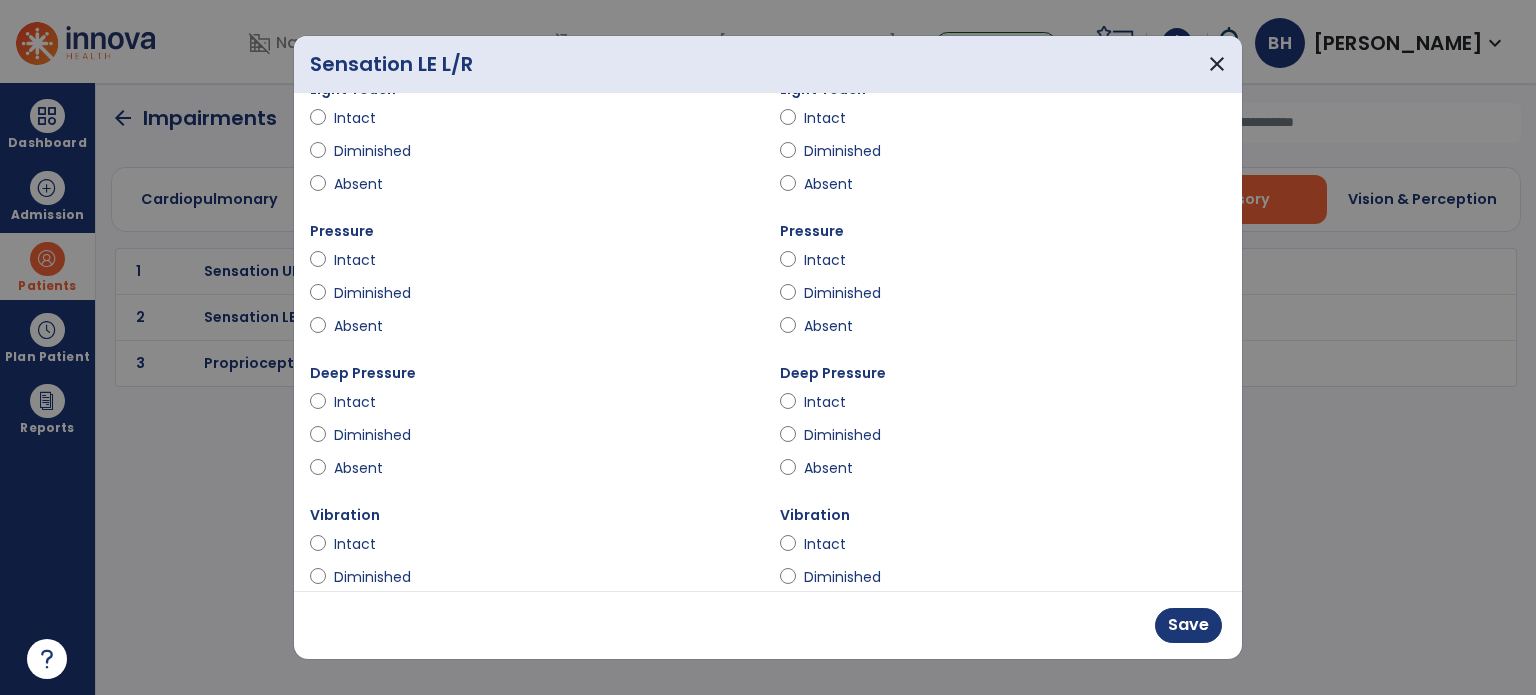 scroll, scrollTop: 100, scrollLeft: 0, axis: vertical 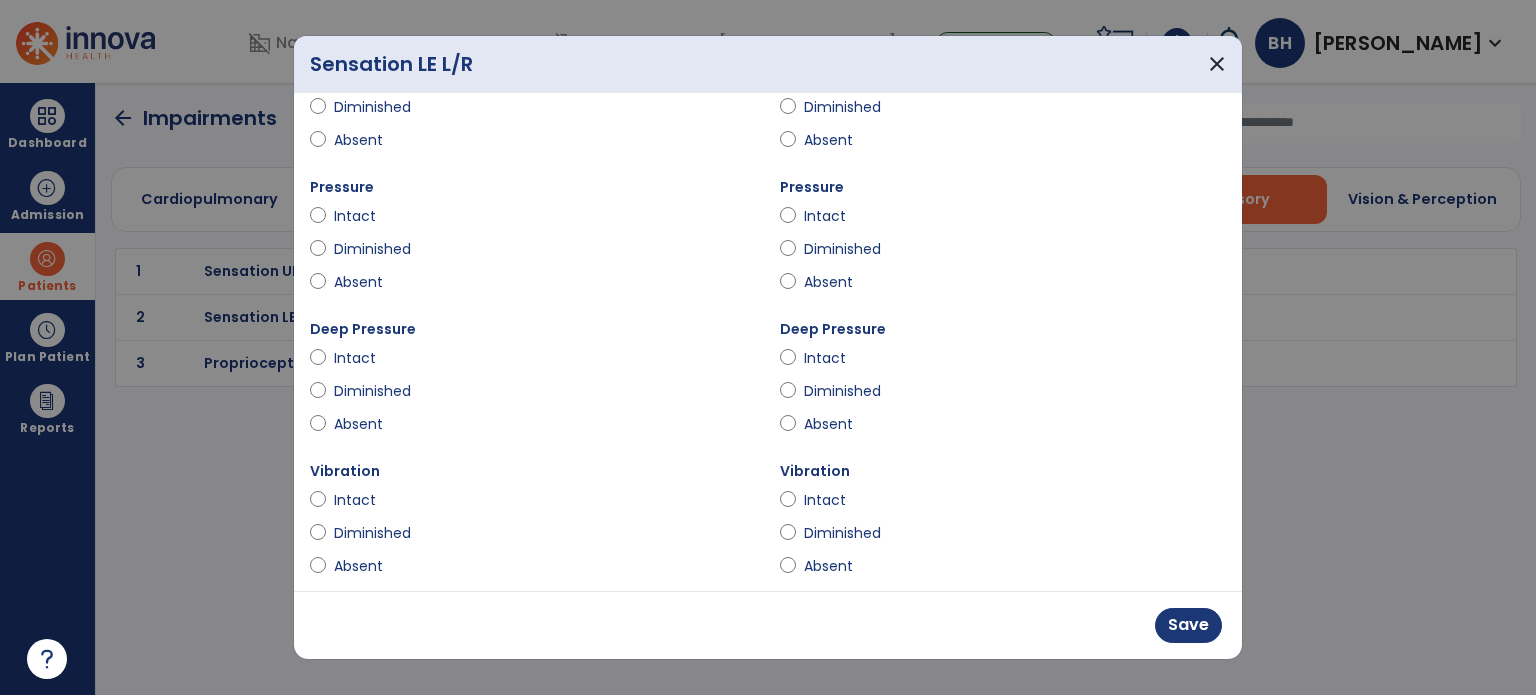 click on "Deep Pressure Intact Diminished Absent" at bounding box center (533, 388) 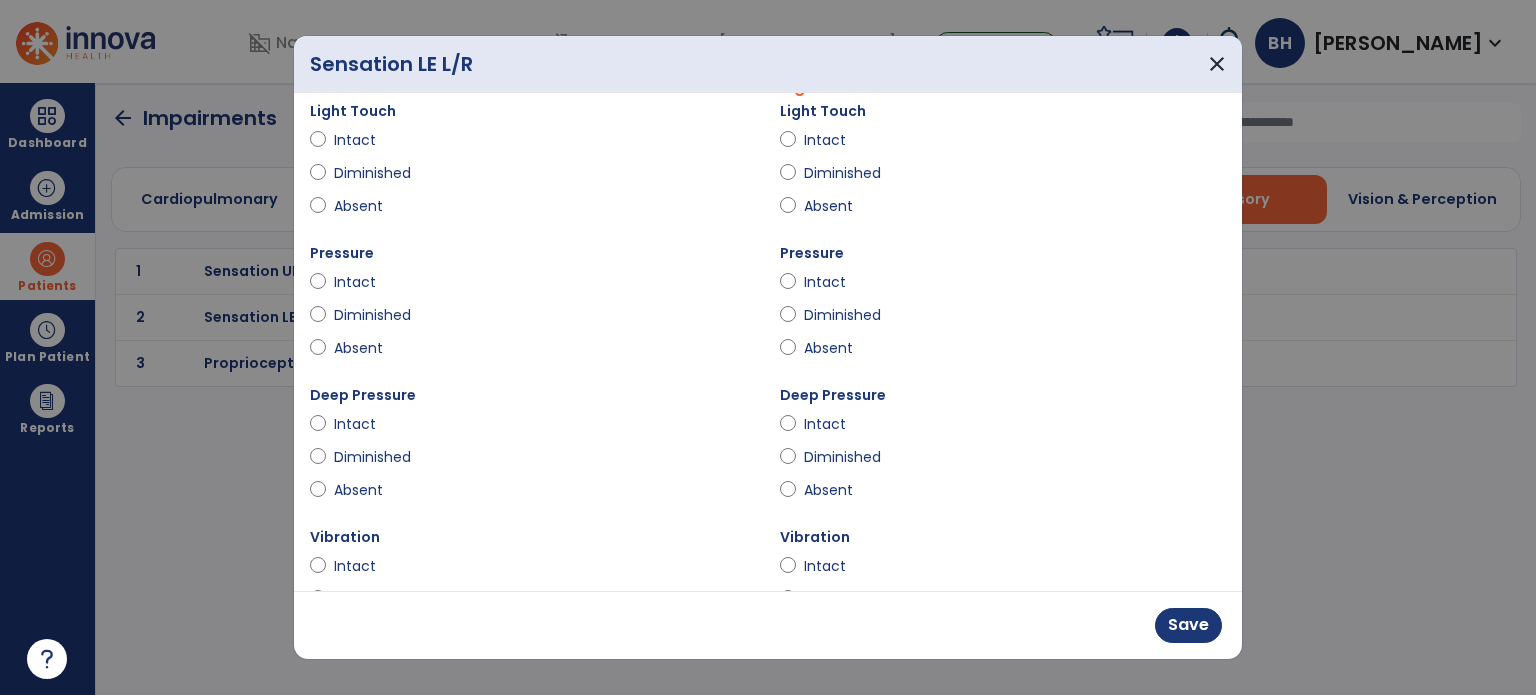 scroll, scrollTop: 0, scrollLeft: 0, axis: both 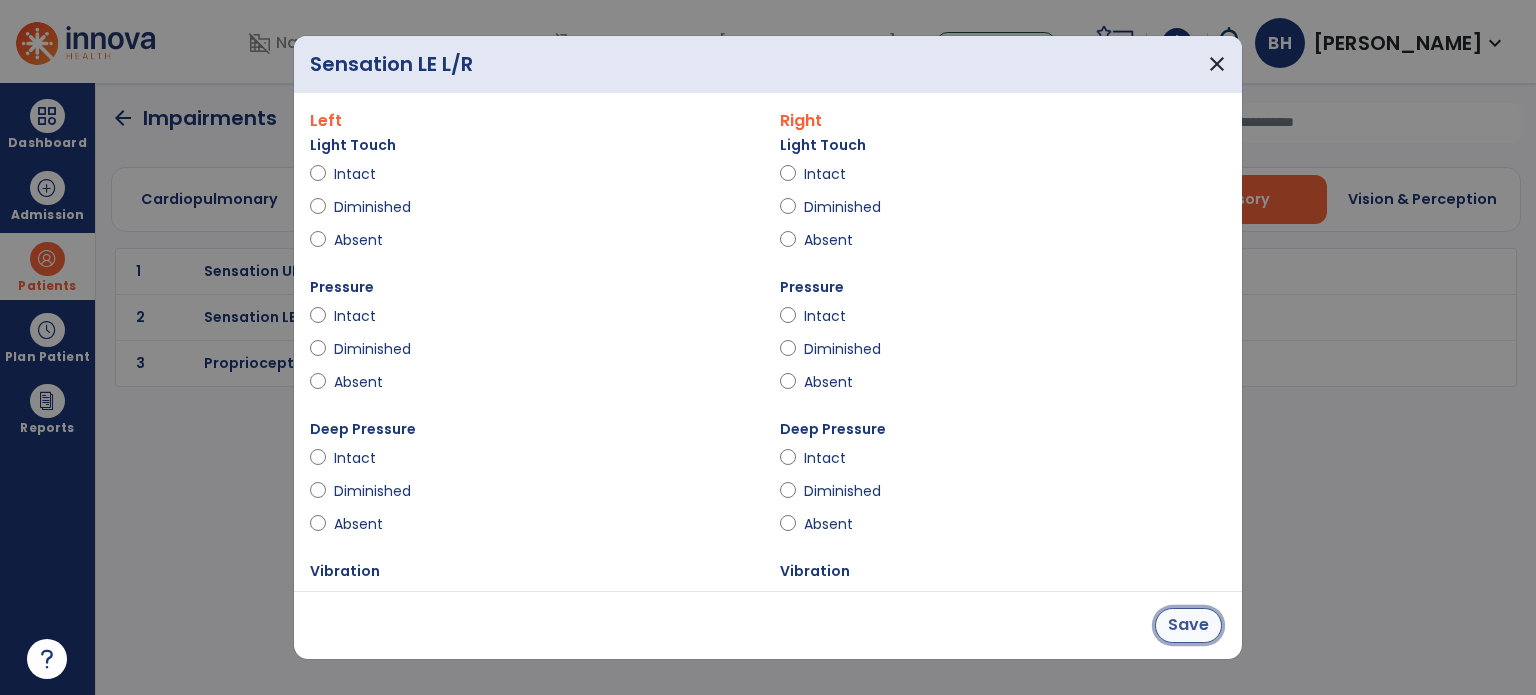 click on "Save" at bounding box center [1188, 625] 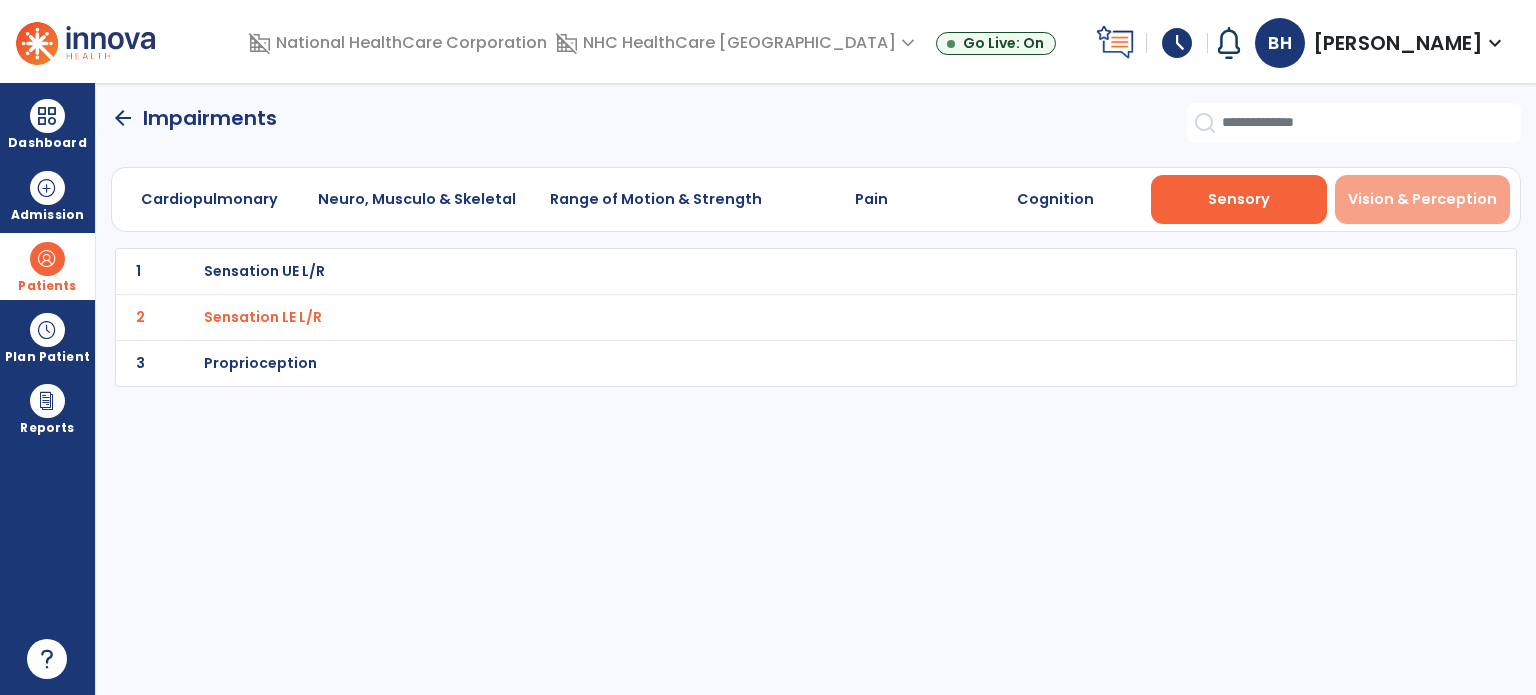 click on "Vision & Perception" at bounding box center [1423, 199] 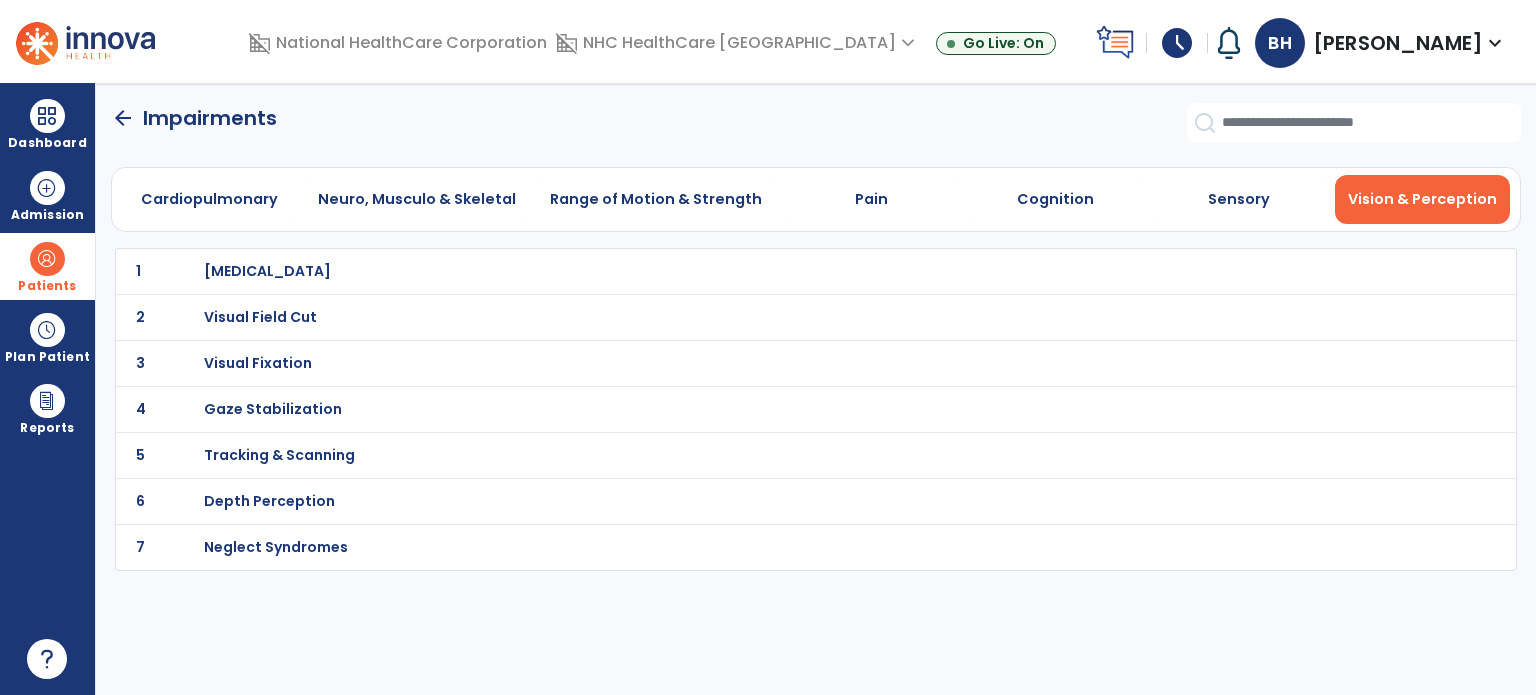click on "Cardiopulmonary   Neuro, Musculo & Skeletal   Range of Motion & Strength   Pain   Cognition   Sensory   Vision & Perception" 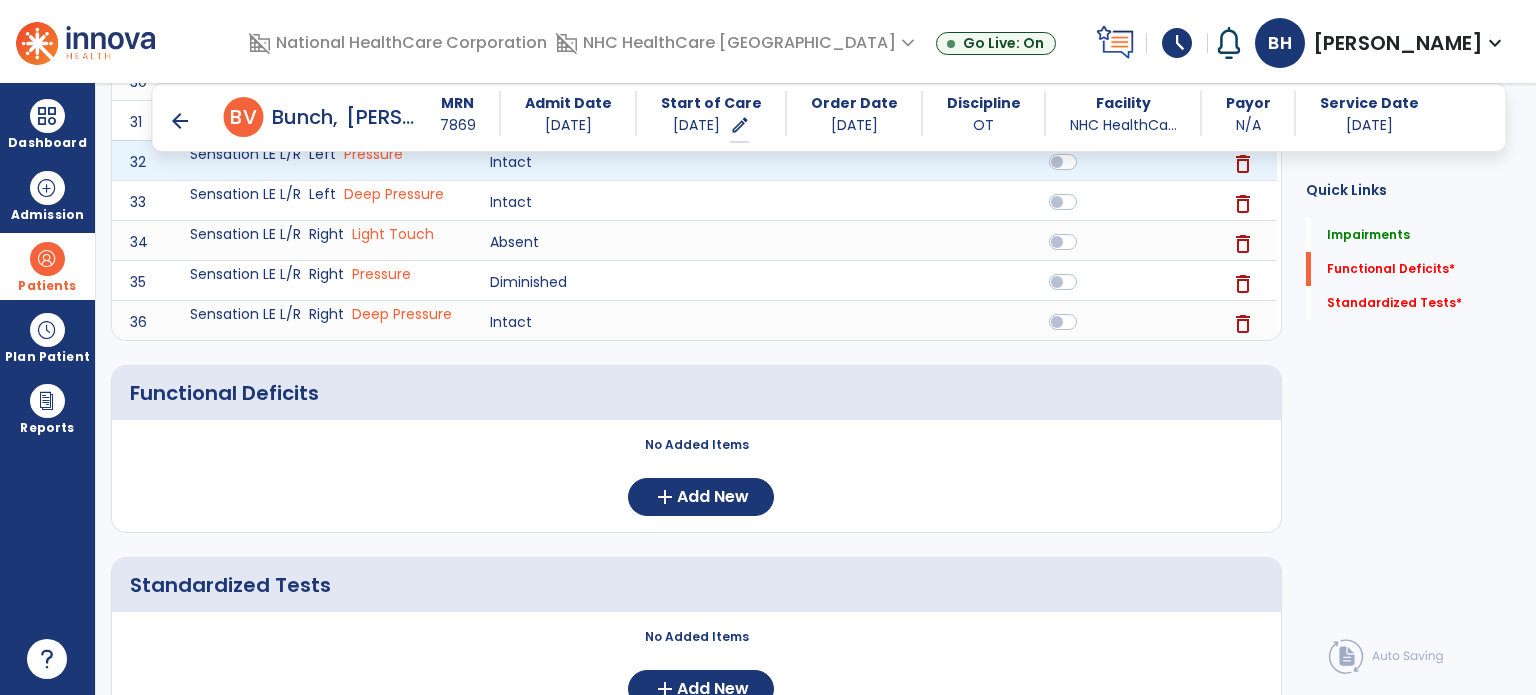 scroll, scrollTop: 2040, scrollLeft: 0, axis: vertical 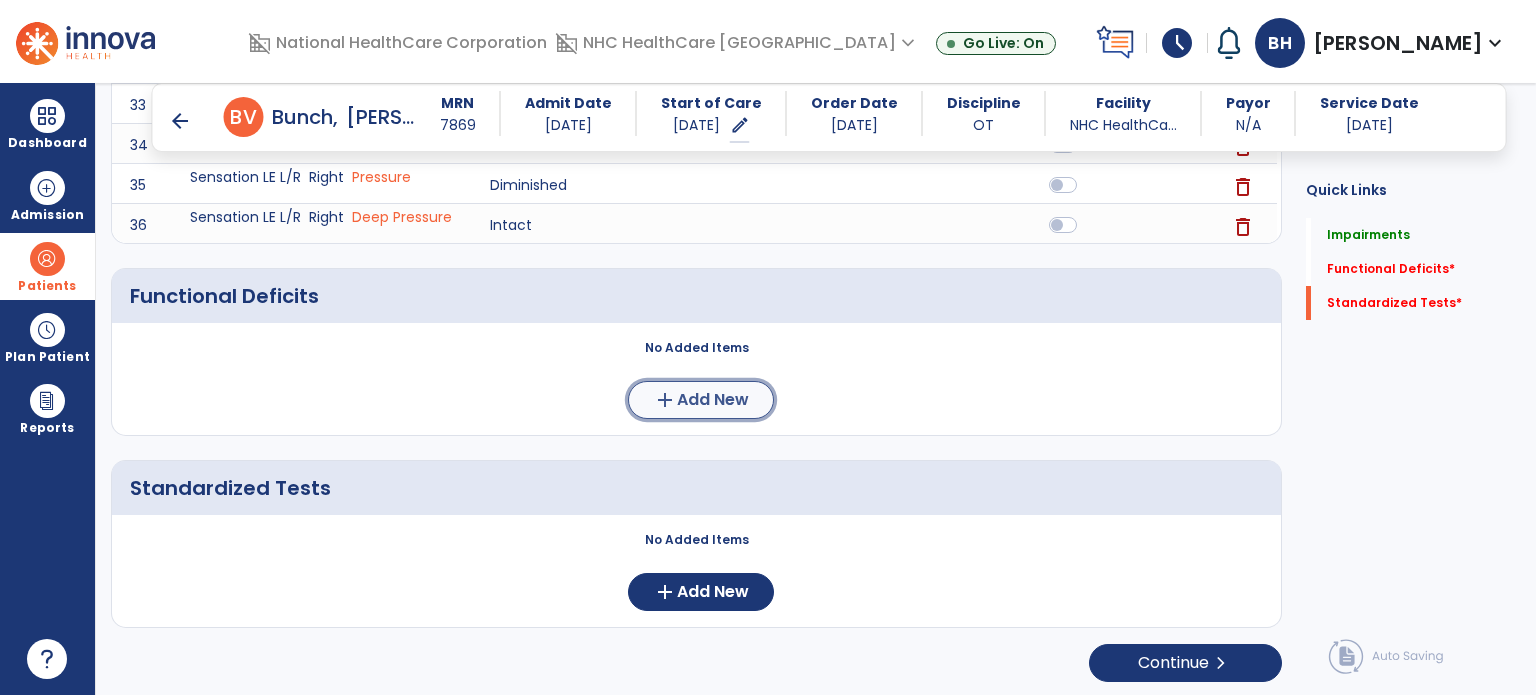 click on "Add New" 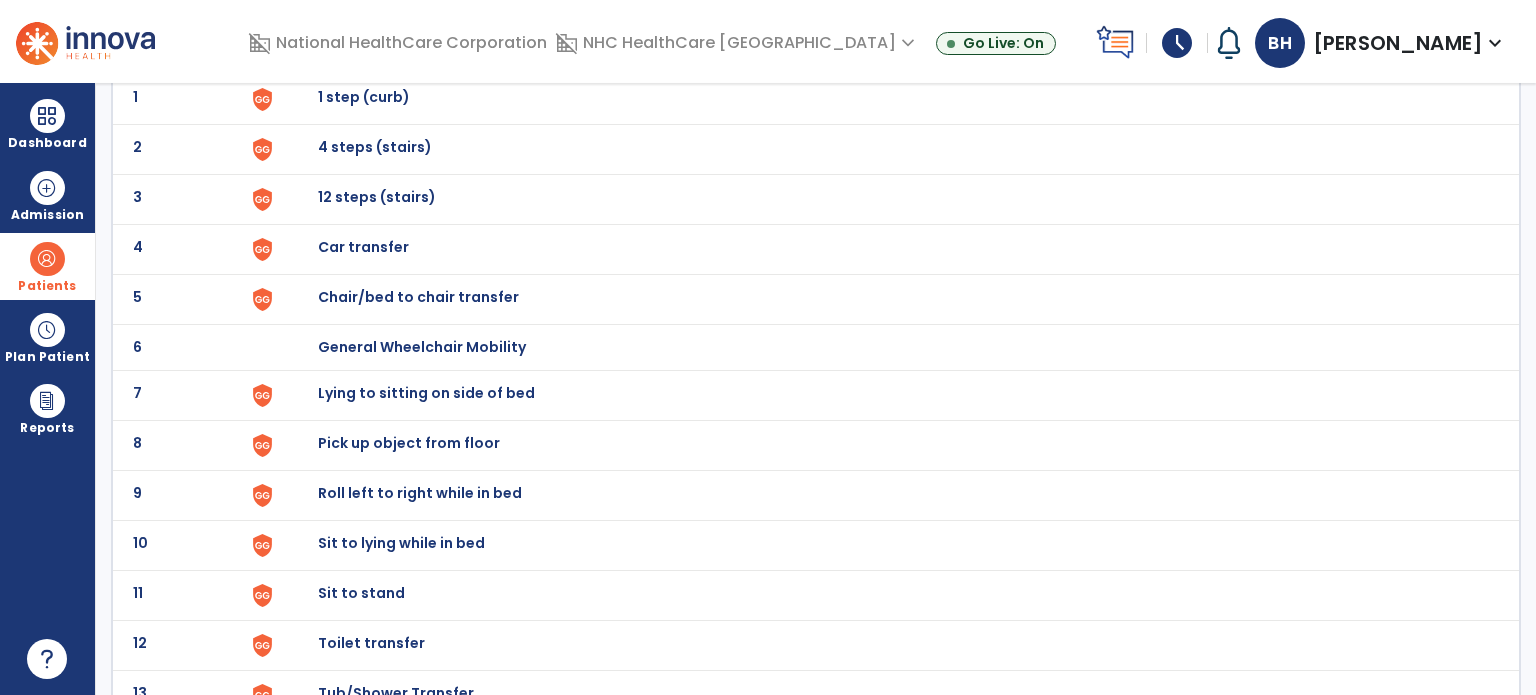 scroll, scrollTop: 300, scrollLeft: 0, axis: vertical 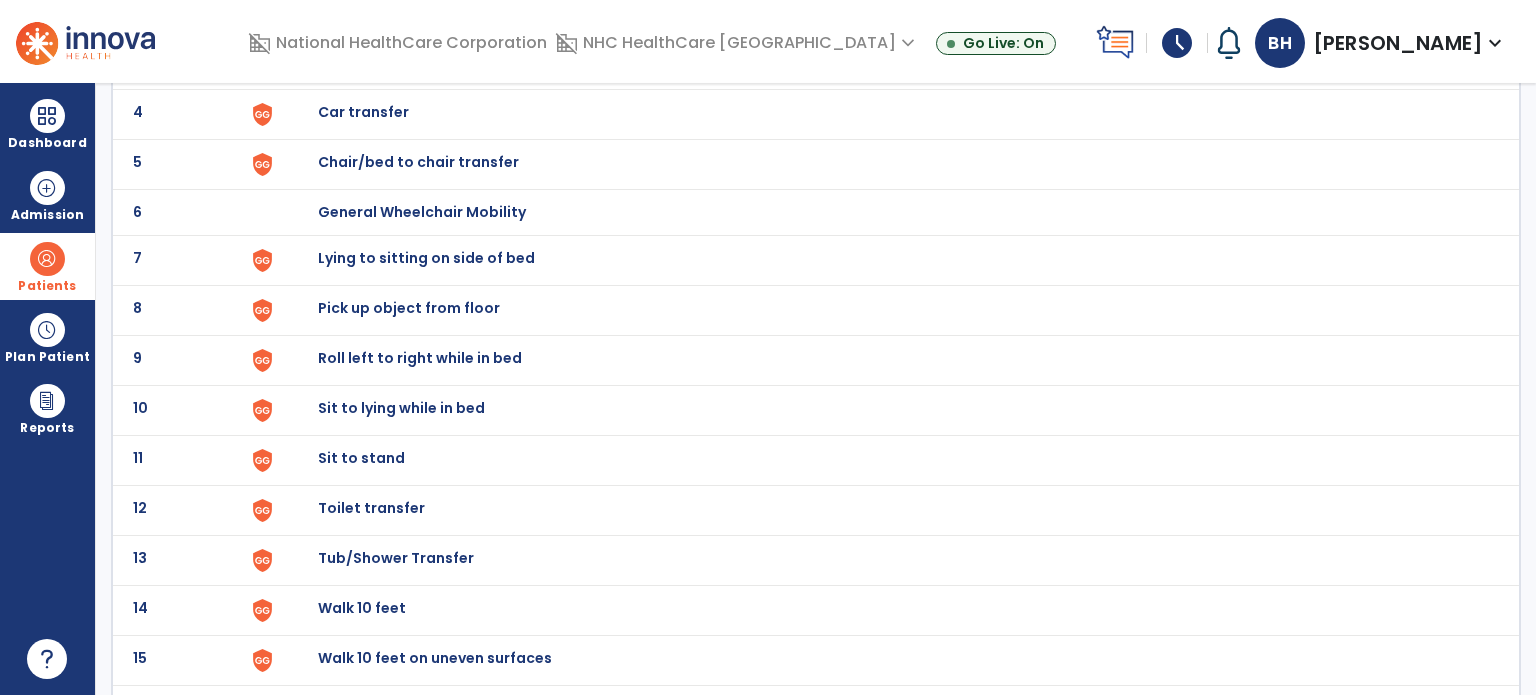 click on "Toilet transfer" at bounding box center (364, -38) 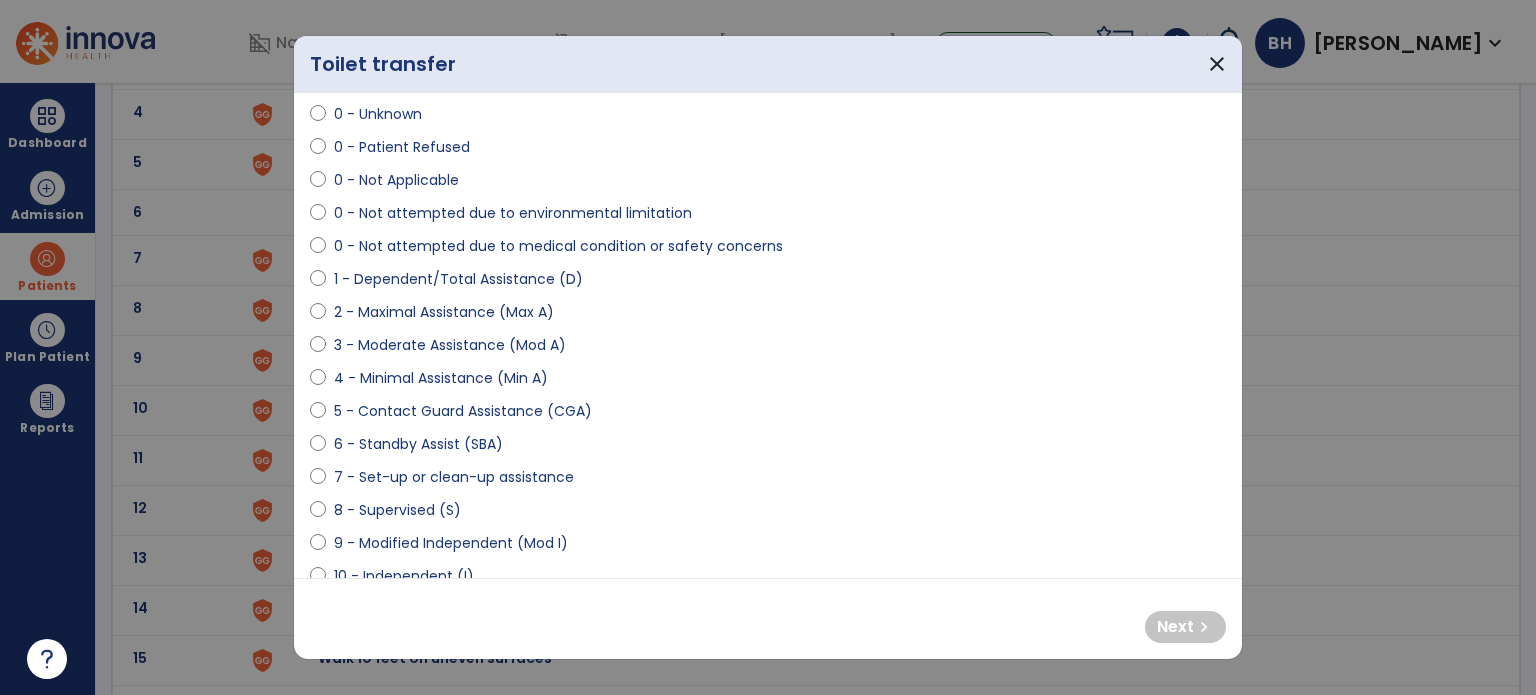 scroll, scrollTop: 0, scrollLeft: 0, axis: both 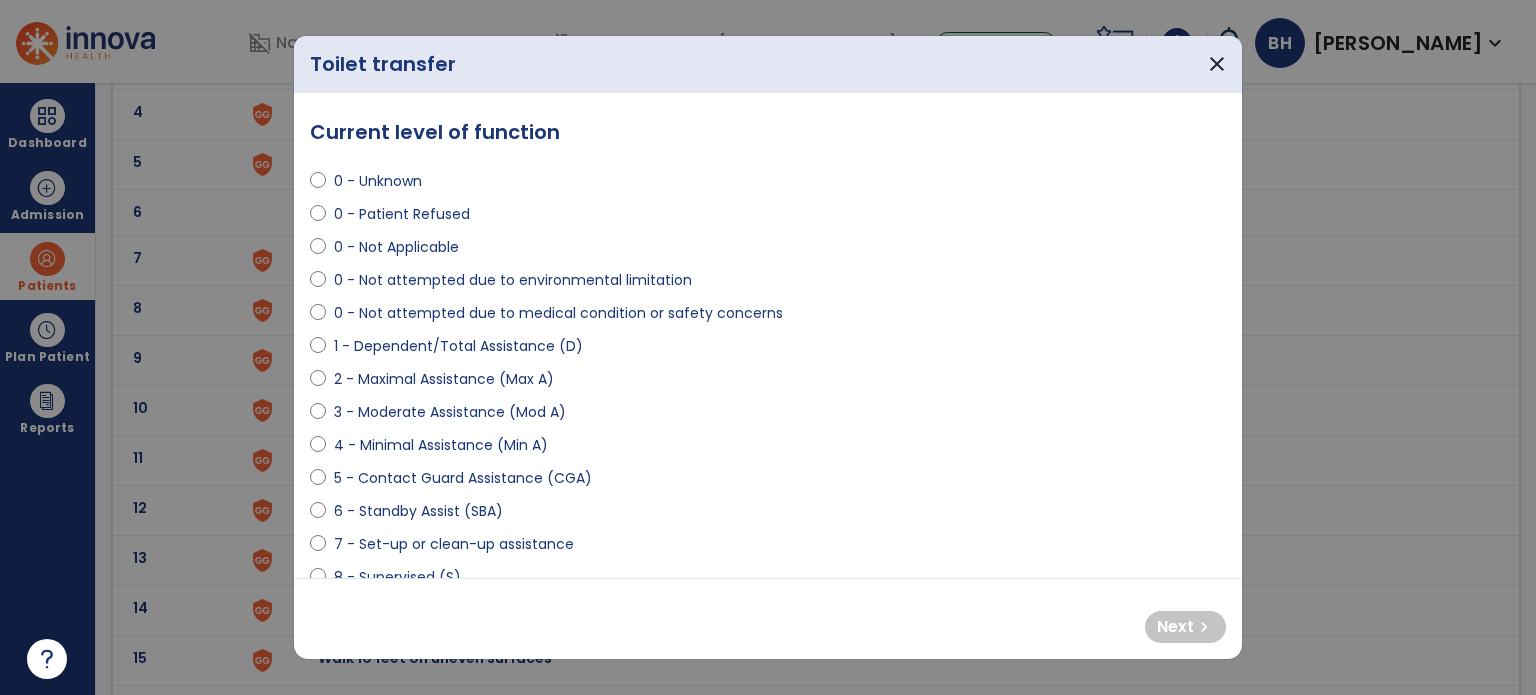 click at bounding box center (318, 350) 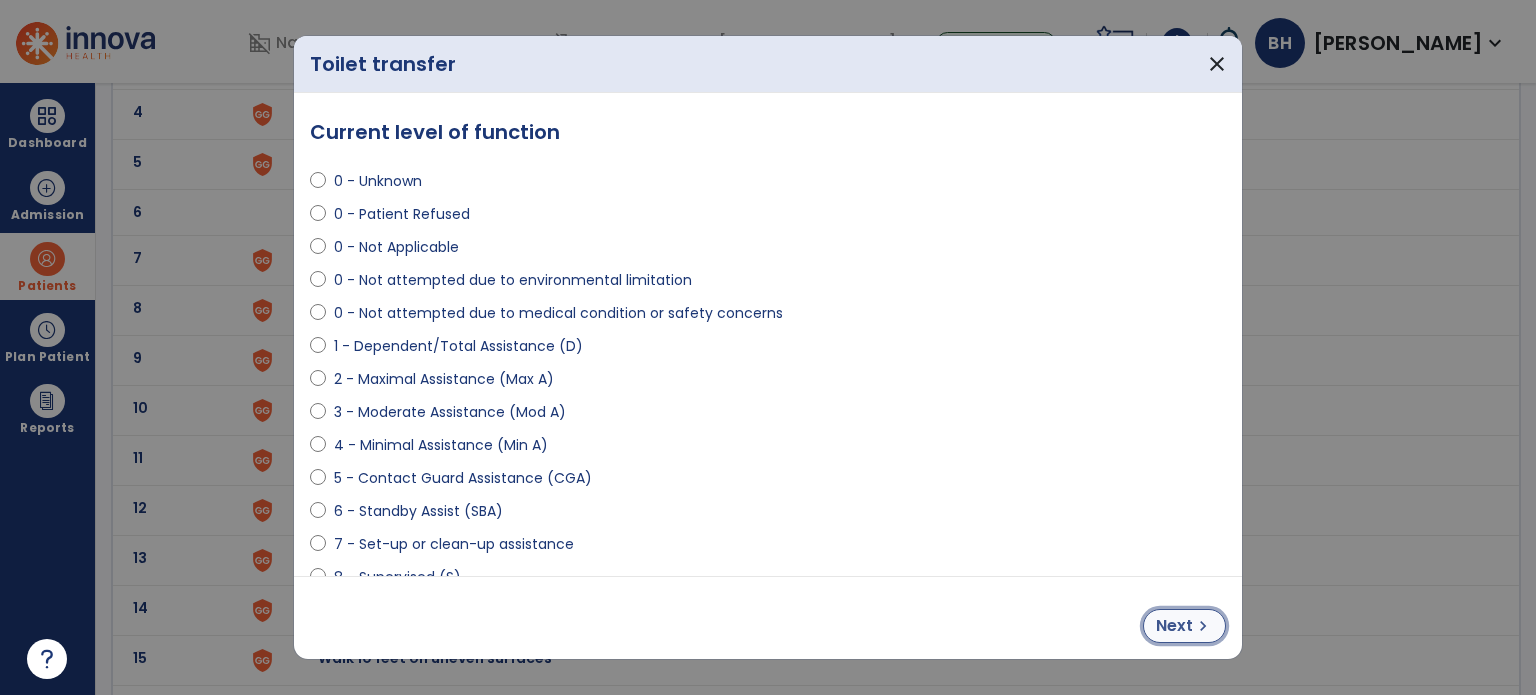 click on "chevron_right" at bounding box center (1203, 626) 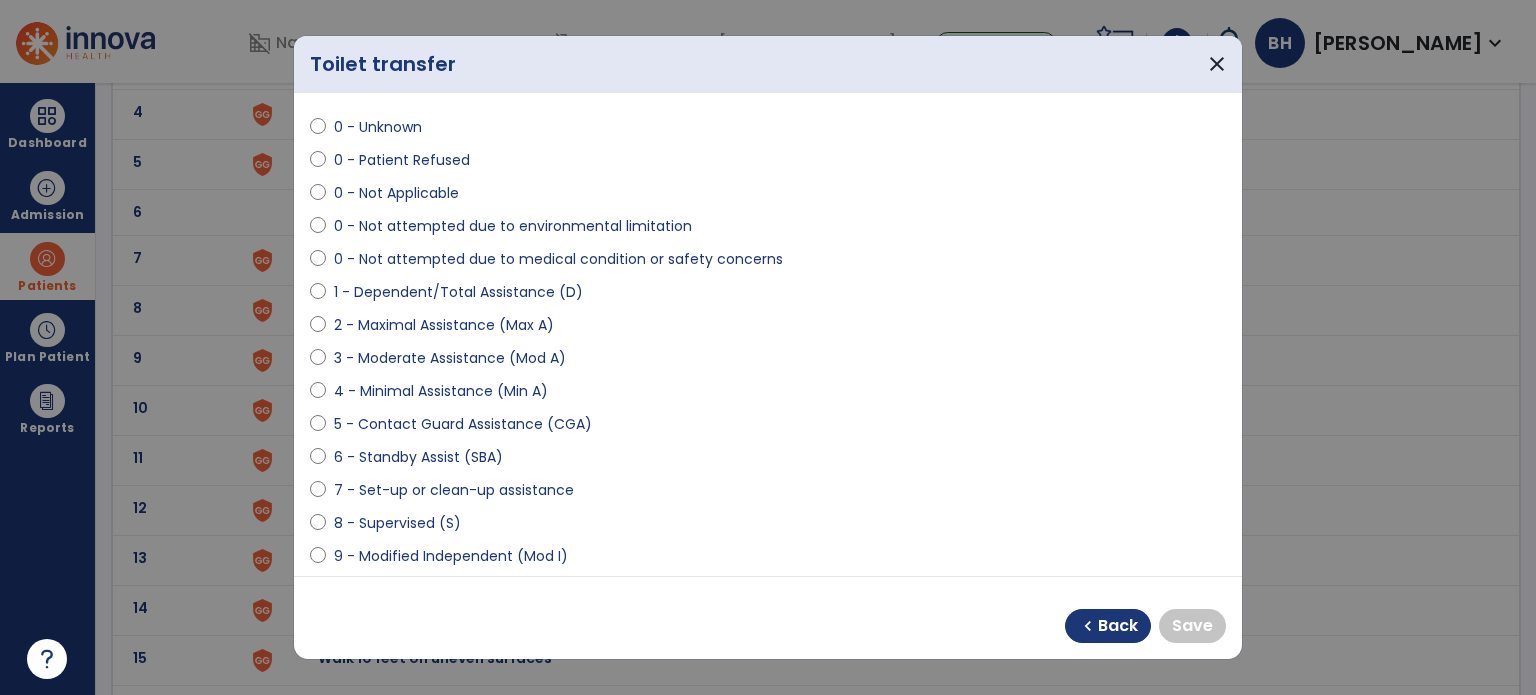 scroll, scrollTop: 100, scrollLeft: 0, axis: vertical 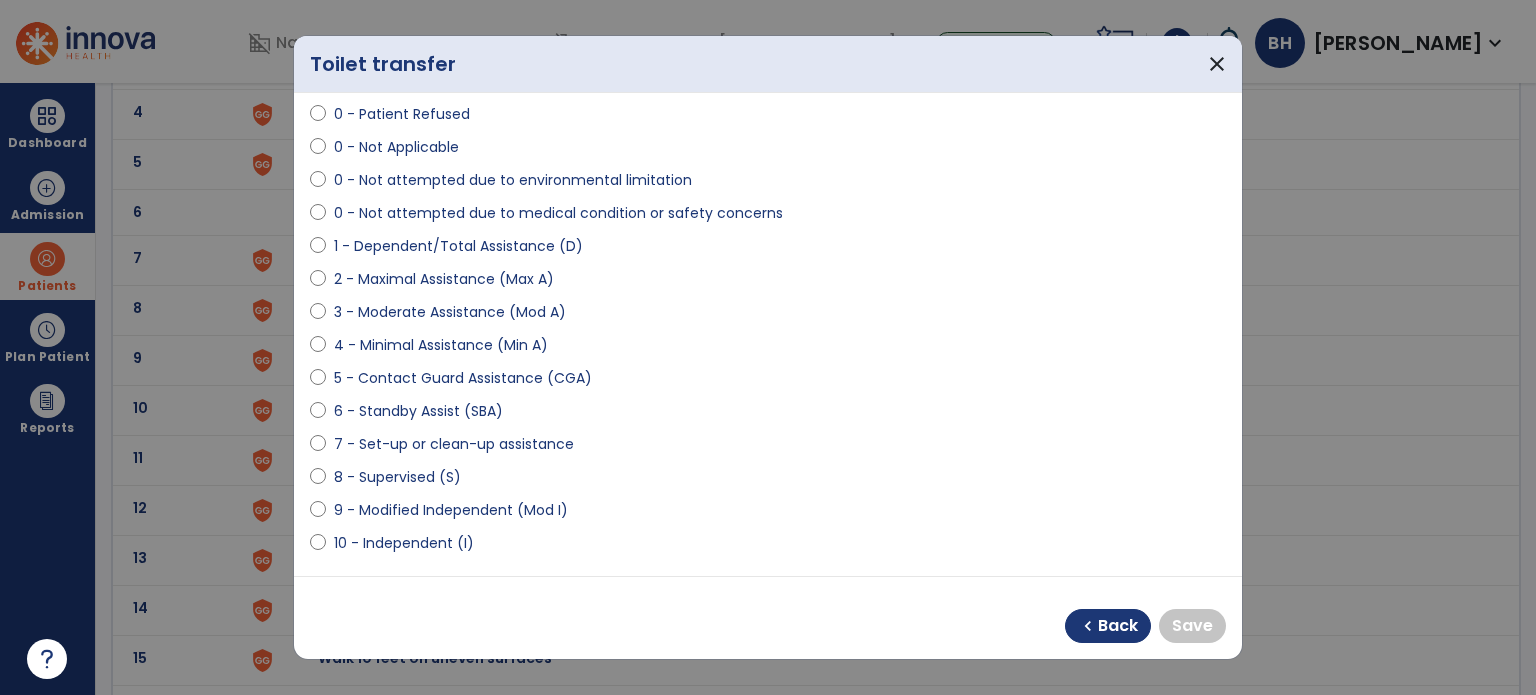 select on "**********" 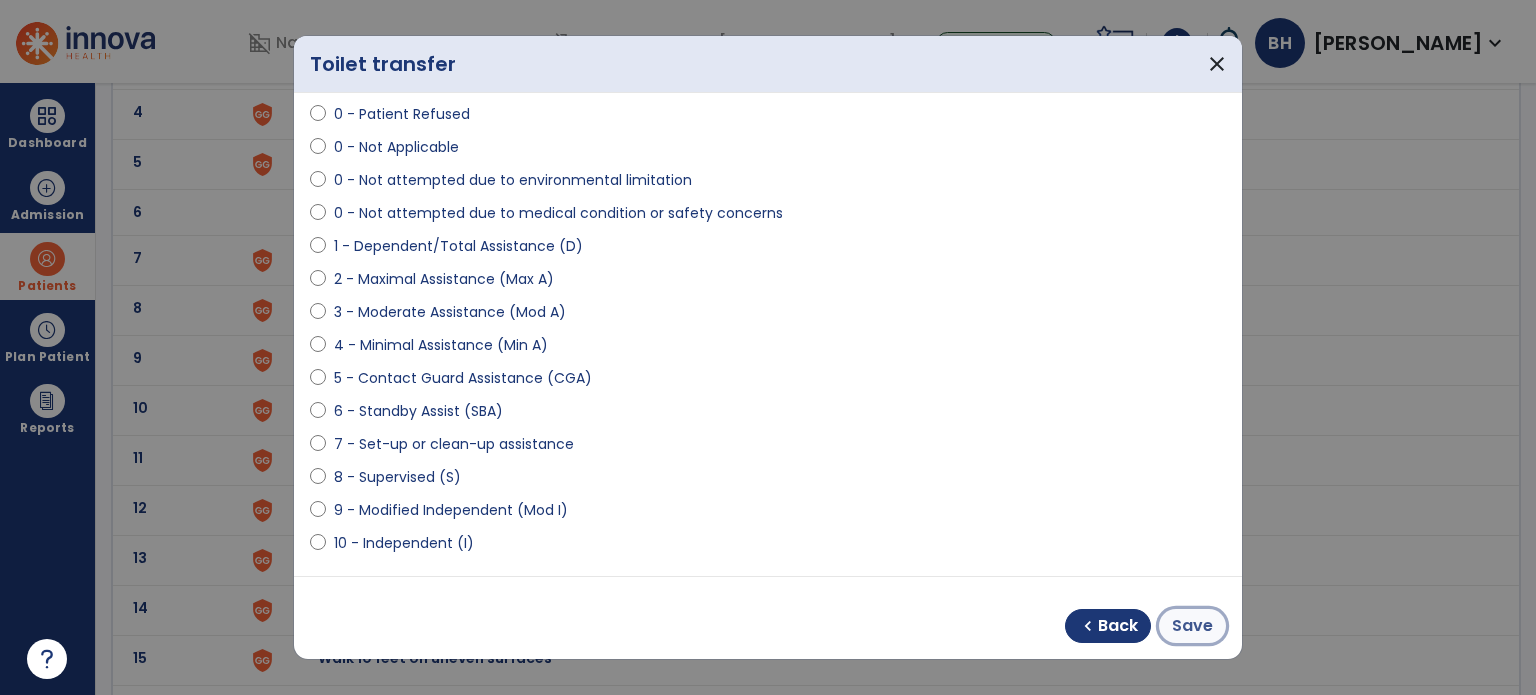 click on "Save" at bounding box center [1192, 626] 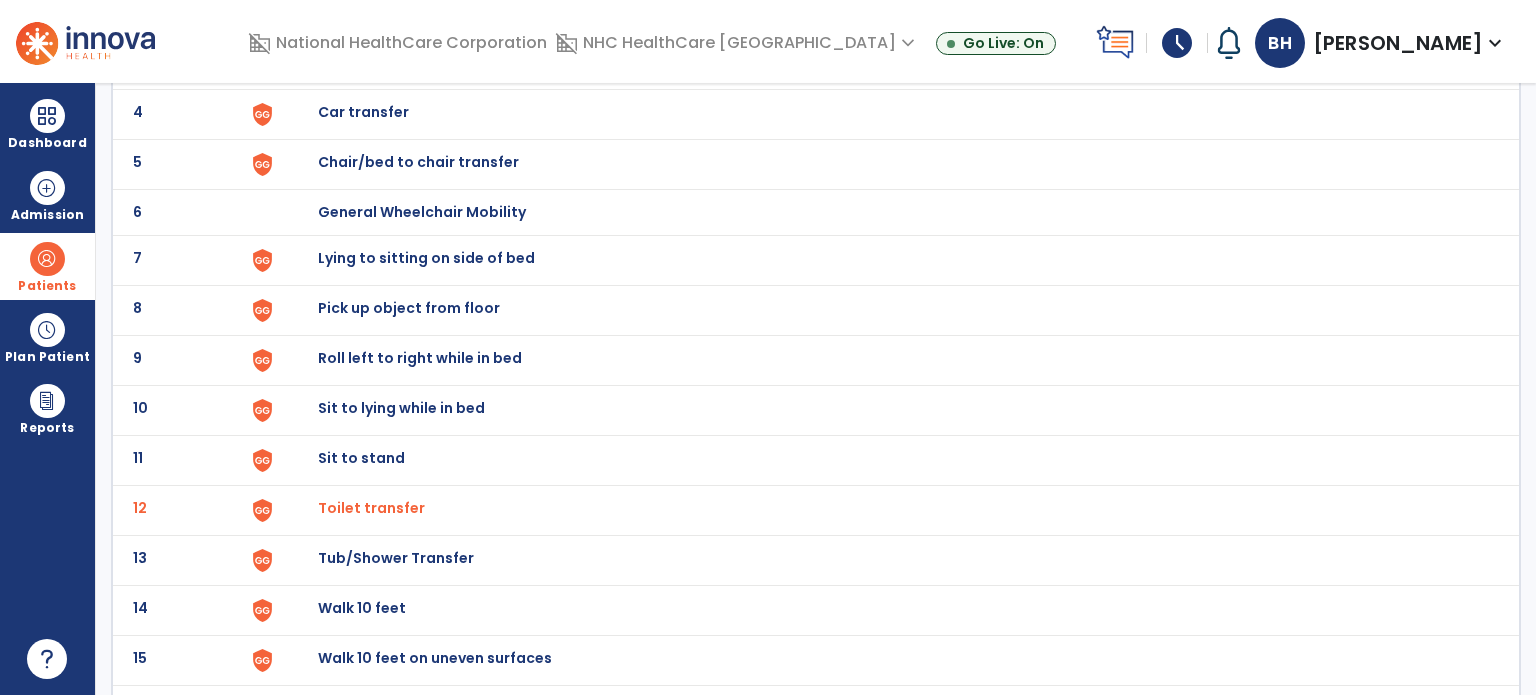 scroll, scrollTop: 400, scrollLeft: 0, axis: vertical 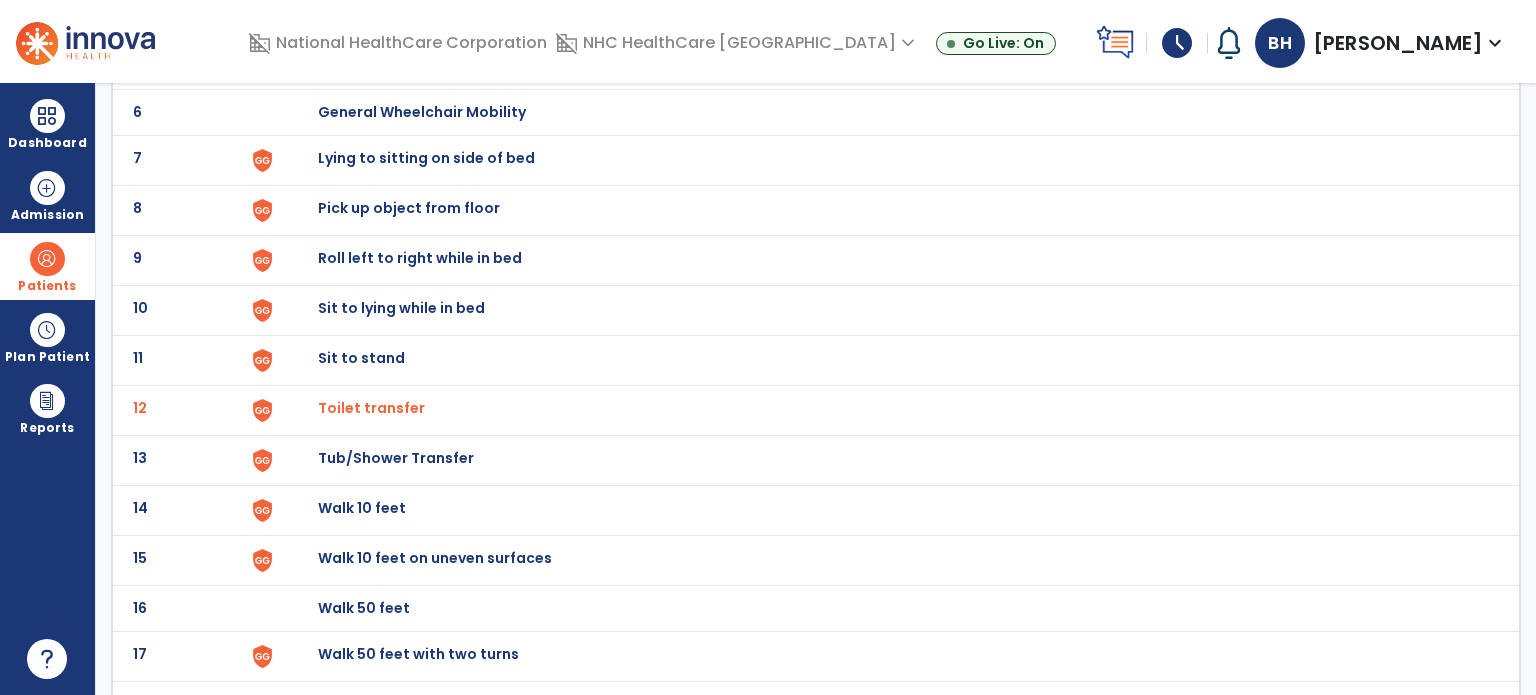click on "Tub/Shower Transfer" at bounding box center (364, -138) 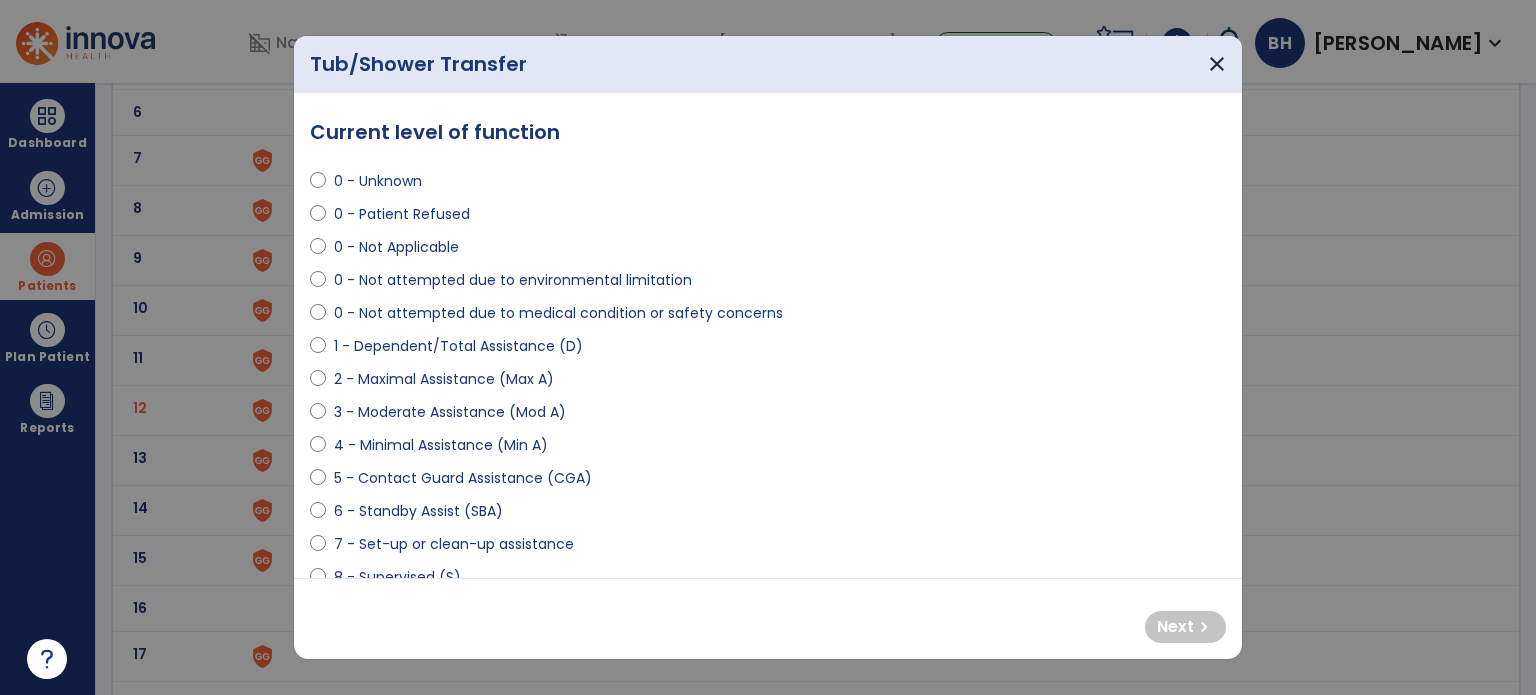 select on "**********" 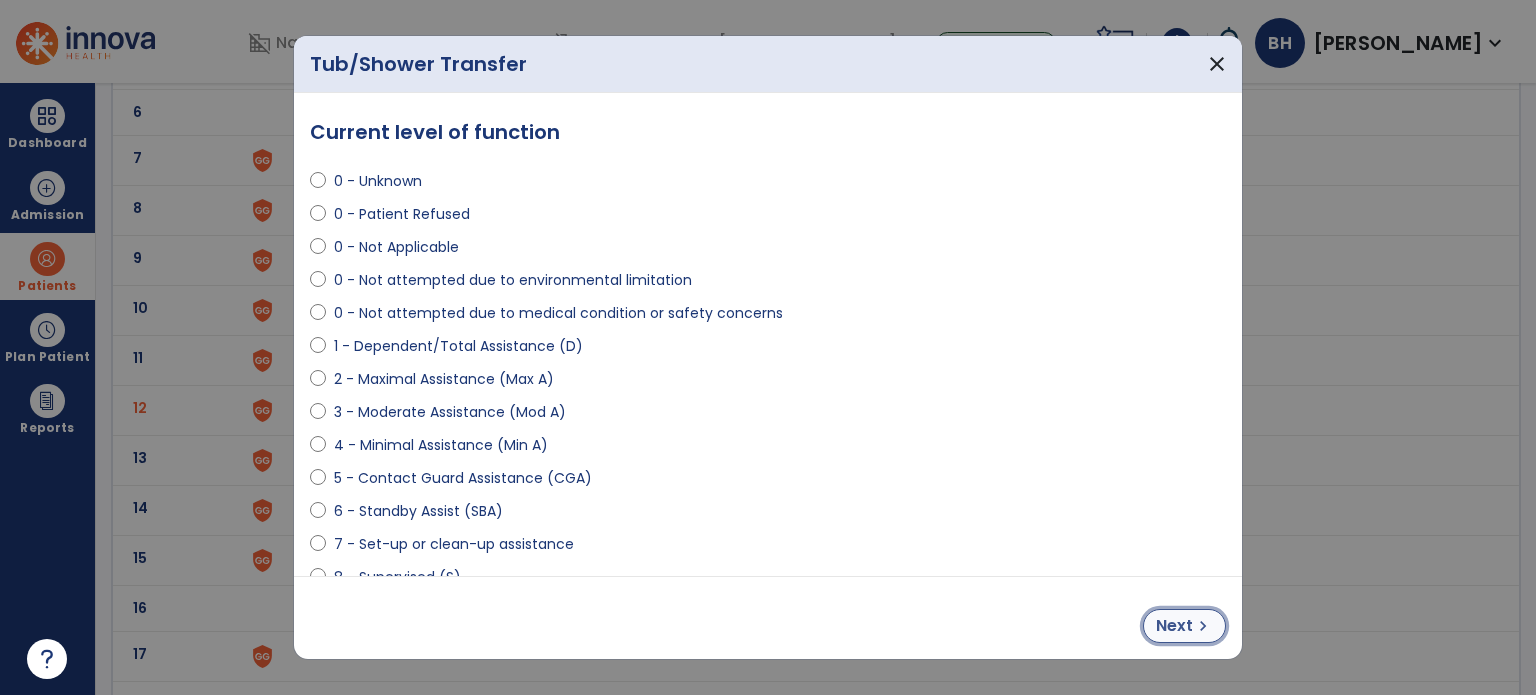 click on "chevron_right" at bounding box center [1203, 626] 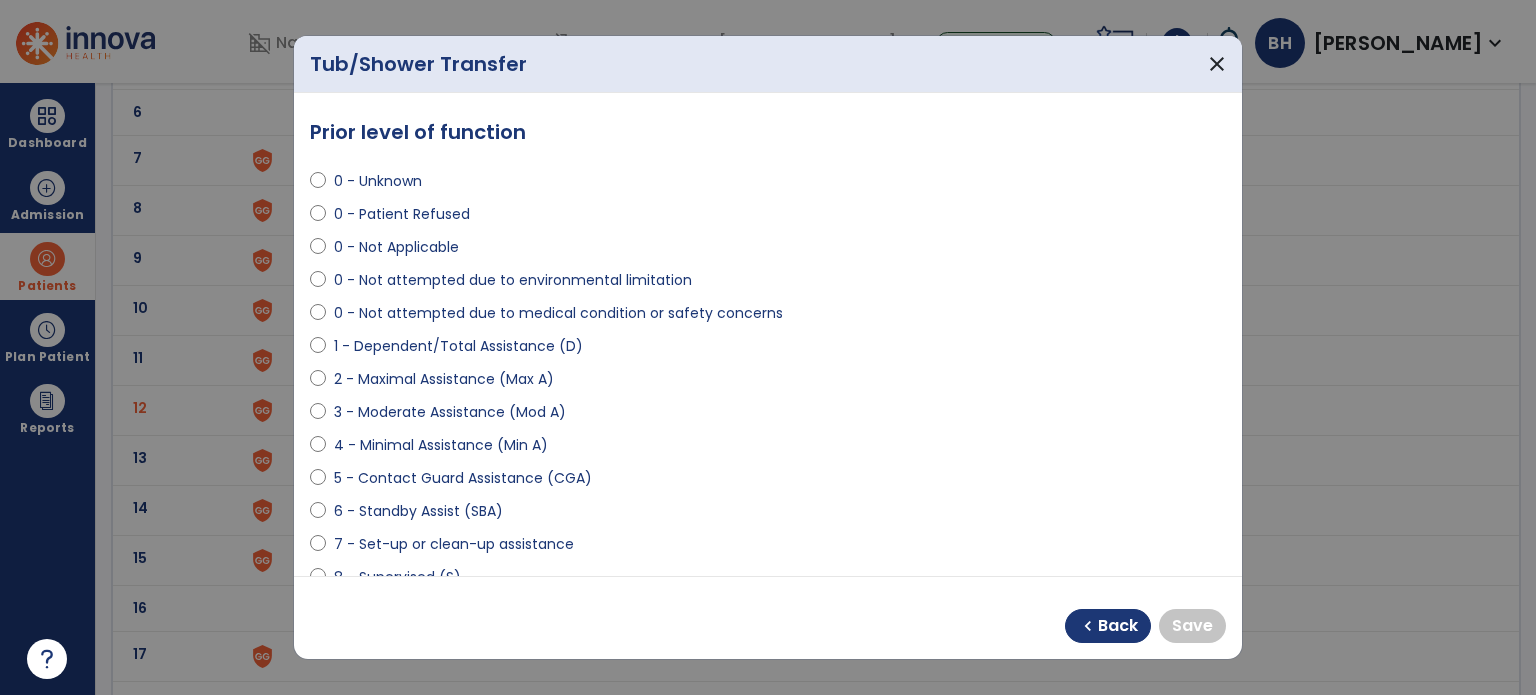 select on "**********" 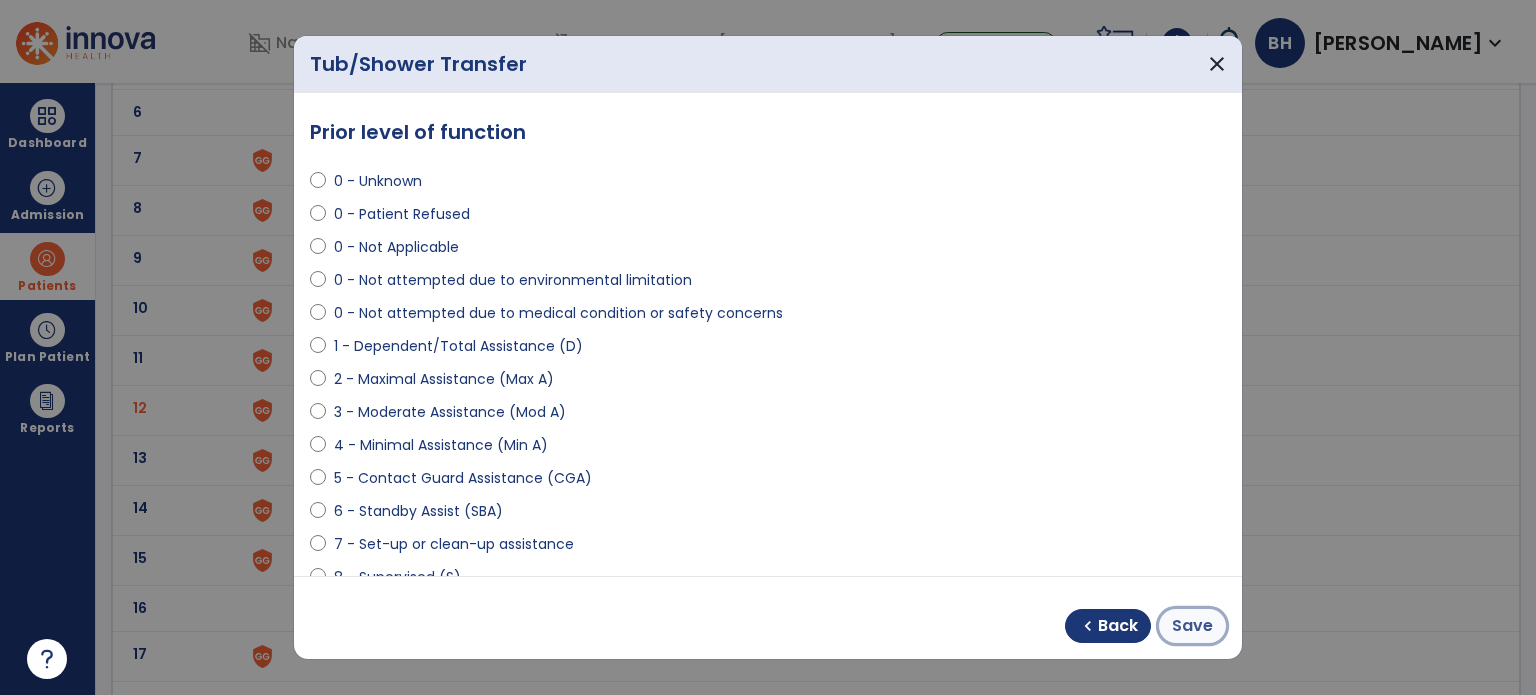 click on "Save" at bounding box center (1192, 626) 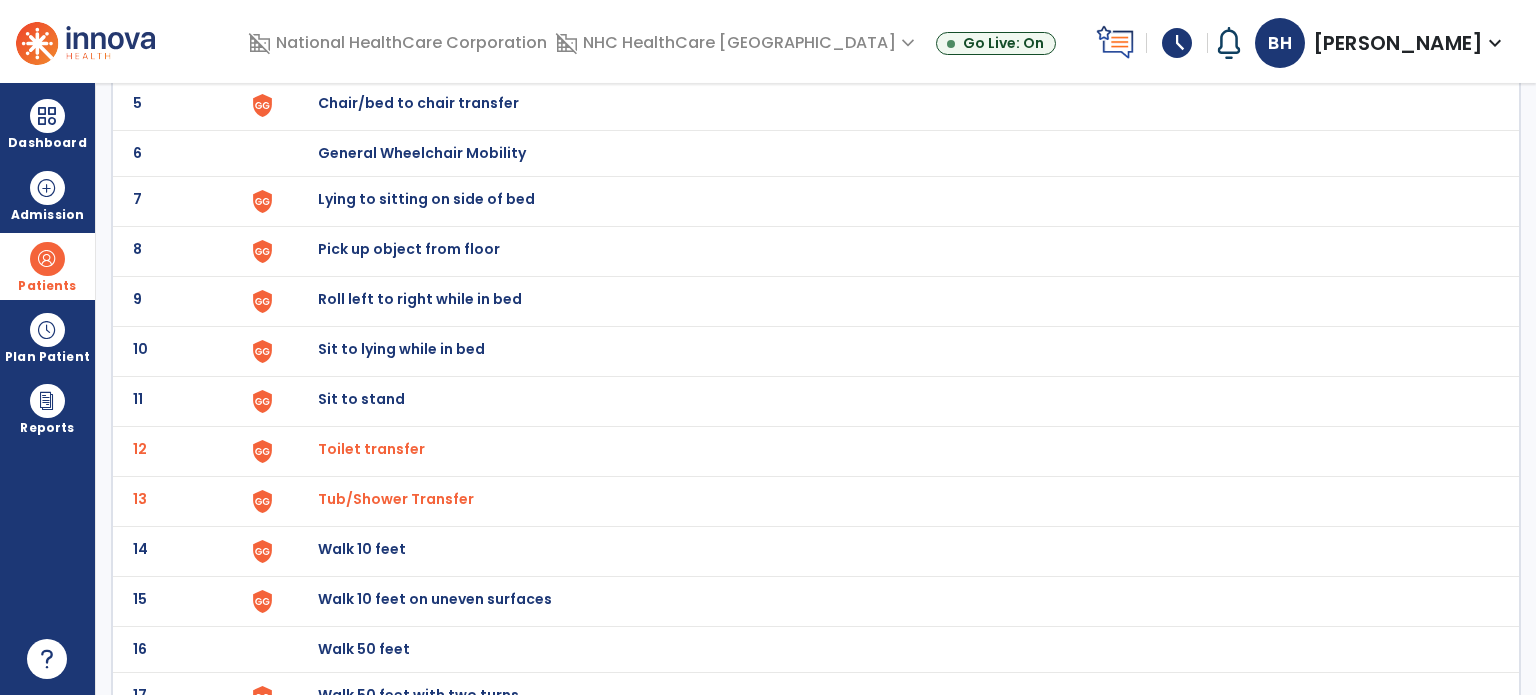 scroll, scrollTop: 70, scrollLeft: 0, axis: vertical 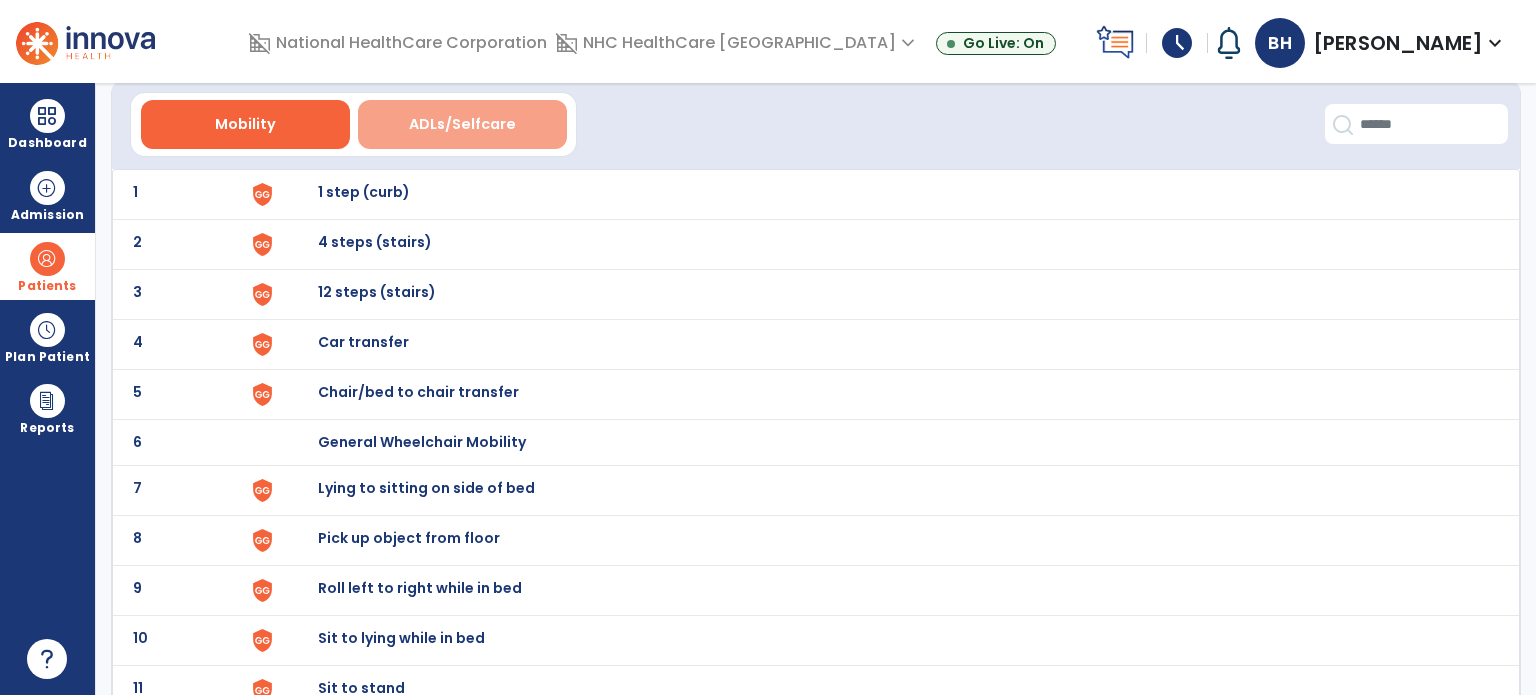 click on "ADLs/Selfcare" at bounding box center [462, 124] 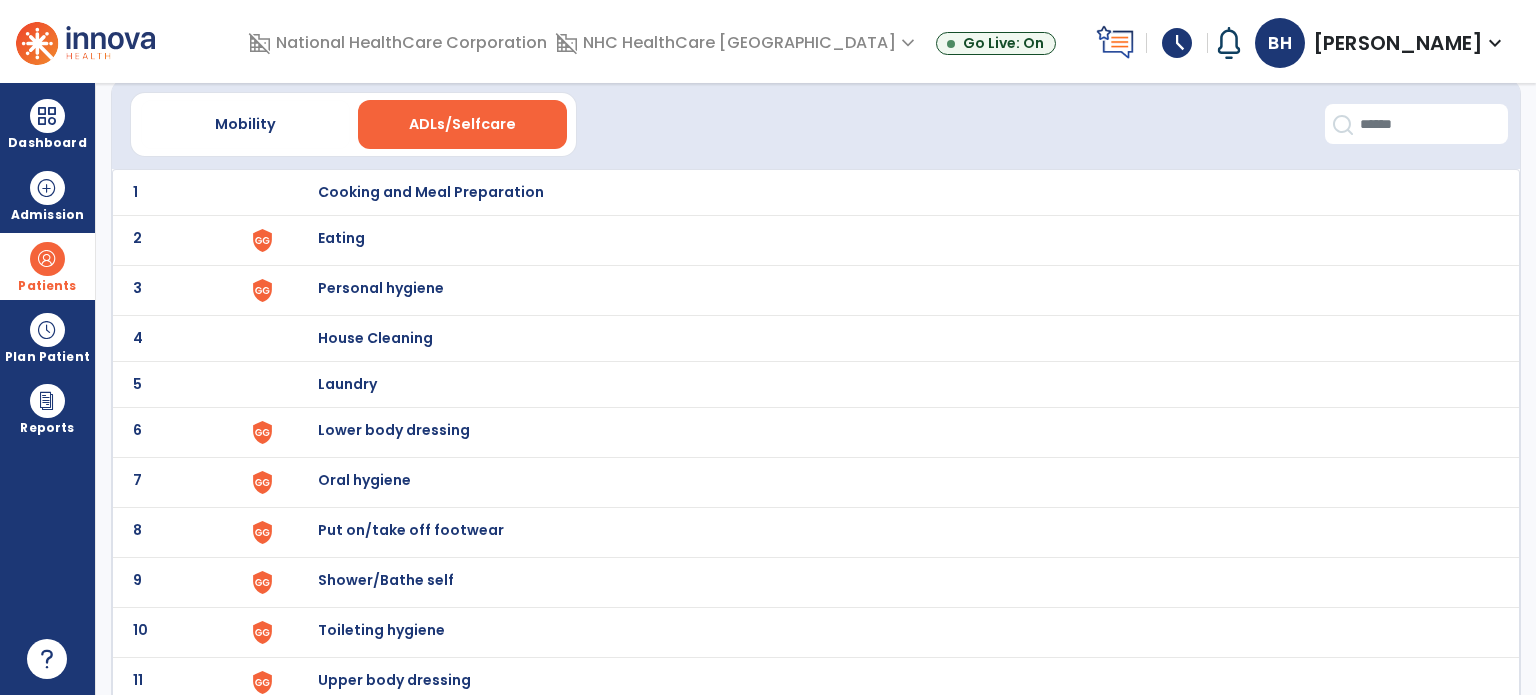 click on "Eating" at bounding box center [431, 192] 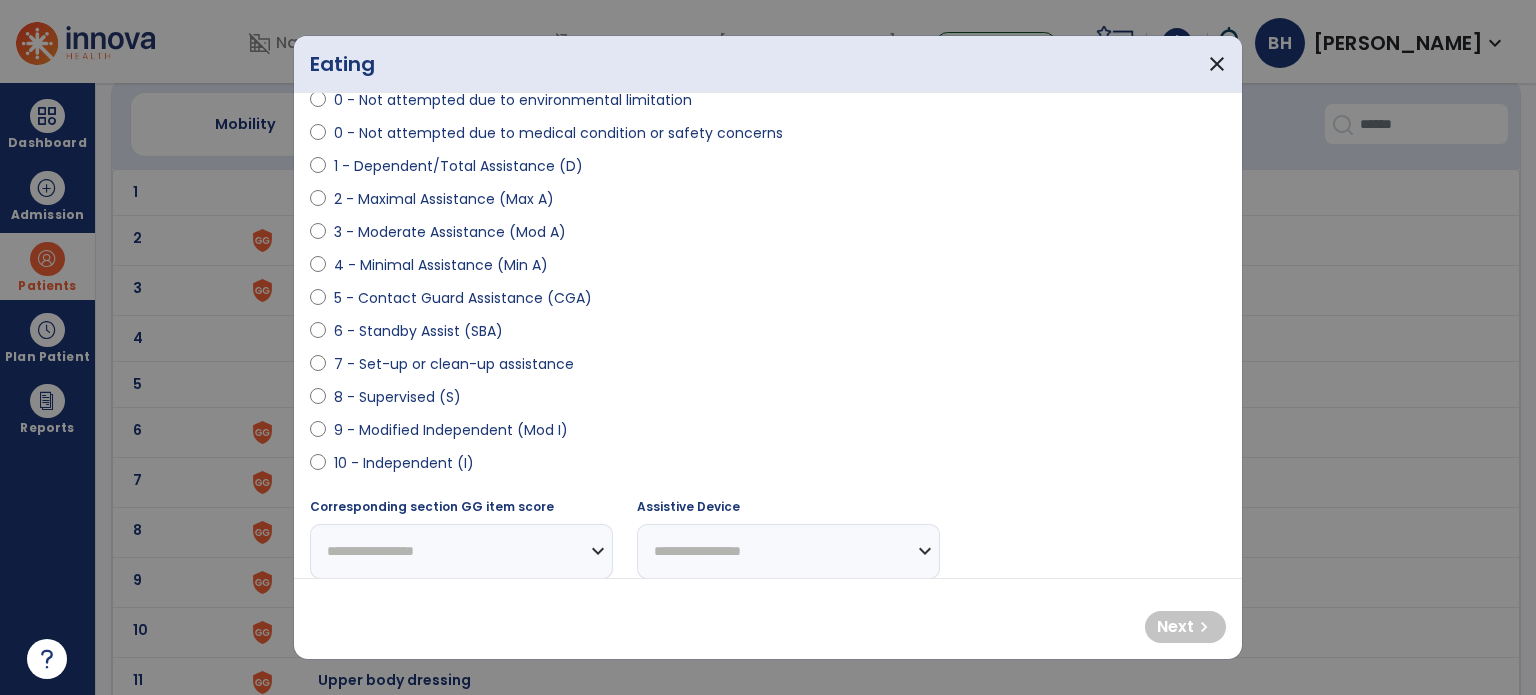 scroll, scrollTop: 200, scrollLeft: 0, axis: vertical 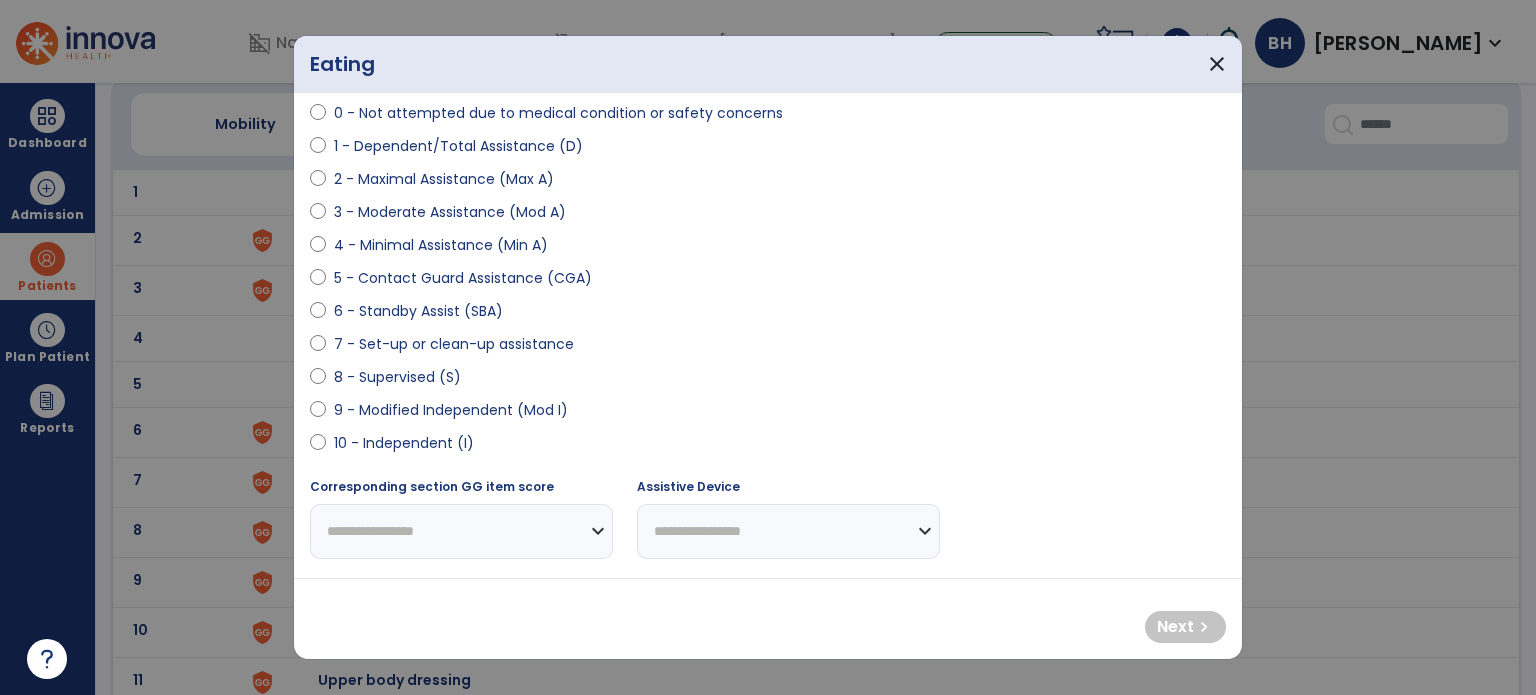 select on "**********" 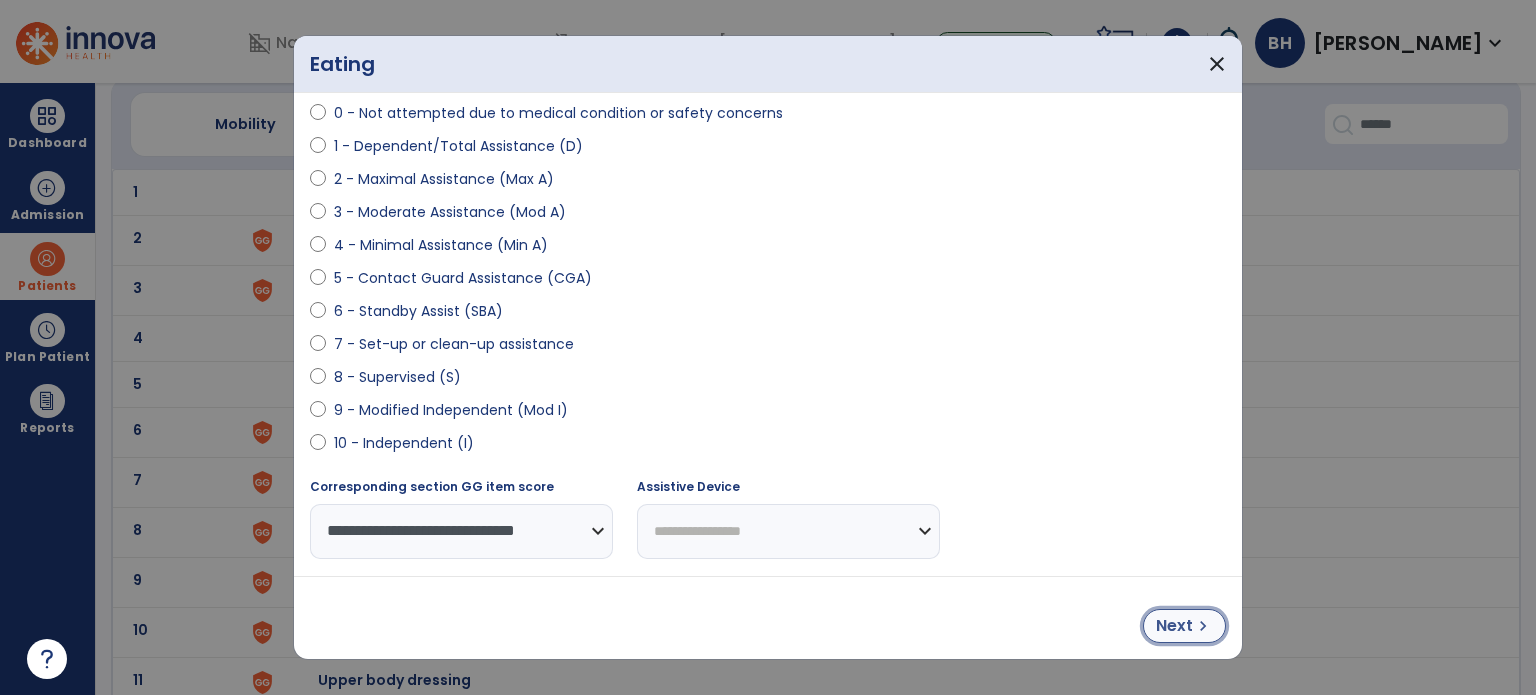click on "Next  chevron_right" at bounding box center (1184, 626) 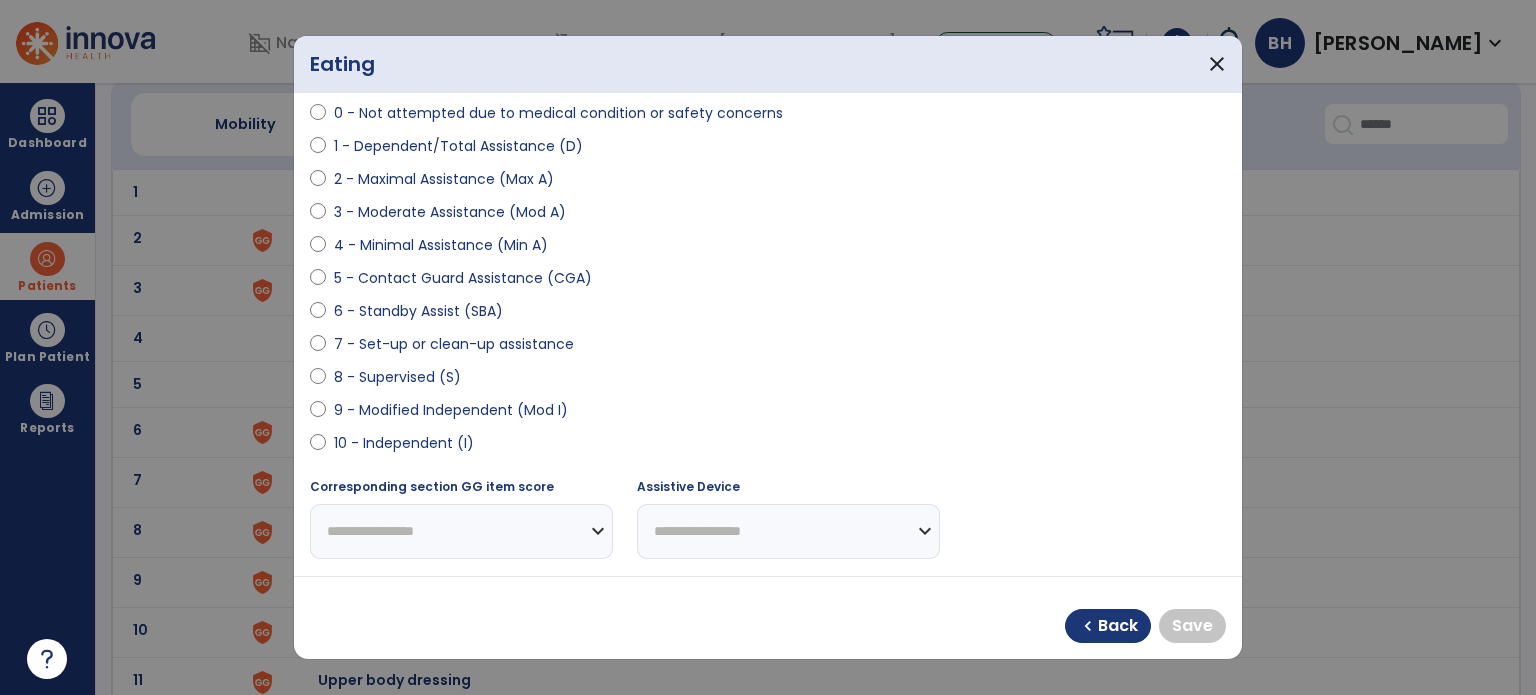 select on "**********" 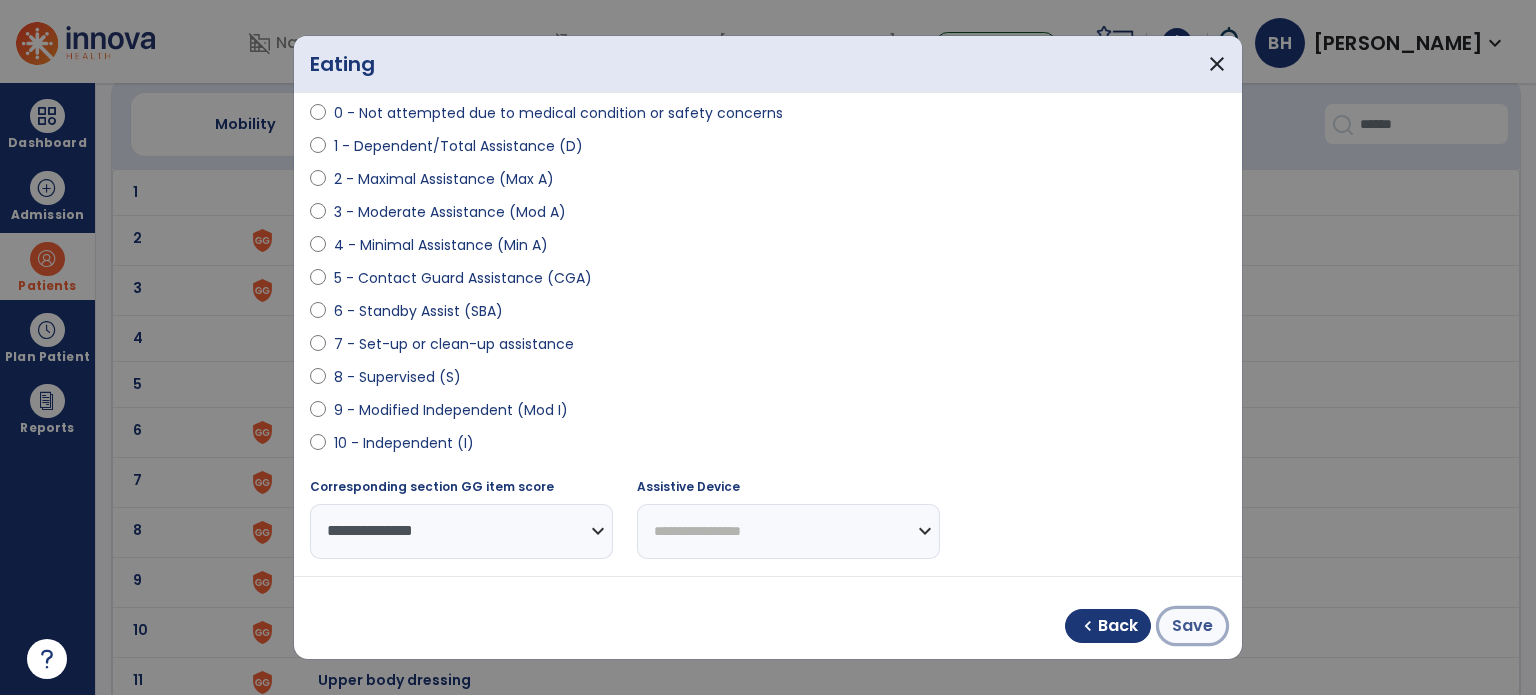 click on "Save" at bounding box center [1192, 626] 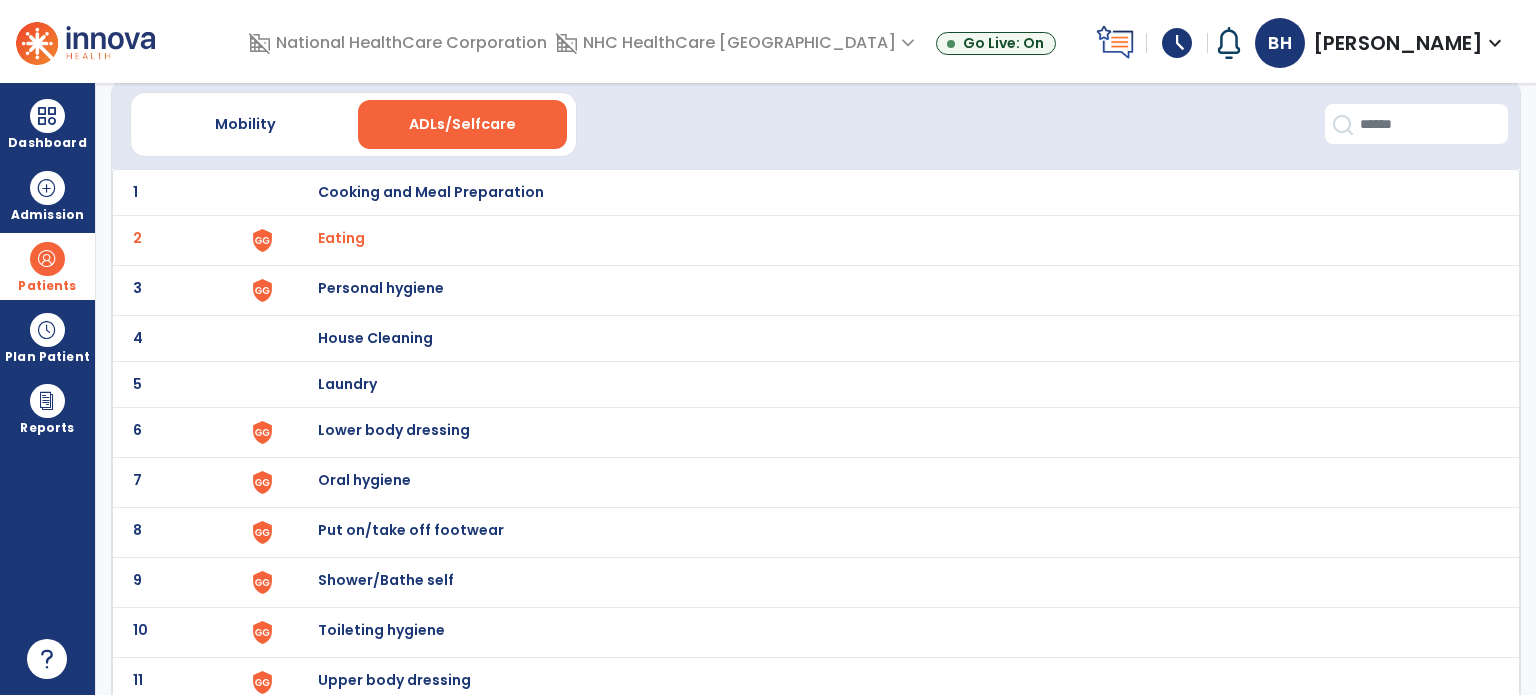 click on "Personal hygiene" at bounding box center [431, 192] 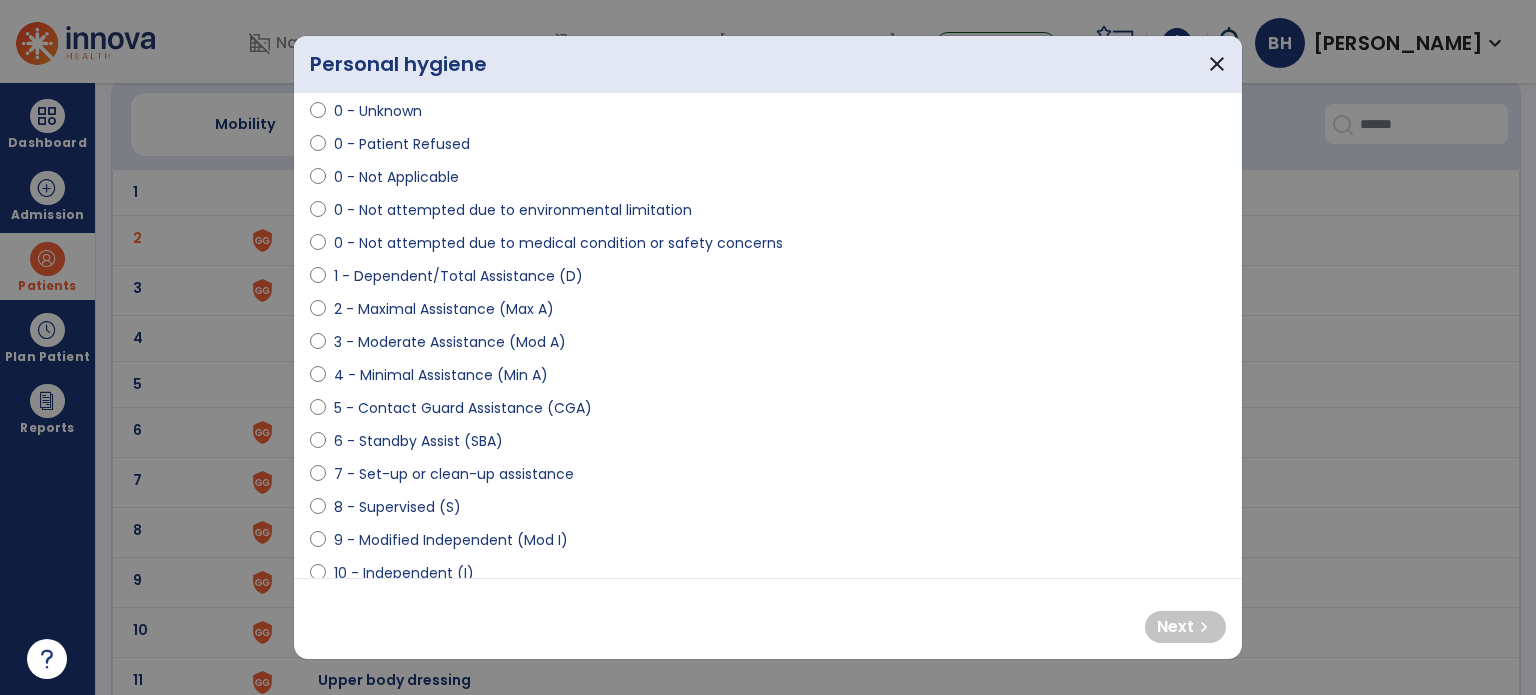 scroll, scrollTop: 100, scrollLeft: 0, axis: vertical 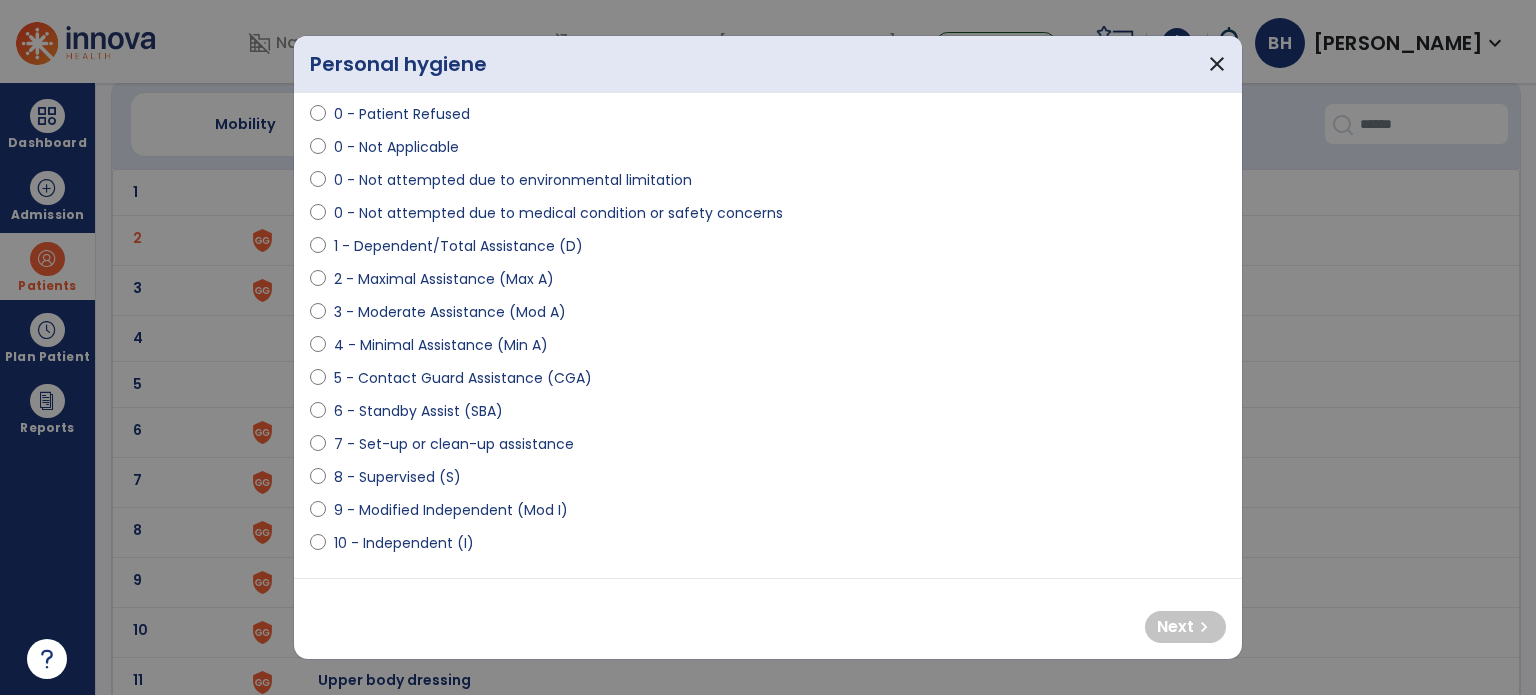 select on "**********" 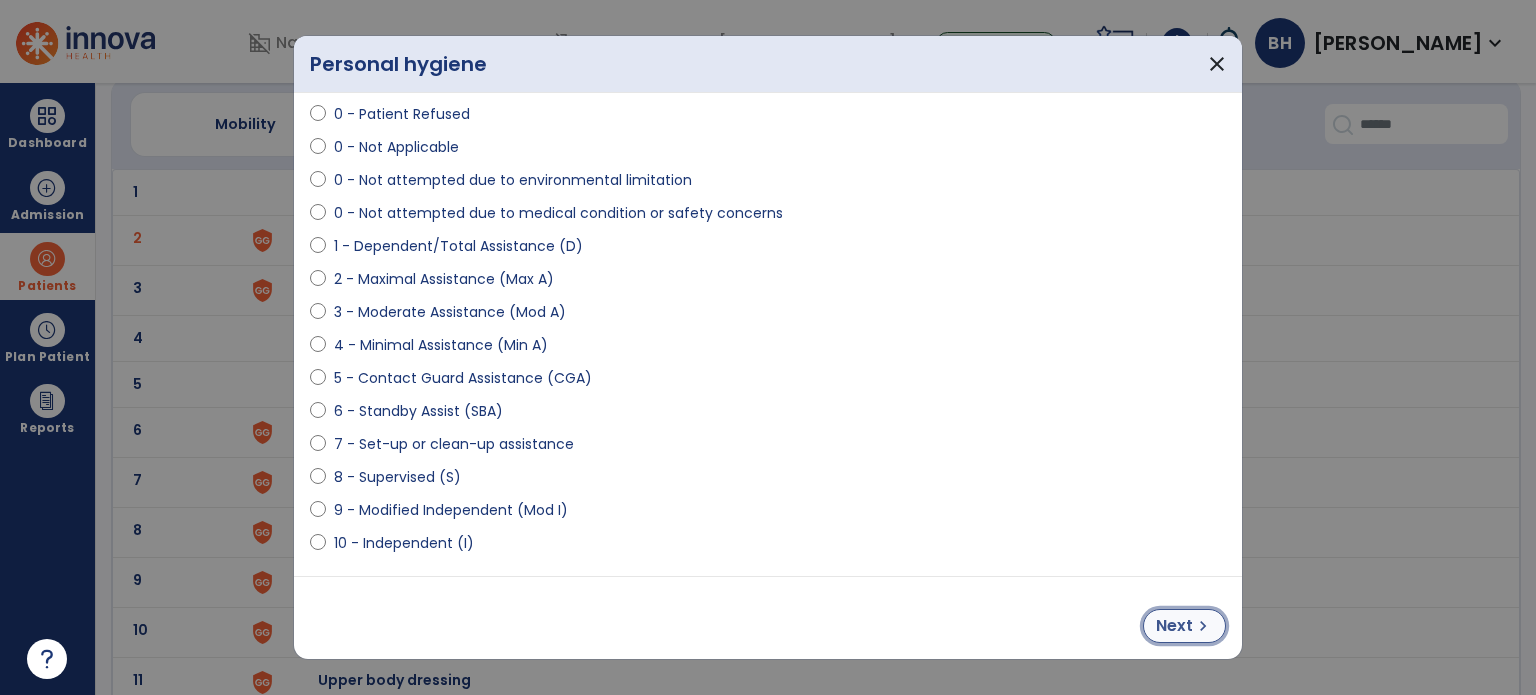 click on "Next" at bounding box center (1174, 626) 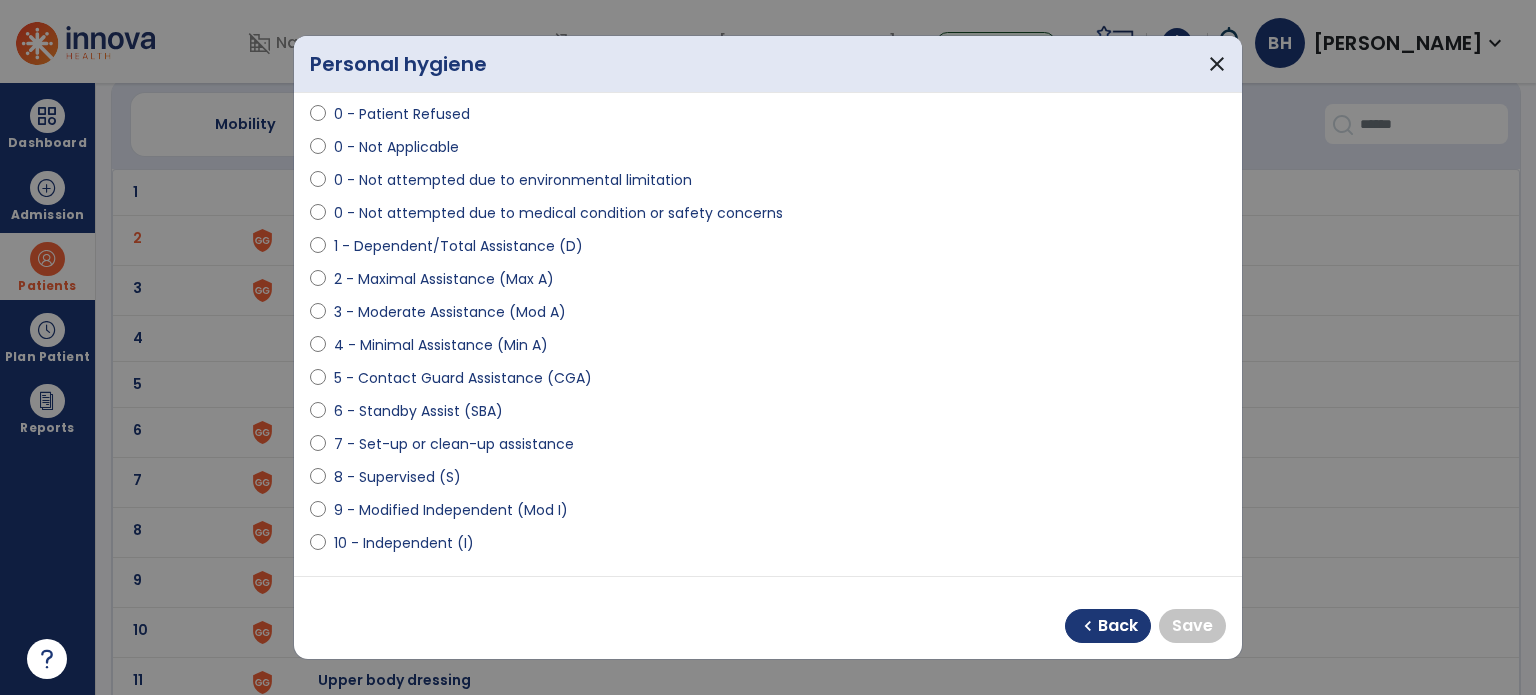 select on "**********" 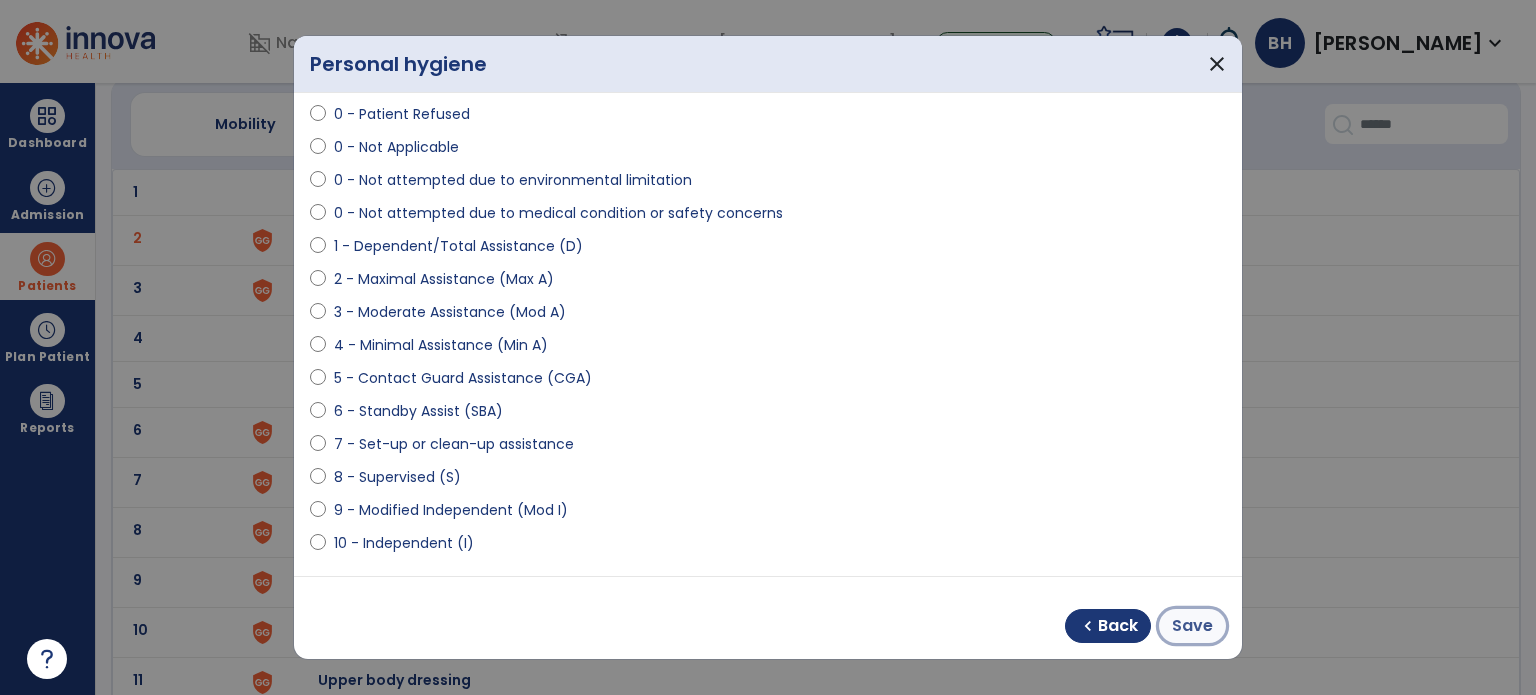 click on "Save" at bounding box center (1192, 626) 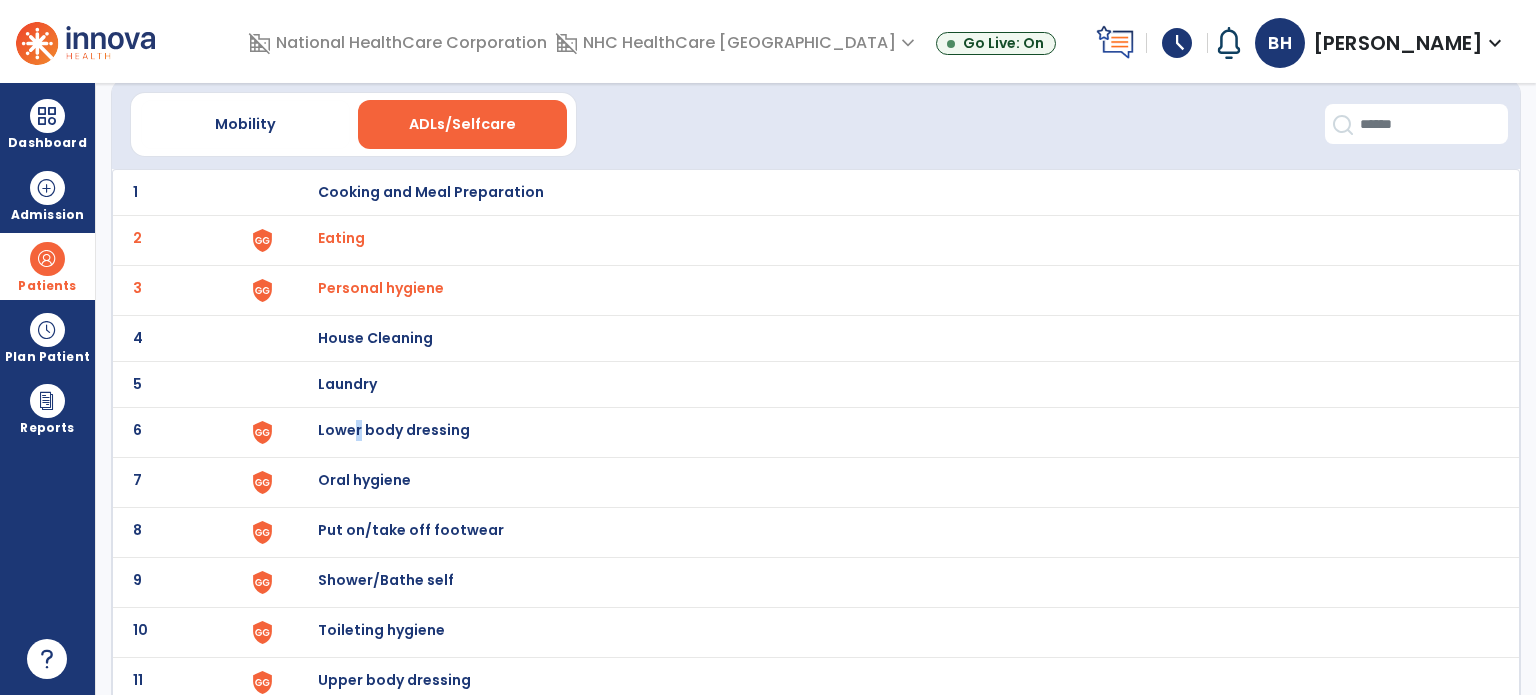 click on "Lower body dressing" at bounding box center [431, 192] 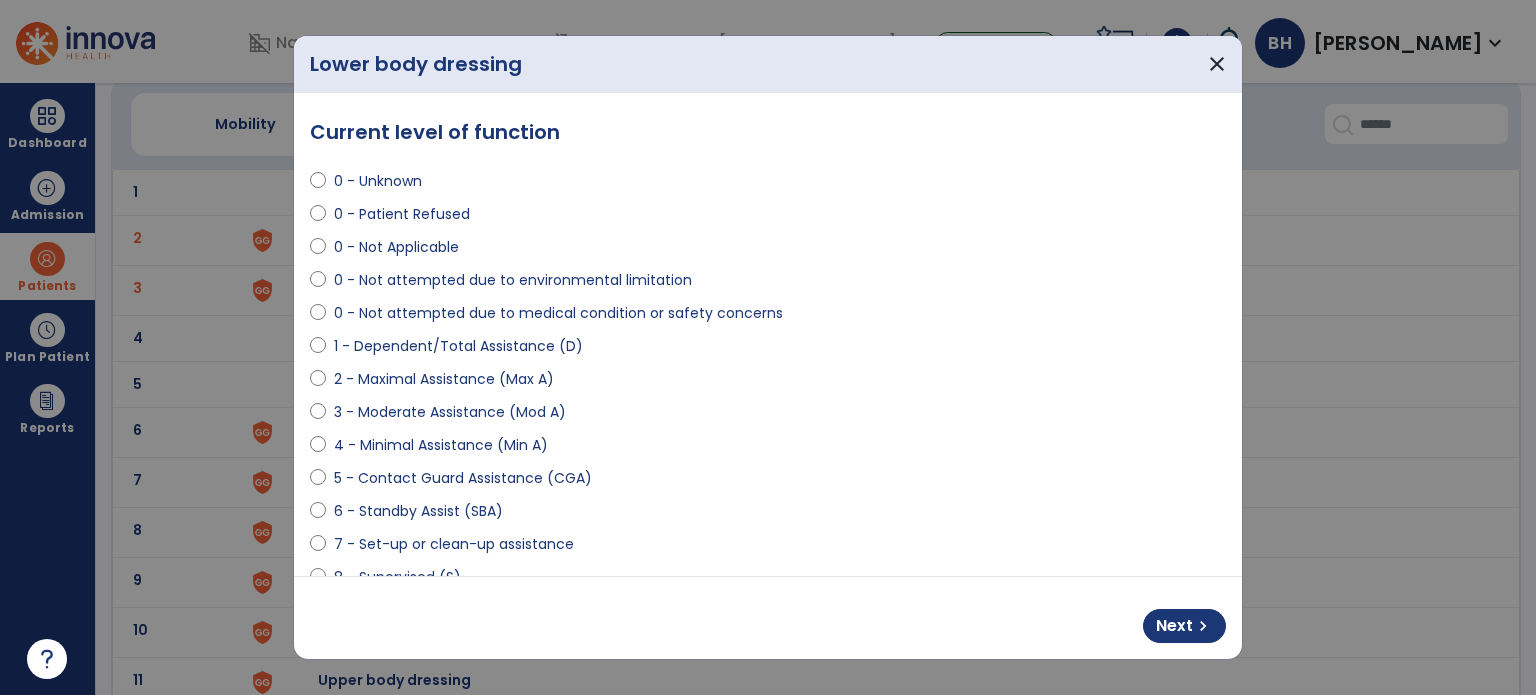 select on "**********" 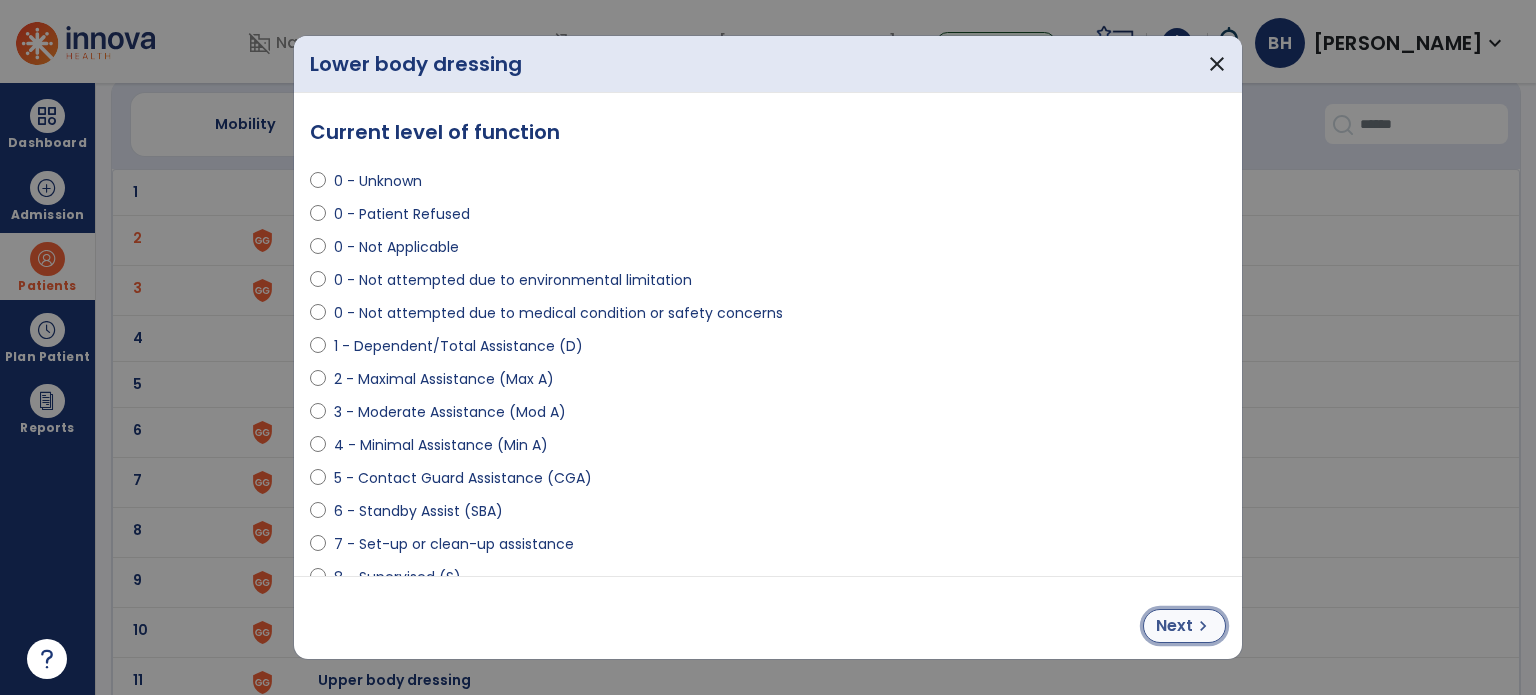 click on "Next" at bounding box center (1174, 626) 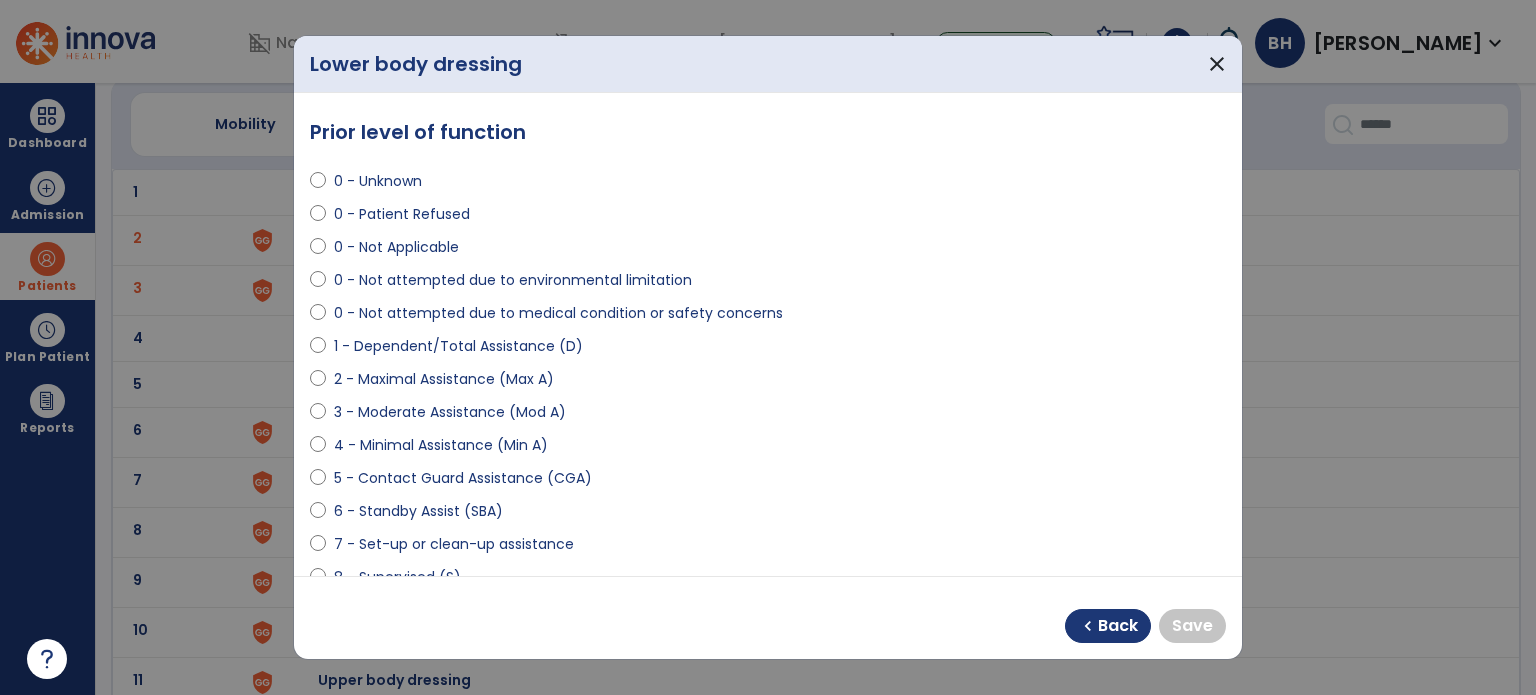 scroll, scrollTop: 100, scrollLeft: 0, axis: vertical 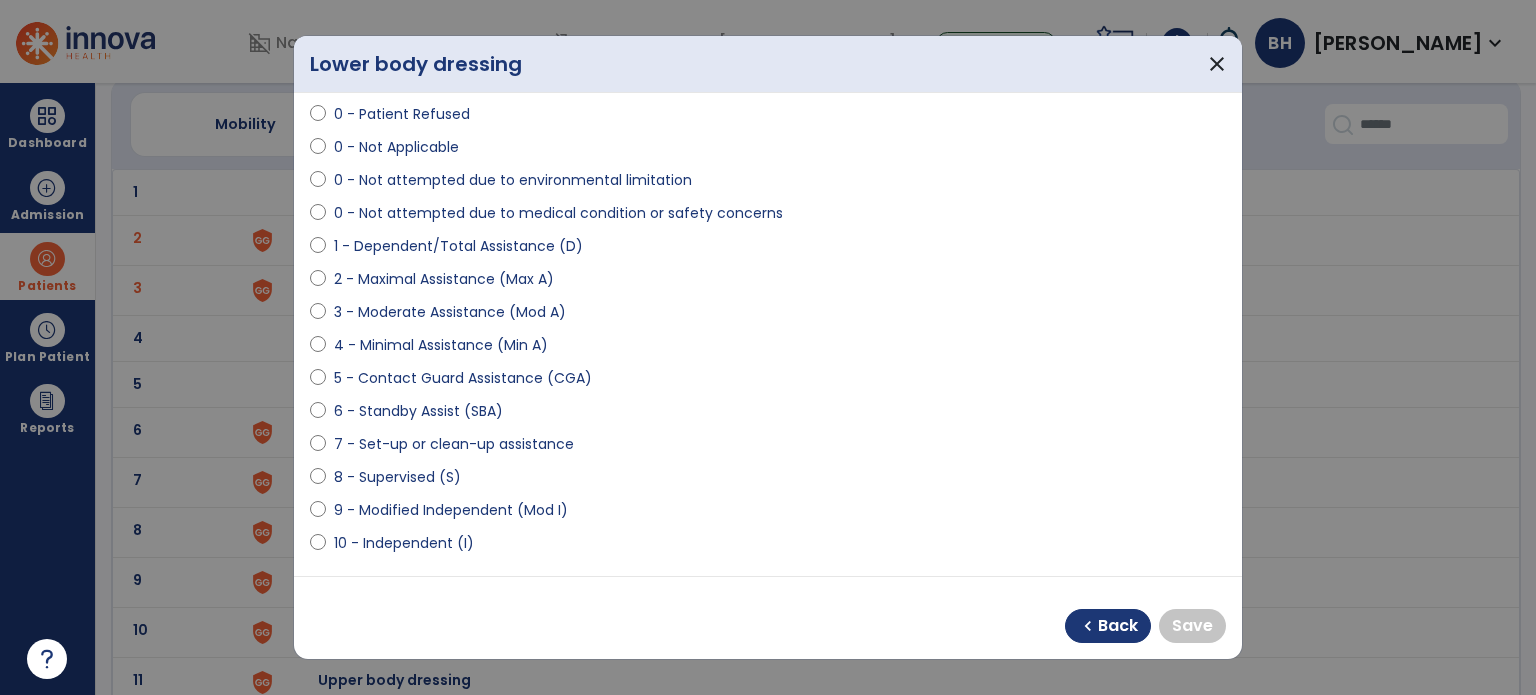 select on "**********" 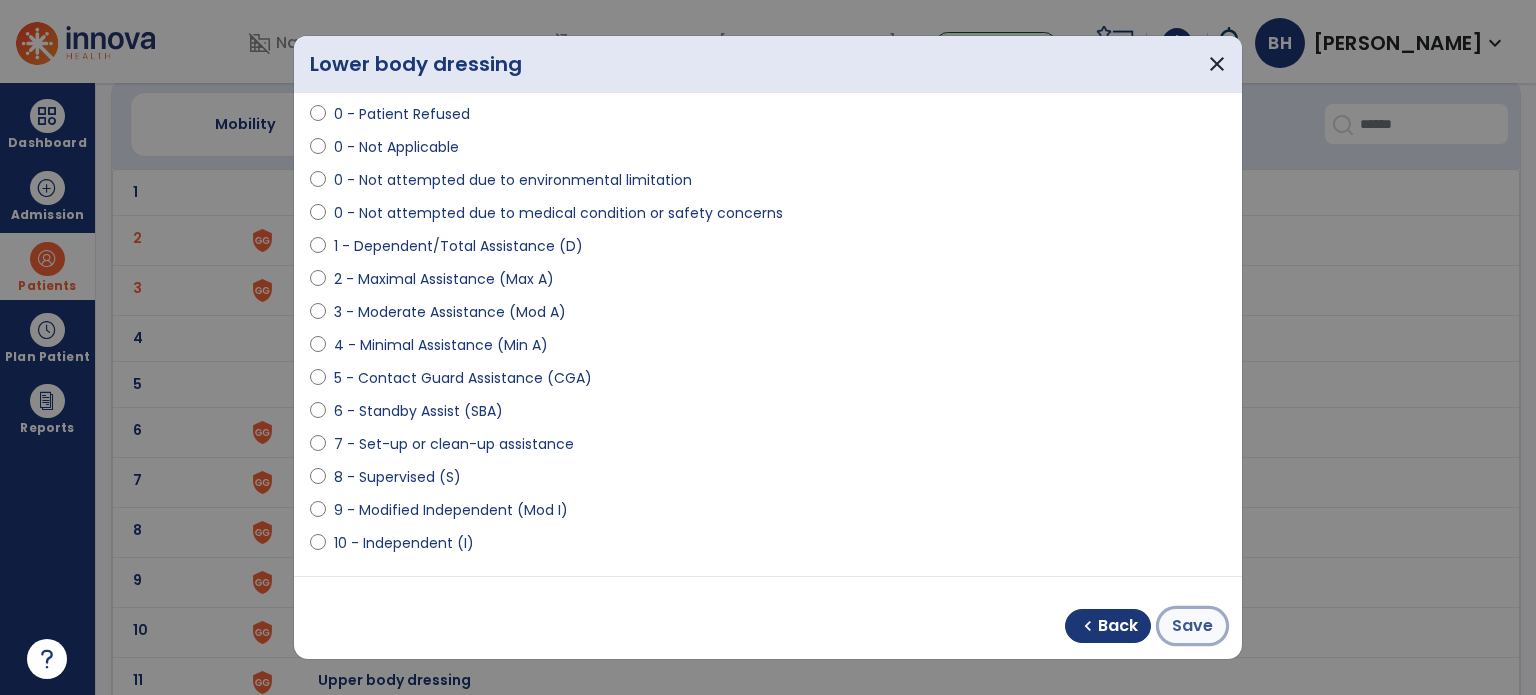 click on "Save" at bounding box center [1192, 626] 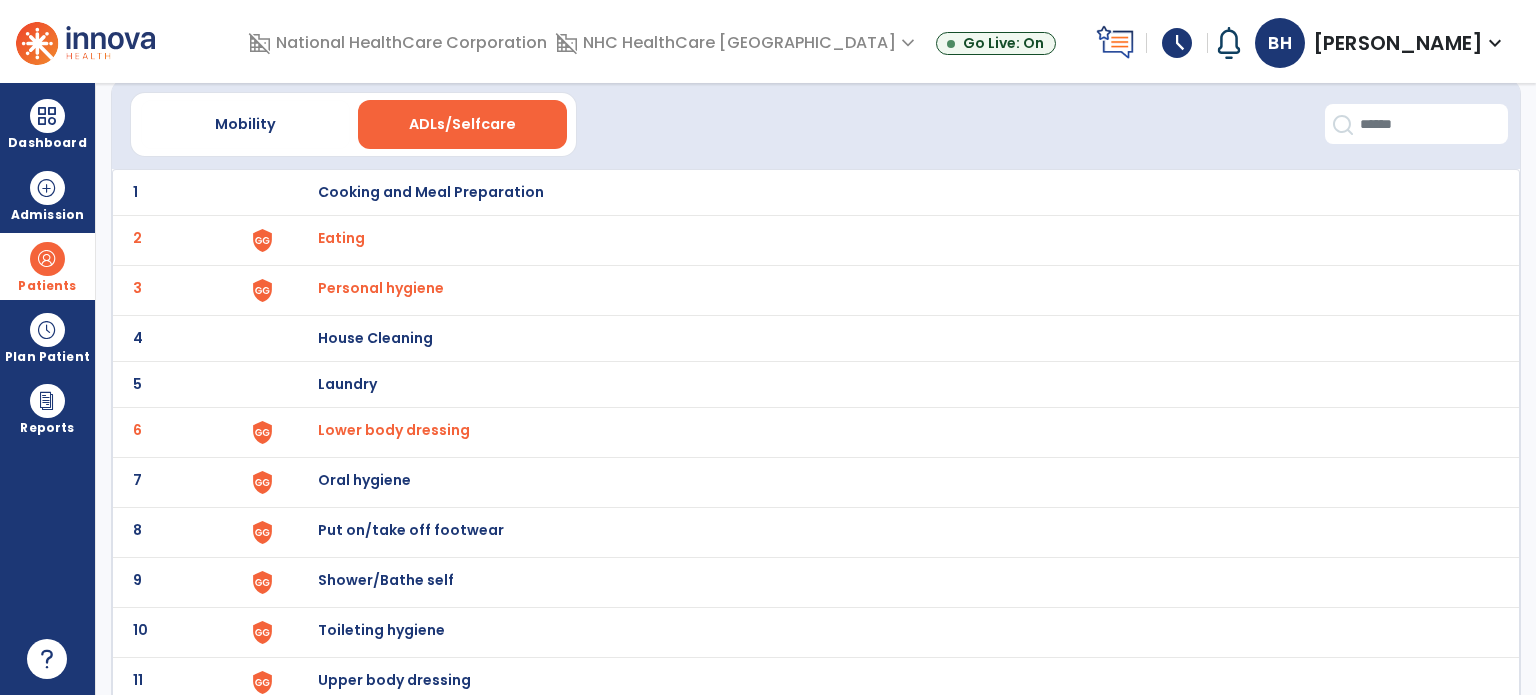 click on "Oral hygiene" at bounding box center [431, 192] 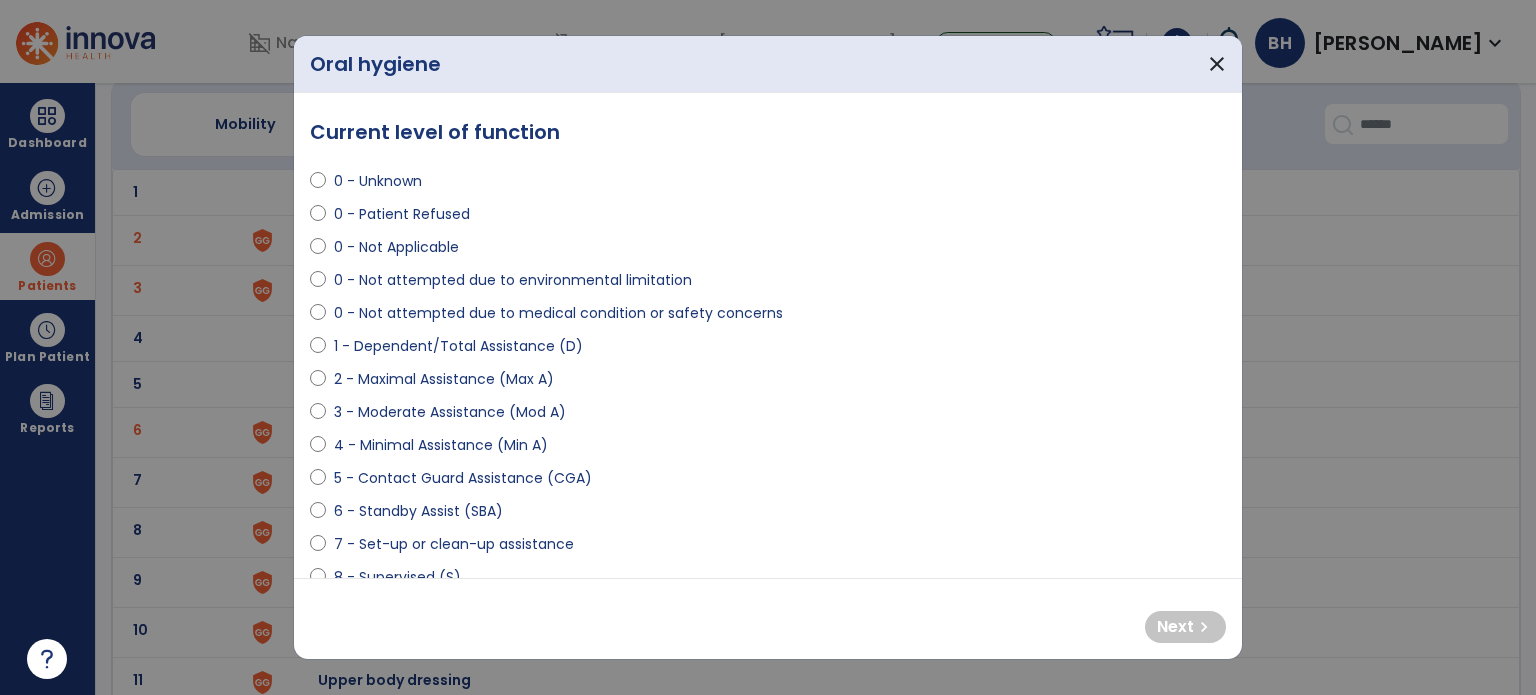 select on "**********" 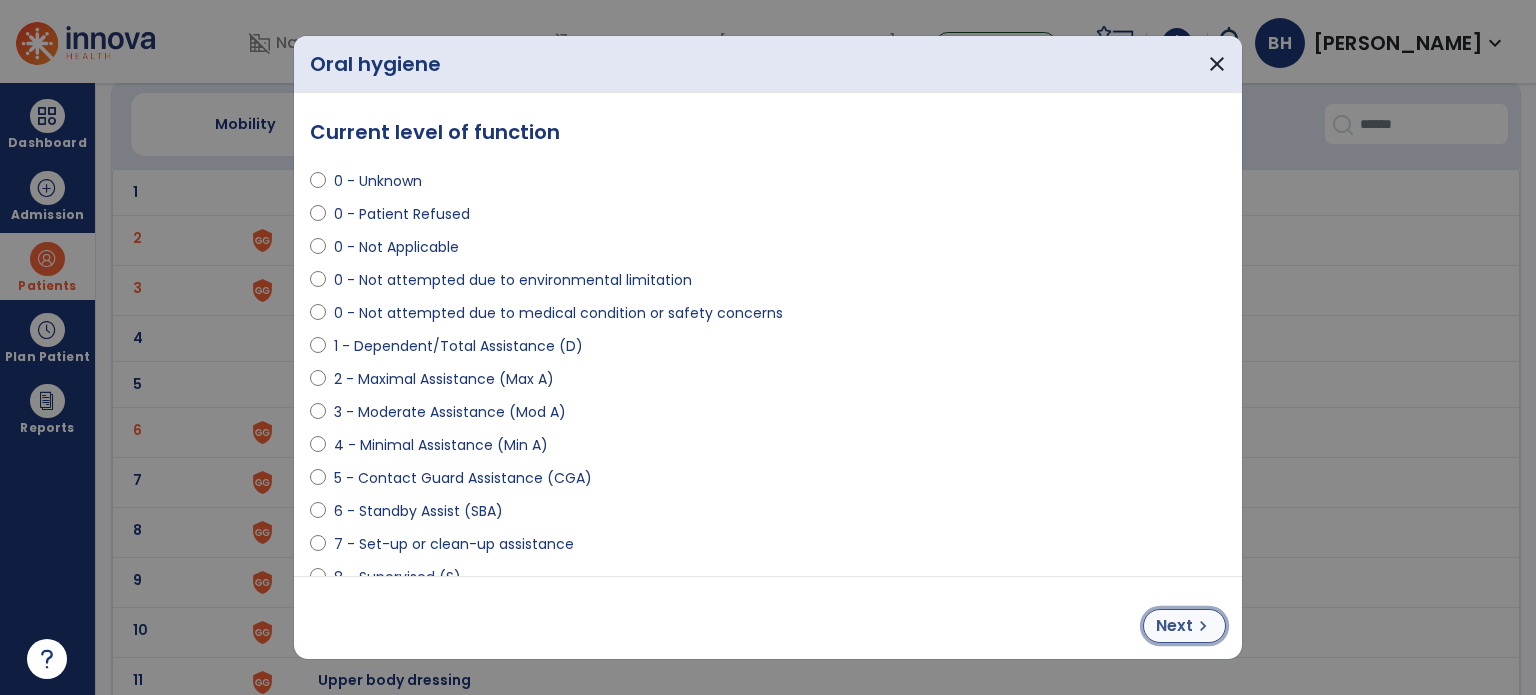 click on "Next" at bounding box center (1174, 626) 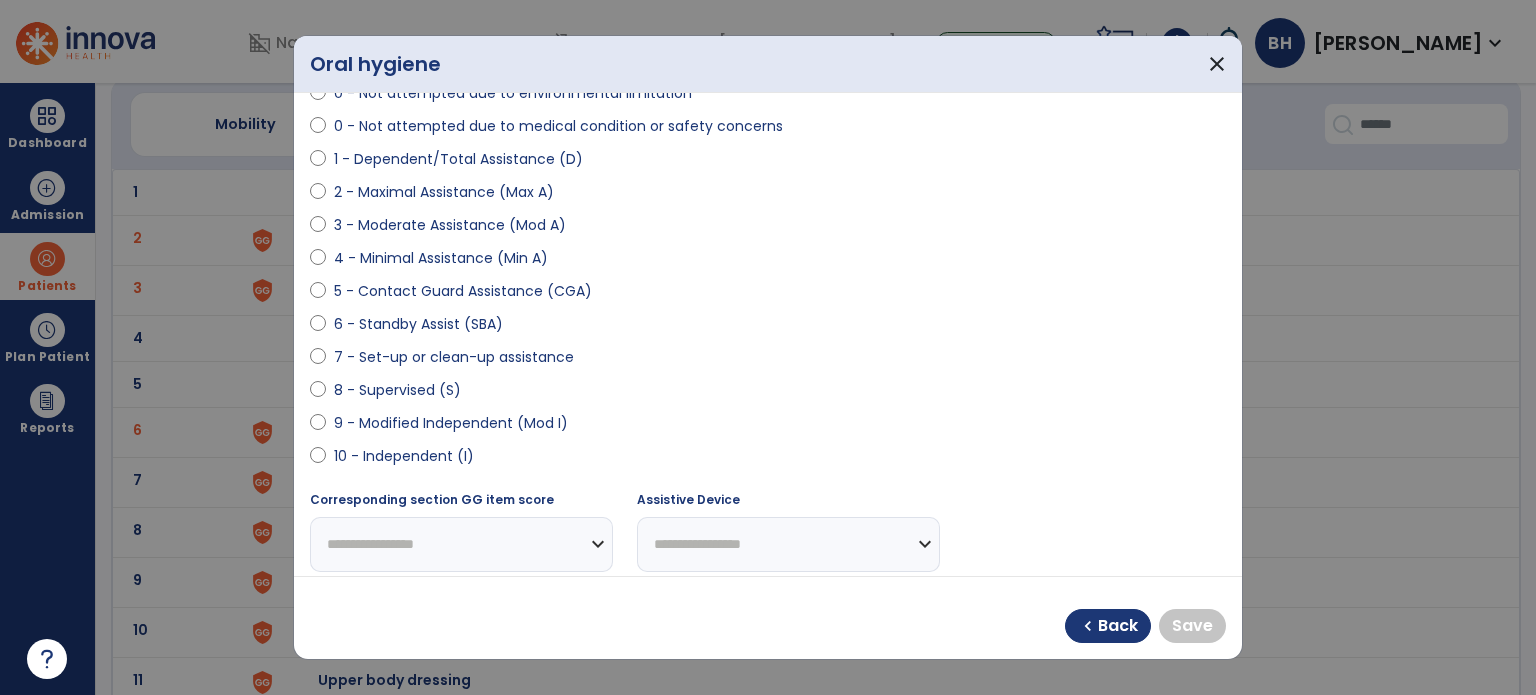 scroll, scrollTop: 200, scrollLeft: 0, axis: vertical 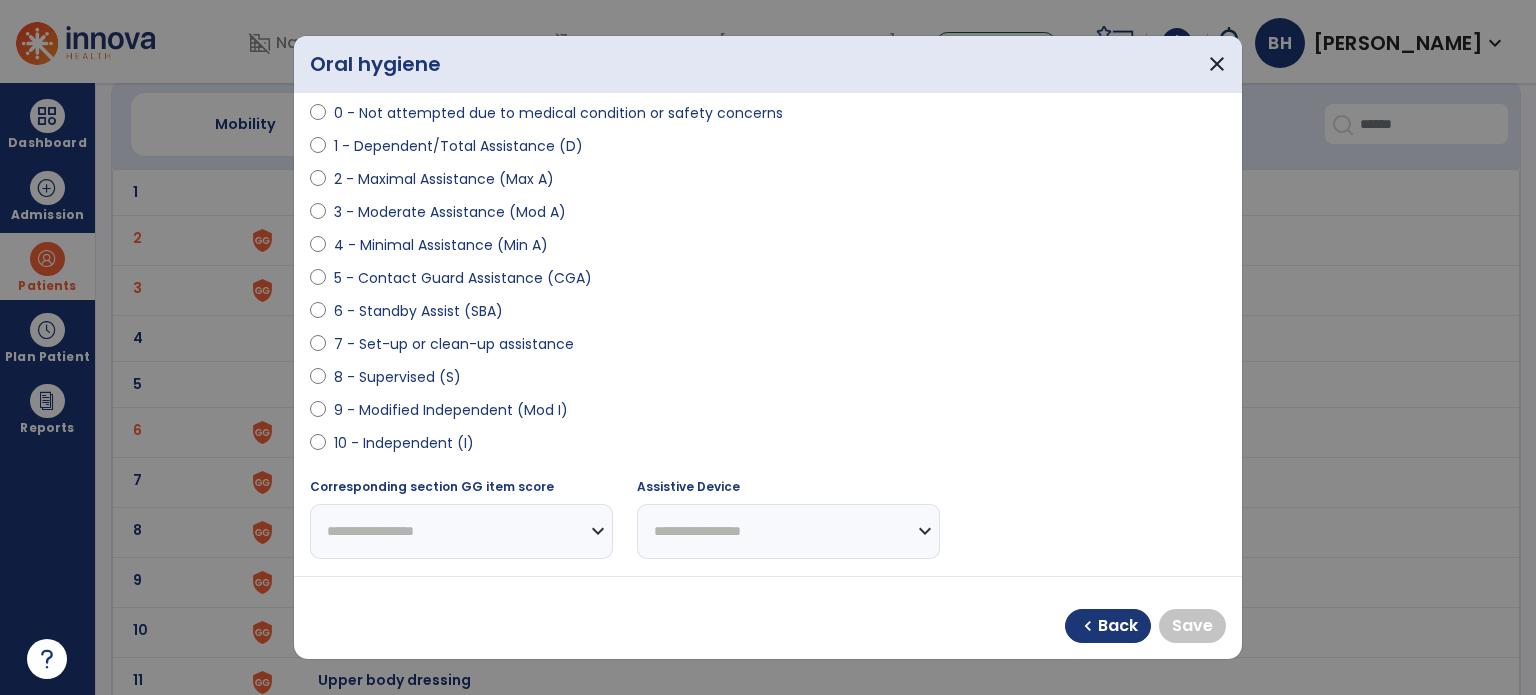 click on "9 - Modified Independent (Mod I)" at bounding box center (768, 414) 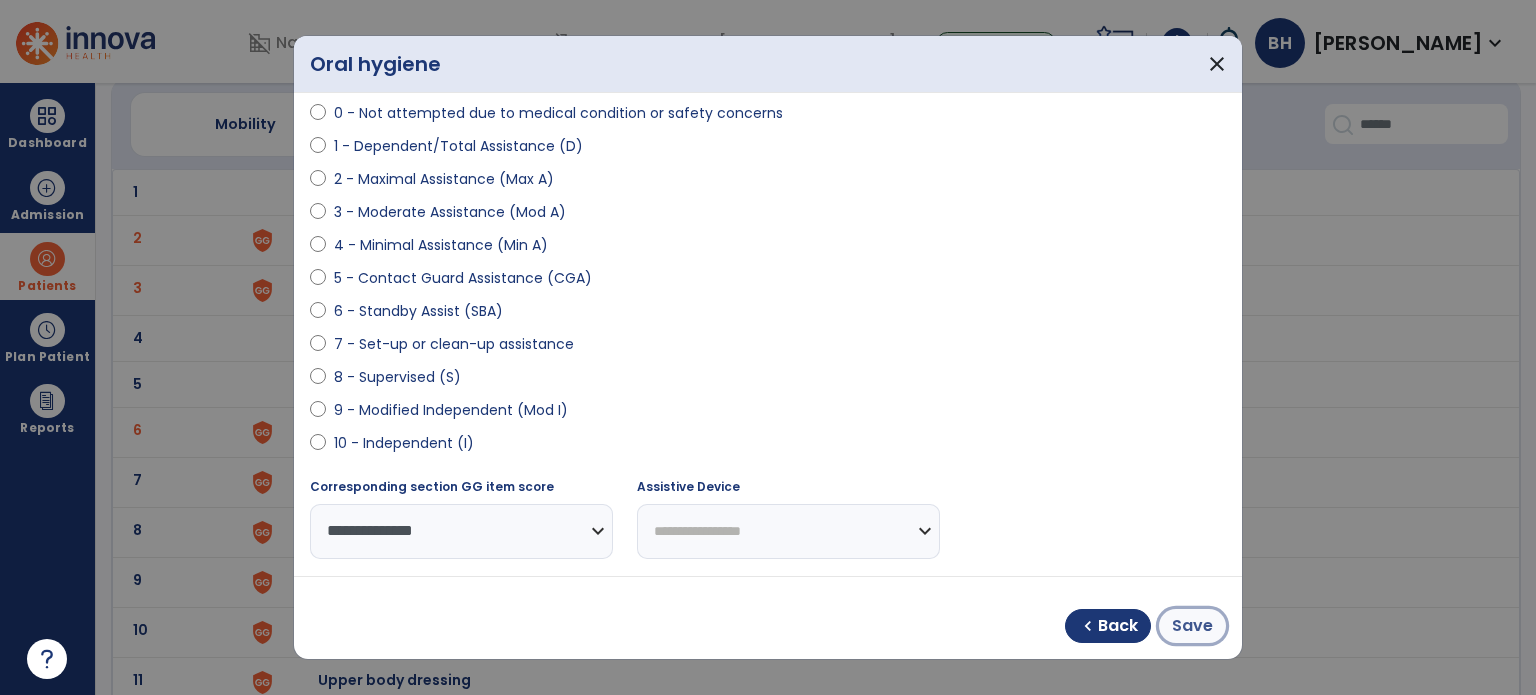 click on "Save" at bounding box center (1192, 626) 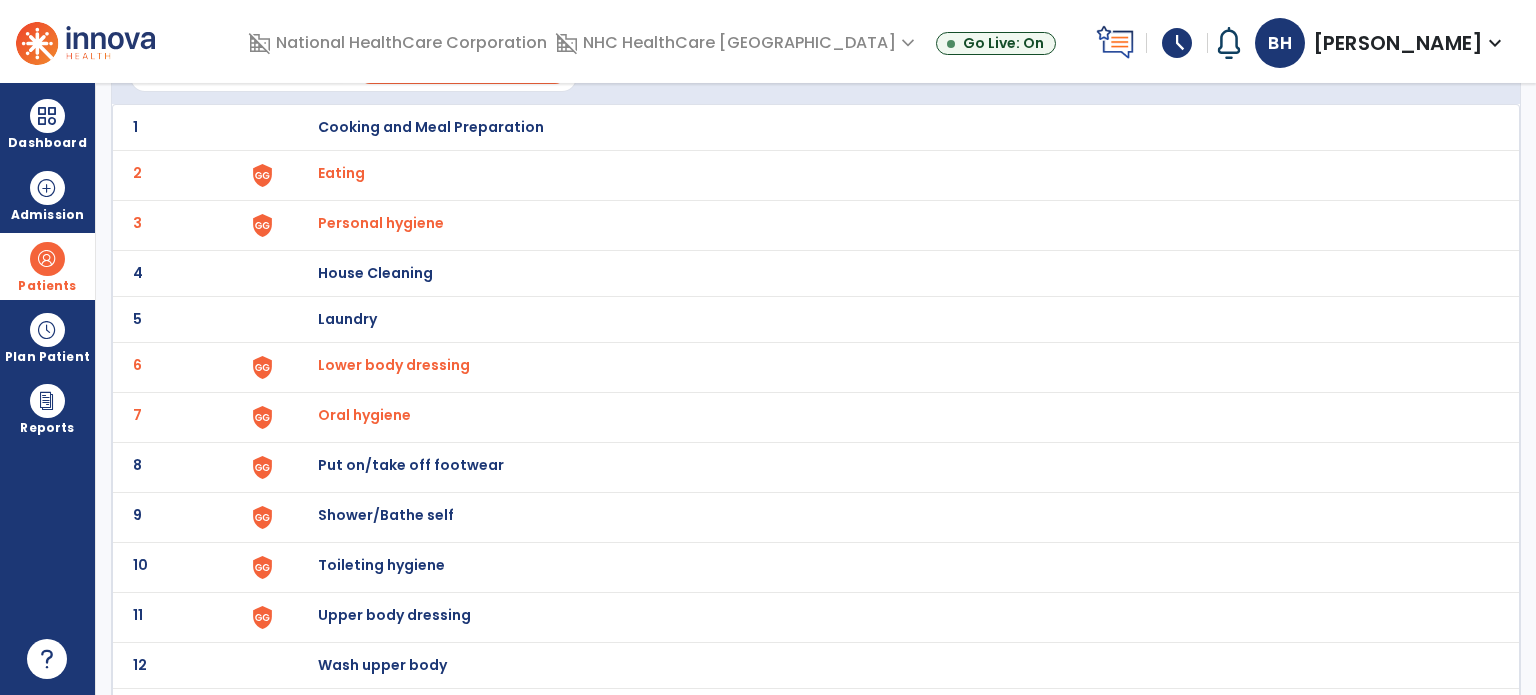 scroll, scrollTop: 172, scrollLeft: 0, axis: vertical 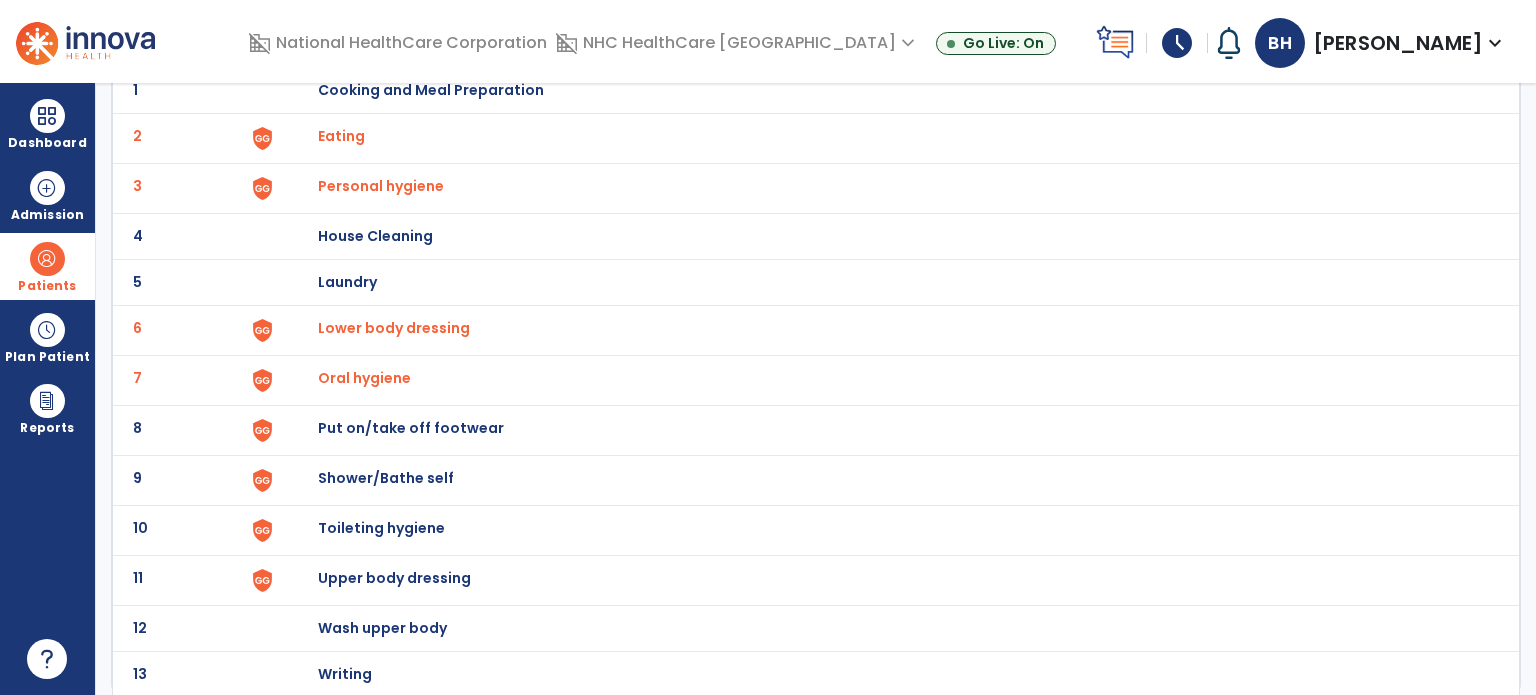 click on "Put on/take off footwear" at bounding box center [431, 90] 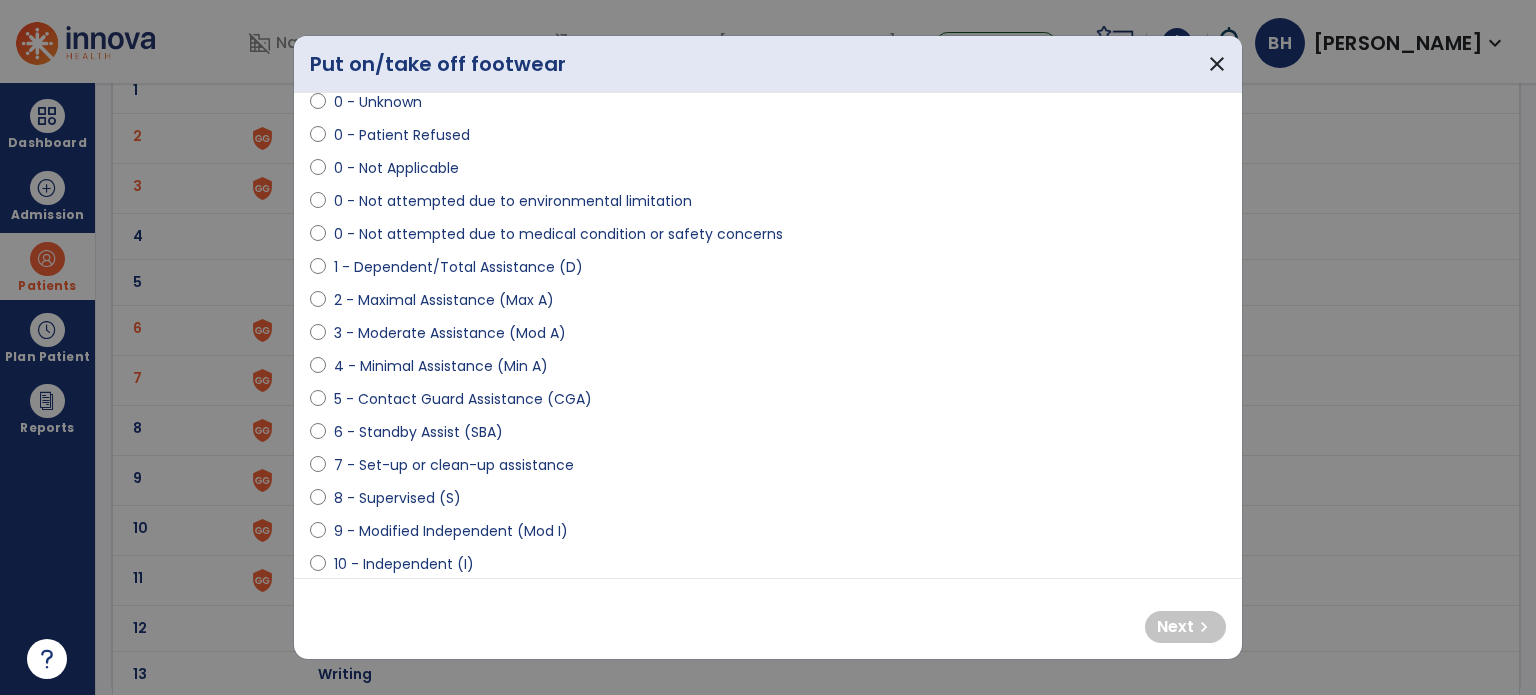scroll, scrollTop: 100, scrollLeft: 0, axis: vertical 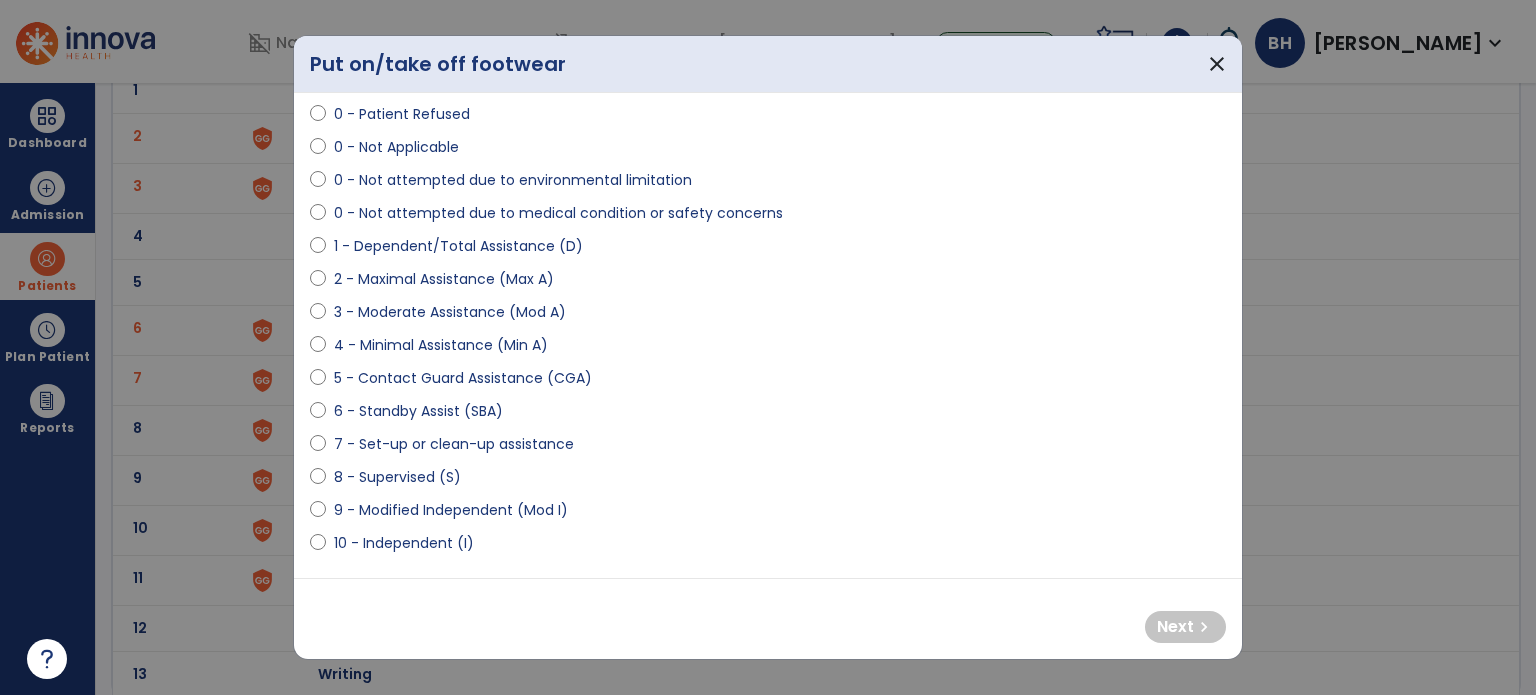 select on "**********" 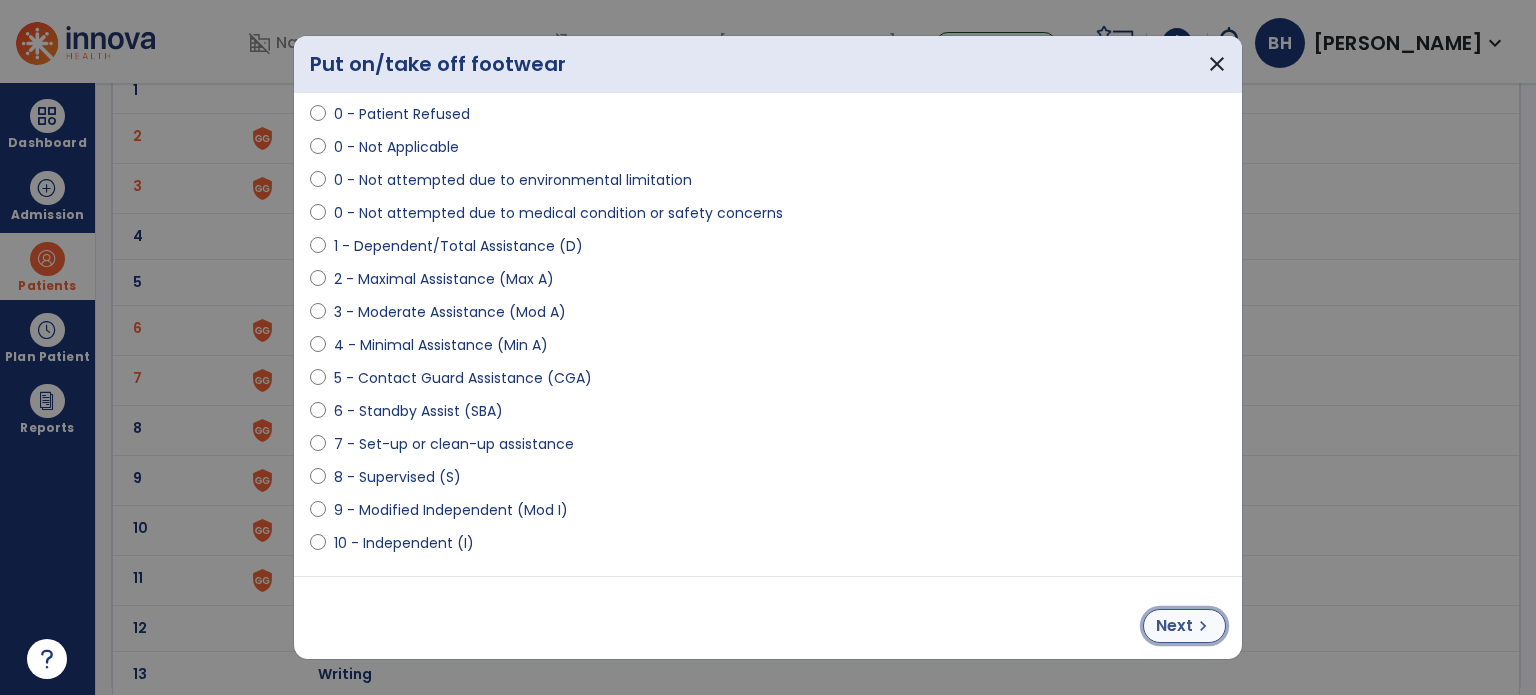 click on "chevron_right" at bounding box center (1203, 626) 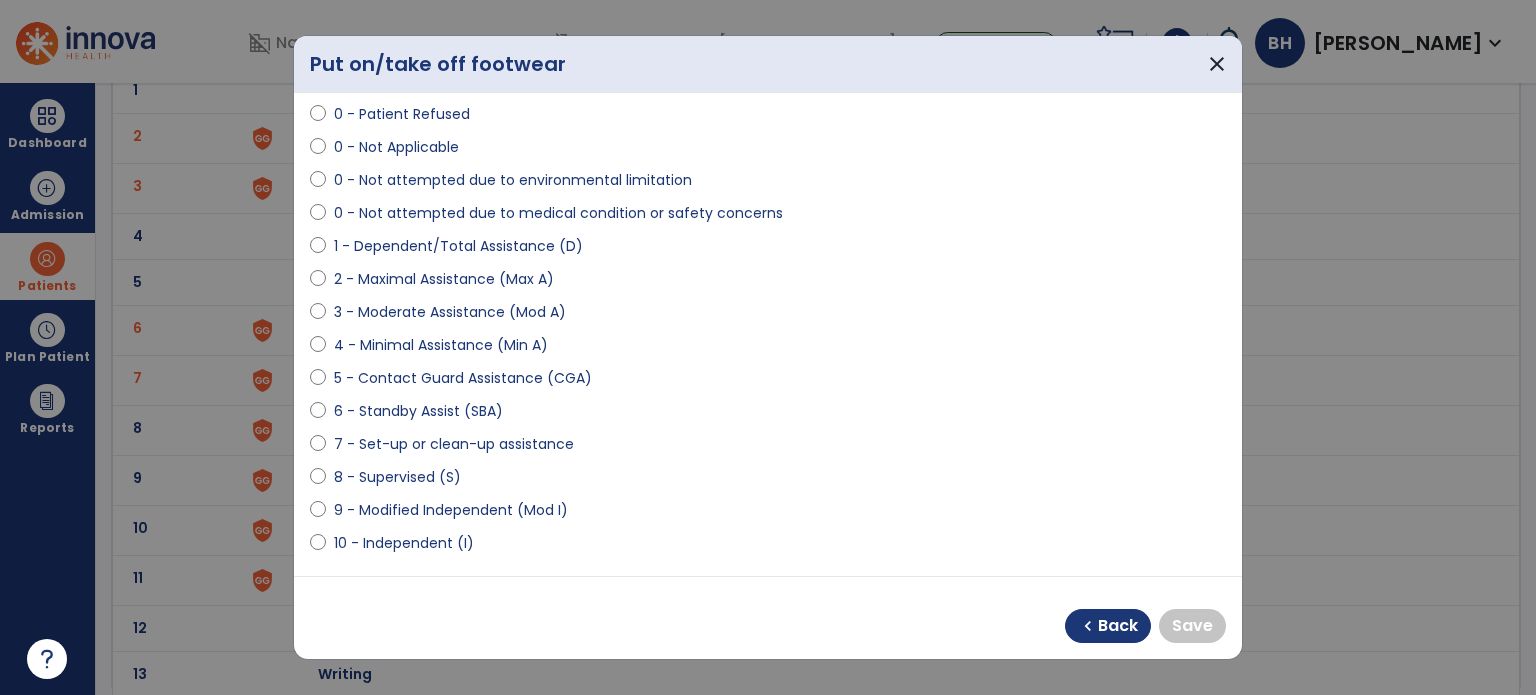 select on "**********" 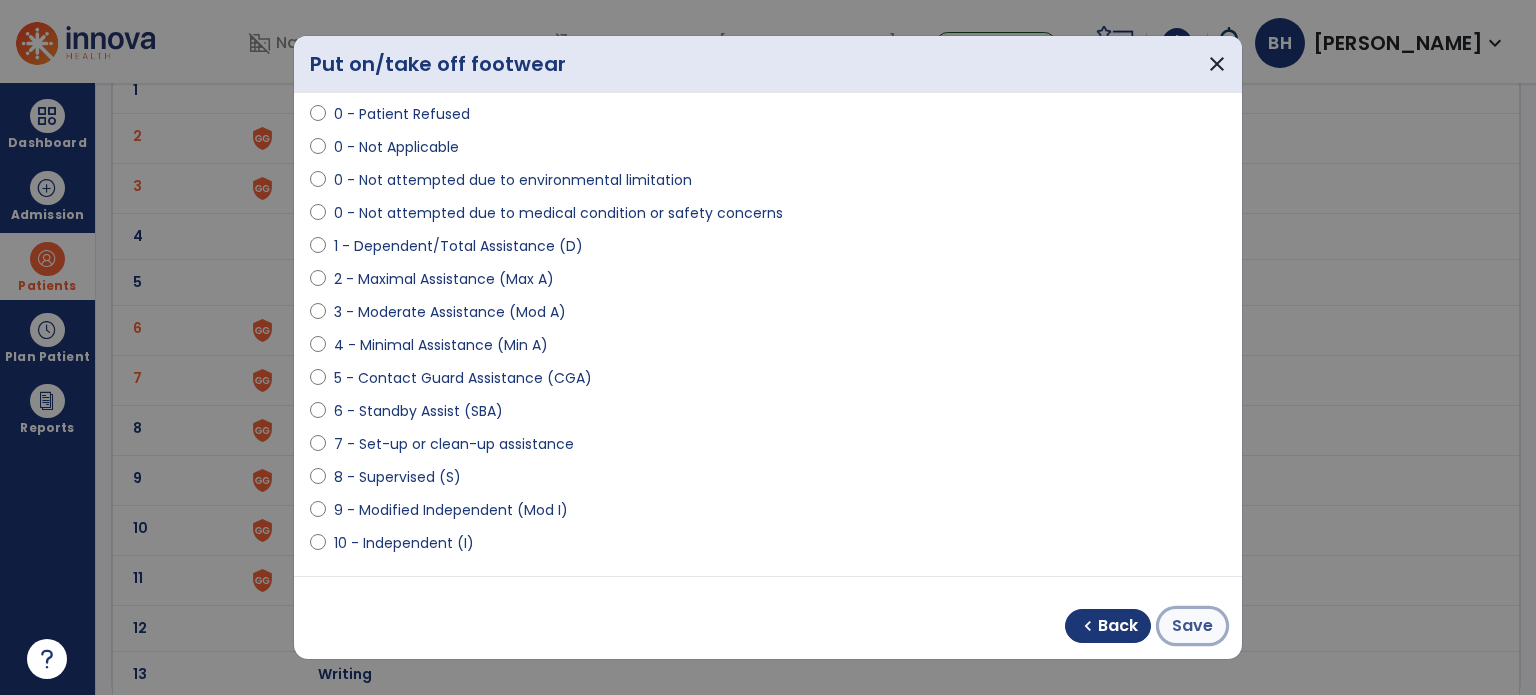 click on "Save" at bounding box center [1192, 626] 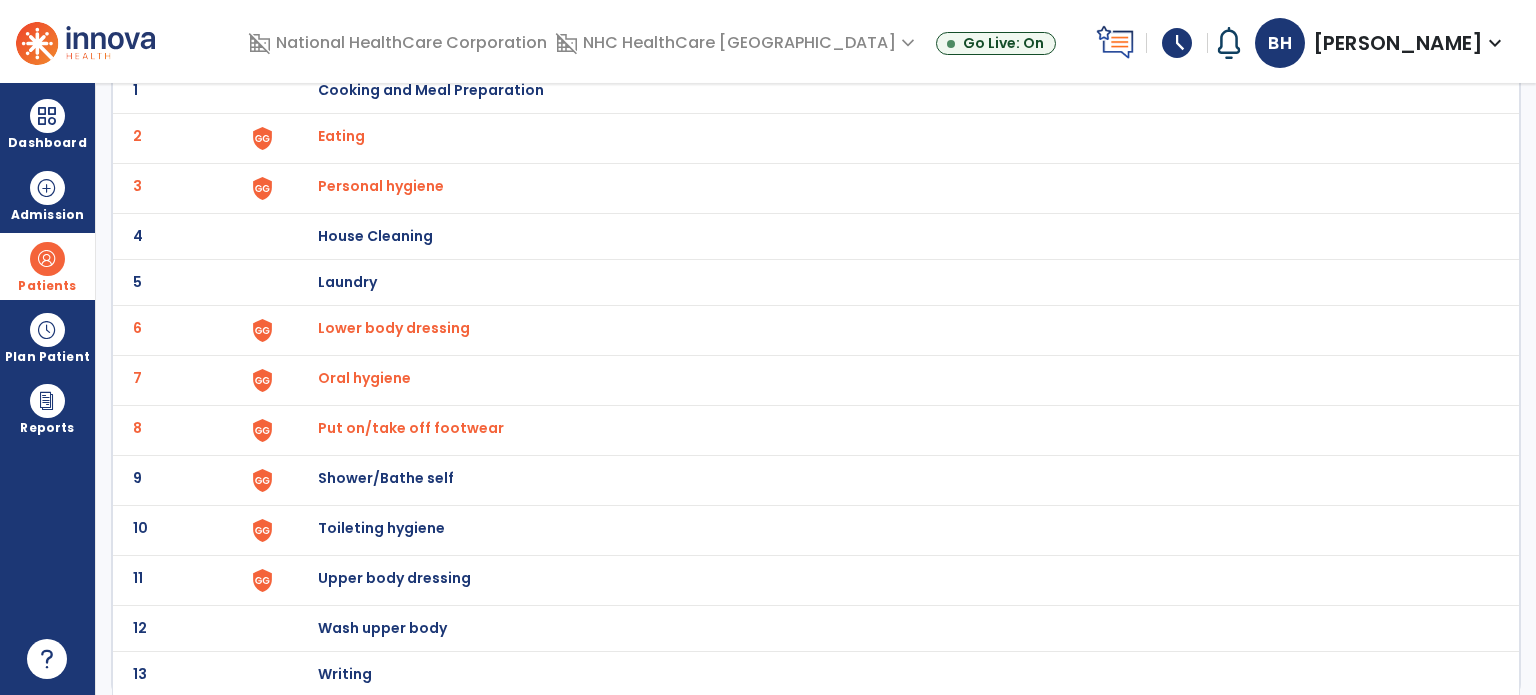 click on "Shower/Bathe self" at bounding box center [431, 90] 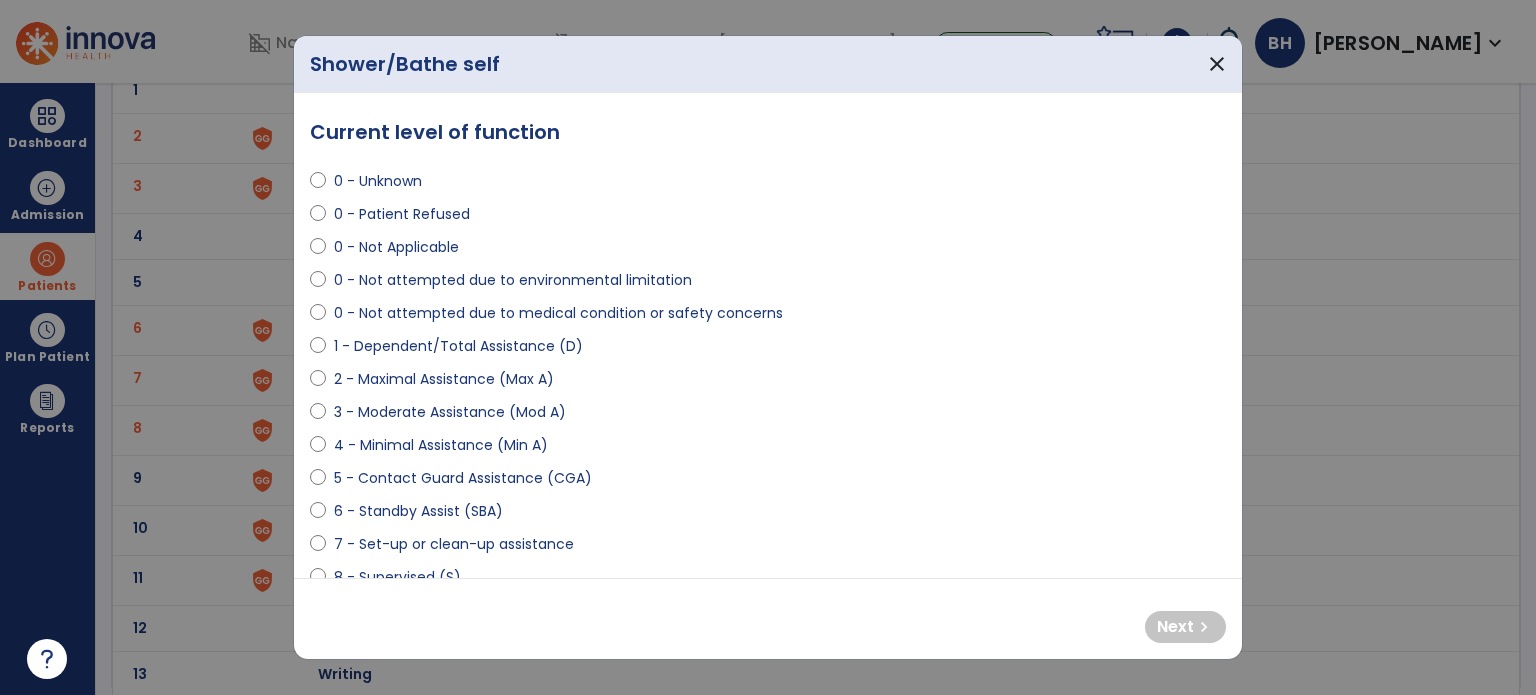 scroll, scrollTop: 100, scrollLeft: 0, axis: vertical 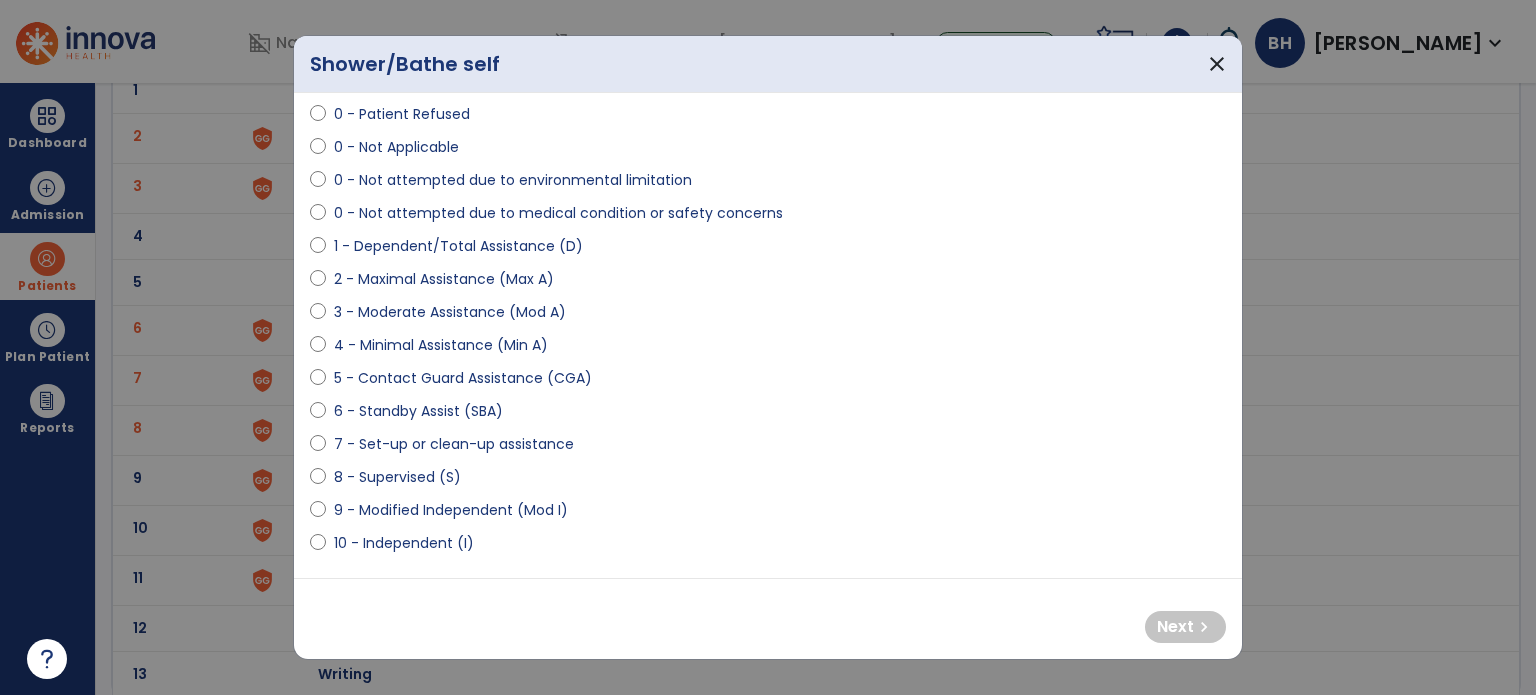 click at bounding box center [318, 250] 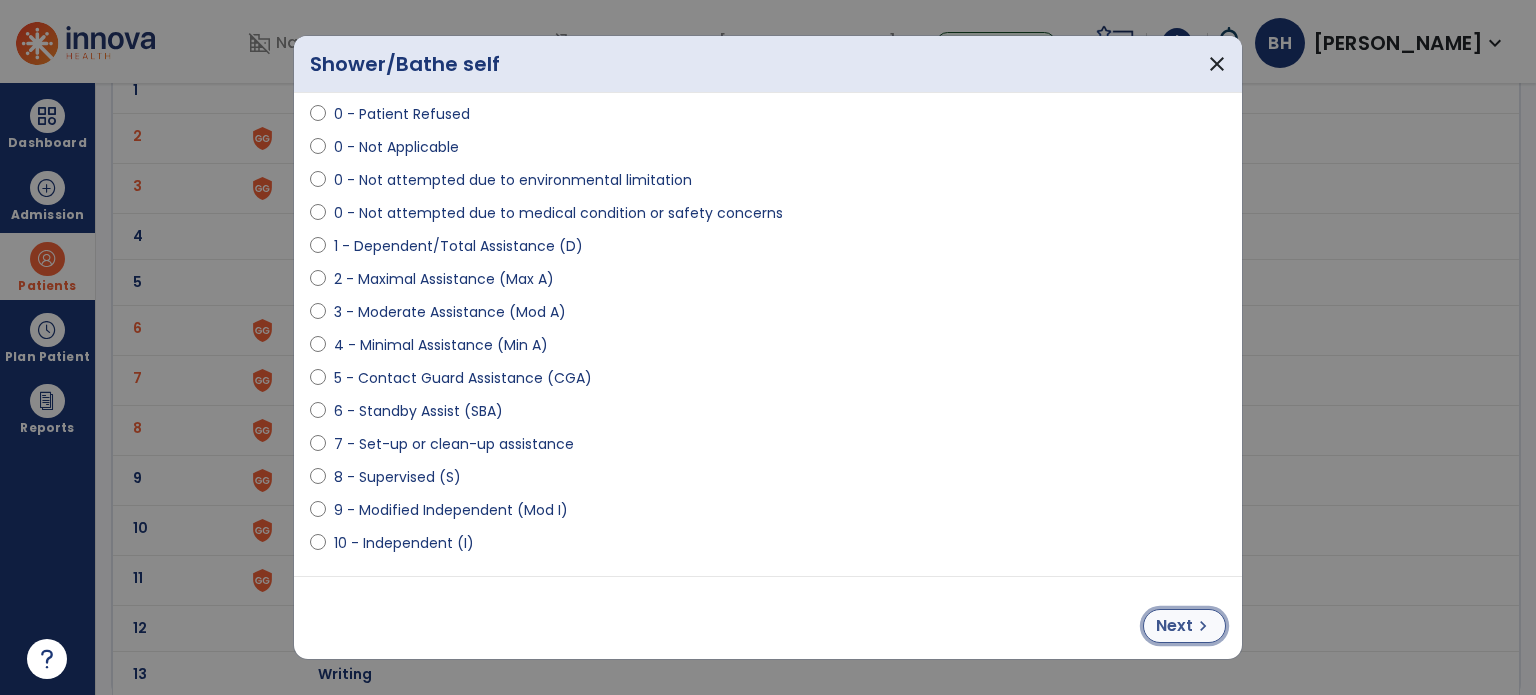 click on "chevron_right" at bounding box center (1203, 626) 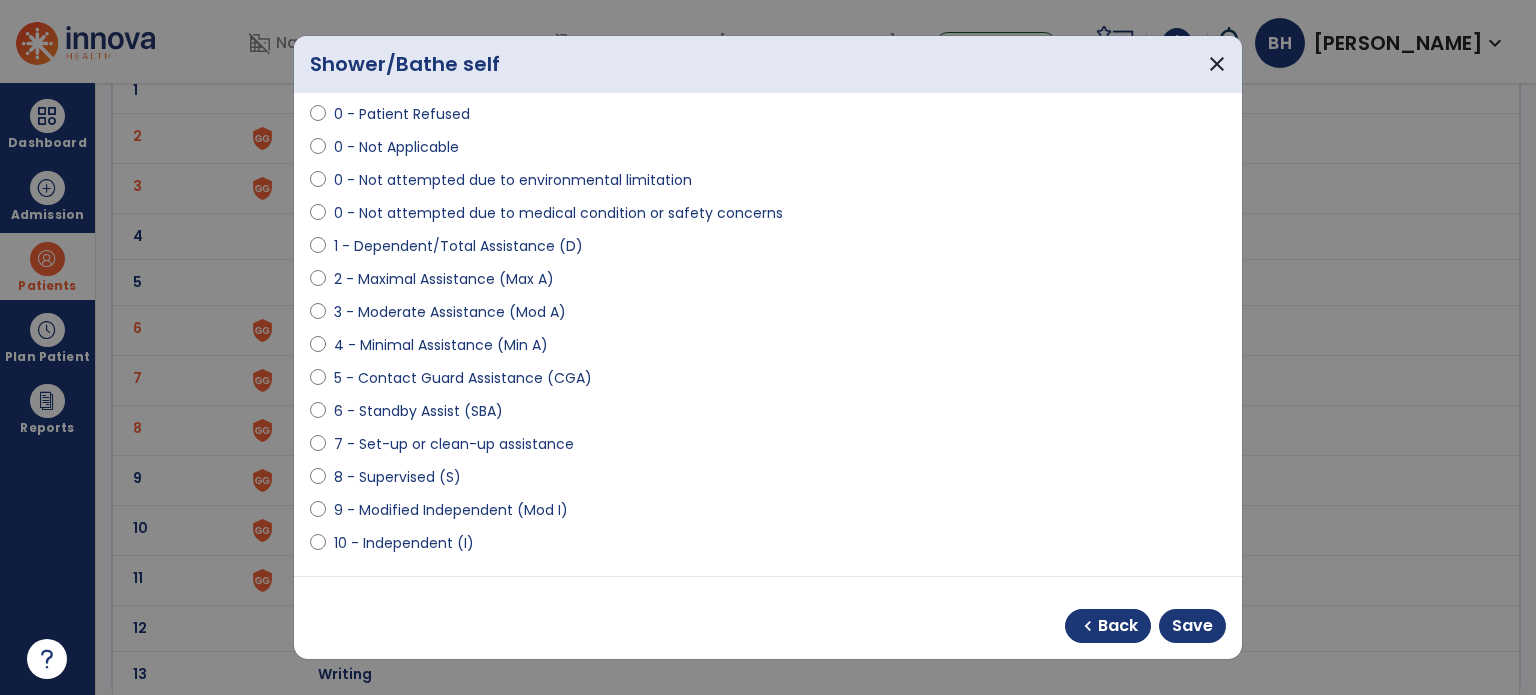 select on "**********" 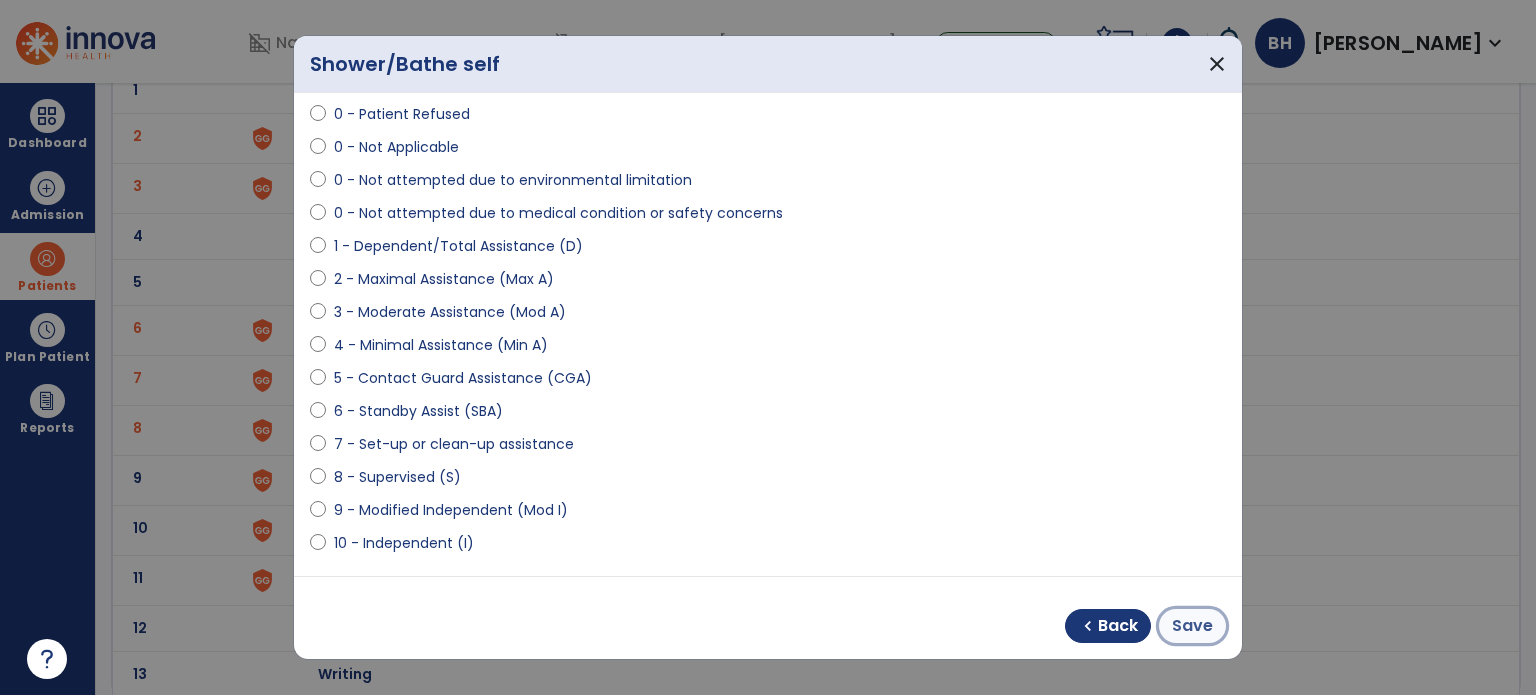 click on "Save" at bounding box center (1192, 626) 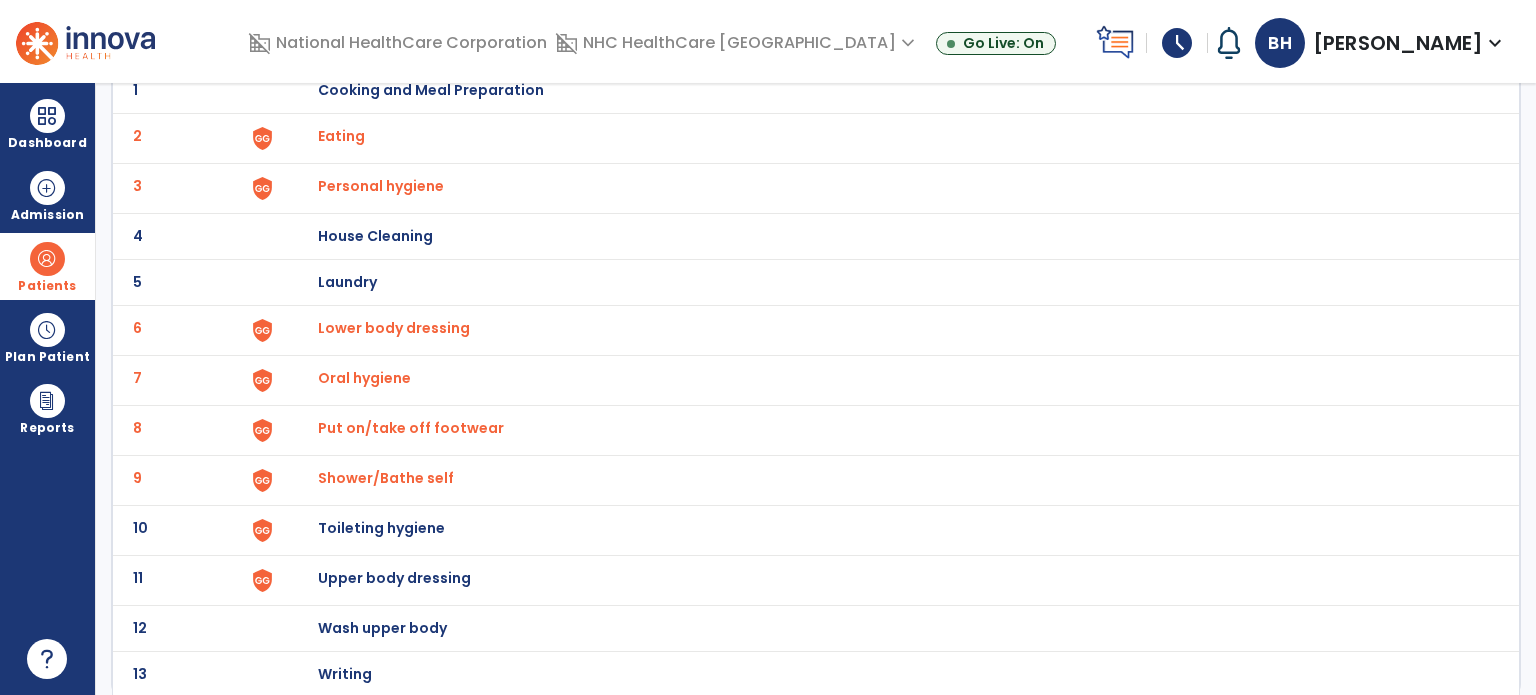click on "Toileting hygiene" at bounding box center [431, 90] 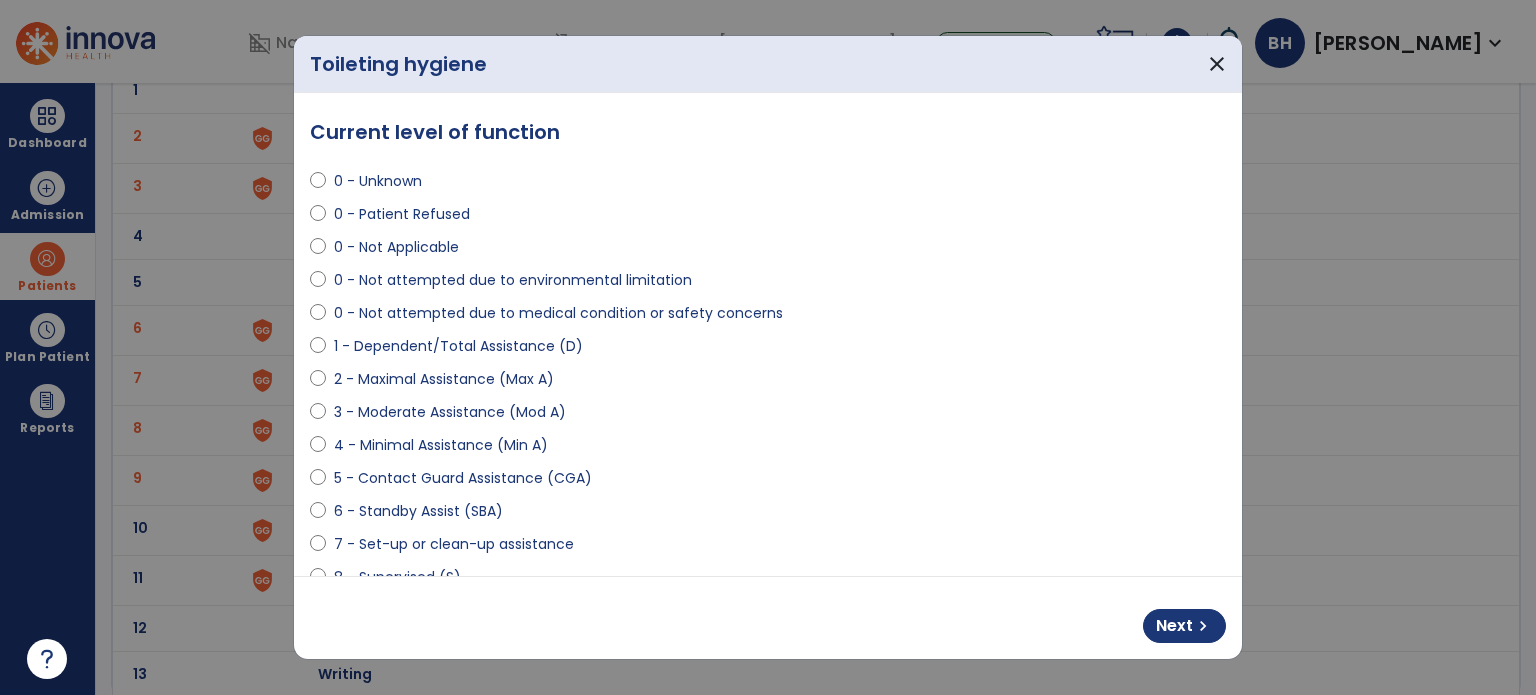 select on "**********" 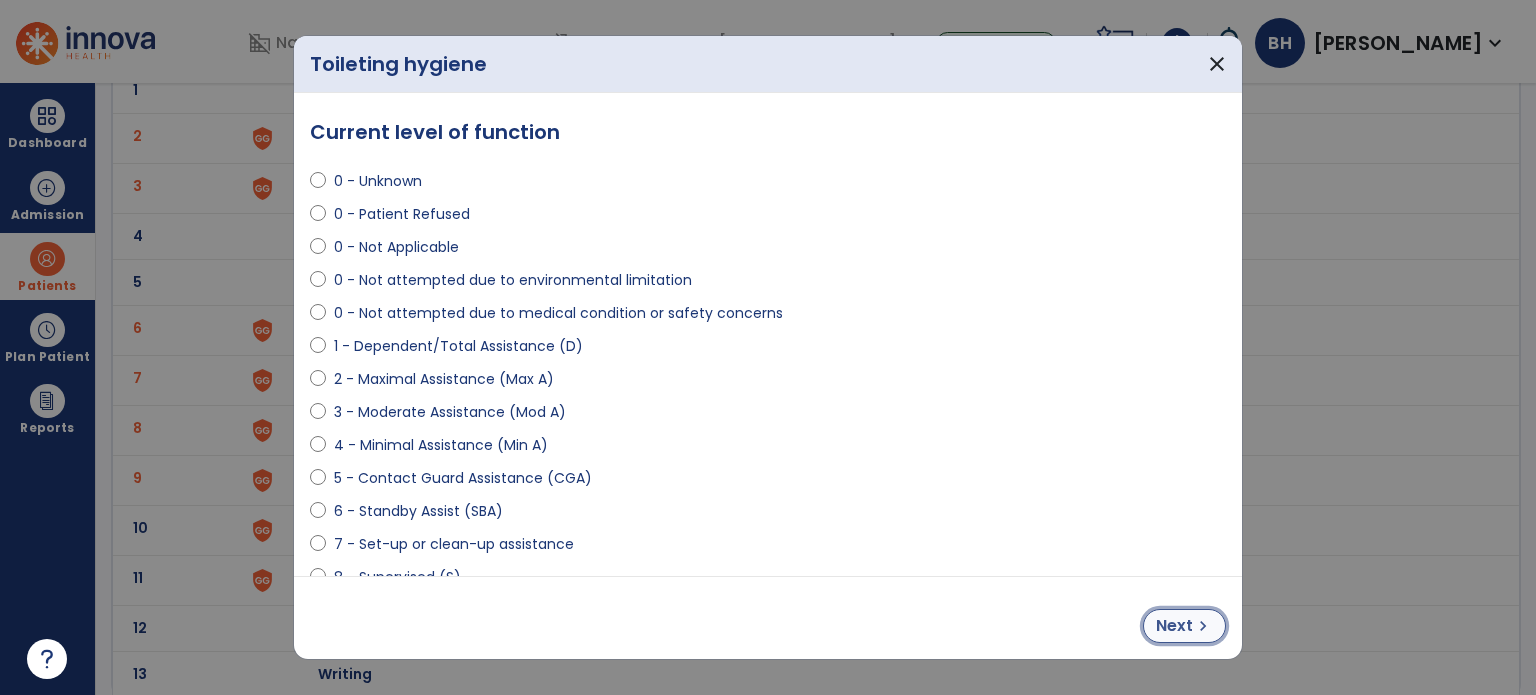 click on "Next  chevron_right" at bounding box center [1184, 626] 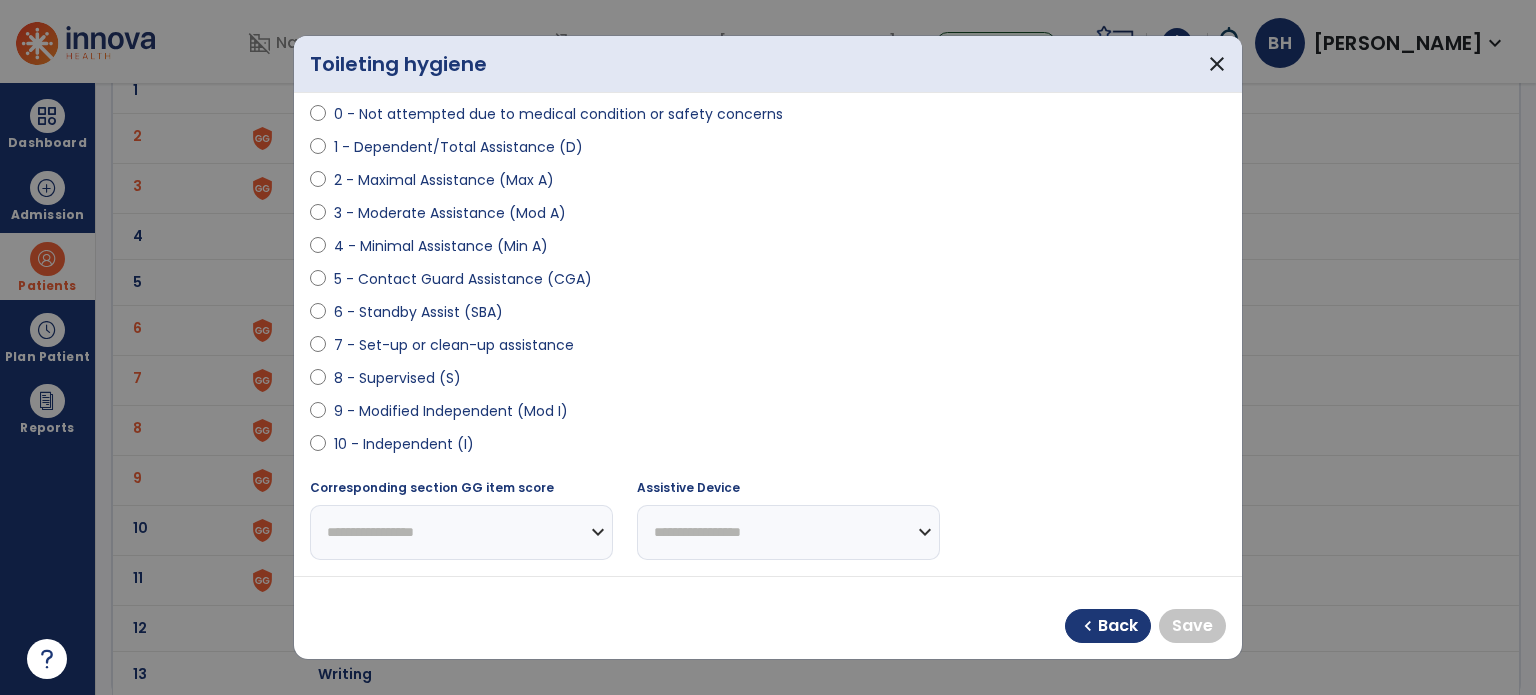 scroll, scrollTop: 200, scrollLeft: 0, axis: vertical 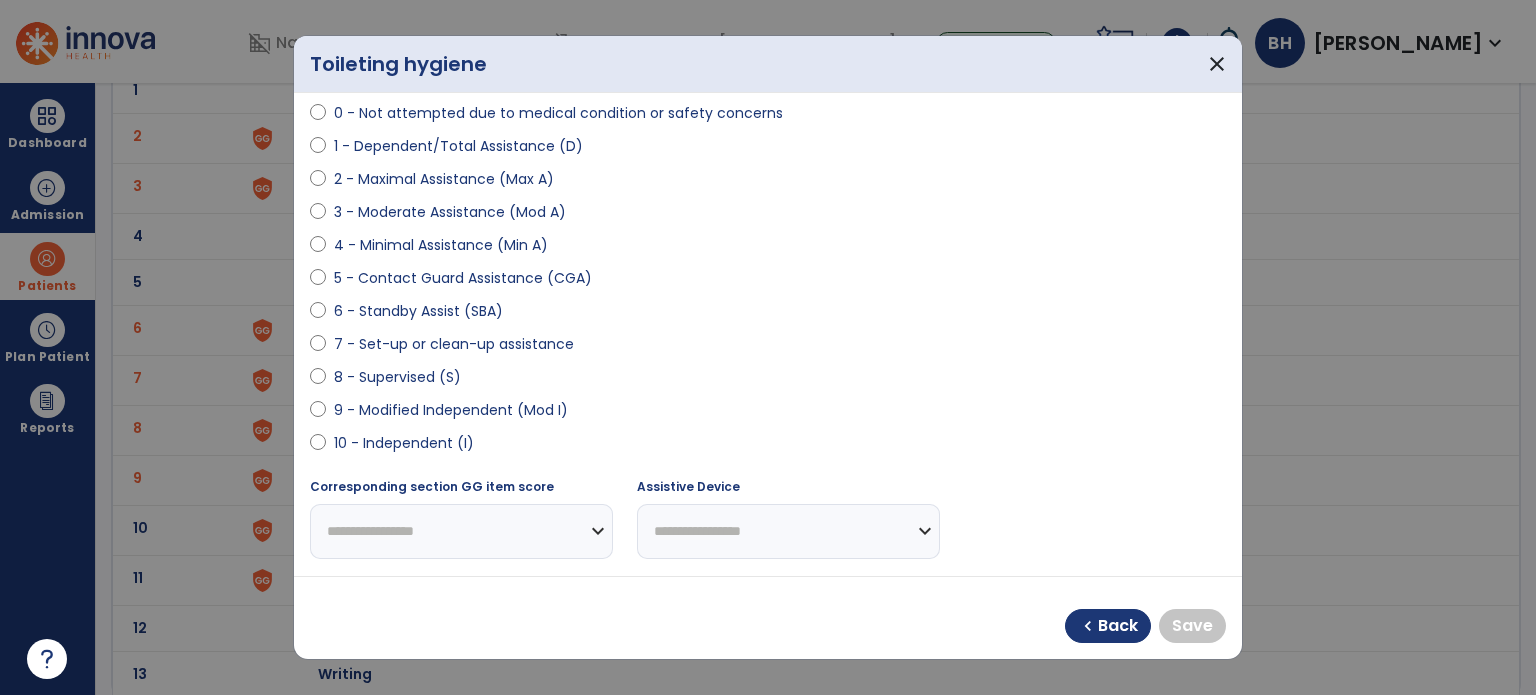 select on "**********" 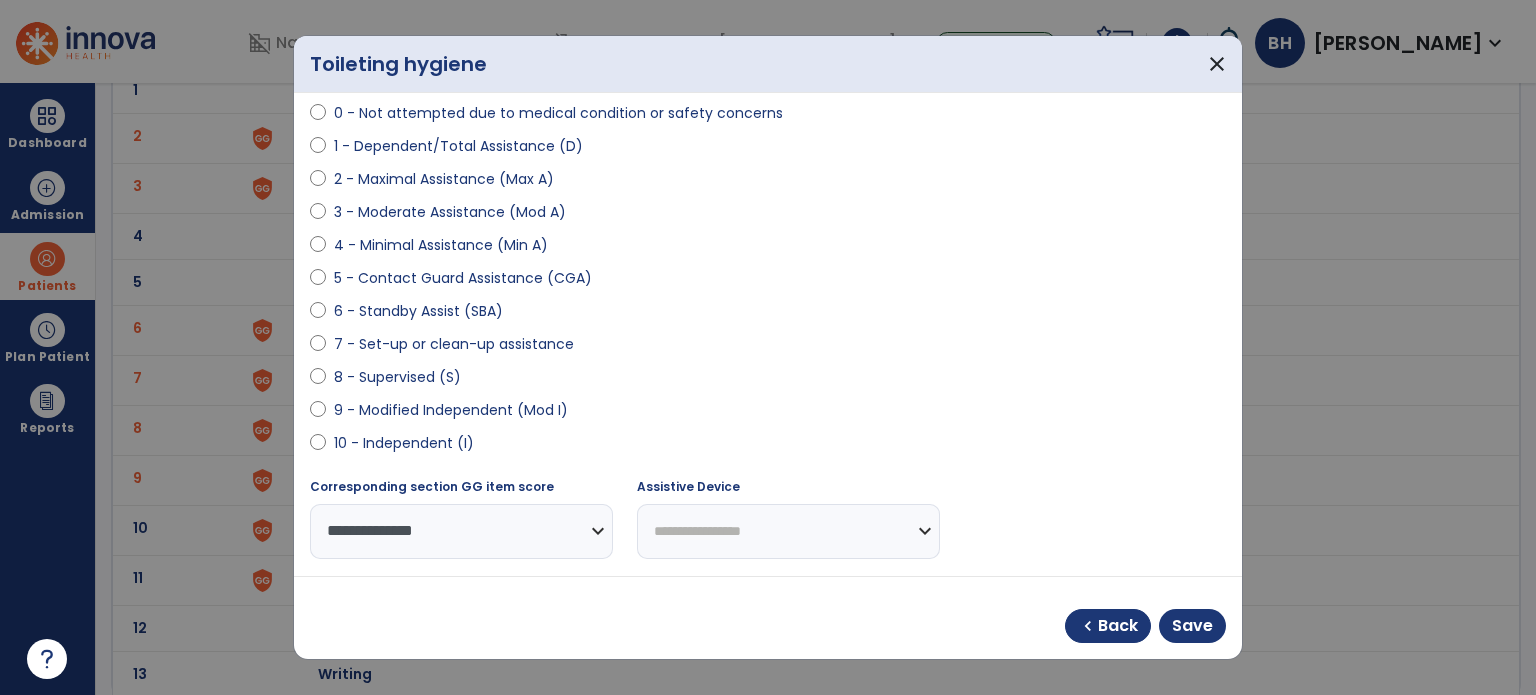 click on "chevron_left  Back Save" at bounding box center [1145, 626] 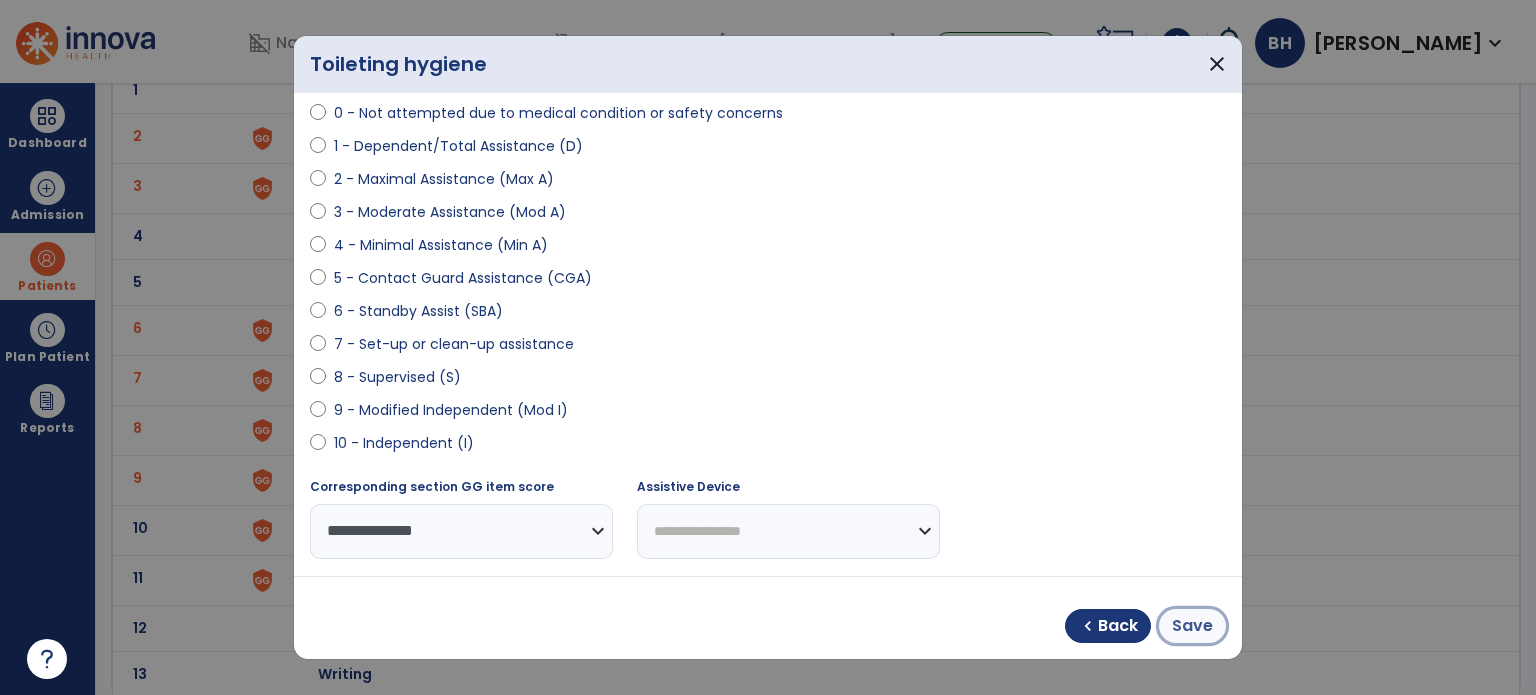 click on "Save" at bounding box center (1192, 626) 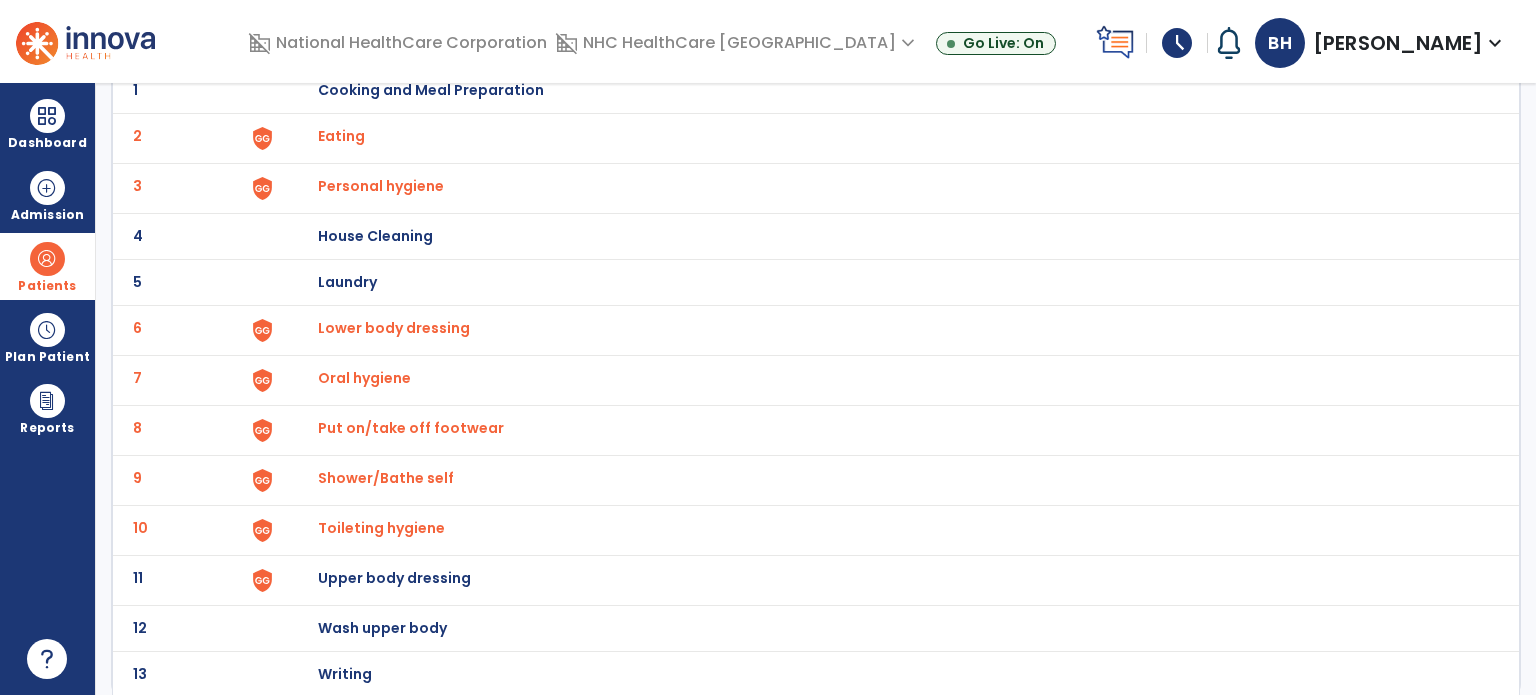 click on "Upper body dressing" at bounding box center [431, 90] 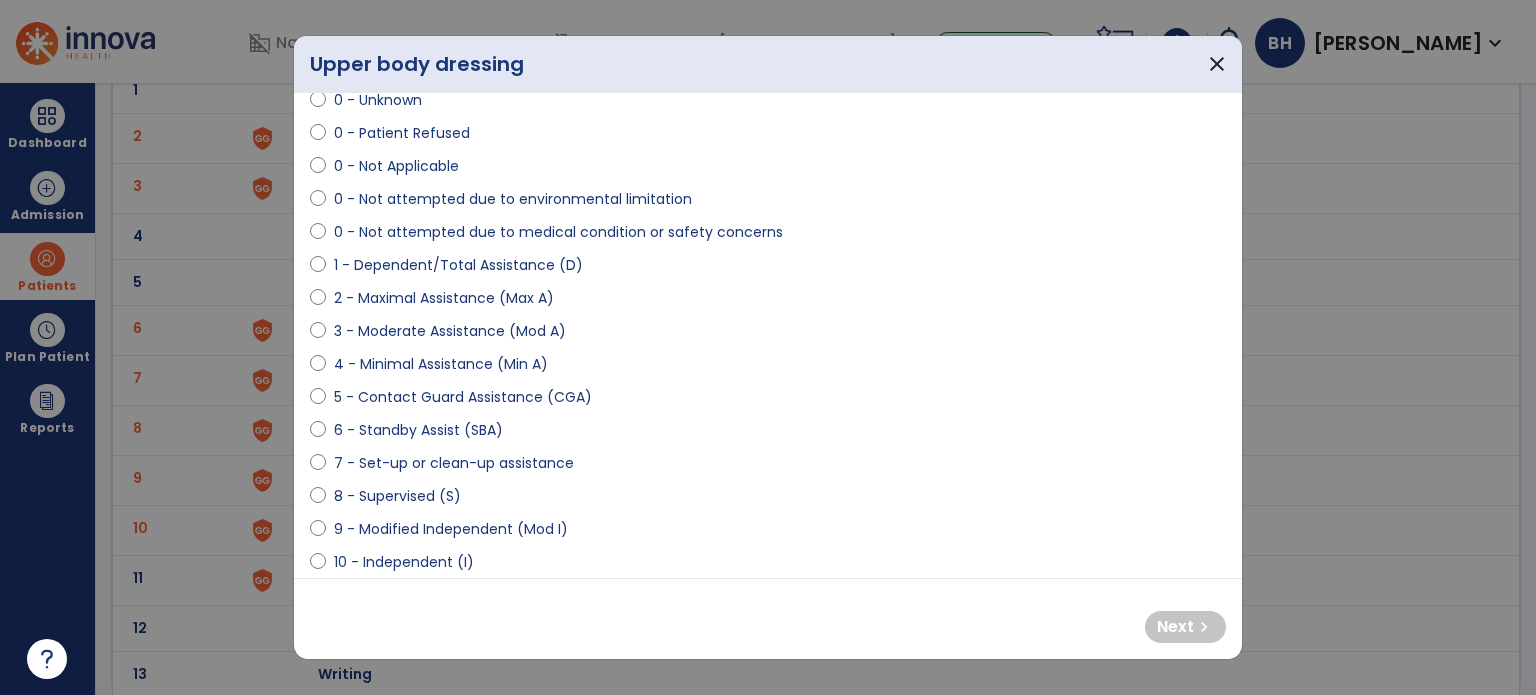 scroll, scrollTop: 200, scrollLeft: 0, axis: vertical 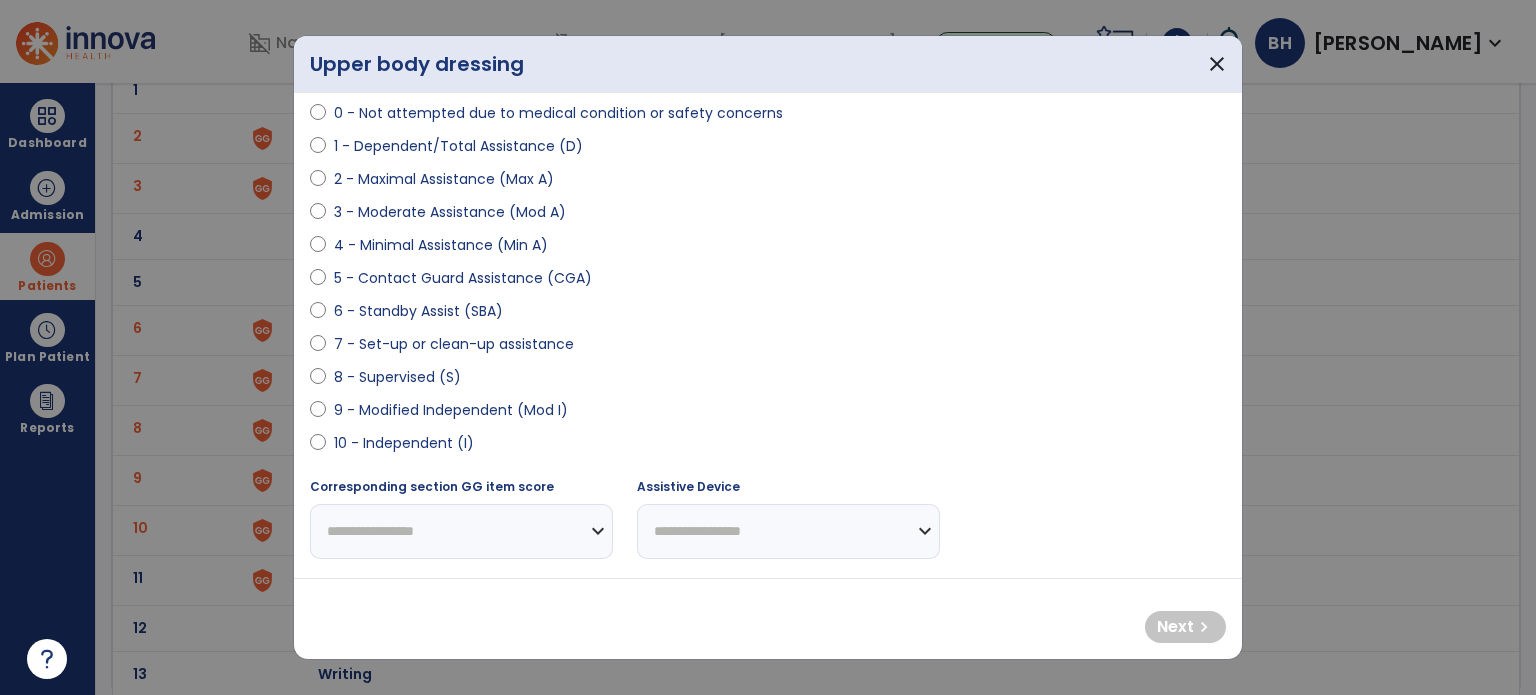 click at bounding box center [318, 348] 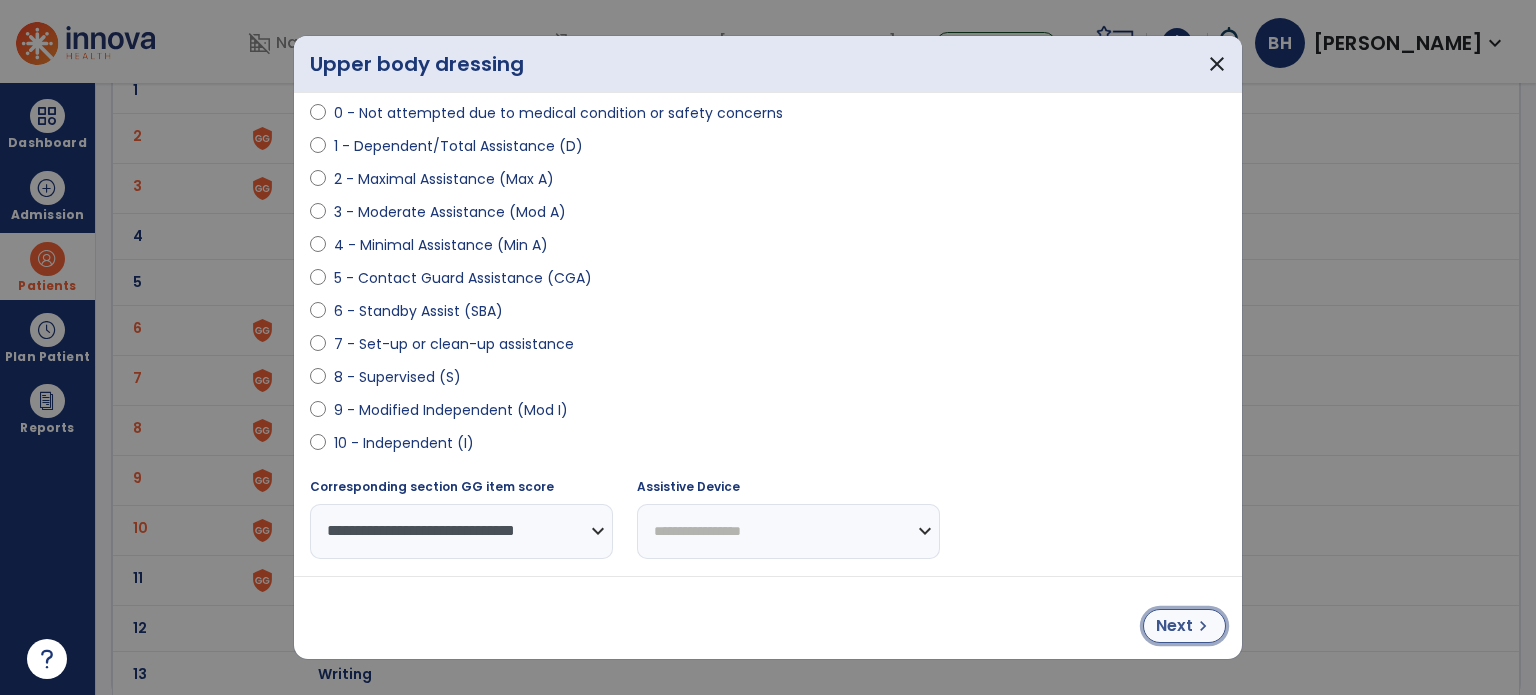 click on "Next" at bounding box center [1174, 626] 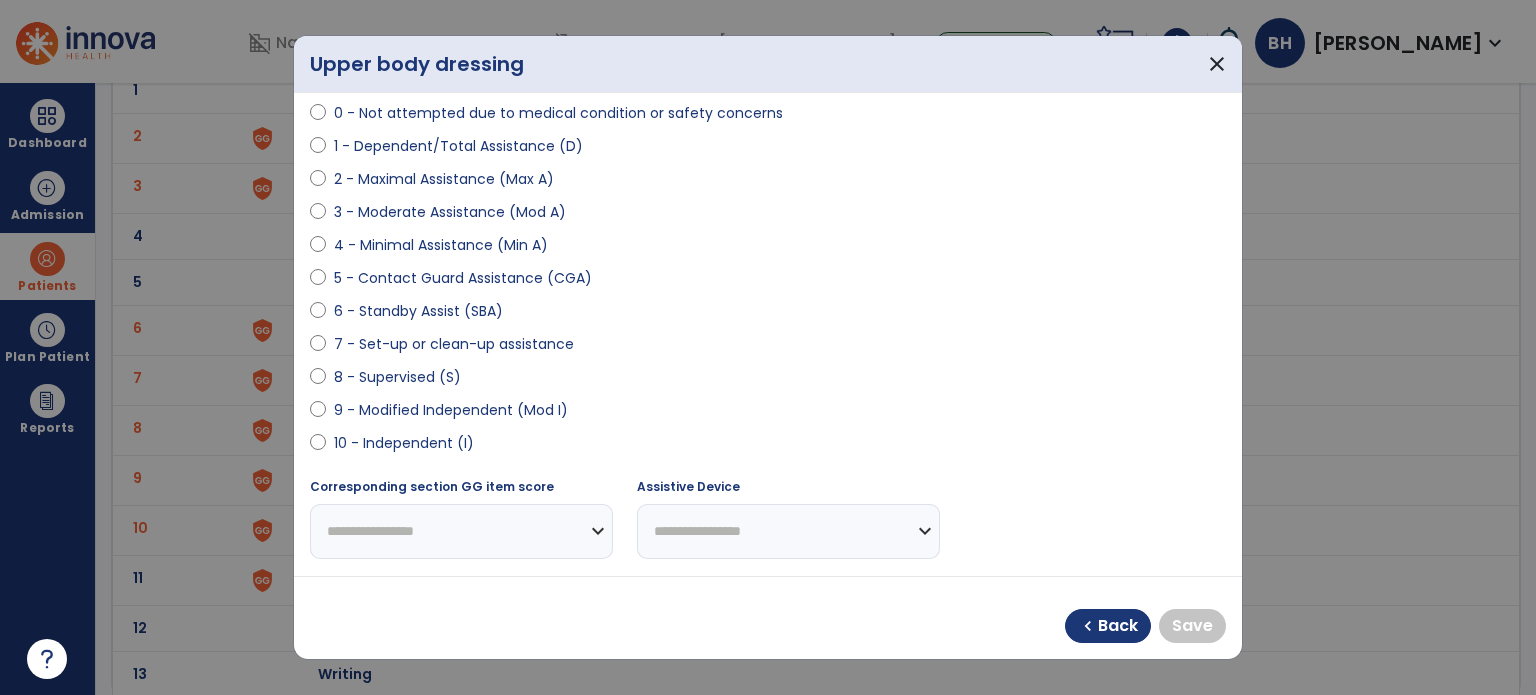 select on "**********" 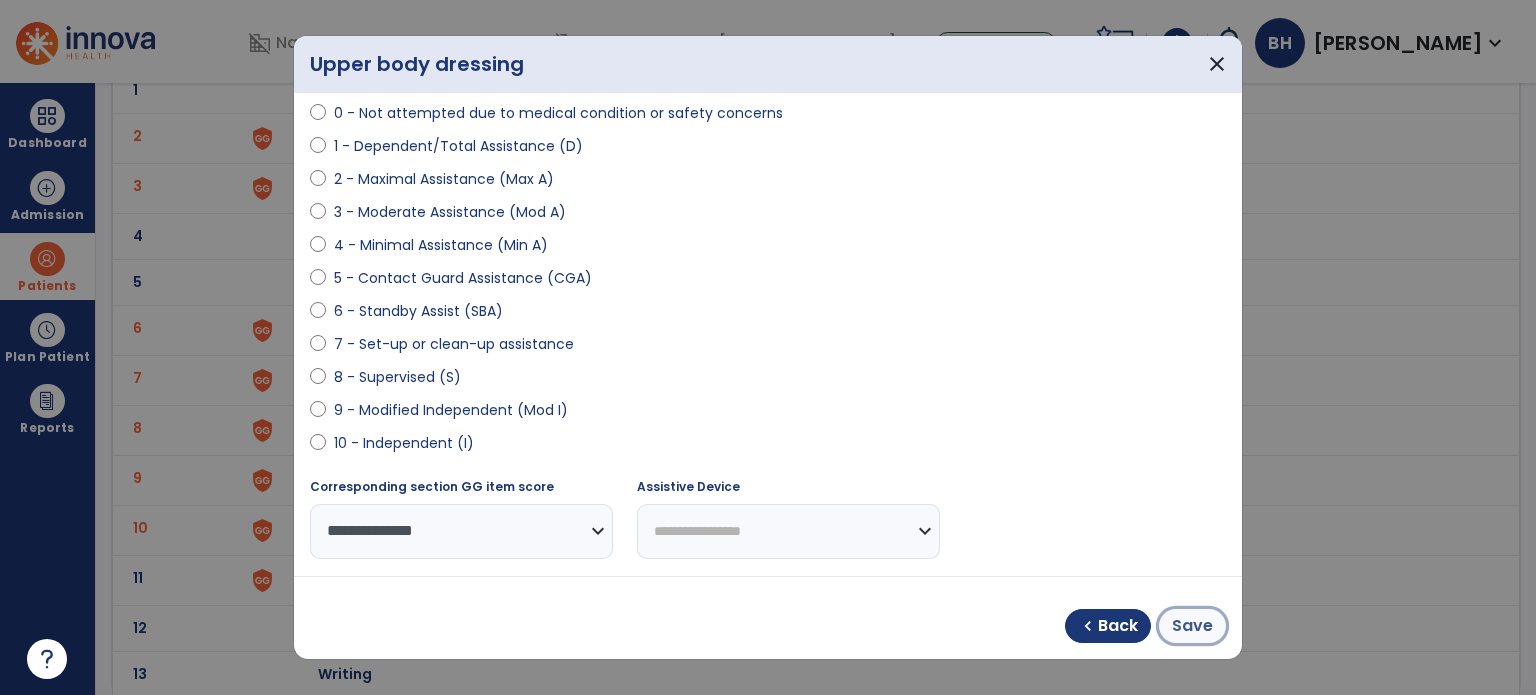 click on "Save" at bounding box center [1192, 626] 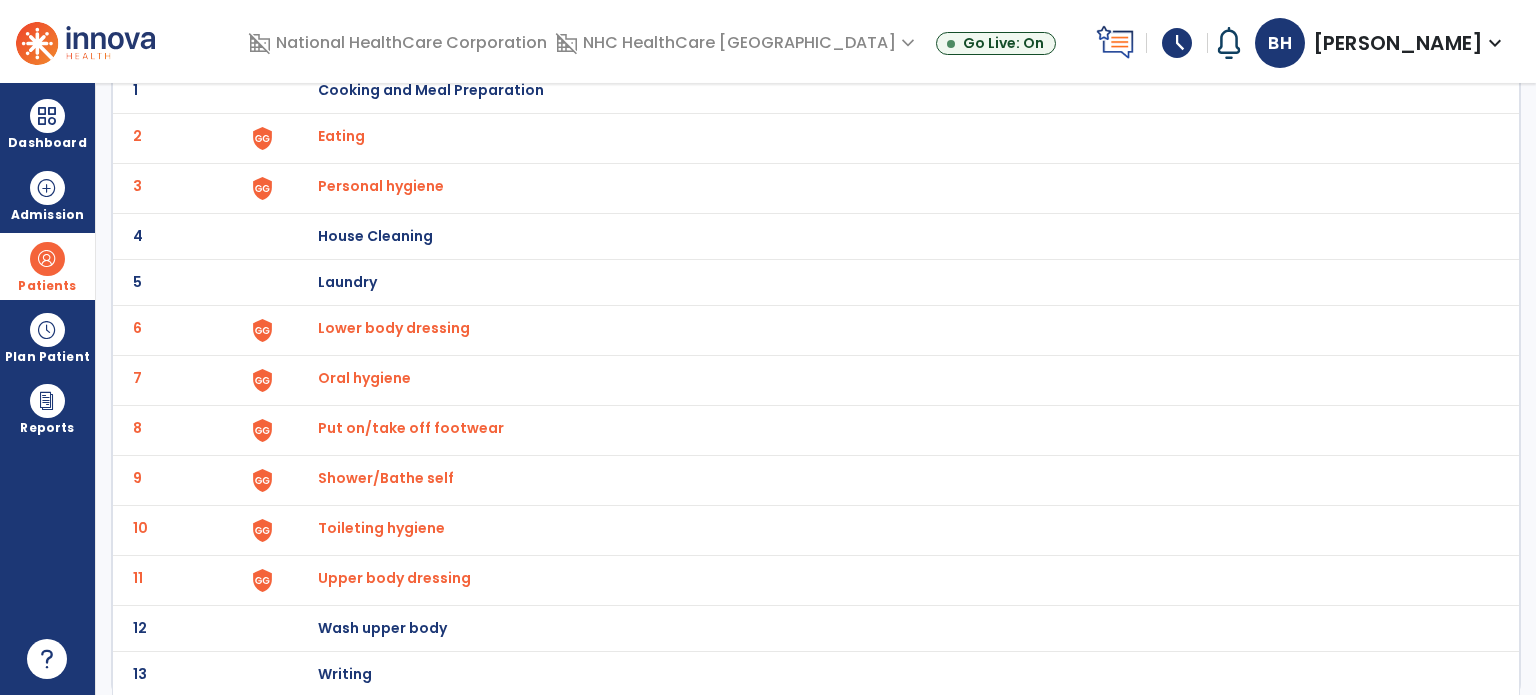 click on "Upper body dressing" at bounding box center [341, 136] 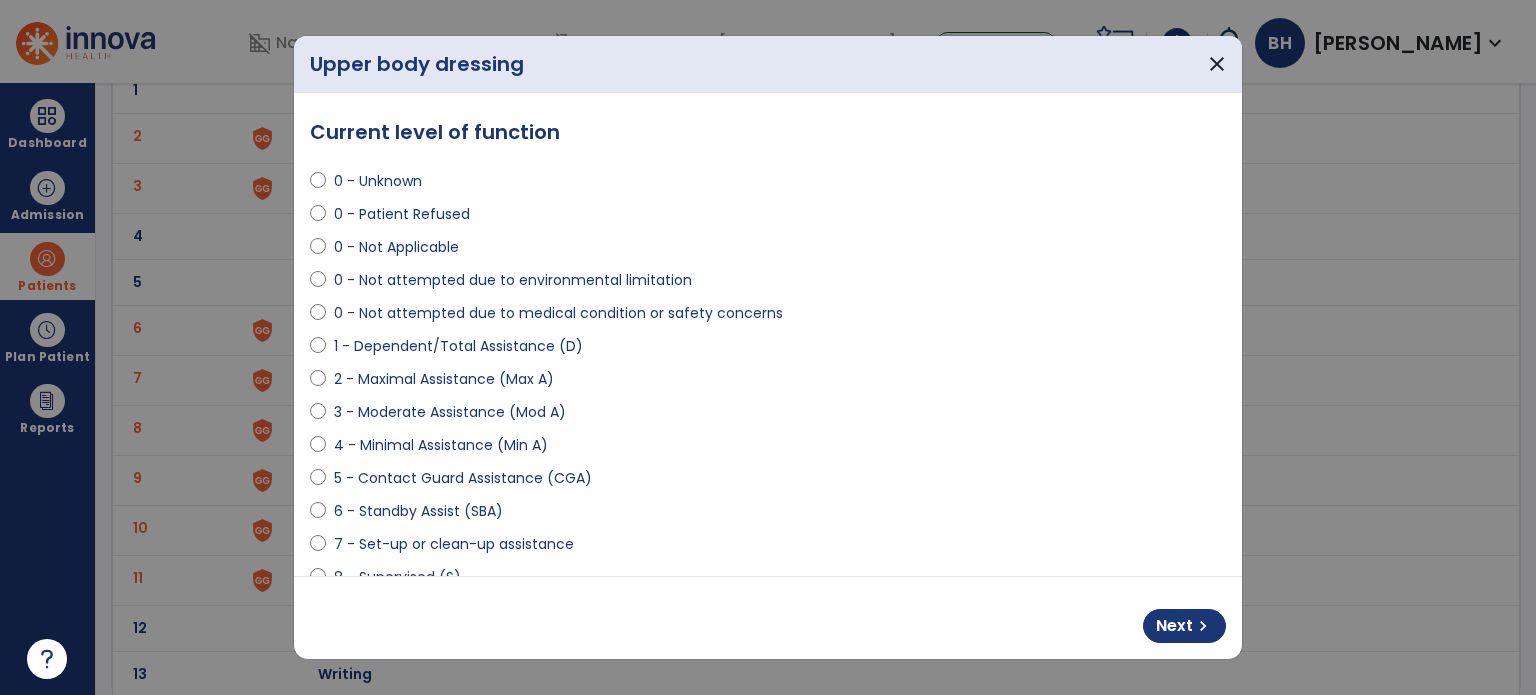 select on "**********" 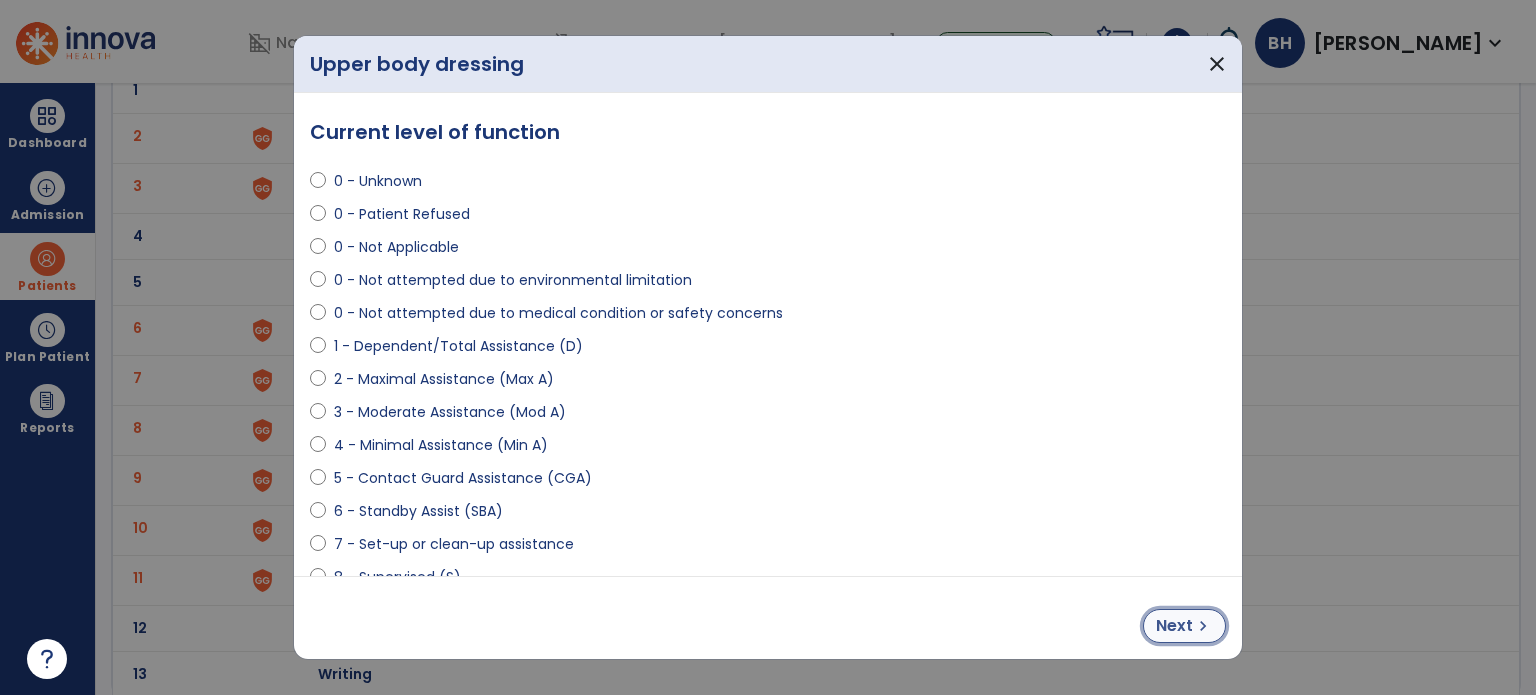 click on "Next" at bounding box center (1174, 626) 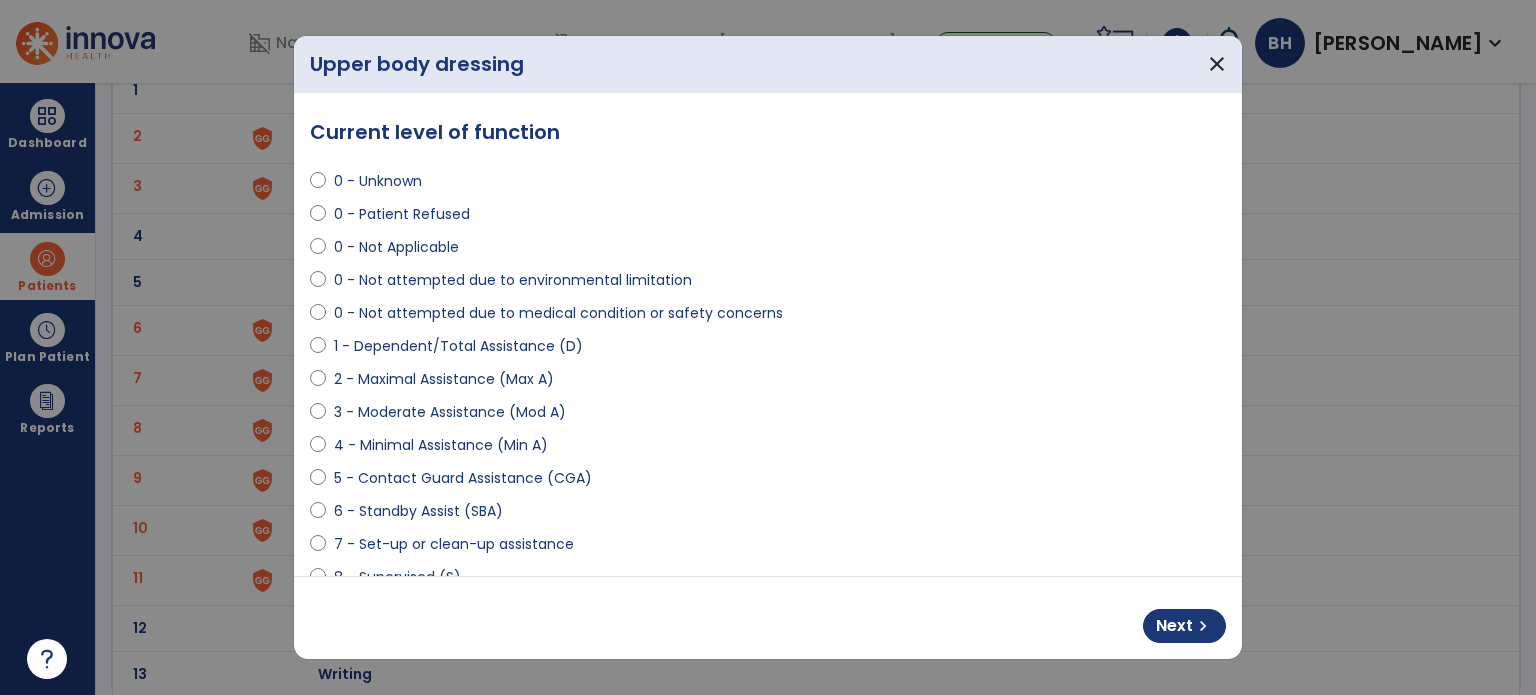 select on "**********" 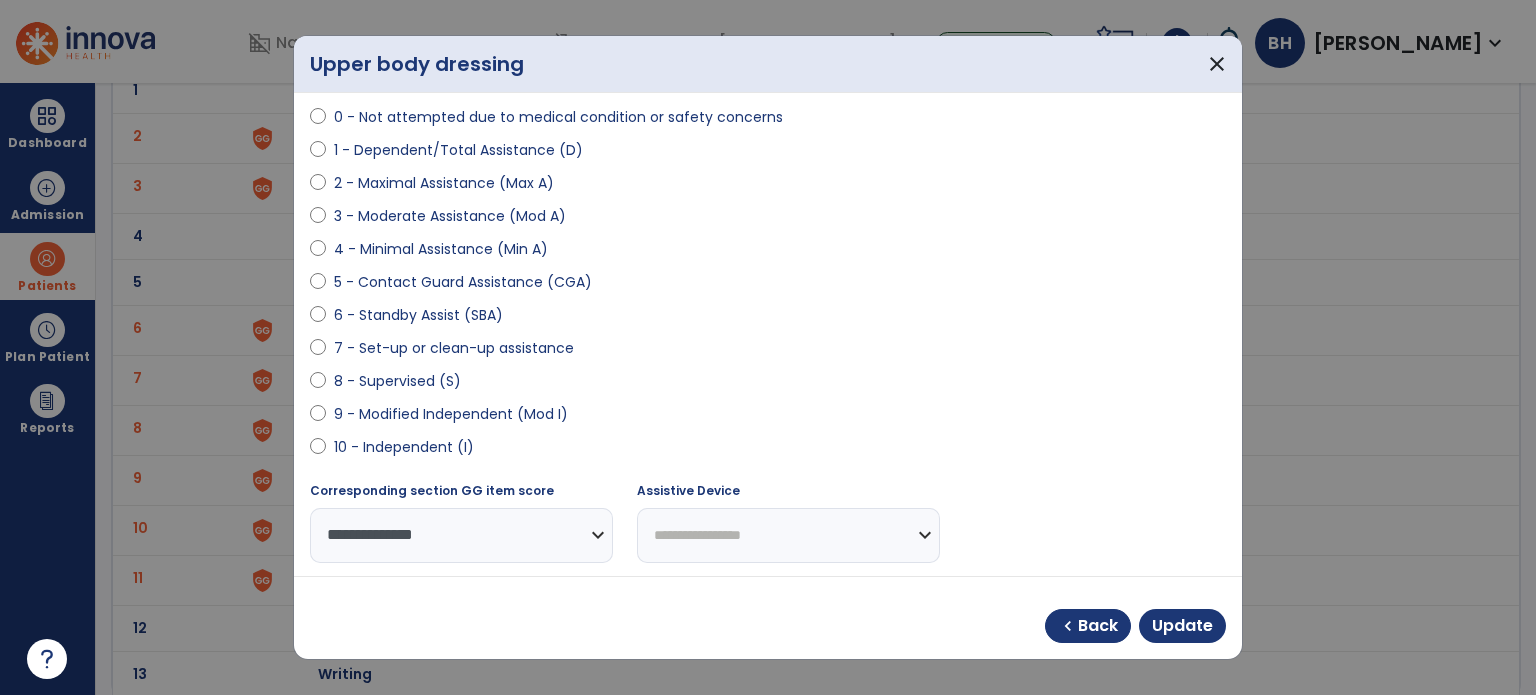 scroll, scrollTop: 200, scrollLeft: 0, axis: vertical 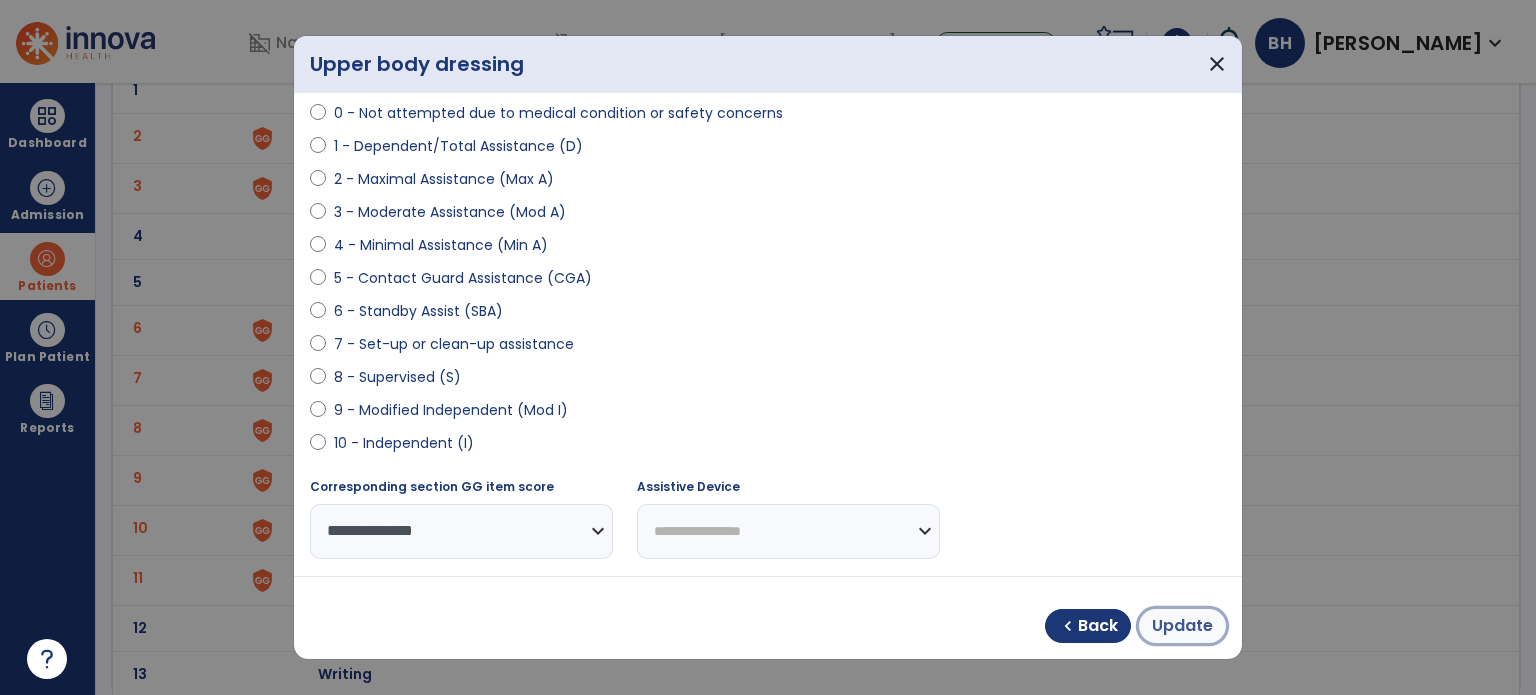 click on "Update" at bounding box center [1182, 626] 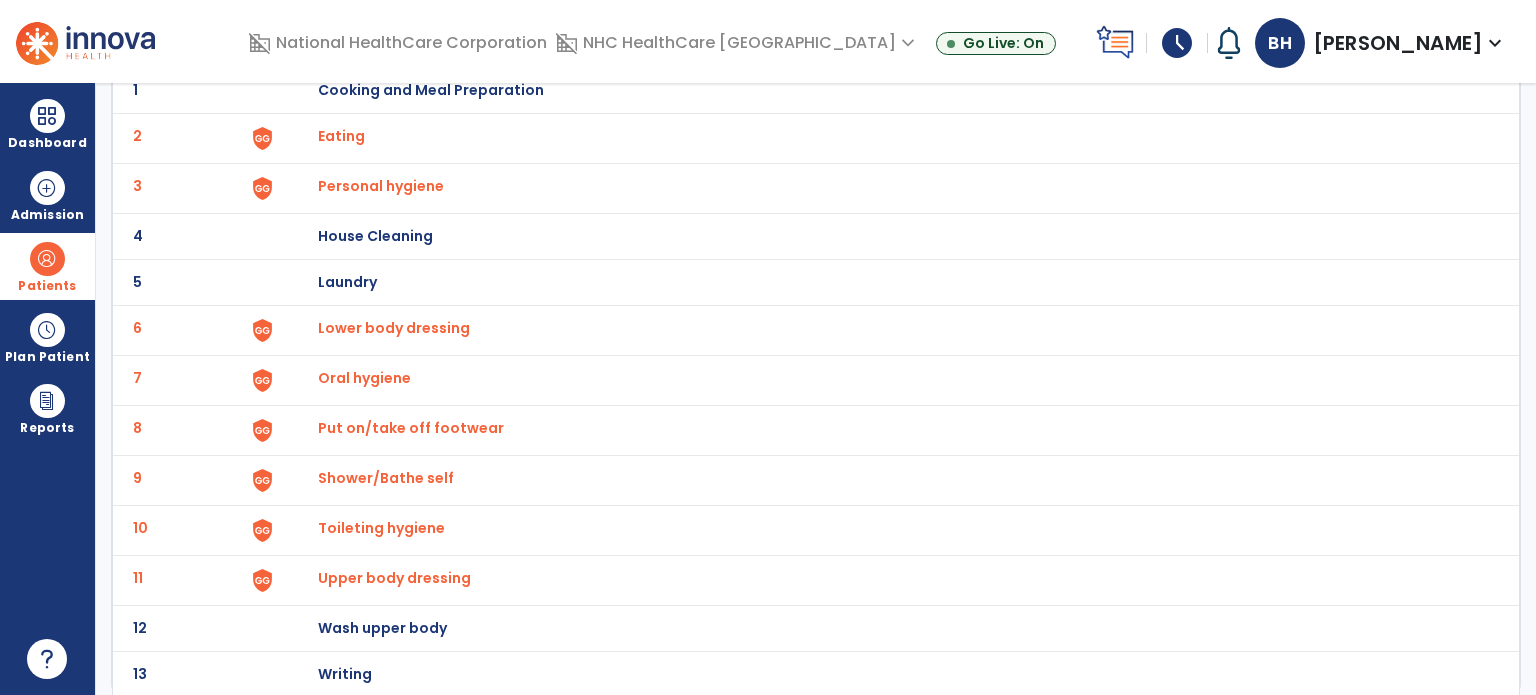 click on "Eating" at bounding box center (888, 90) 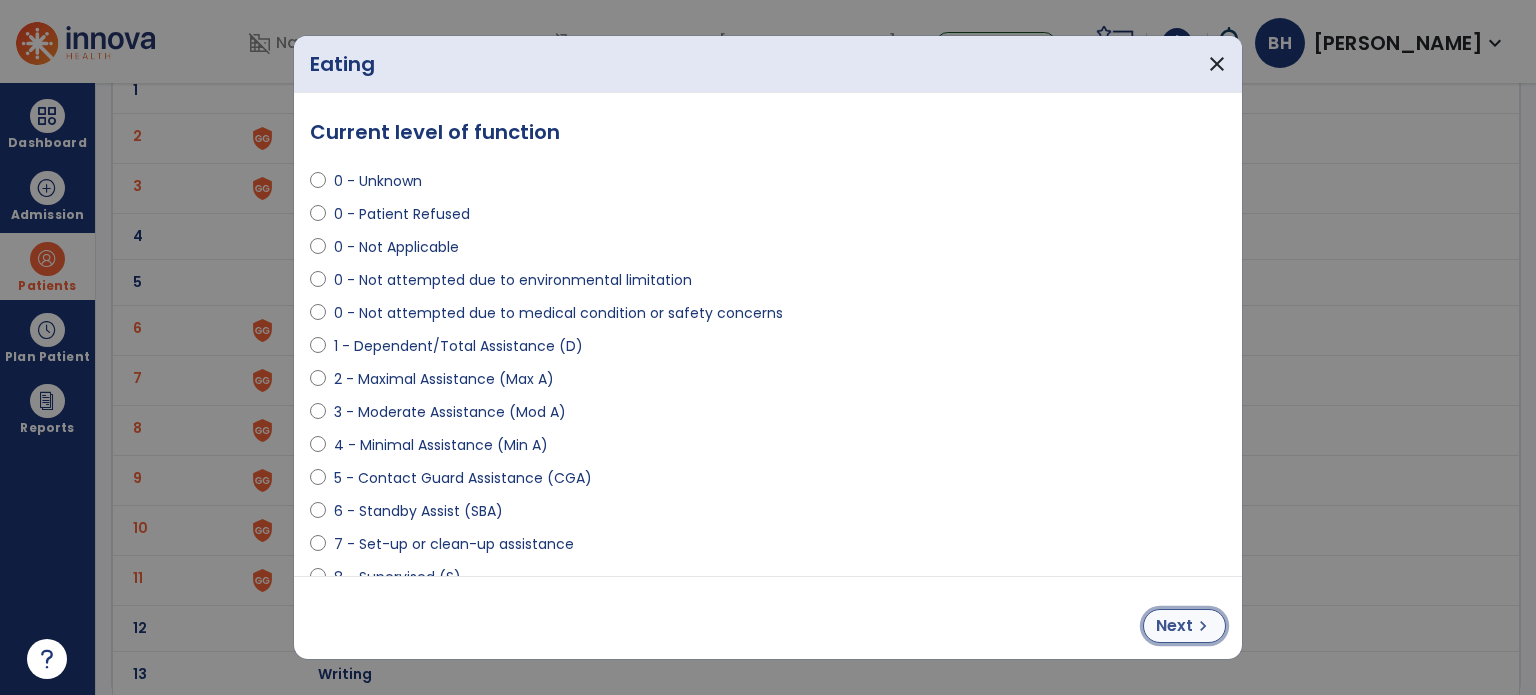 click on "chevron_right" at bounding box center (1203, 626) 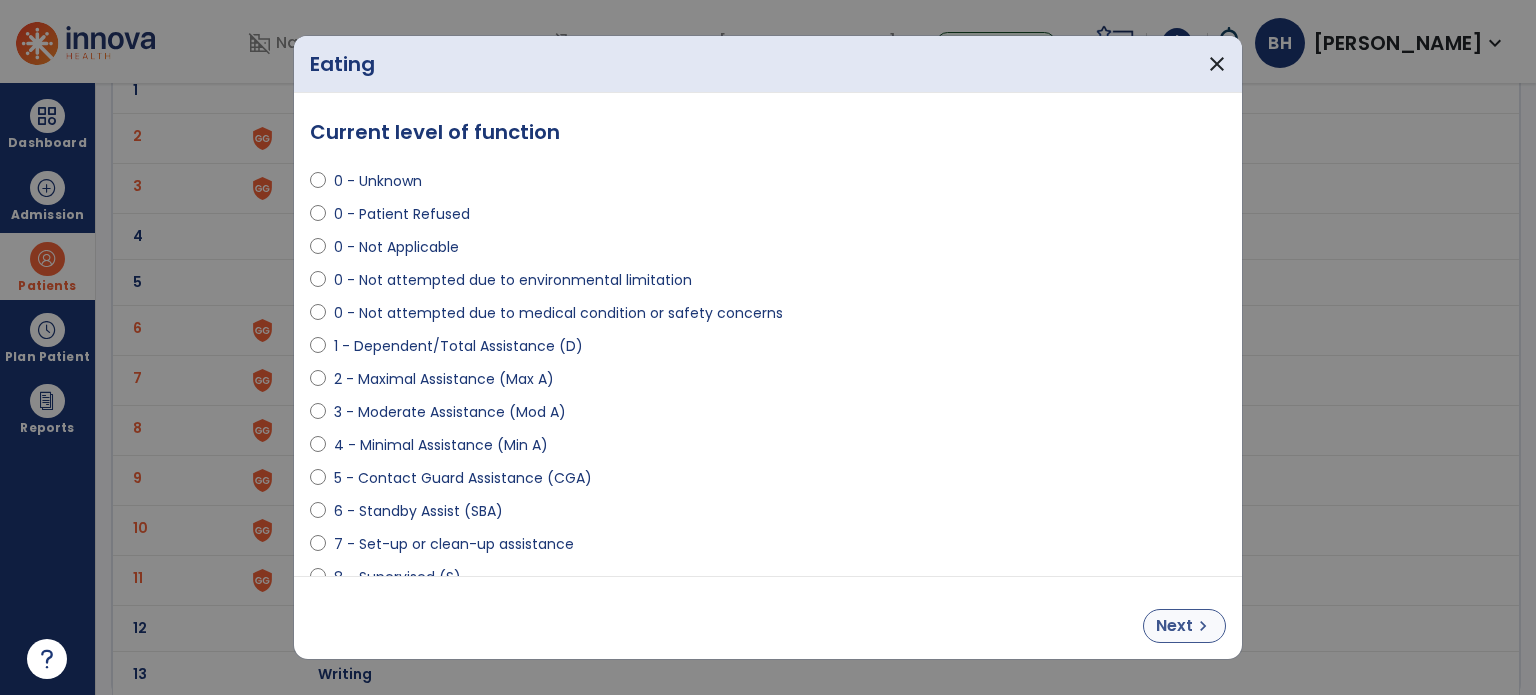 select on "**********" 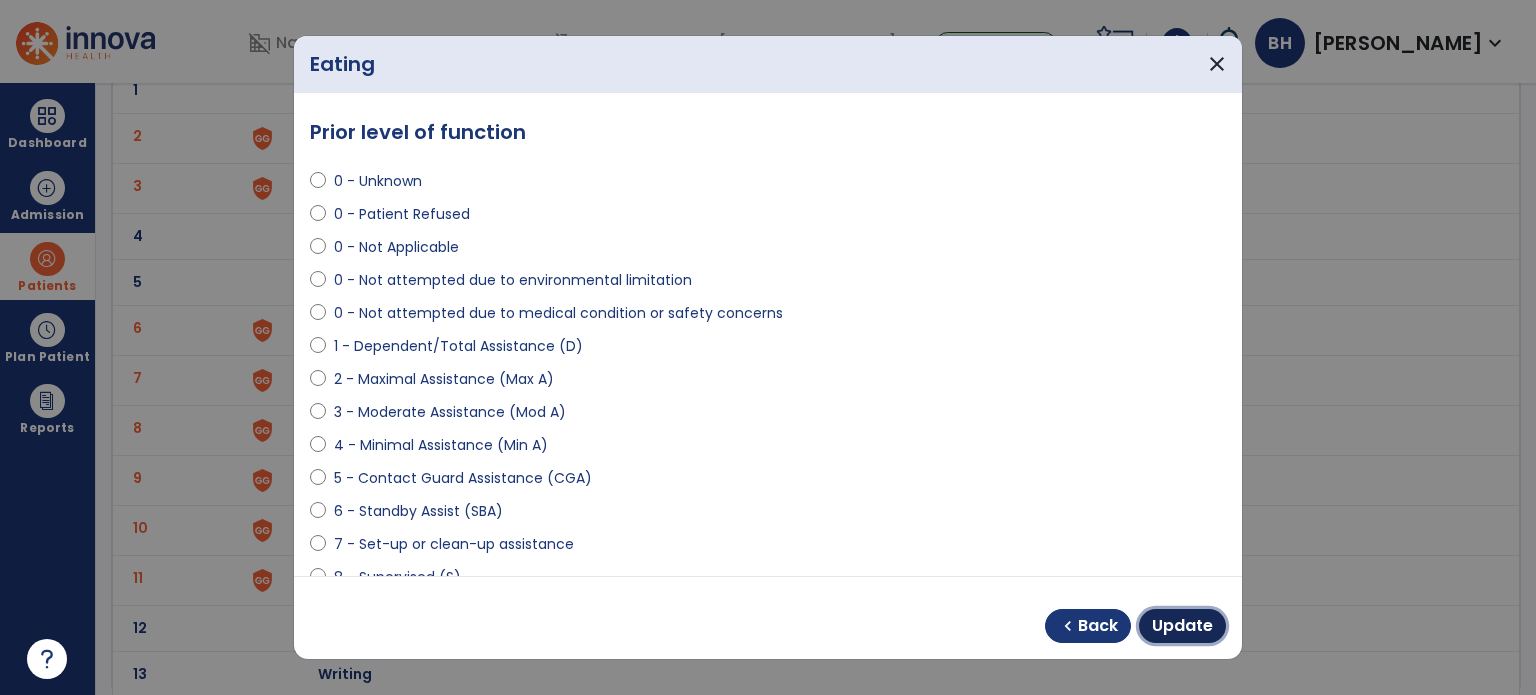 click on "Update" at bounding box center (1182, 626) 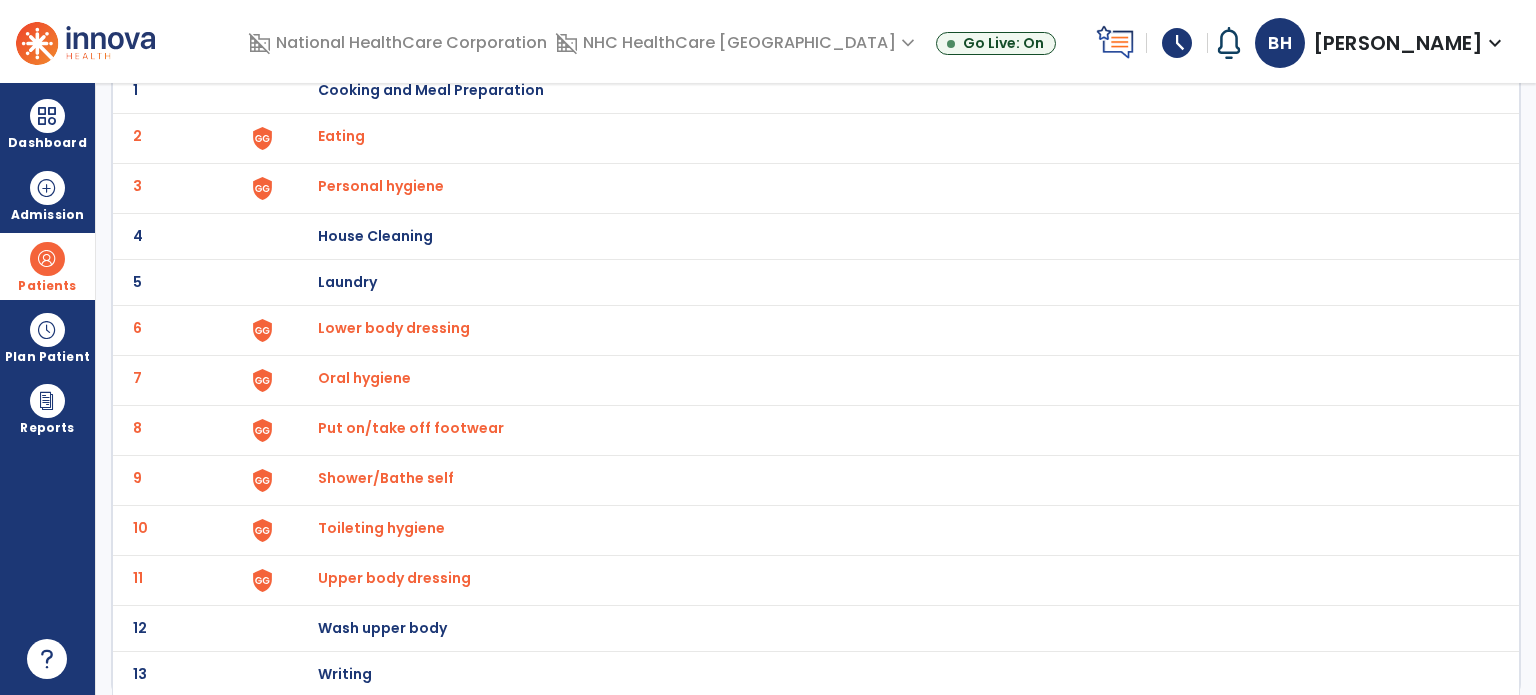 click on "Personal hygiene" at bounding box center [341, 136] 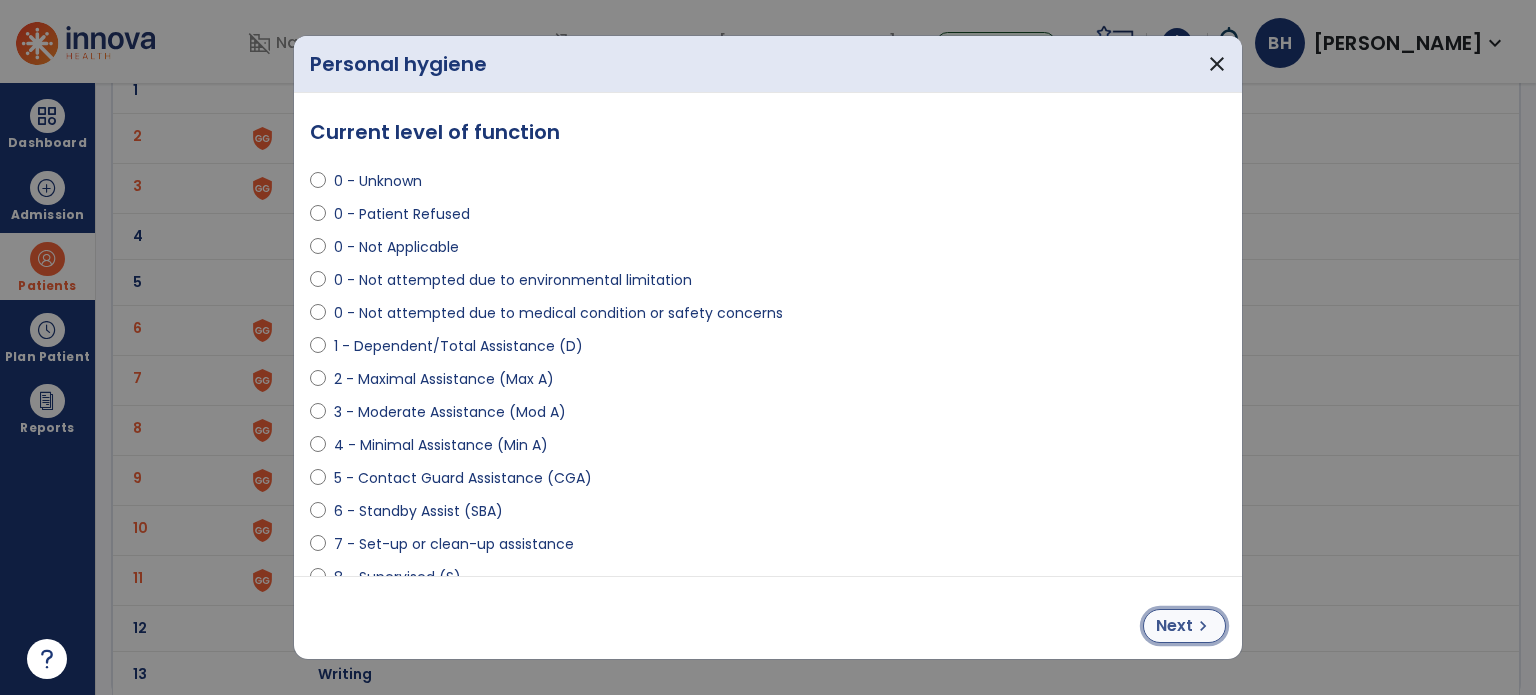 click on "Next  chevron_right" at bounding box center (1184, 626) 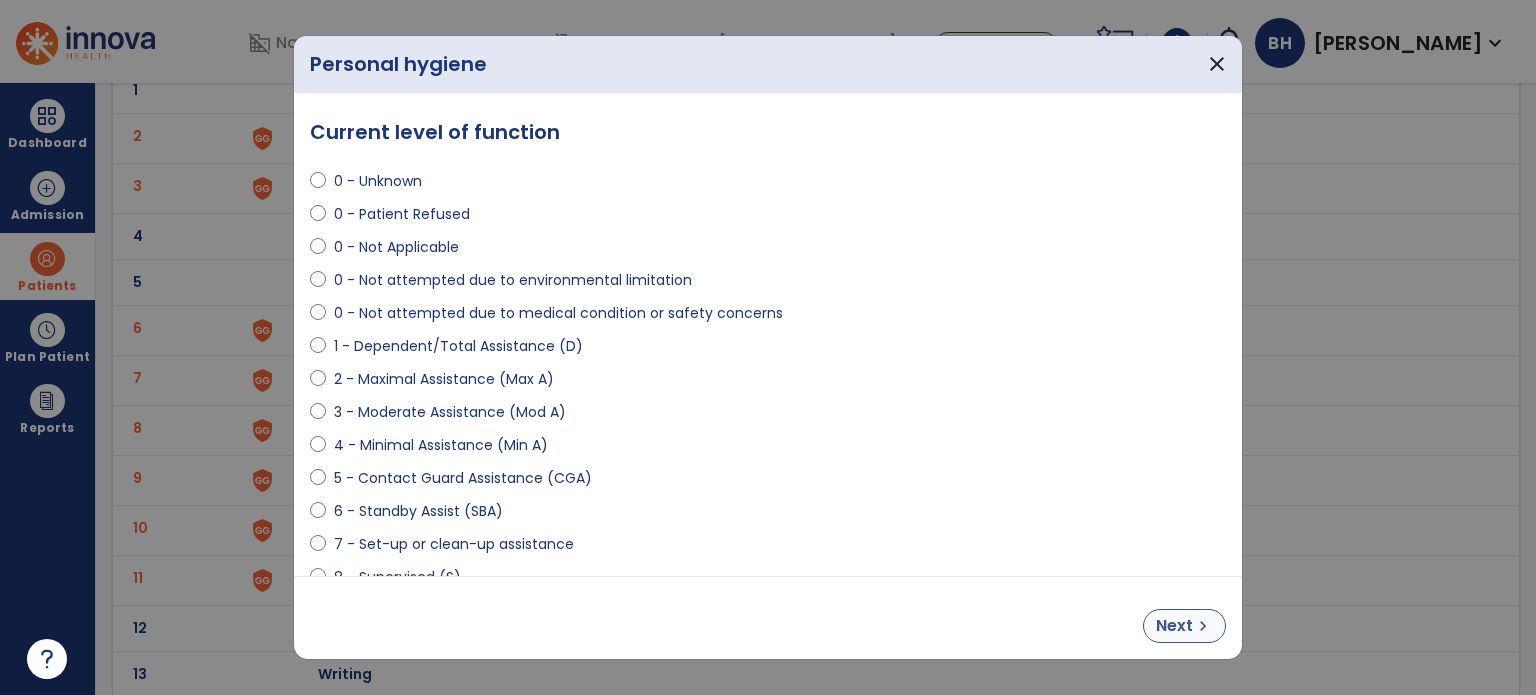 select on "**********" 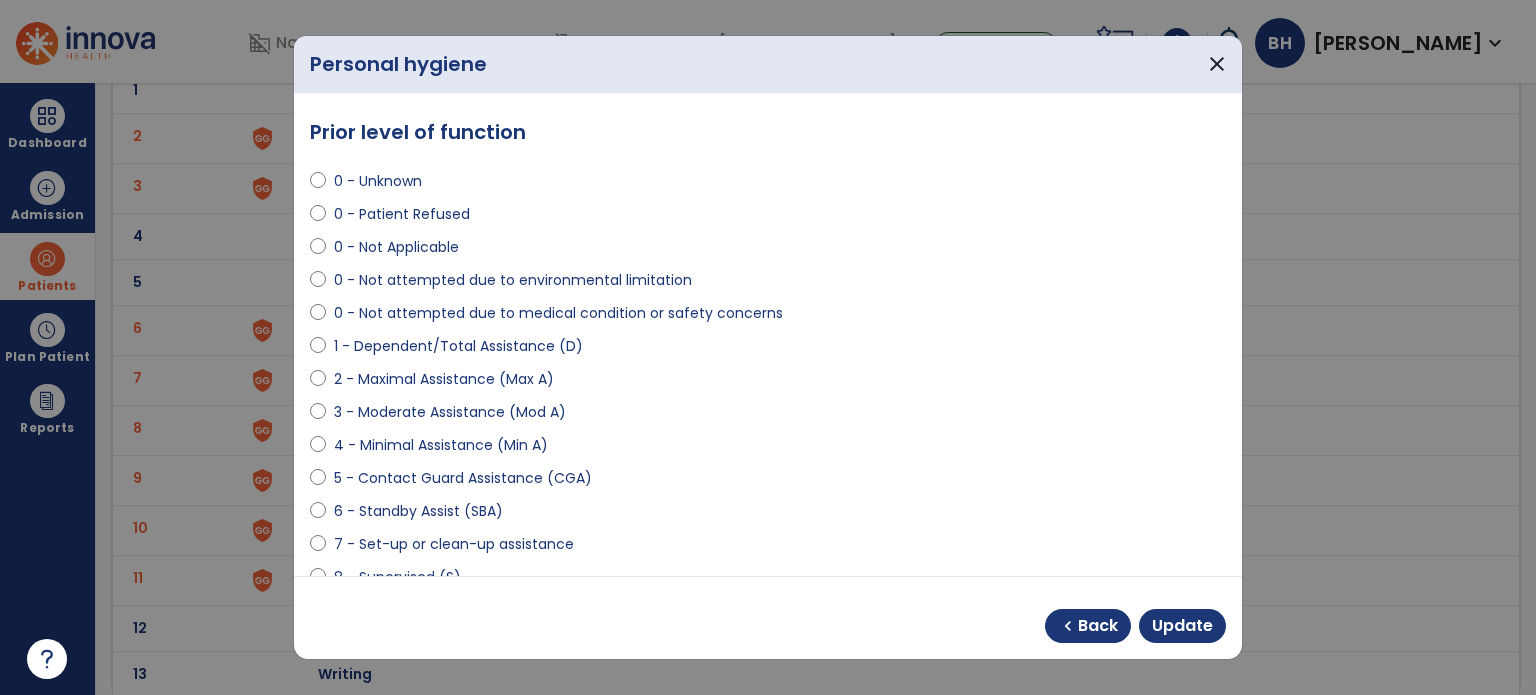 scroll, scrollTop: 100, scrollLeft: 0, axis: vertical 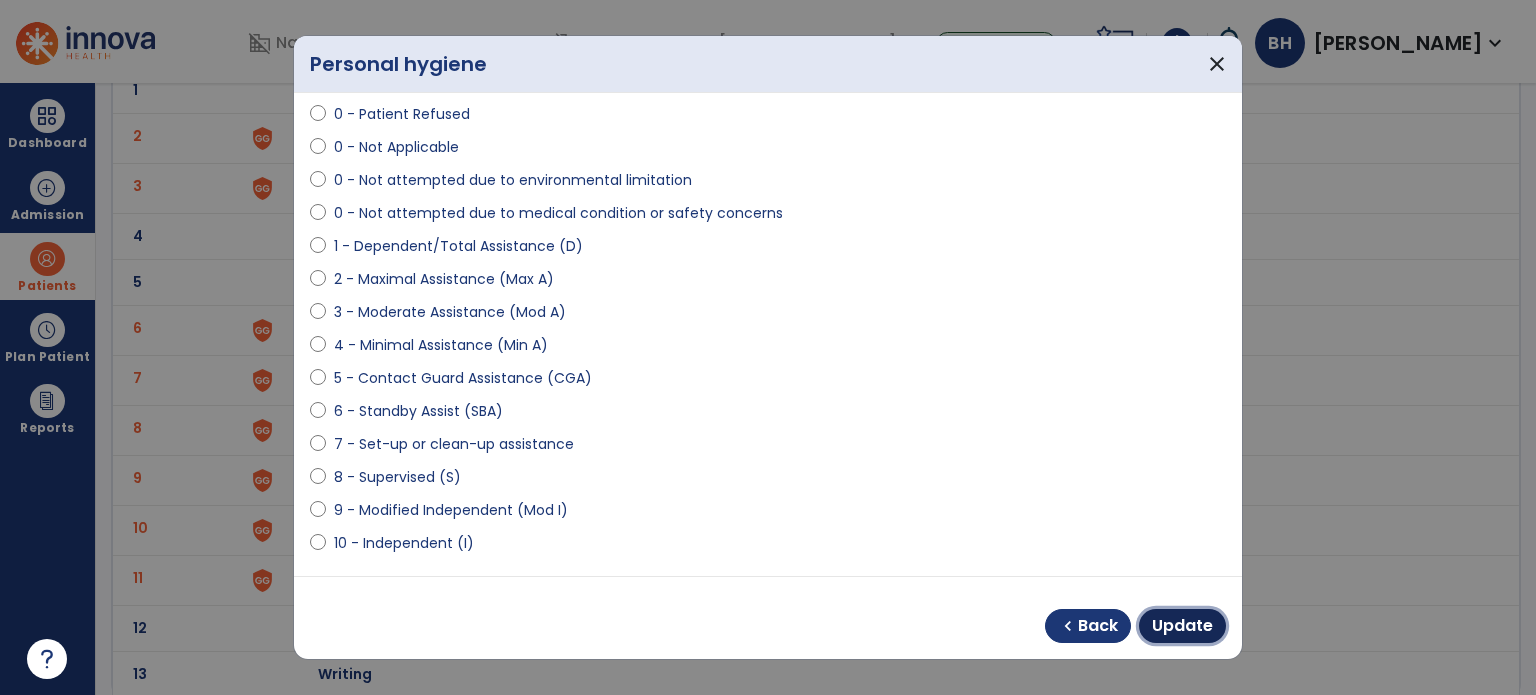 drag, startPoint x: 1164, startPoint y: 619, endPoint x: 1139, endPoint y: 589, distance: 39.051247 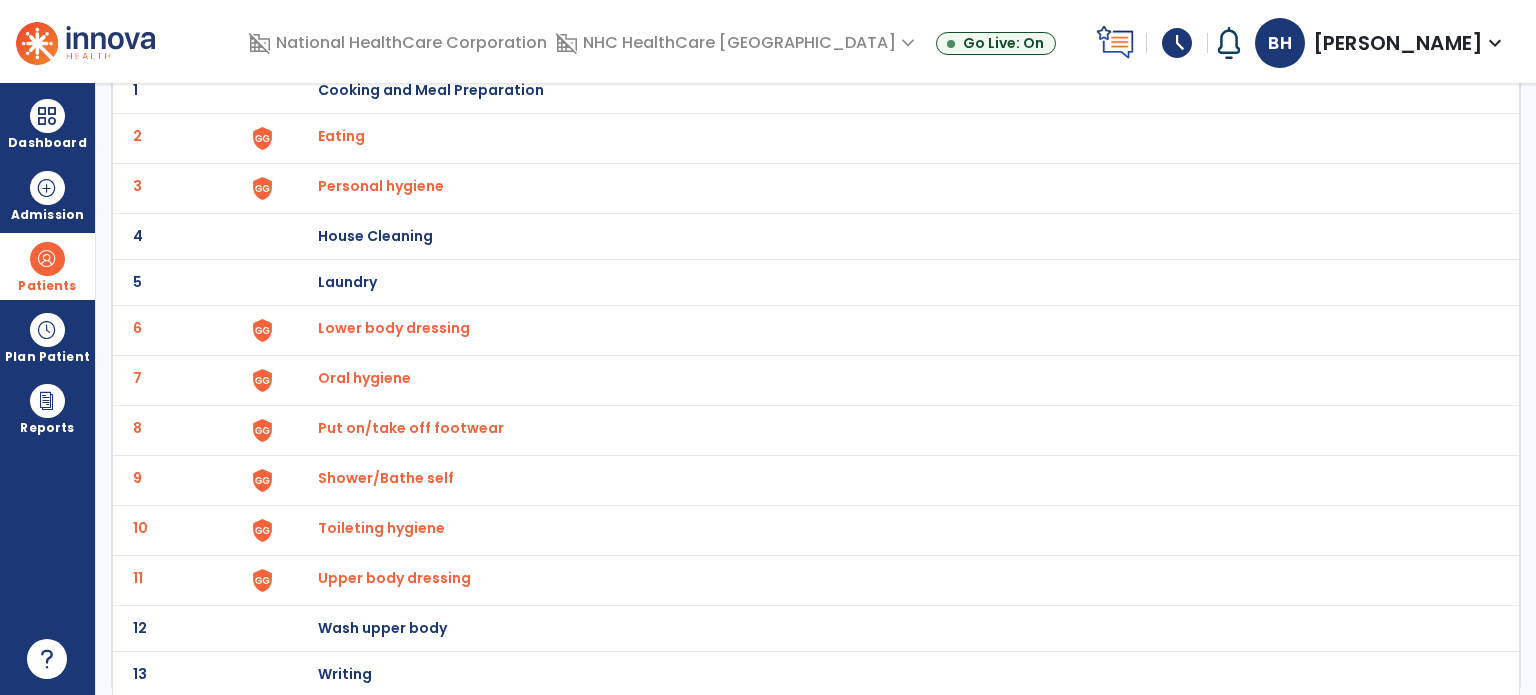 click on "Lower body dressing" at bounding box center [341, 136] 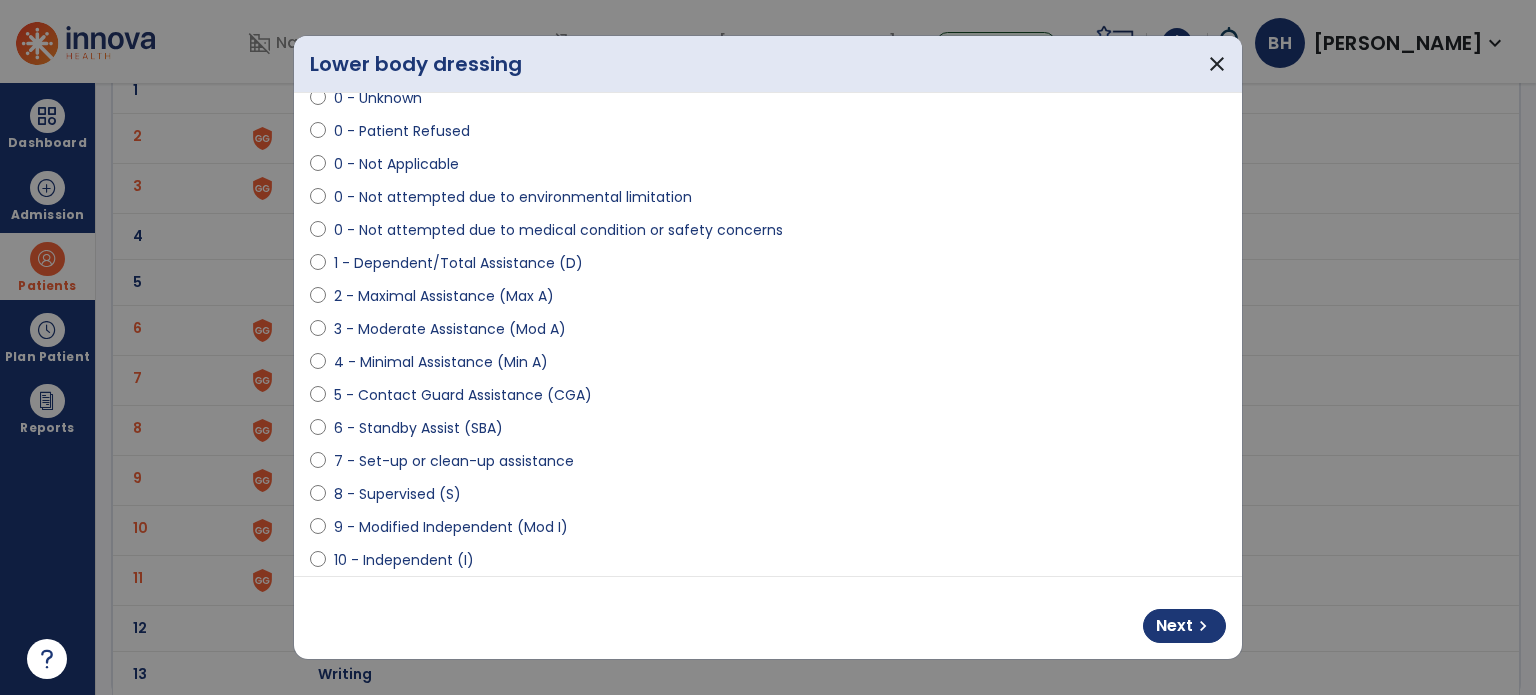 scroll, scrollTop: 200, scrollLeft: 0, axis: vertical 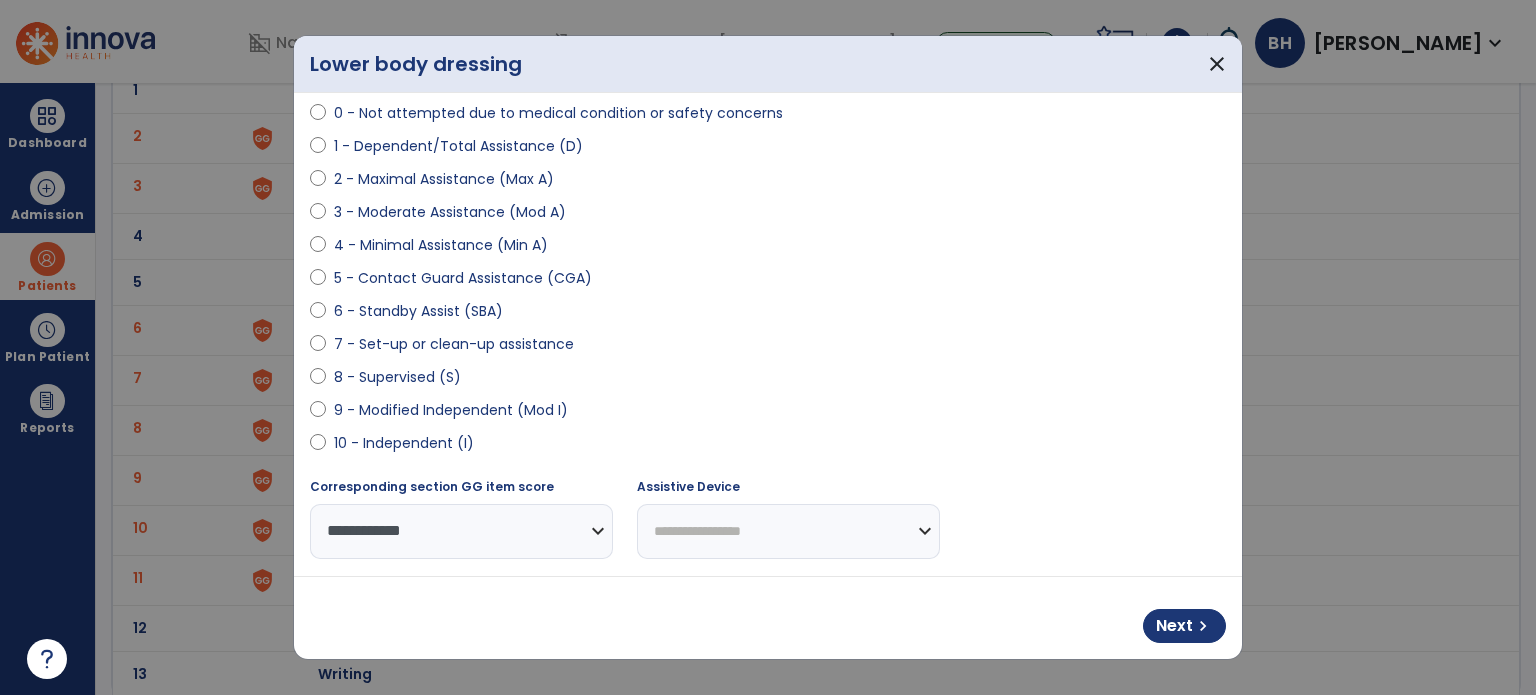 select on "**********" 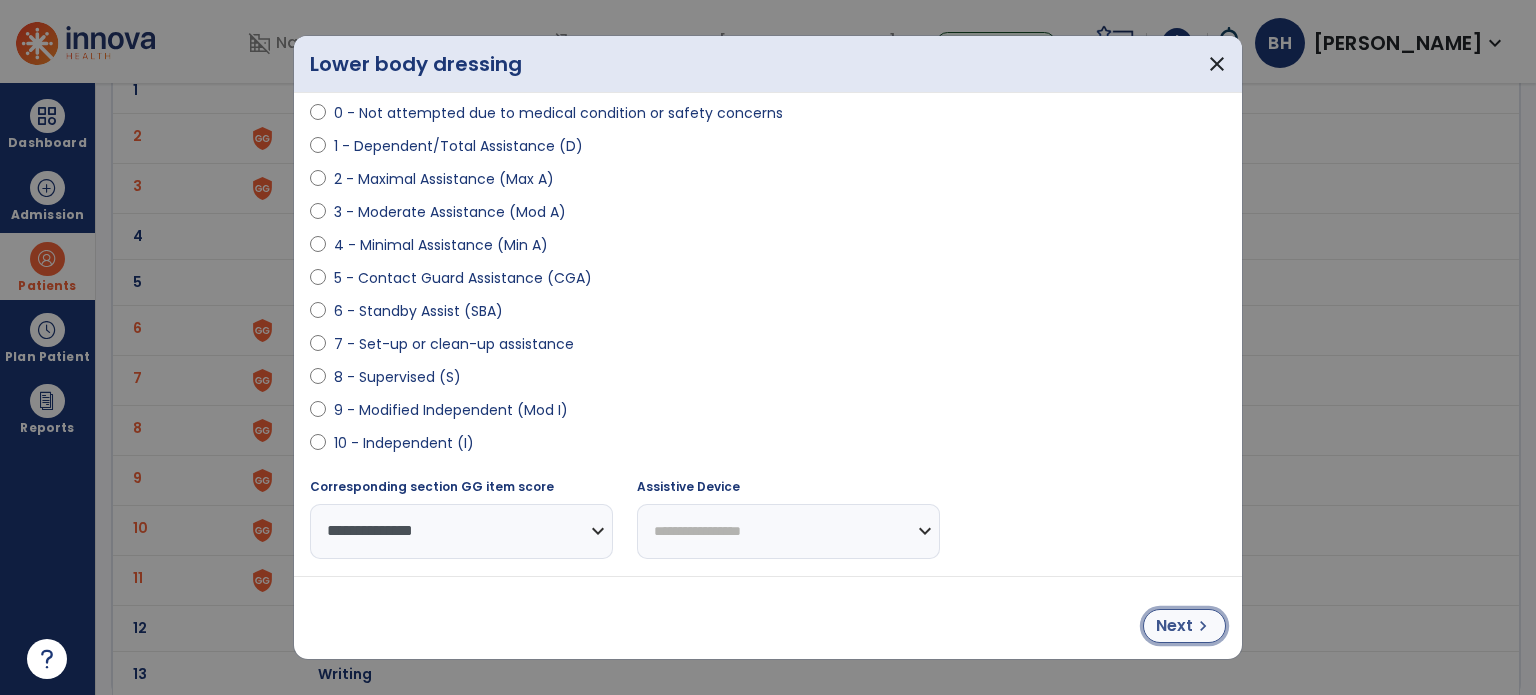 click on "chevron_right" at bounding box center (1203, 626) 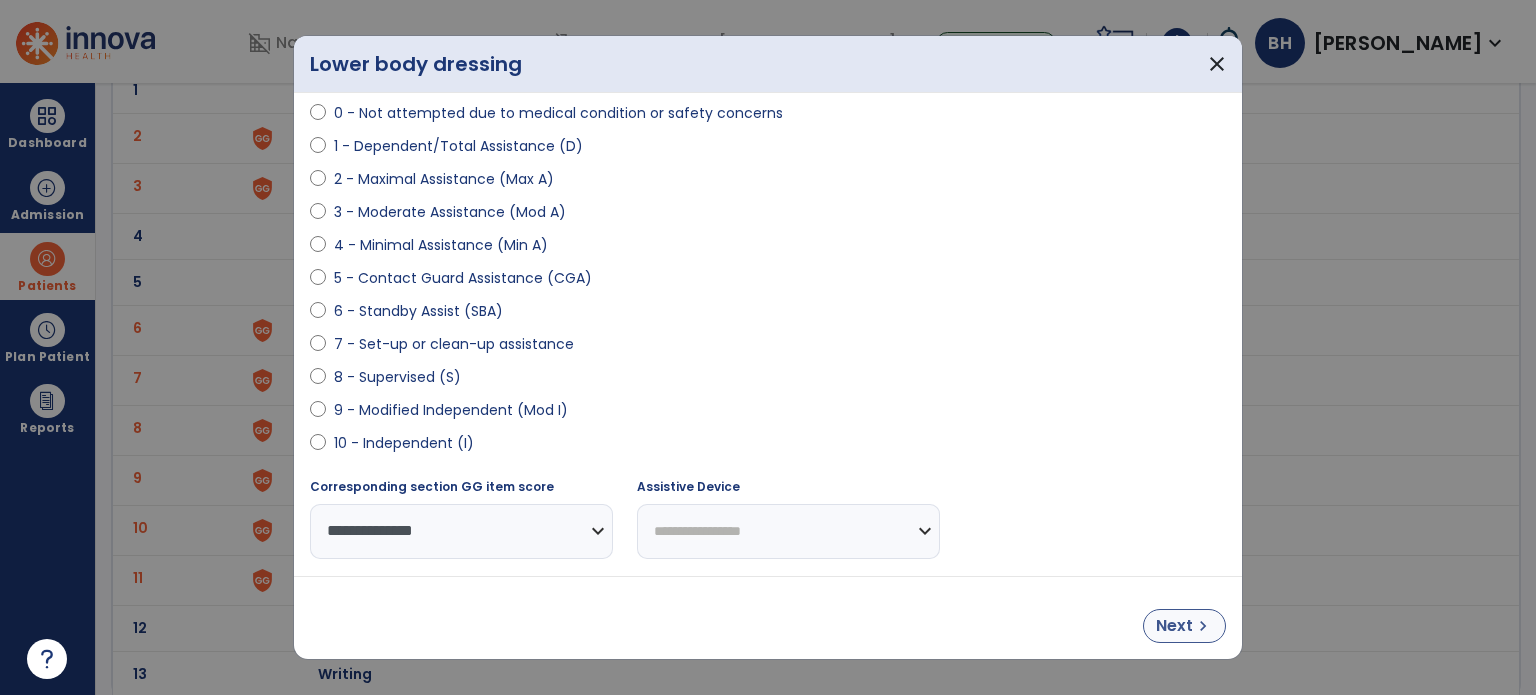 select on "**********" 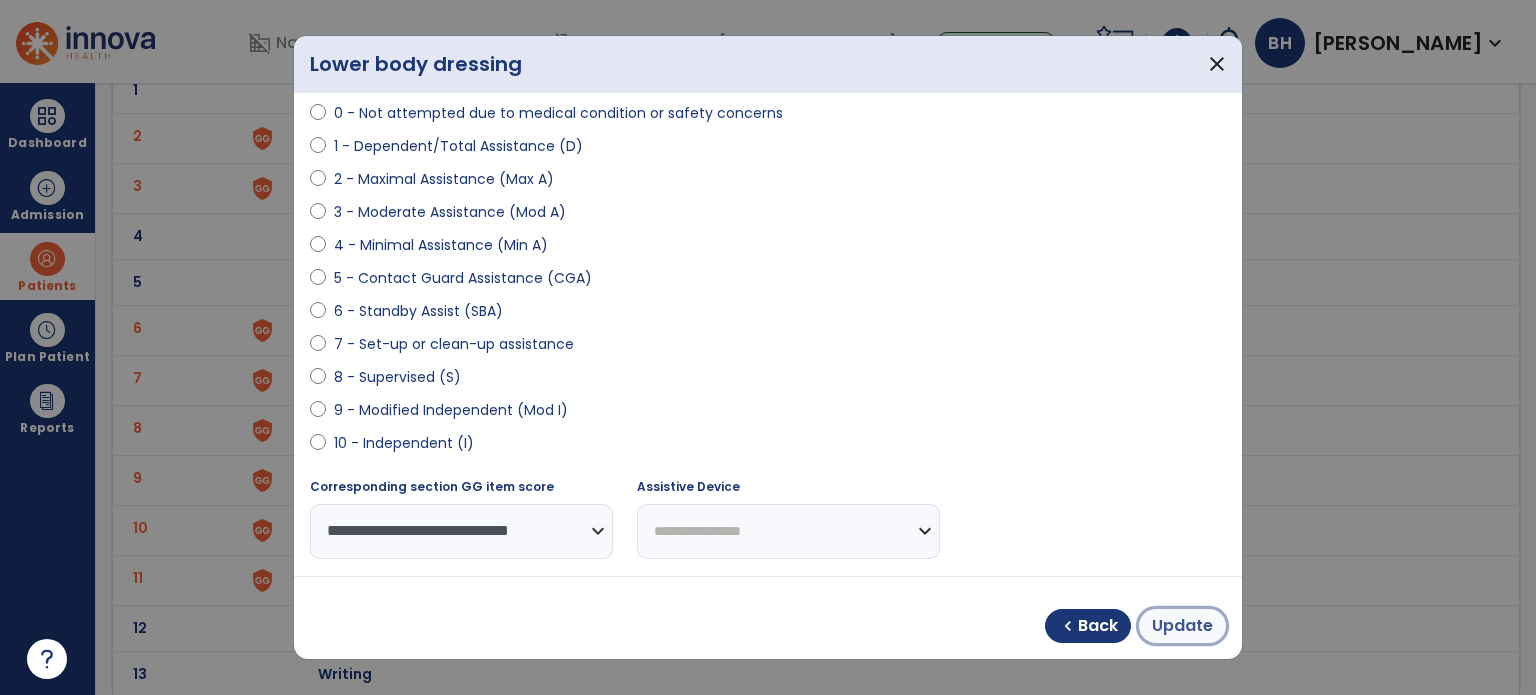 click on "Update" at bounding box center (1182, 626) 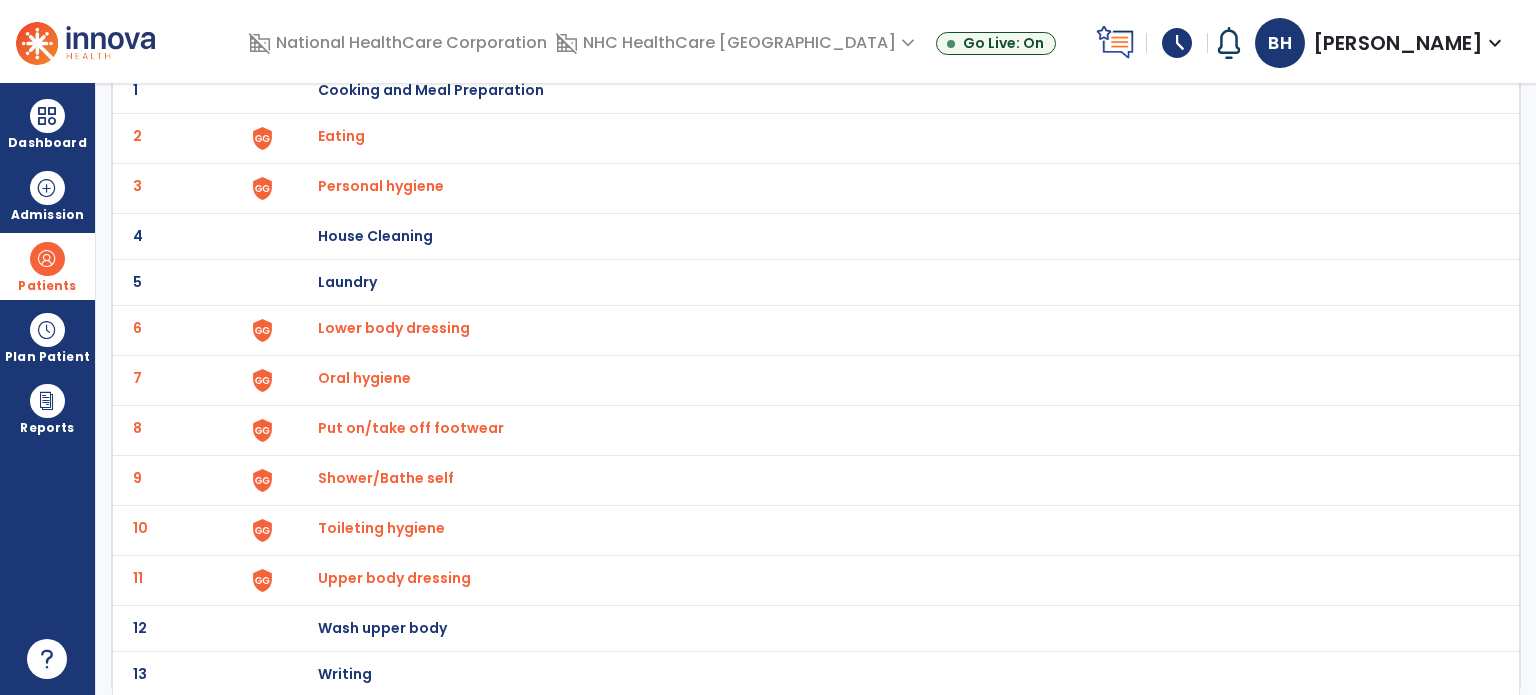 click on "Lower body dressing" at bounding box center [341, 136] 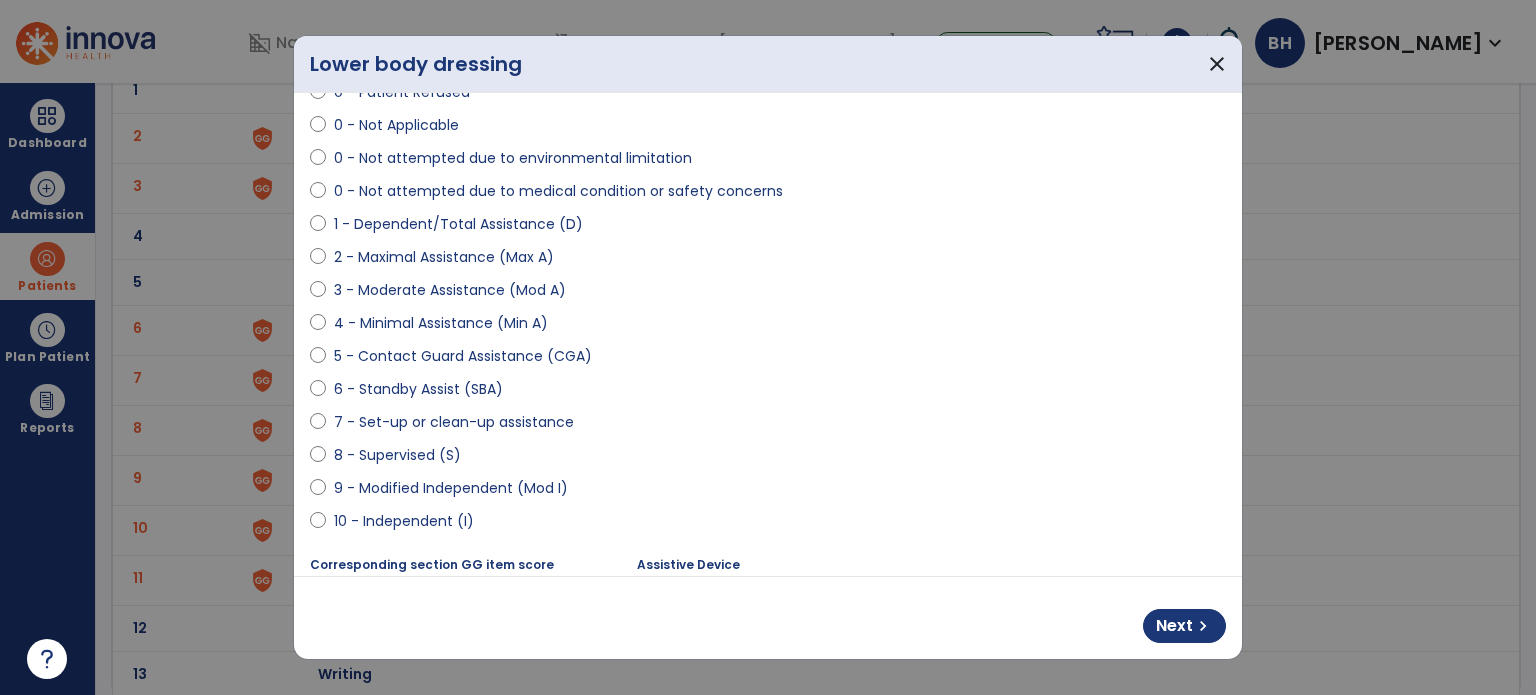 scroll, scrollTop: 100, scrollLeft: 0, axis: vertical 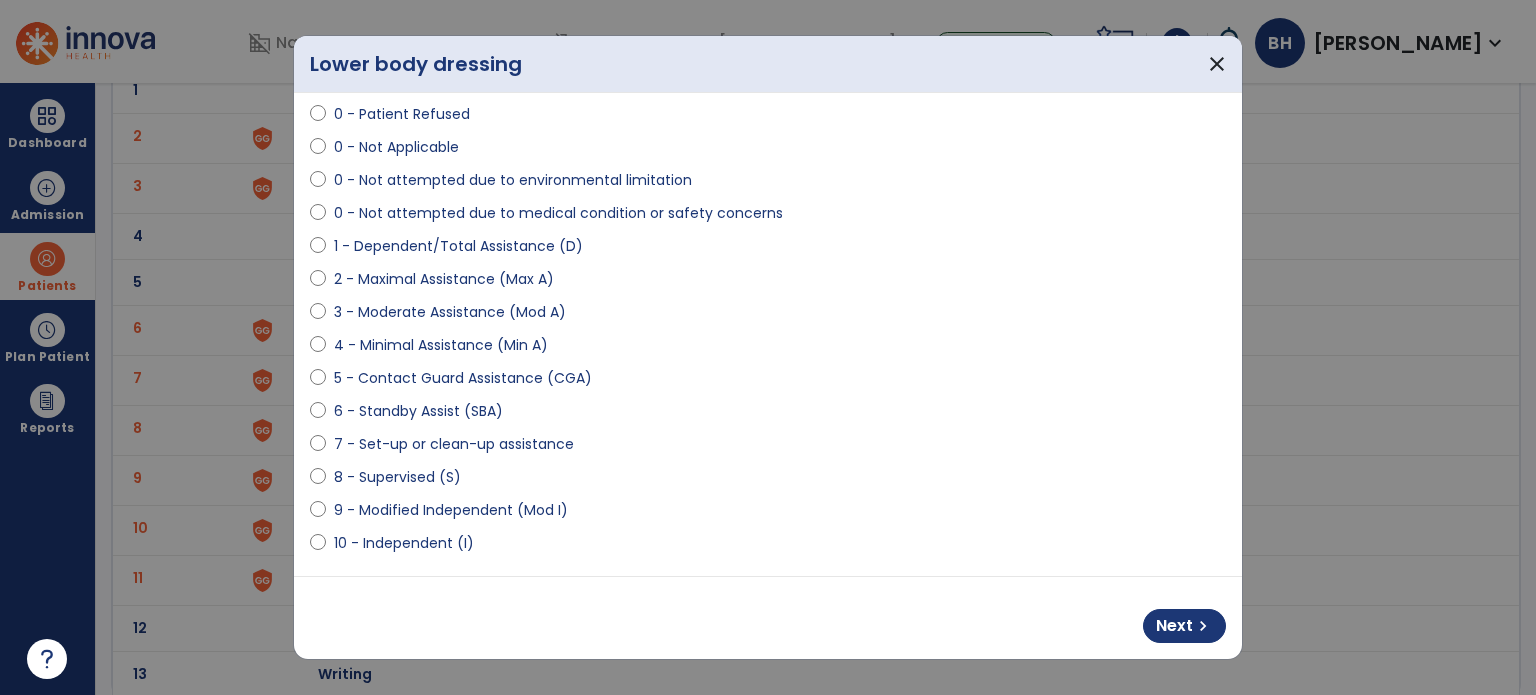 select on "**********" 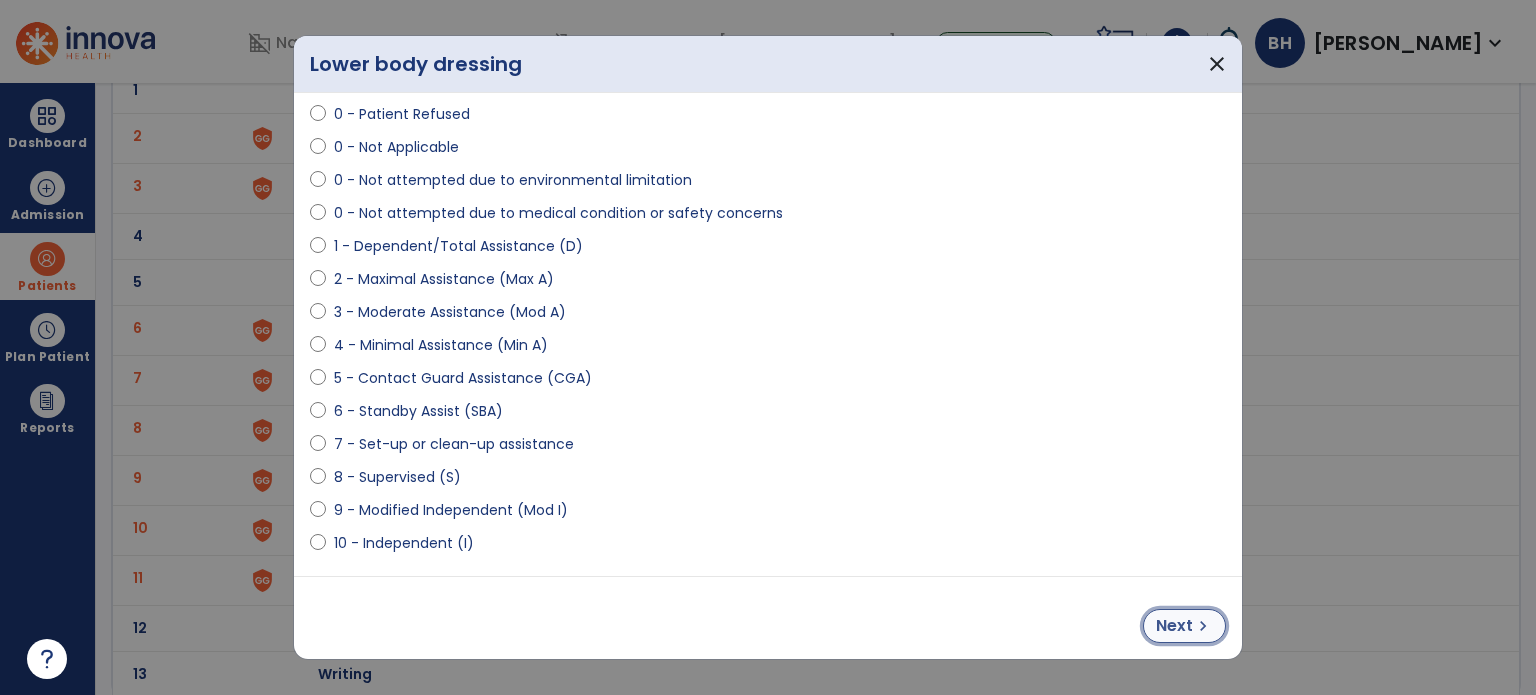 click on "Next" at bounding box center (1174, 626) 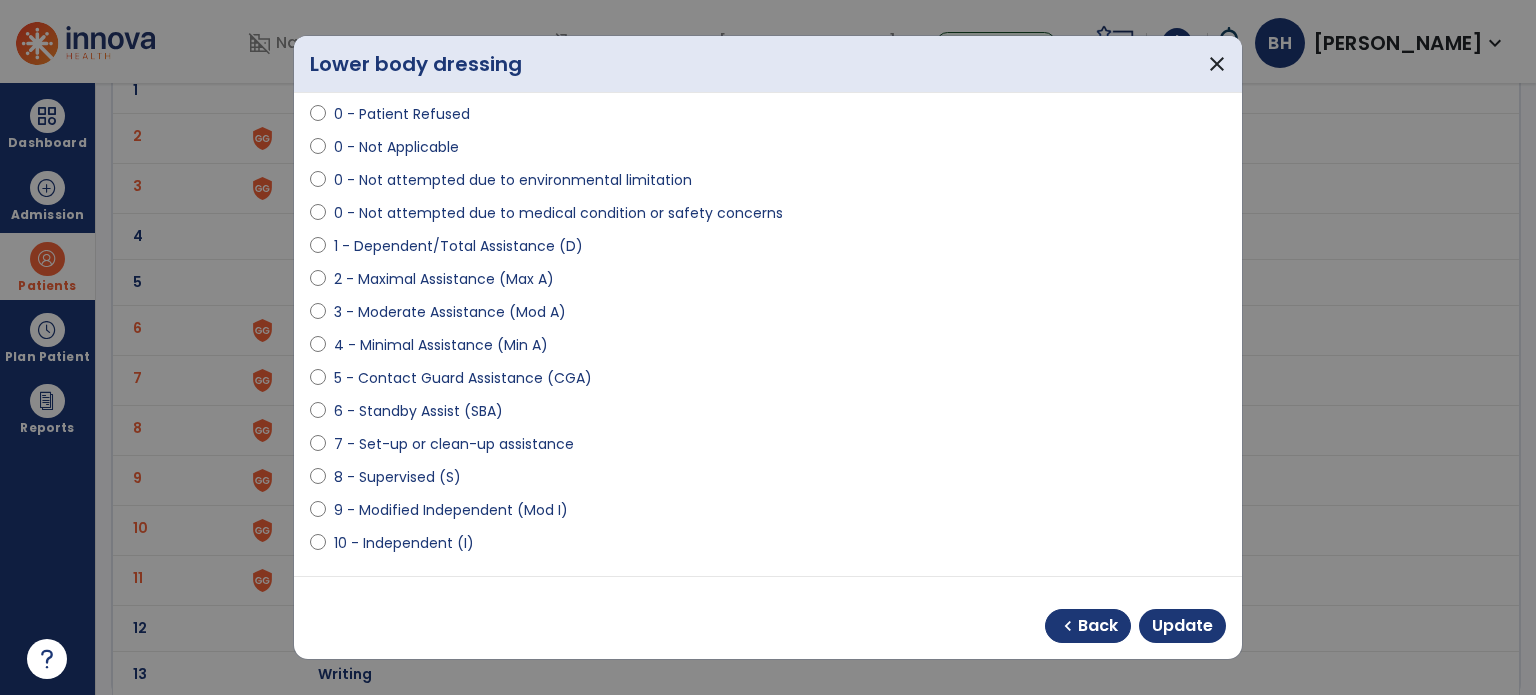 select on "**********" 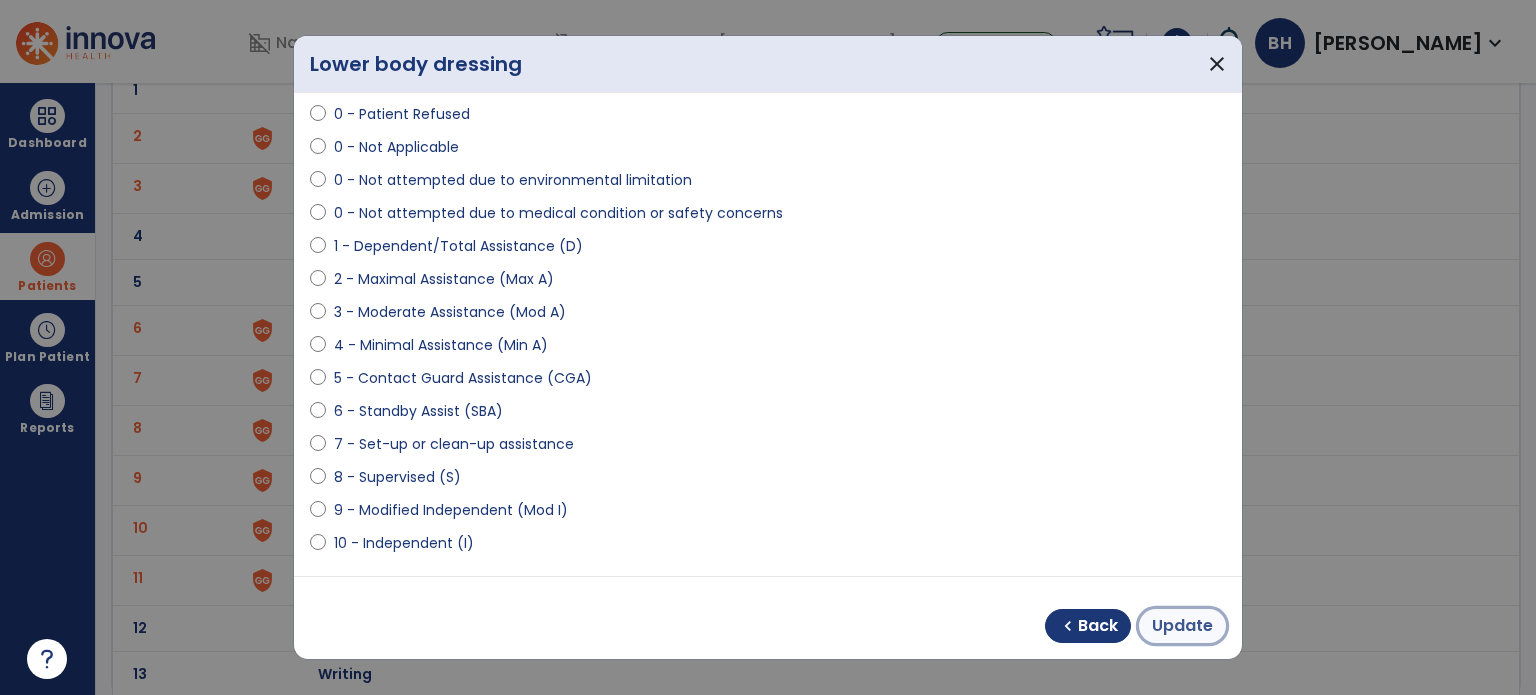 click on "Update" at bounding box center [1182, 626] 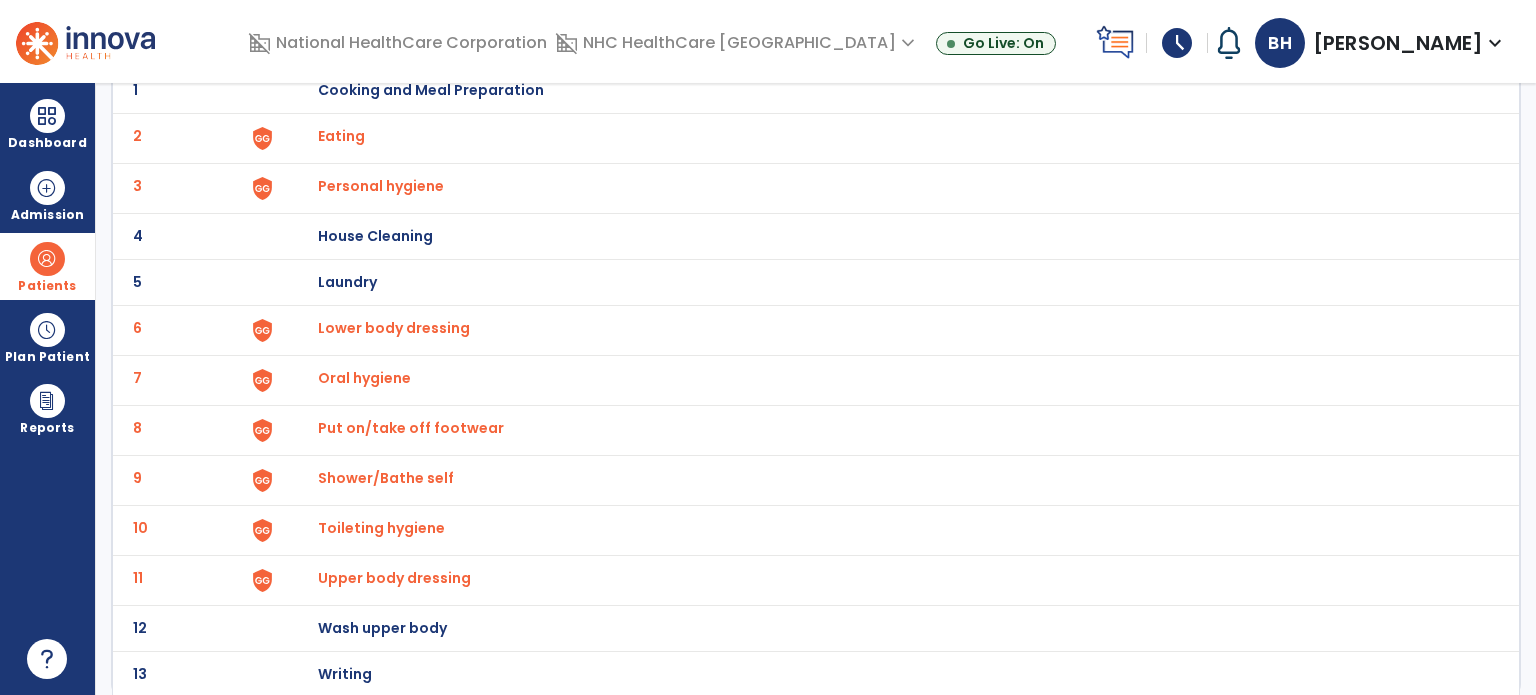 click on "Shower/Bathe self" at bounding box center (341, 136) 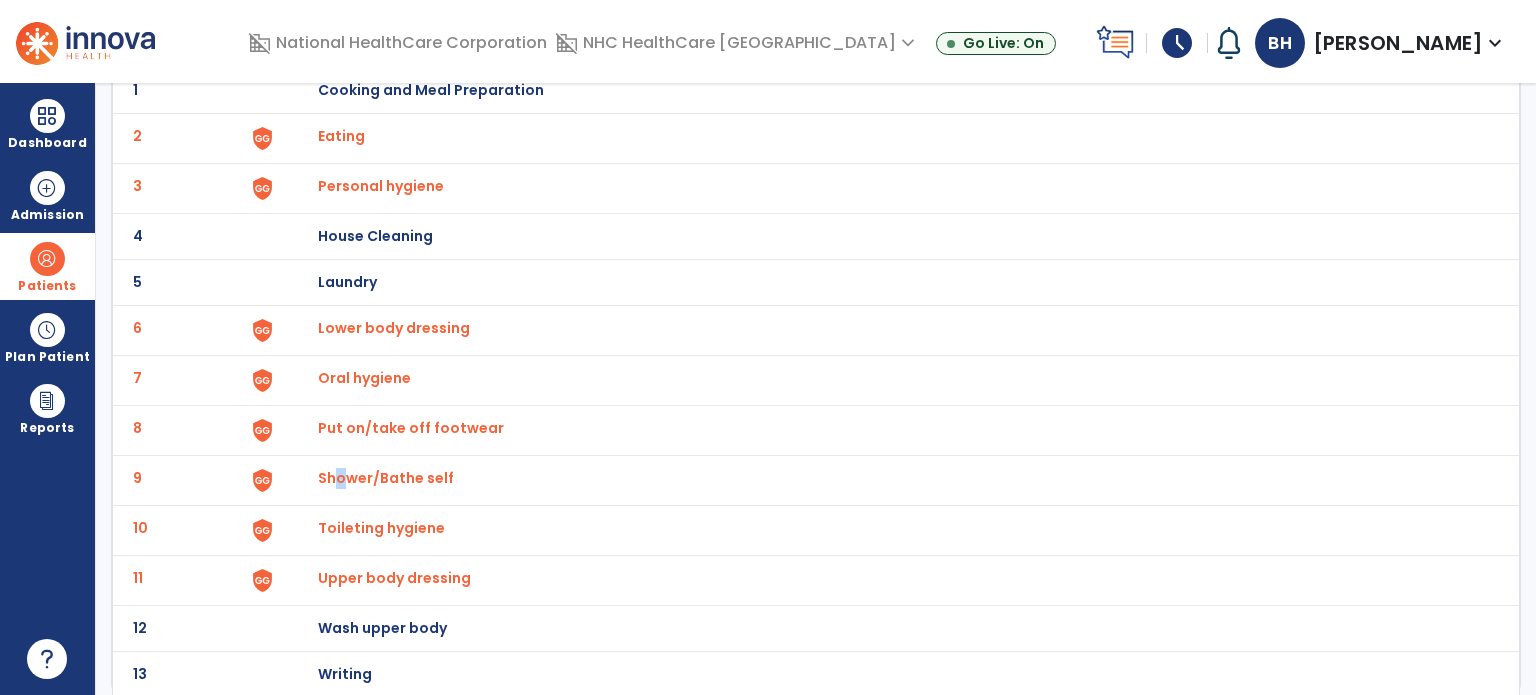 select on "**********" 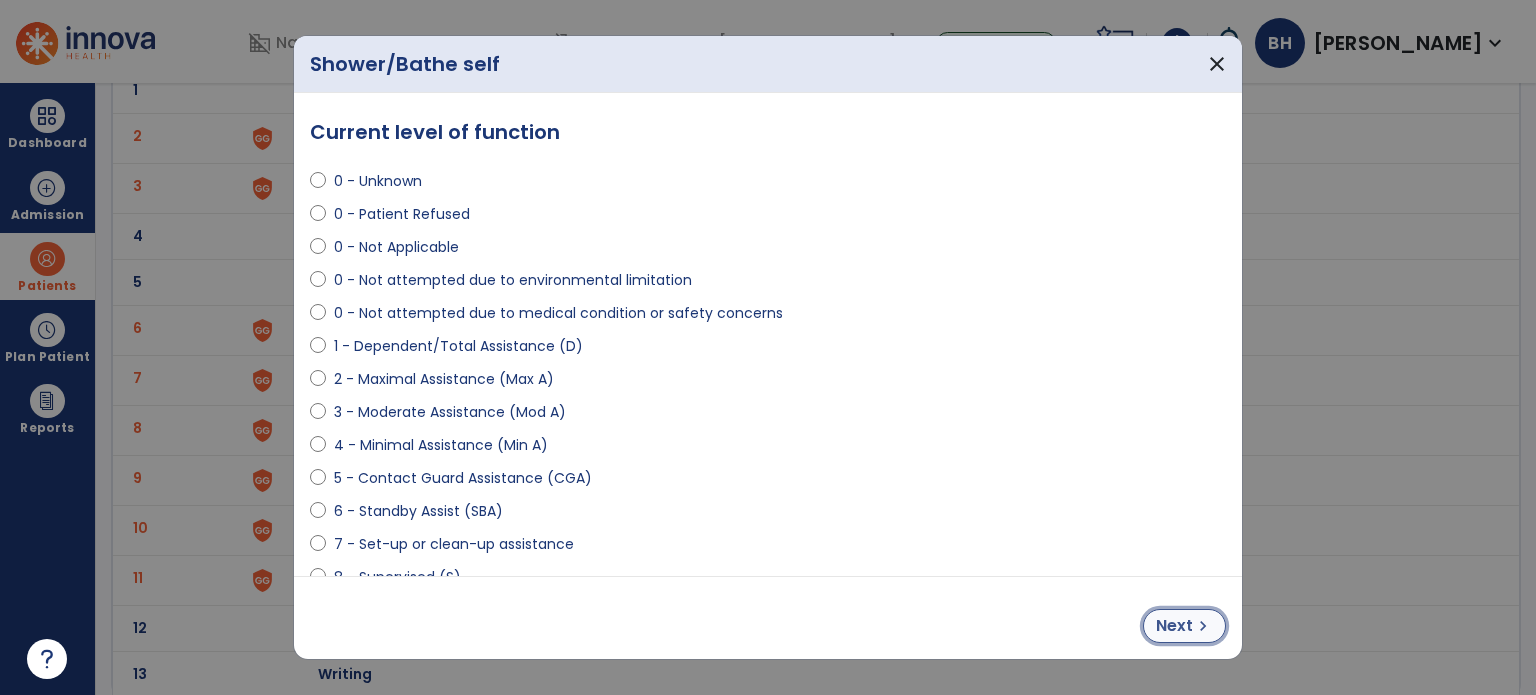 click on "Next" at bounding box center [1174, 626] 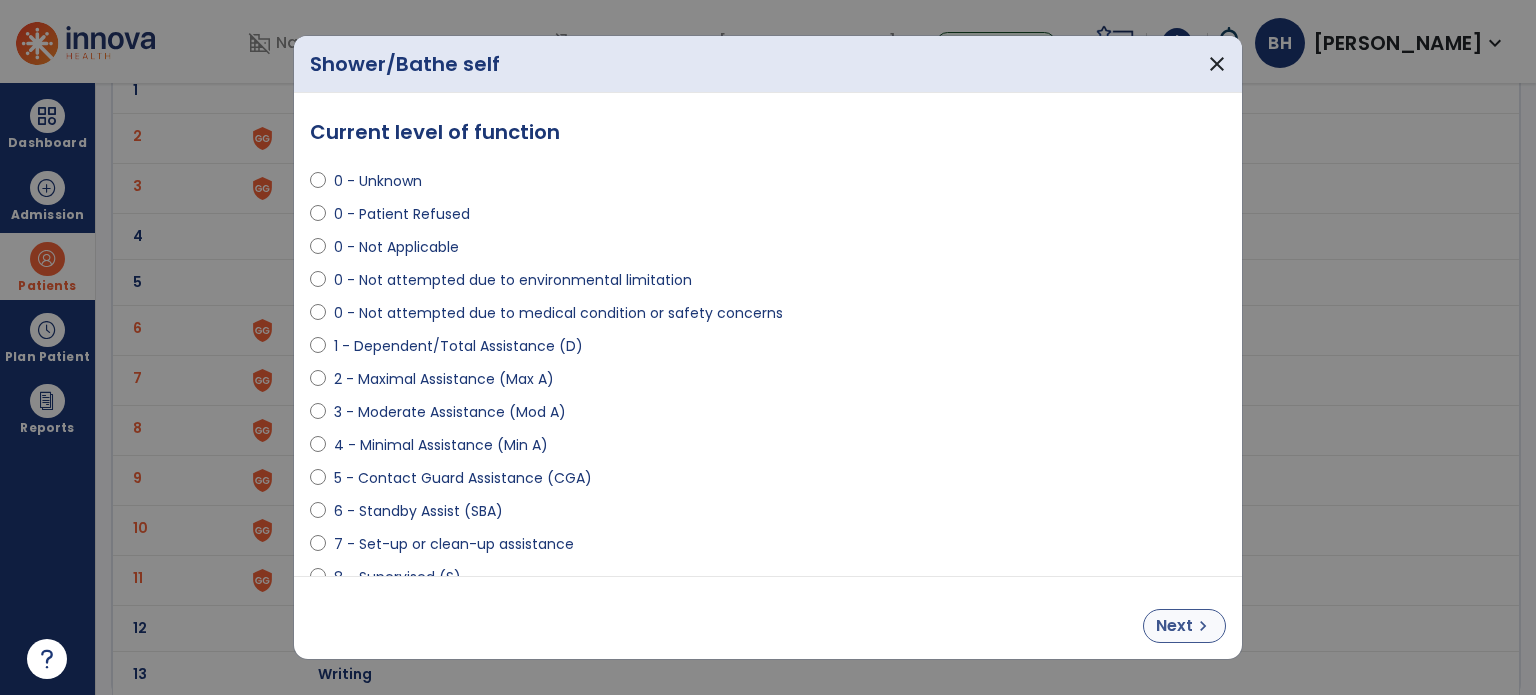 select on "**********" 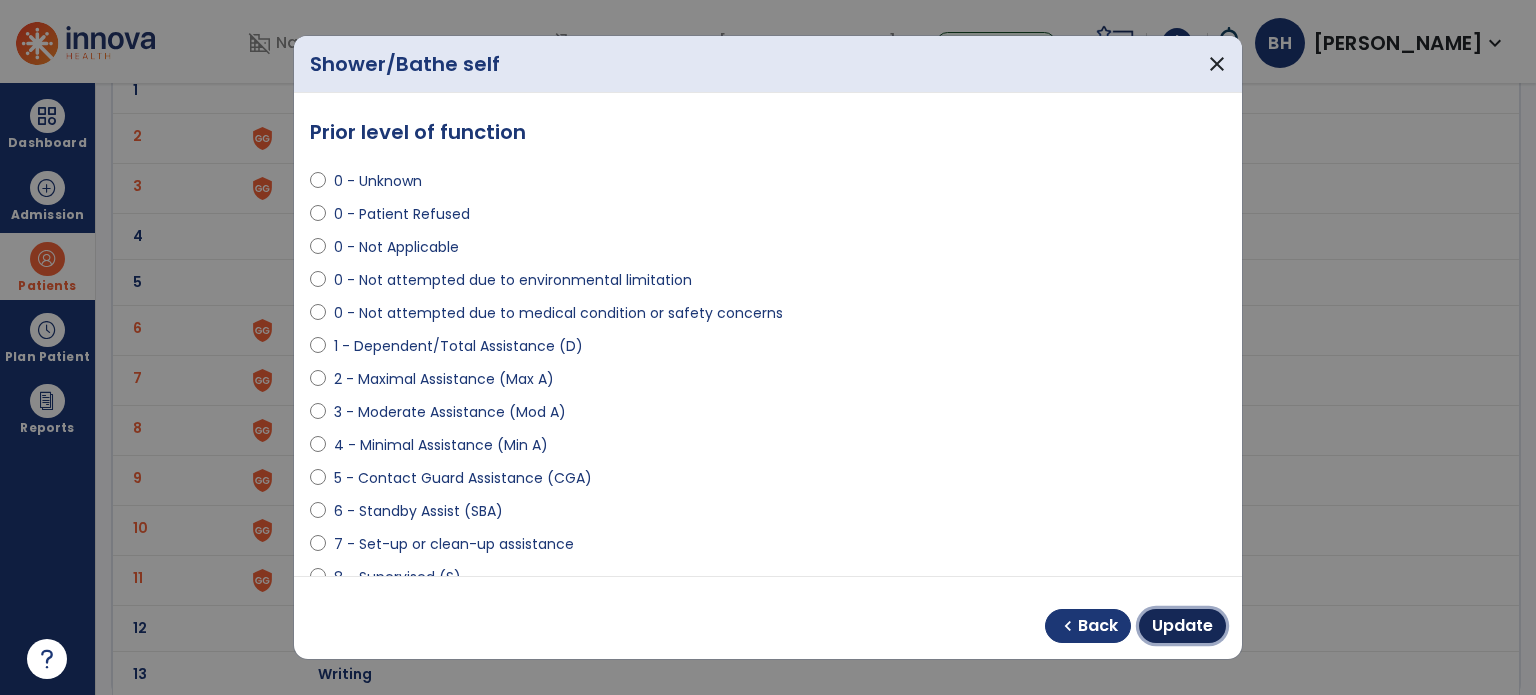 click on "Update" at bounding box center (1182, 626) 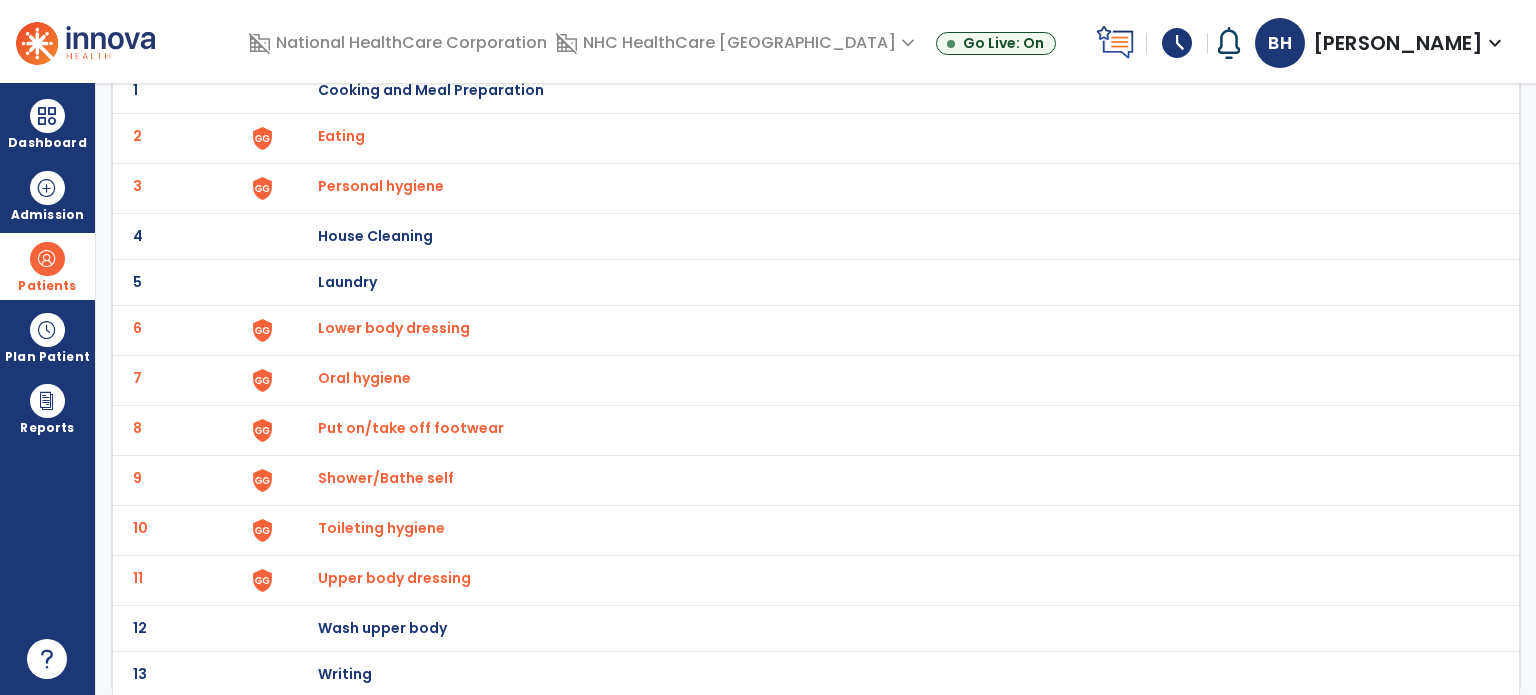 click on "4 House Cleaning" 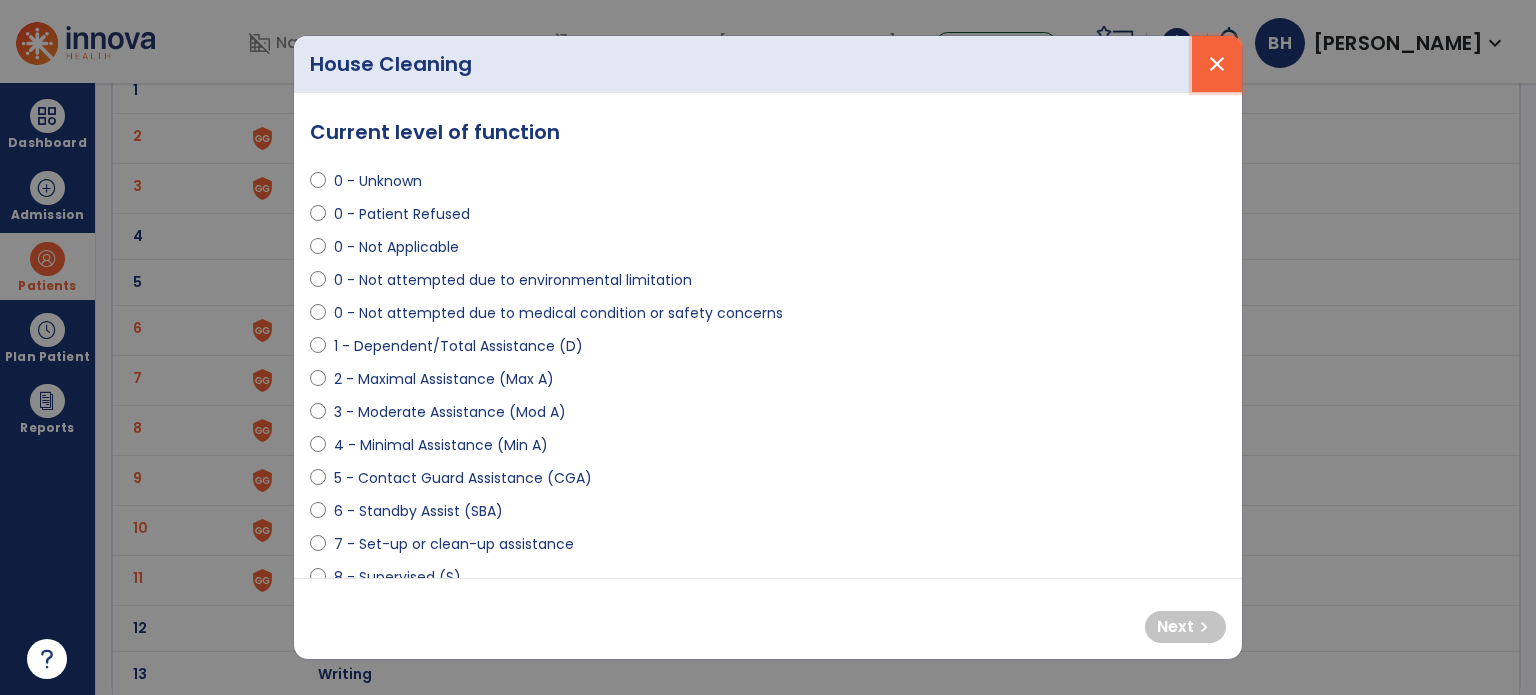 click on "close" at bounding box center (1217, 64) 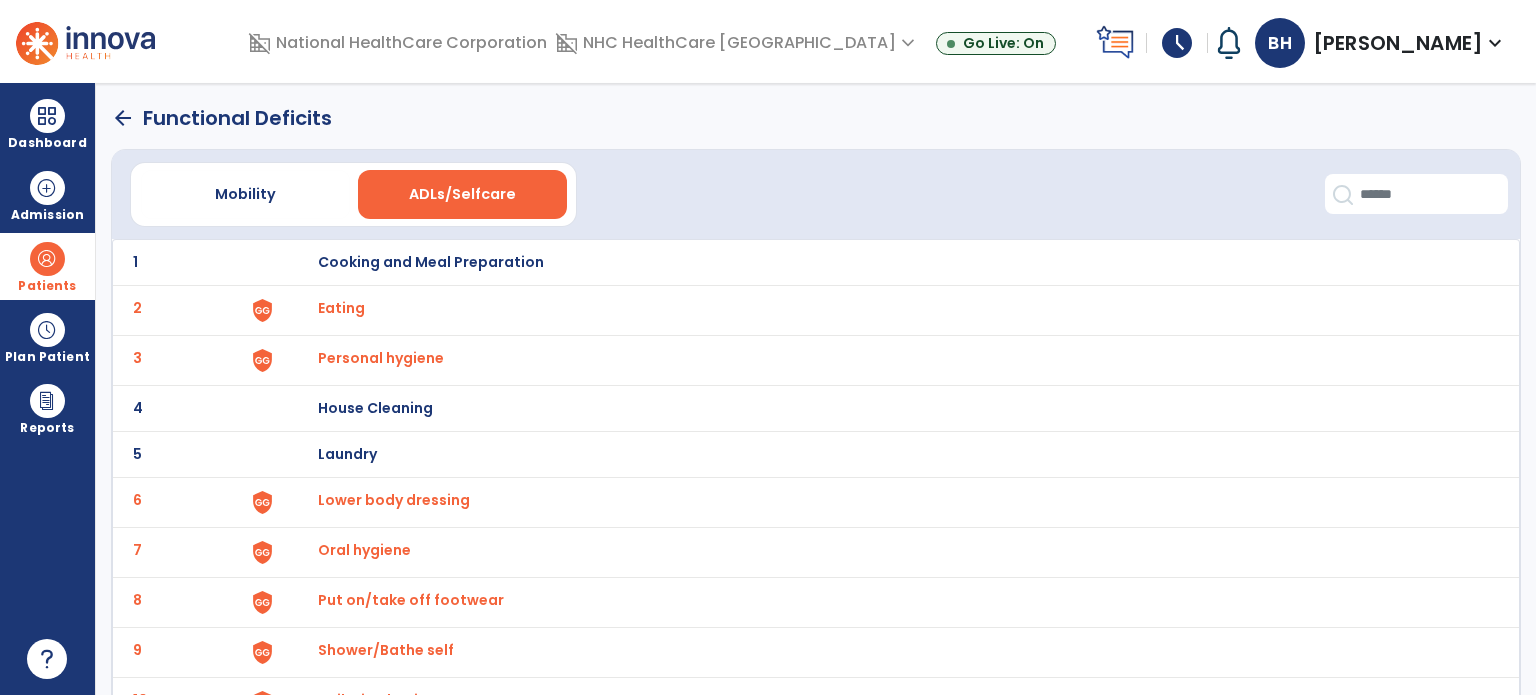 scroll, scrollTop: 0, scrollLeft: 0, axis: both 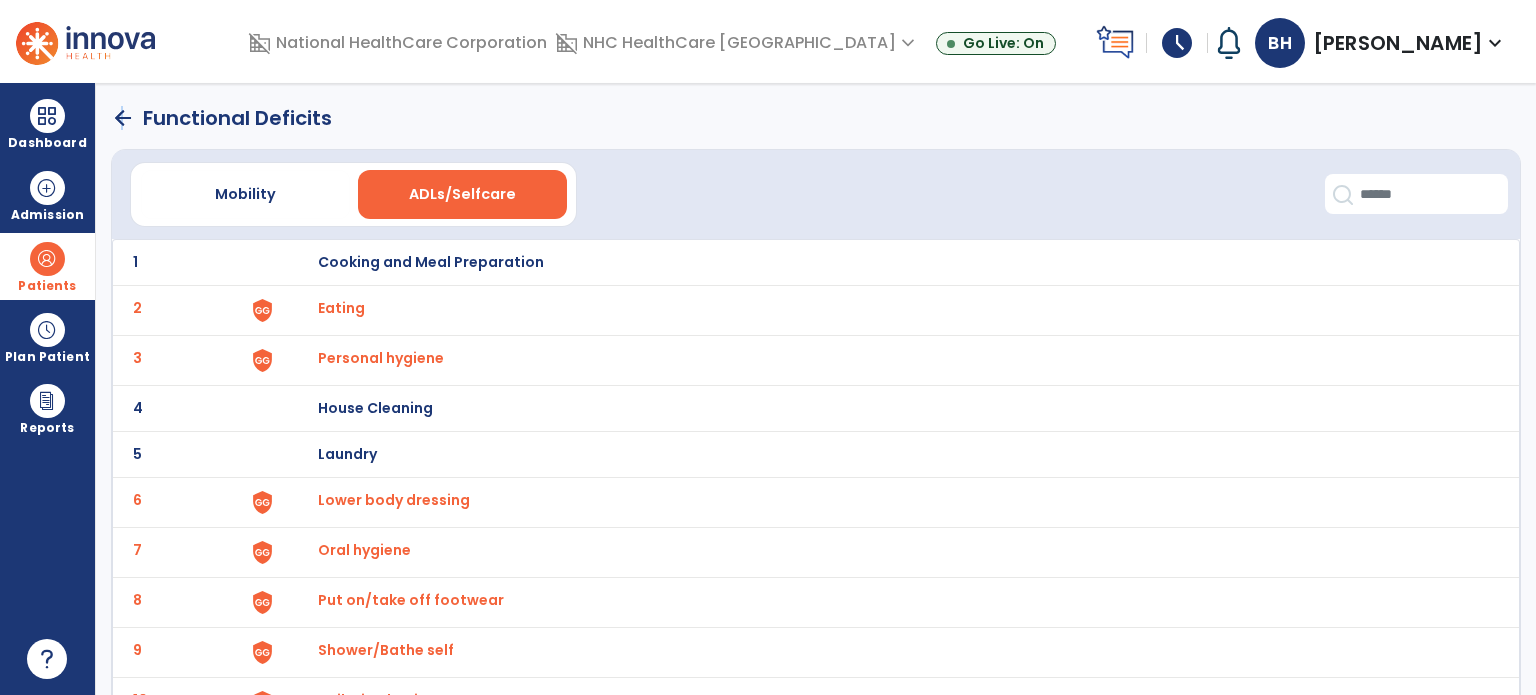 click on "arrow_back" 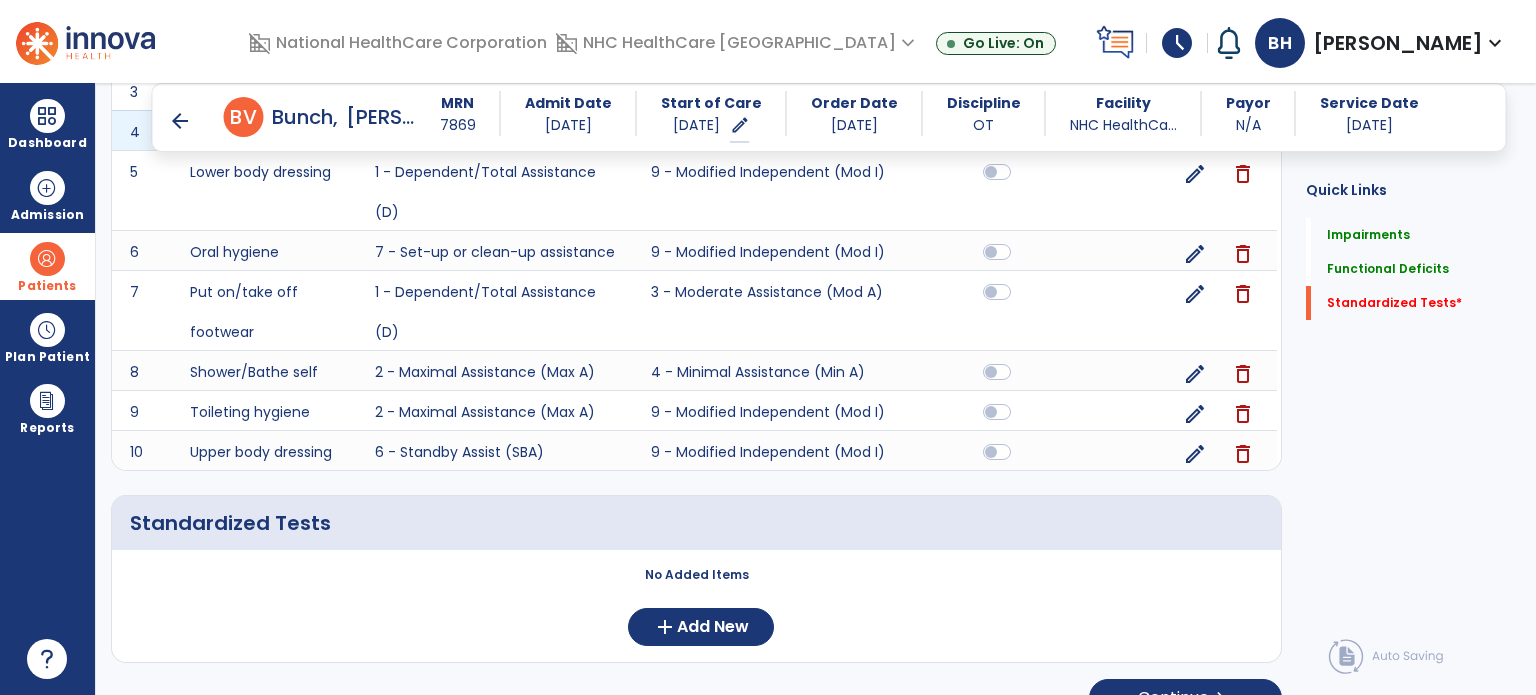 scroll, scrollTop: 2548, scrollLeft: 0, axis: vertical 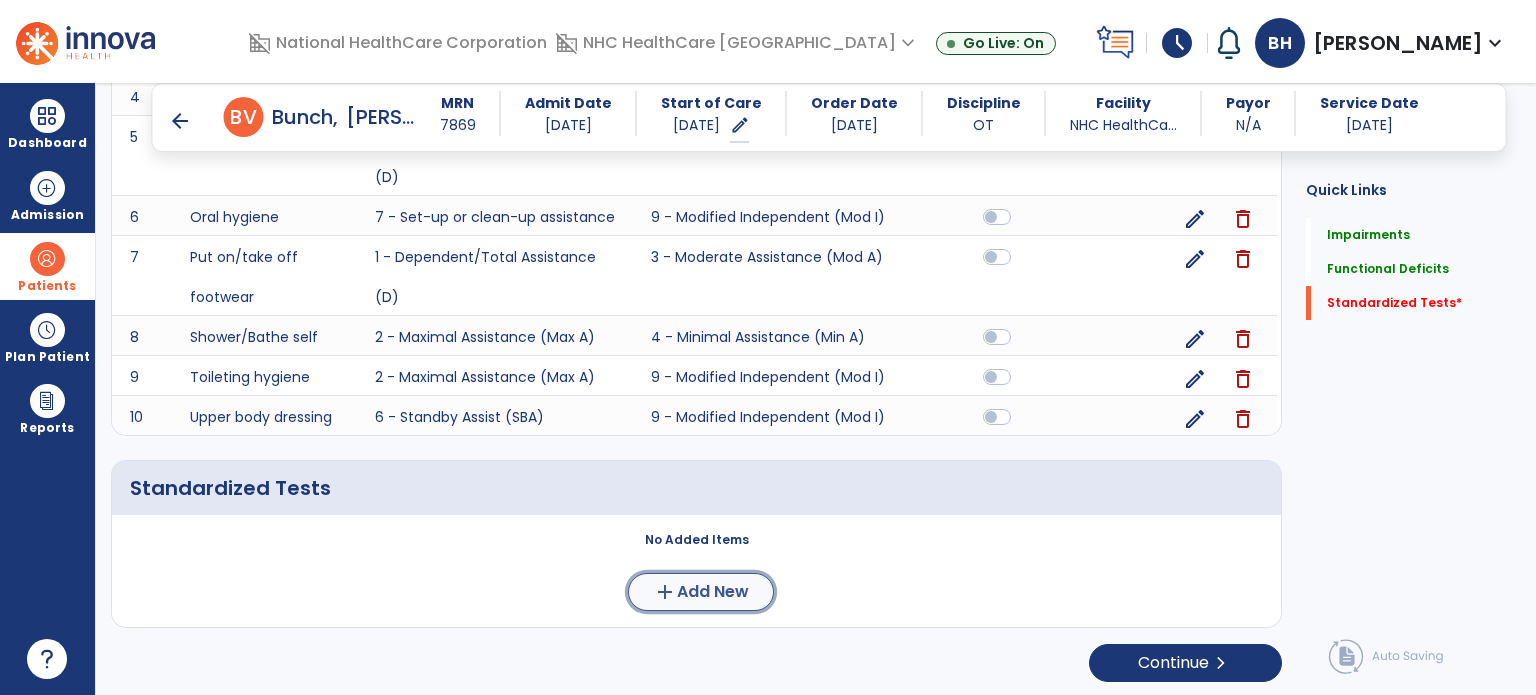 click on "Add New" 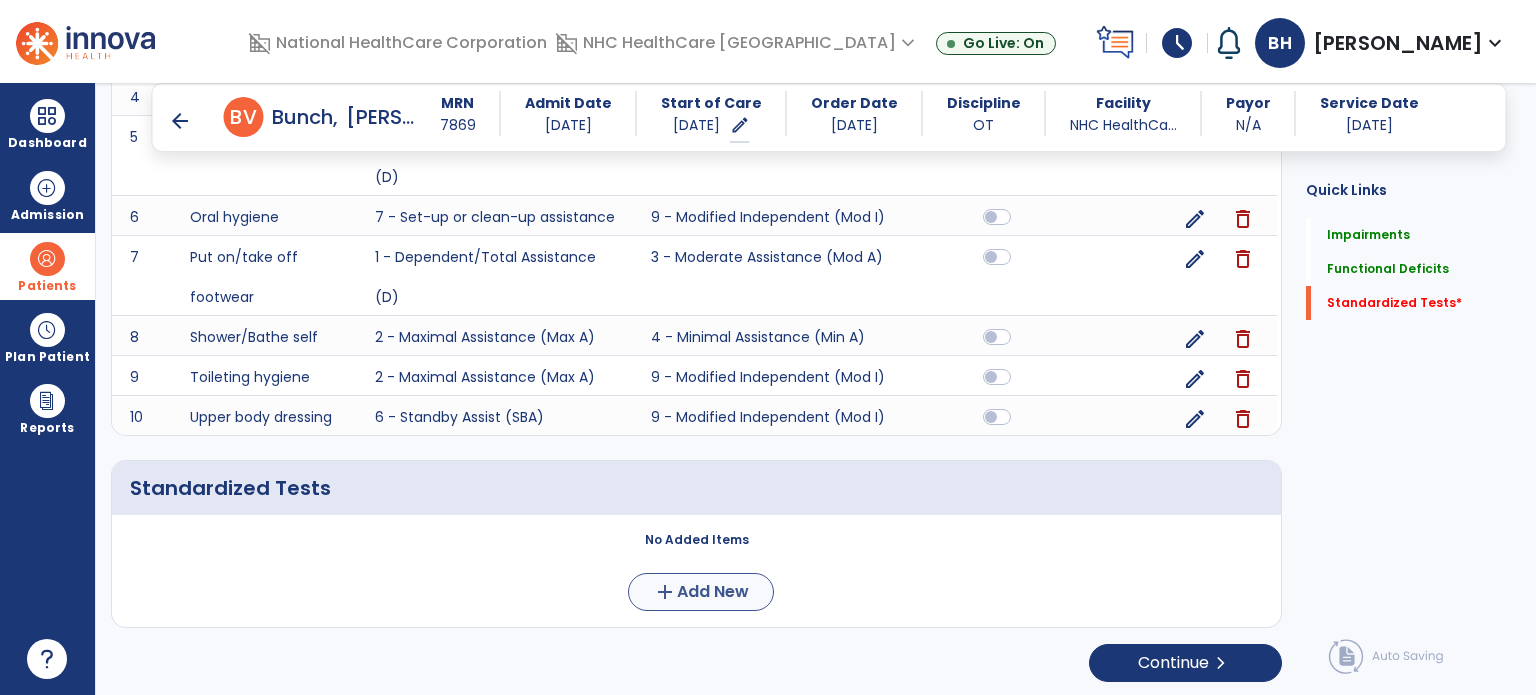 scroll, scrollTop: 0, scrollLeft: 0, axis: both 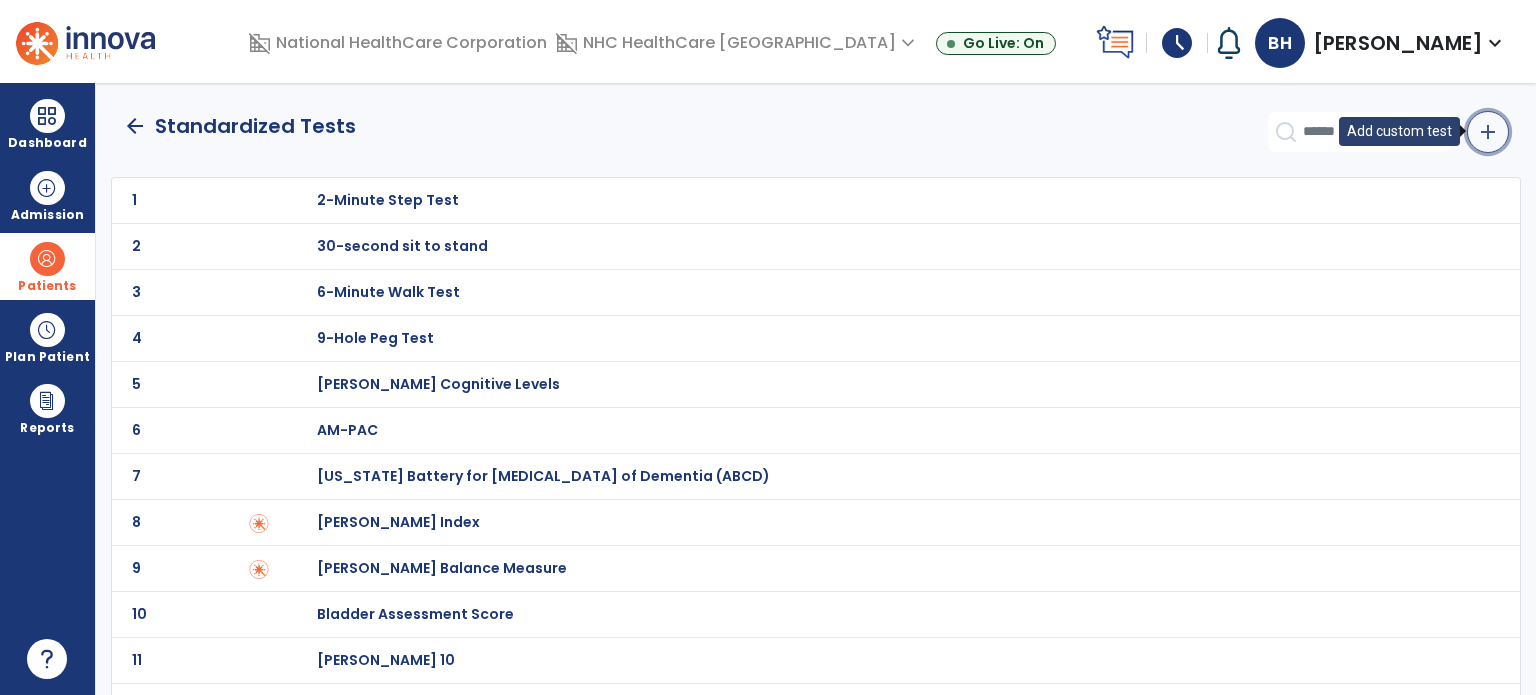 click on "add" 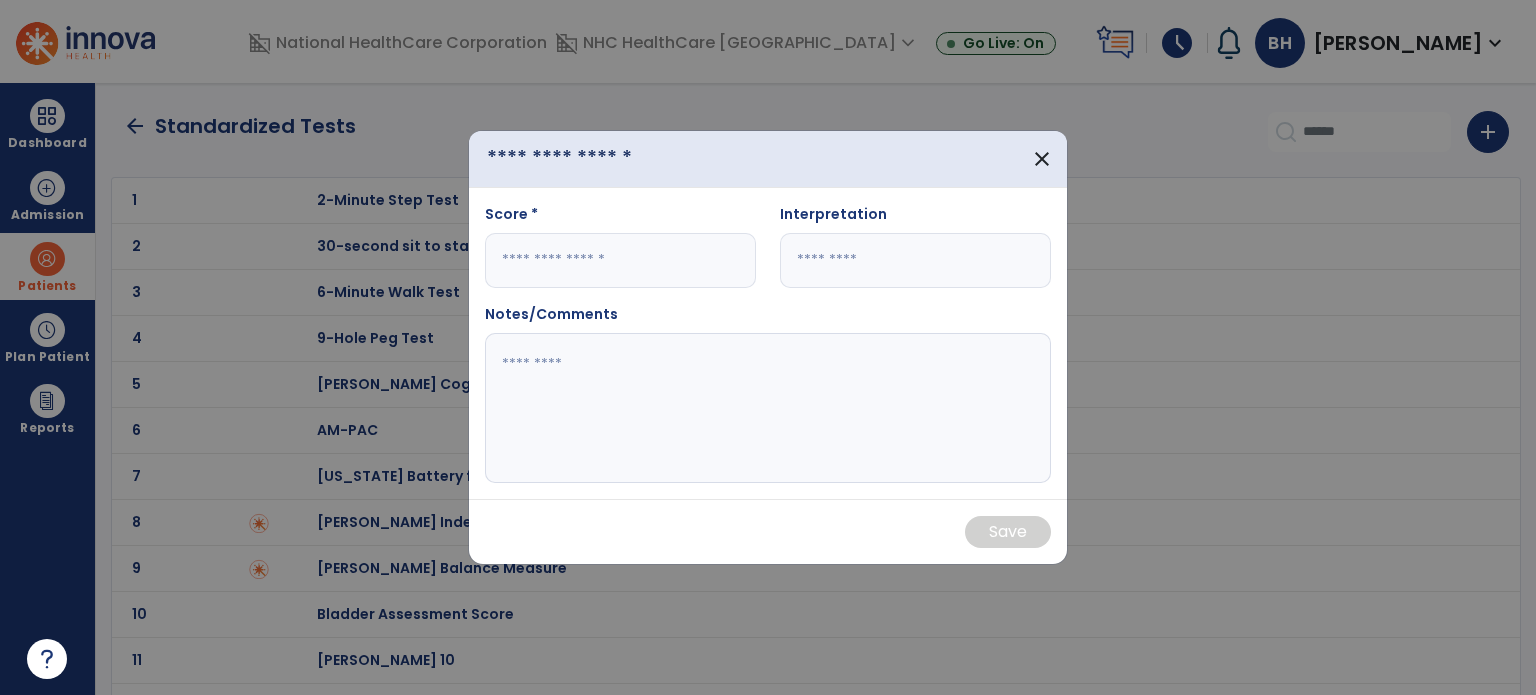 click at bounding box center (600, 159) 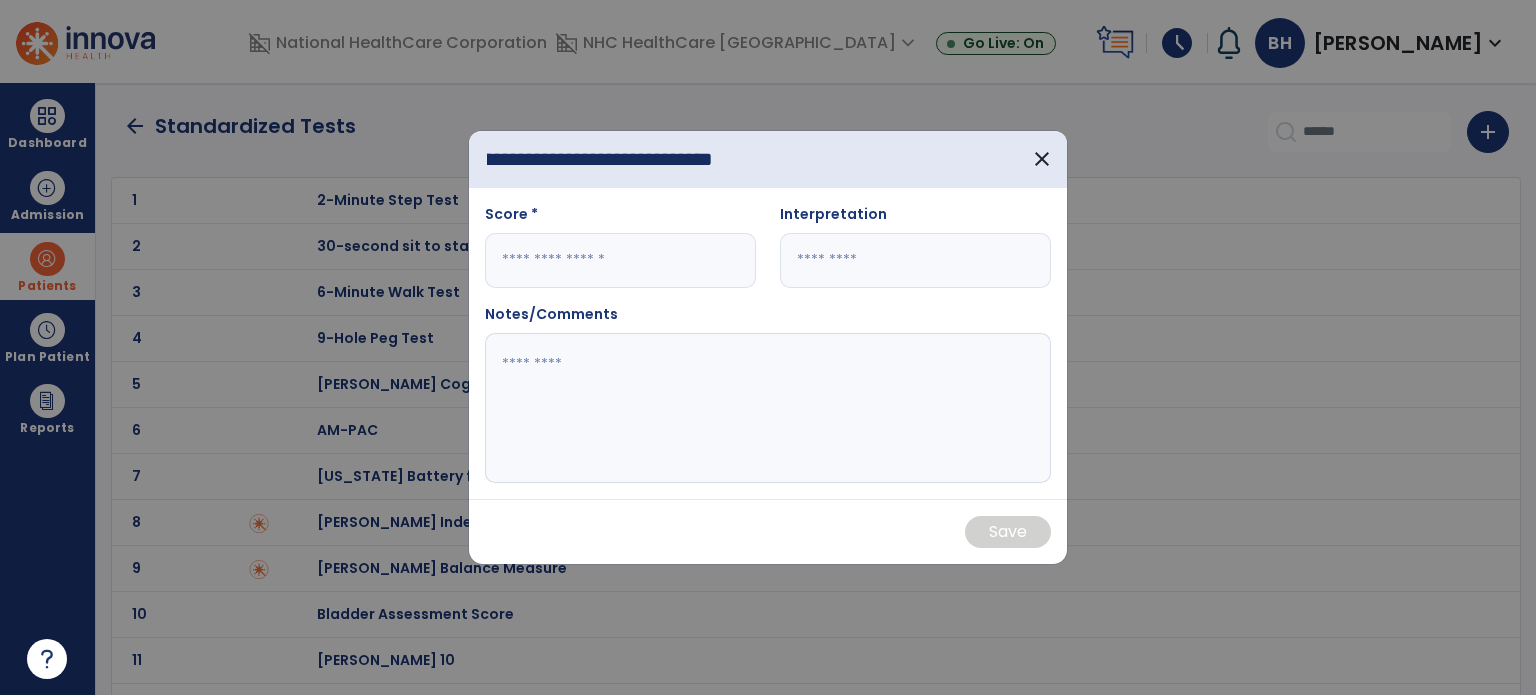 scroll, scrollTop: 0, scrollLeft: 127, axis: horizontal 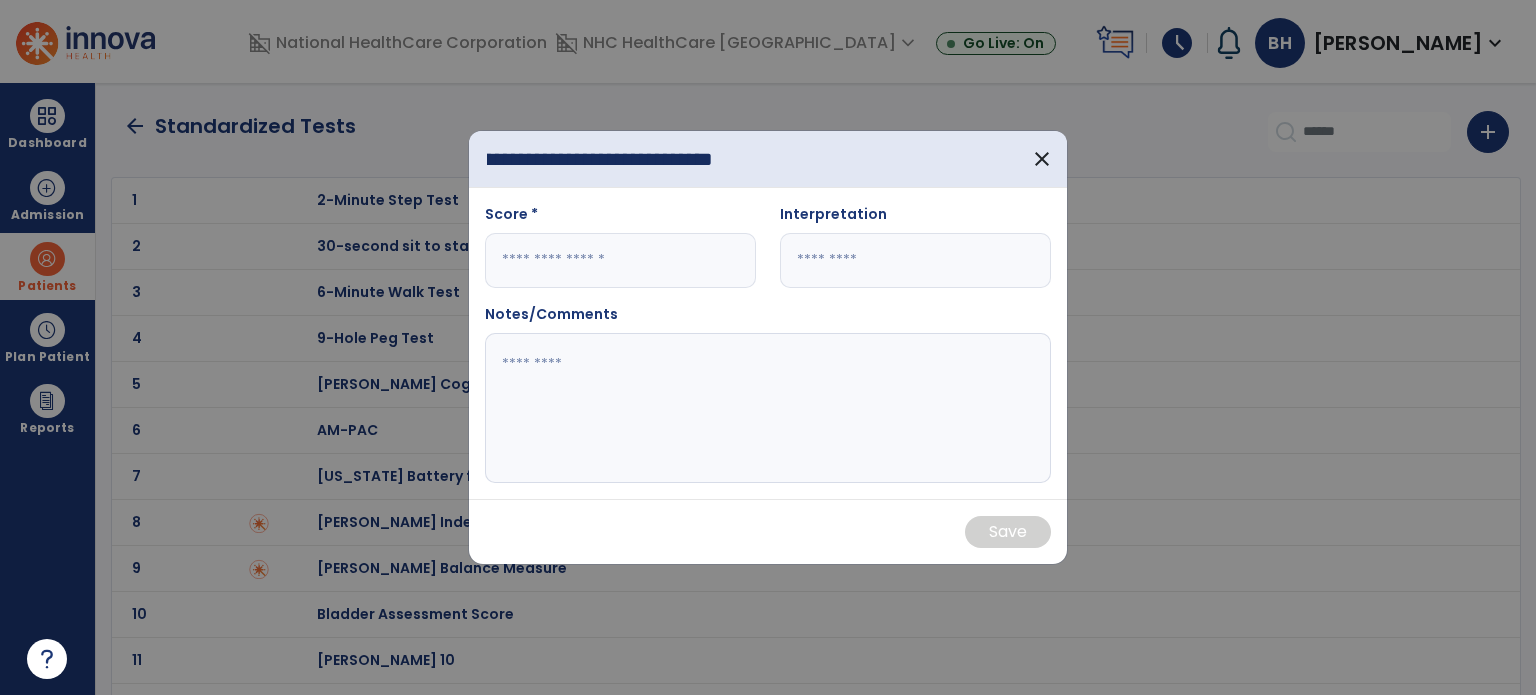 type on "**********" 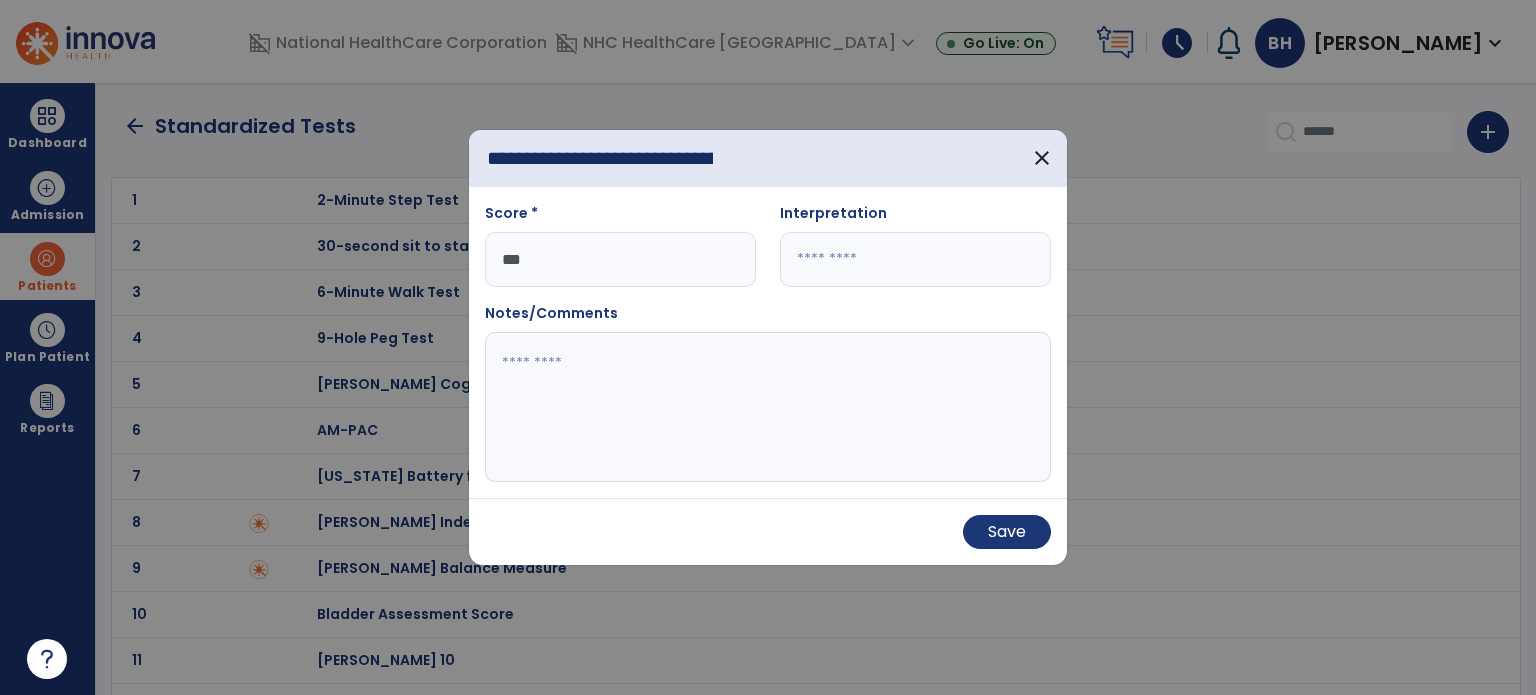type on "***" 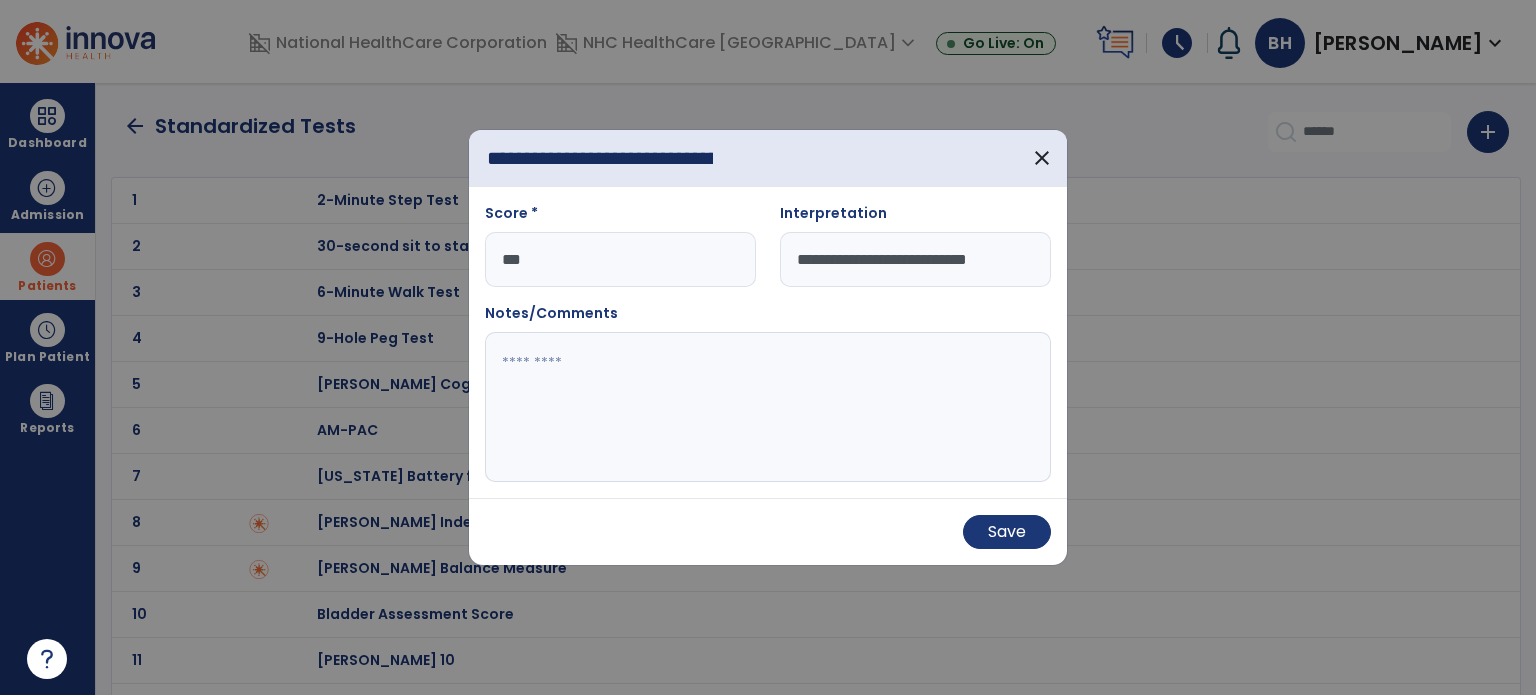click on "**********" at bounding box center (915, 259) 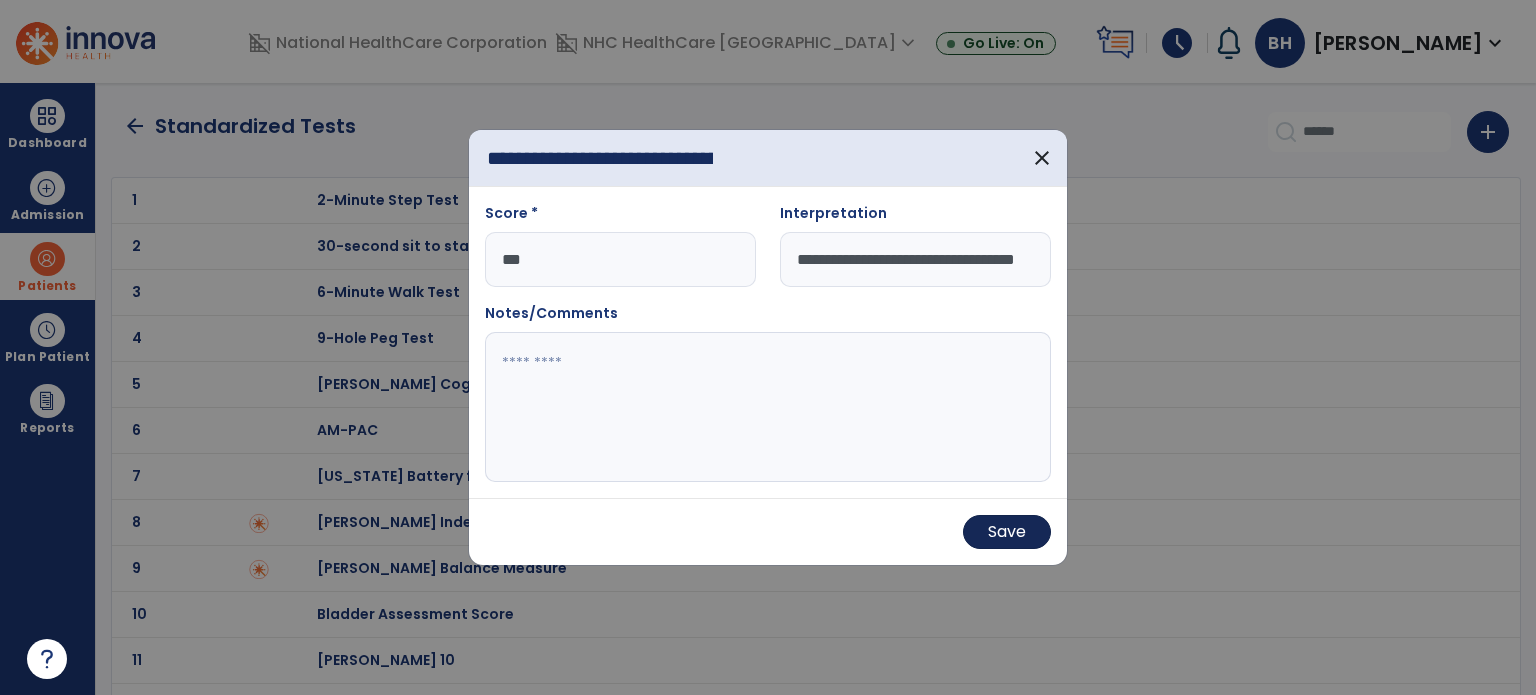 type on "**********" 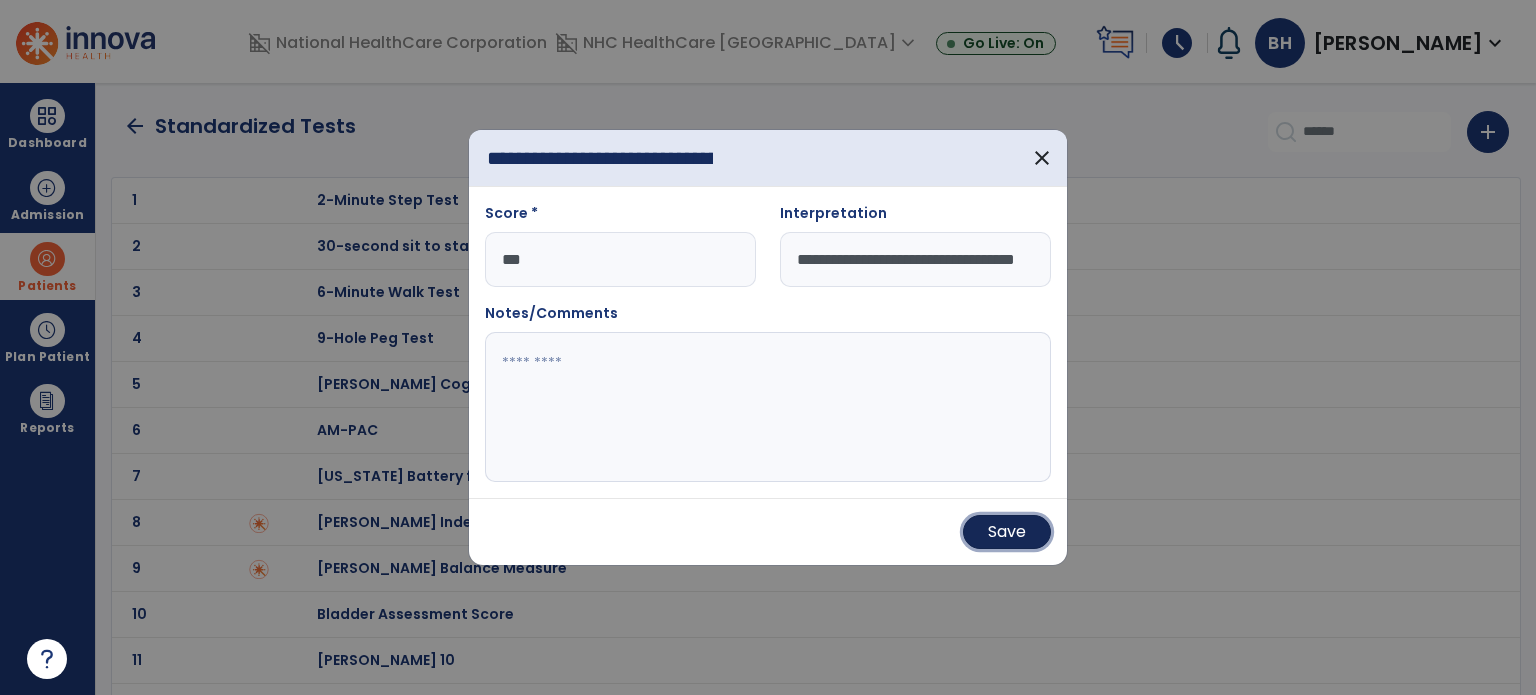 click on "Save" at bounding box center [1007, 532] 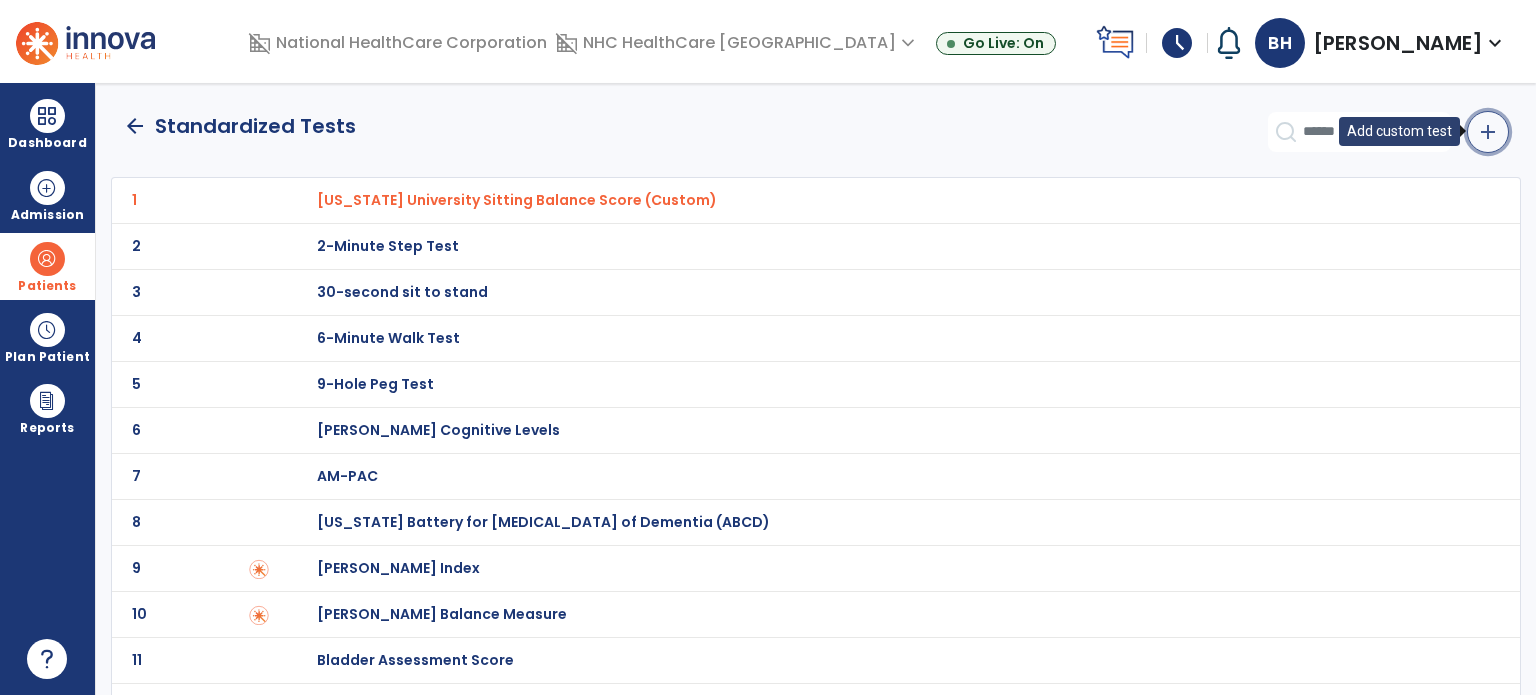 click on "add" 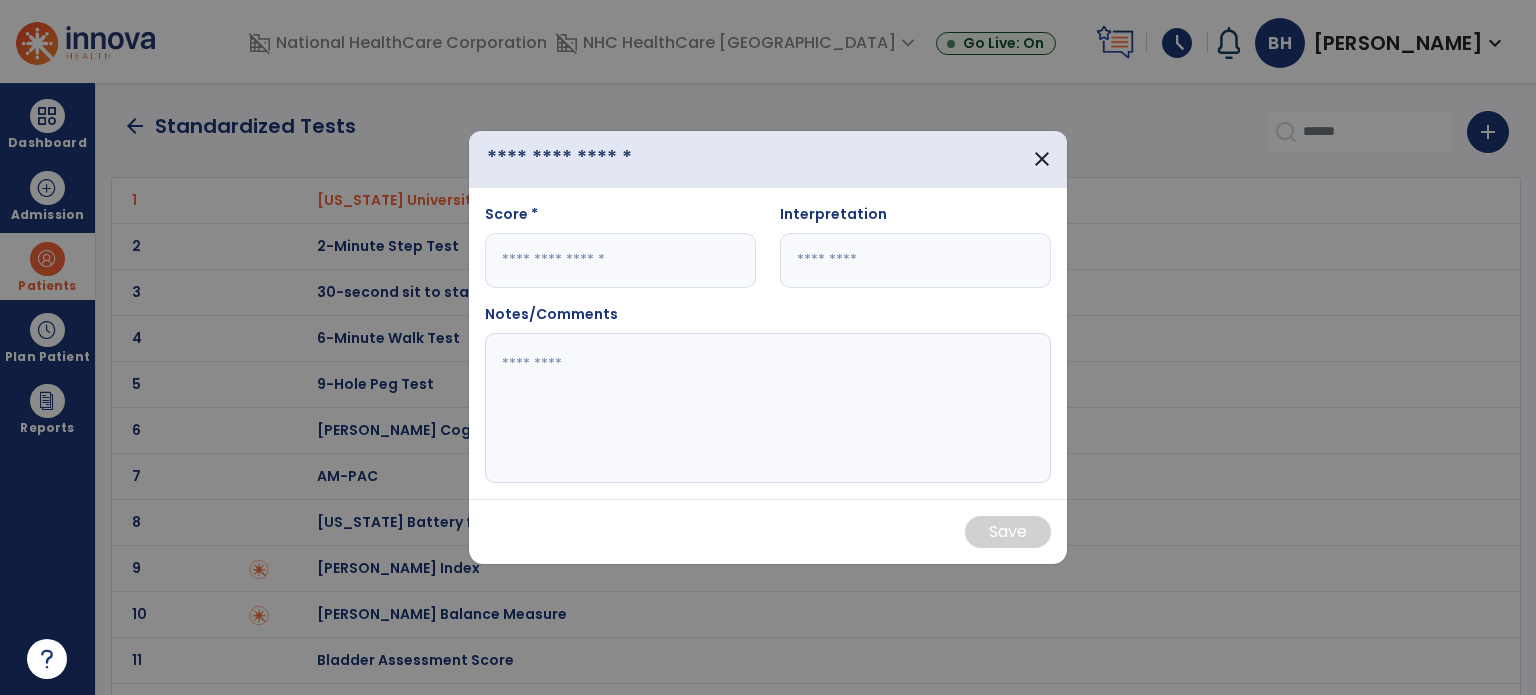 click at bounding box center [600, 159] 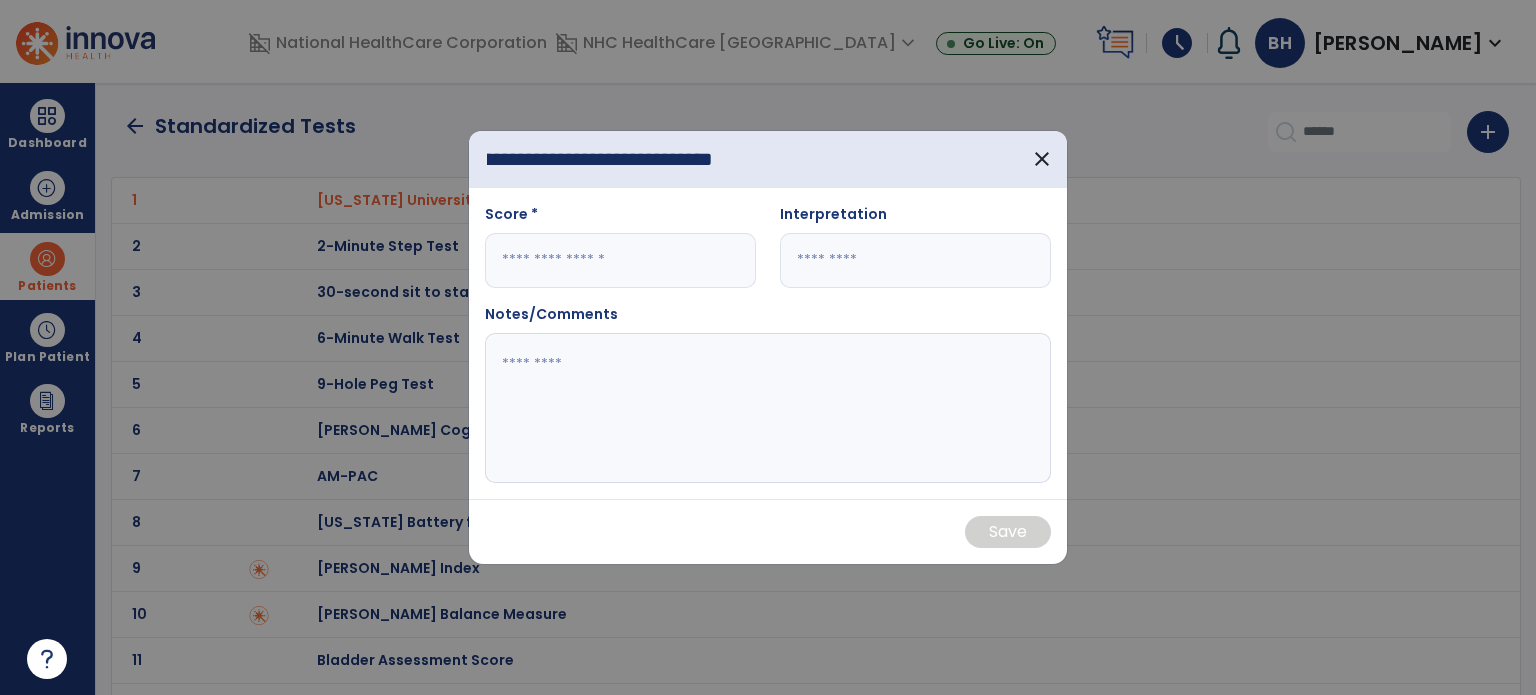 scroll, scrollTop: 0, scrollLeft: 148, axis: horizontal 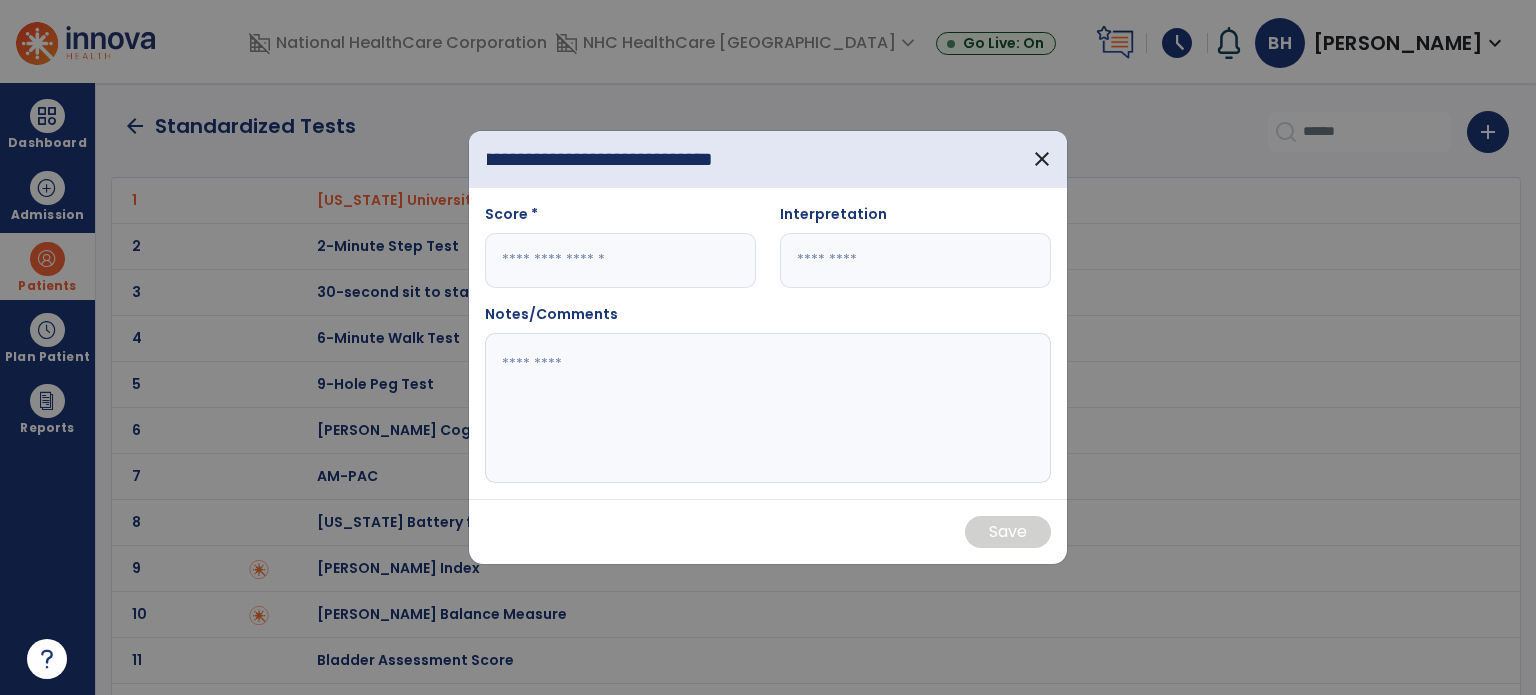 type on "**********" 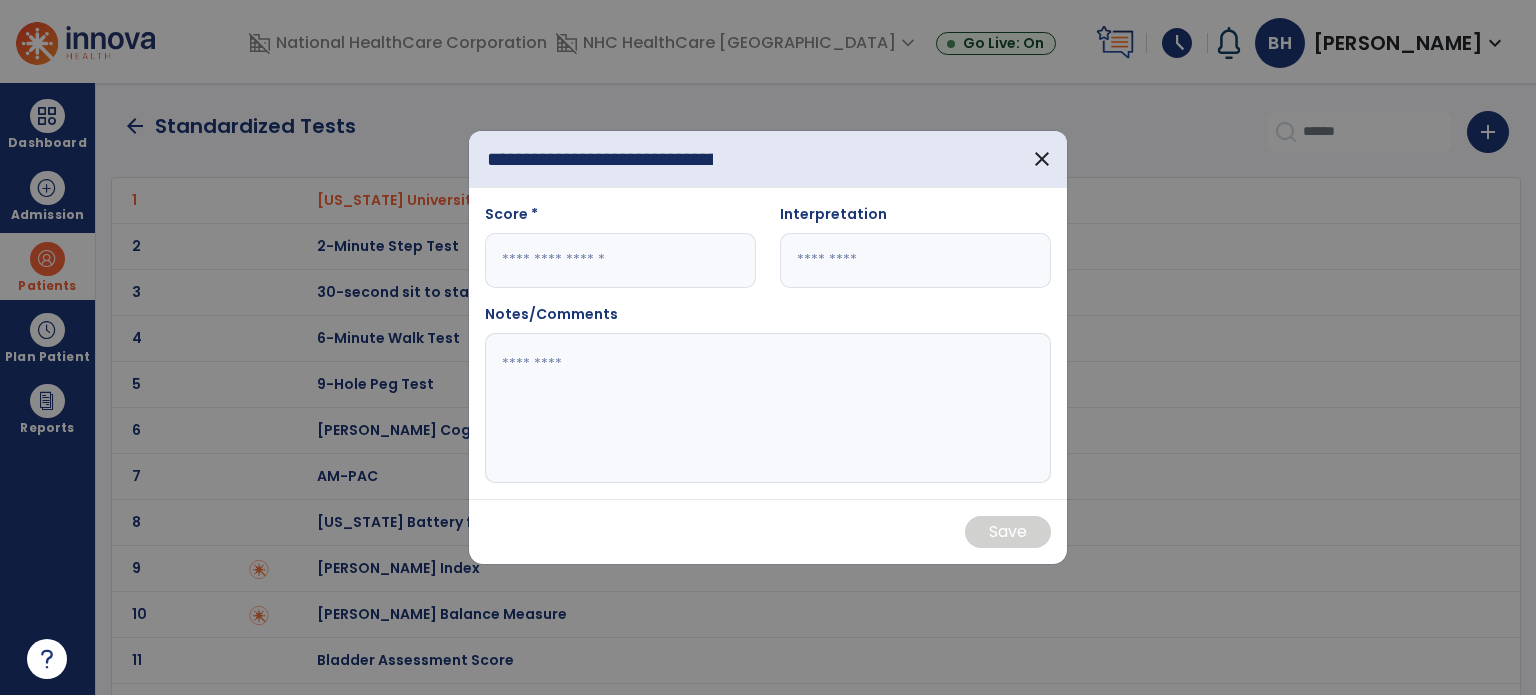 click at bounding box center [620, 260] 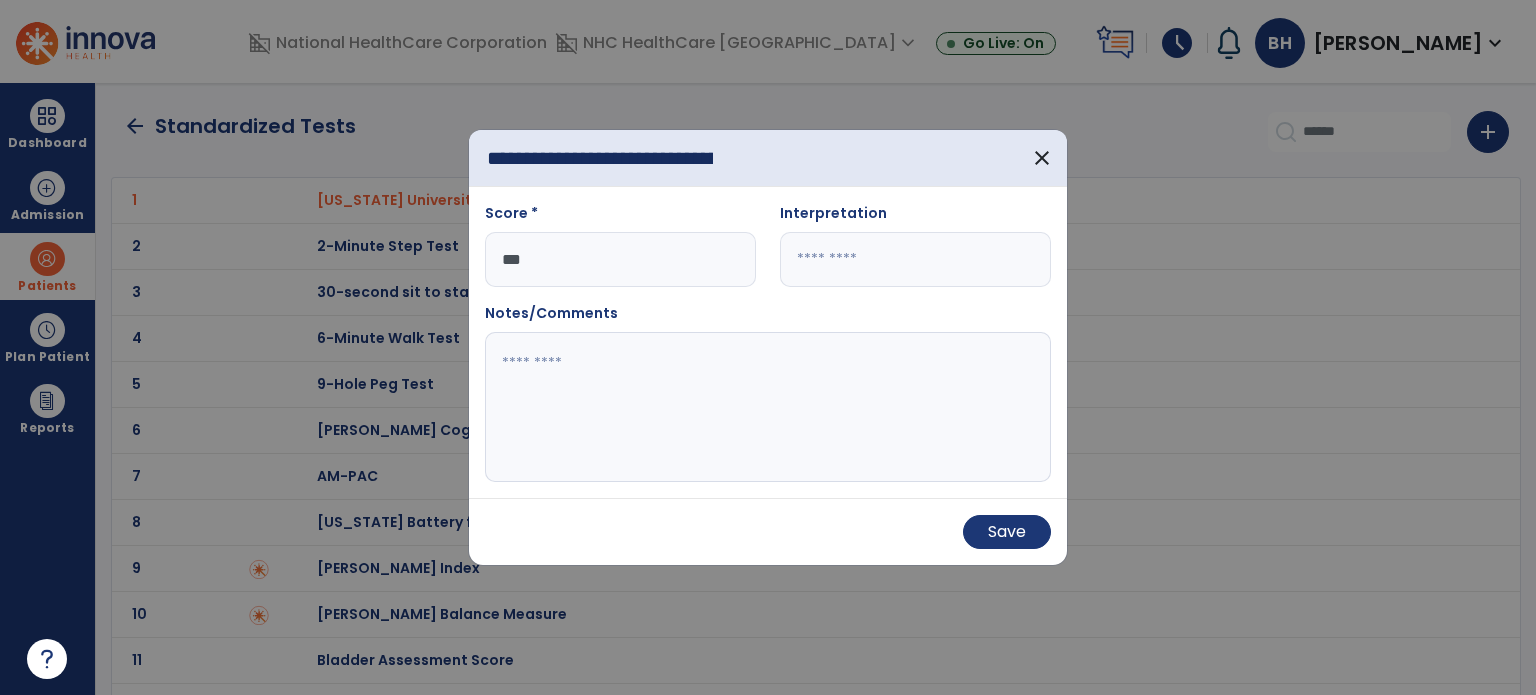 type on "***" 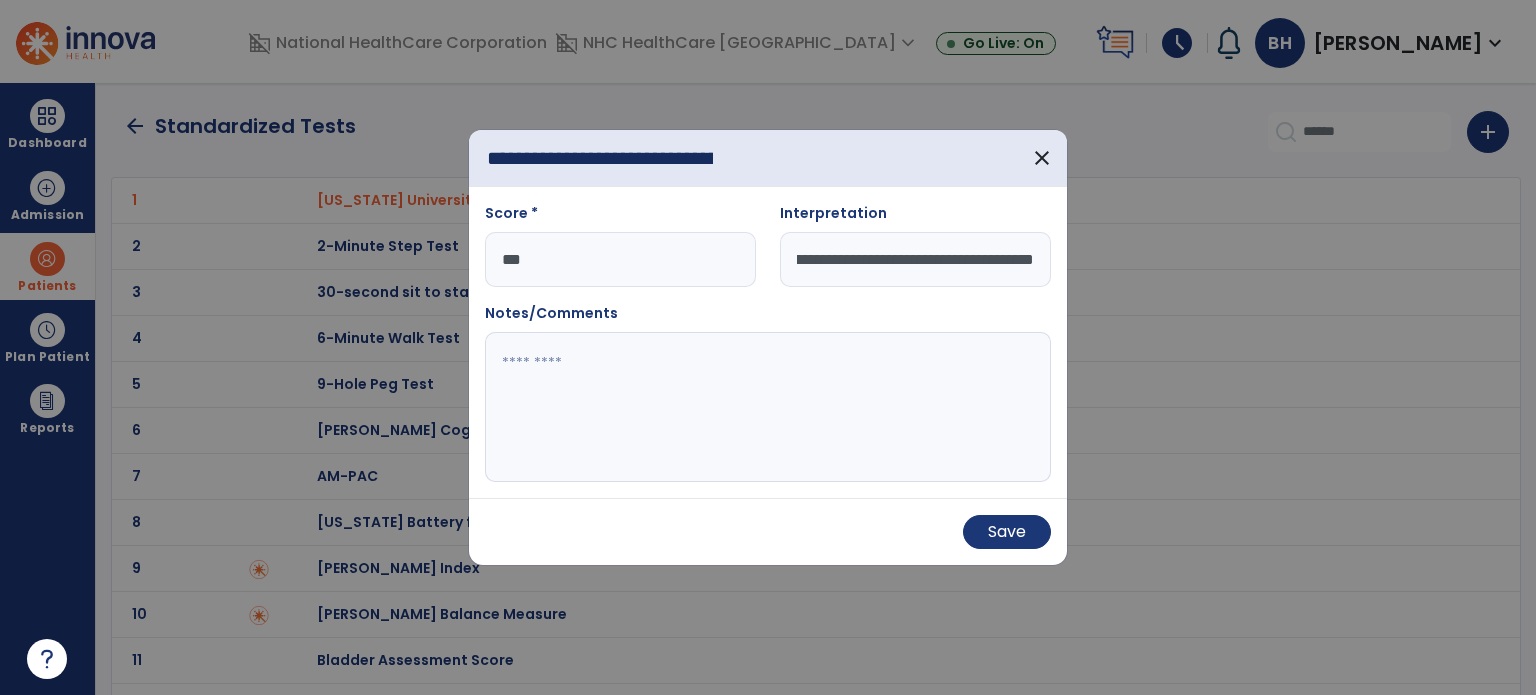 scroll, scrollTop: 0, scrollLeft: 207, axis: horizontal 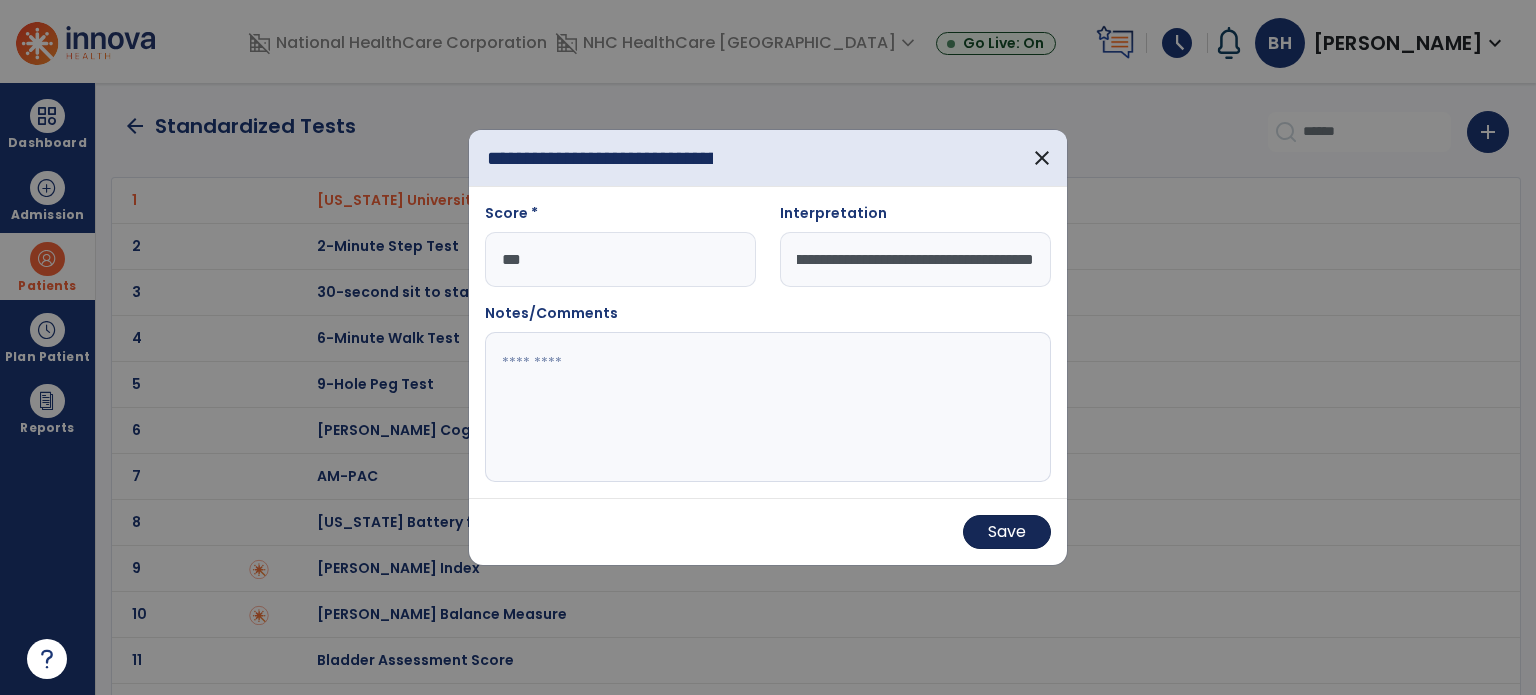 type on "**********" 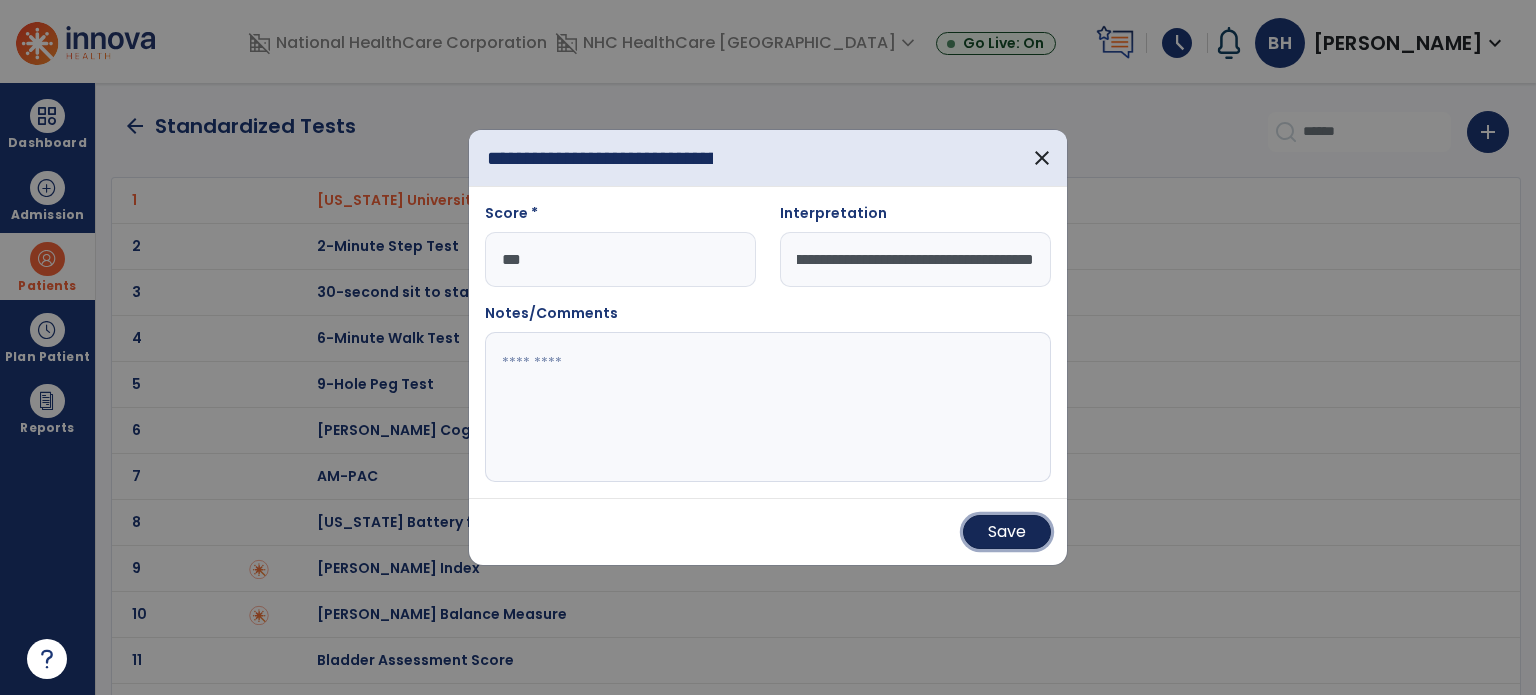 click on "Save" at bounding box center (1007, 532) 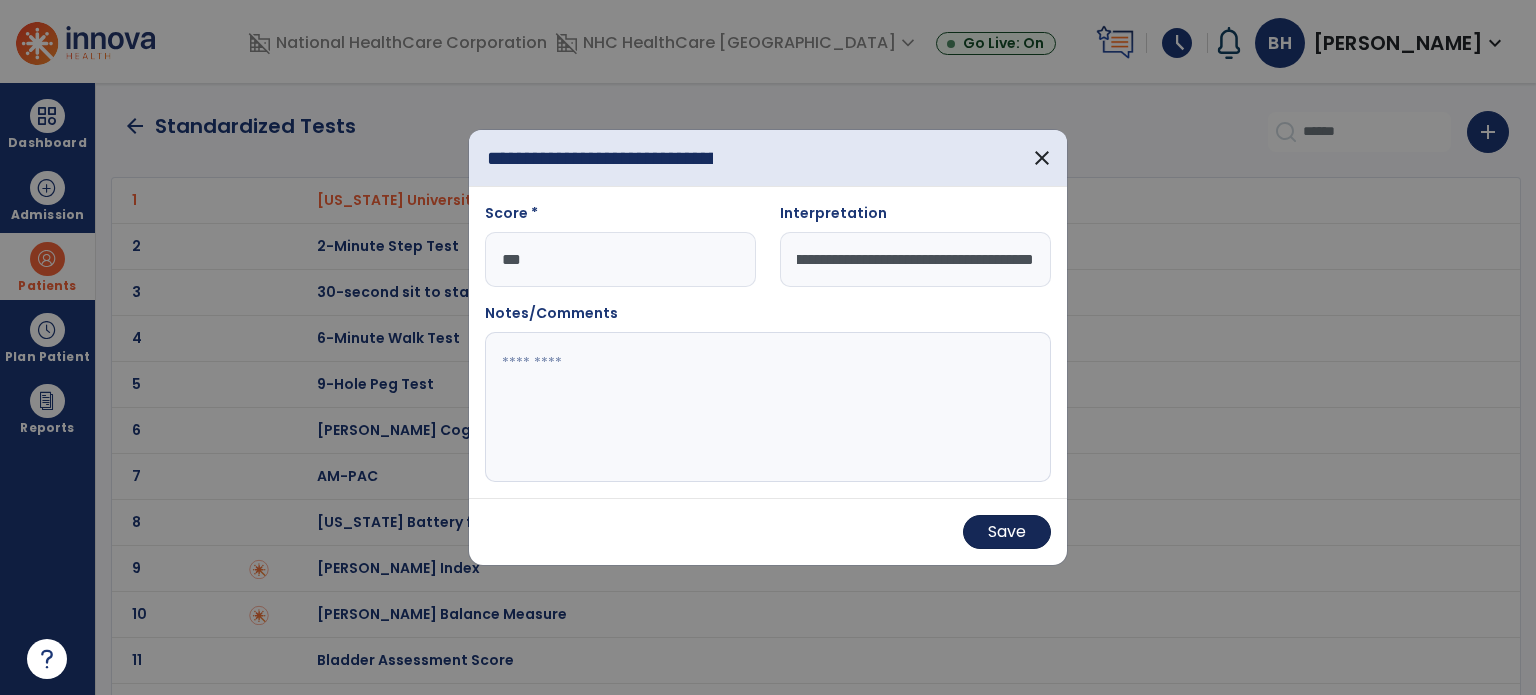 scroll, scrollTop: 0, scrollLeft: 0, axis: both 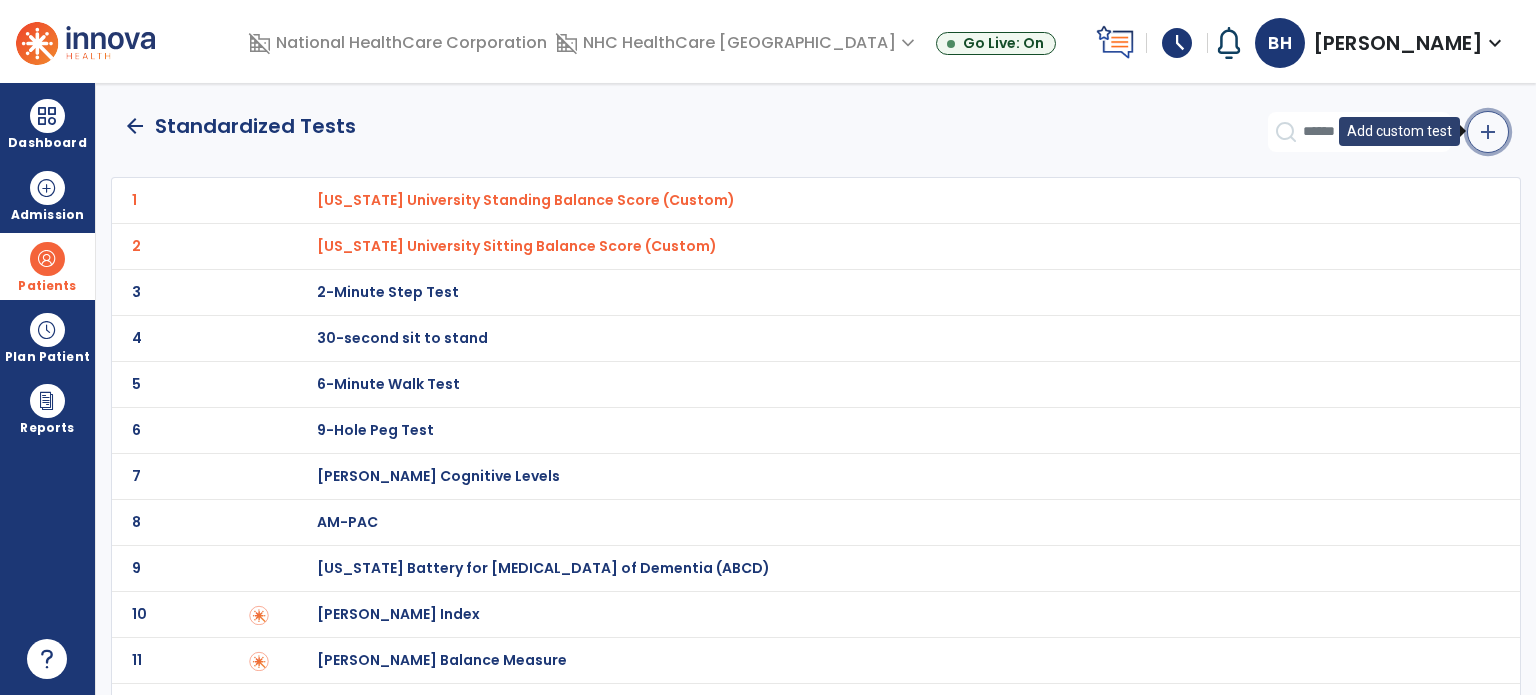 click on "add" 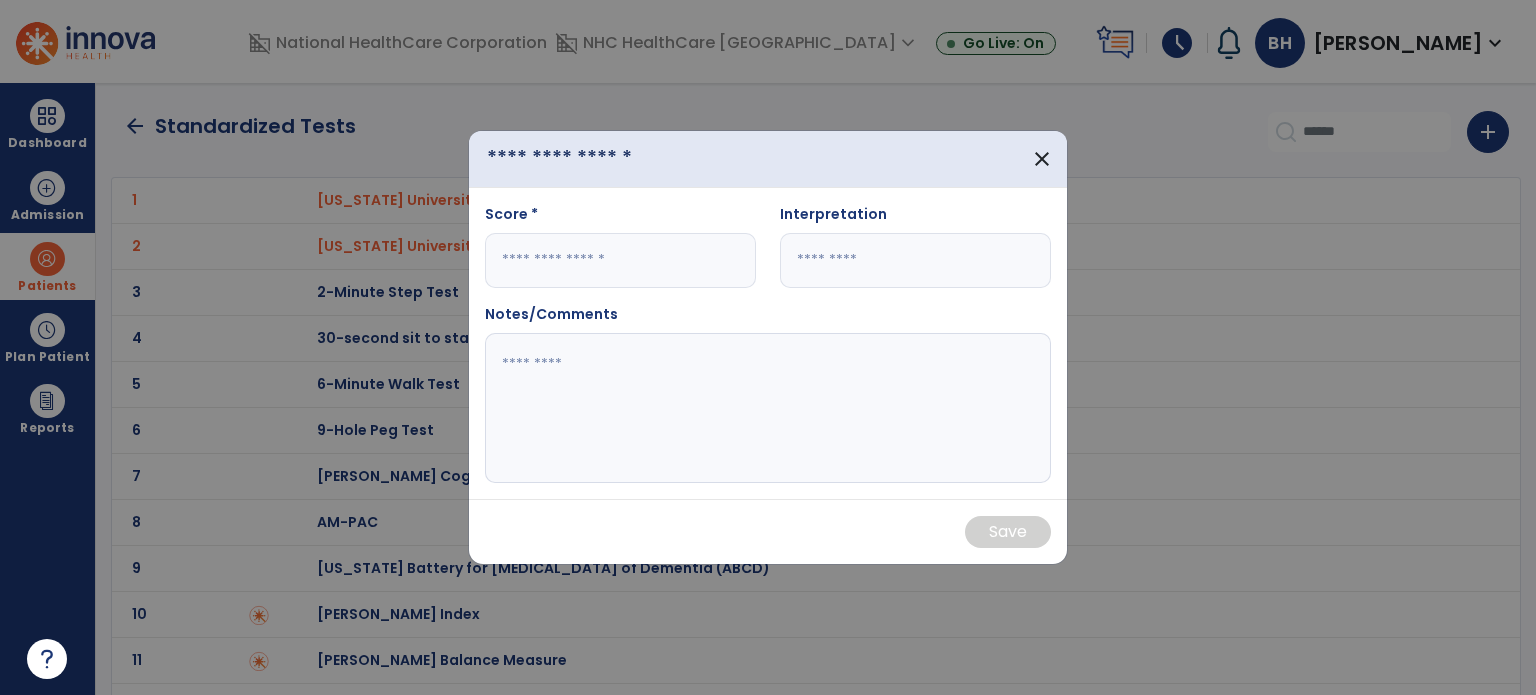 click at bounding box center [600, 159] 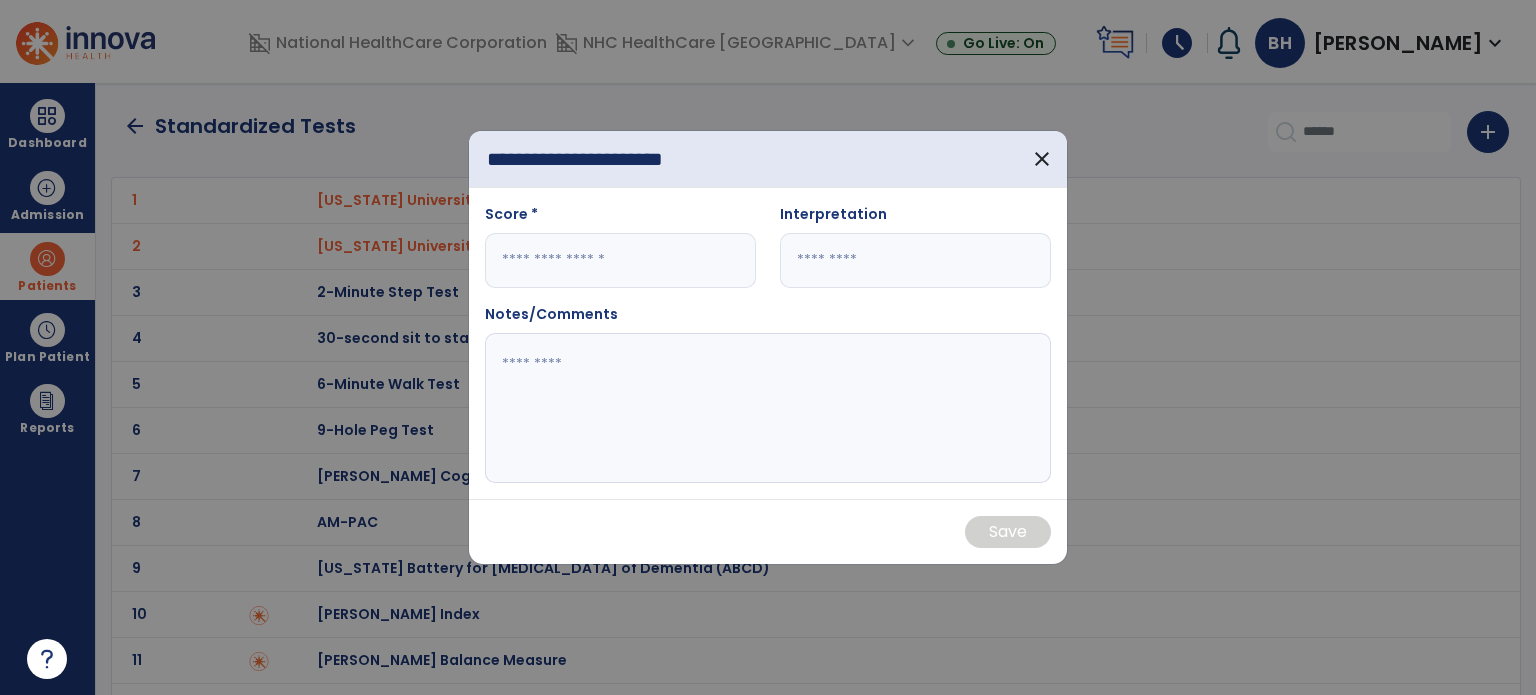 type on "**********" 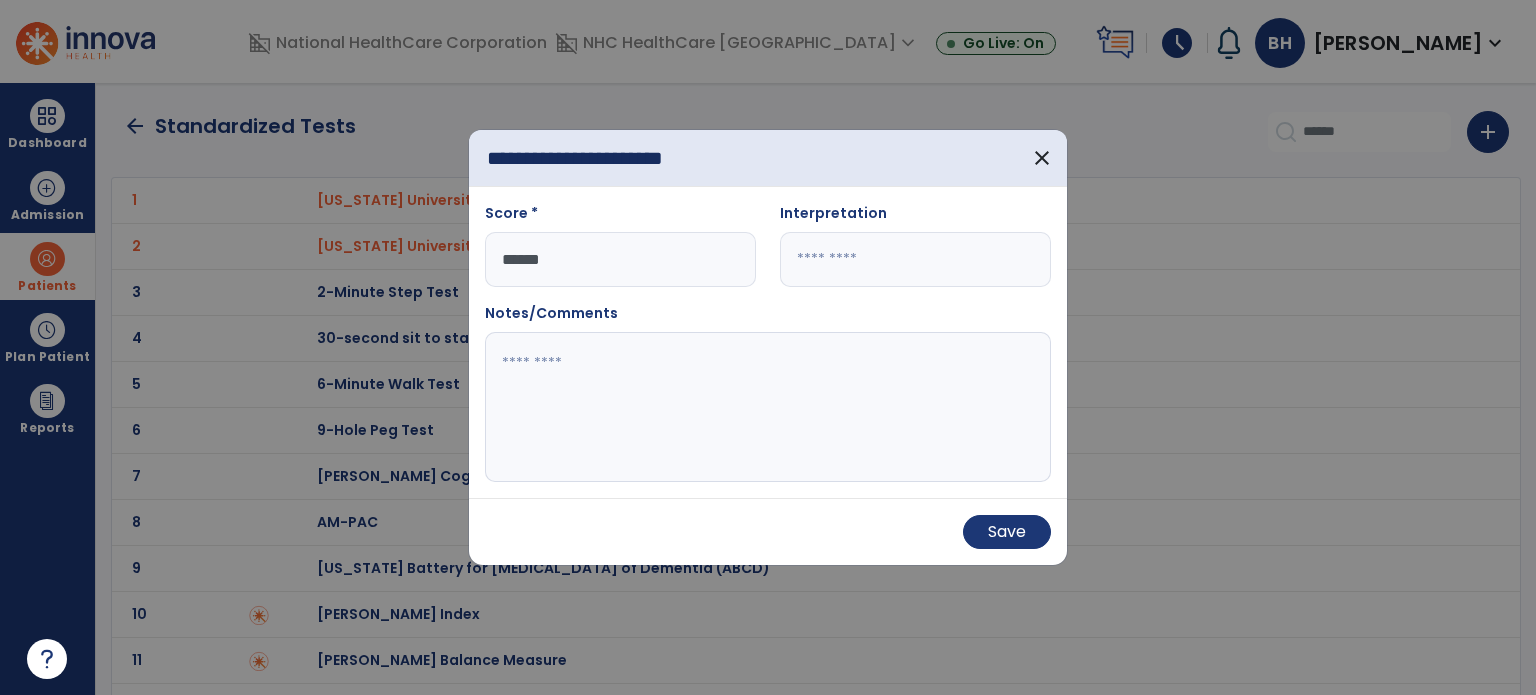 type on "******" 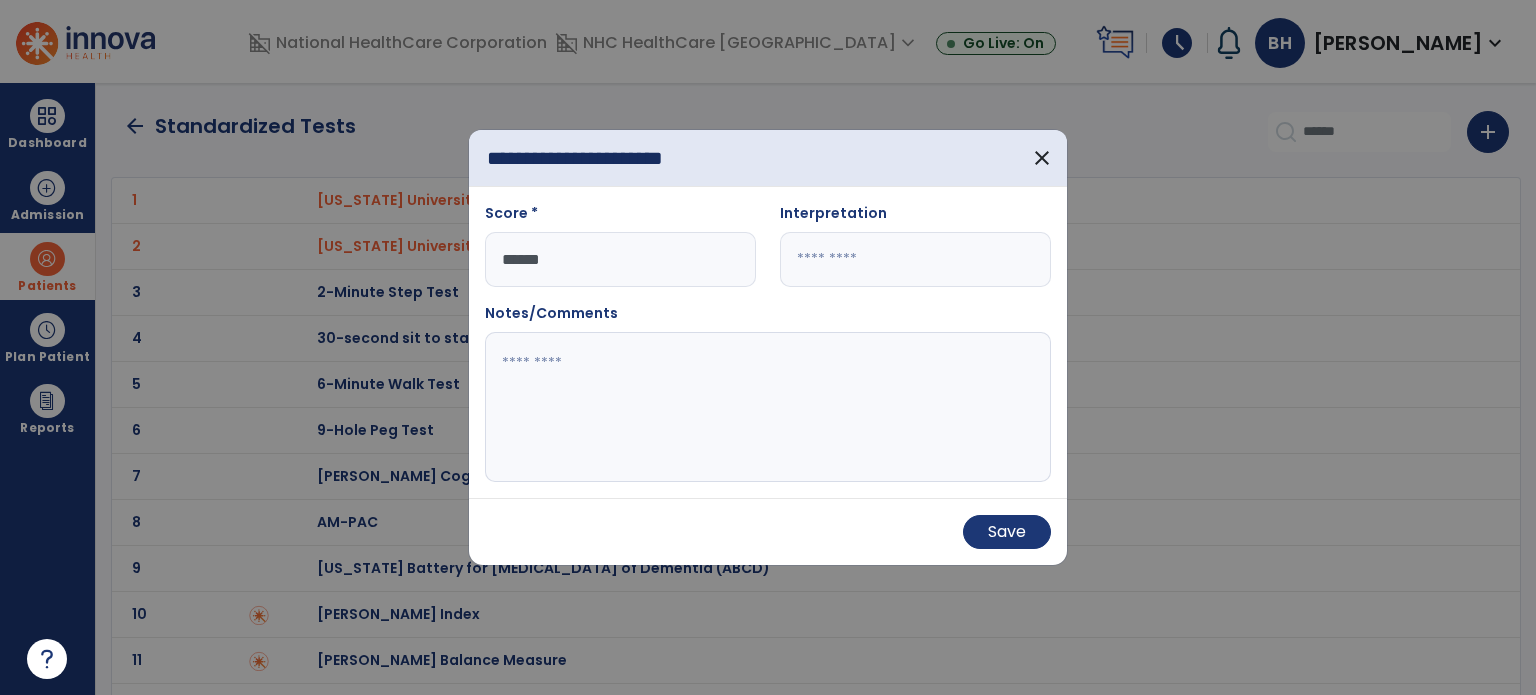 type on "*" 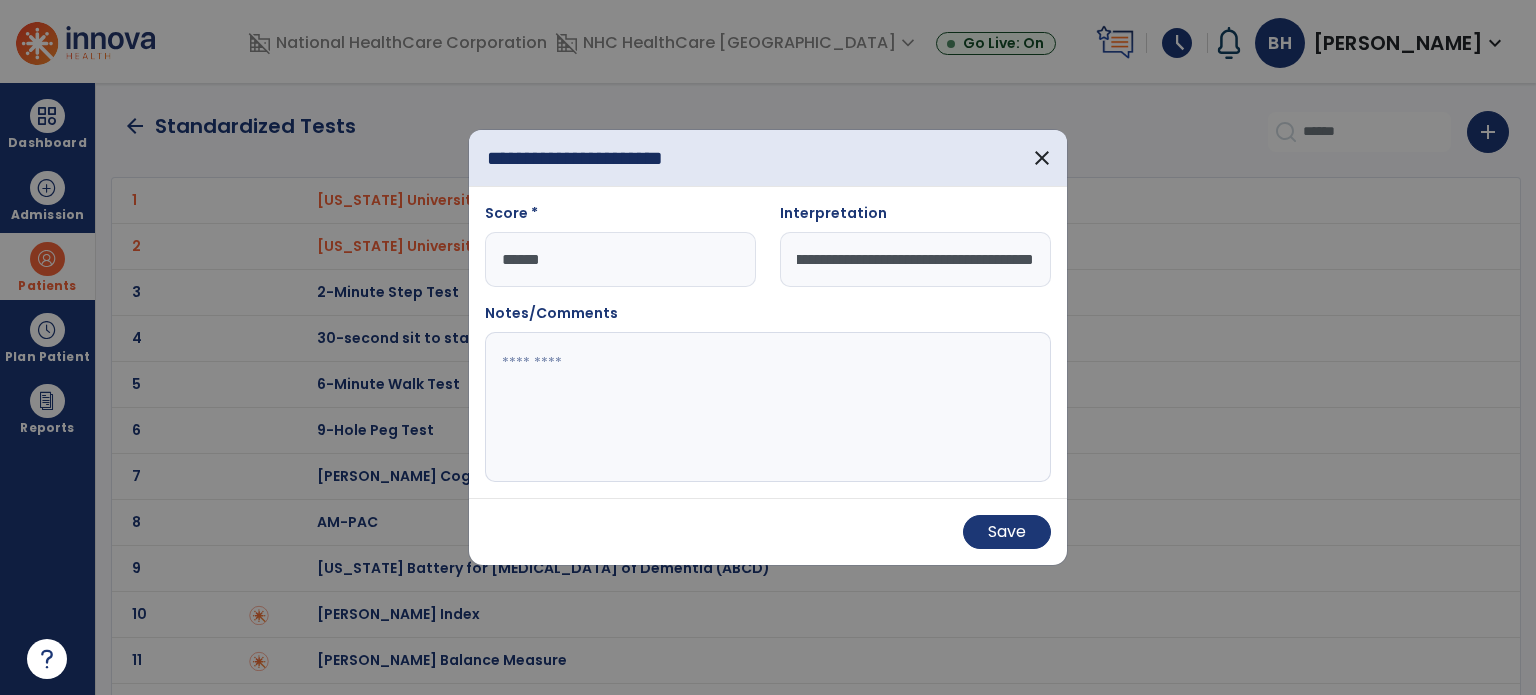scroll, scrollTop: 0, scrollLeft: 236, axis: horizontal 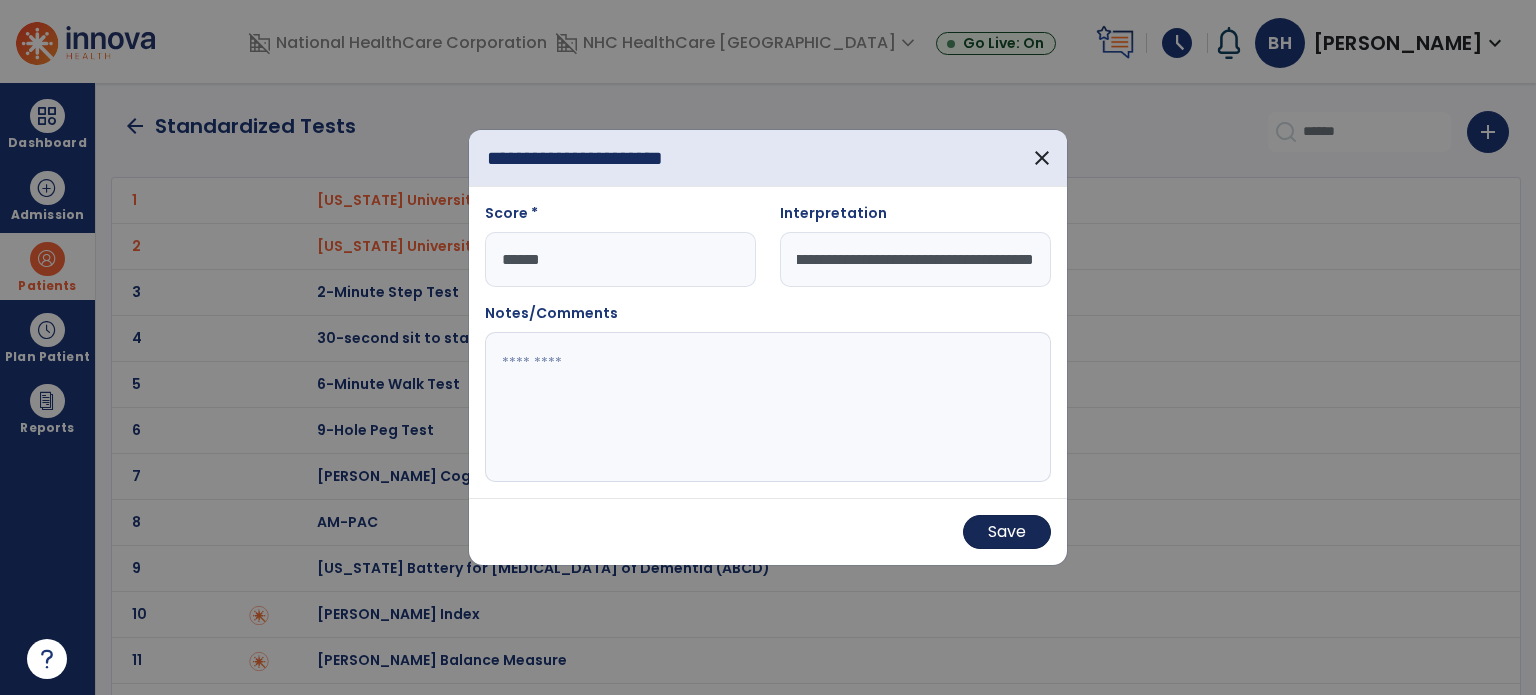 type on "**********" 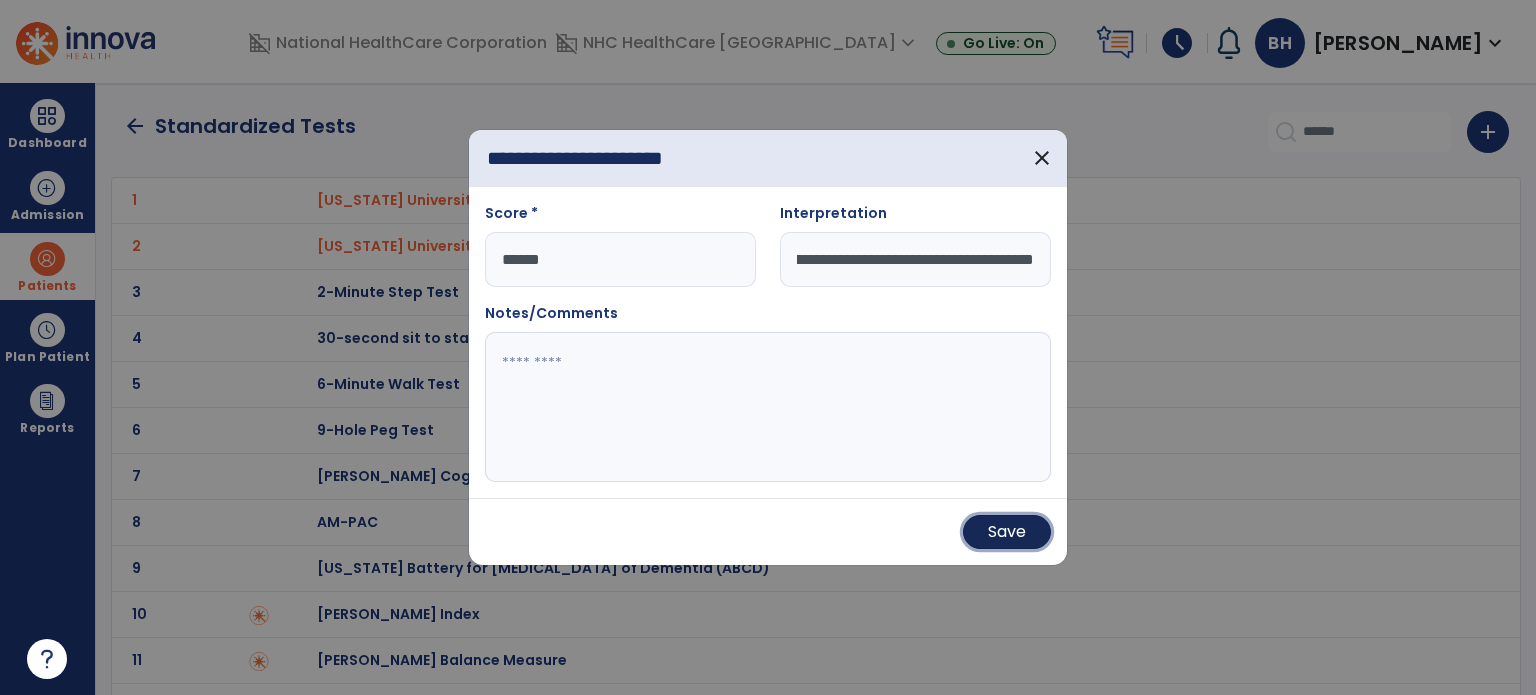 scroll, scrollTop: 0, scrollLeft: 0, axis: both 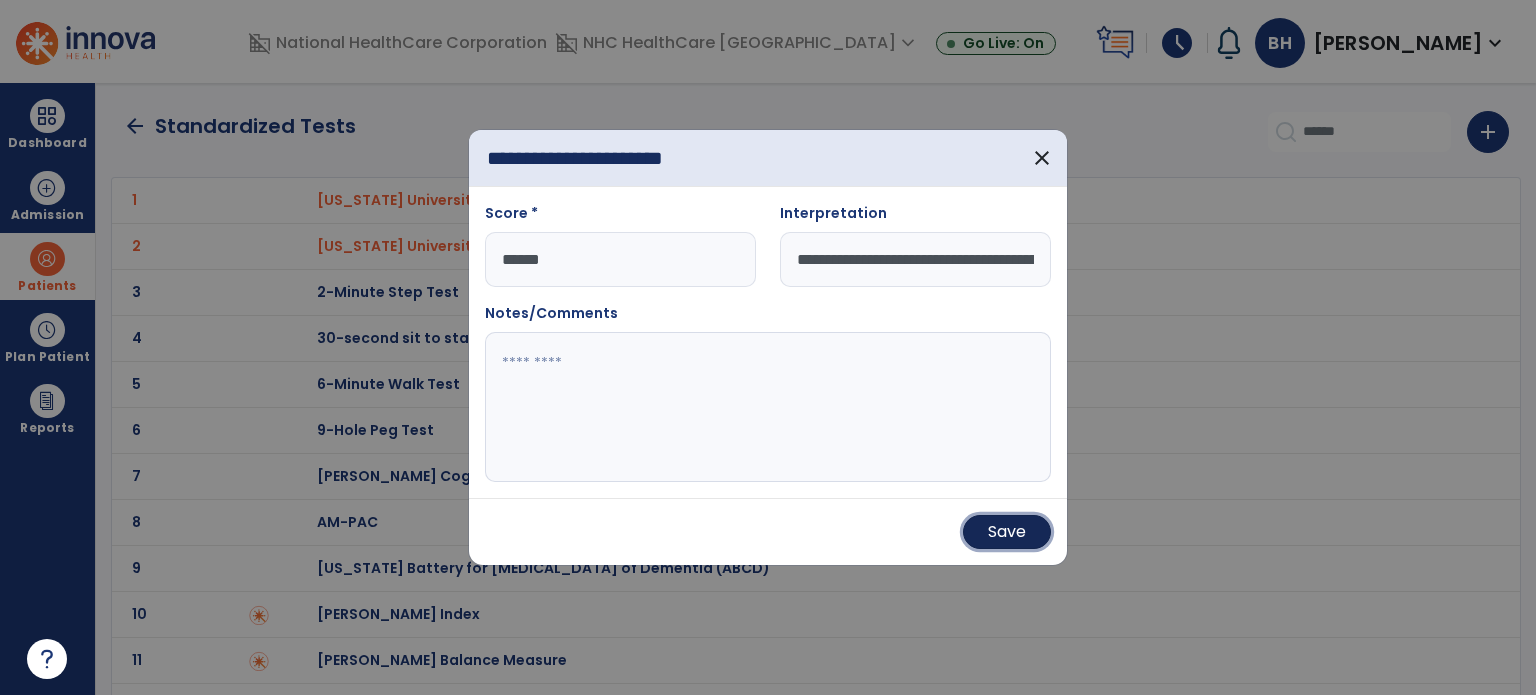 click on "Save" at bounding box center [1007, 532] 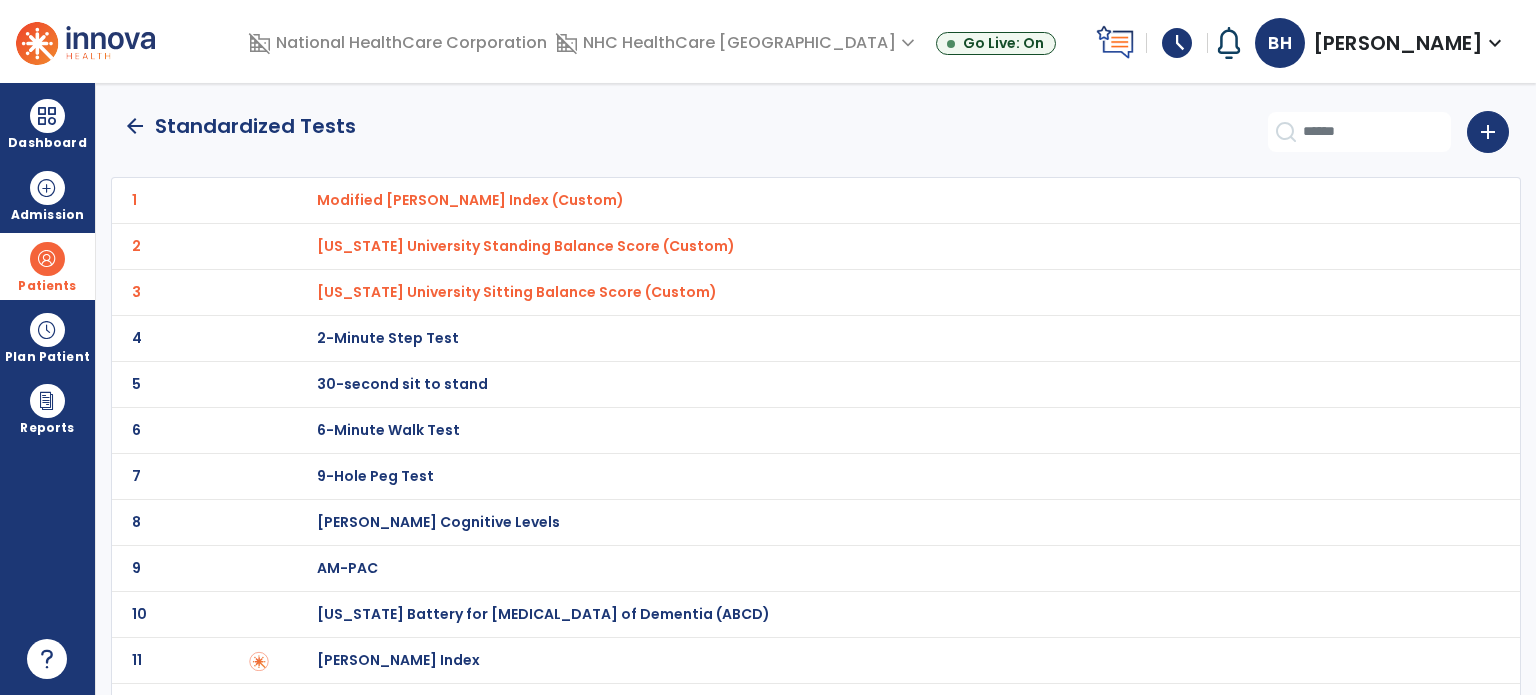 click on "arrow_back" 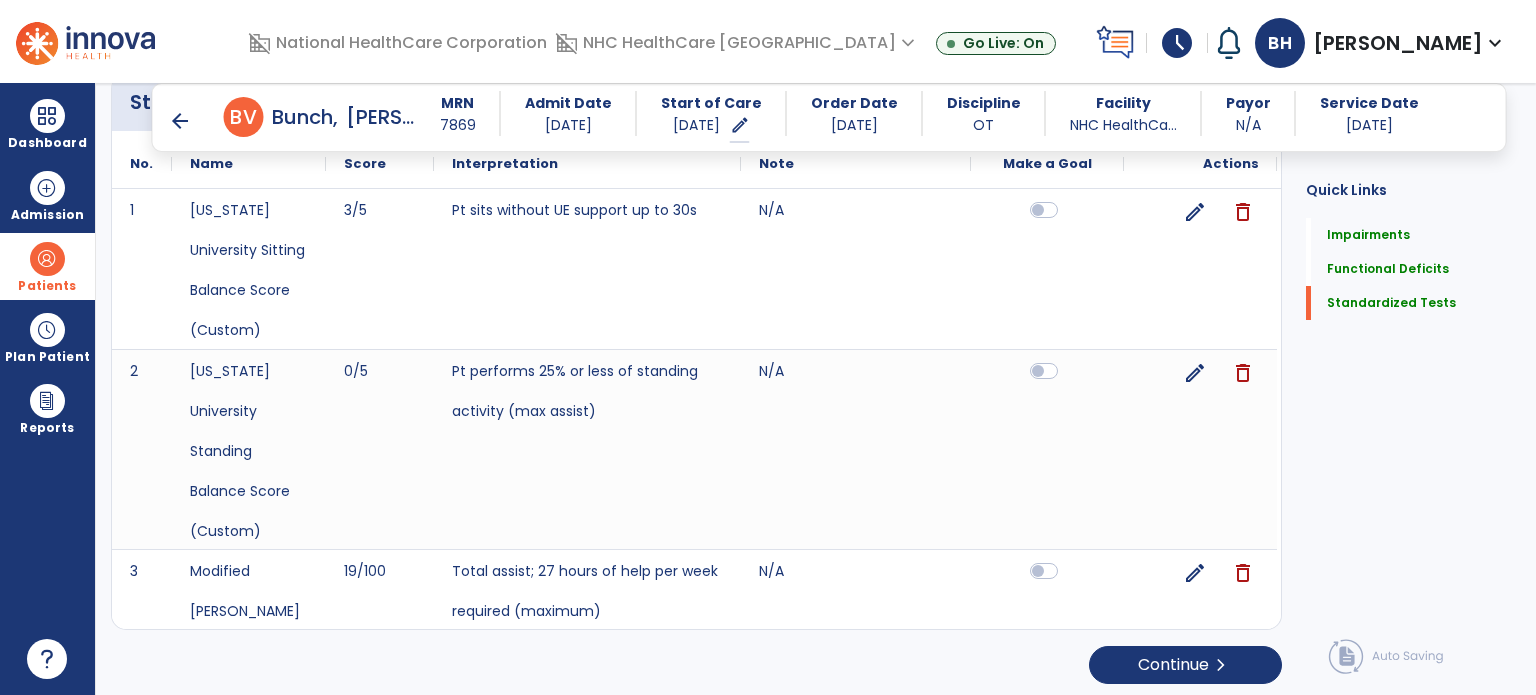 scroll, scrollTop: 2937, scrollLeft: 0, axis: vertical 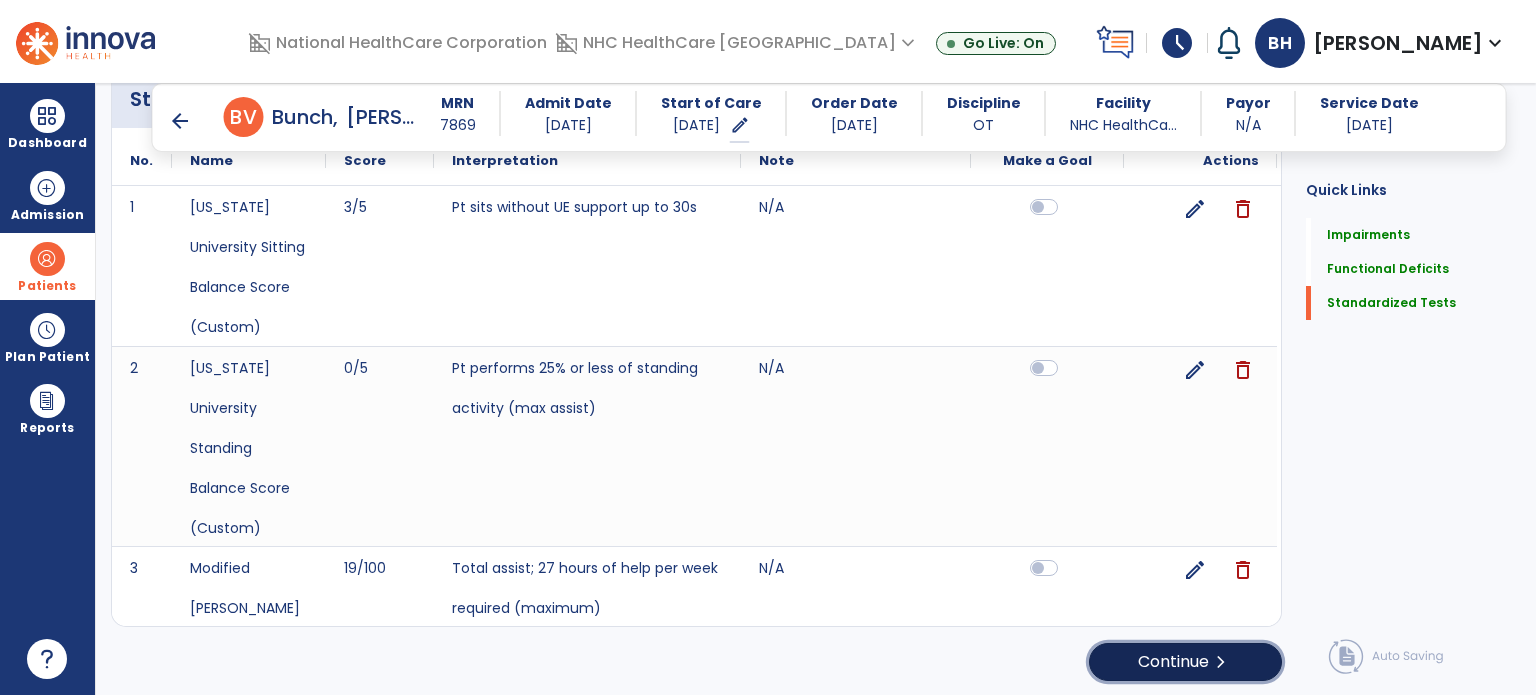 click on "chevron_right" 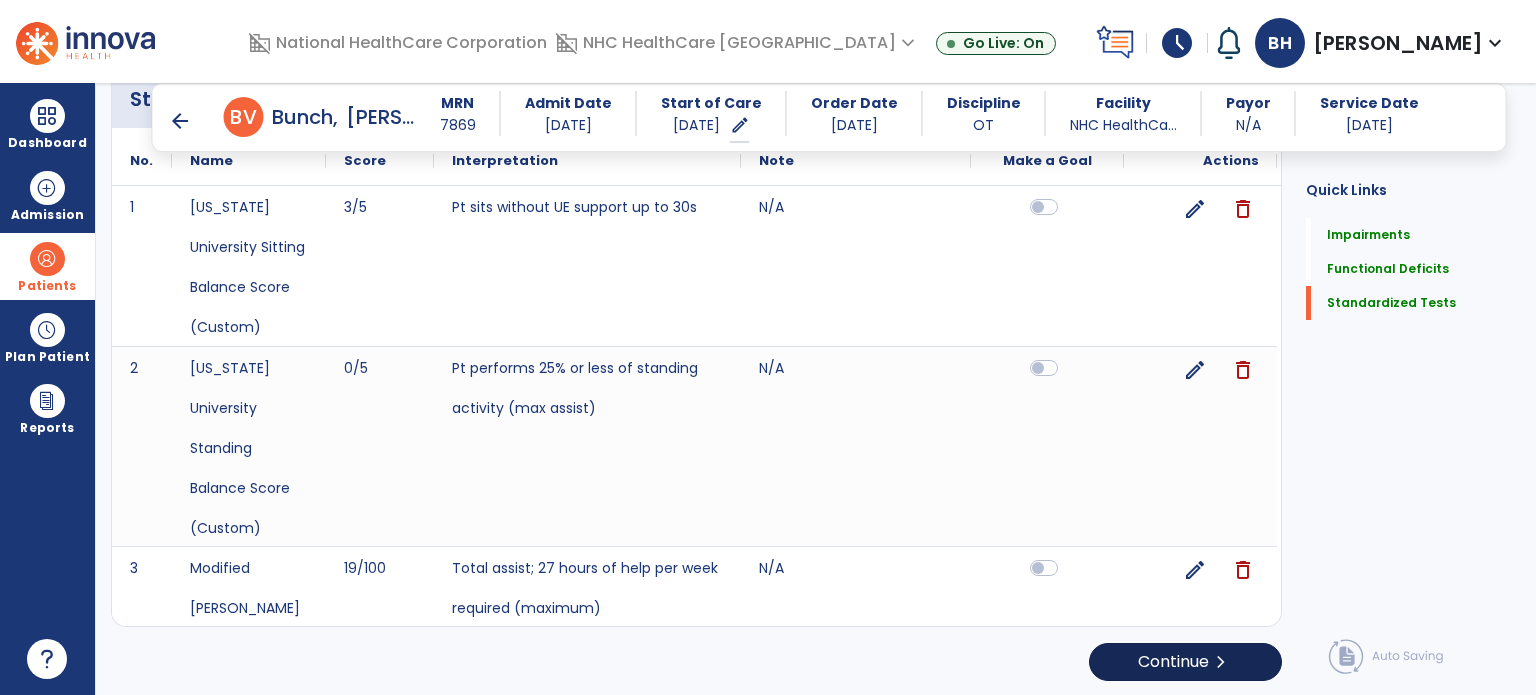 scroll, scrollTop: 0, scrollLeft: 0, axis: both 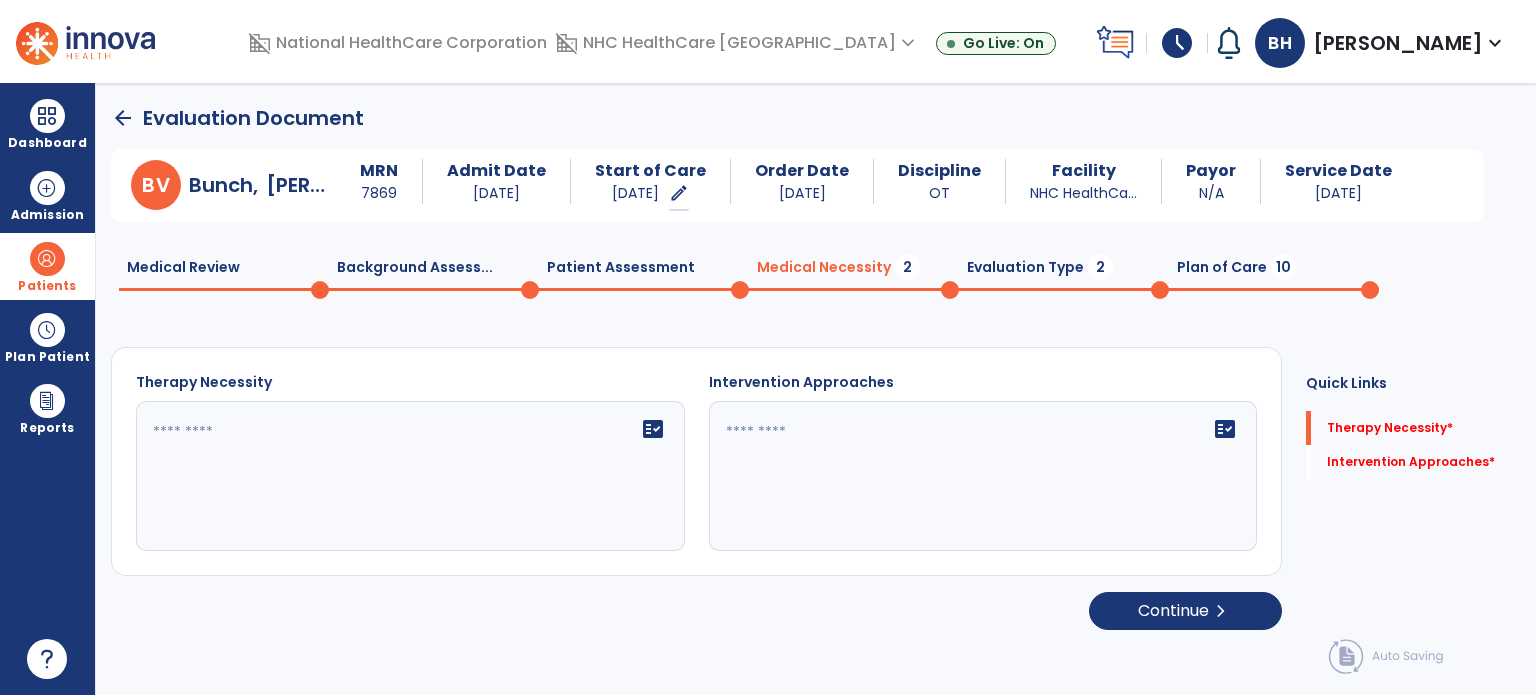 click 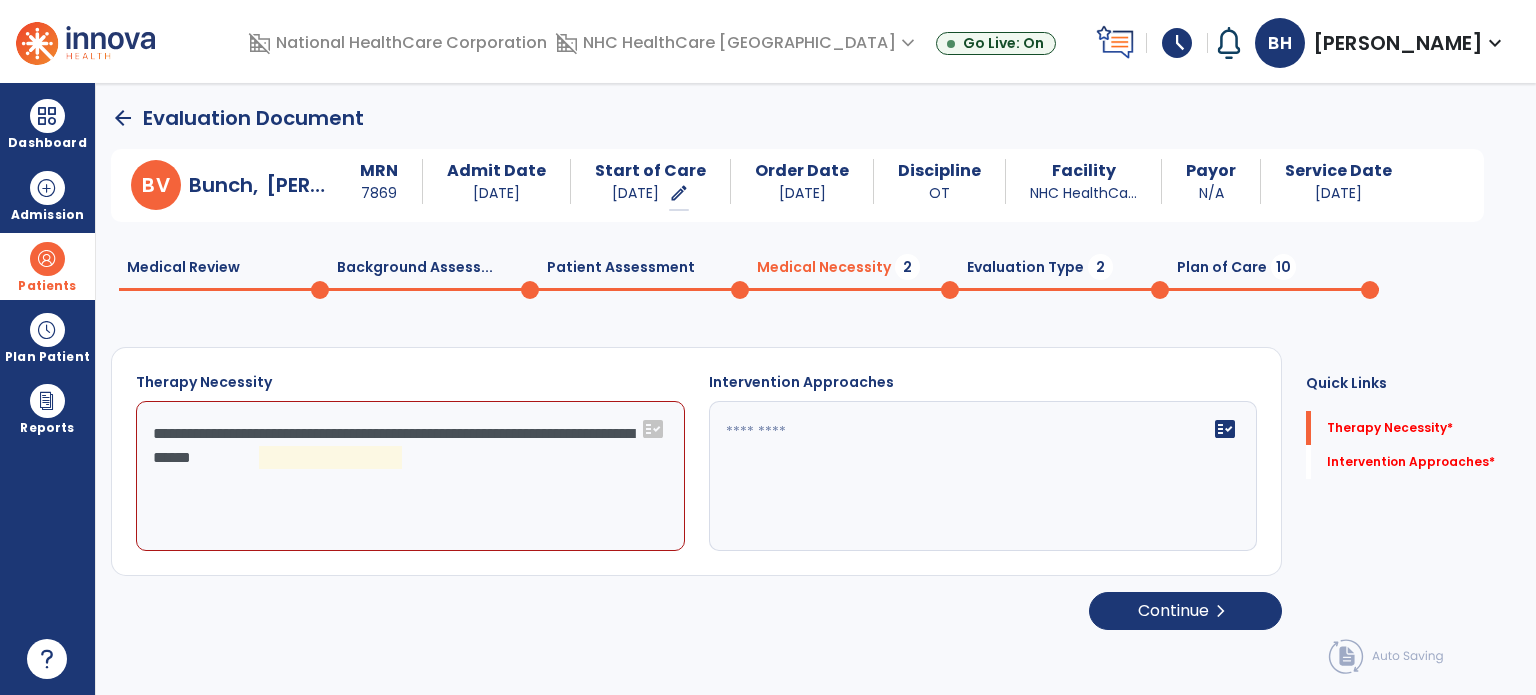 click on "**********" 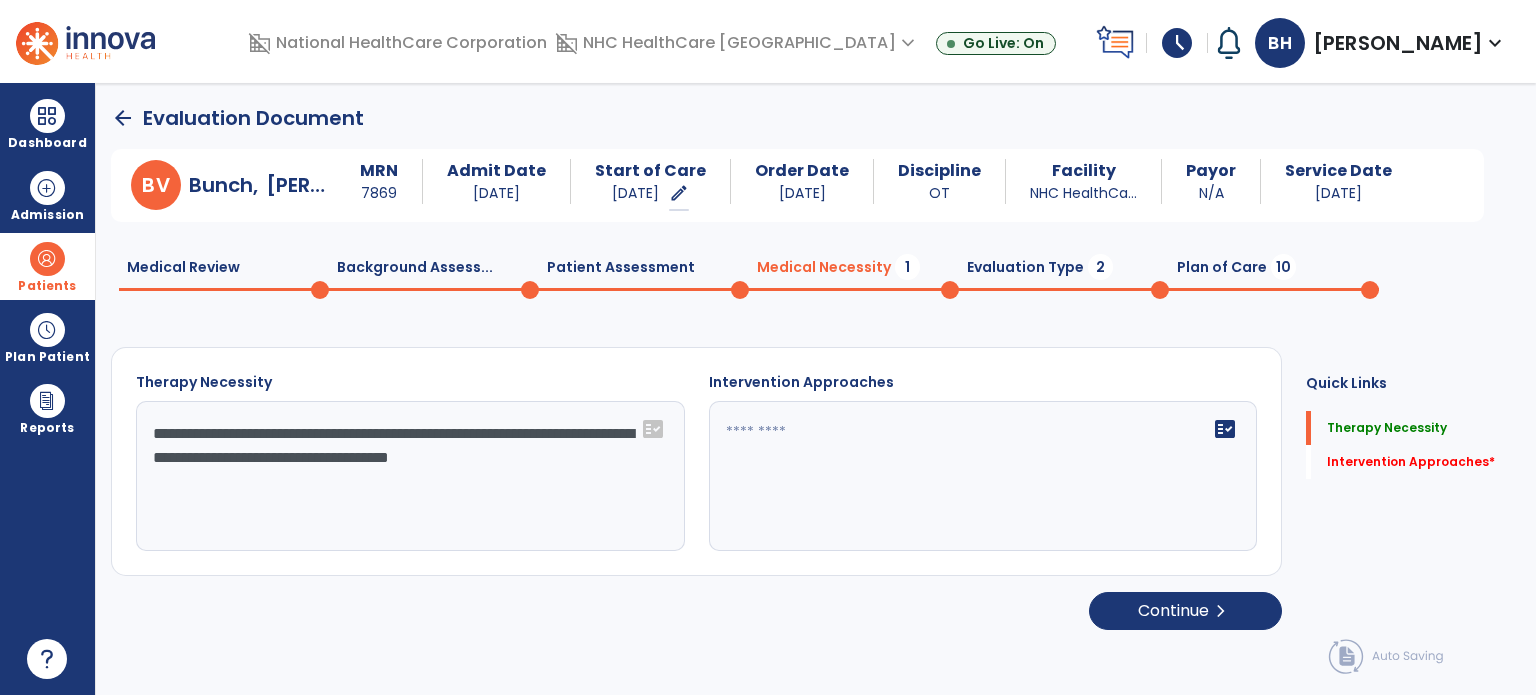 drag, startPoint x: 337, startPoint y: 464, endPoint x: 268, endPoint y: 473, distance: 69.58448 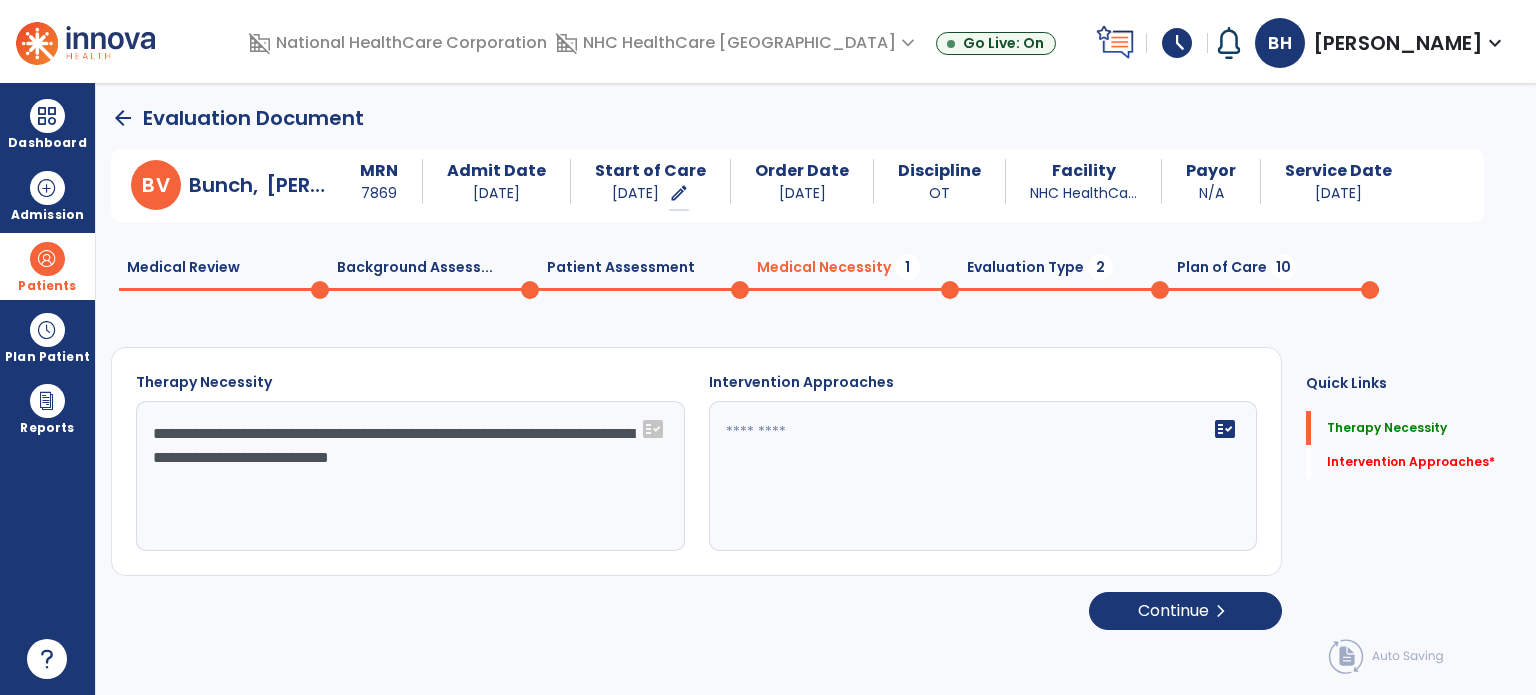 drag, startPoint x: 597, startPoint y: 469, endPoint x: 512, endPoint y: 467, distance: 85.02353 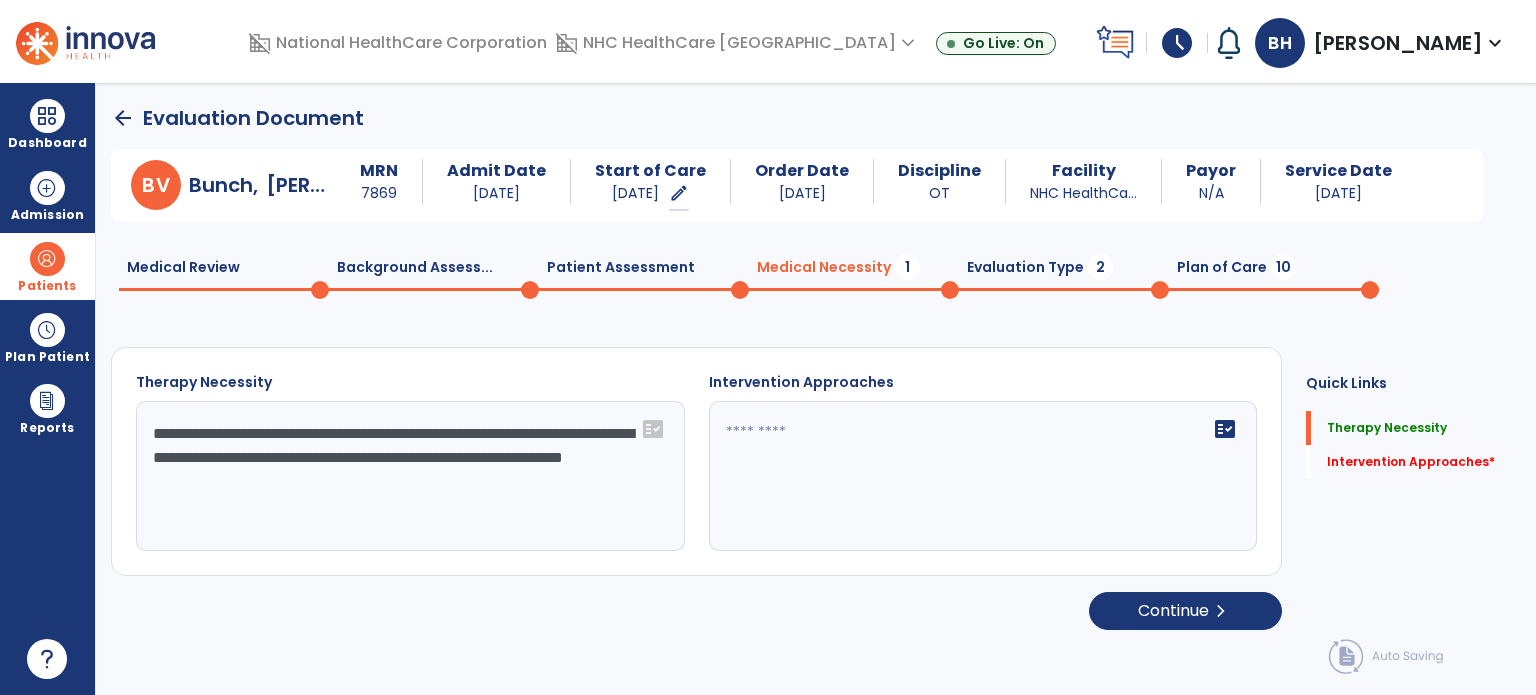 click on "**********" 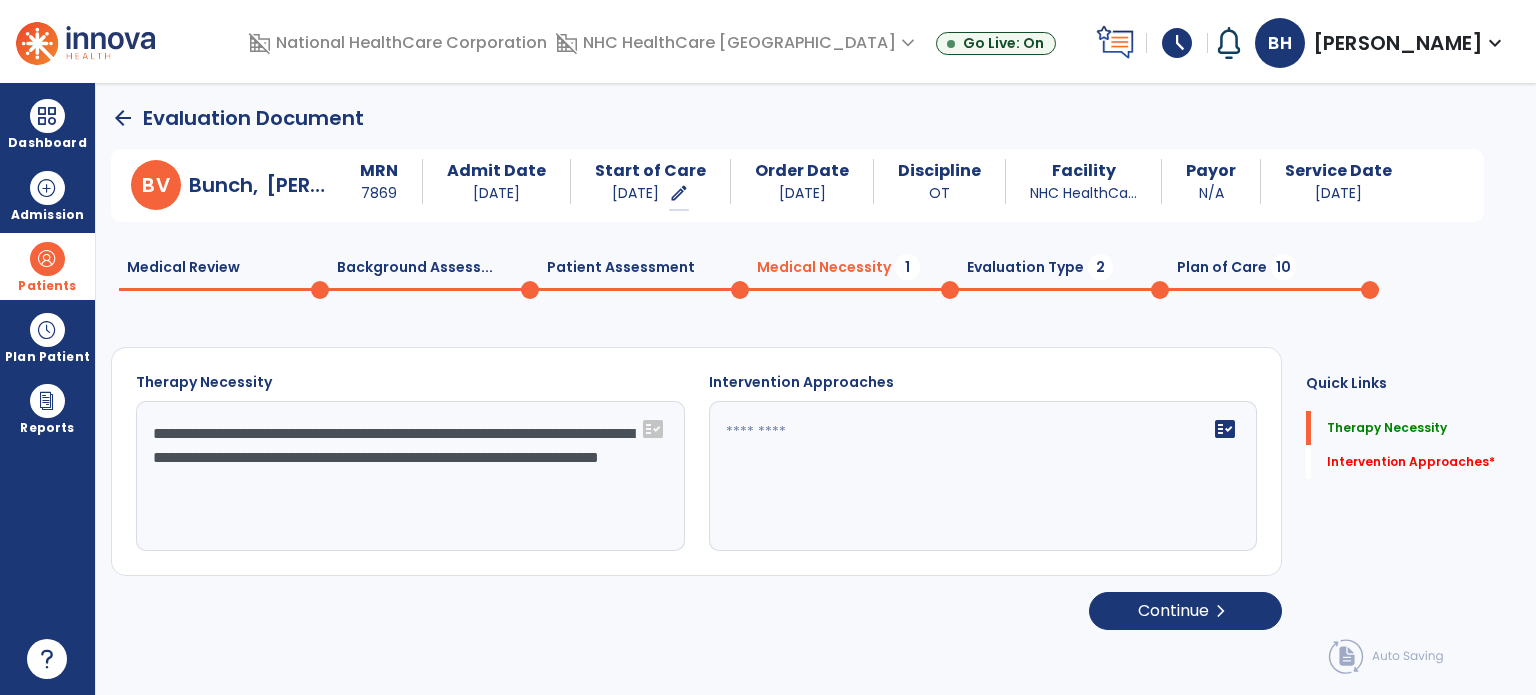 click on "**********" 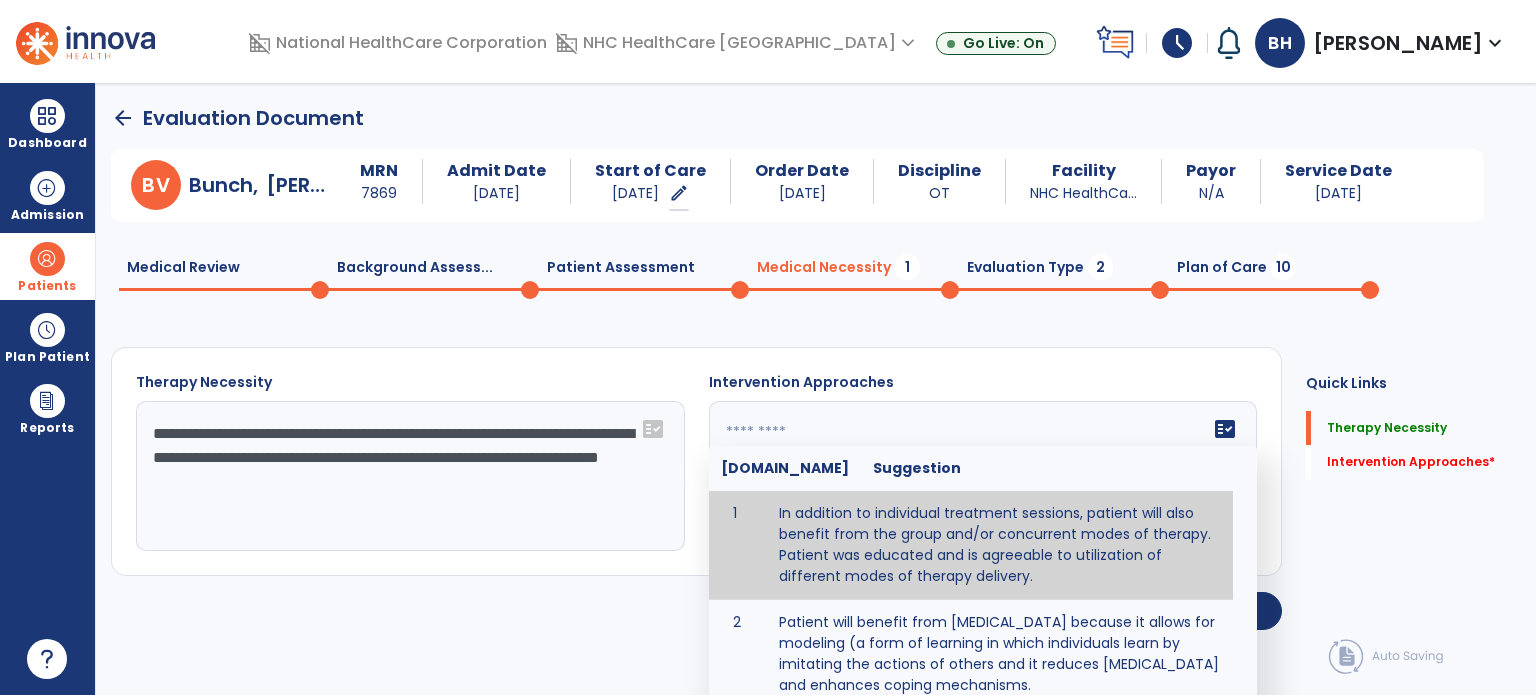 click 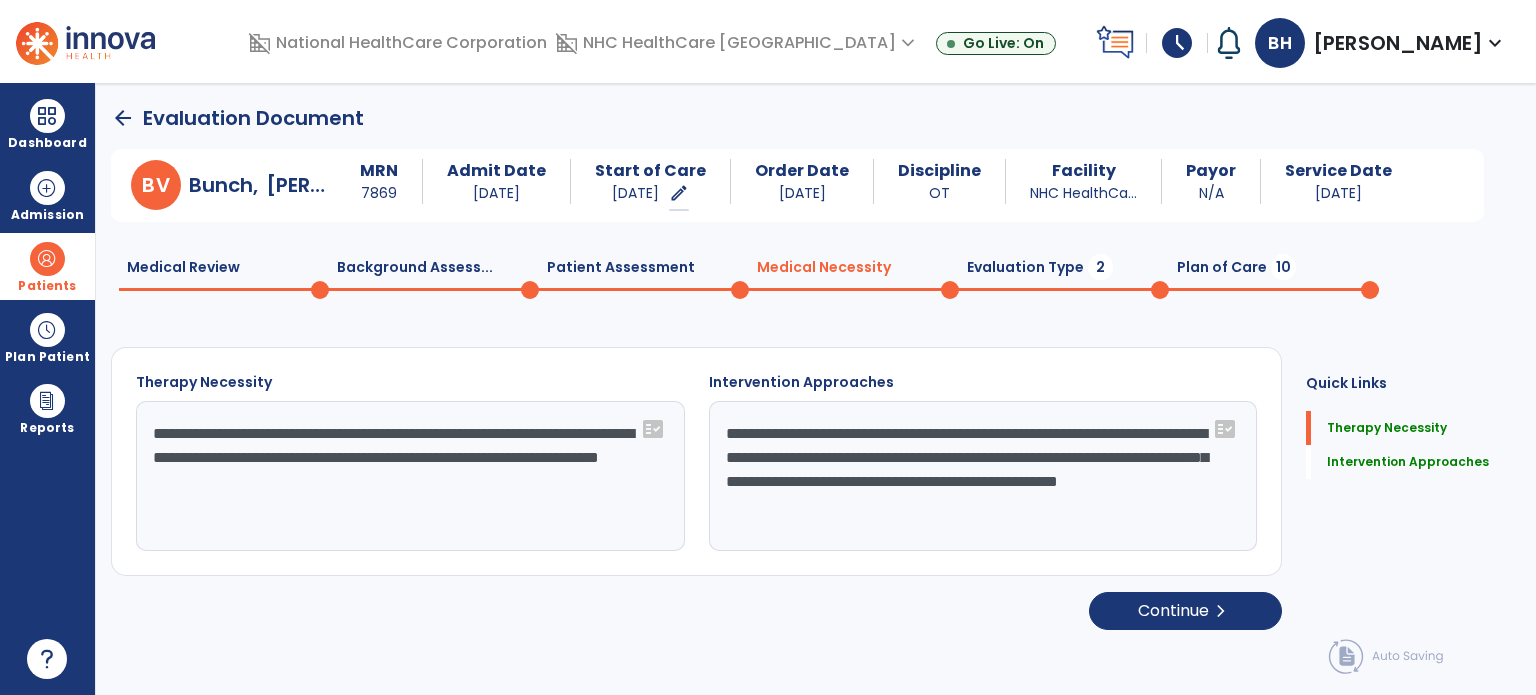 click on "Evaluation Type  2" 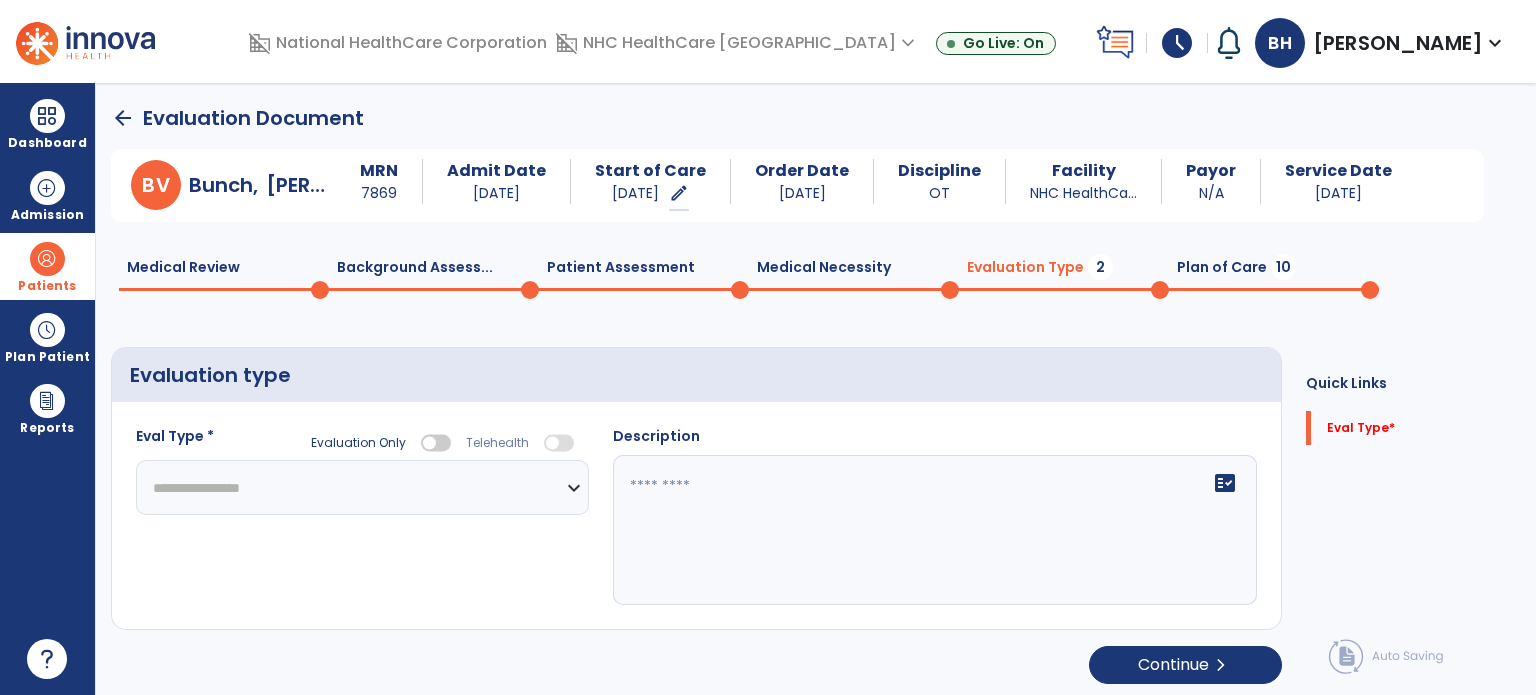 click on "**********" 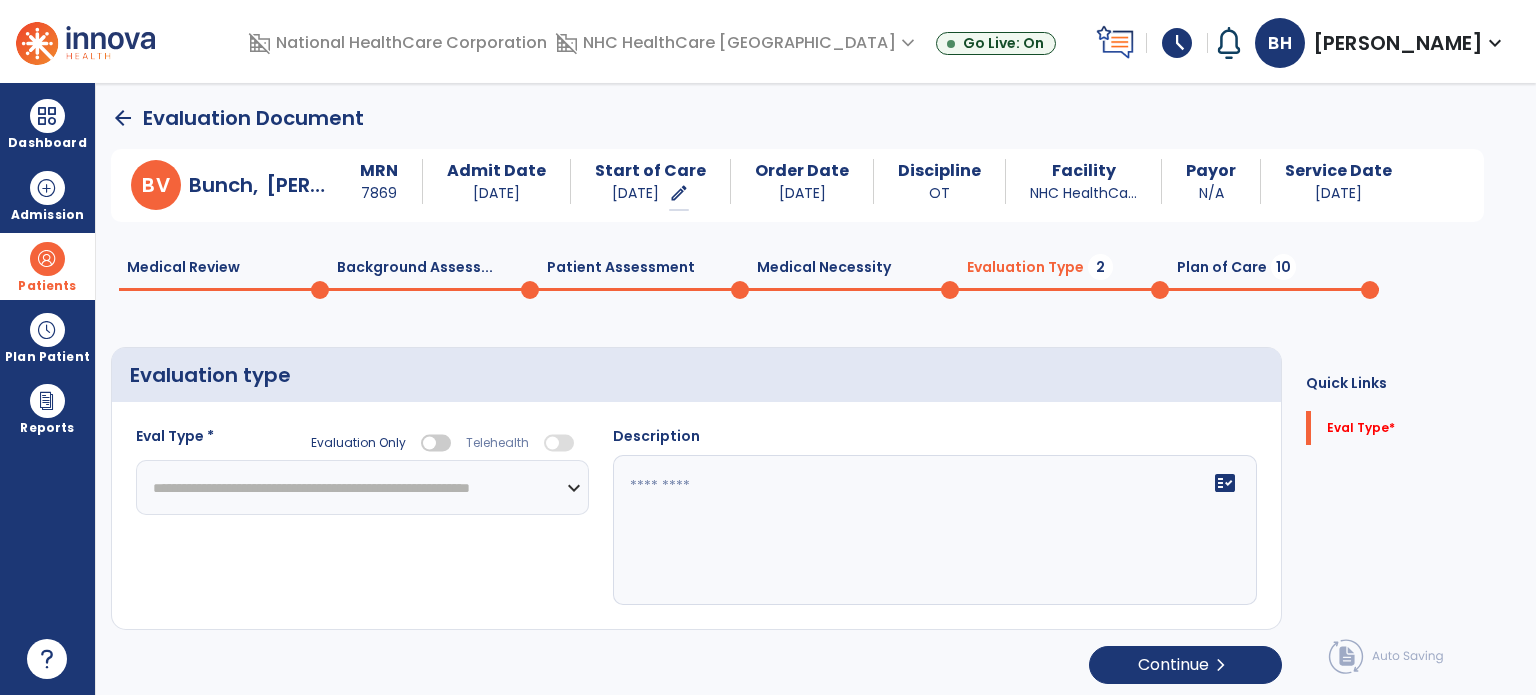 click on "**********" 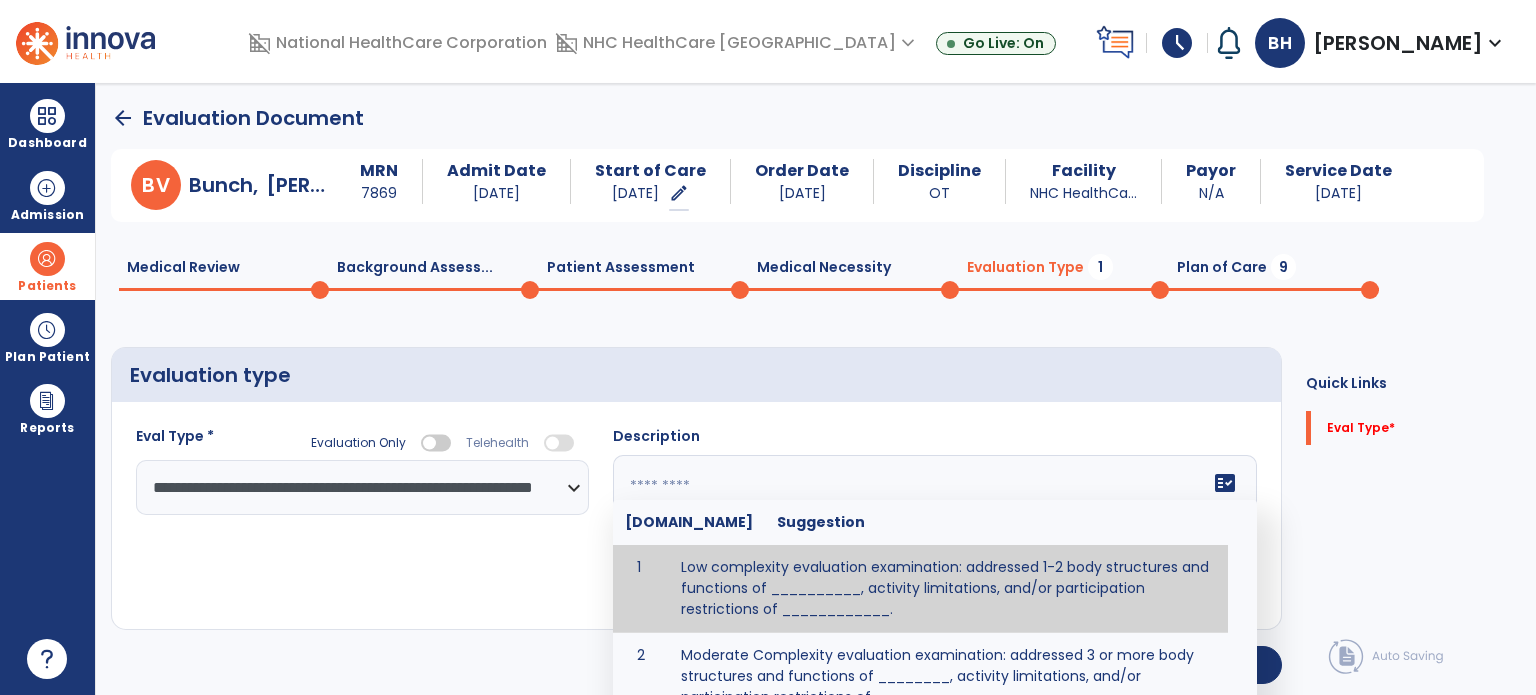click 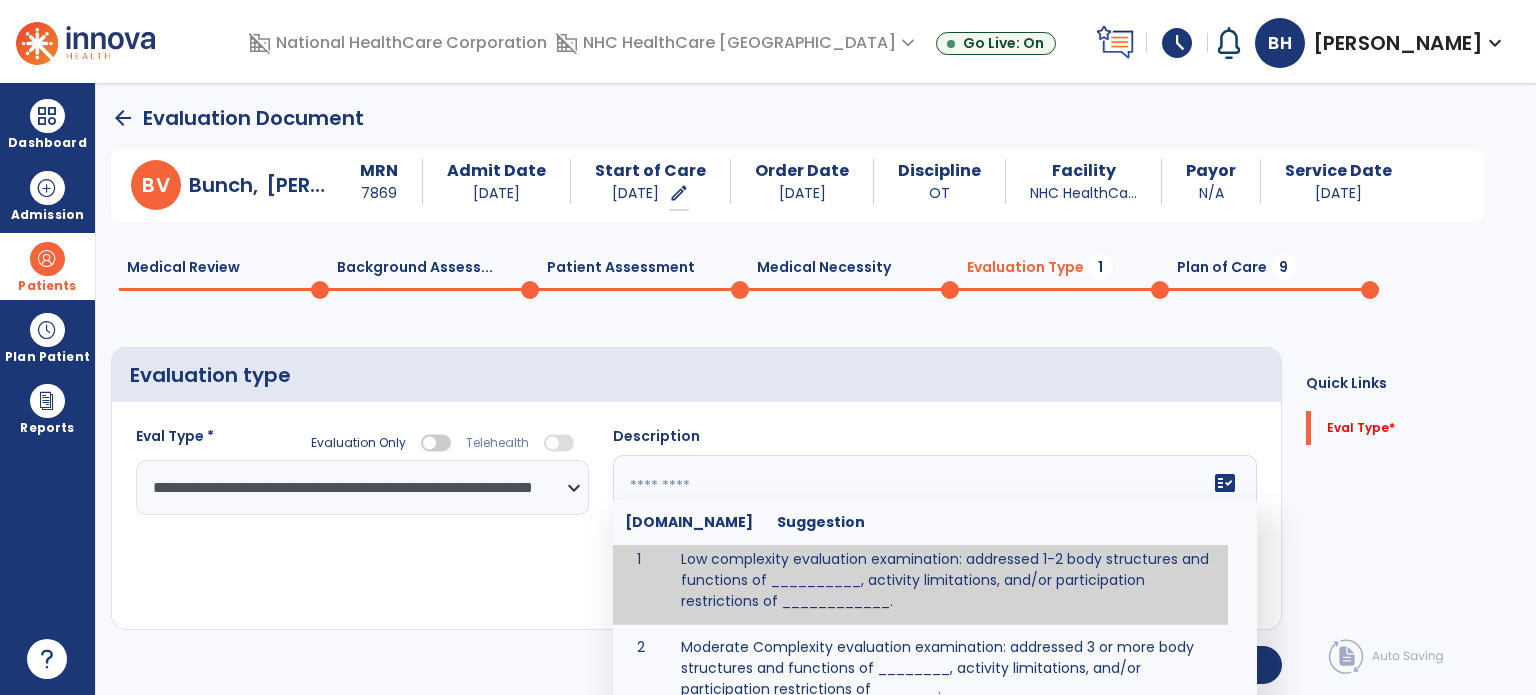 scroll, scrollTop: 12, scrollLeft: 0, axis: vertical 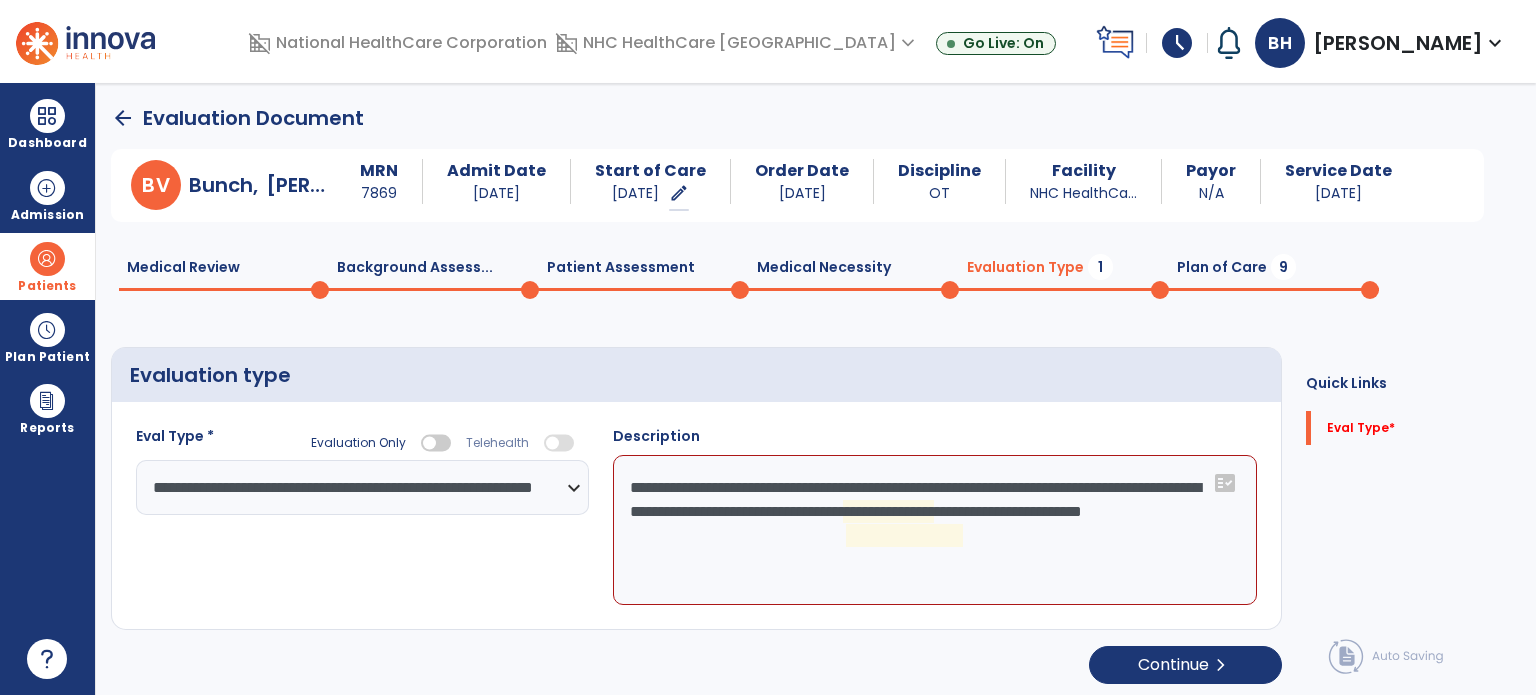 click on "**********" 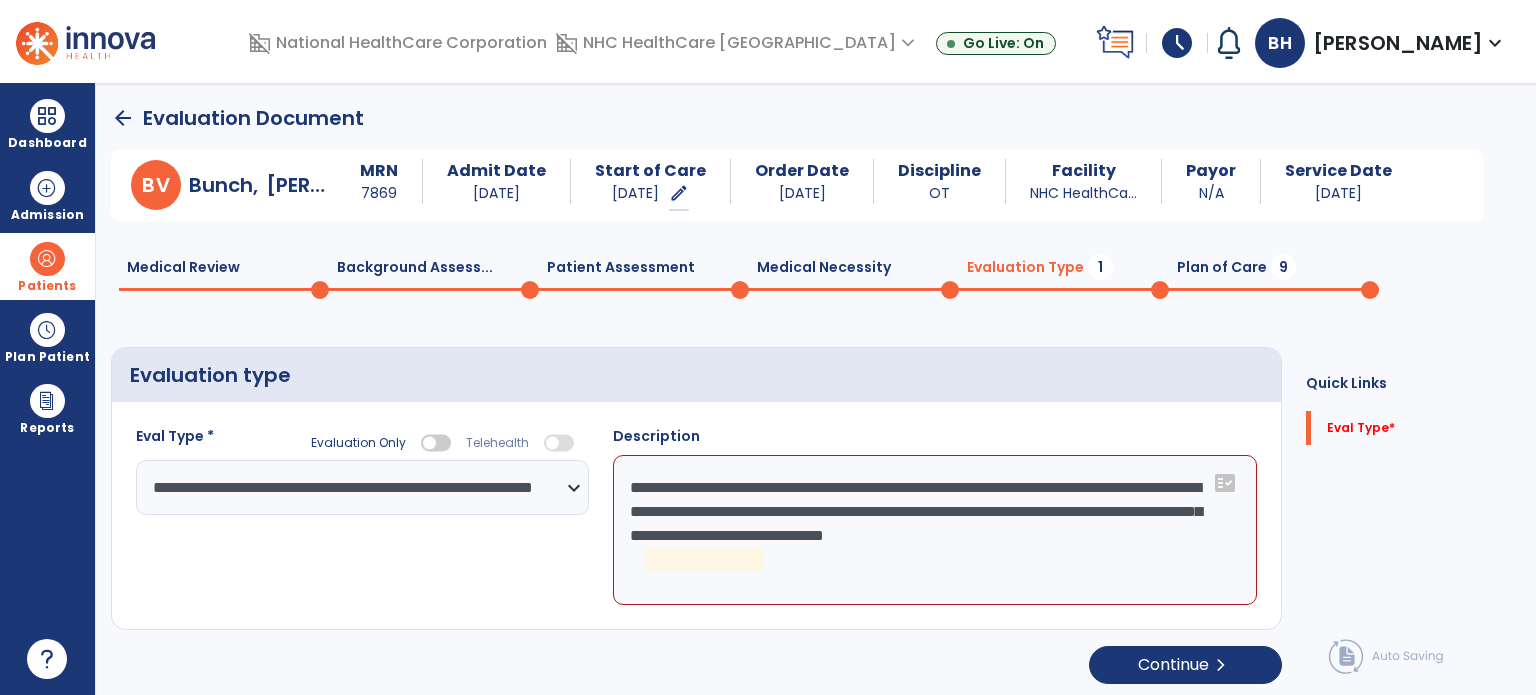 click on "**********" 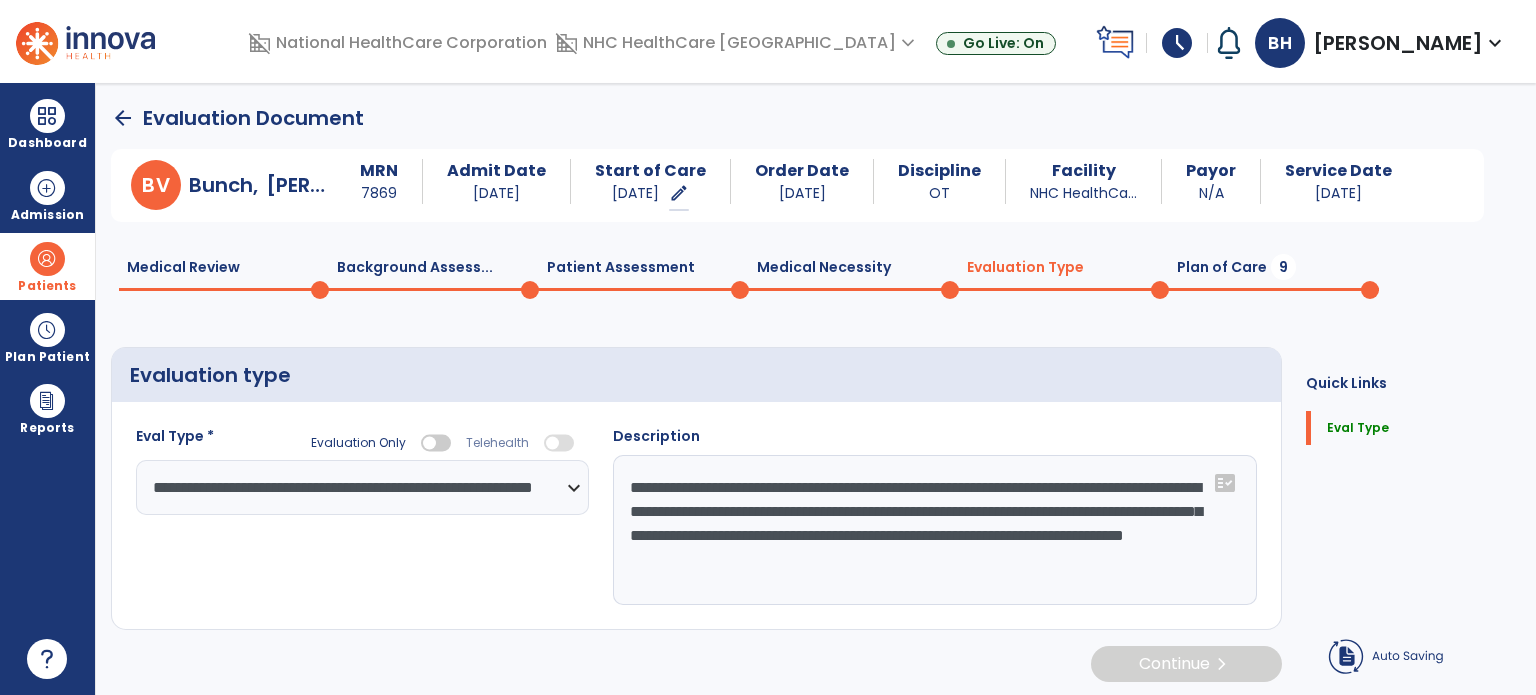 type on "**********" 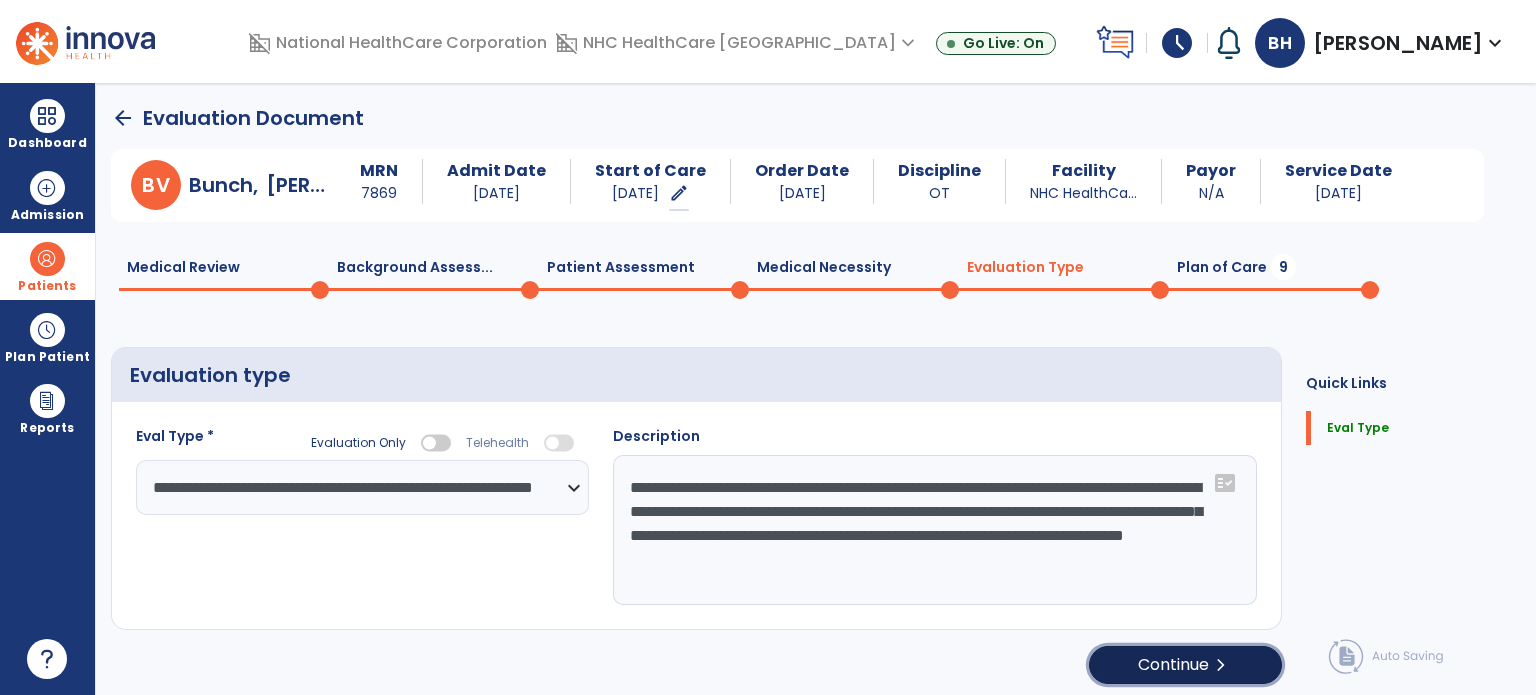click on "Continue  chevron_right" 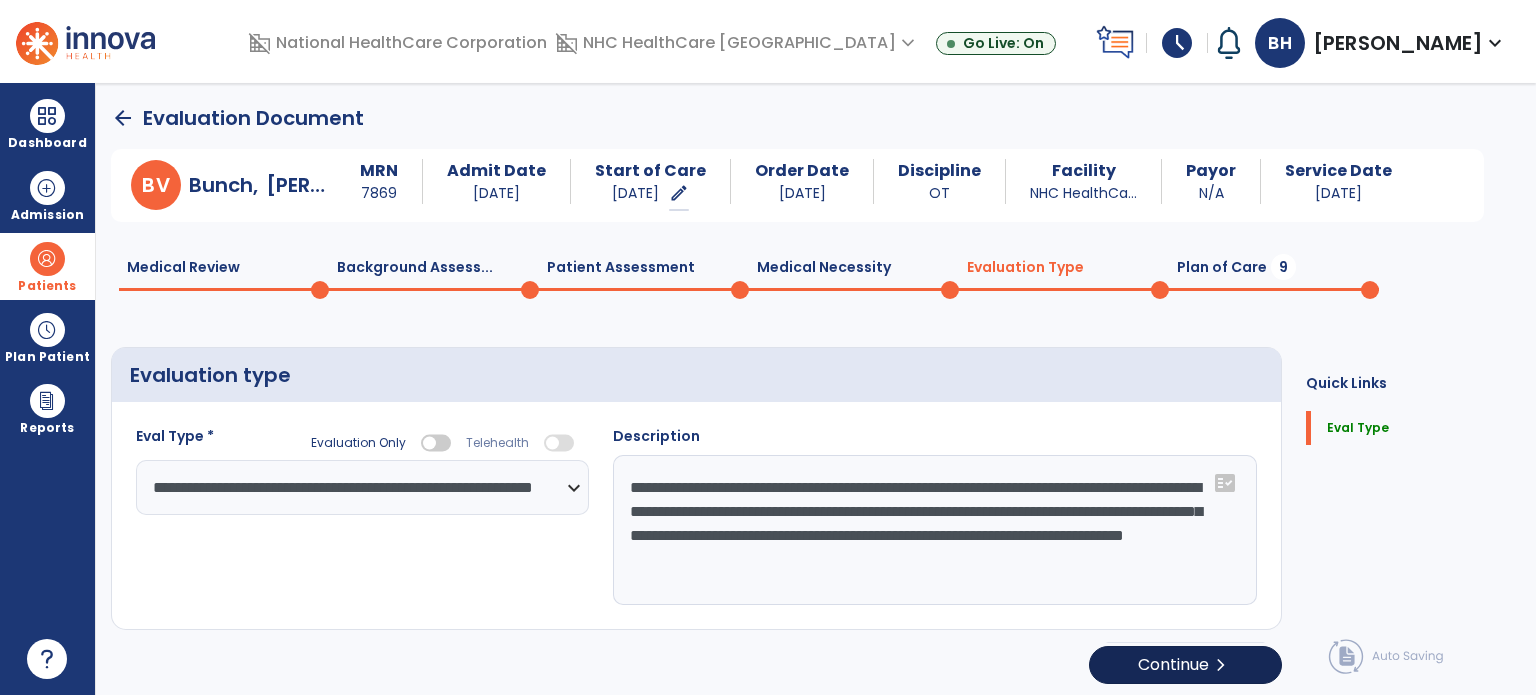 select on "*****" 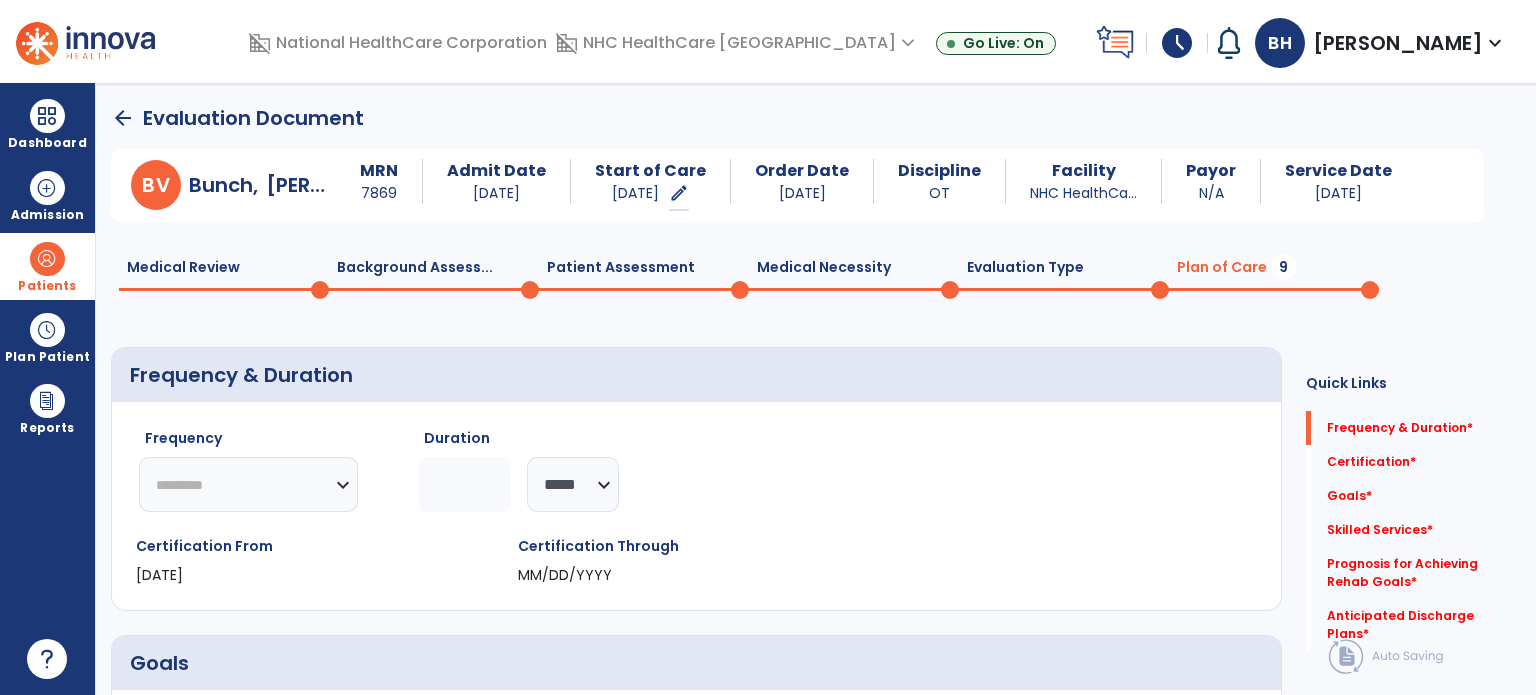 click on "********* ** ** ** ** ** ** **" 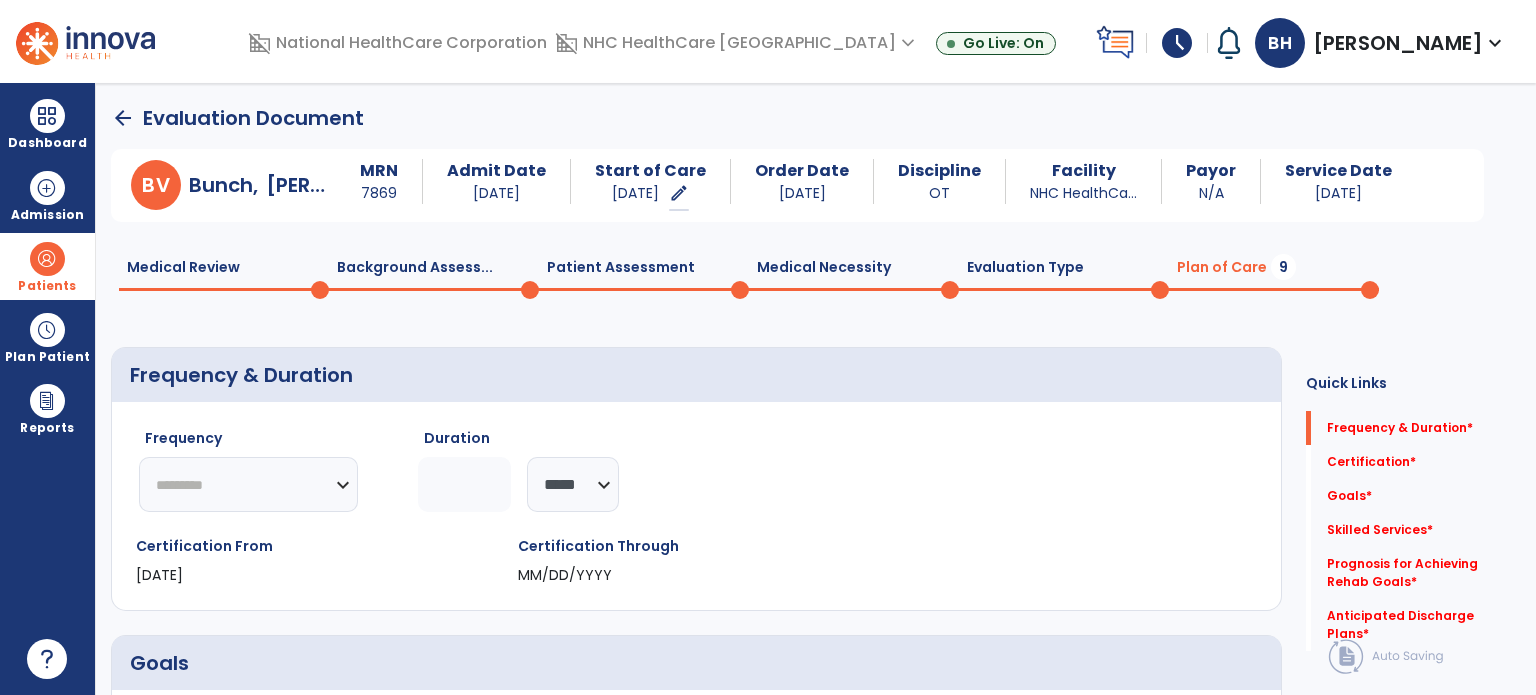 select on "**" 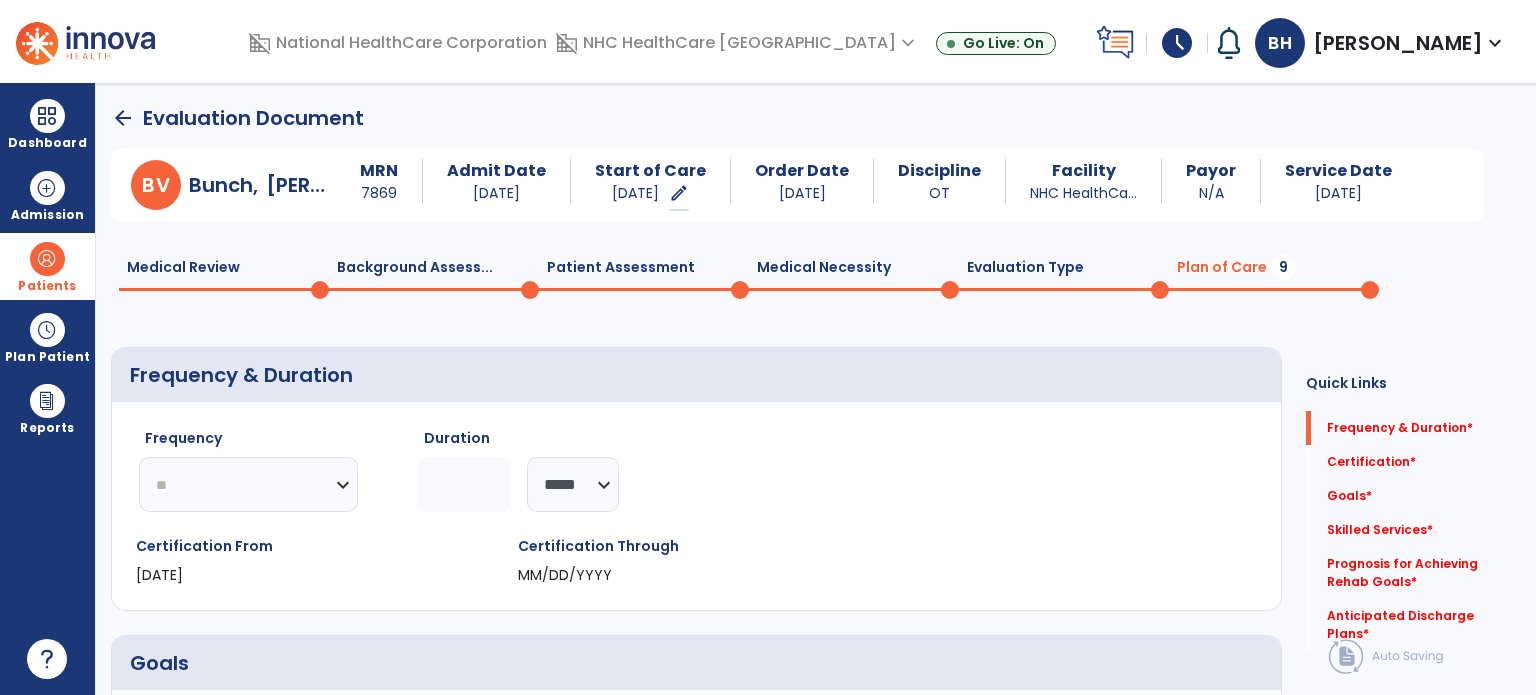 click on "********* ** ** ** ** ** ** **" 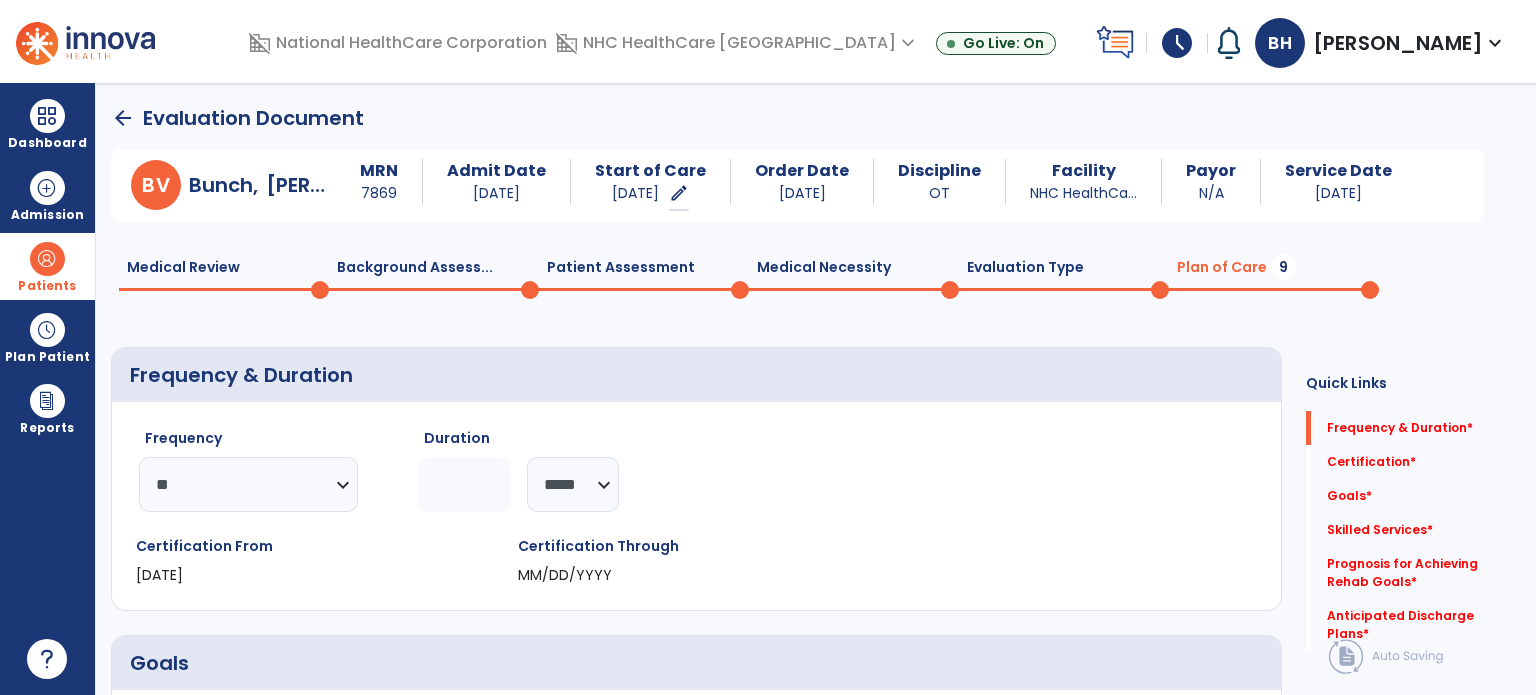 click 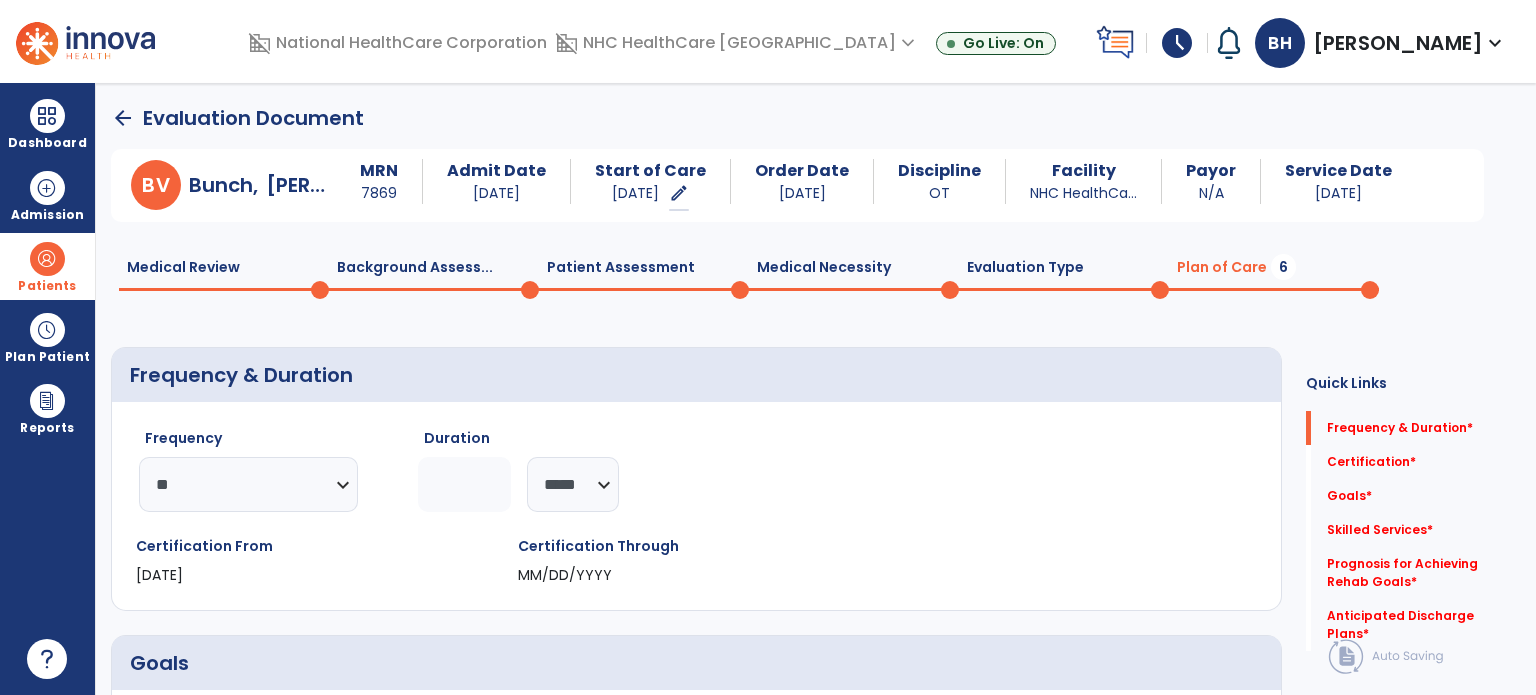 type on "*" 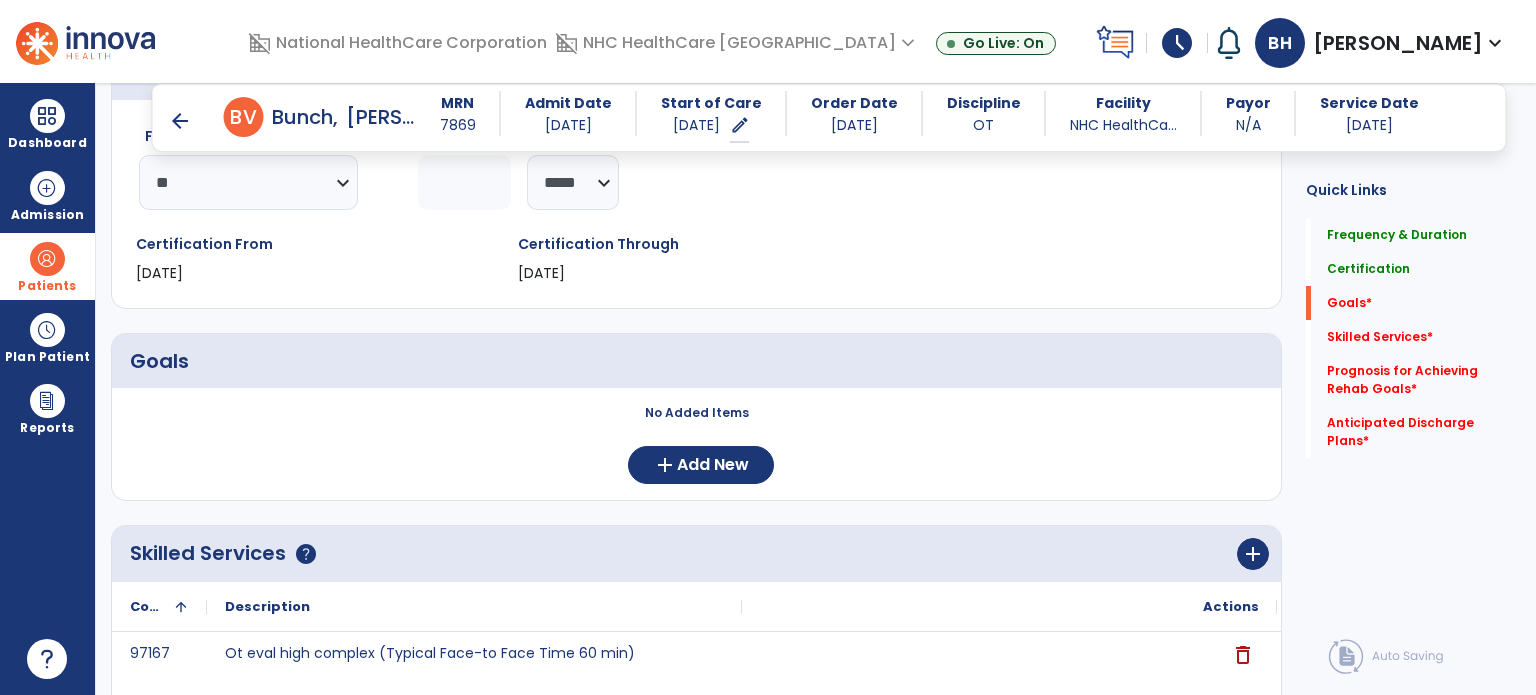 scroll, scrollTop: 300, scrollLeft: 0, axis: vertical 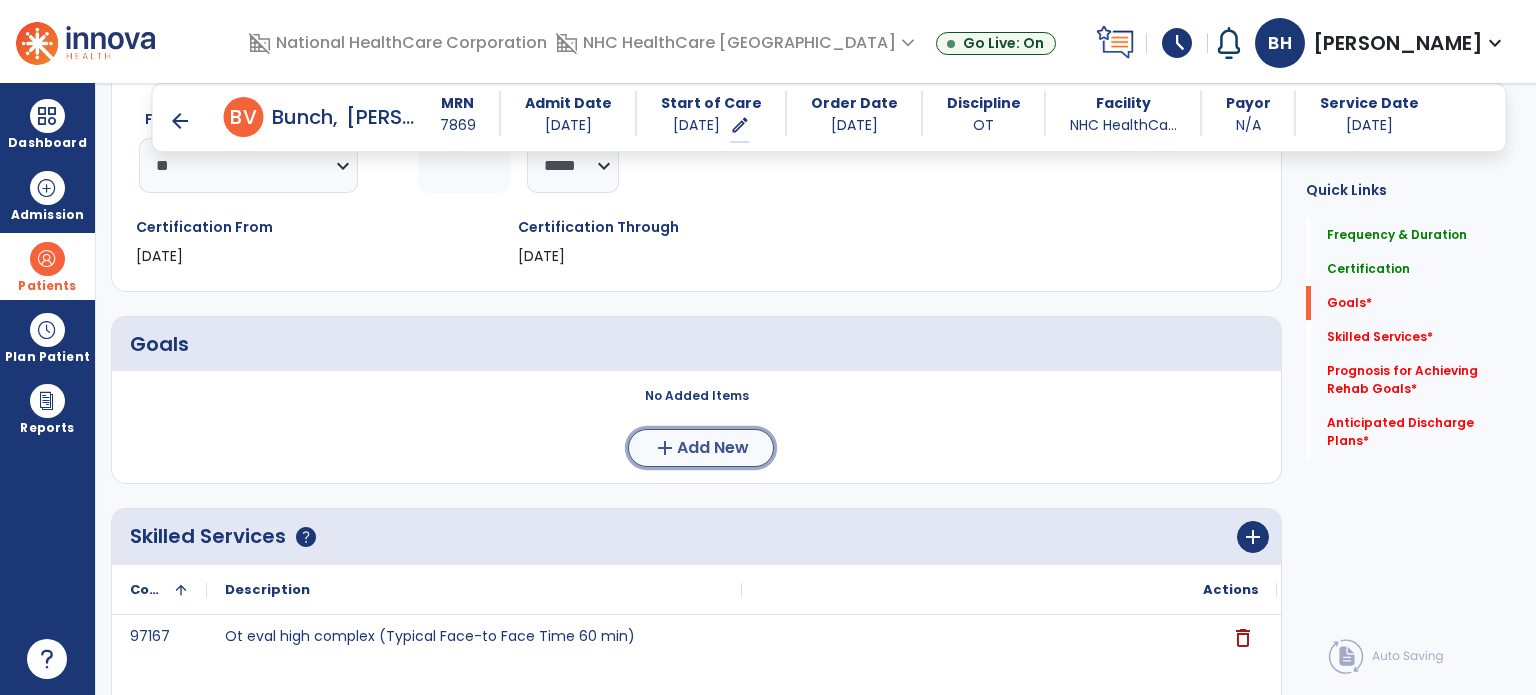 click on "Add New" at bounding box center [713, 448] 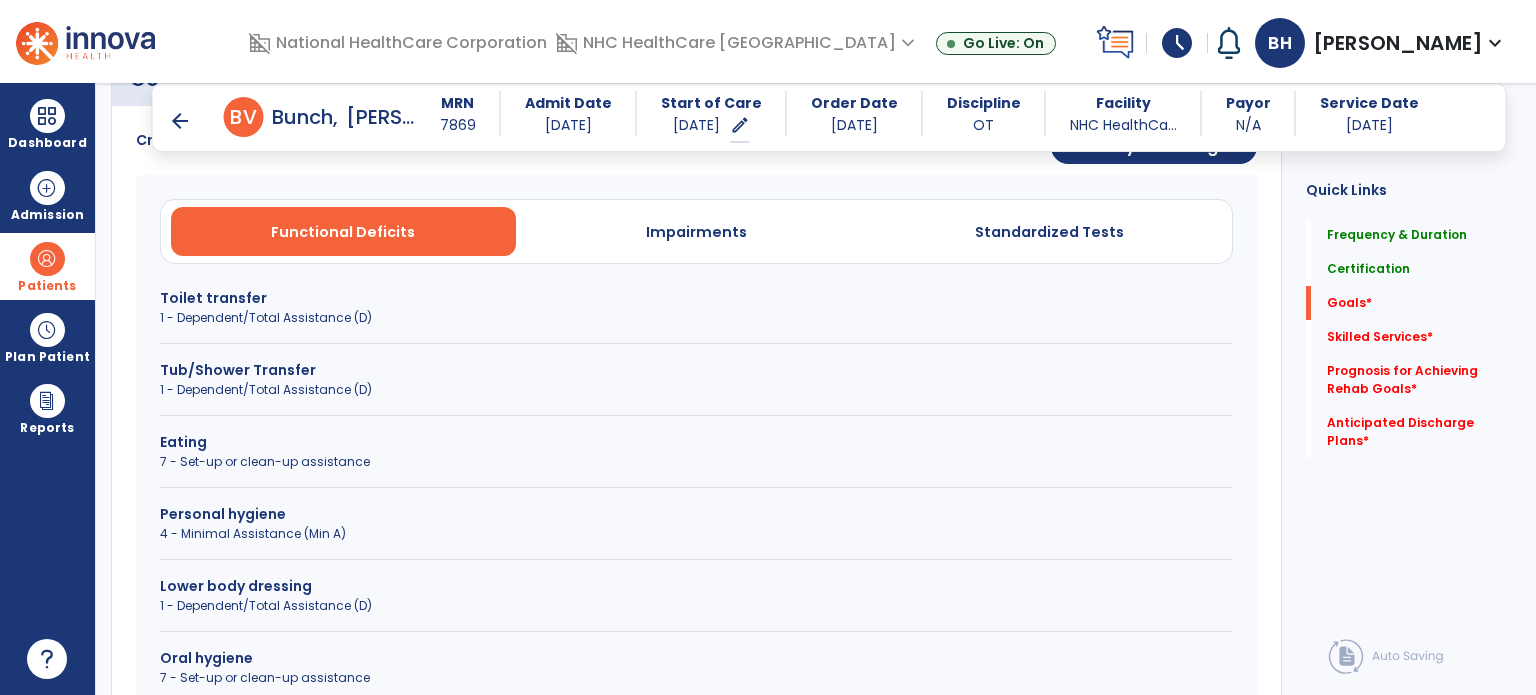 scroll, scrollTop: 600, scrollLeft: 0, axis: vertical 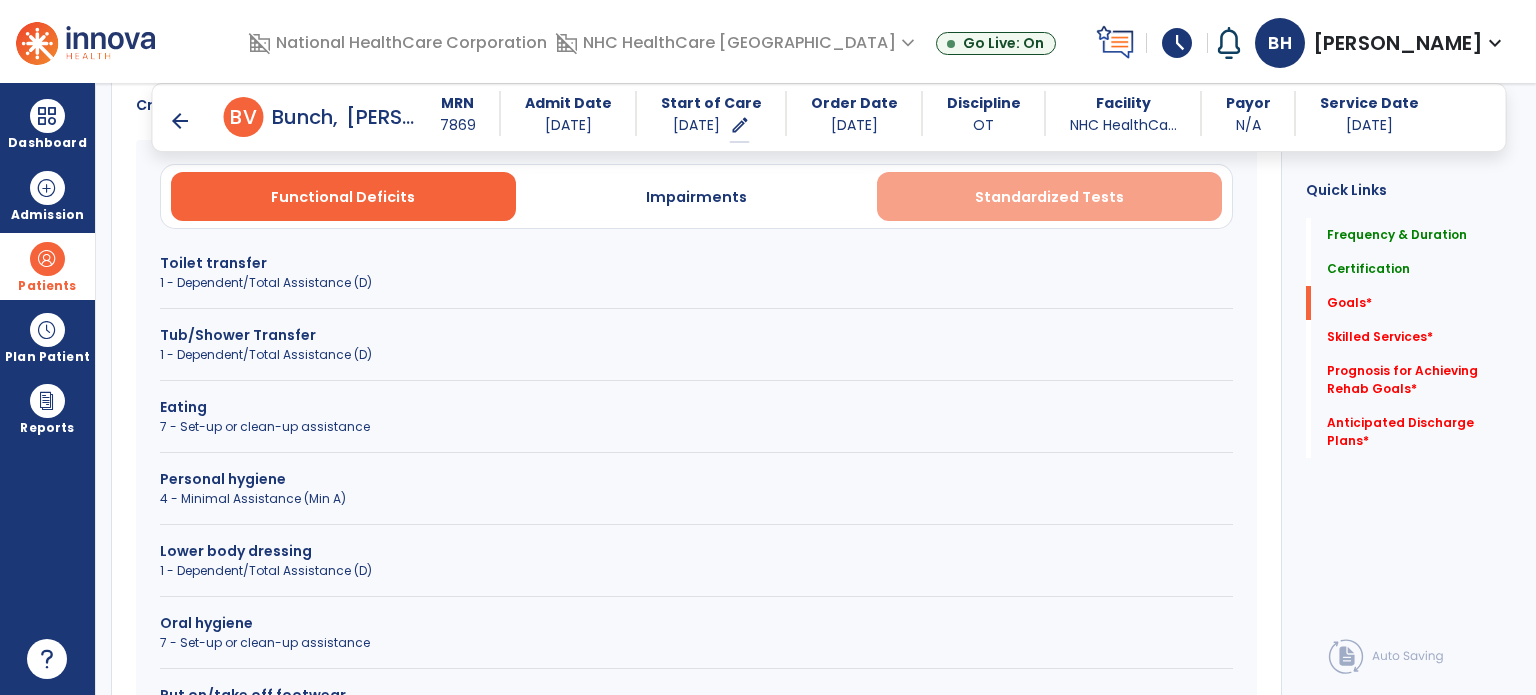 click on "Standardized Tests" at bounding box center (1049, 196) 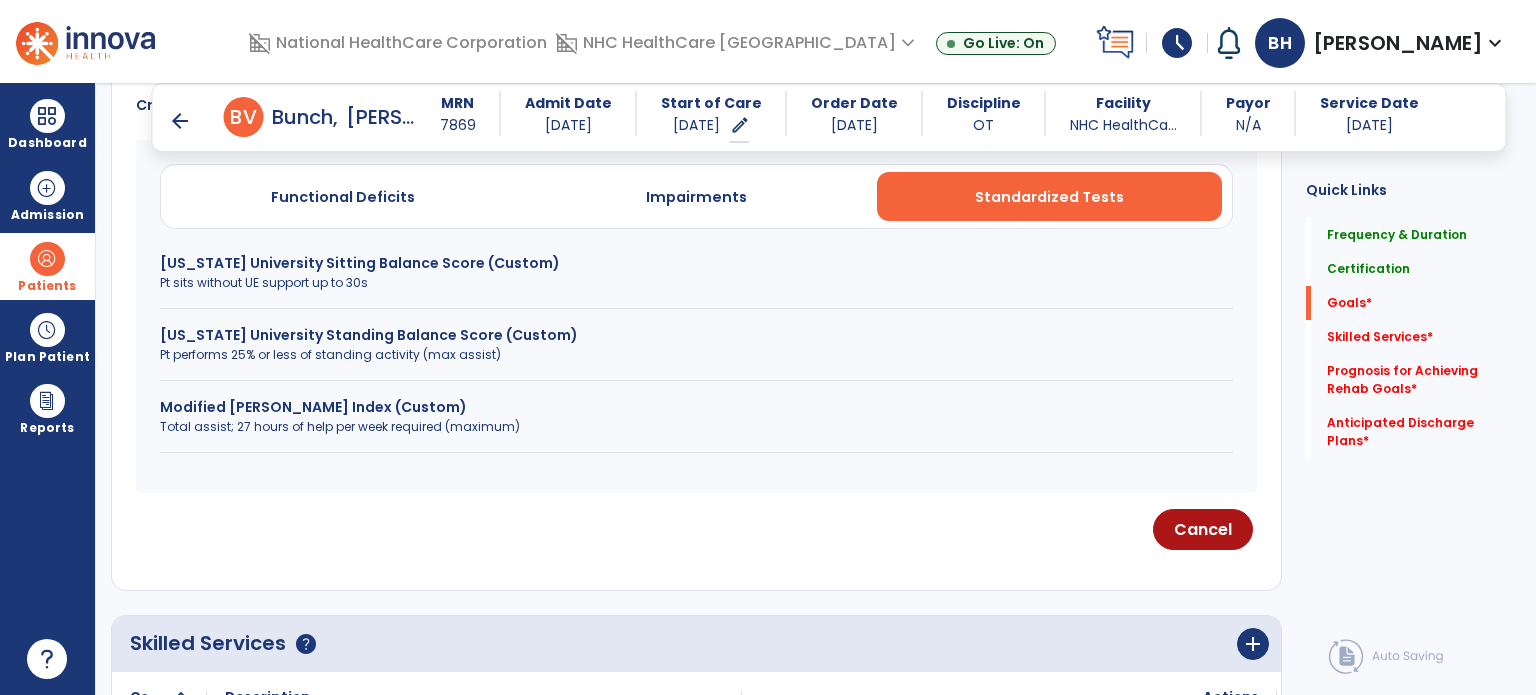 click on "Modified [PERSON_NAME] Index (Custom)" at bounding box center [696, 407] 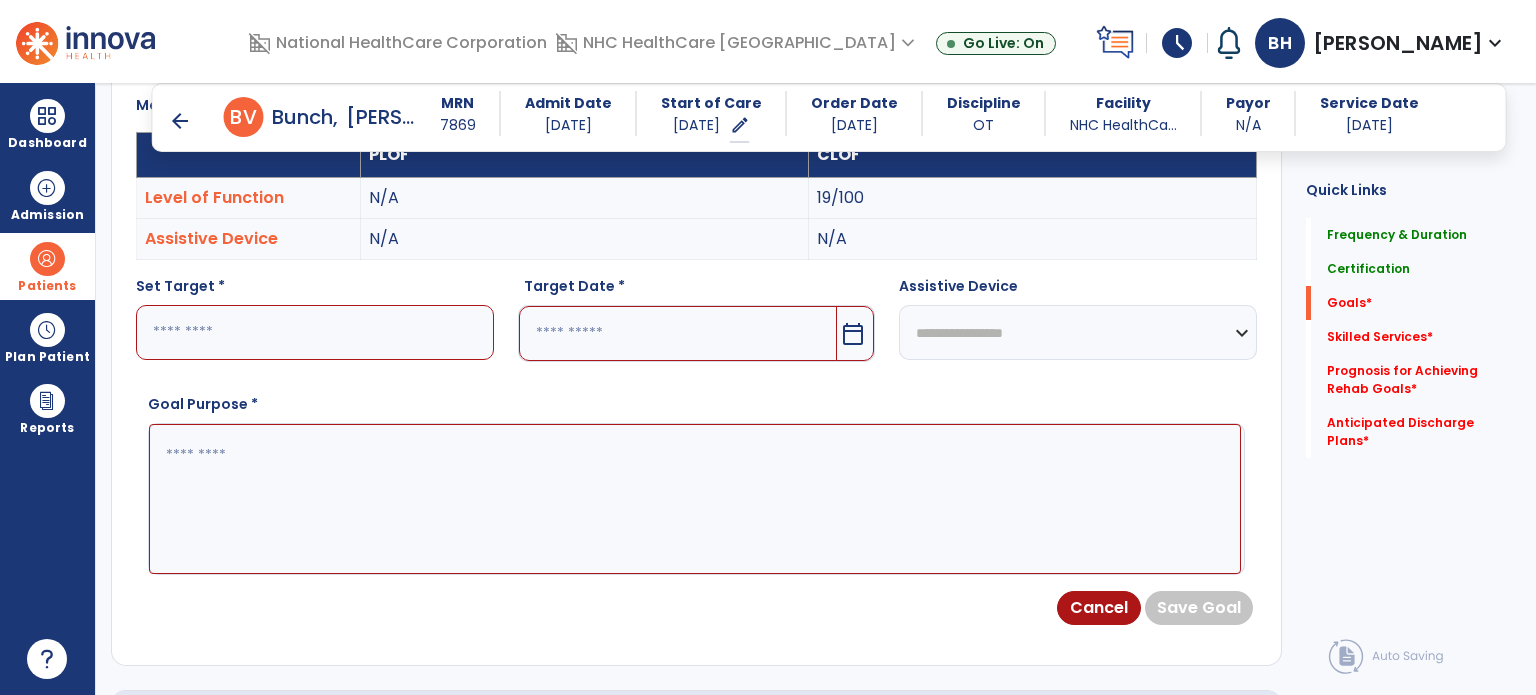 click at bounding box center (315, 332) 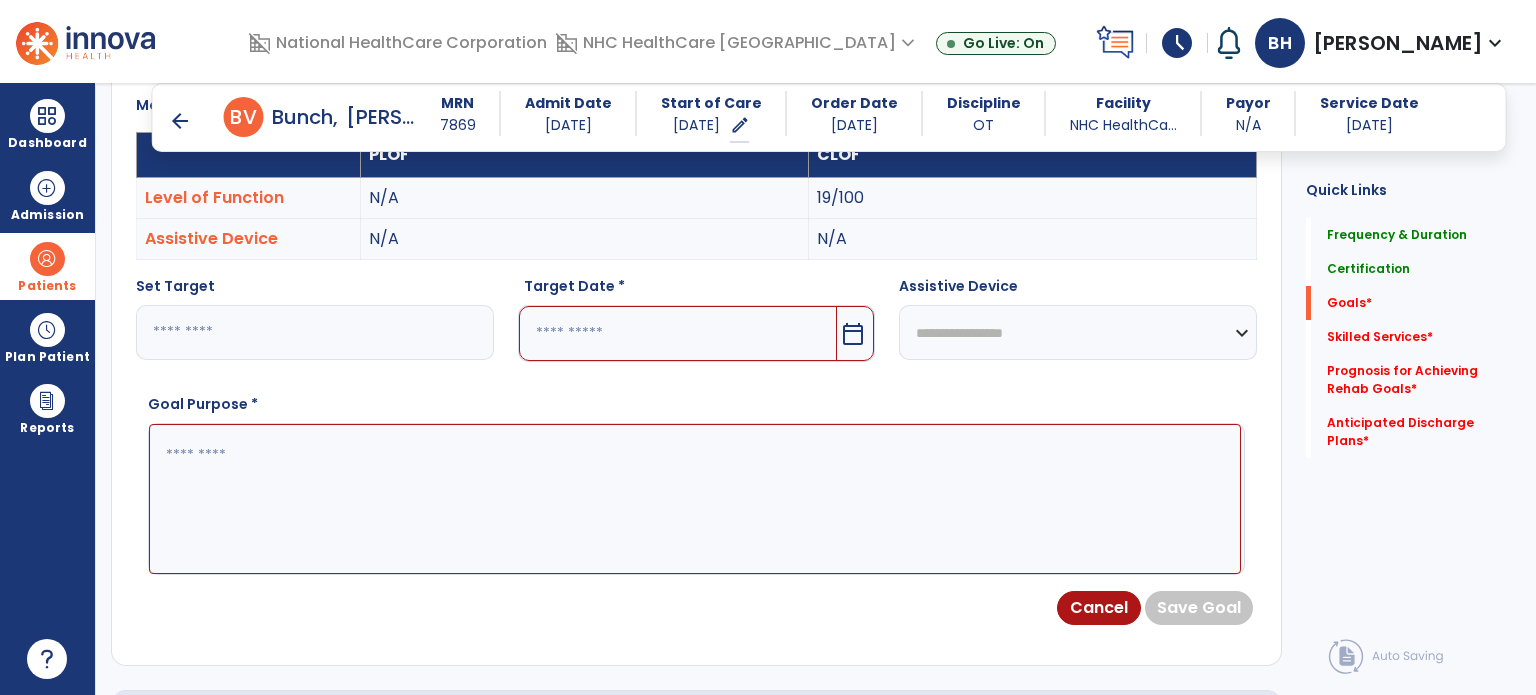 type on "**" 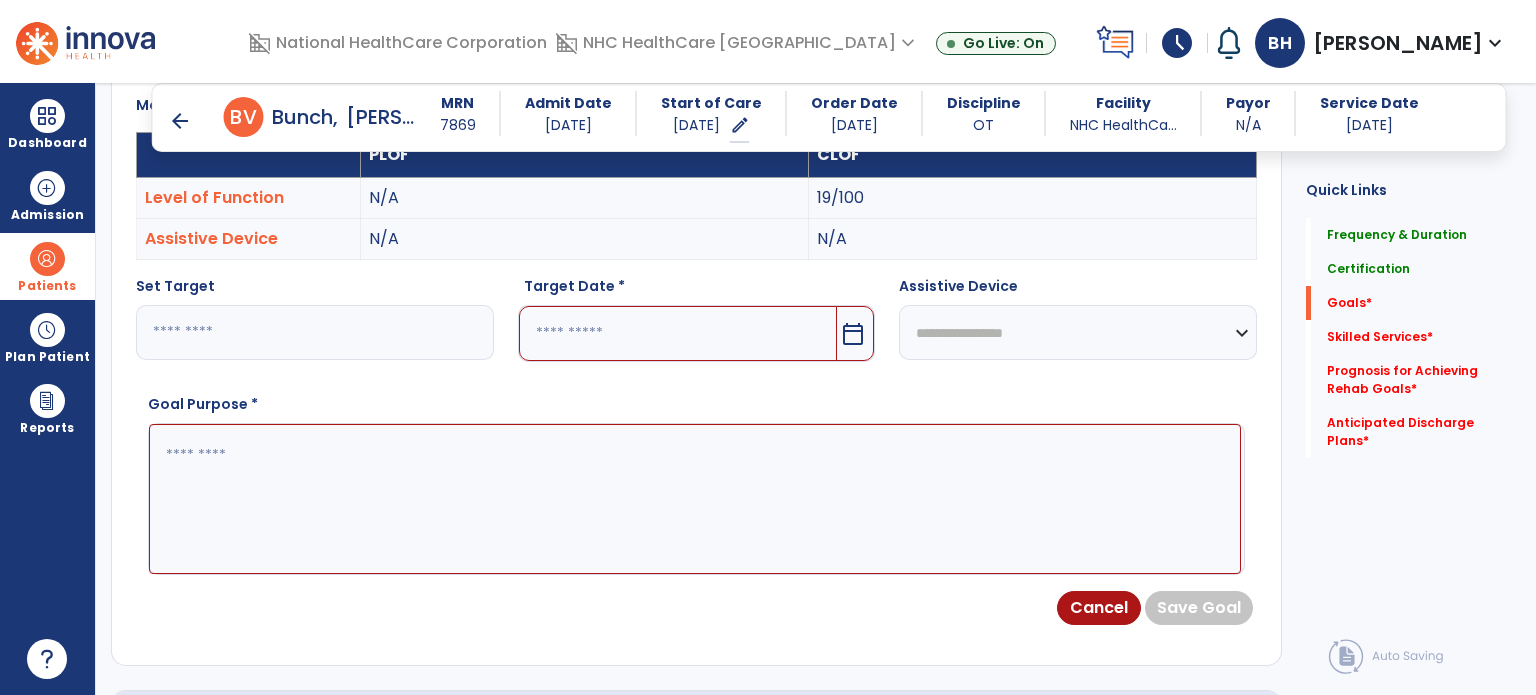 click at bounding box center (678, 333) 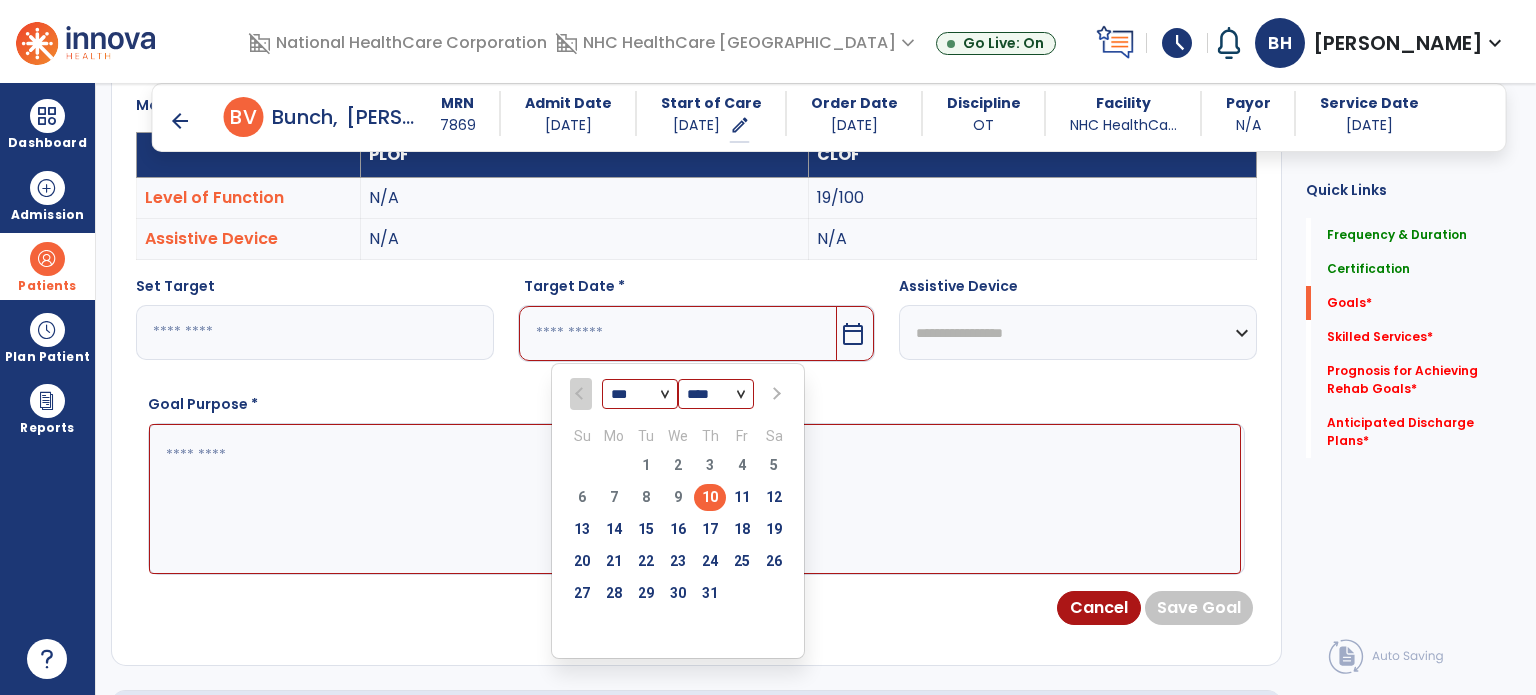 click on "*** ***" at bounding box center [640, 395] 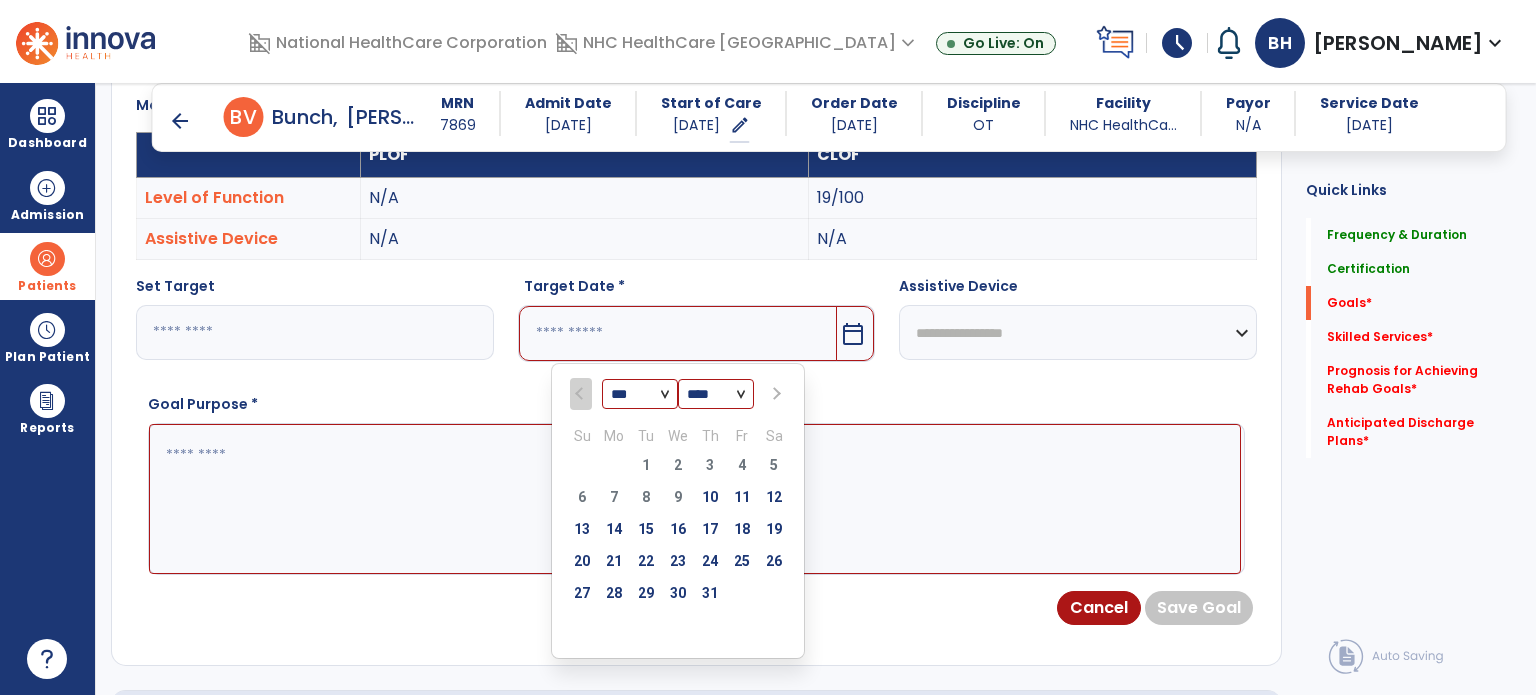 select on "*" 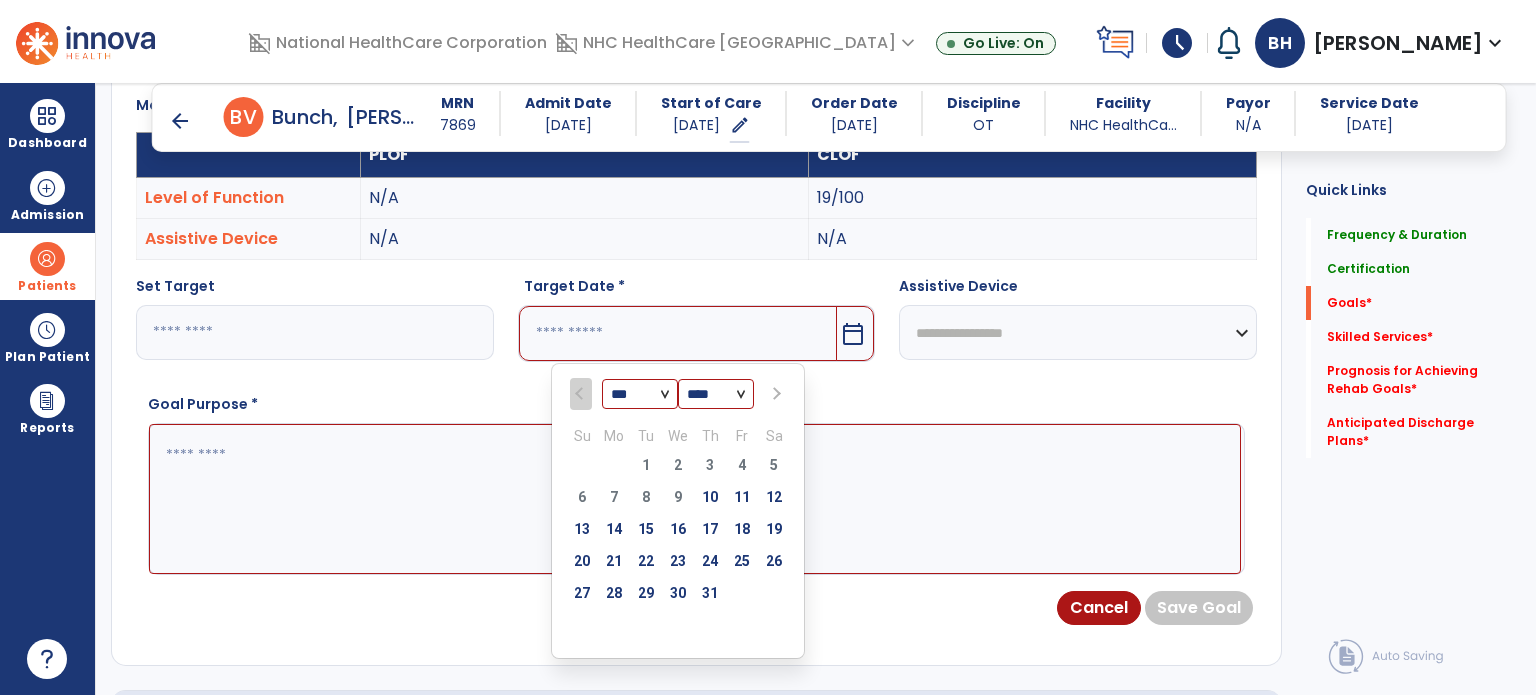 click on "*** ***" at bounding box center [640, 395] 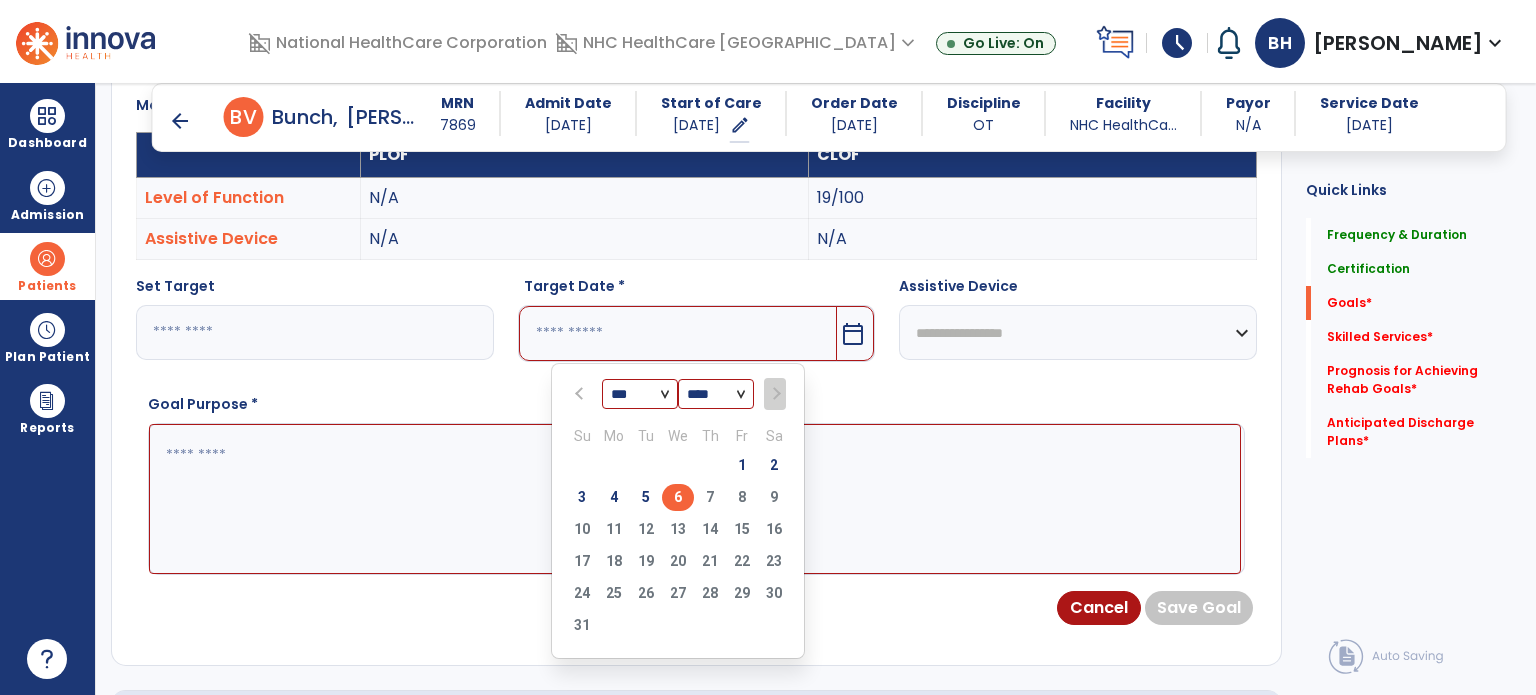 click on "6" at bounding box center (678, 497) 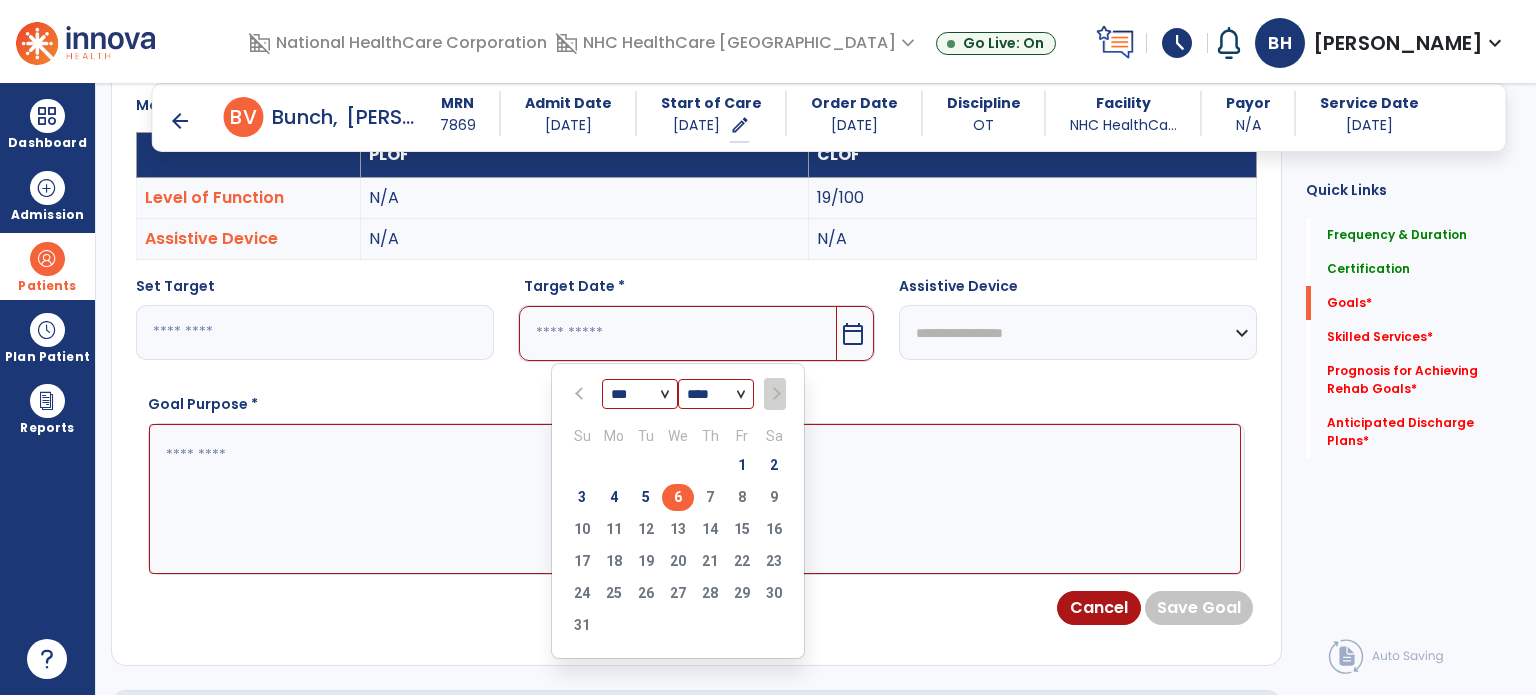 type on "********" 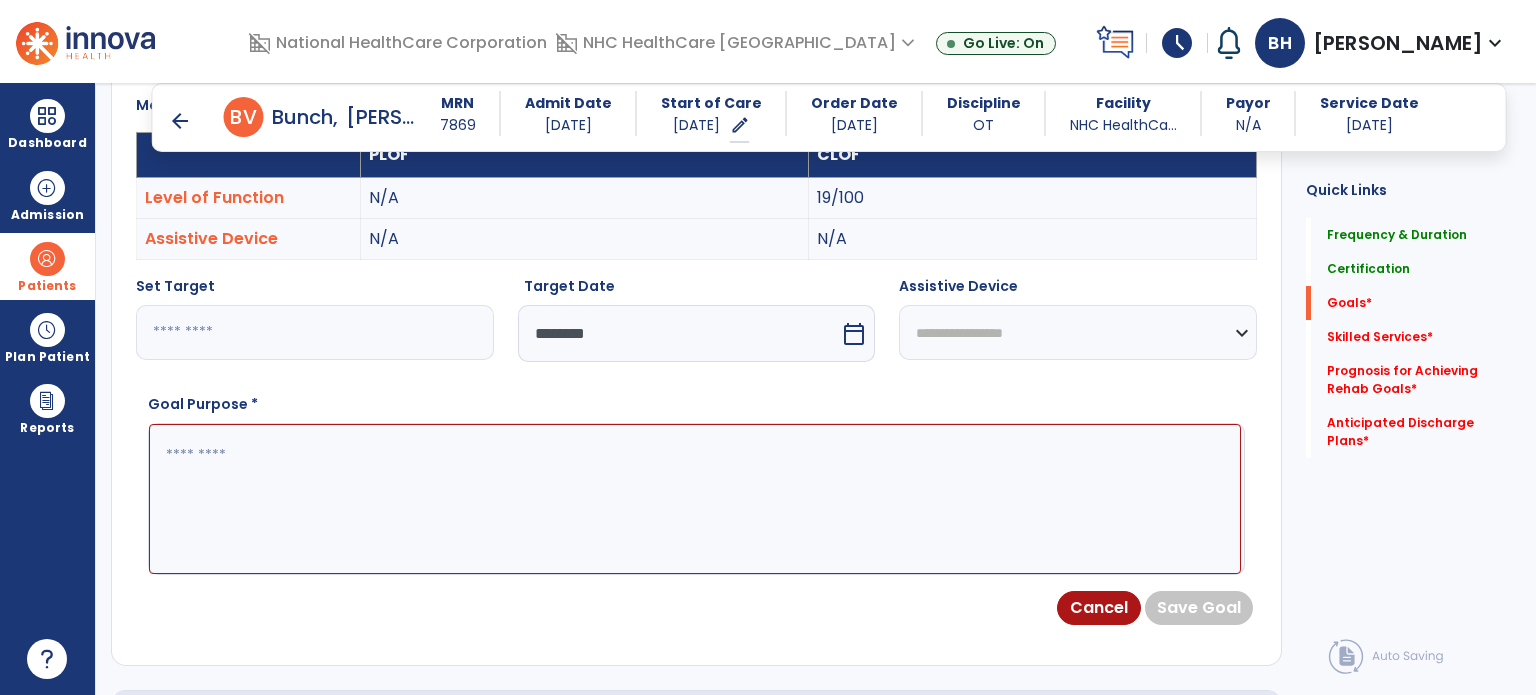 click at bounding box center [695, 499] 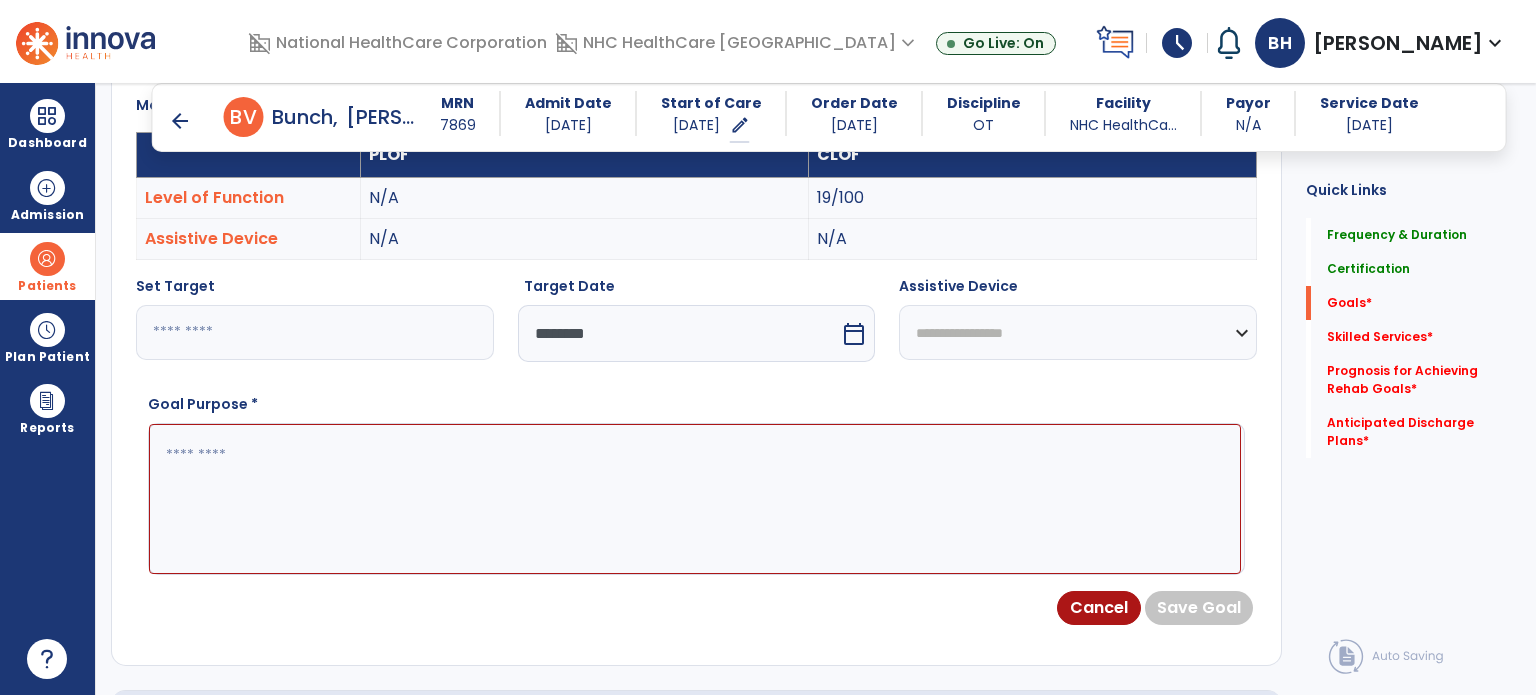 click on "********" at bounding box center (679, 333) 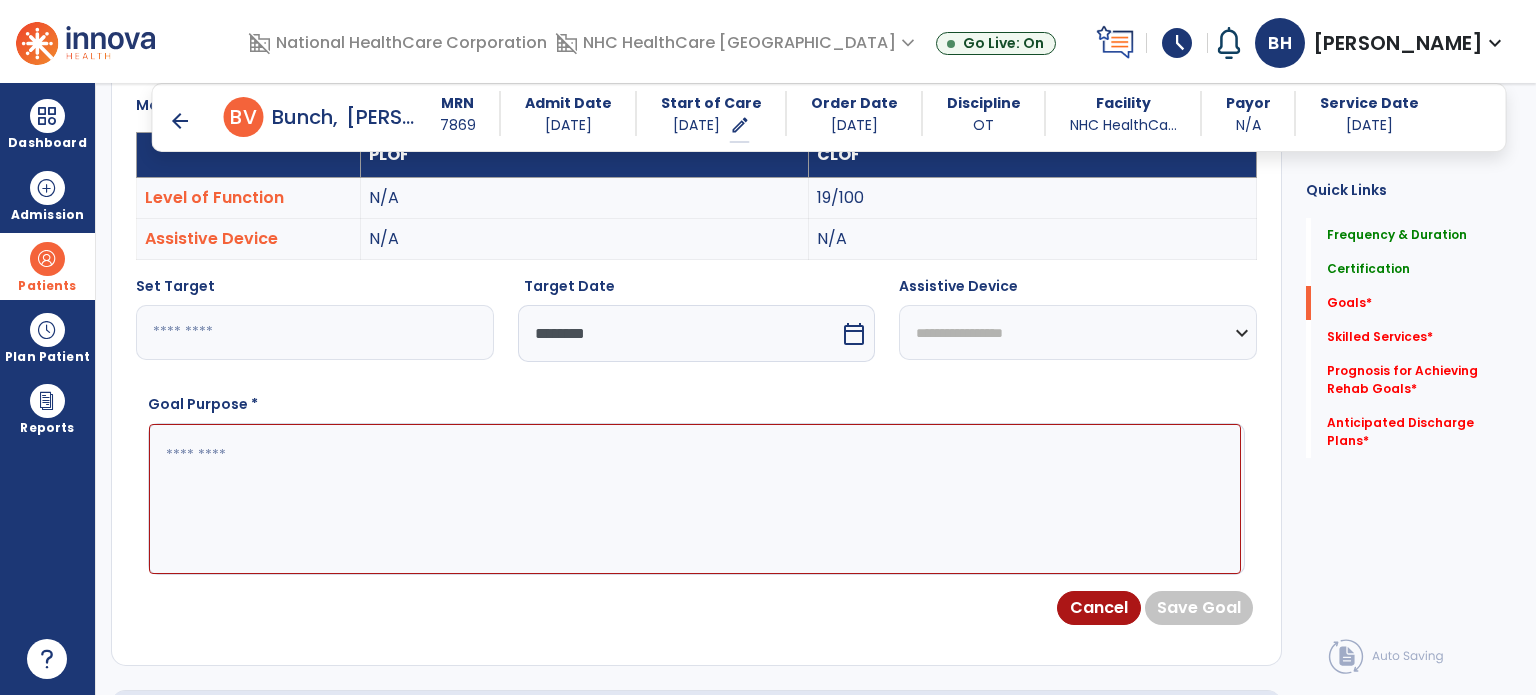 select on "*" 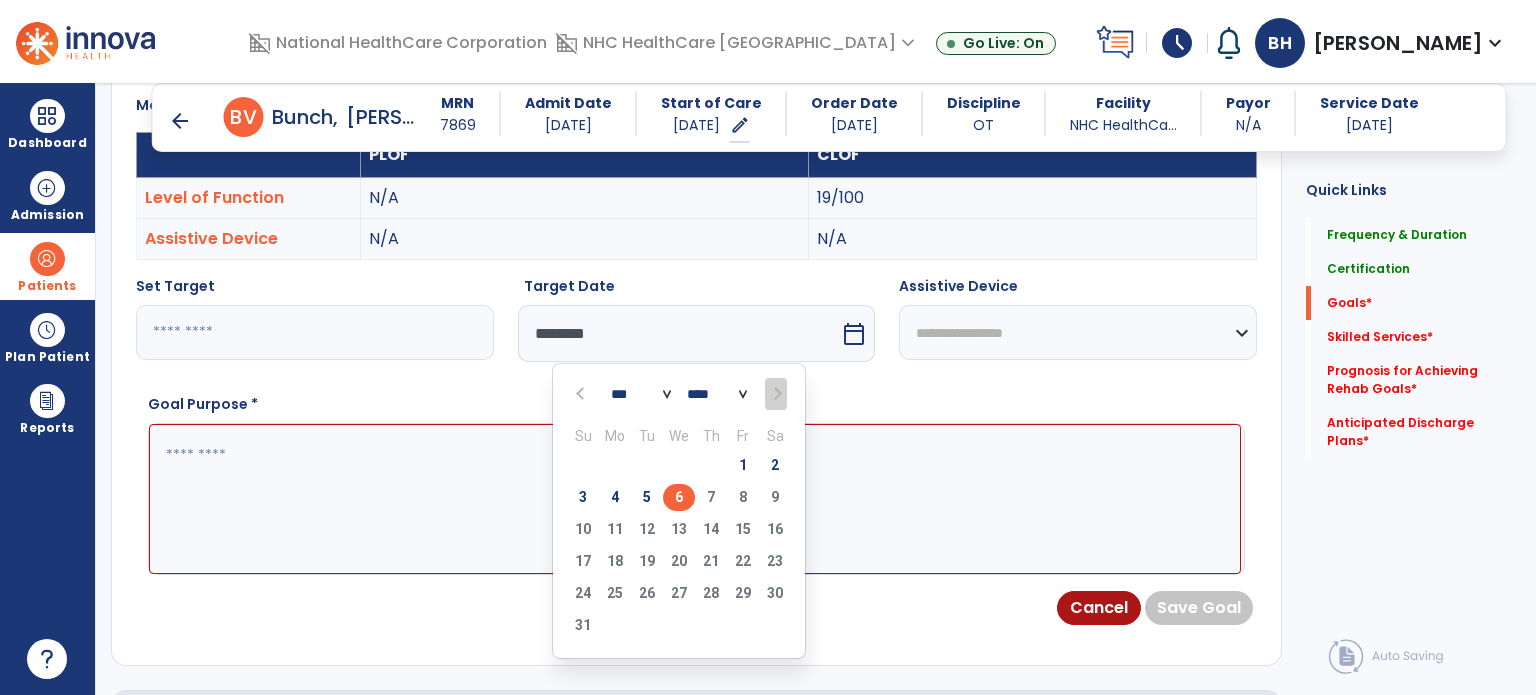 click on "6" at bounding box center (679, 497) 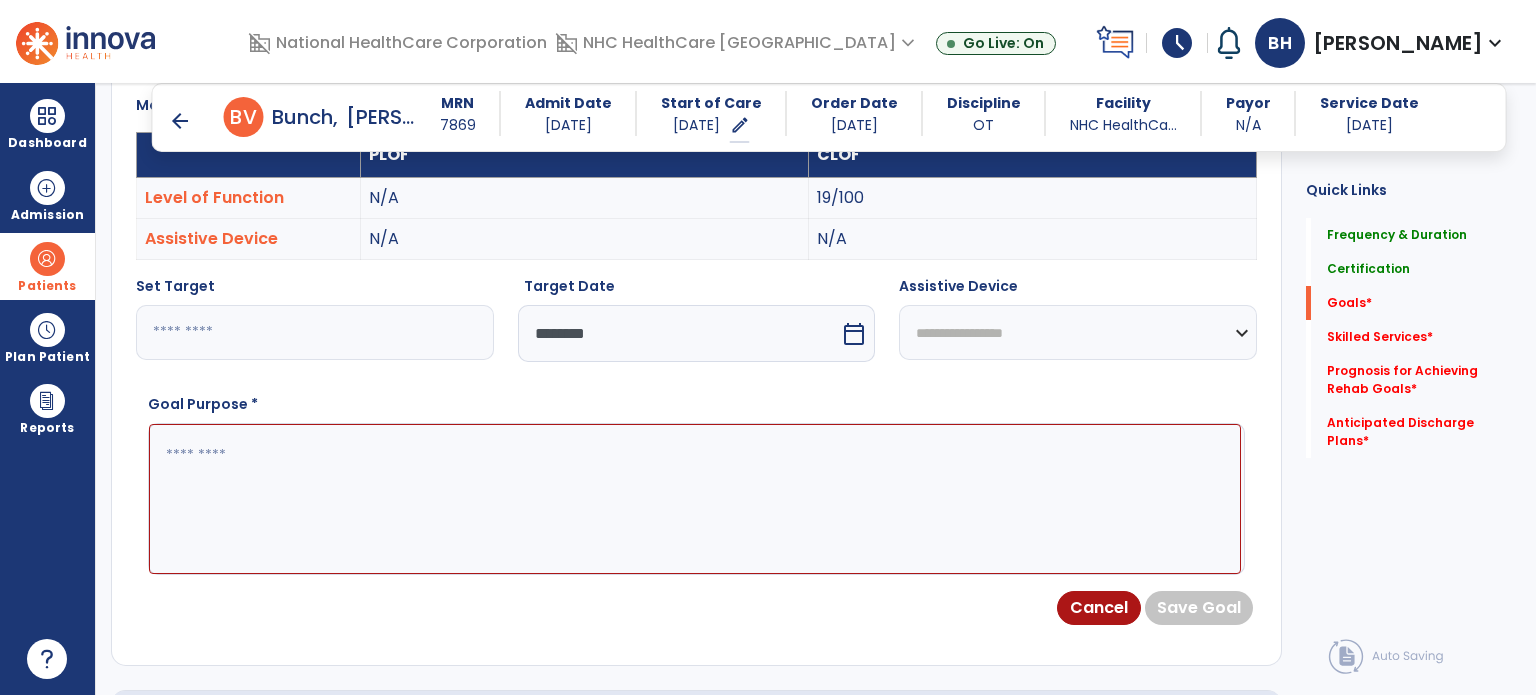 click at bounding box center (695, 499) 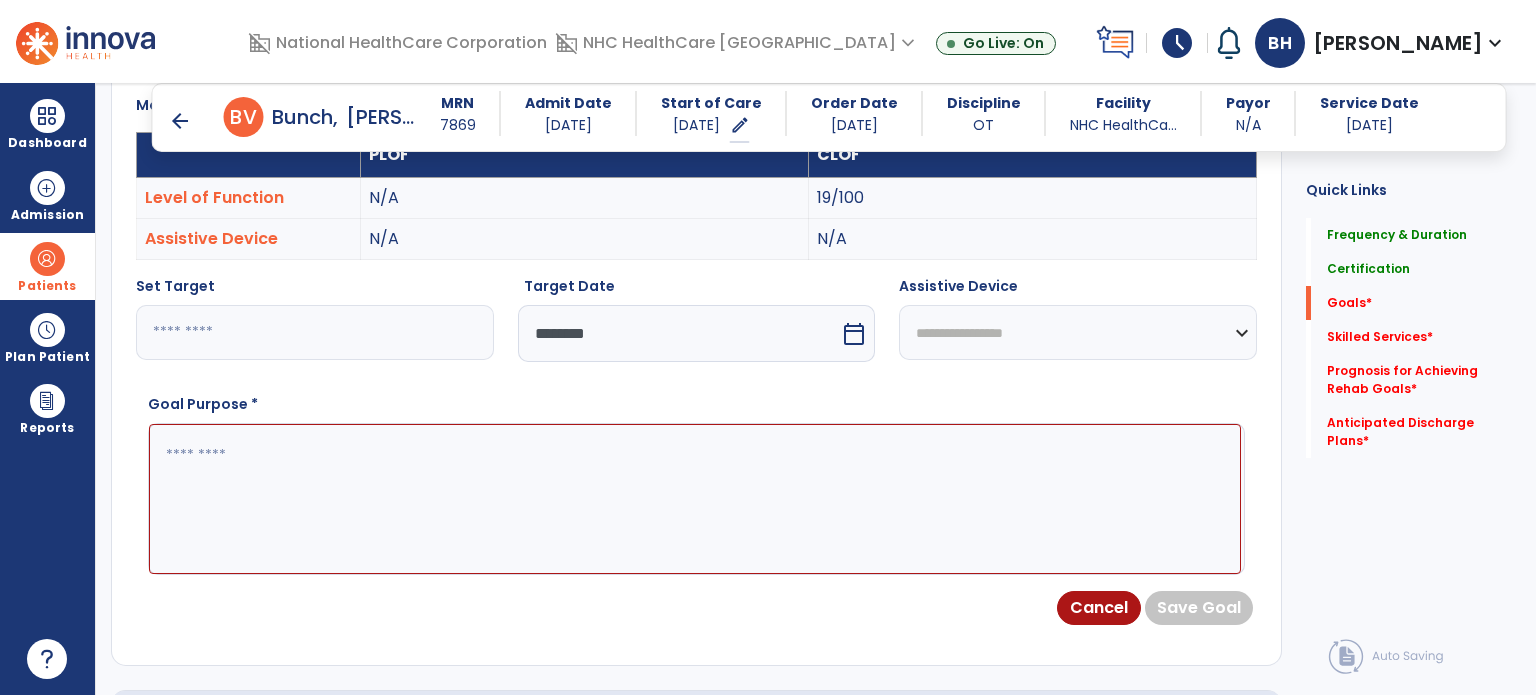 type on "*" 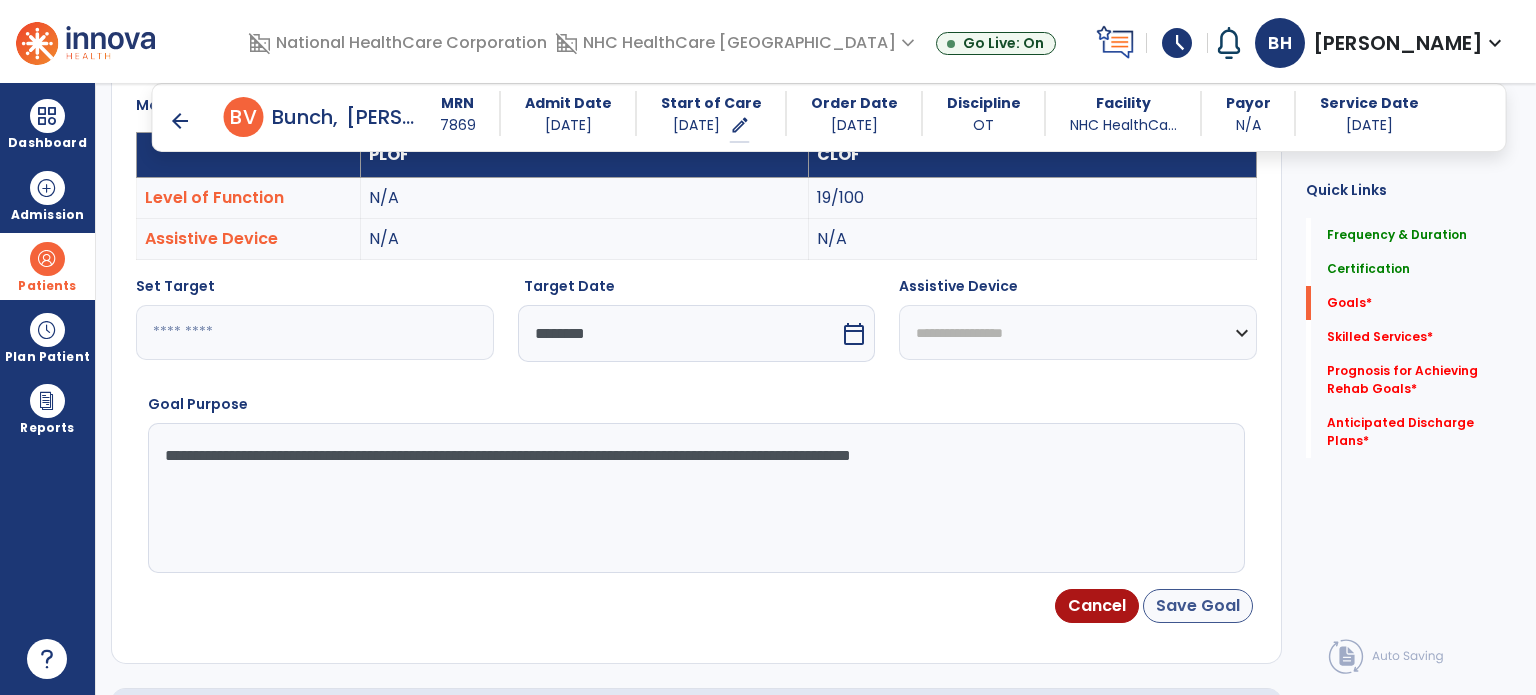type on "**********" 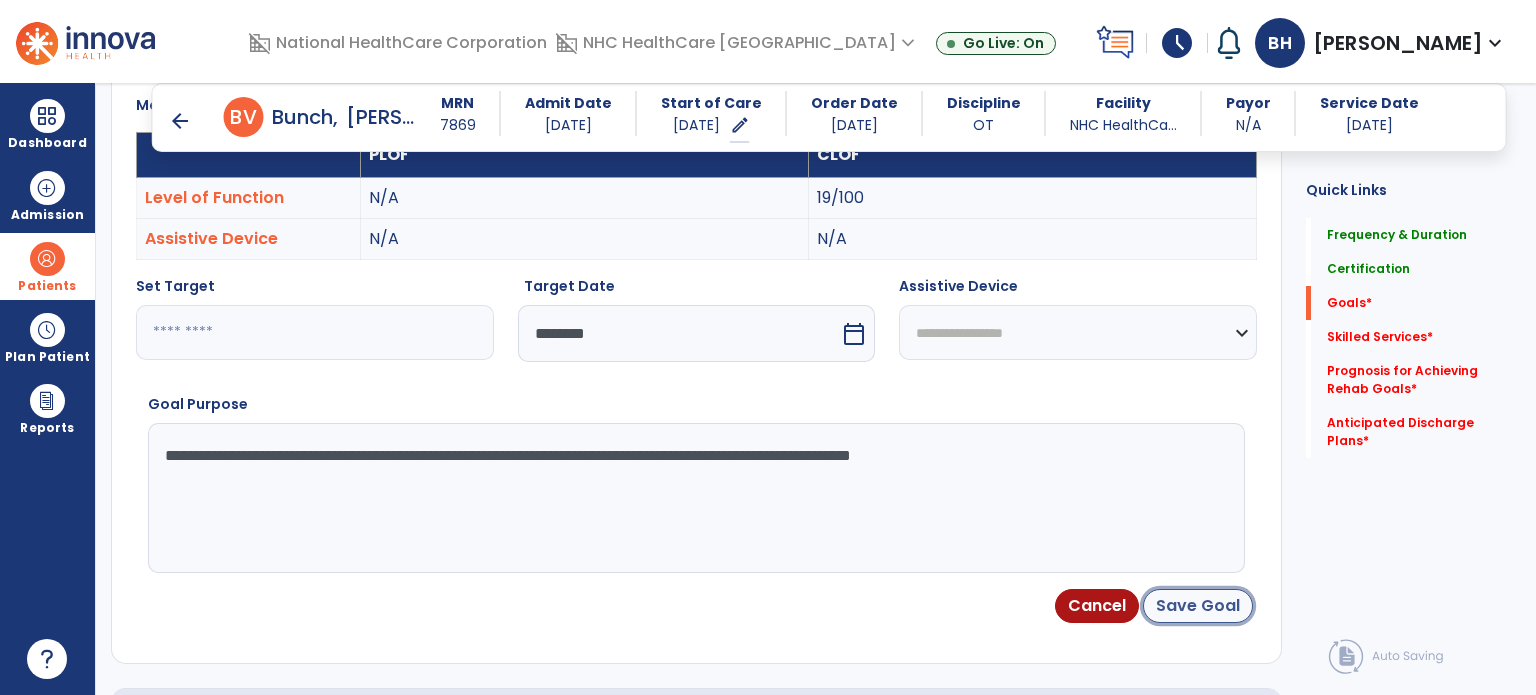 click on "Save Goal" at bounding box center [1198, 606] 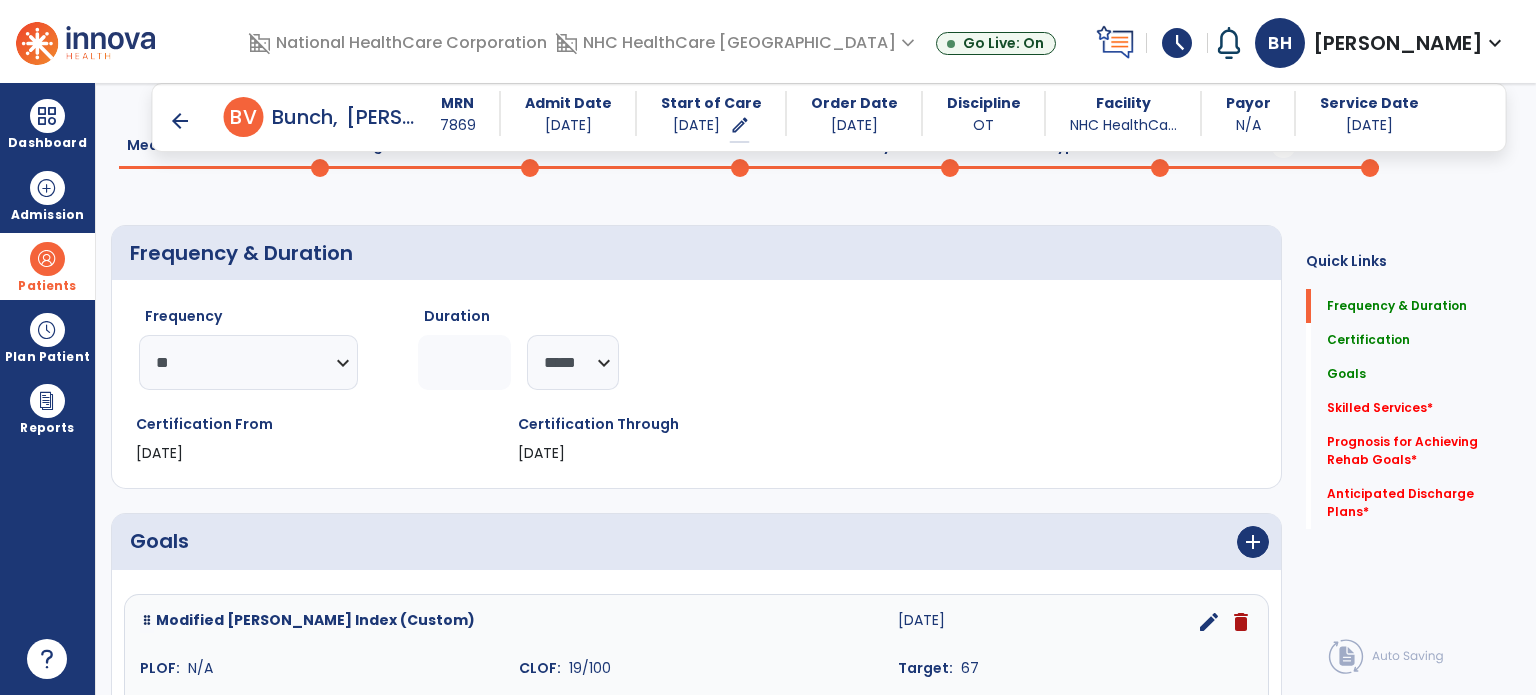 scroll, scrollTop: 411, scrollLeft: 0, axis: vertical 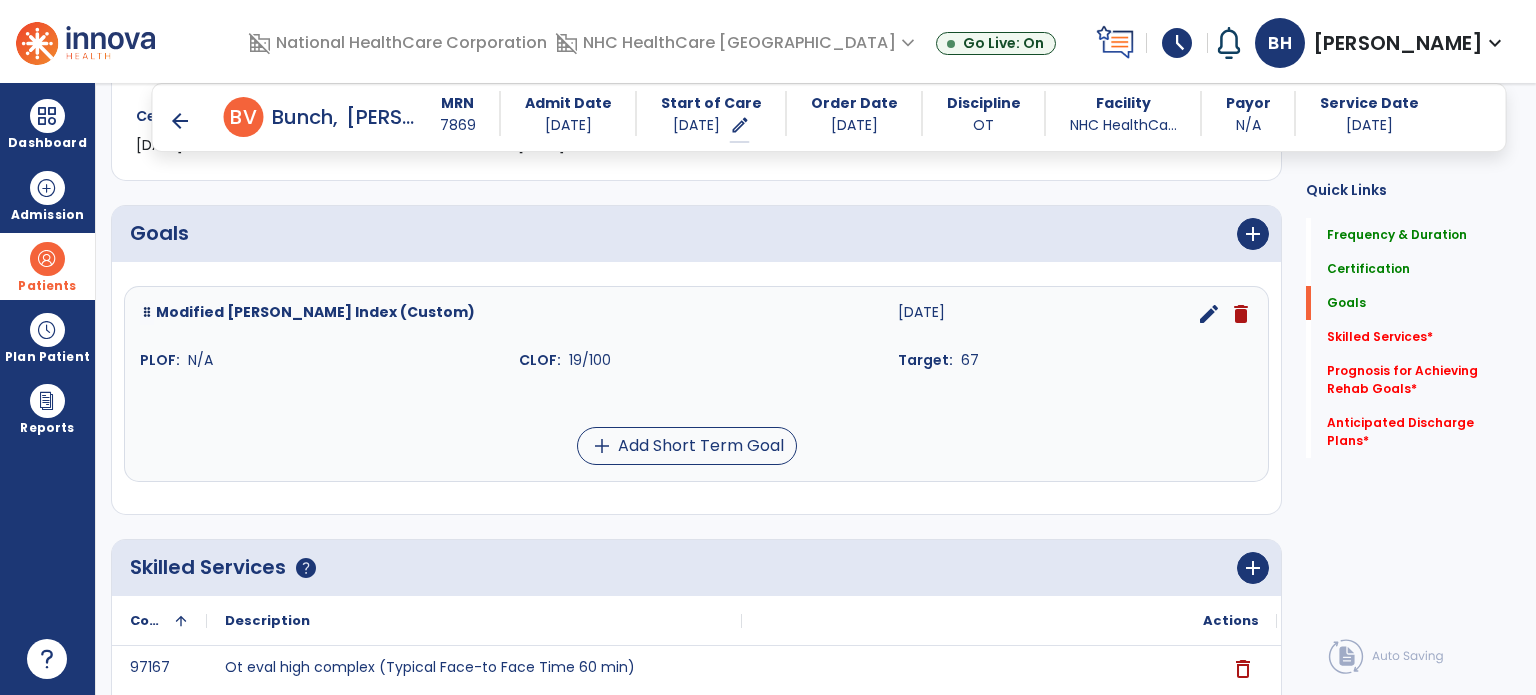 click on "edit" at bounding box center (1209, 314) 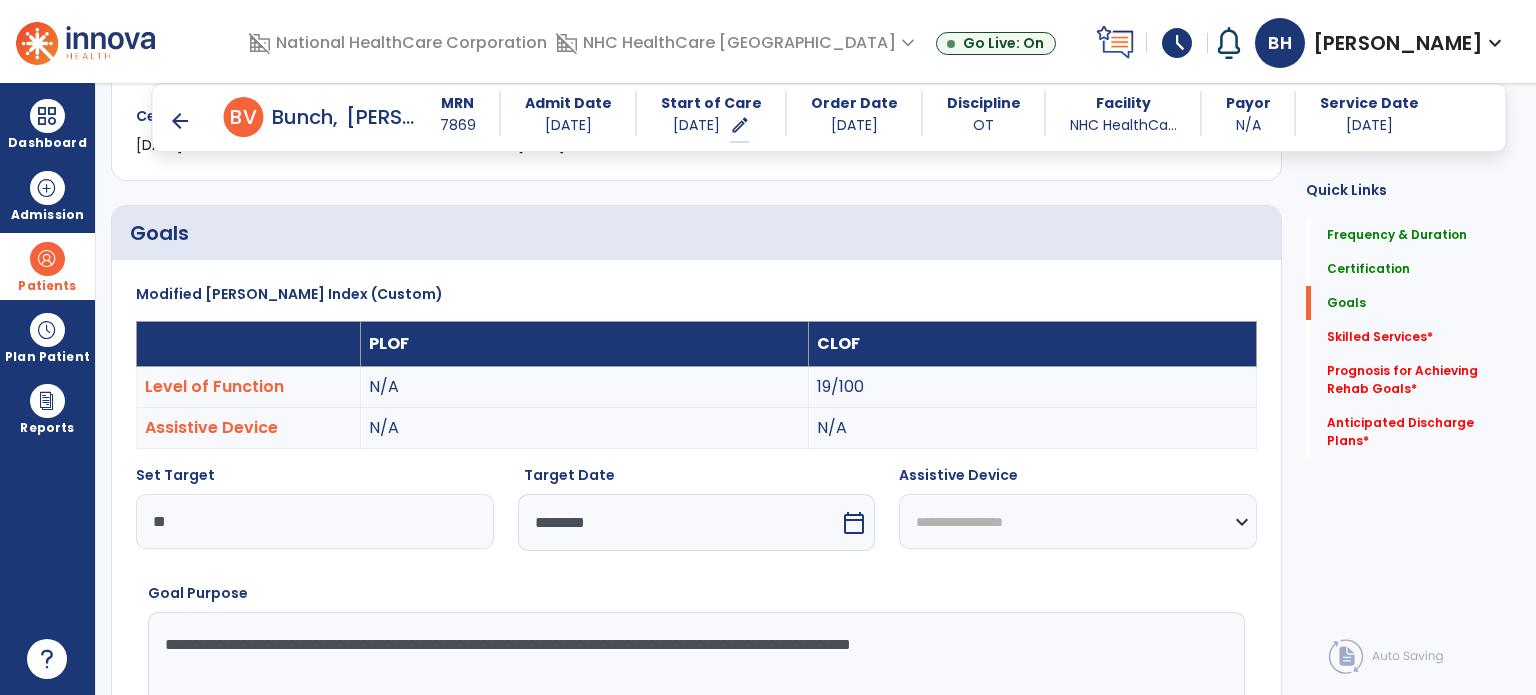 scroll, scrollTop: 66, scrollLeft: 0, axis: vertical 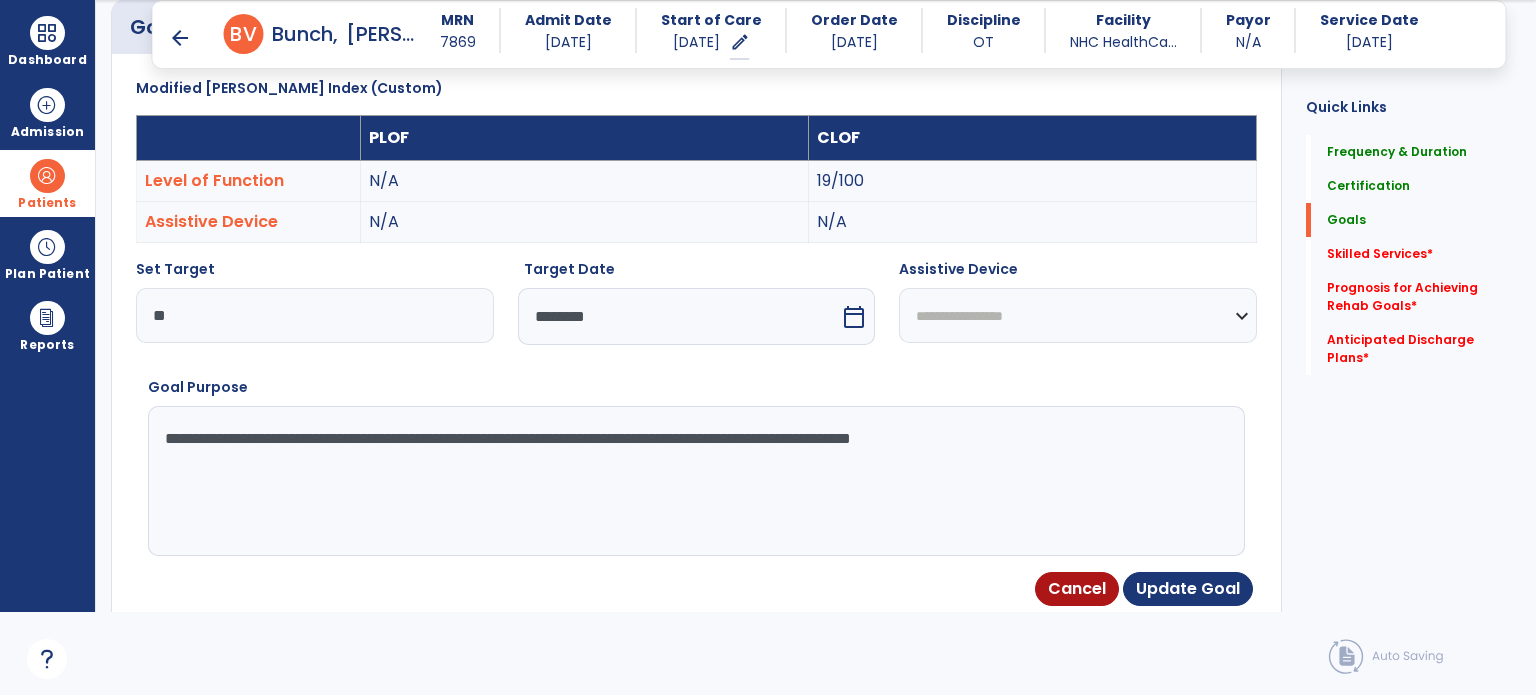 click on "**********" at bounding box center [695, 481] 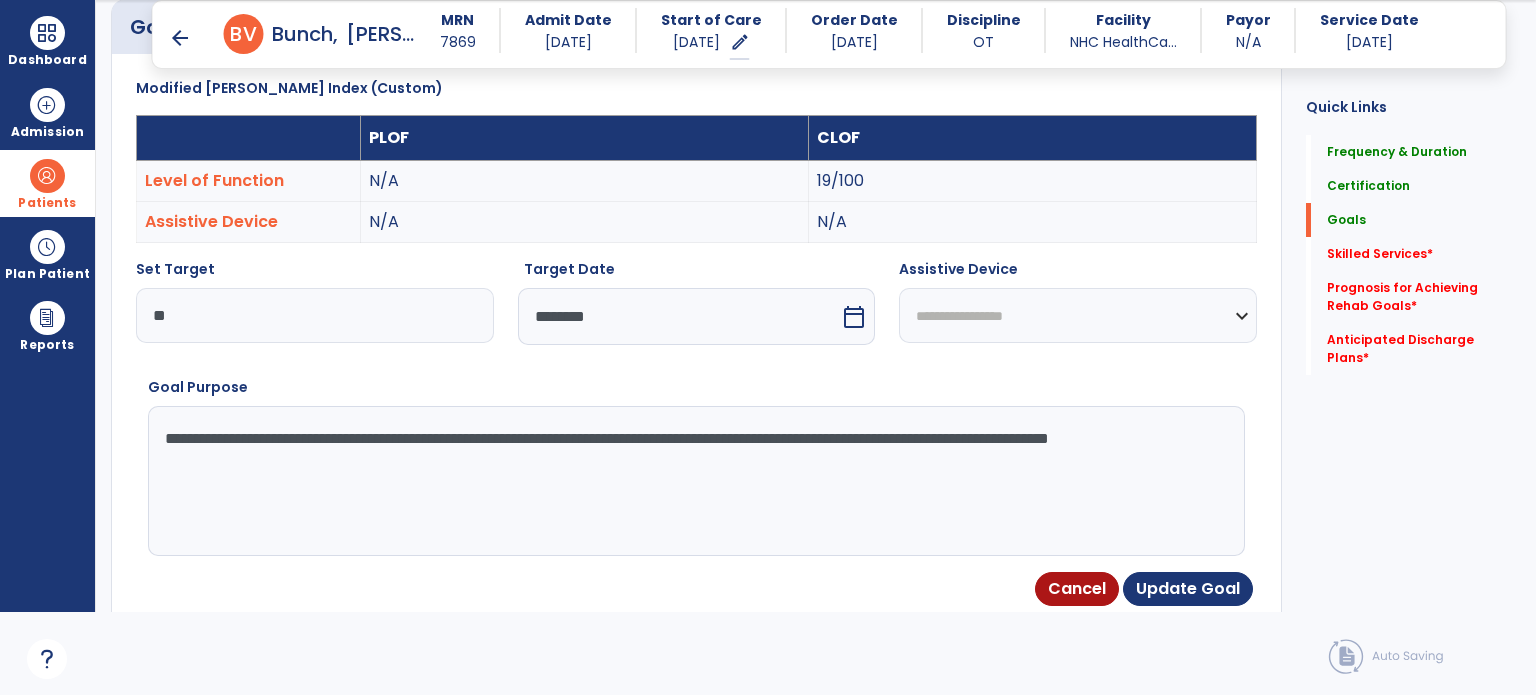 click on "**********" at bounding box center [695, 481] 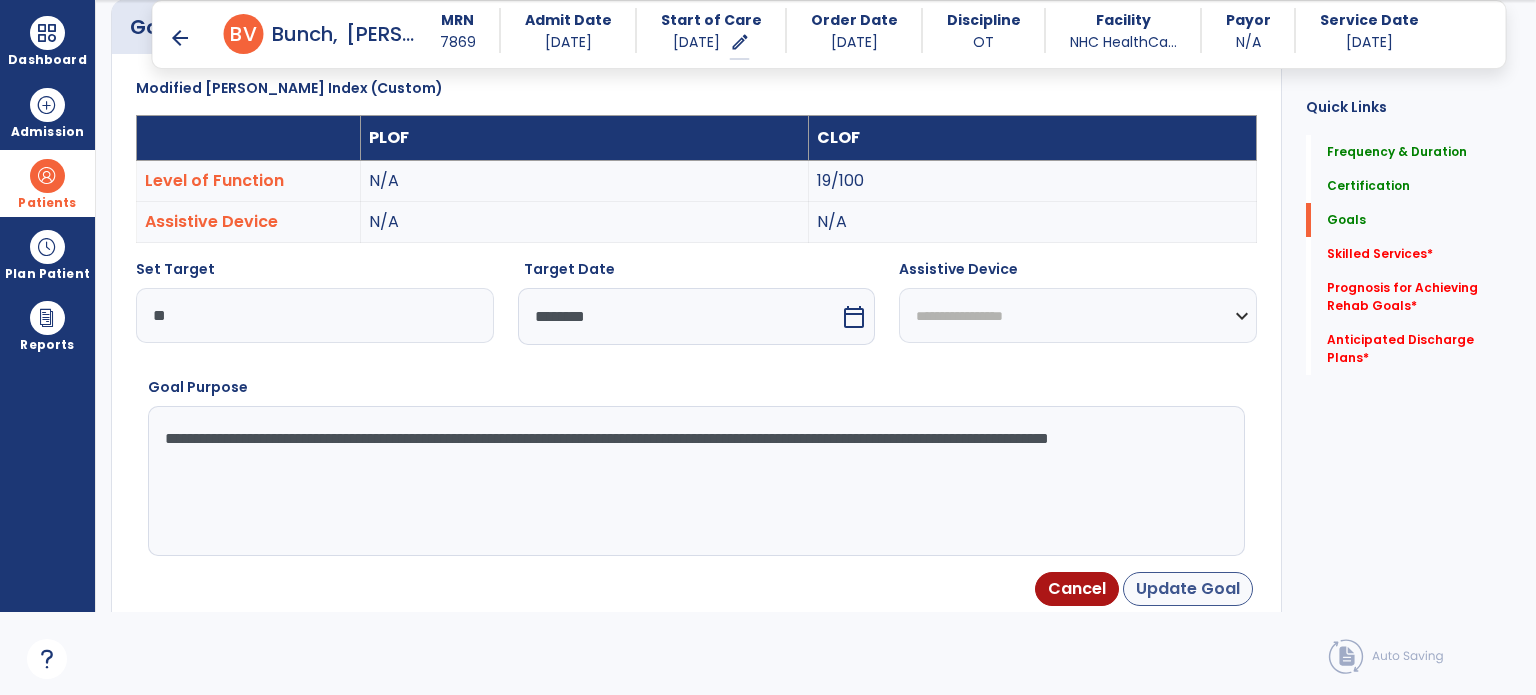 type on "**********" 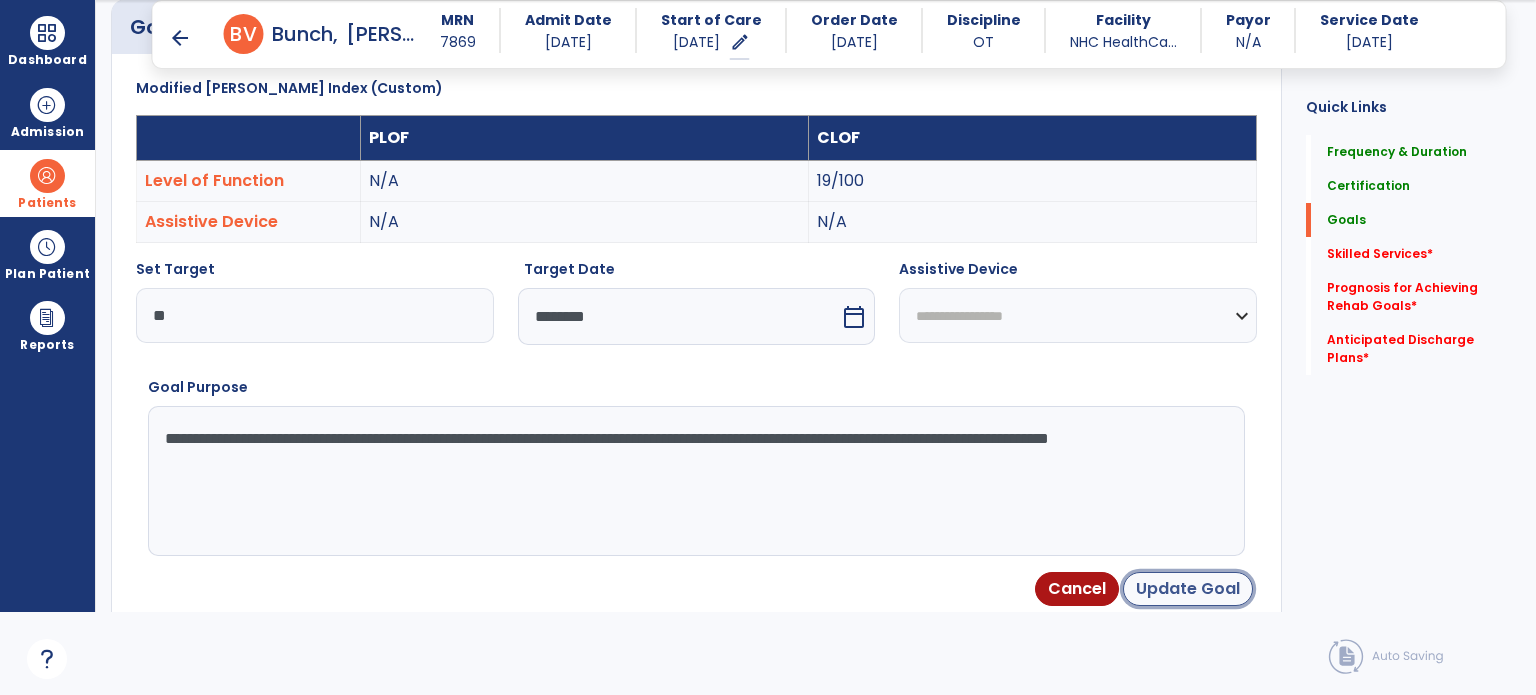 click on "Update Goal" at bounding box center (1188, 589) 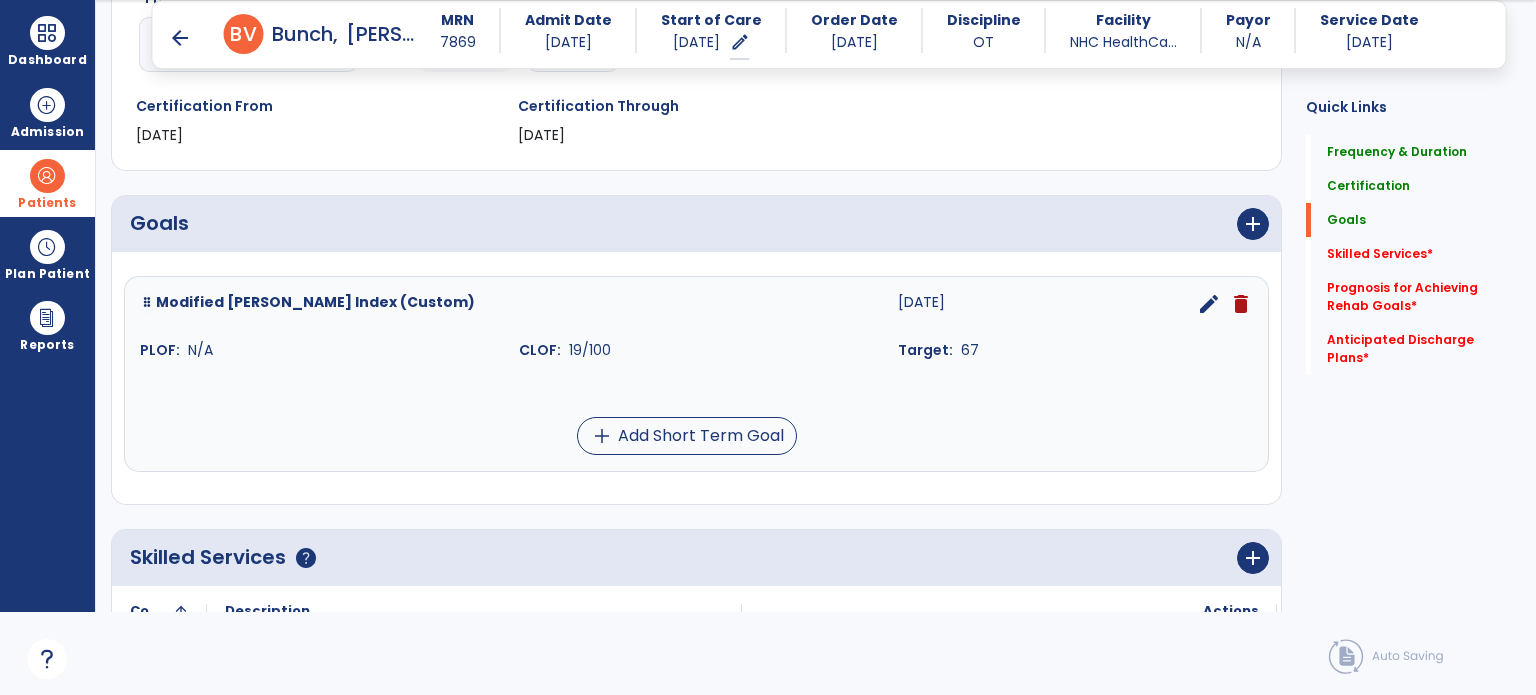 scroll, scrollTop: 234, scrollLeft: 0, axis: vertical 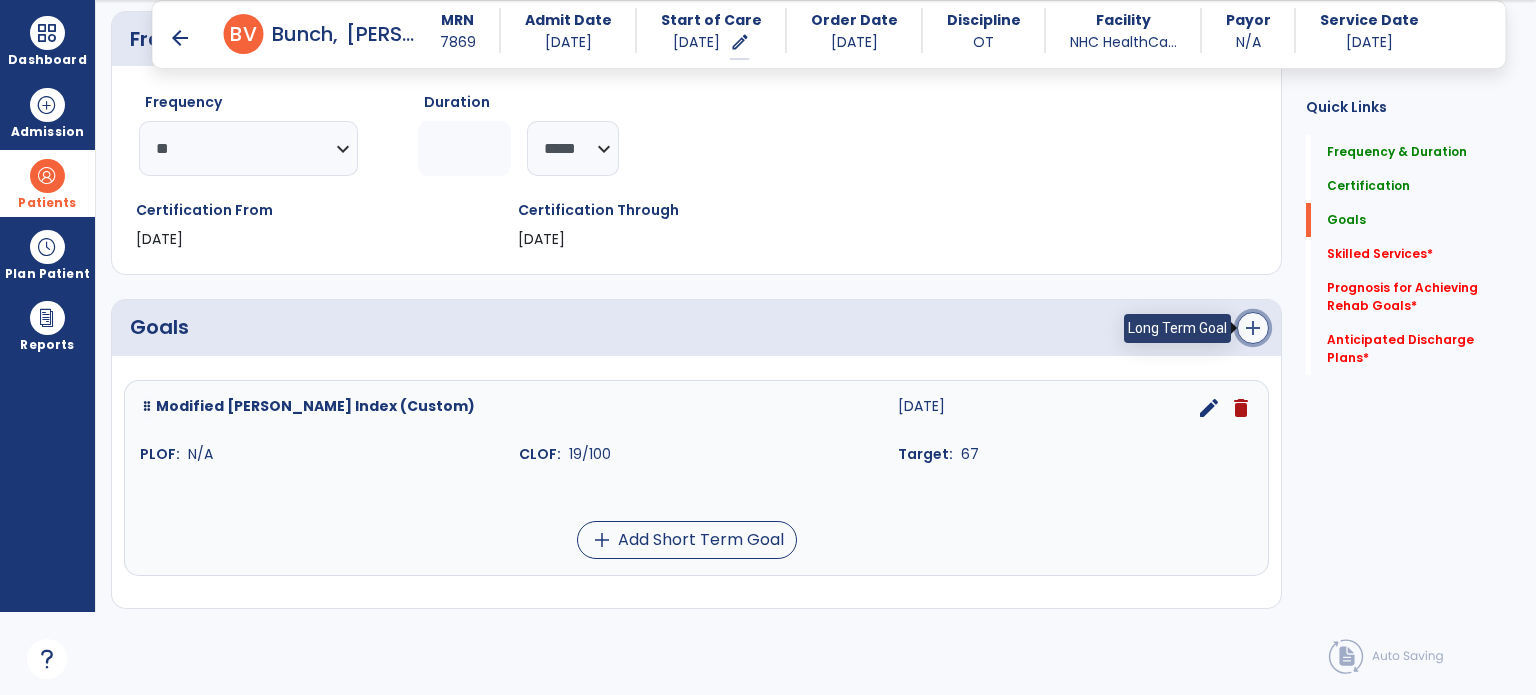 click on "add" at bounding box center (1253, 328) 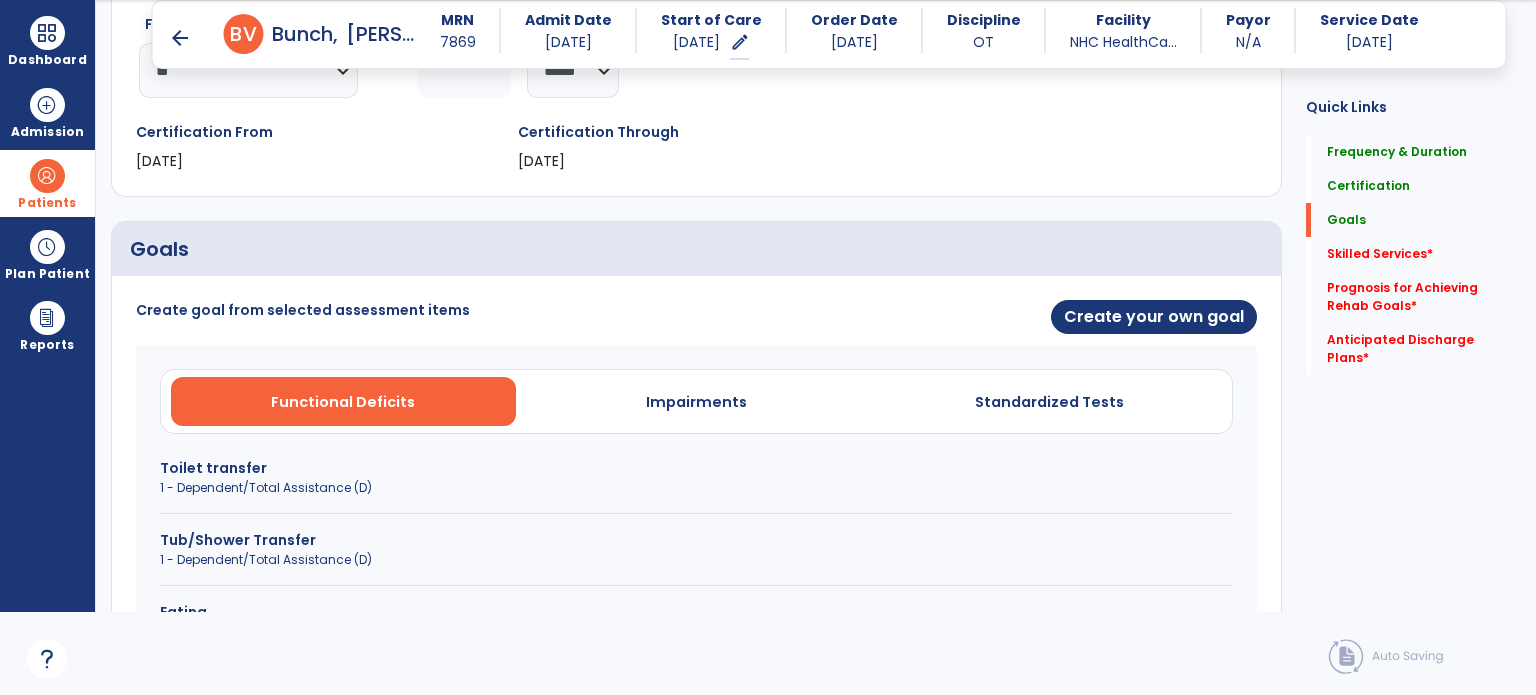 scroll, scrollTop: 434, scrollLeft: 0, axis: vertical 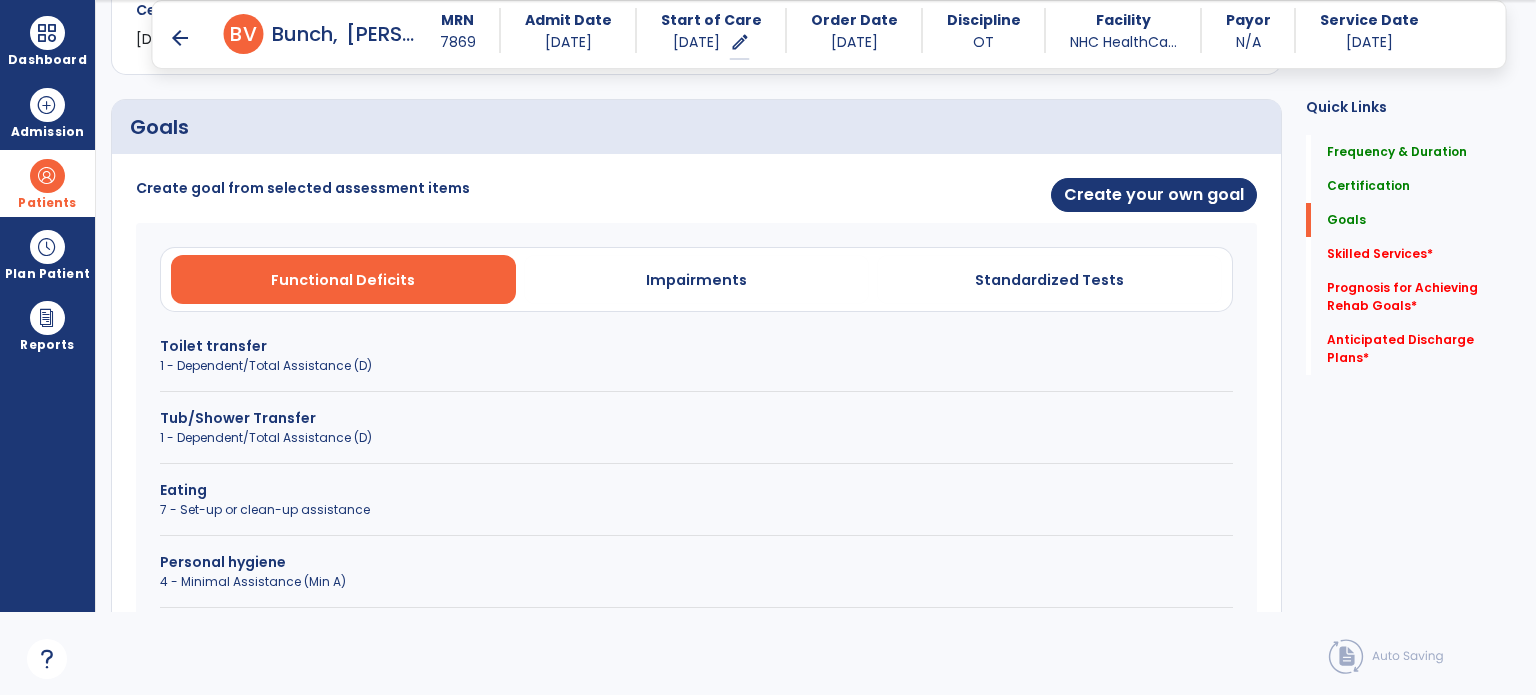 click on "1 - Dependent/Total Assistance (D)" at bounding box center (696, 366) 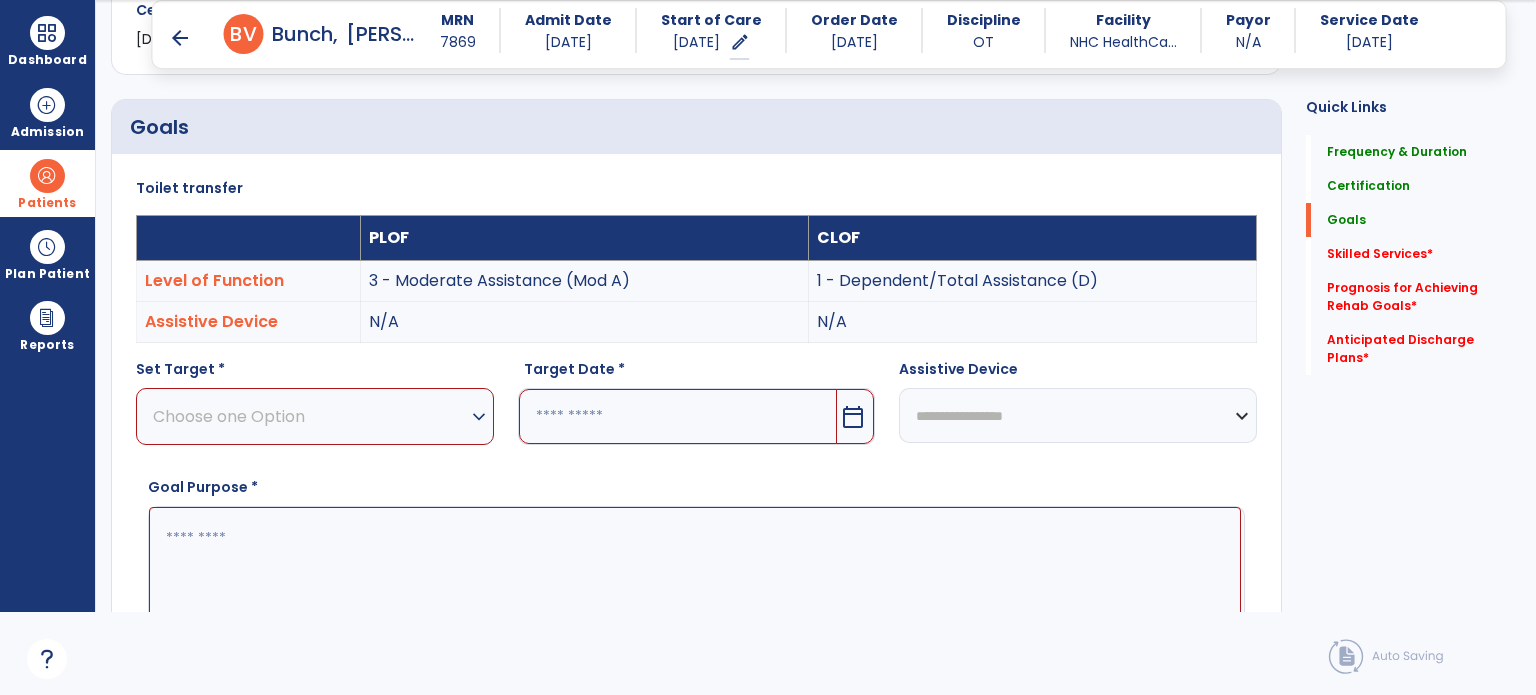 click on "Choose one Option" at bounding box center [310, 416] 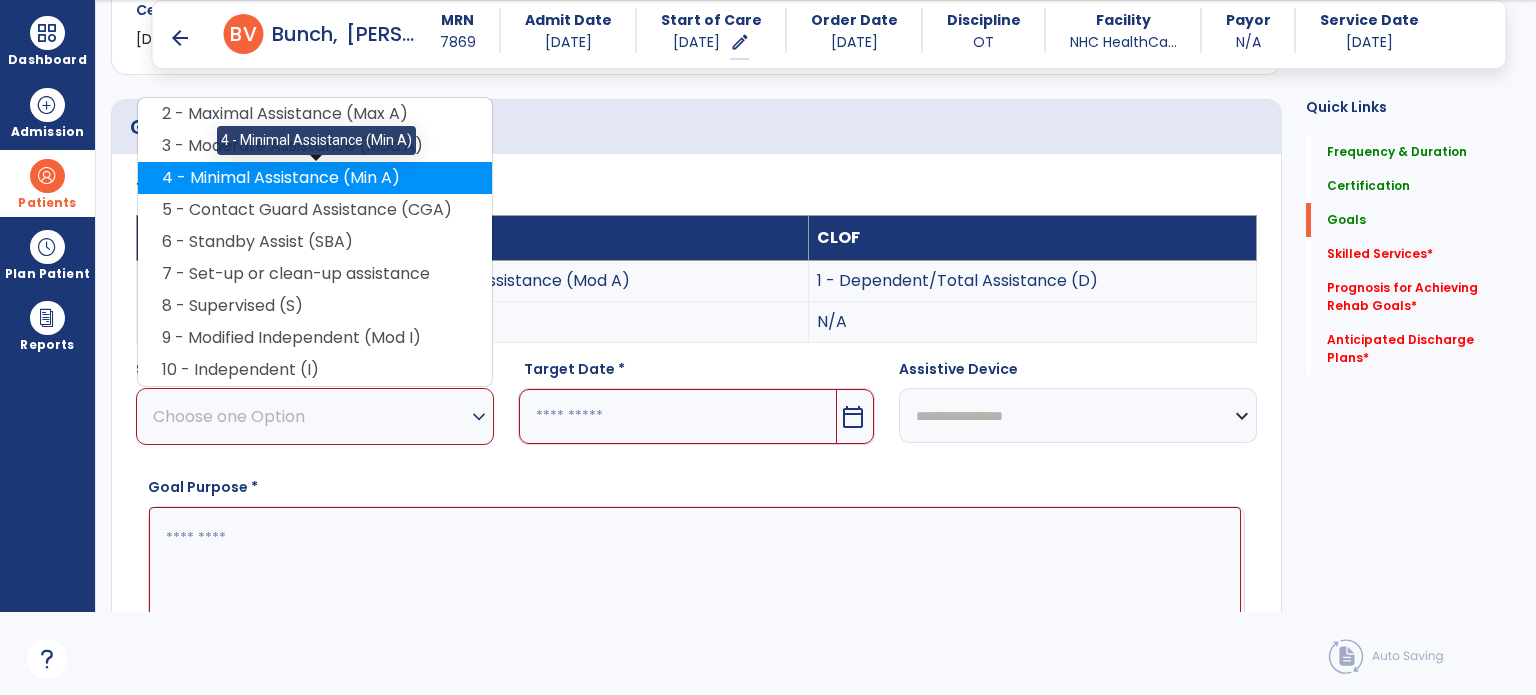 click on "4 - Minimal Assistance (Min A)" at bounding box center (315, 178) 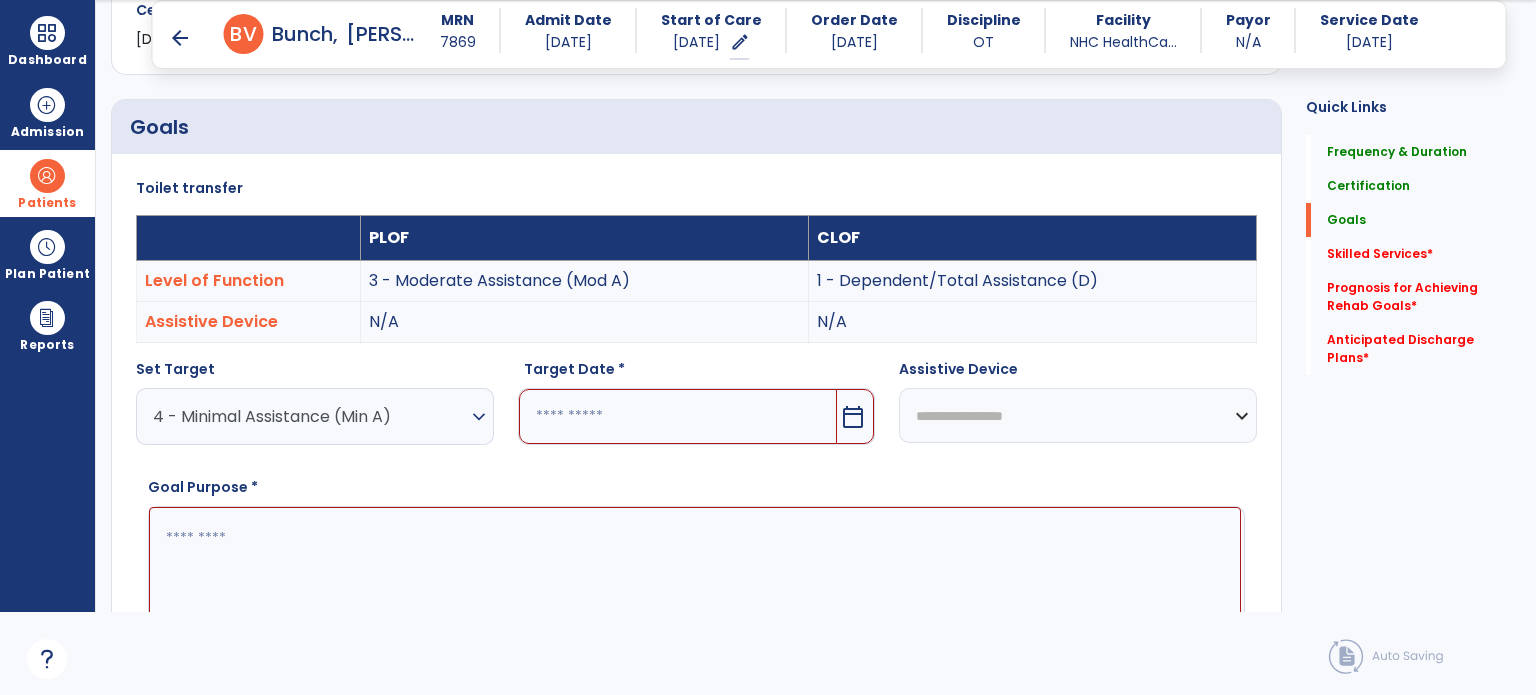 click at bounding box center [678, 416] 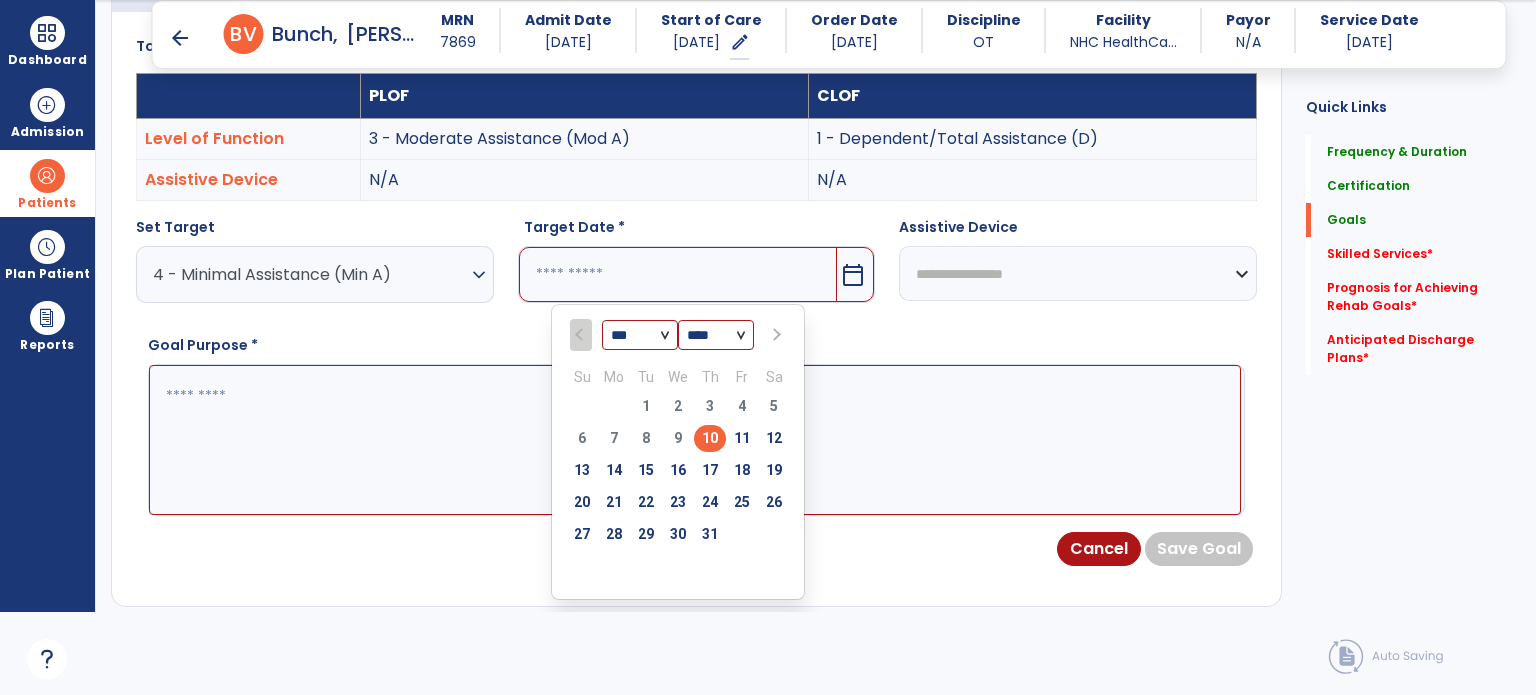 scroll, scrollTop: 634, scrollLeft: 0, axis: vertical 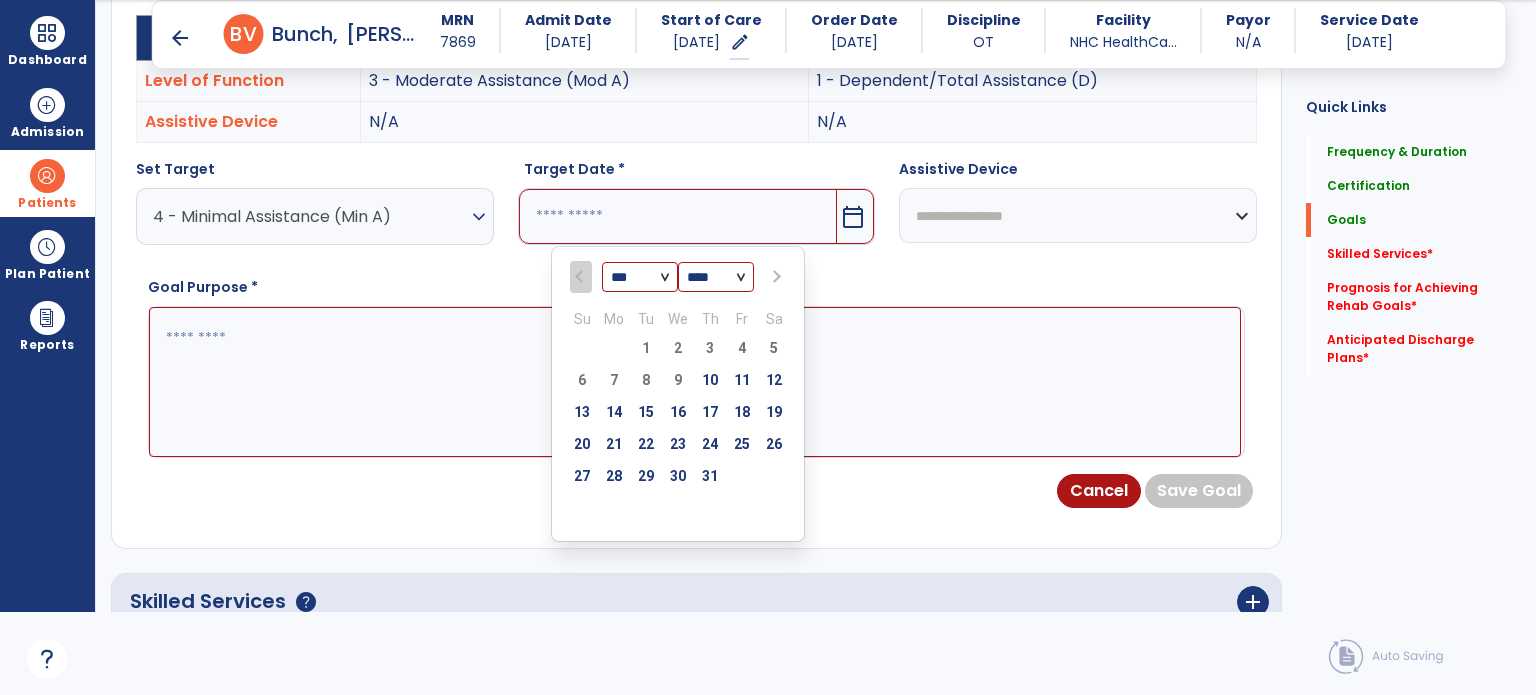 click on "*** ***" at bounding box center [640, 278] 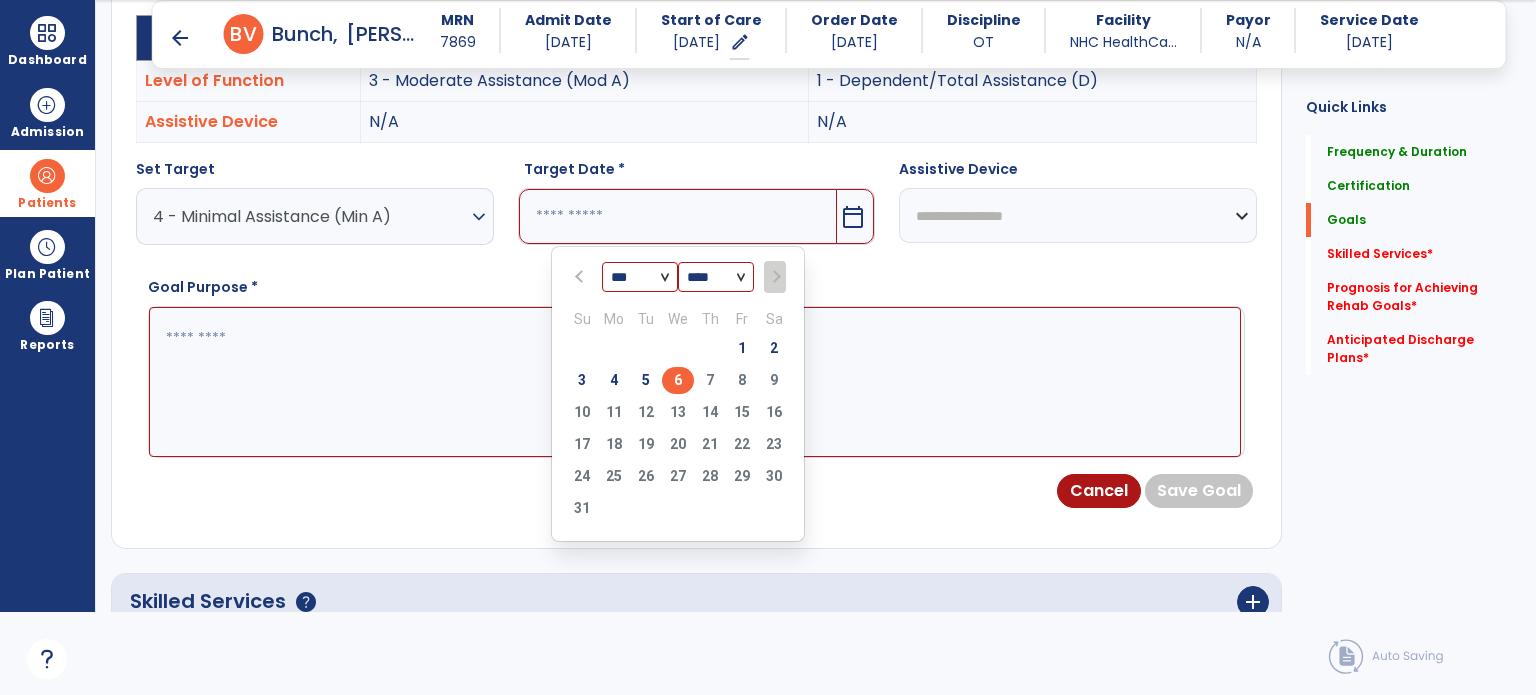 click on "6" at bounding box center [678, 380] 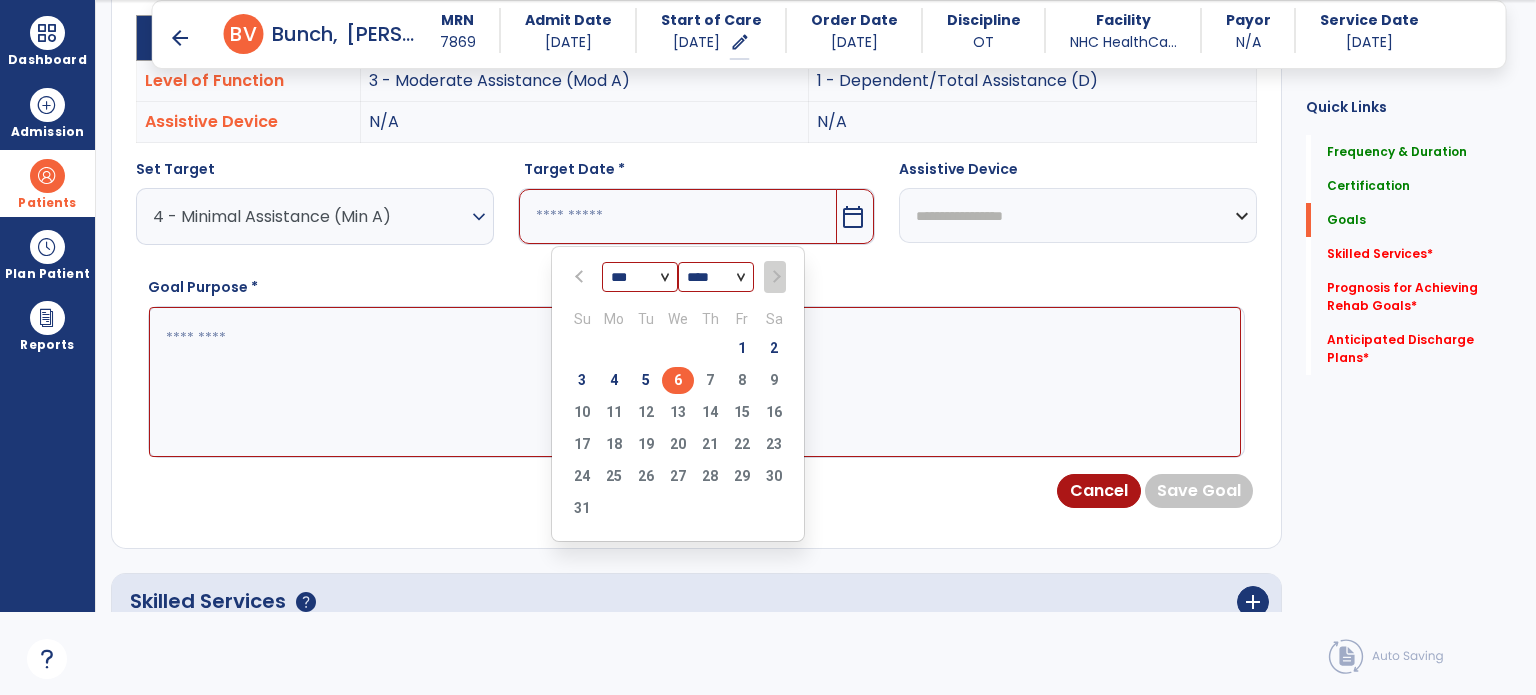 type on "********" 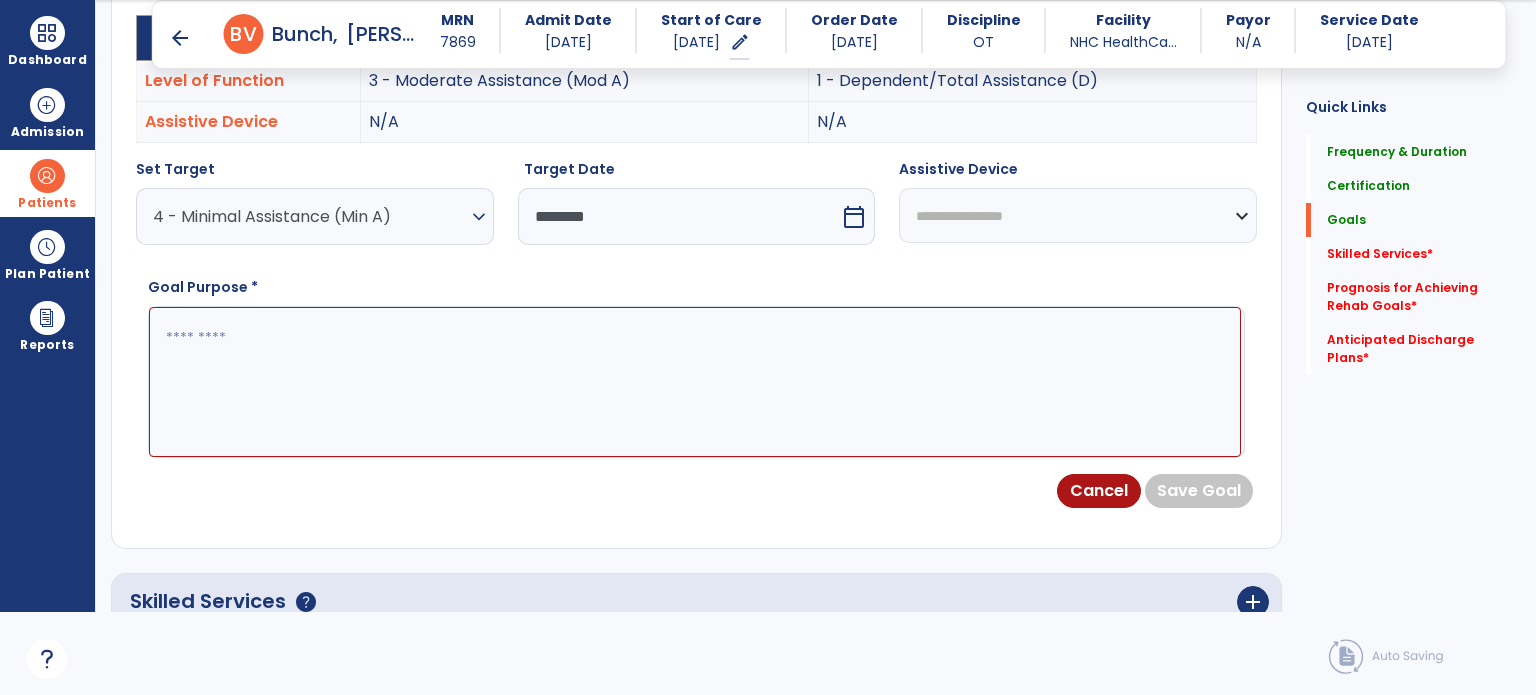 click at bounding box center [695, 382] 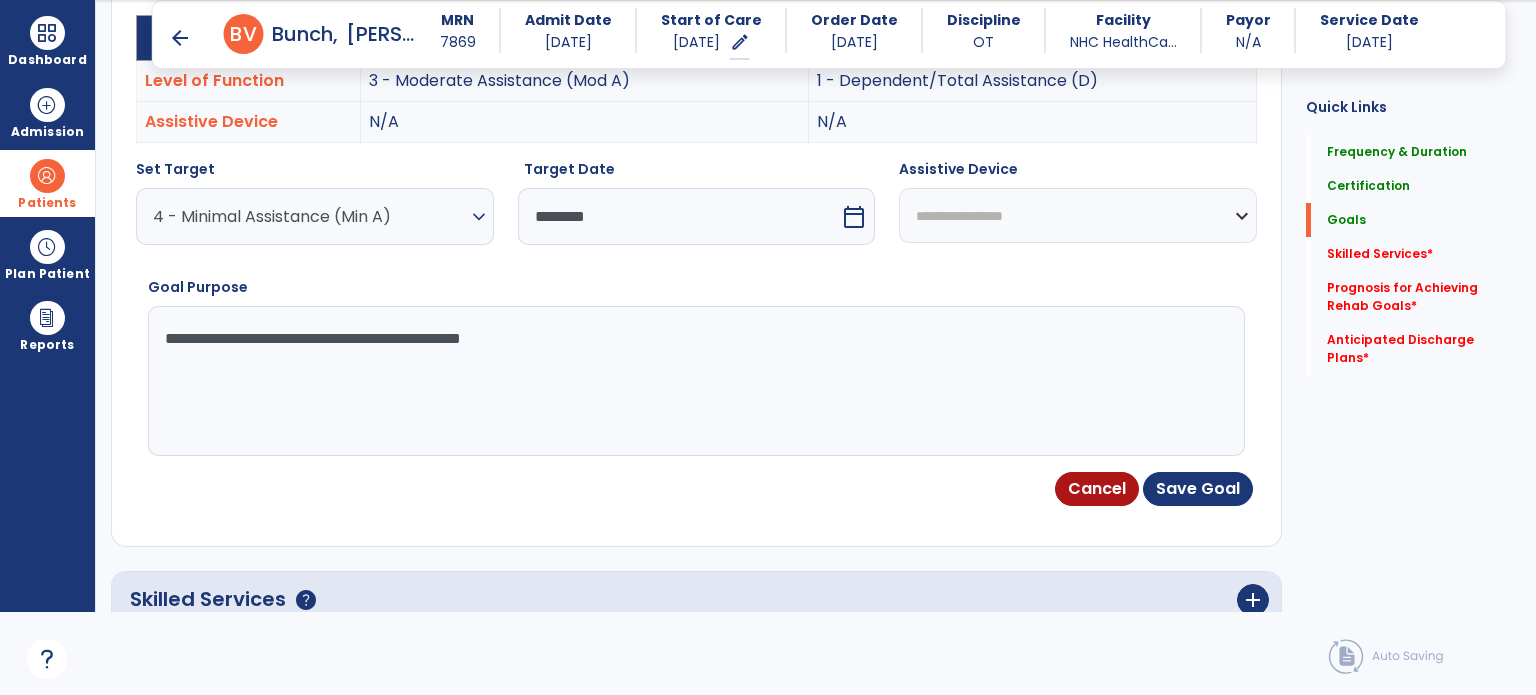 drag, startPoint x: 610, startPoint y: 359, endPoint x: 133, endPoint y: 334, distance: 477.6547 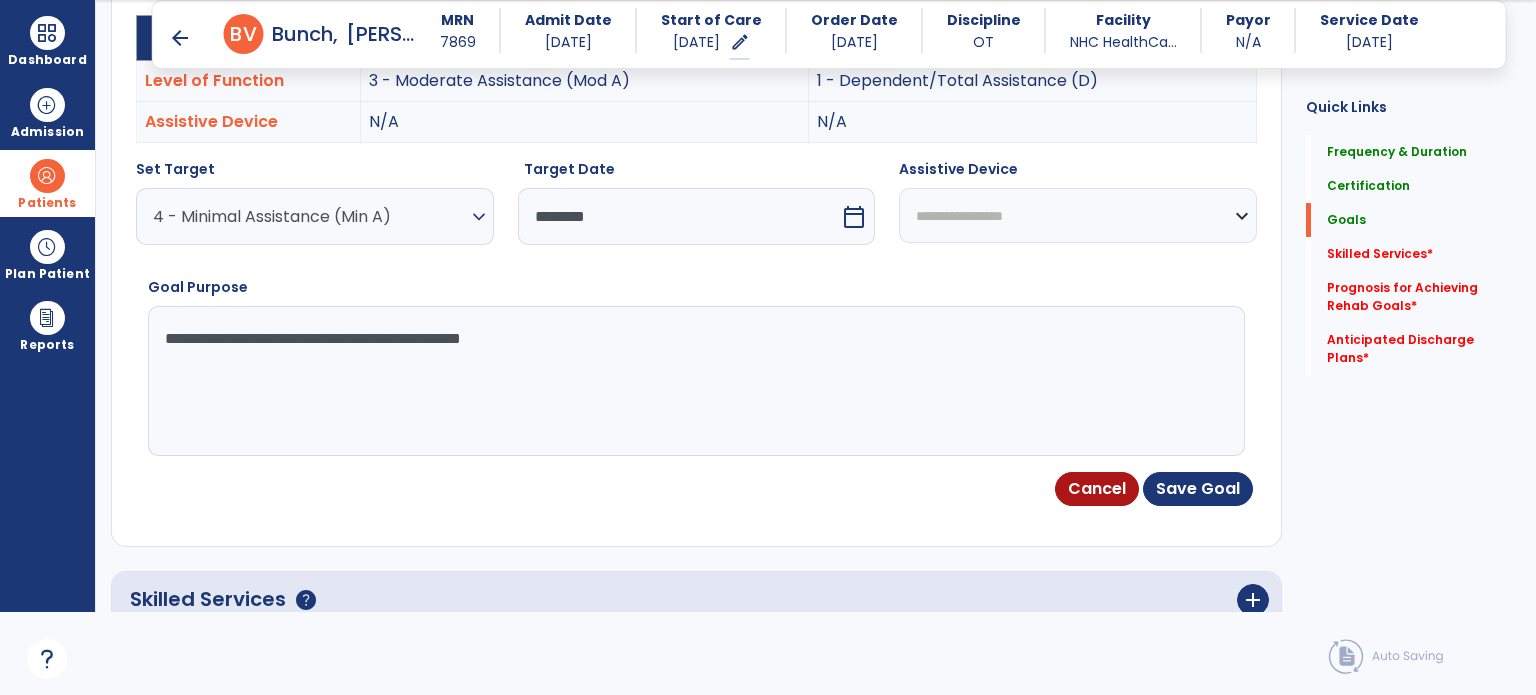 drag, startPoint x: 627, startPoint y: 337, endPoint x: 126, endPoint y: 343, distance: 501.03592 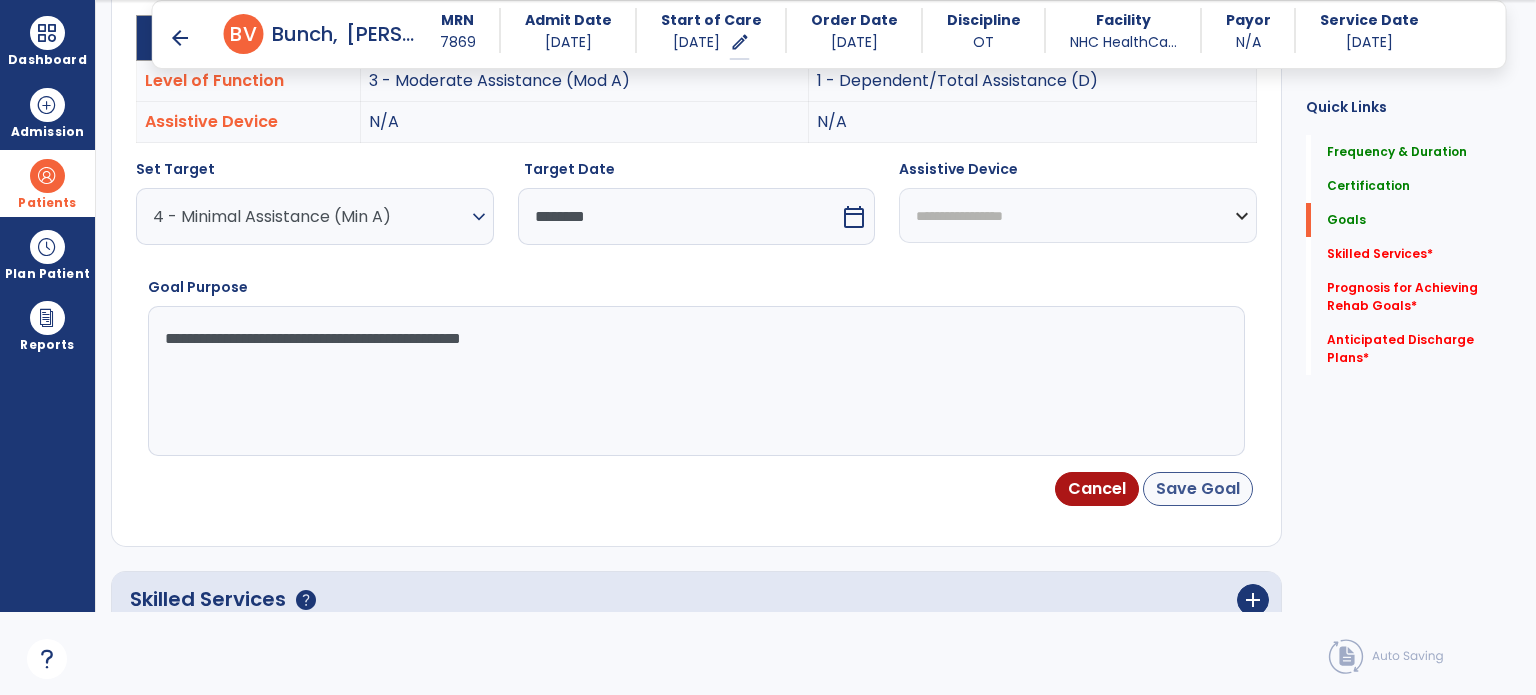type on "**********" 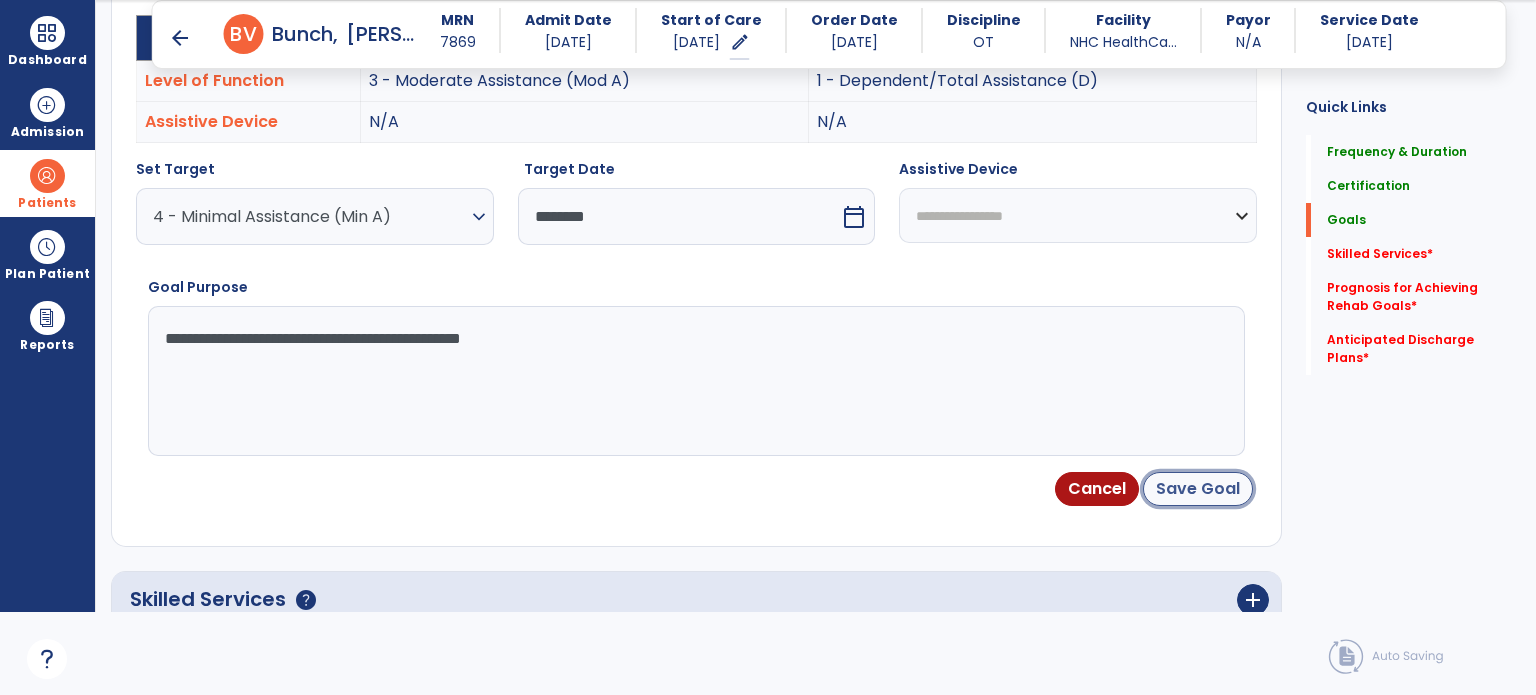 click on "Save Goal" at bounding box center [1198, 489] 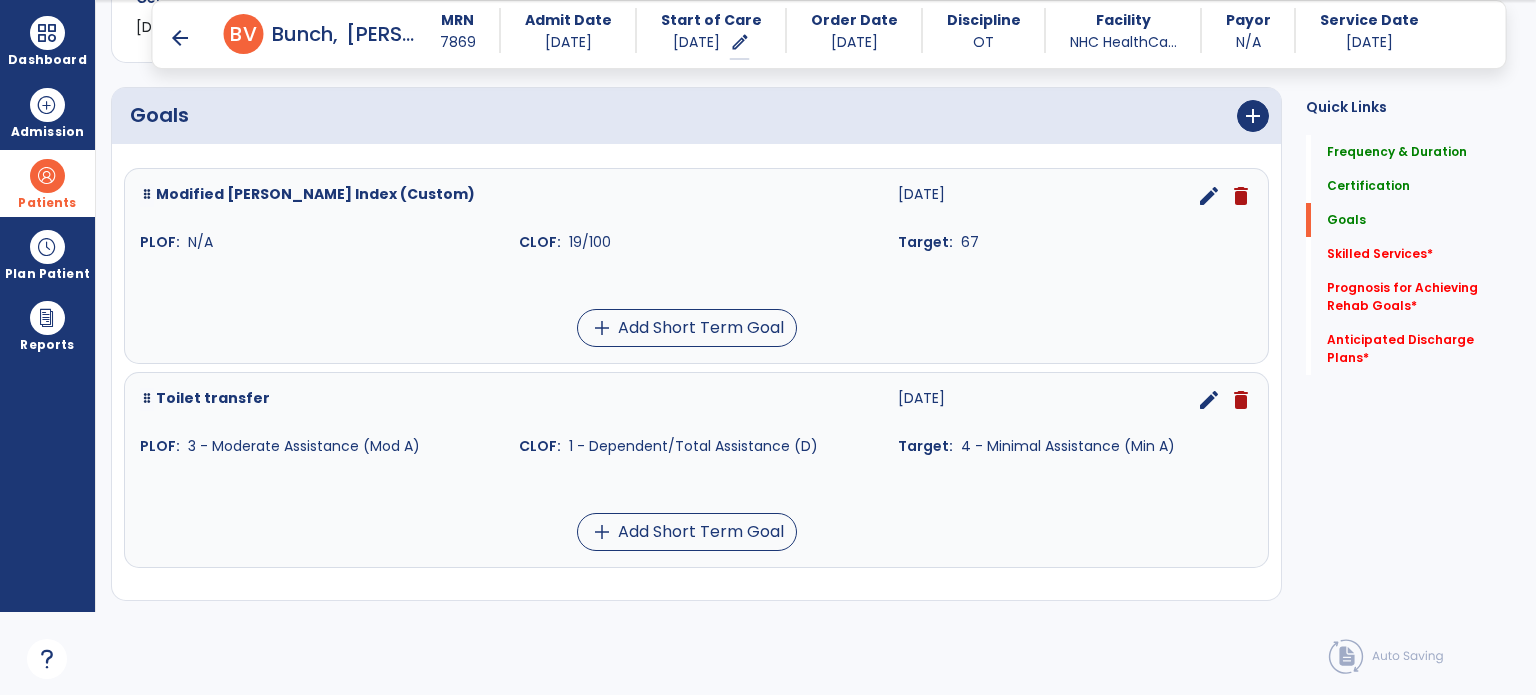 scroll, scrollTop: 346, scrollLeft: 0, axis: vertical 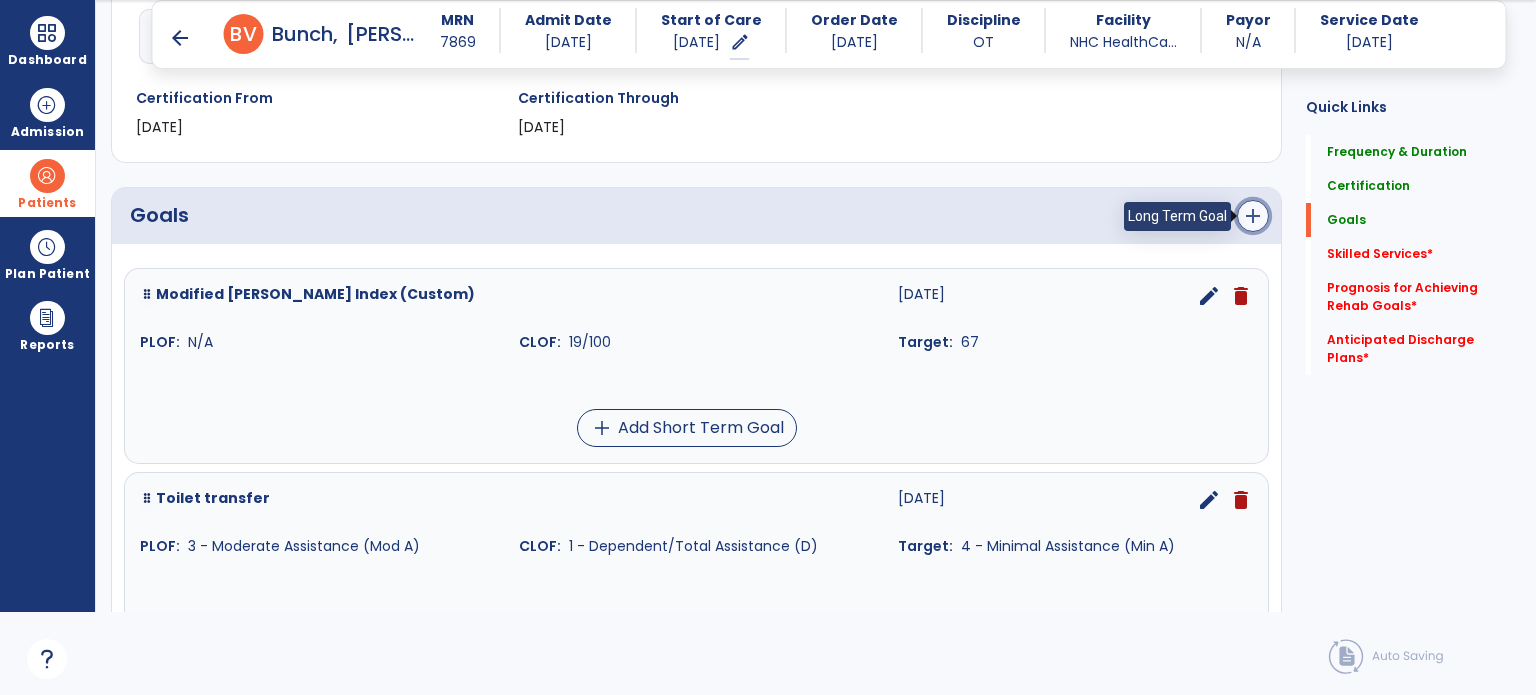 click on "add" at bounding box center [1253, 216] 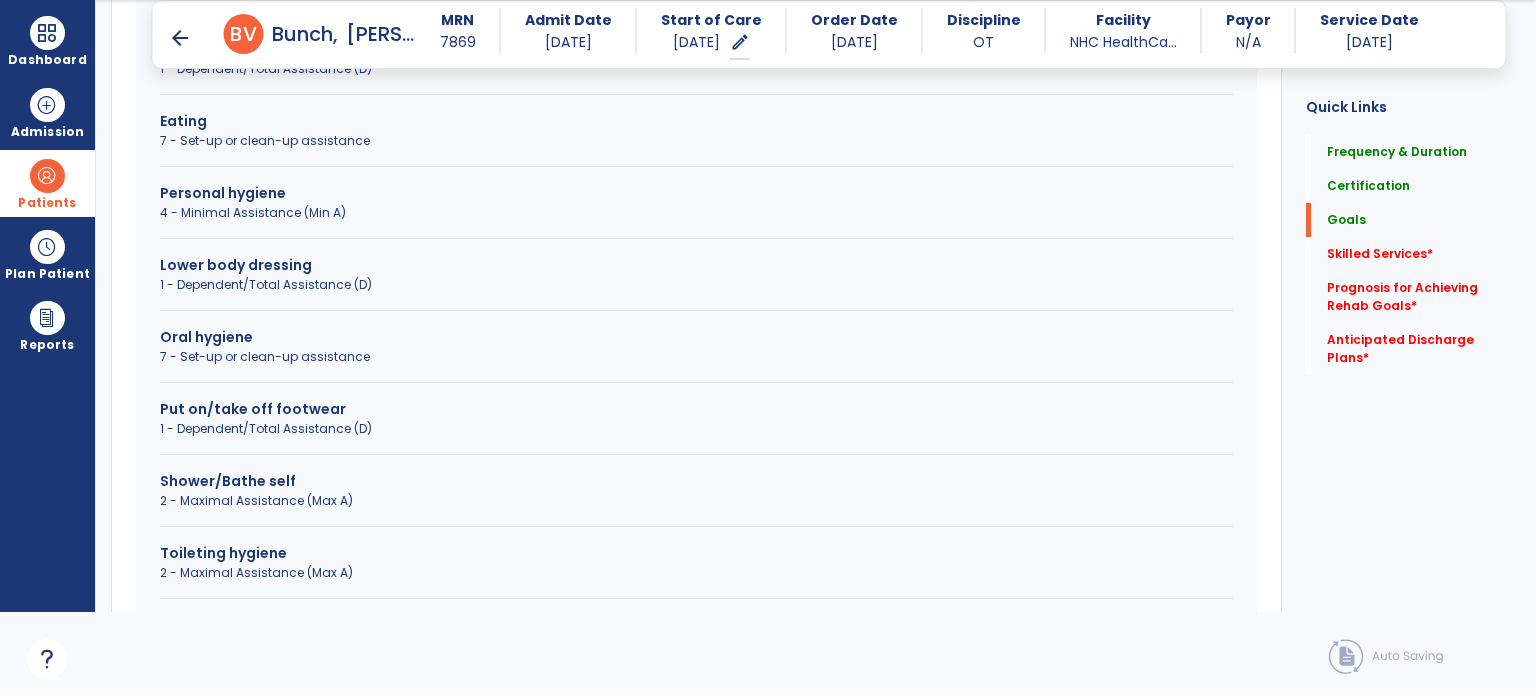 scroll, scrollTop: 846, scrollLeft: 0, axis: vertical 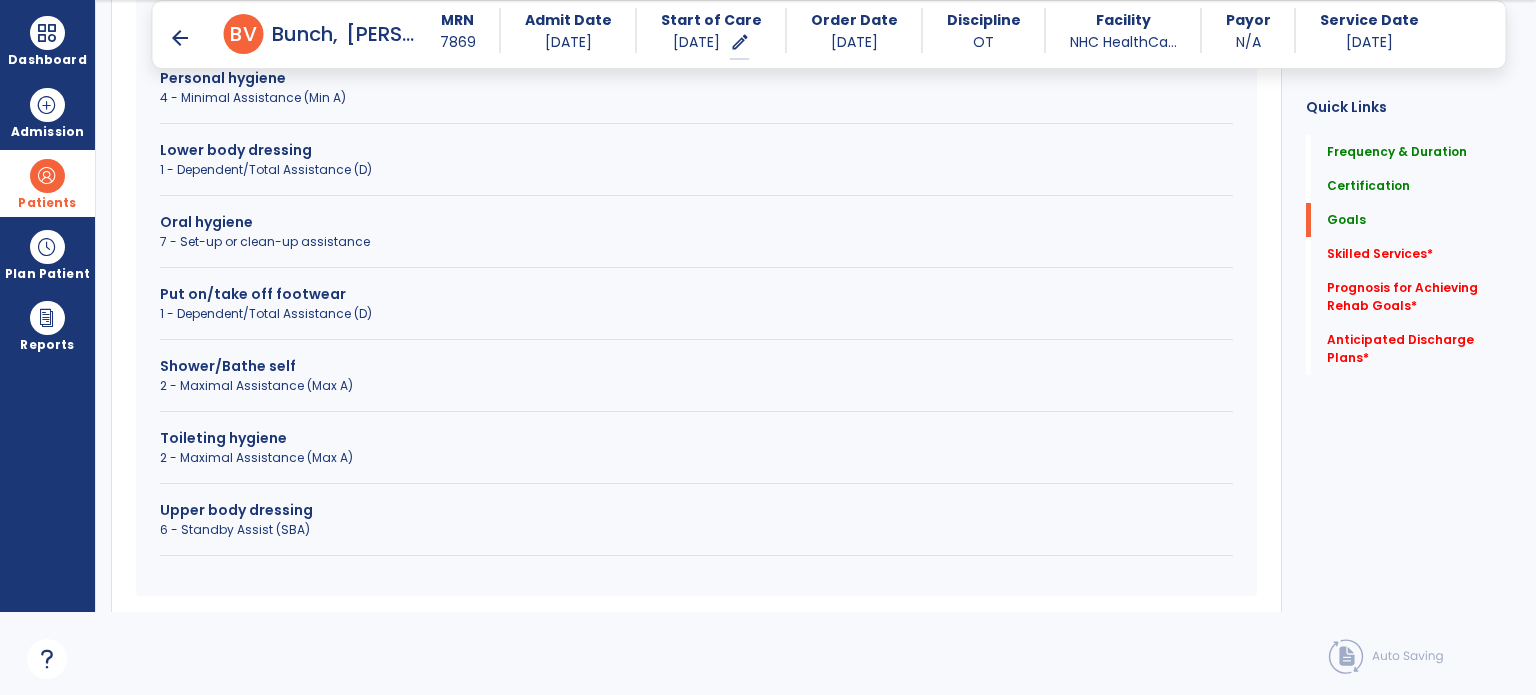 click on "Lower body dressing" at bounding box center [696, 150] 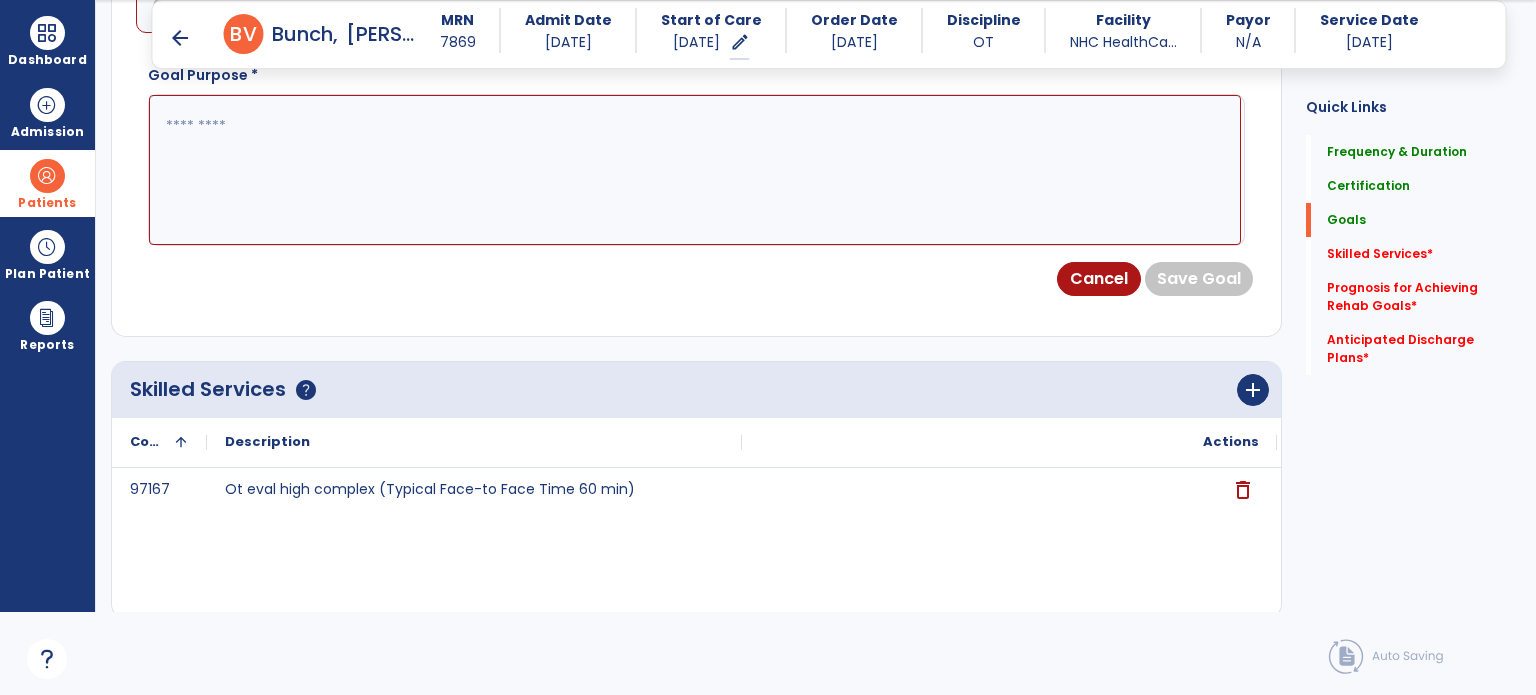 click at bounding box center (695, 170) 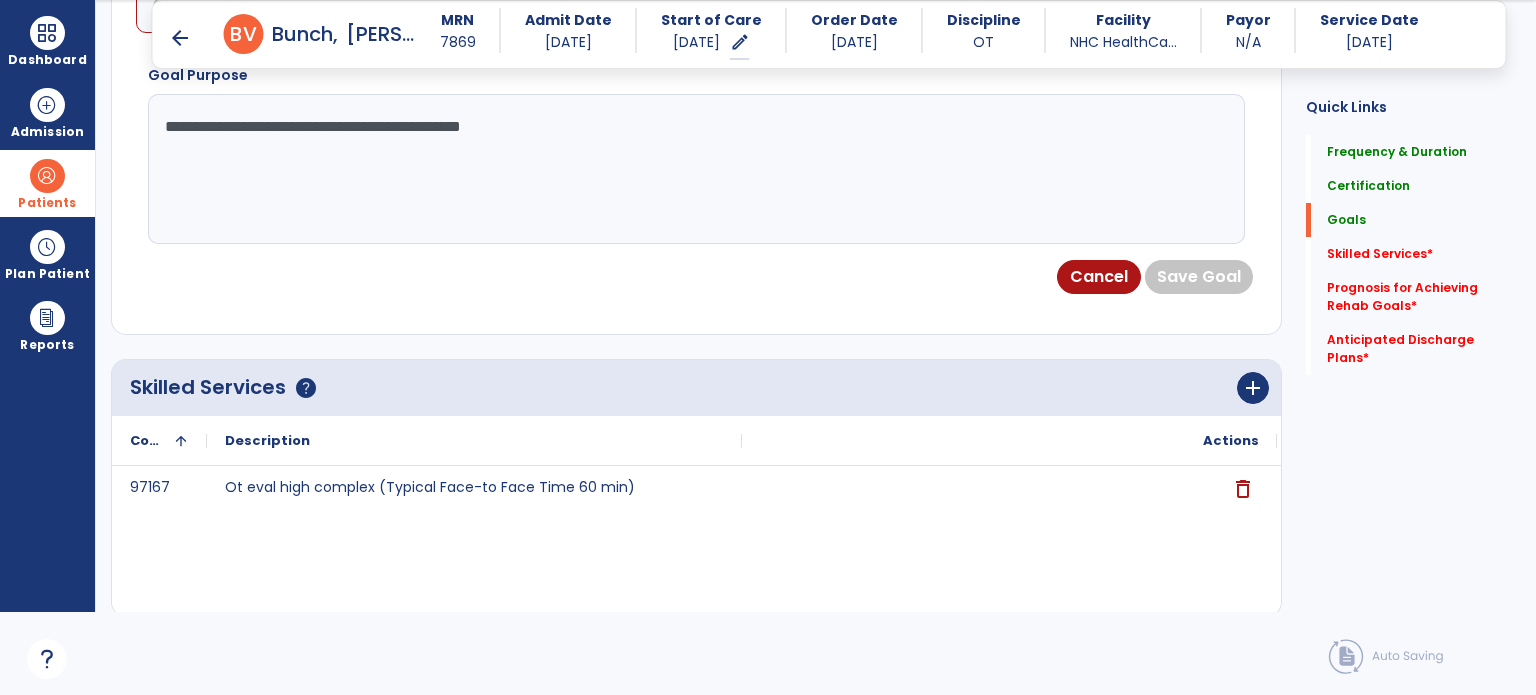 scroll, scrollTop: 646, scrollLeft: 0, axis: vertical 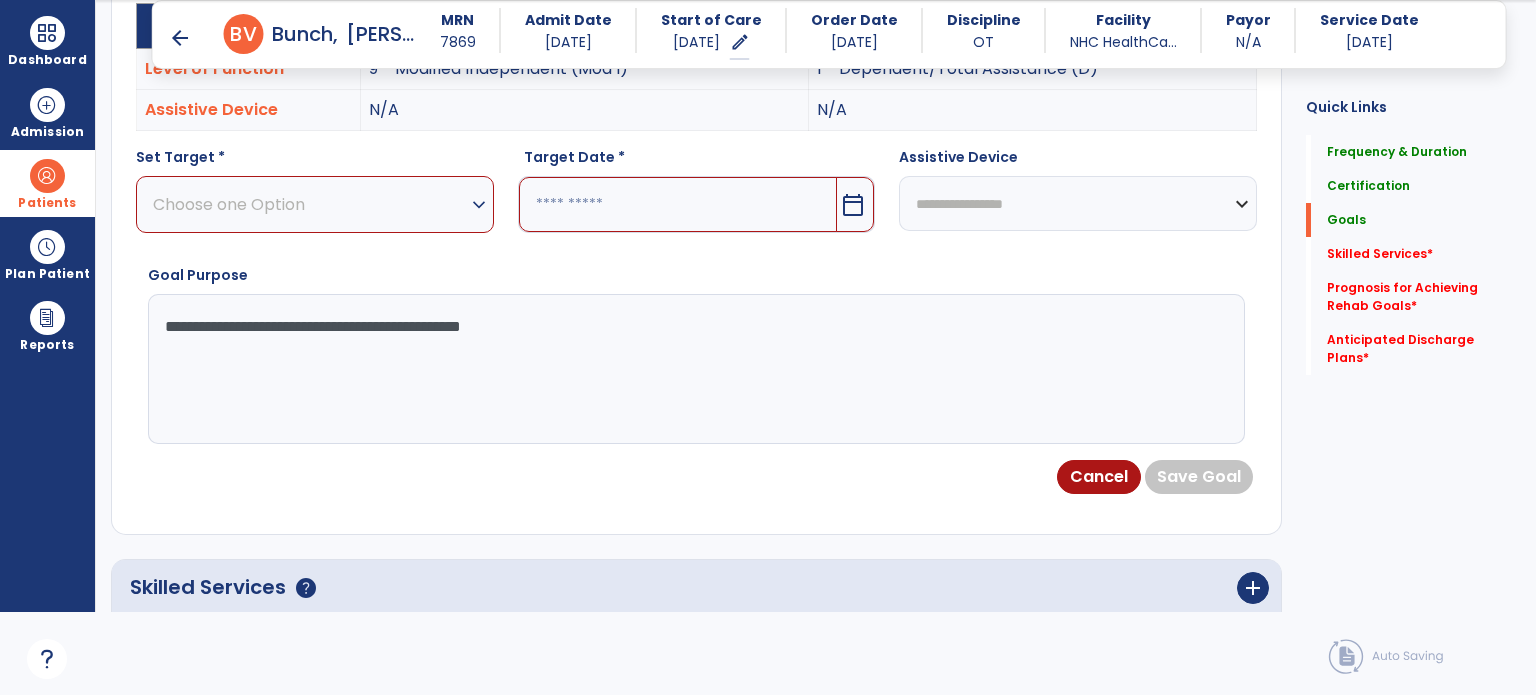 type on "**********" 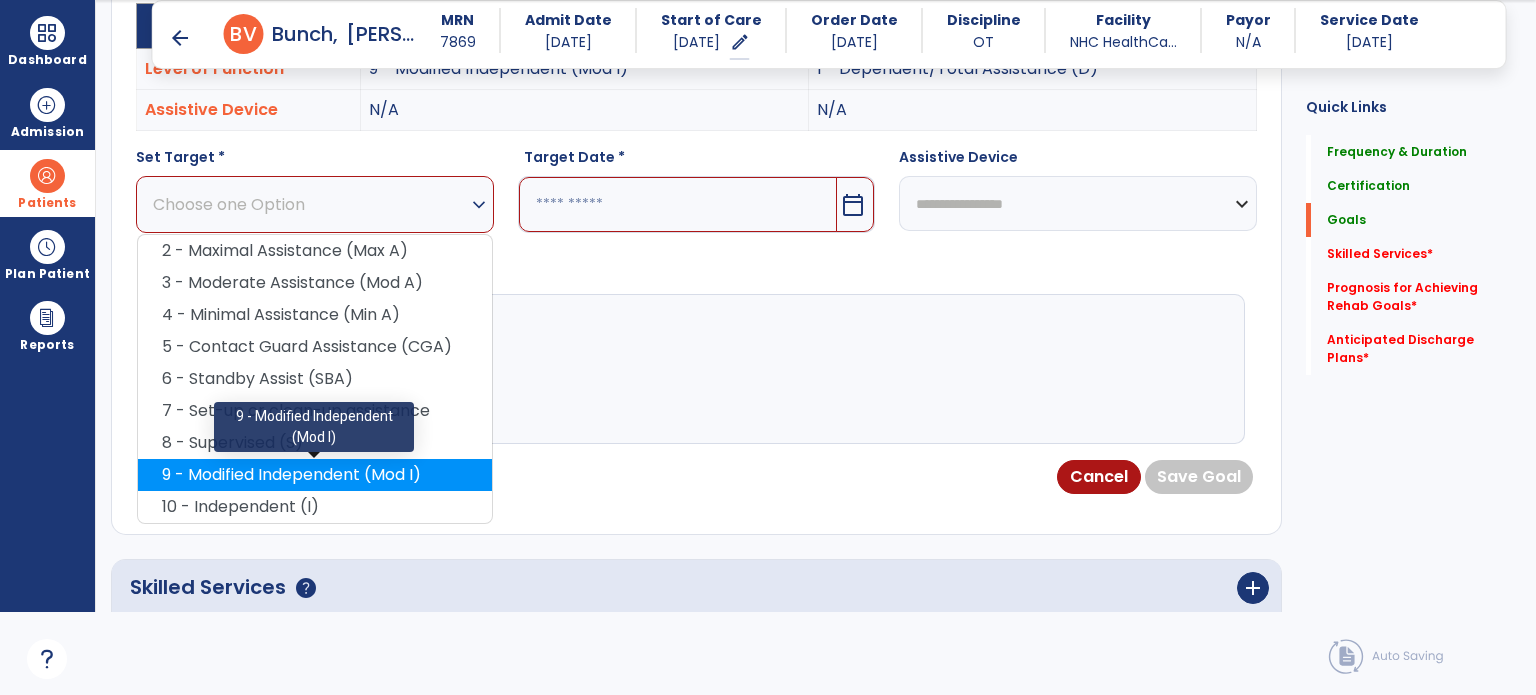 click on "9 - Modified Independent (Mod I)" at bounding box center (315, 475) 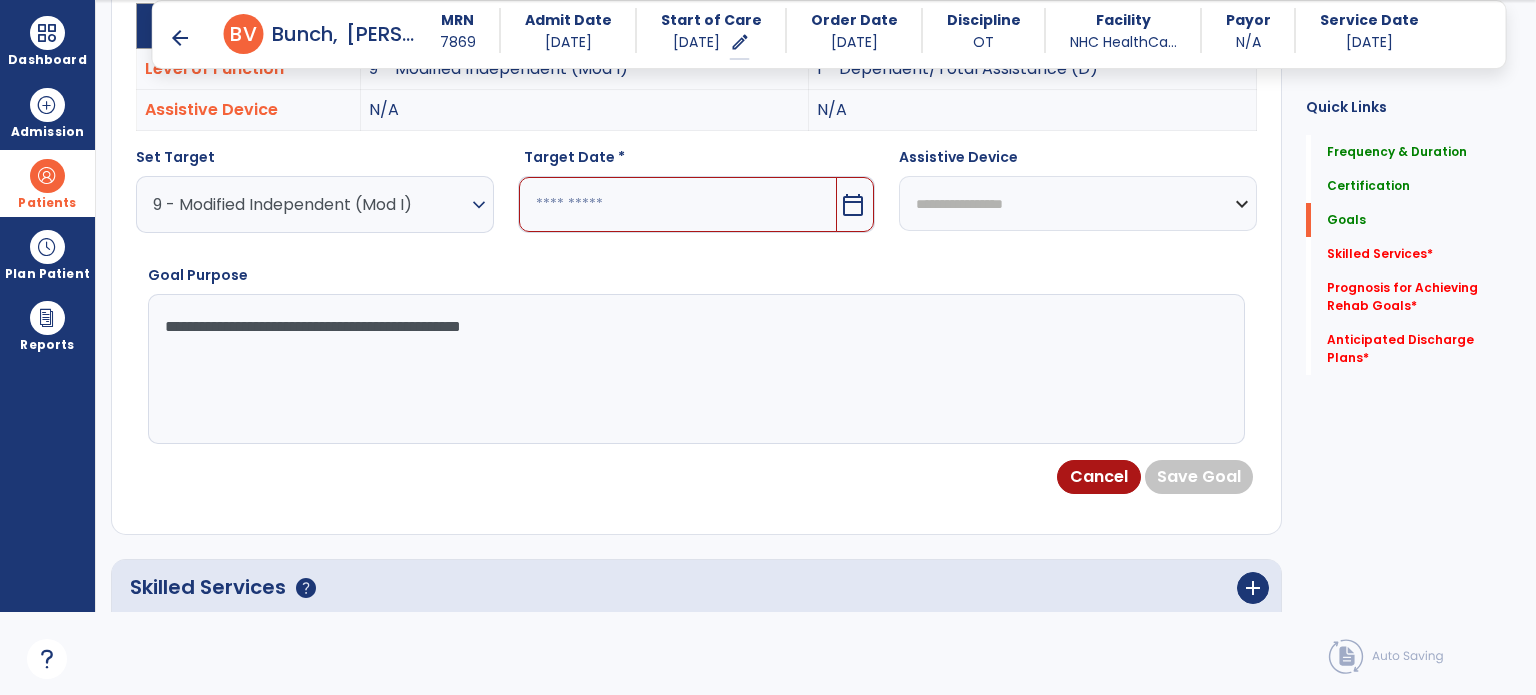 click at bounding box center (678, 204) 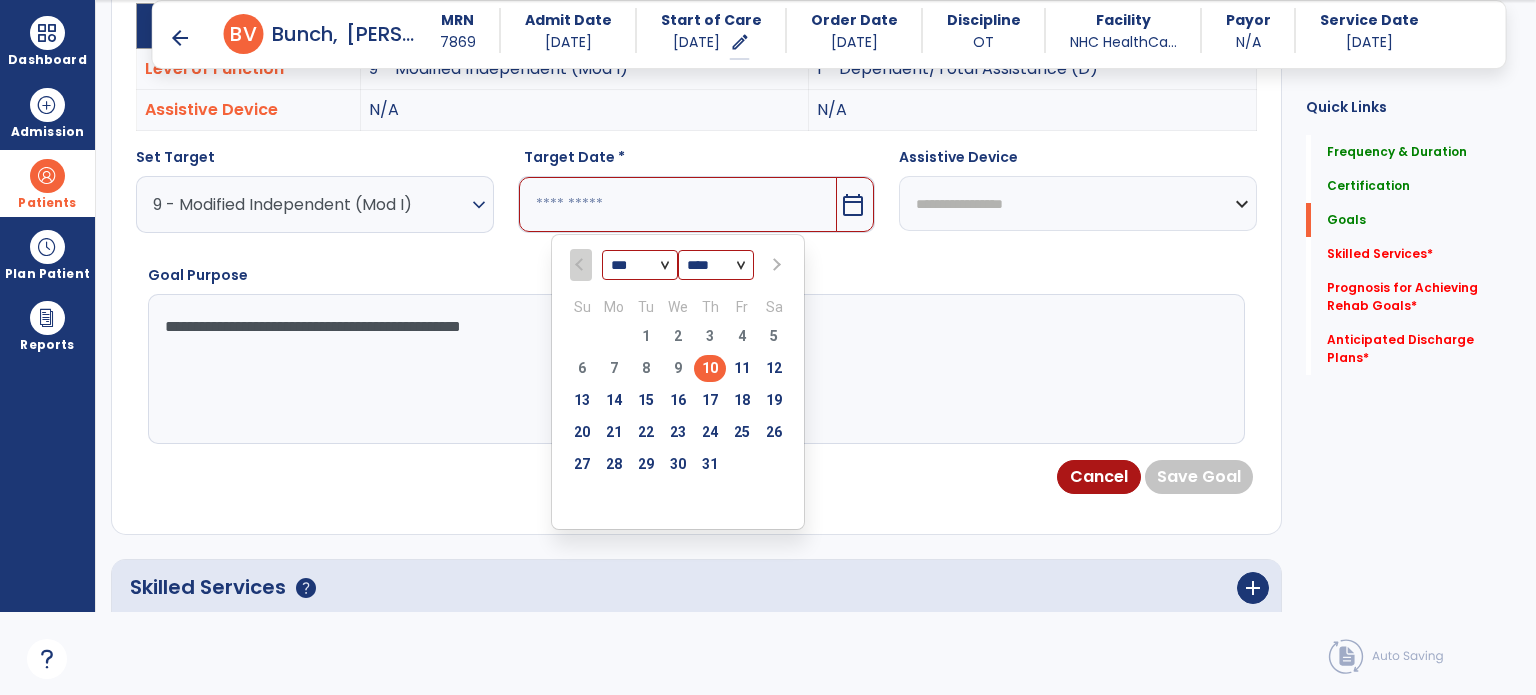 click on "*** ***" at bounding box center [640, 266] 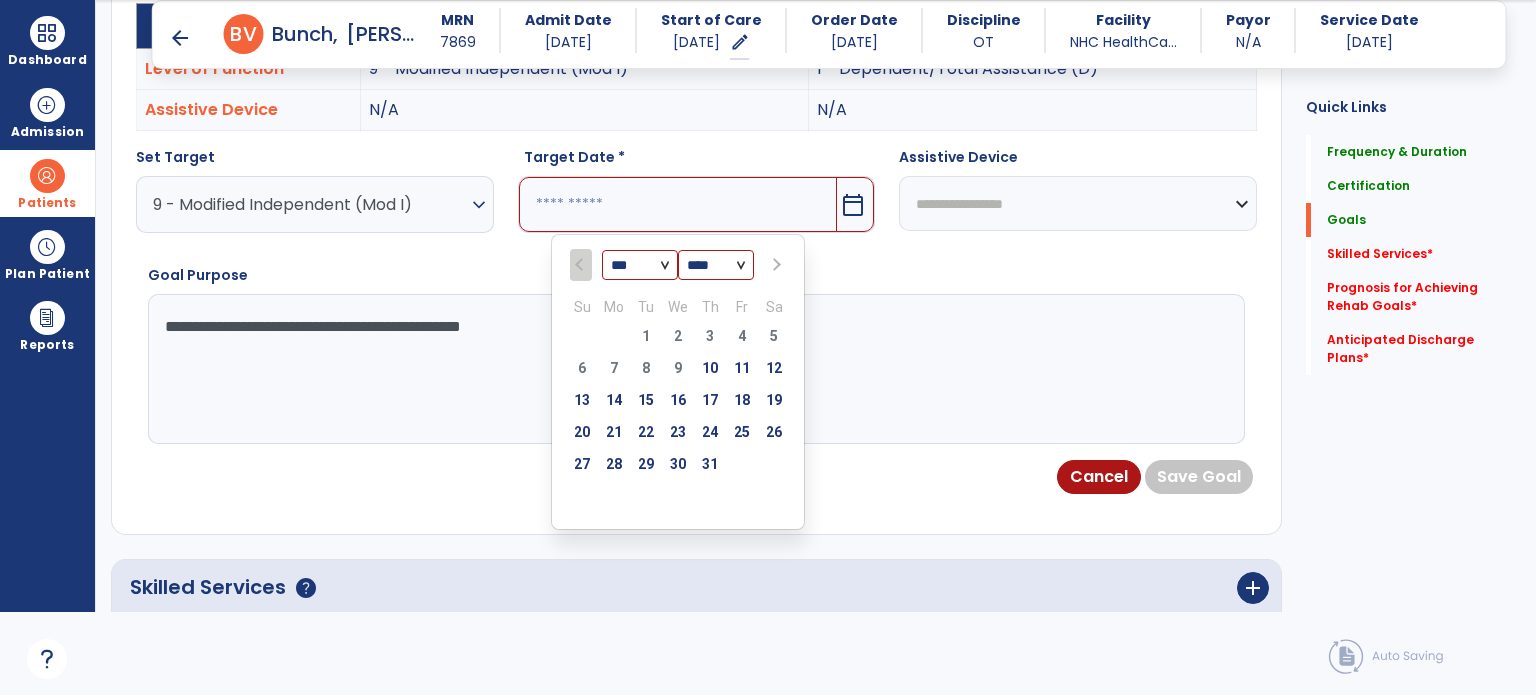 select on "*" 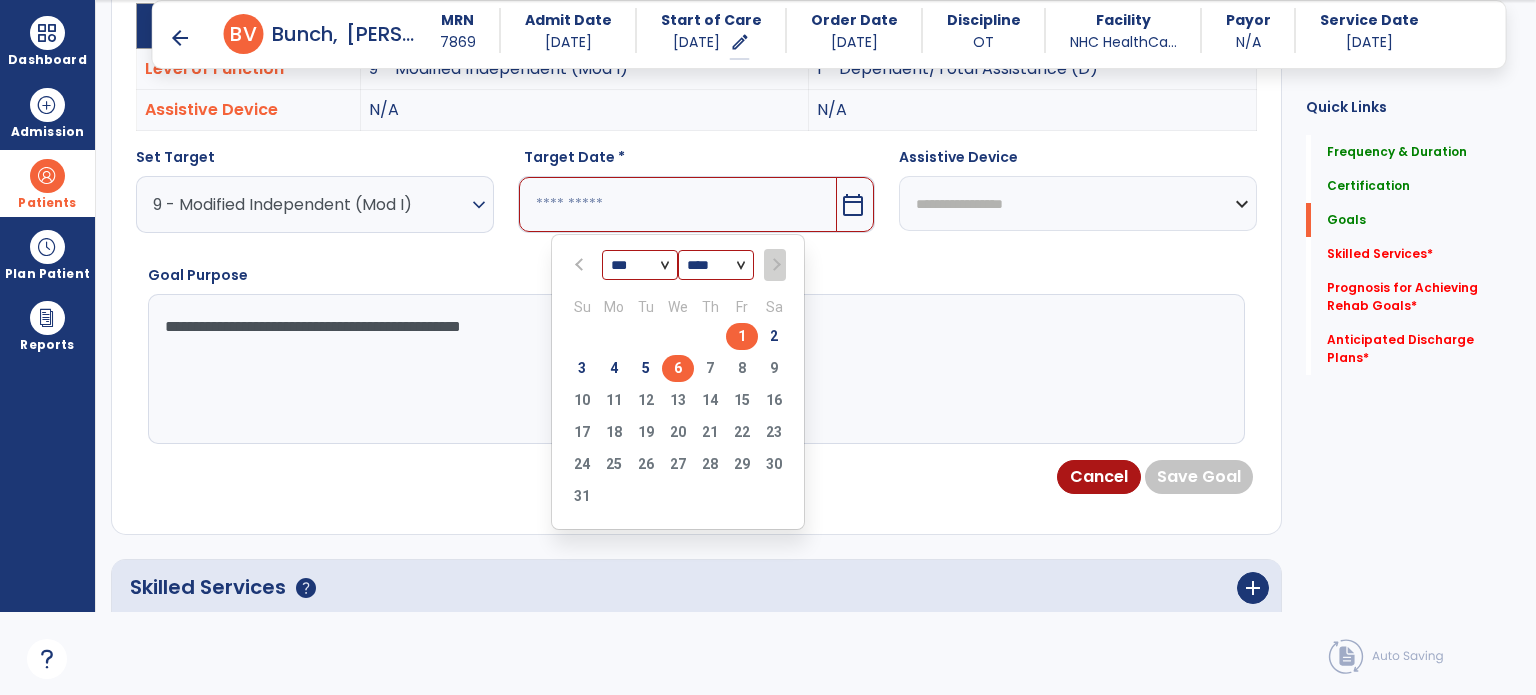 click on "6" at bounding box center [678, 368] 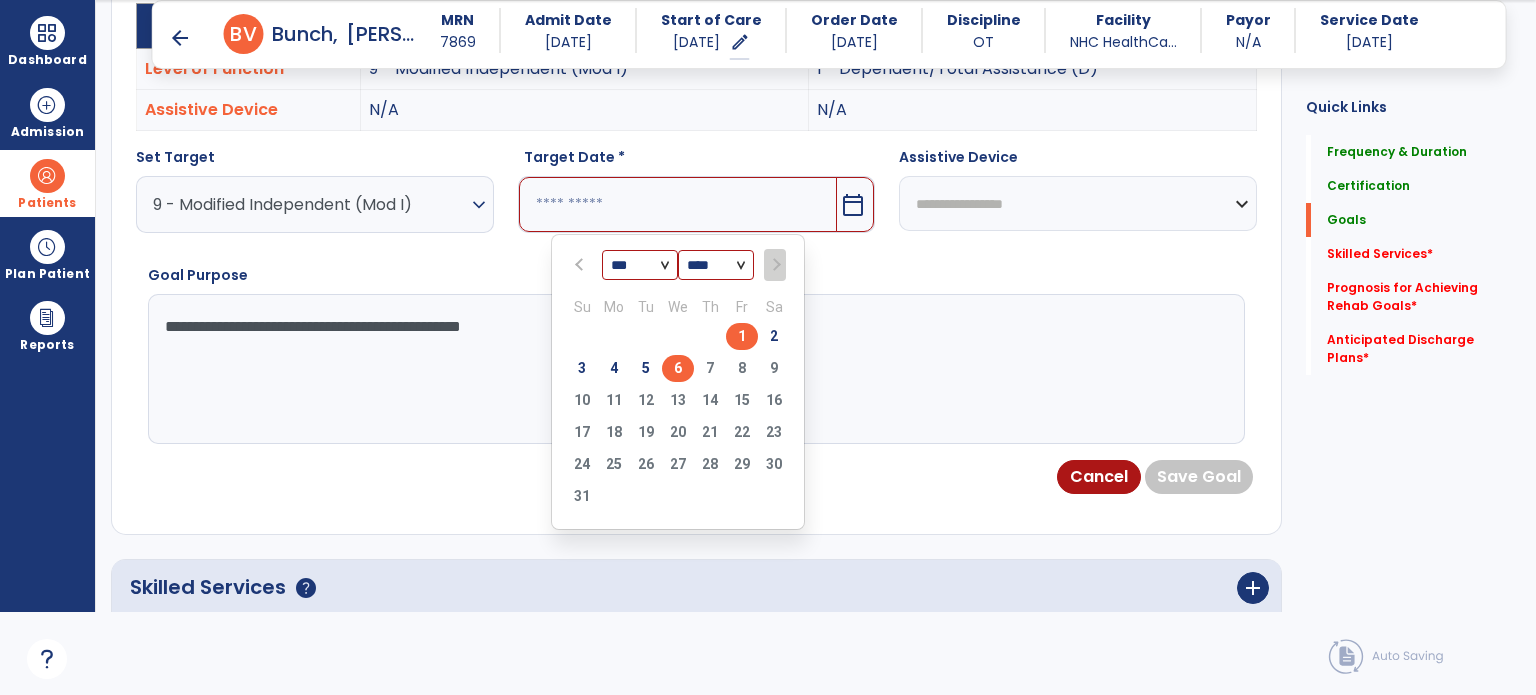 type on "********" 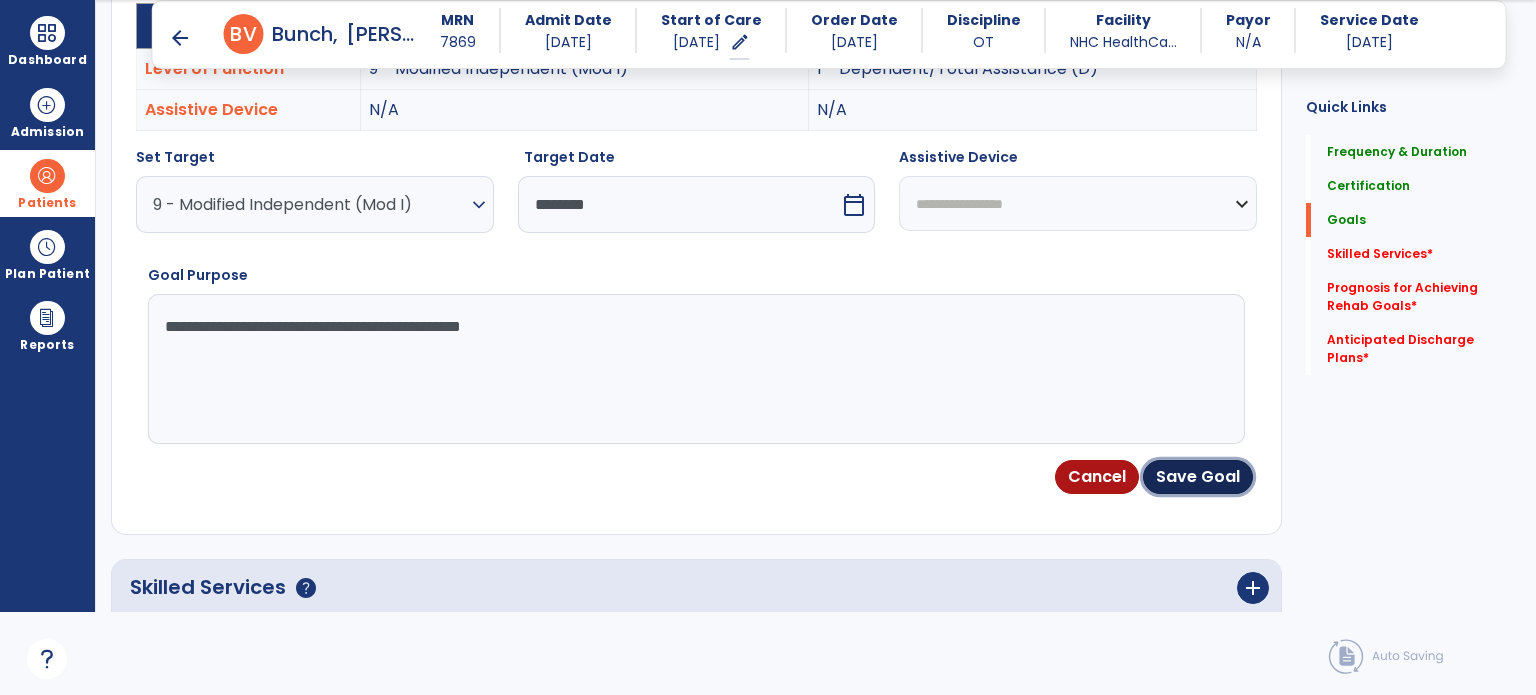 drag, startPoint x: 1178, startPoint y: 478, endPoint x: 1088, endPoint y: 455, distance: 92.89241 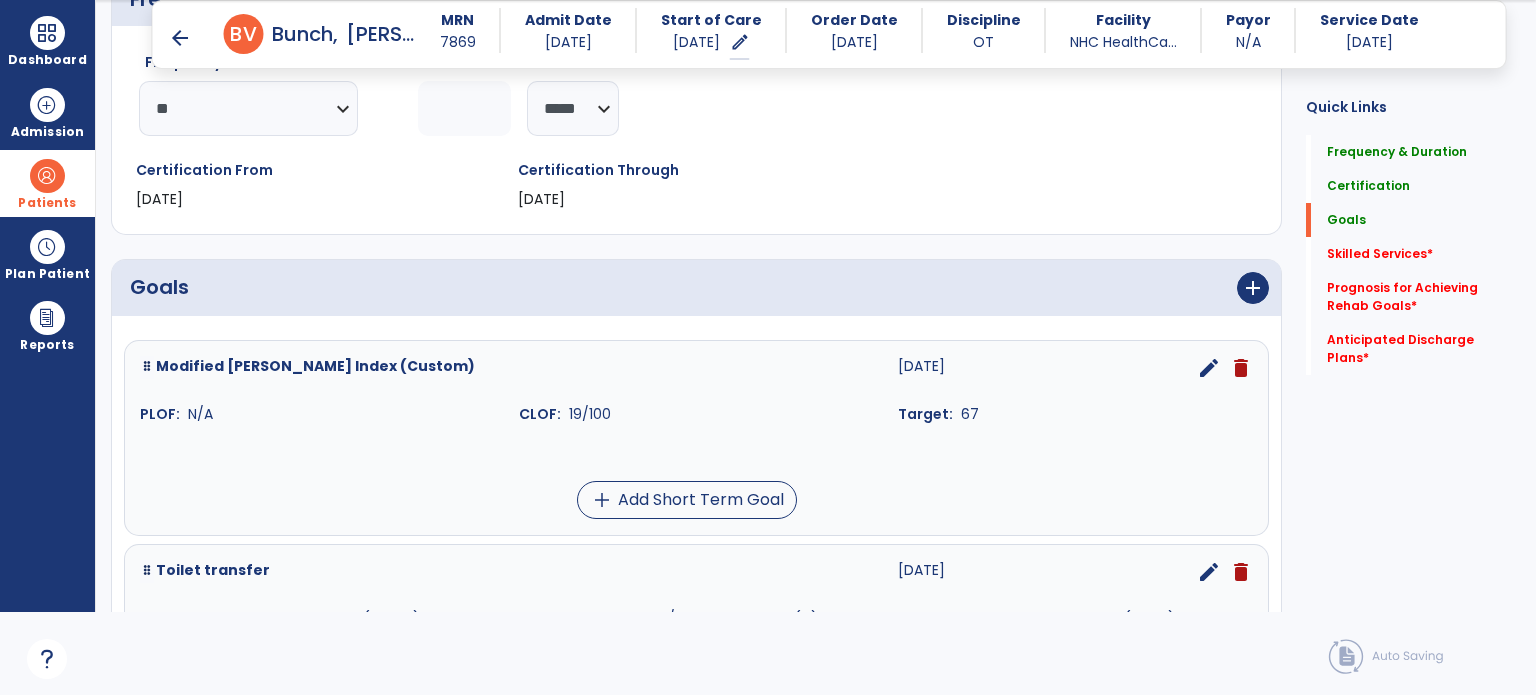 scroll, scrollTop: 258, scrollLeft: 0, axis: vertical 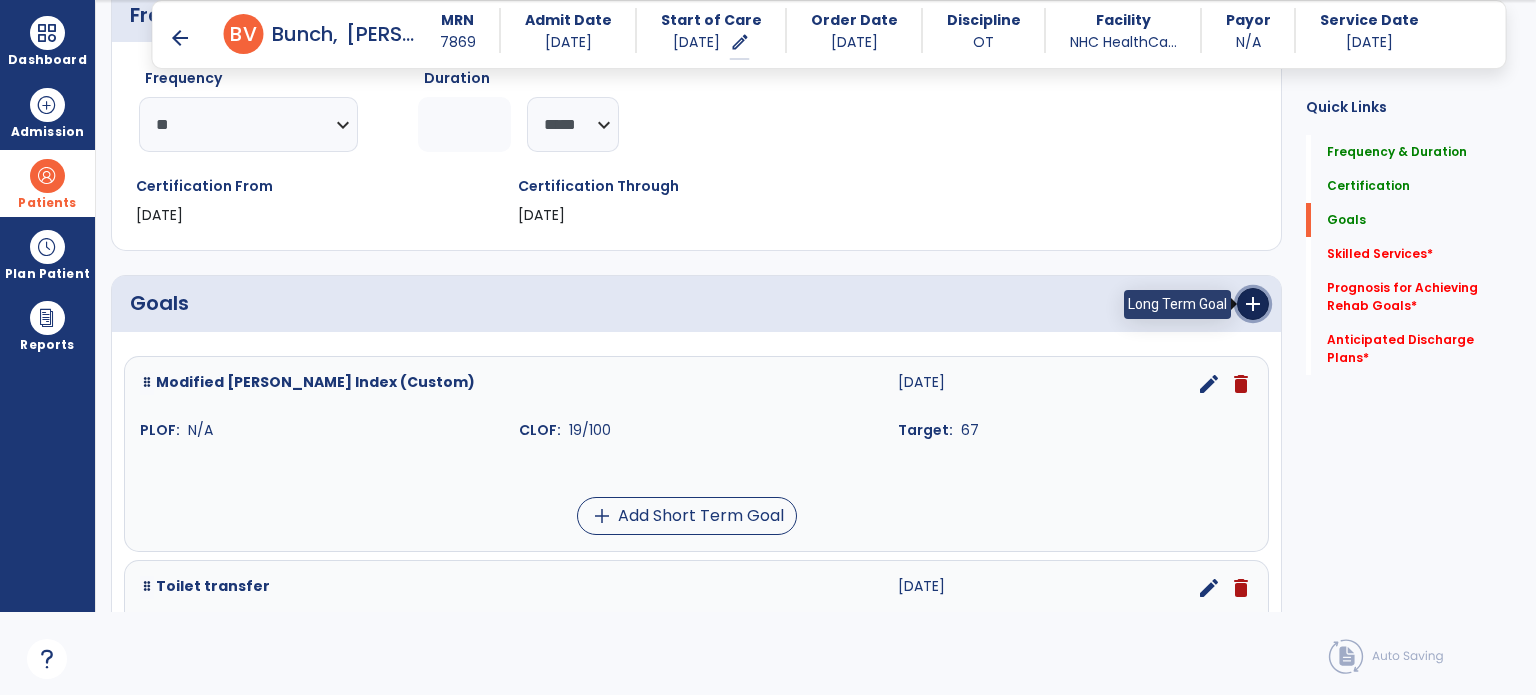 click on "add" at bounding box center (1253, 304) 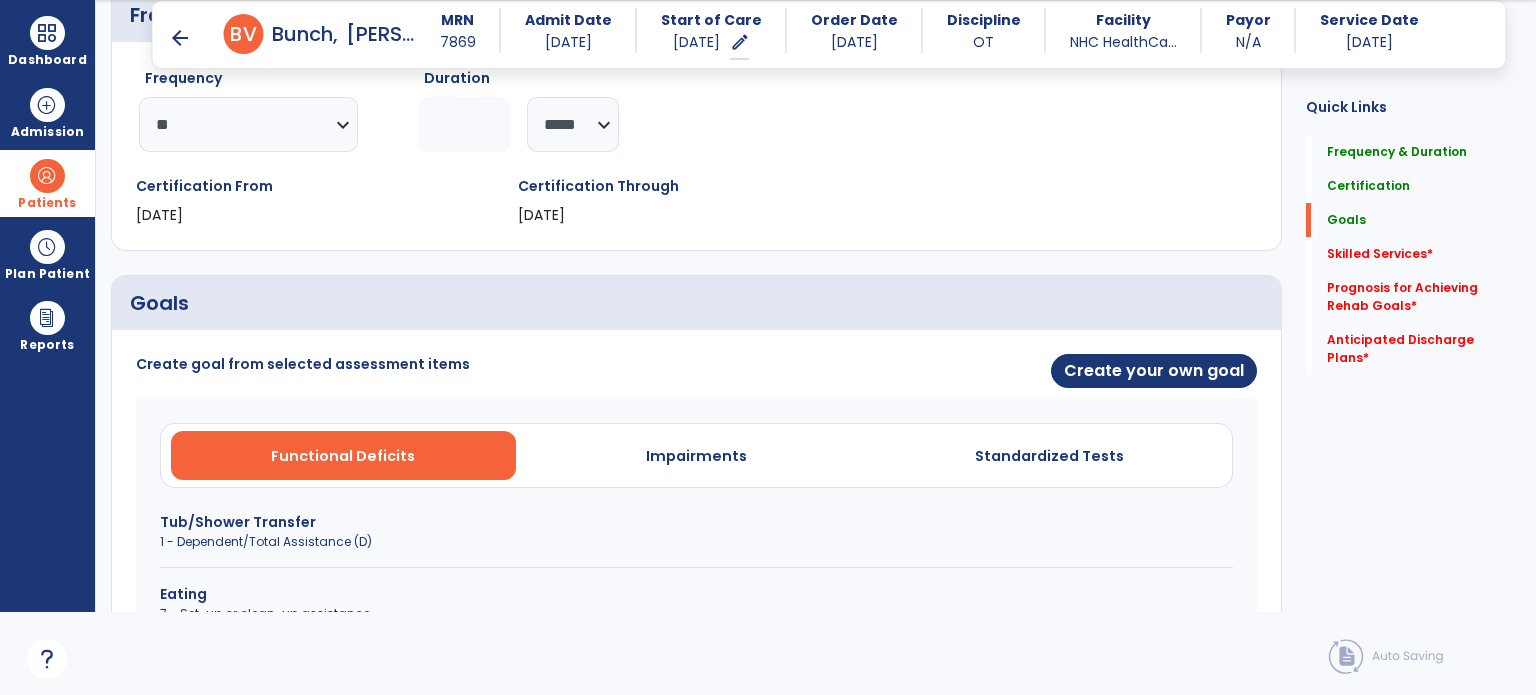 scroll, scrollTop: 358, scrollLeft: 0, axis: vertical 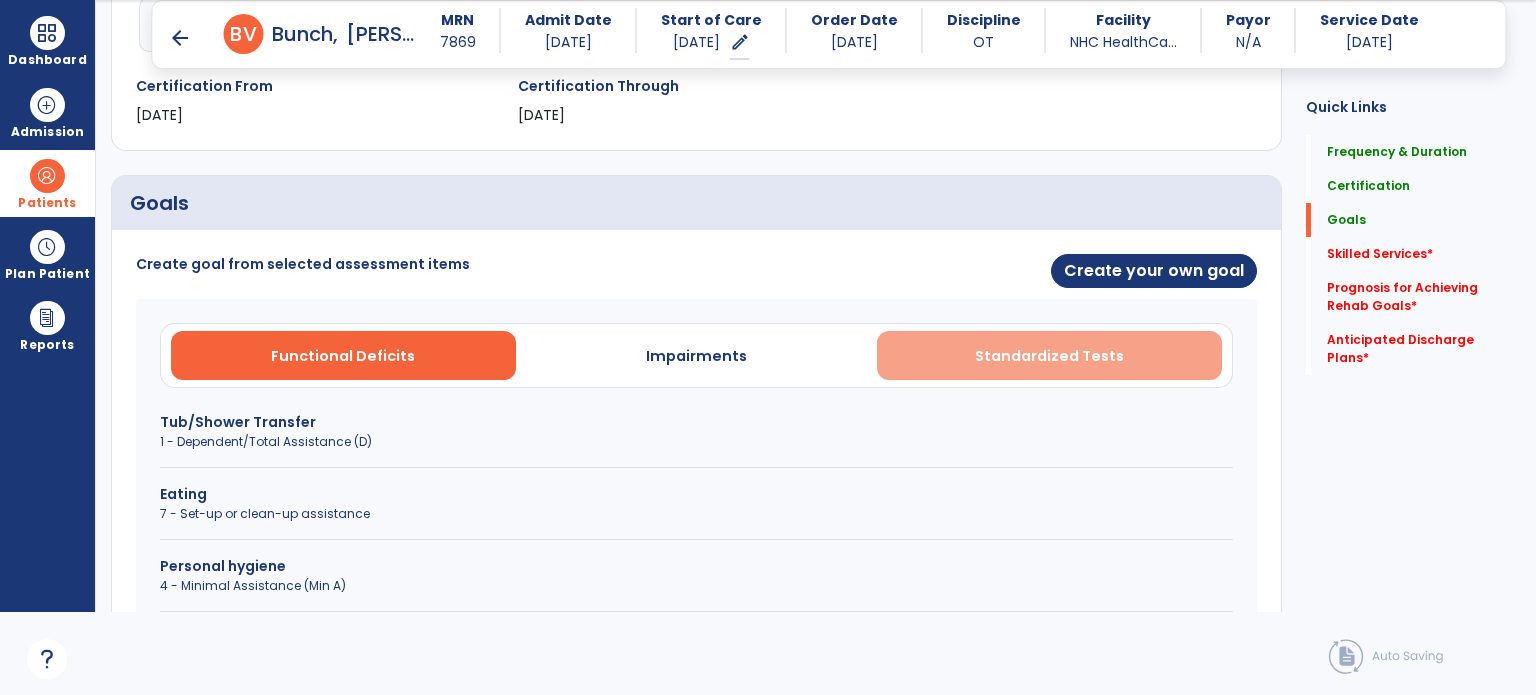 click on "Standardized Tests" at bounding box center (1049, 355) 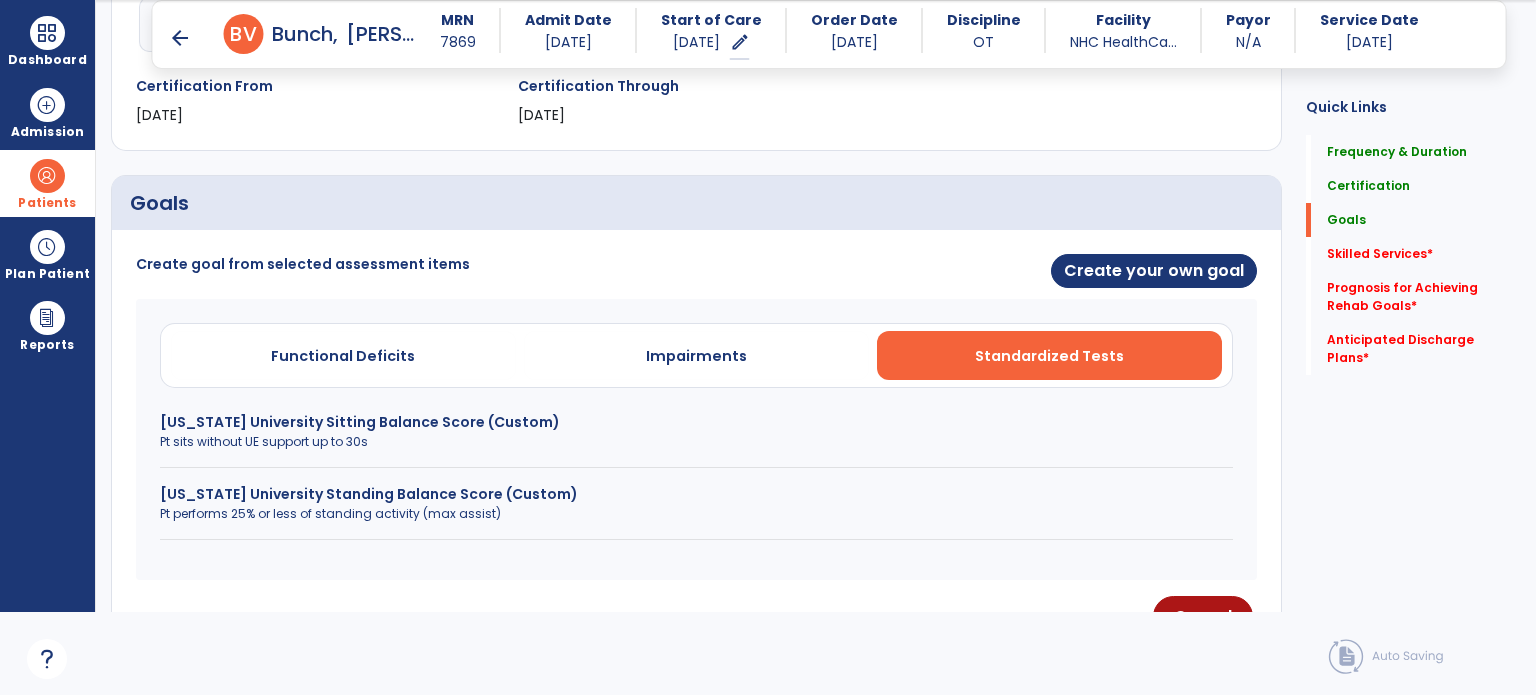 click on "Pt sits without UE support up to 30s" at bounding box center (696, 442) 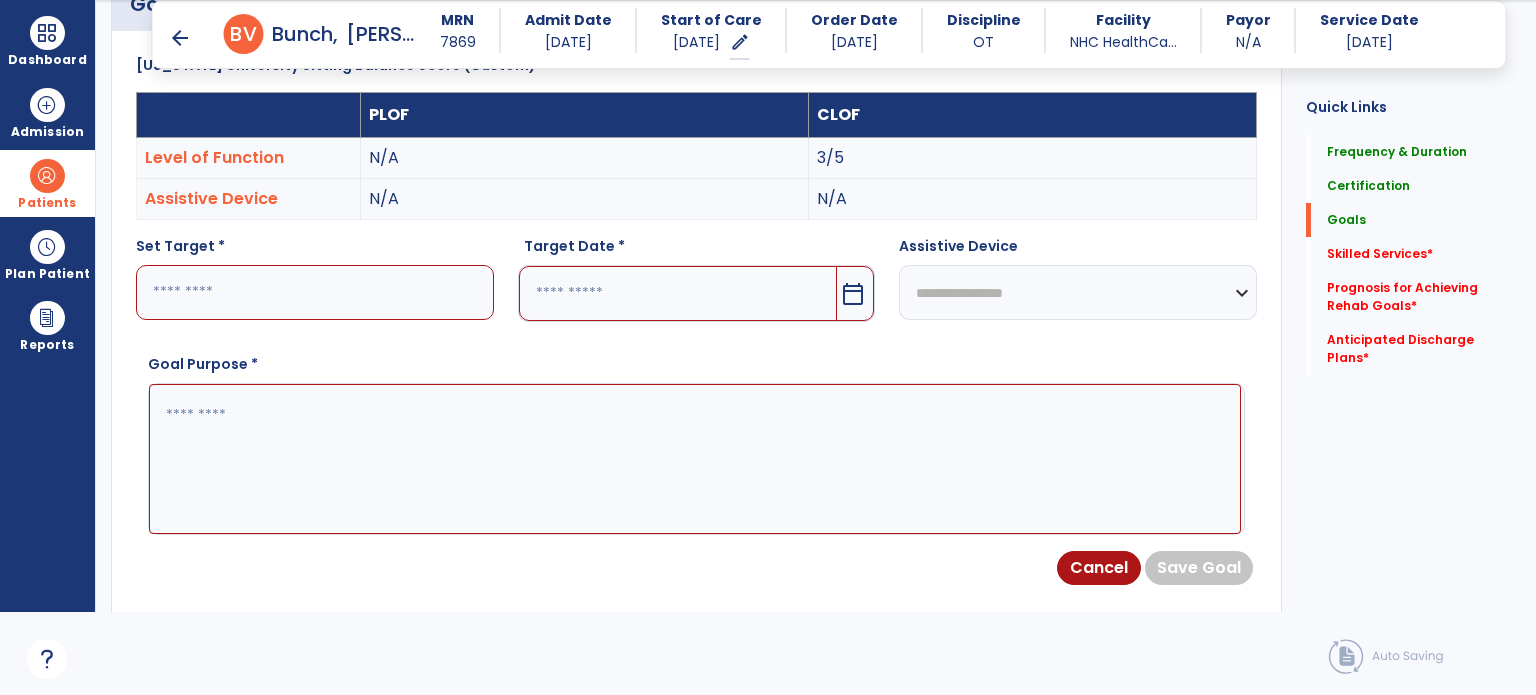 scroll, scrollTop: 558, scrollLeft: 0, axis: vertical 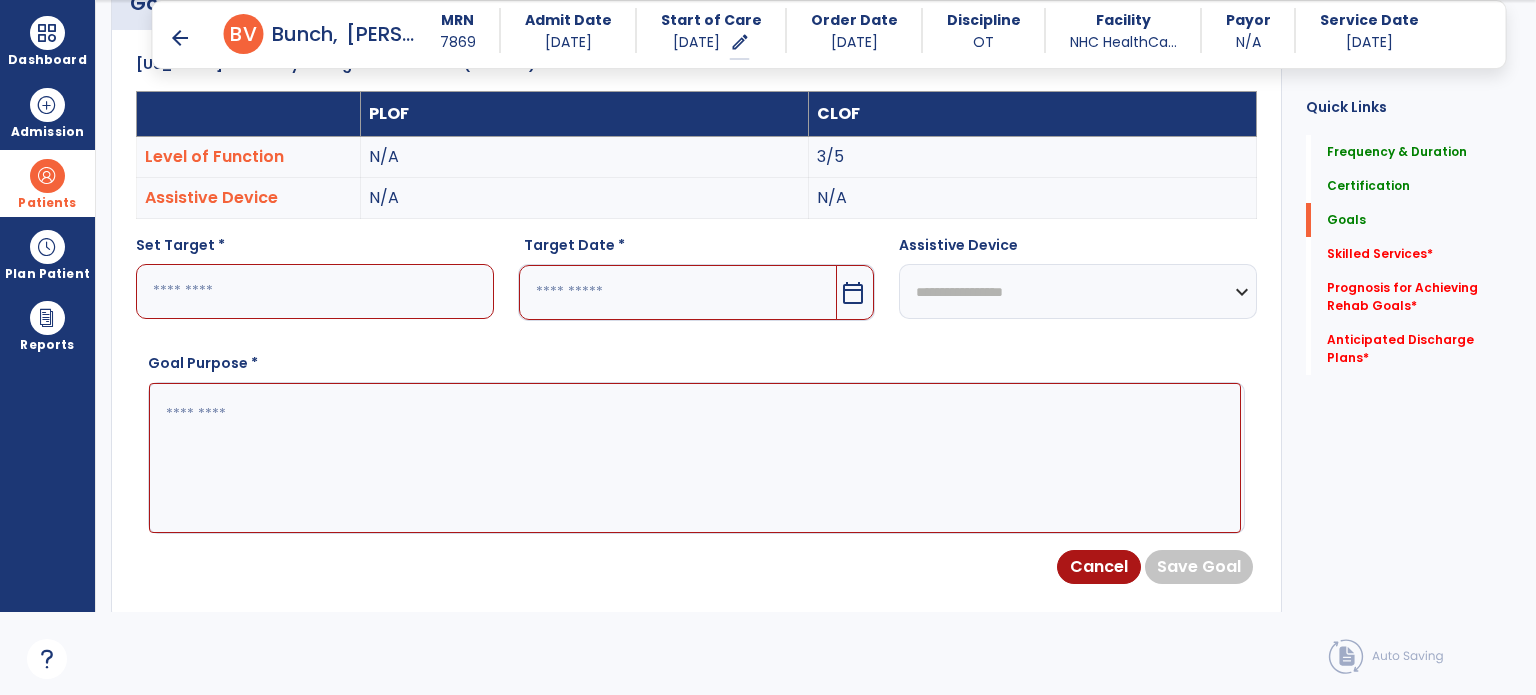 click at bounding box center (315, 291) 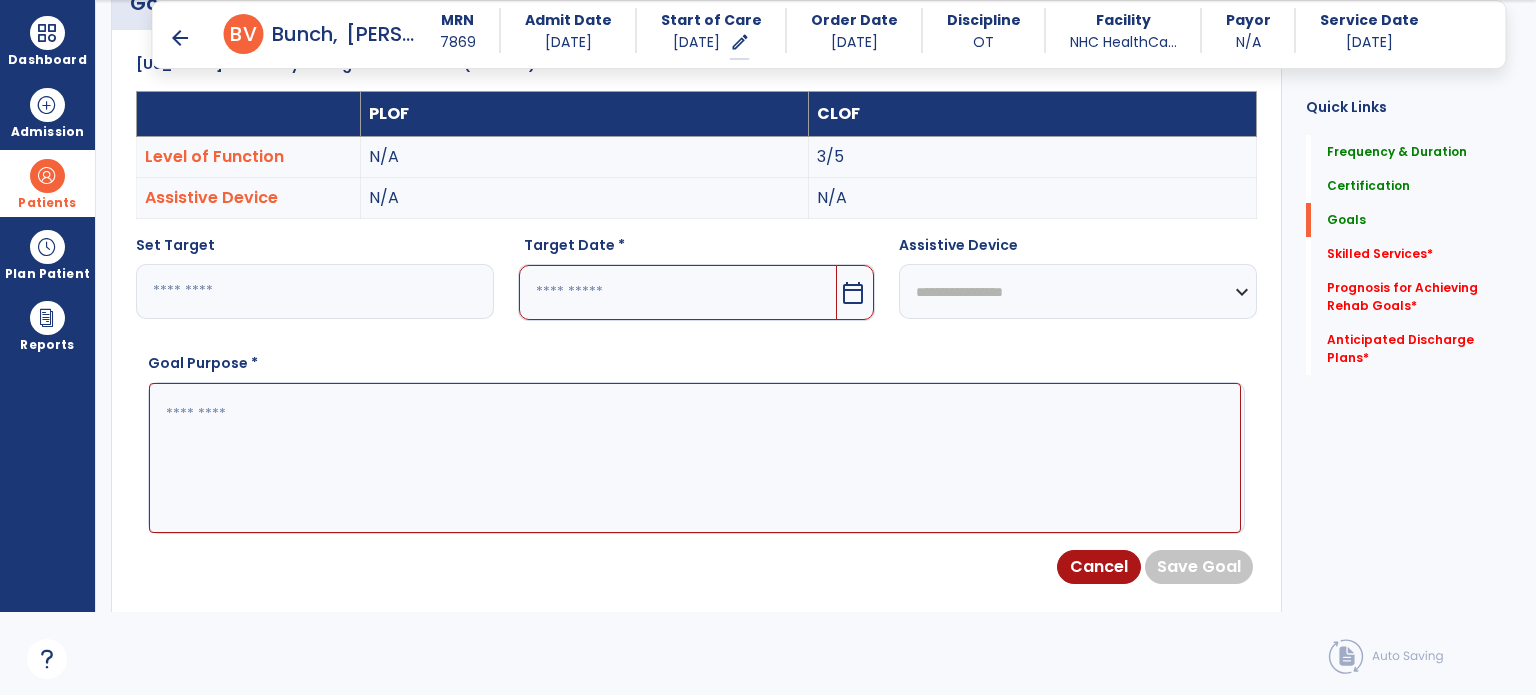 type on "*" 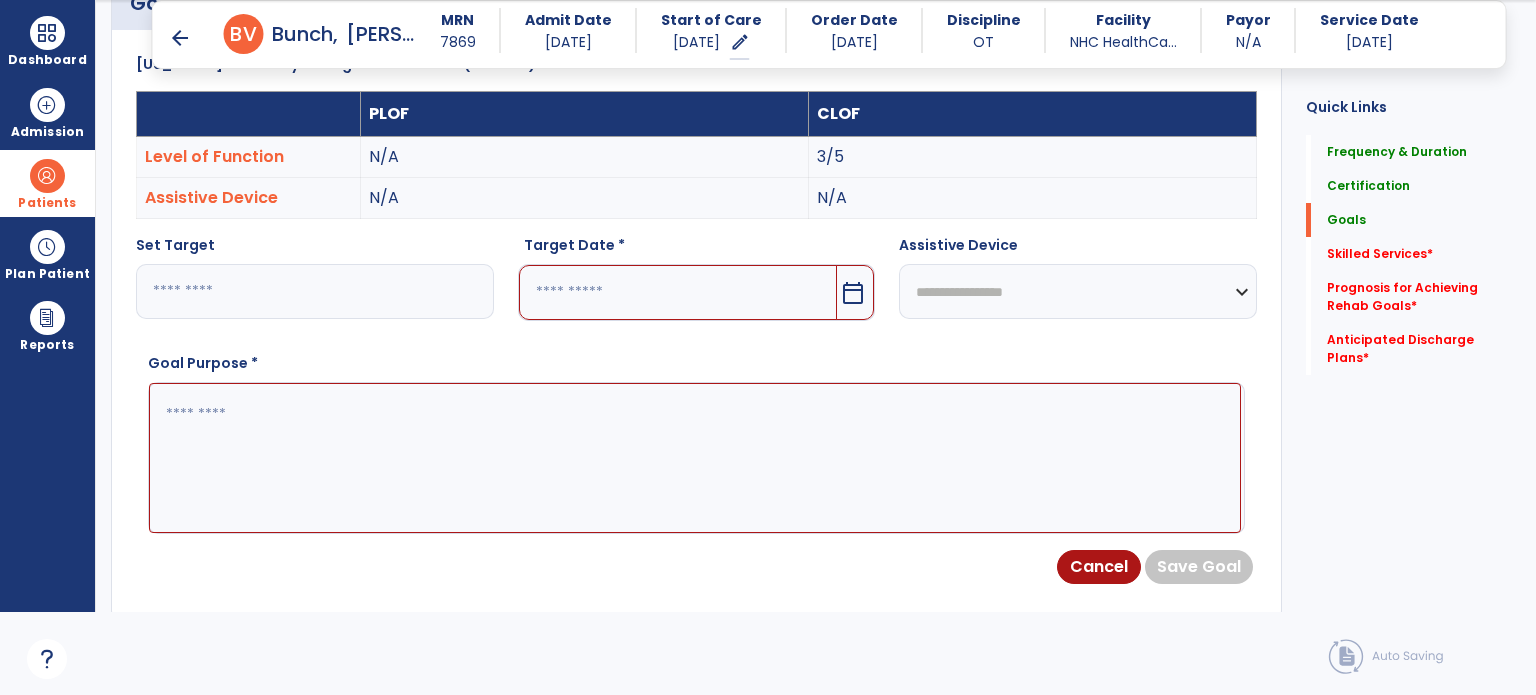 click on "calendar_today" at bounding box center [853, 293] 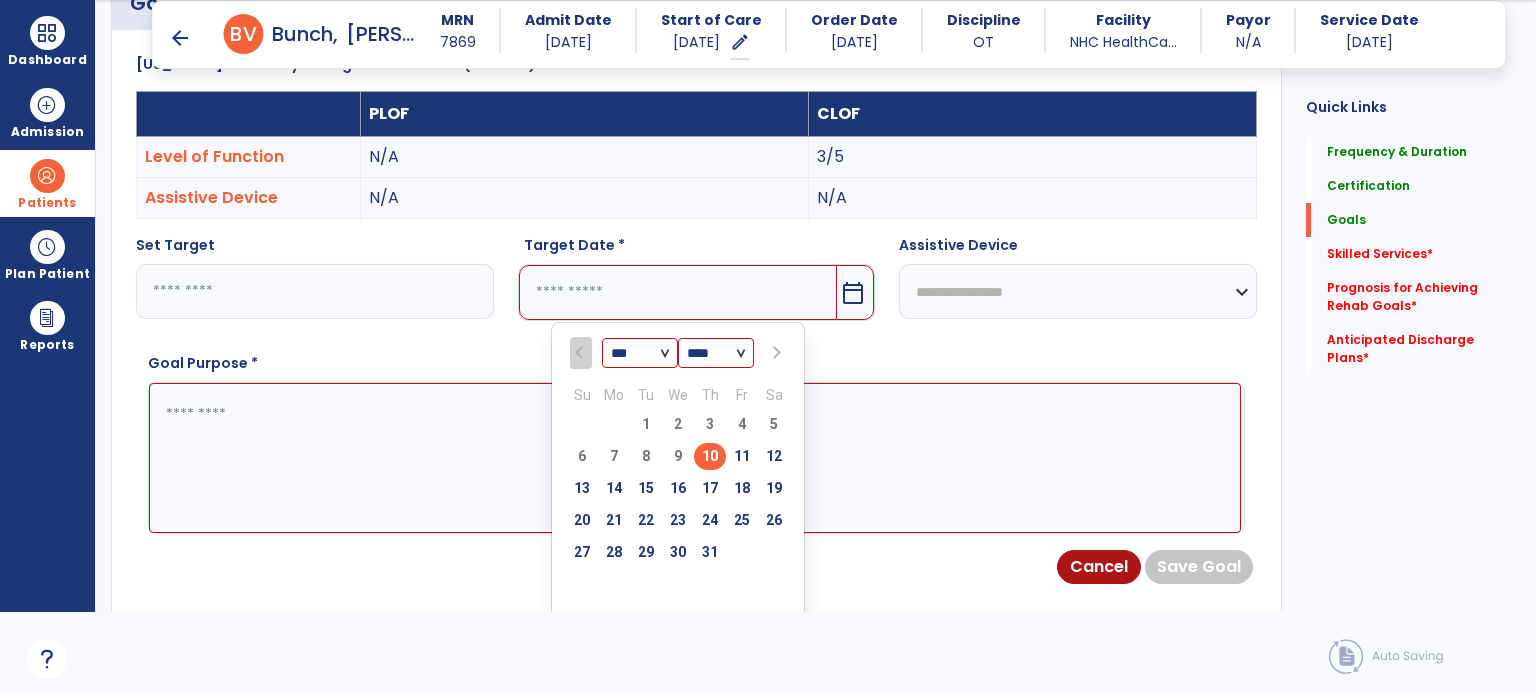 click on "*** ***" at bounding box center [640, 354] 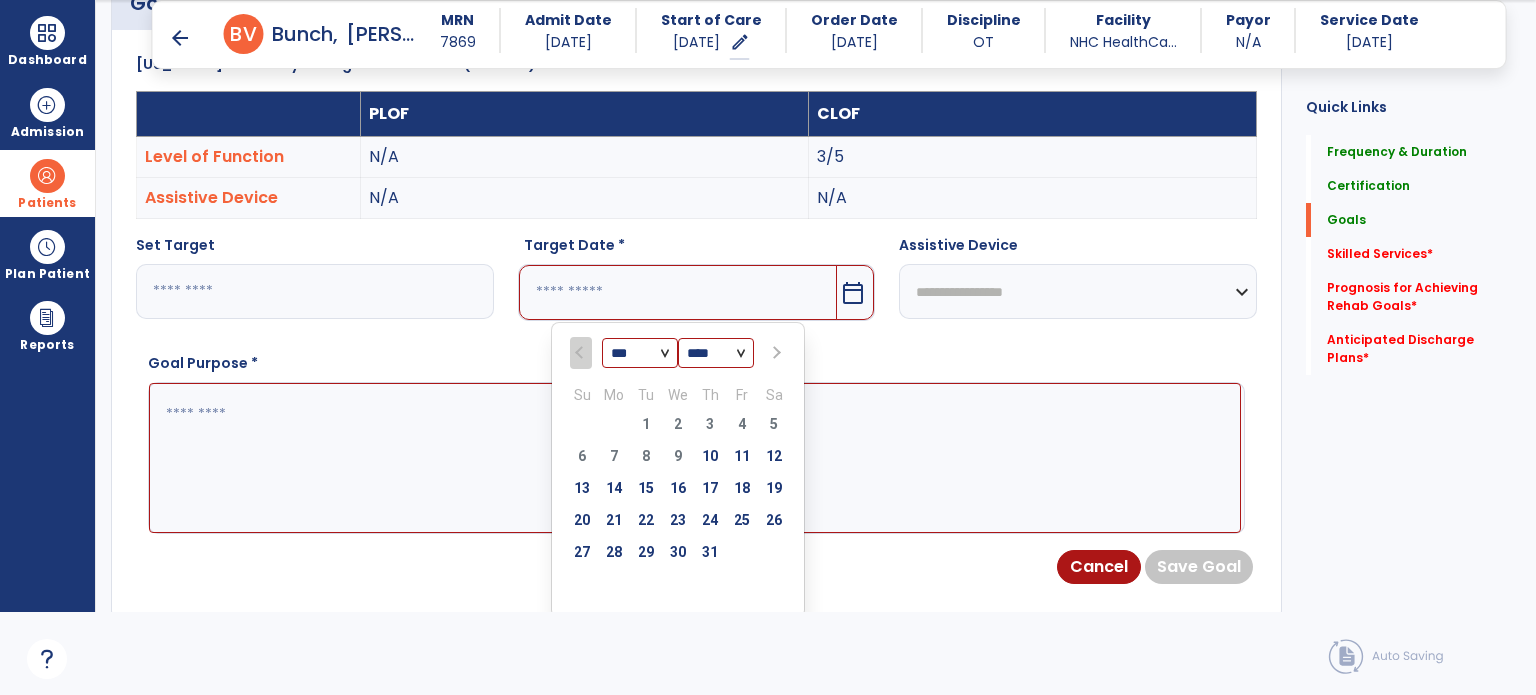 select on "*" 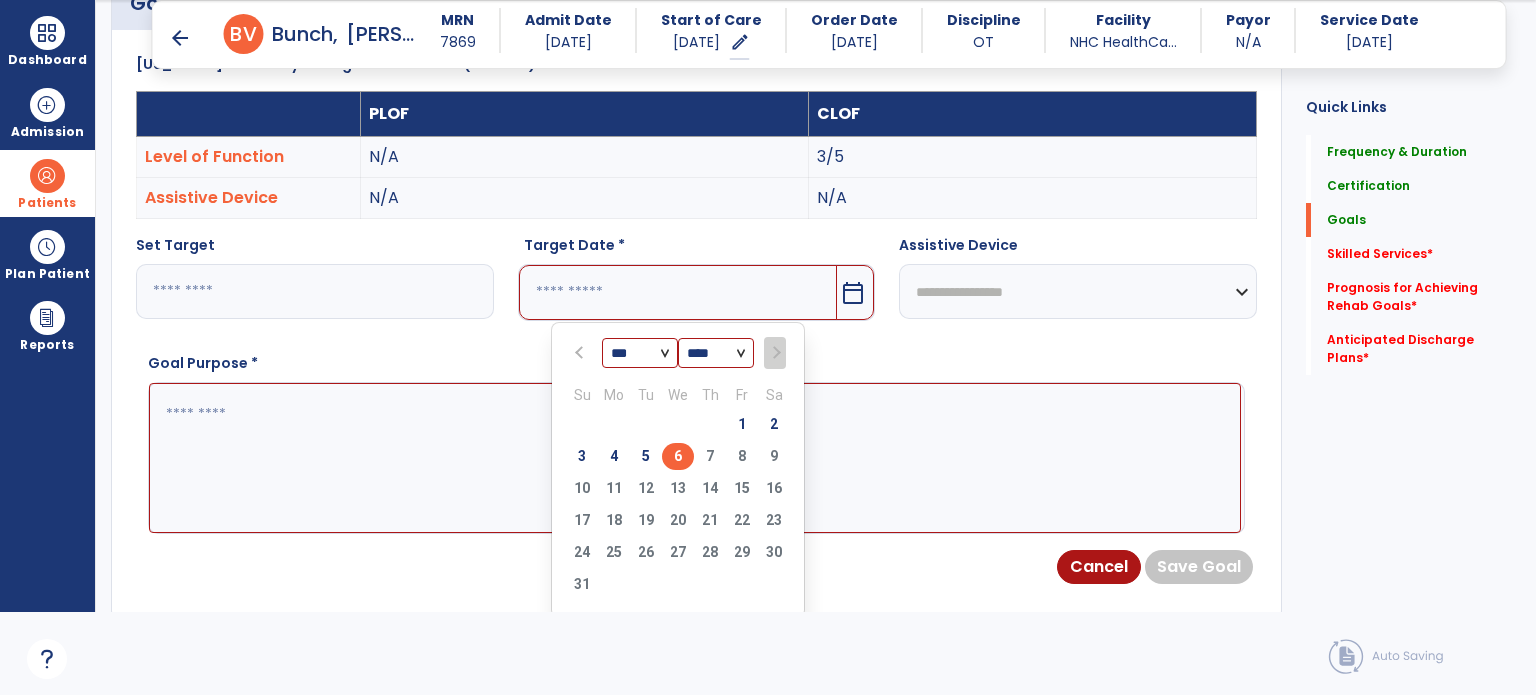 click on "6" at bounding box center (678, 456) 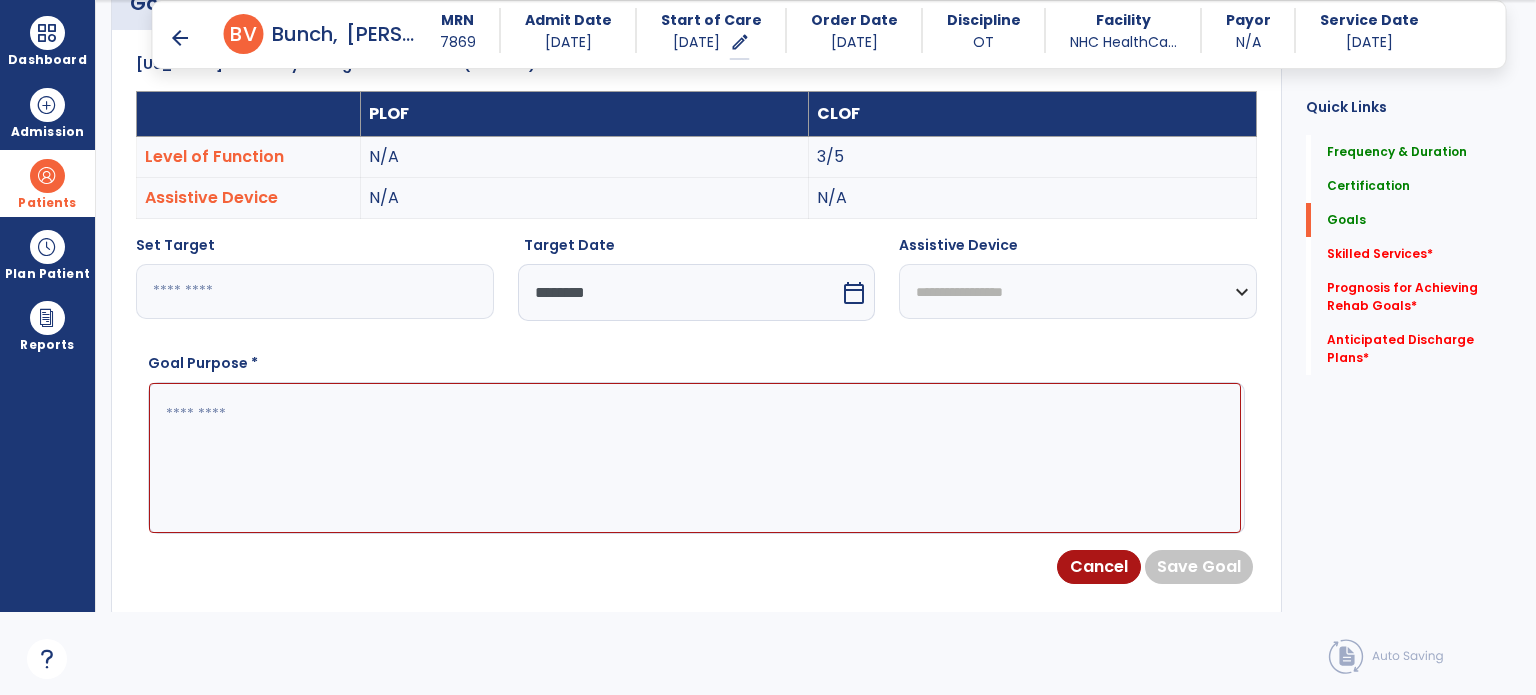 click on "*" at bounding box center (315, 291) 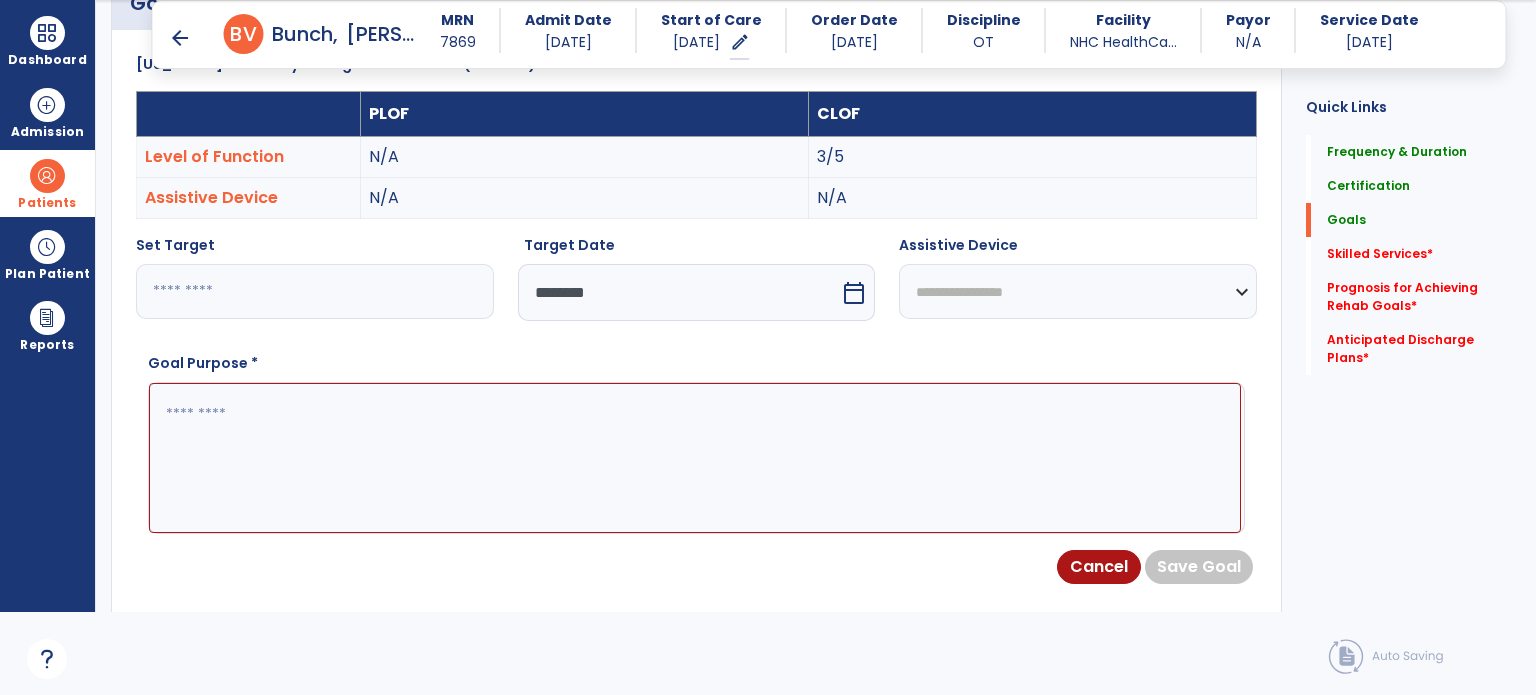 type on "*" 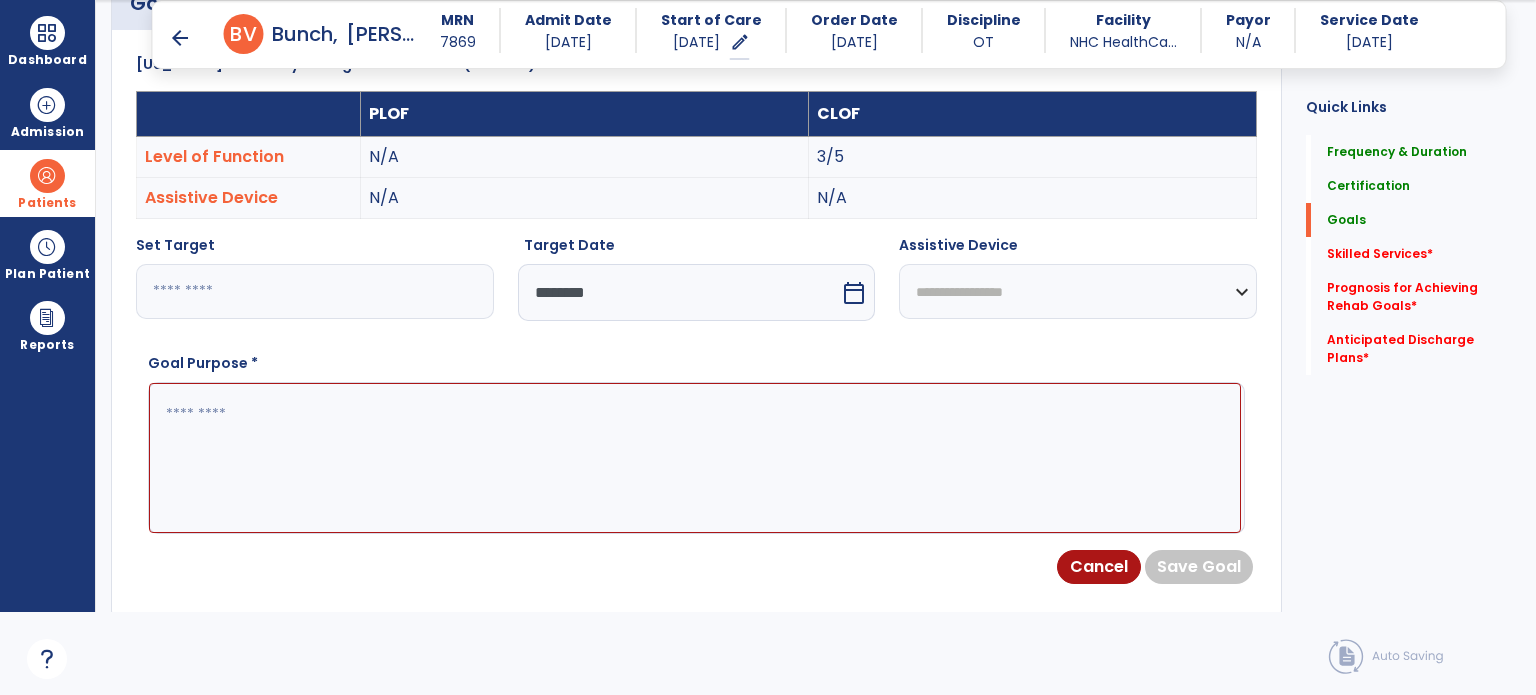 click at bounding box center (695, 458) 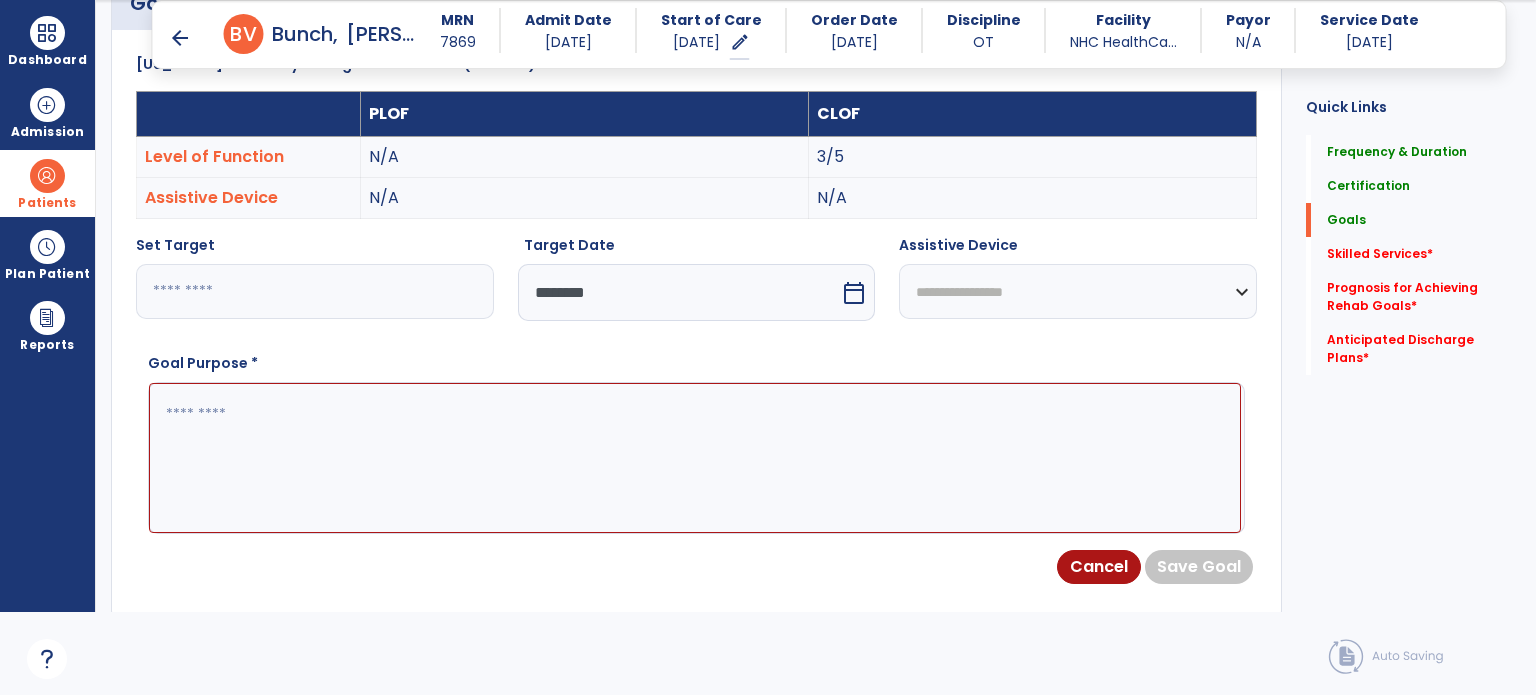 paste on "**********" 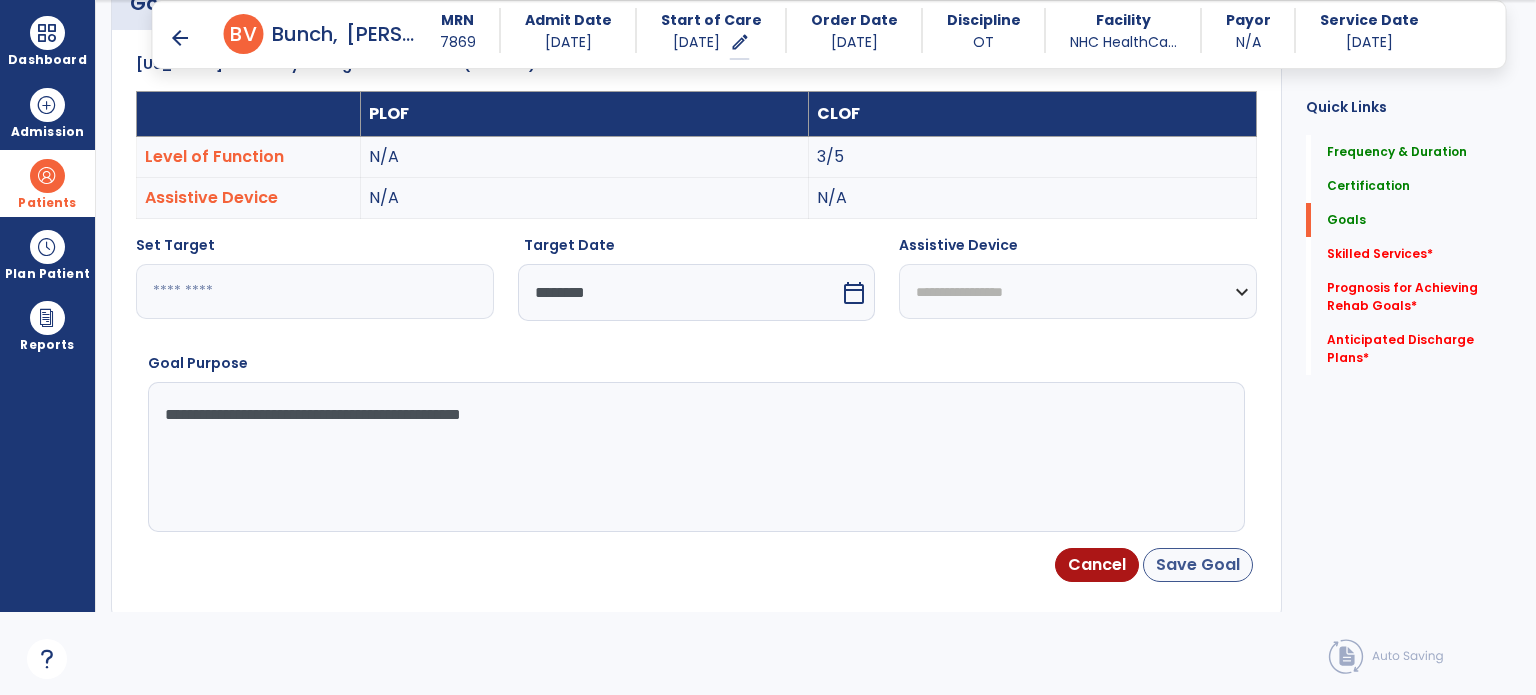 type on "**********" 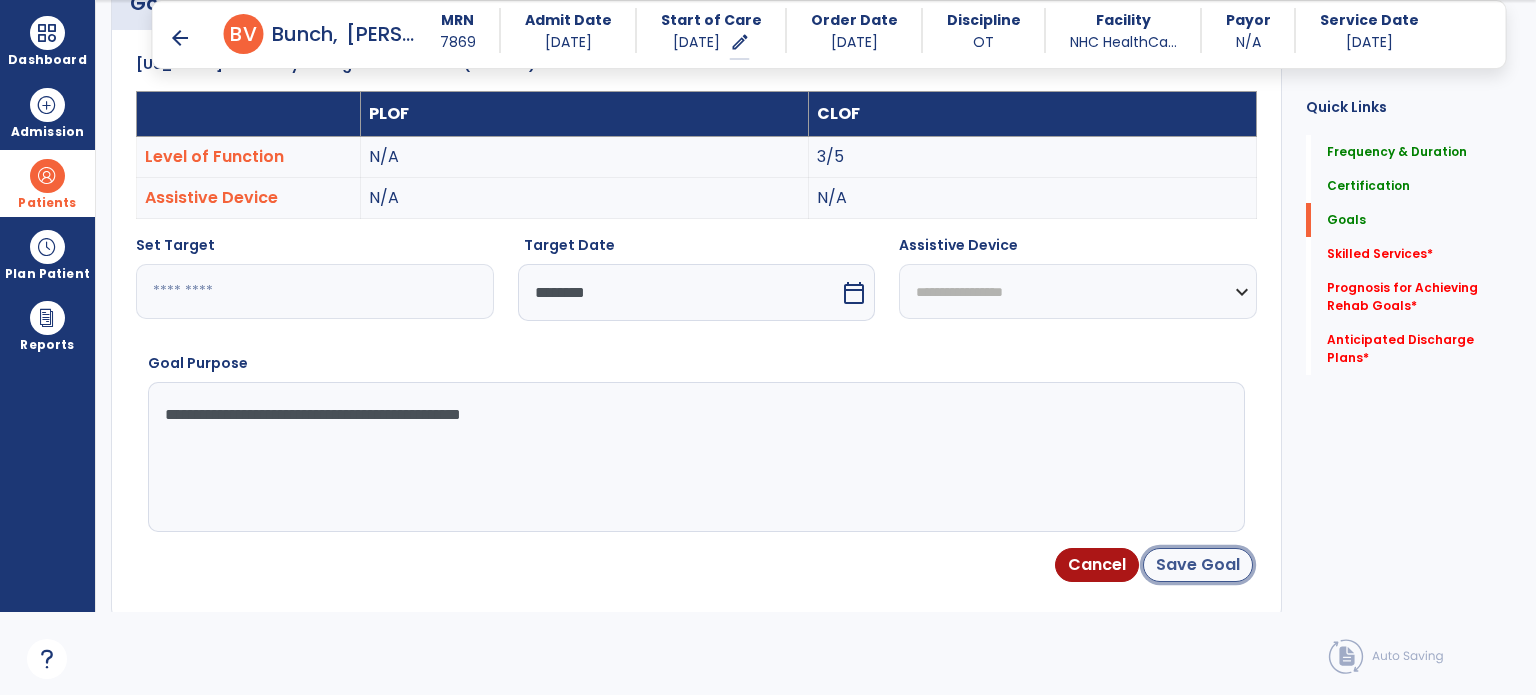 click on "Save Goal" at bounding box center (1198, 565) 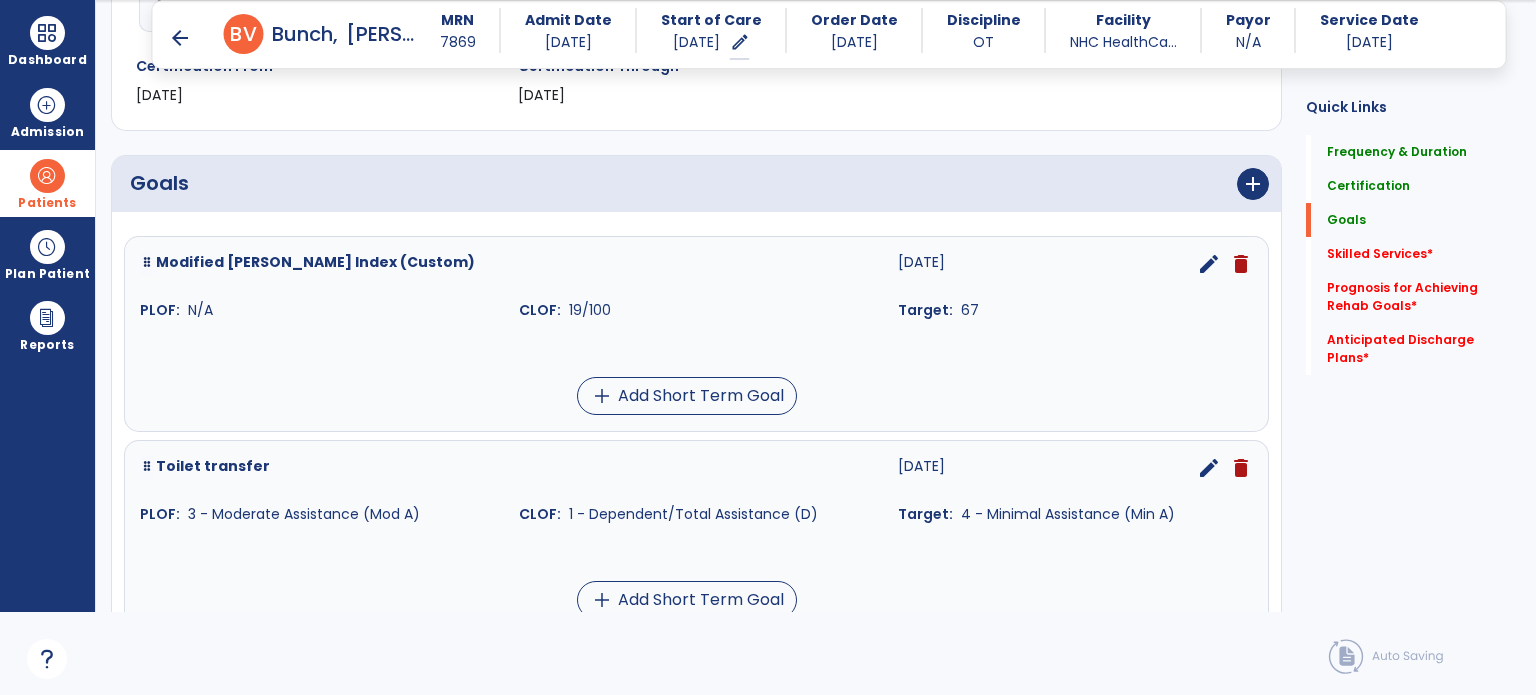scroll, scrollTop: 258, scrollLeft: 0, axis: vertical 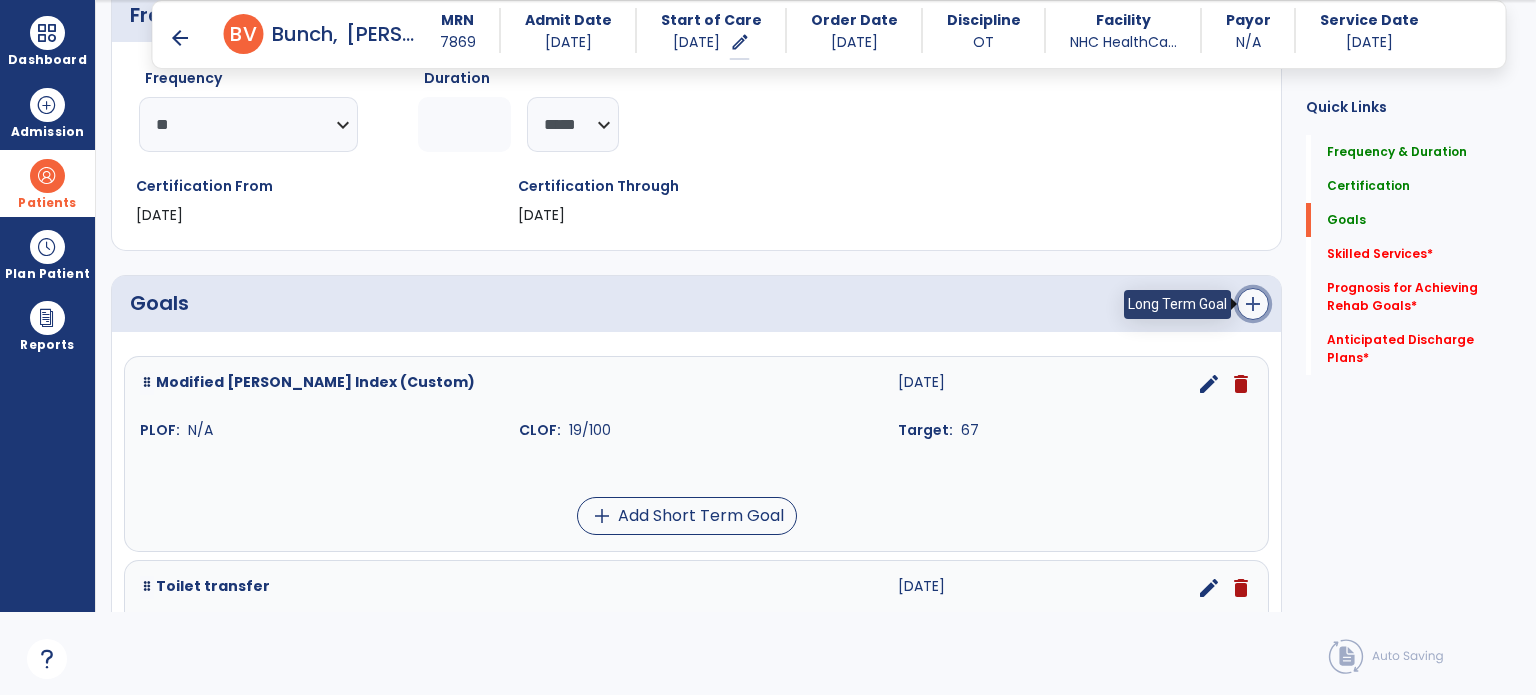 click on "add" at bounding box center (1253, 304) 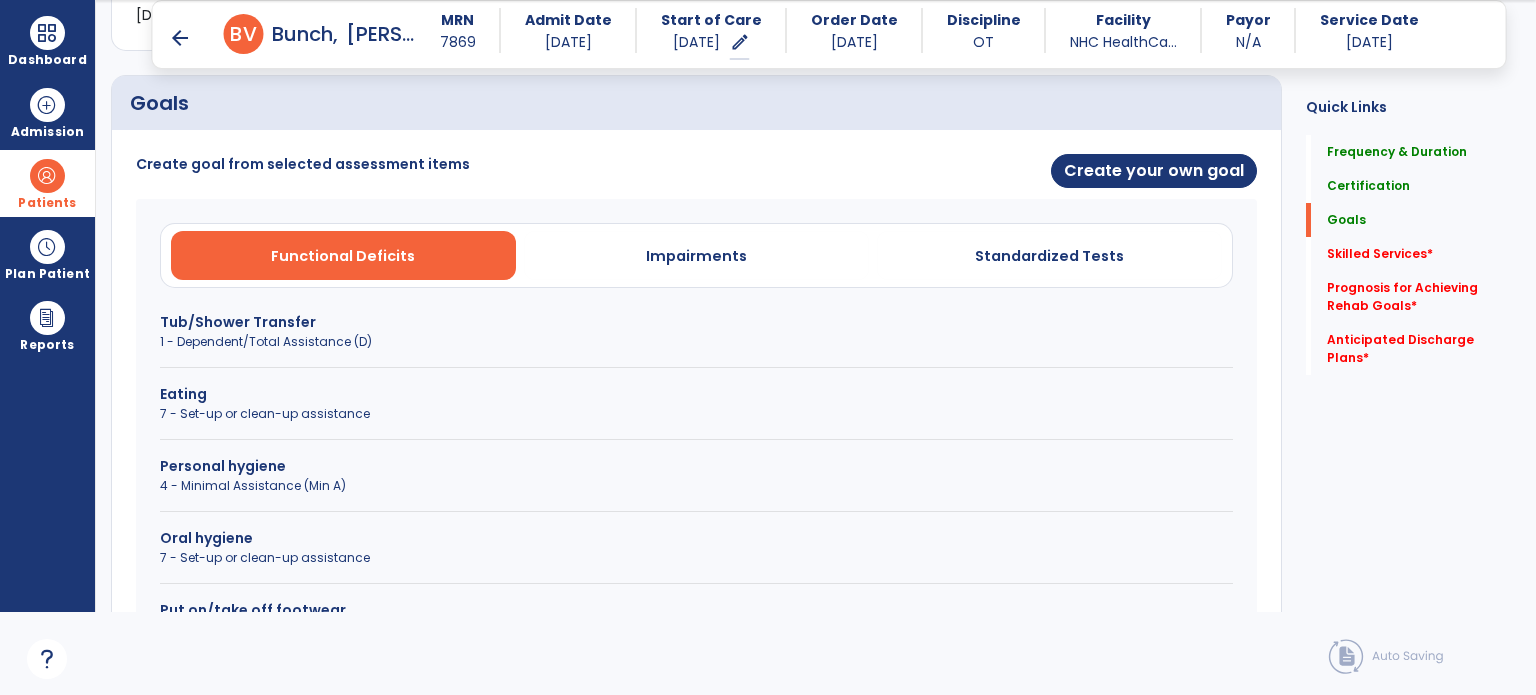 scroll, scrollTop: 558, scrollLeft: 0, axis: vertical 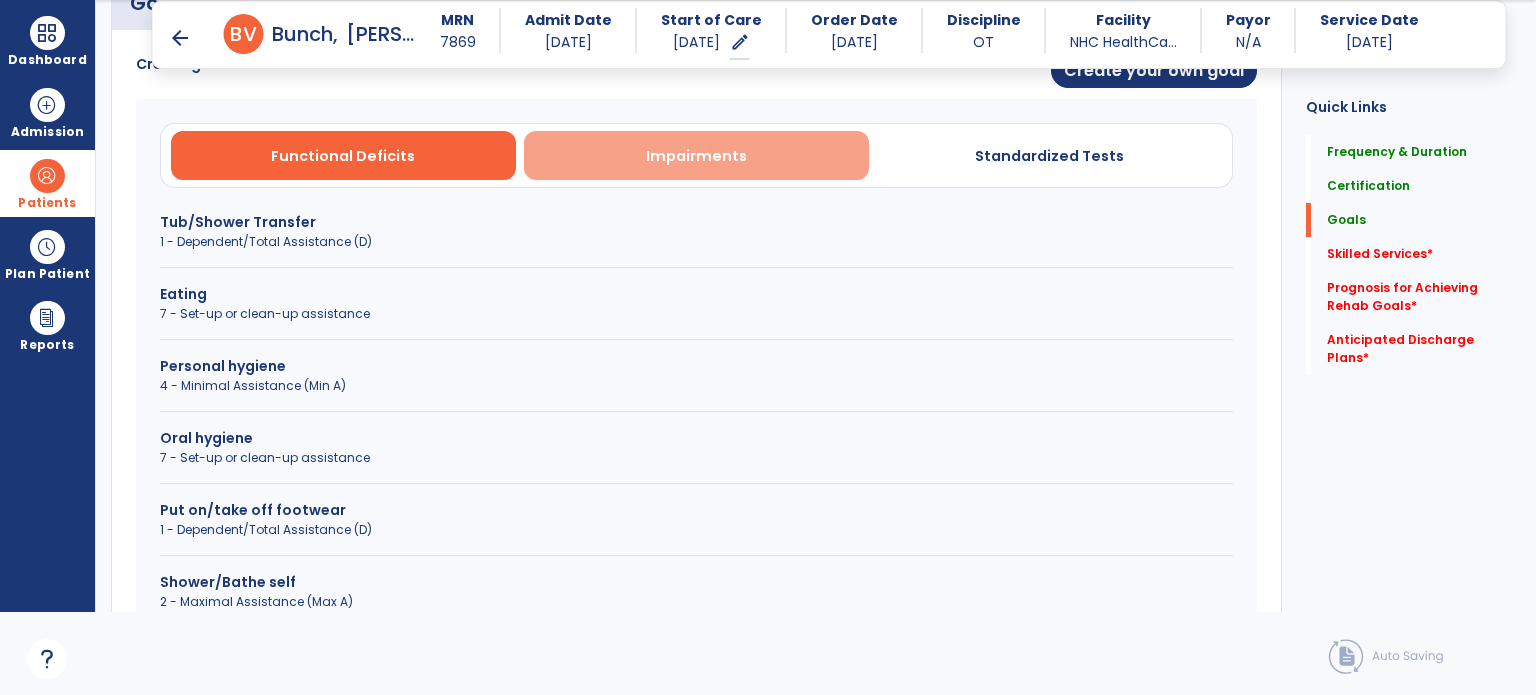 click on "Impairments" at bounding box center [696, 156] 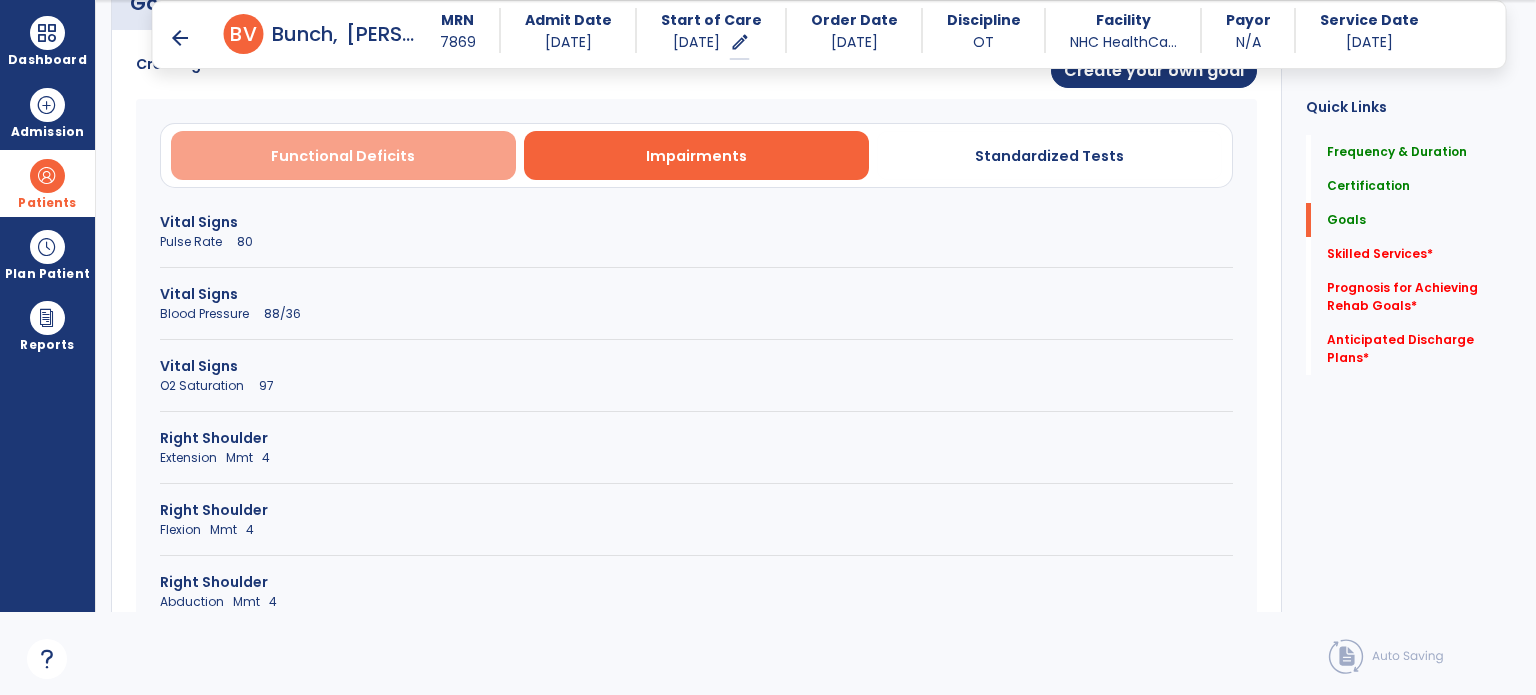 click on "Functional Deficits" at bounding box center (343, 156) 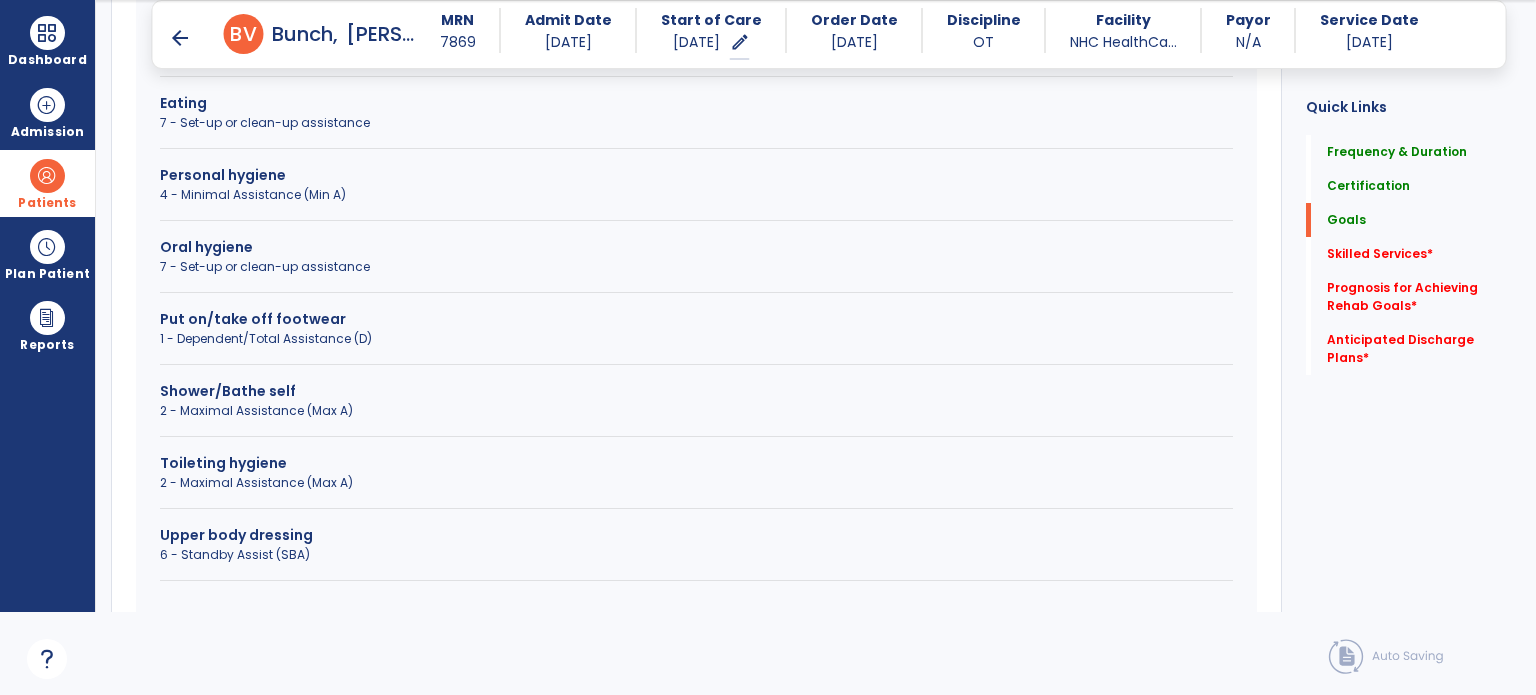 scroll, scrollTop: 758, scrollLeft: 0, axis: vertical 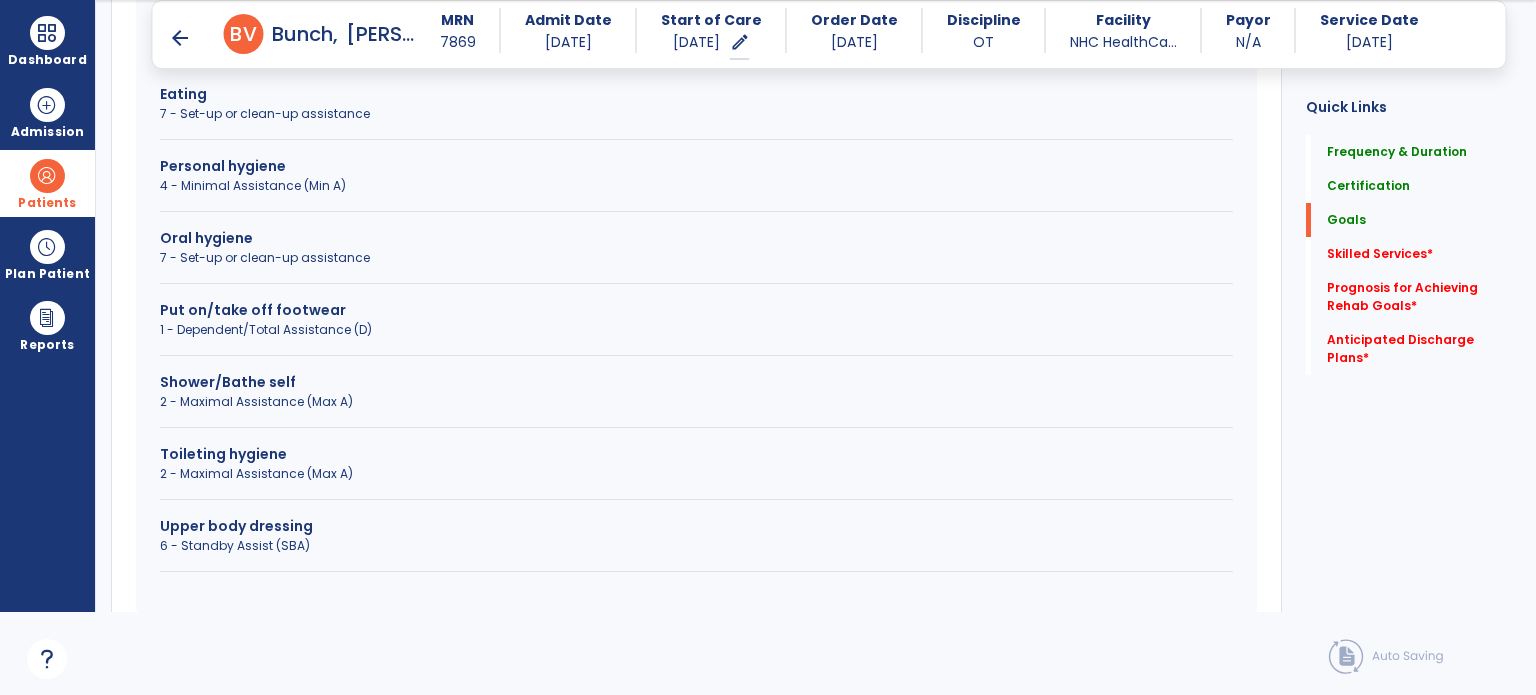 click on "2 - Maximal Assistance (Max A)" at bounding box center (696, 402) 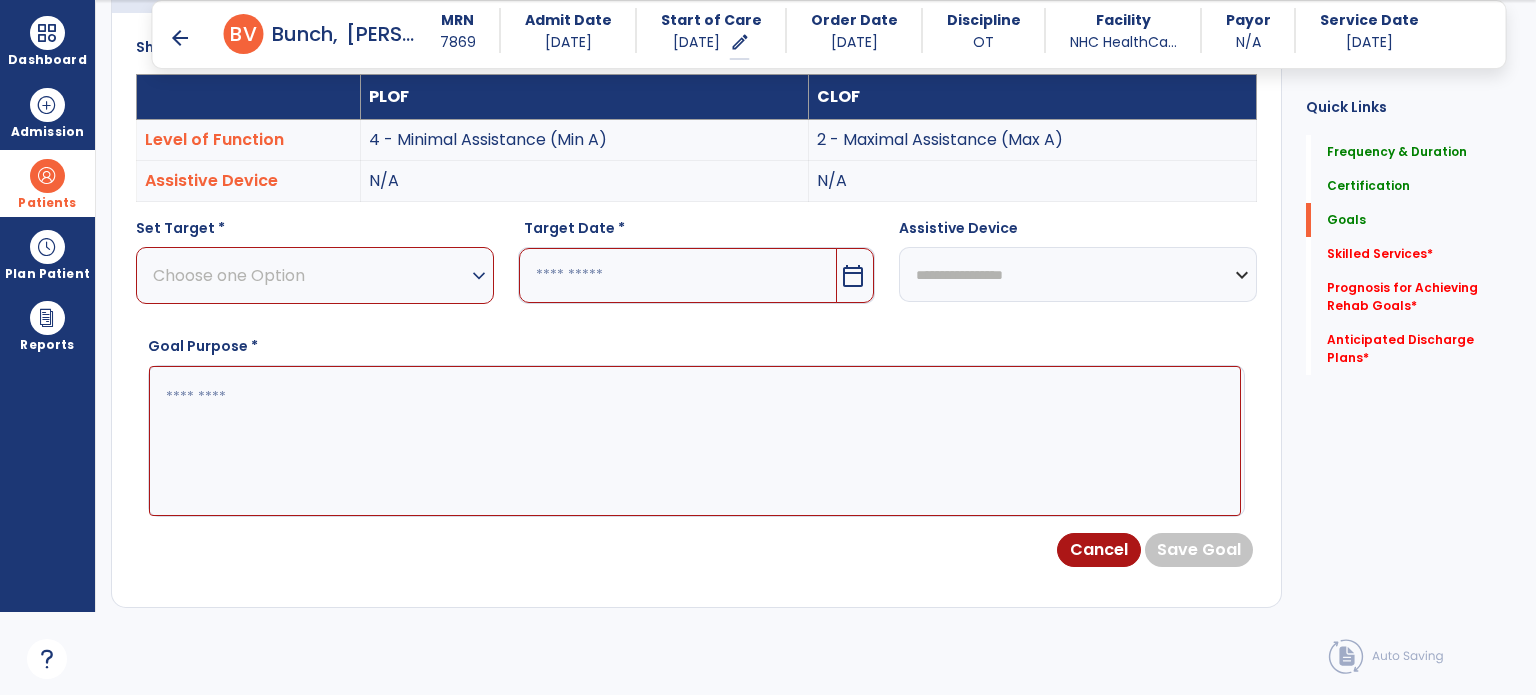 scroll, scrollTop: 558, scrollLeft: 0, axis: vertical 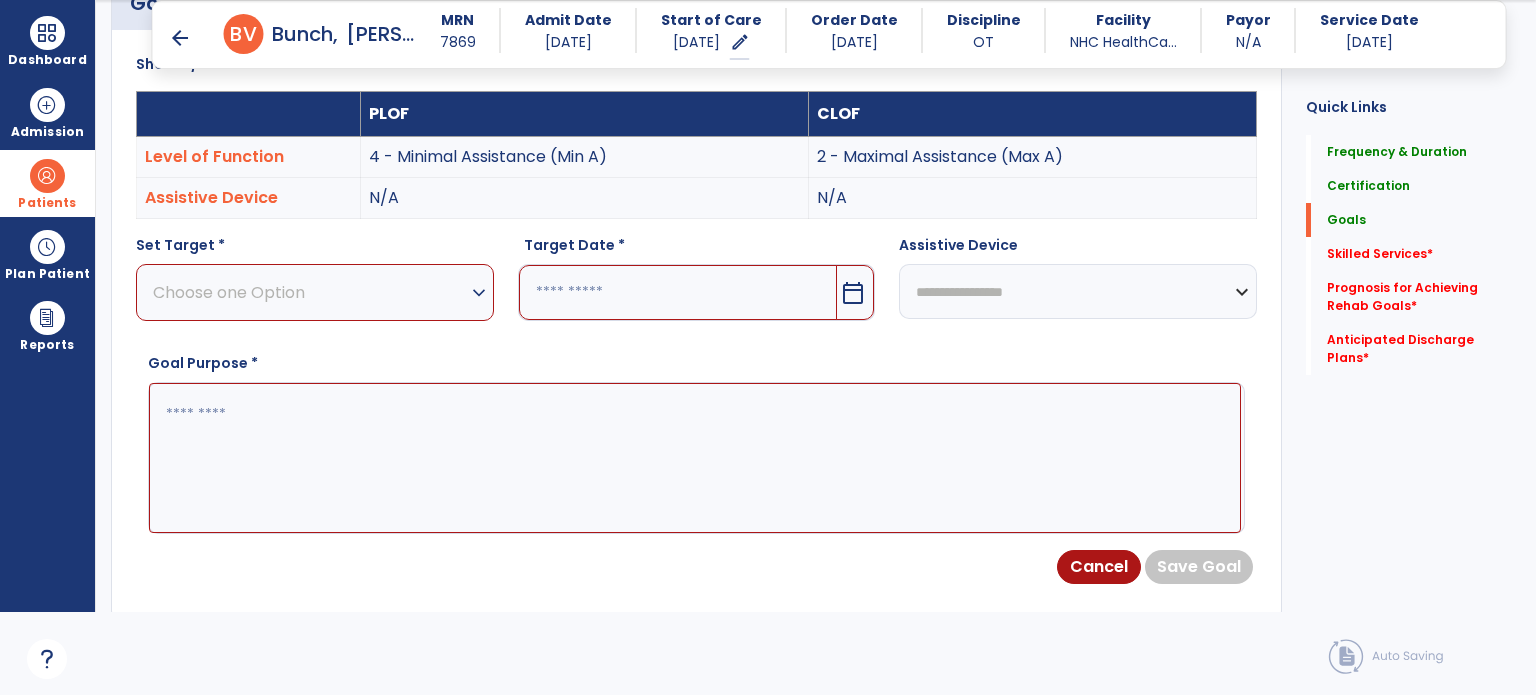 click on "Choose one Option" at bounding box center [310, 292] 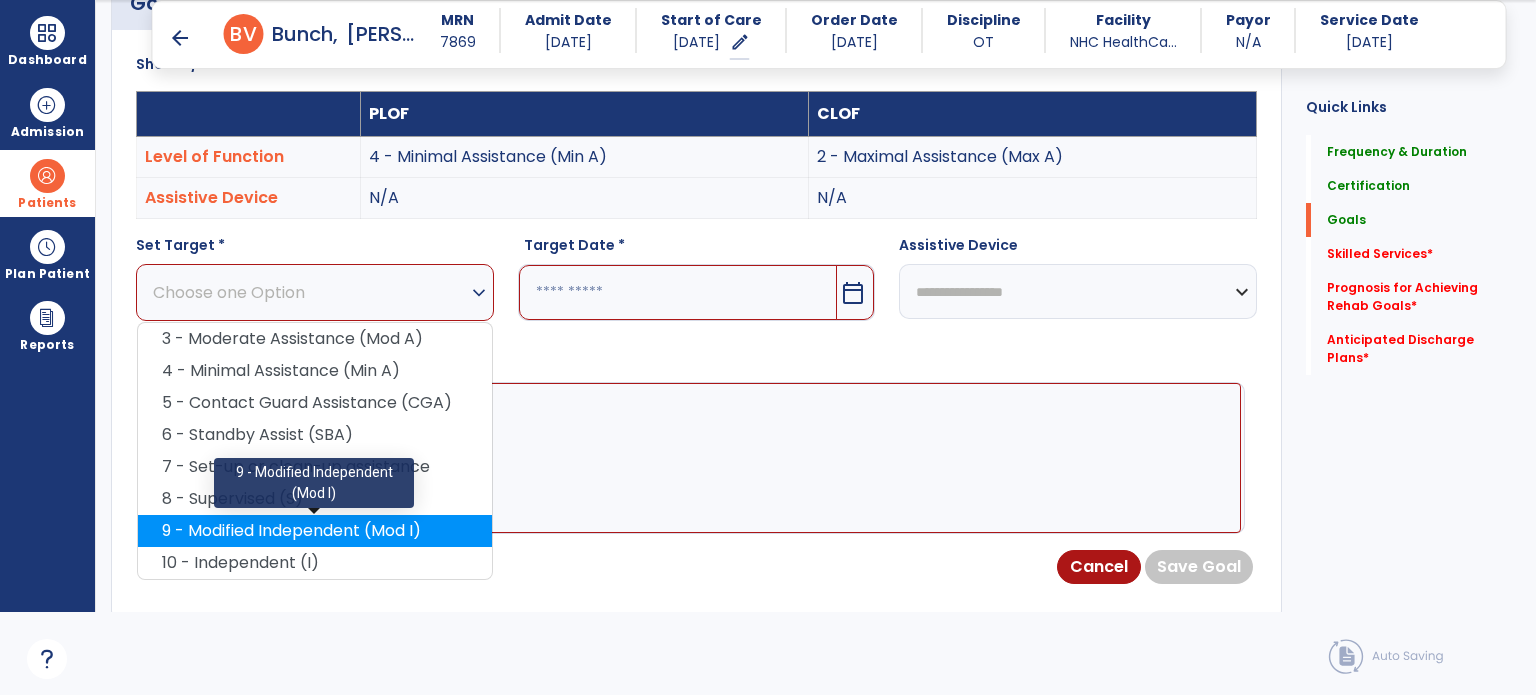 click on "9 - Modified Independent (Mod I)" at bounding box center [315, 531] 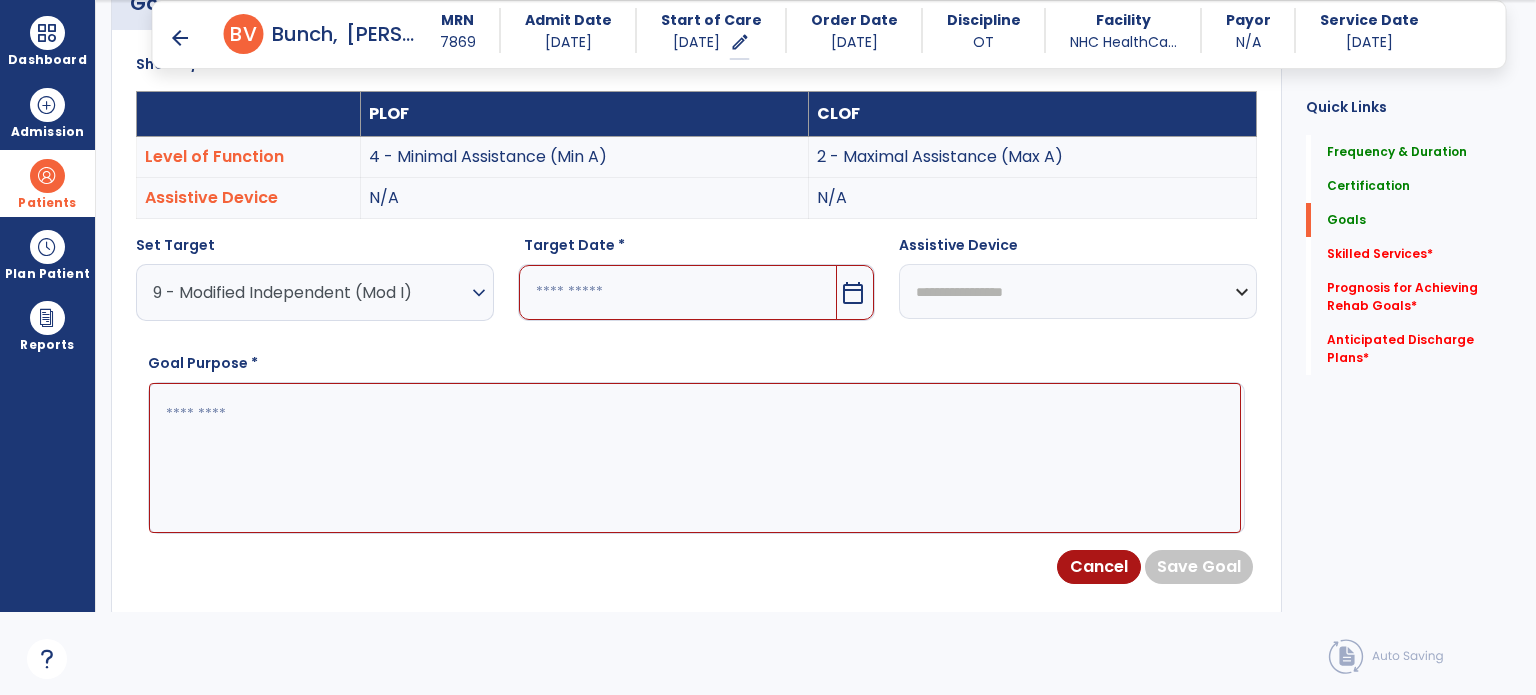click at bounding box center (678, 292) 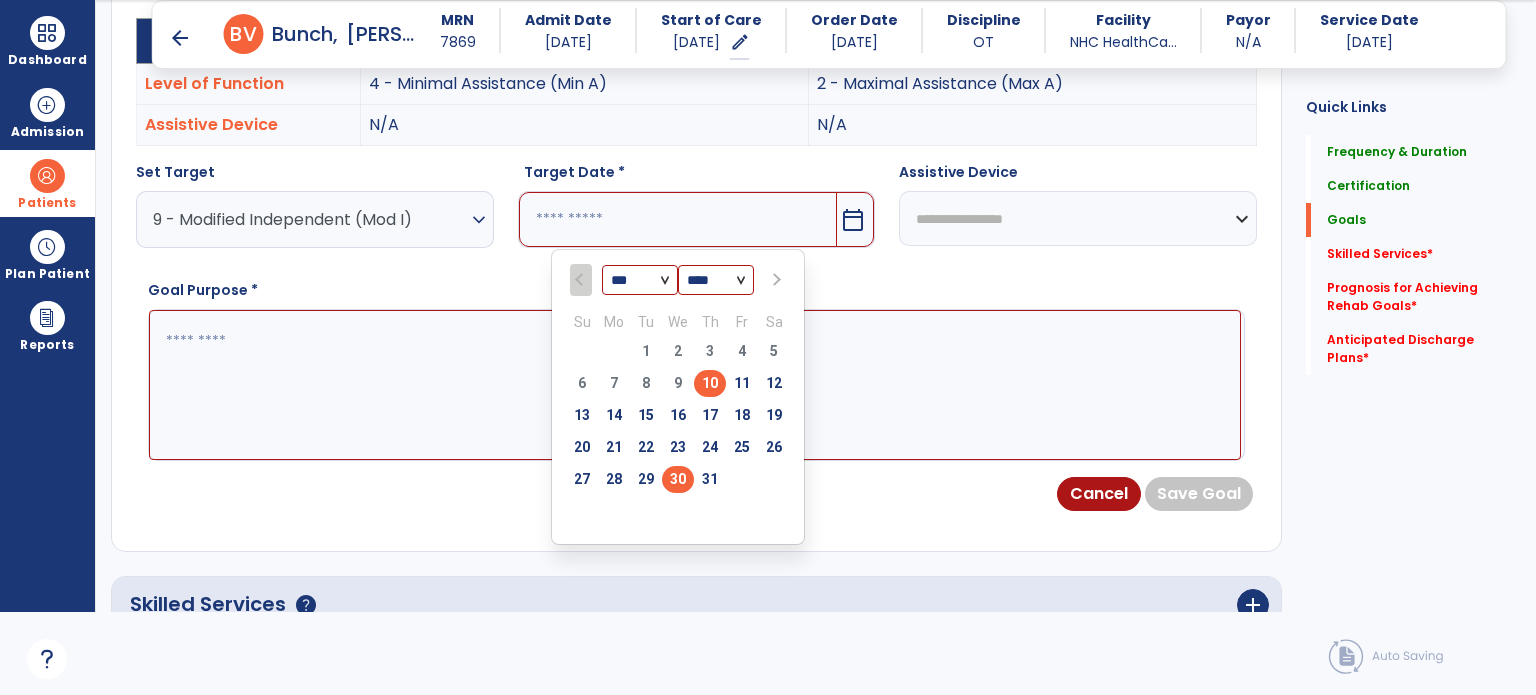 scroll, scrollTop: 658, scrollLeft: 0, axis: vertical 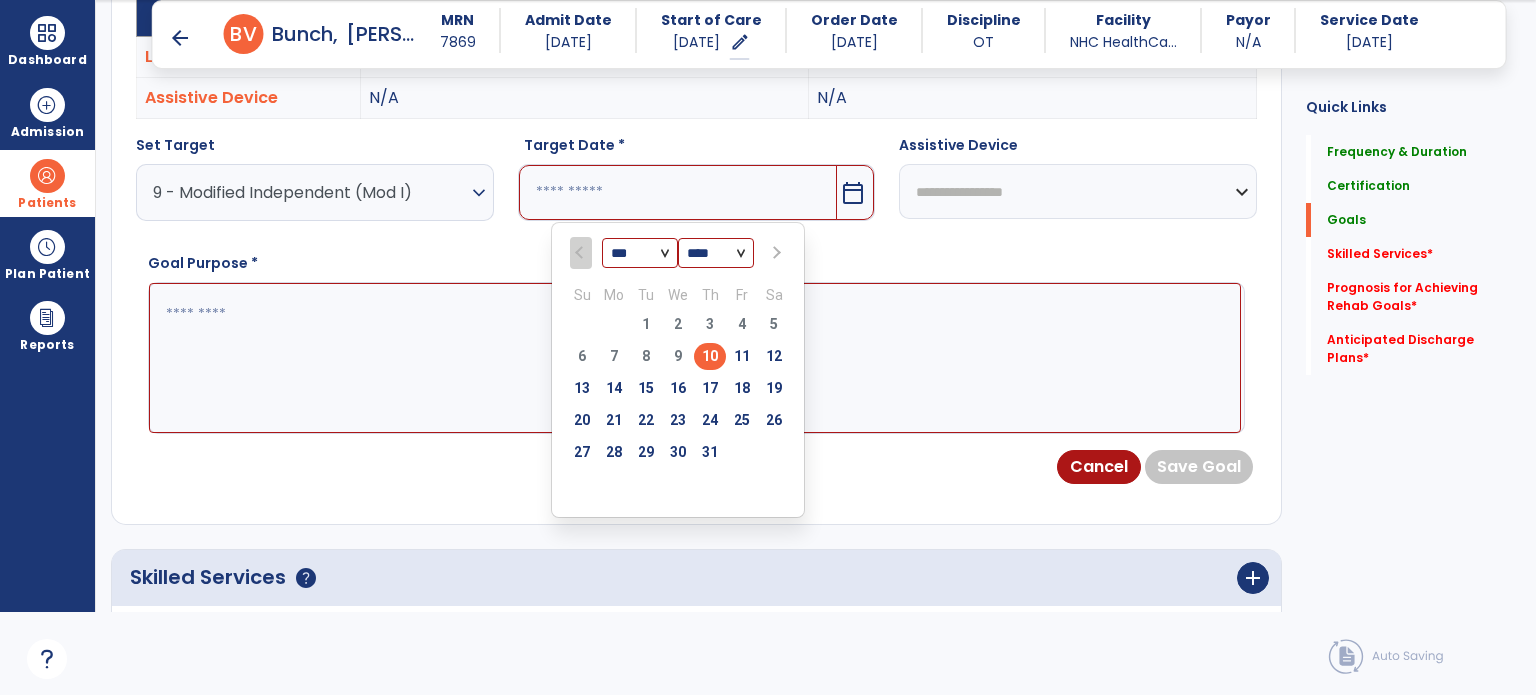 click on "*** ***" at bounding box center [640, 254] 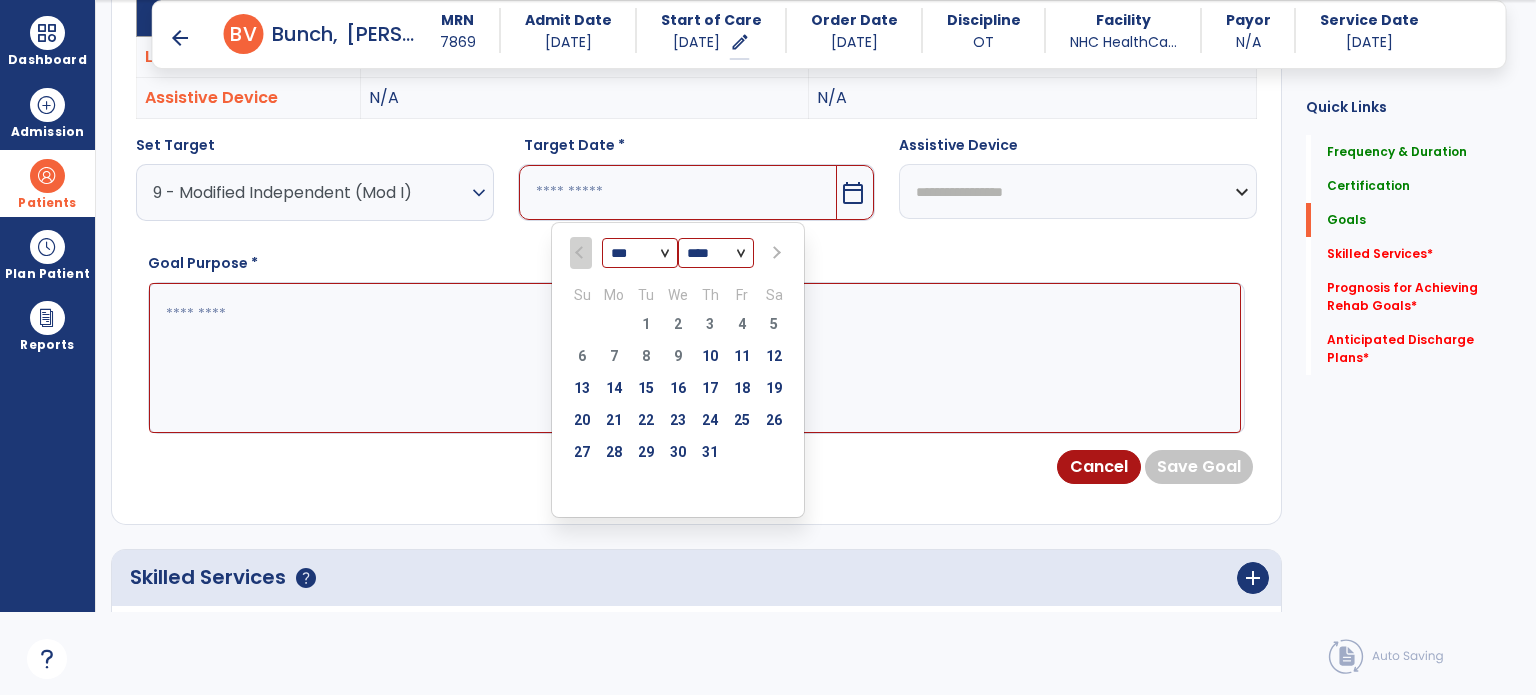 select on "*" 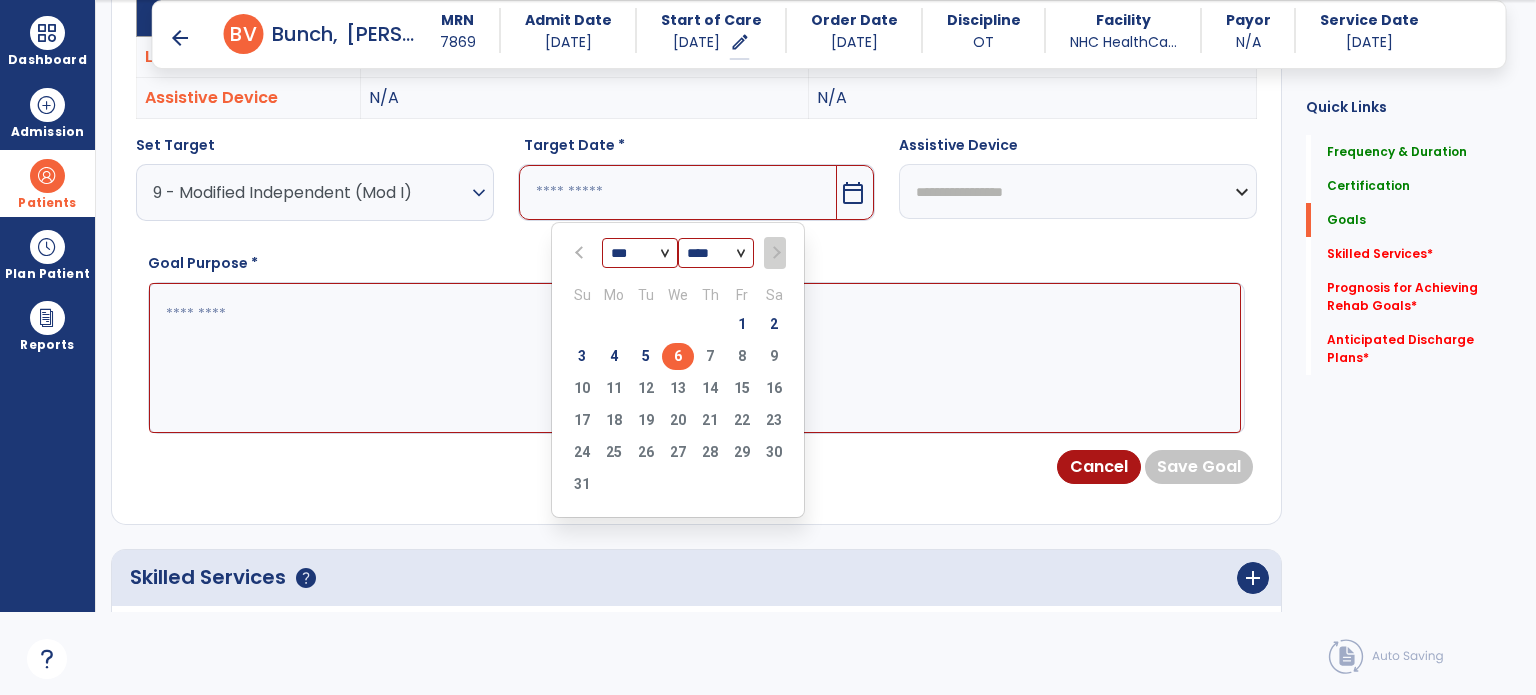 click on "6" at bounding box center [678, 356] 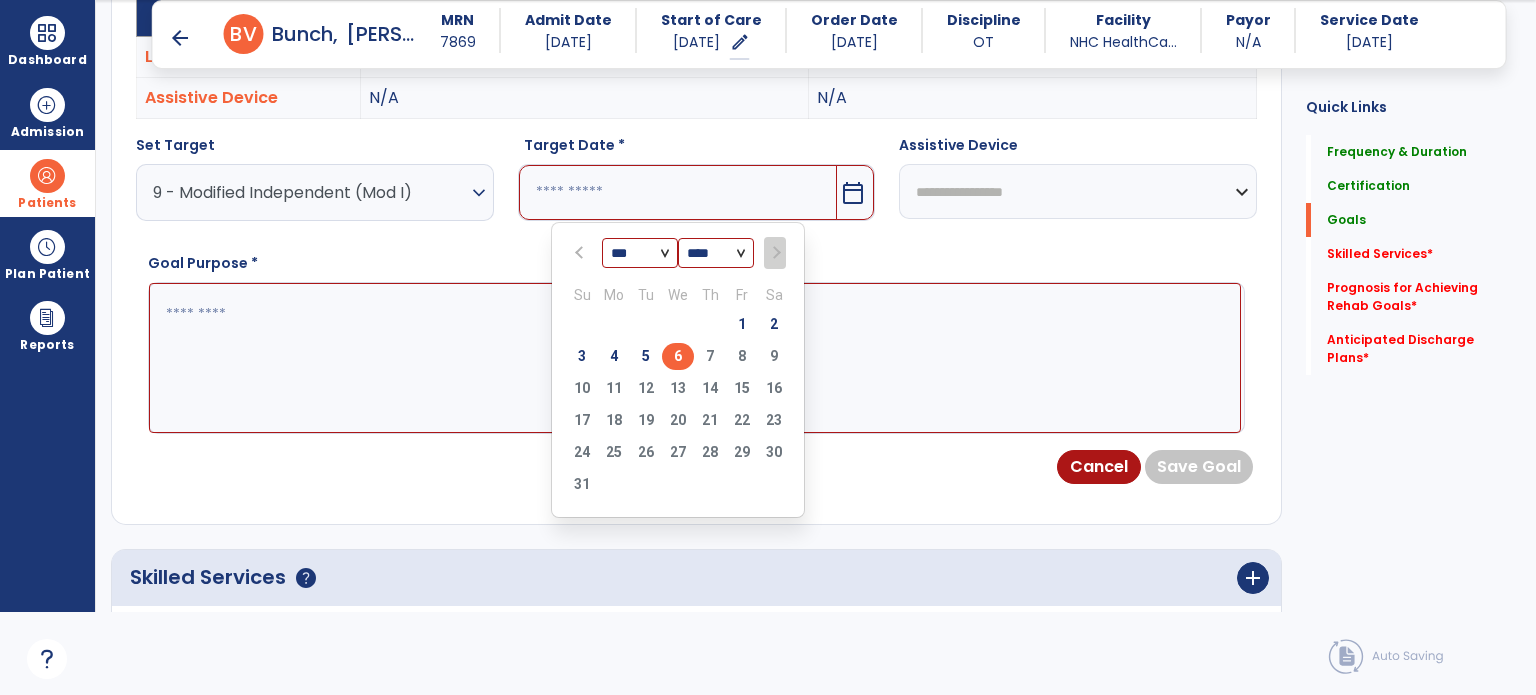 type on "********" 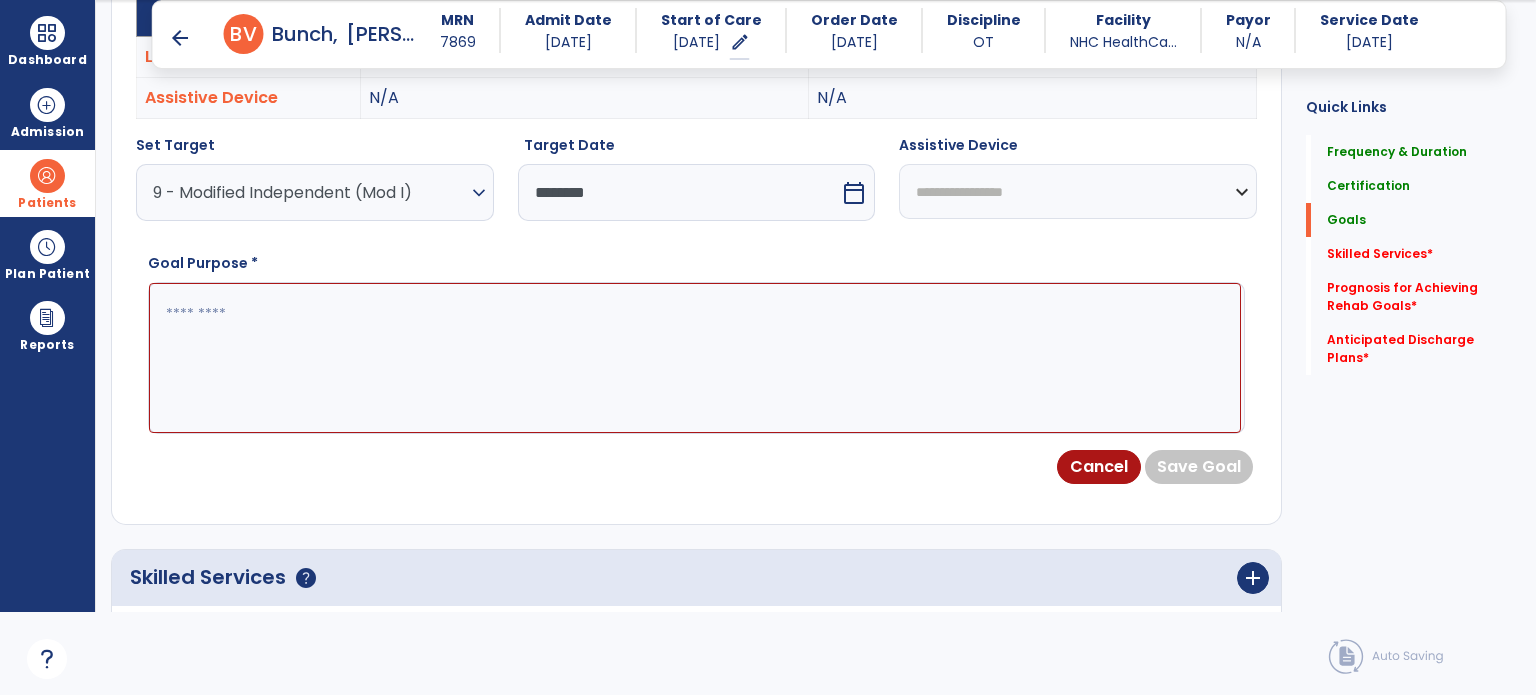 click at bounding box center [695, 358] 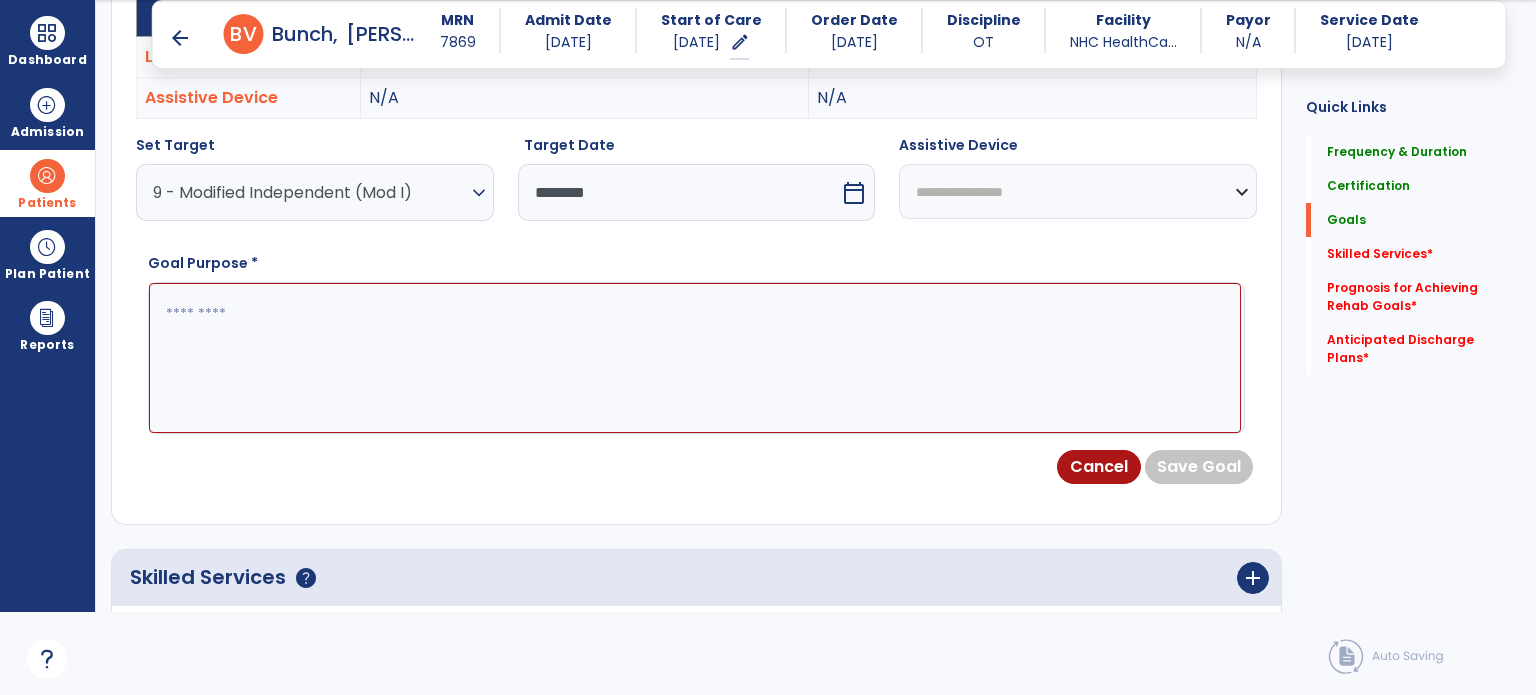 paste on "**********" 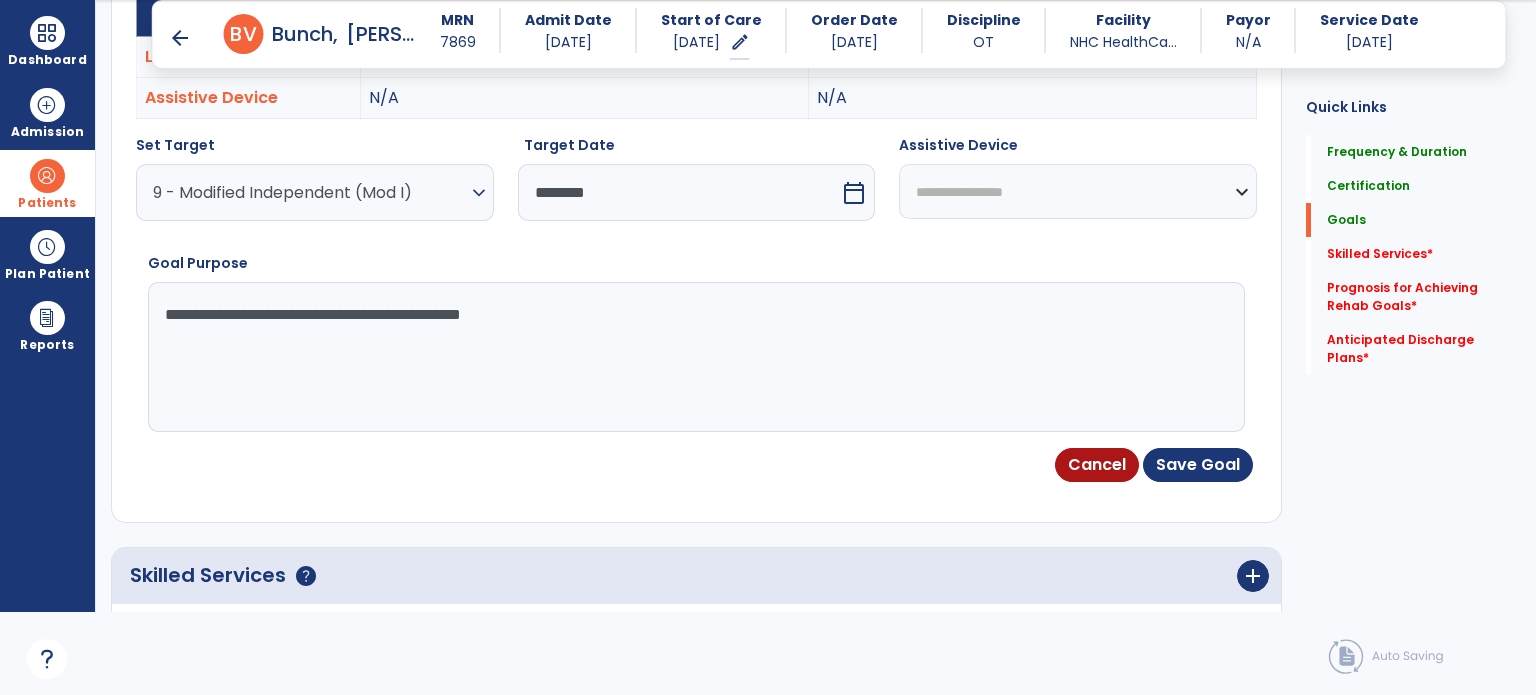 click on "**********" at bounding box center [695, 357] 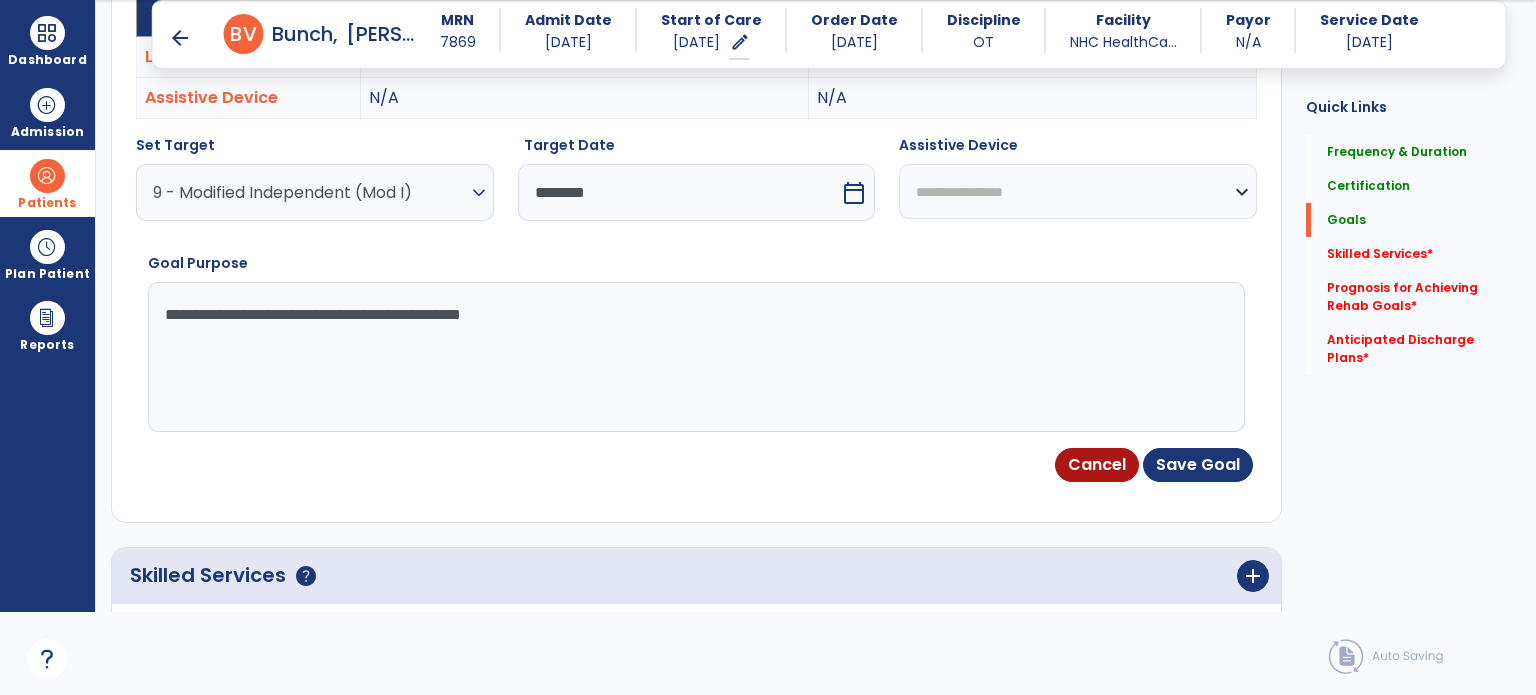 click on "**********" at bounding box center [695, 357] 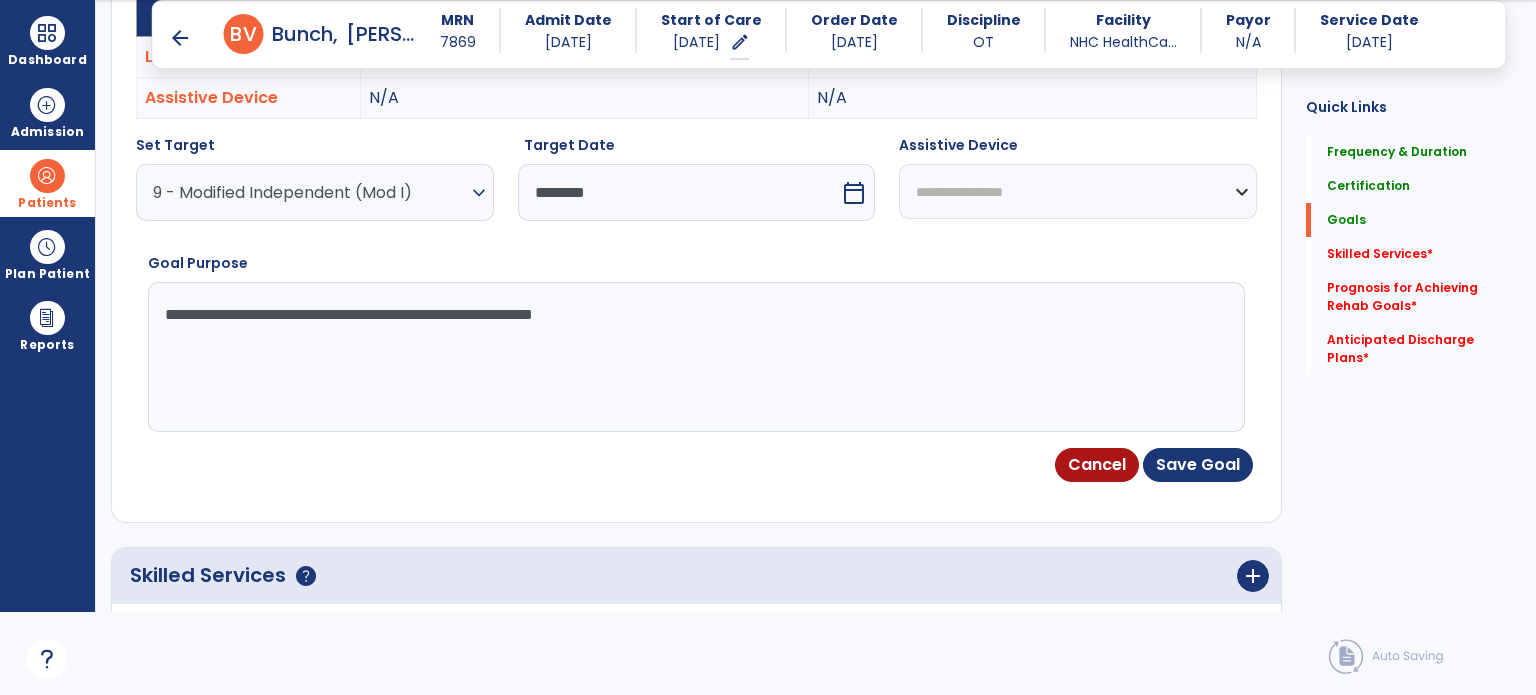click on "**********" at bounding box center [695, 357] 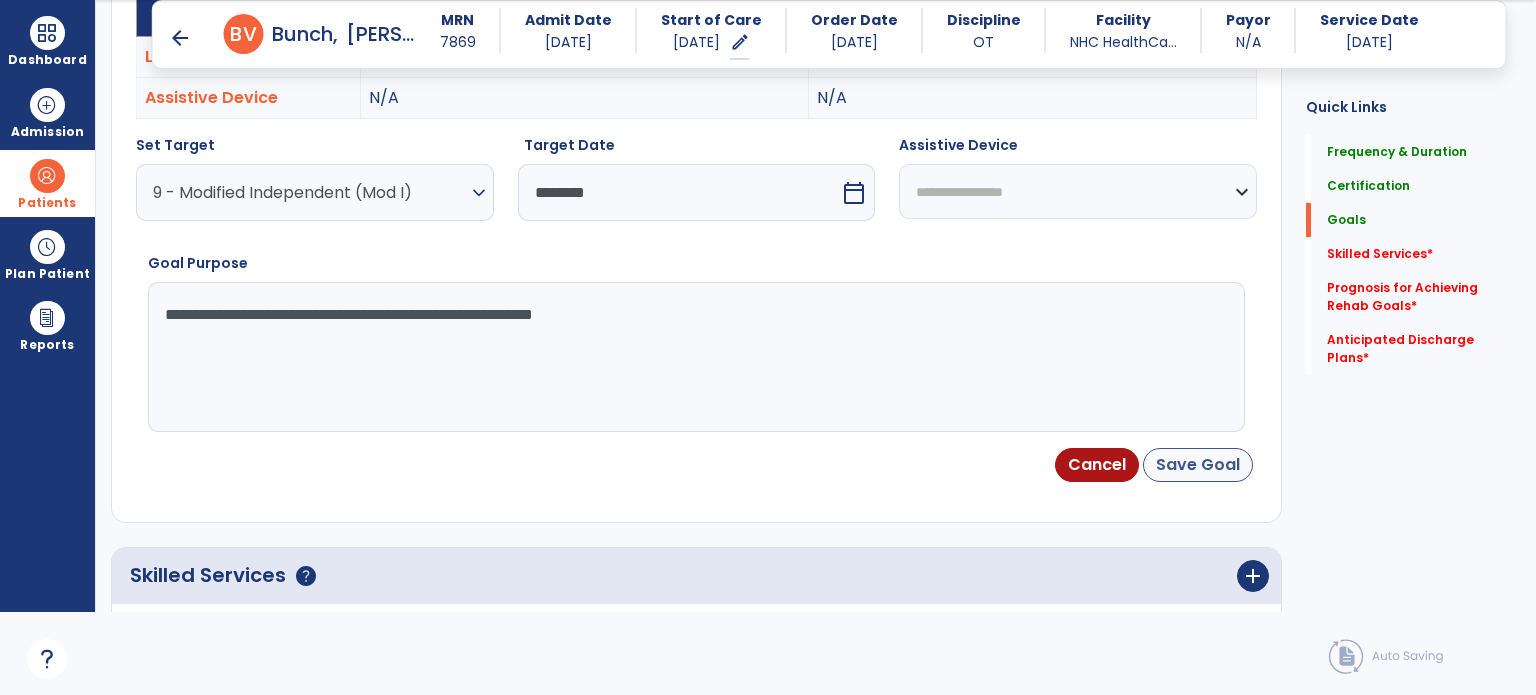 type on "**********" 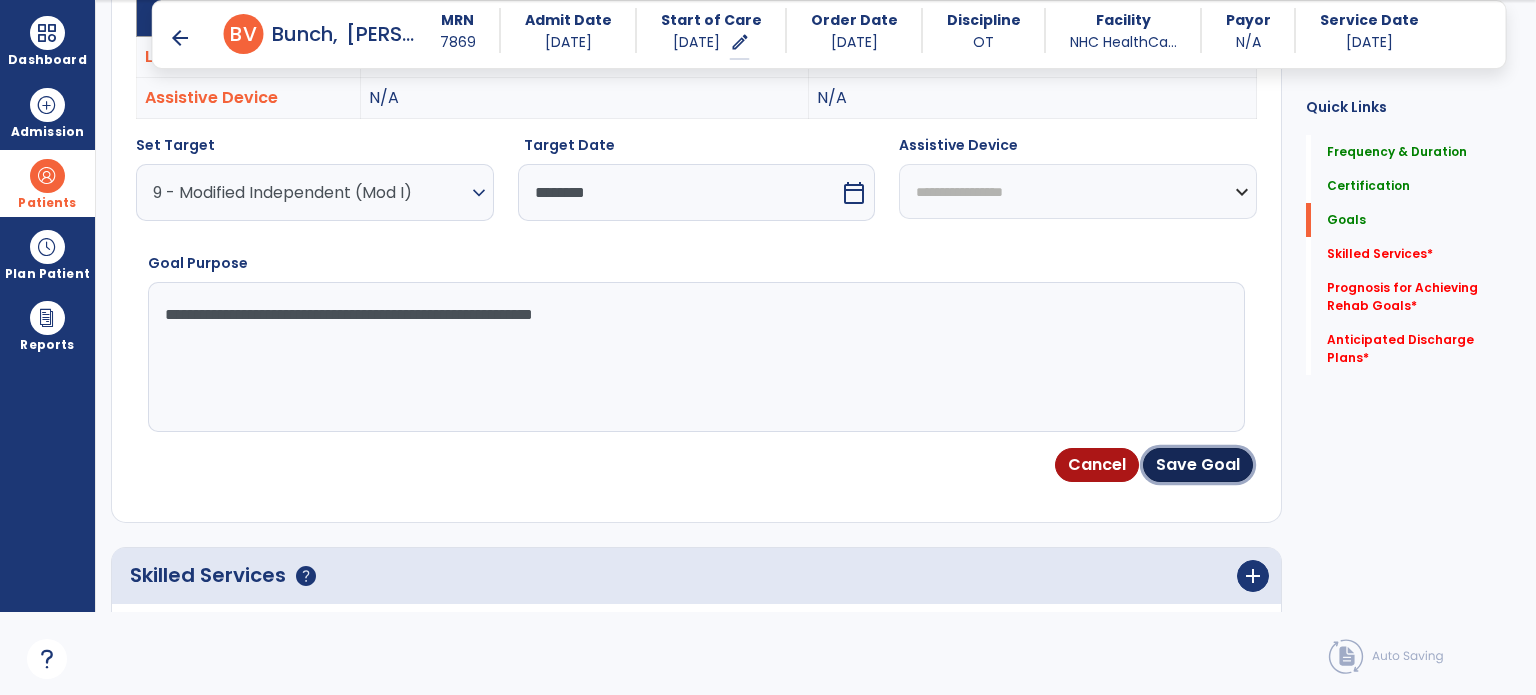 click on "Save Goal" at bounding box center [1198, 465] 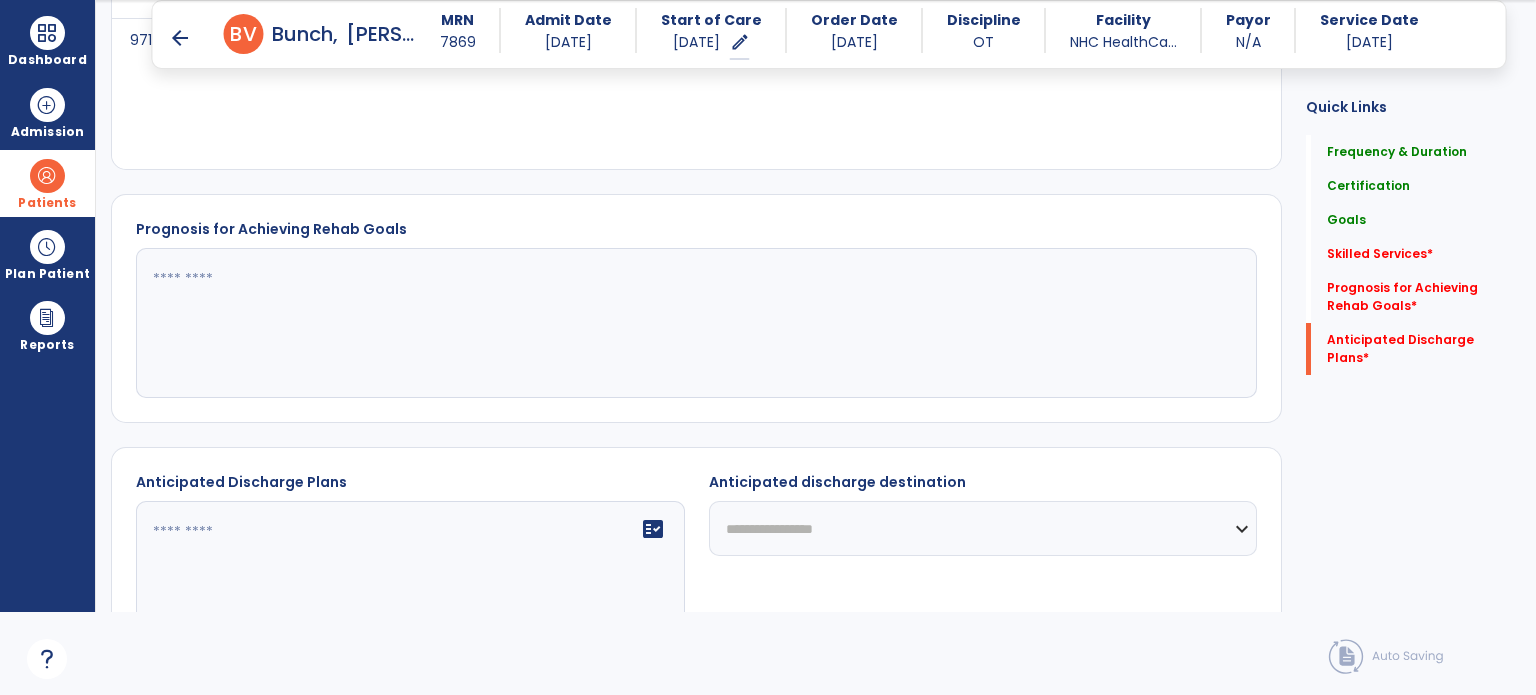 scroll, scrollTop: 1671, scrollLeft: 0, axis: vertical 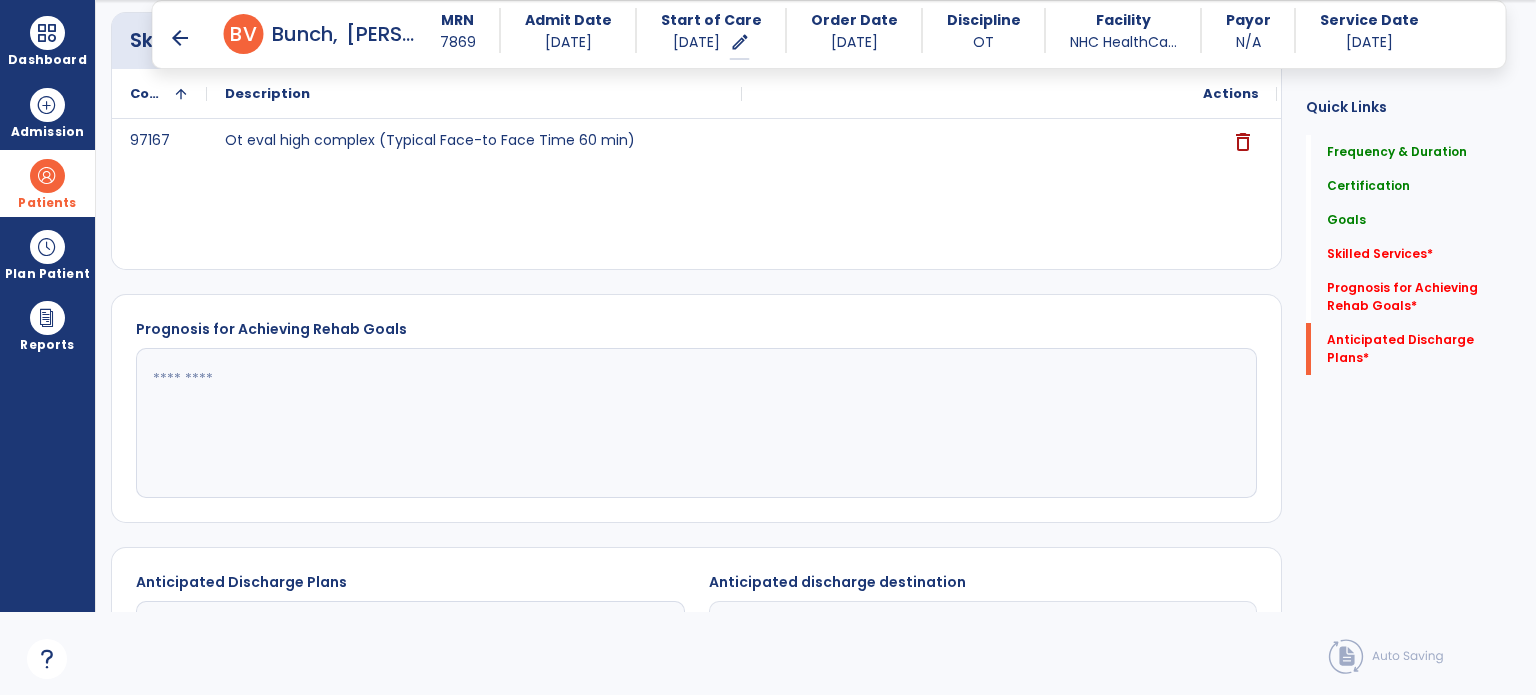 click 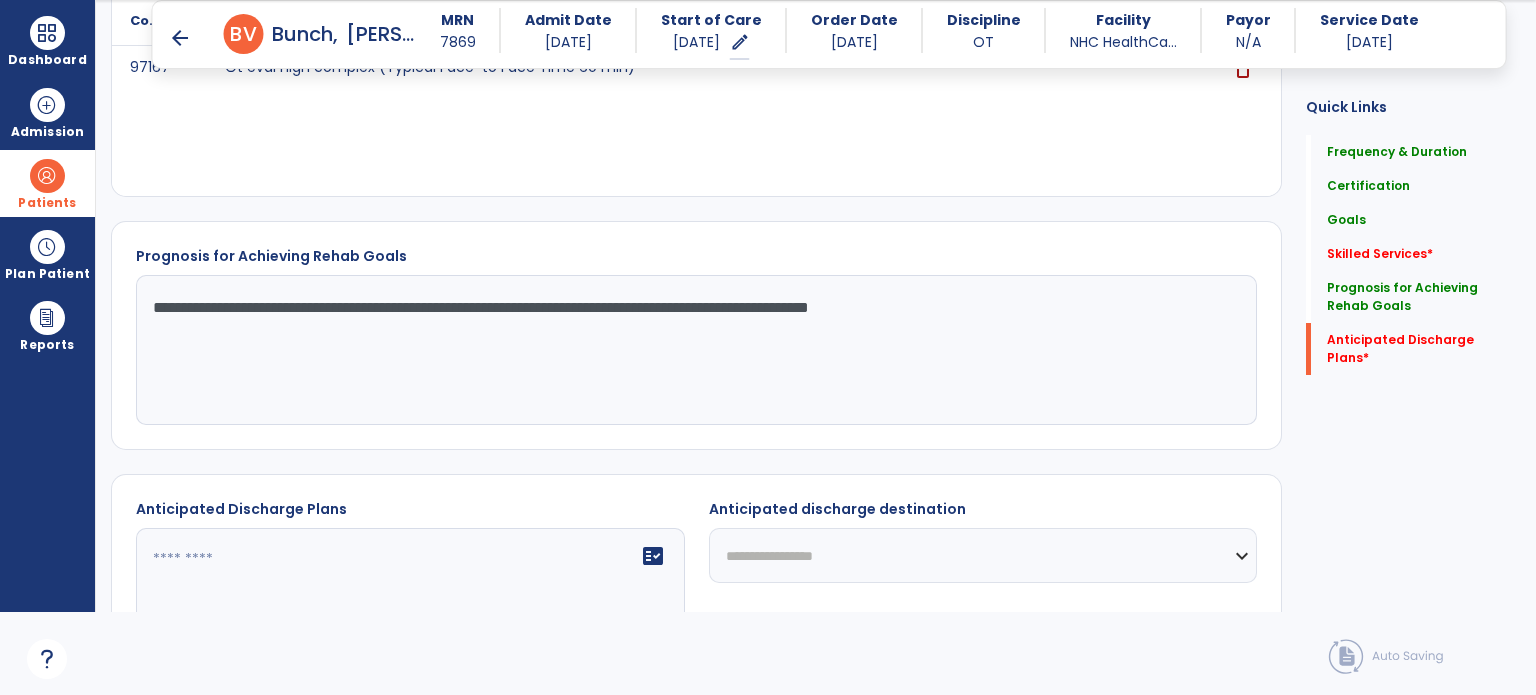 scroll, scrollTop: 1871, scrollLeft: 0, axis: vertical 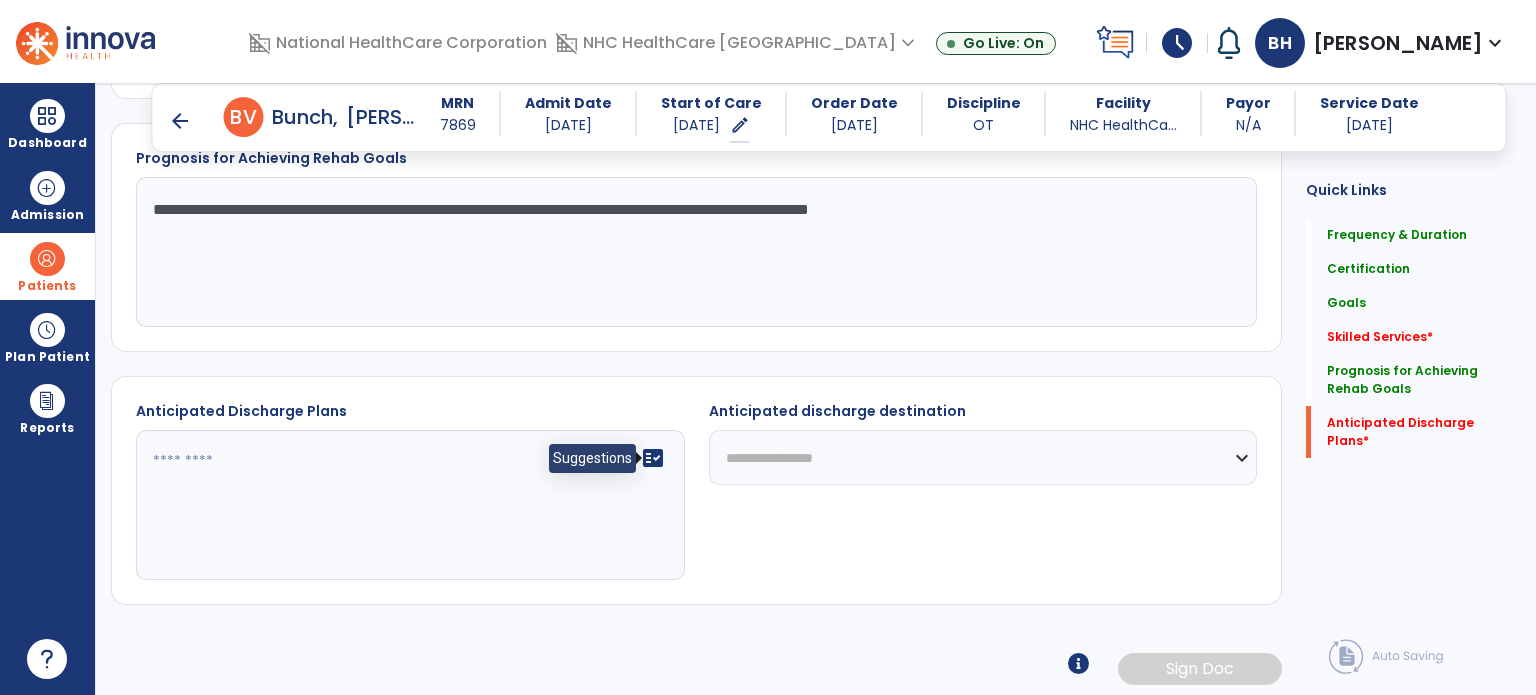 type on "**********" 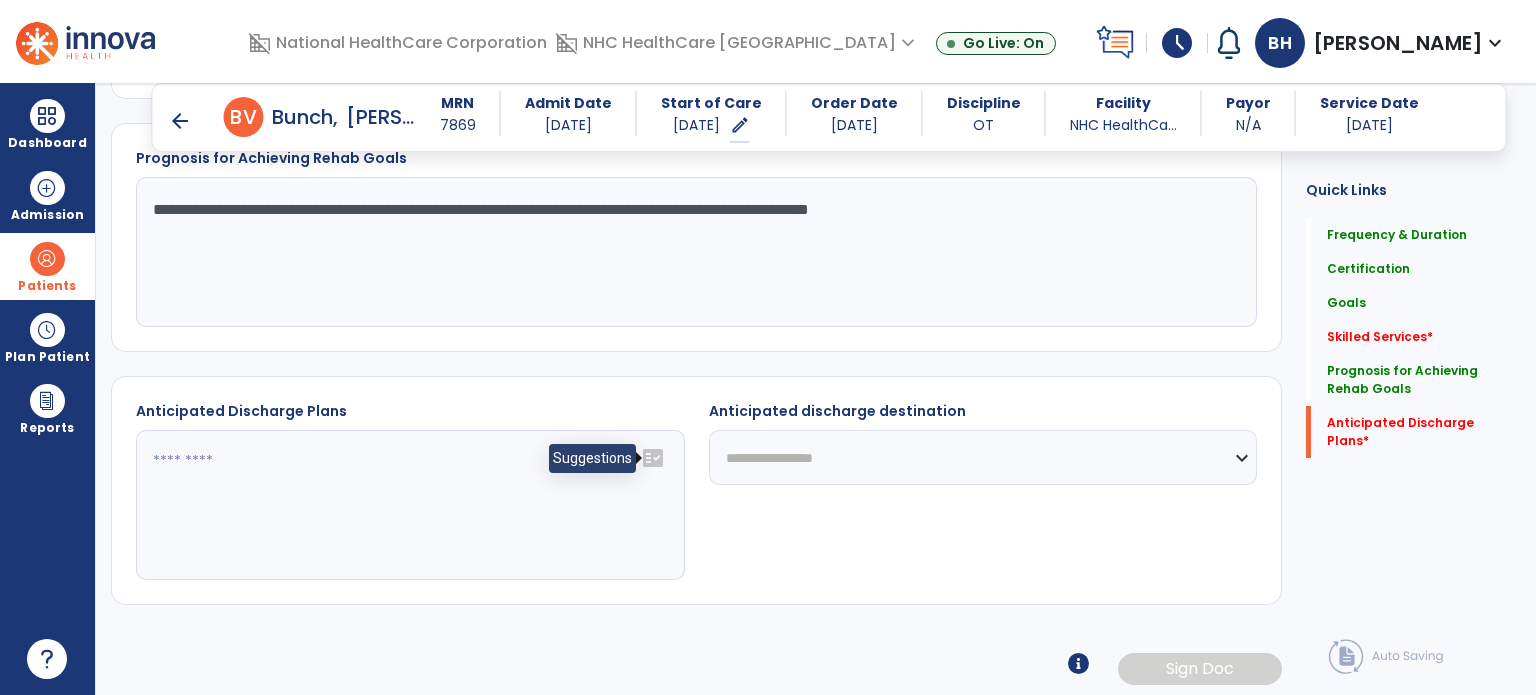 click on "fact_check" 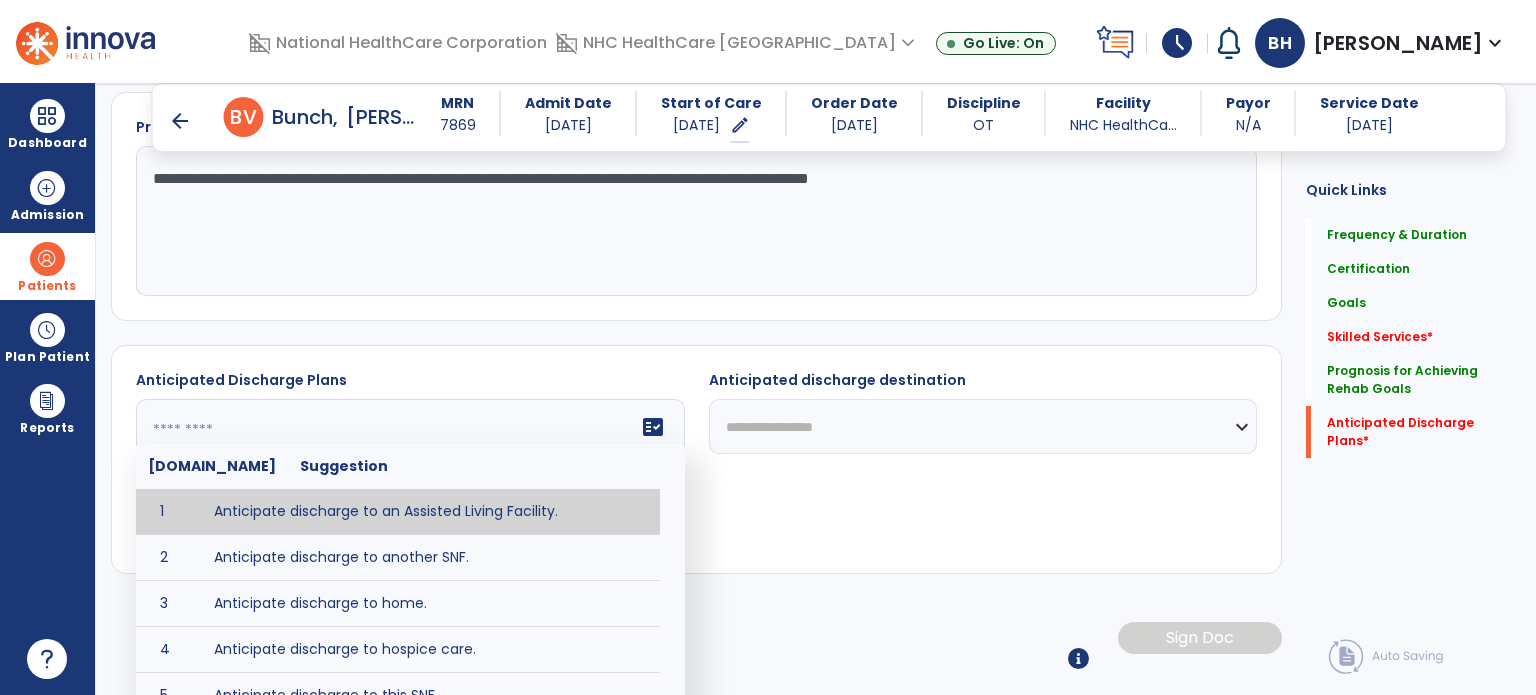 scroll, scrollTop: 2011, scrollLeft: 0, axis: vertical 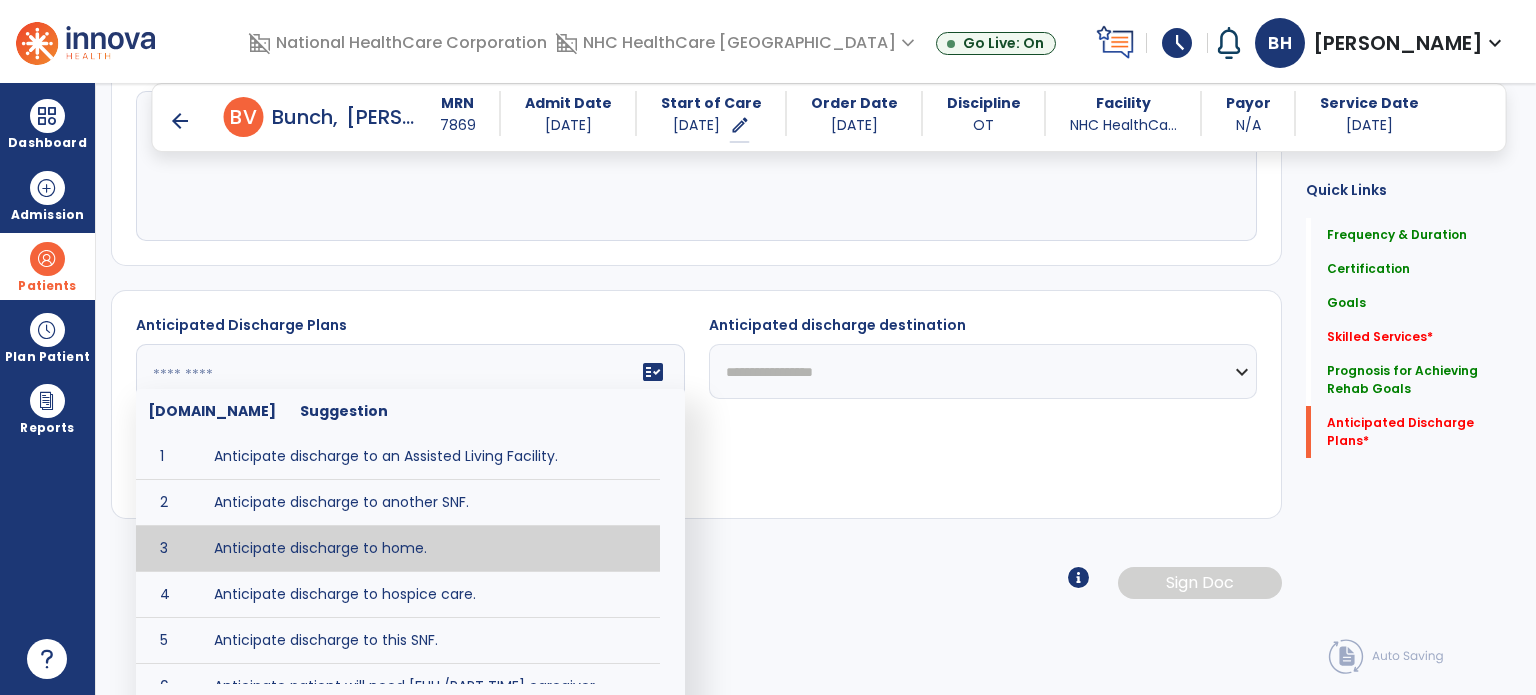 type on "**********" 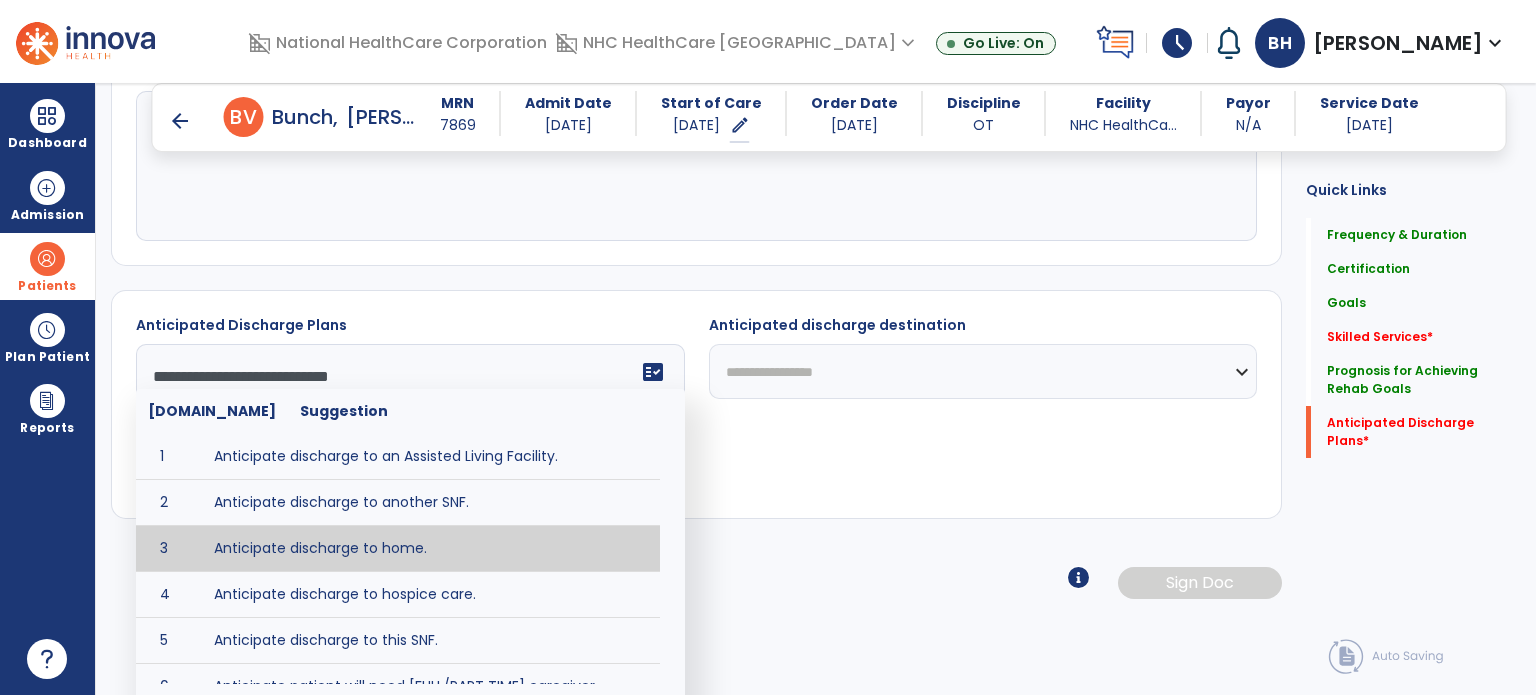 scroll, scrollTop: 1925, scrollLeft: 0, axis: vertical 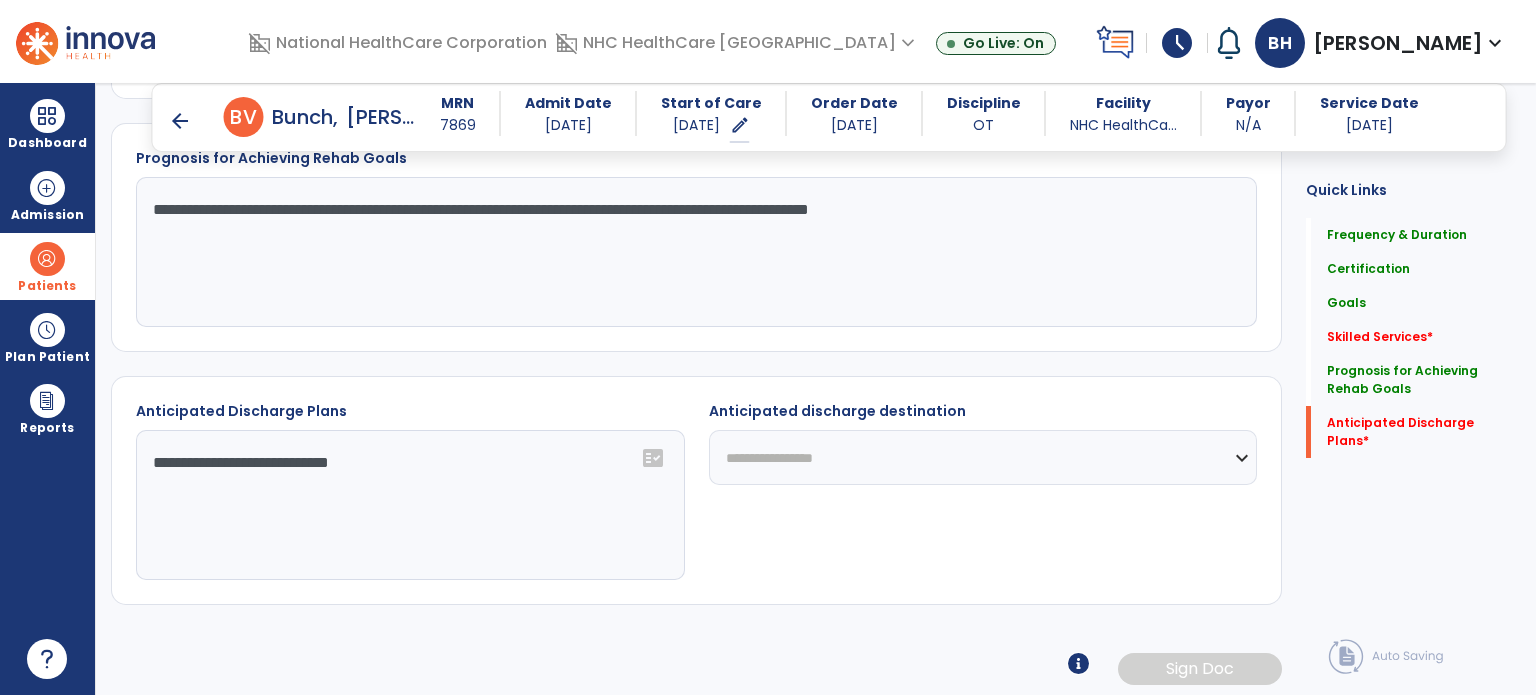 click on "**********" 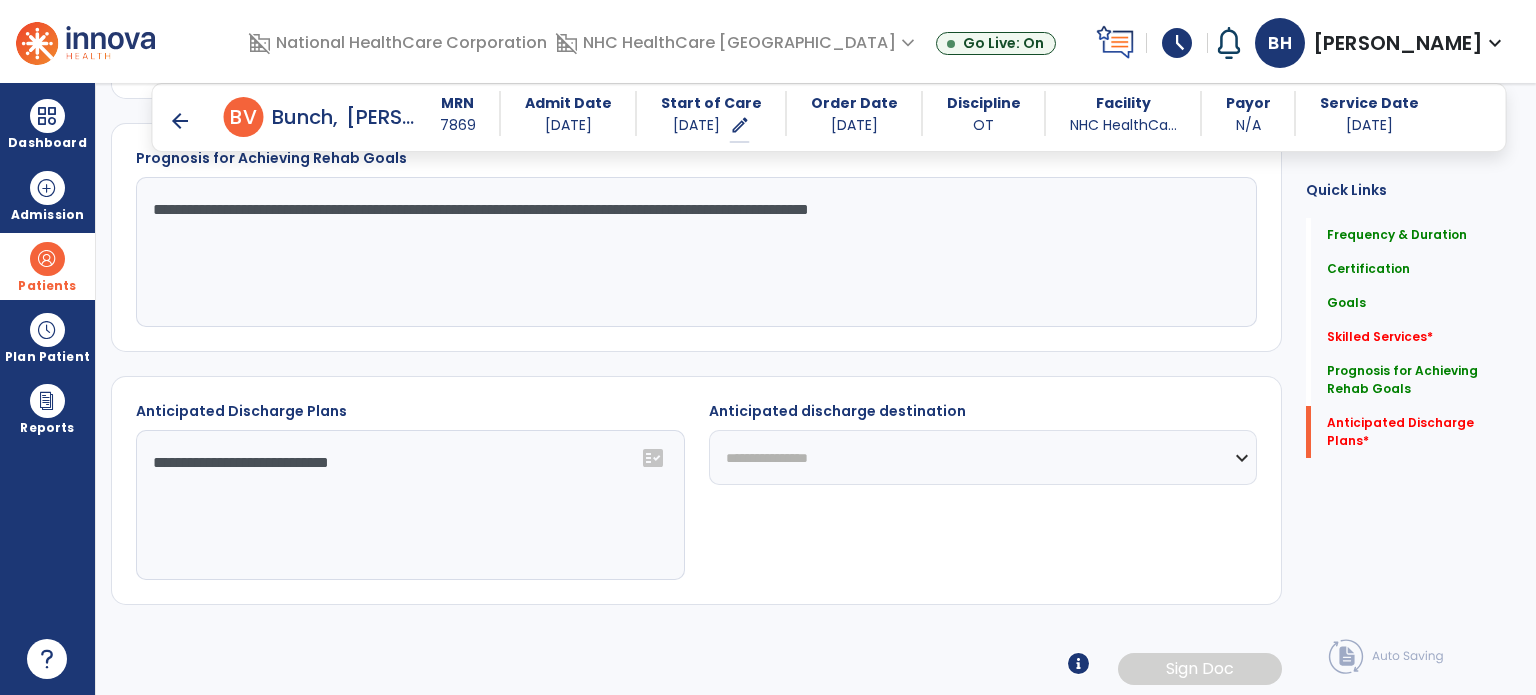 click on "**********" 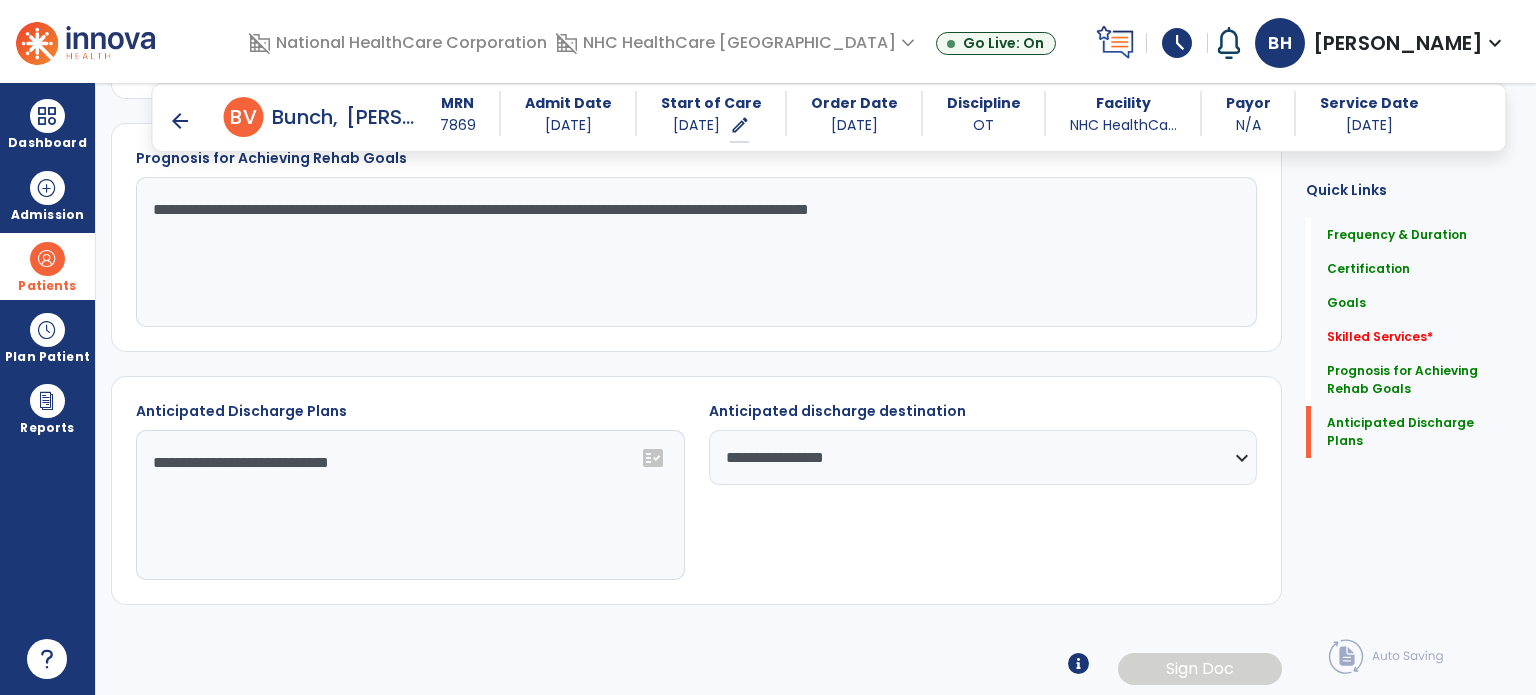 click on "**********" 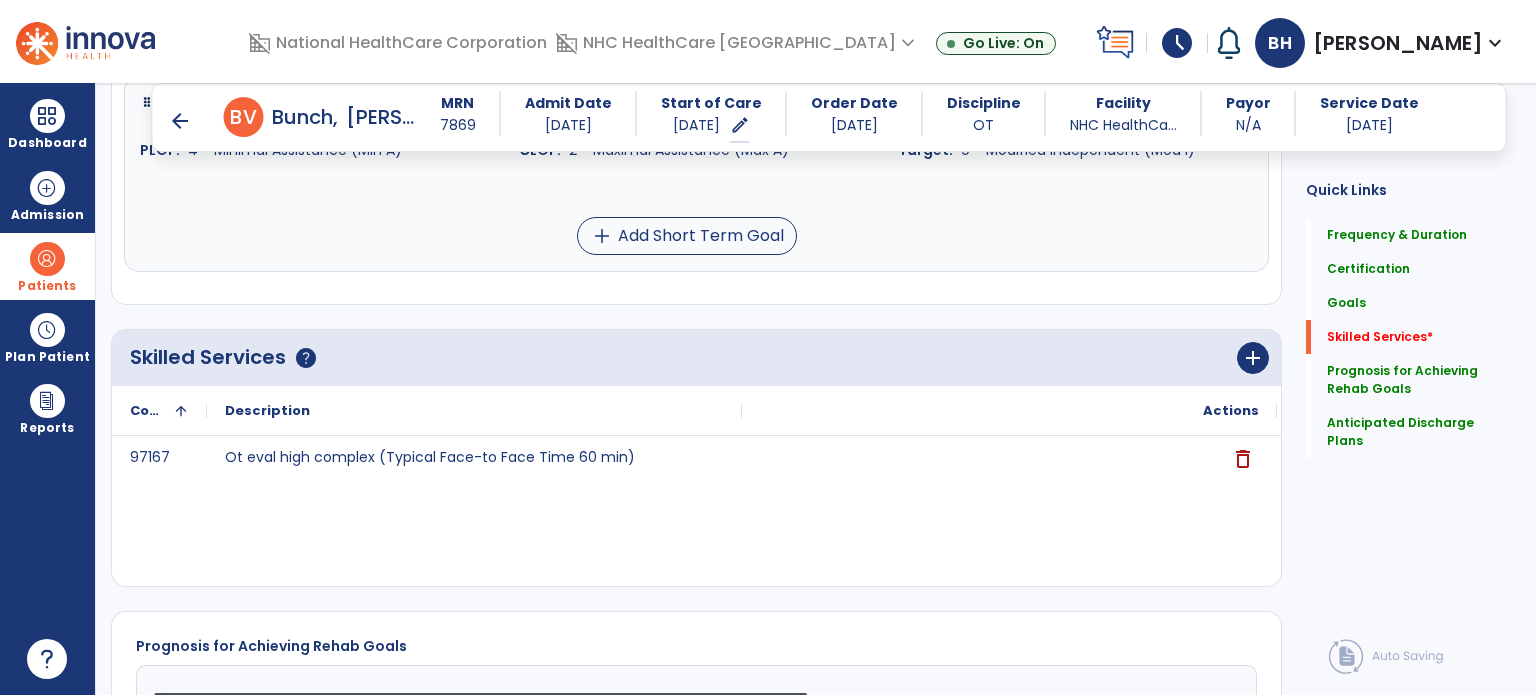 scroll, scrollTop: 1525, scrollLeft: 0, axis: vertical 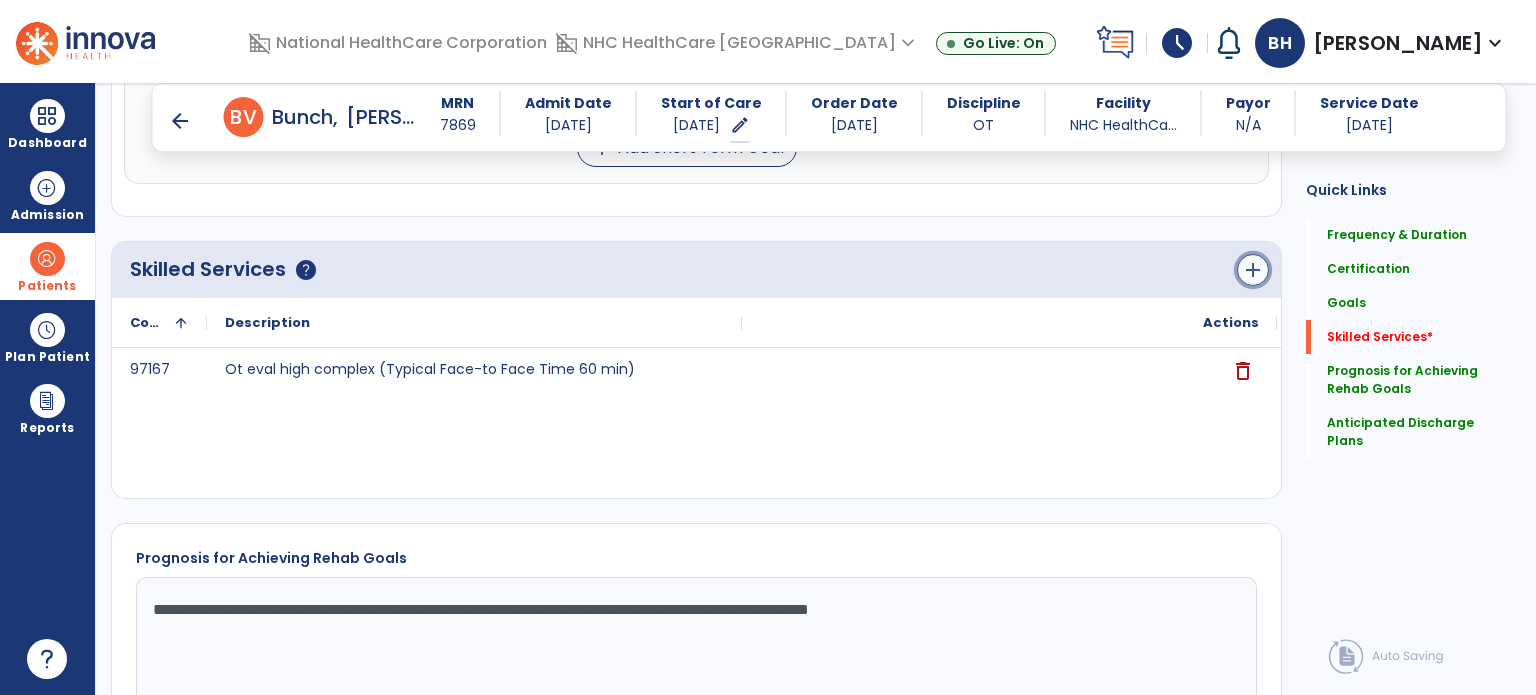 click on "add" 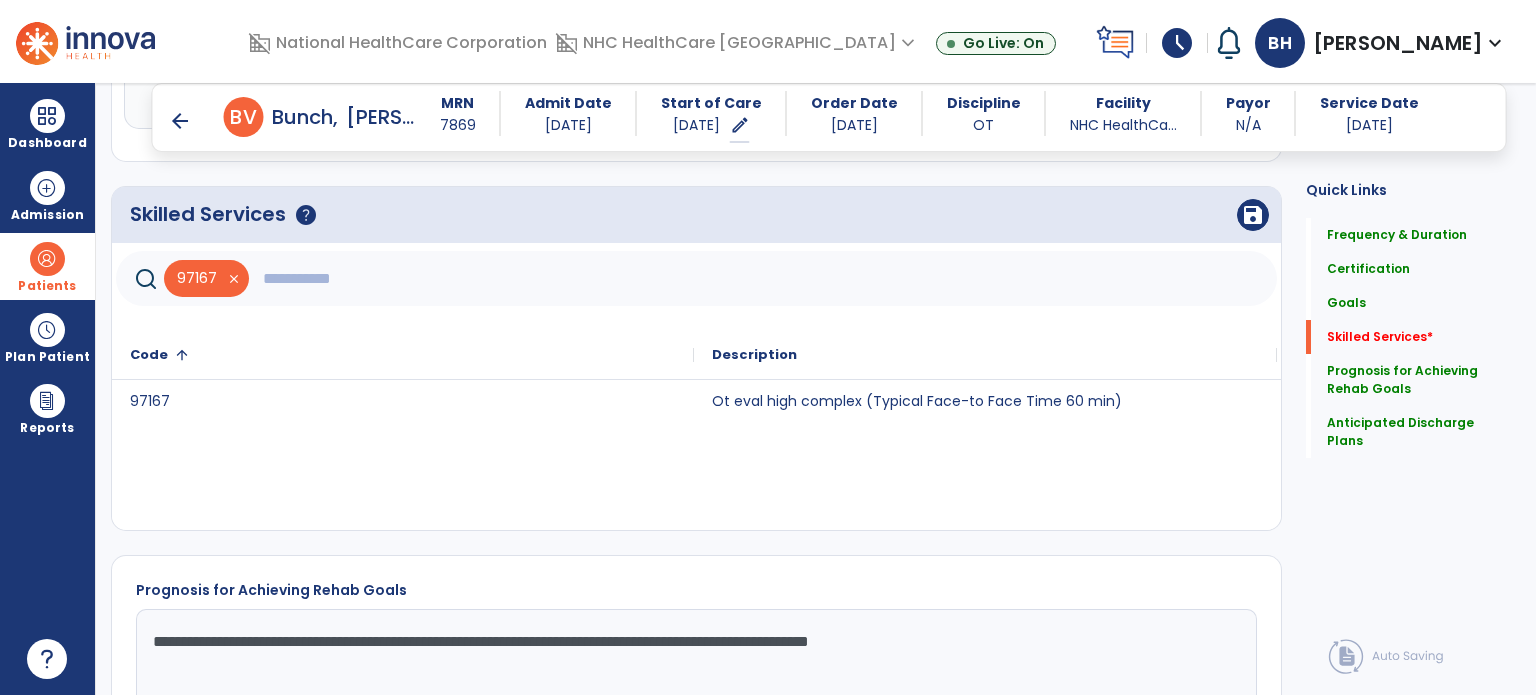 scroll, scrollTop: 1625, scrollLeft: 0, axis: vertical 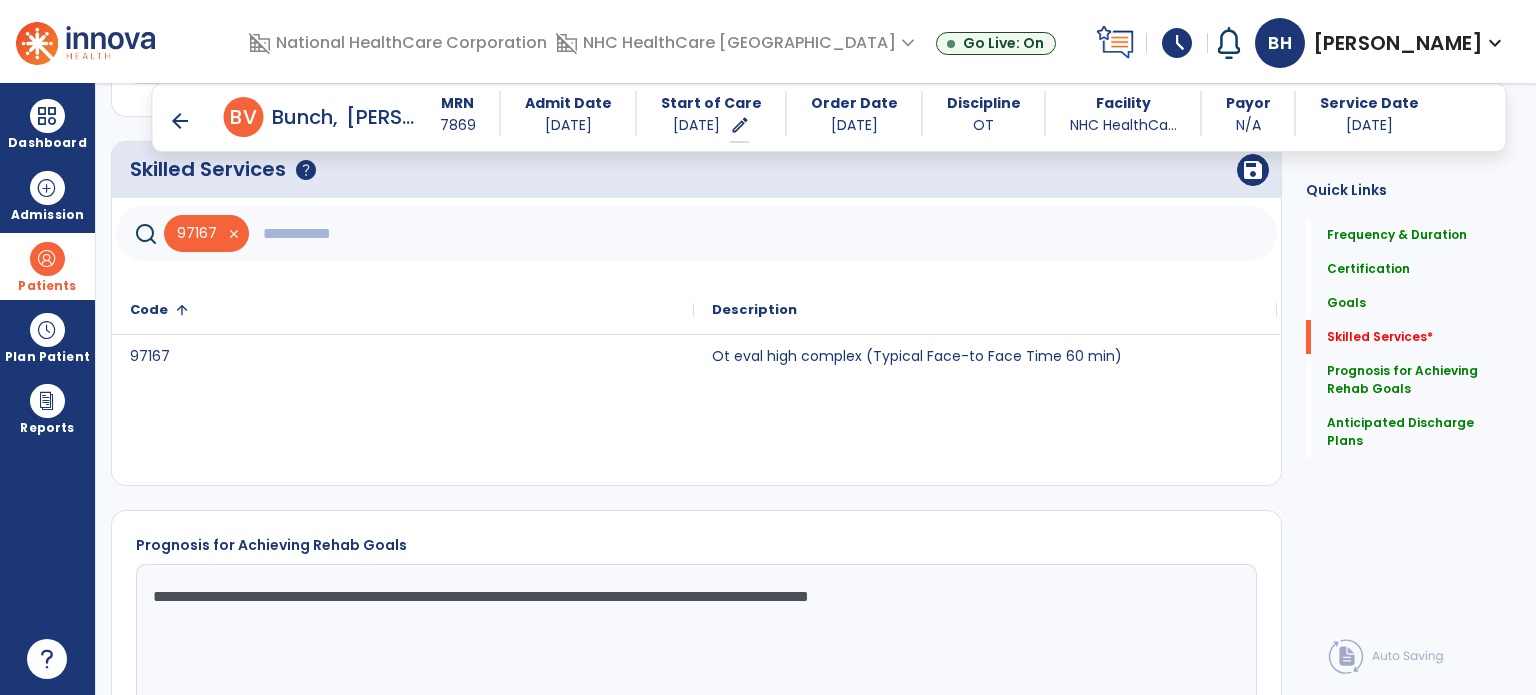 click 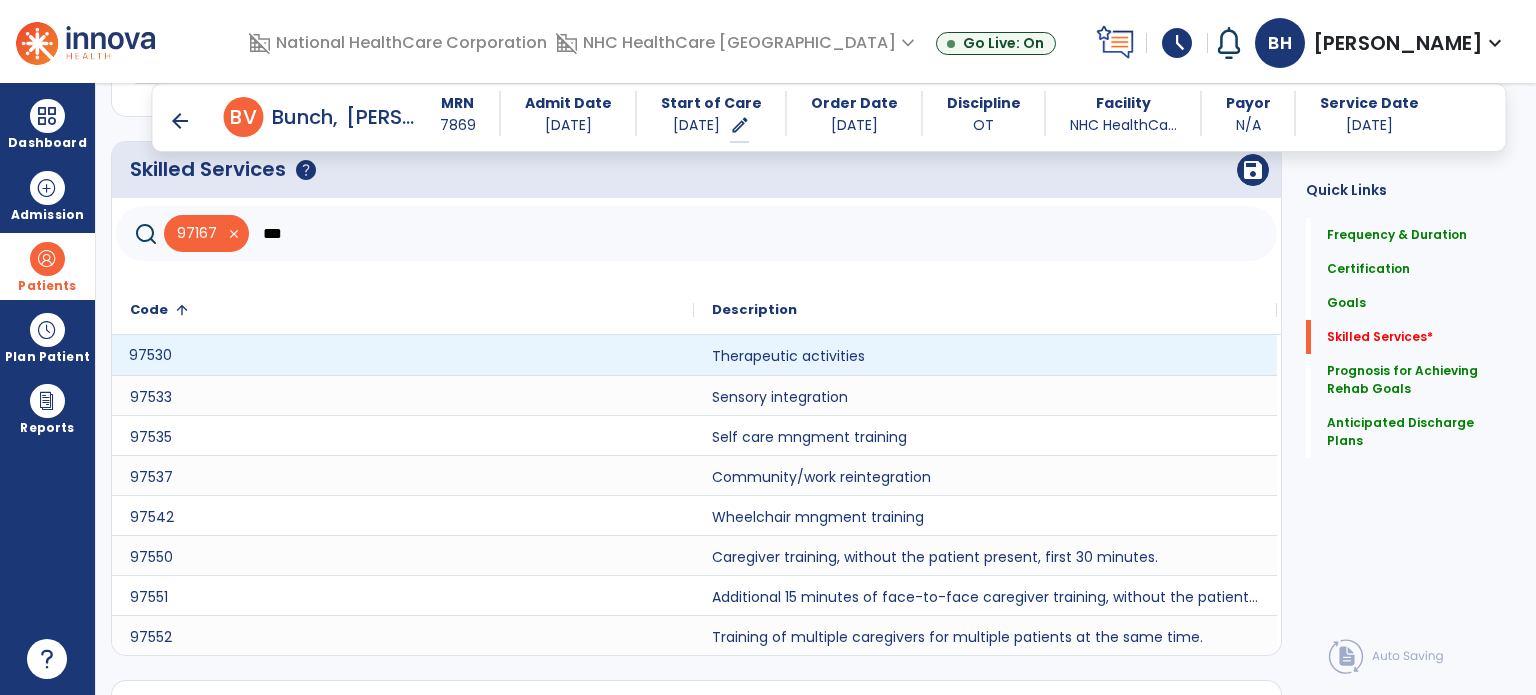 click on "97530" 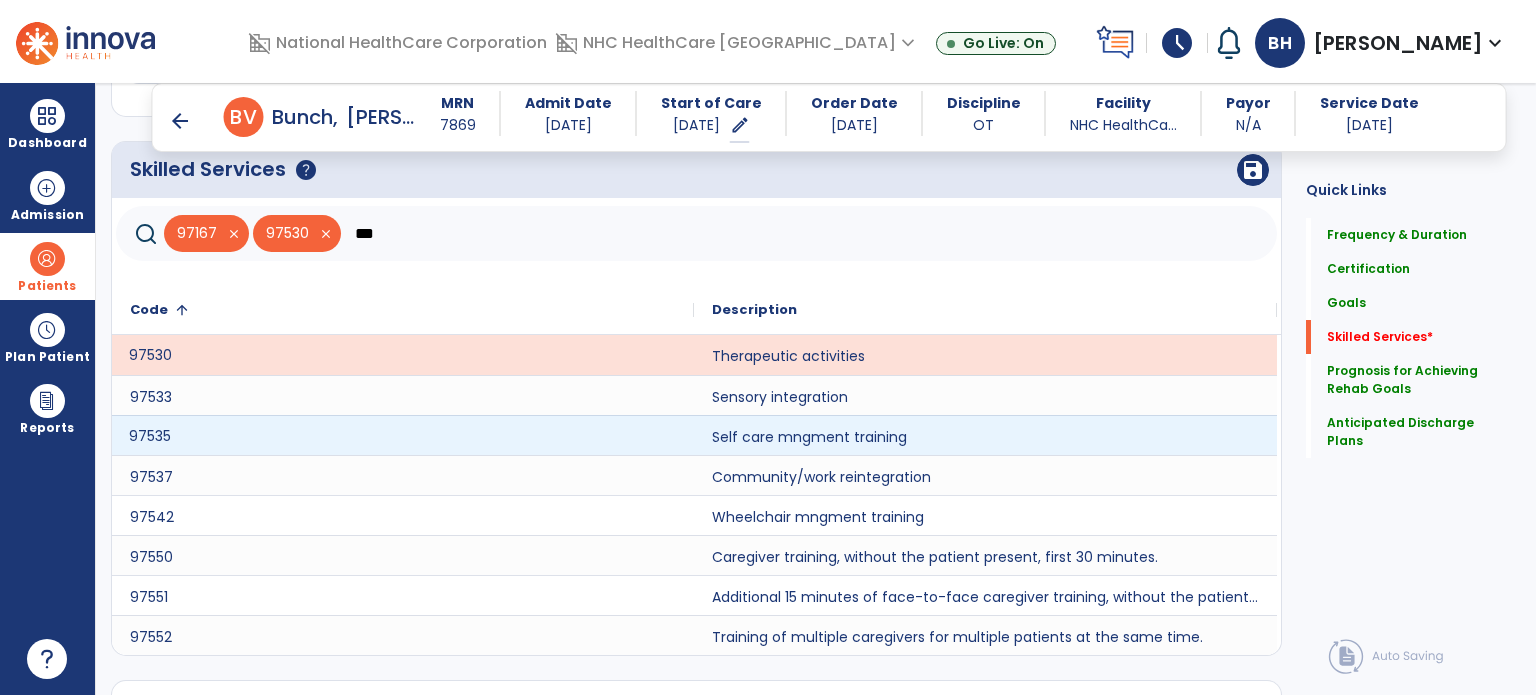 click on "97535" 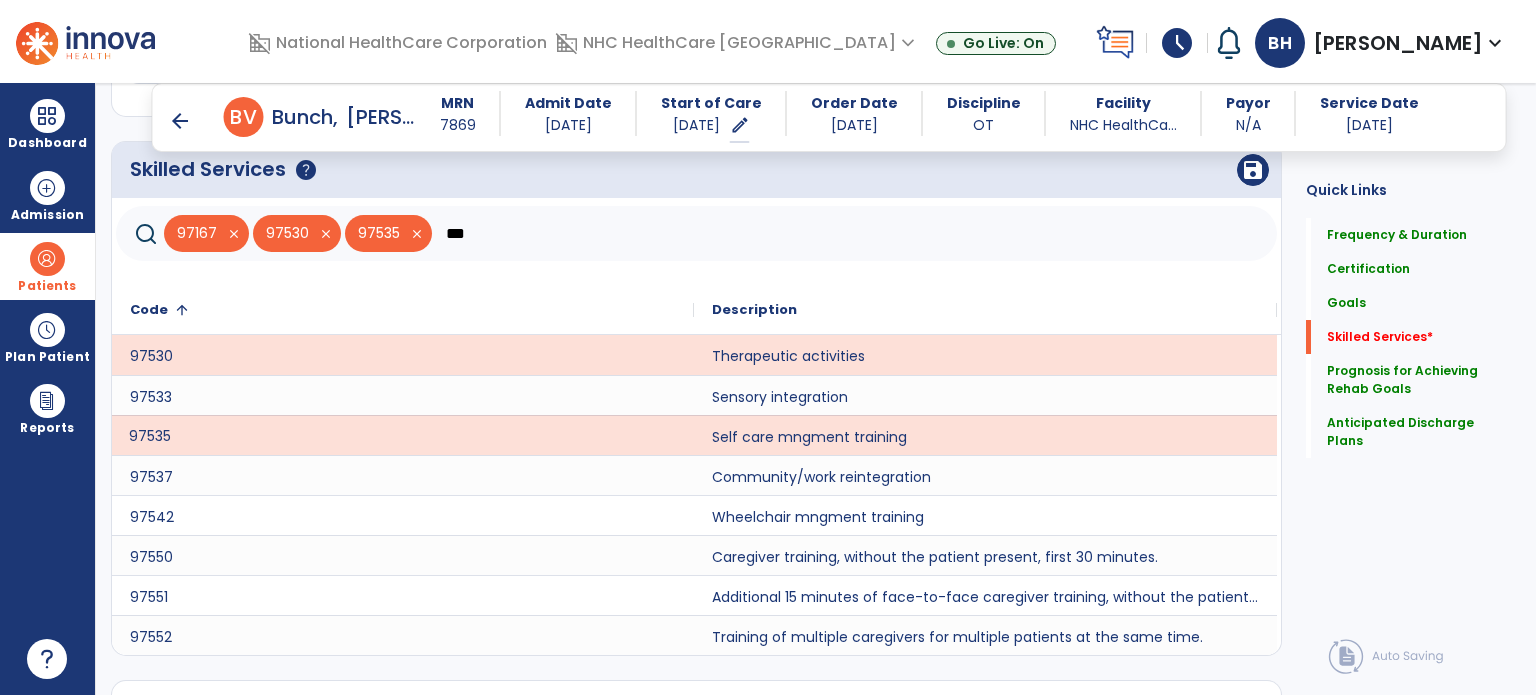 click on "***" 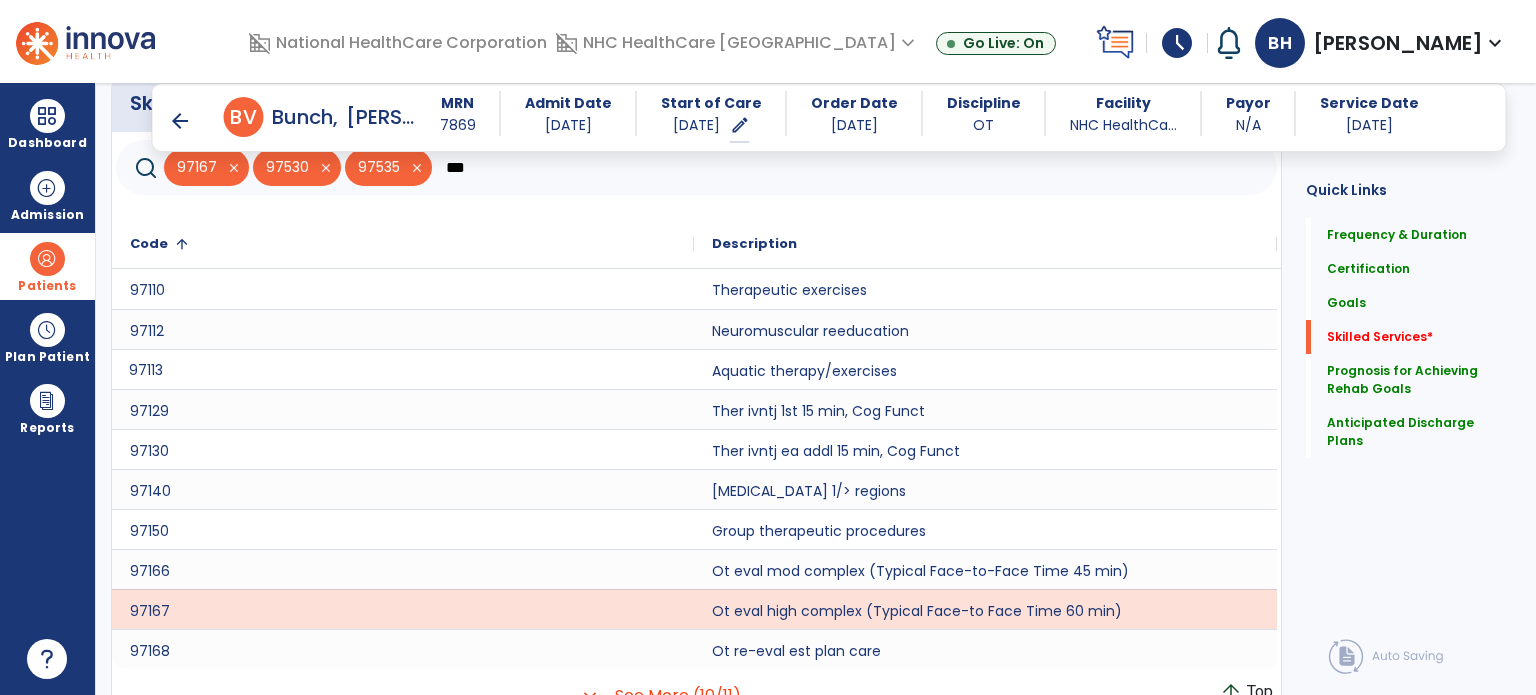 scroll, scrollTop: 1707, scrollLeft: 0, axis: vertical 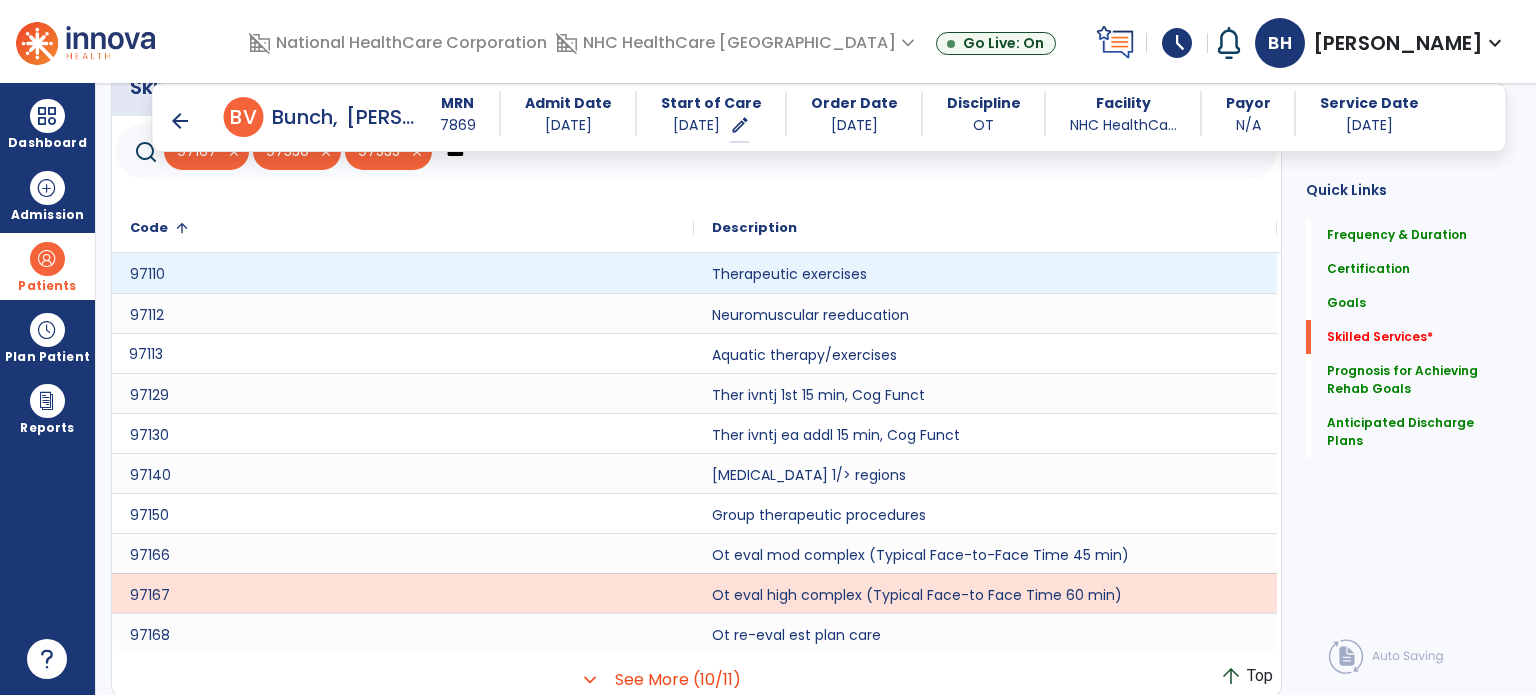 type on "***" 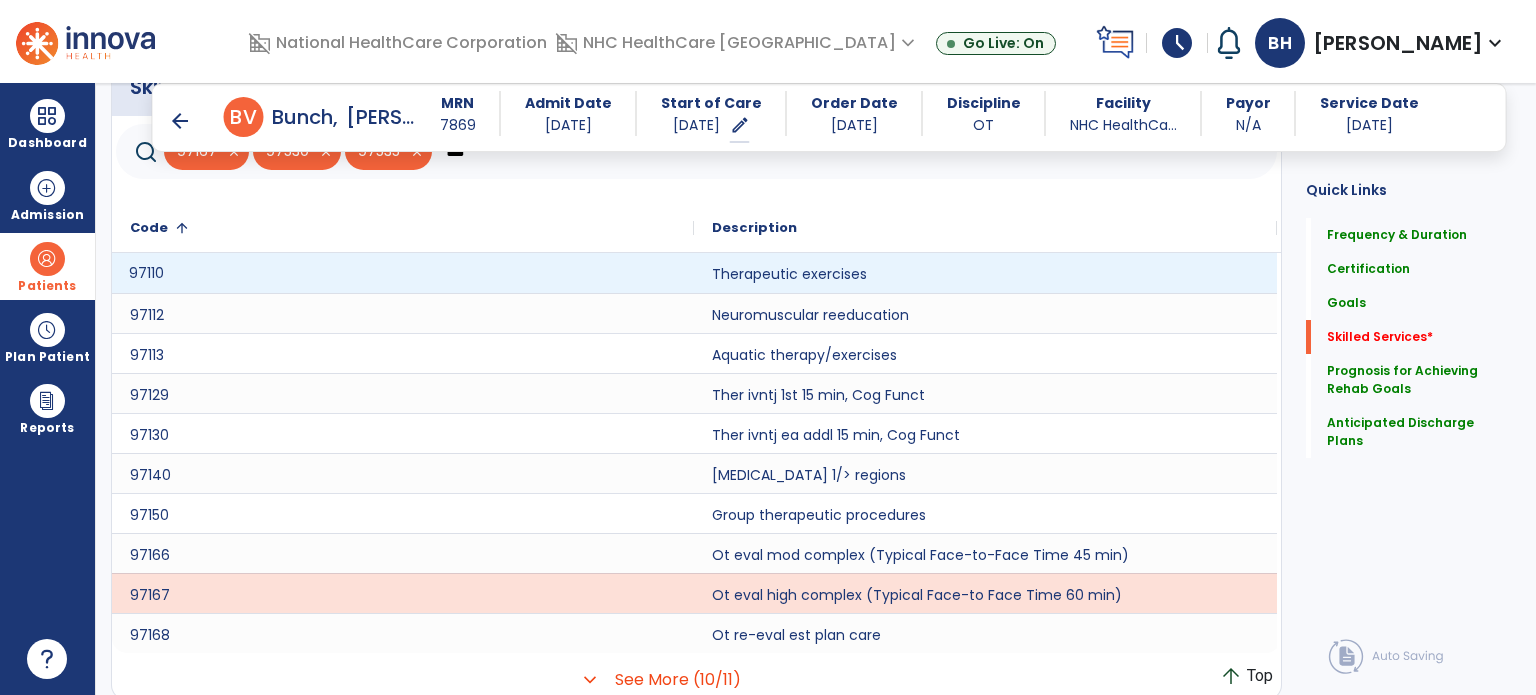 click on "97110" 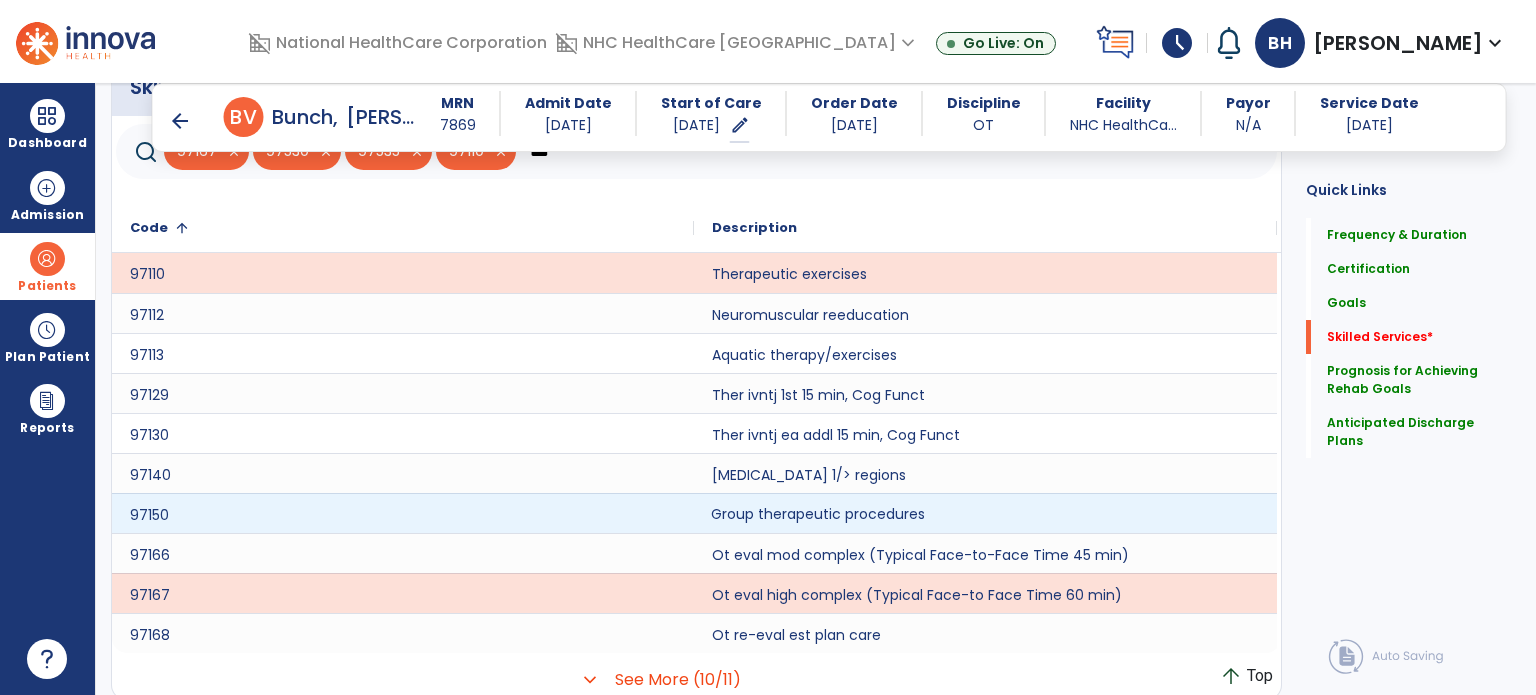 click on "Group therapeutic procedures" 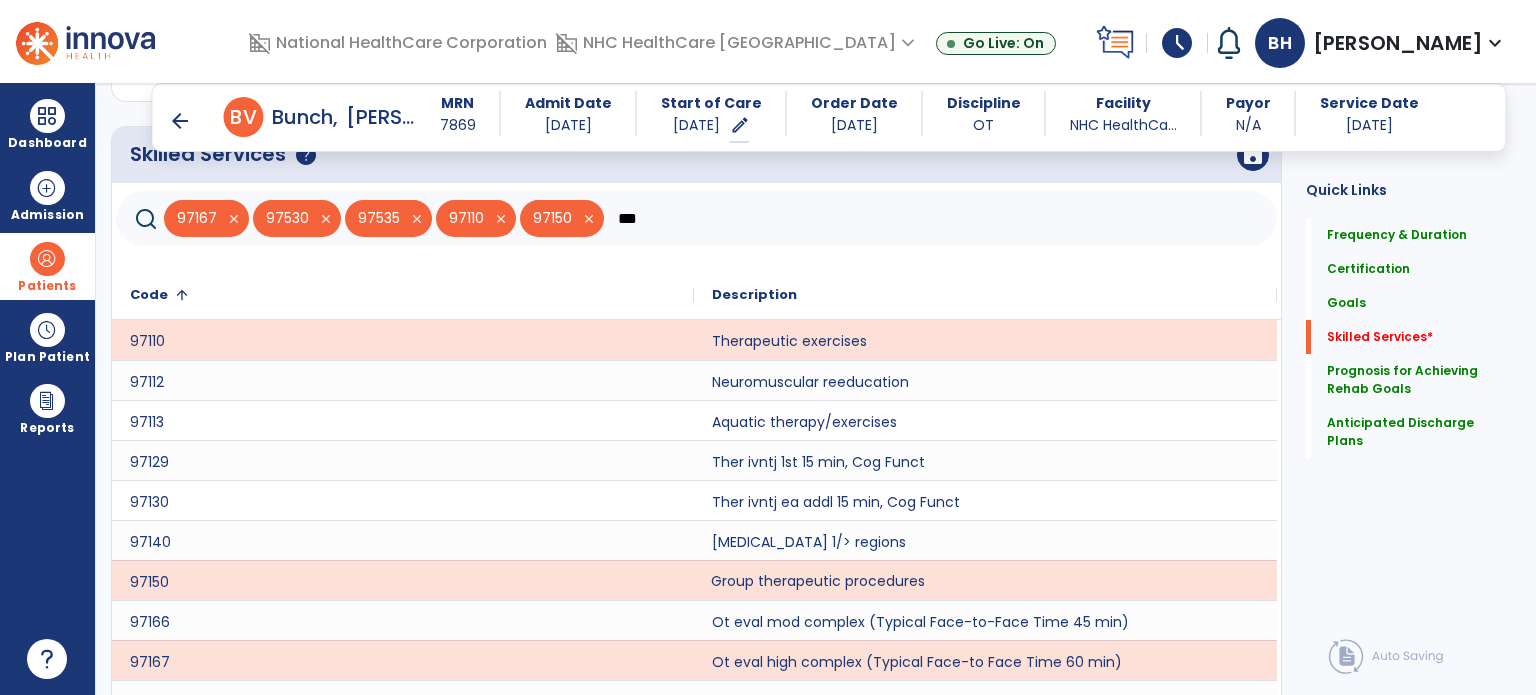 scroll, scrollTop: 1507, scrollLeft: 0, axis: vertical 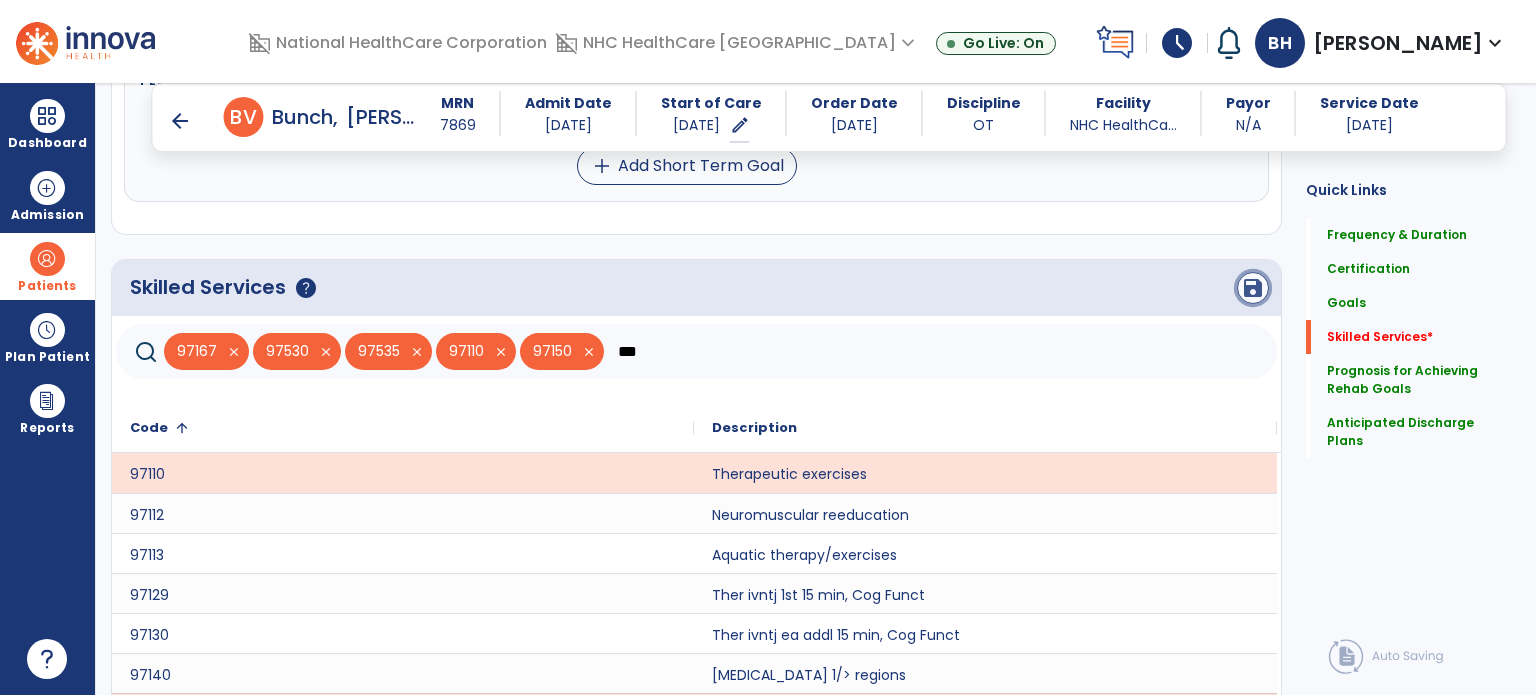 click on "save" 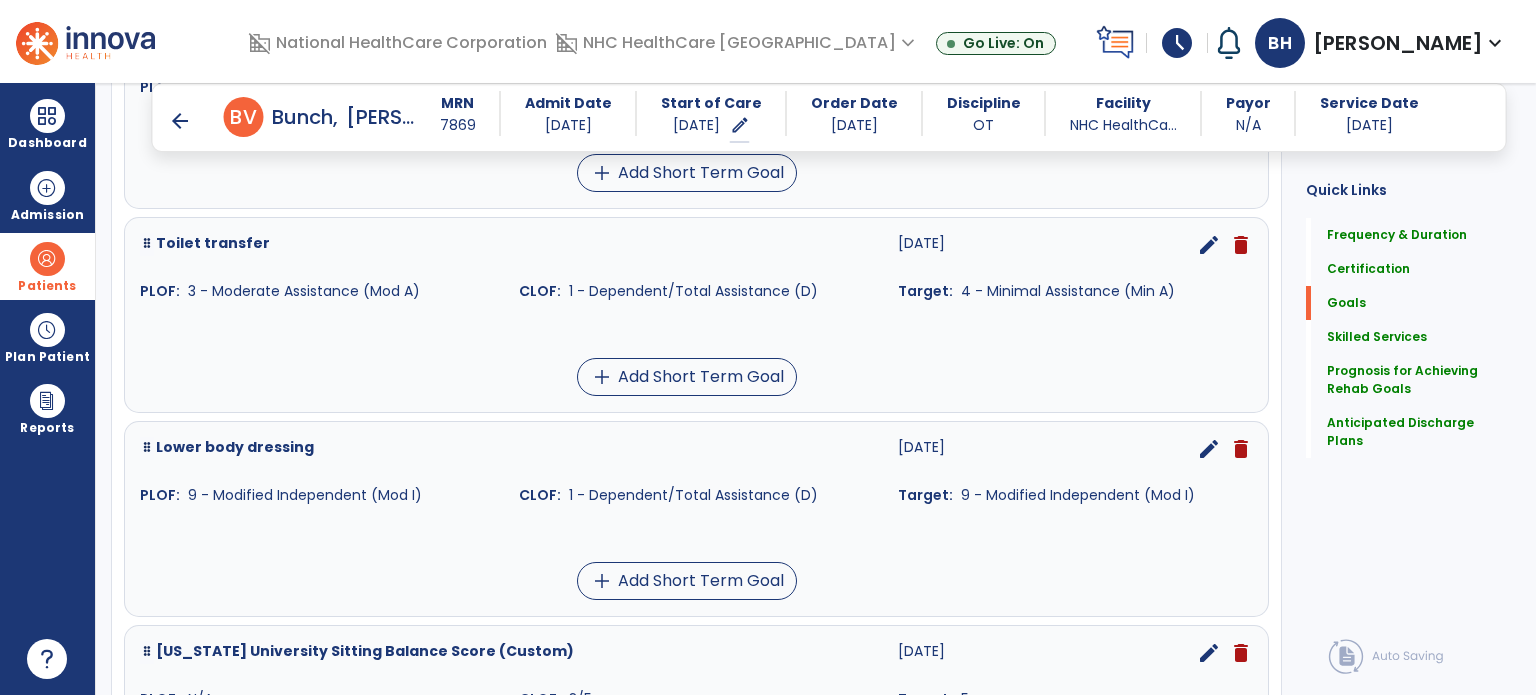 scroll, scrollTop: 991, scrollLeft: 0, axis: vertical 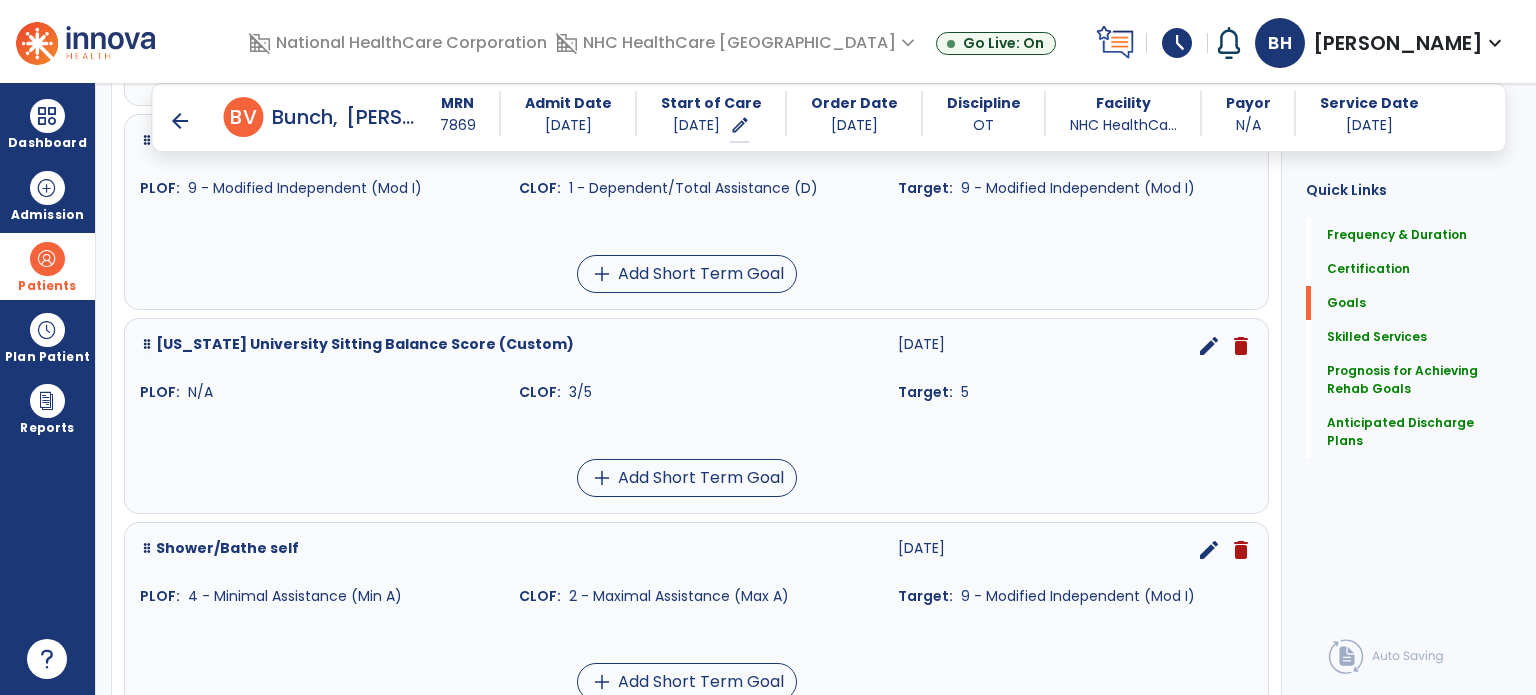 click on "arrow_back" at bounding box center [180, 121] 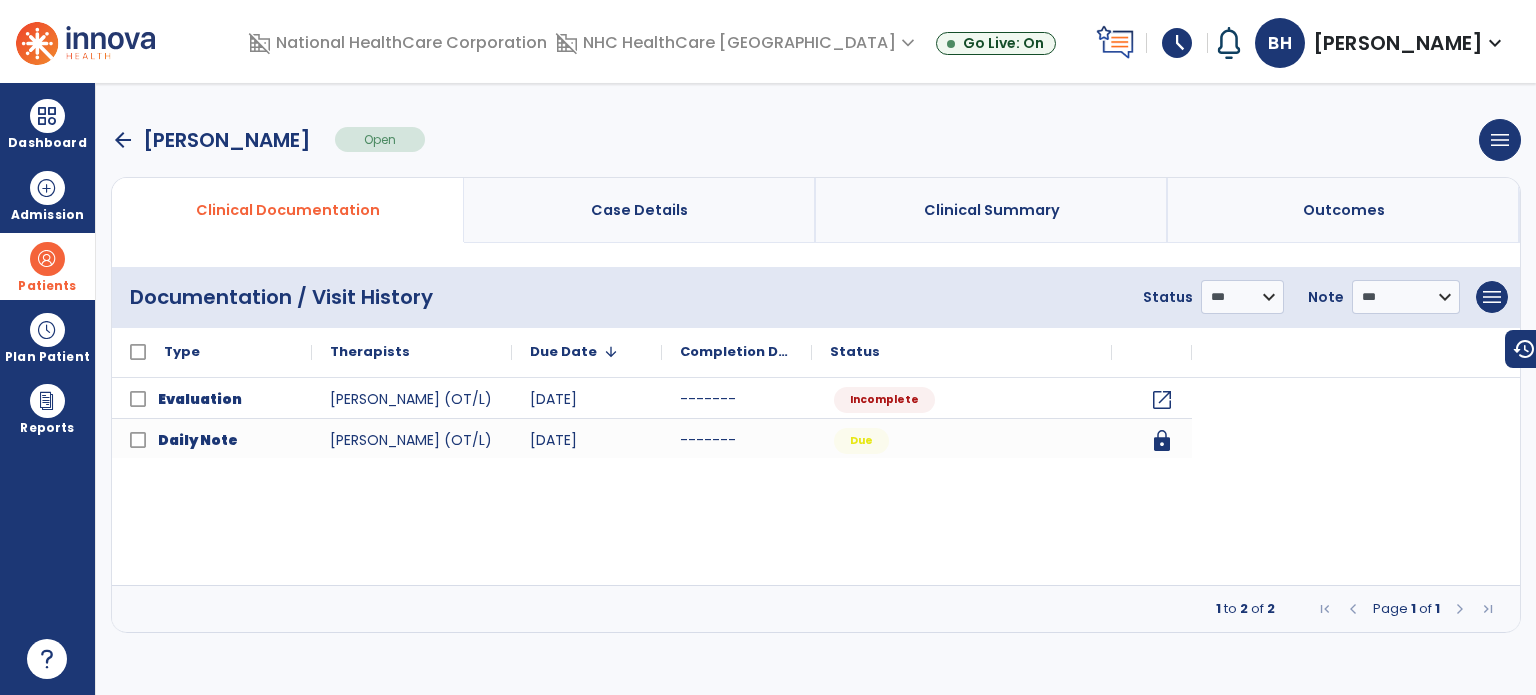 scroll, scrollTop: 0, scrollLeft: 0, axis: both 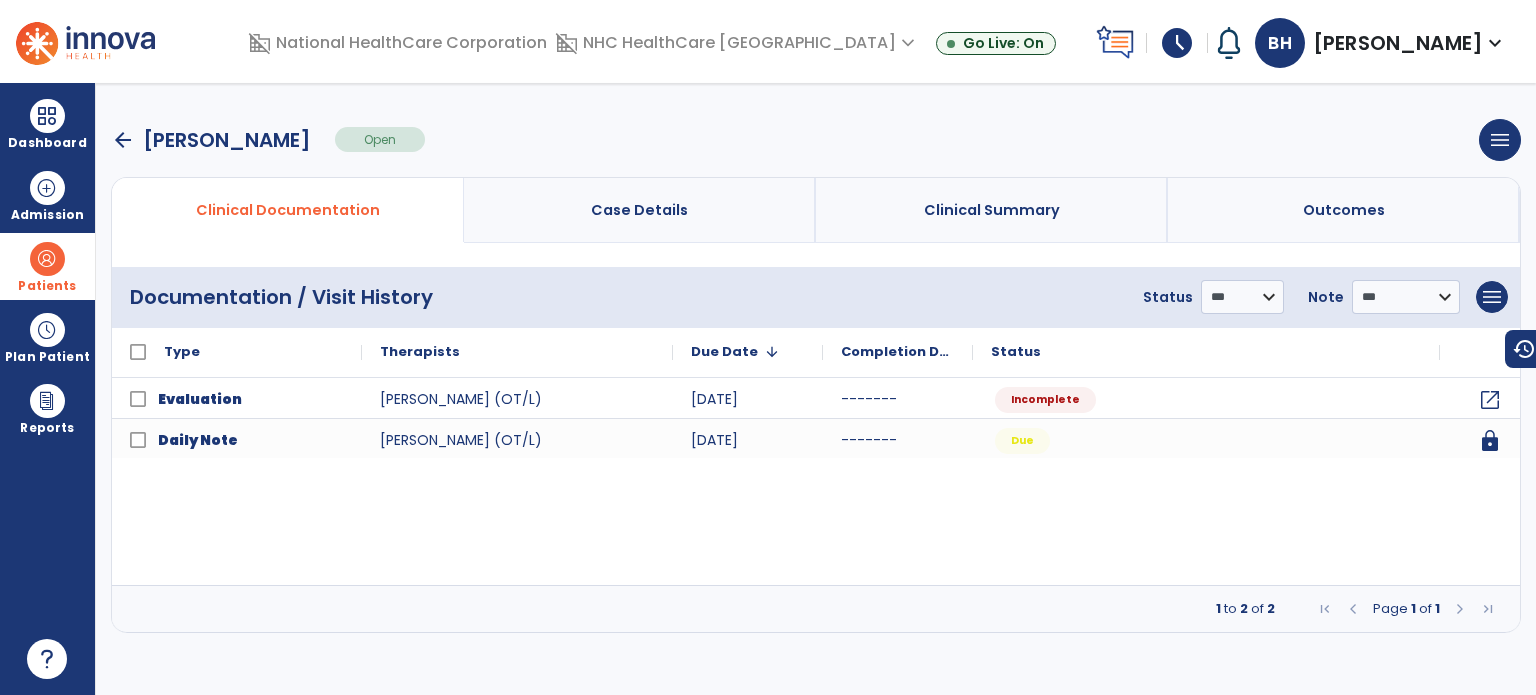 click on "arrow_back" at bounding box center (123, 140) 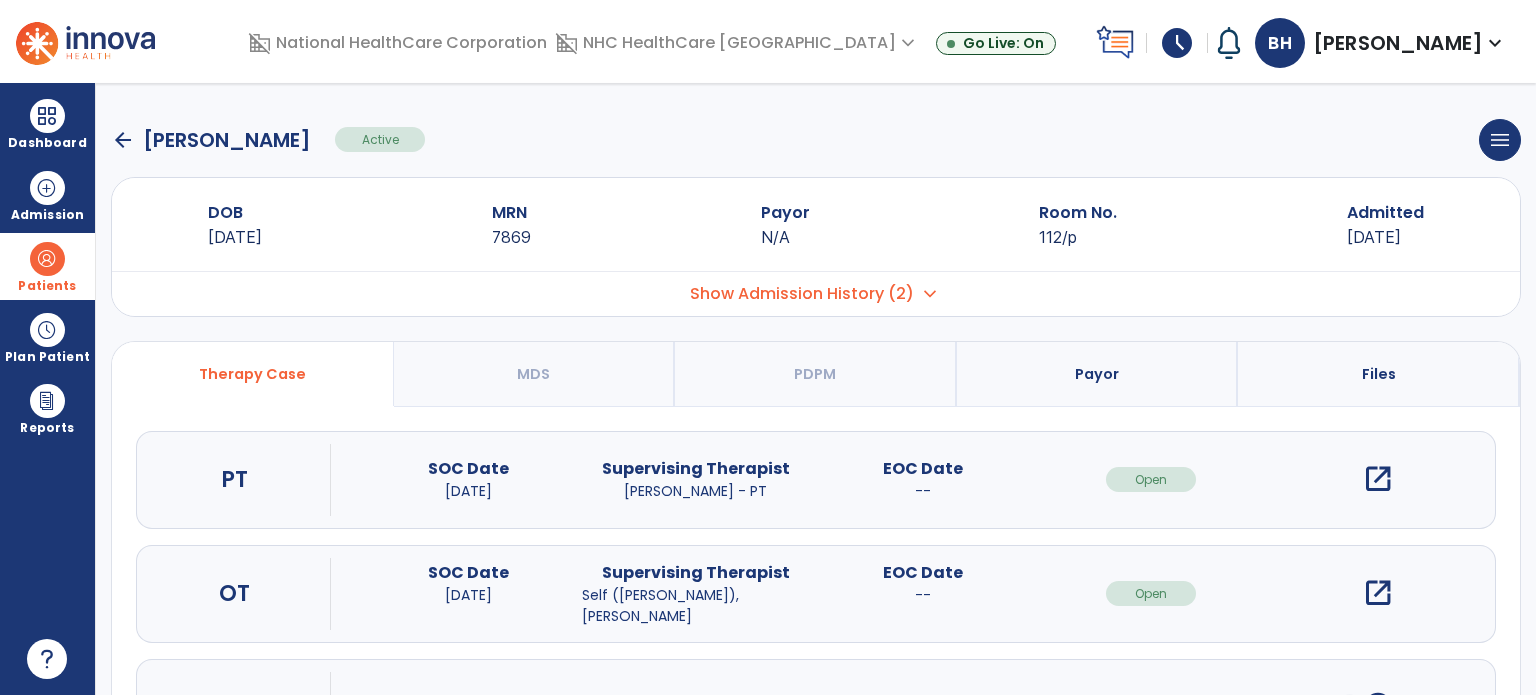 click on "arrow_back" 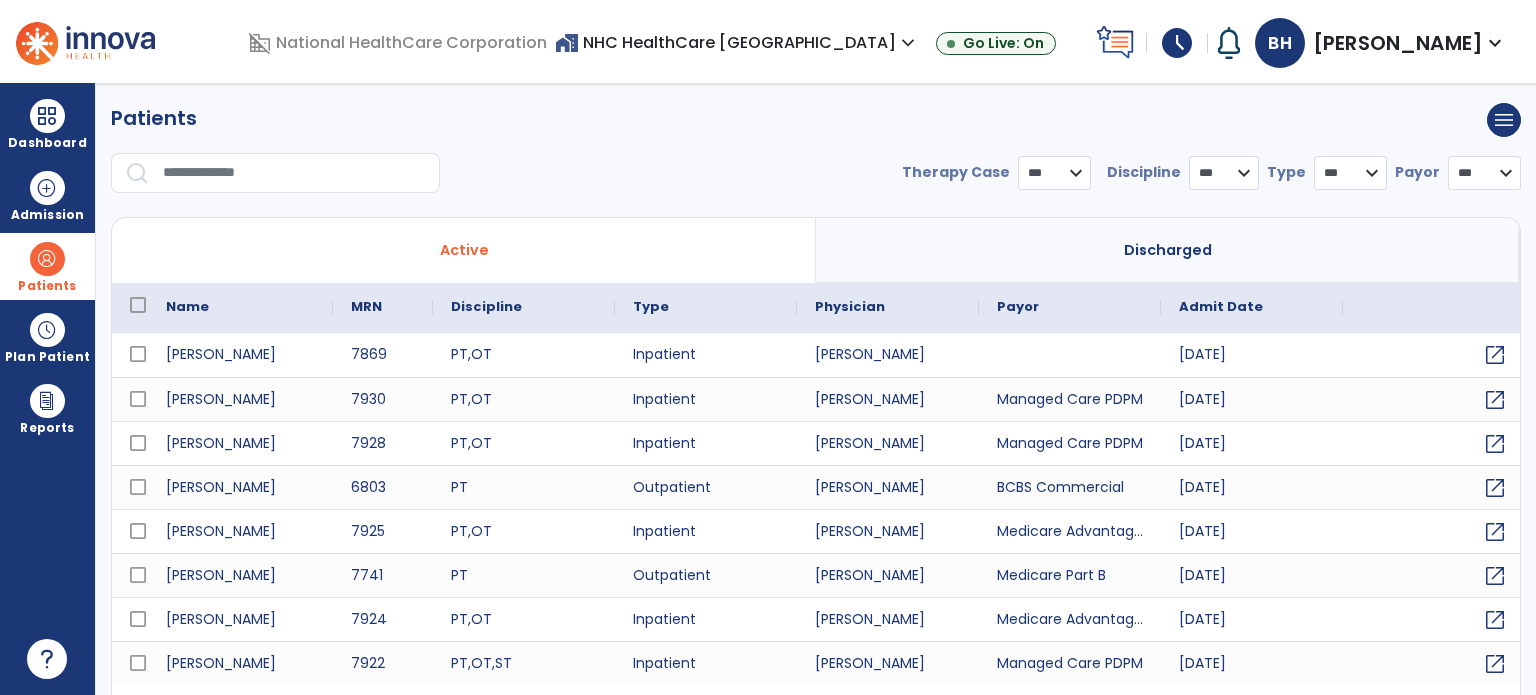 select on "***" 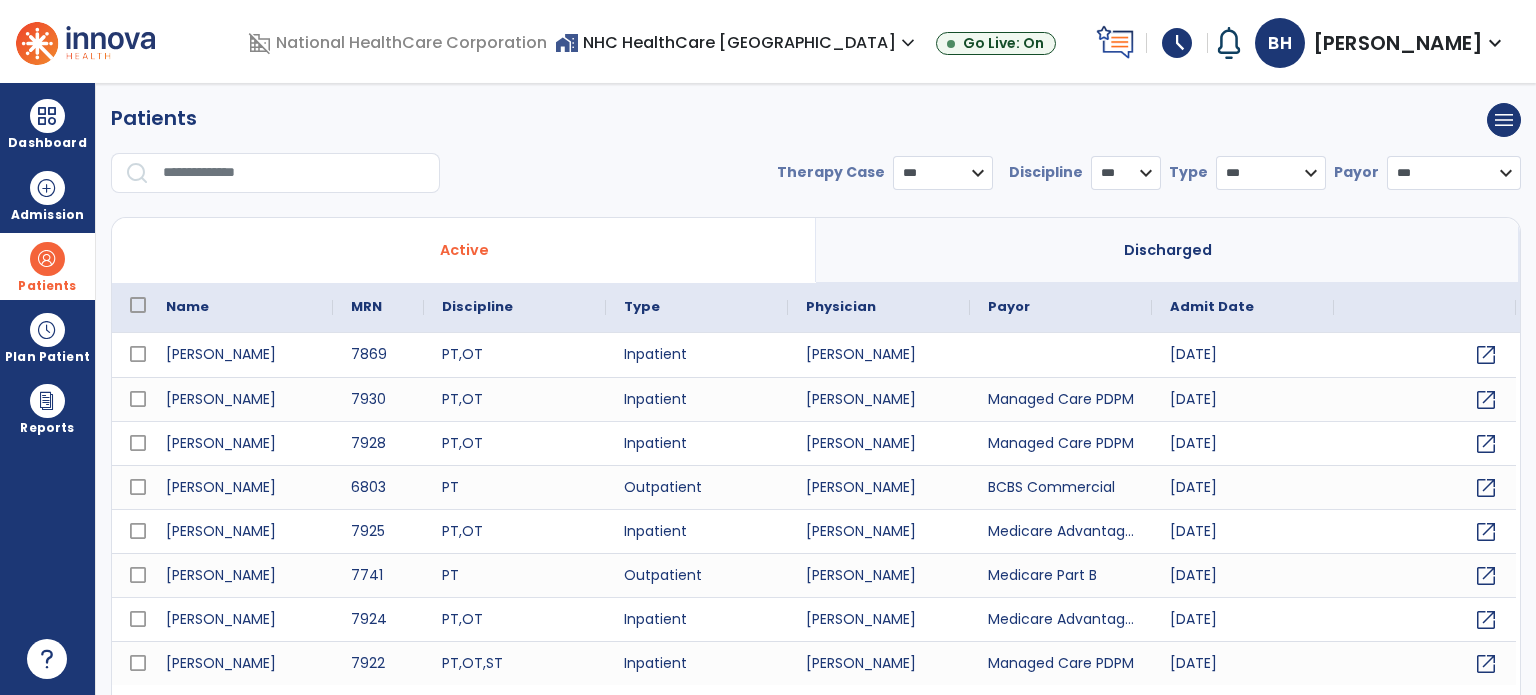 click at bounding box center [294, 173] 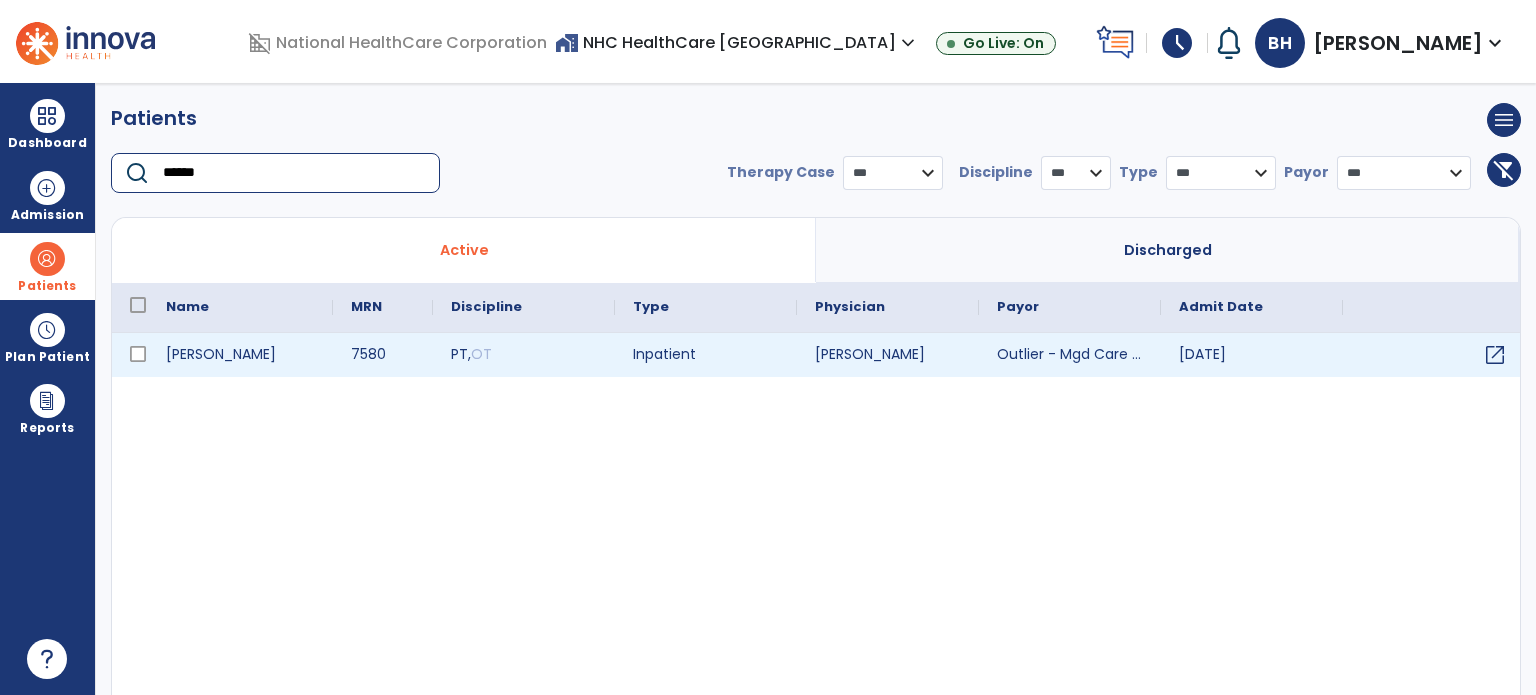 type on "******" 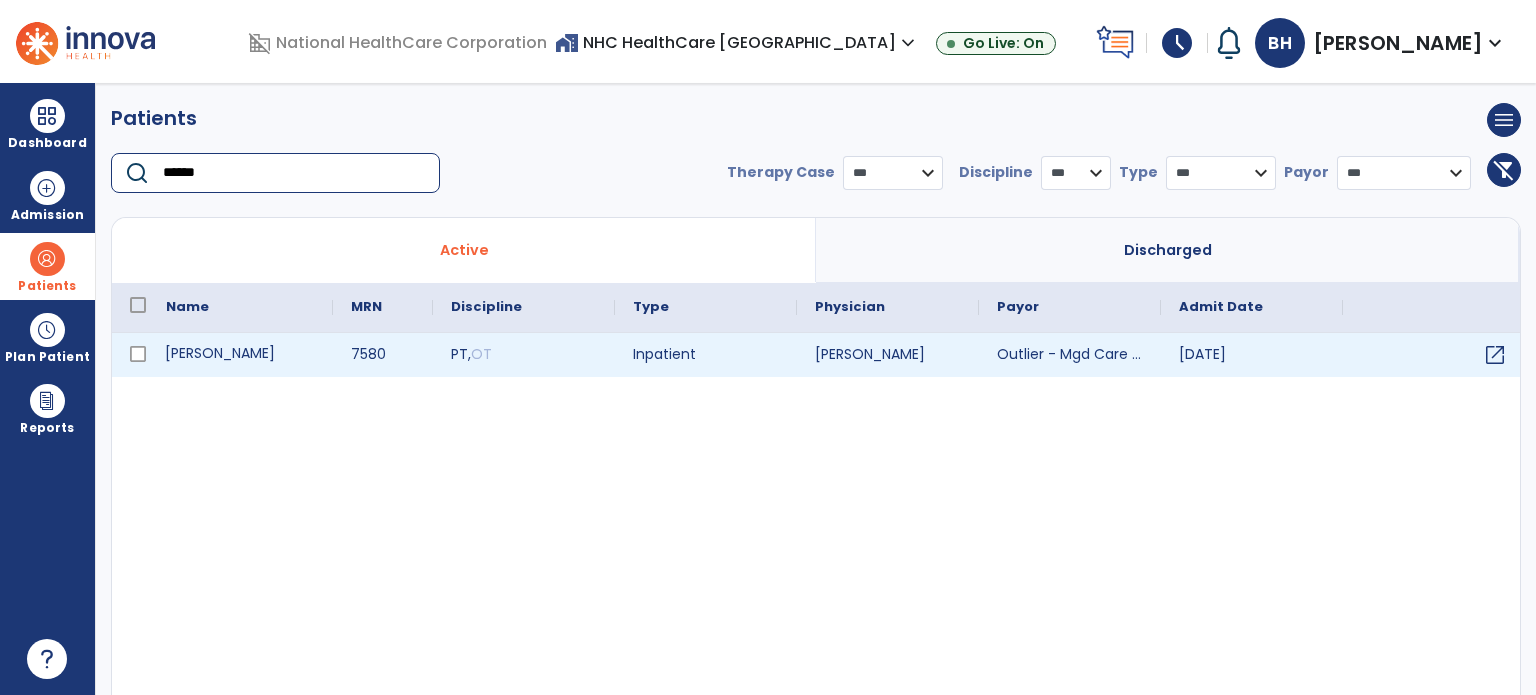 click on "[PERSON_NAME]" at bounding box center (240, 355) 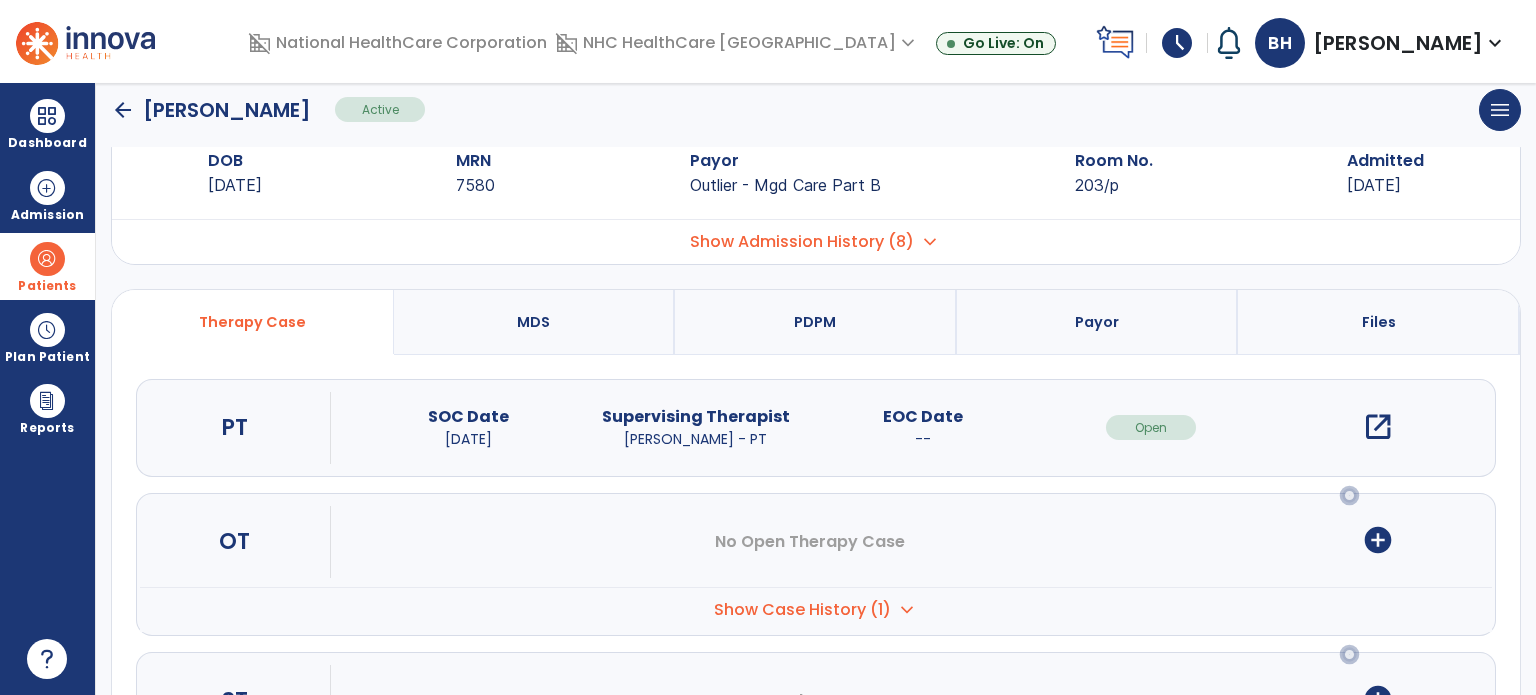 scroll, scrollTop: 100, scrollLeft: 0, axis: vertical 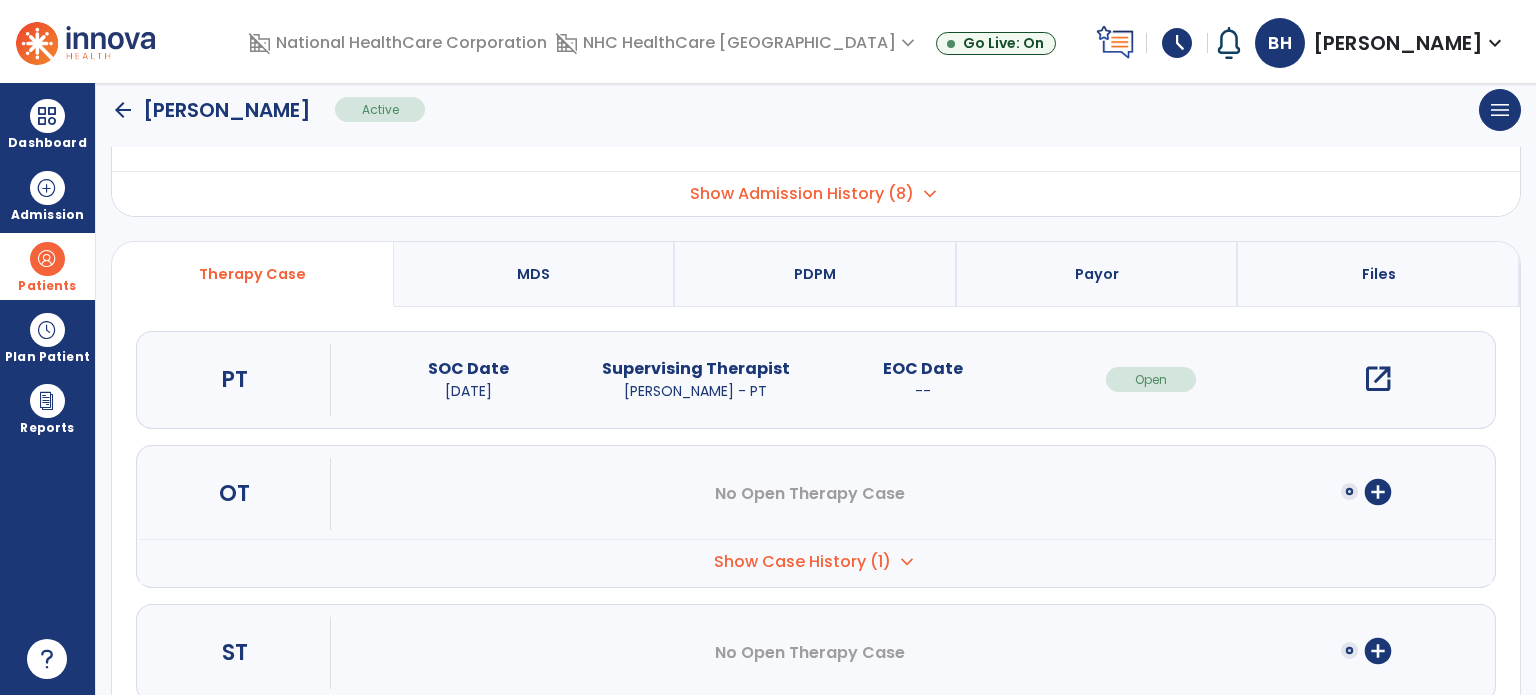 click on "arrow_back" 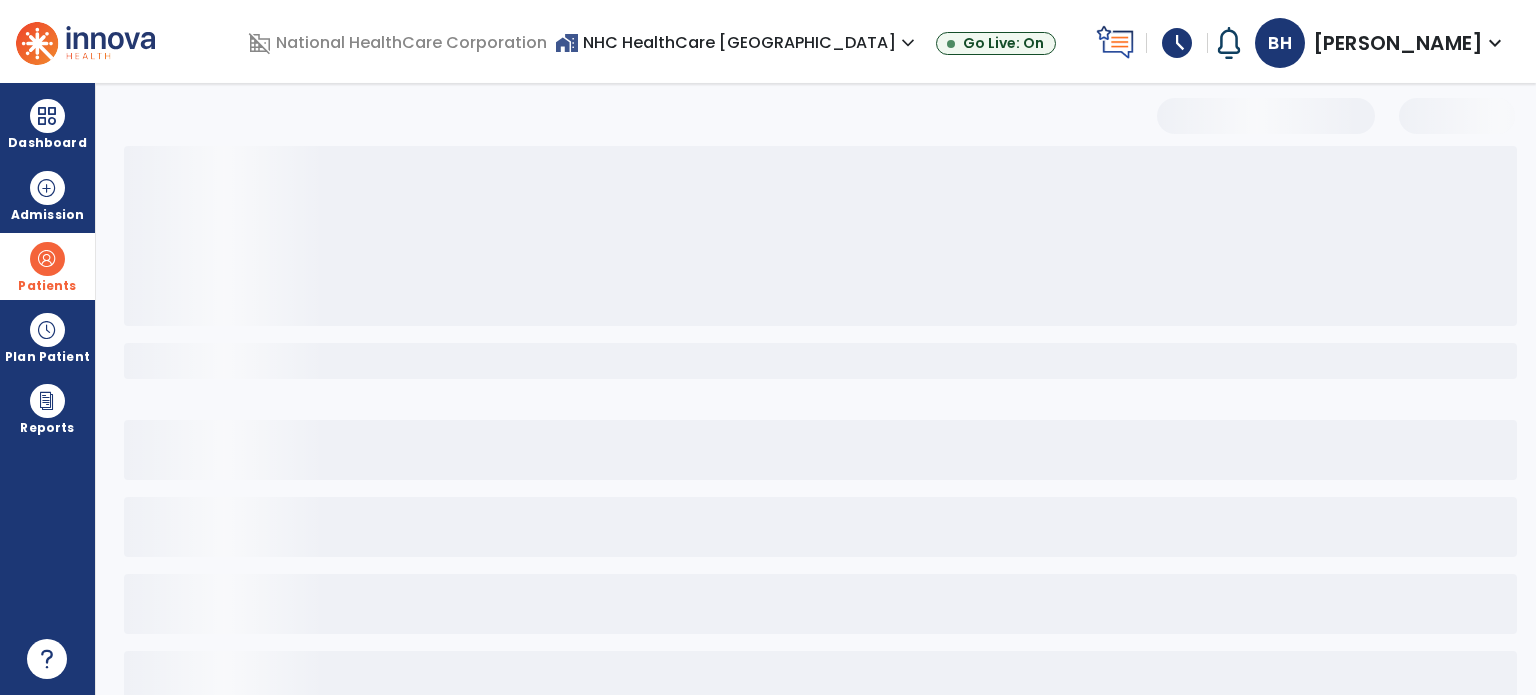 scroll, scrollTop: 46, scrollLeft: 0, axis: vertical 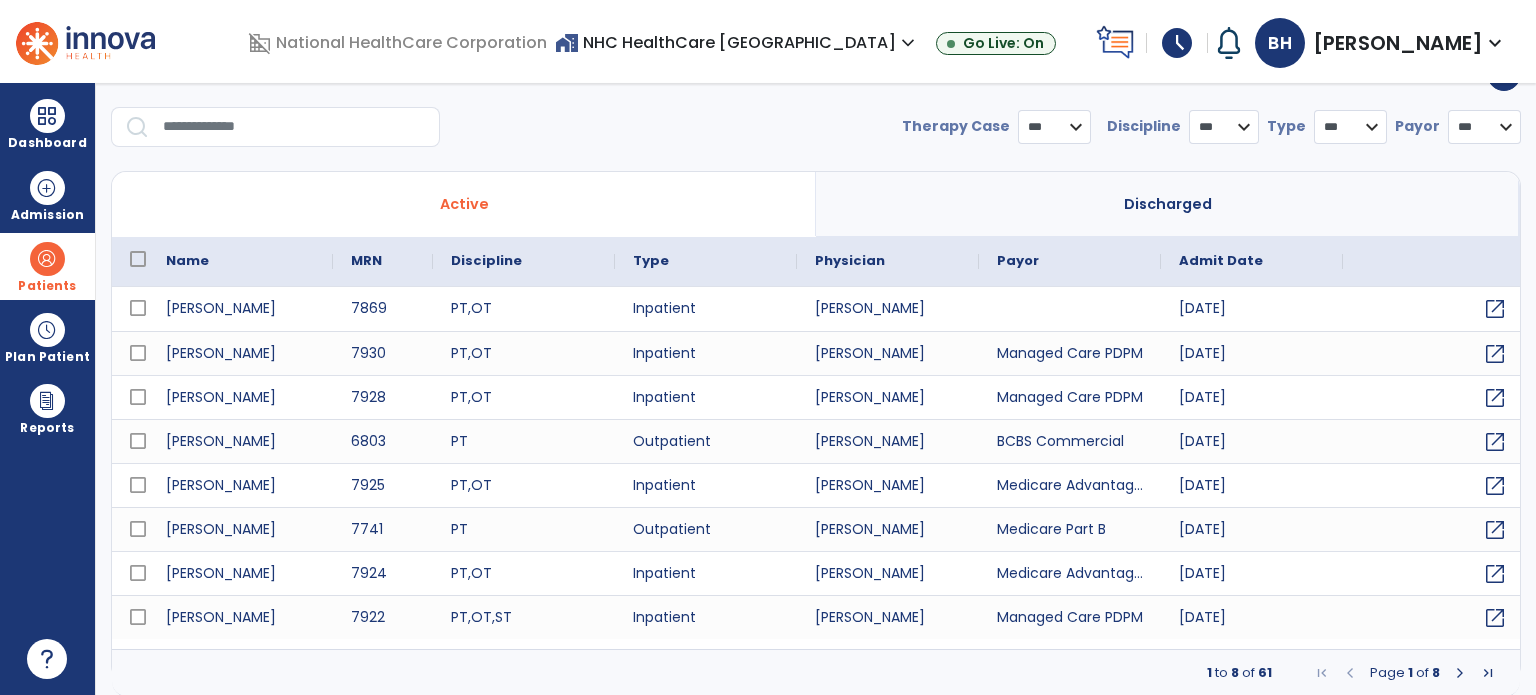 select on "***" 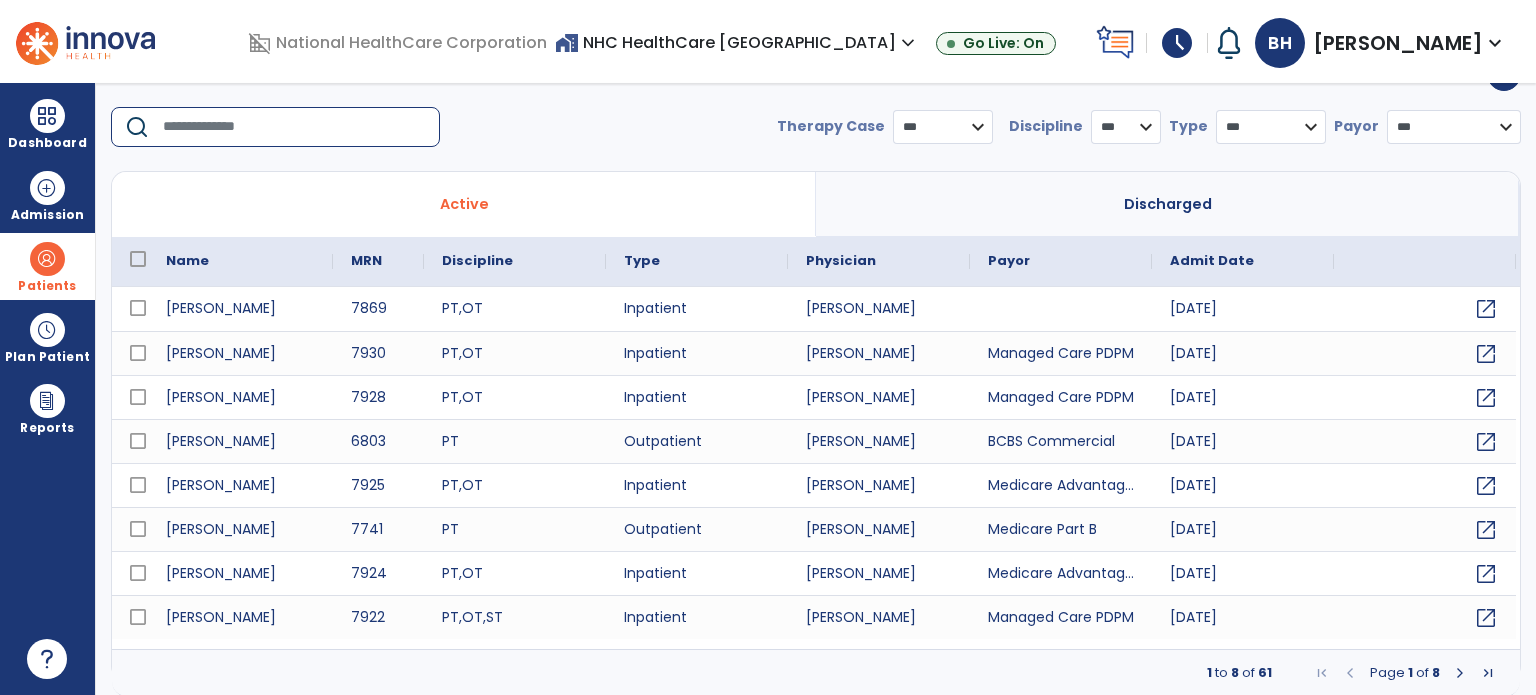 click at bounding box center [294, 127] 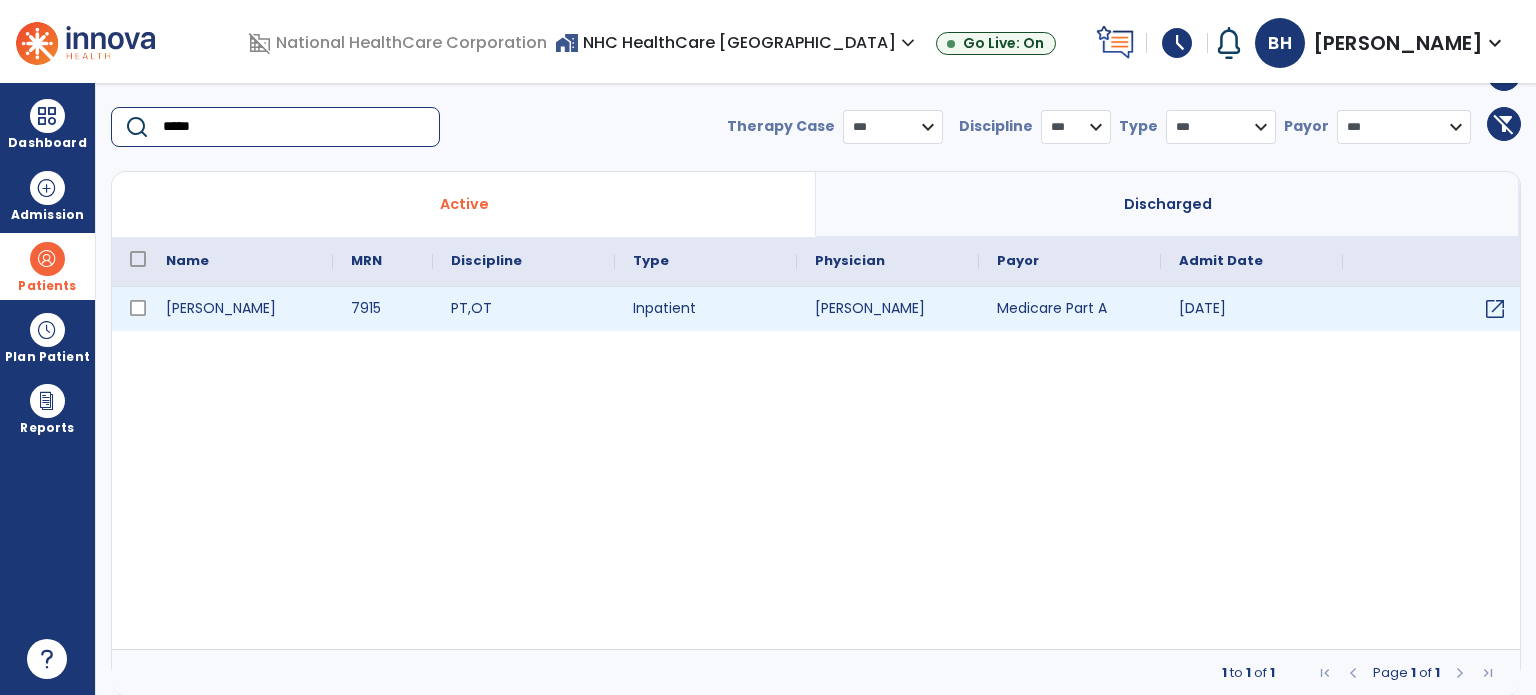 type on "*****" 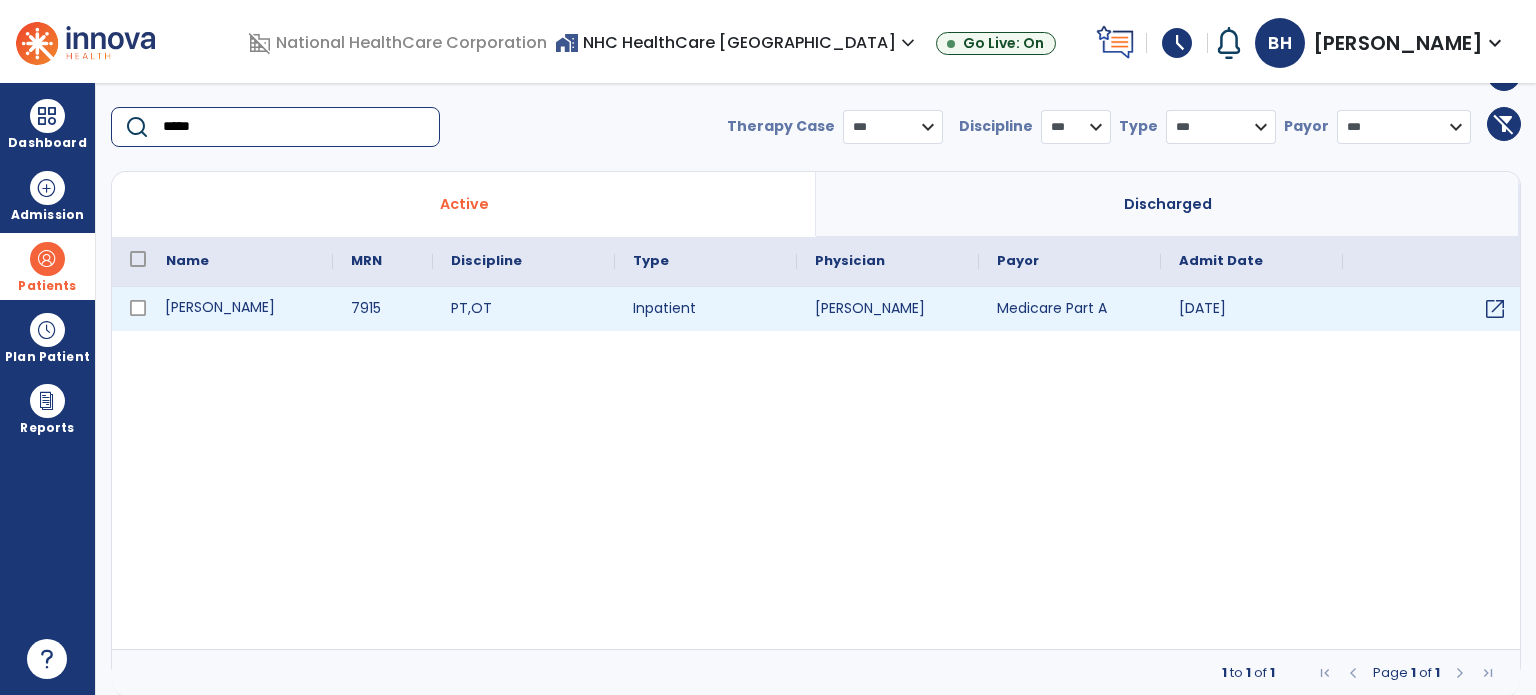 click on "[PERSON_NAME]" at bounding box center [240, 309] 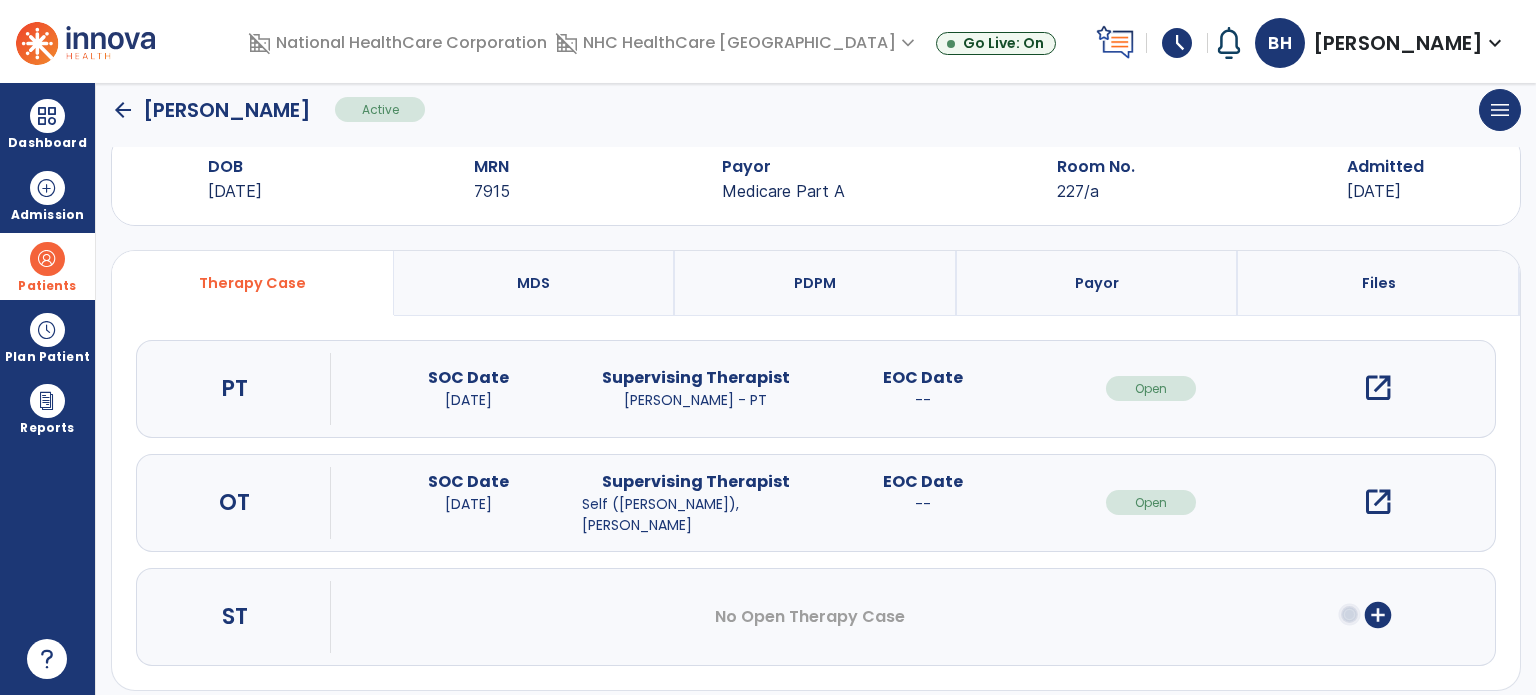 click on "open_in_new" at bounding box center (1378, 502) 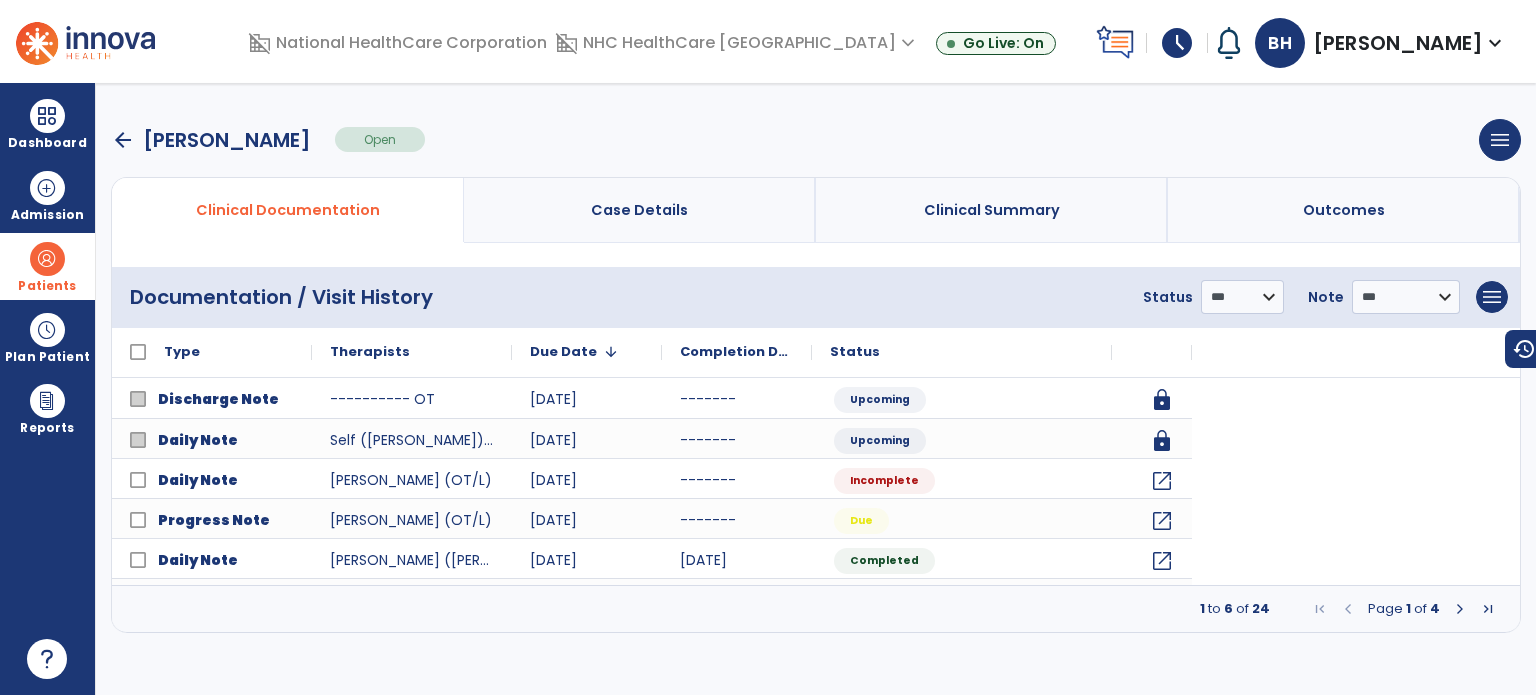 scroll, scrollTop: 0, scrollLeft: 0, axis: both 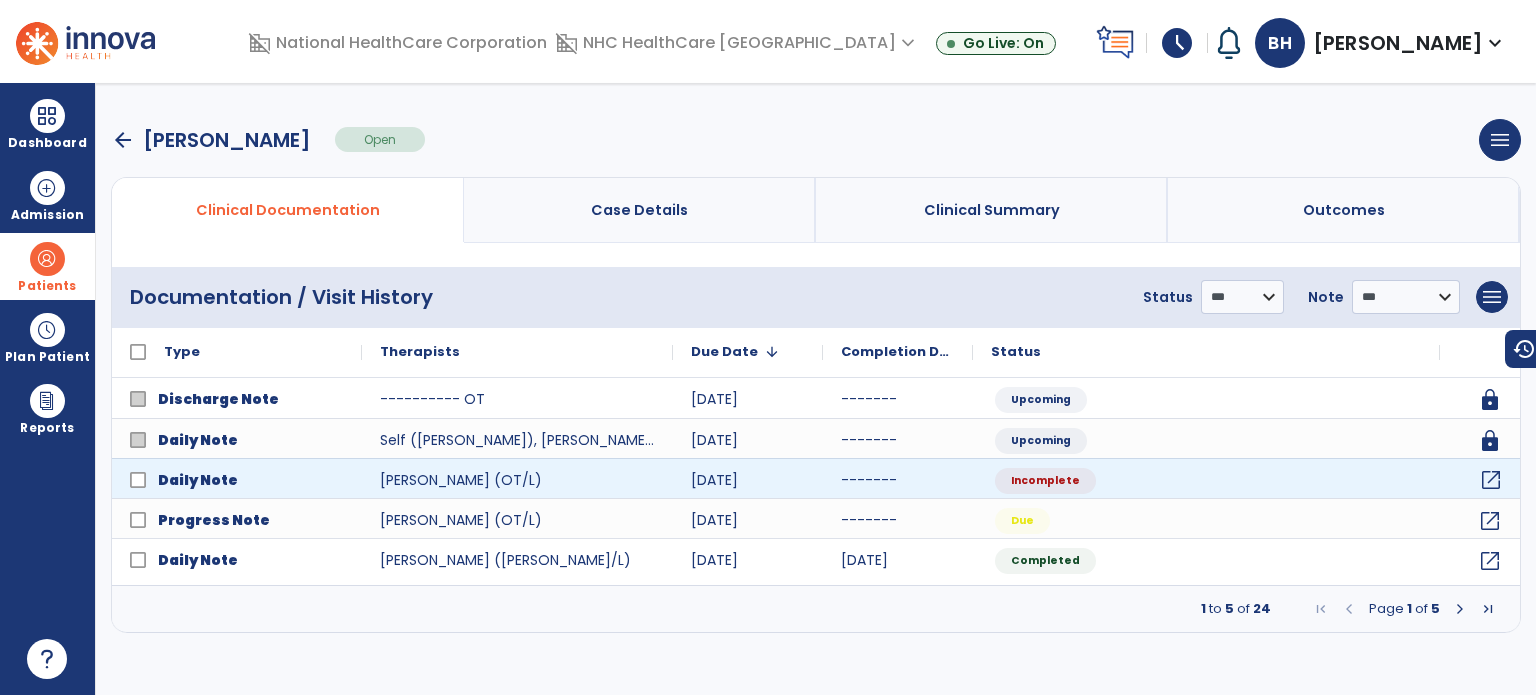click on "open_in_new" 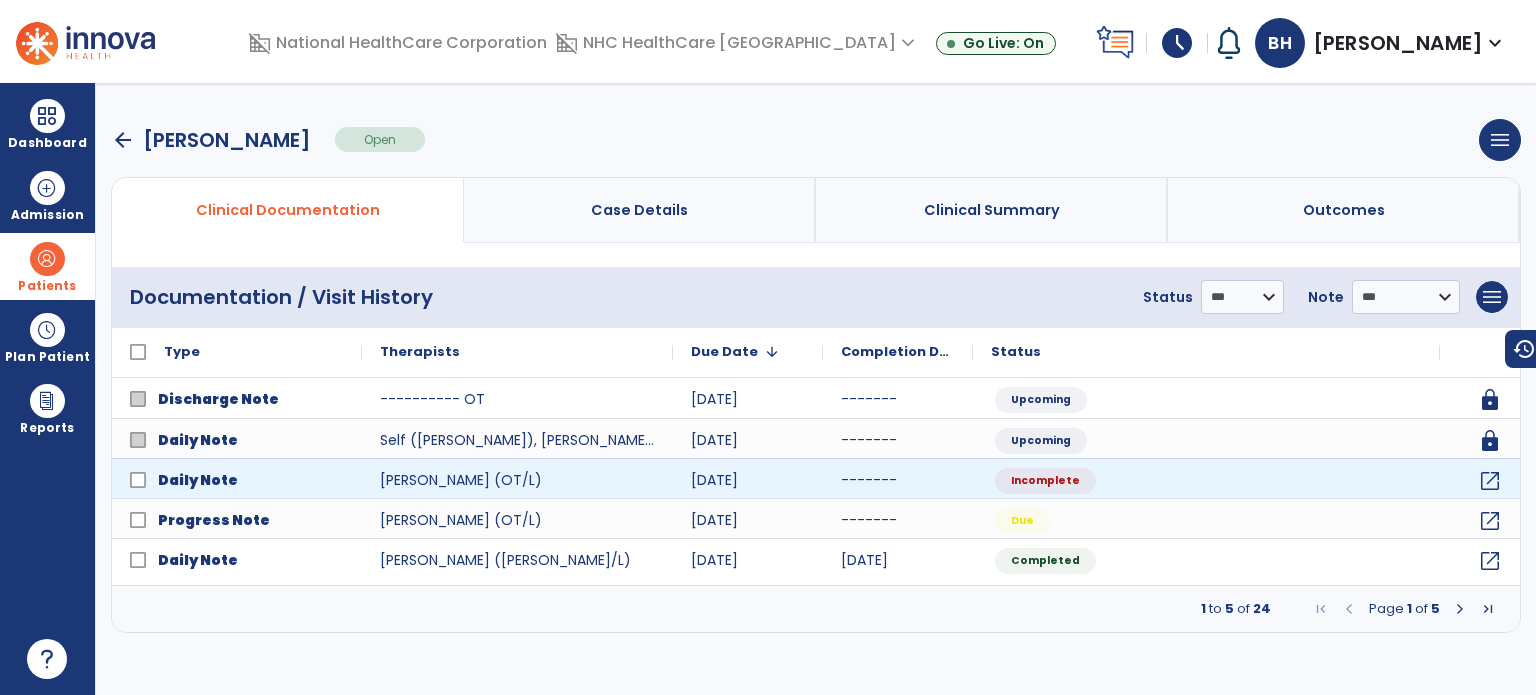 select on "*" 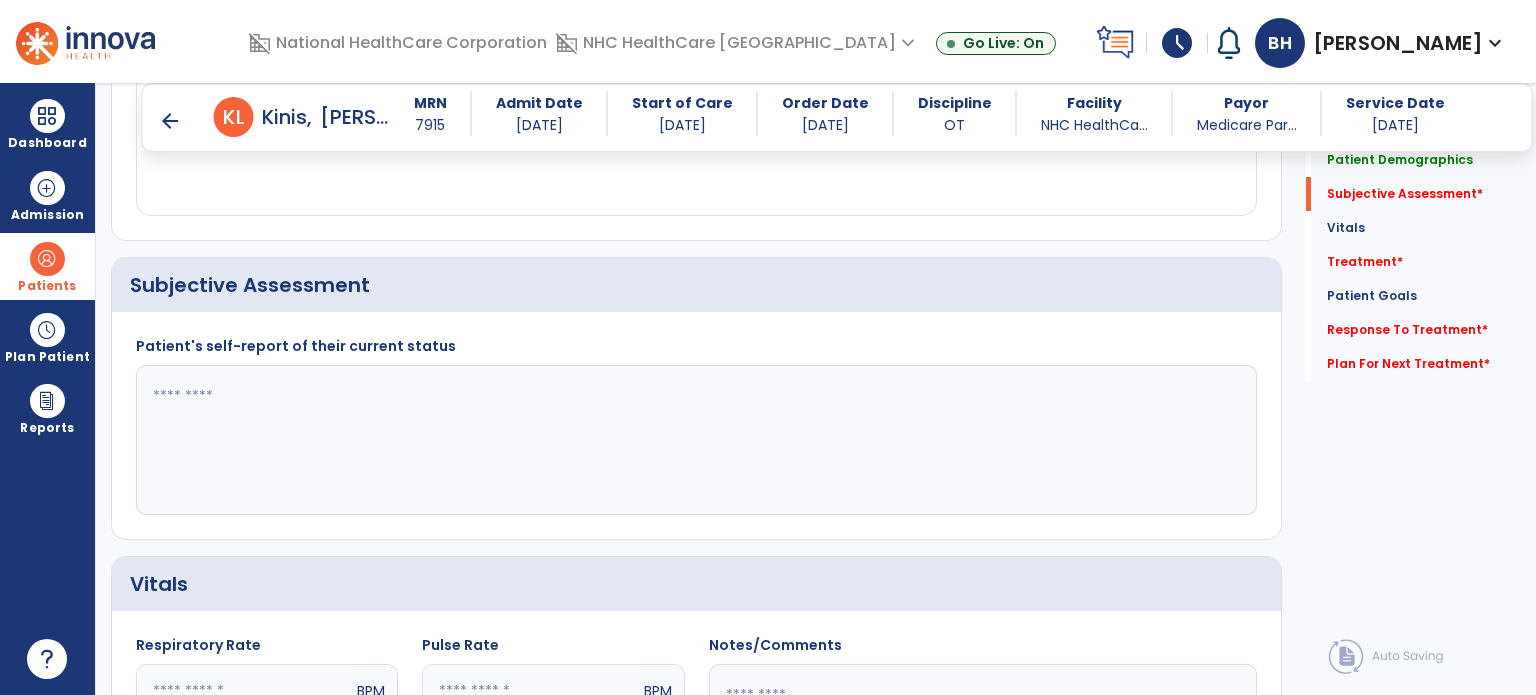 scroll, scrollTop: 400, scrollLeft: 0, axis: vertical 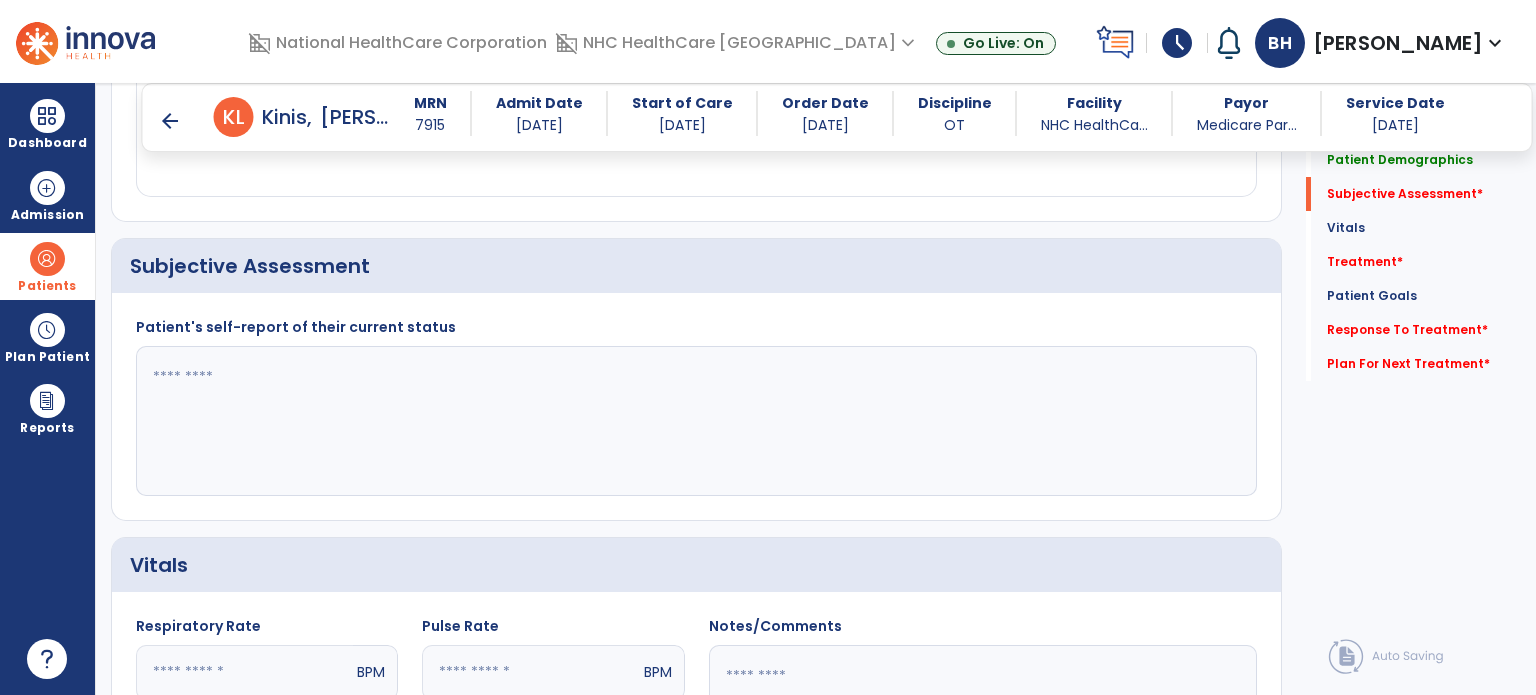 click 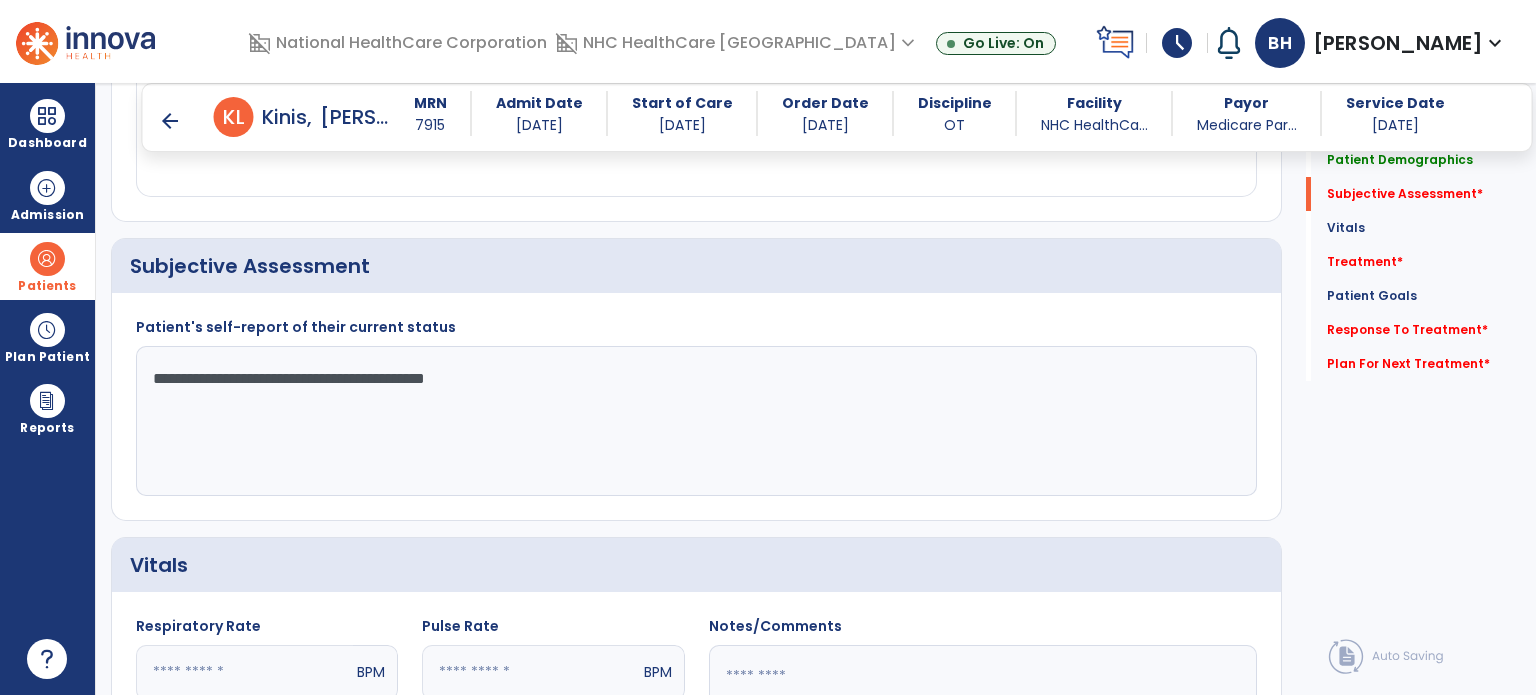 type on "**********" 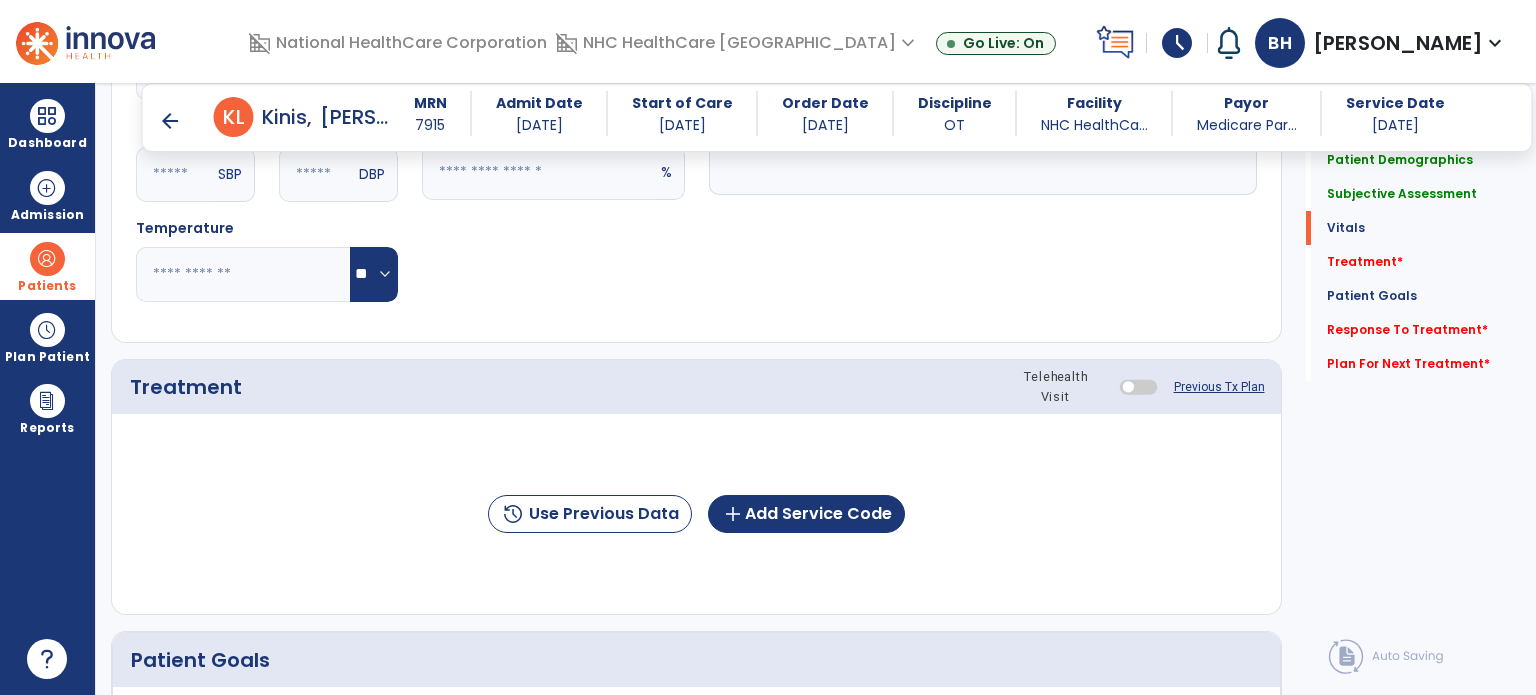 scroll, scrollTop: 1100, scrollLeft: 0, axis: vertical 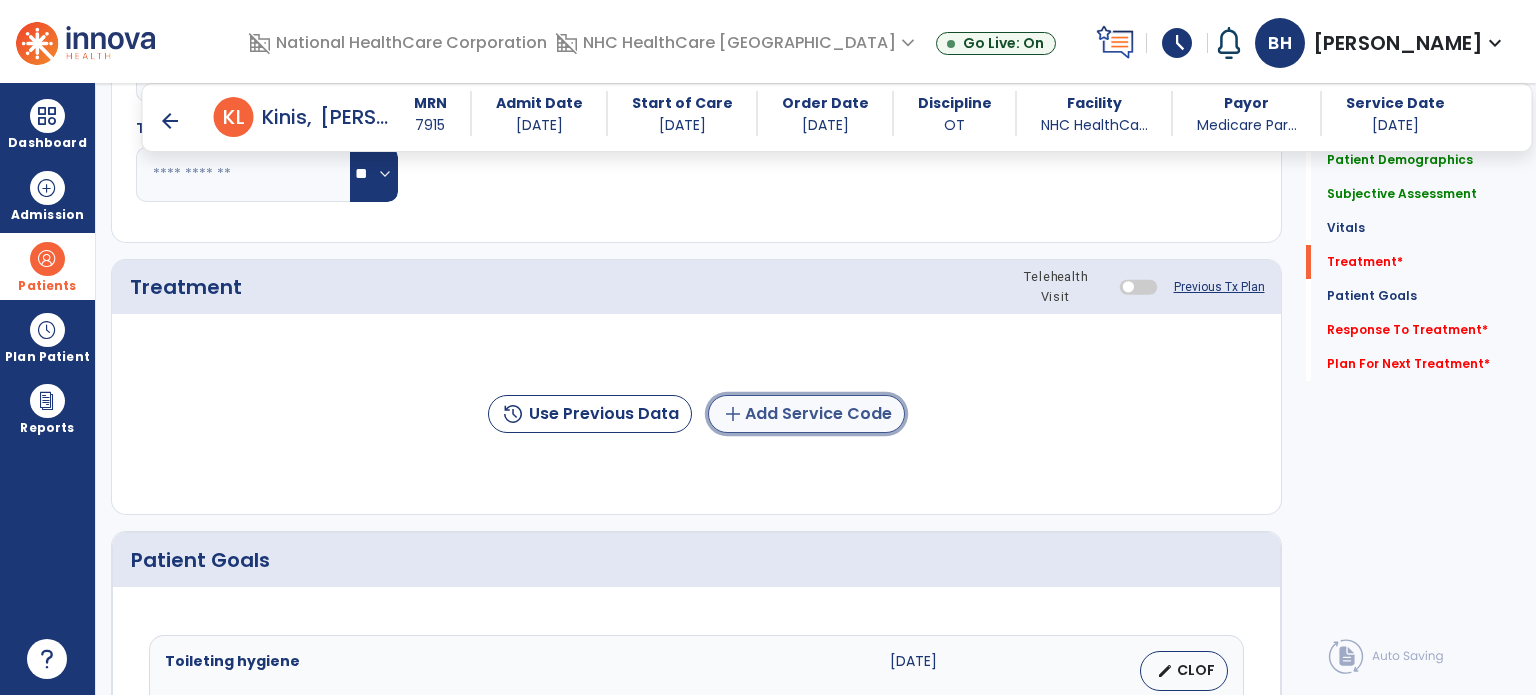 click on "add  Add Service Code" 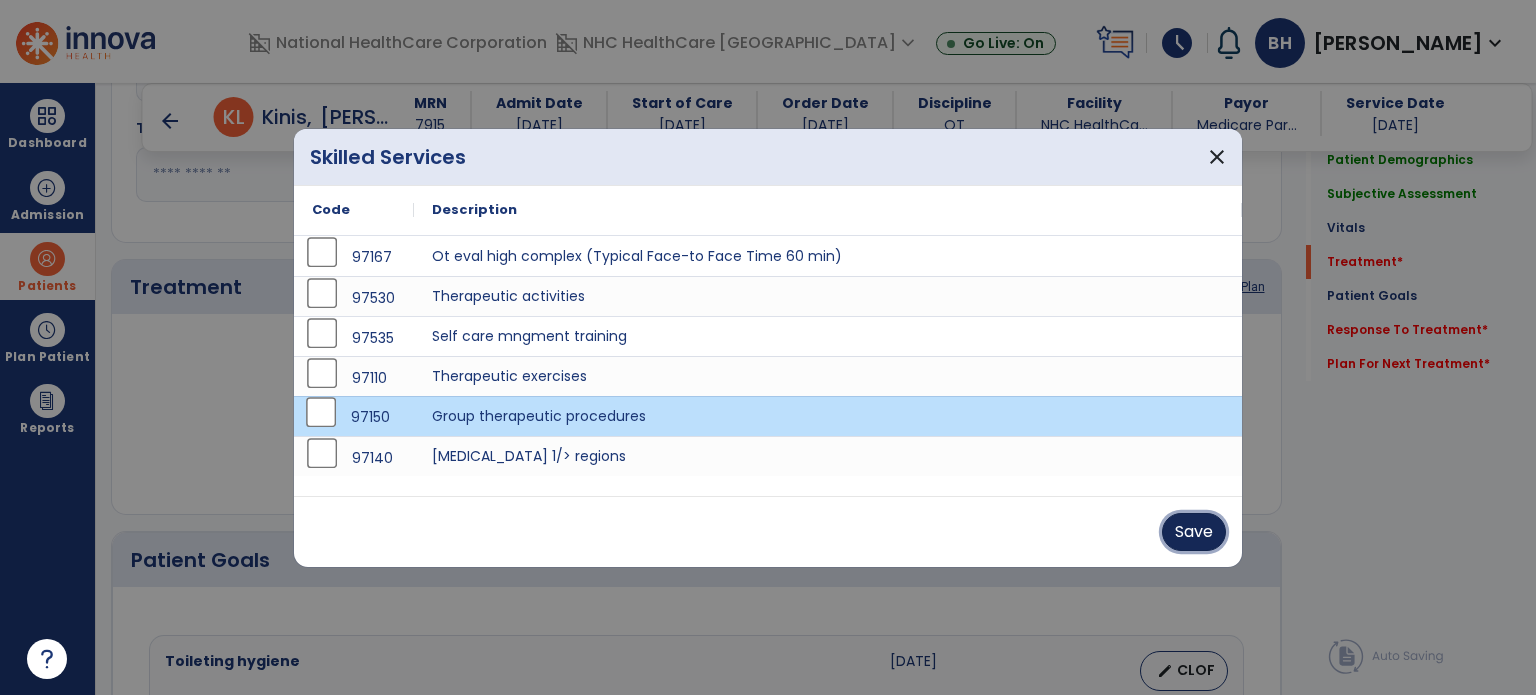 click on "Save" at bounding box center [1194, 532] 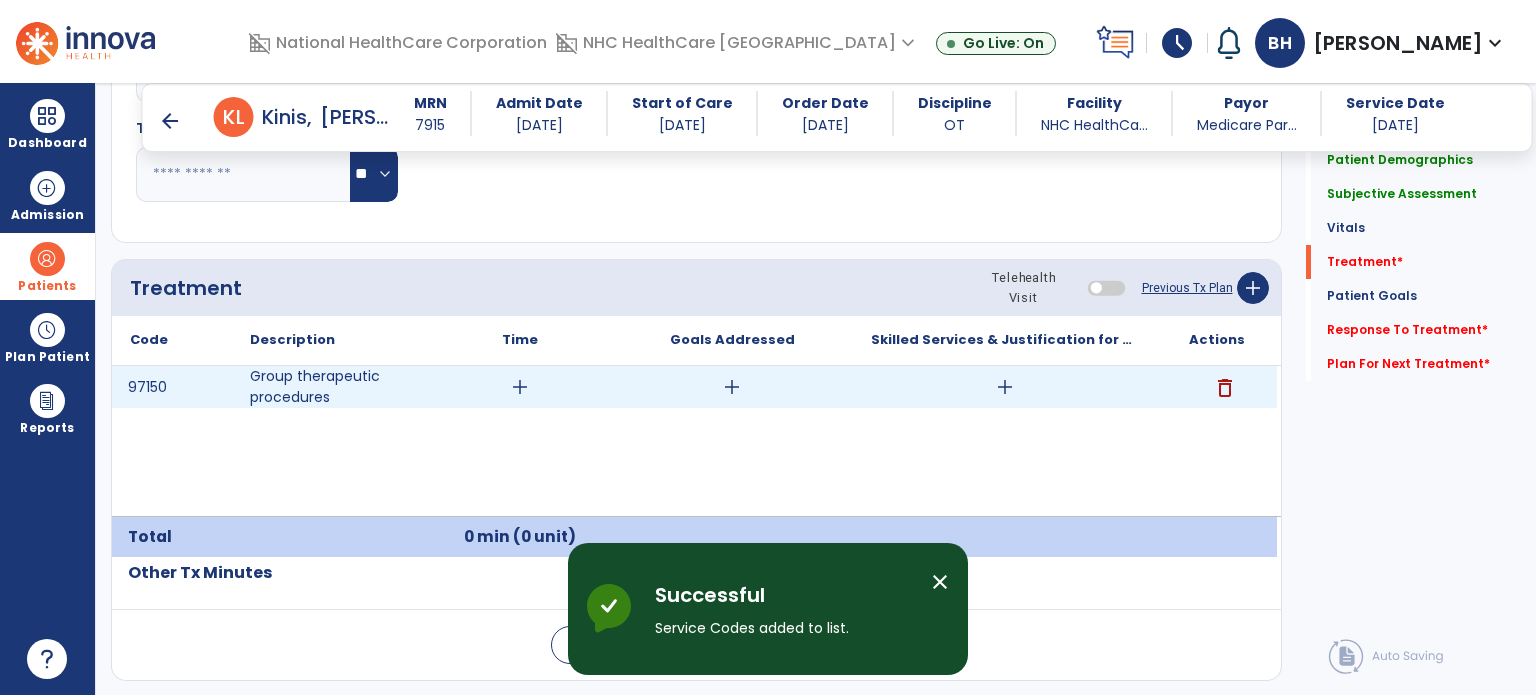 click on "add" at bounding box center [520, 387] 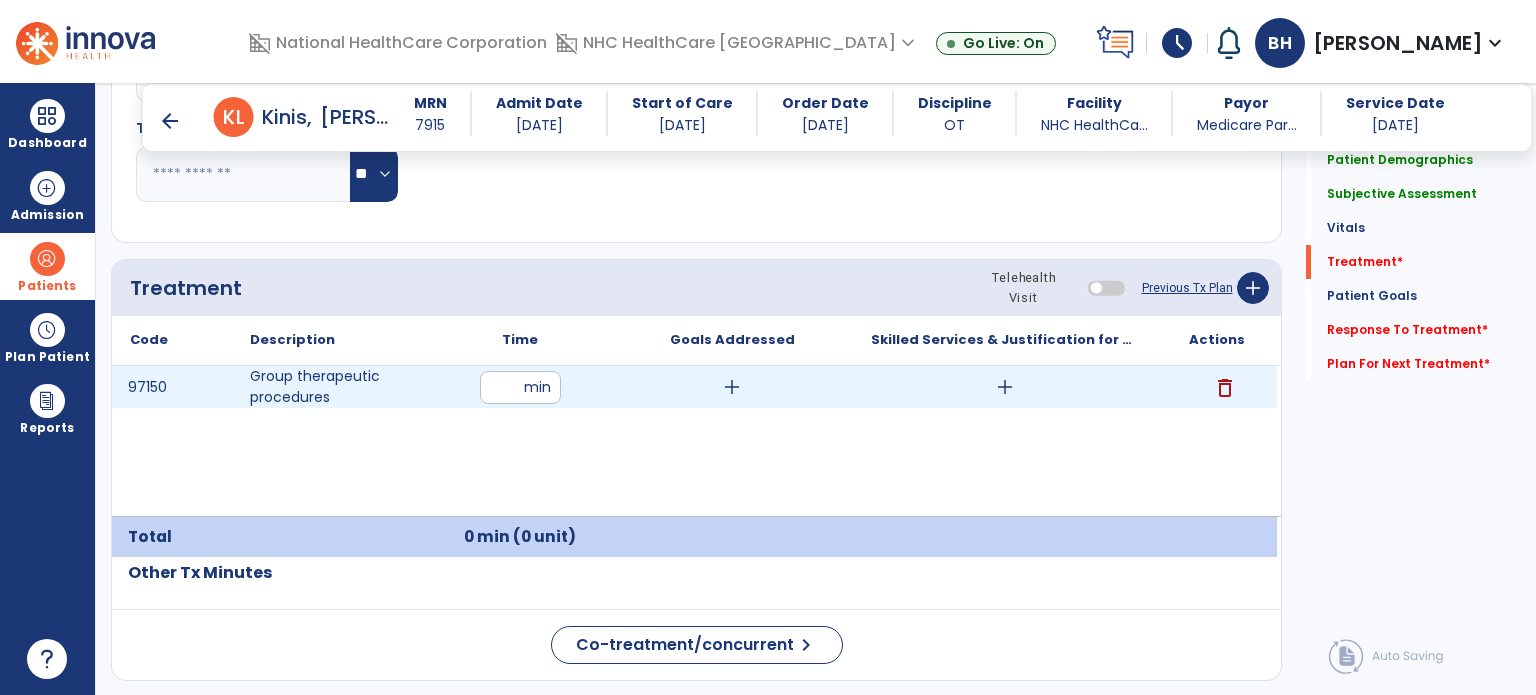 type on "*" 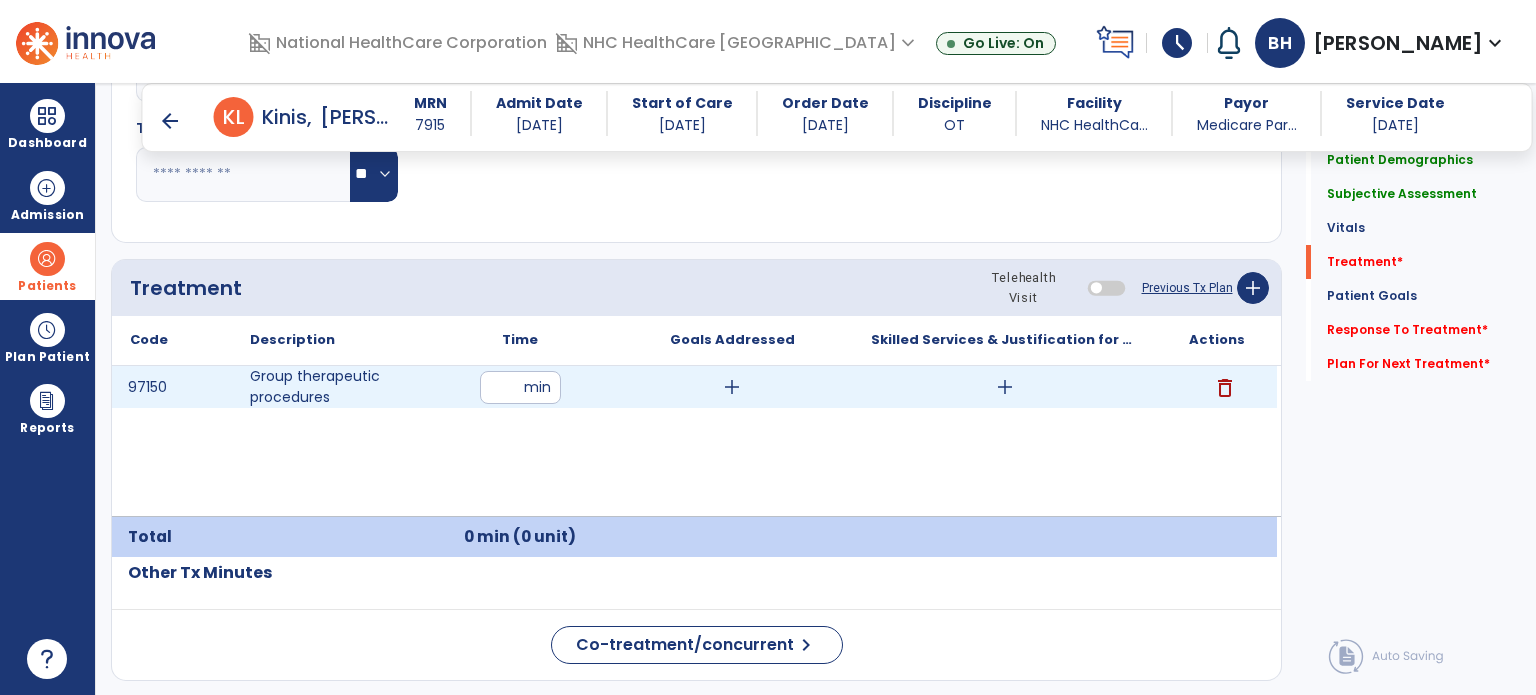 type on "**" 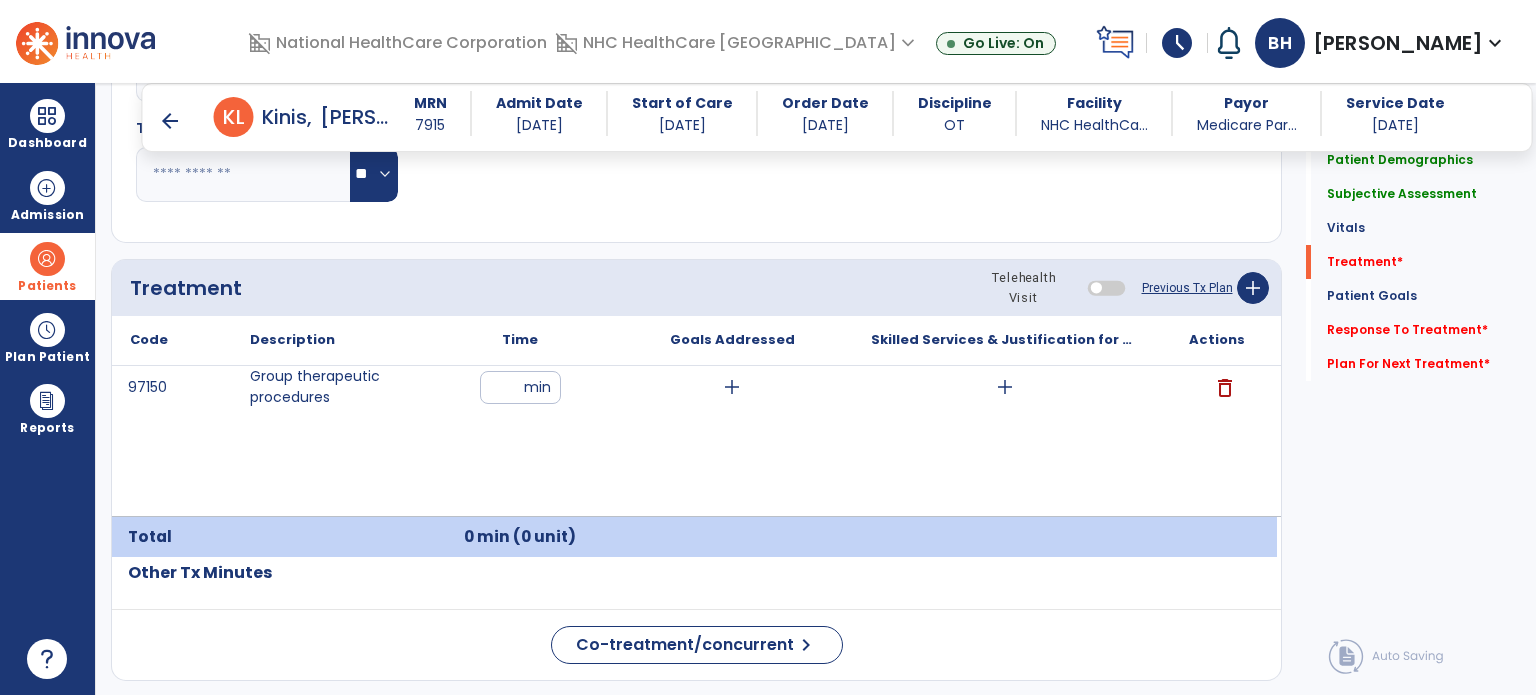 click on "97150  Group therapeutic procedures  ** min add add delete" at bounding box center [694, 441] 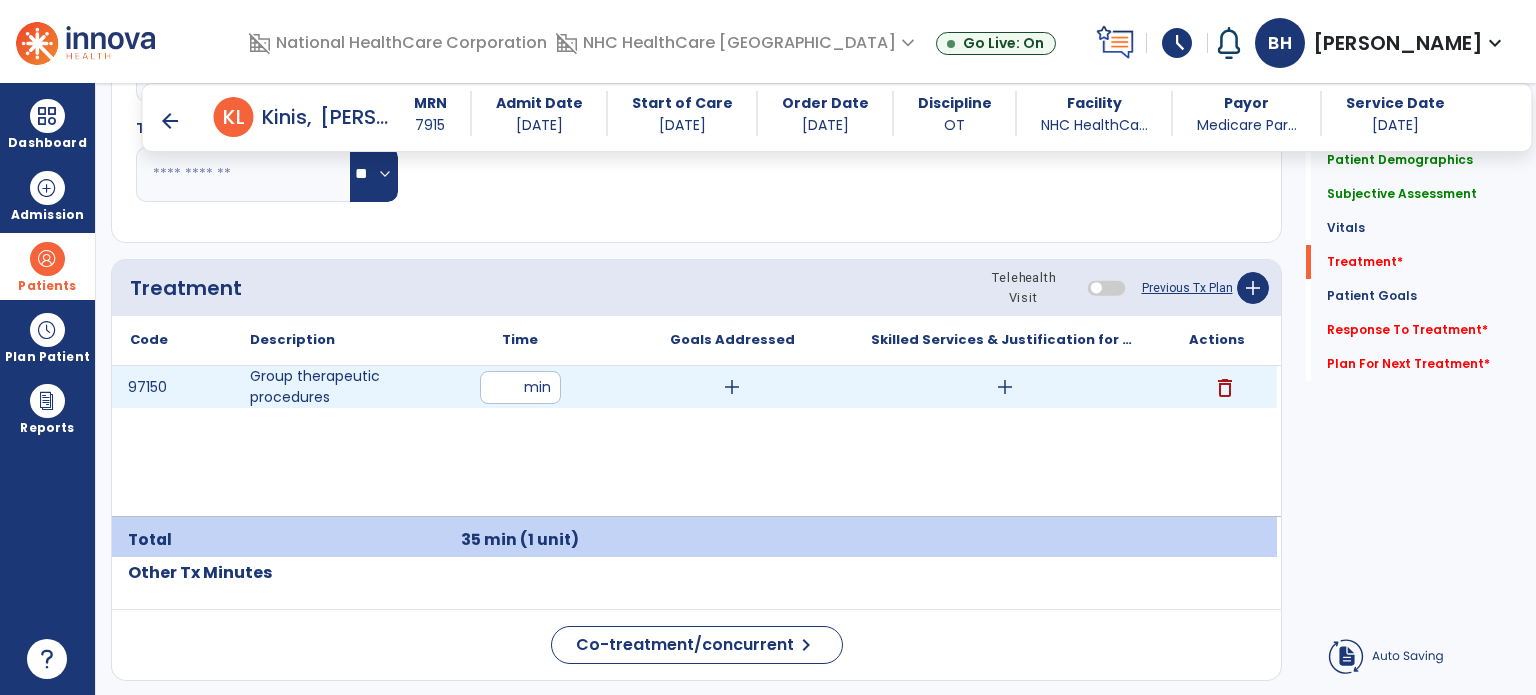 click on "add" at bounding box center [732, 387] 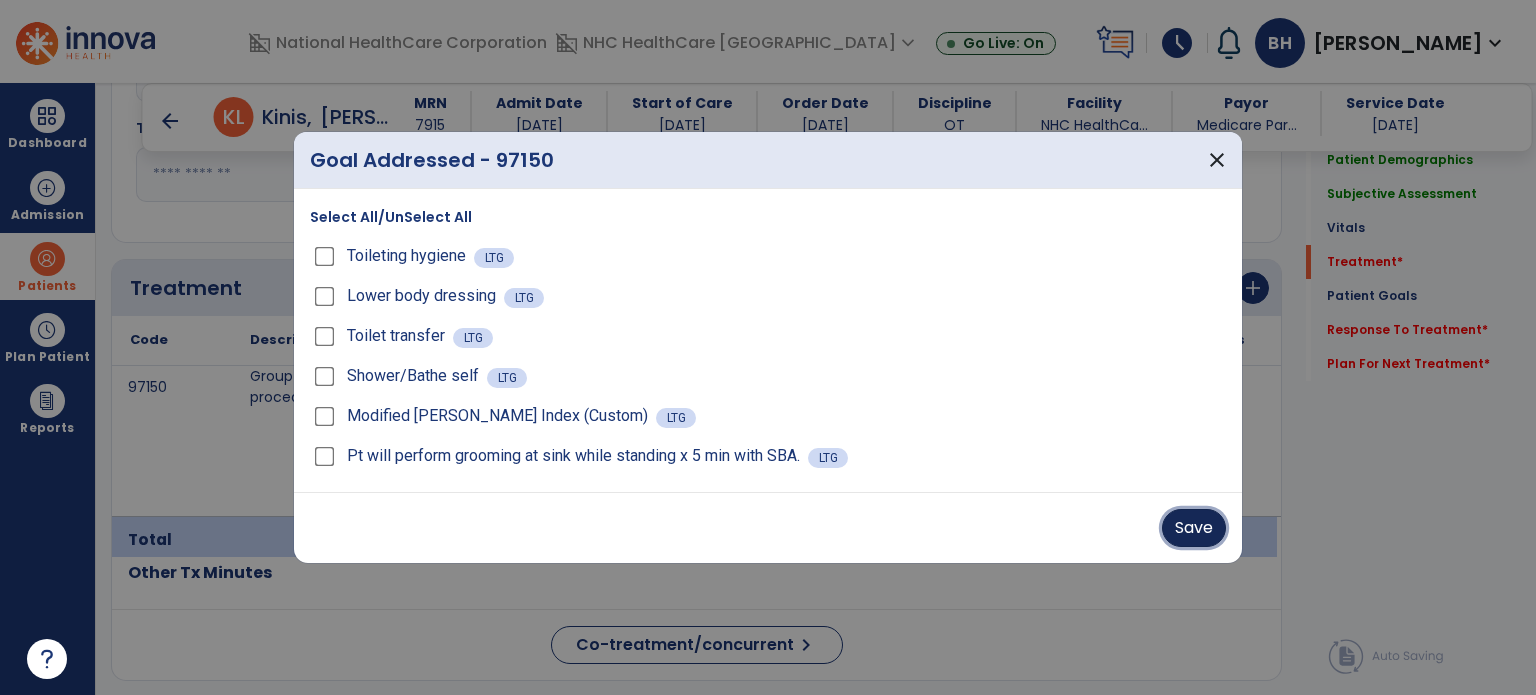 click on "Save" at bounding box center [1194, 528] 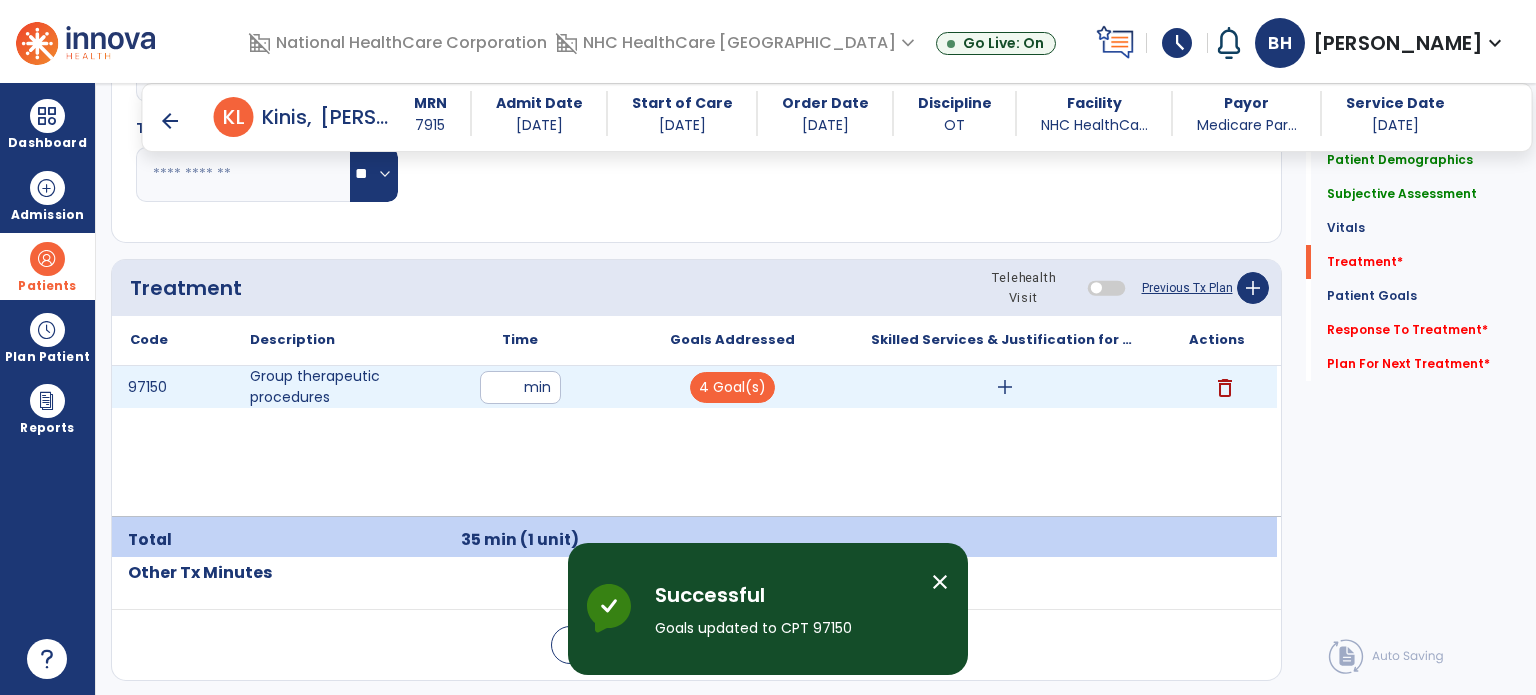 click on "add" at bounding box center (1004, 387) 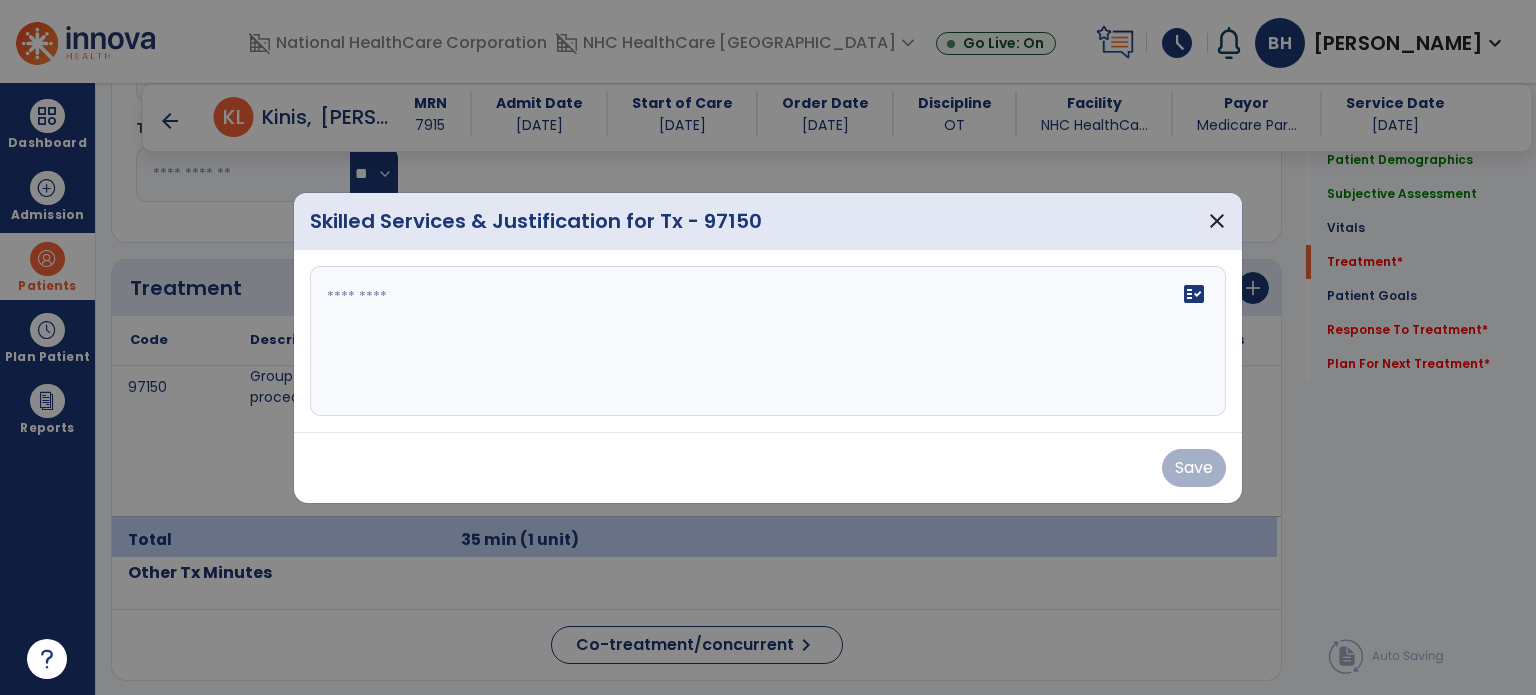 click on "fact_check" at bounding box center (768, 341) 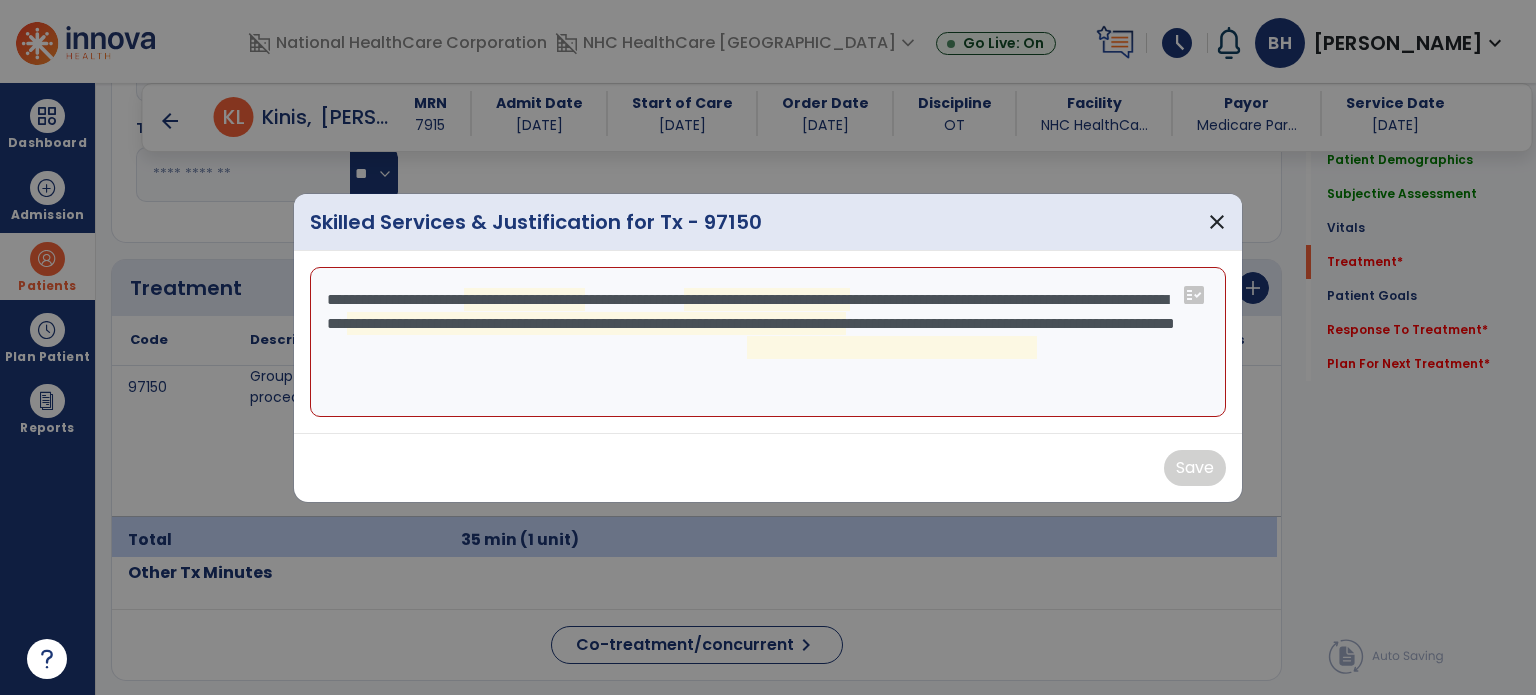 click on "**********" at bounding box center [768, 342] 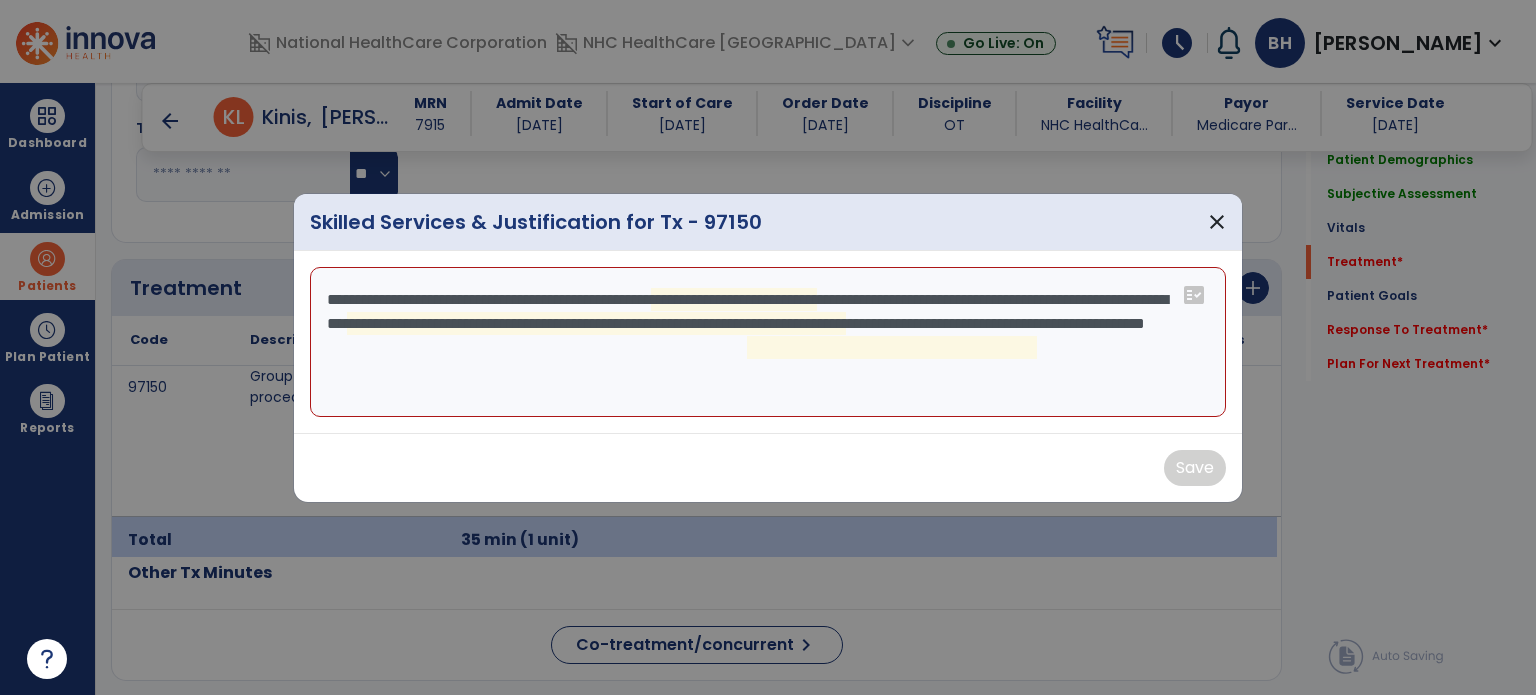 click on "**********" at bounding box center (768, 342) 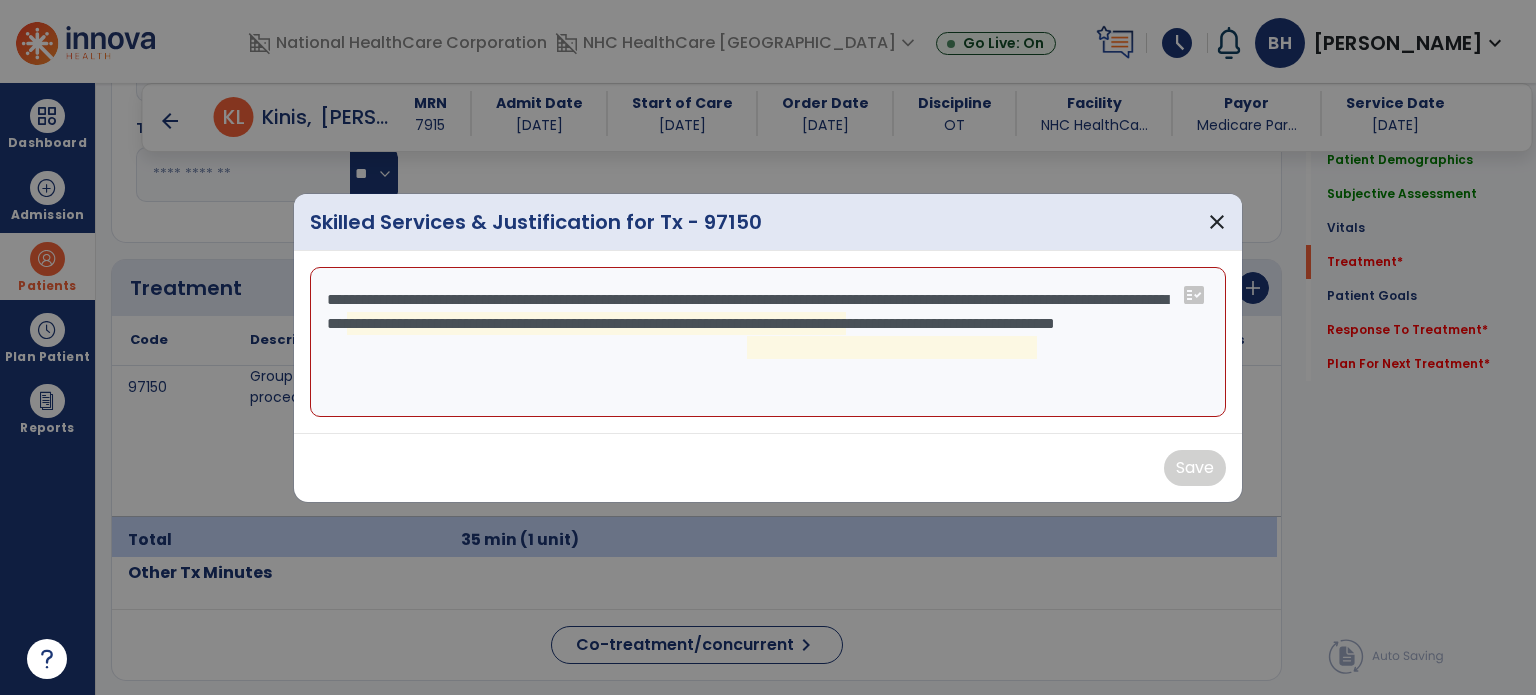 click on "**********" at bounding box center (768, 342) 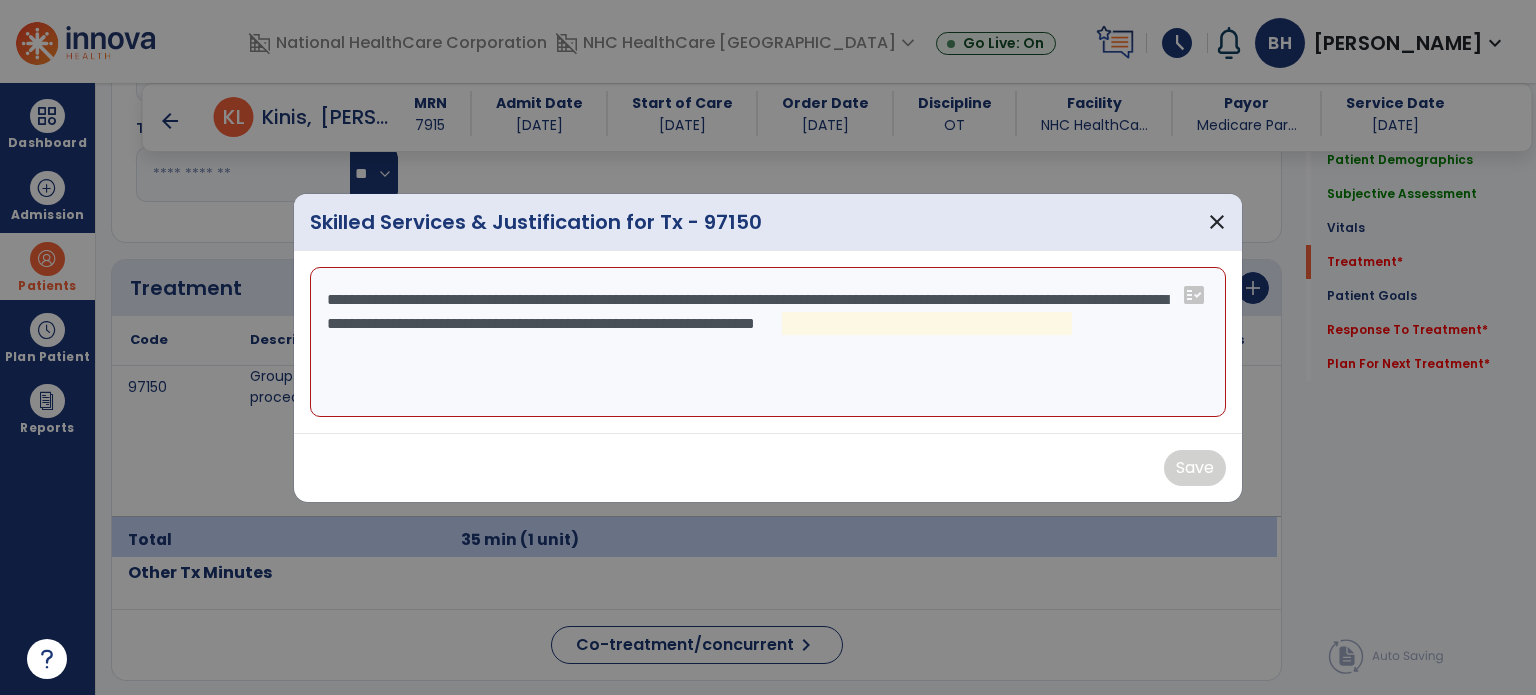 click on "**********" at bounding box center (768, 342) 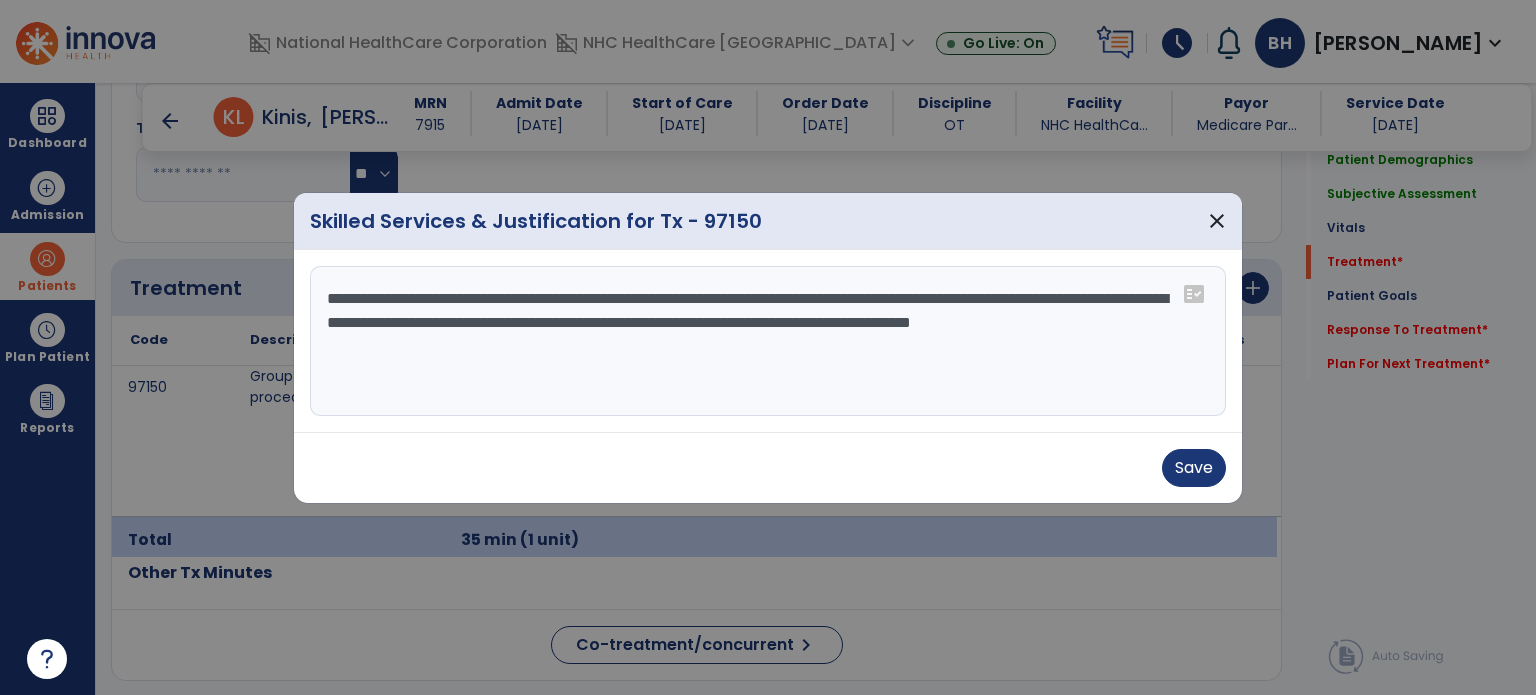 click on "**********" at bounding box center [768, 341] 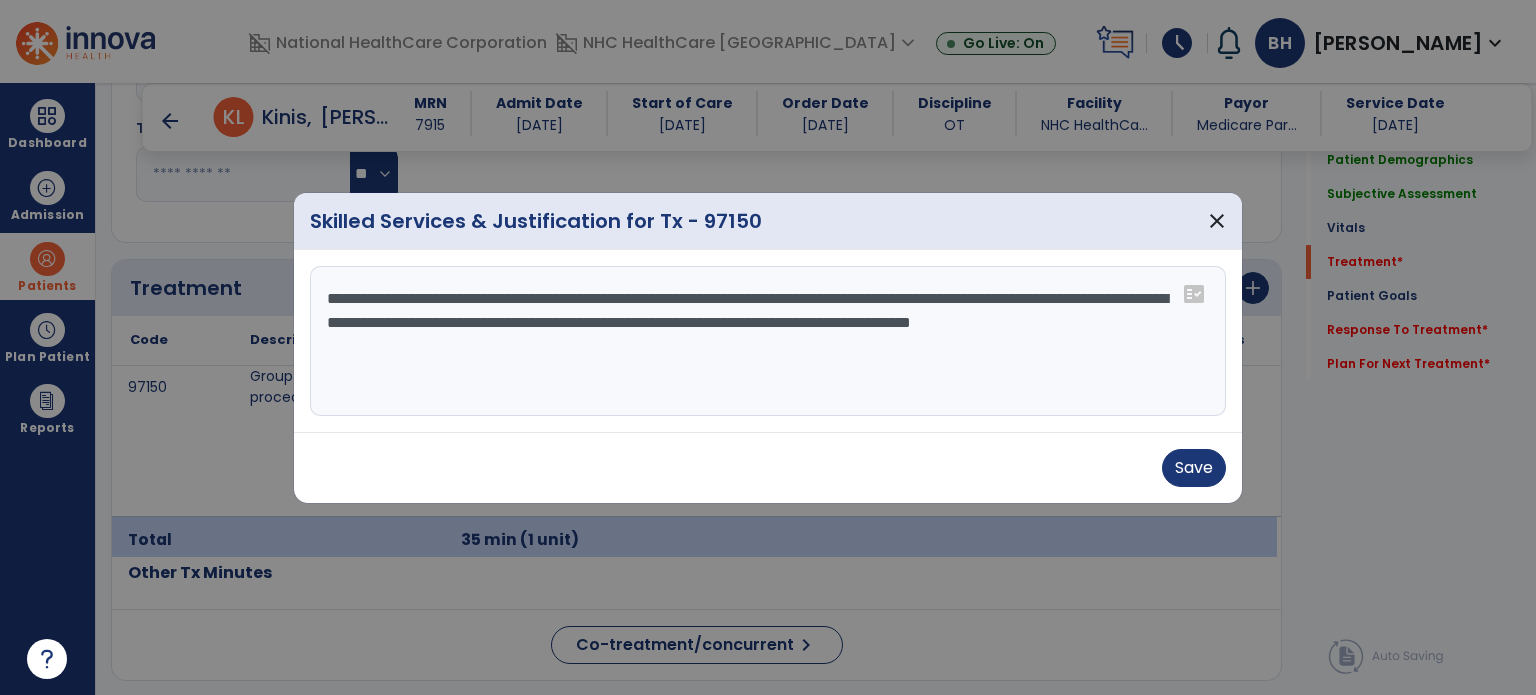 drag, startPoint x: 671, startPoint y: 326, endPoint x: 933, endPoint y: 307, distance: 262.68802 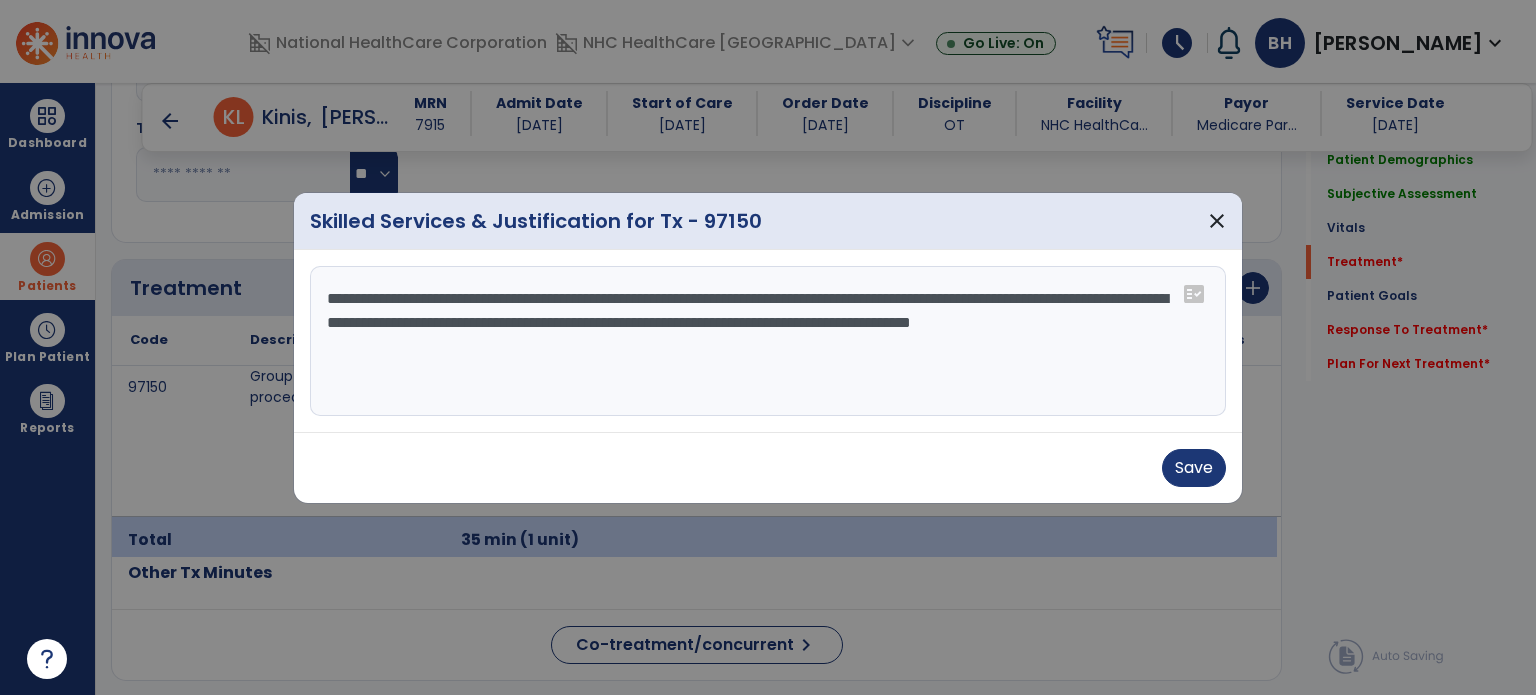 click on "**********" at bounding box center (768, 341) 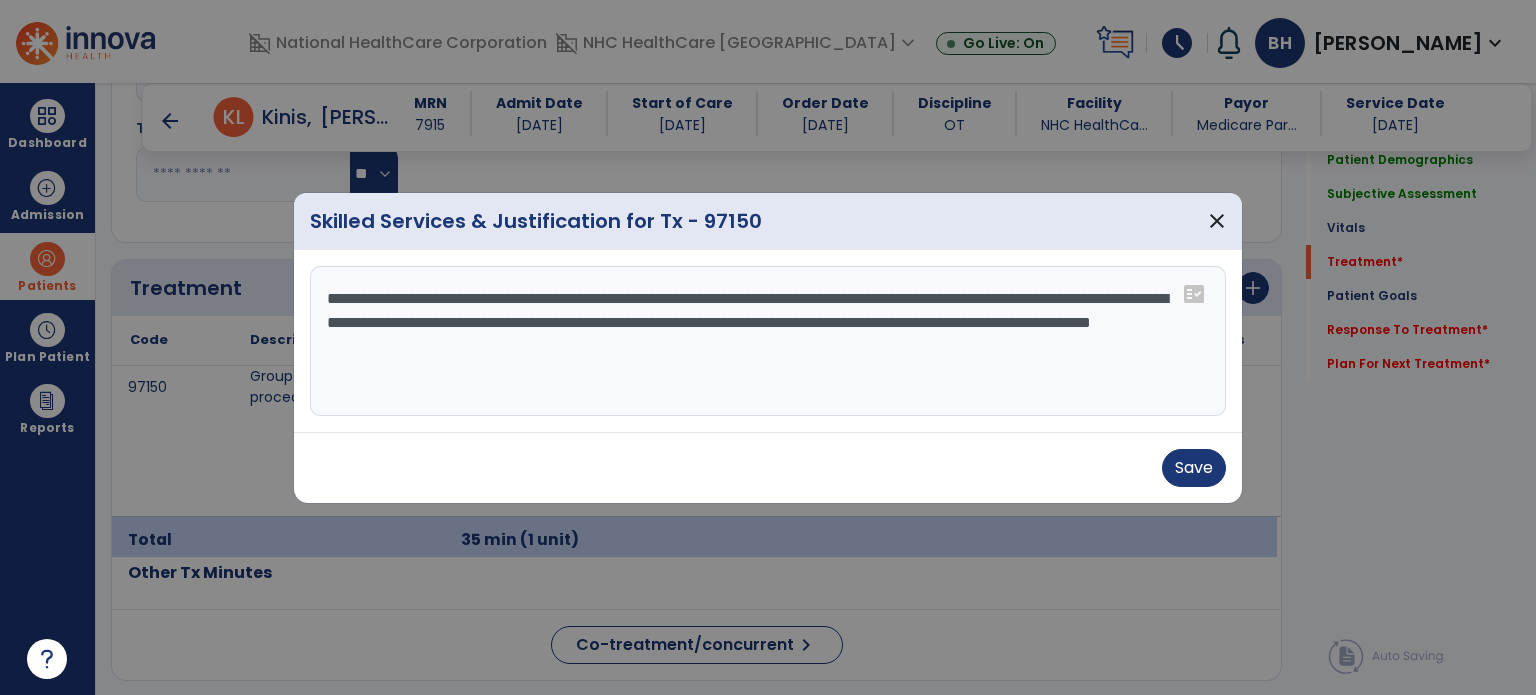 click on "**********" at bounding box center (768, 341) 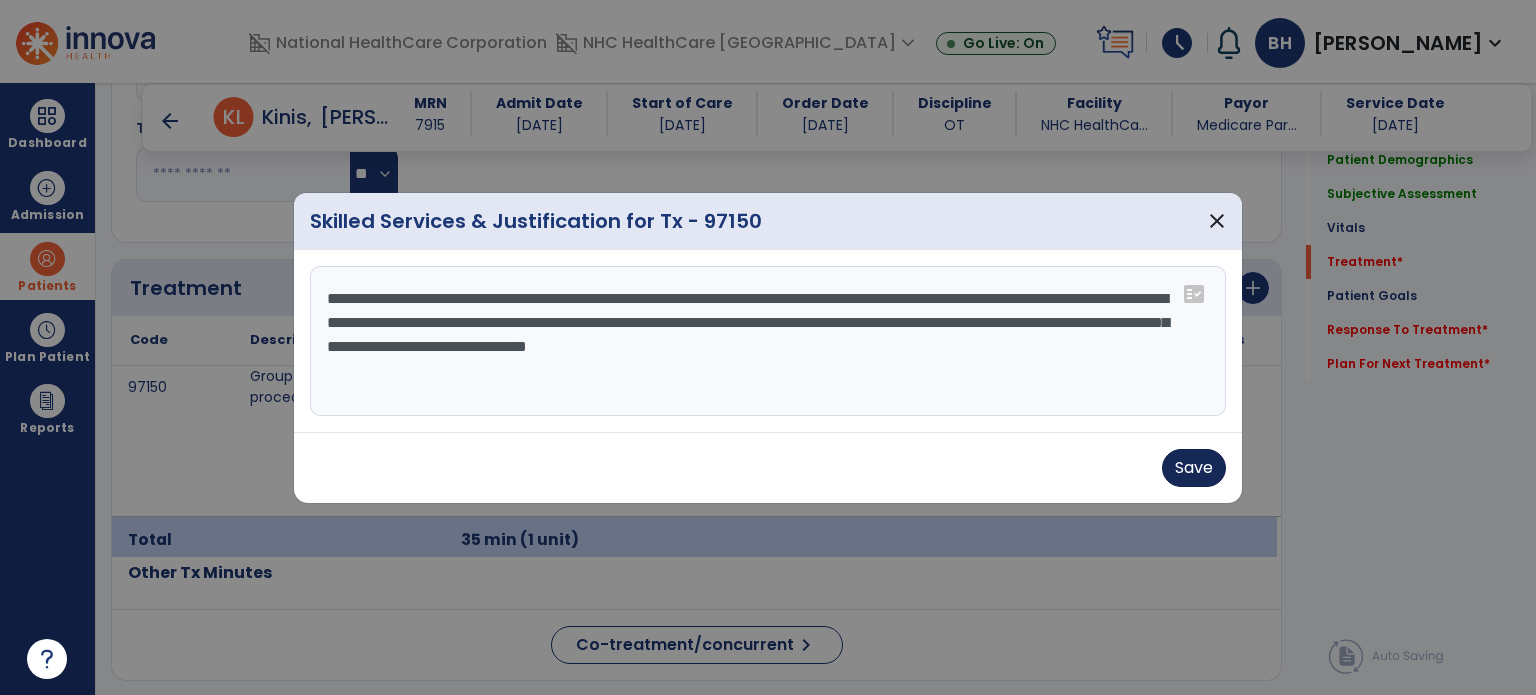 type on "**********" 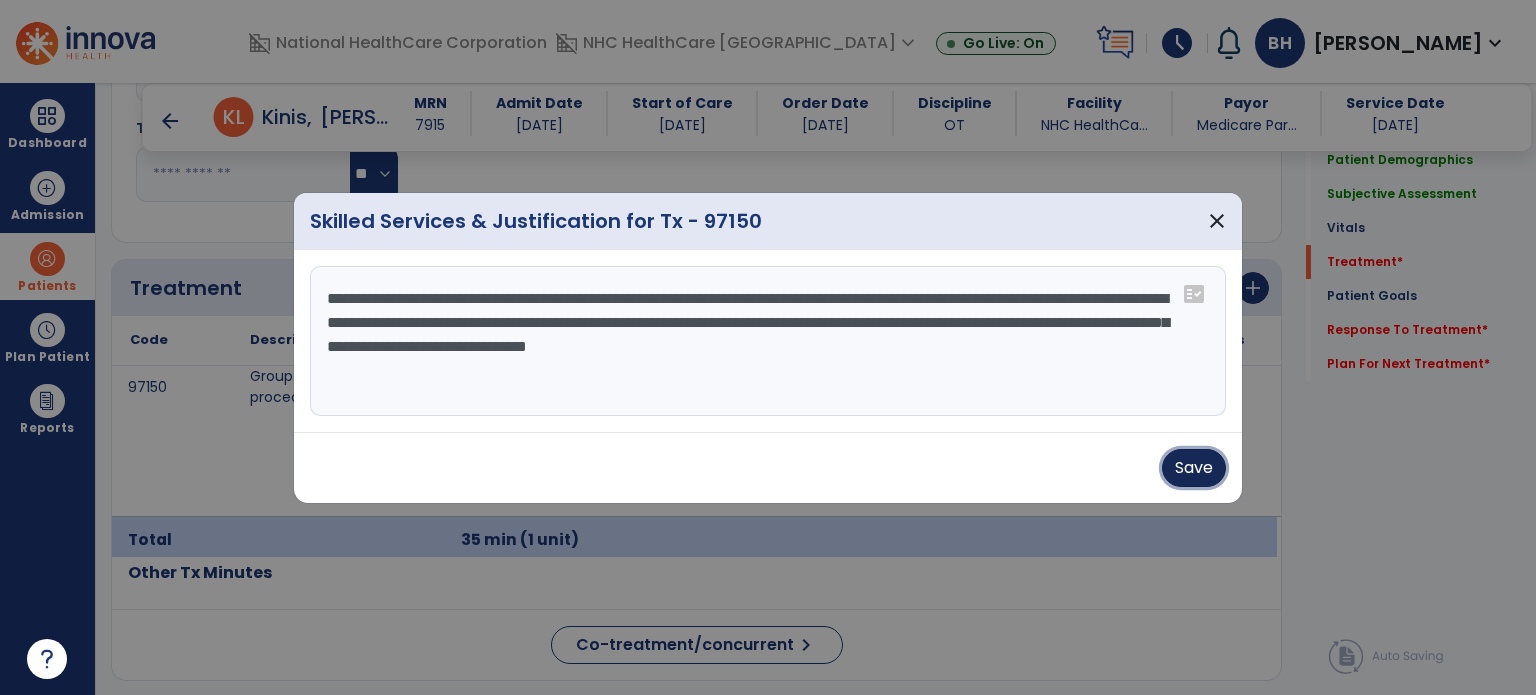 click on "Save" at bounding box center [1194, 468] 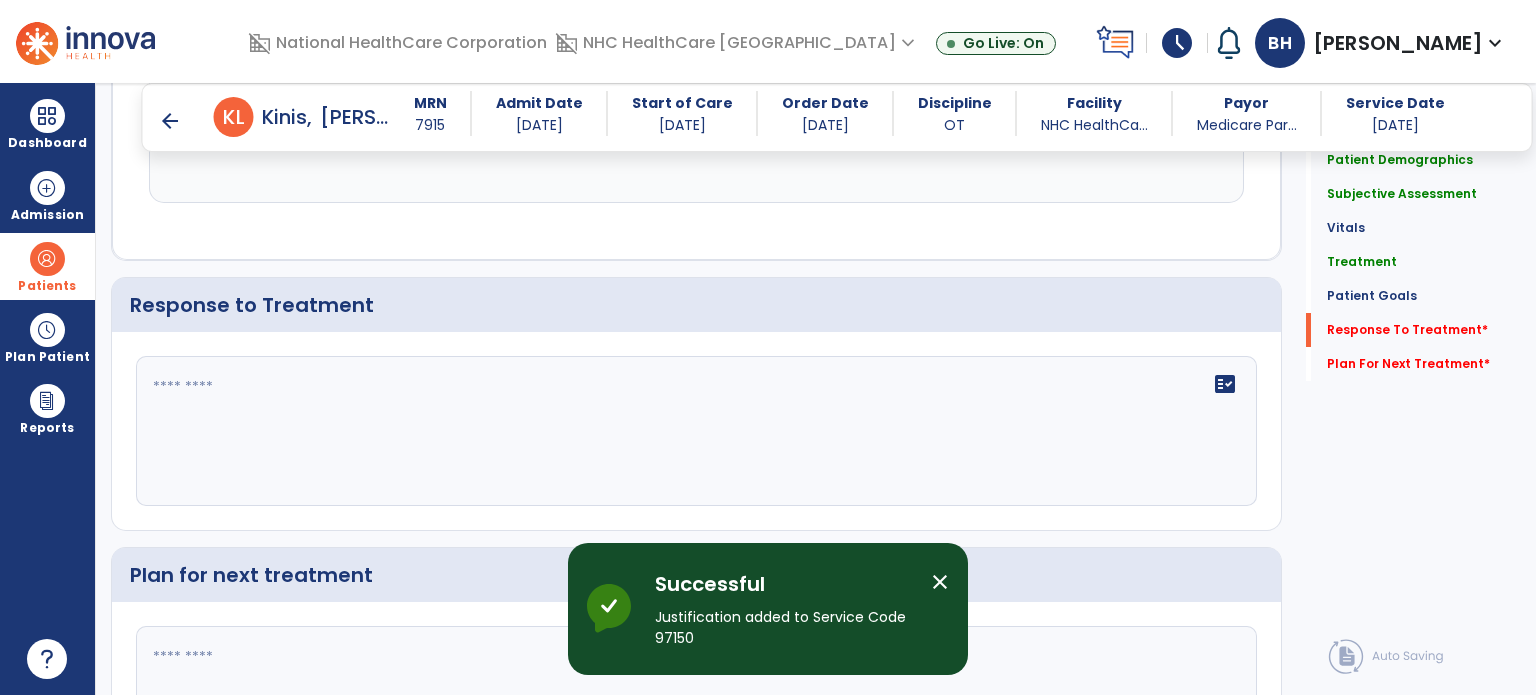 scroll, scrollTop: 2900, scrollLeft: 0, axis: vertical 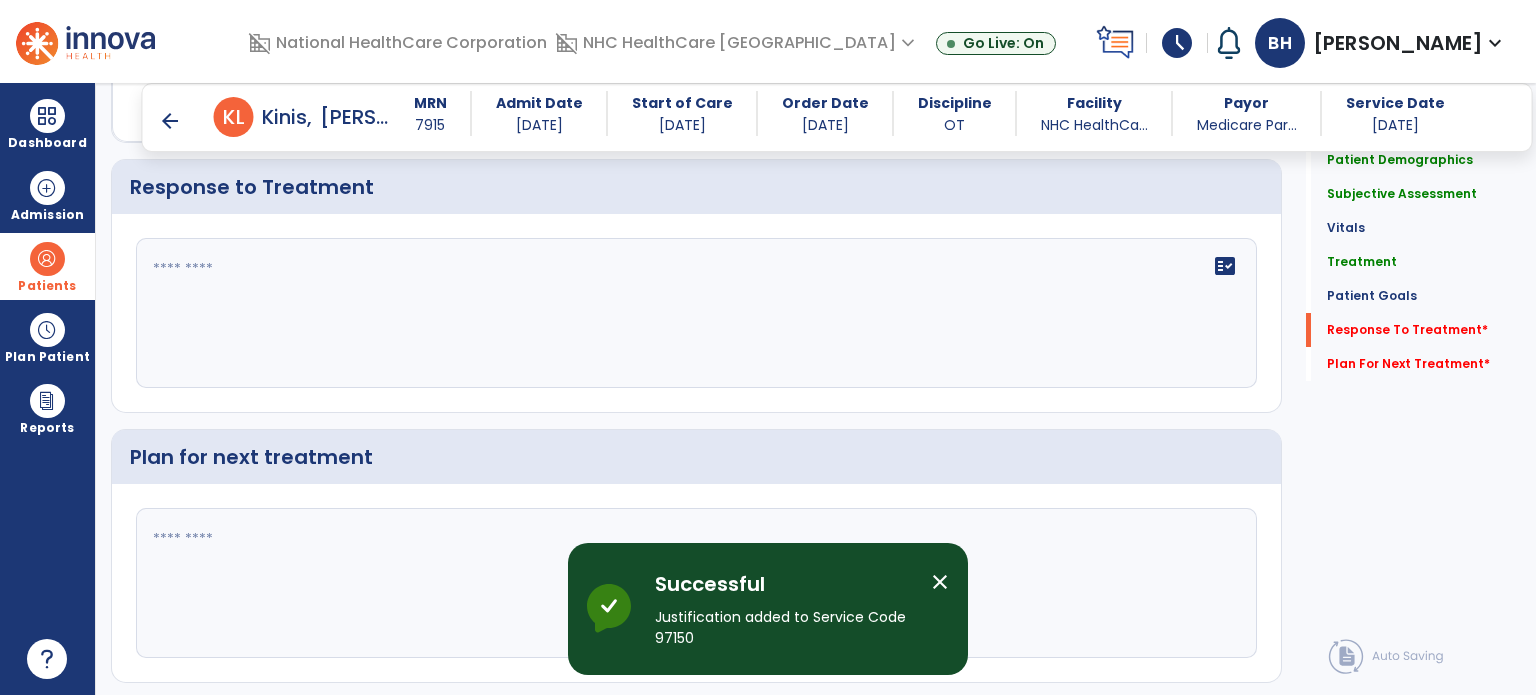 click on "fact_check" 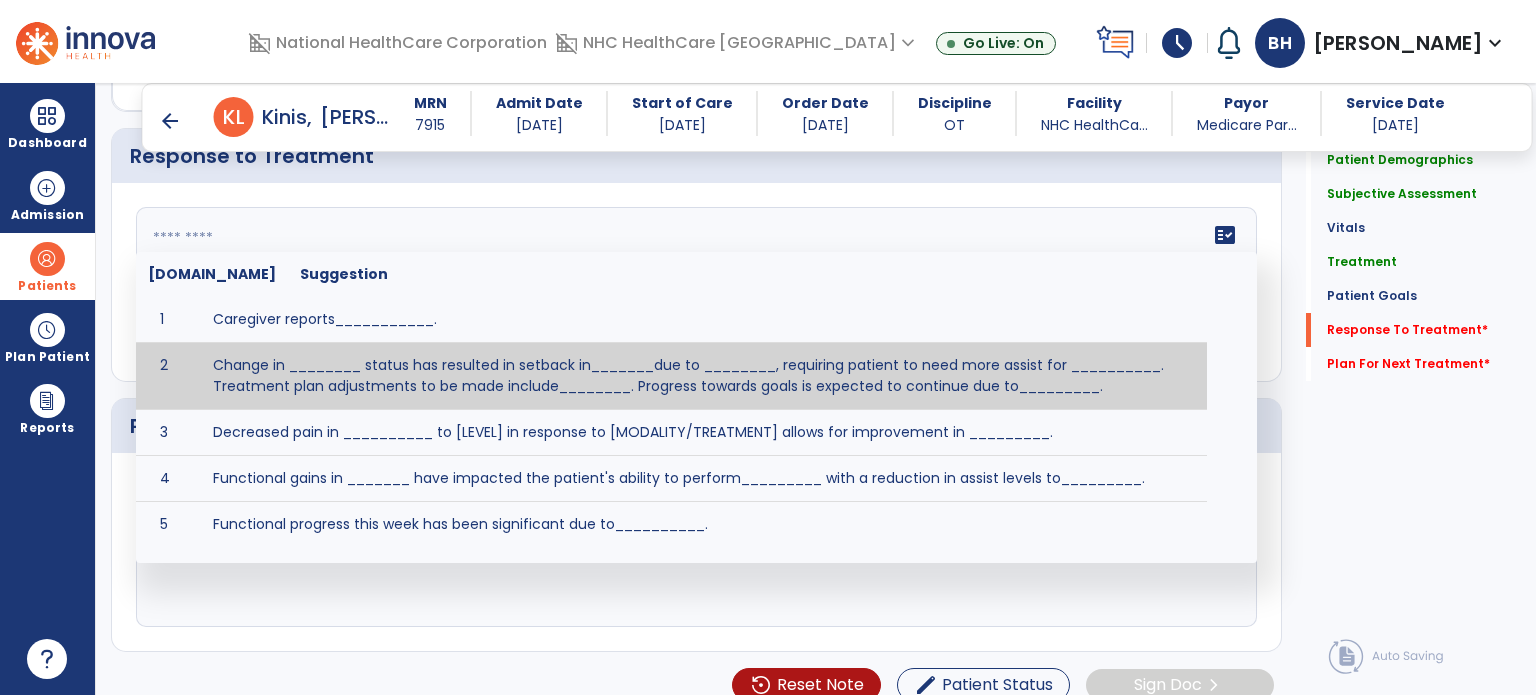 scroll, scrollTop: 2946, scrollLeft: 0, axis: vertical 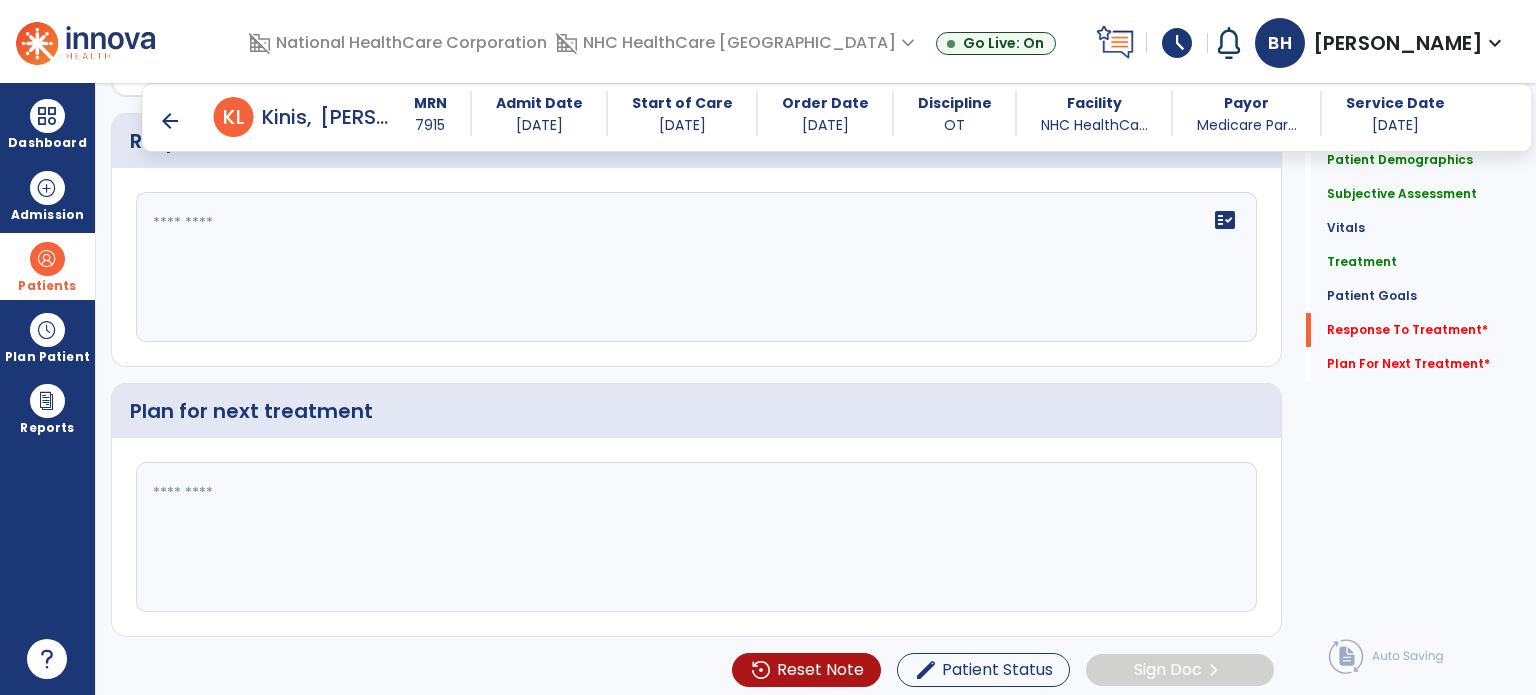 click on "fact_check" 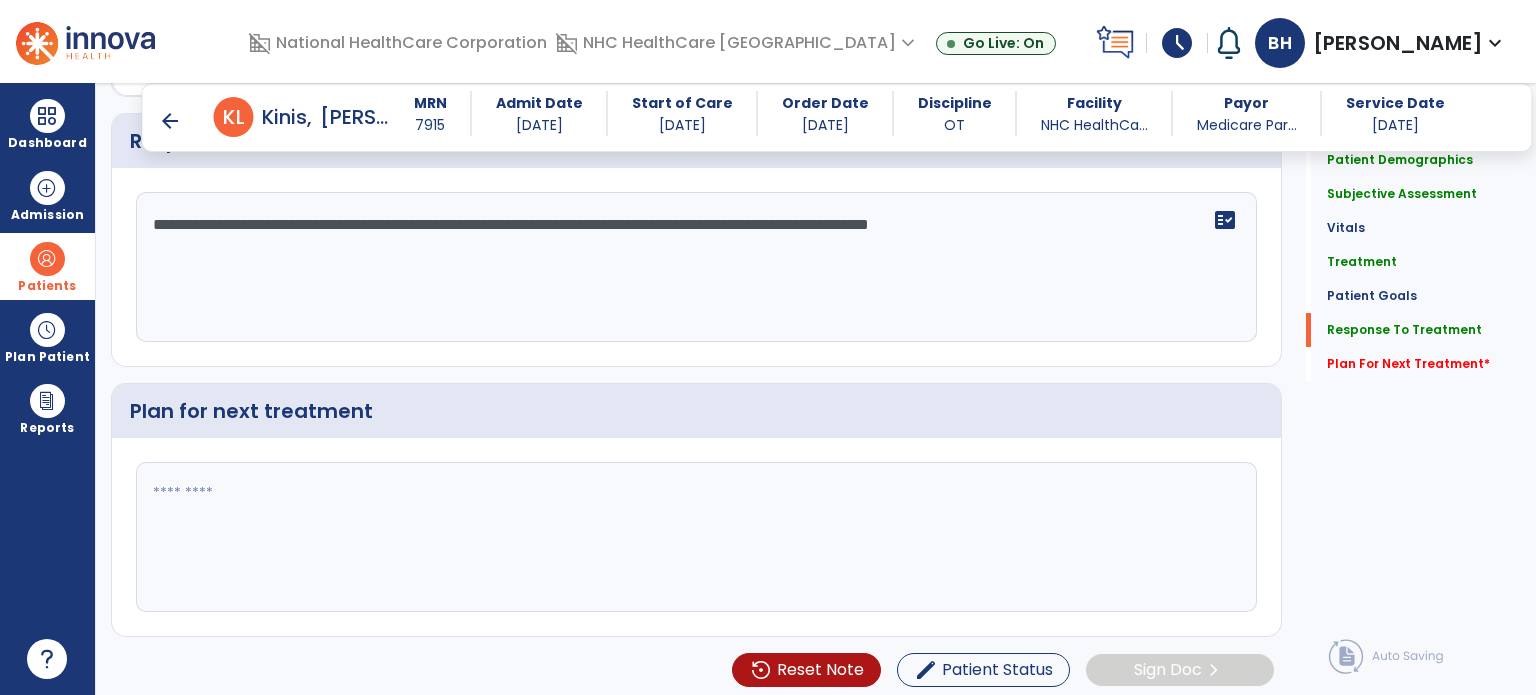 type on "**********" 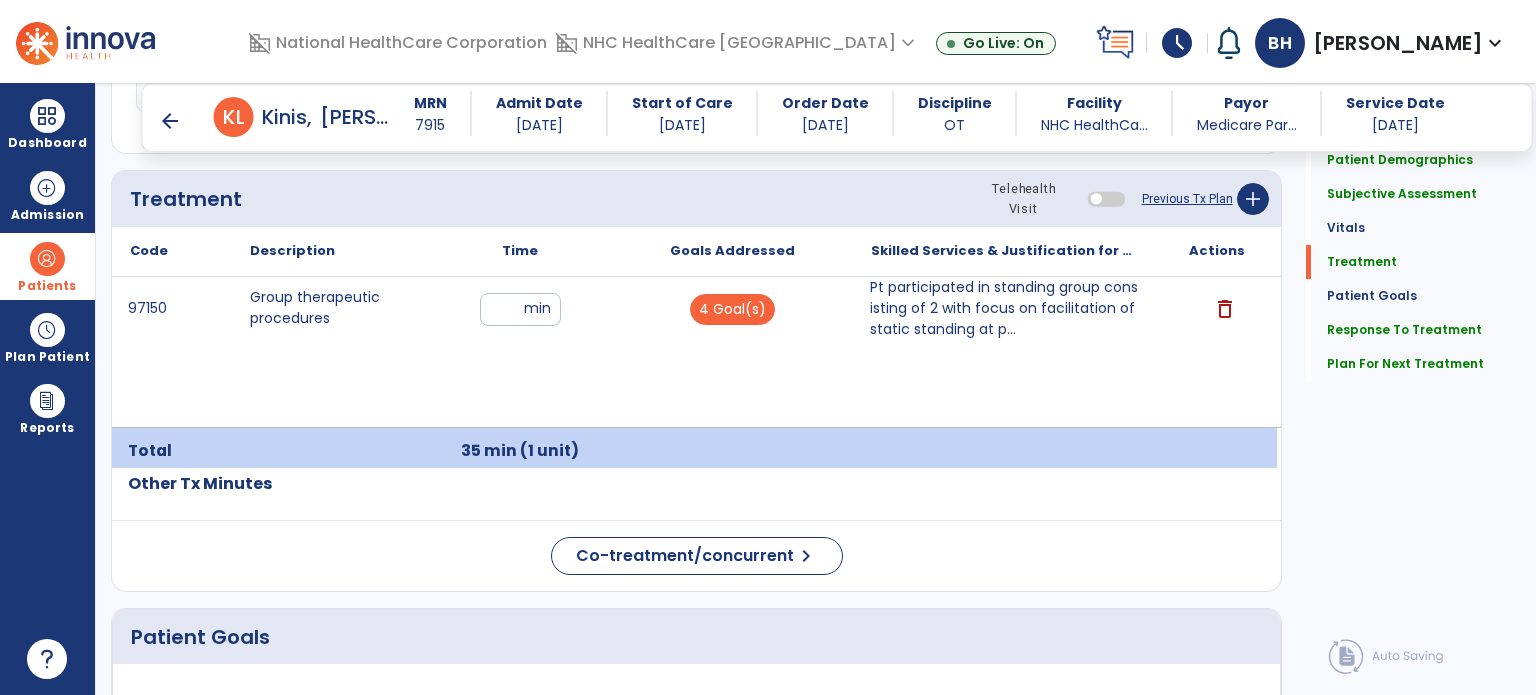 scroll, scrollTop: 1146, scrollLeft: 0, axis: vertical 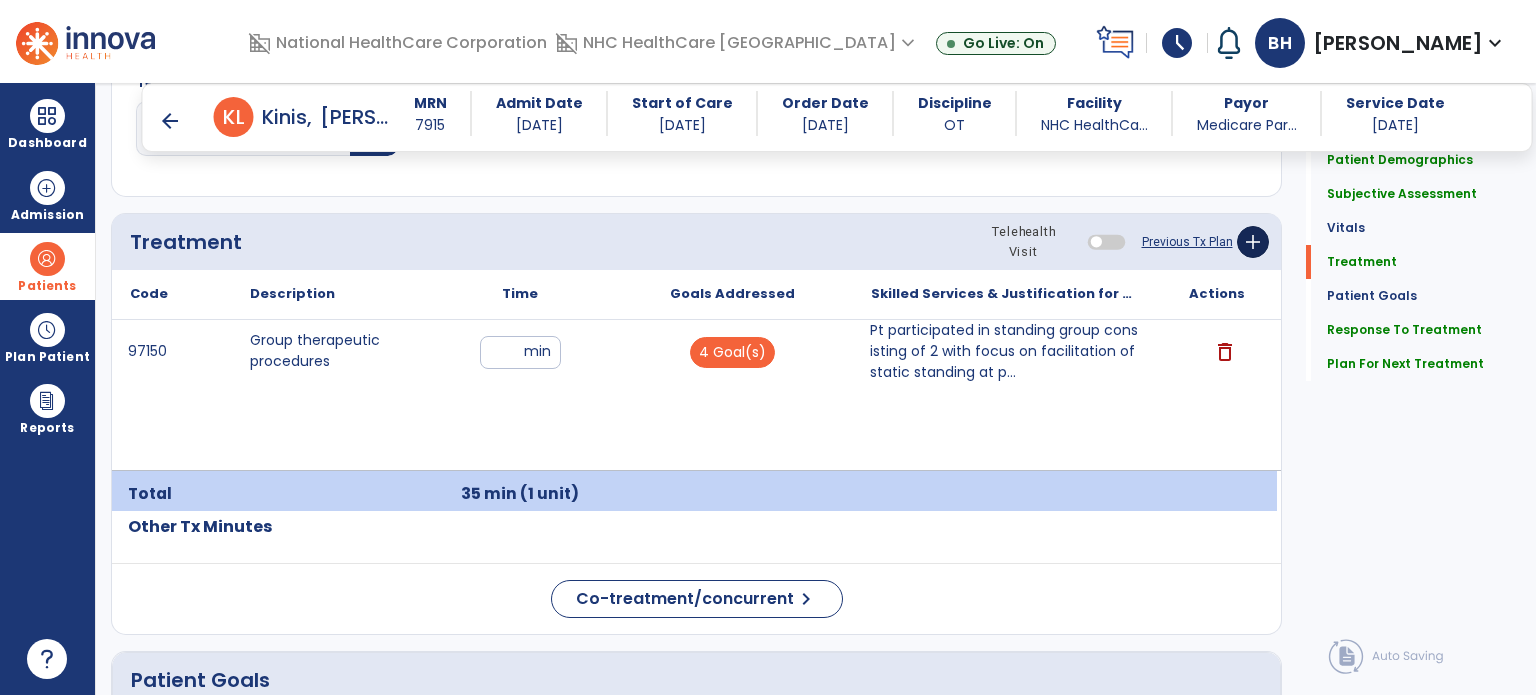 type on "**********" 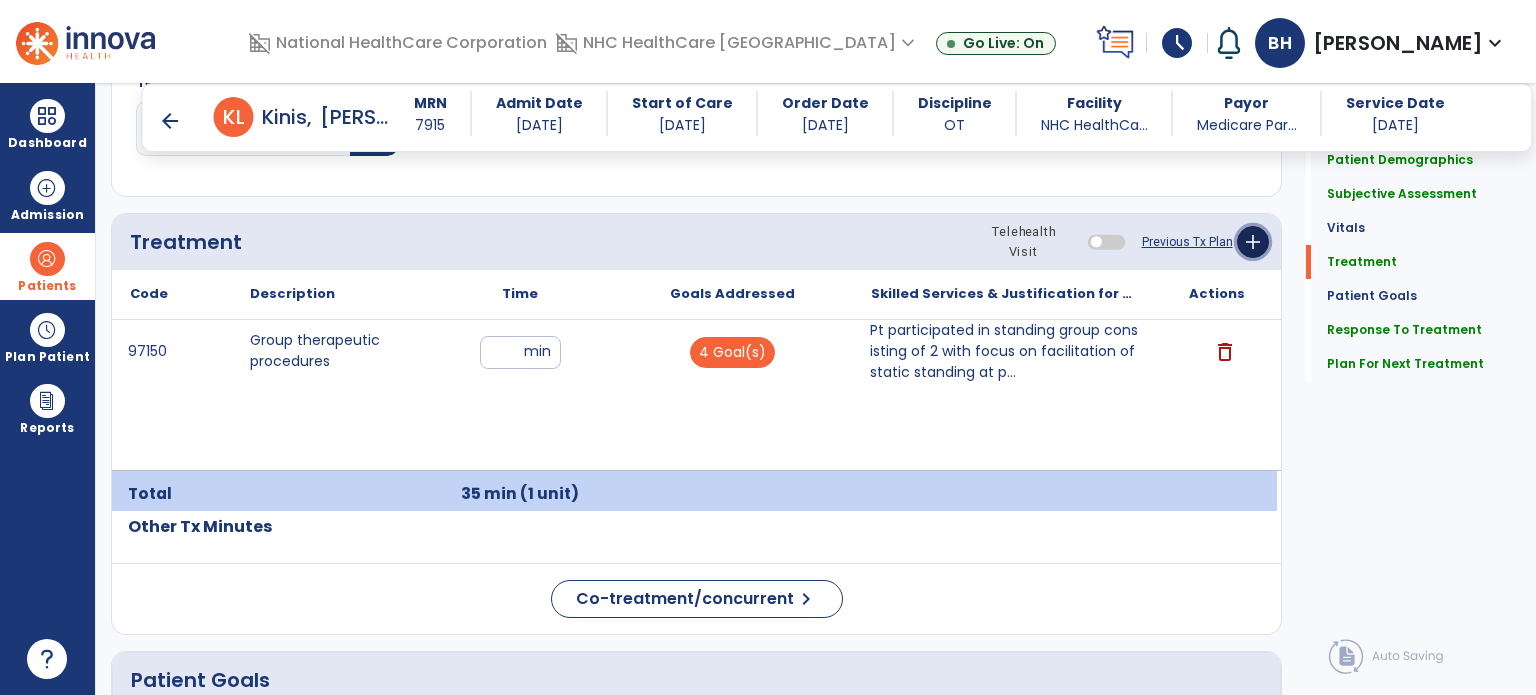 click on "add" 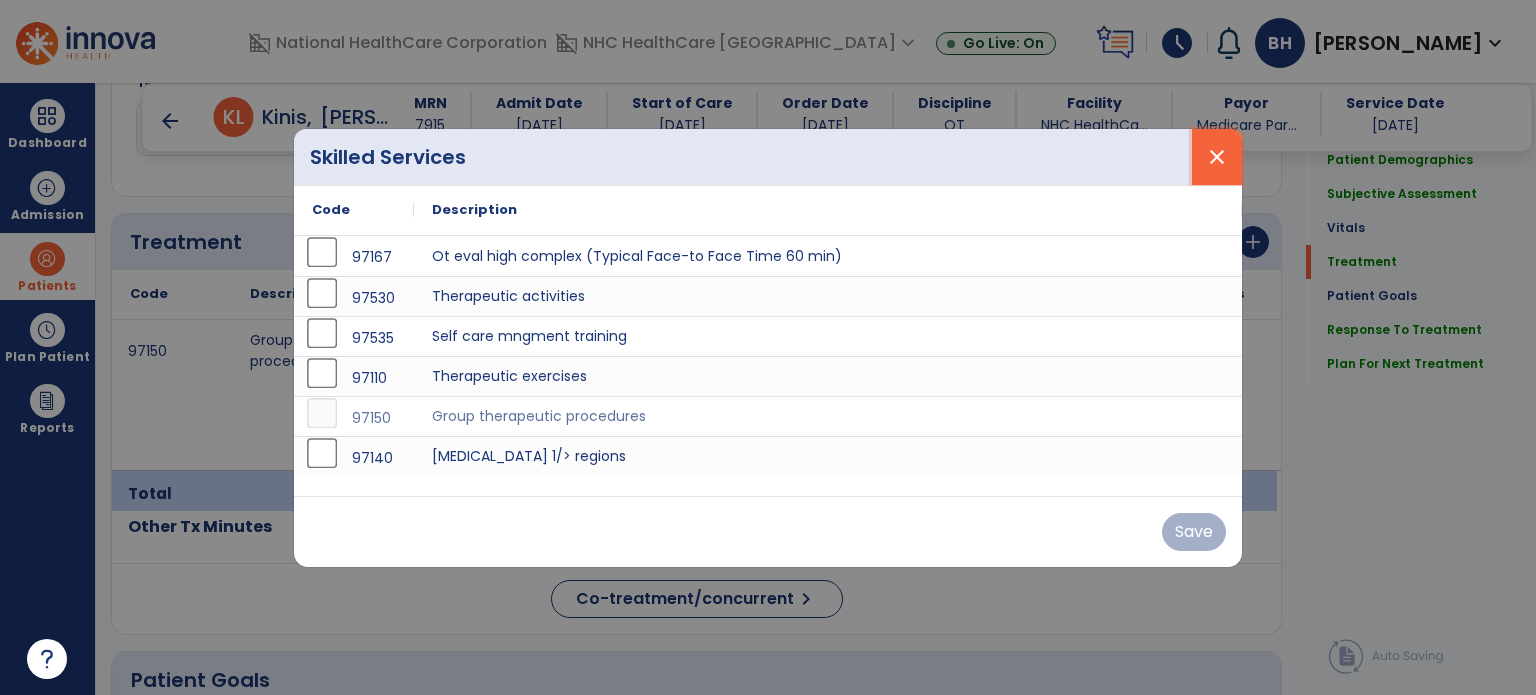 click on "close" at bounding box center (1217, 157) 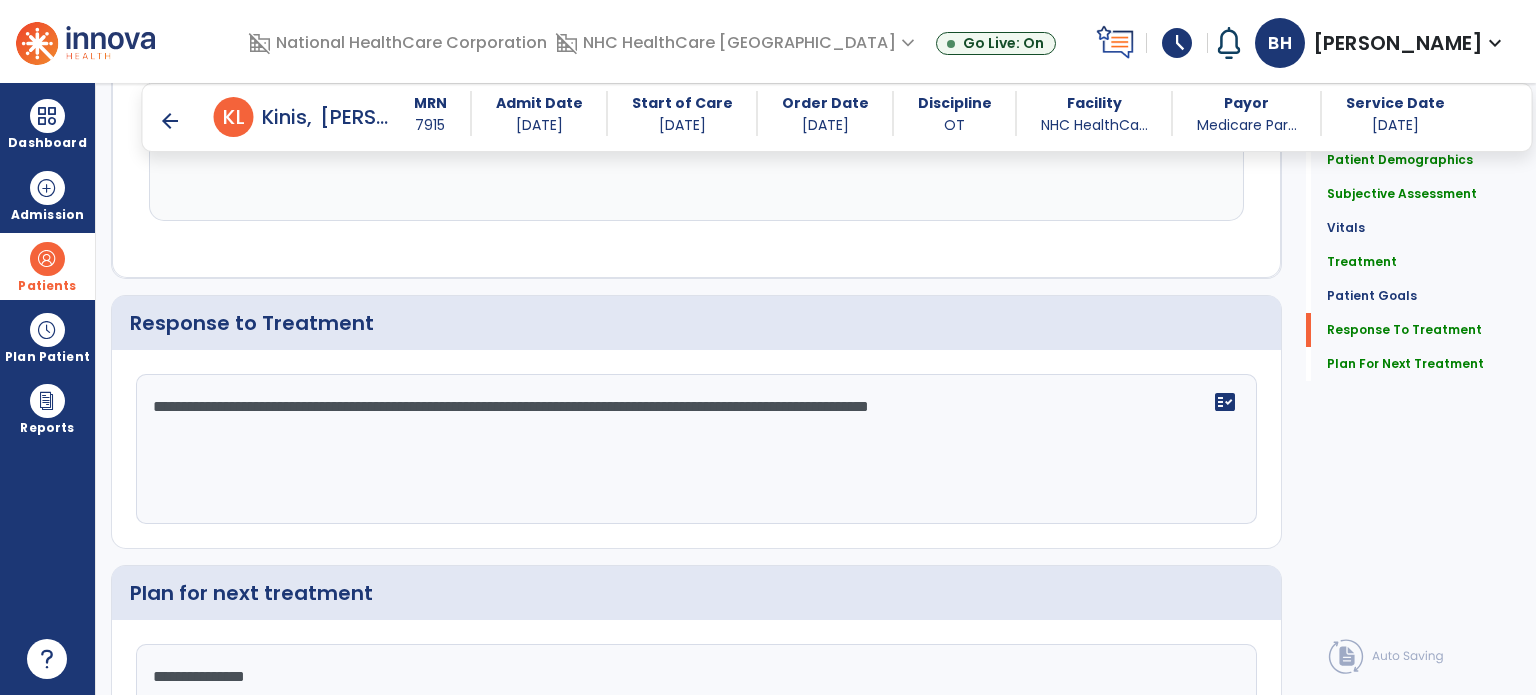 scroll, scrollTop: 2946, scrollLeft: 0, axis: vertical 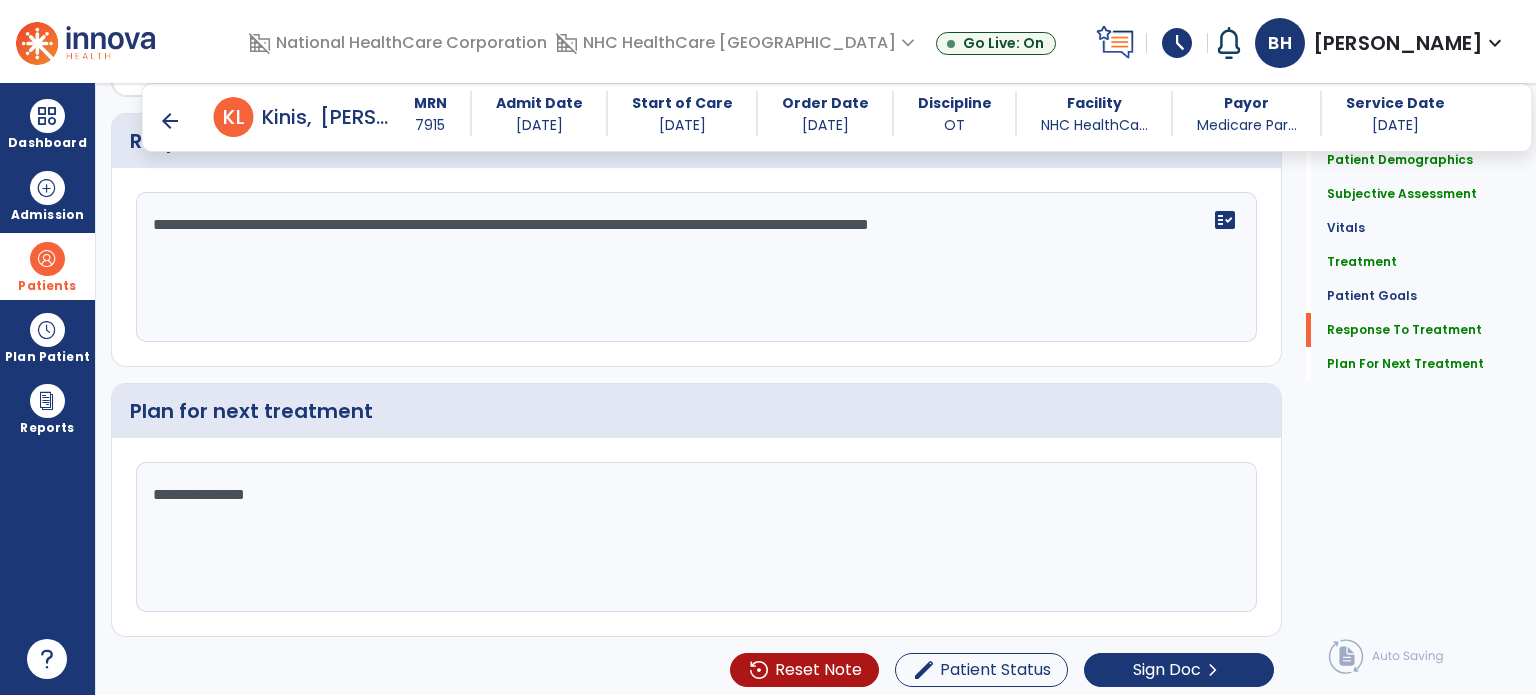 click on "arrow_back" at bounding box center (170, 121) 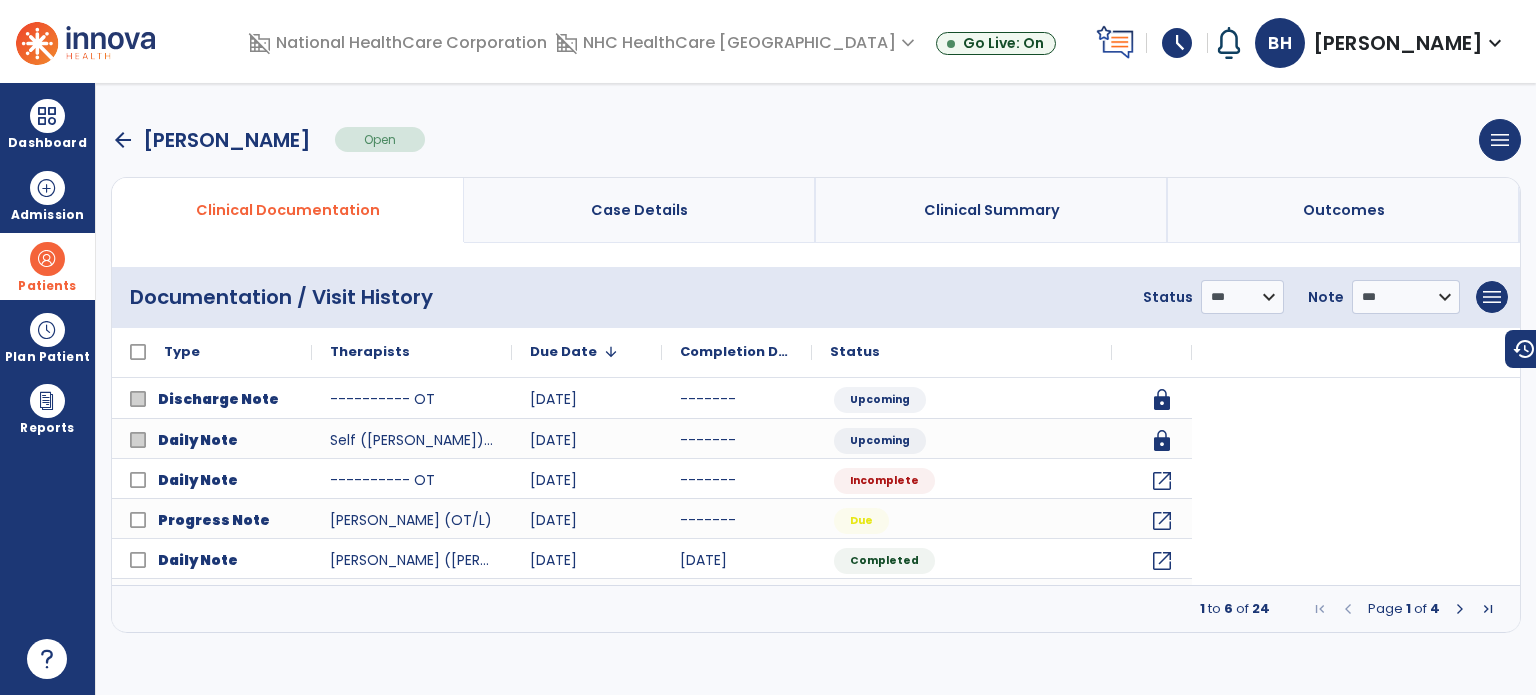 scroll, scrollTop: 0, scrollLeft: 0, axis: both 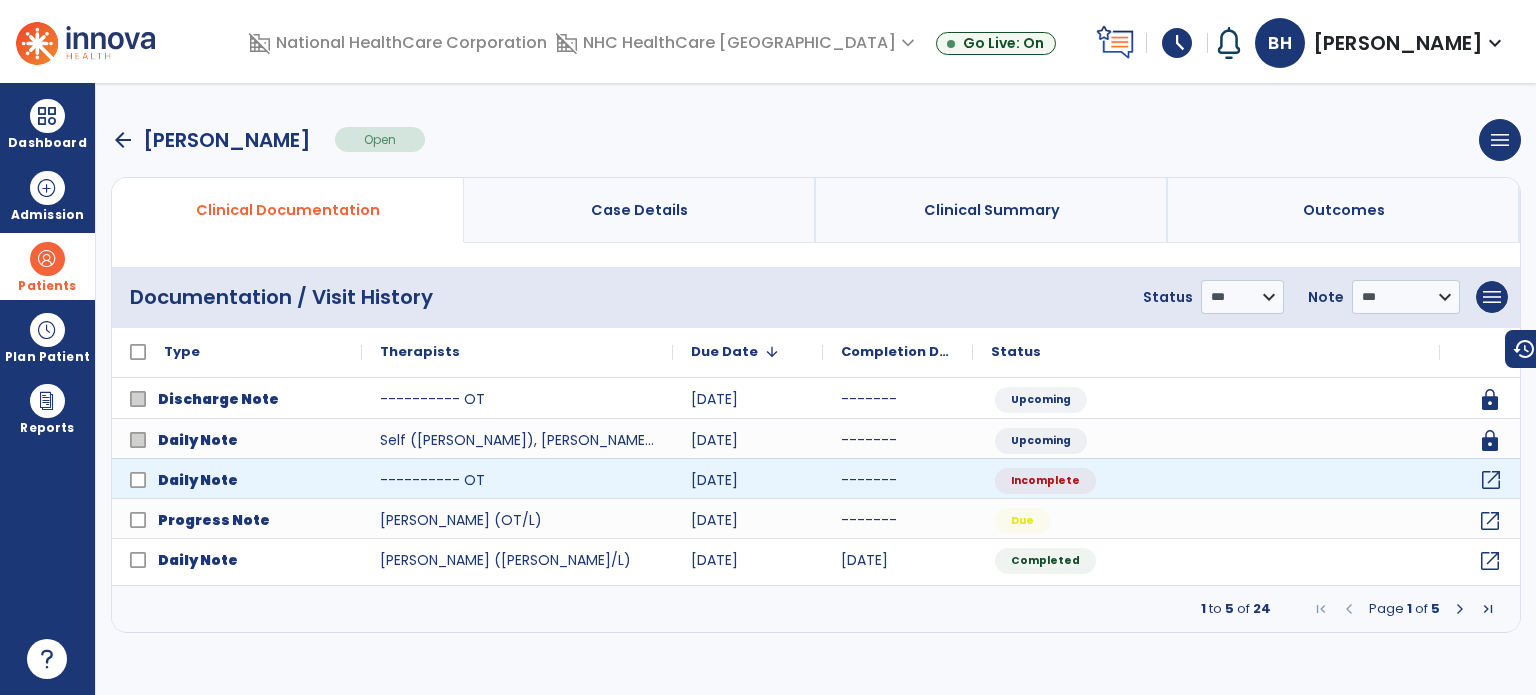 click on "open_in_new" 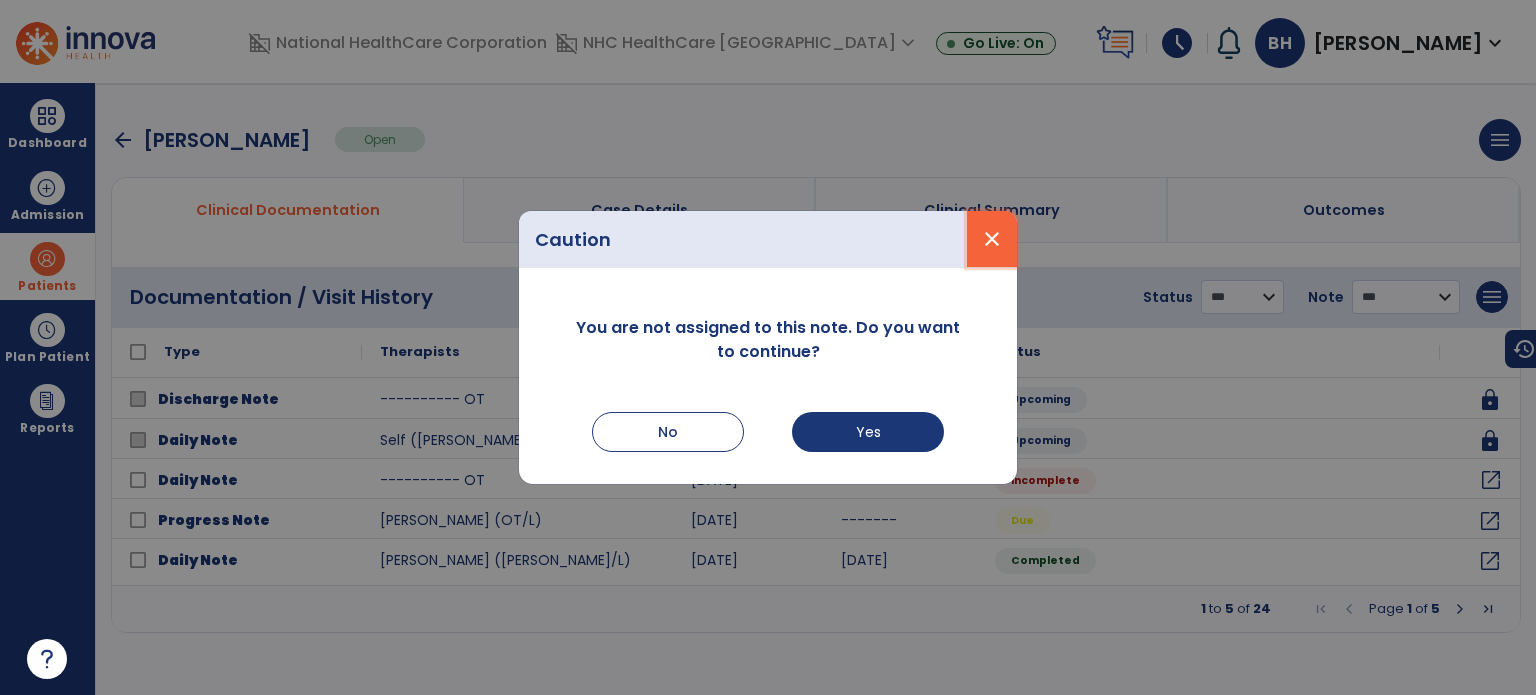 click on "close" at bounding box center [992, 239] 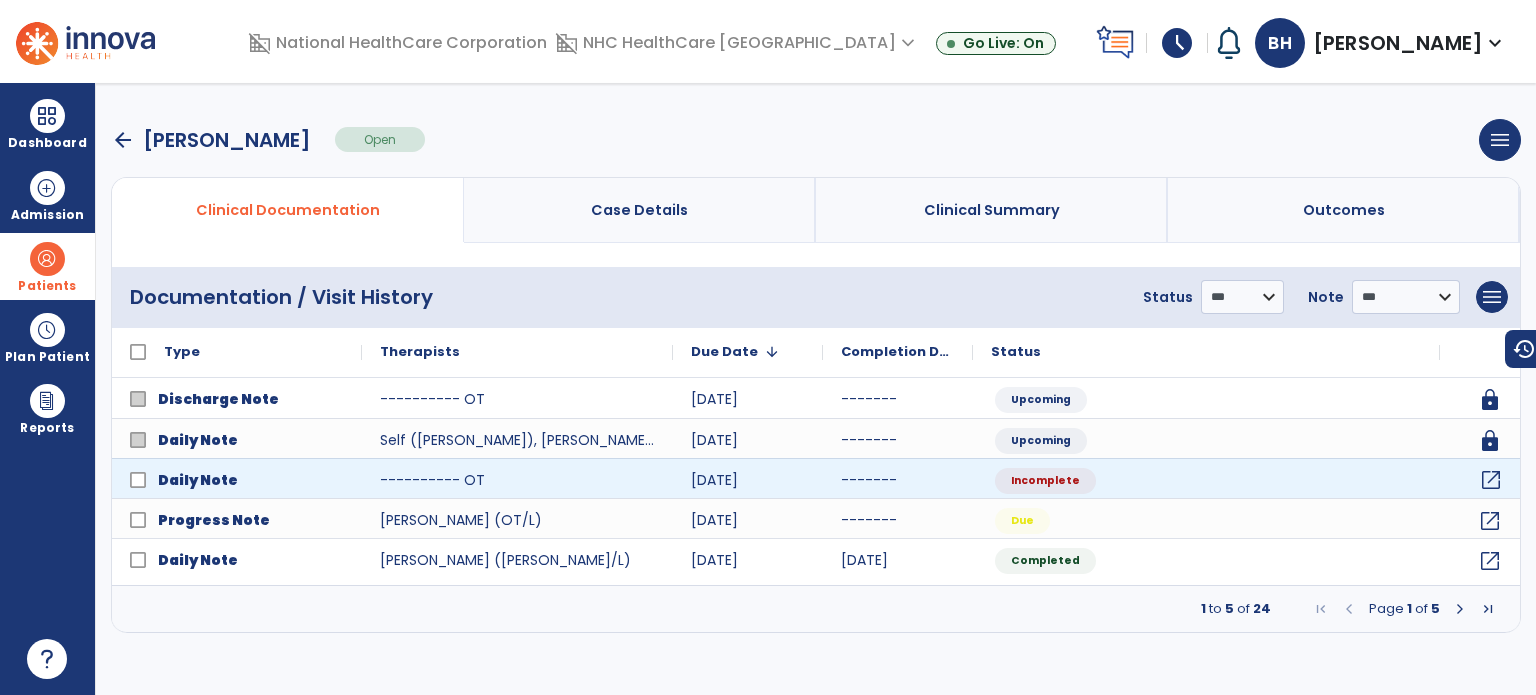 click on "open_in_new" 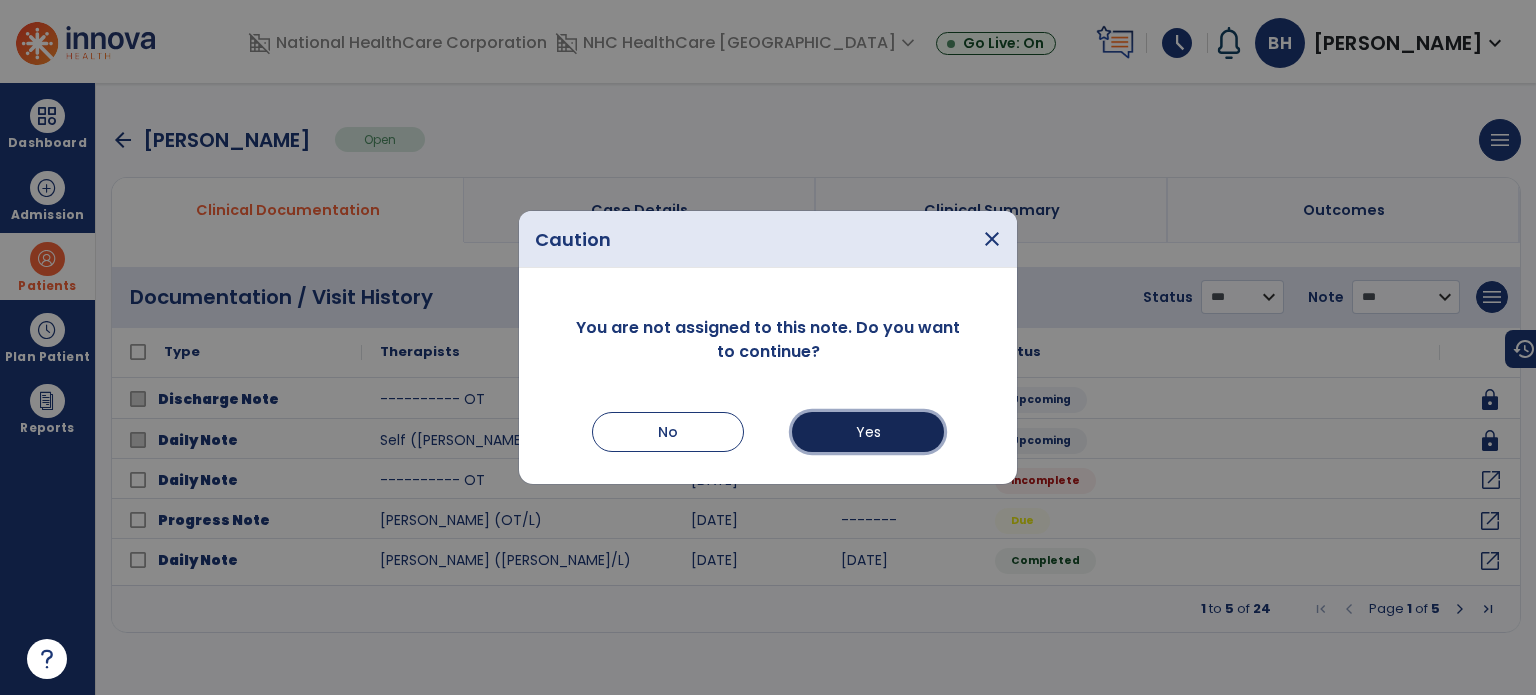 click on "Yes" at bounding box center (868, 432) 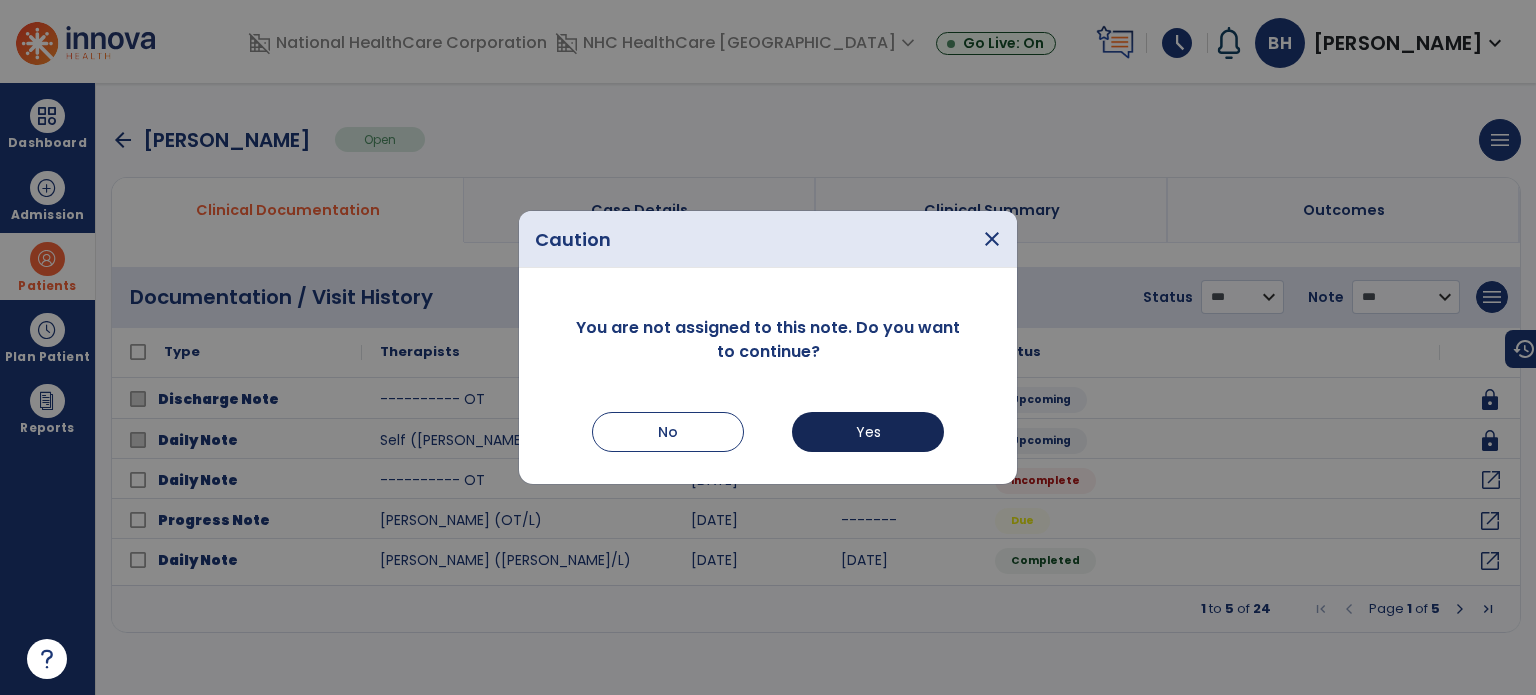 select on "*" 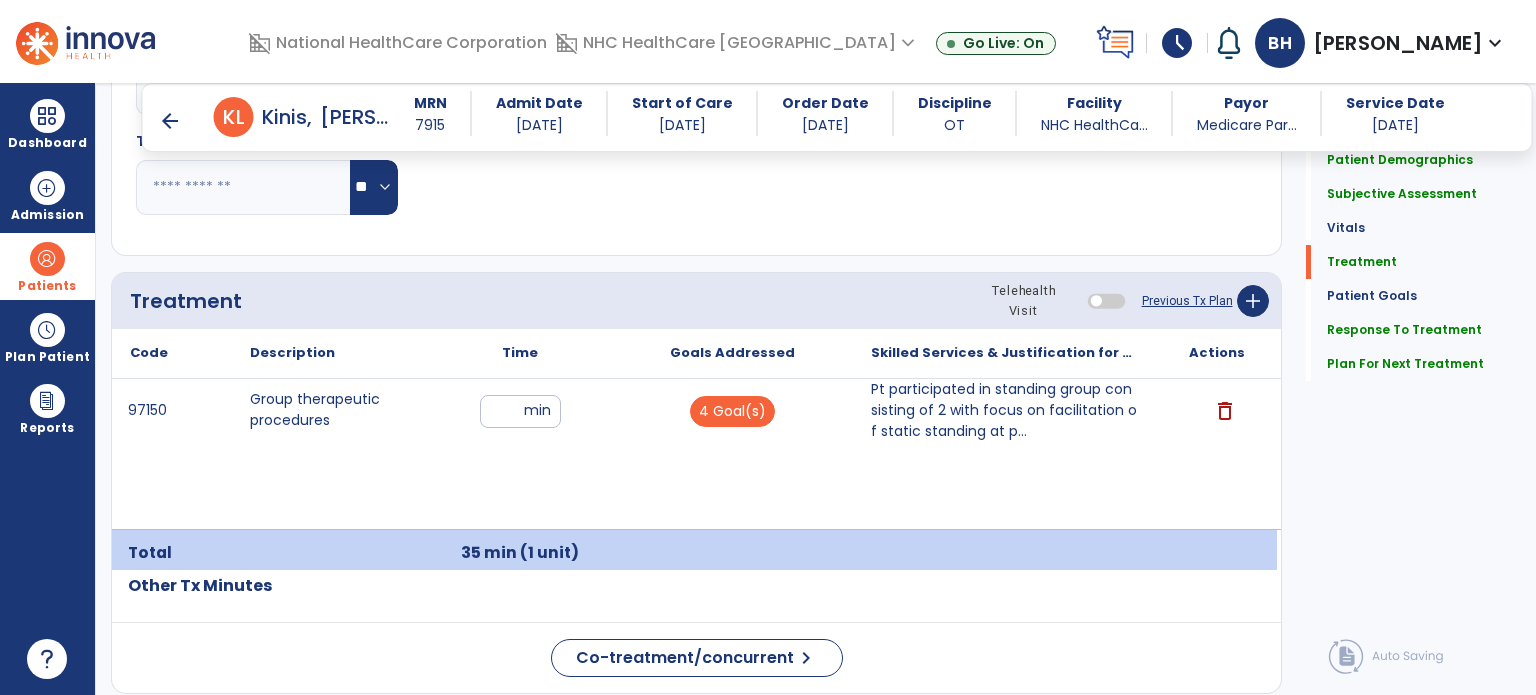 scroll, scrollTop: 1100, scrollLeft: 0, axis: vertical 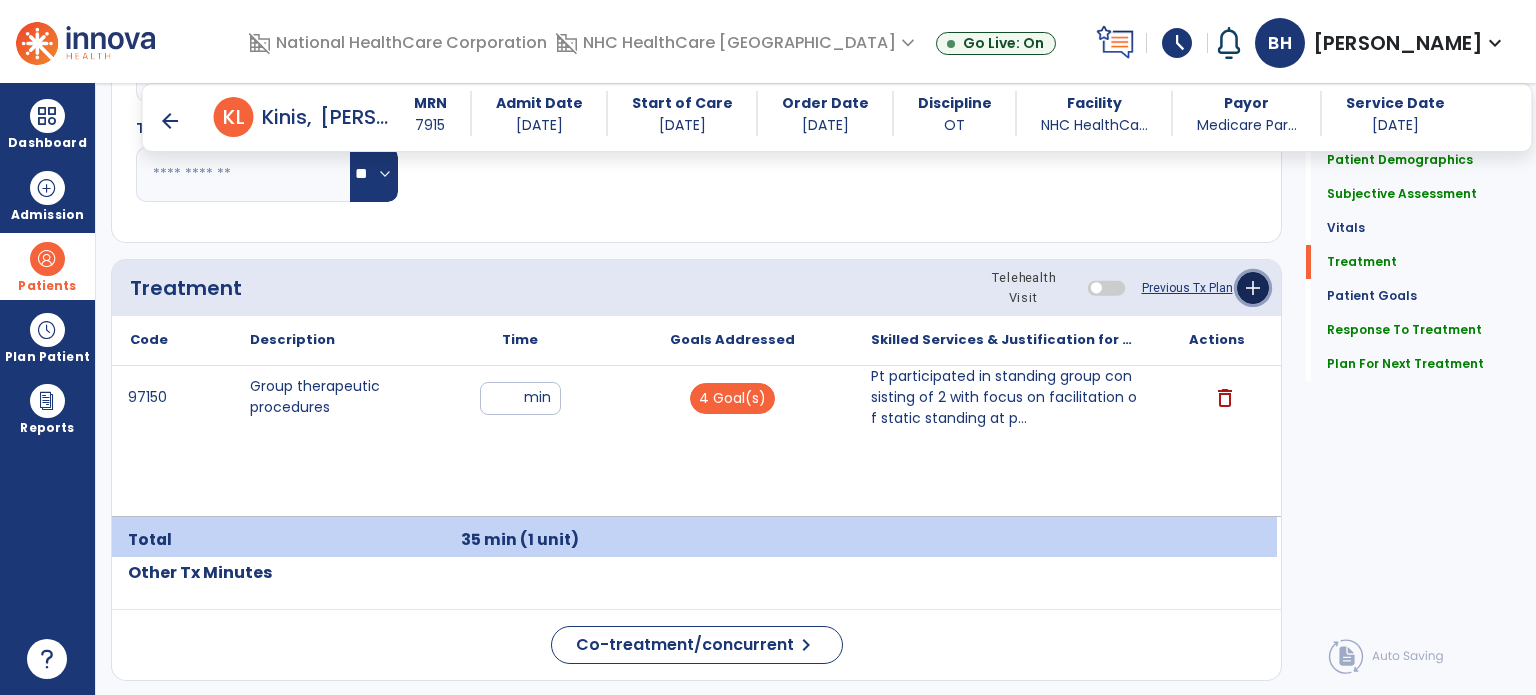 click on "add" 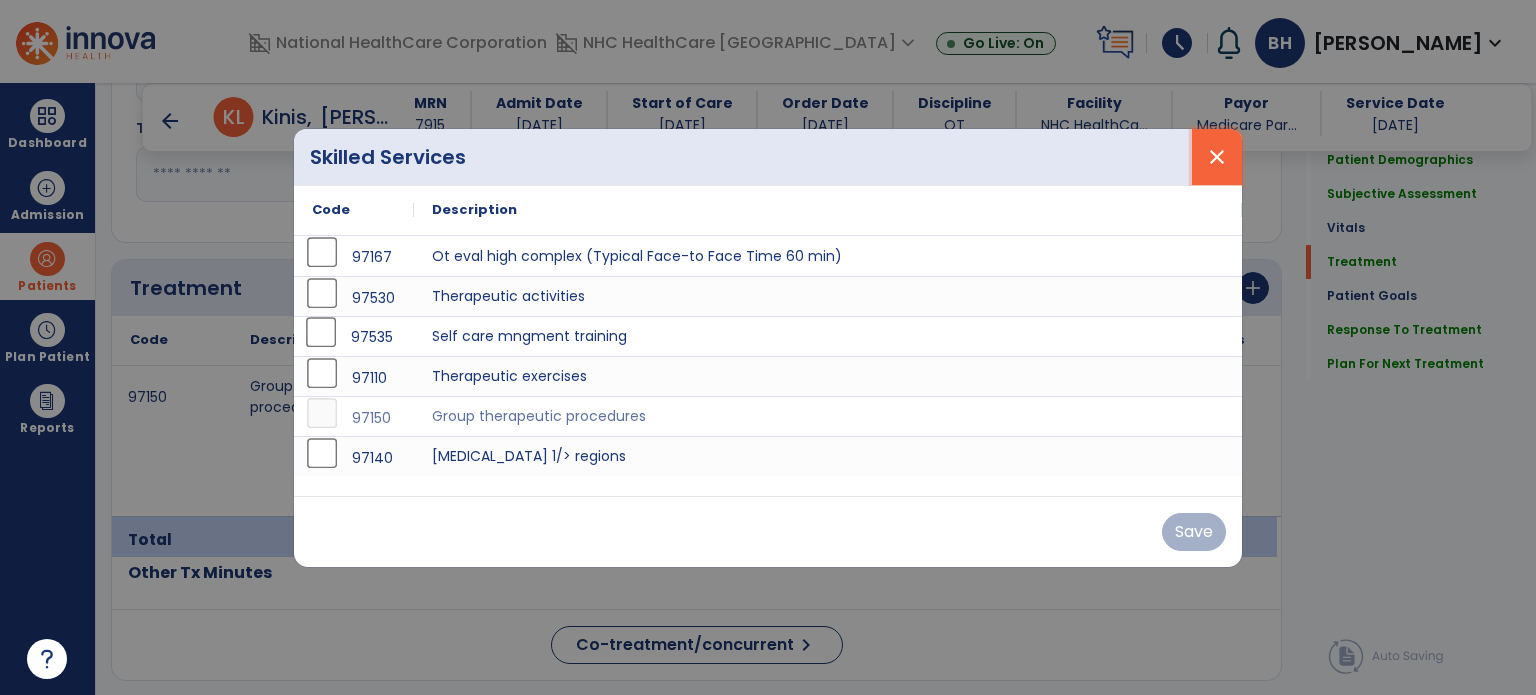 click on "close" at bounding box center [1217, 157] 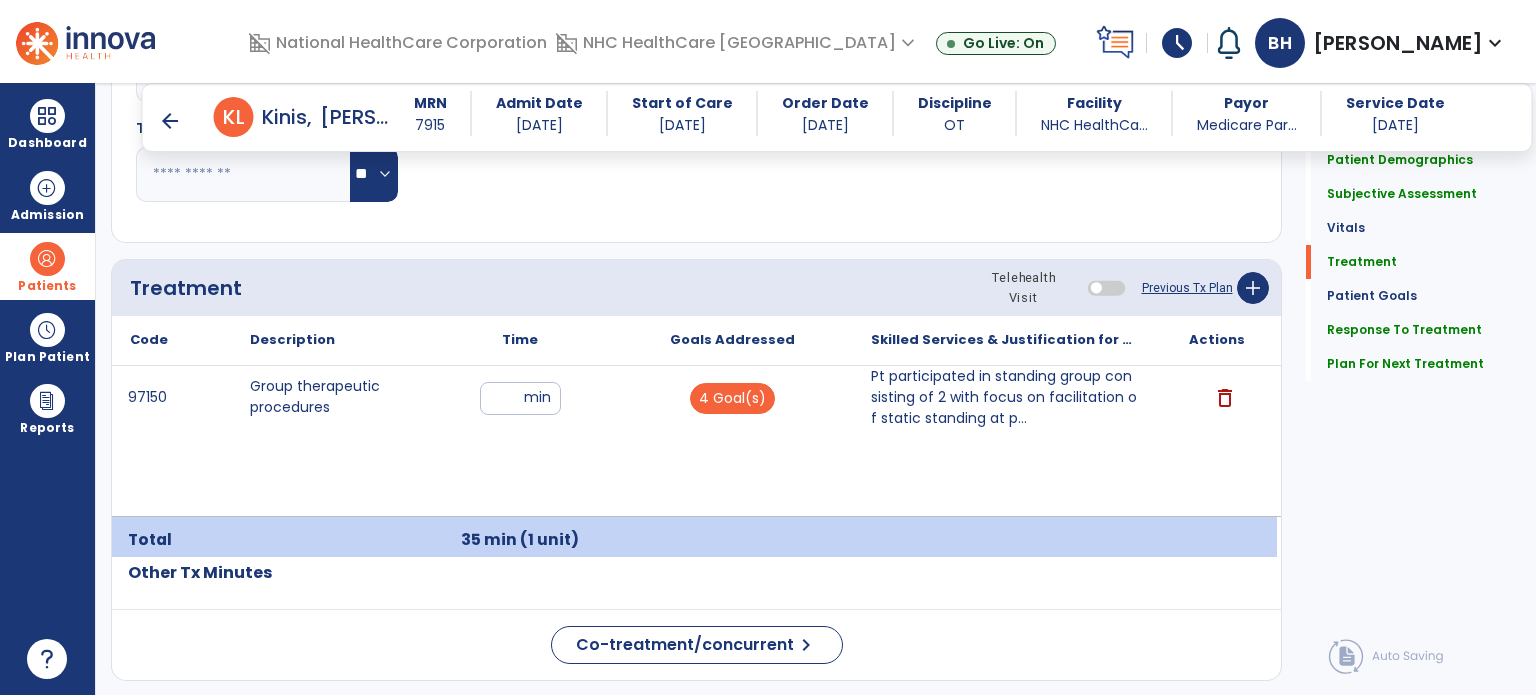 click on "arrow_back" at bounding box center (170, 121) 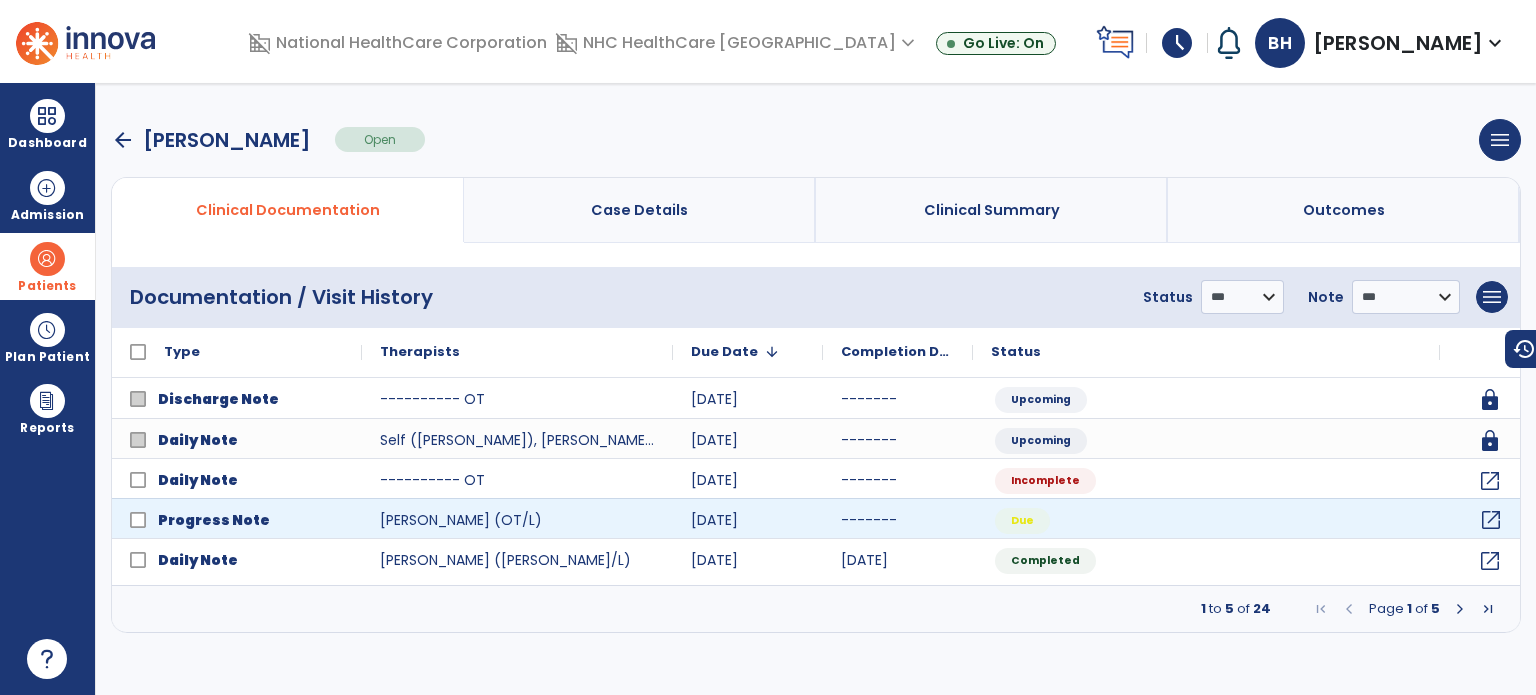 click on "open_in_new" 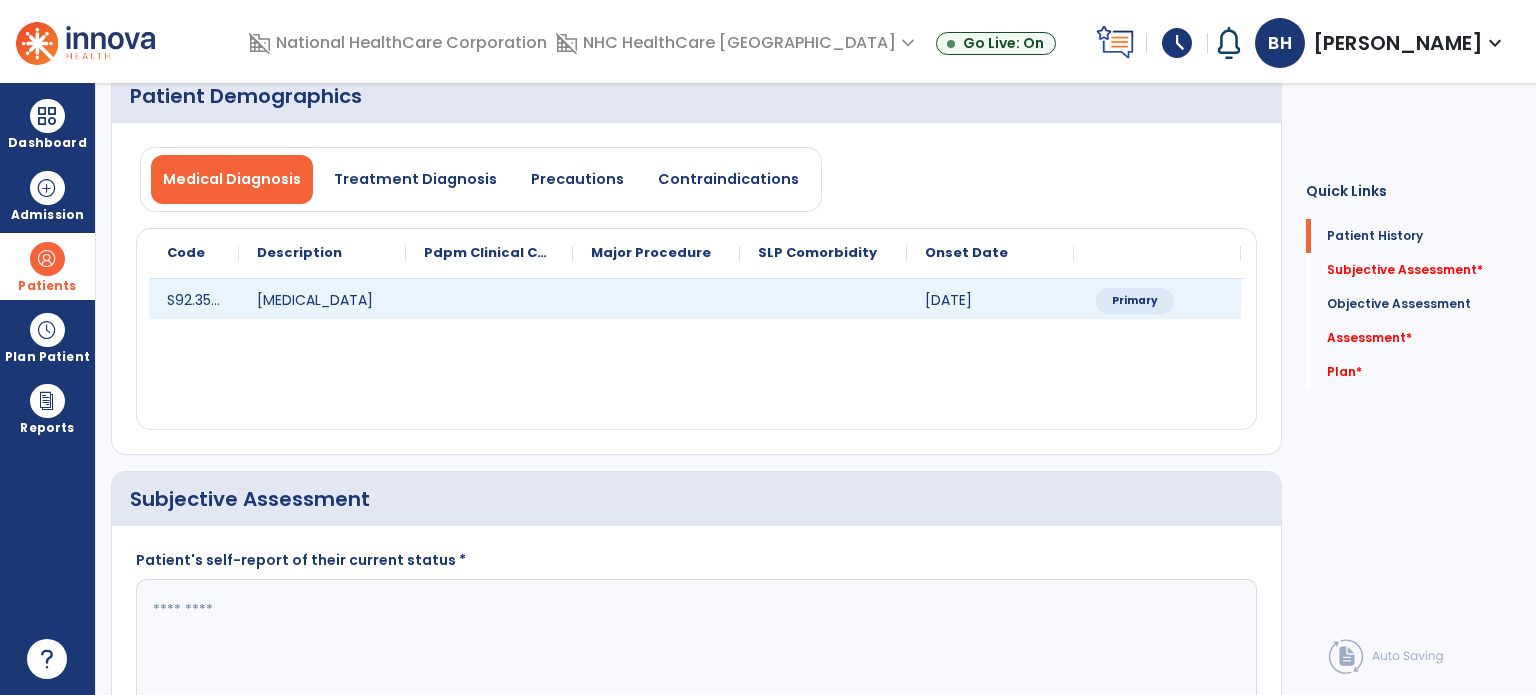 scroll, scrollTop: 400, scrollLeft: 0, axis: vertical 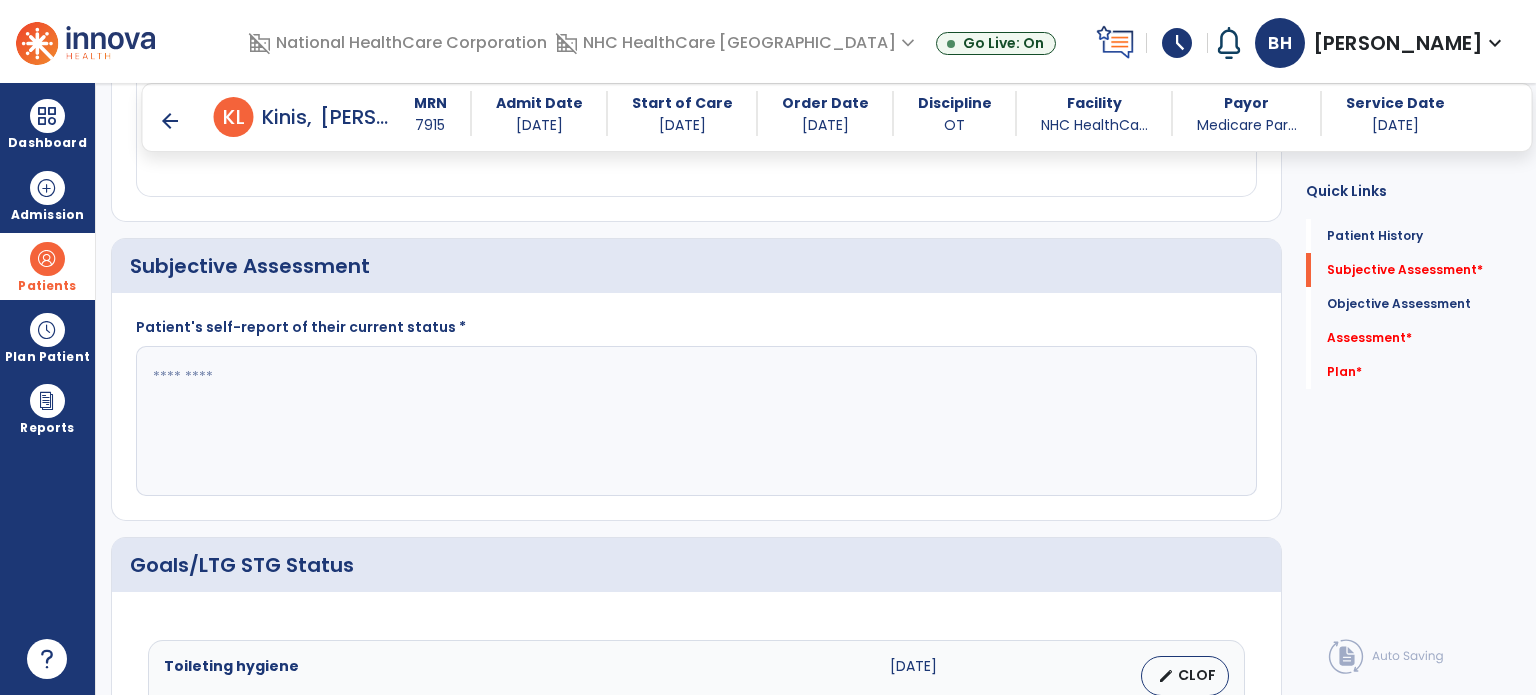 click 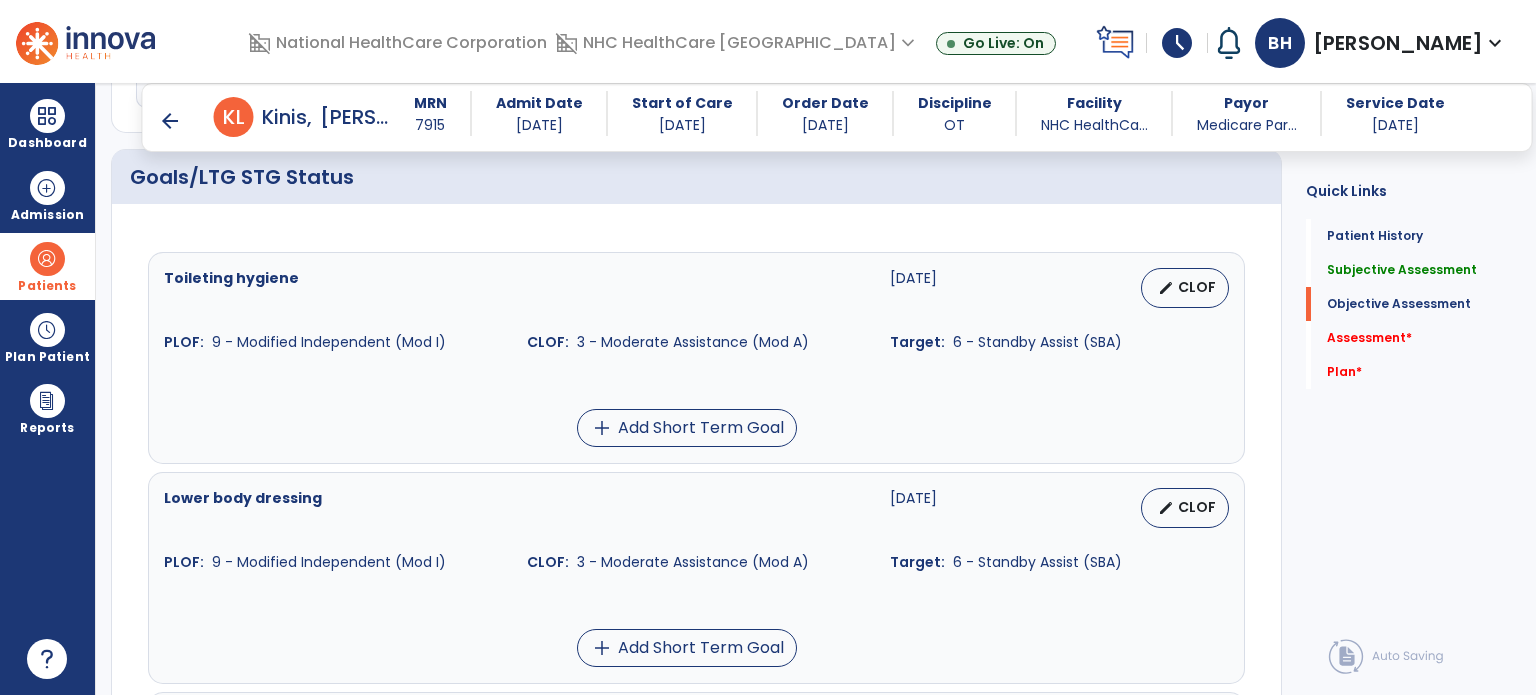 scroll, scrollTop: 775, scrollLeft: 0, axis: vertical 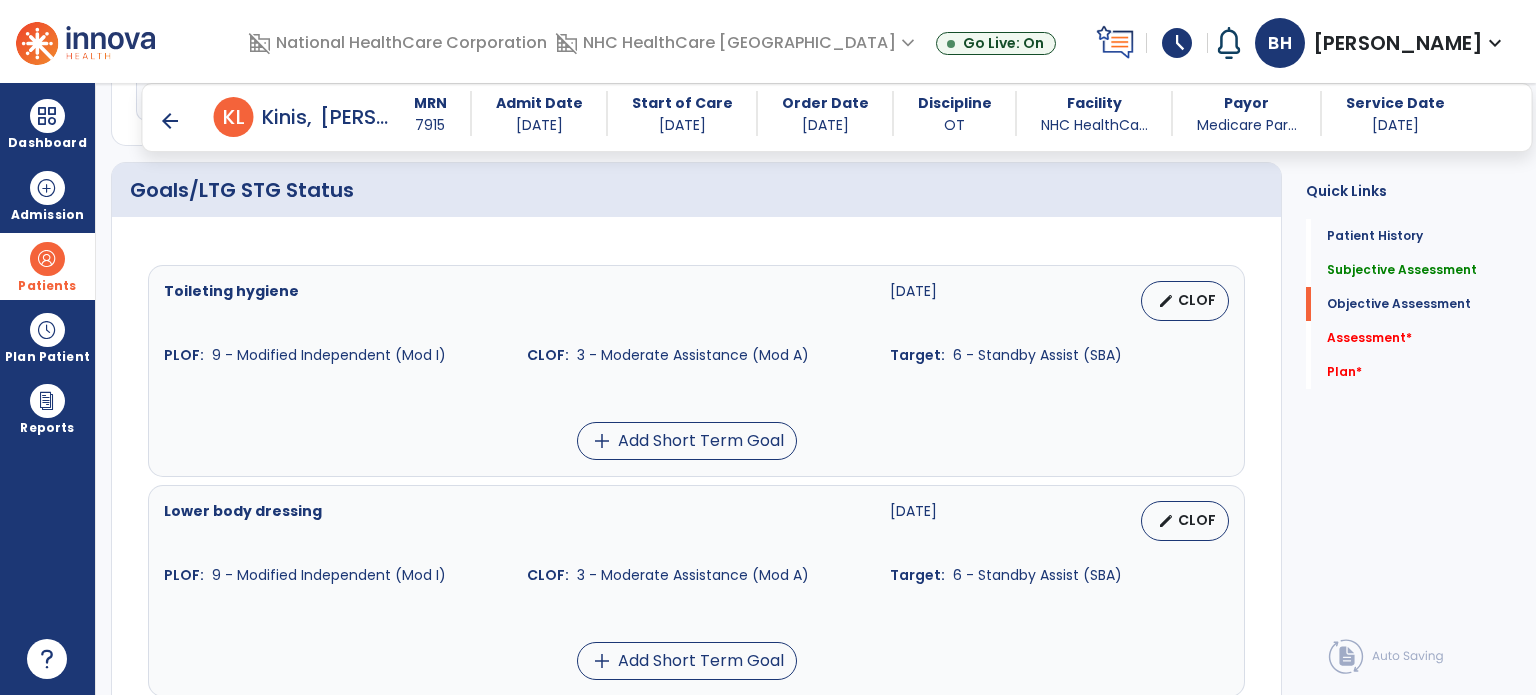 type on "**********" 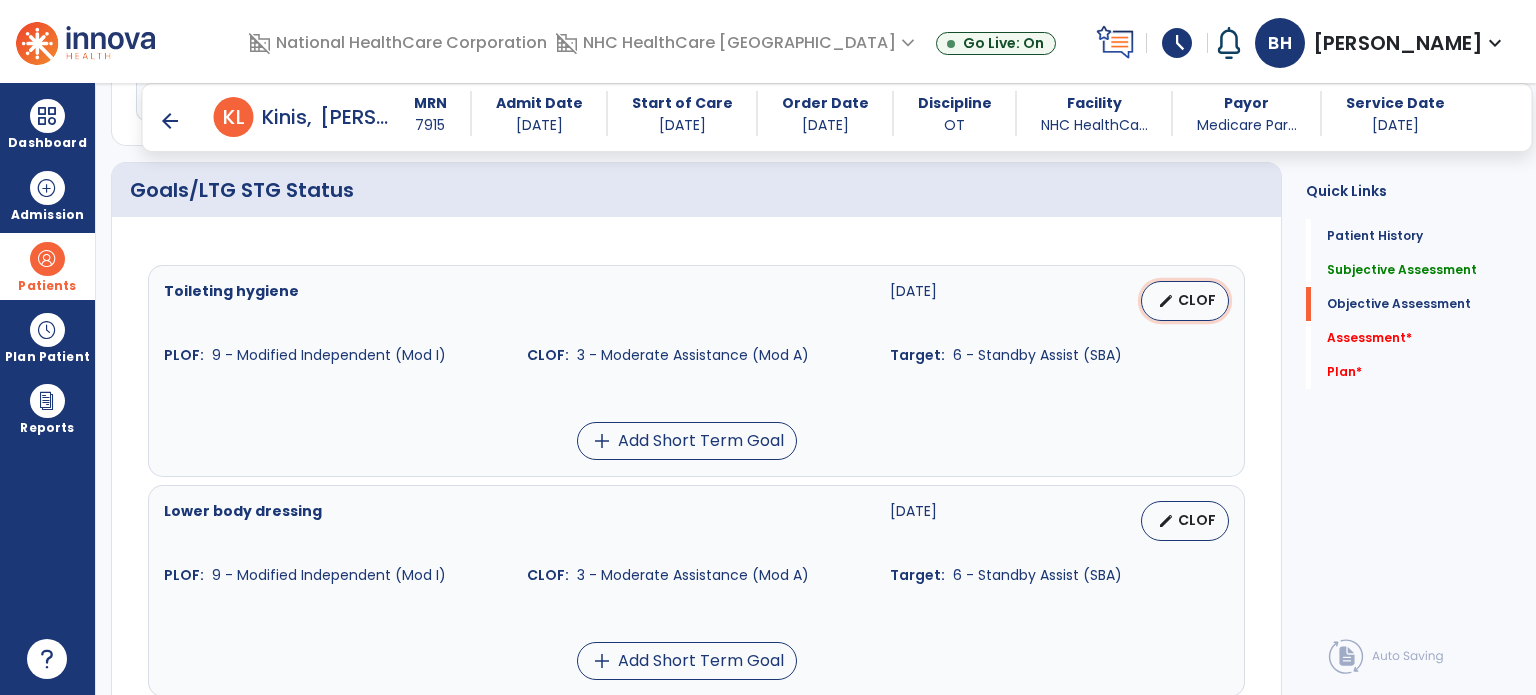 click on "CLOF" at bounding box center (1197, 300) 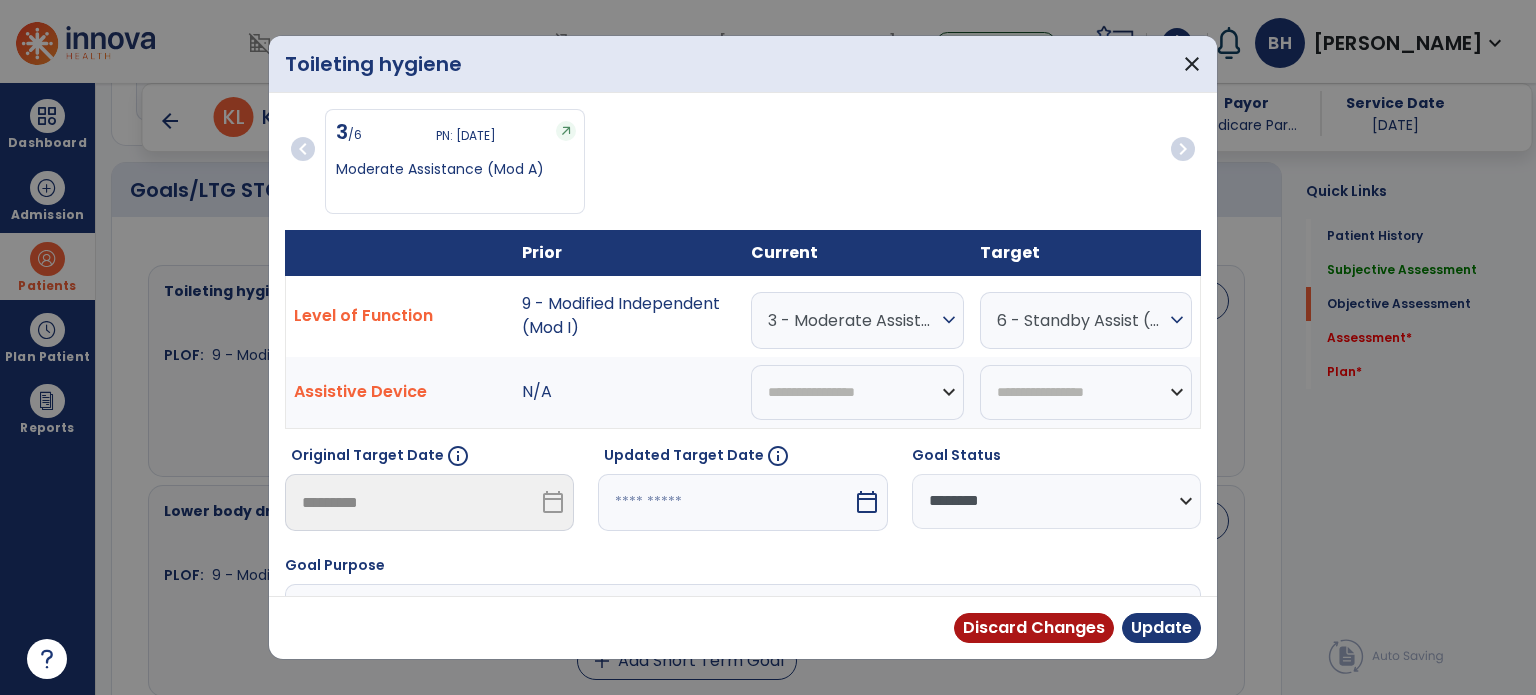 click on "3 - Moderate Assistance (Mod A)" at bounding box center [852, 320] 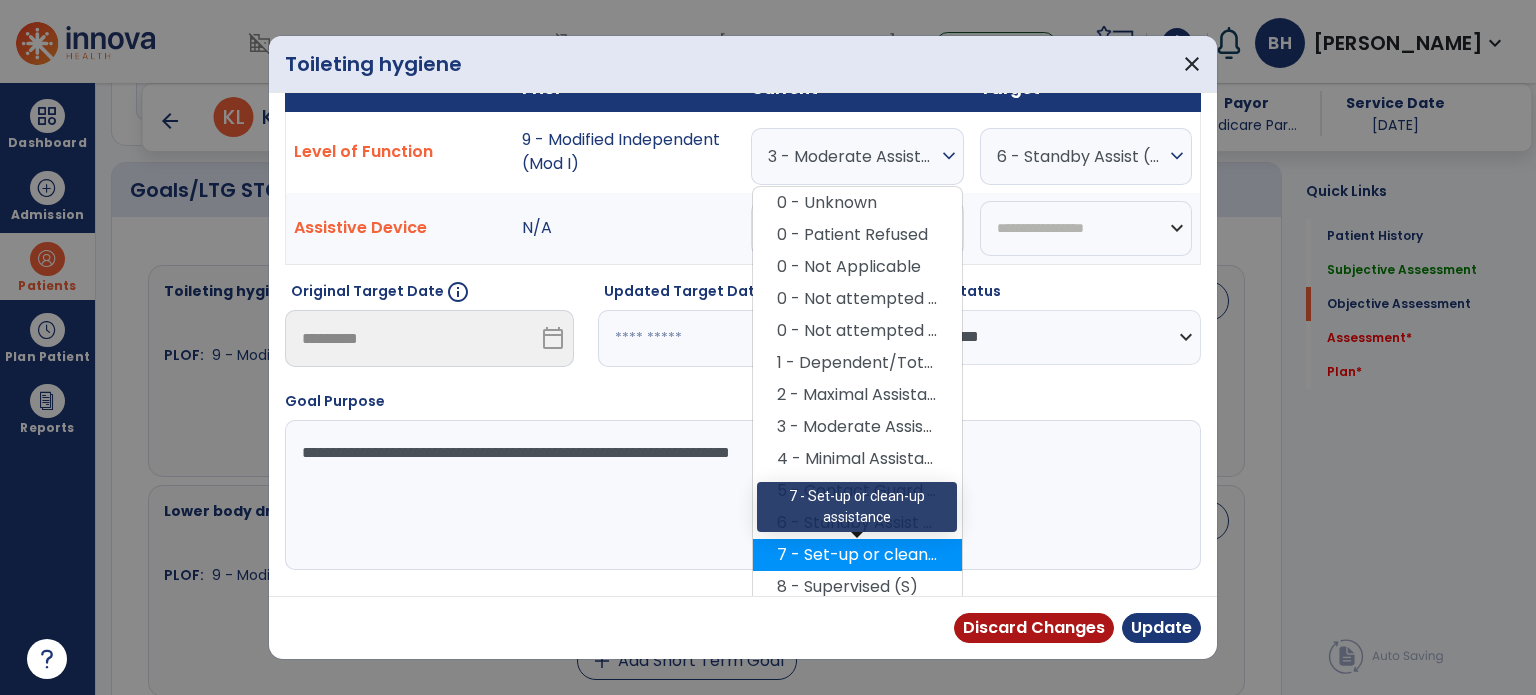scroll, scrollTop: 200, scrollLeft: 0, axis: vertical 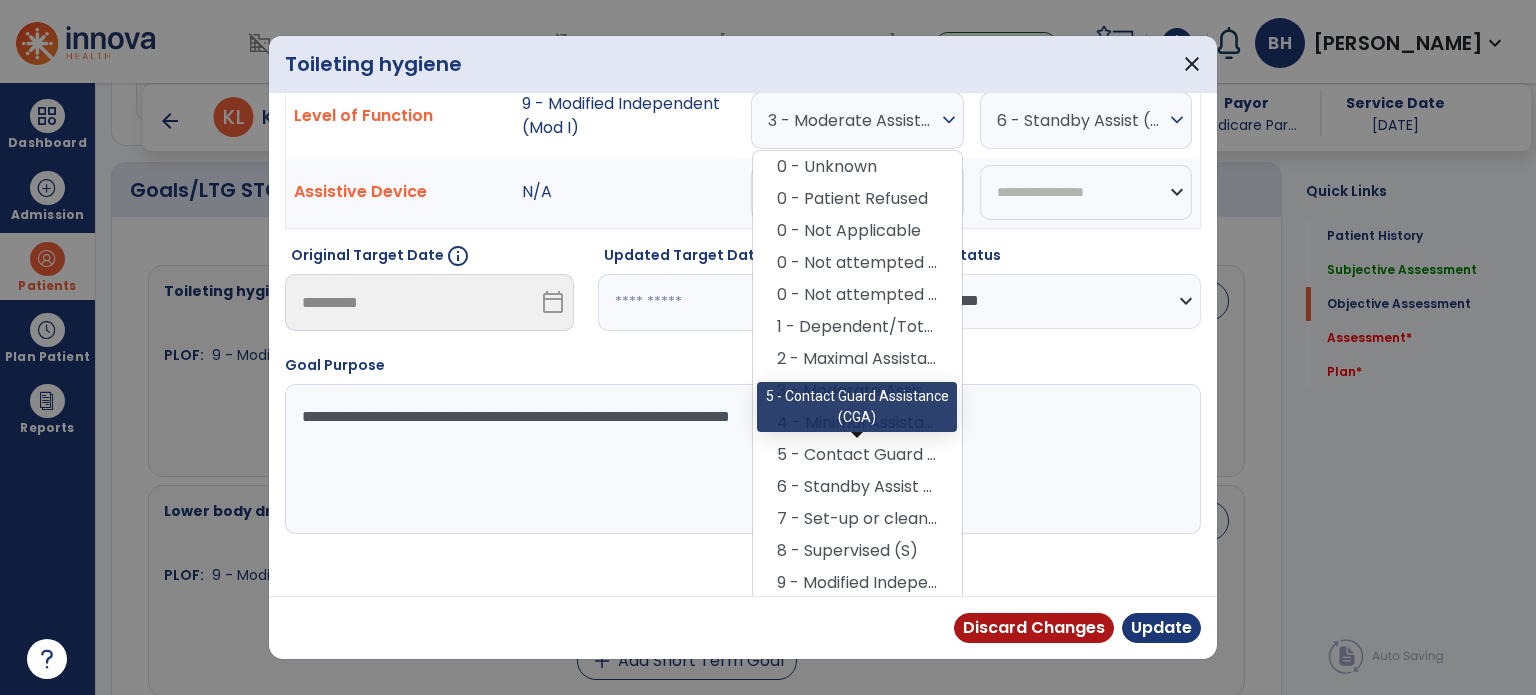 click on "5 - Contact Guard Assistance (CGA)" at bounding box center [857, 455] 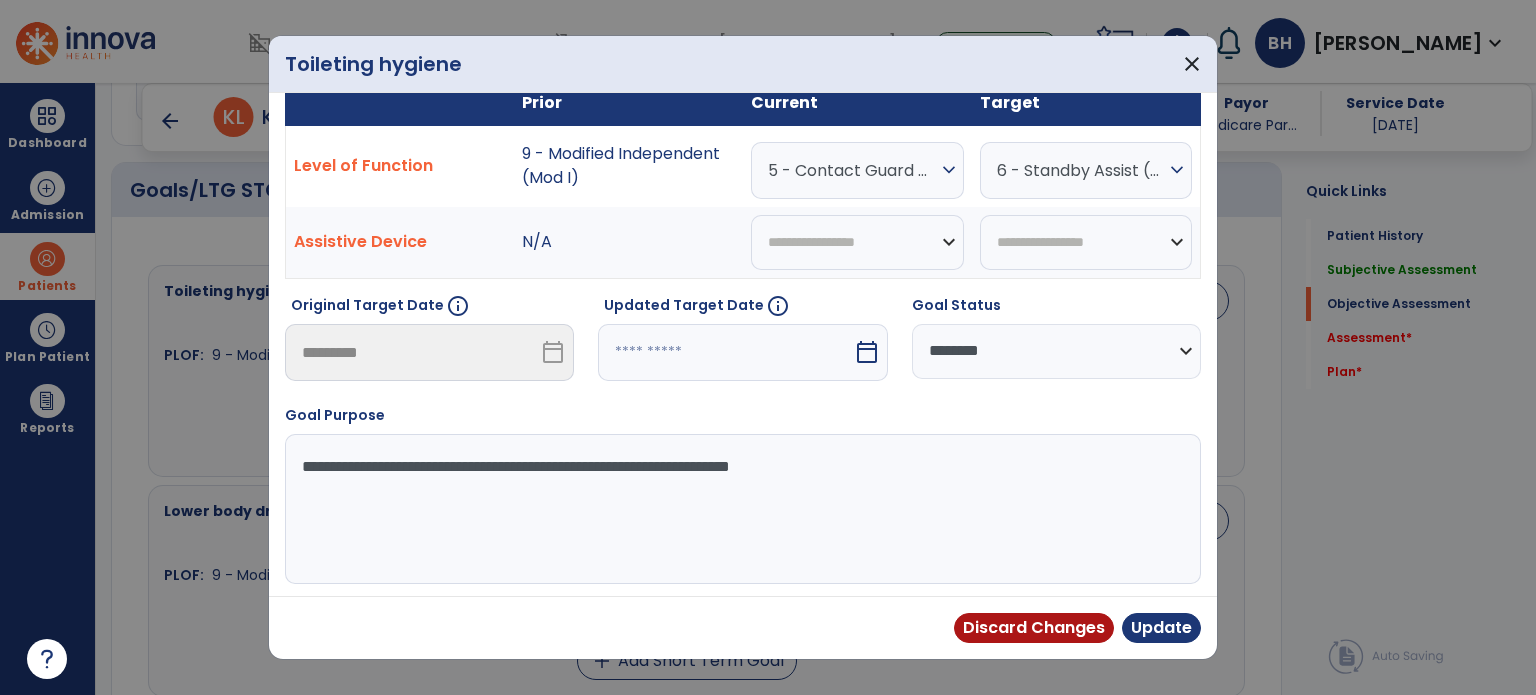 click at bounding box center (725, 352) 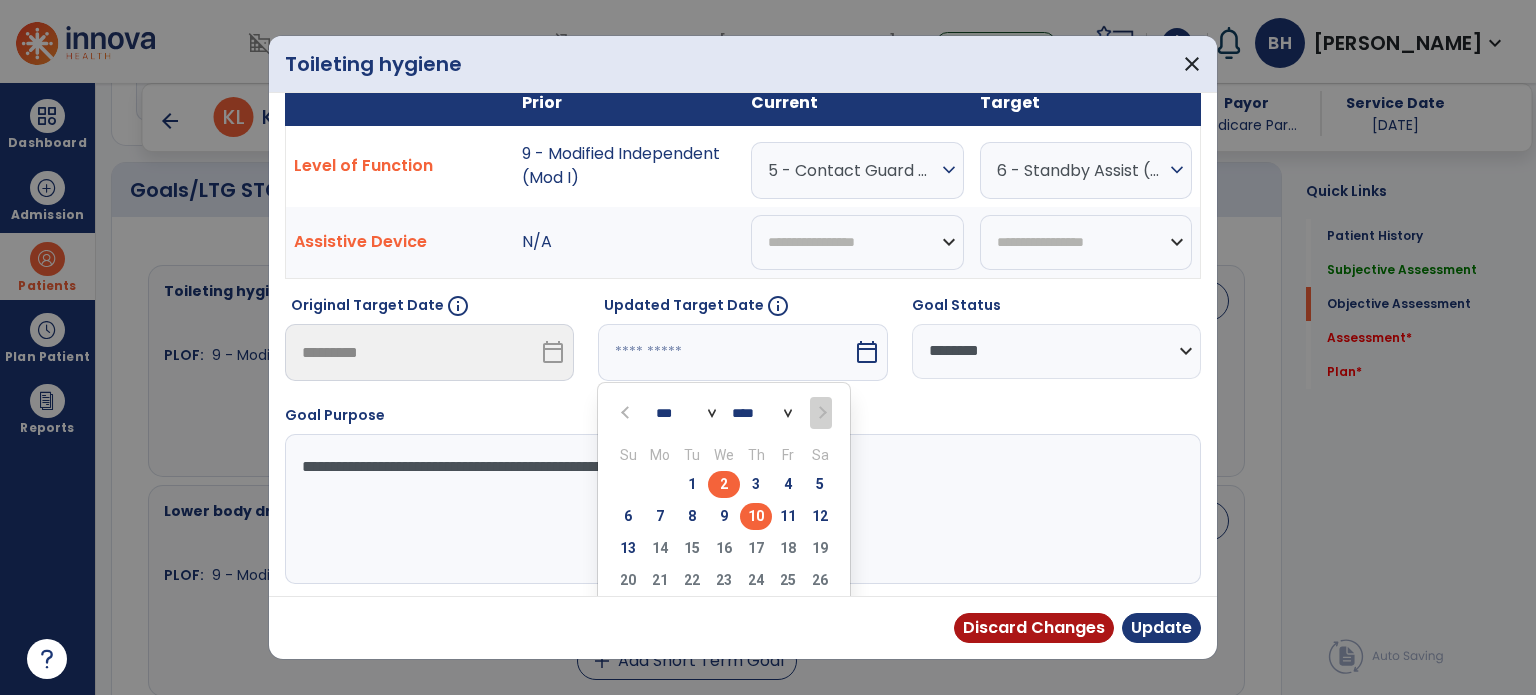 scroll, scrollTop: 228, scrollLeft: 0, axis: vertical 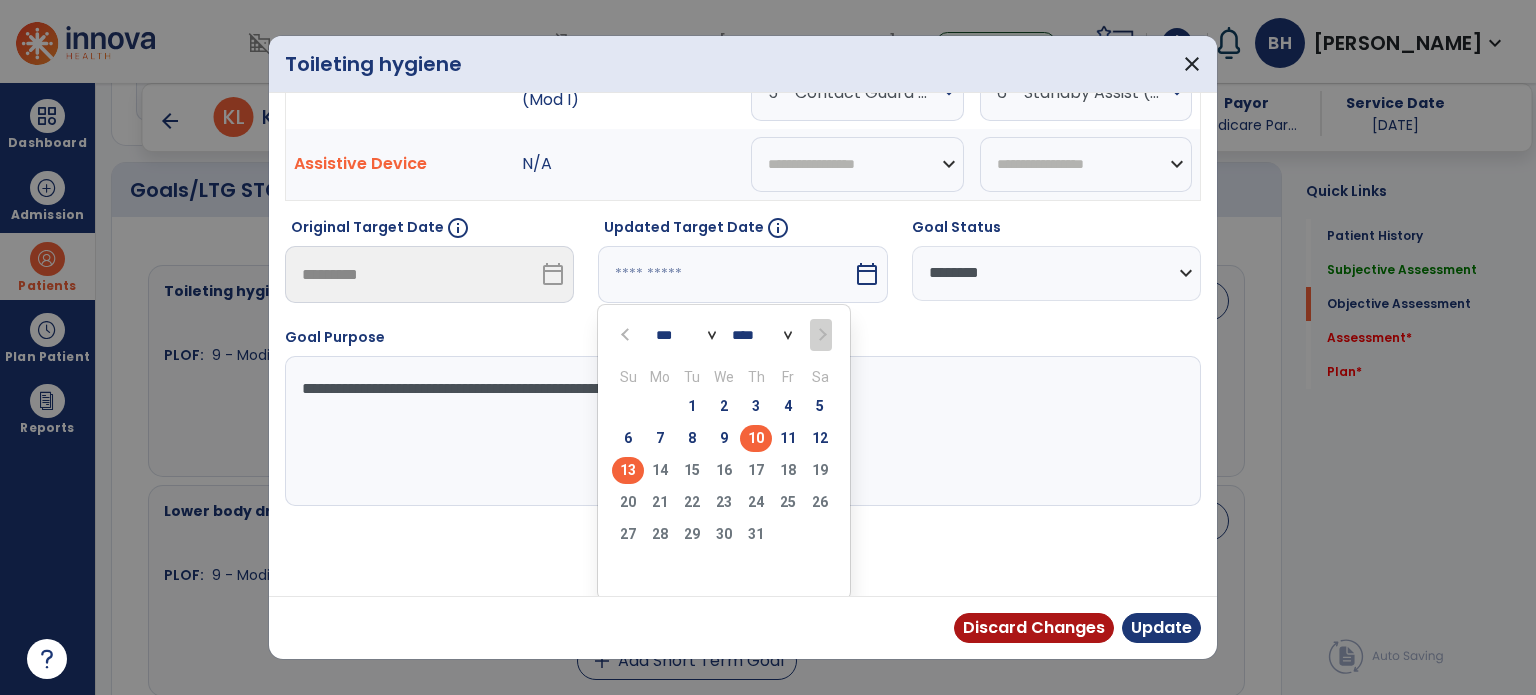 click on "13" at bounding box center [628, 470] 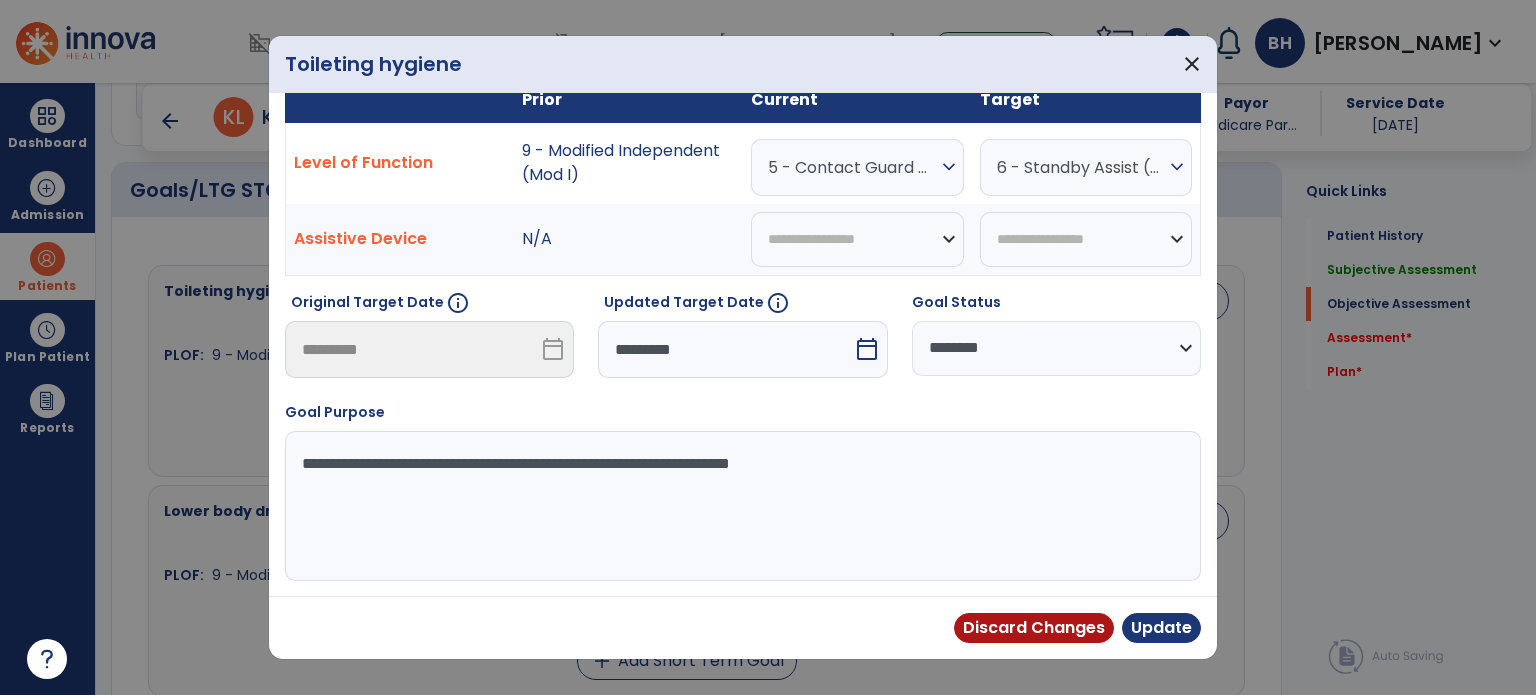 scroll, scrollTop: 150, scrollLeft: 0, axis: vertical 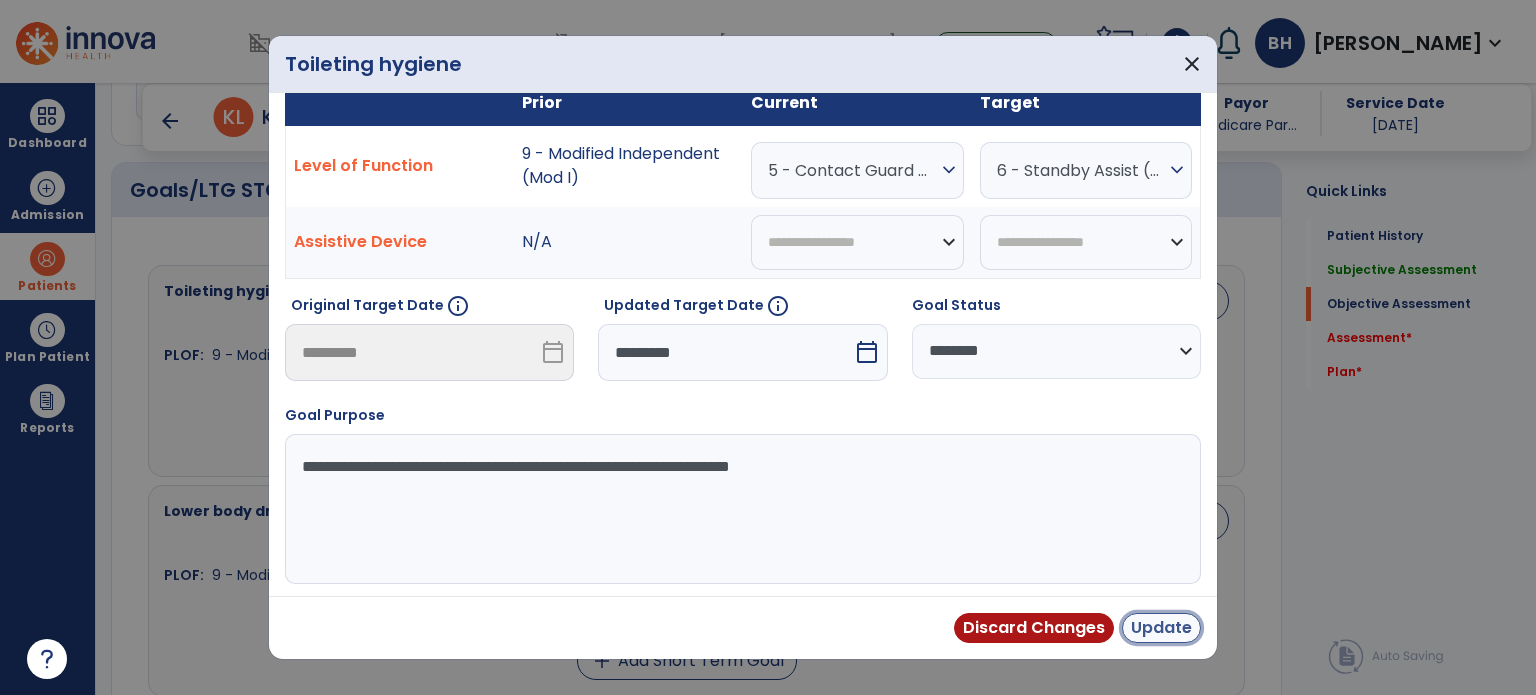 click on "Update" at bounding box center [1161, 628] 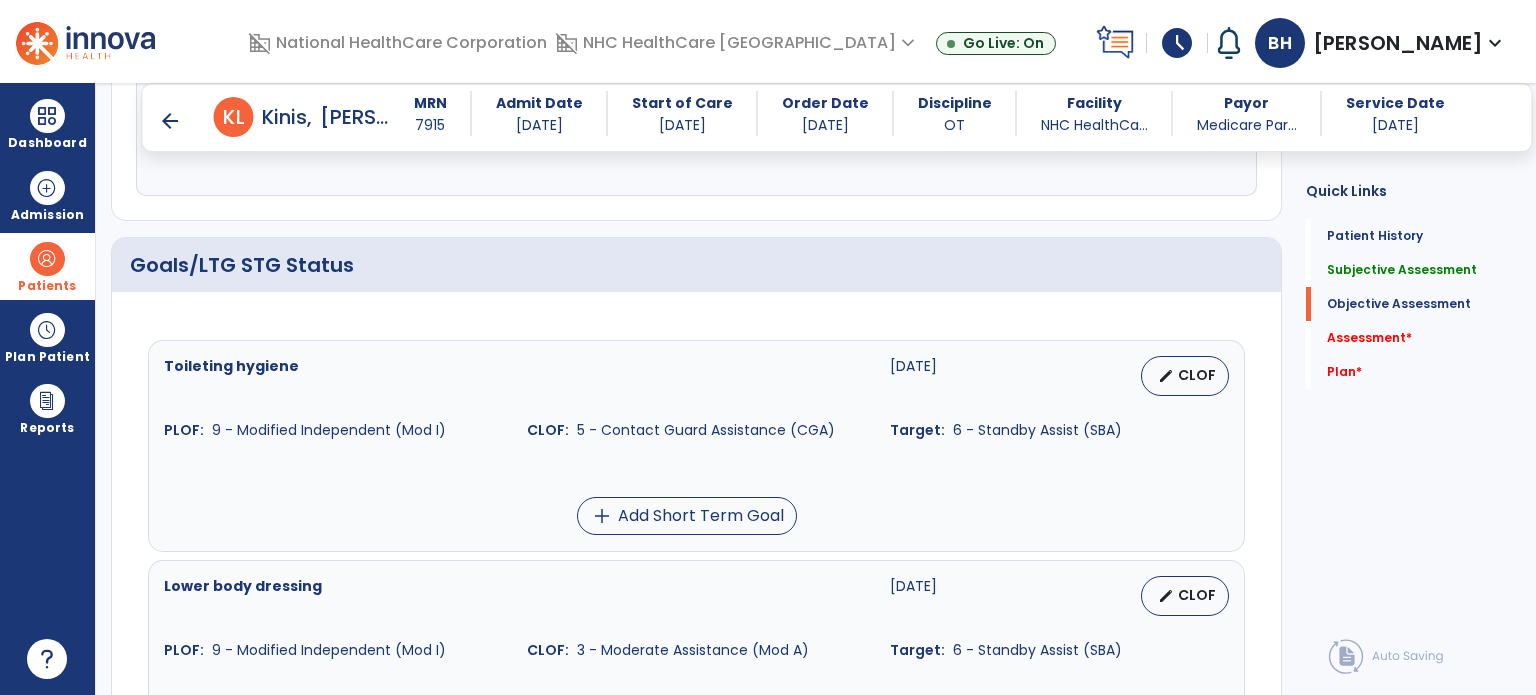 scroll, scrollTop: 800, scrollLeft: 0, axis: vertical 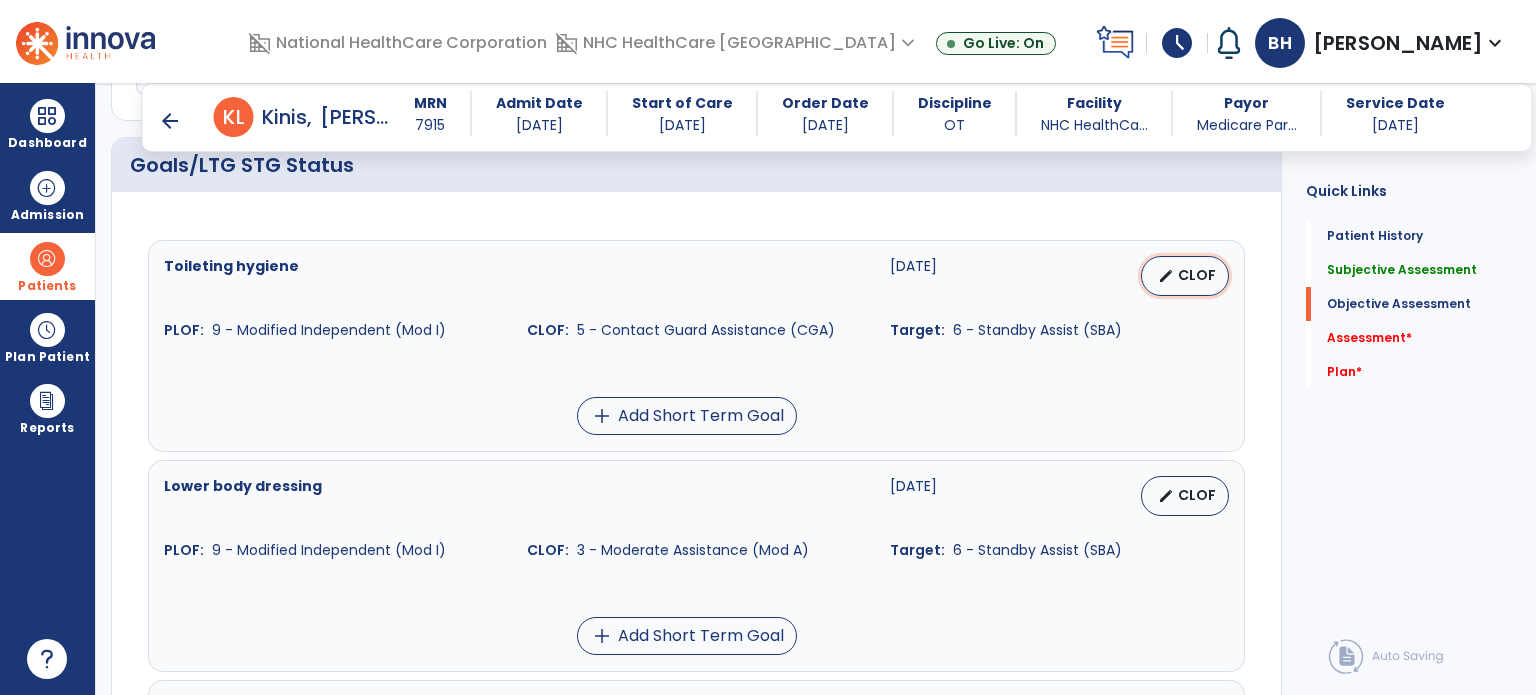 click on "edit   CLOF" at bounding box center (1185, 276) 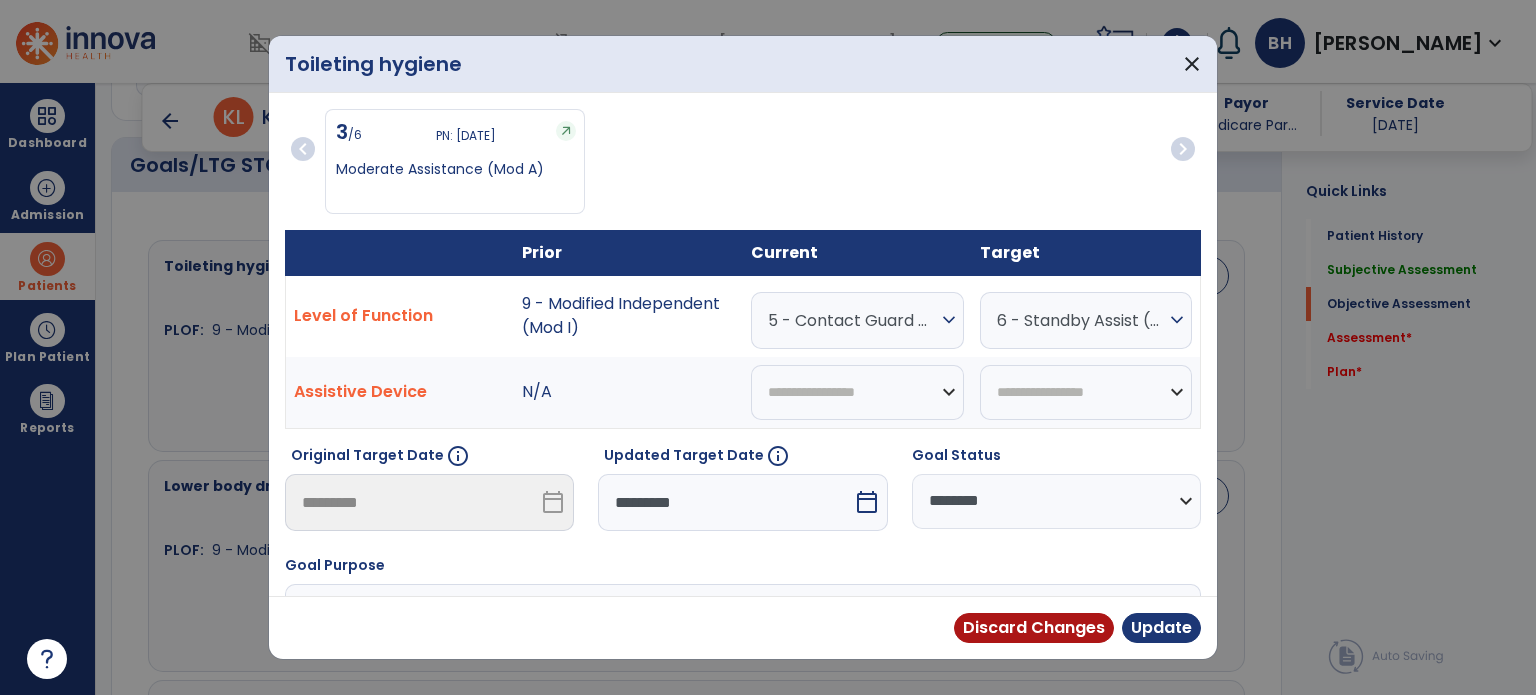 click on "*********" at bounding box center (725, 502) 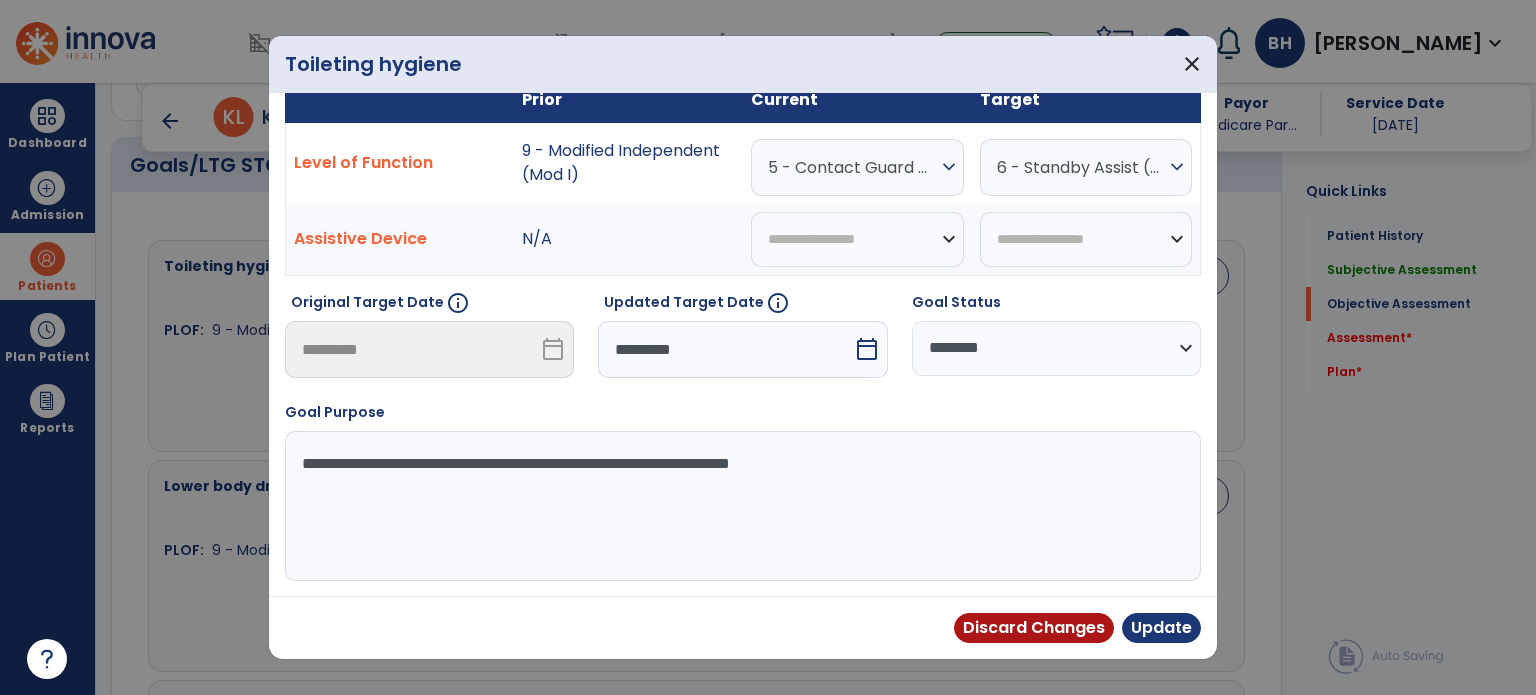 select on "*" 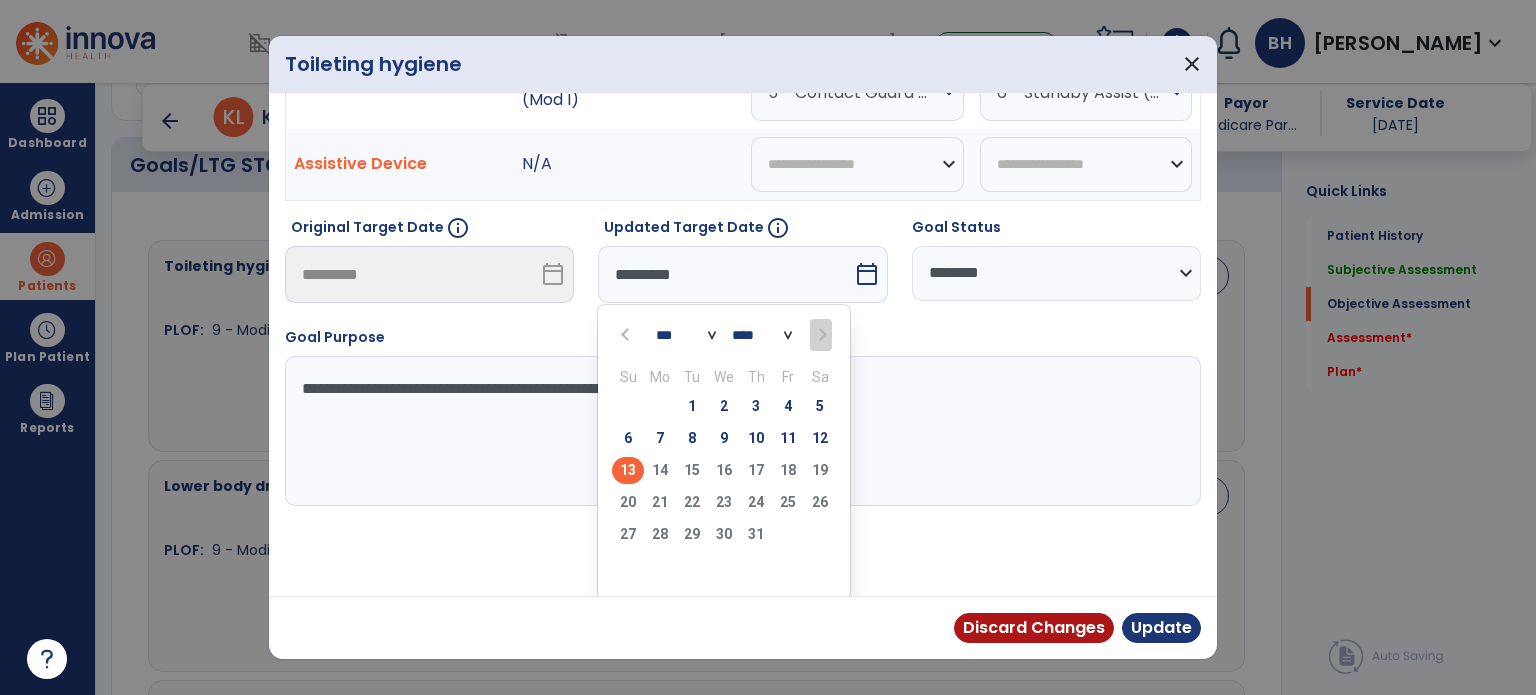 click on "*** *** **** Su Mo Tu We Th Fr Sa  29   30   1   2   3   4   5   6   7   8   9   10   11   12   13   14   15   16   17   18   19   20   21   22   23   24   25   26   27   28   29   30   31   1   2   3   4   5   6   7   8   9" at bounding box center [724, 452] 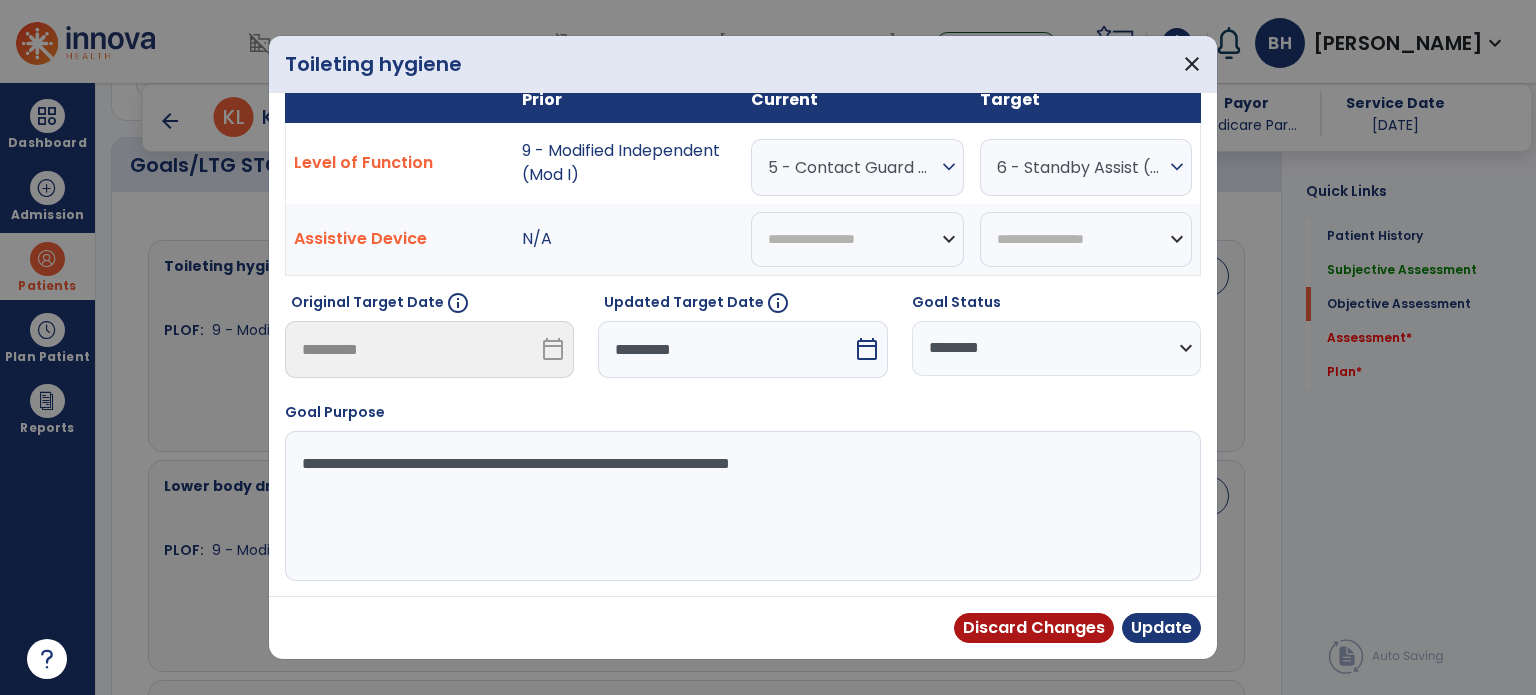 scroll, scrollTop: 150, scrollLeft: 0, axis: vertical 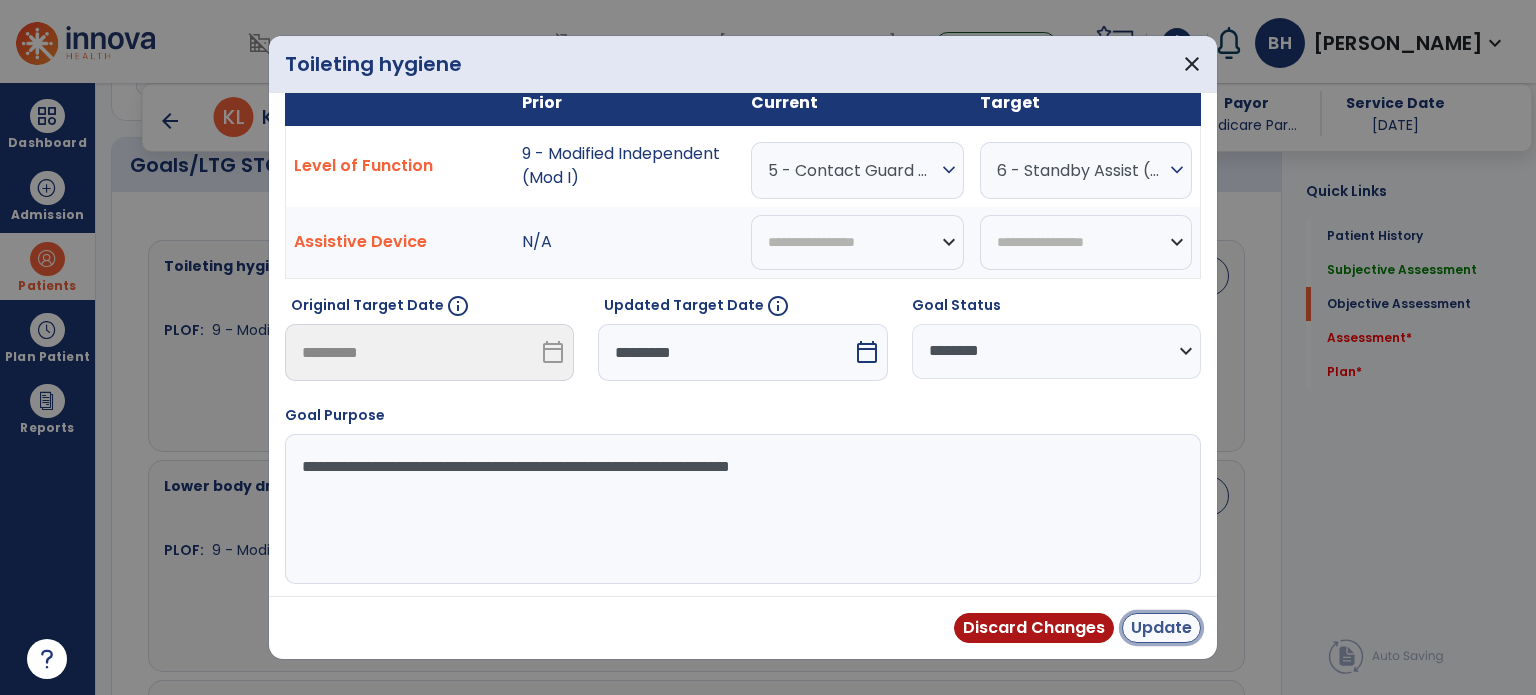 click on "Update" at bounding box center (1161, 628) 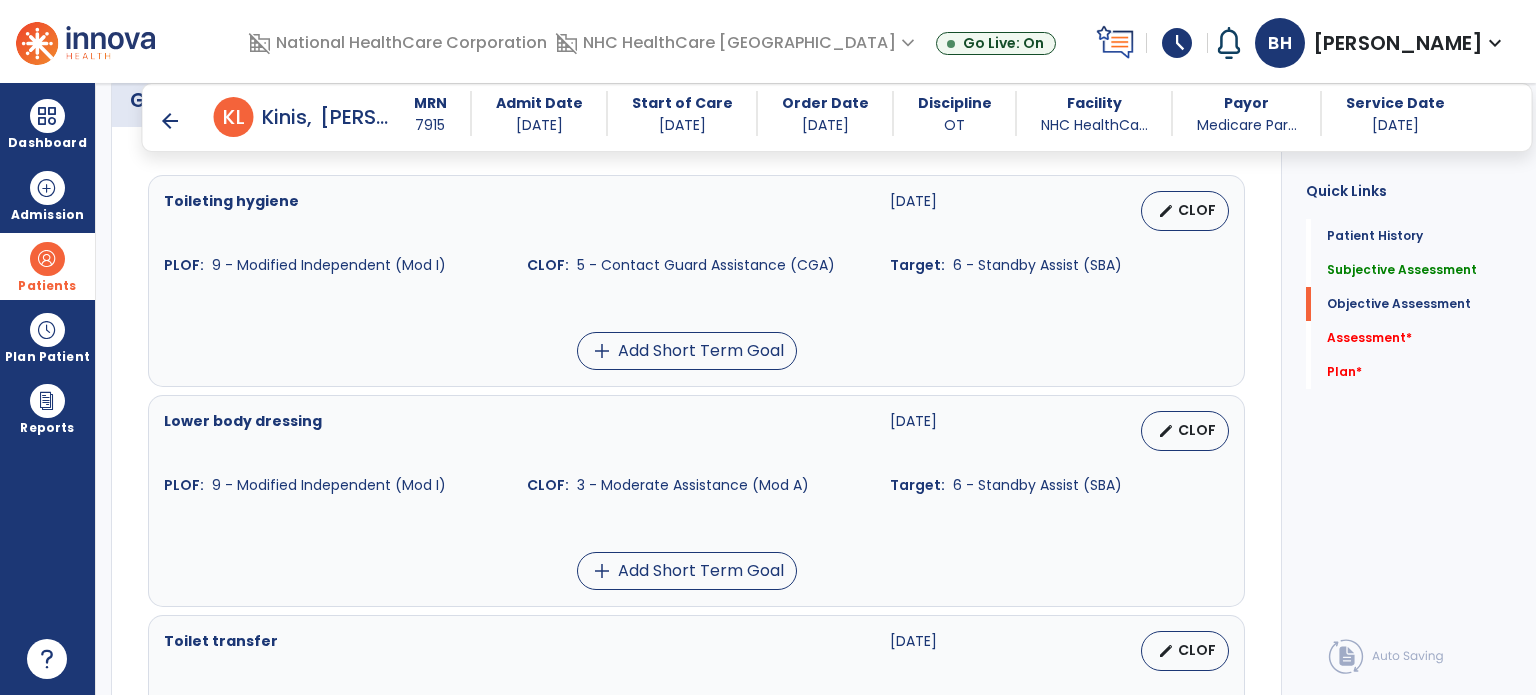 scroll, scrollTop: 900, scrollLeft: 0, axis: vertical 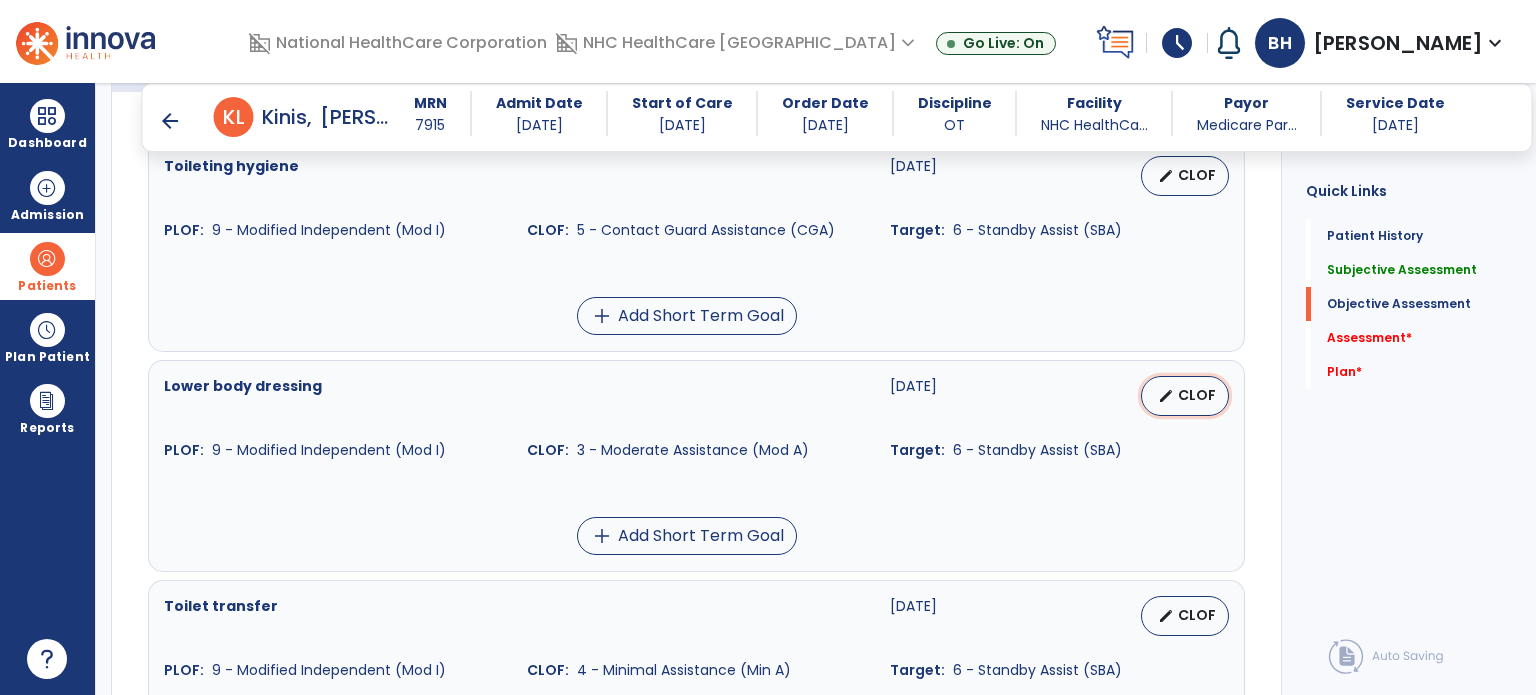 click on "edit" at bounding box center (1166, 396) 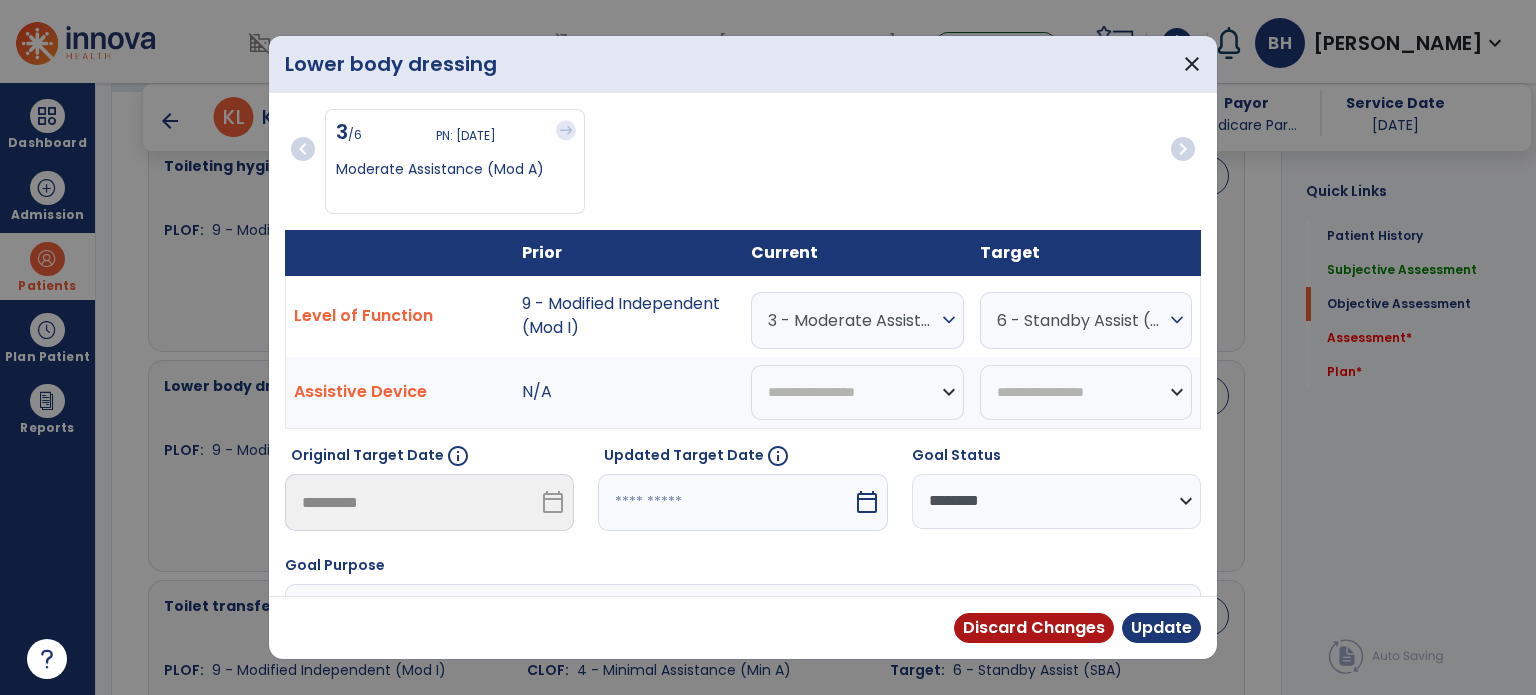click on "3 - Moderate Assistance (Mod A)" at bounding box center (852, 320) 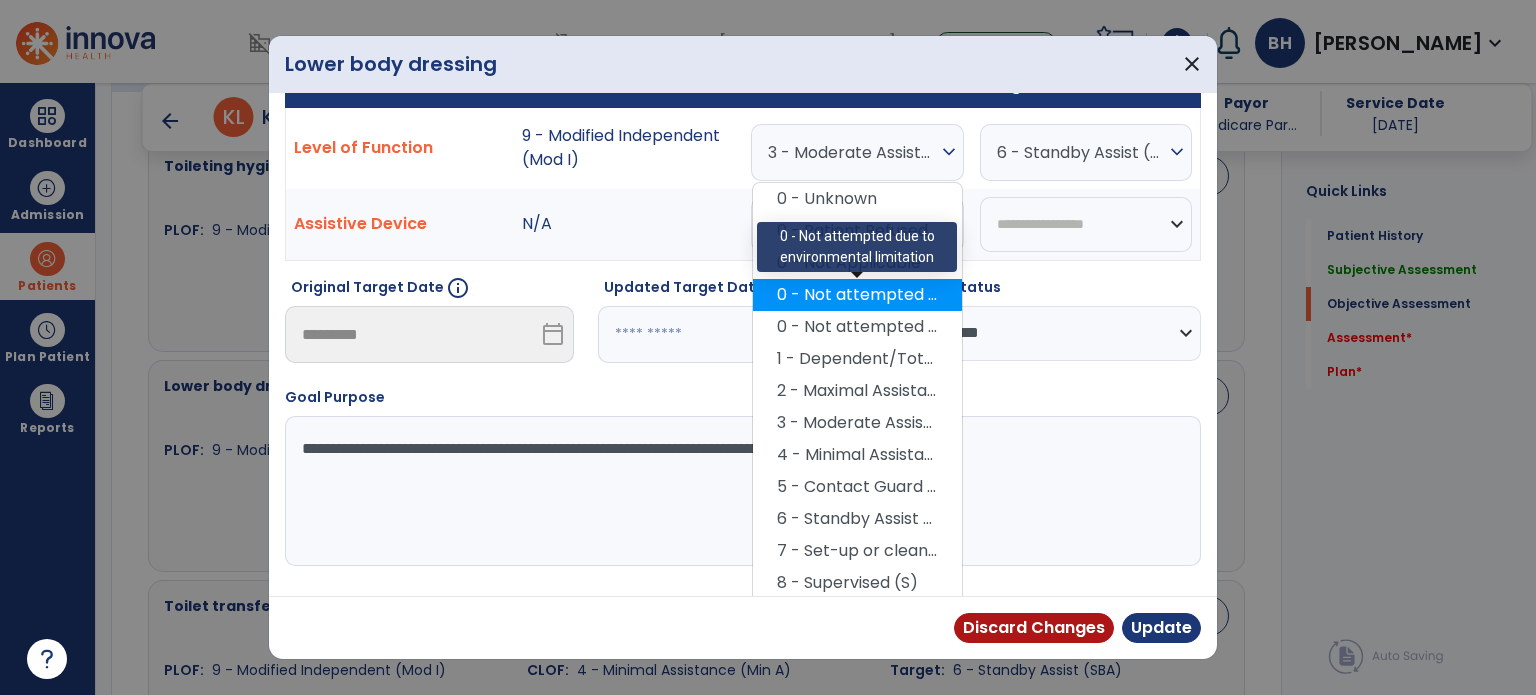 scroll, scrollTop: 132, scrollLeft: 0, axis: vertical 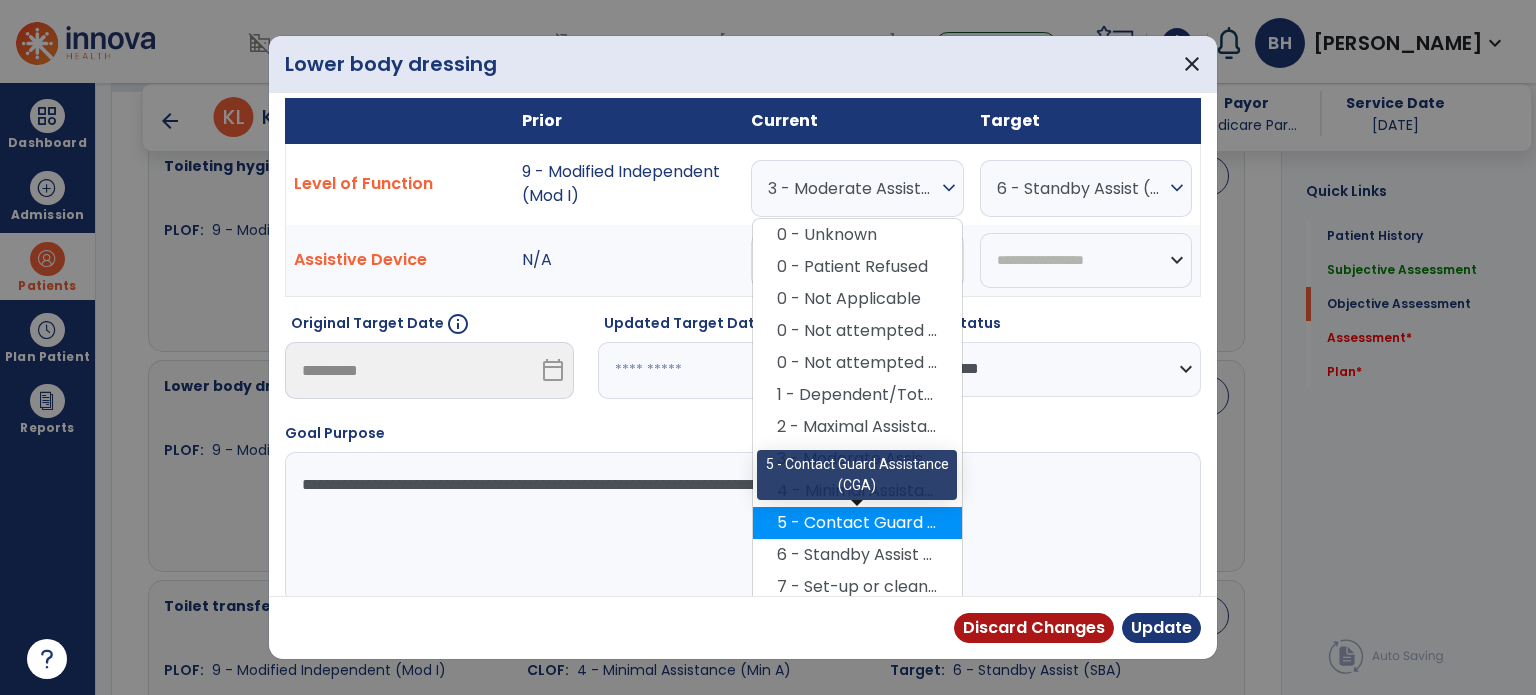 click on "5 - Contact Guard Assistance (CGA)" at bounding box center [857, 523] 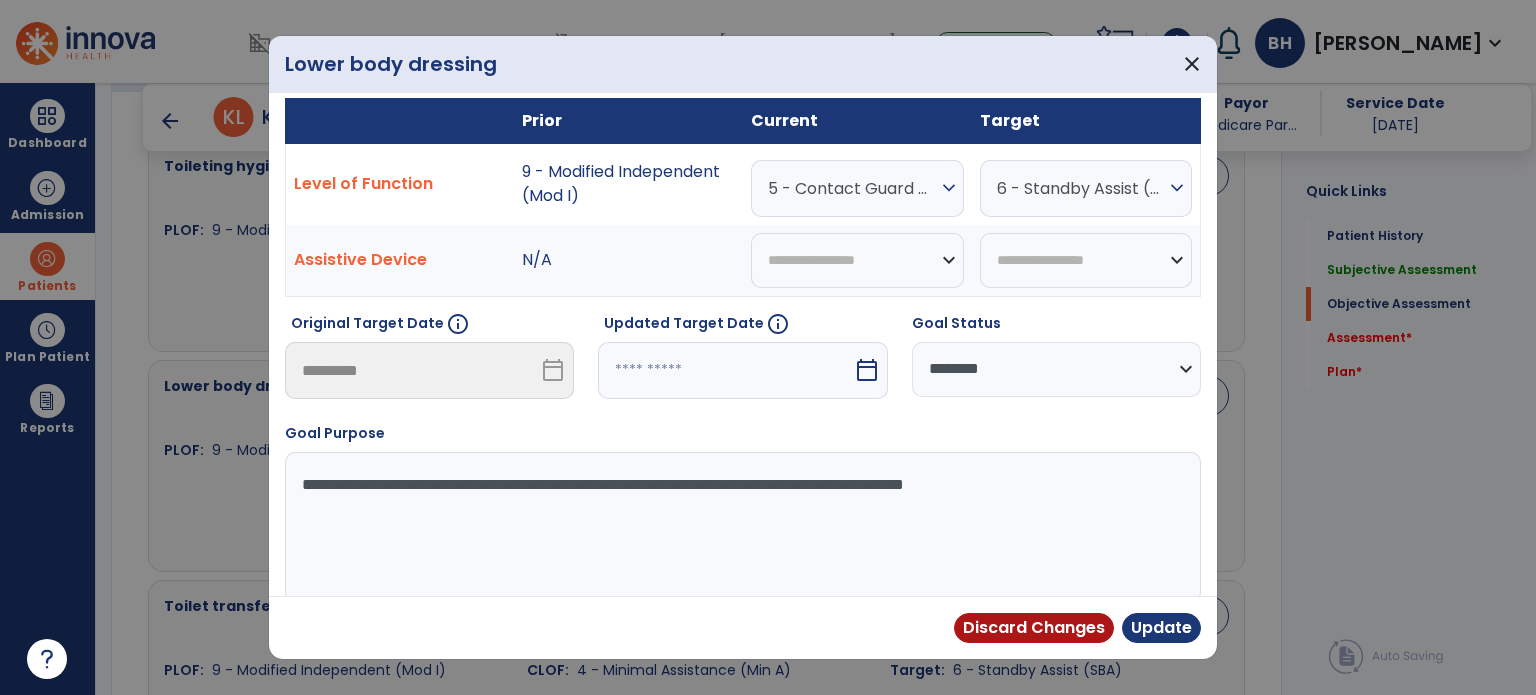 click at bounding box center (725, 370) 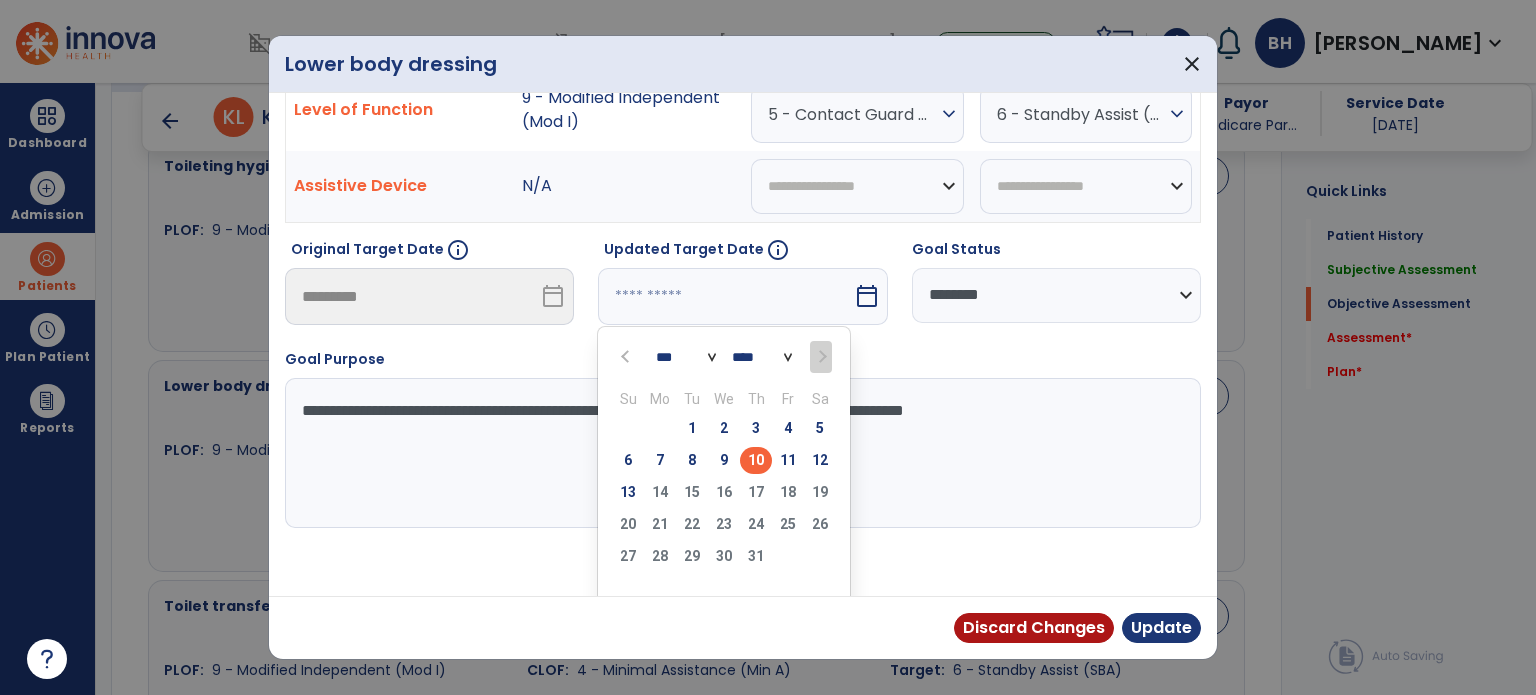 scroll, scrollTop: 228, scrollLeft: 0, axis: vertical 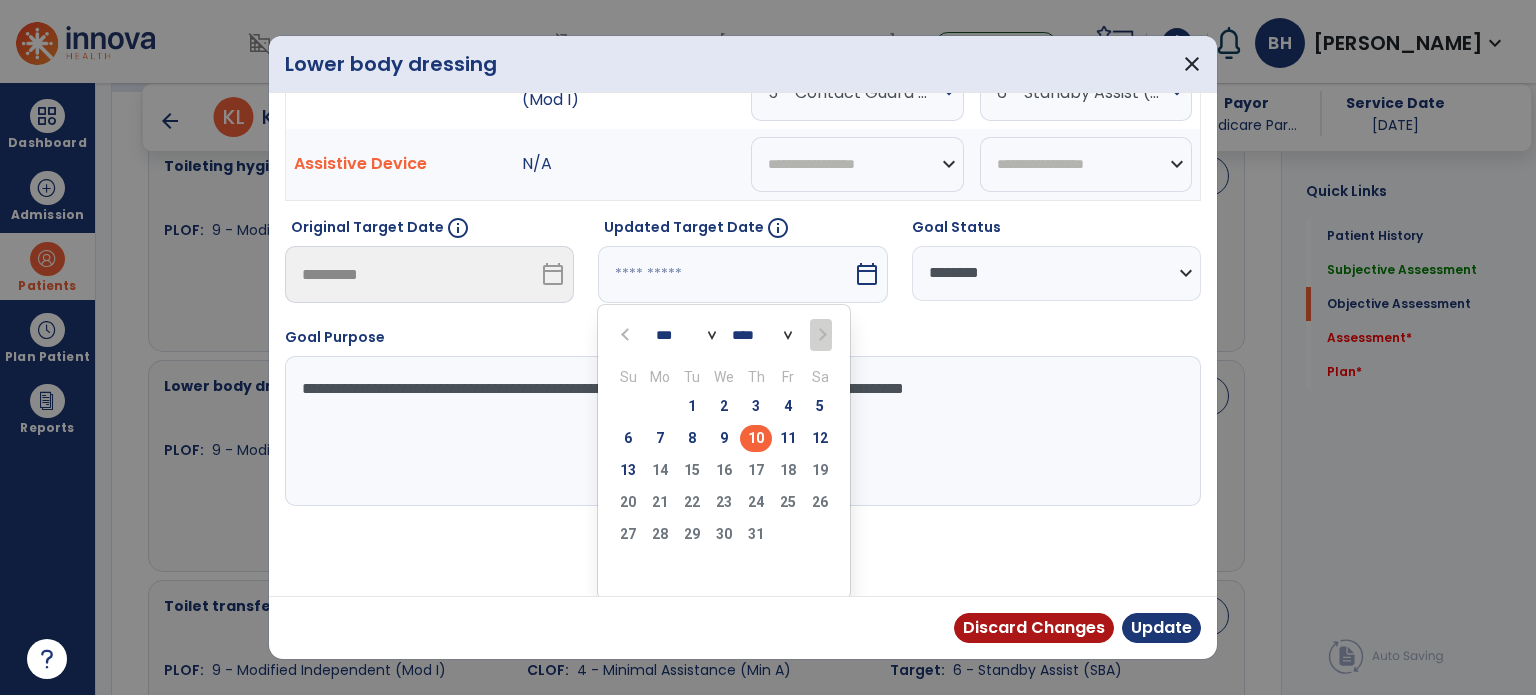 click on "13" at bounding box center (628, 470) 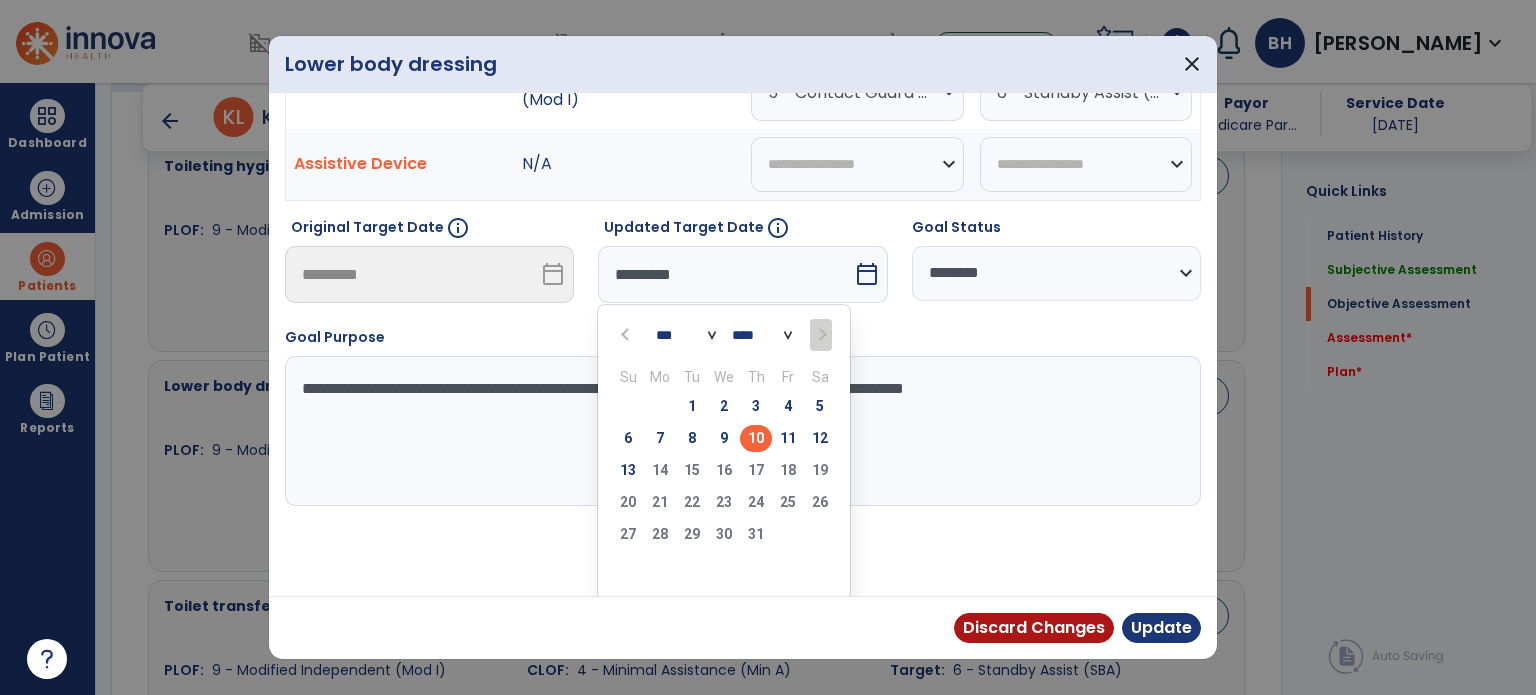 scroll, scrollTop: 150, scrollLeft: 0, axis: vertical 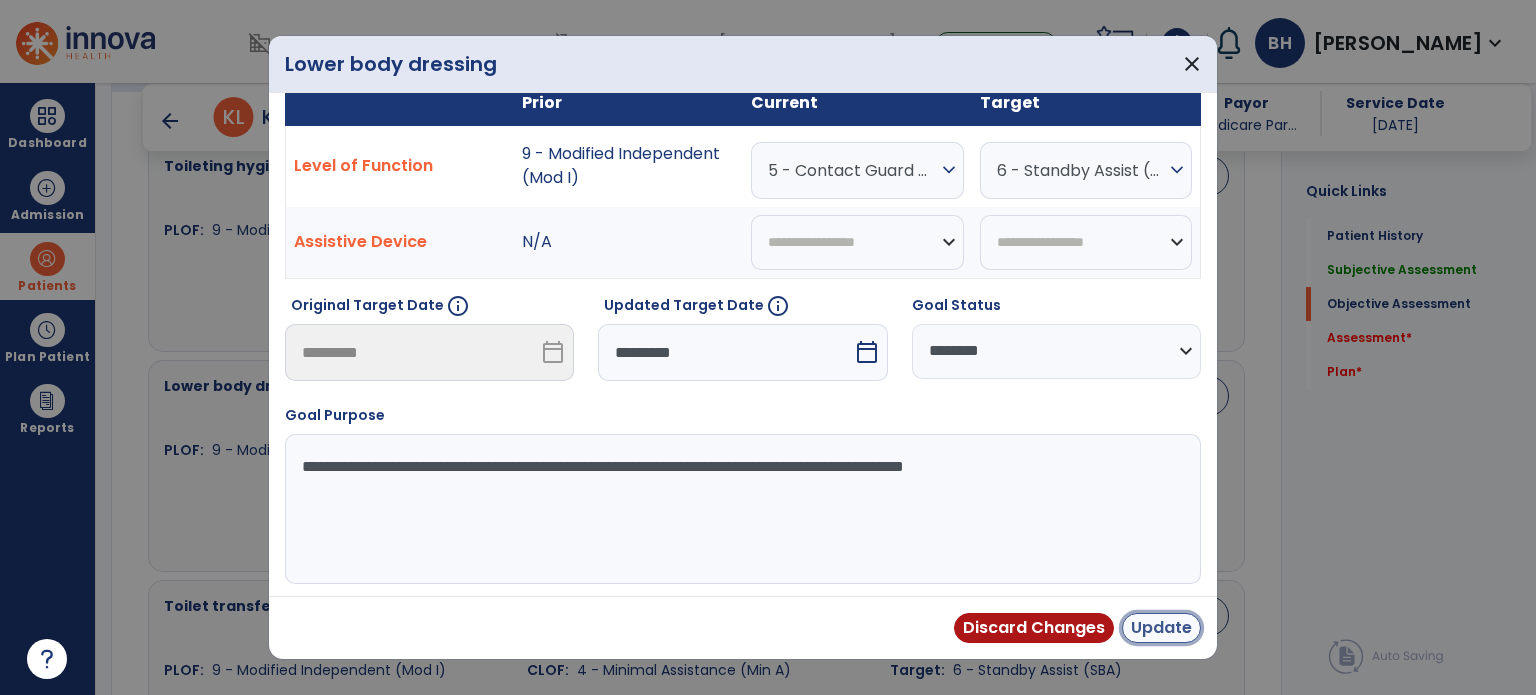 click on "Update" at bounding box center (1161, 628) 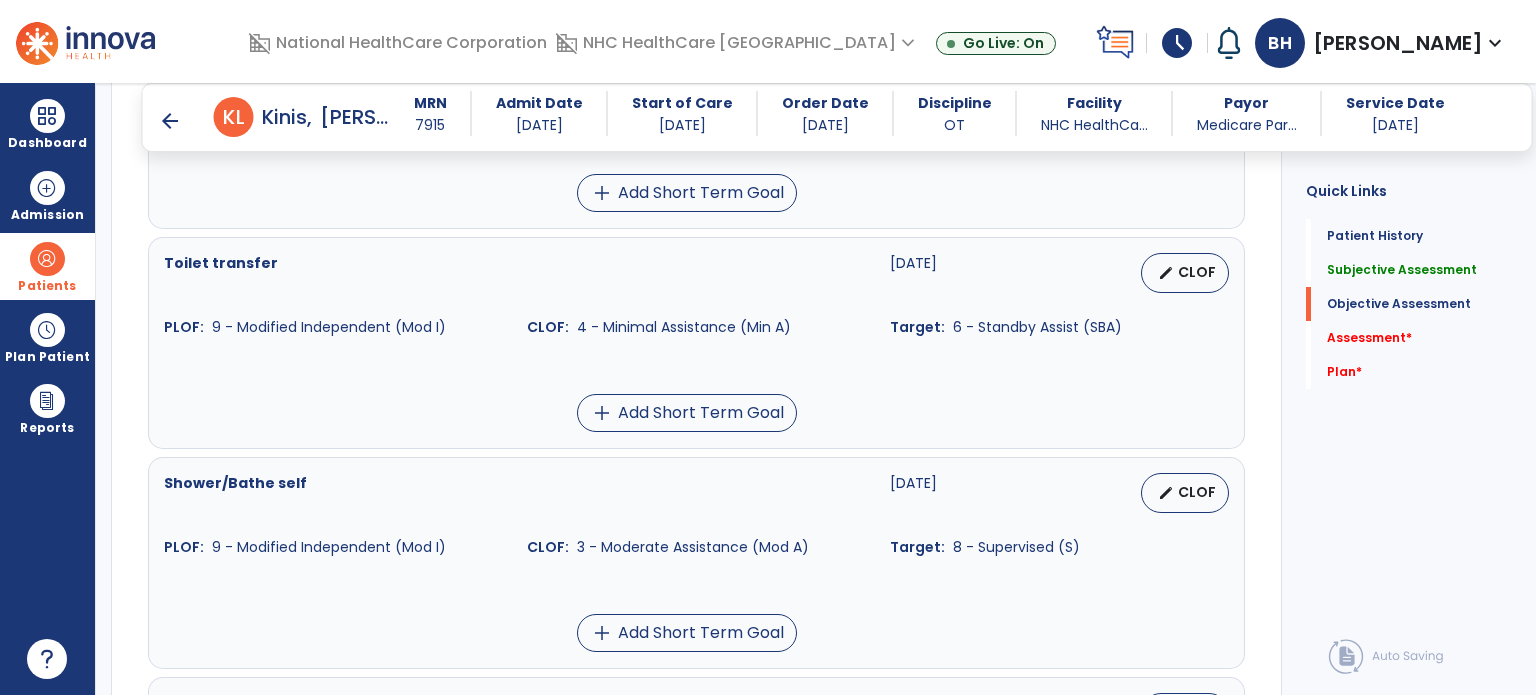 scroll, scrollTop: 1300, scrollLeft: 0, axis: vertical 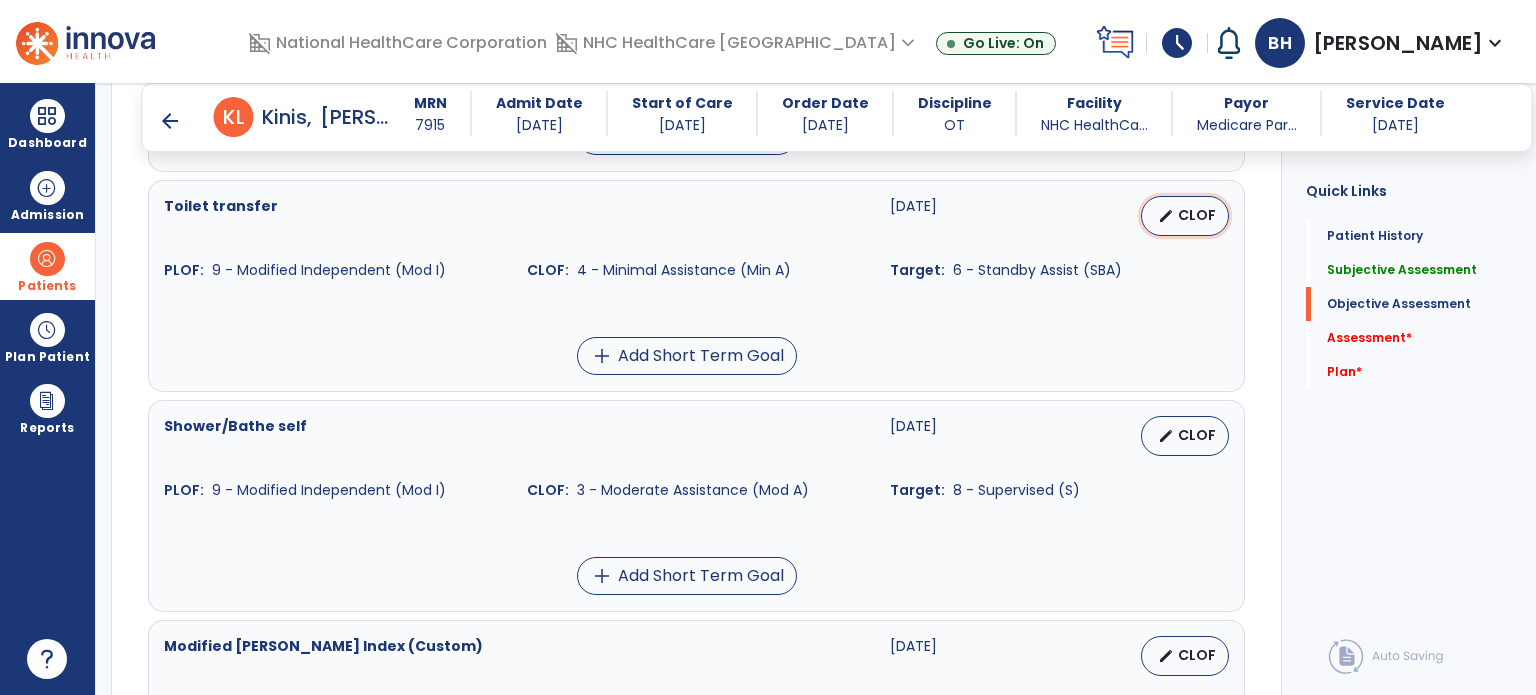 click on "edit   CLOF" at bounding box center [1185, 216] 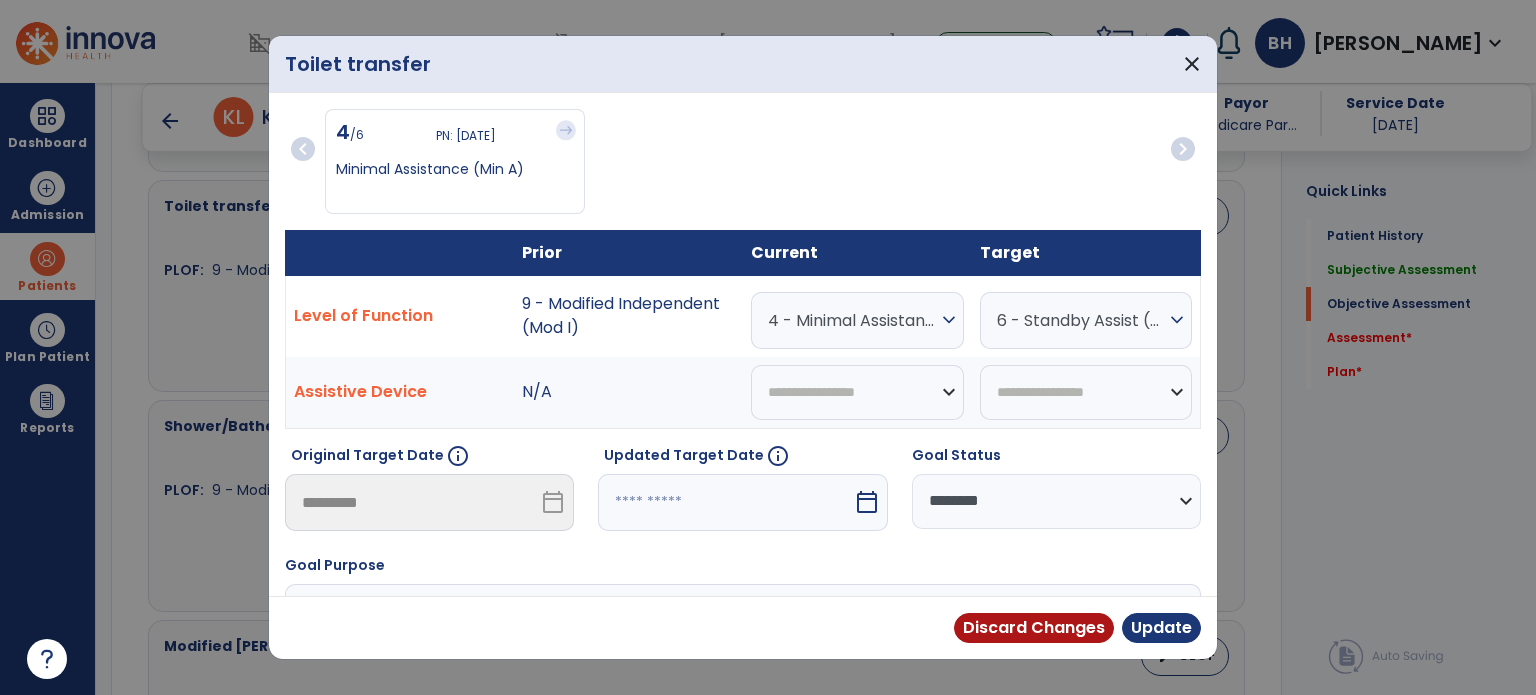 click on "4 - Minimal Assistance (Min A)" at bounding box center [852, 320] 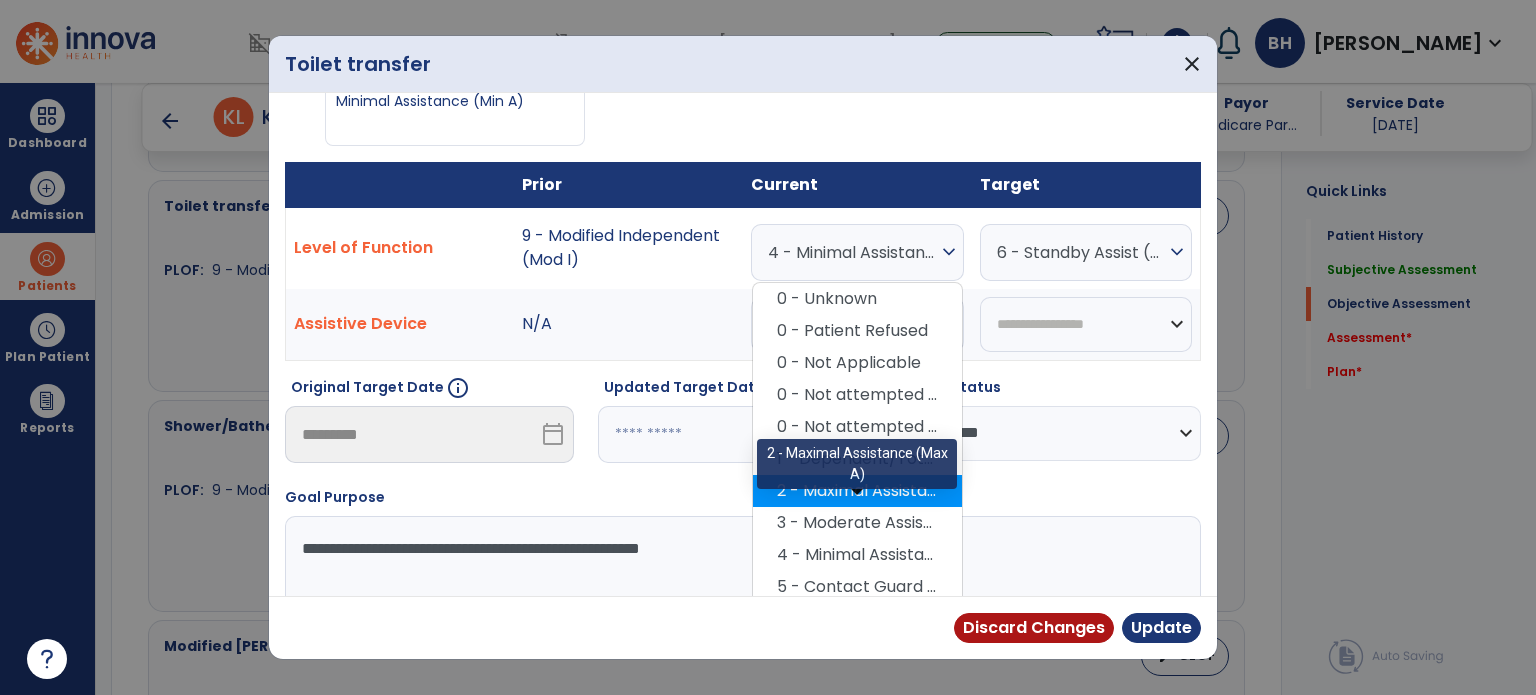 scroll, scrollTop: 100, scrollLeft: 0, axis: vertical 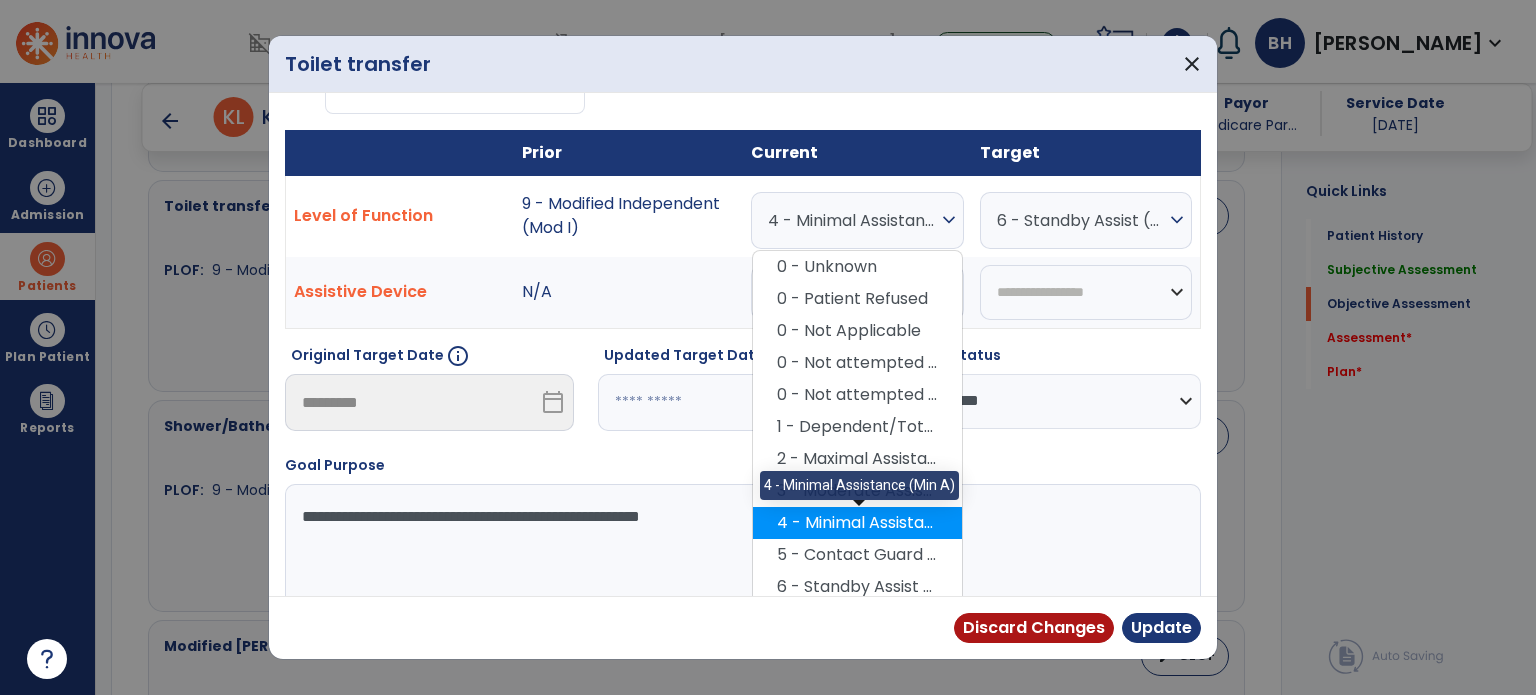 click on "4 - Minimal Assistance (Min A)" at bounding box center (857, 523) 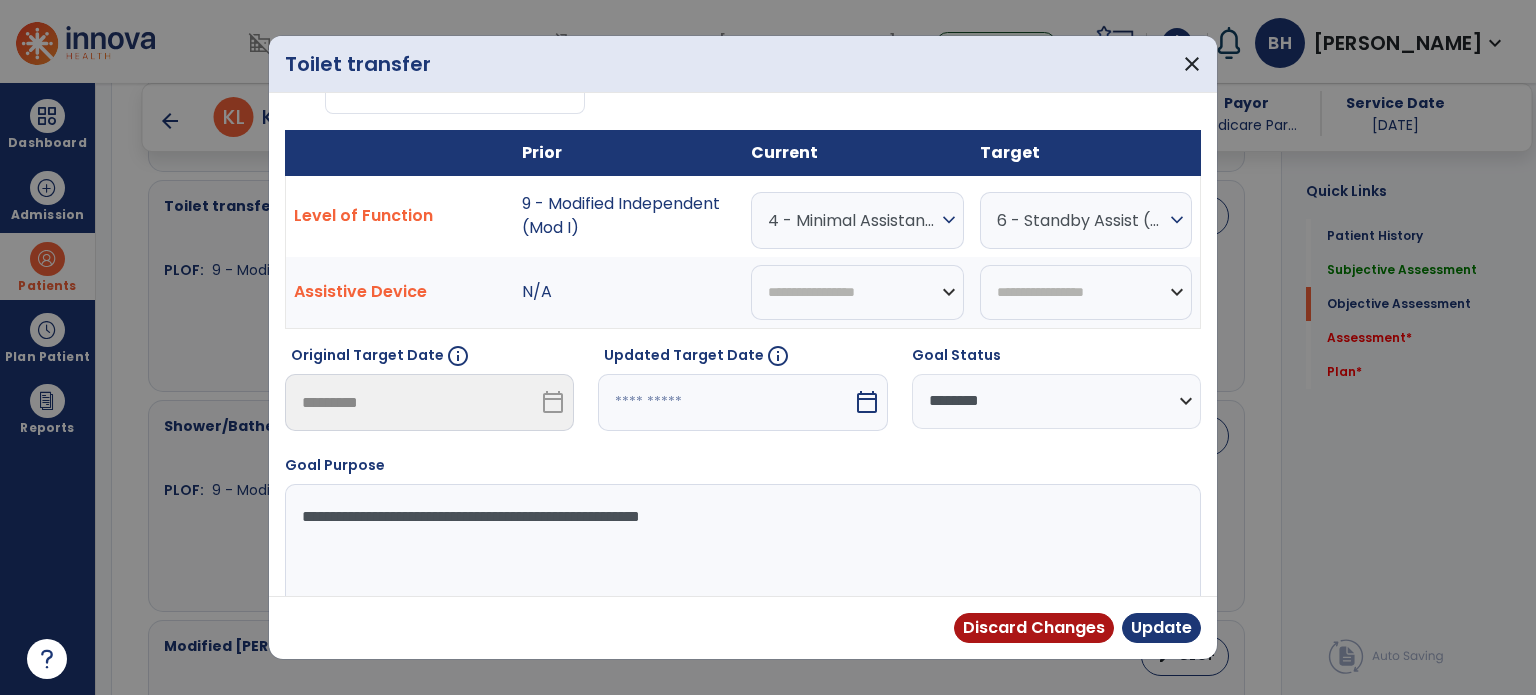 click at bounding box center [725, 402] 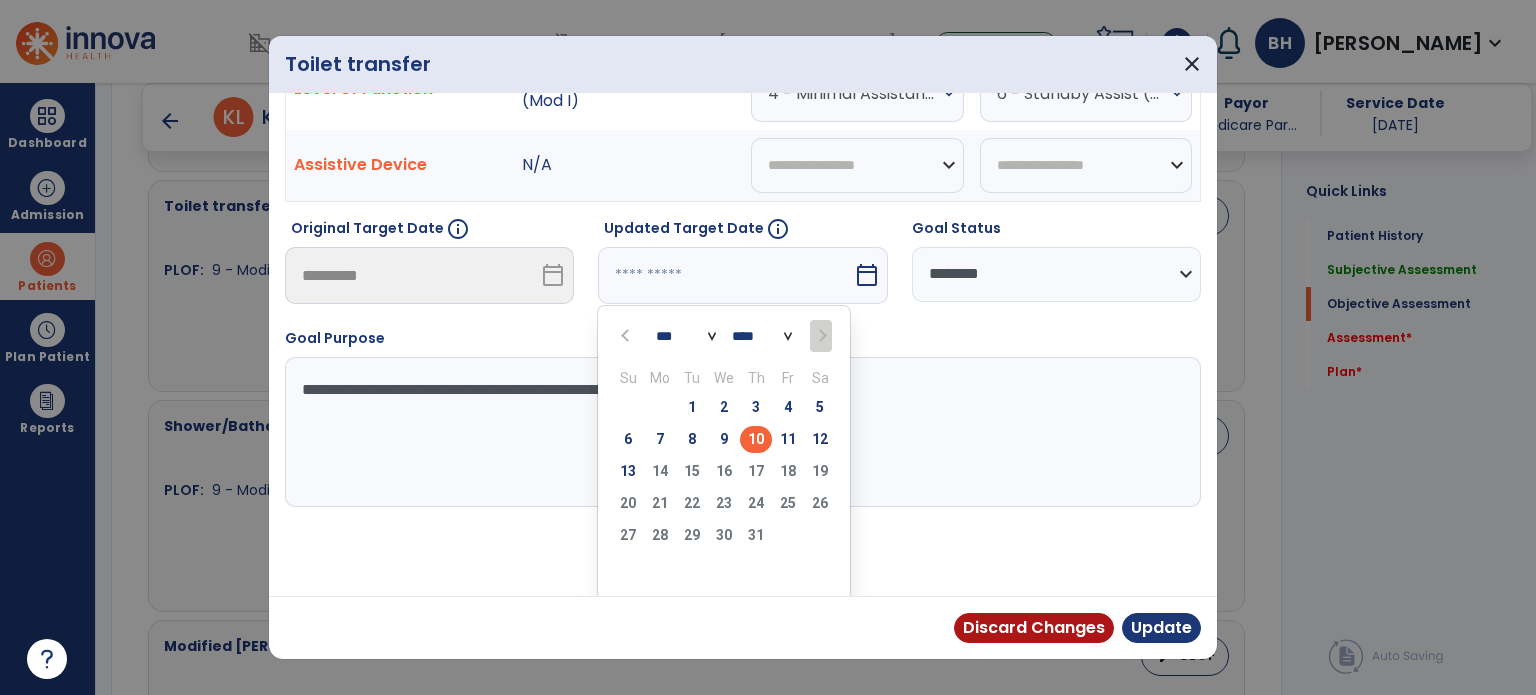 scroll, scrollTop: 228, scrollLeft: 0, axis: vertical 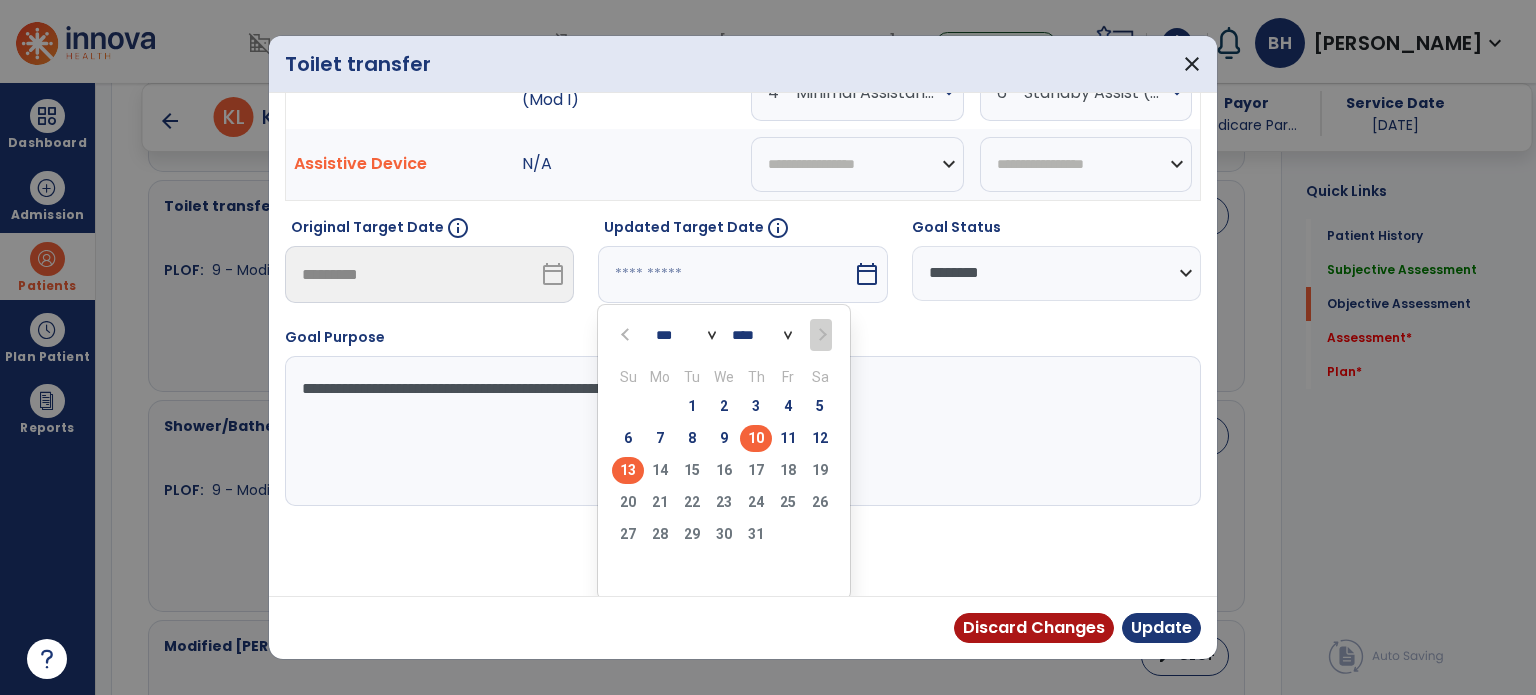 click on "13" at bounding box center [628, 470] 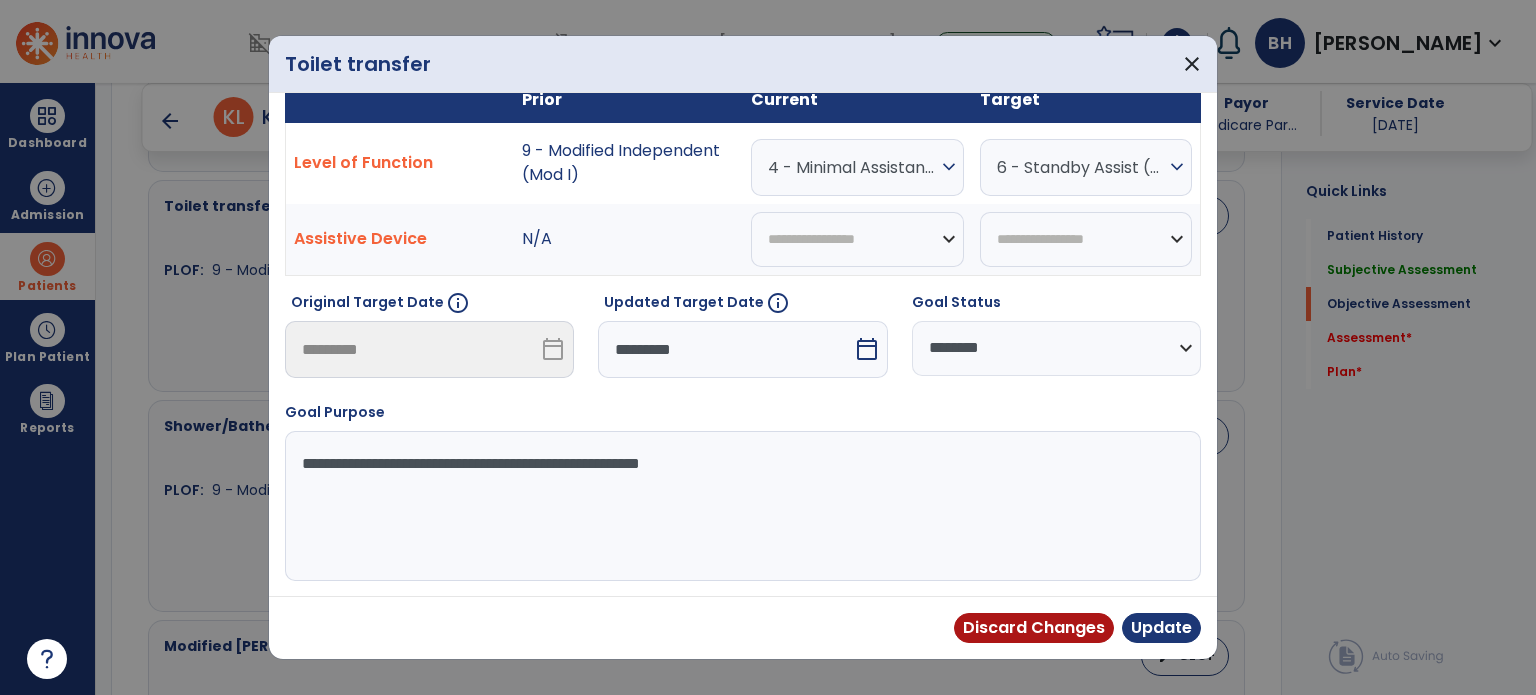 scroll, scrollTop: 150, scrollLeft: 0, axis: vertical 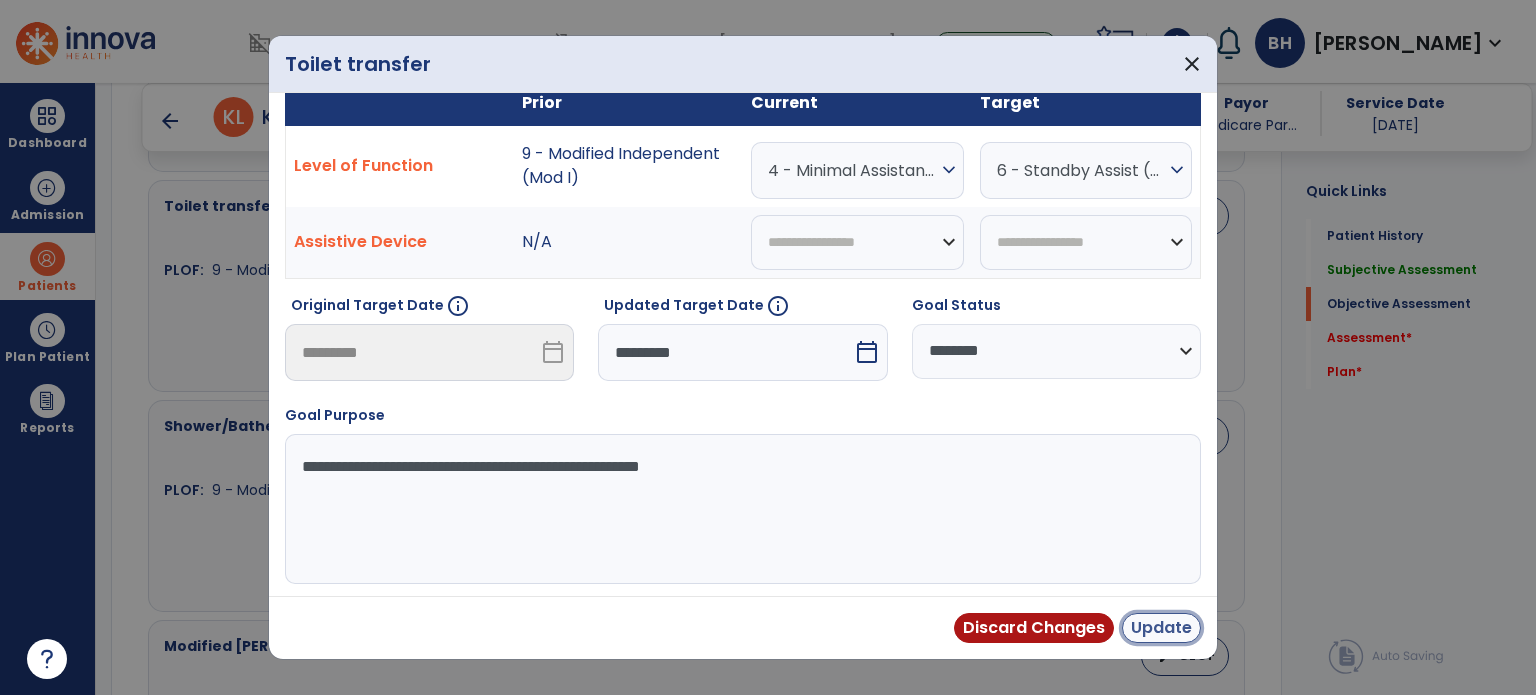 click on "Update" at bounding box center [1161, 628] 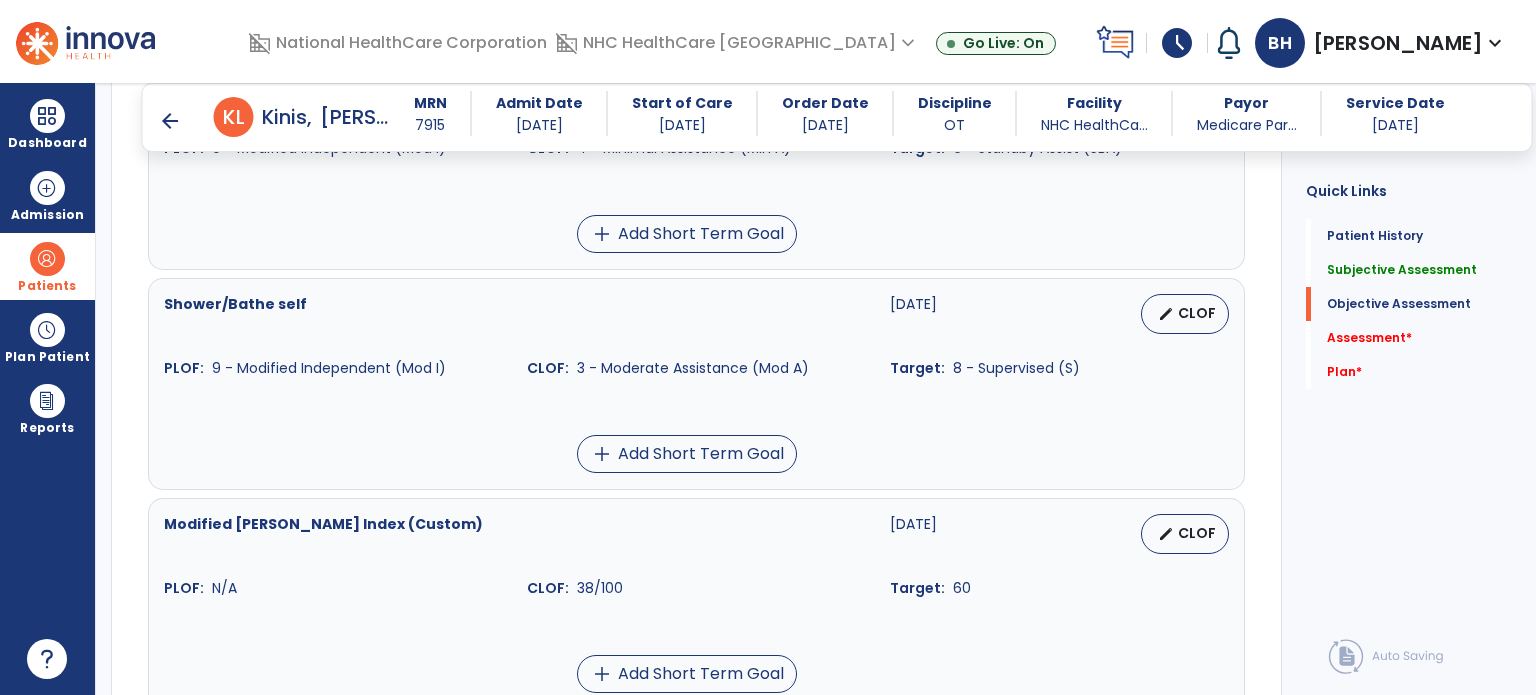 scroll, scrollTop: 1300, scrollLeft: 0, axis: vertical 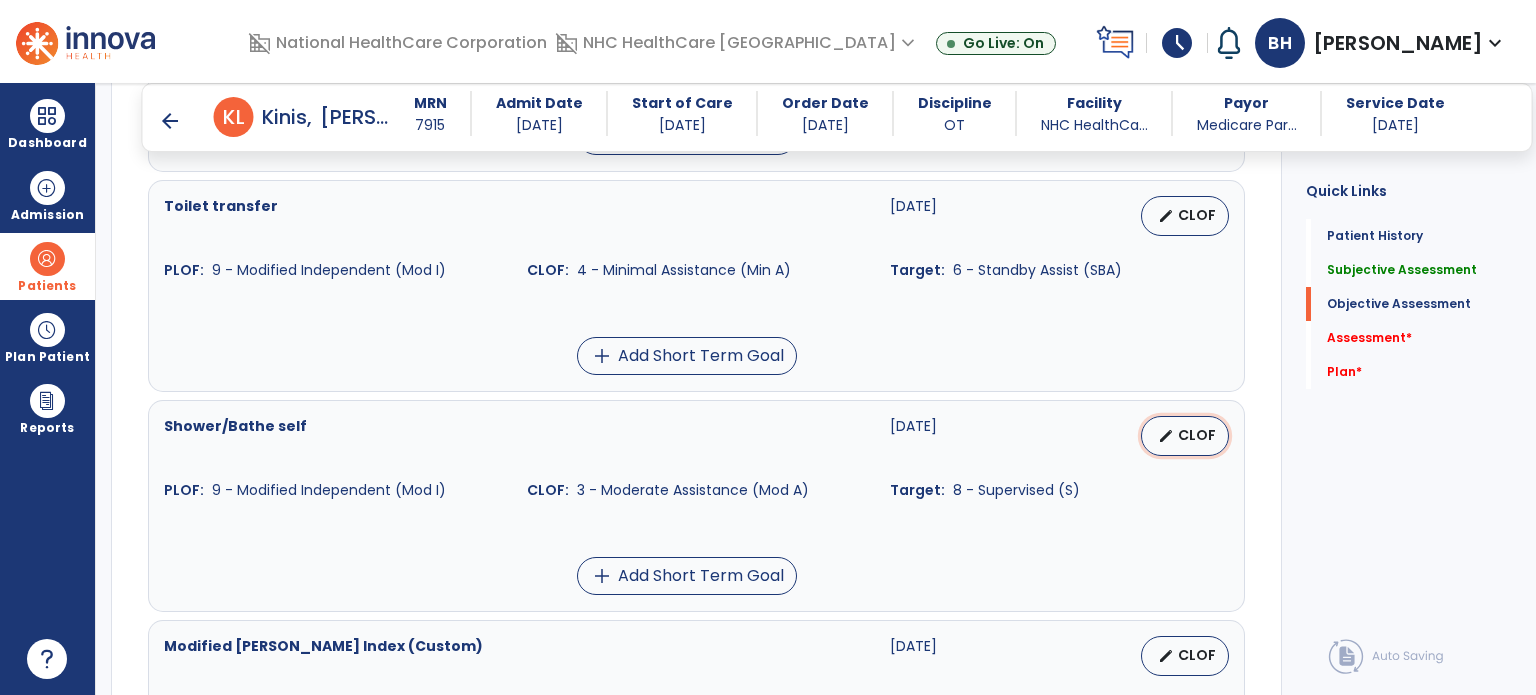 click on "CLOF" at bounding box center (1197, 435) 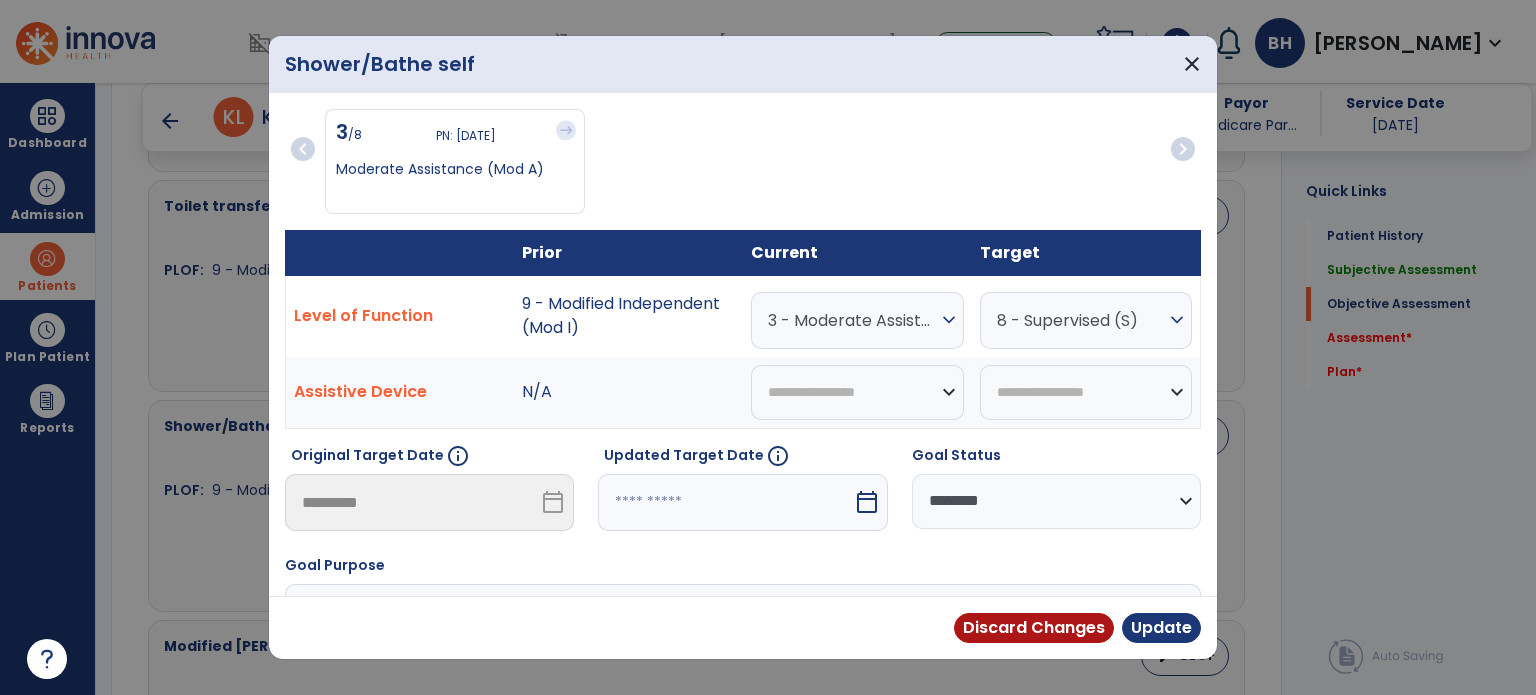 click on "3 - Moderate Assistance (Mod A)" at bounding box center [852, 320] 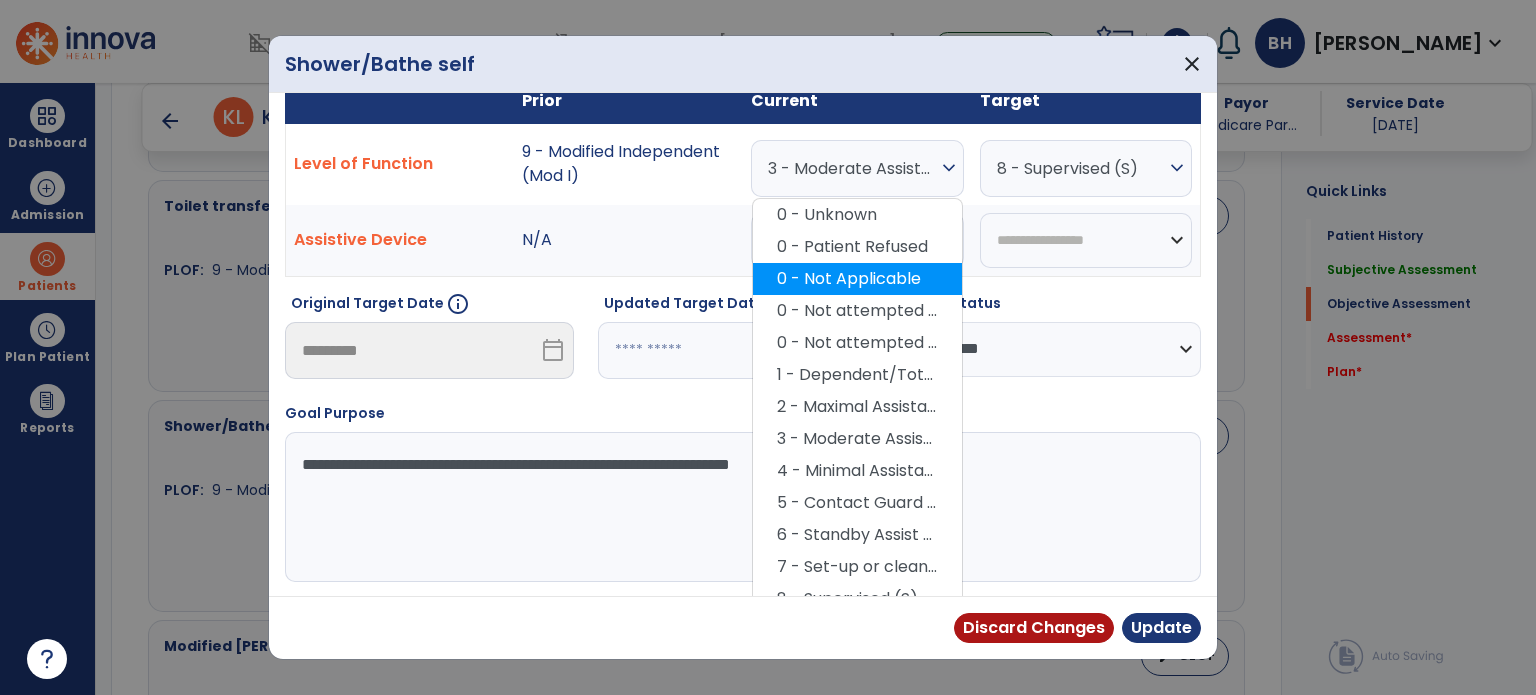 scroll, scrollTop: 200, scrollLeft: 0, axis: vertical 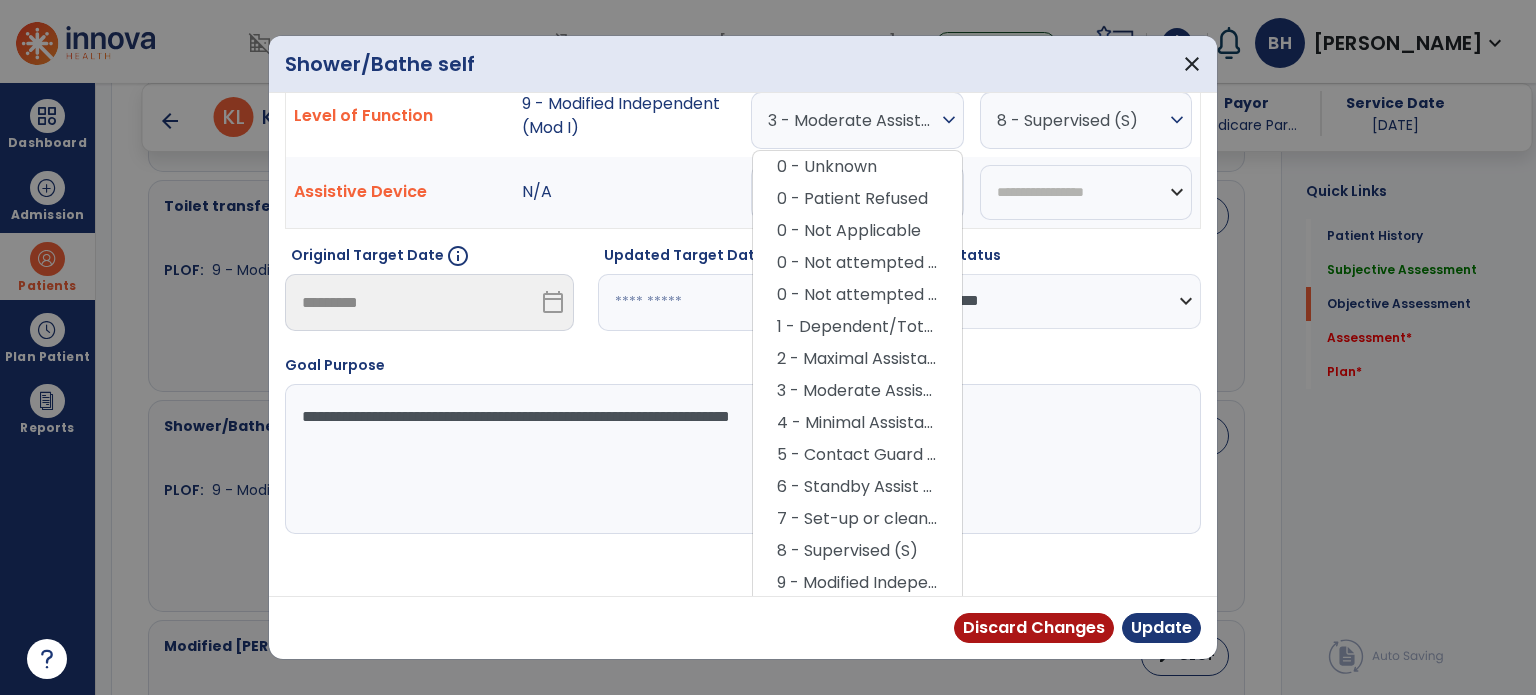 click on "4 - Minimal Assistance (Min A)" at bounding box center [857, 423] 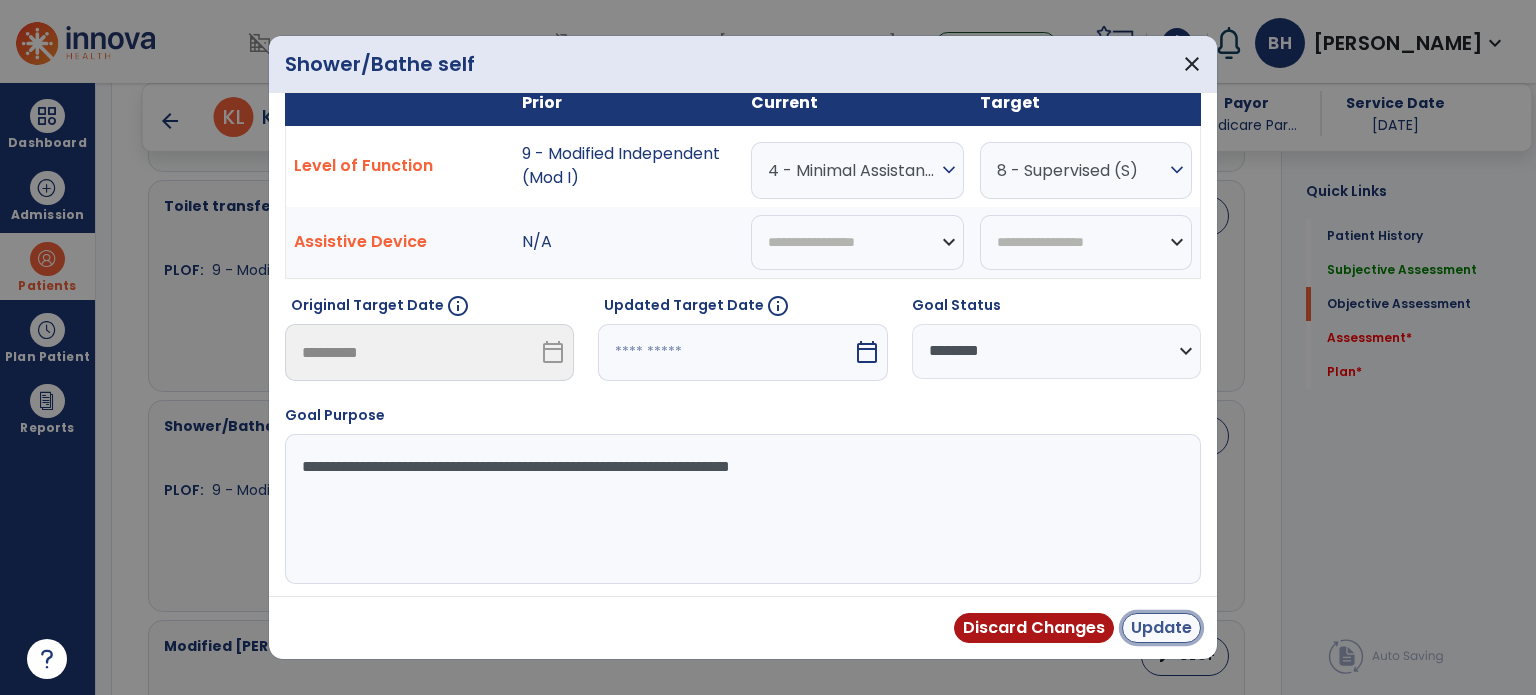 click on "Update" at bounding box center (1161, 628) 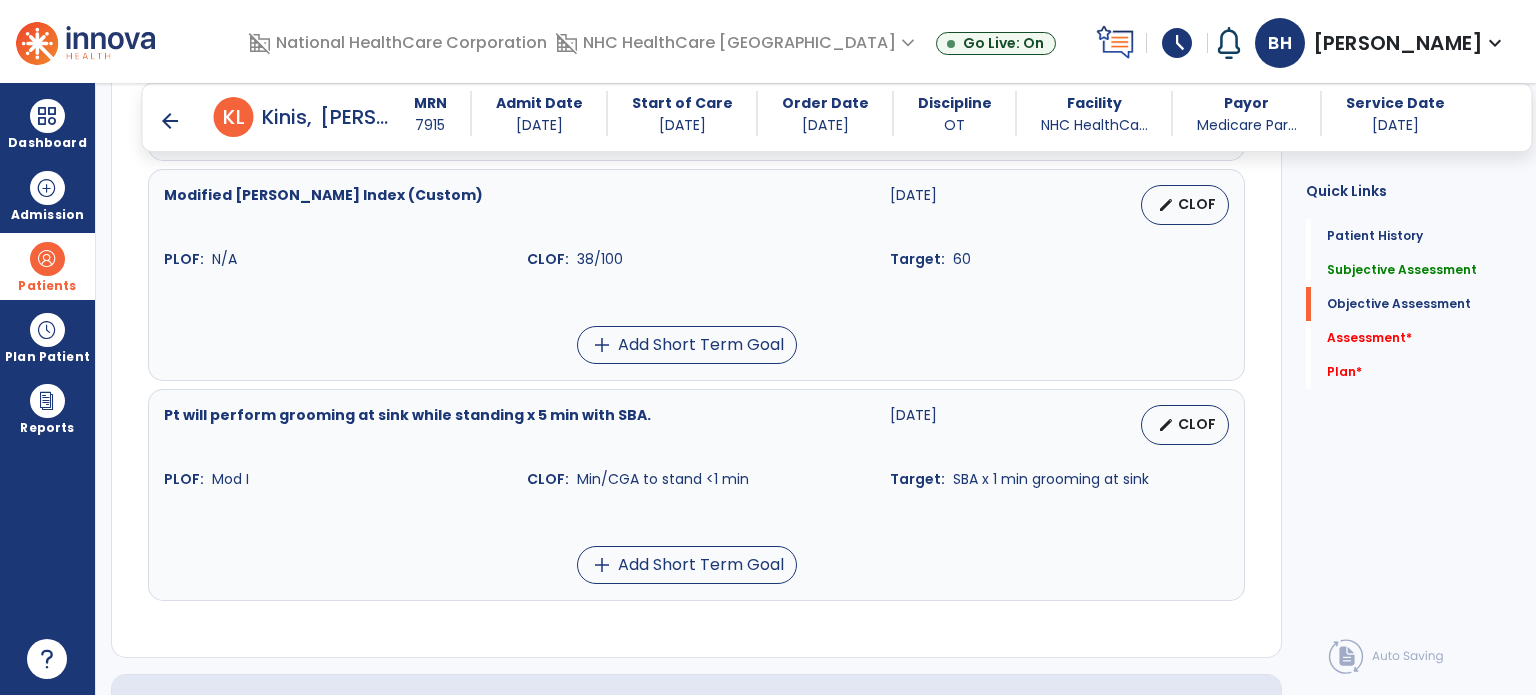 scroll, scrollTop: 1800, scrollLeft: 0, axis: vertical 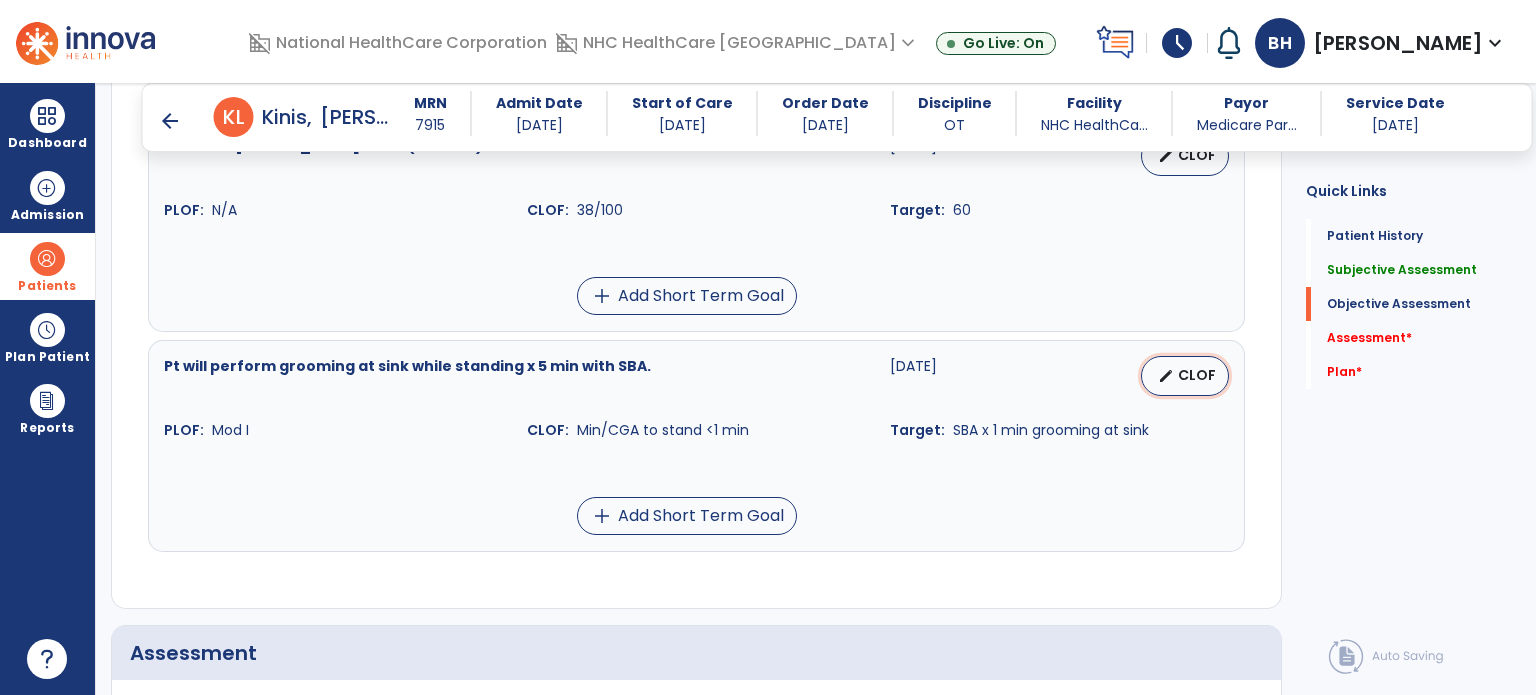 click on "edit   CLOF" at bounding box center (1185, 376) 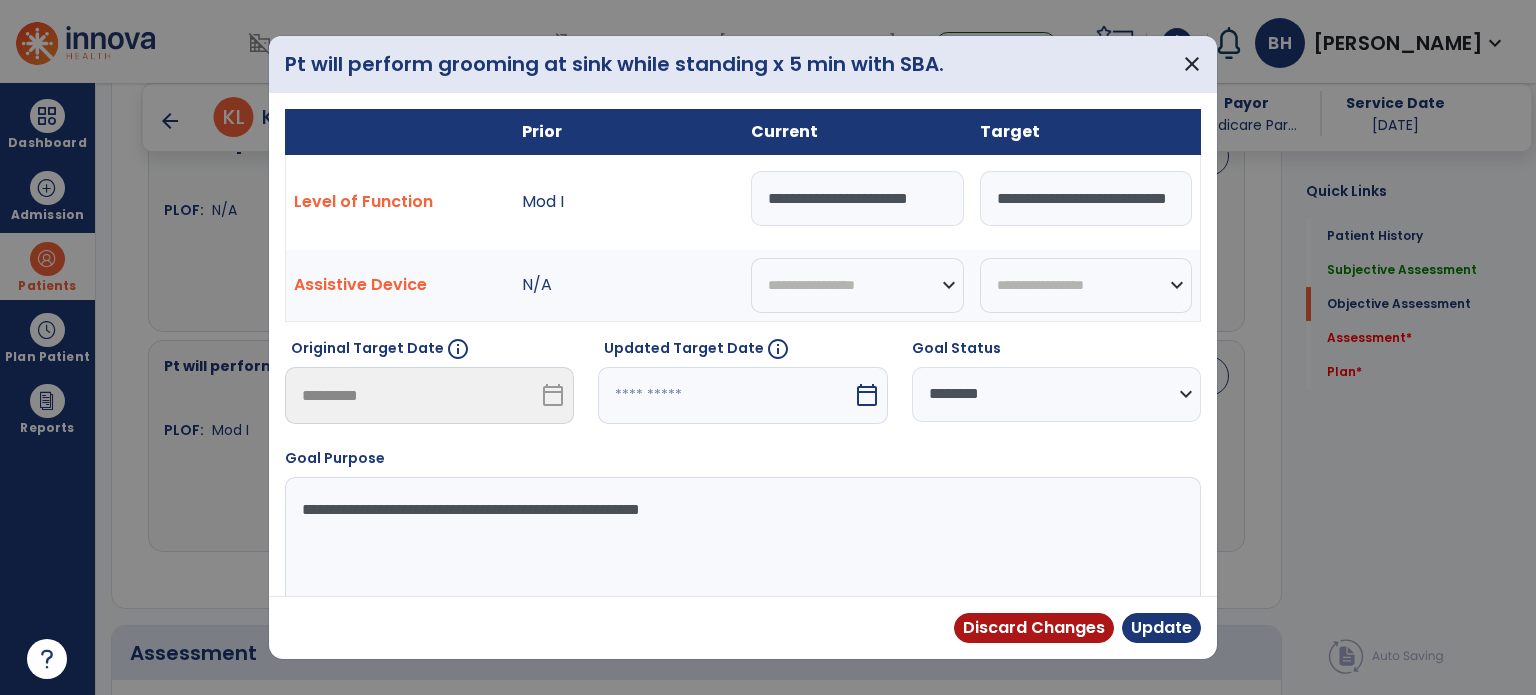 click on "**********" at bounding box center (857, 198) 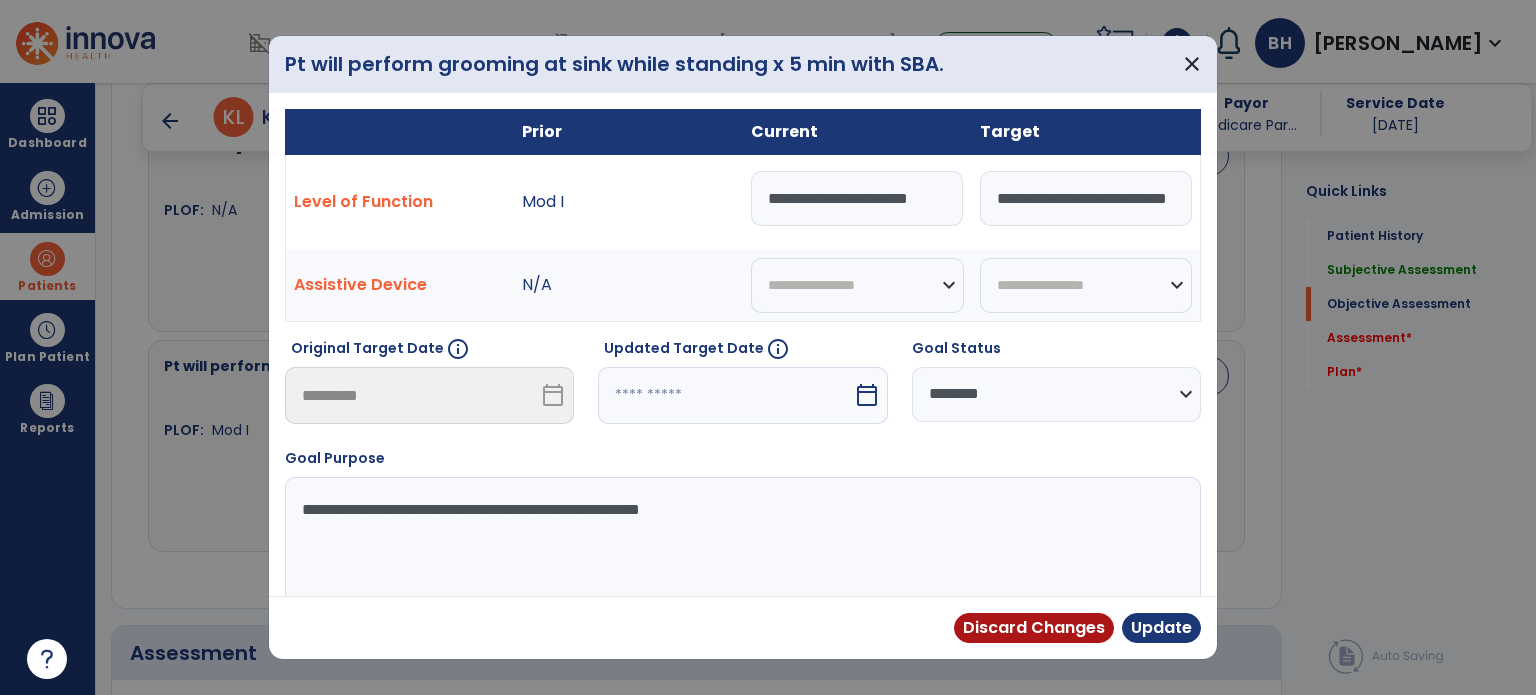 drag, startPoint x: 910, startPoint y: 199, endPoint x: 964, endPoint y: 195, distance: 54.147945 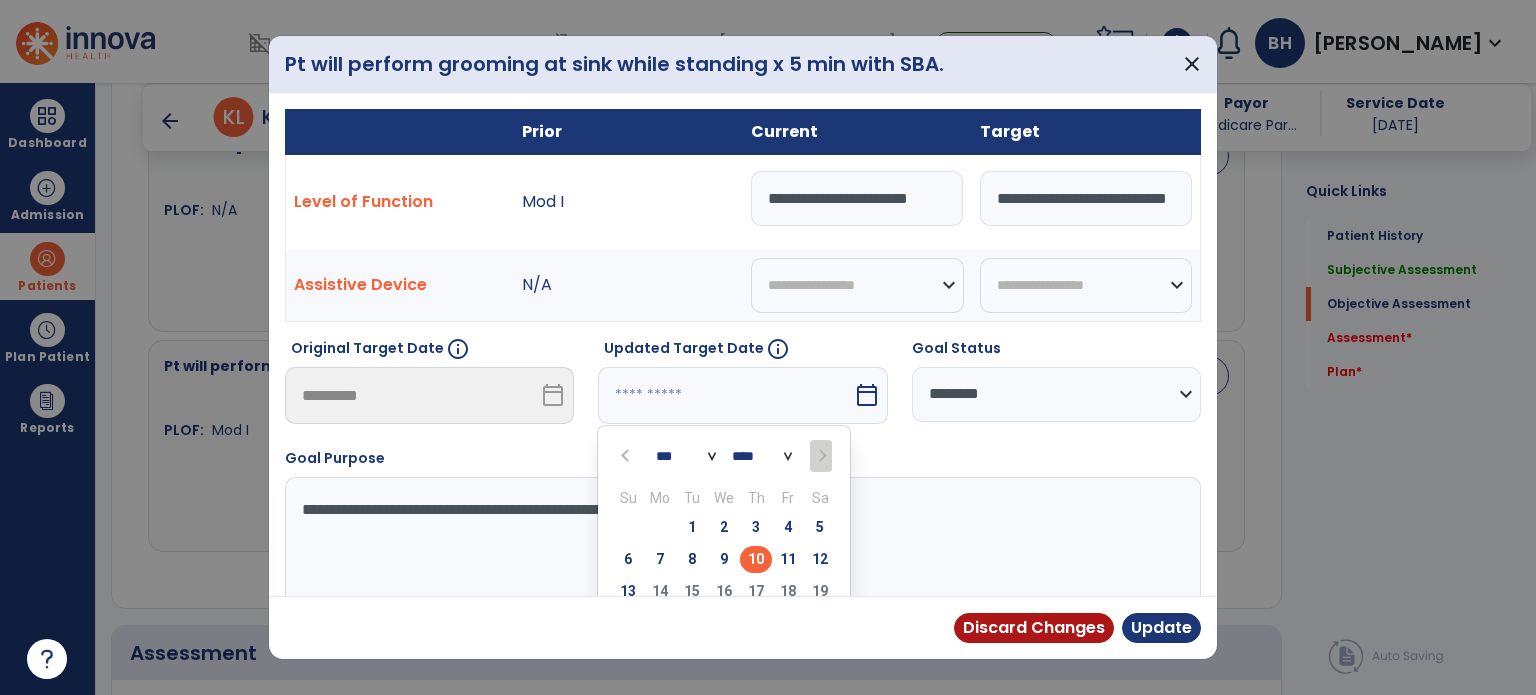 scroll, scrollTop: 100, scrollLeft: 0, axis: vertical 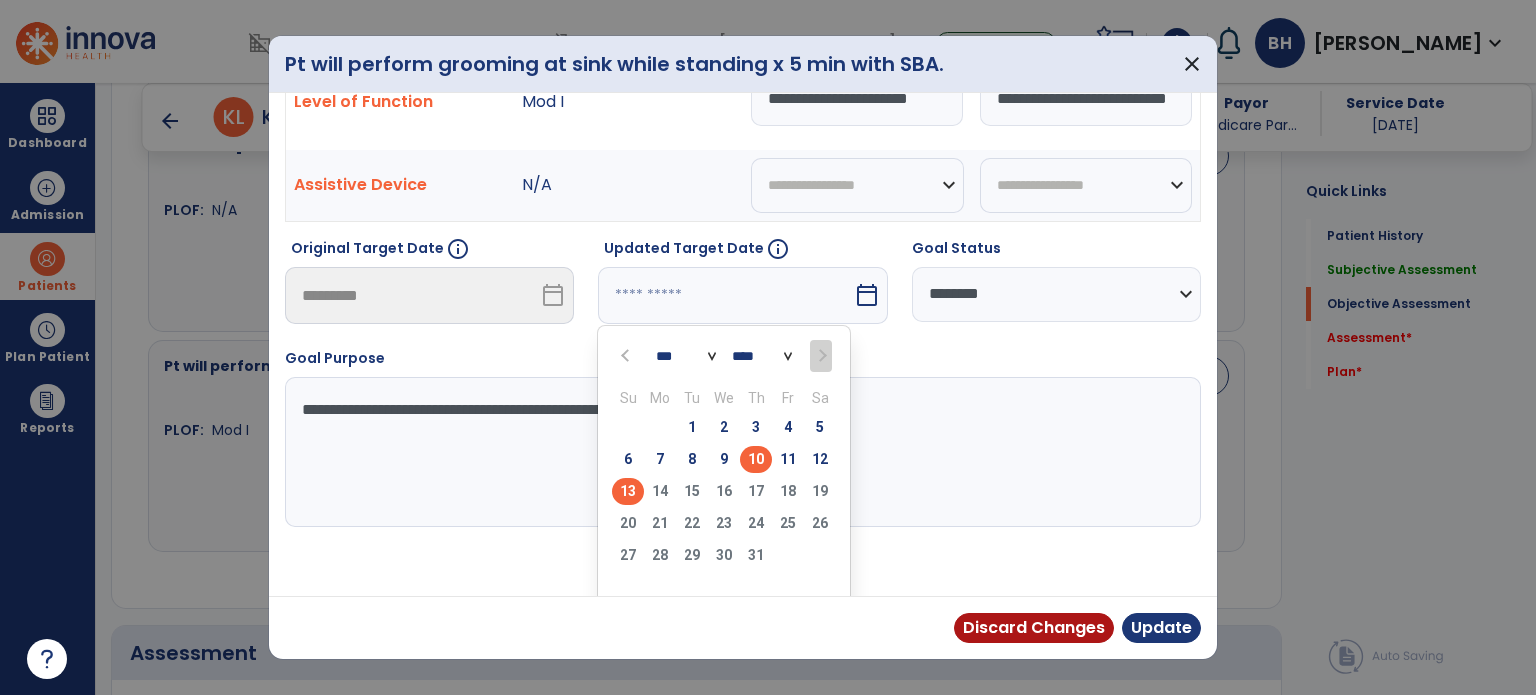 click on "13" at bounding box center (628, 491) 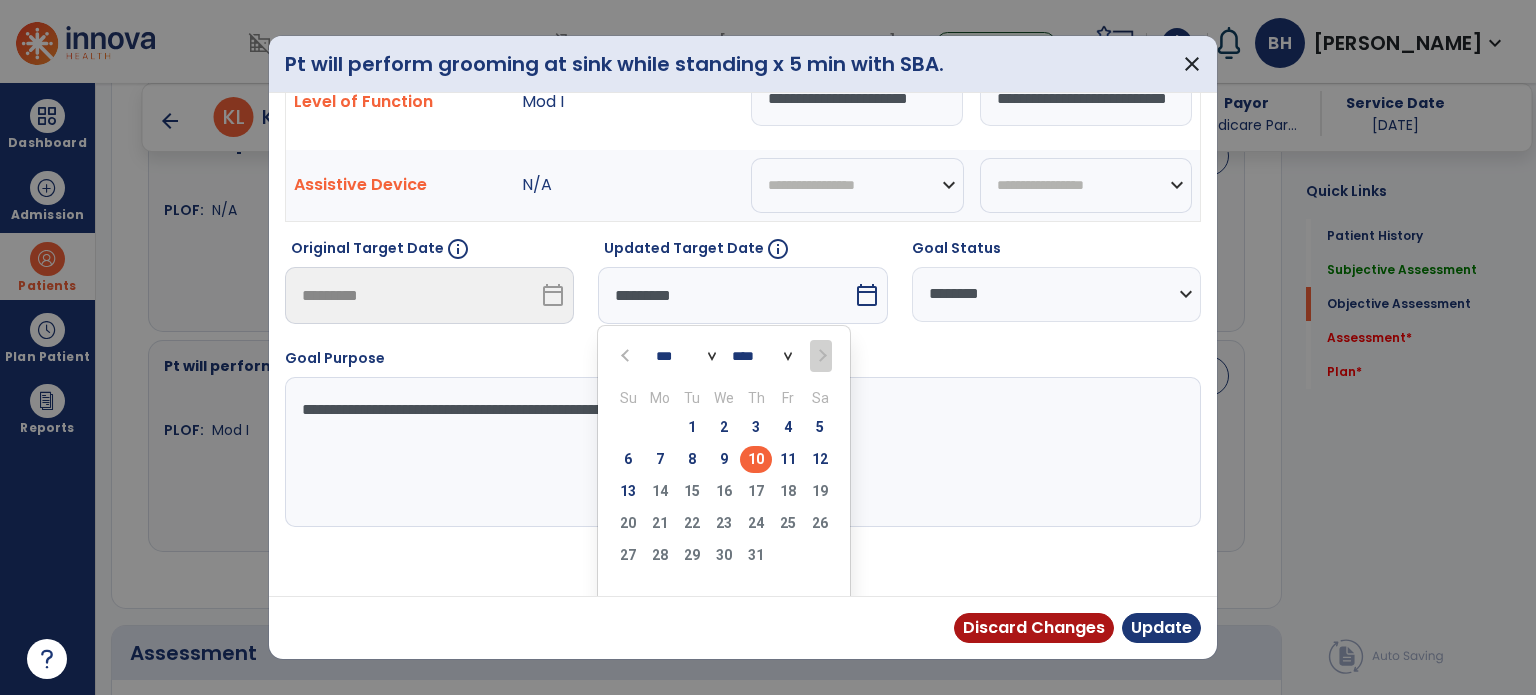 scroll, scrollTop: 44, scrollLeft: 0, axis: vertical 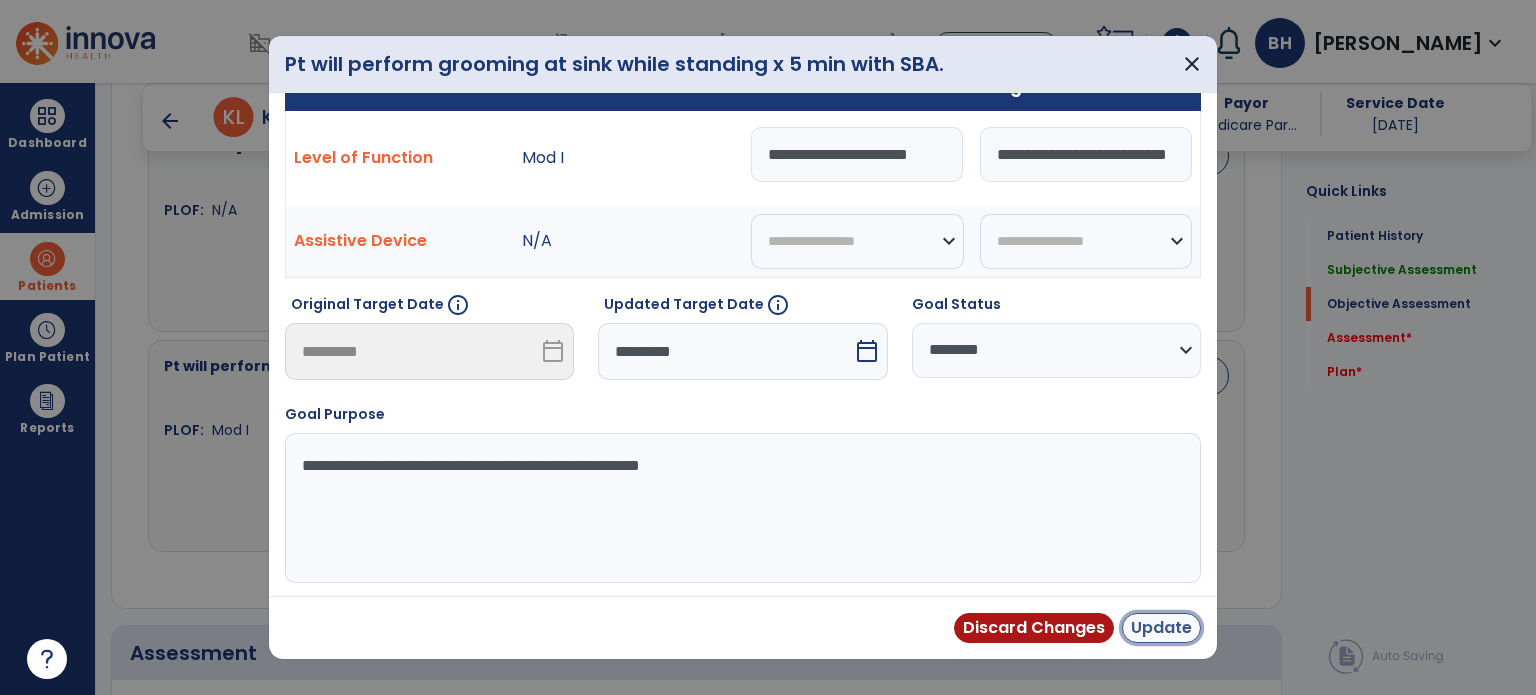 click on "Update" at bounding box center [1161, 628] 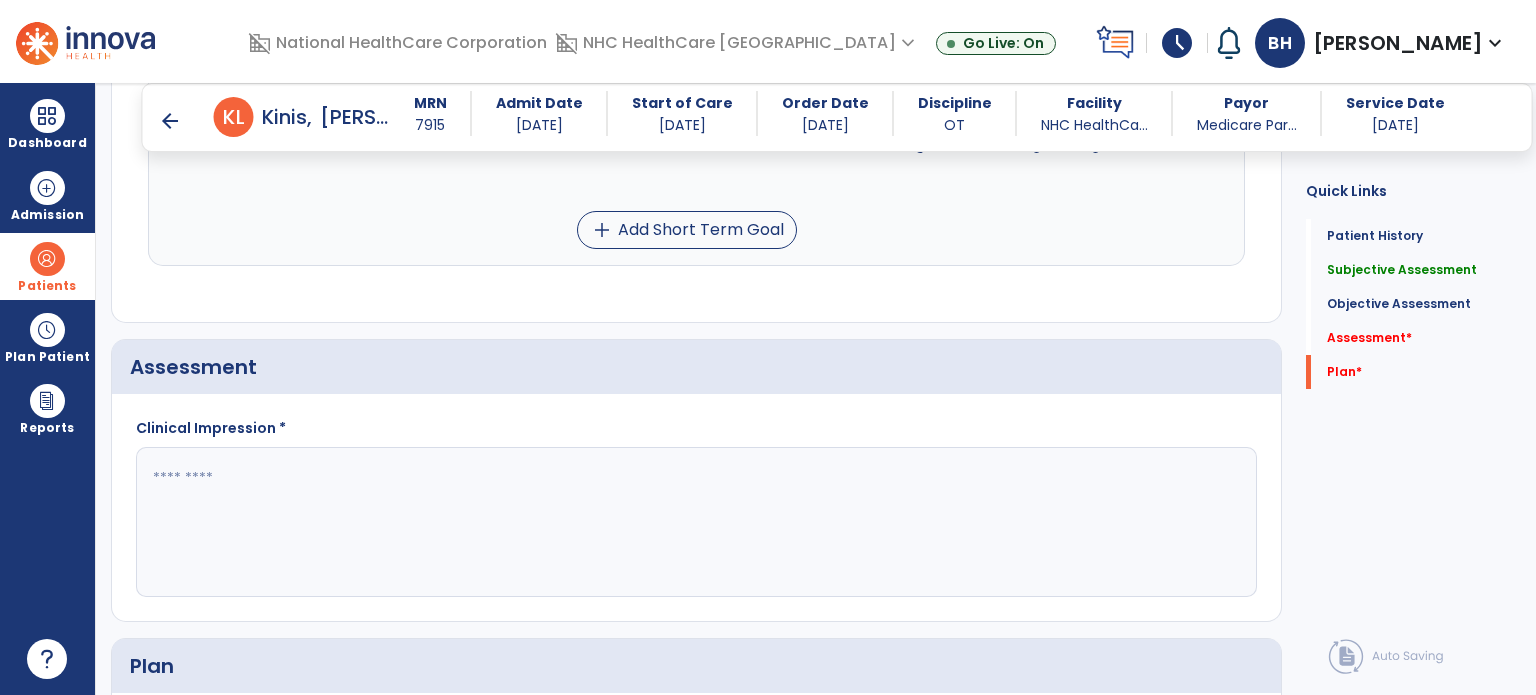 scroll, scrollTop: 2200, scrollLeft: 0, axis: vertical 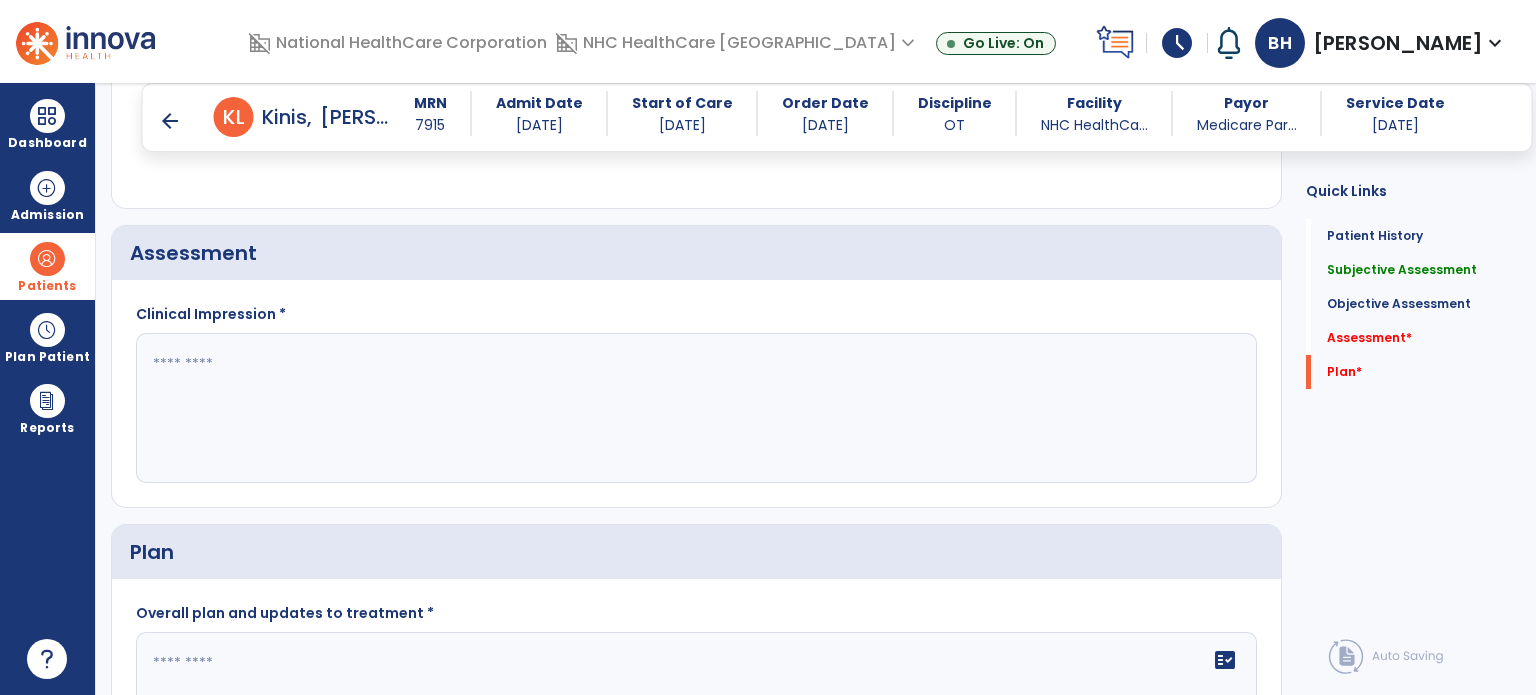 click 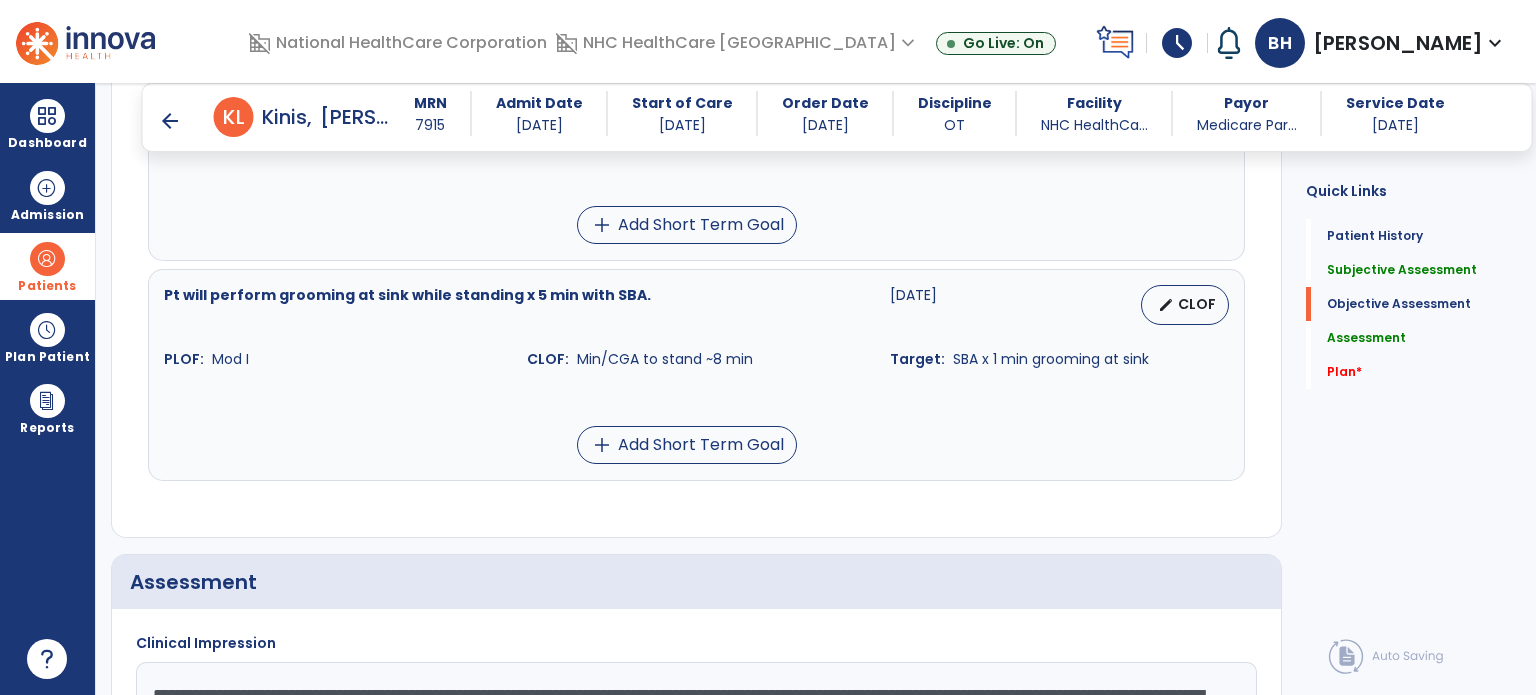 scroll, scrollTop: 2112, scrollLeft: 0, axis: vertical 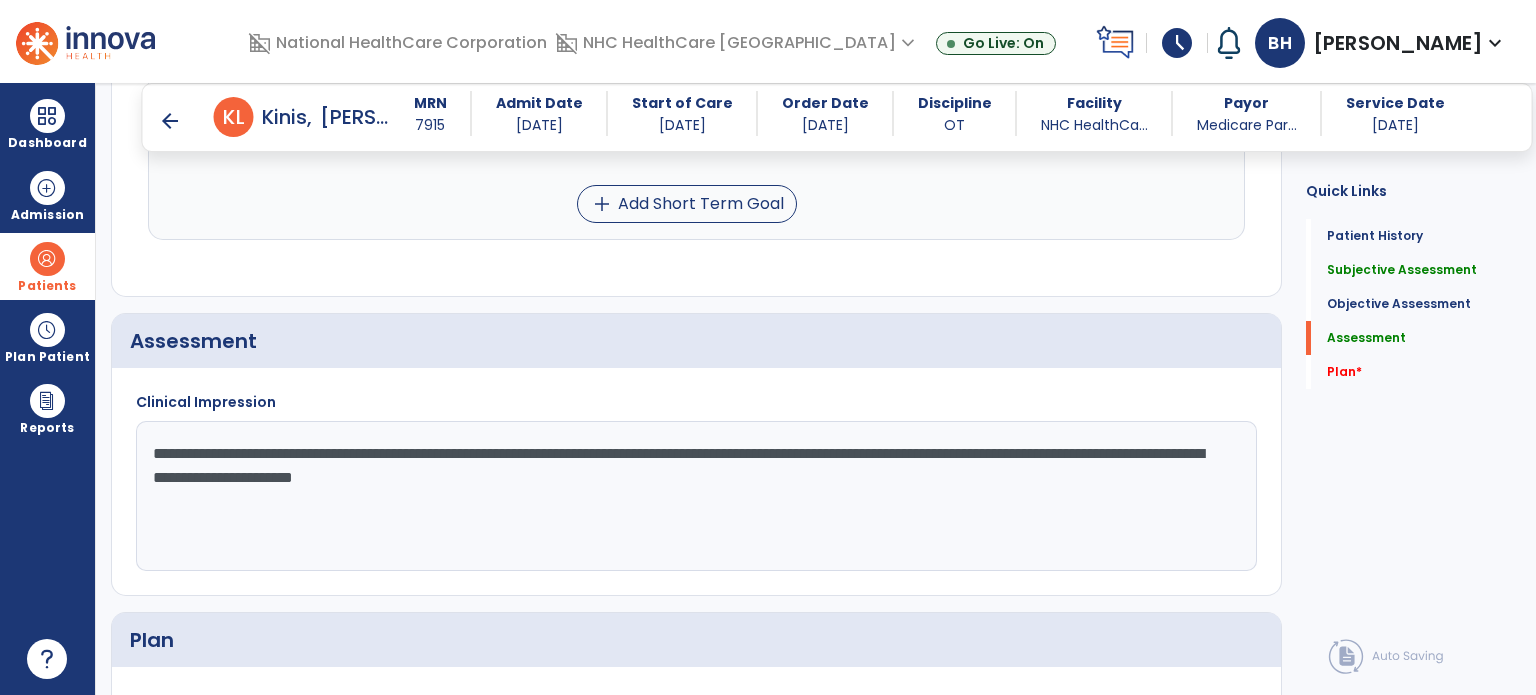 click on "**********" 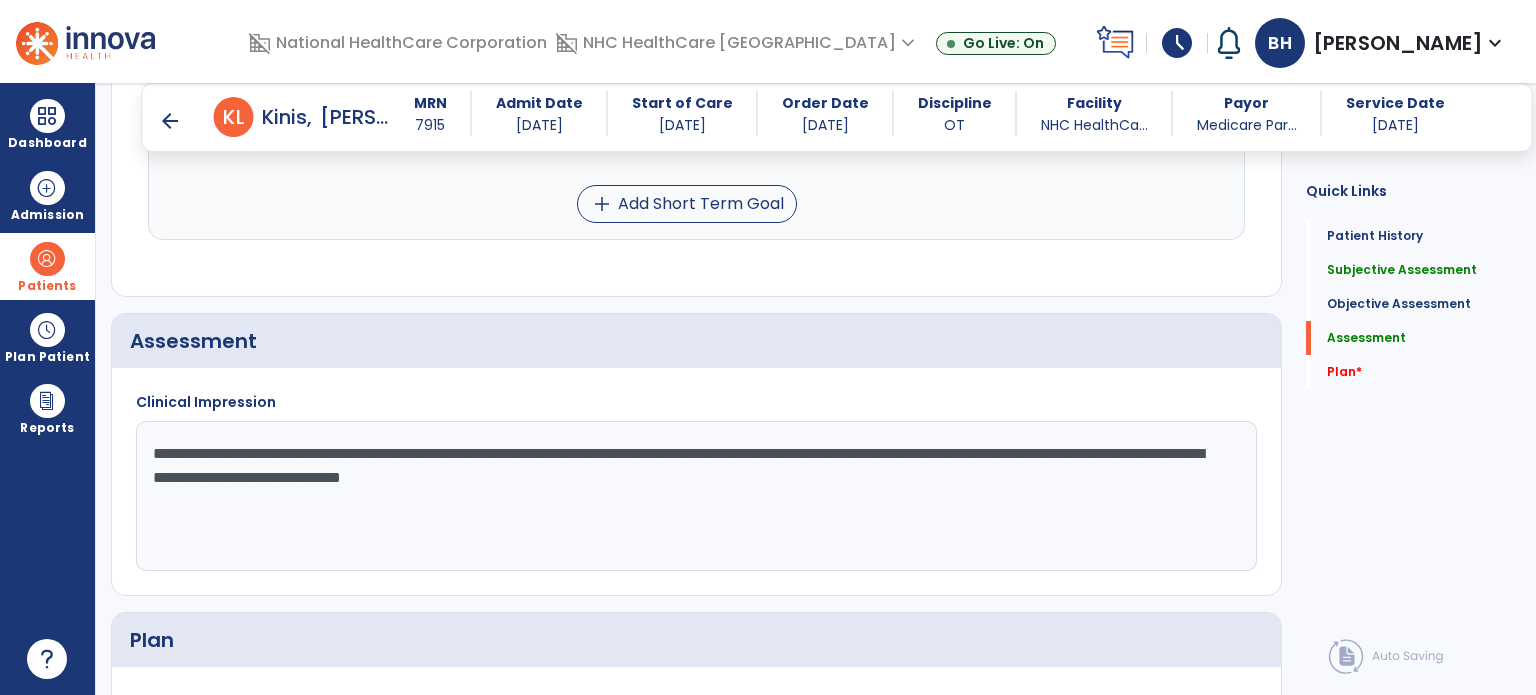 click on "**********" 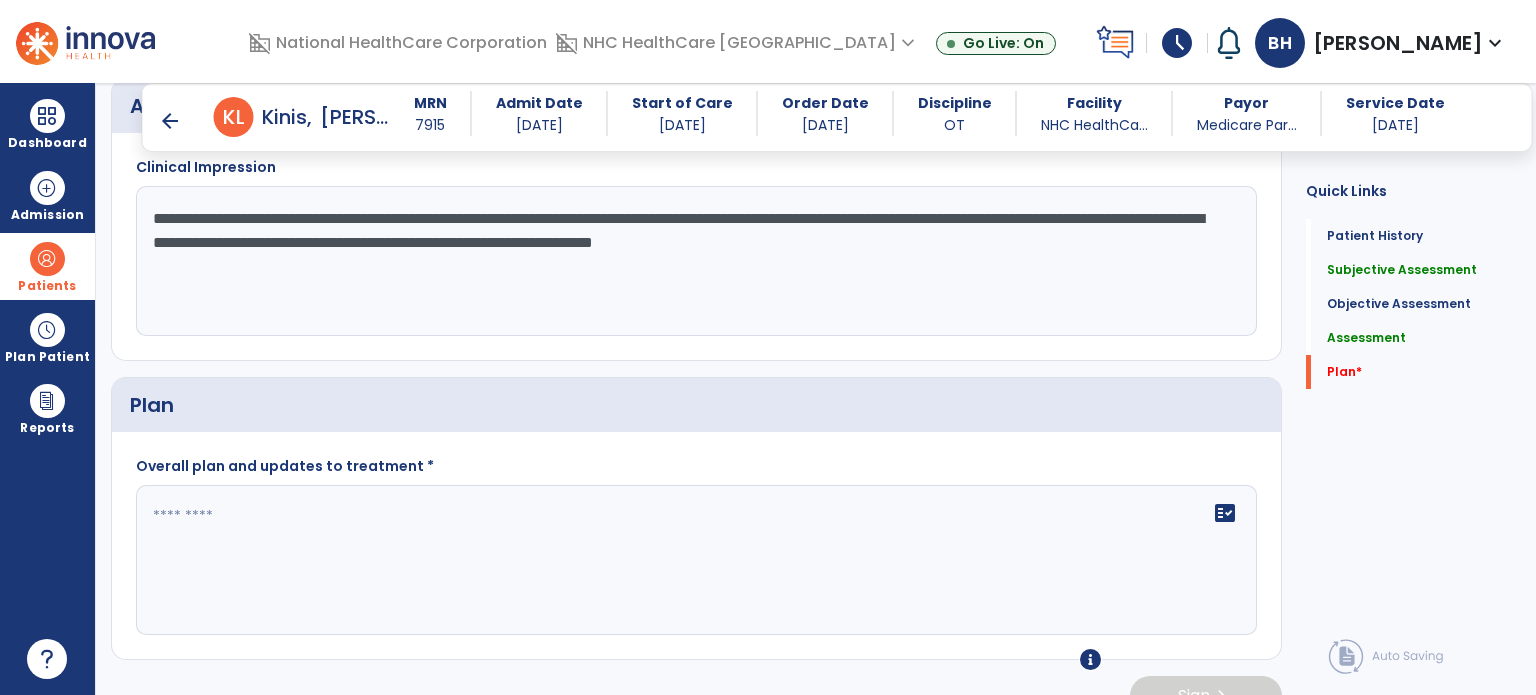 scroll, scrollTop: 2375, scrollLeft: 0, axis: vertical 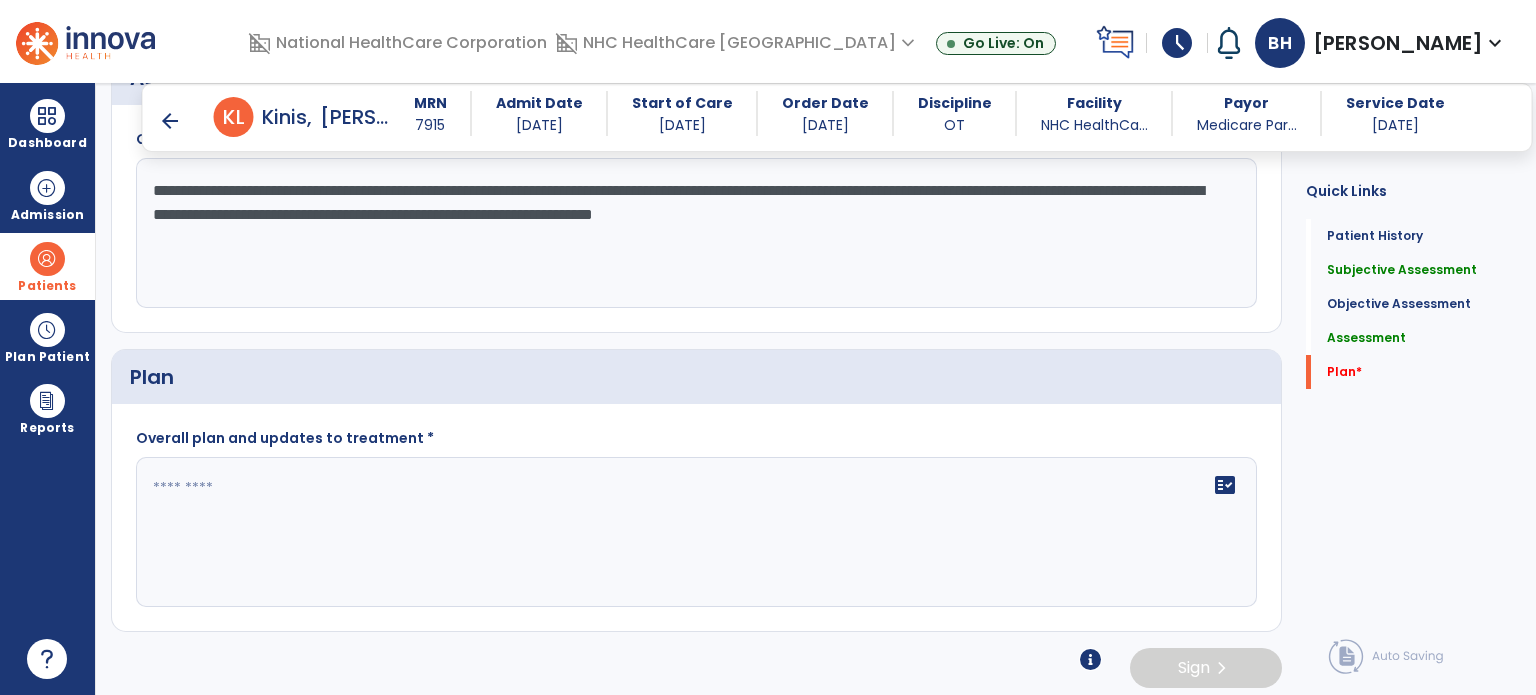 type on "**********" 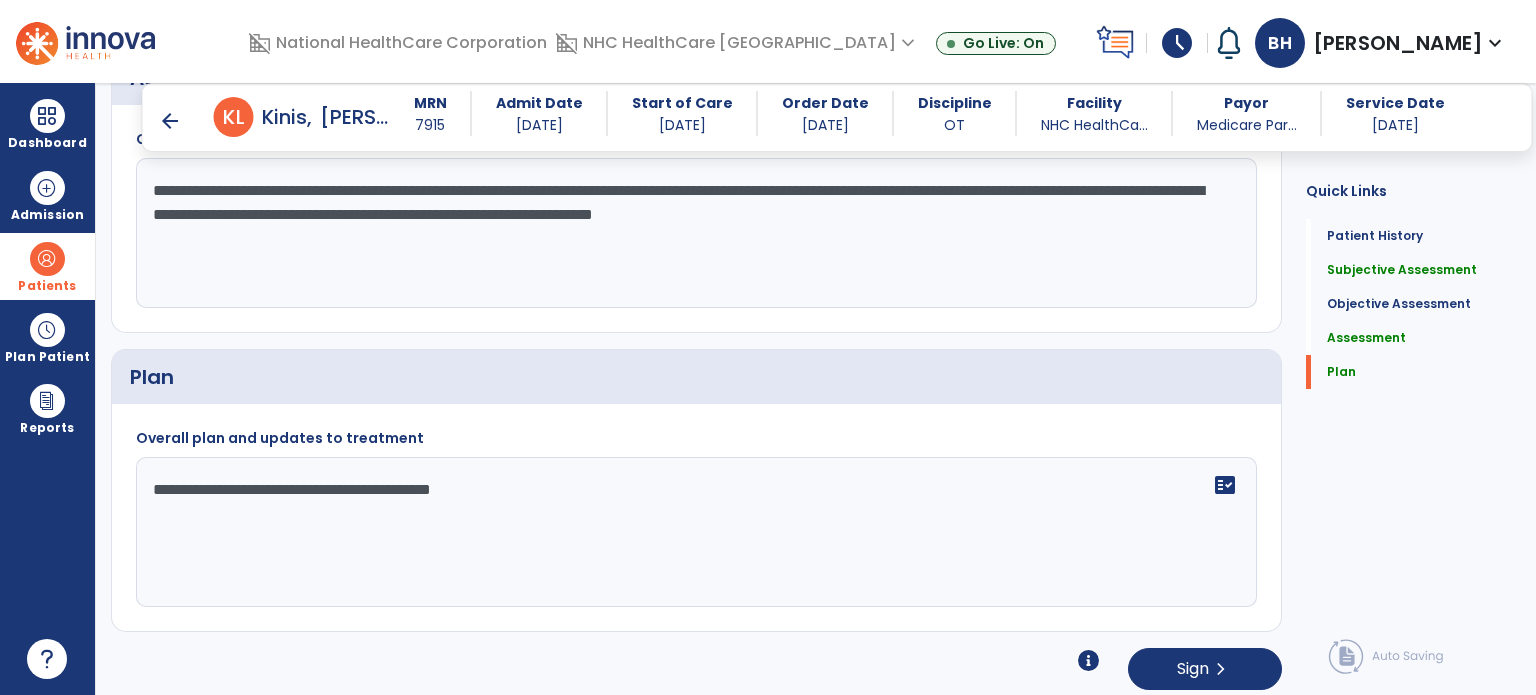 type on "**********" 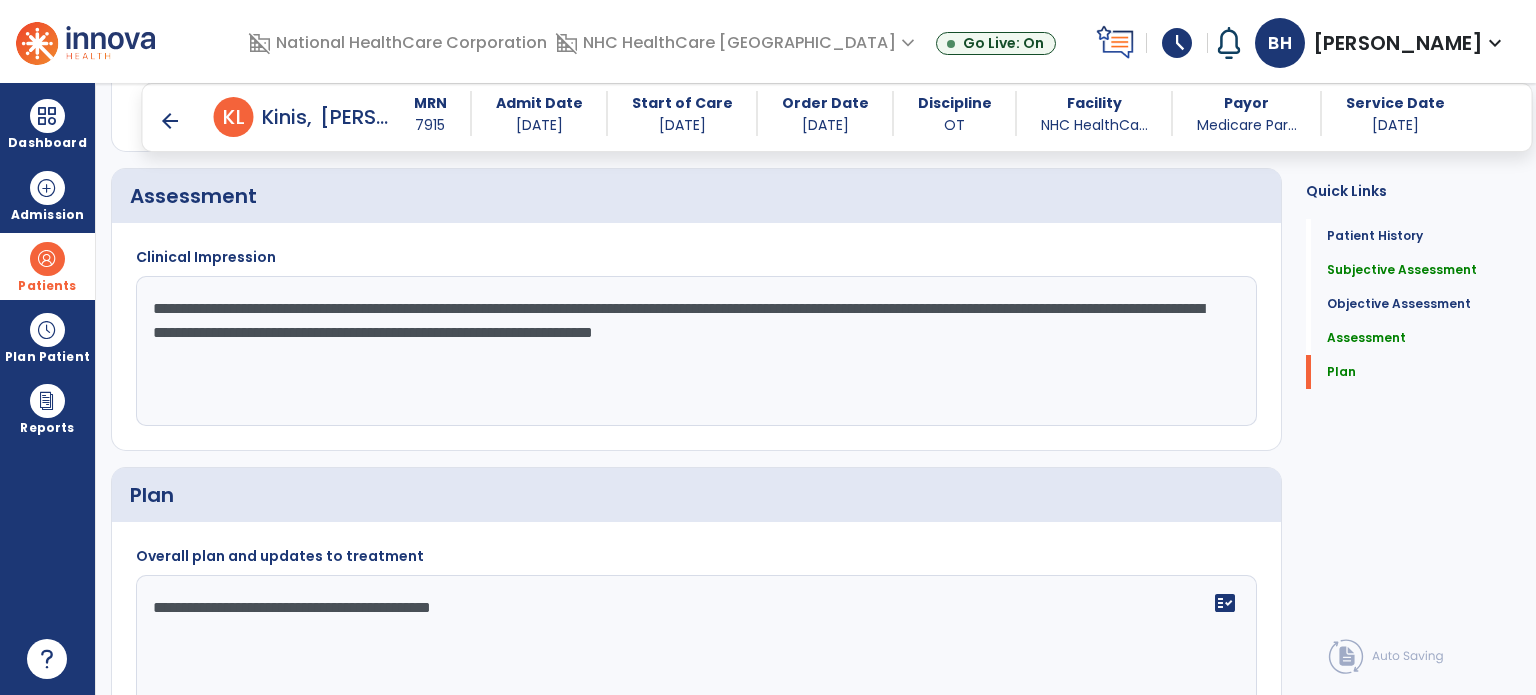 scroll, scrollTop: 2300, scrollLeft: 0, axis: vertical 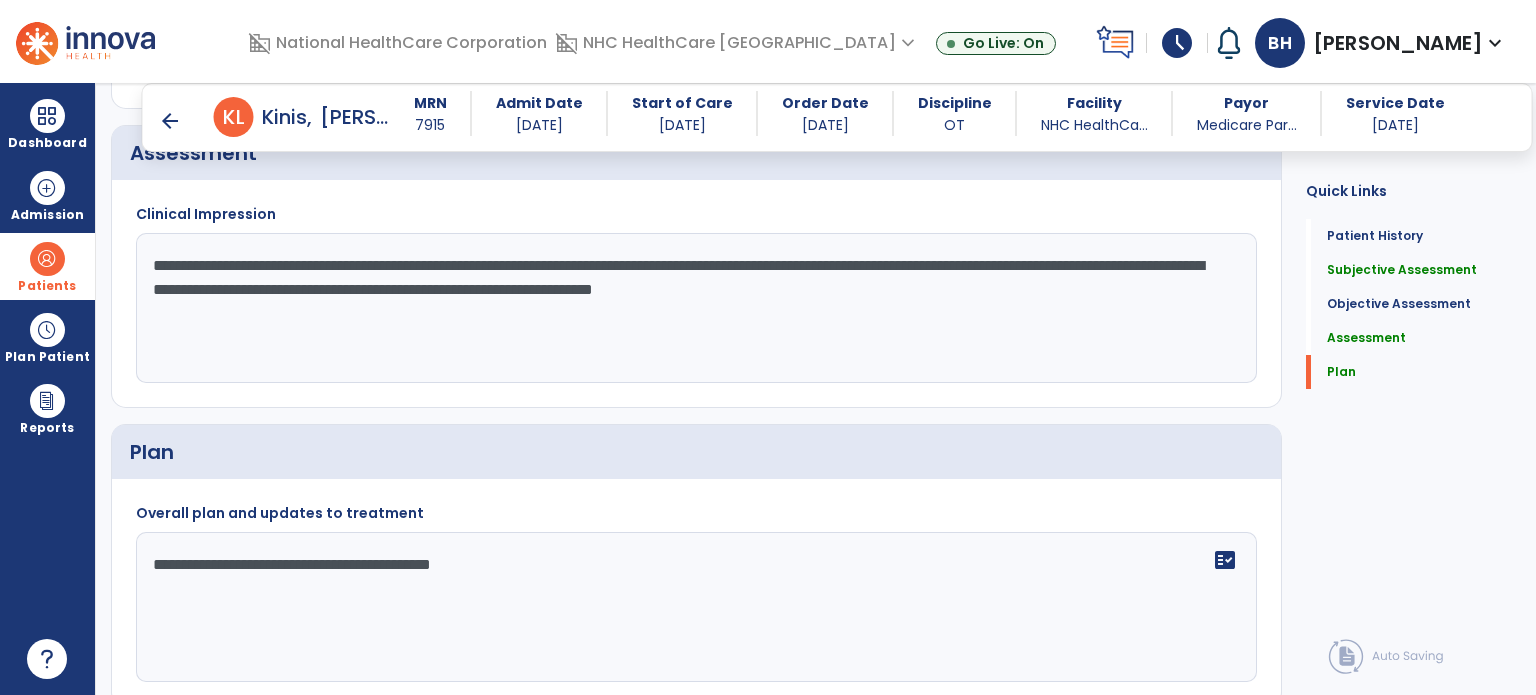 click on "**********" 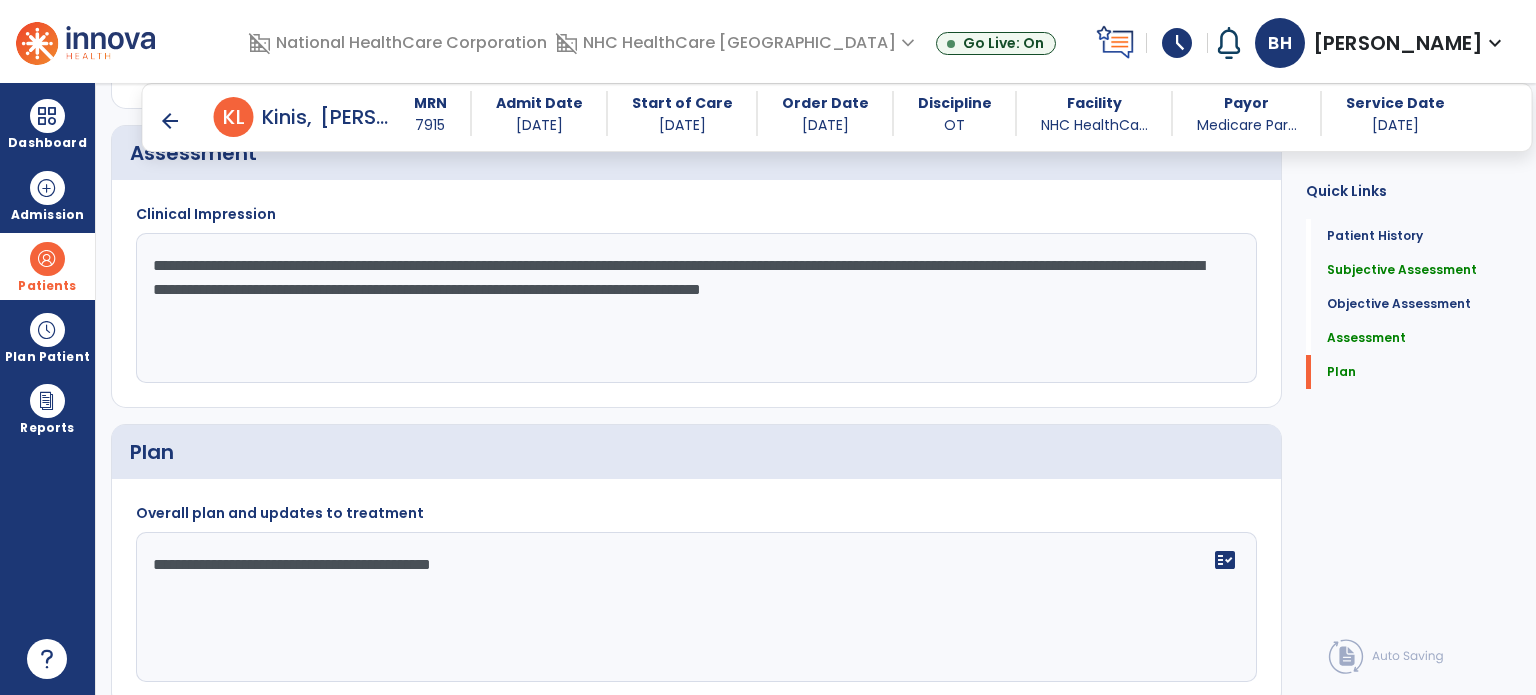 click on "**********" 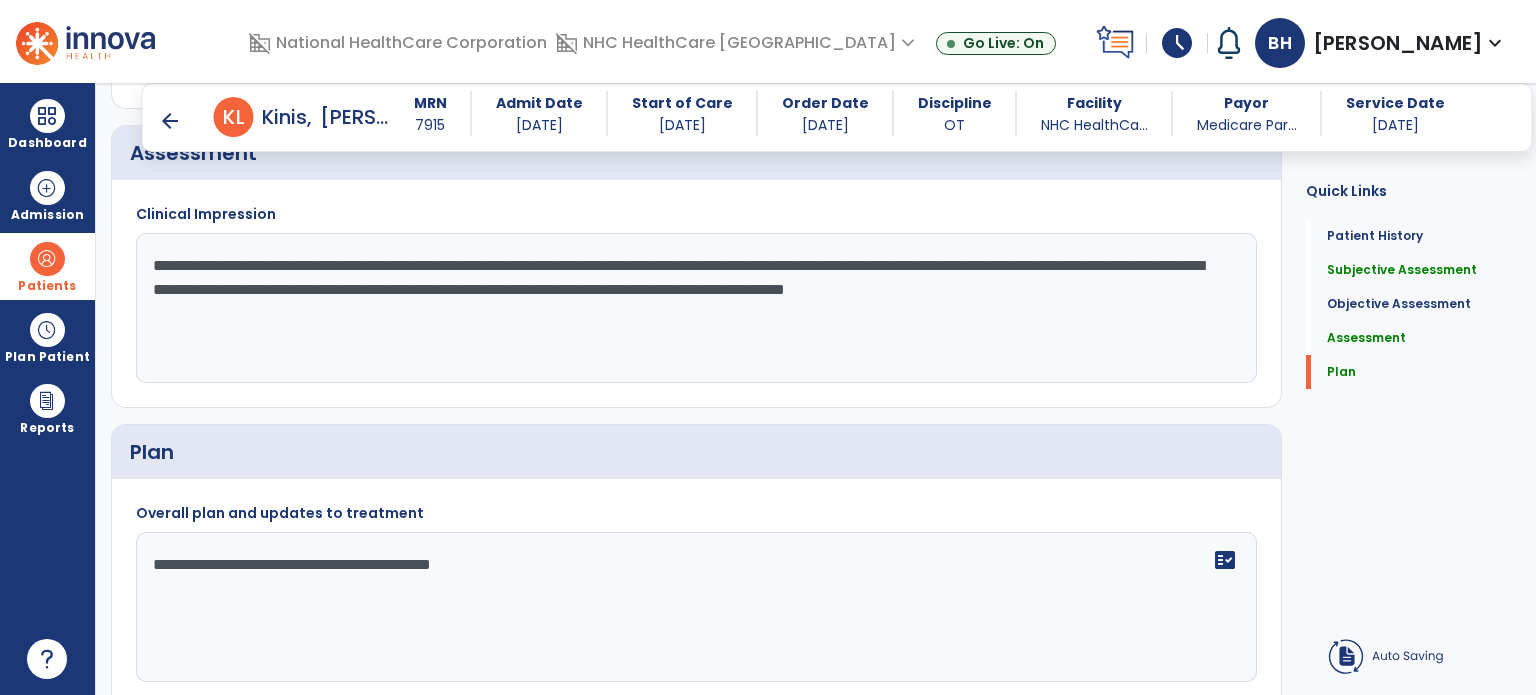click on "**********" 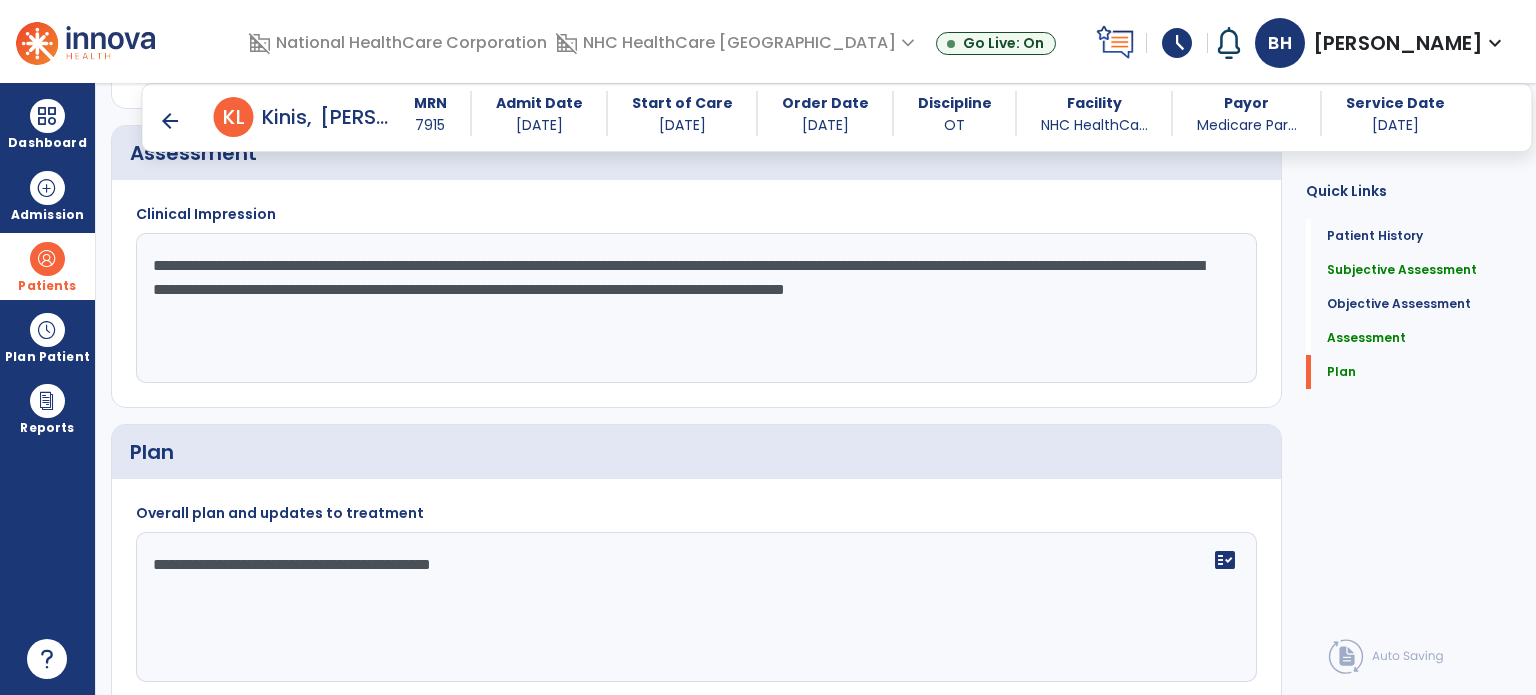 click on "**********" 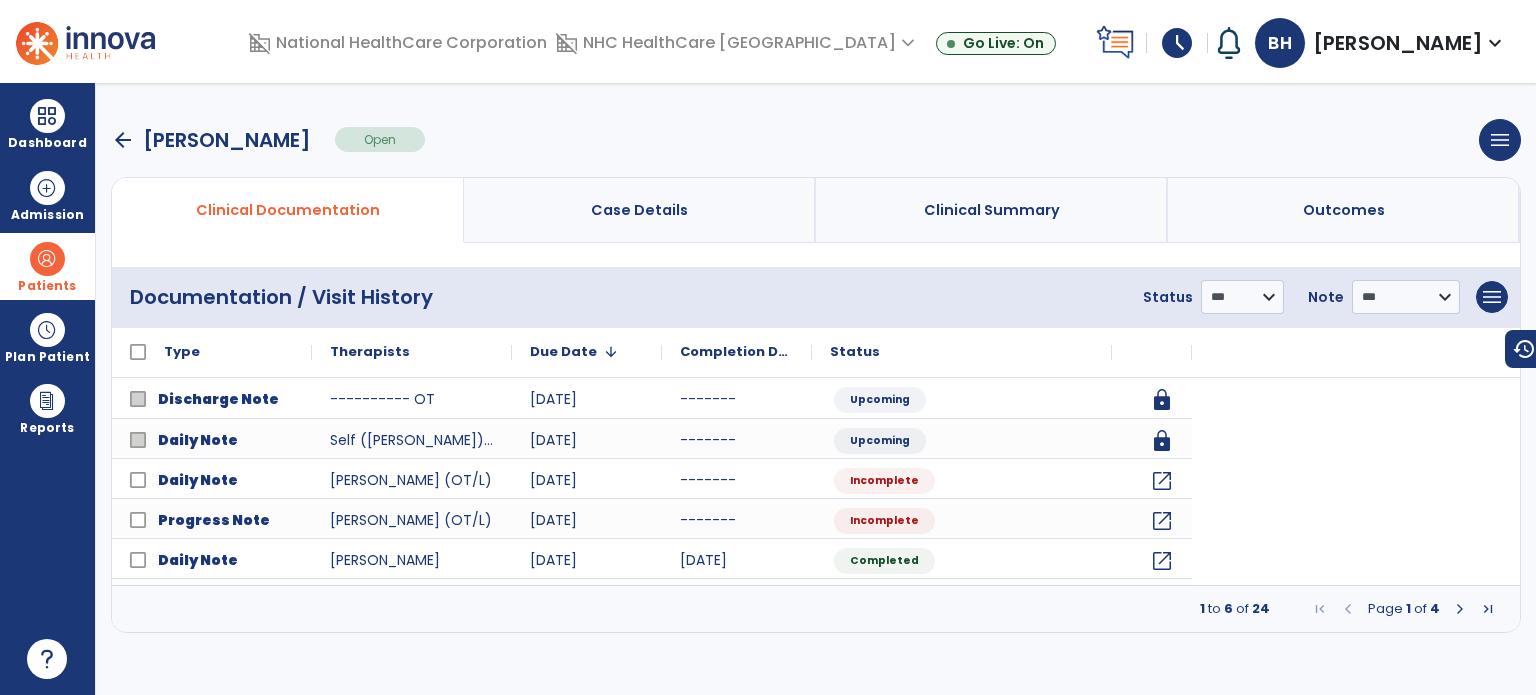 scroll, scrollTop: 0, scrollLeft: 0, axis: both 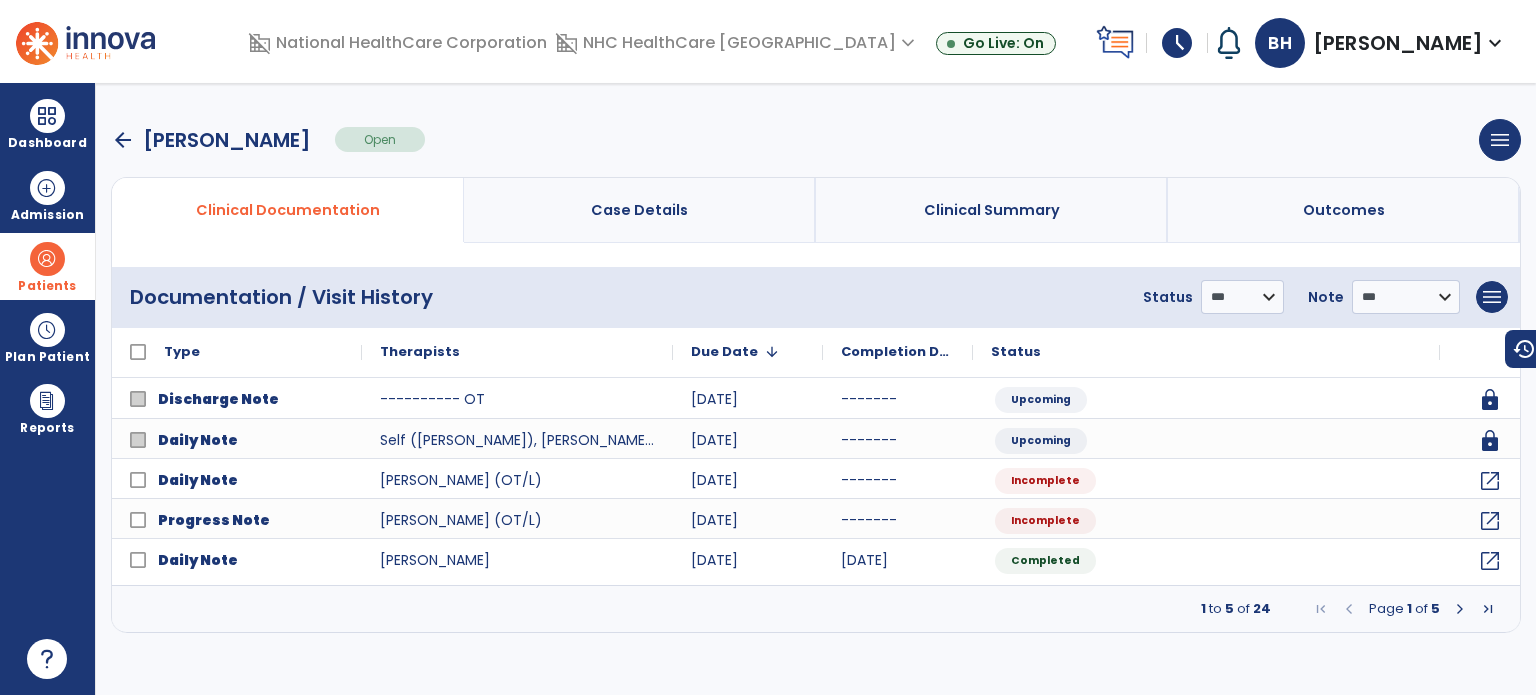 click on "arrow_back" at bounding box center [123, 140] 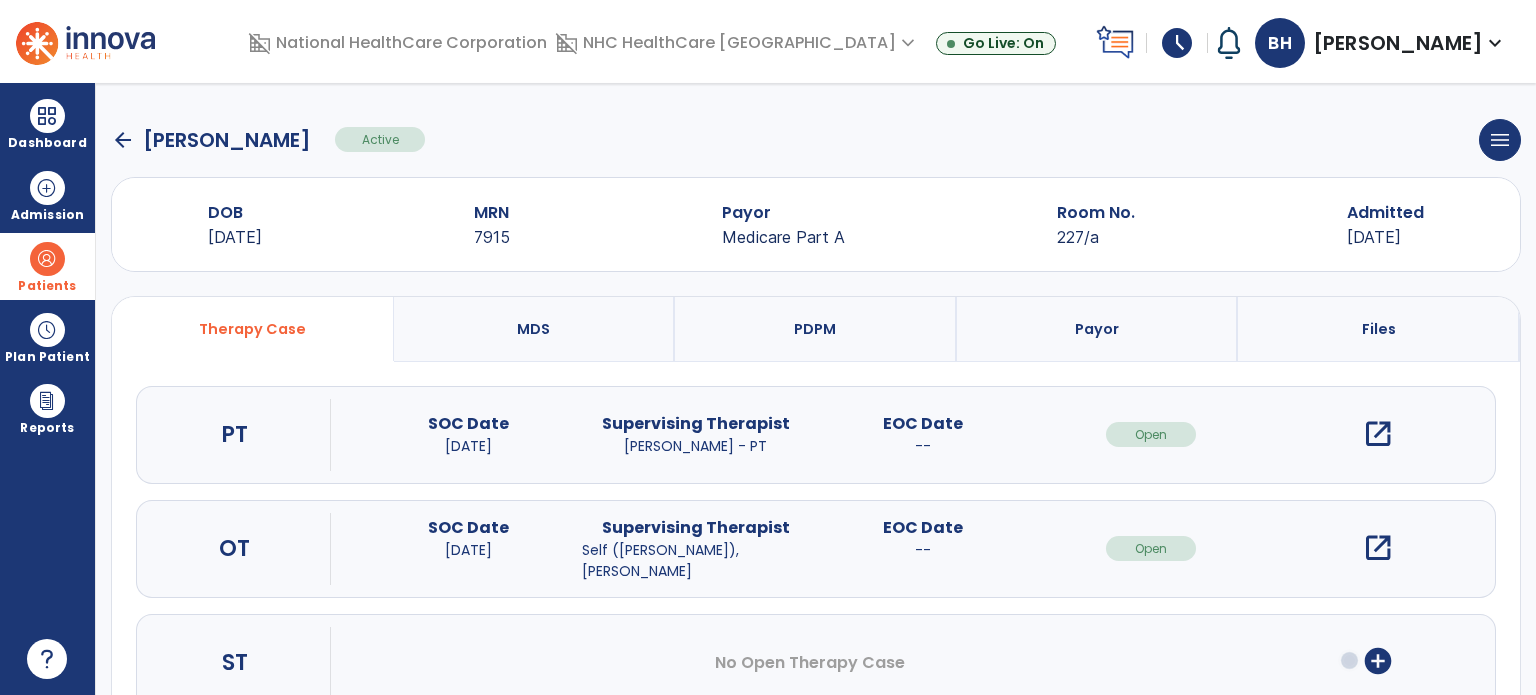 click on "open_in_new" at bounding box center (1378, 548) 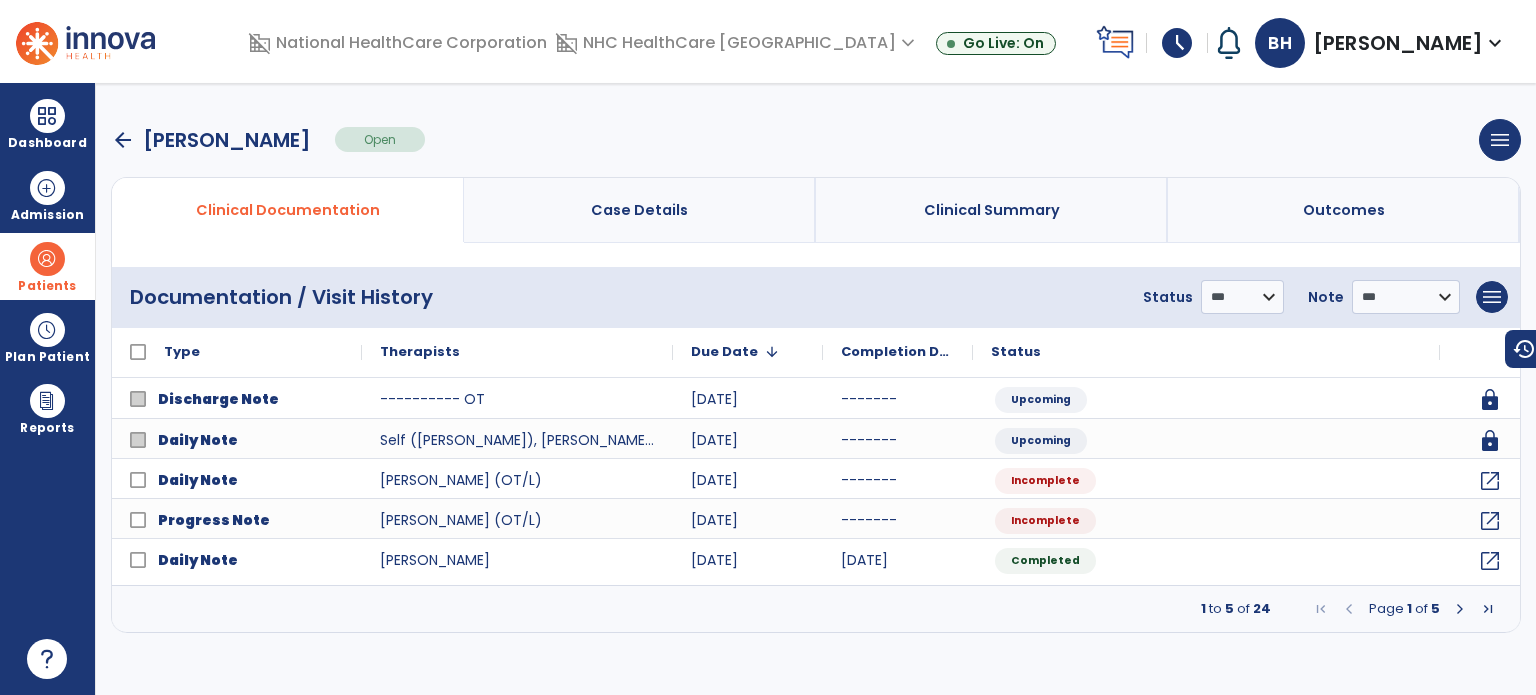 click on "arrow_back   [PERSON_NAME]" at bounding box center [211, 140] 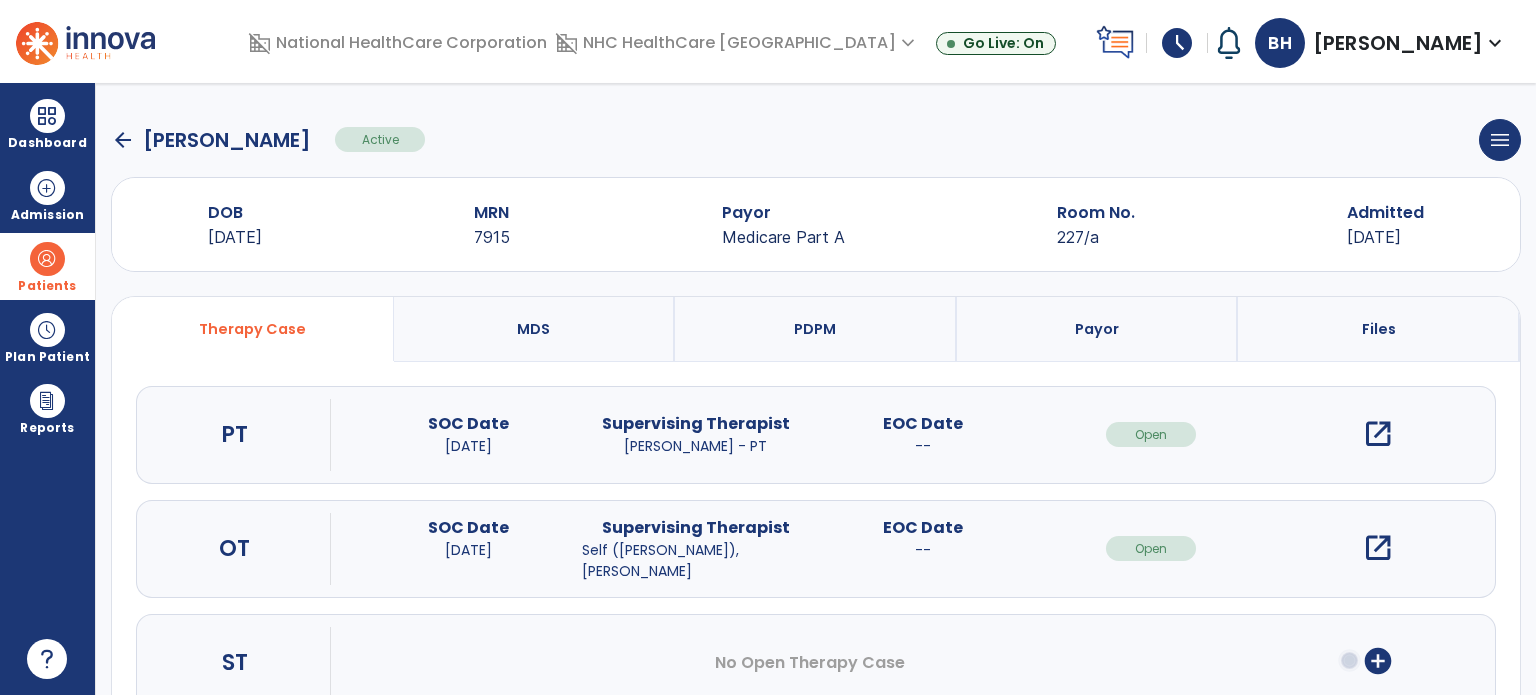 click on "arrow_back" 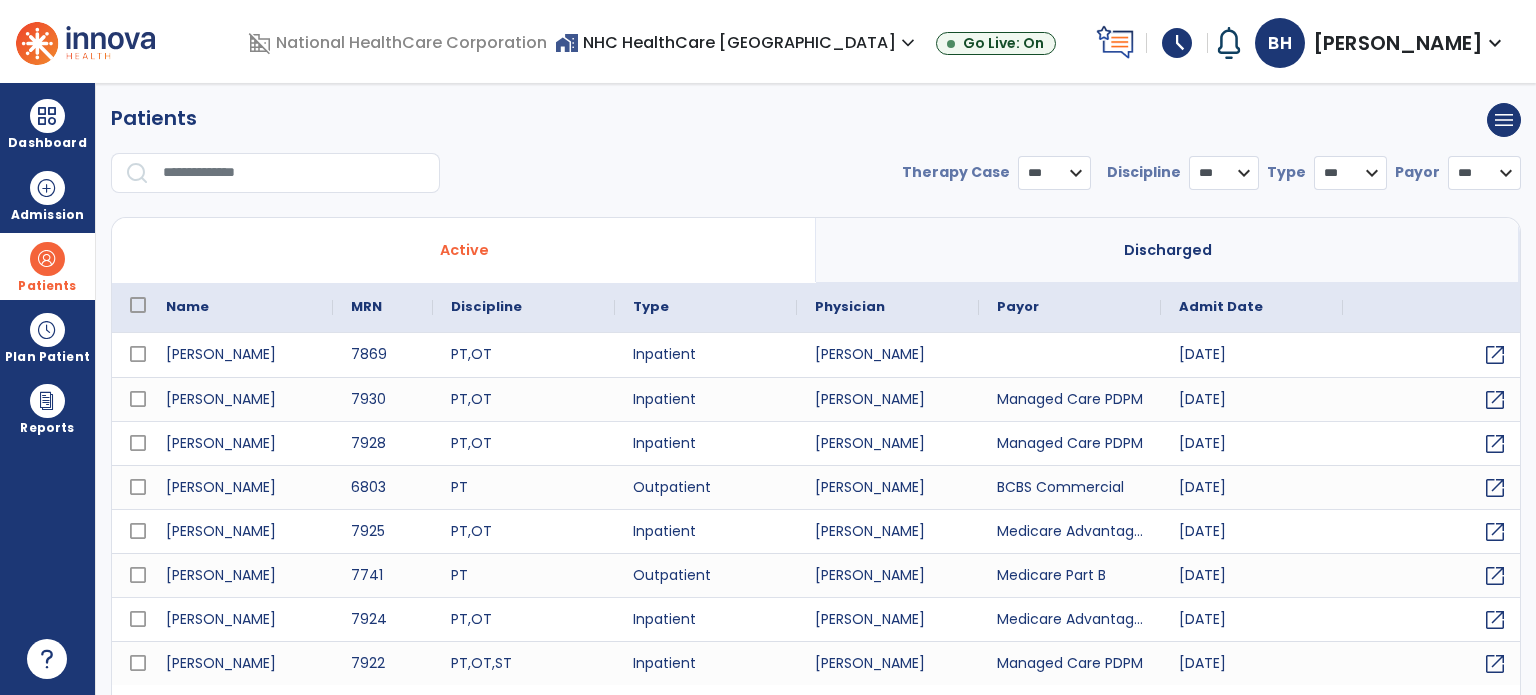 select on "***" 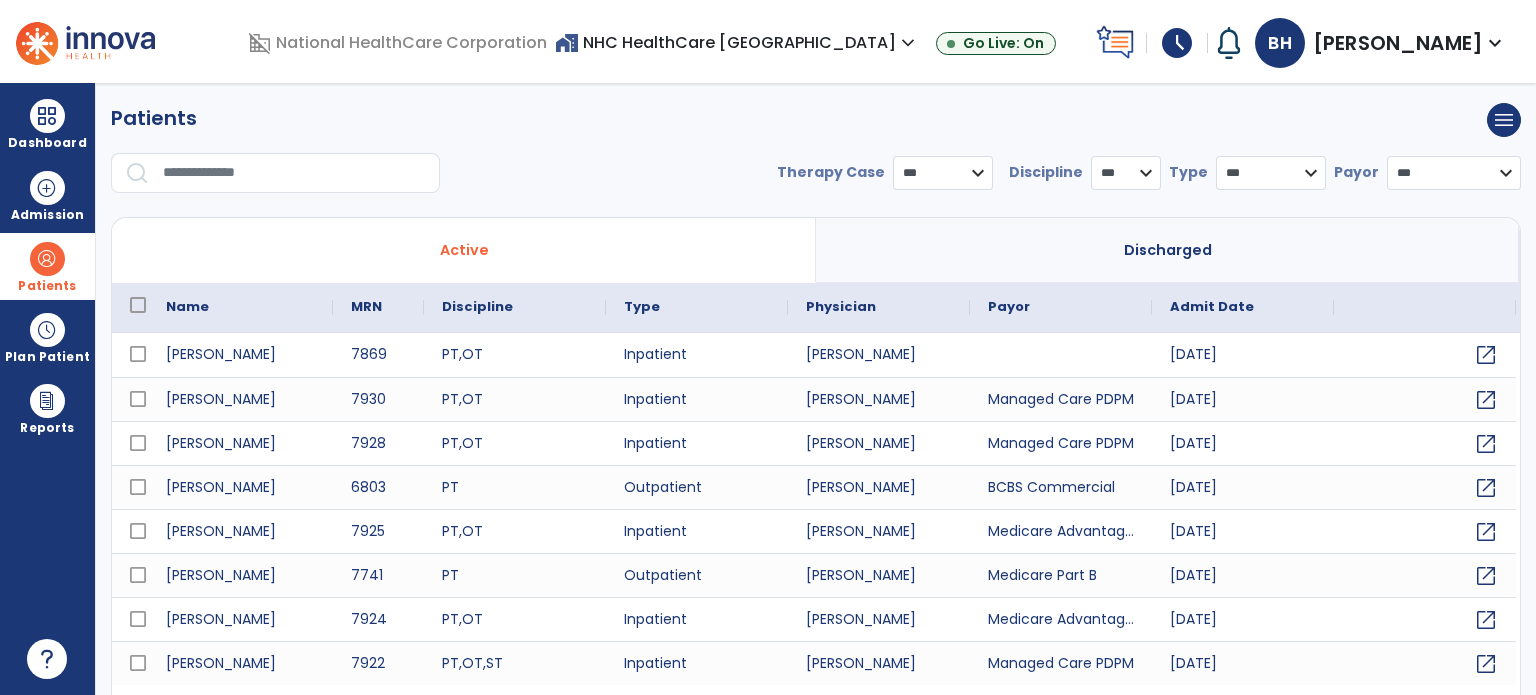 click at bounding box center (294, 173) 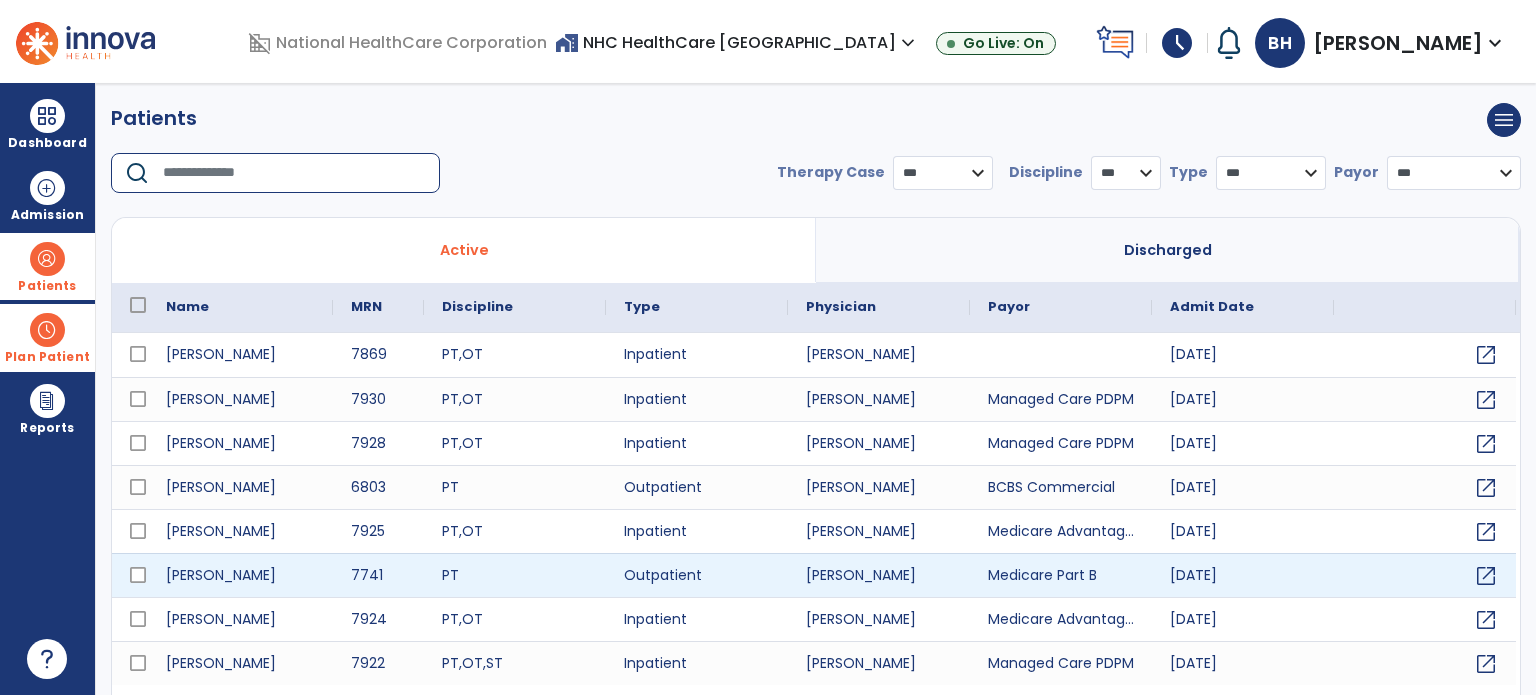 click on "Plan Patient" at bounding box center (47, 266) 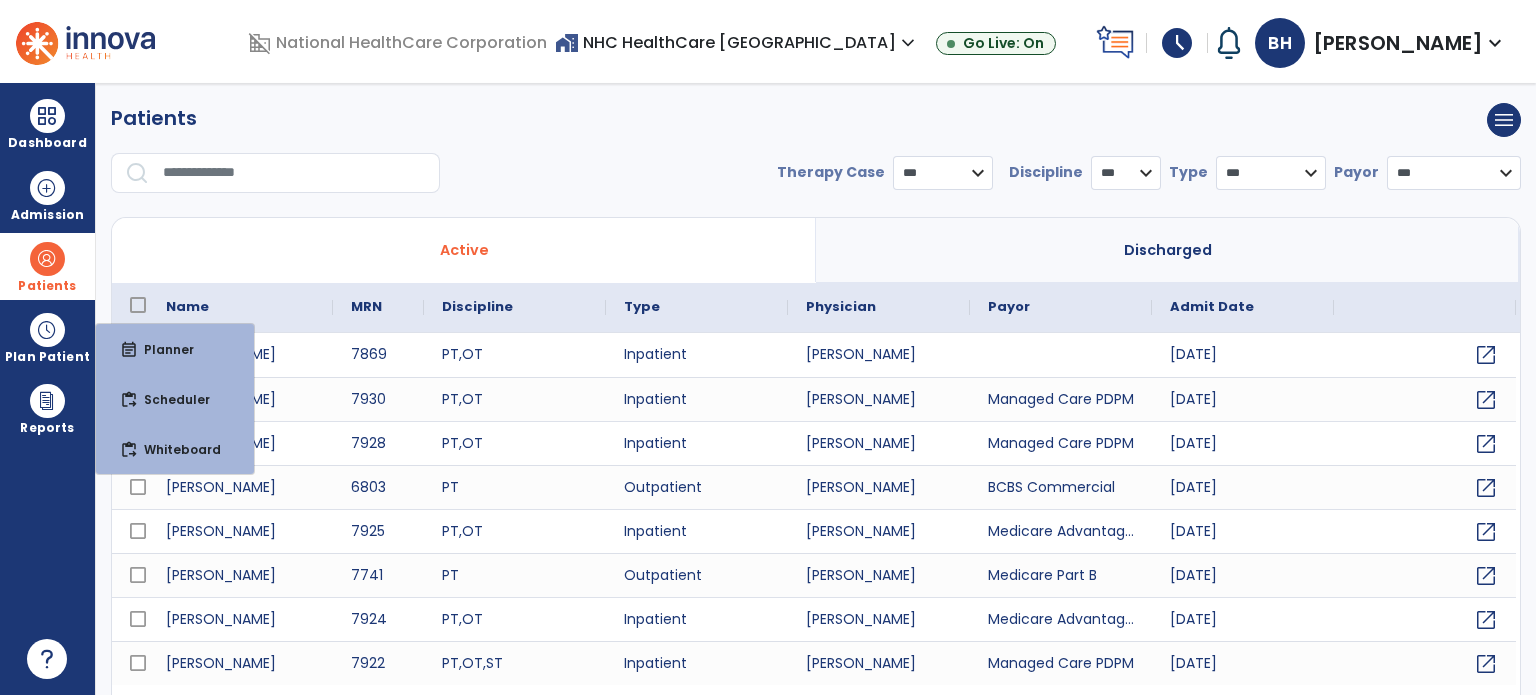click on "**********" at bounding box center (816, 156) 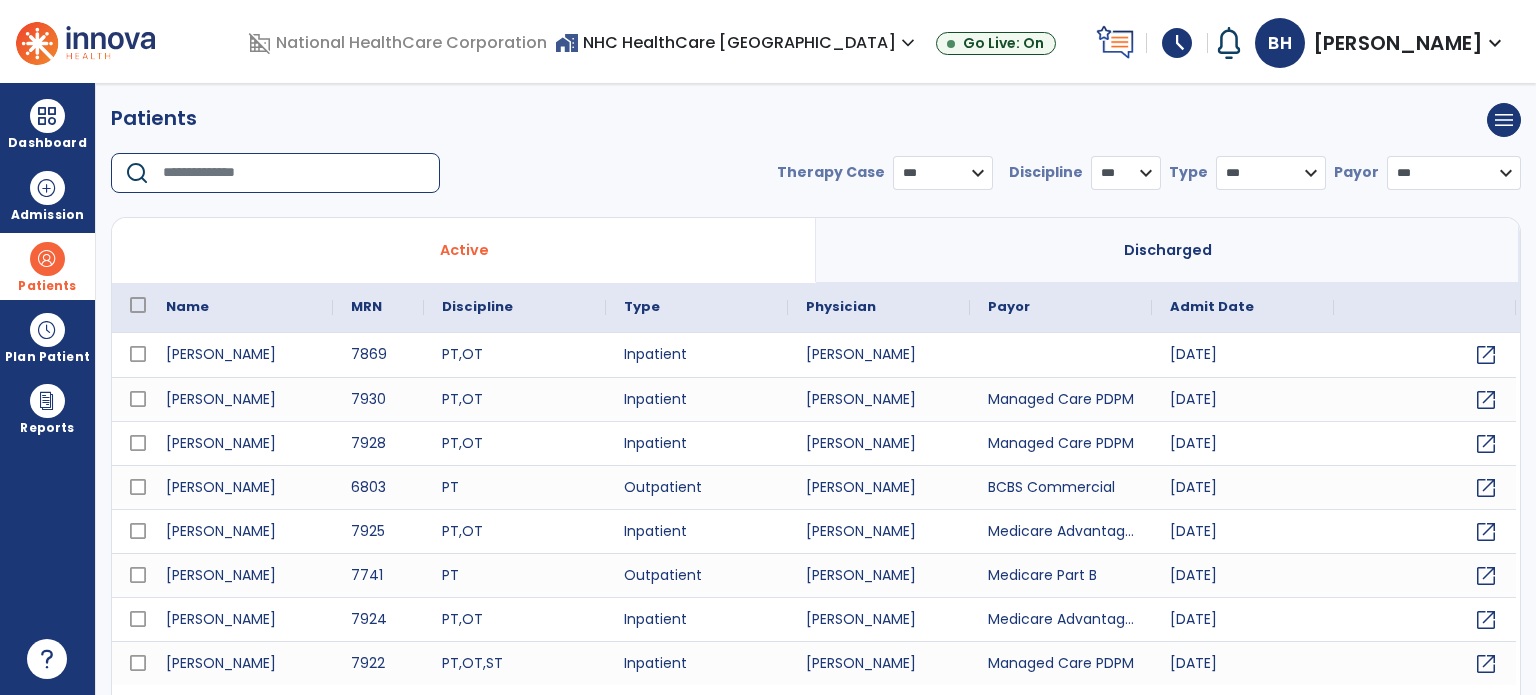 drag, startPoint x: 275, startPoint y: 172, endPoint x: 325, endPoint y: 131, distance: 64.66065 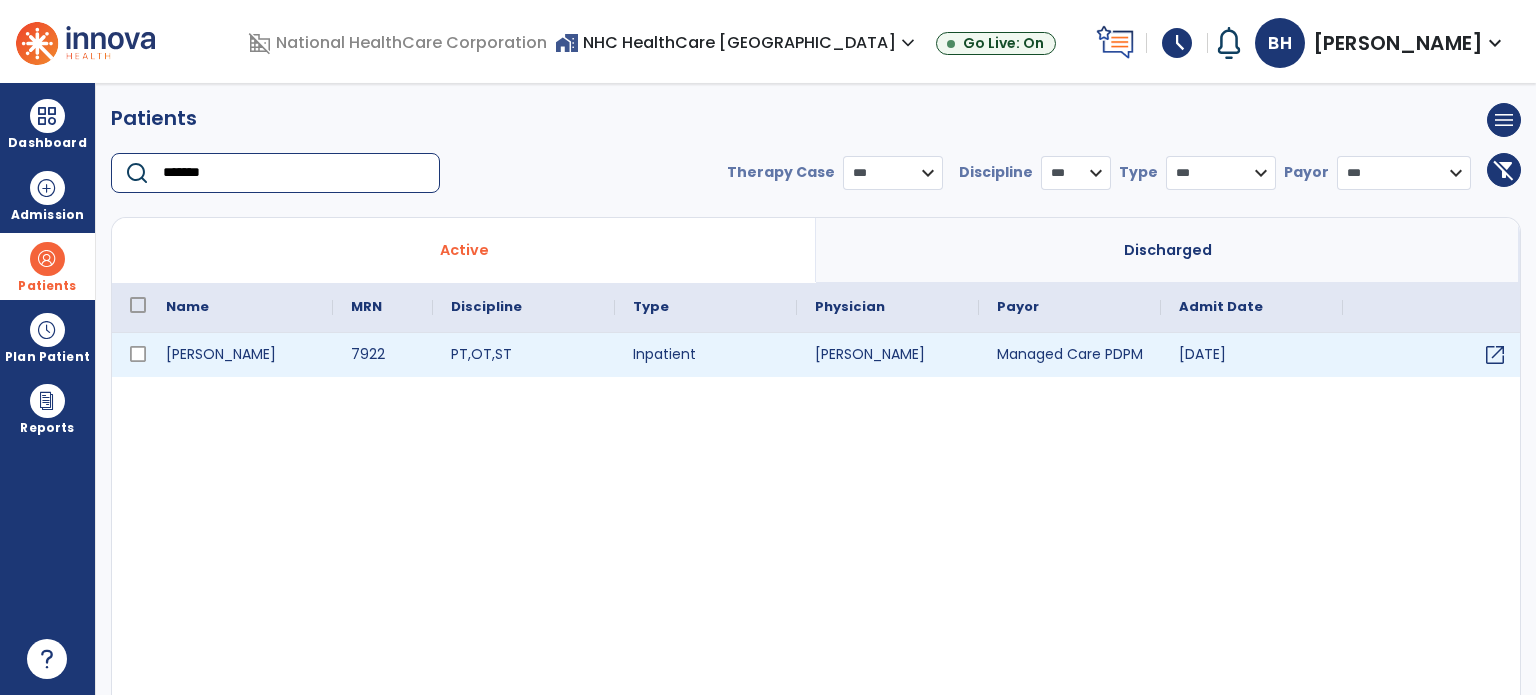 type on "*******" 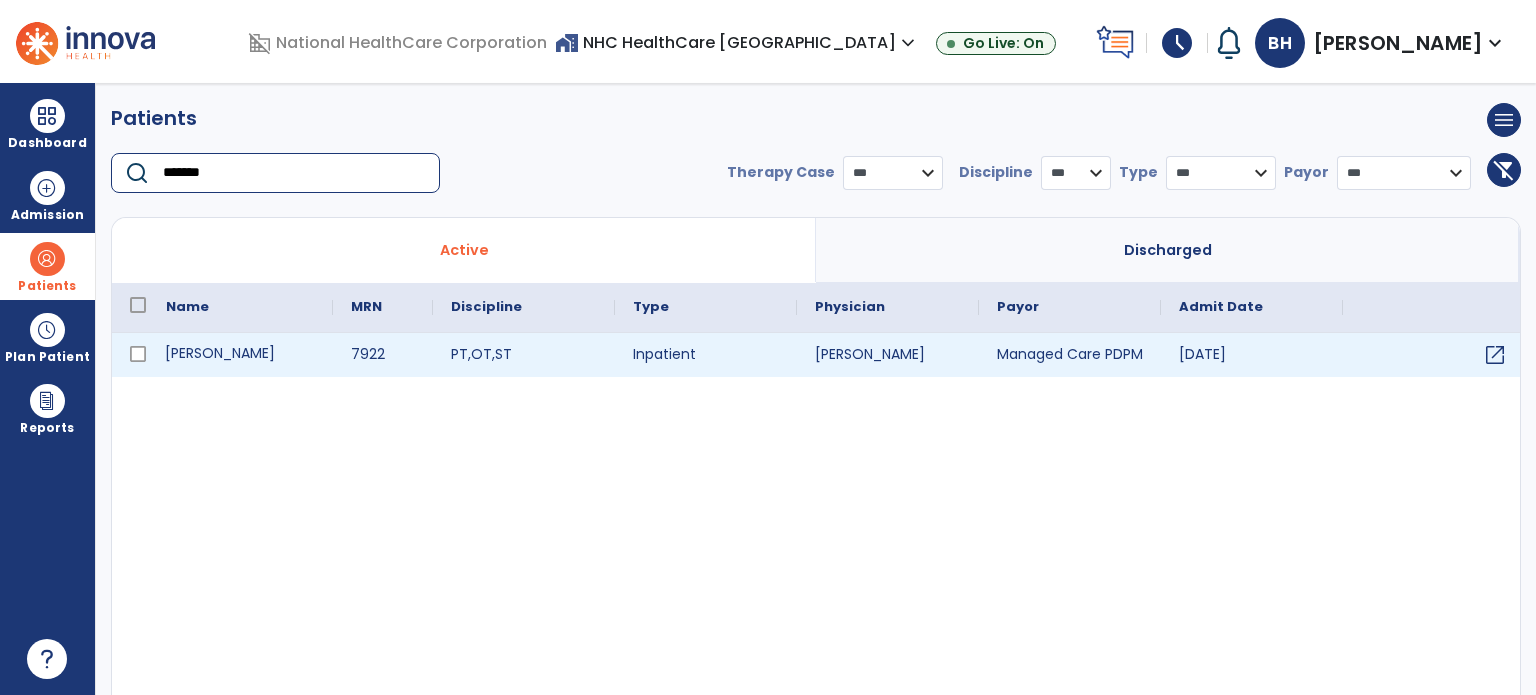 click on "[PERSON_NAME]" at bounding box center (240, 355) 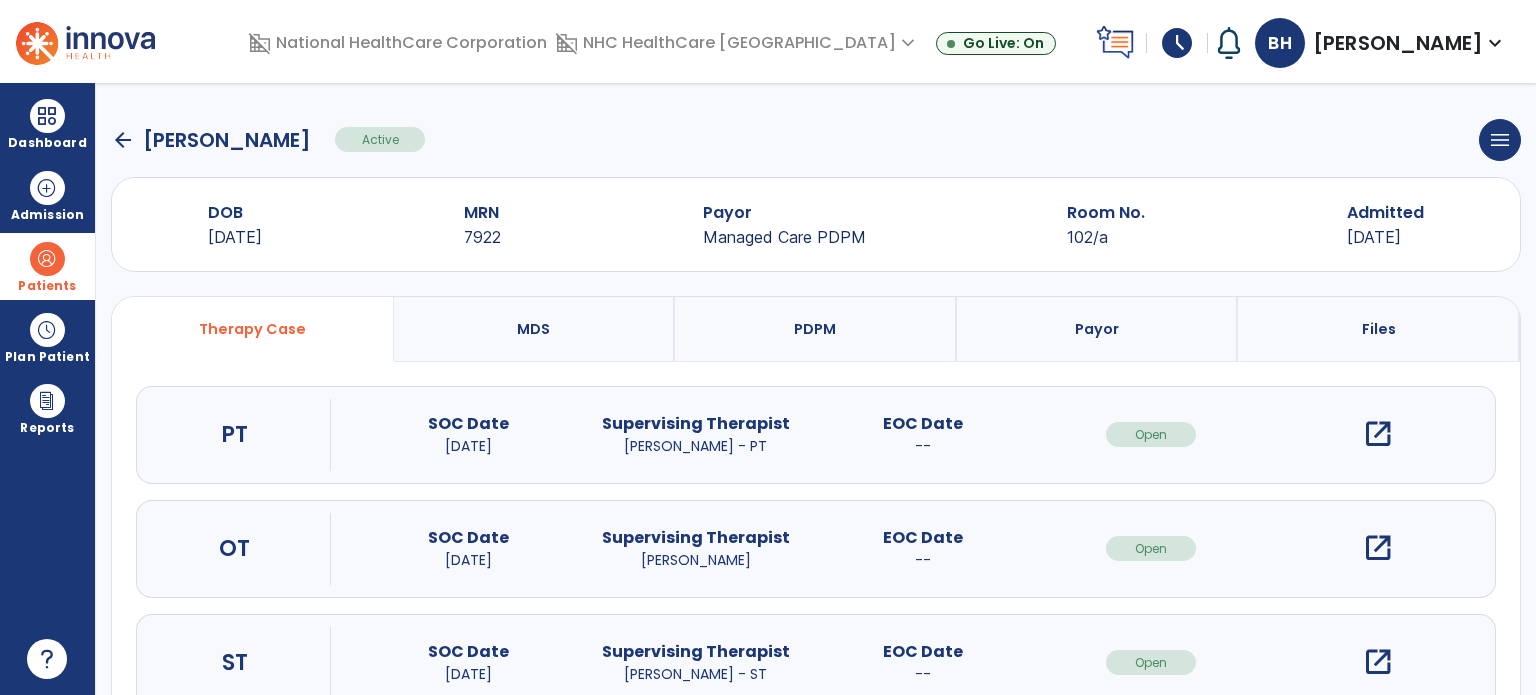 click on "open_in_new" at bounding box center [1378, 548] 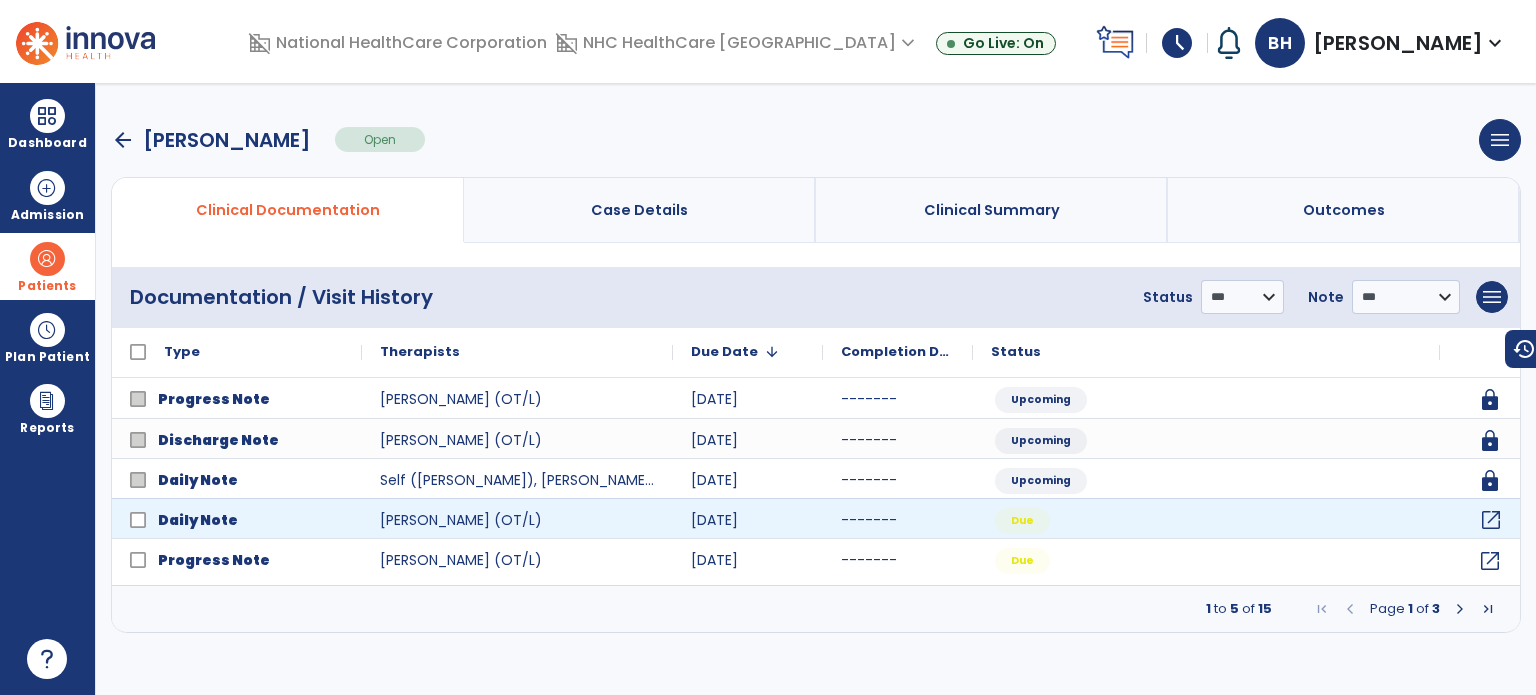 click on "open_in_new" 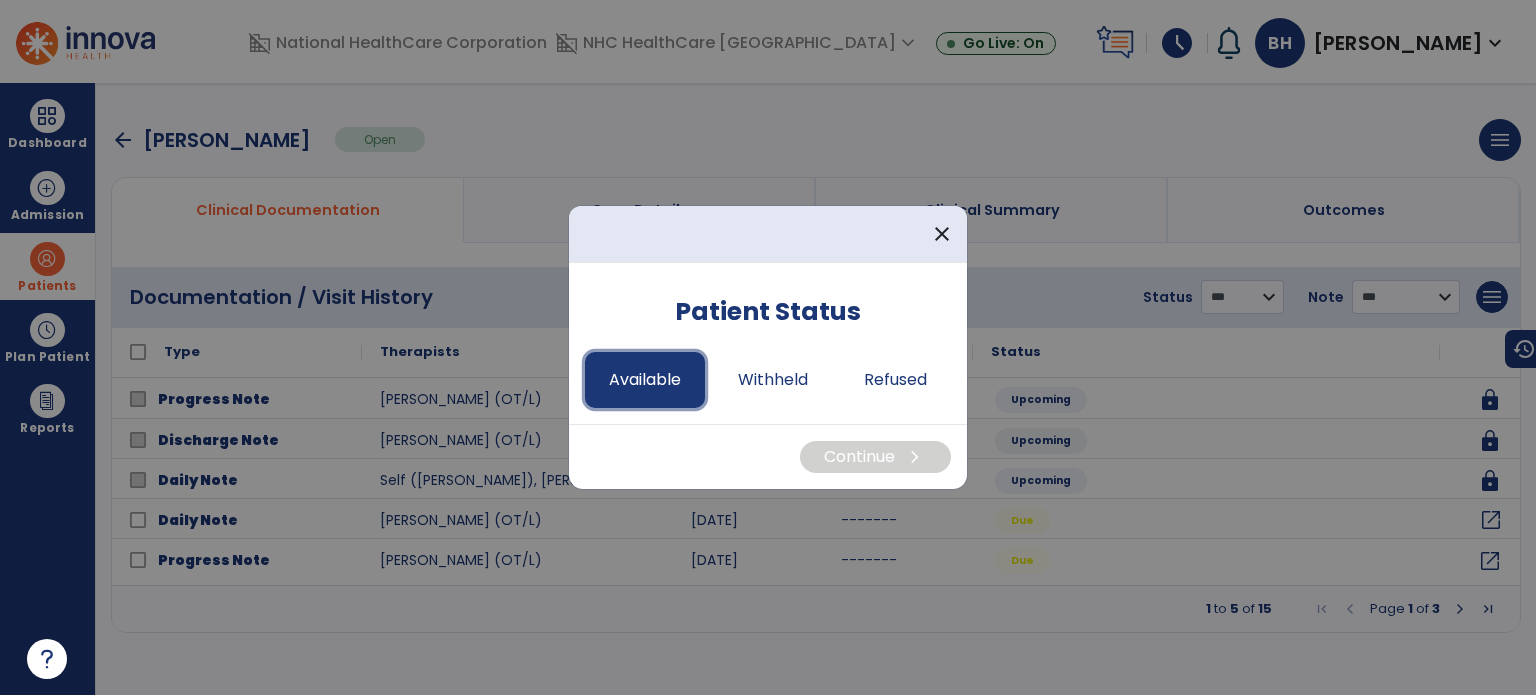 click on "Available" at bounding box center (645, 380) 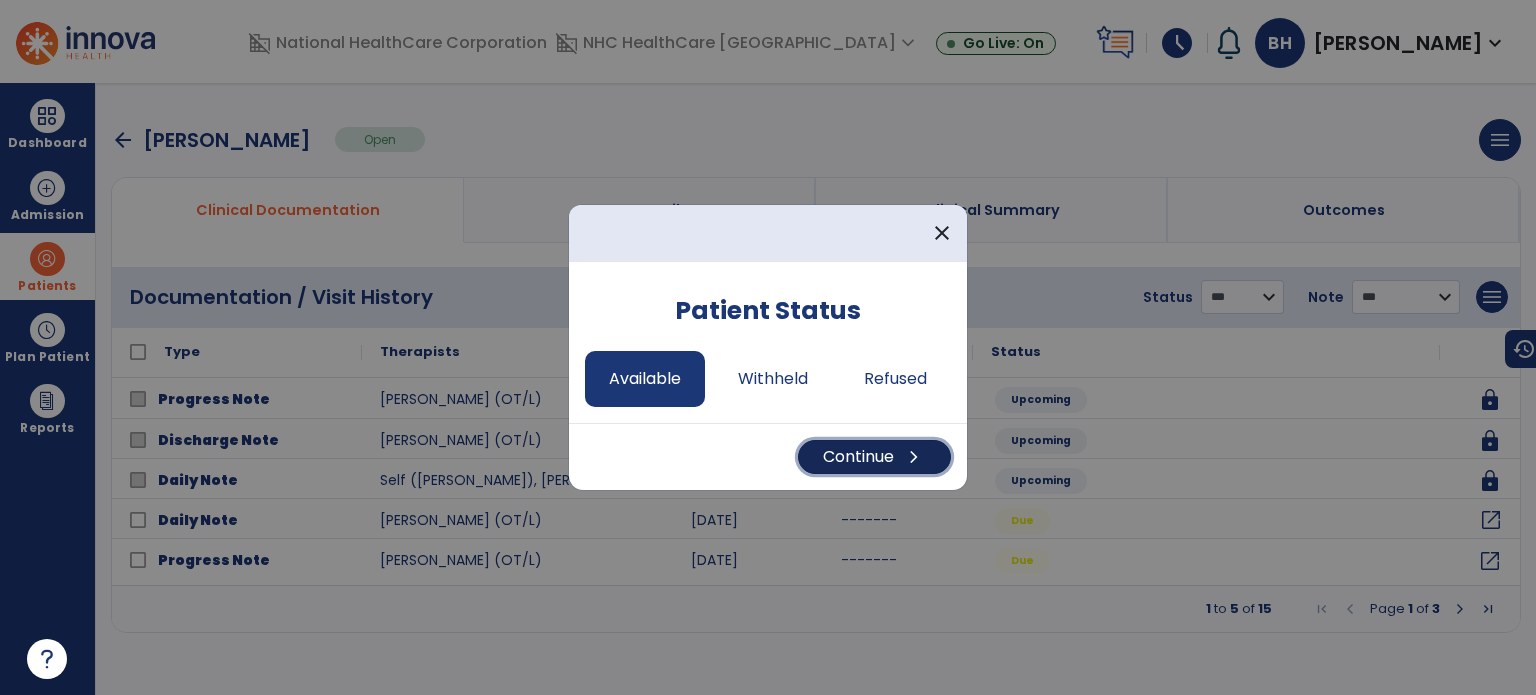 click on "chevron_right" at bounding box center [914, 457] 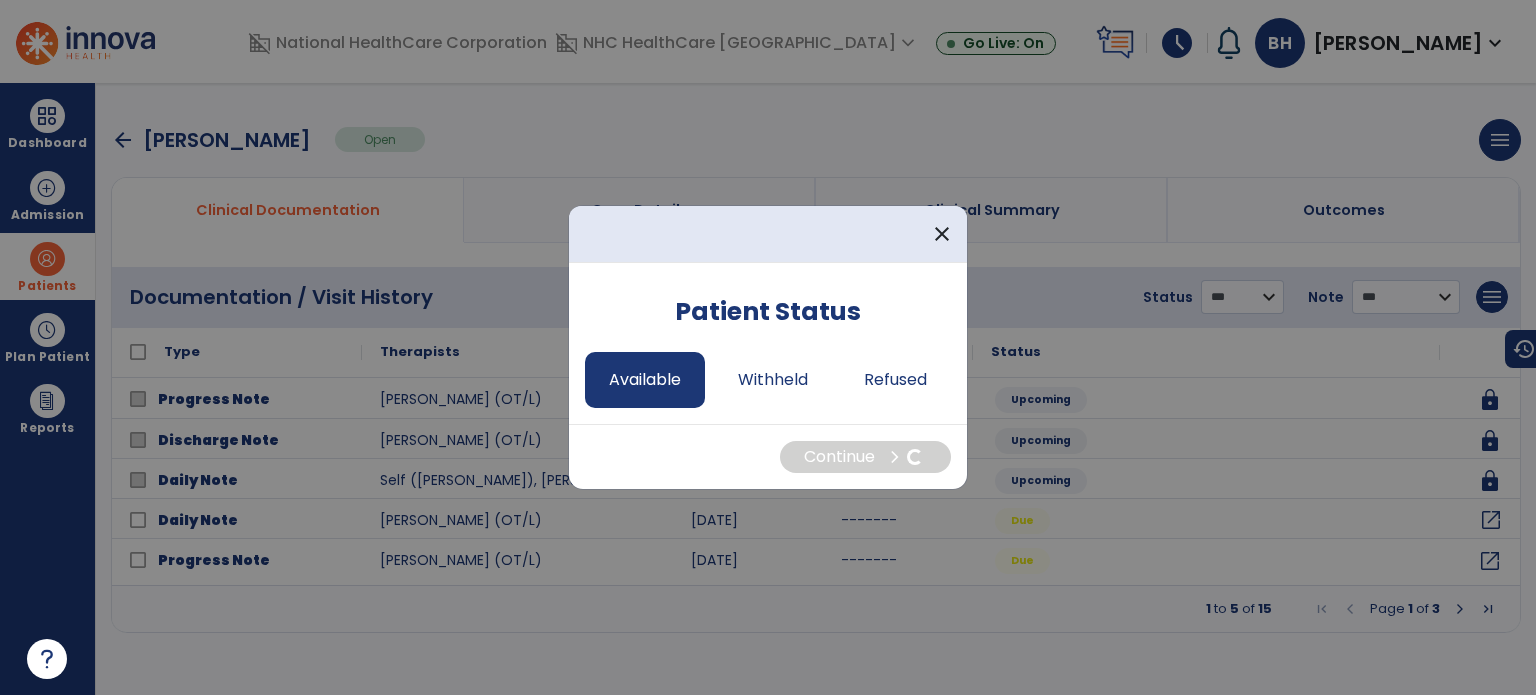 select on "*" 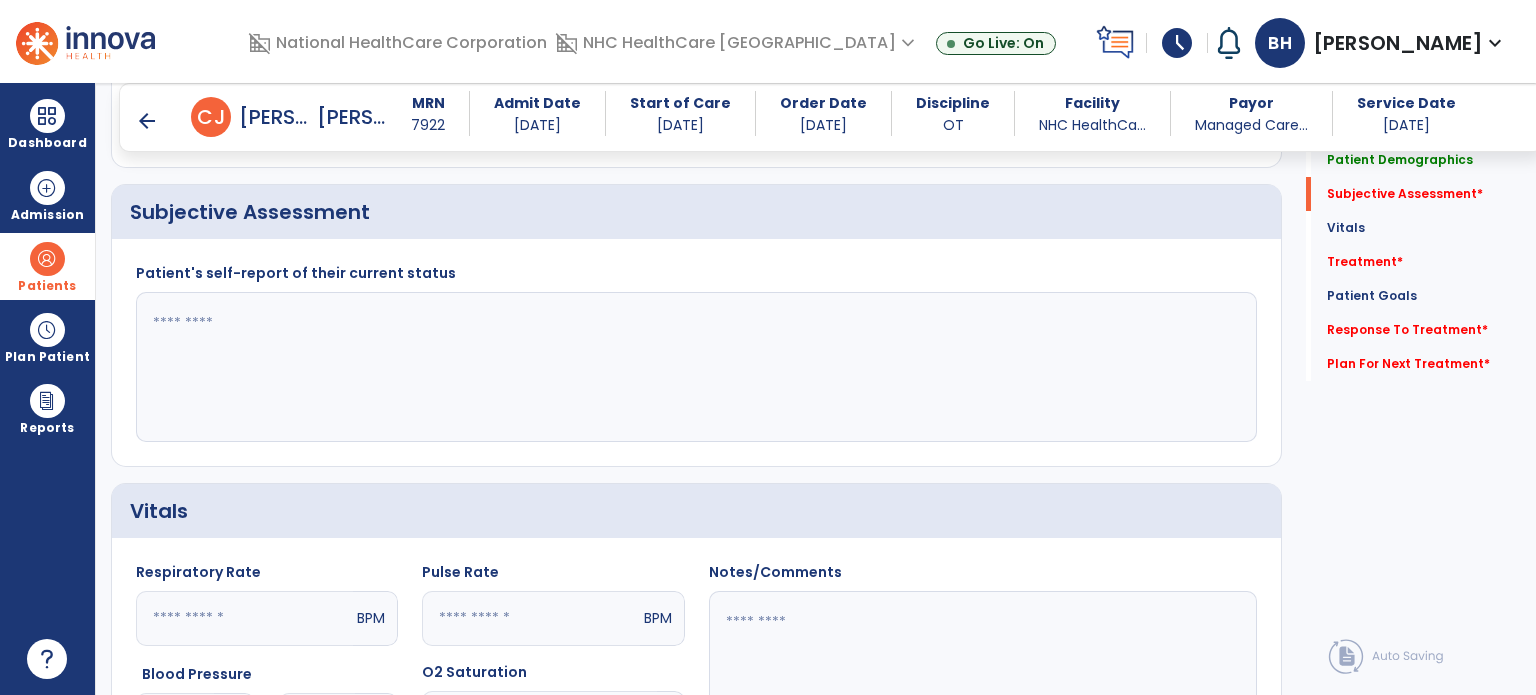 scroll, scrollTop: 500, scrollLeft: 0, axis: vertical 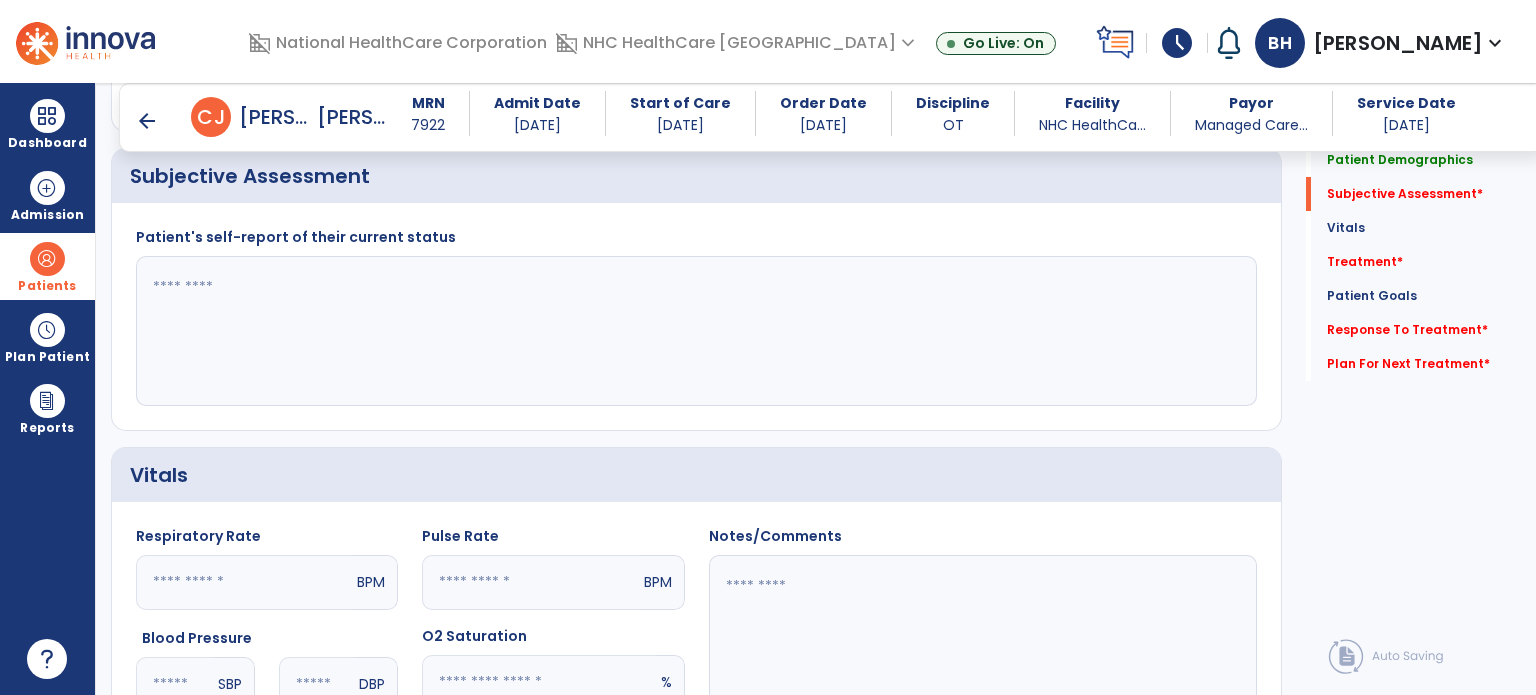 click 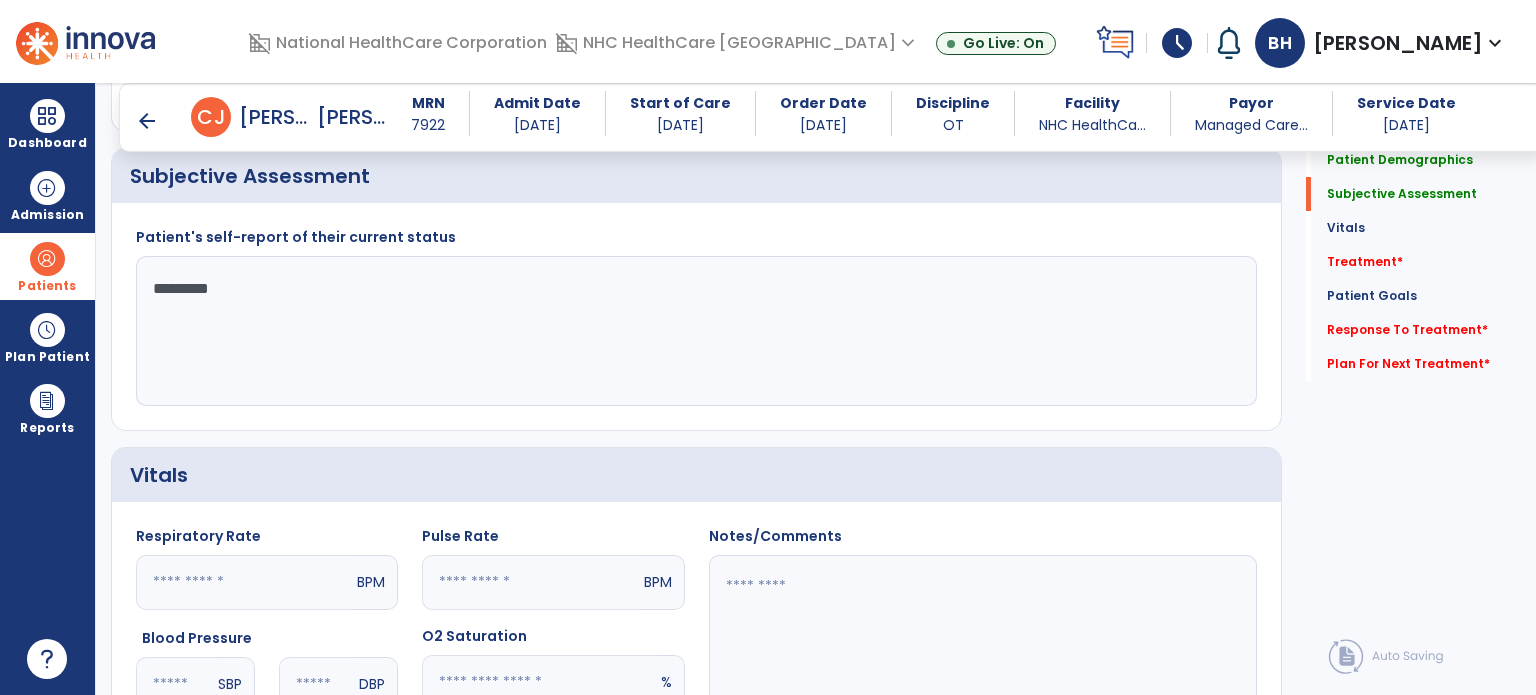 type on "*********" 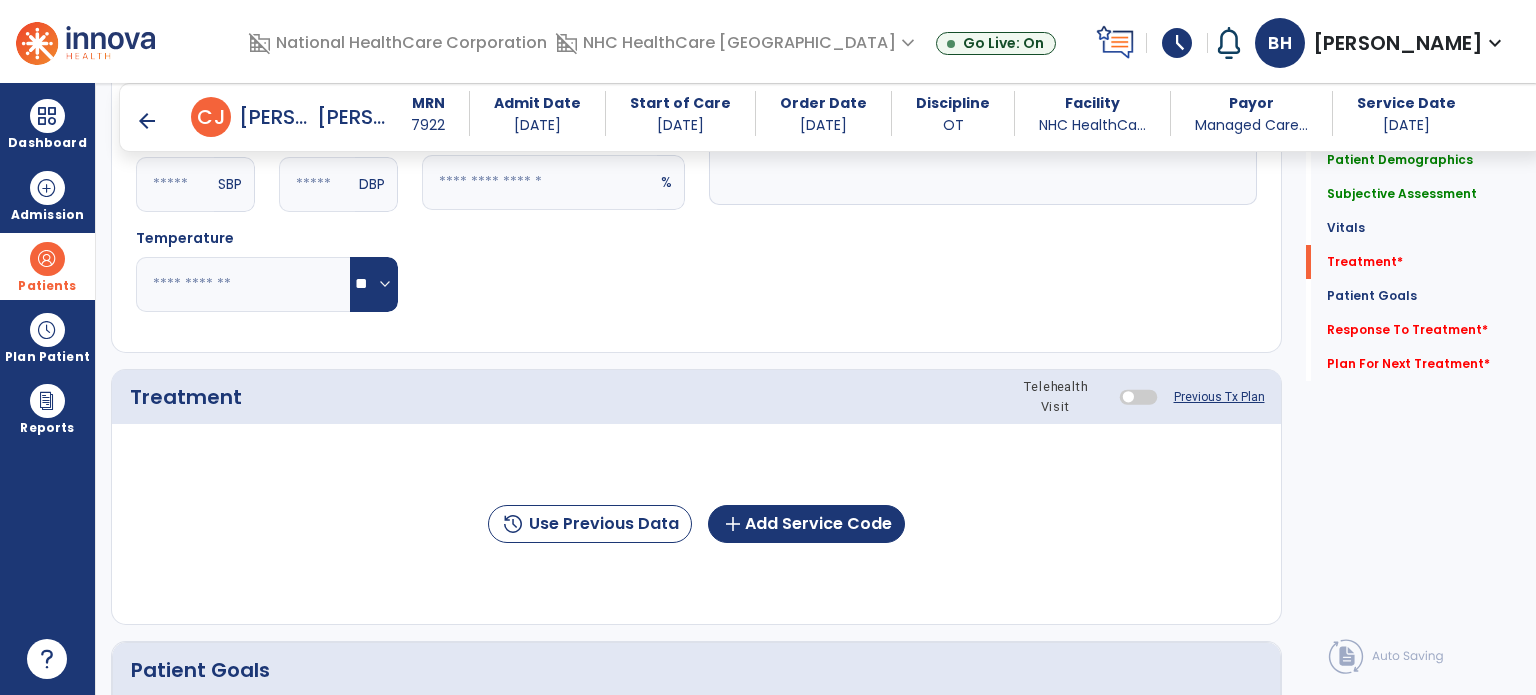 scroll, scrollTop: 1100, scrollLeft: 0, axis: vertical 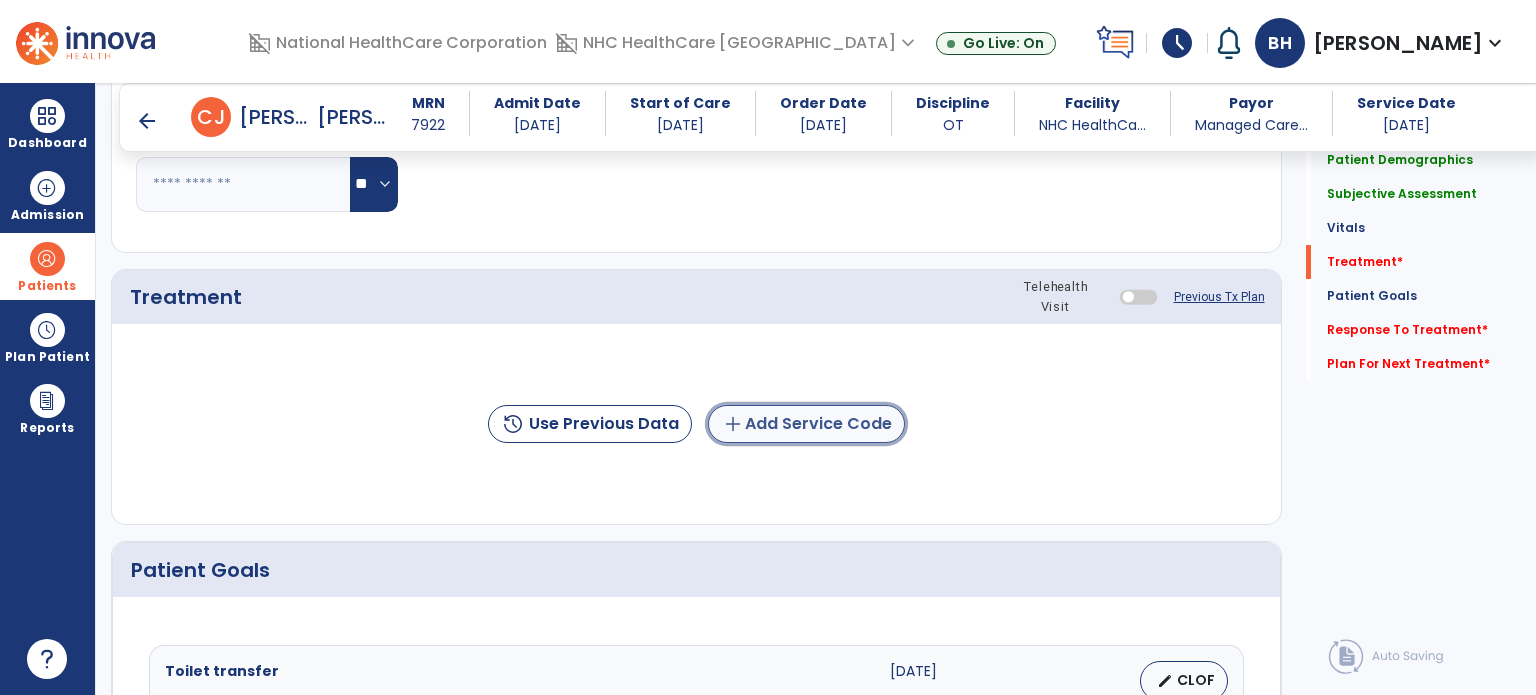 click on "add  Add Service Code" 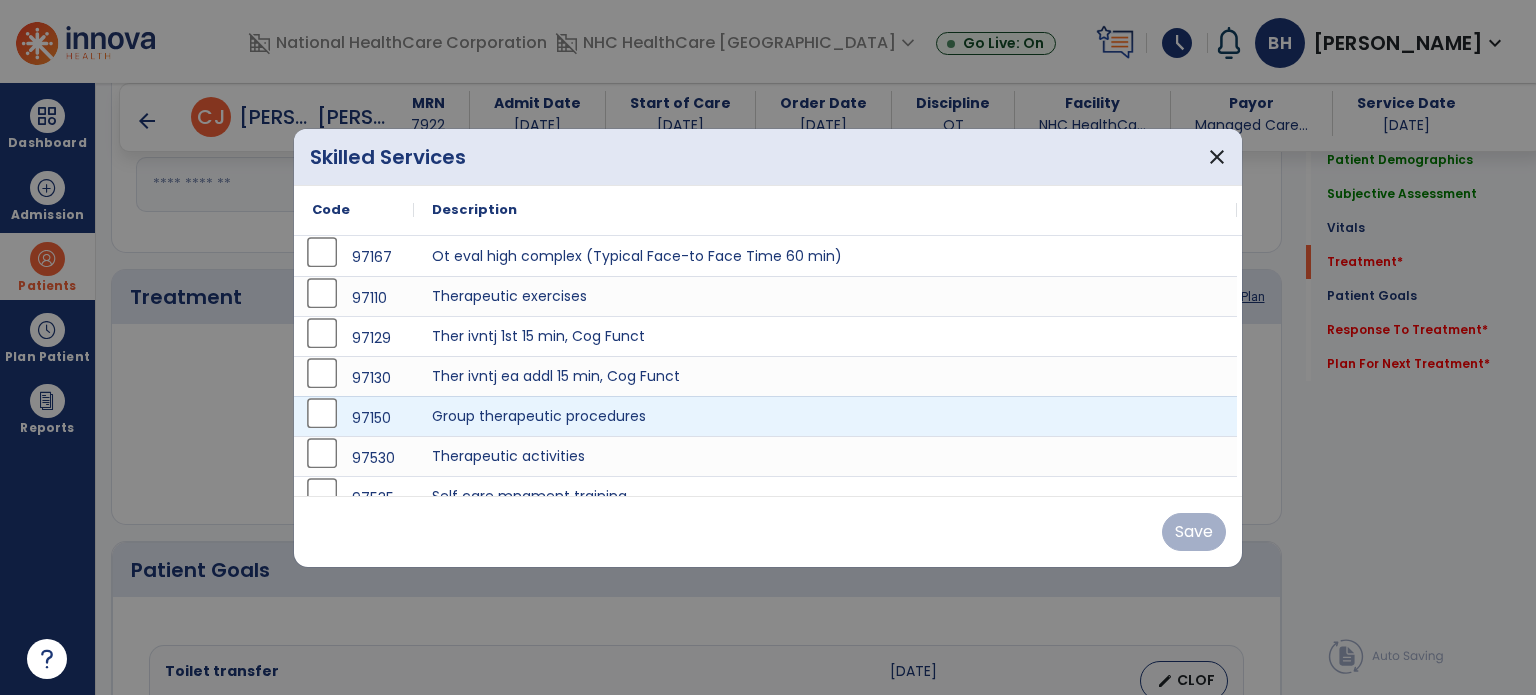 scroll, scrollTop: 60, scrollLeft: 0, axis: vertical 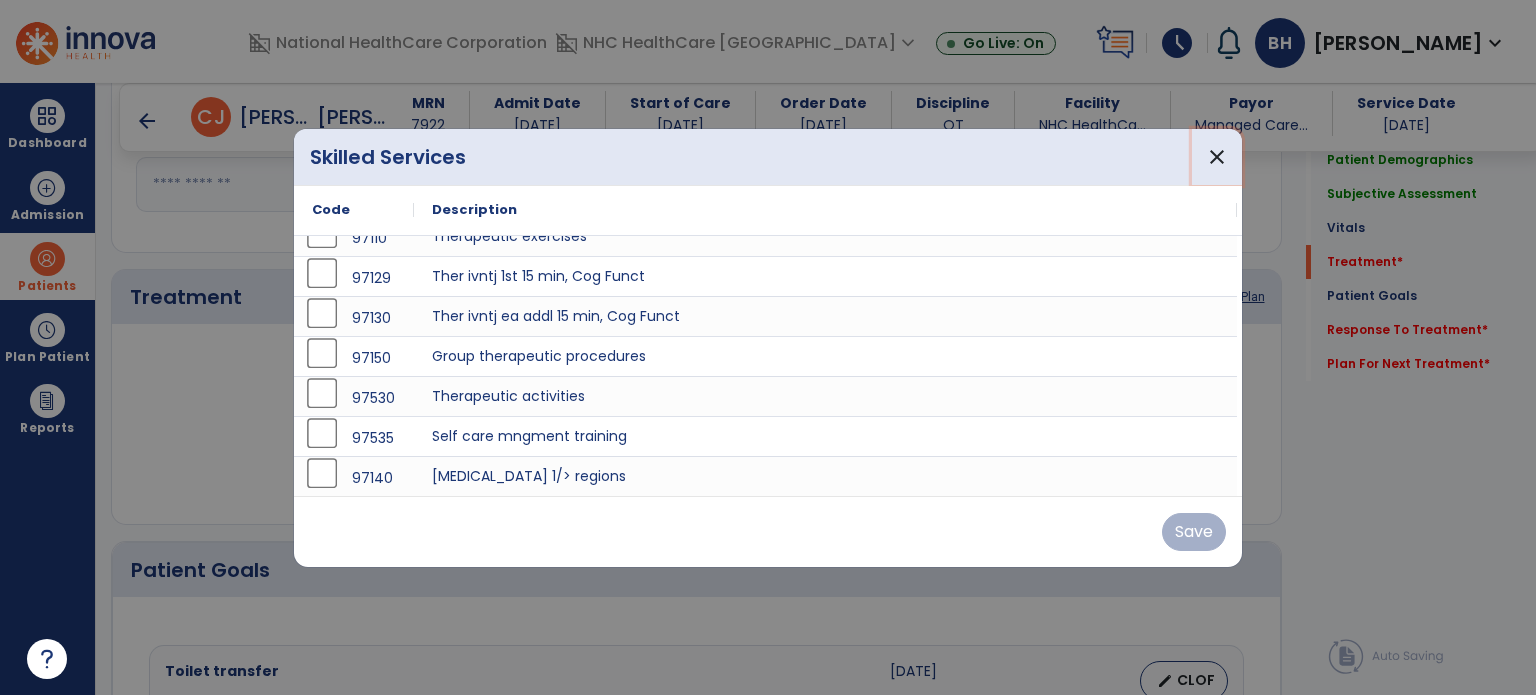 drag, startPoint x: 1208, startPoint y: 171, endPoint x: 1167, endPoint y: 181, distance: 42.201897 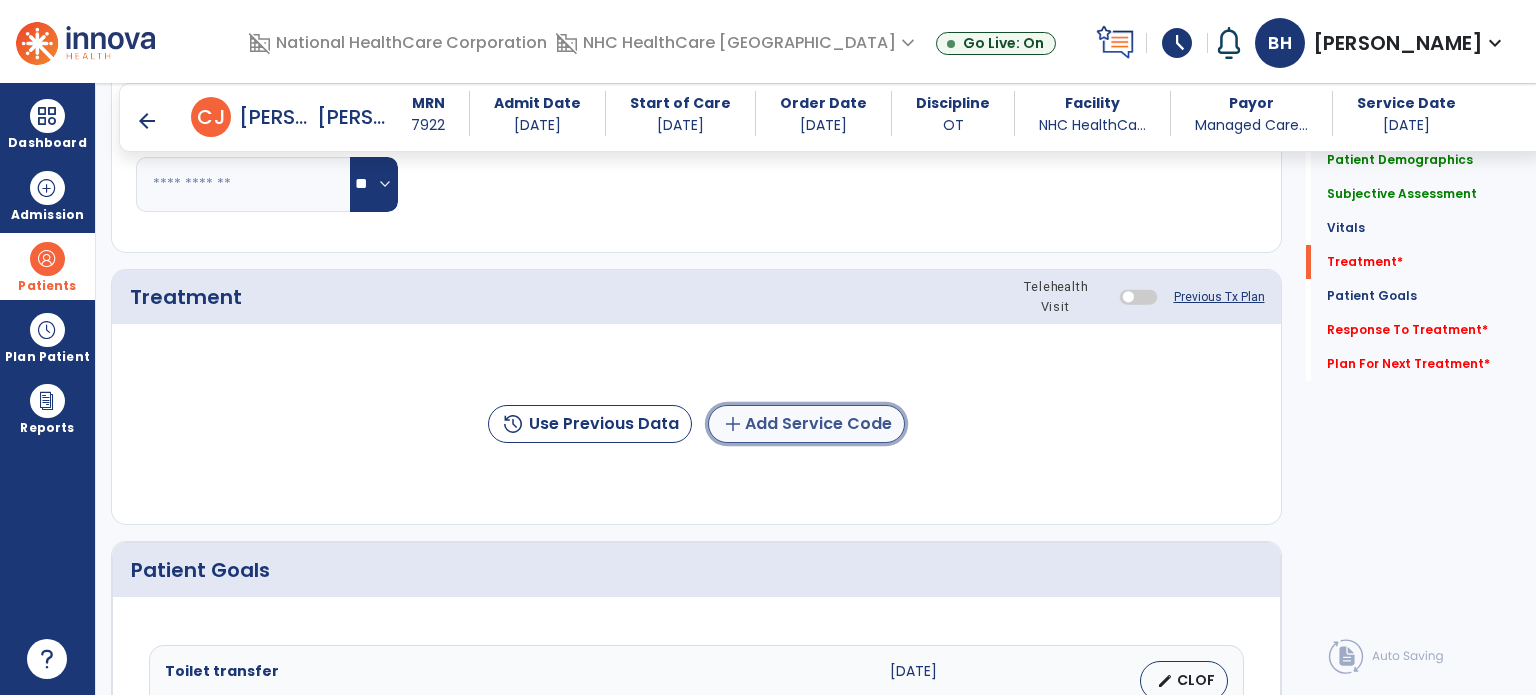 click on "add  Add Service Code" 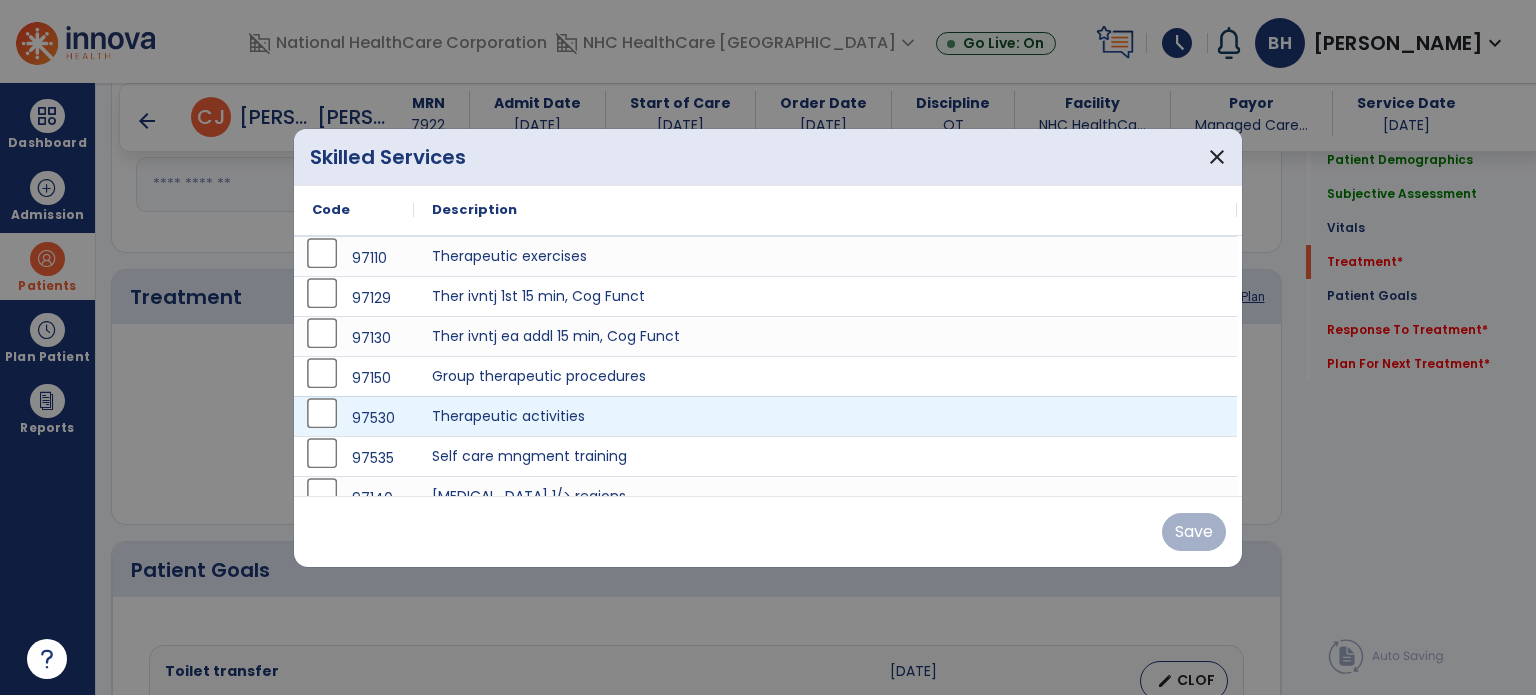 scroll, scrollTop: 60, scrollLeft: 0, axis: vertical 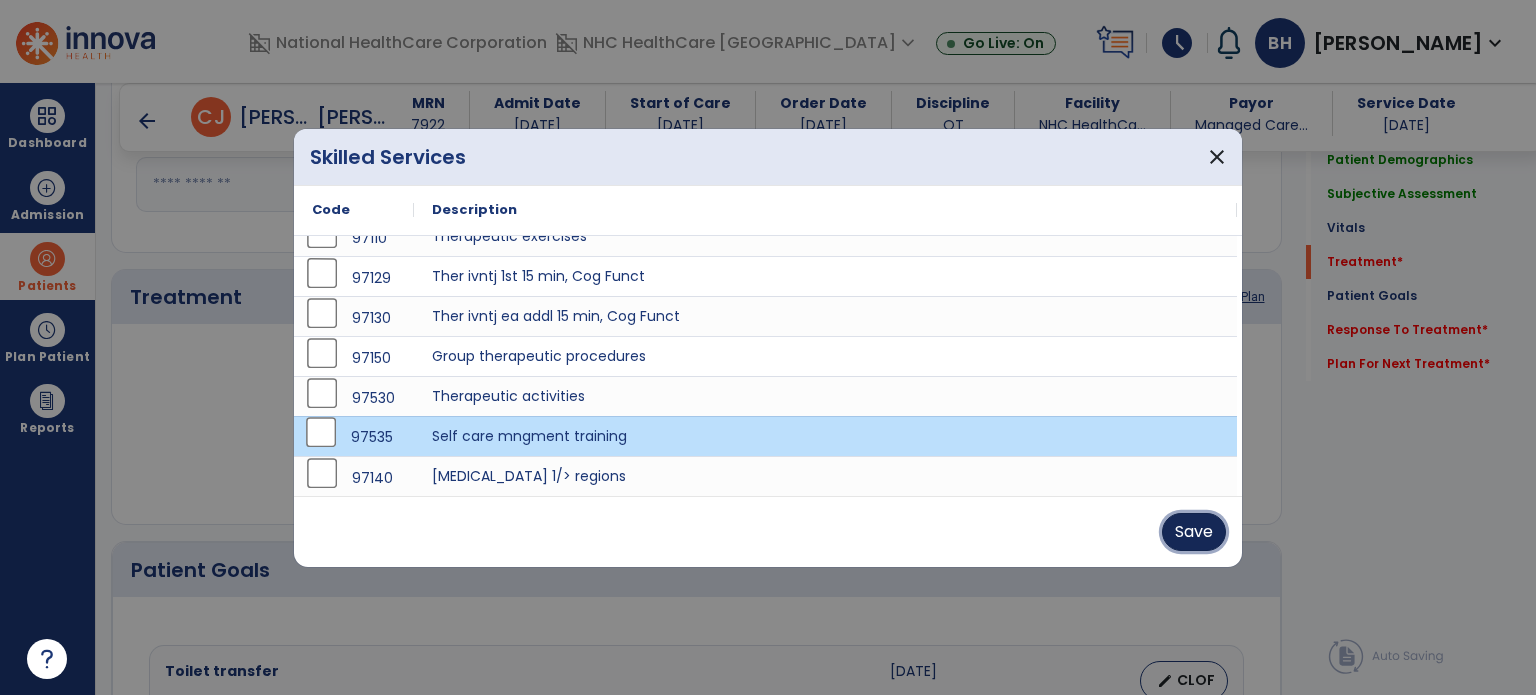 click on "Save" at bounding box center (1194, 532) 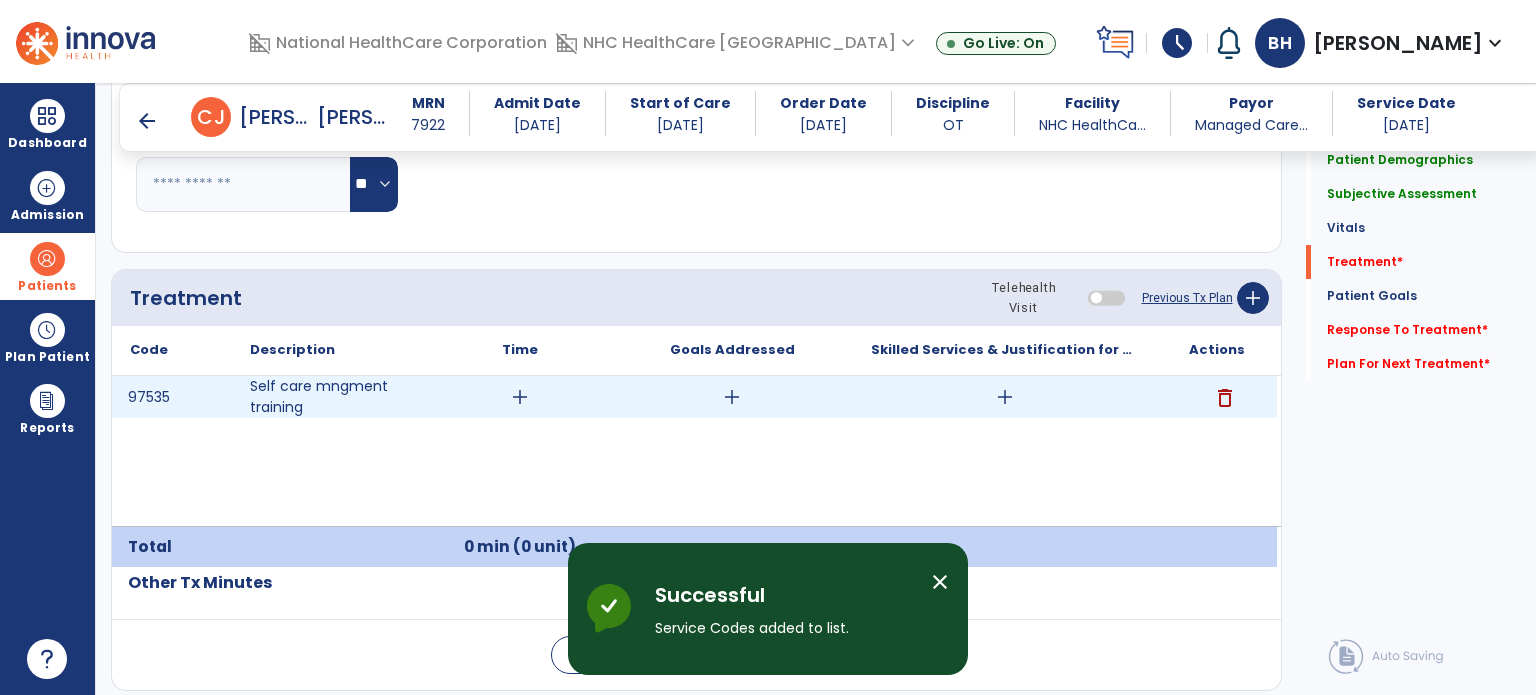 click on "add" at bounding box center [1005, 397] 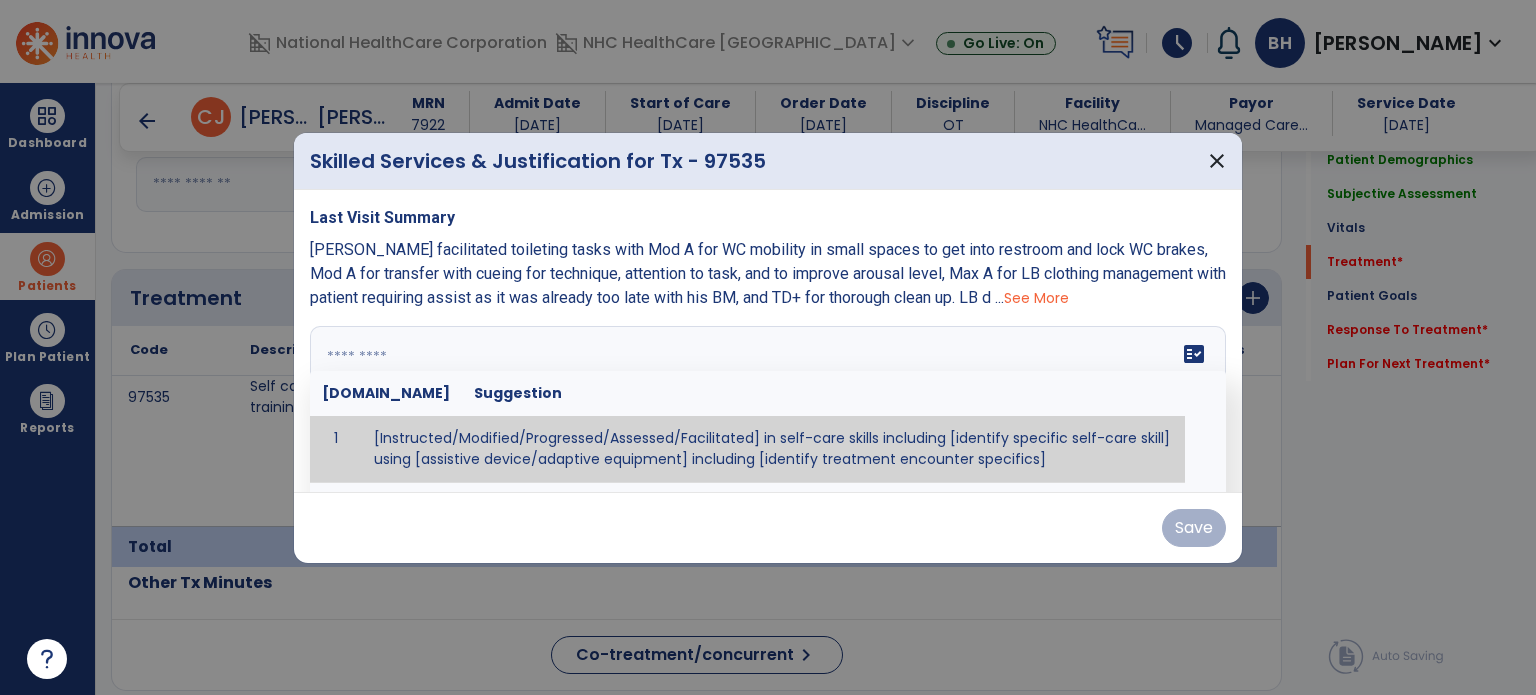 click on "fact_check  [DOMAIN_NAME] Suggestion 1 [Instructed/Modified/Progressed/Assessed/Facilitated] in self-care skills including [identify specific self-care skill] using [assistive device/adaptive equipment] including [identify treatment encounter specifics]" at bounding box center (768, 401) 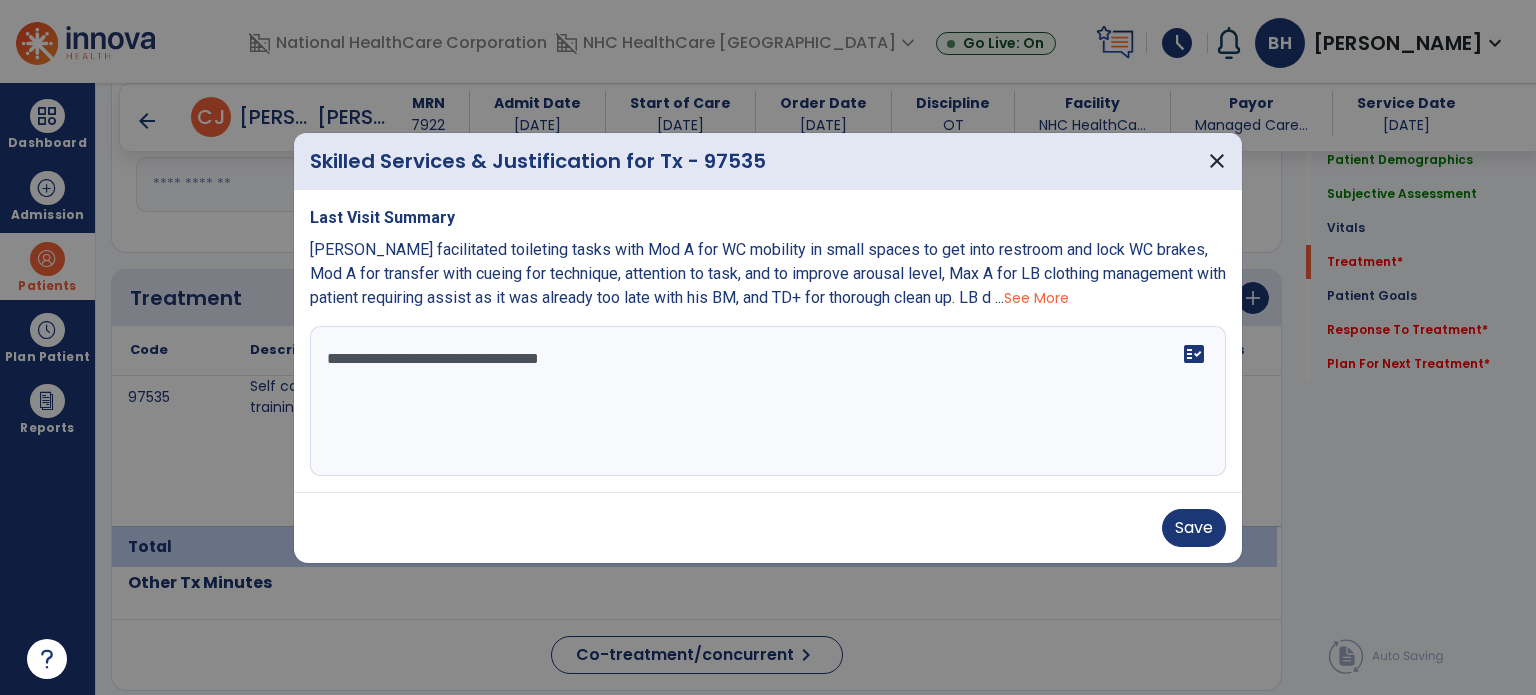 type on "**********" 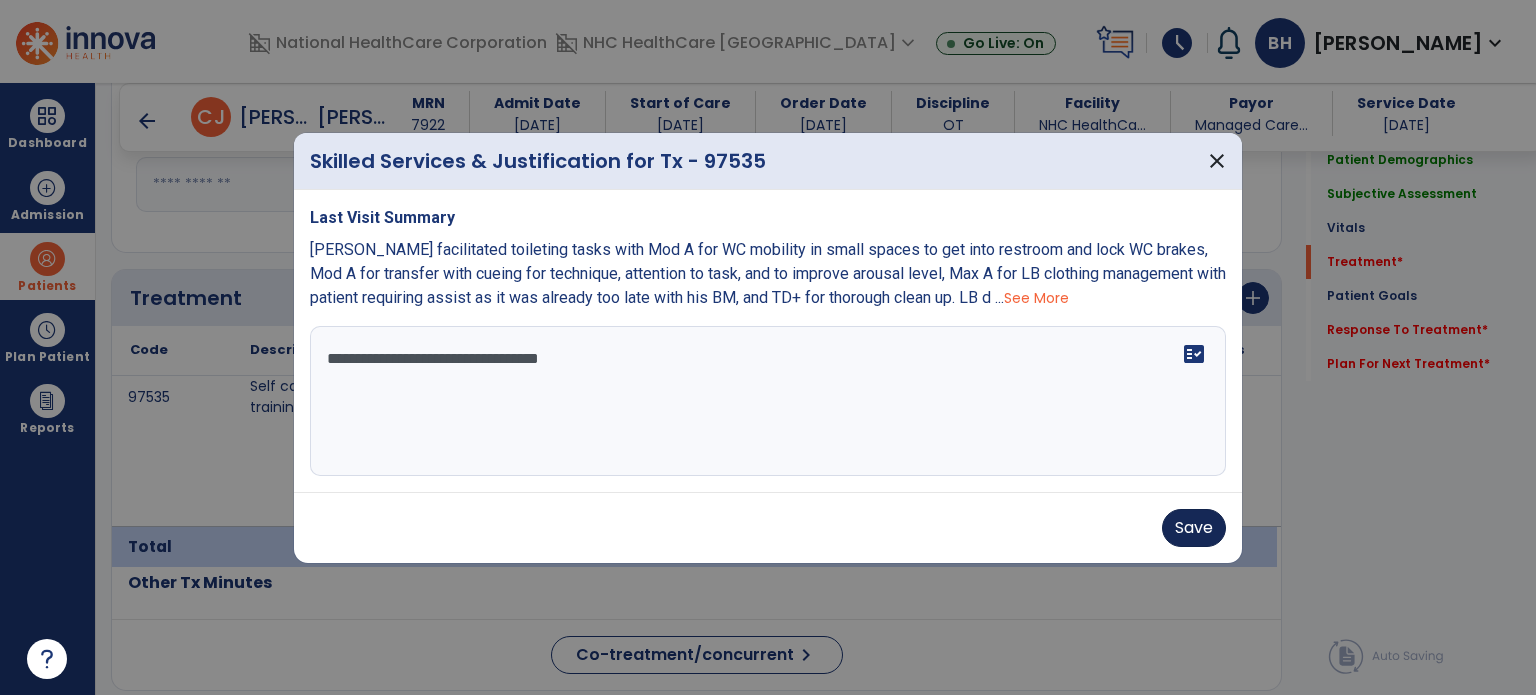 drag, startPoint x: 1160, startPoint y: 531, endPoint x: 1181, endPoint y: 543, distance: 24.186773 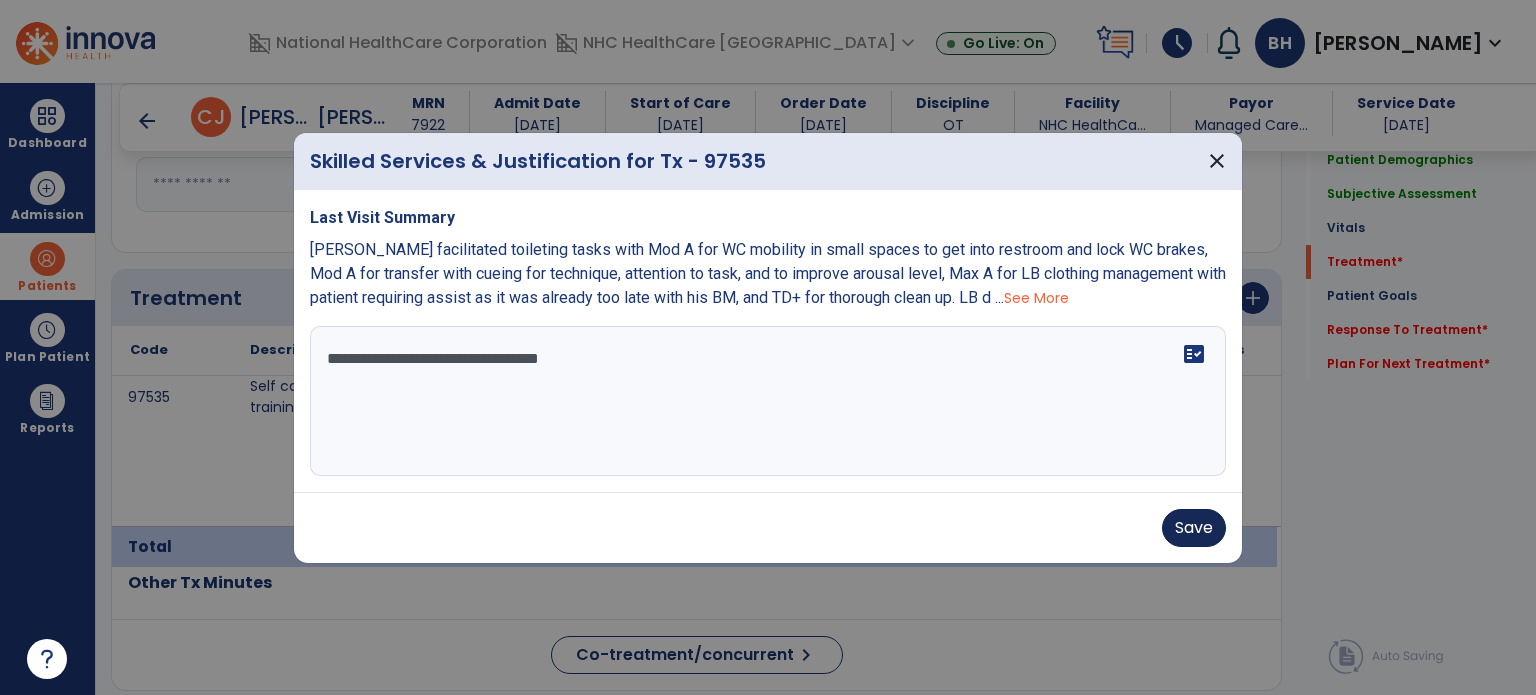 click on "Save" at bounding box center [768, 528] 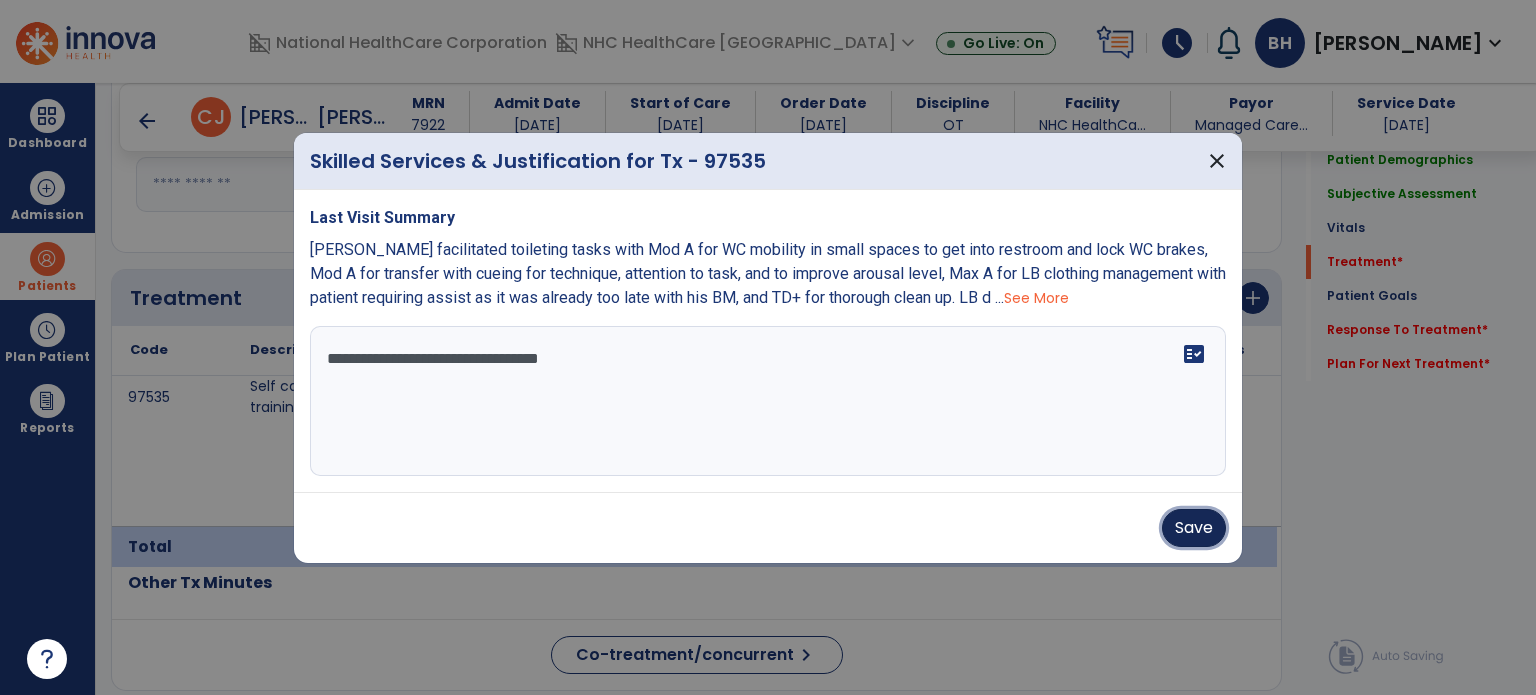 click on "Save" at bounding box center (1194, 528) 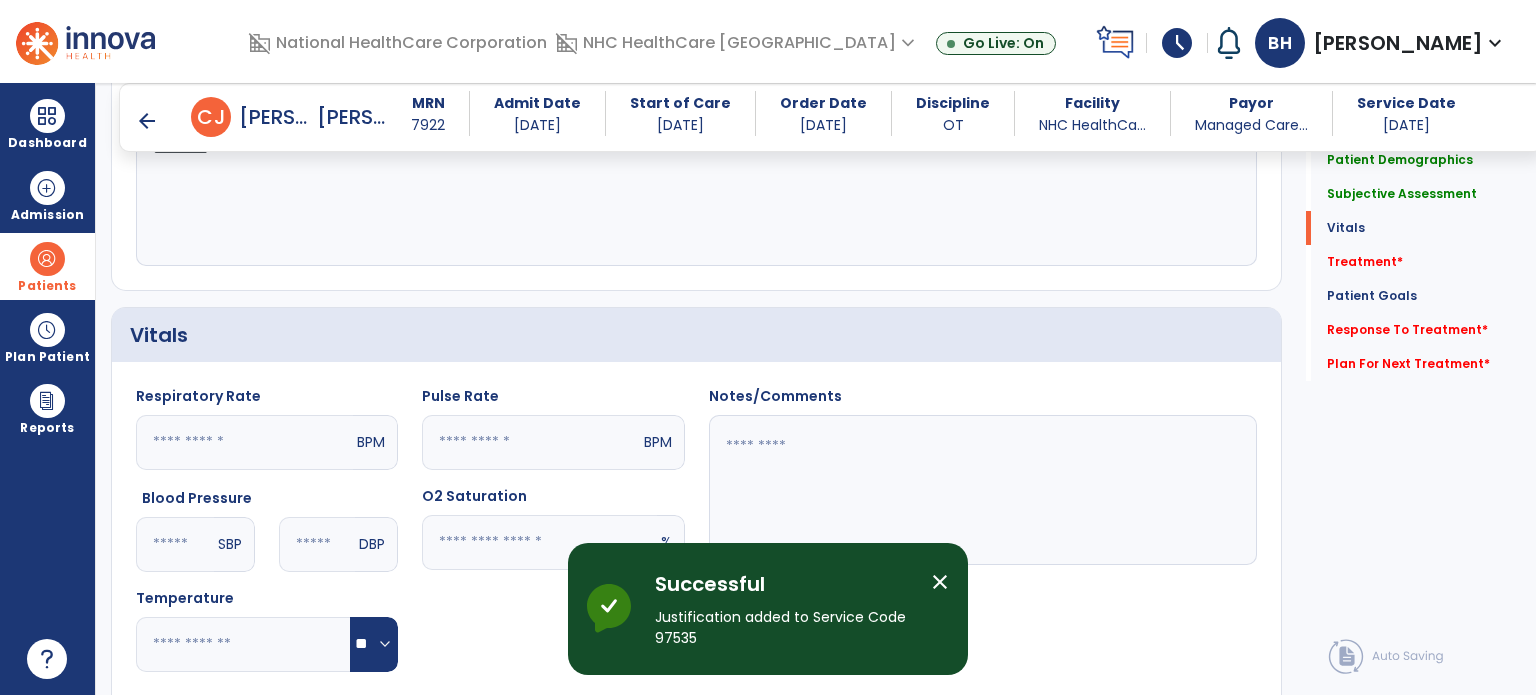 scroll, scrollTop: 400, scrollLeft: 0, axis: vertical 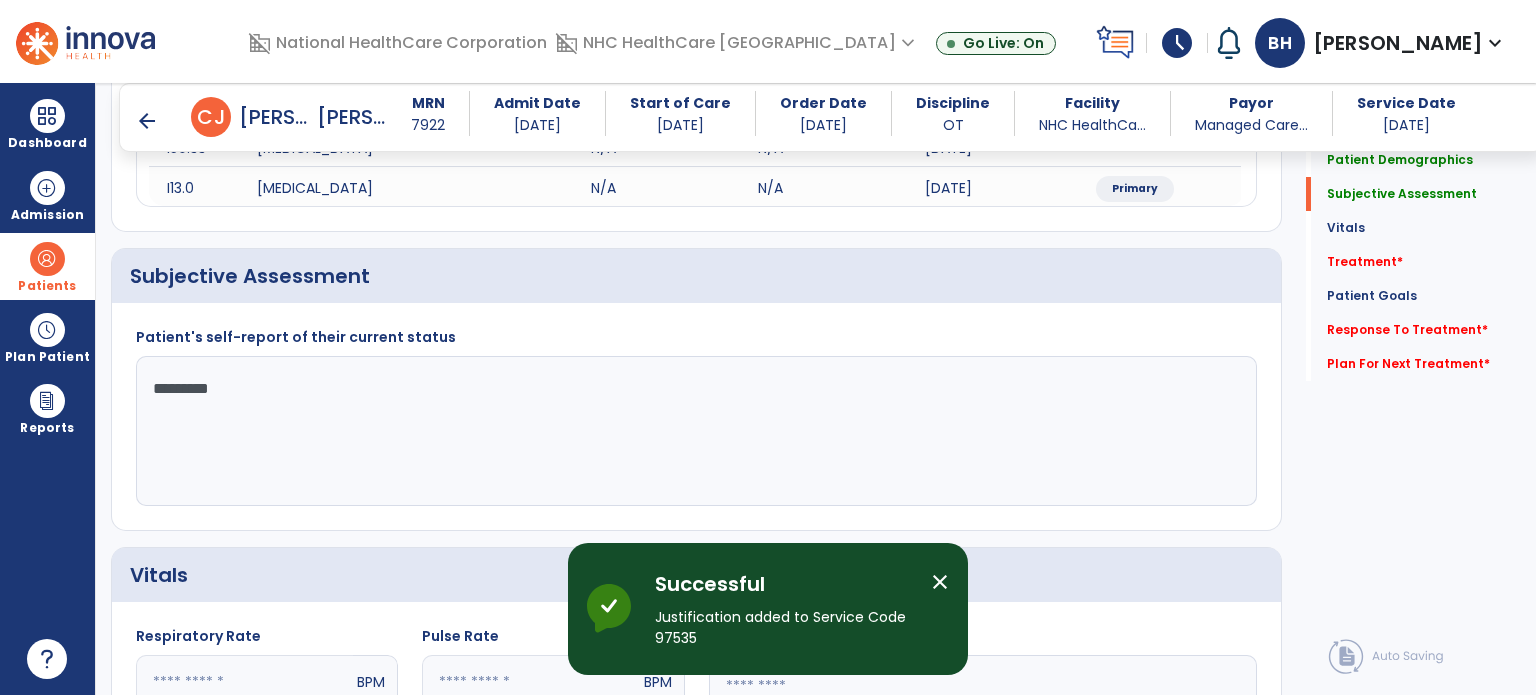 click on "*********" 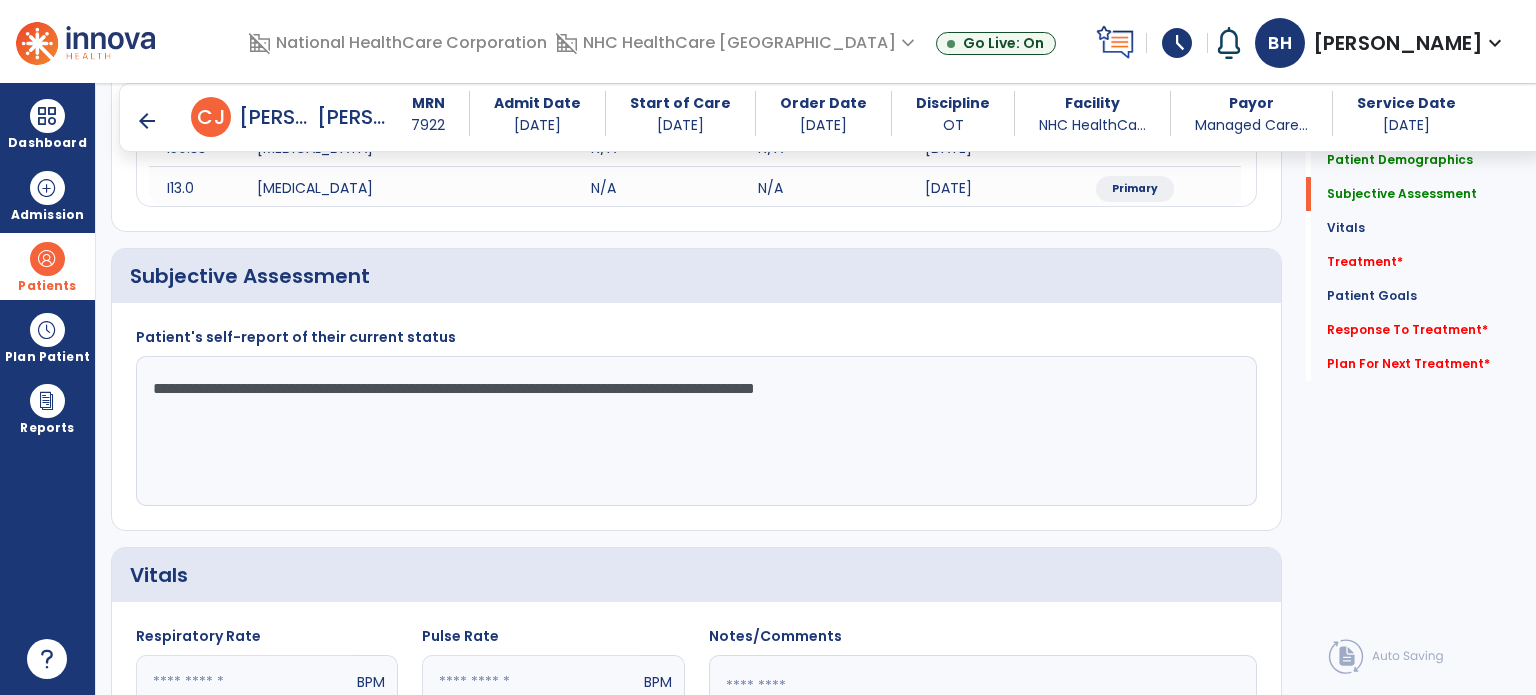 click on "**********" 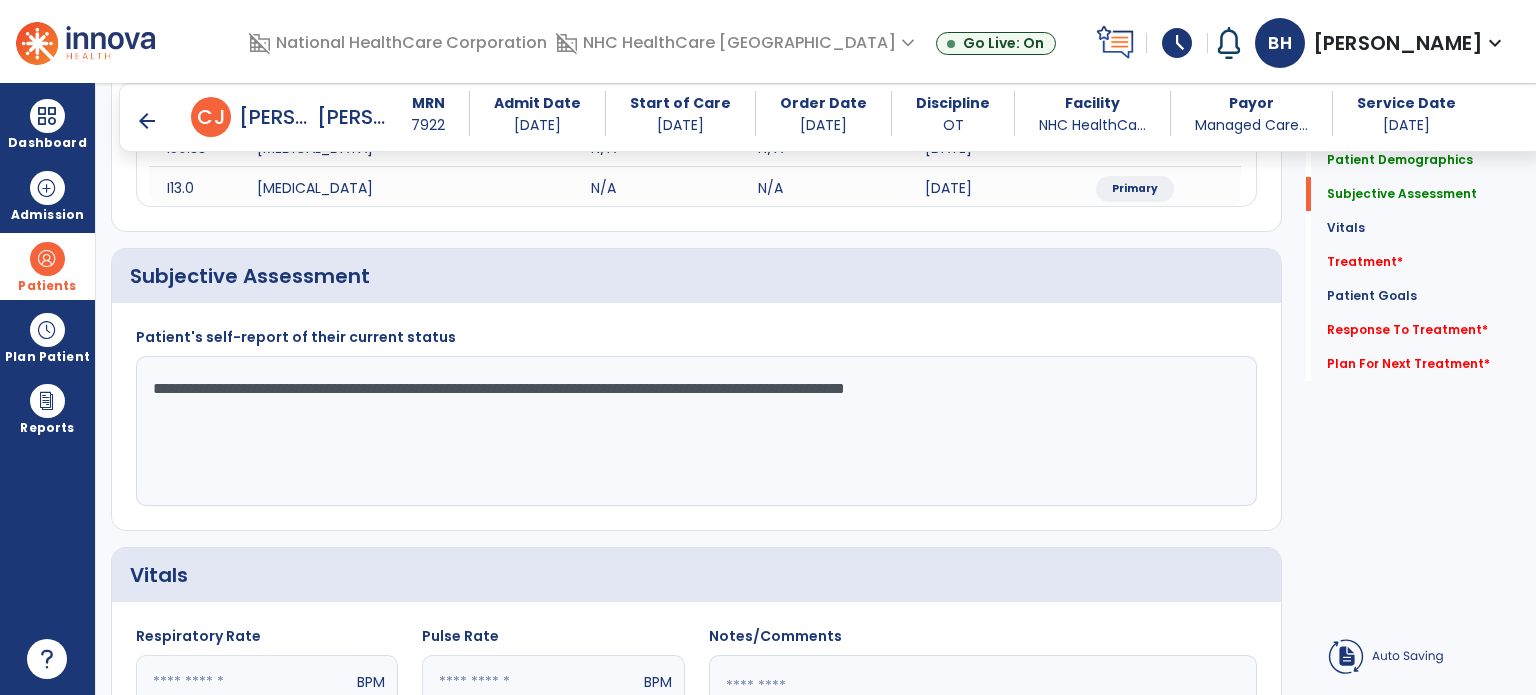 click on "**********" 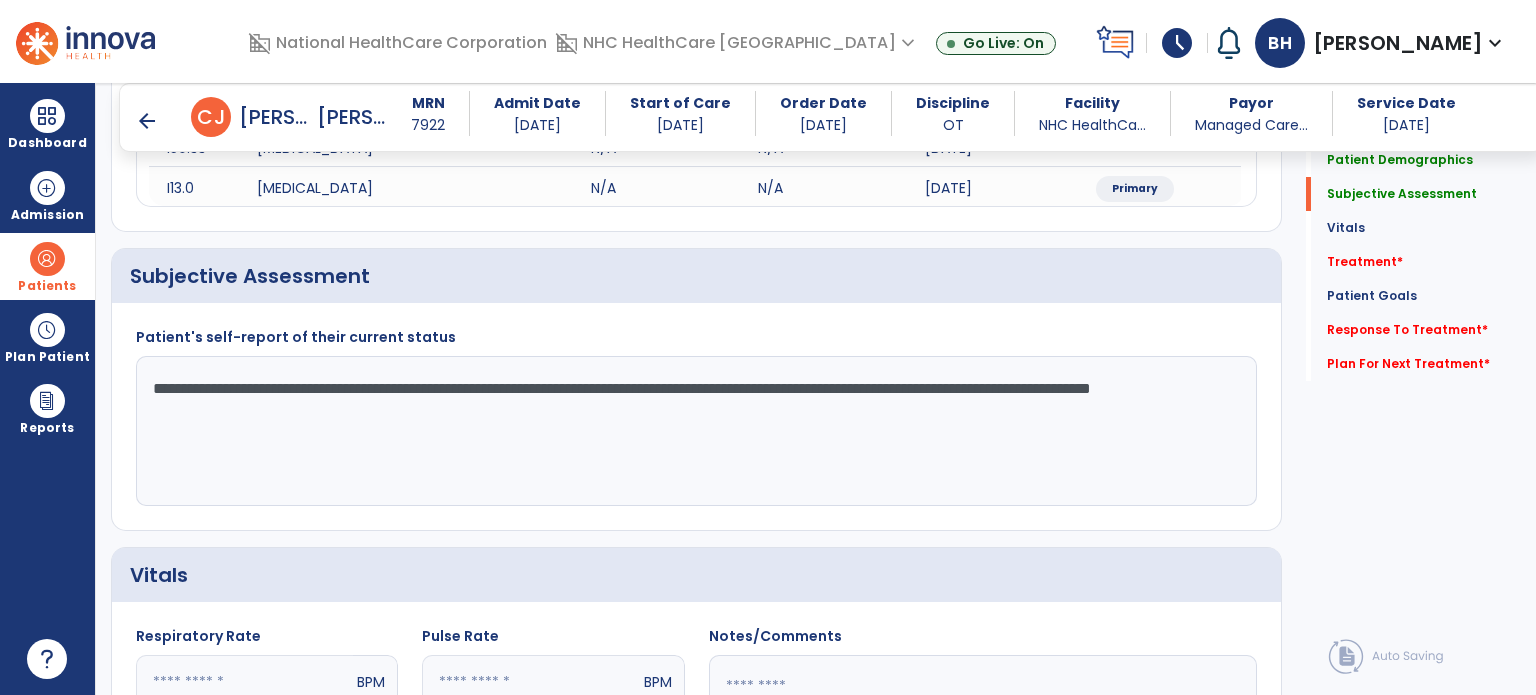 drag, startPoint x: 491, startPoint y: 389, endPoint x: 500, endPoint y: 405, distance: 18.35756 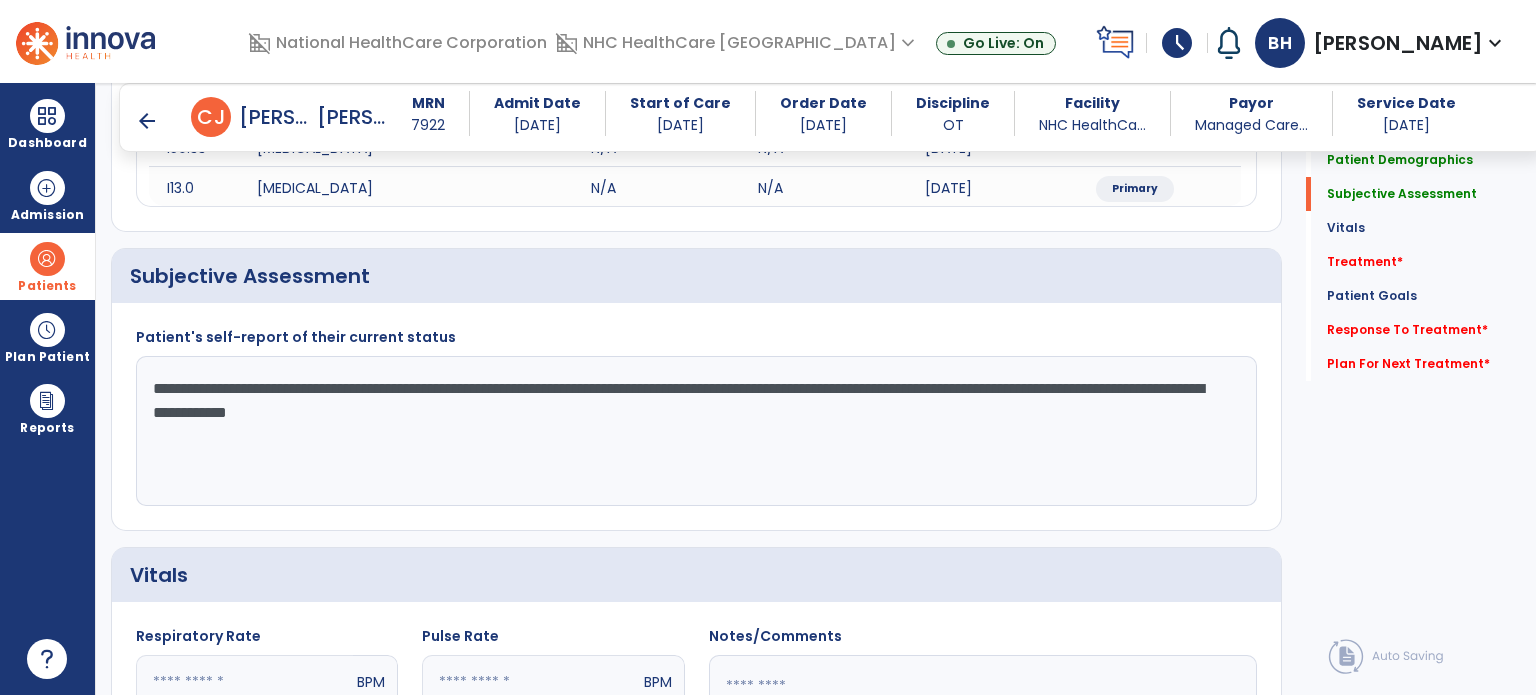 click on "**********" 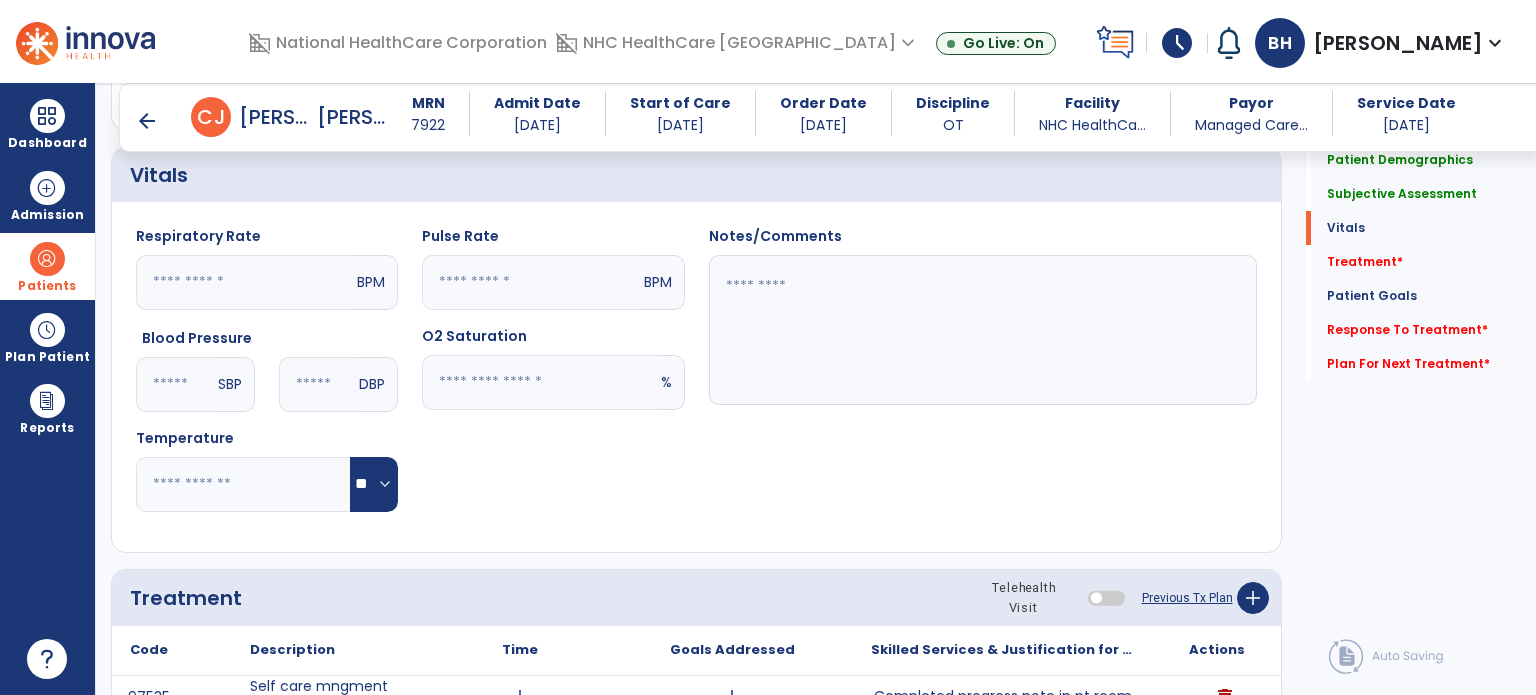 scroll, scrollTop: 1100, scrollLeft: 0, axis: vertical 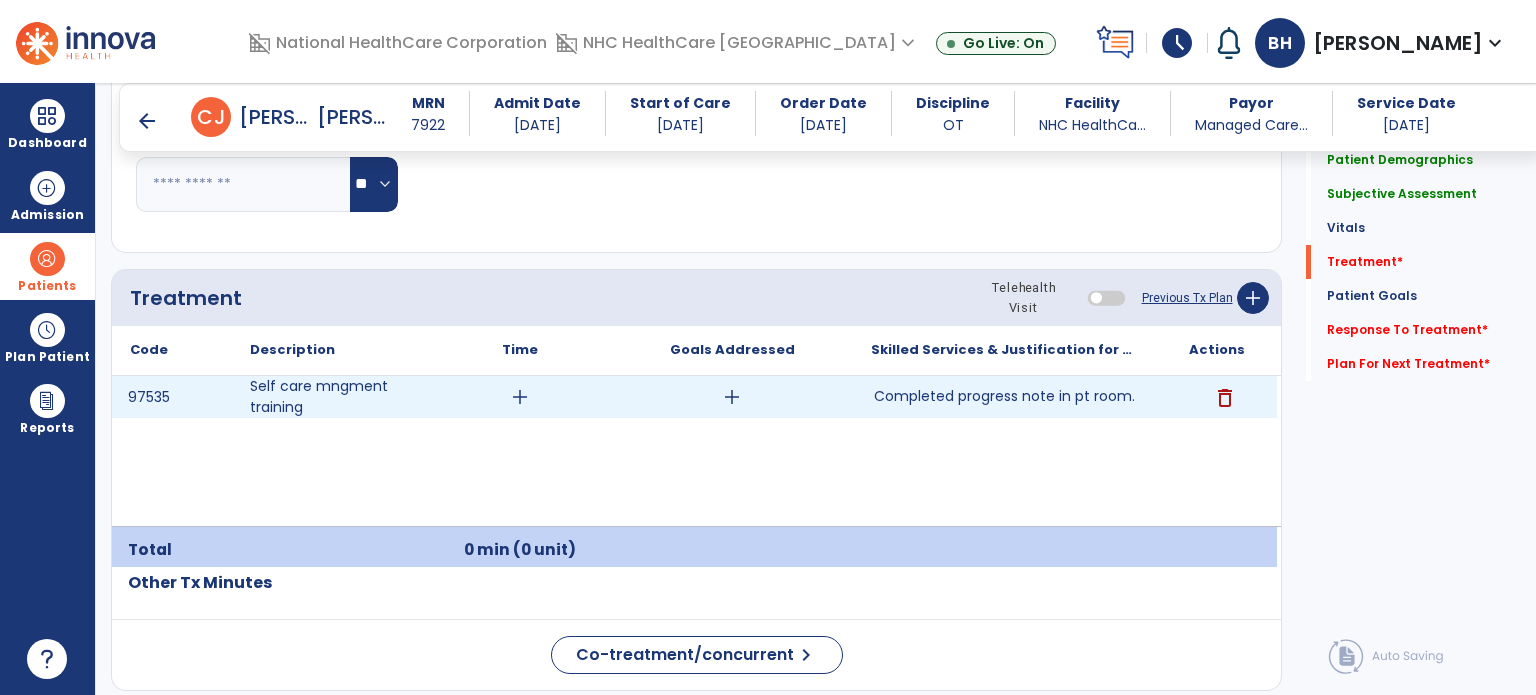 type on "**********" 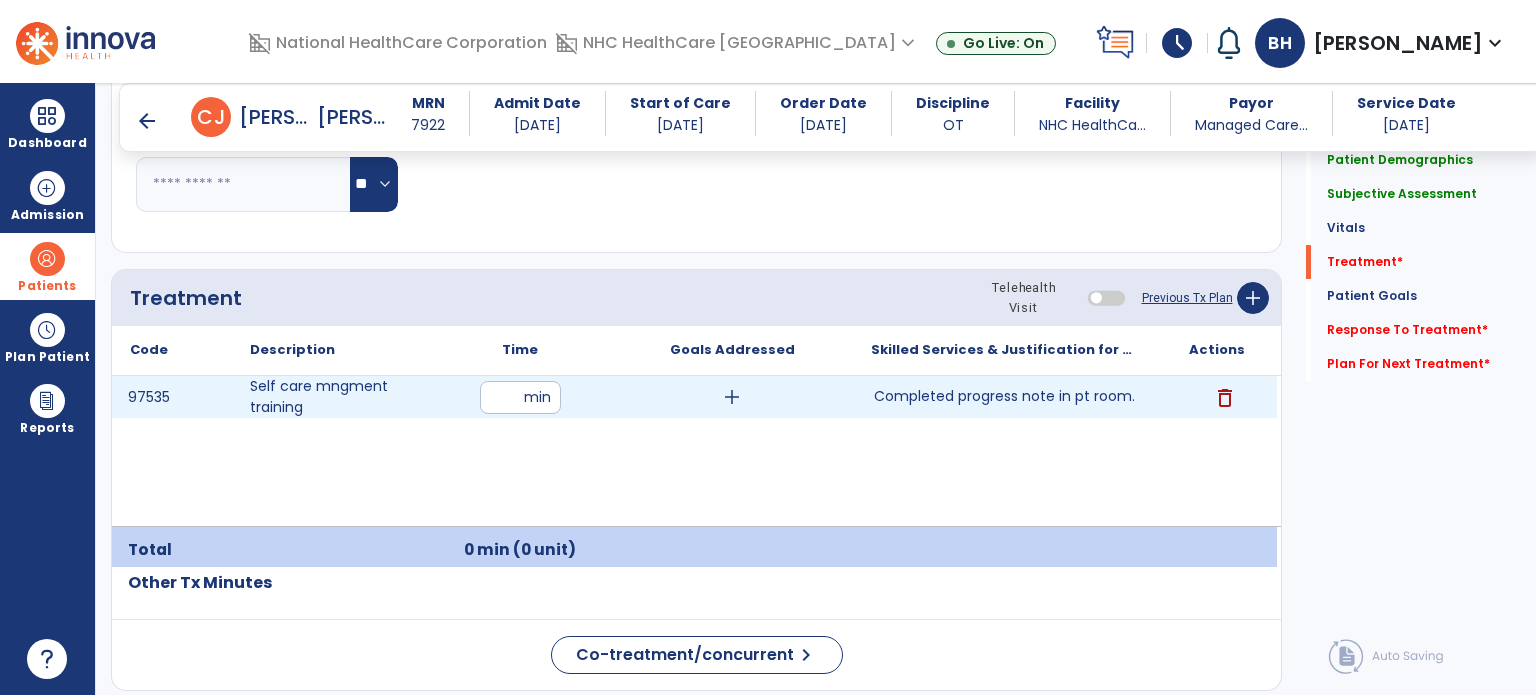 type on "**" 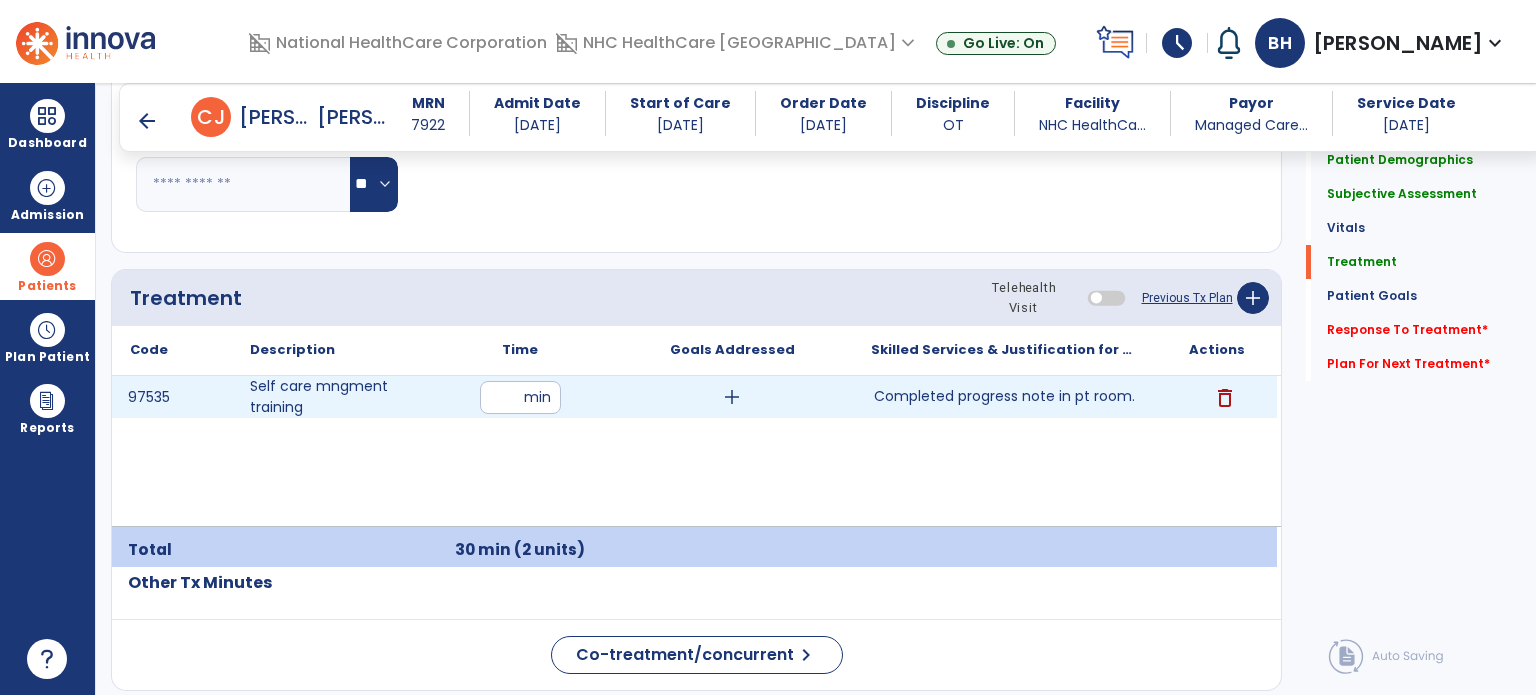 click on "Completed progress note in pt room." at bounding box center [1004, 396] 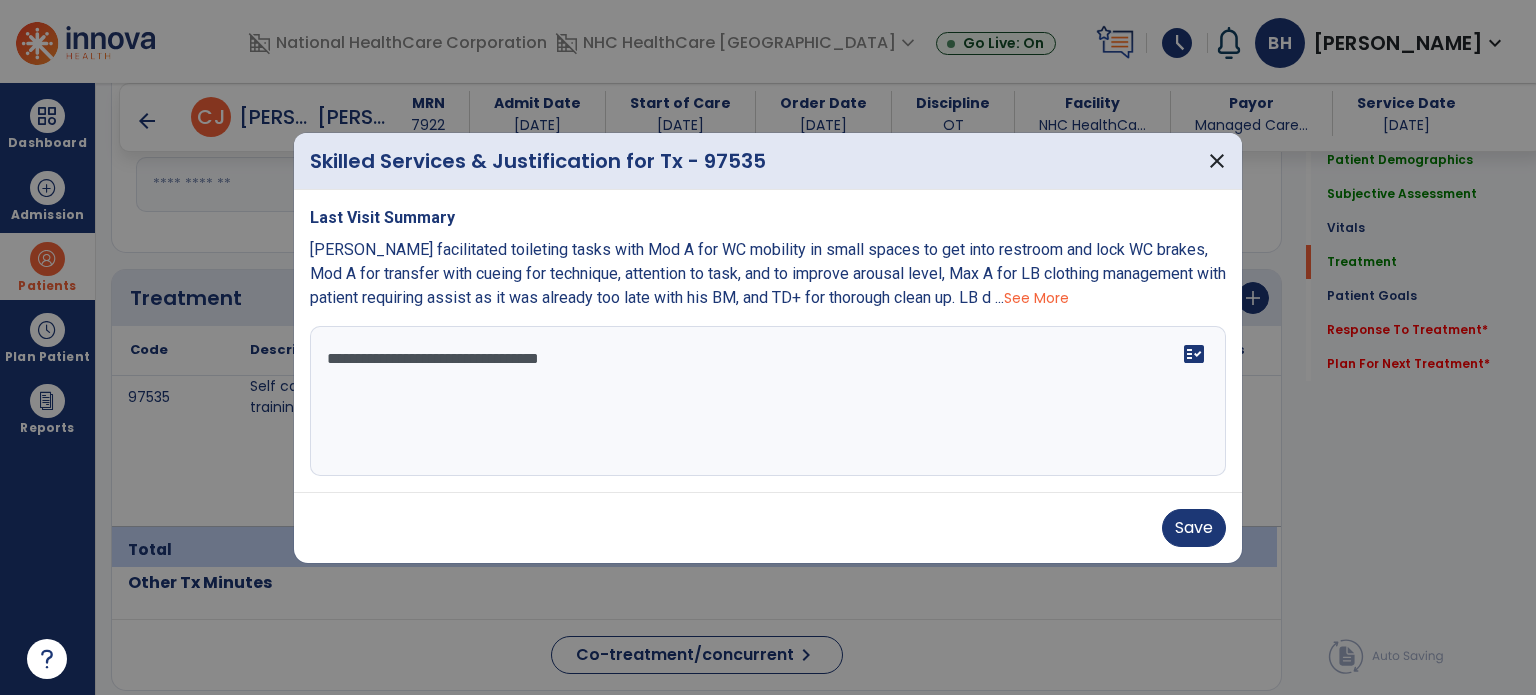 click on "**********" at bounding box center (768, 401) 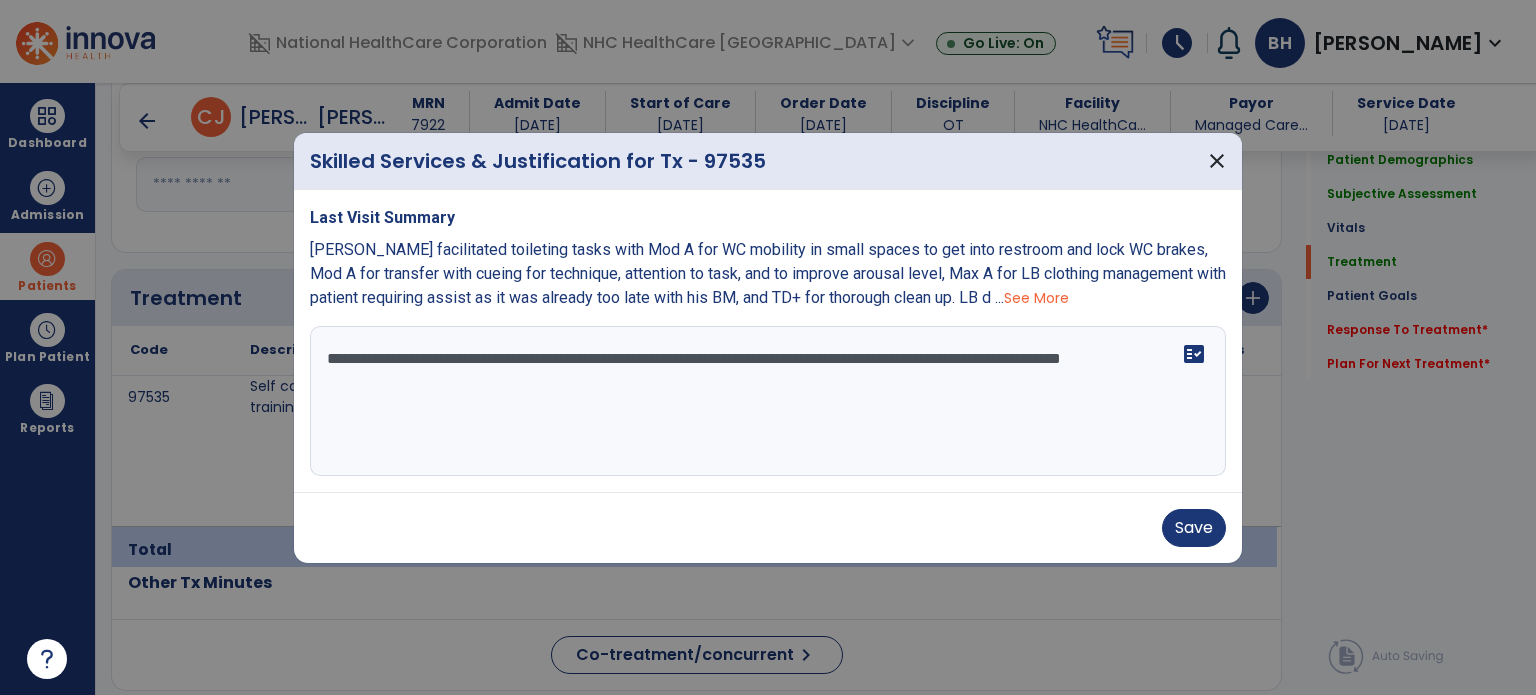 drag, startPoint x: 800, startPoint y: 361, endPoint x: 820, endPoint y: 395, distance: 39.446167 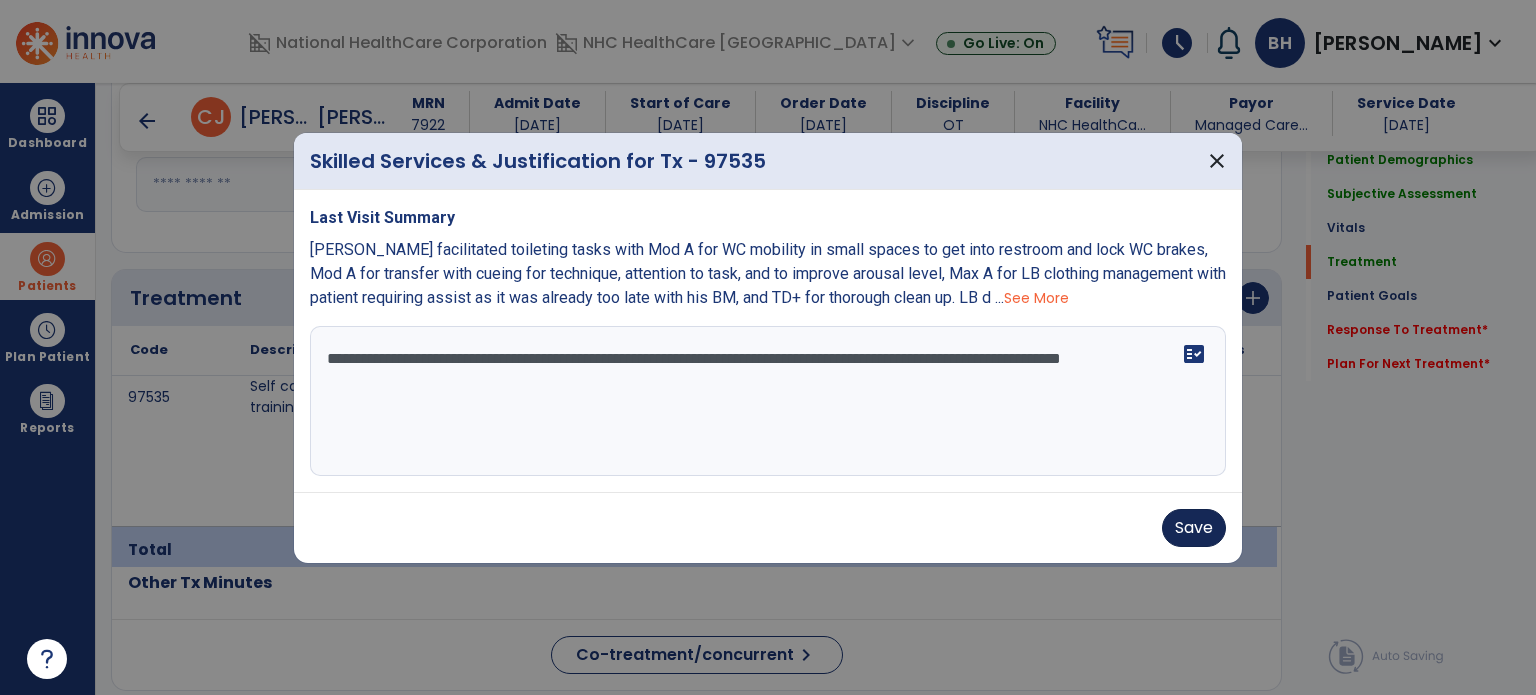 type on "**********" 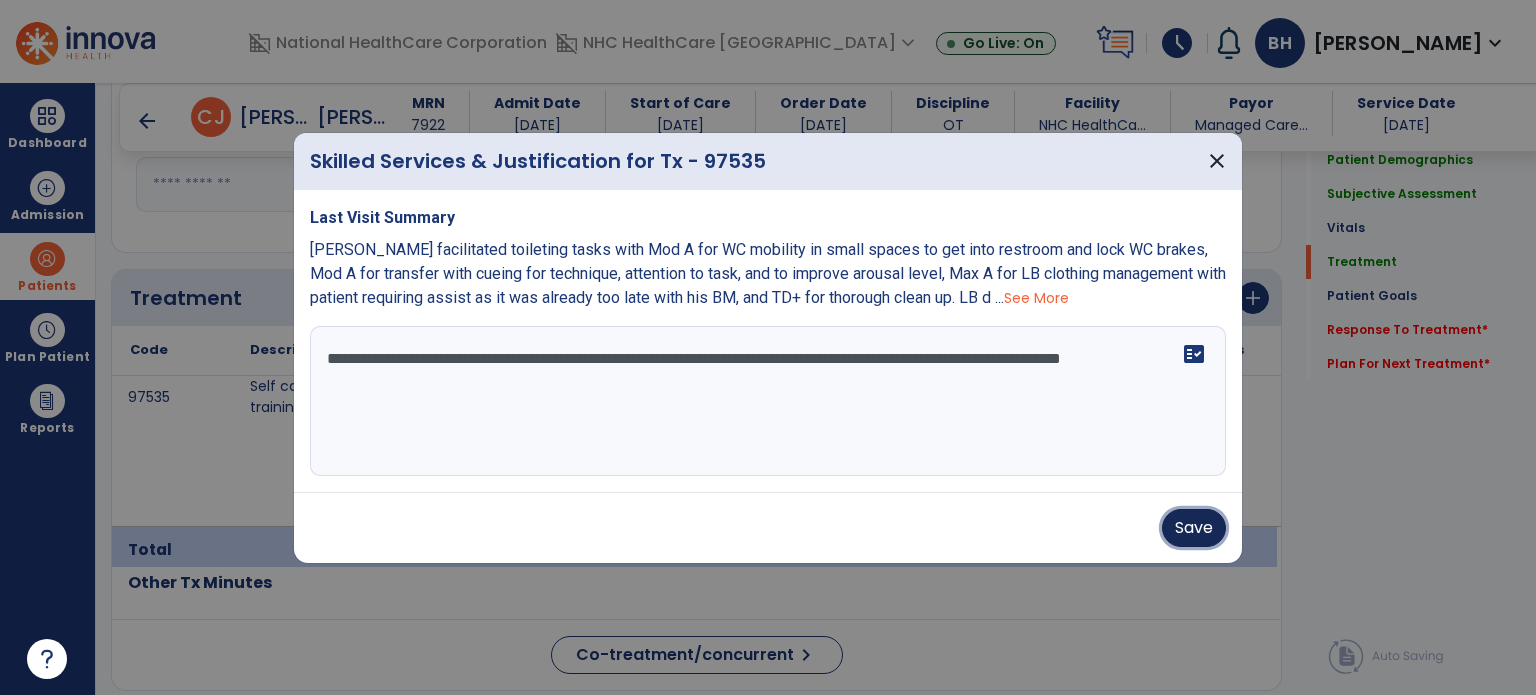 drag, startPoint x: 1186, startPoint y: 534, endPoint x: 1160, endPoint y: 529, distance: 26.476404 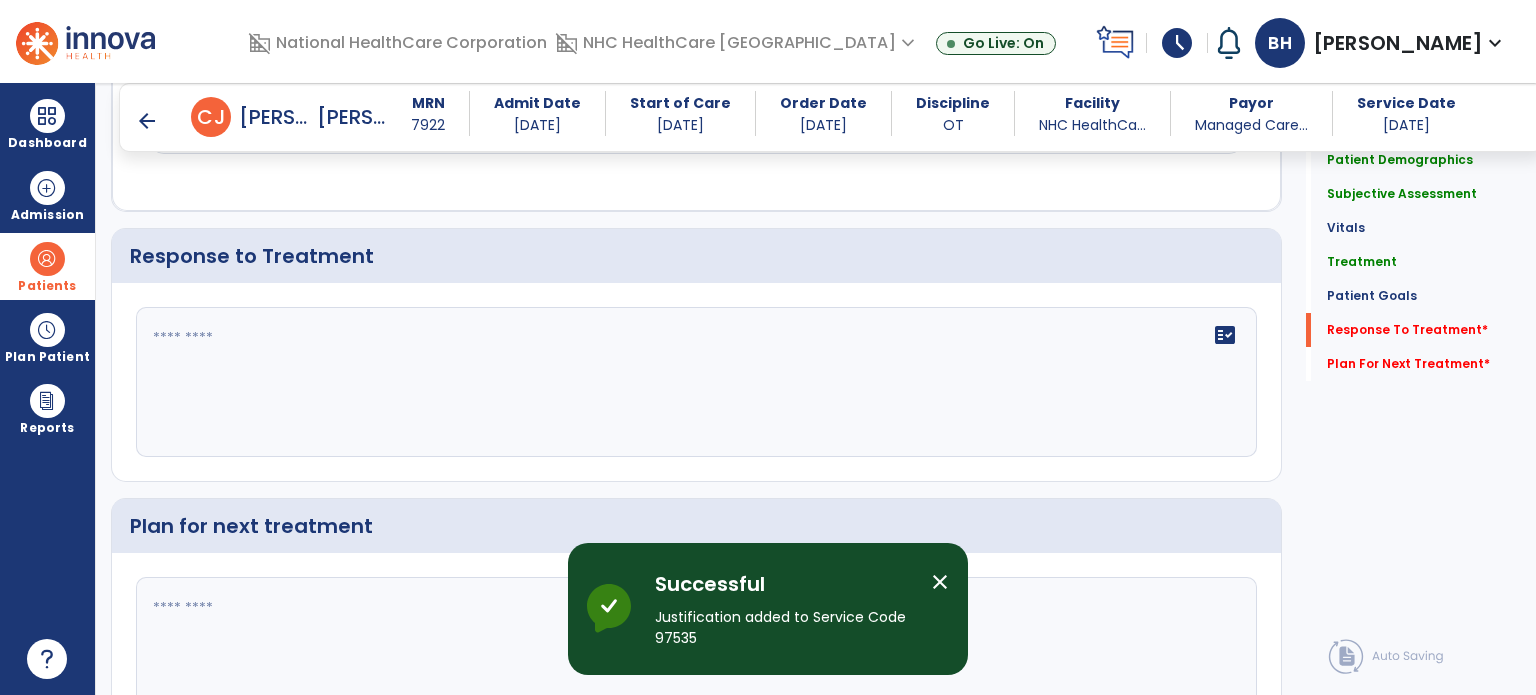 scroll, scrollTop: 2684, scrollLeft: 0, axis: vertical 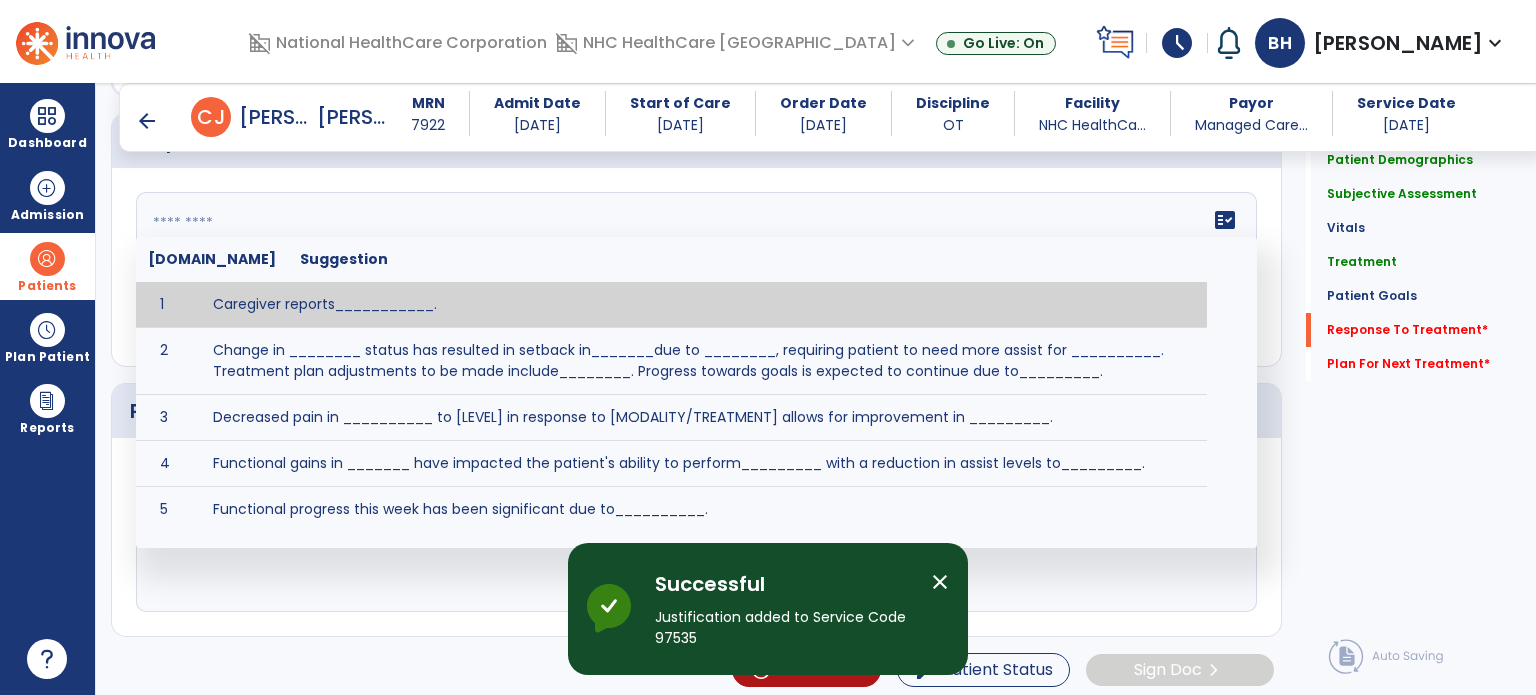 drag, startPoint x: 403, startPoint y: 273, endPoint x: 404, endPoint y: 228, distance: 45.01111 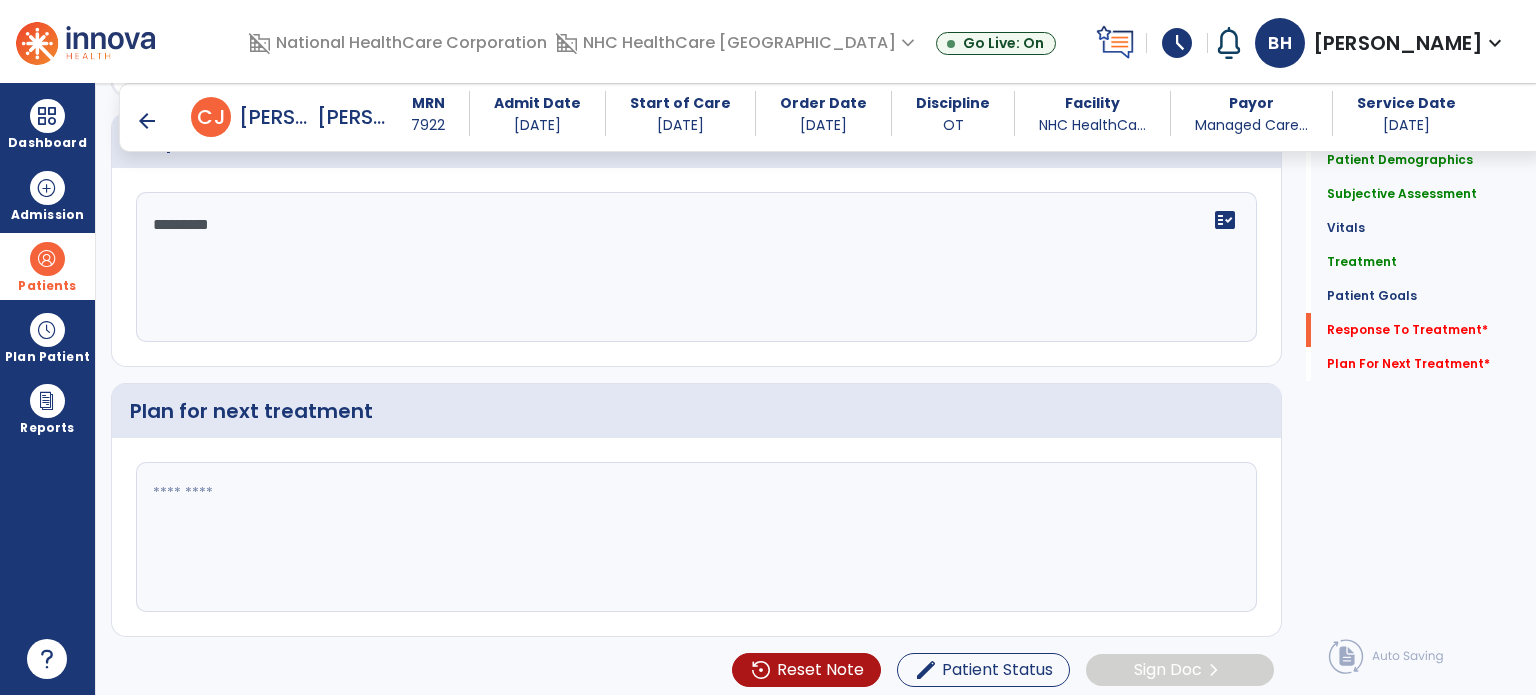 type on "*********" 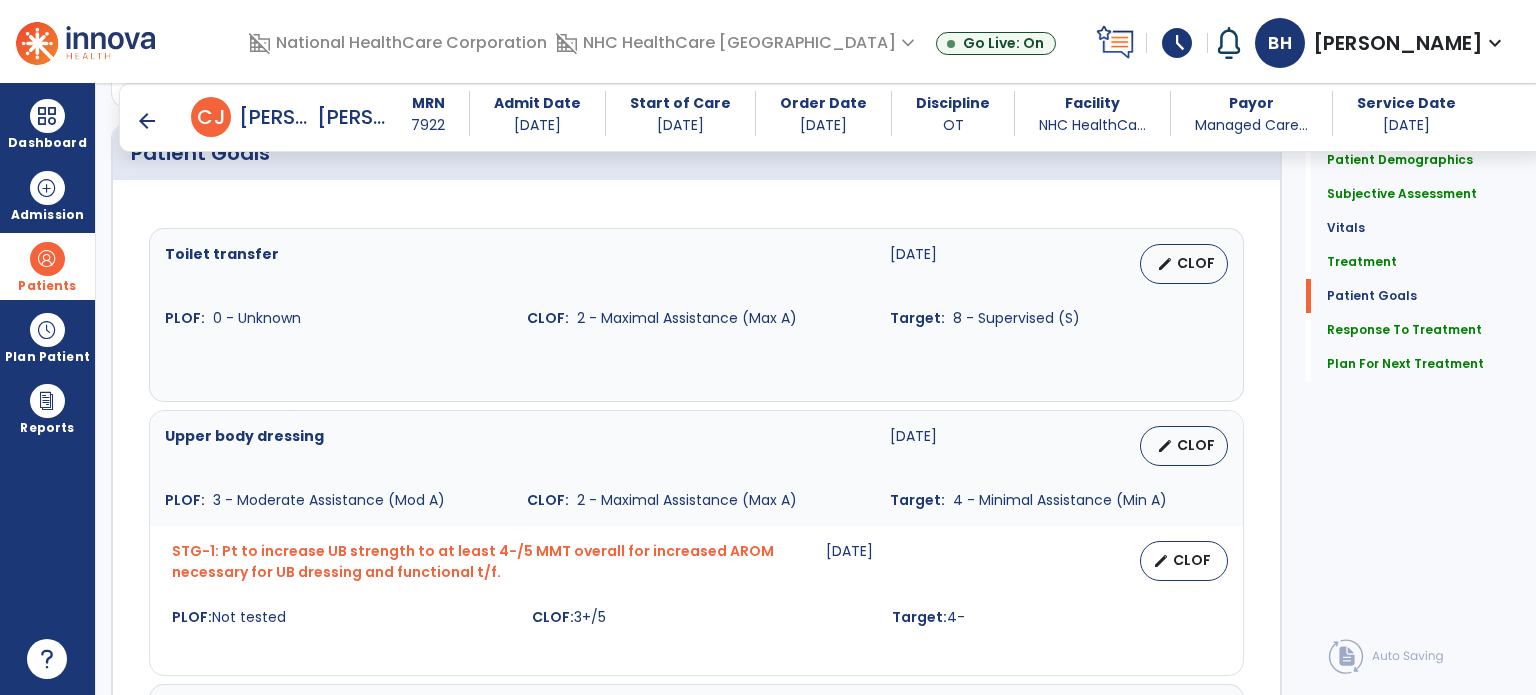 scroll, scrollTop: 1684, scrollLeft: 0, axis: vertical 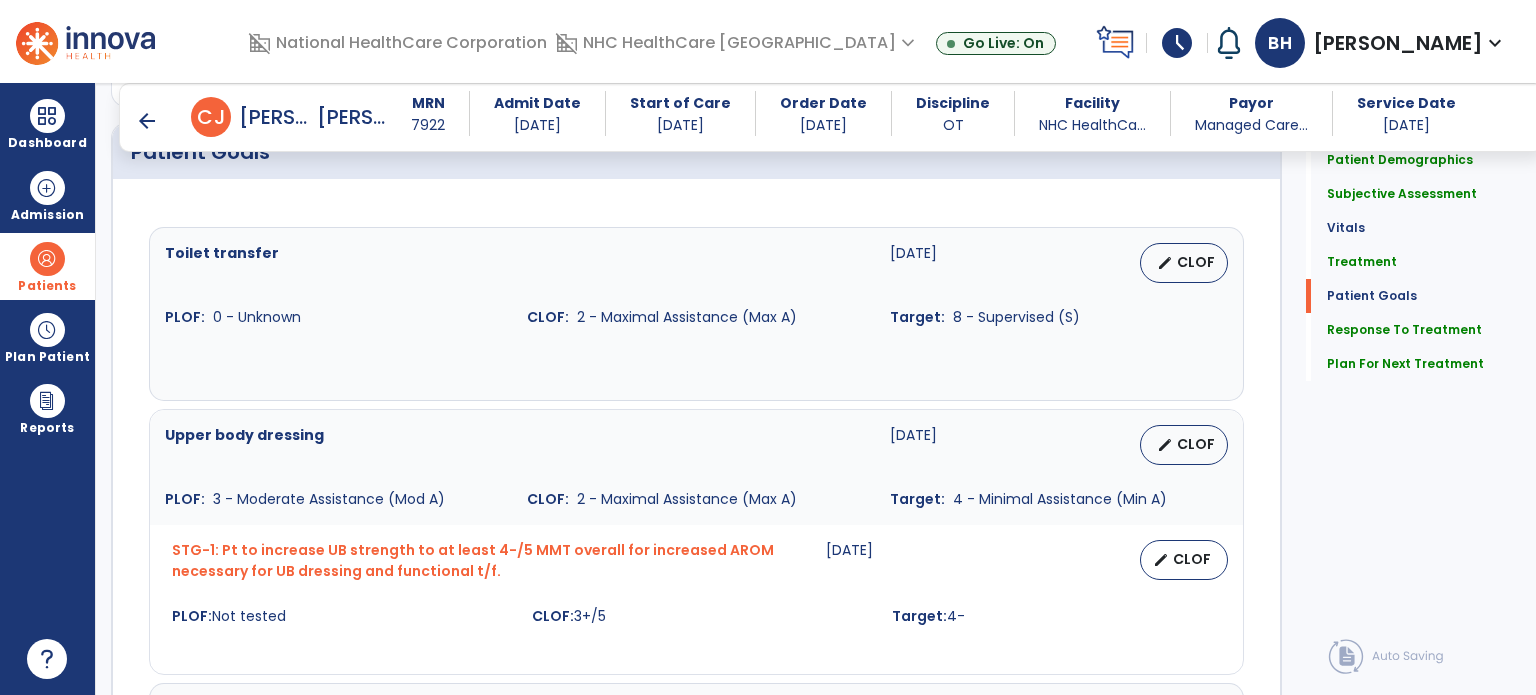 type on "**********" 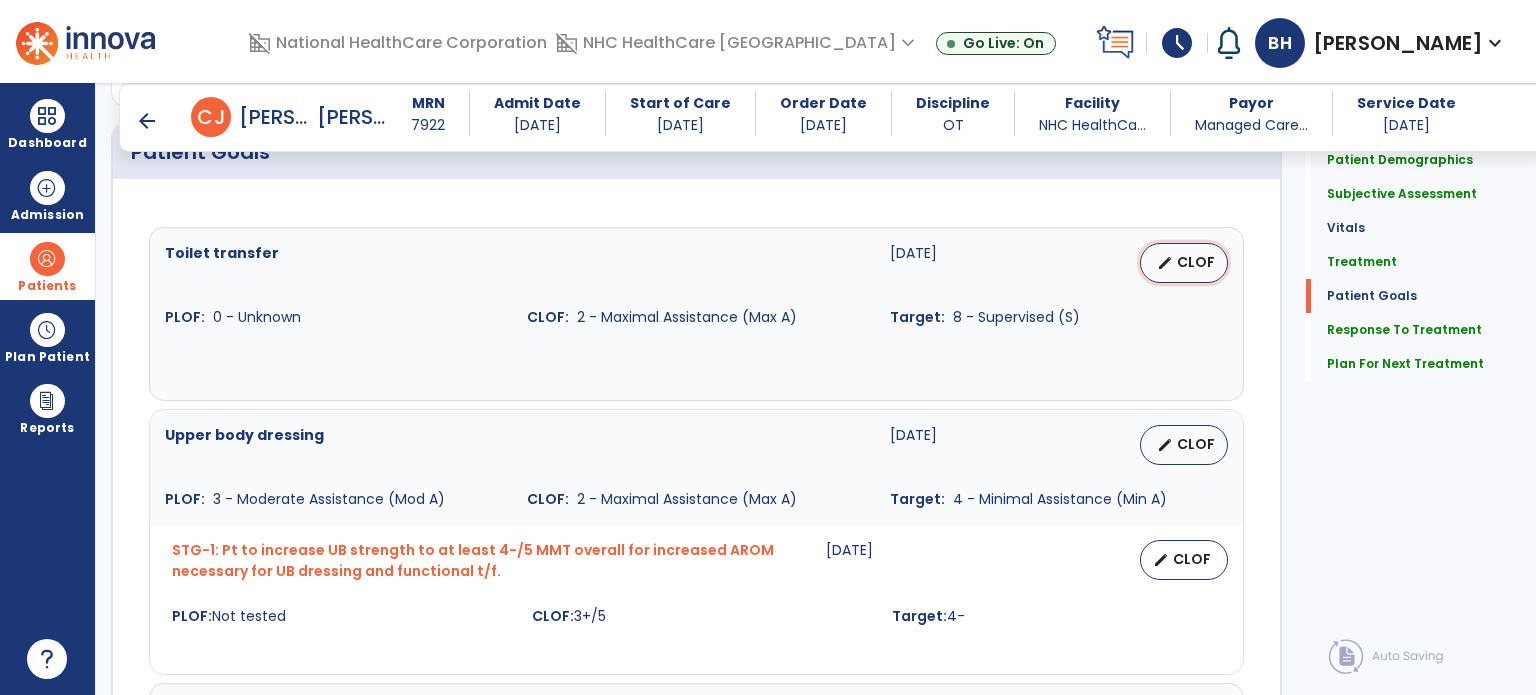 click on "edit" at bounding box center (1165, 263) 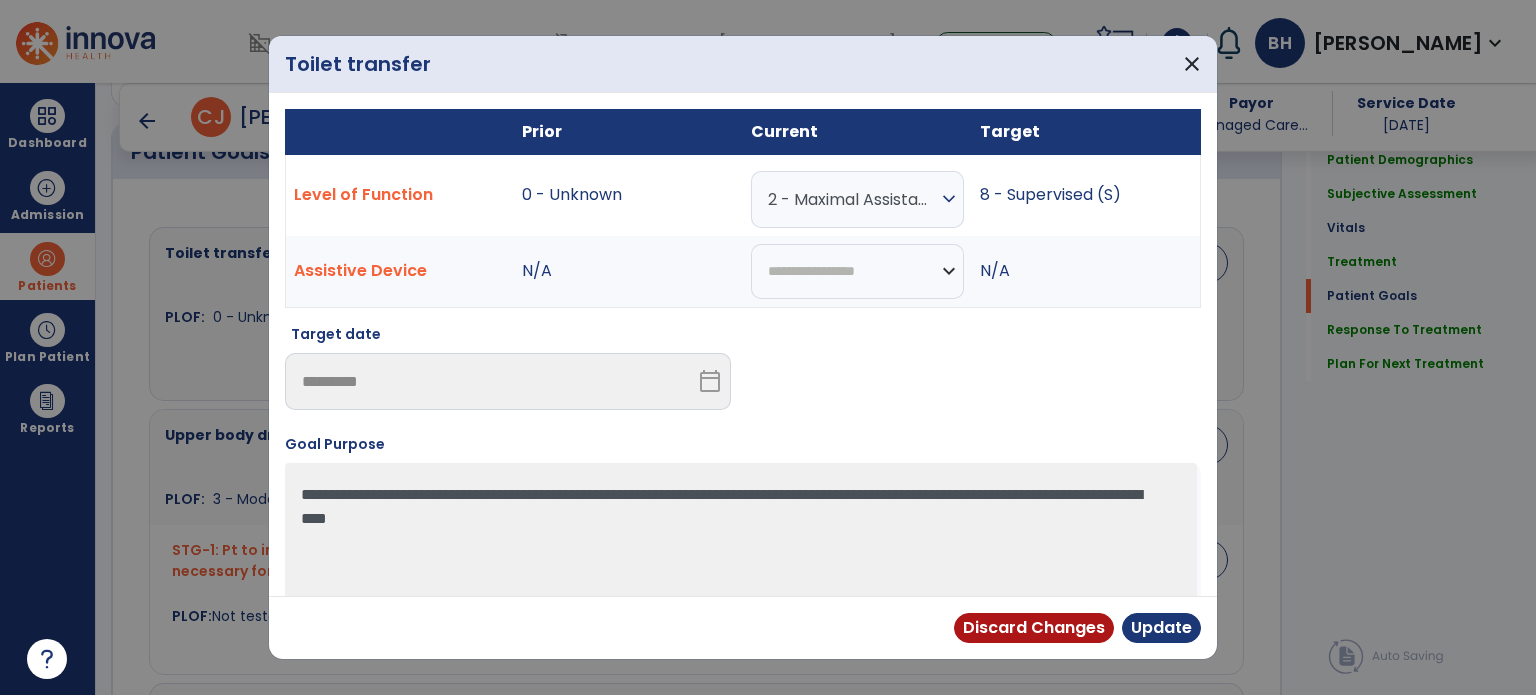 click on "2 - Maximal Assistance (Max A)" at bounding box center [852, 199] 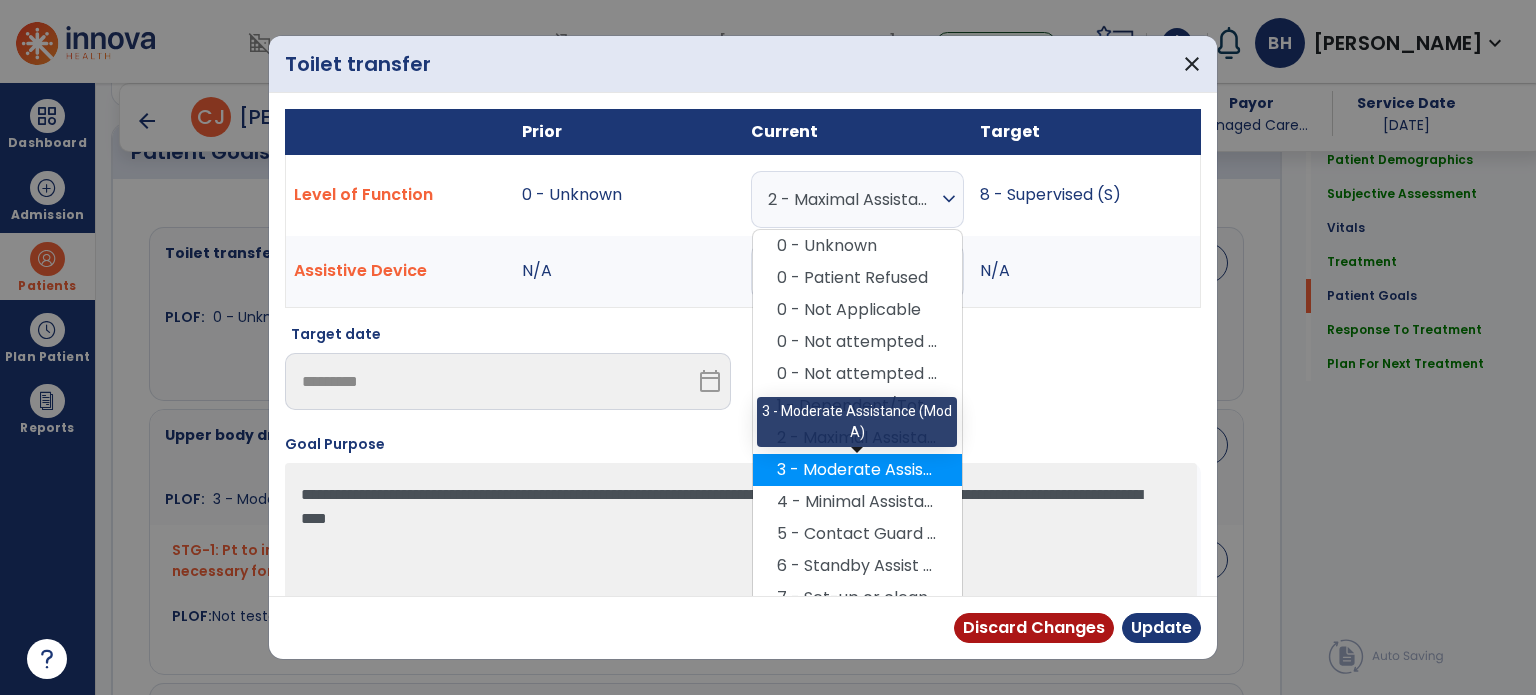 click on "3 - Moderate Assistance (Mod A)" at bounding box center (857, 470) 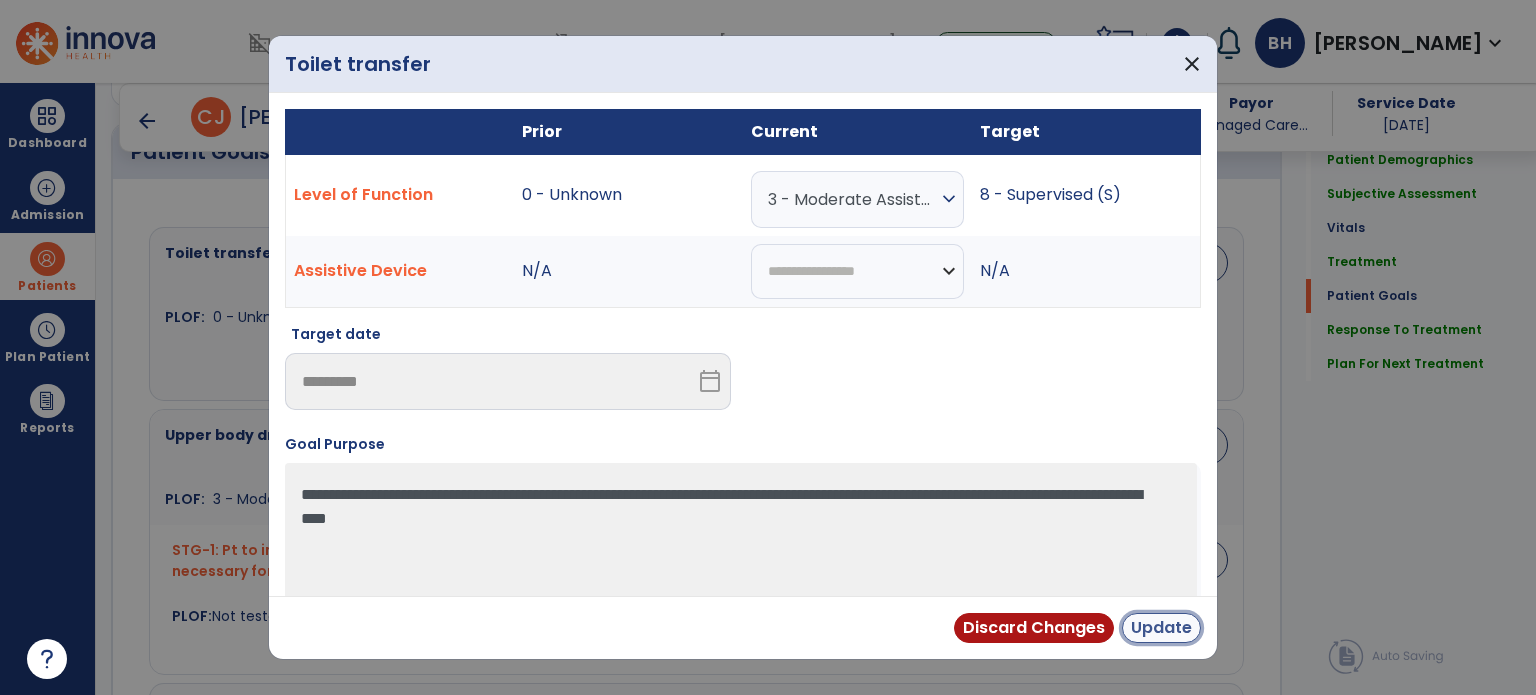 click on "Update" at bounding box center (1161, 628) 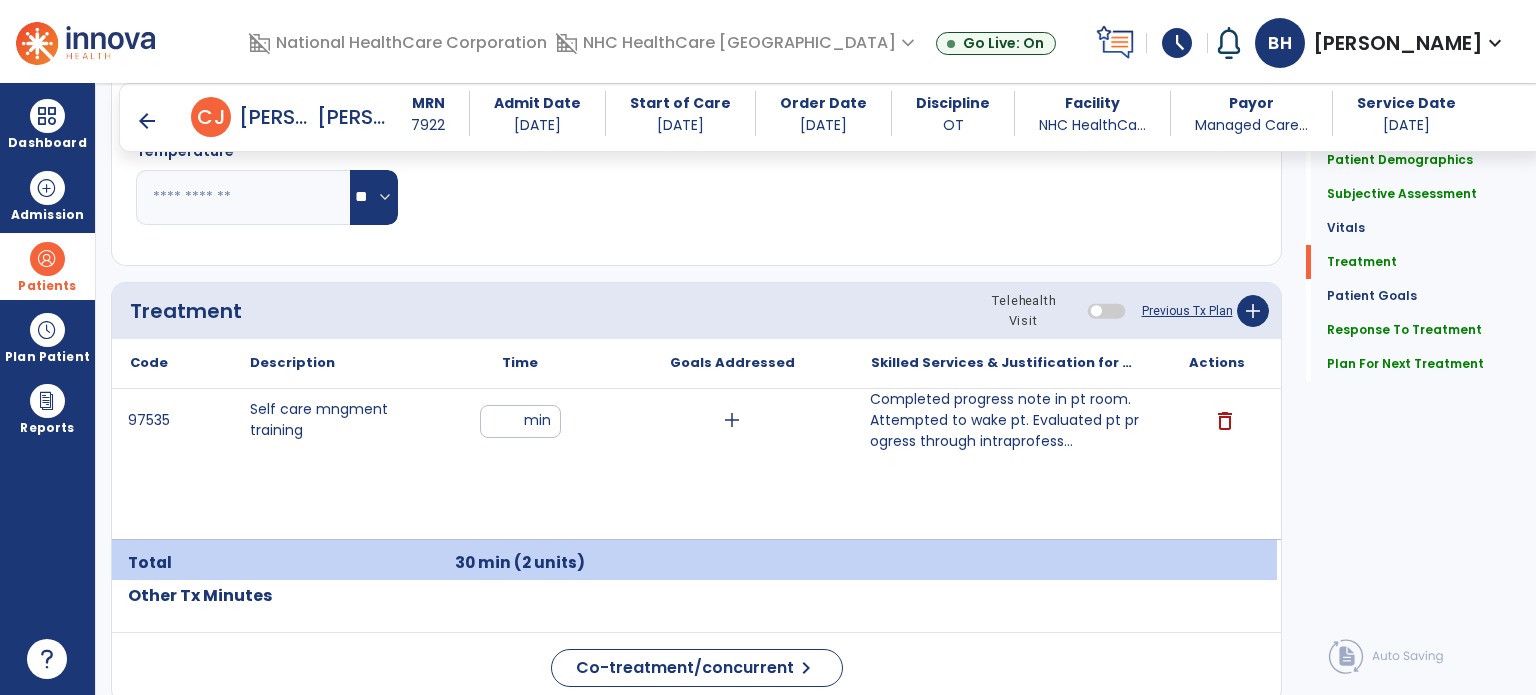 scroll, scrollTop: 1084, scrollLeft: 0, axis: vertical 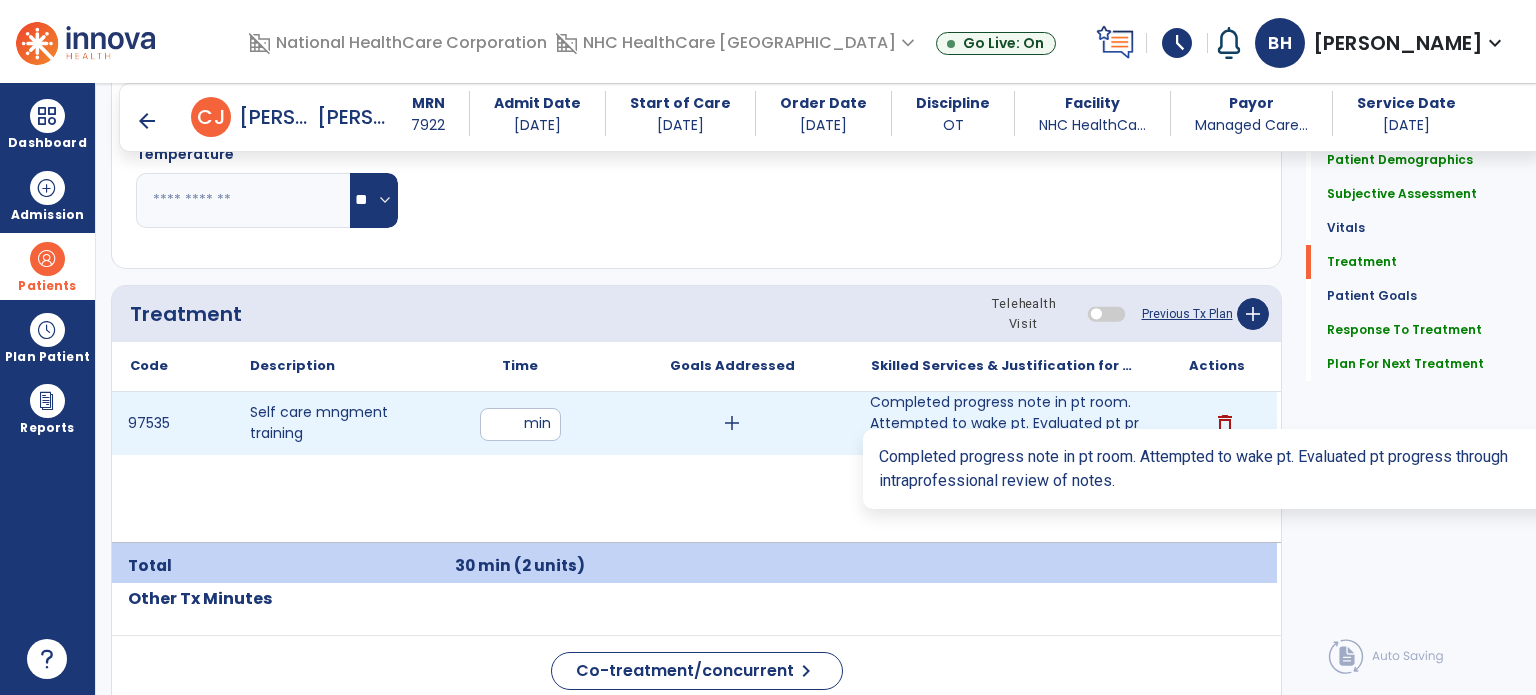 click on "Completed progress note in pt room. Attempted to wake pt. Evaluated pt progress through intraprofess..." at bounding box center (1004, 423) 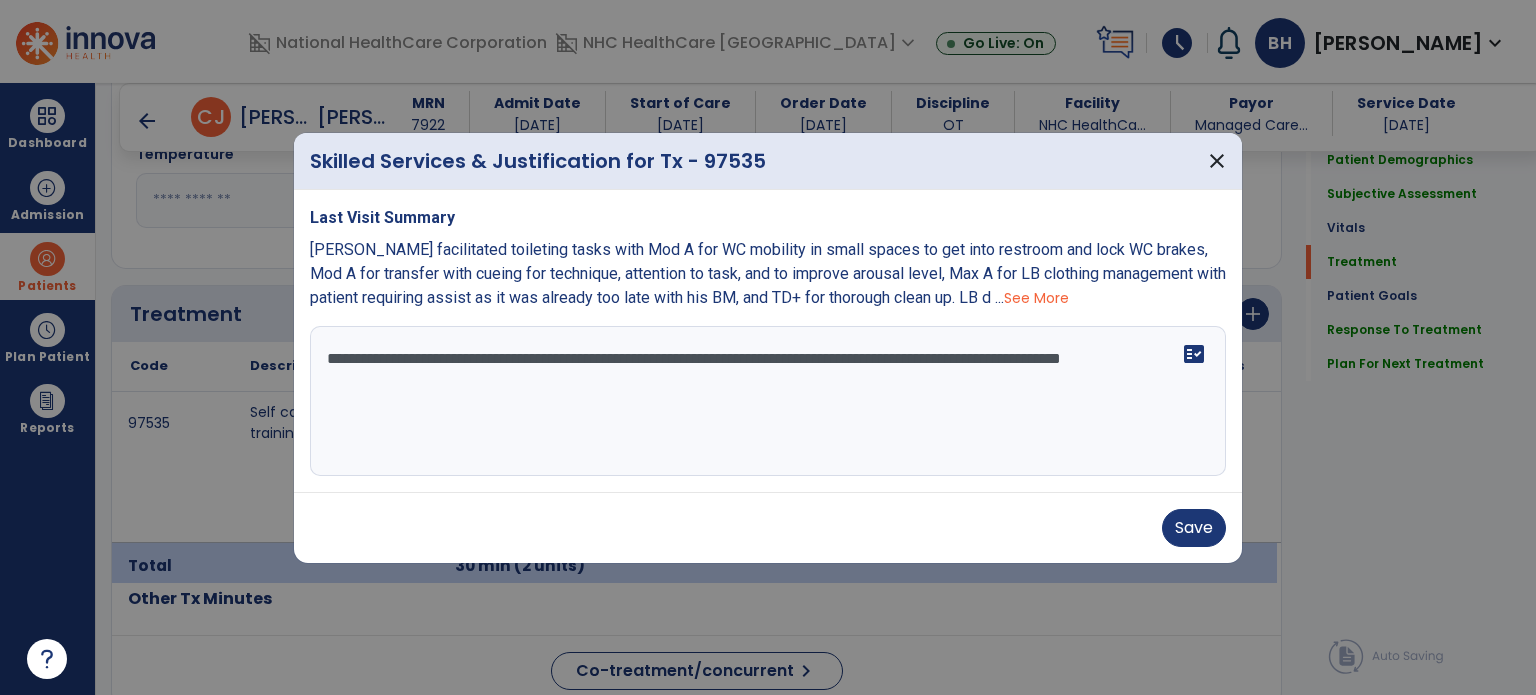 click on "**********" at bounding box center (768, 401) 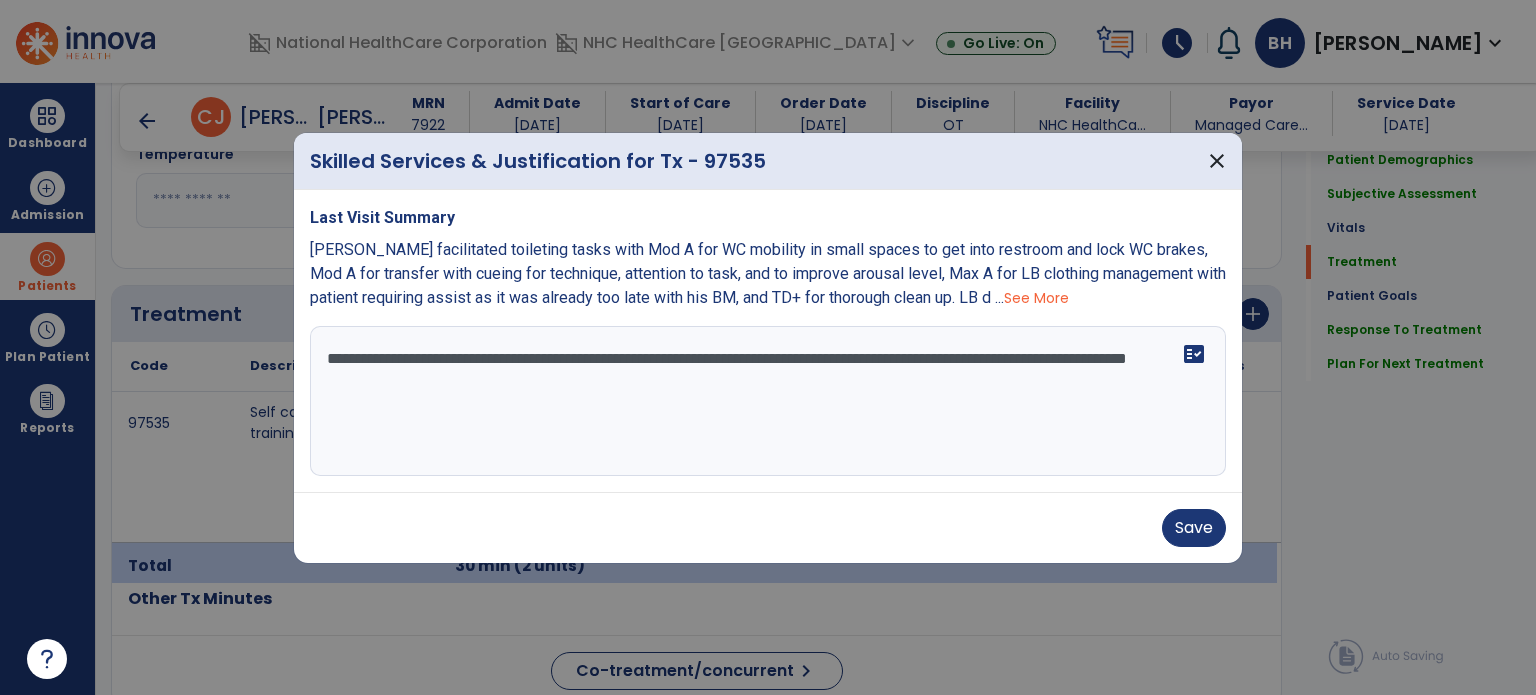 type on "**********" 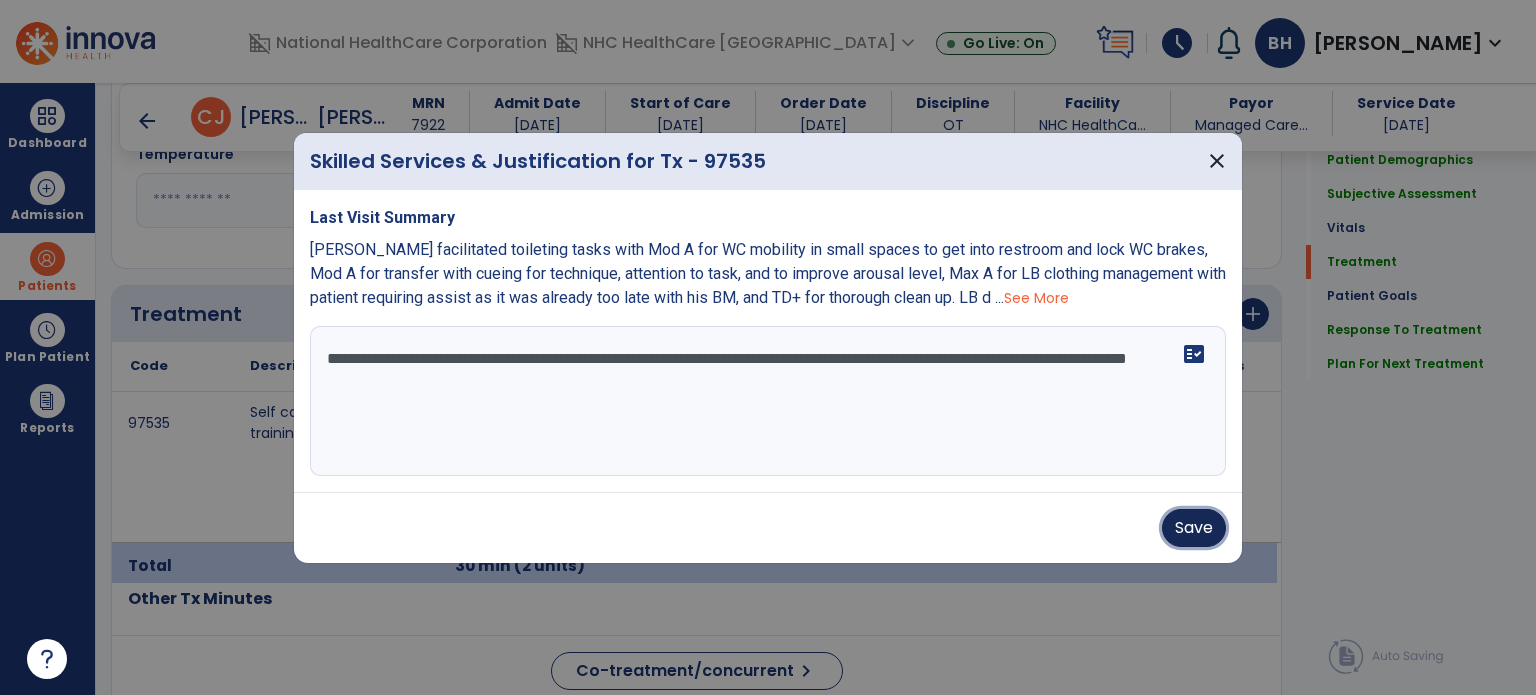 click on "Save" at bounding box center [1194, 528] 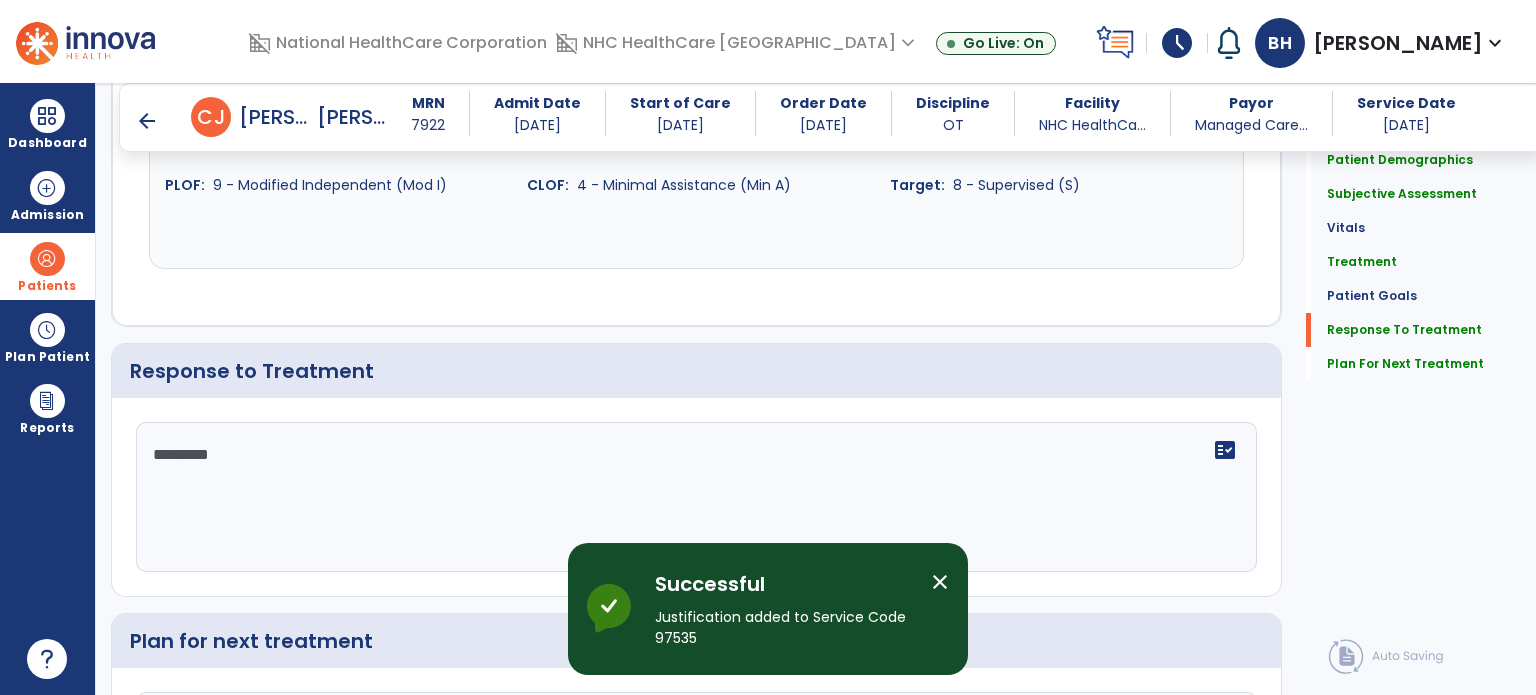 scroll, scrollTop: 2484, scrollLeft: 0, axis: vertical 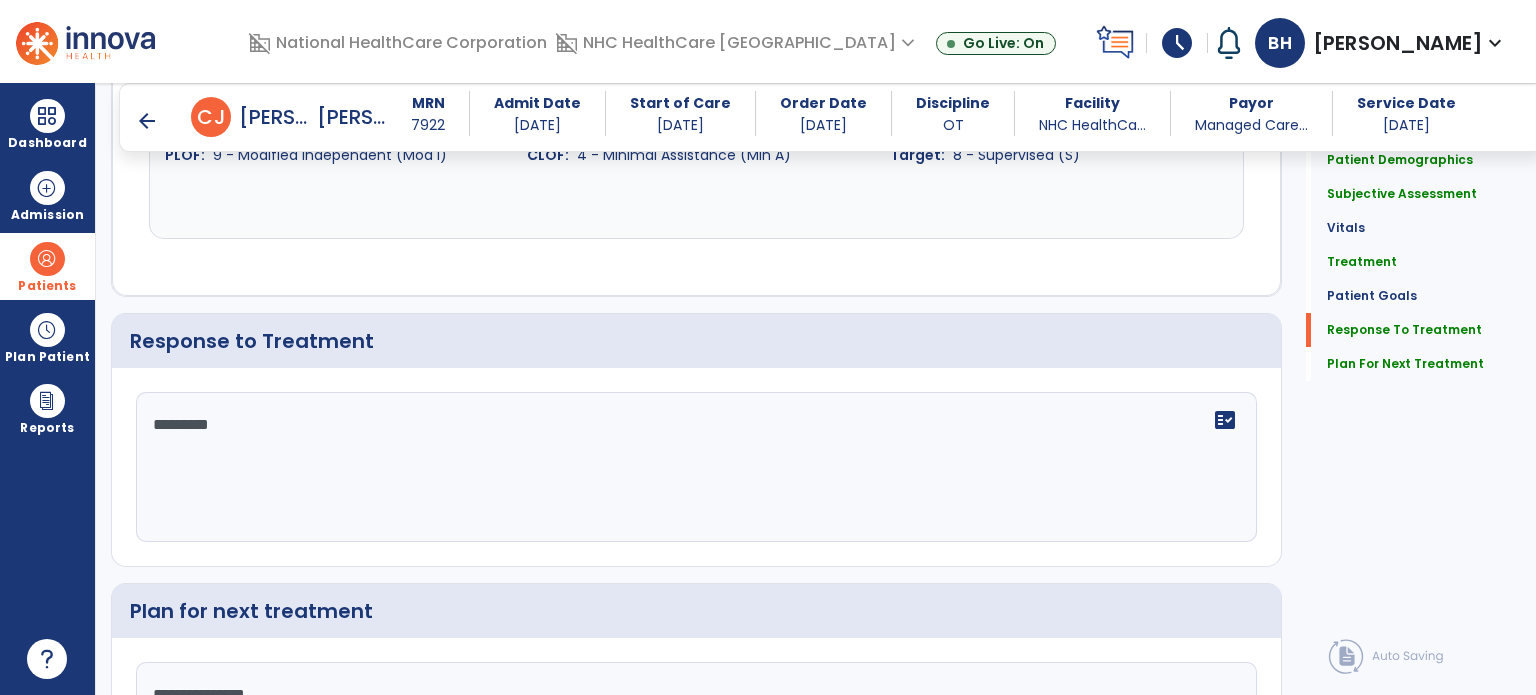 click on "*********" 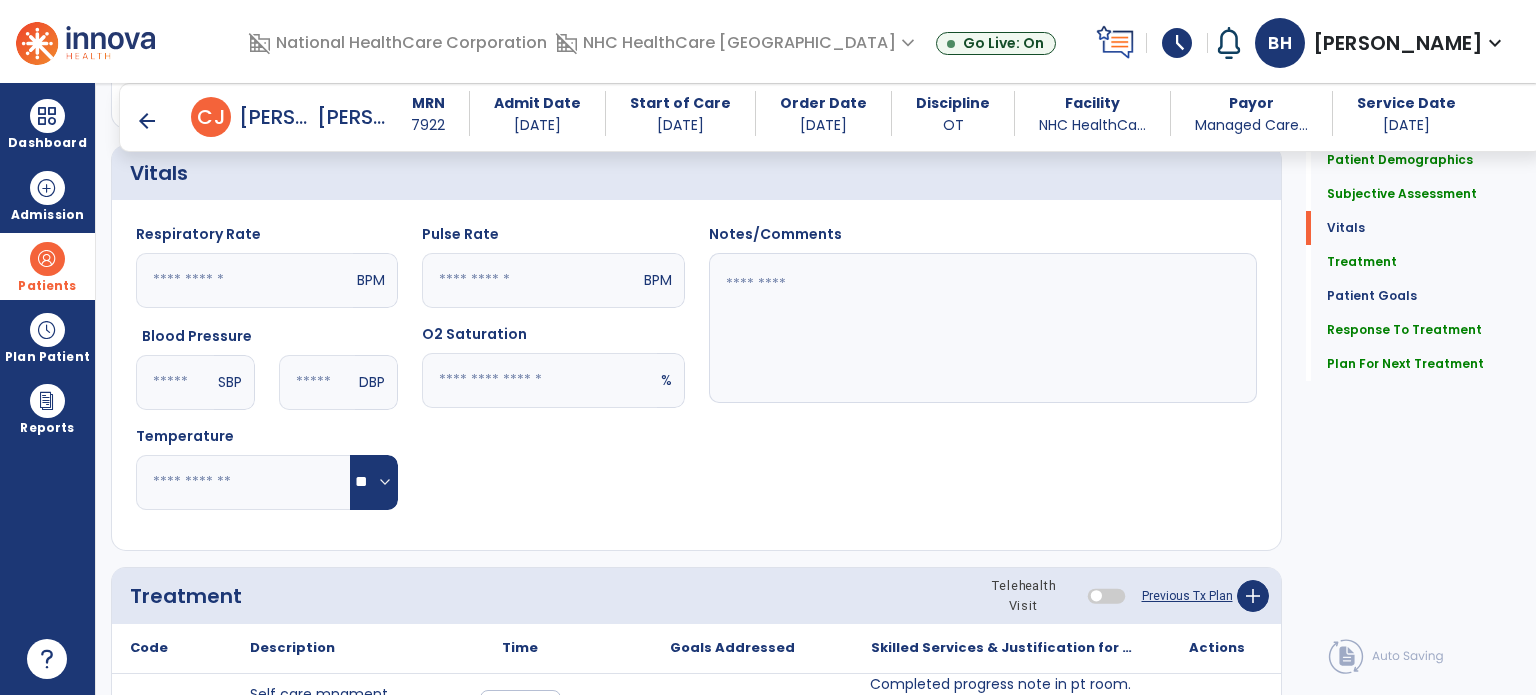 scroll, scrollTop: 584, scrollLeft: 0, axis: vertical 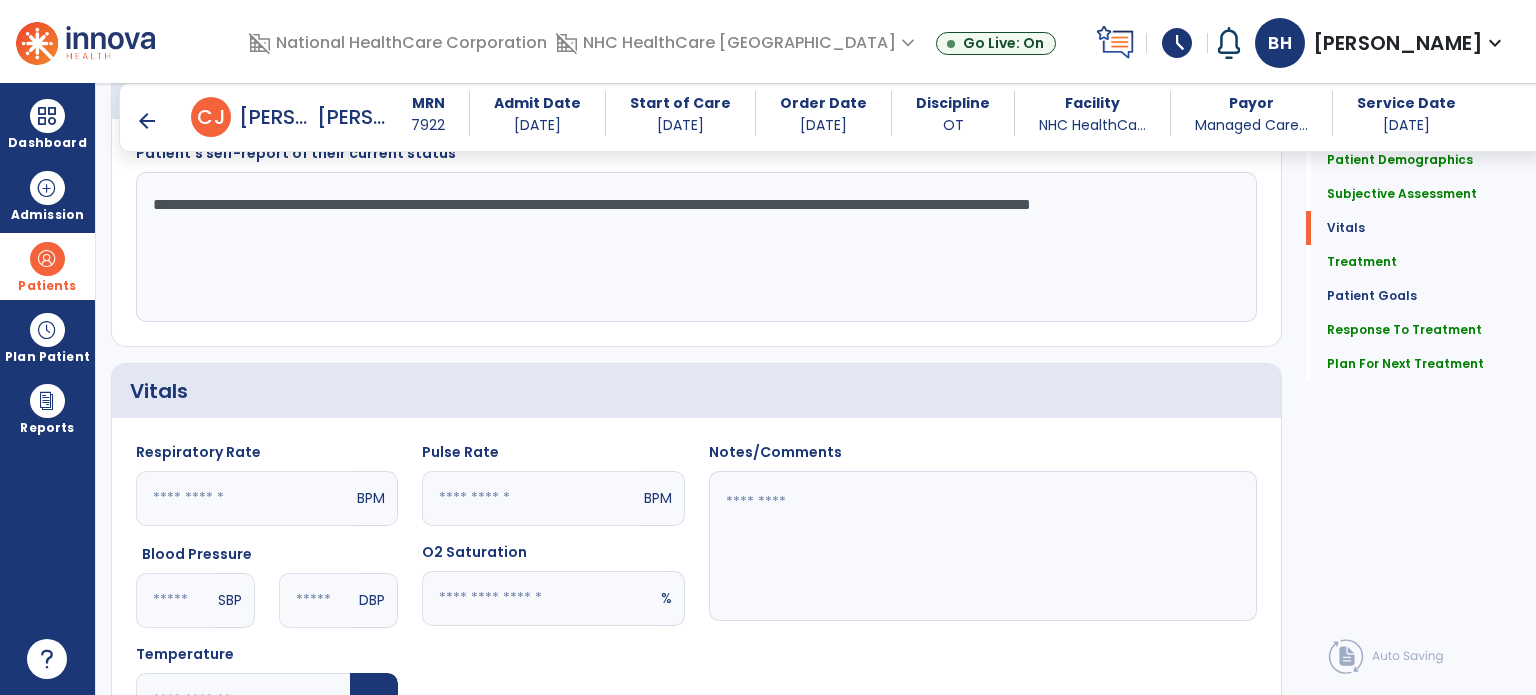 type on "**********" 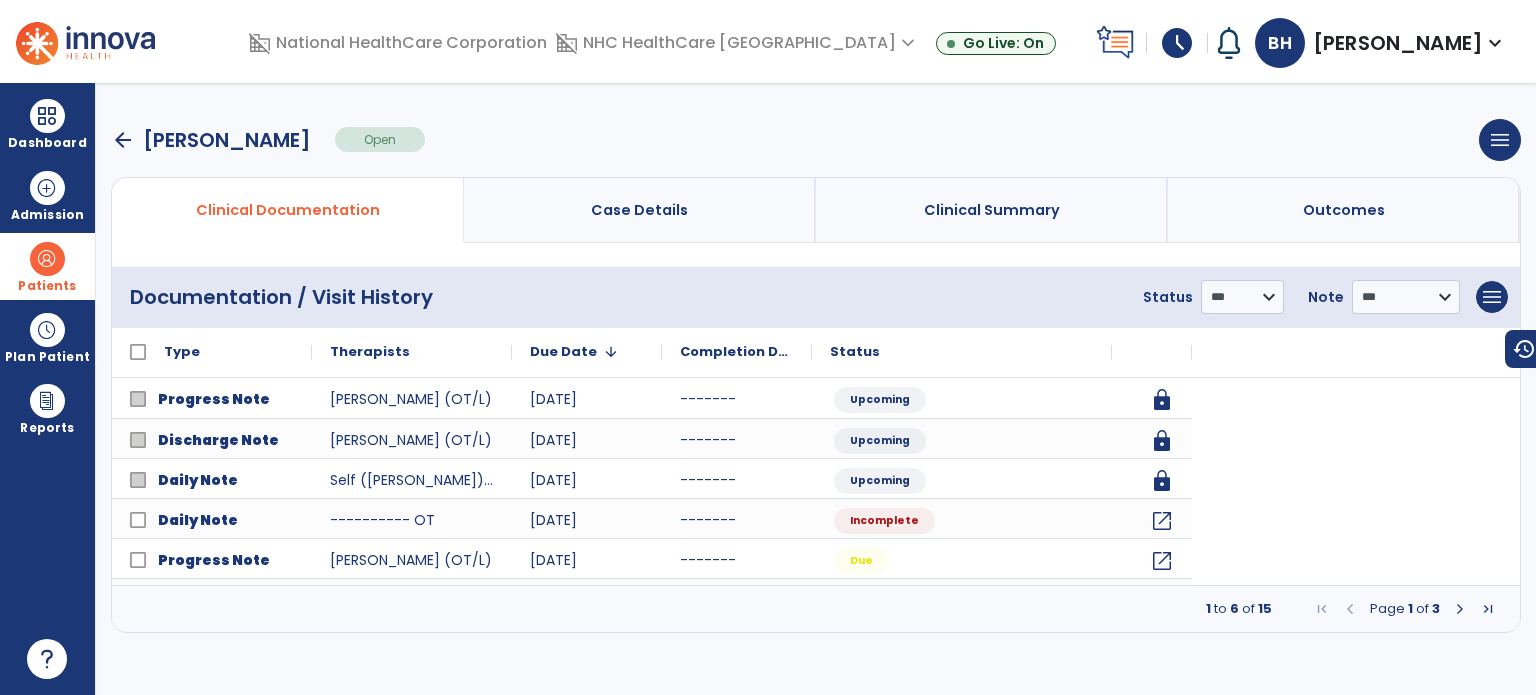 scroll, scrollTop: 0, scrollLeft: 0, axis: both 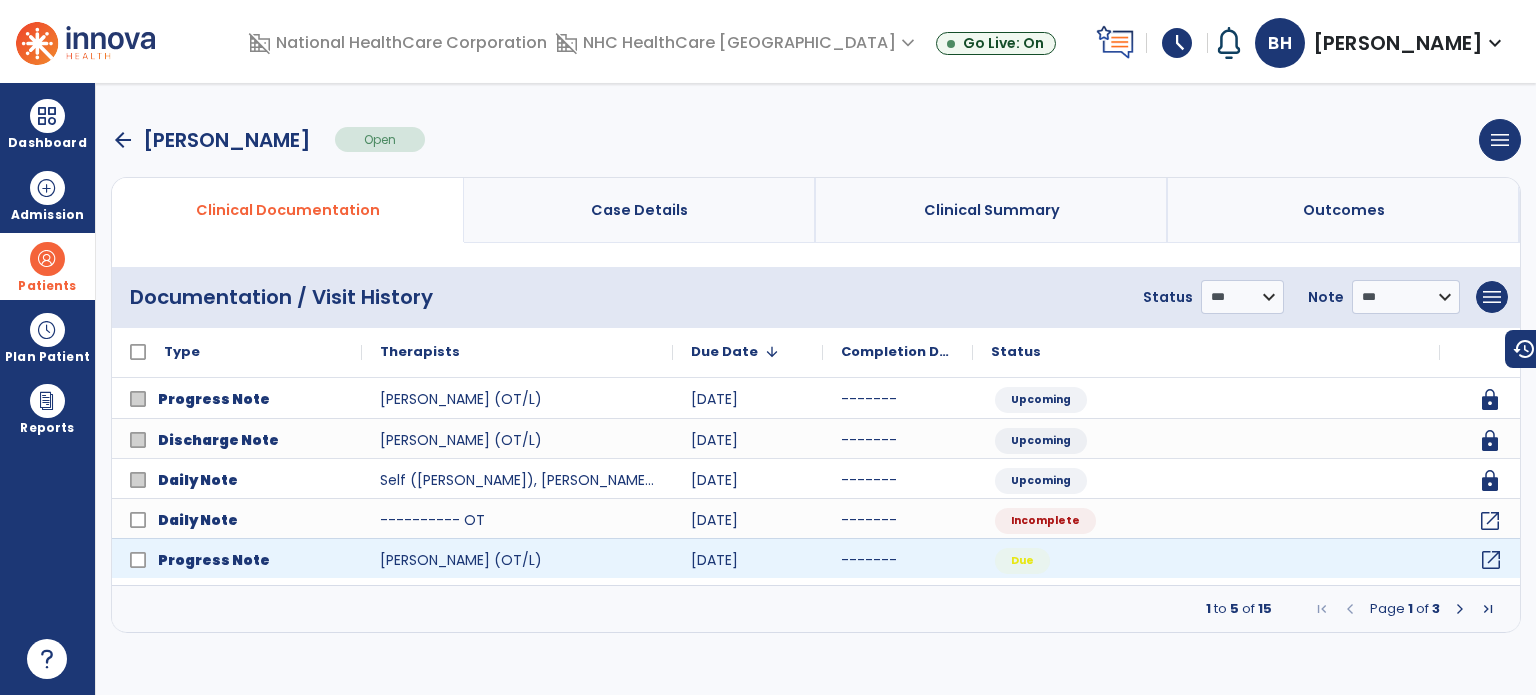 click on "open_in_new" 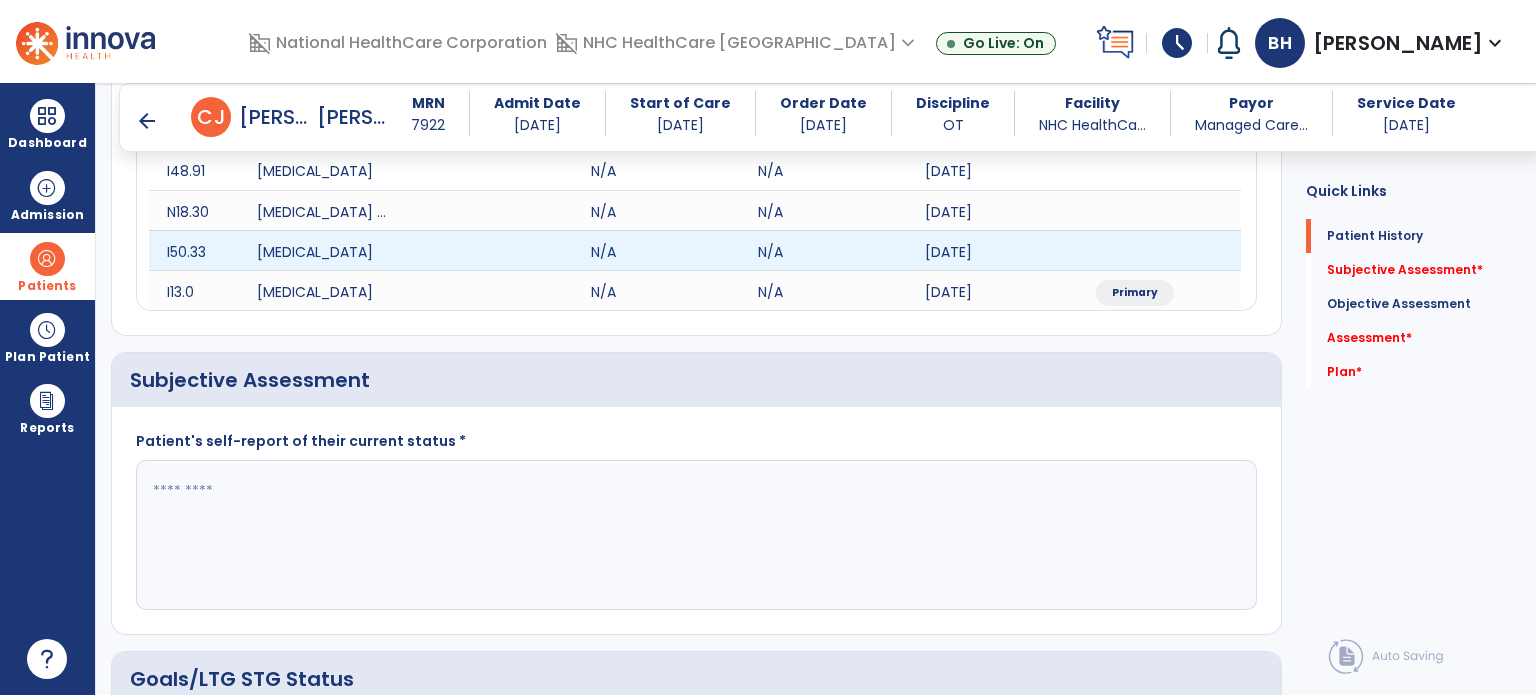 scroll, scrollTop: 300, scrollLeft: 0, axis: vertical 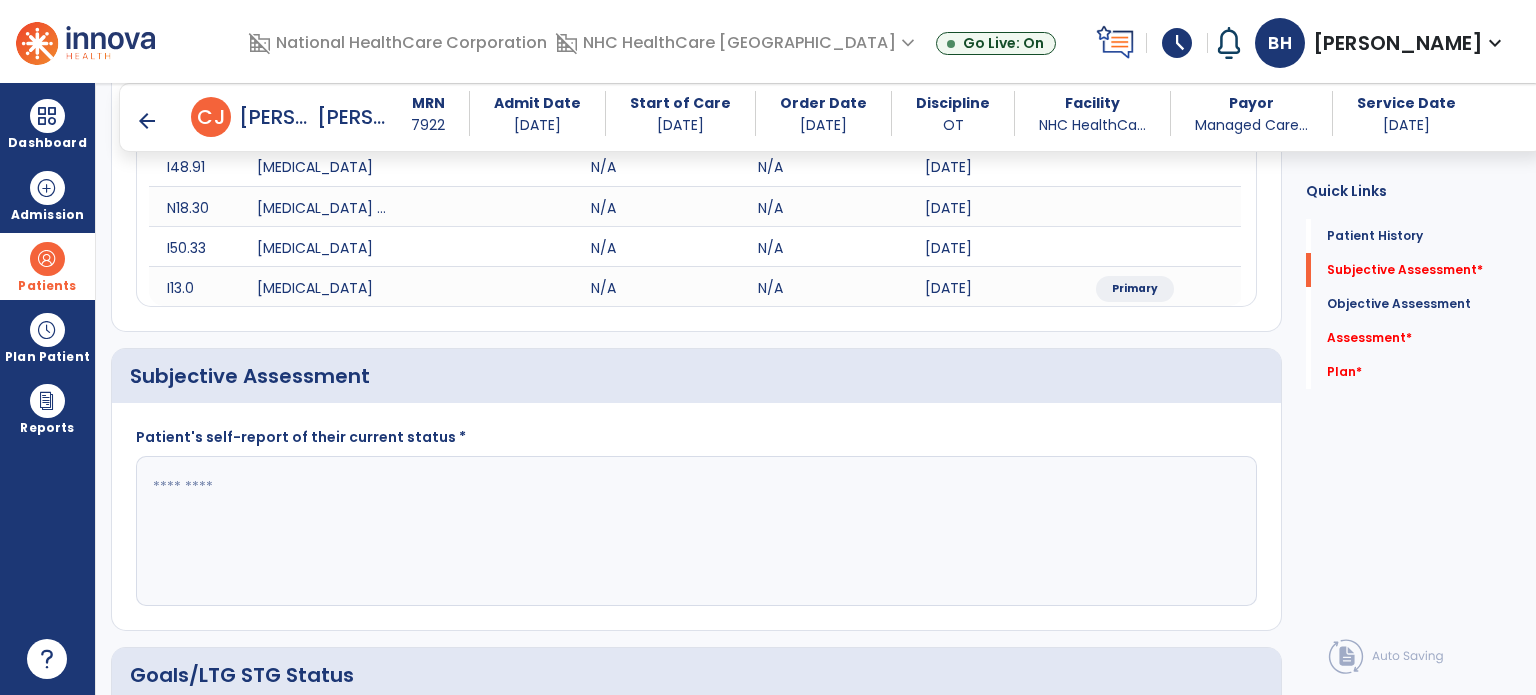 click 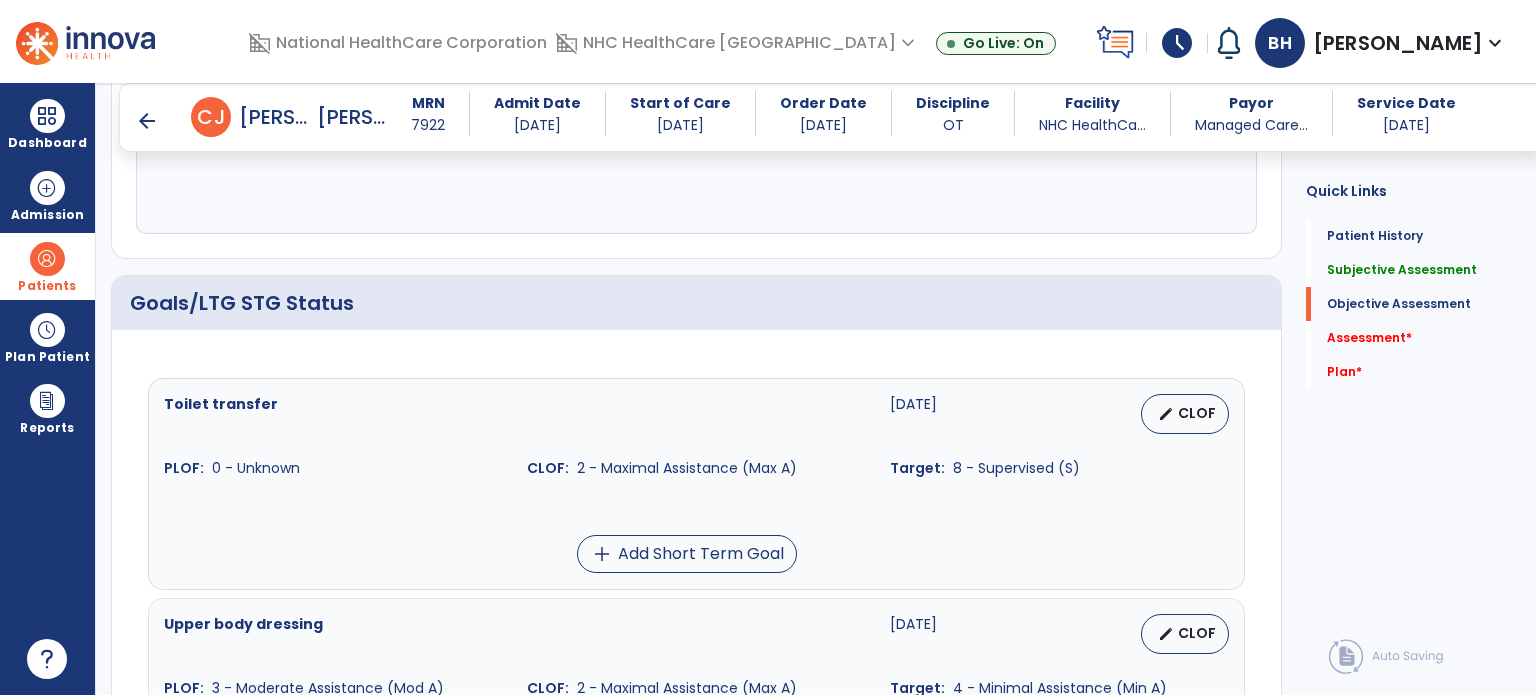 scroll, scrollTop: 700, scrollLeft: 0, axis: vertical 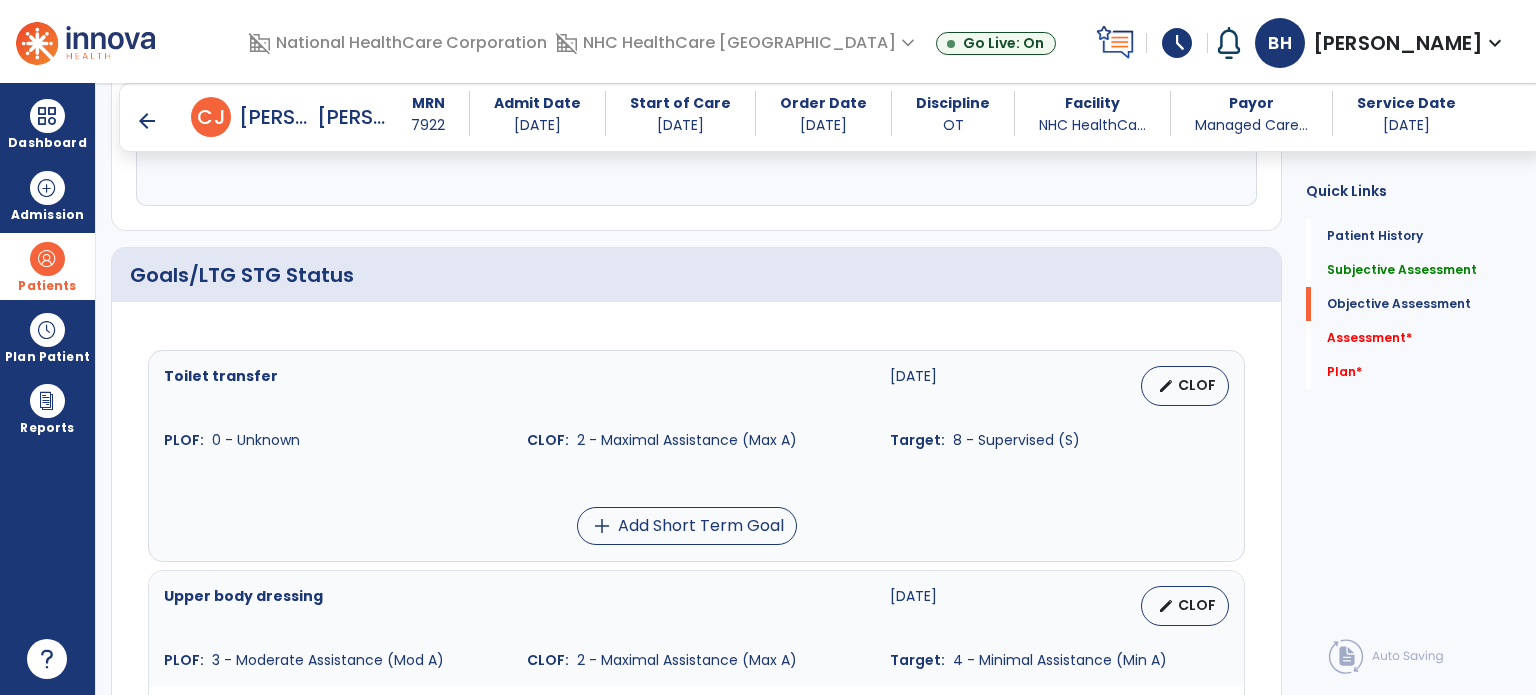 type on "**********" 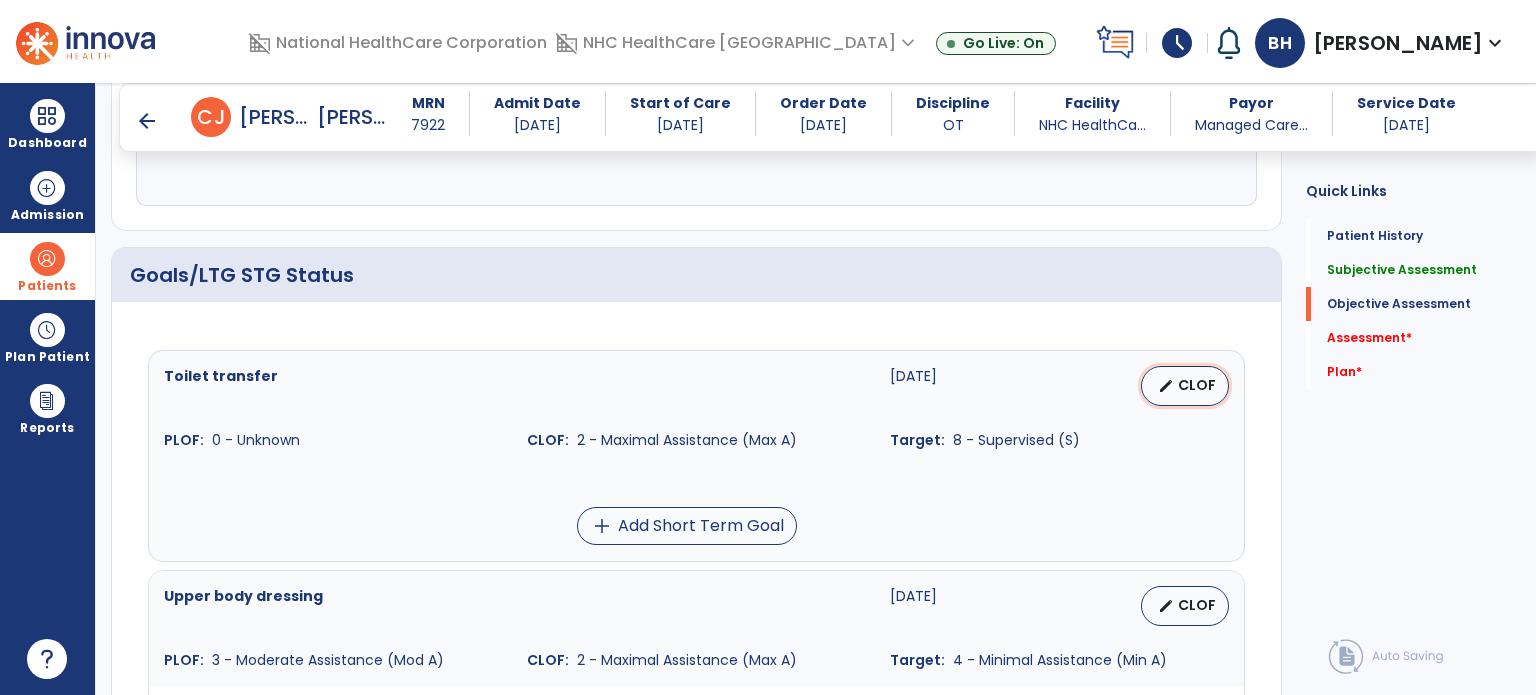 click on "CLOF" at bounding box center (1197, 385) 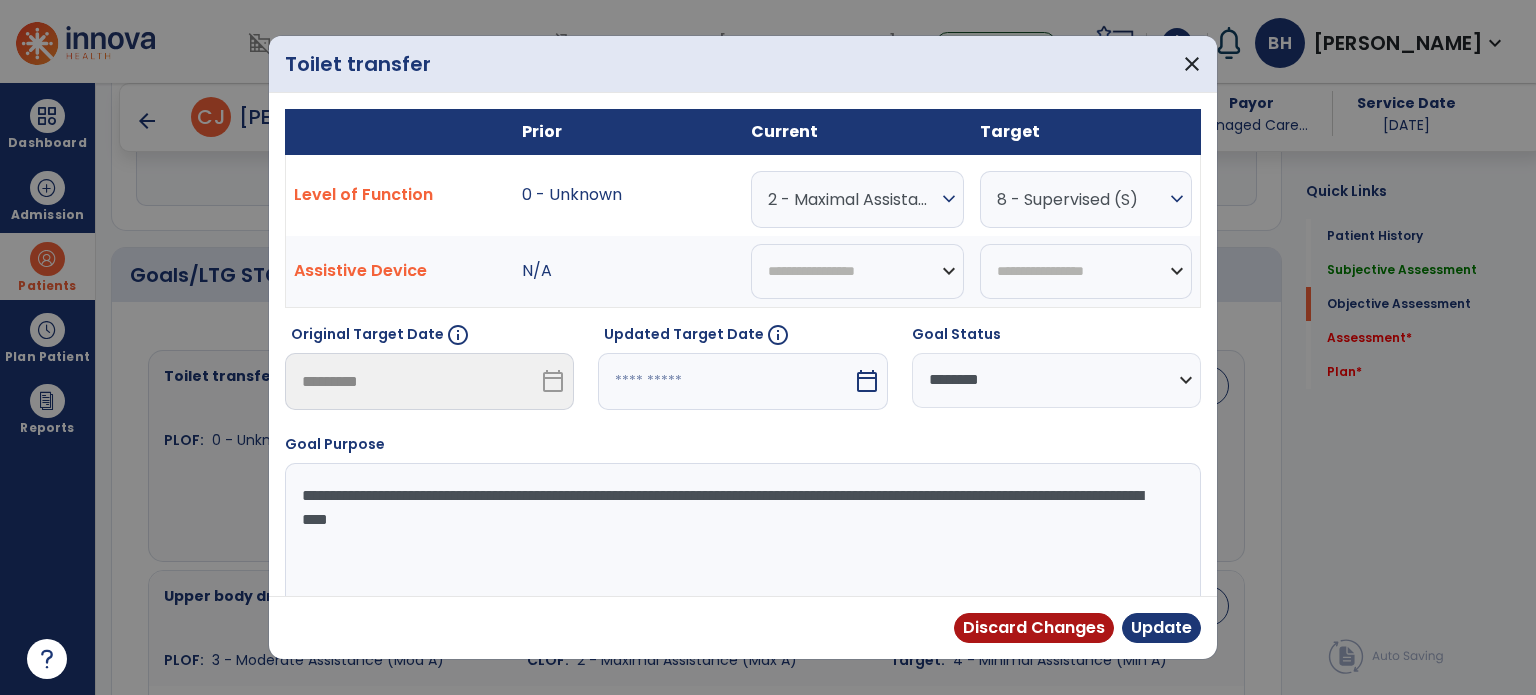 click on "2 - Maximal Assistance (Max A)" at bounding box center [852, 199] 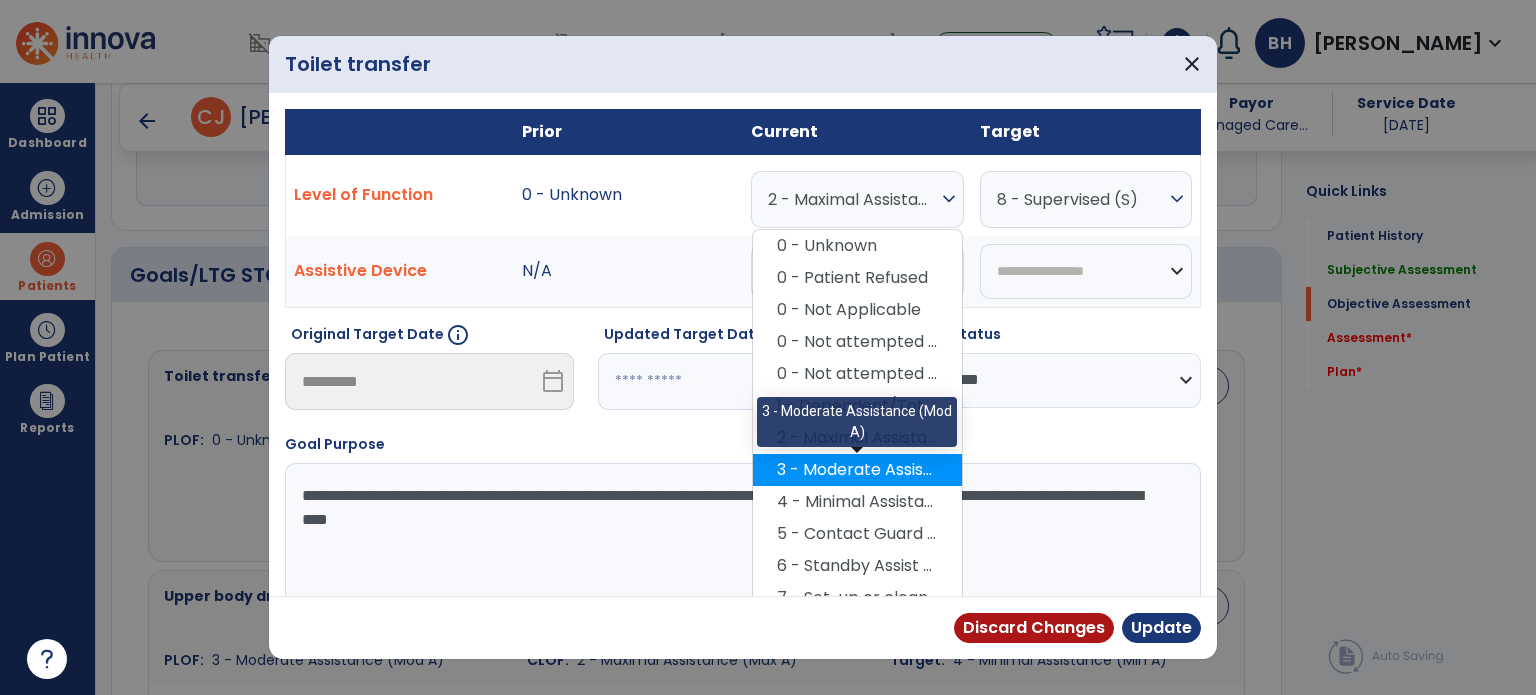 click on "3 - Moderate Assistance (Mod A)" at bounding box center [857, 470] 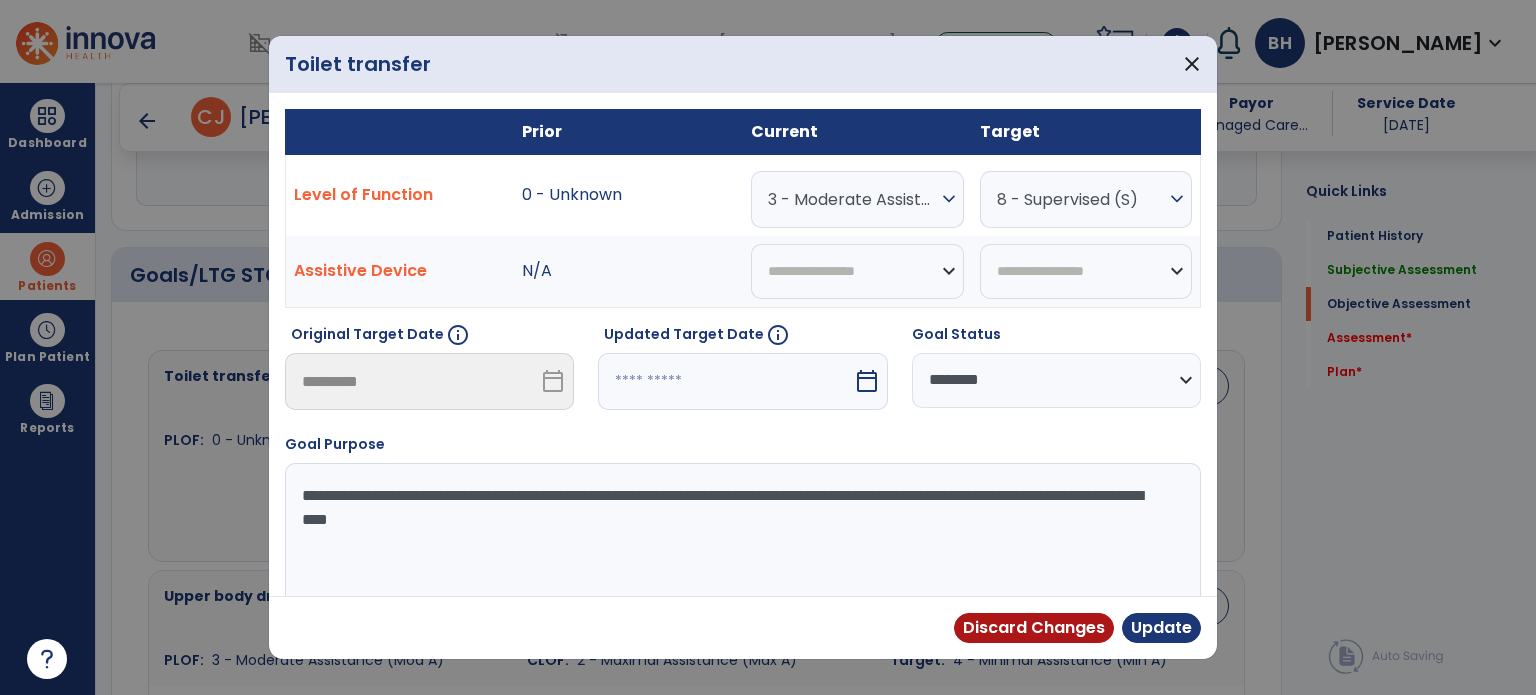 click at bounding box center (725, 381) 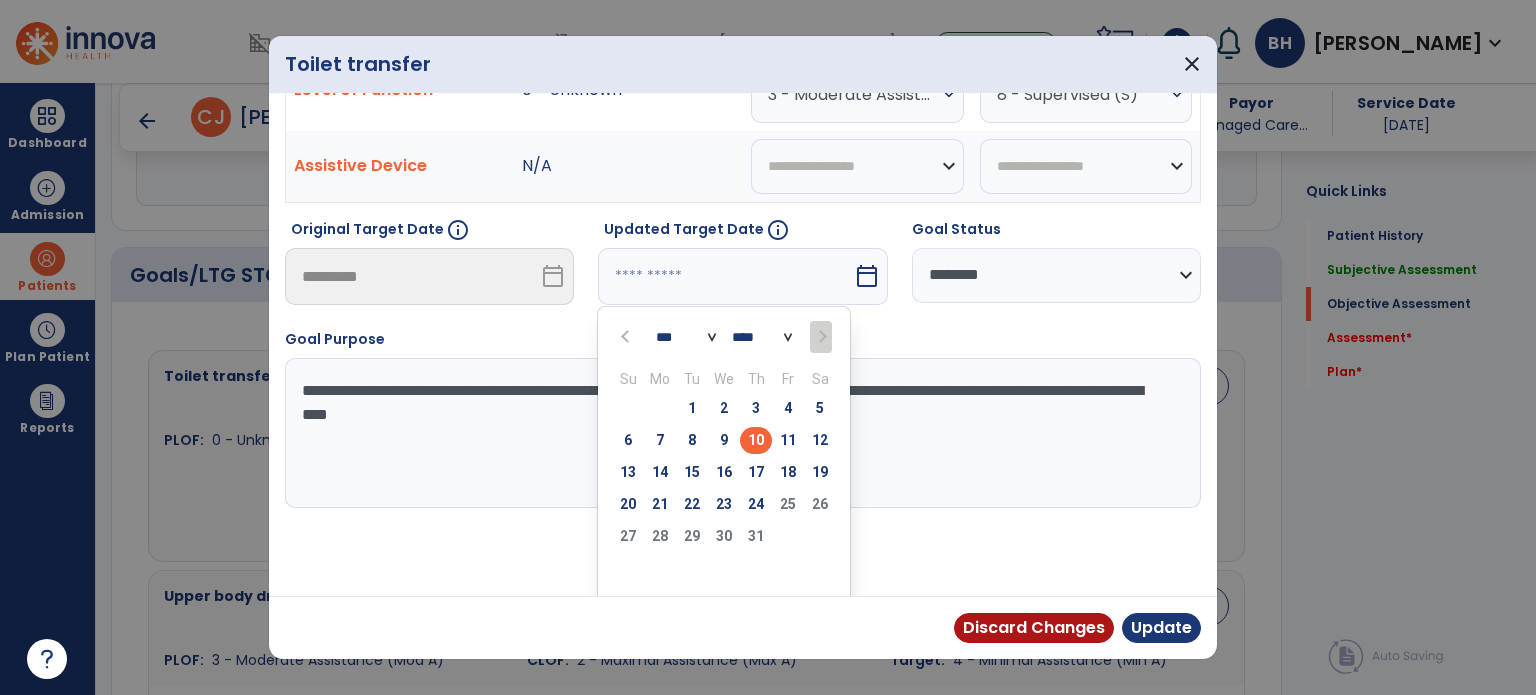scroll, scrollTop: 107, scrollLeft: 0, axis: vertical 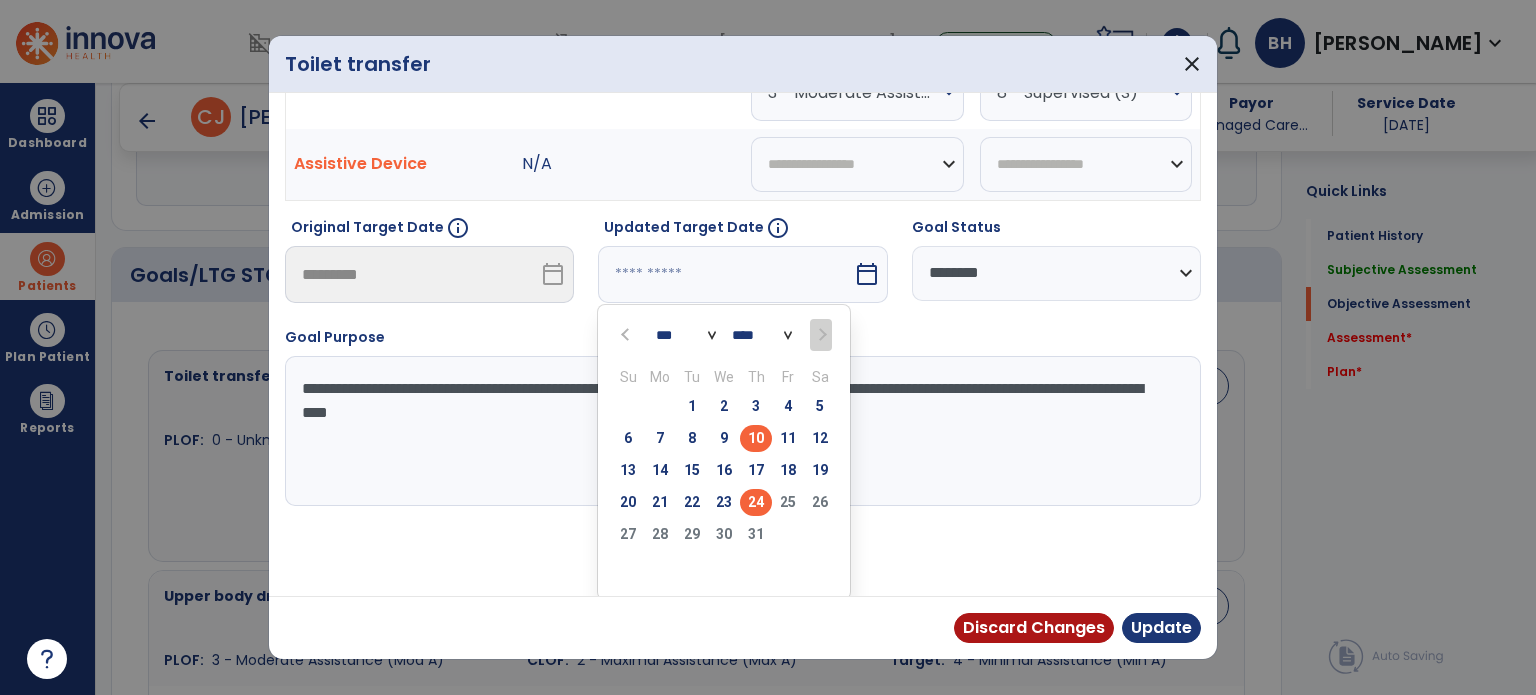 click on "24" at bounding box center [756, 502] 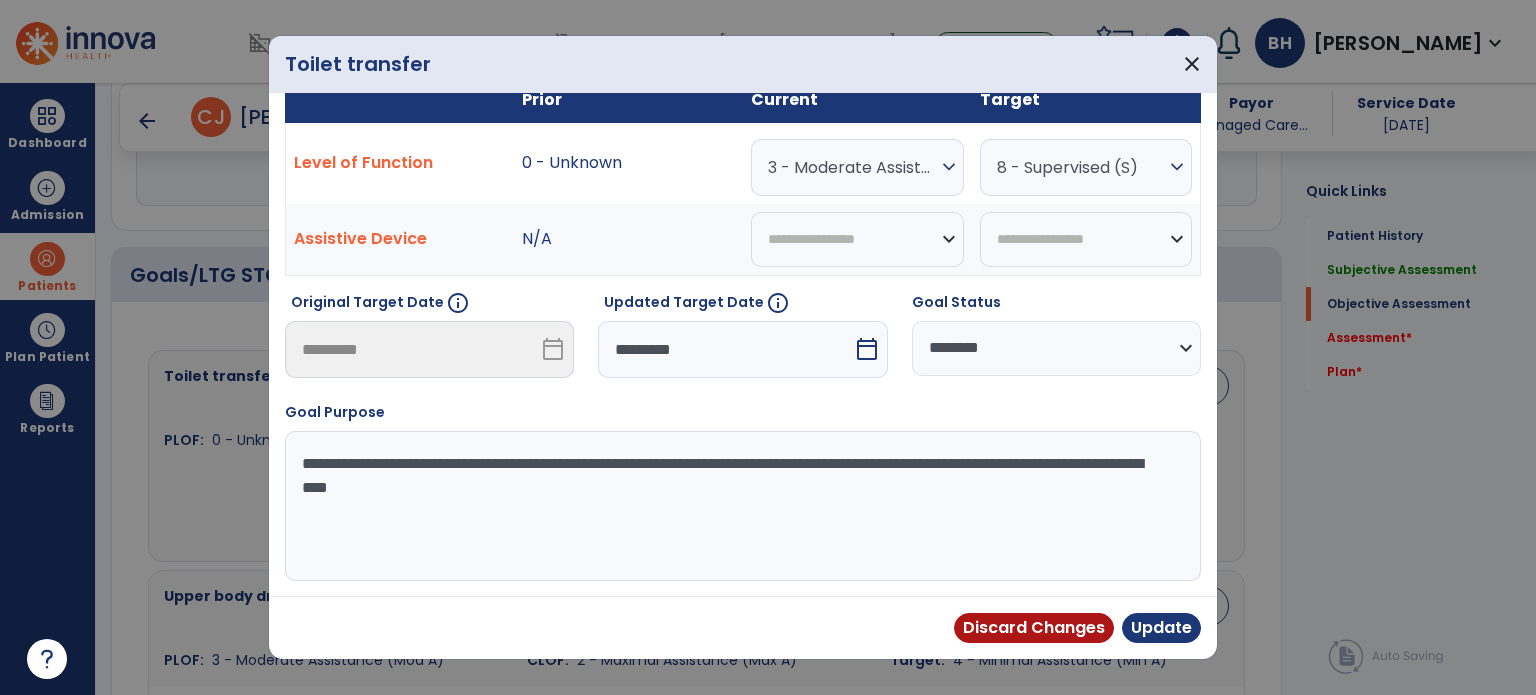 scroll, scrollTop: 29, scrollLeft: 0, axis: vertical 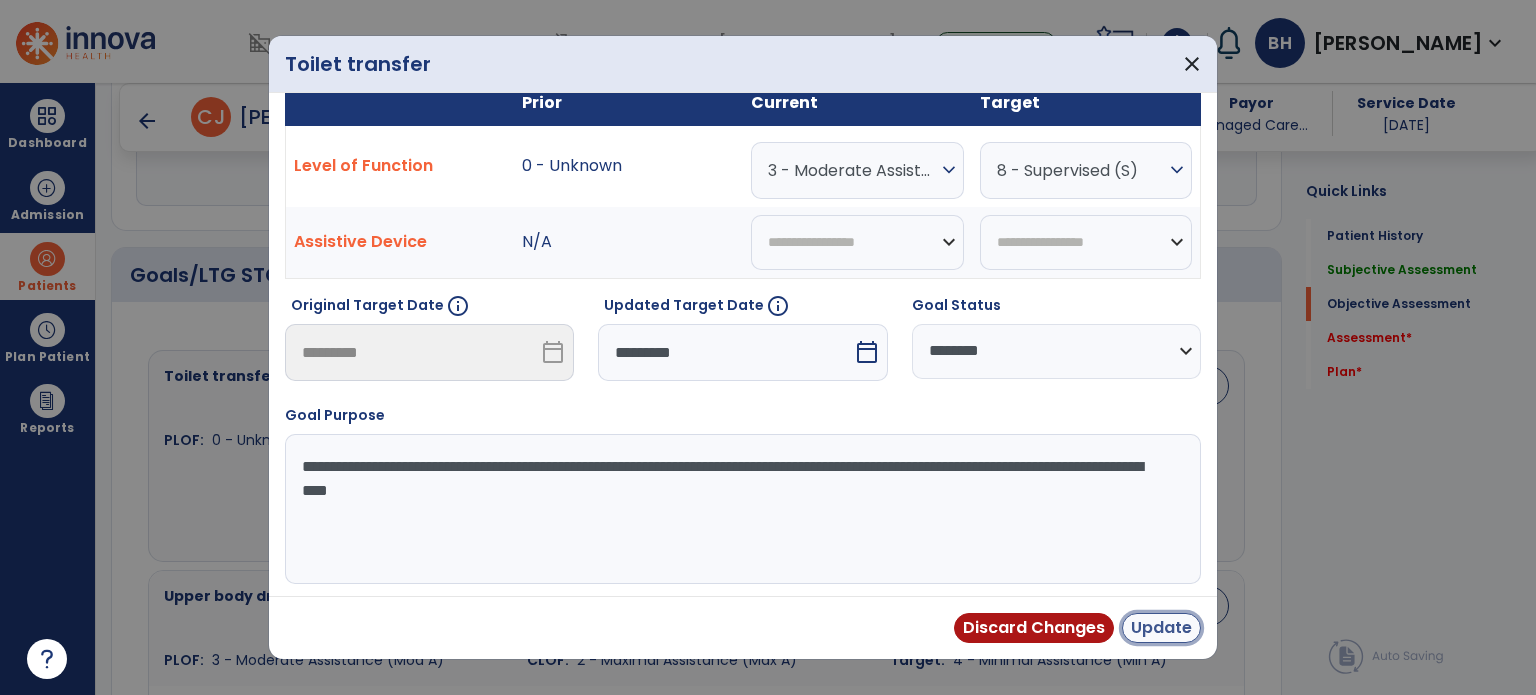 click on "Update" at bounding box center [1161, 628] 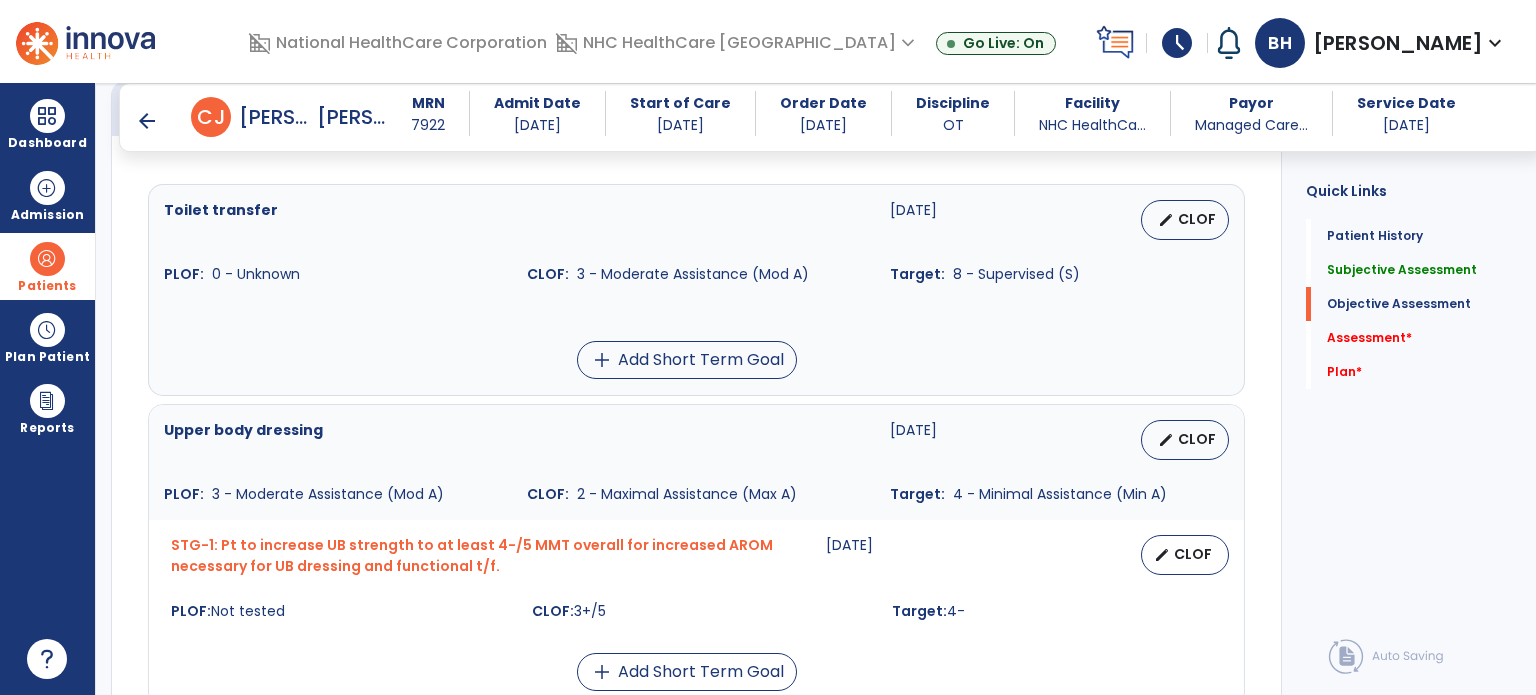scroll, scrollTop: 900, scrollLeft: 0, axis: vertical 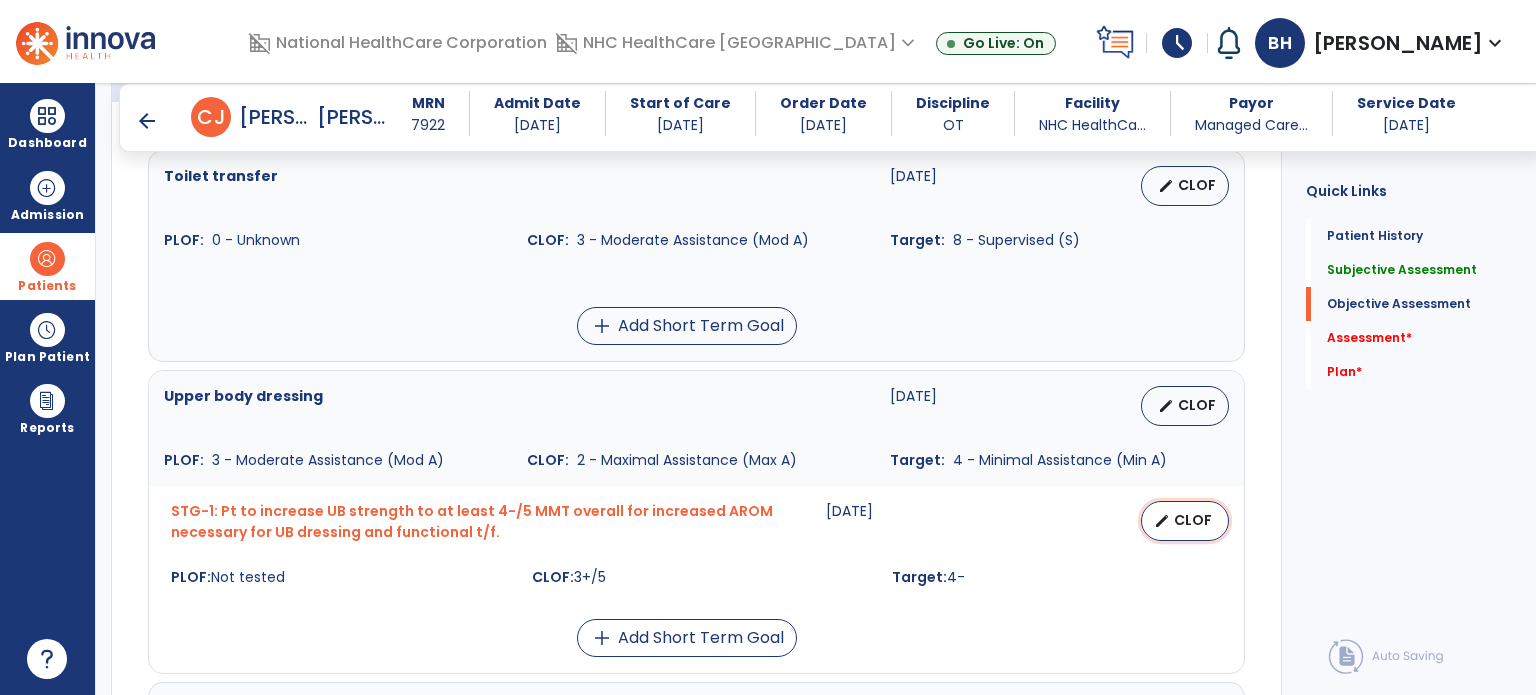 click on "edit   CLOF" at bounding box center (1185, 521) 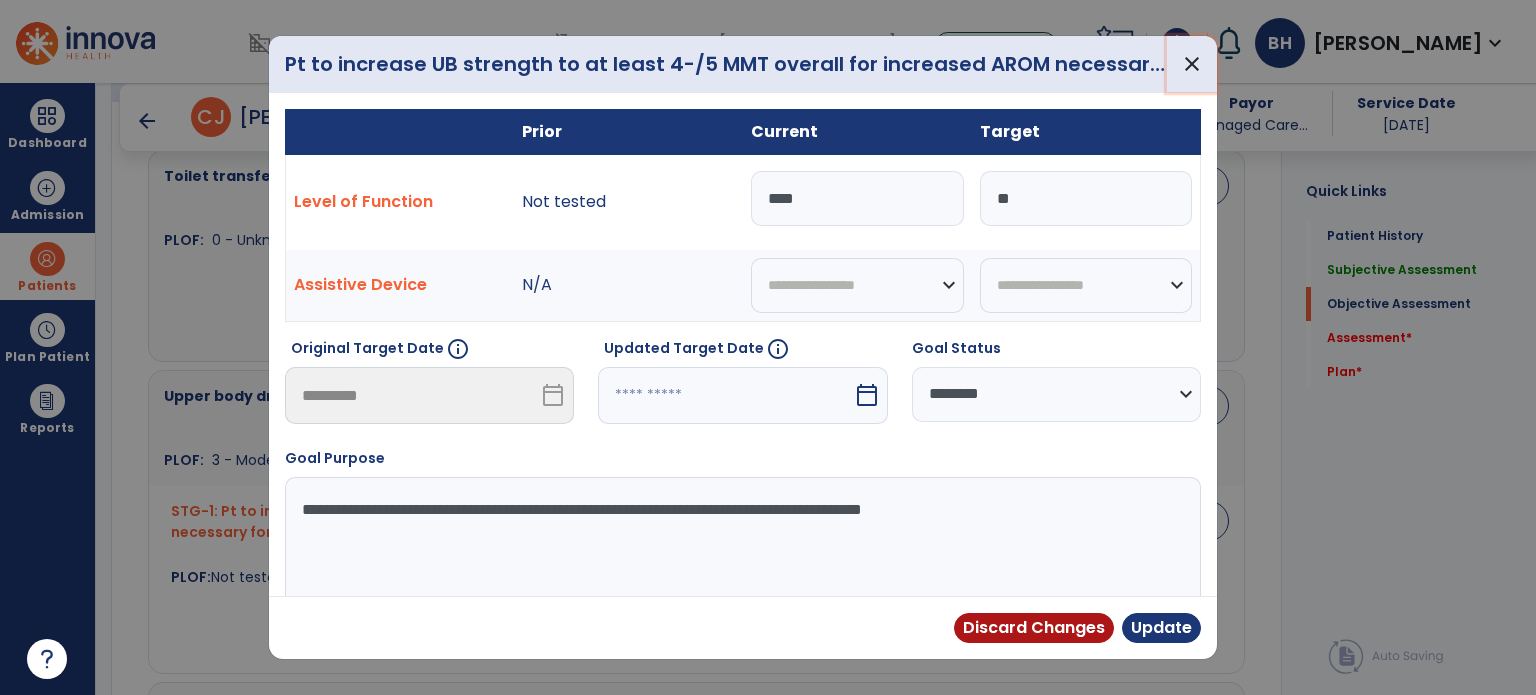 drag, startPoint x: 1191, startPoint y: 66, endPoint x: 1174, endPoint y: 72, distance: 18.027756 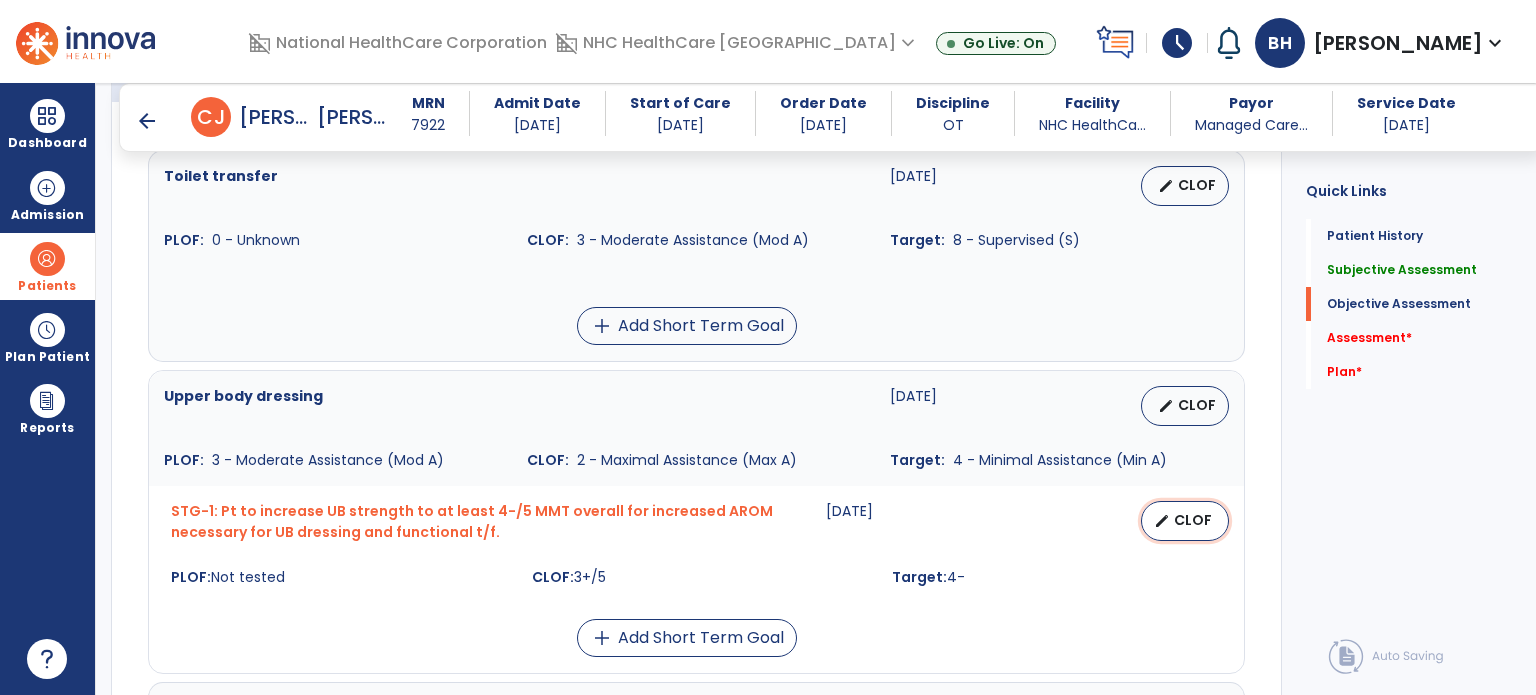 click on "edit" at bounding box center (1162, 521) 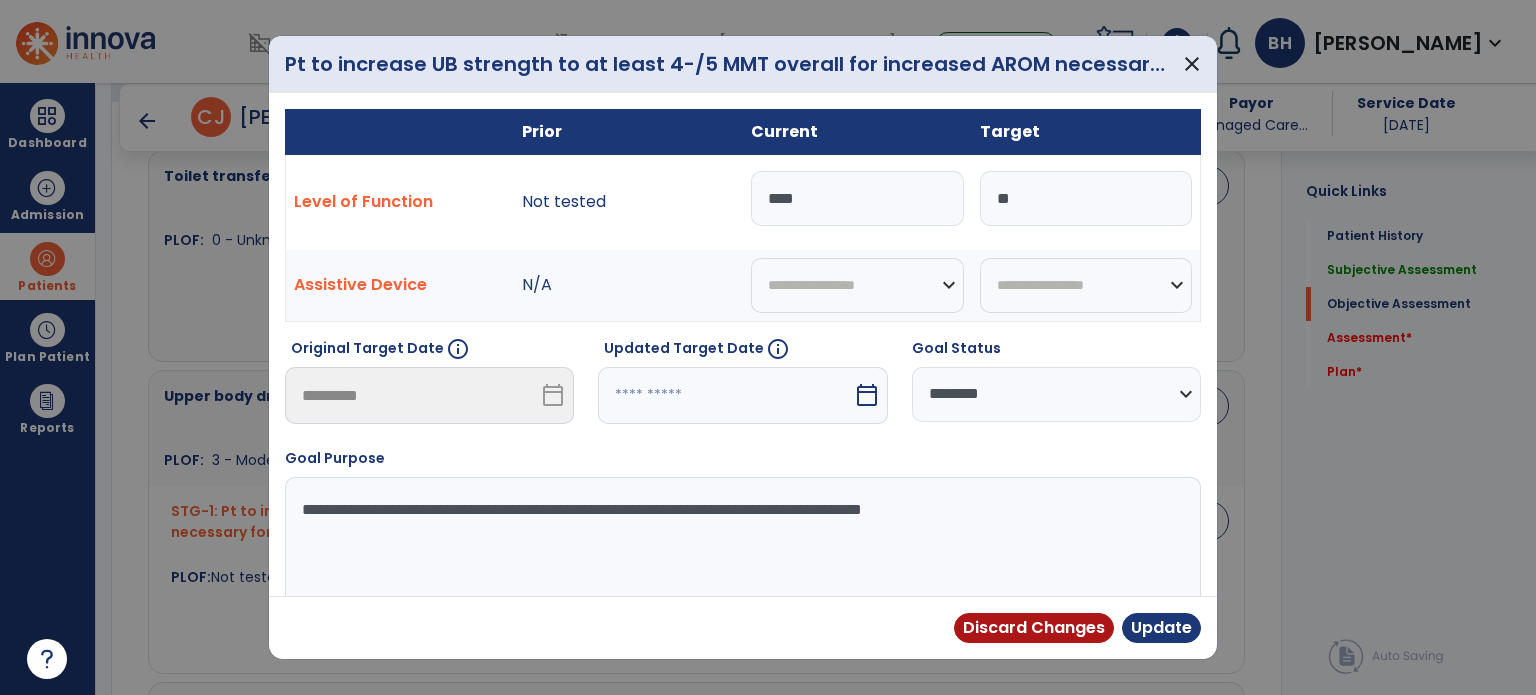 click at bounding box center (725, 395) 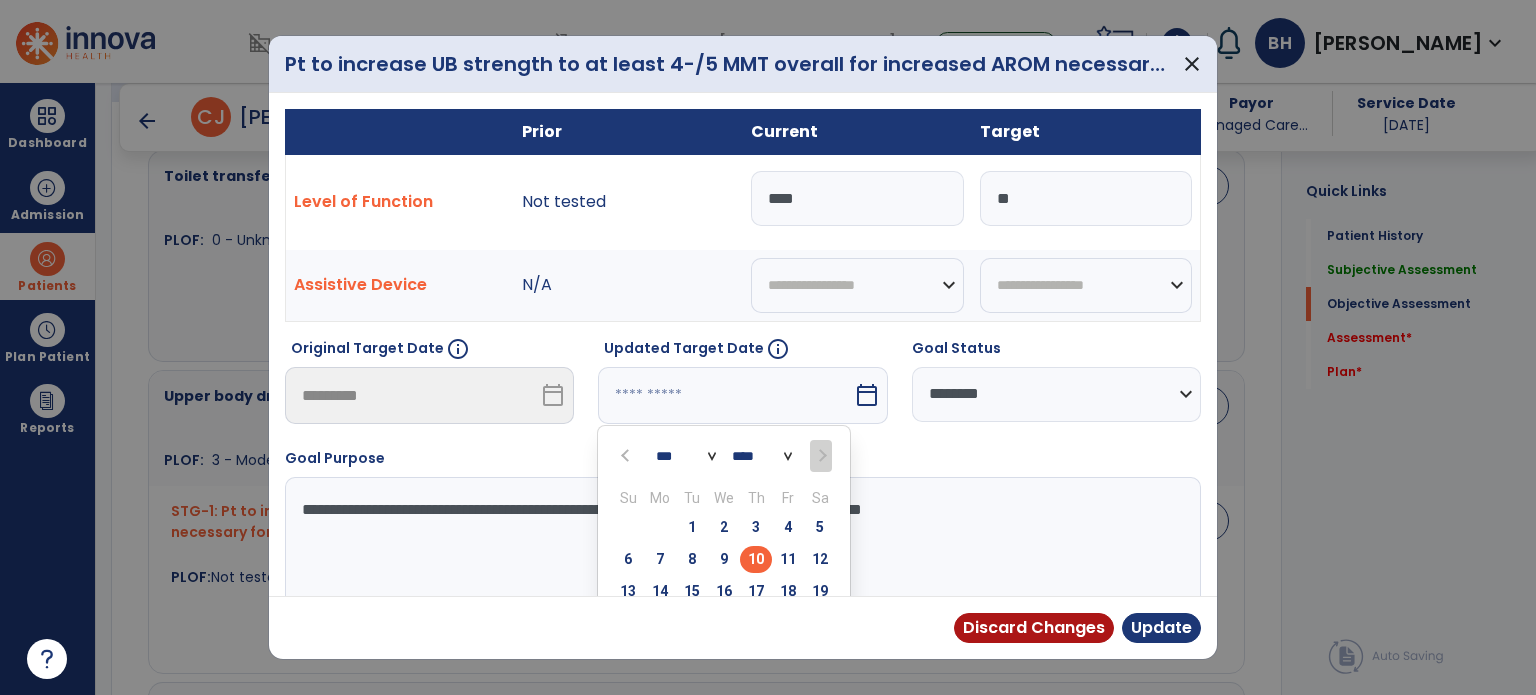 scroll, scrollTop: 100, scrollLeft: 0, axis: vertical 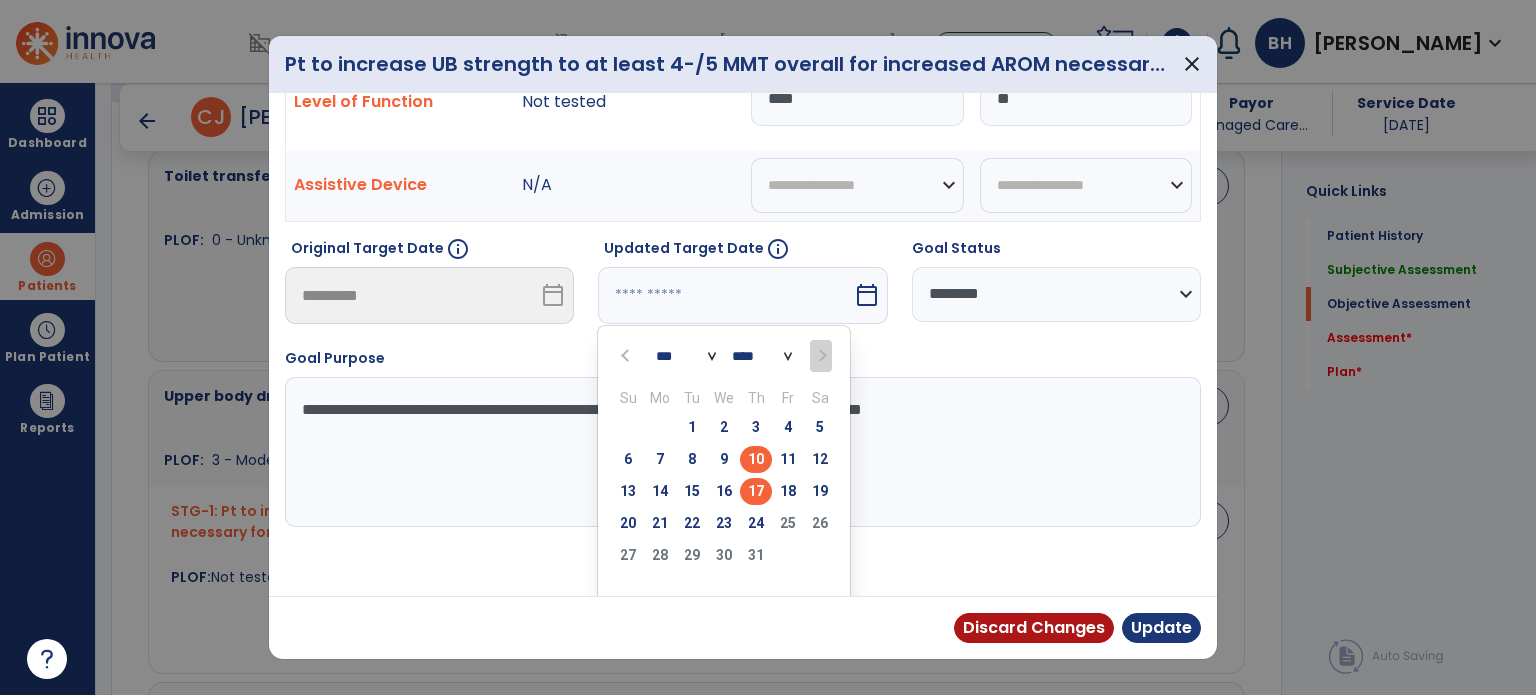 click on "17" at bounding box center (756, 491) 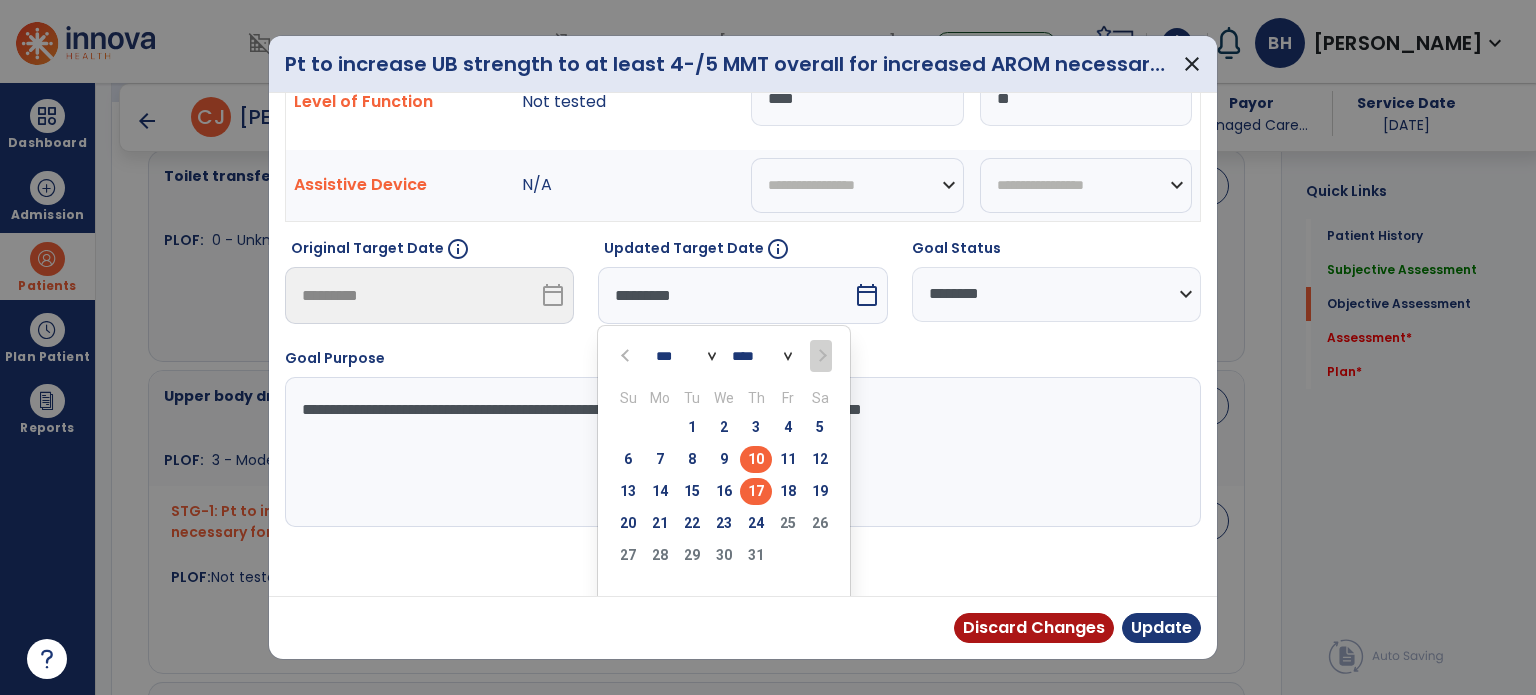 scroll, scrollTop: 44, scrollLeft: 0, axis: vertical 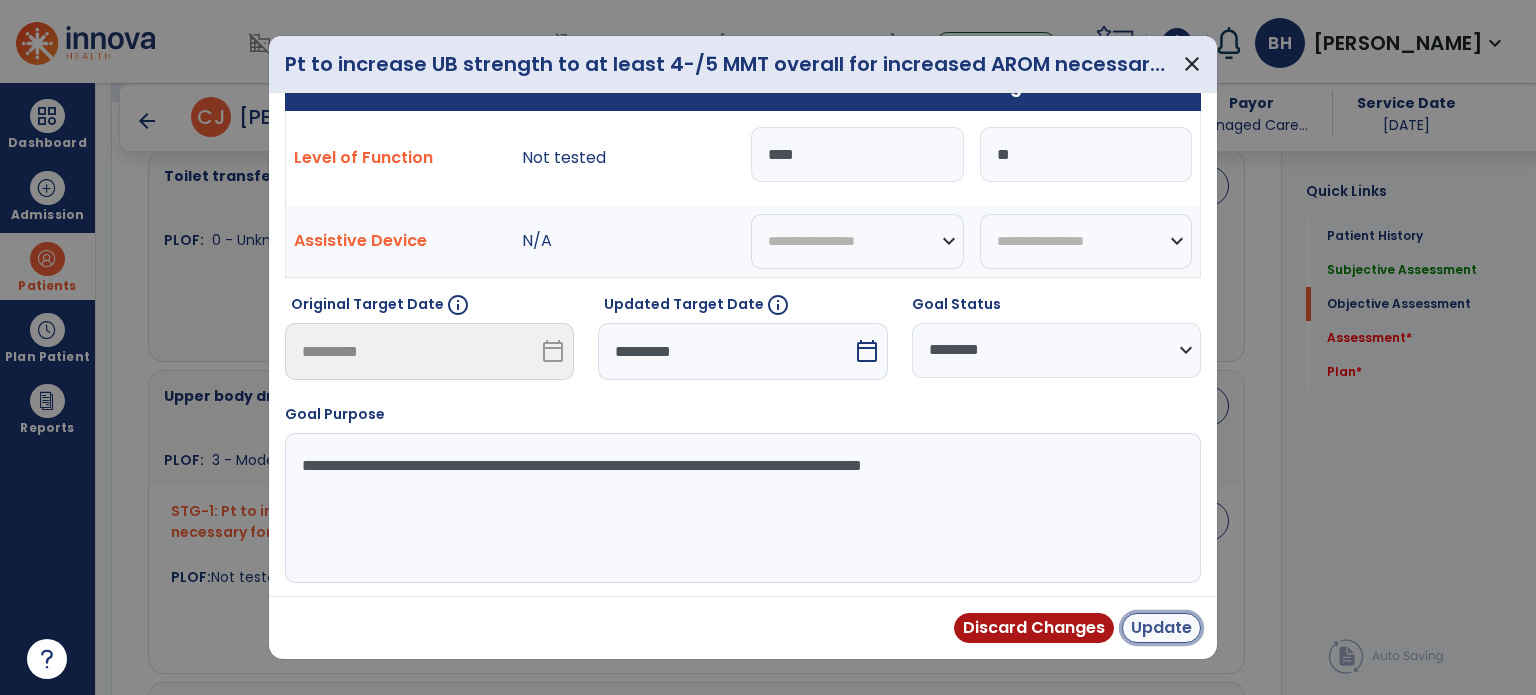 click on "Update" at bounding box center [1161, 628] 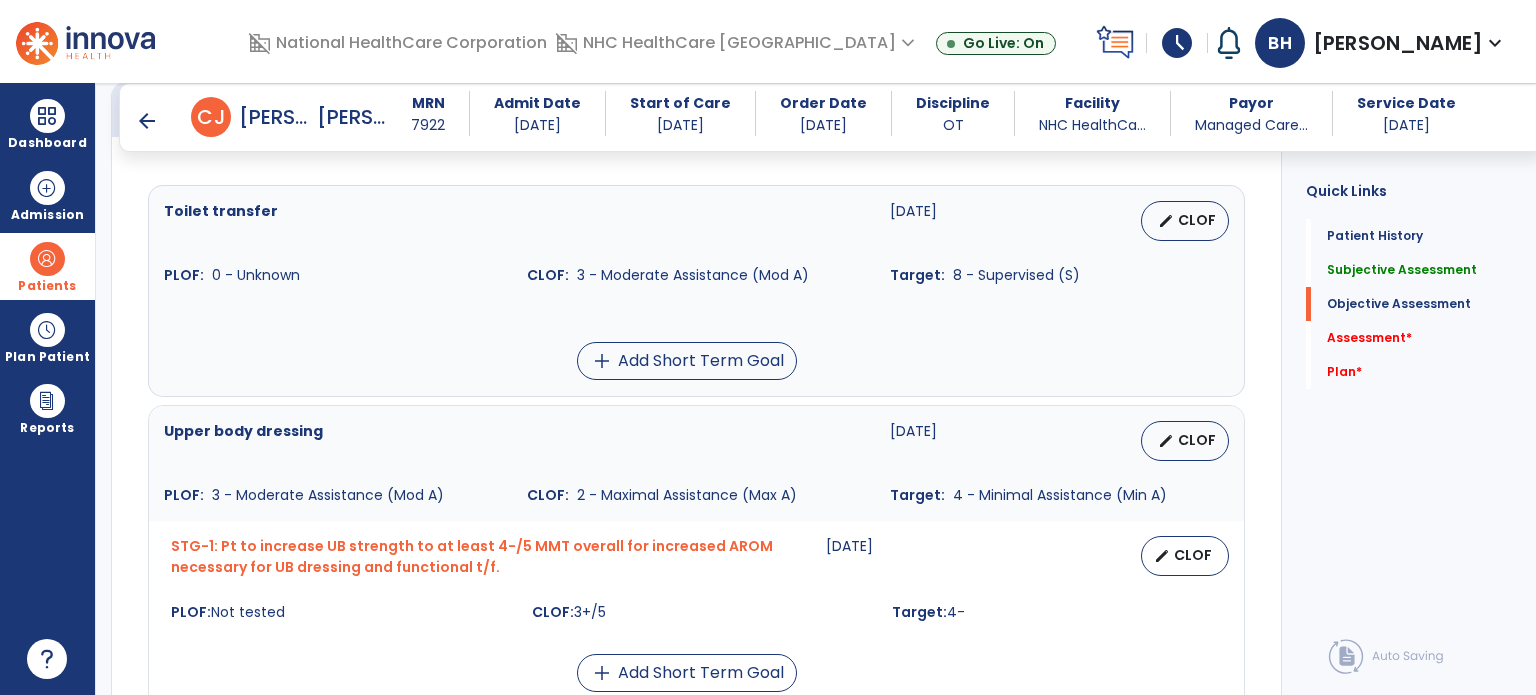scroll, scrollTop: 900, scrollLeft: 0, axis: vertical 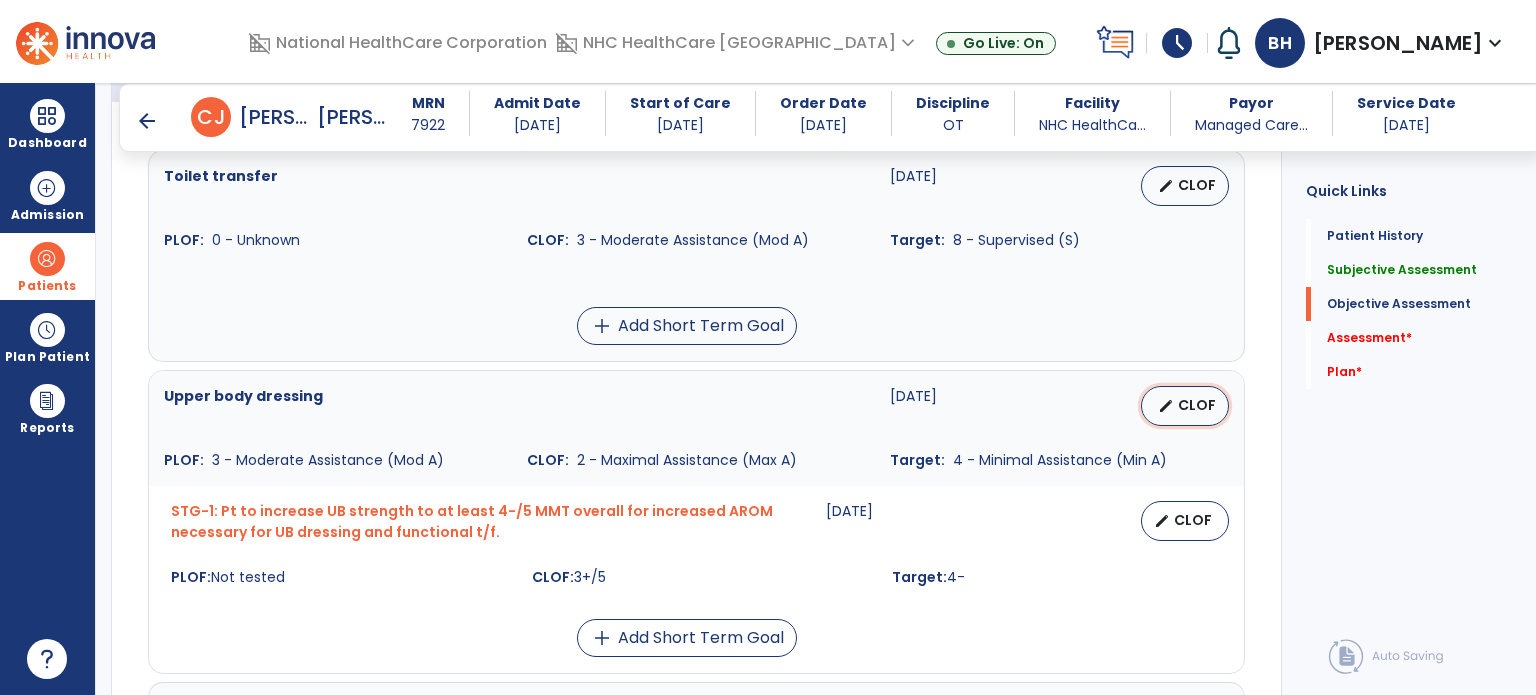 click on "edit   CLOF" at bounding box center [1185, 406] 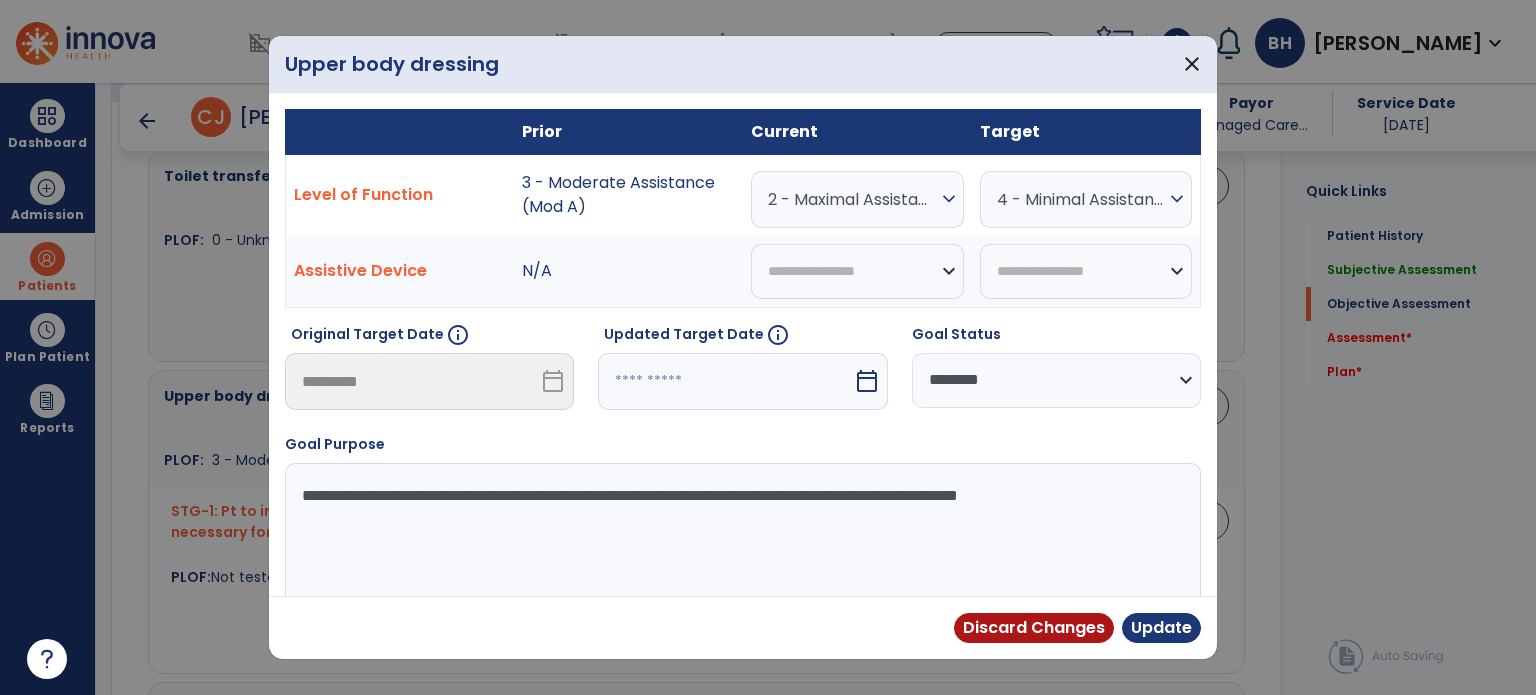click on "2 - Maximal Assistance (Max A)" at bounding box center (852, 199) 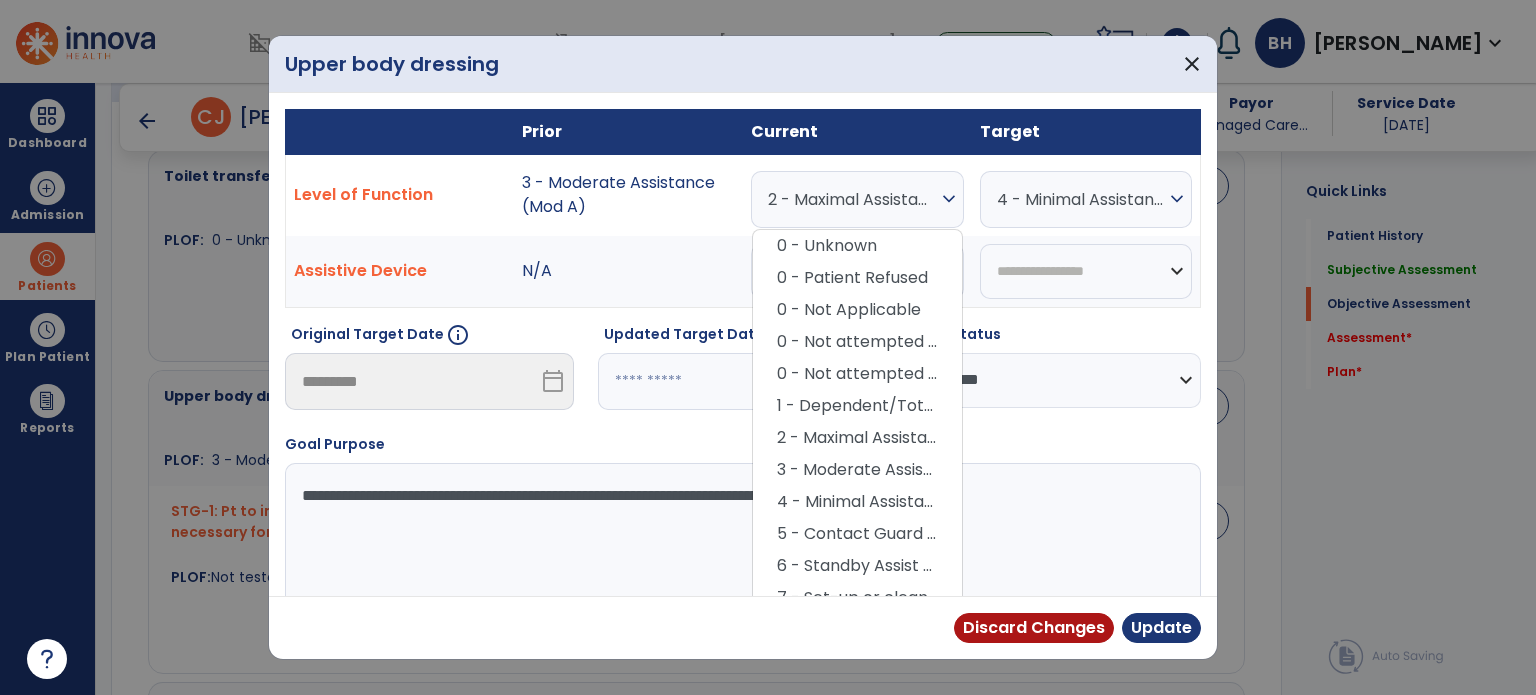 drag, startPoint x: 720, startPoint y: 532, endPoint x: 746, endPoint y: 541, distance: 27.513634 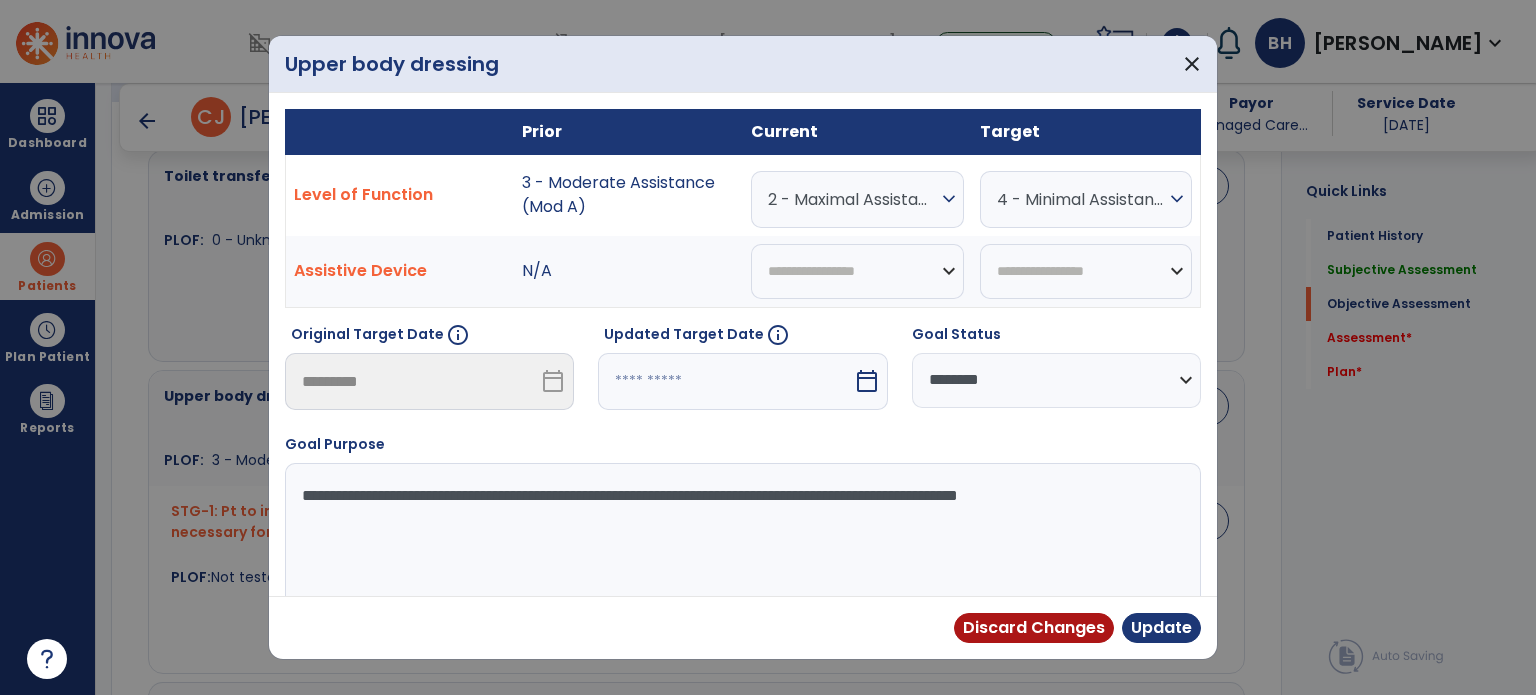 click on "calendar_today" at bounding box center [867, 381] 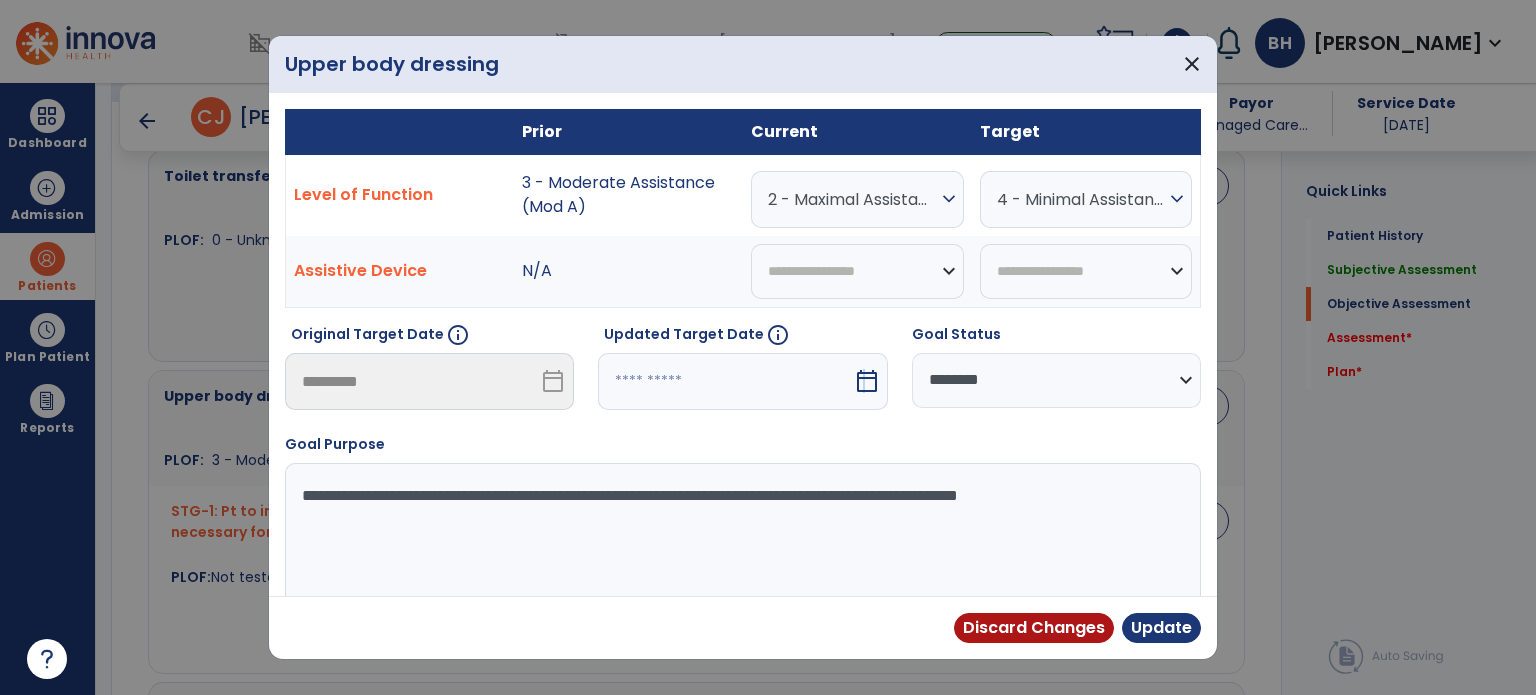 select on "*" 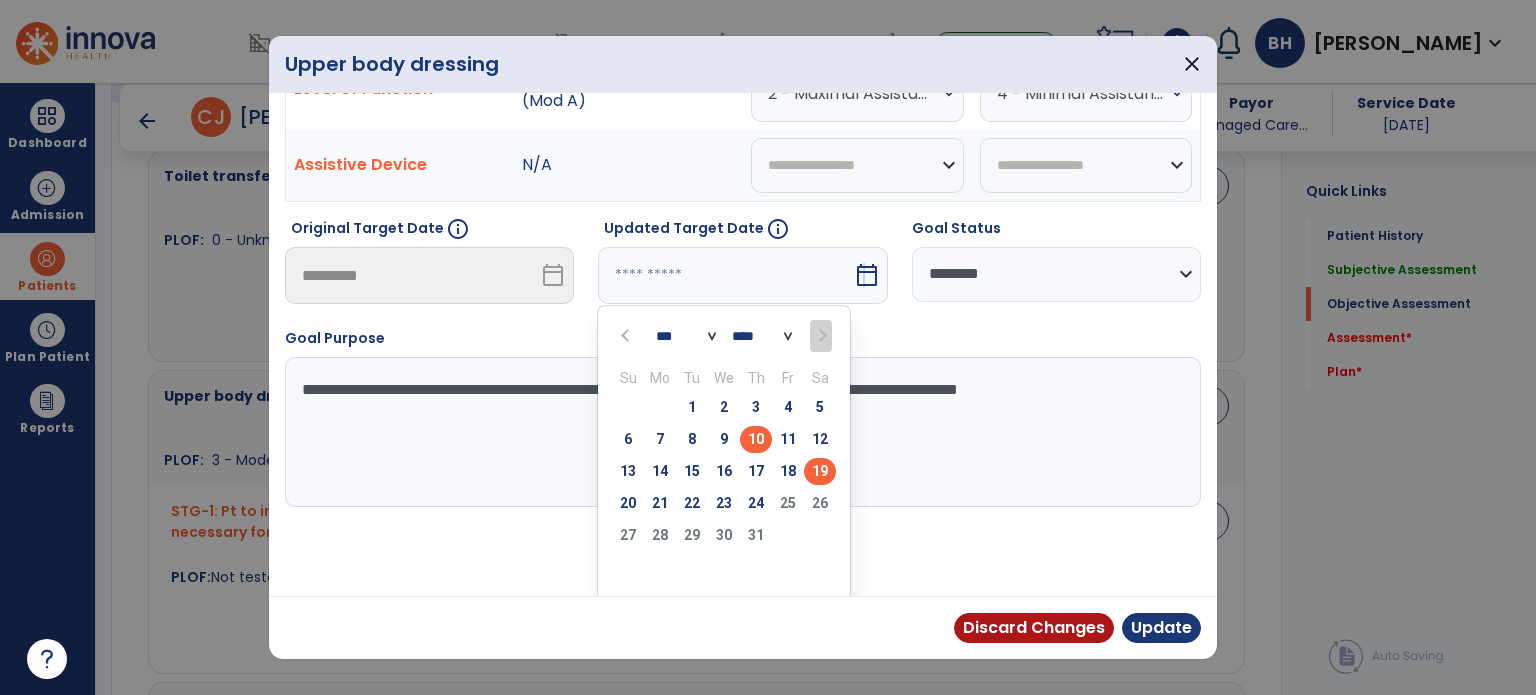 scroll, scrollTop: 107, scrollLeft: 0, axis: vertical 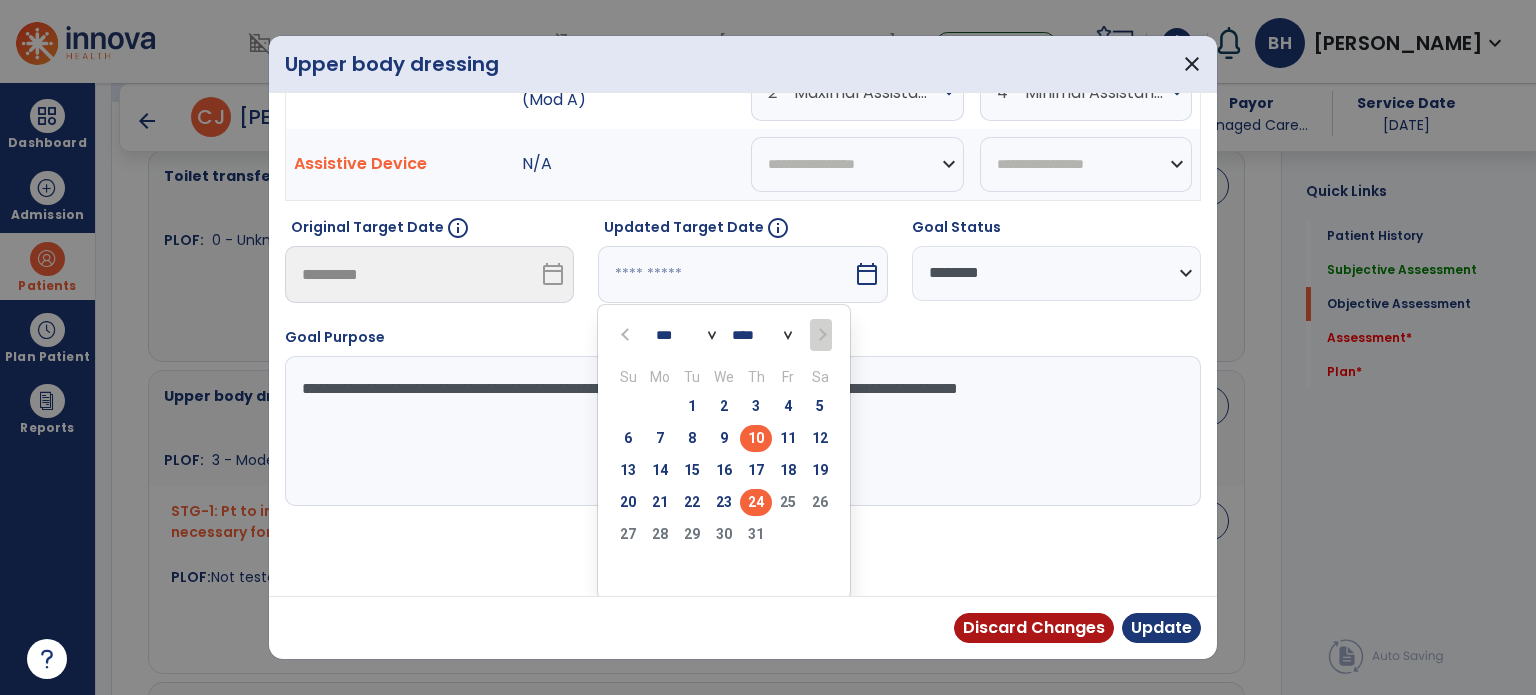 click on "24" at bounding box center [756, 502] 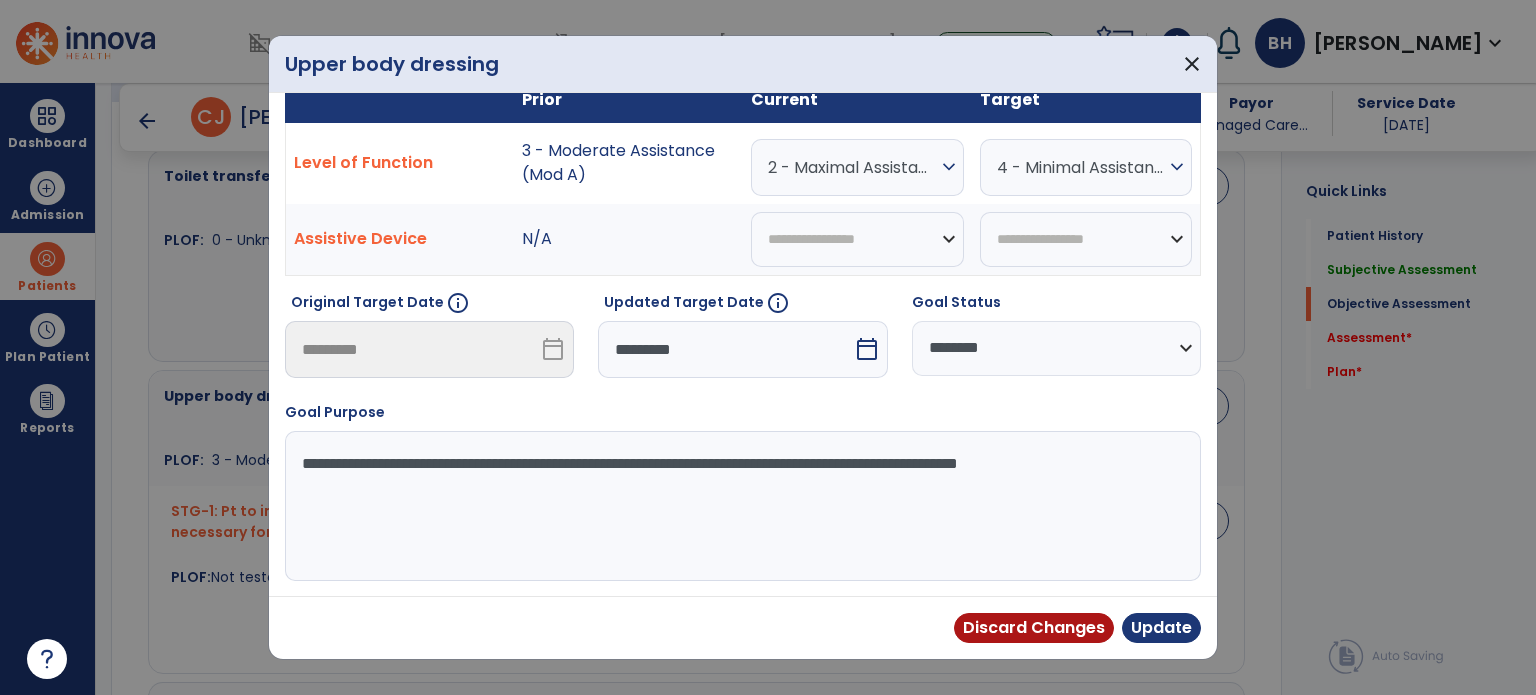scroll, scrollTop: 29, scrollLeft: 0, axis: vertical 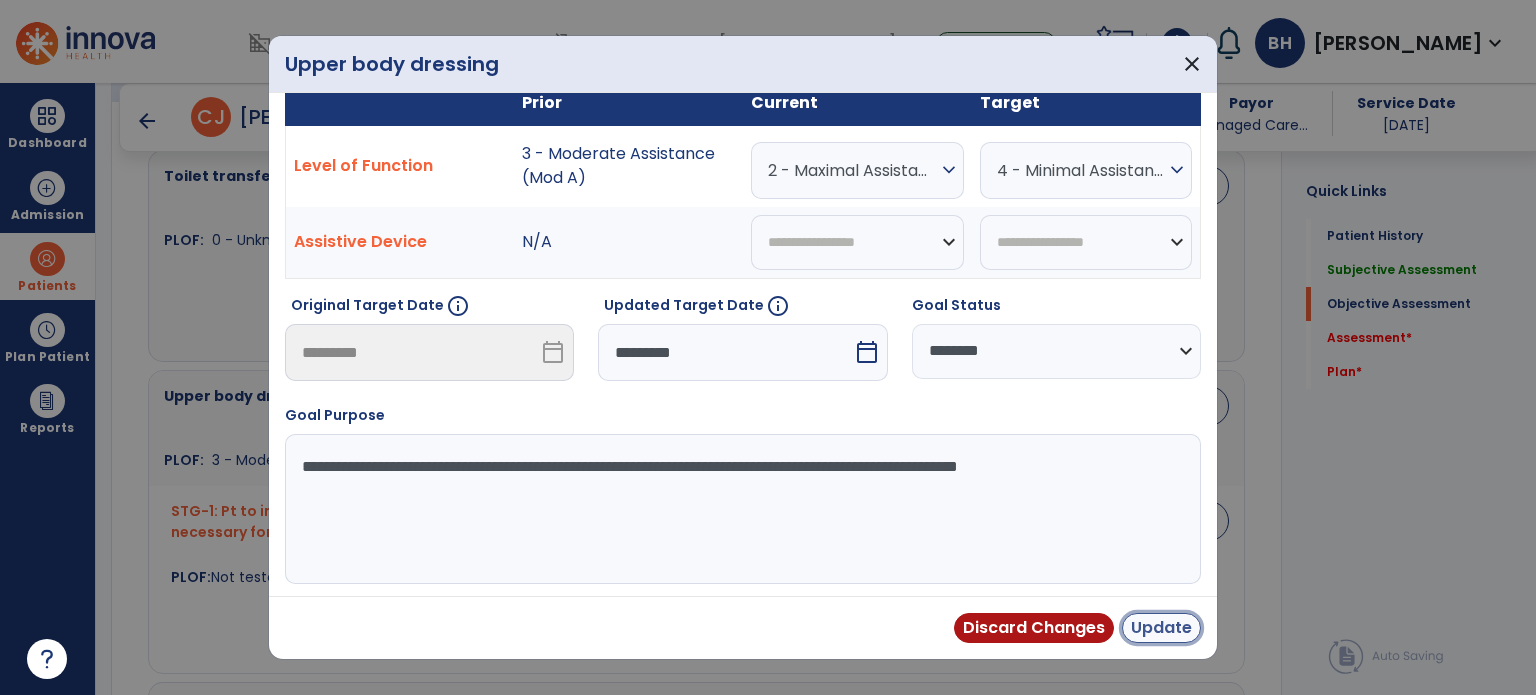 click on "Update" at bounding box center (1161, 628) 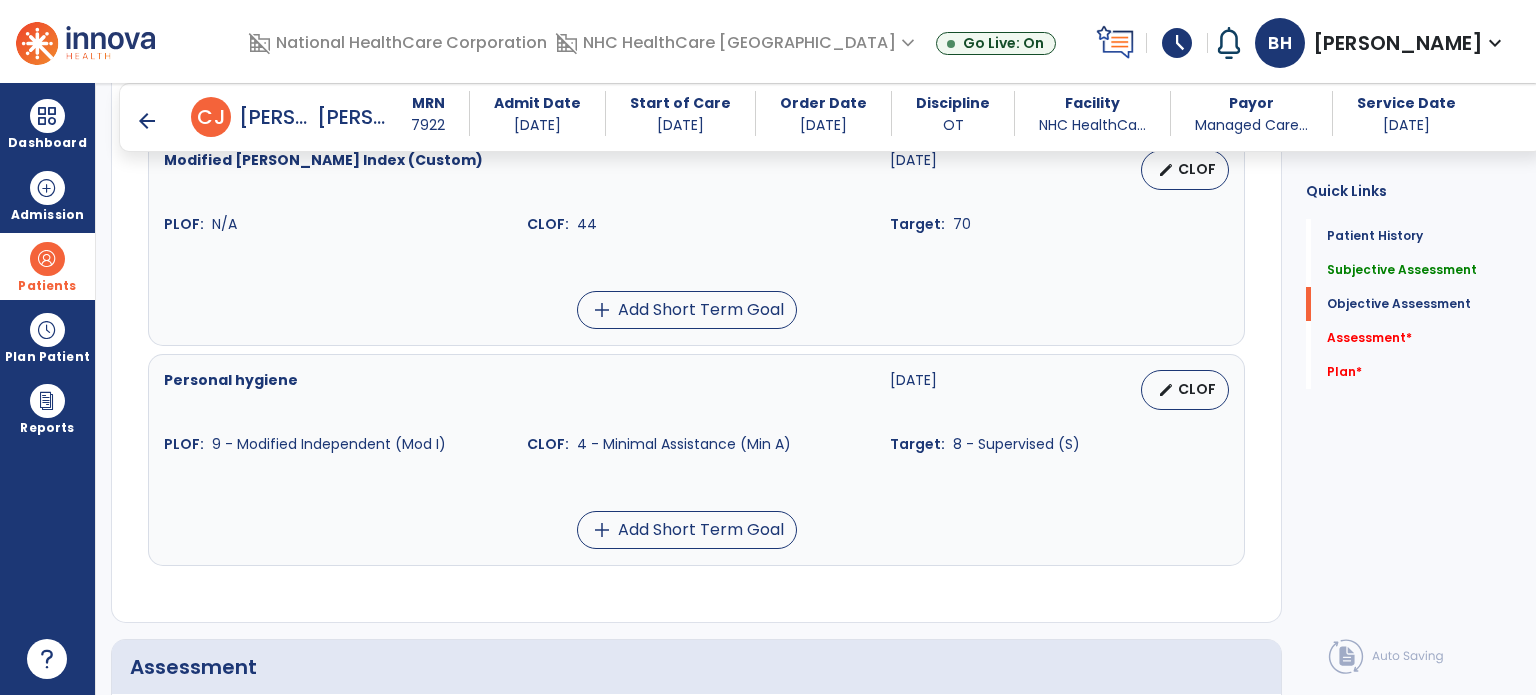 scroll, scrollTop: 1500, scrollLeft: 0, axis: vertical 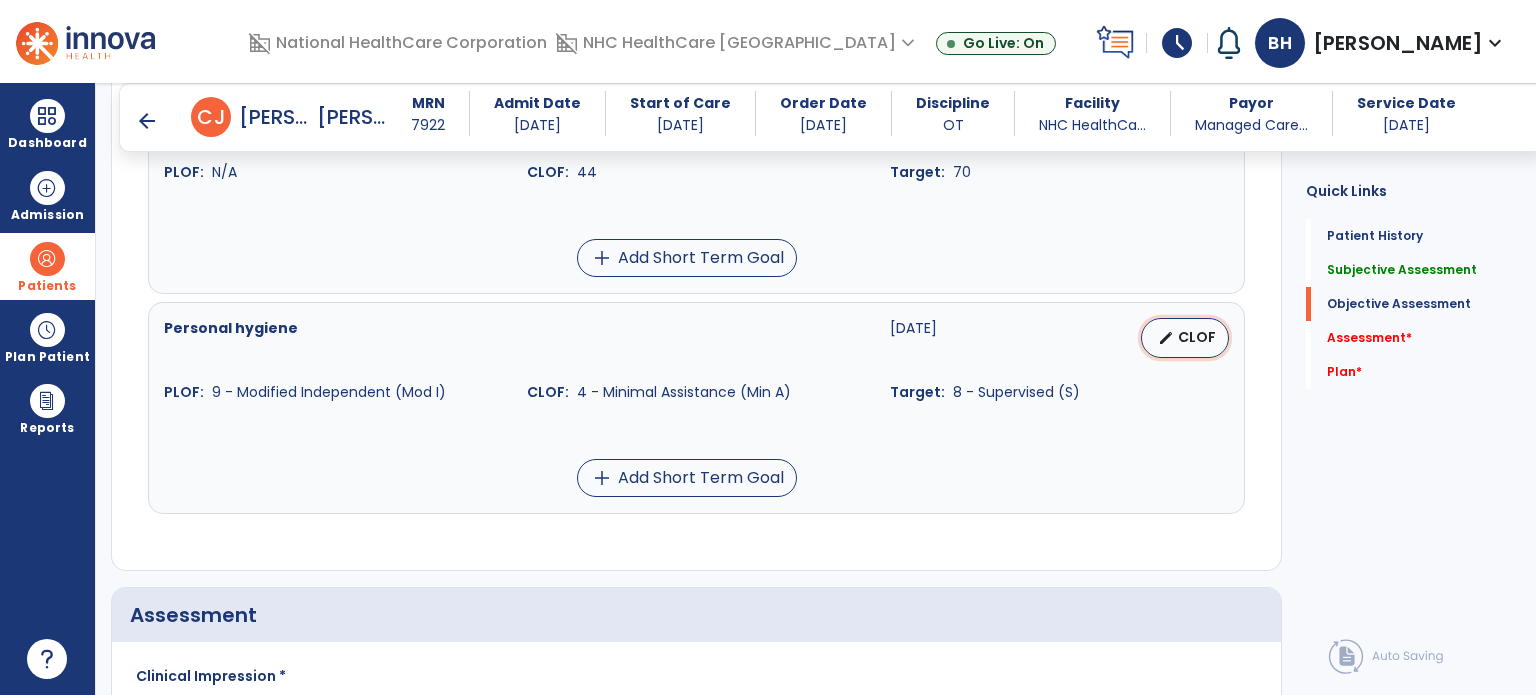 click on "CLOF" at bounding box center (1197, 337) 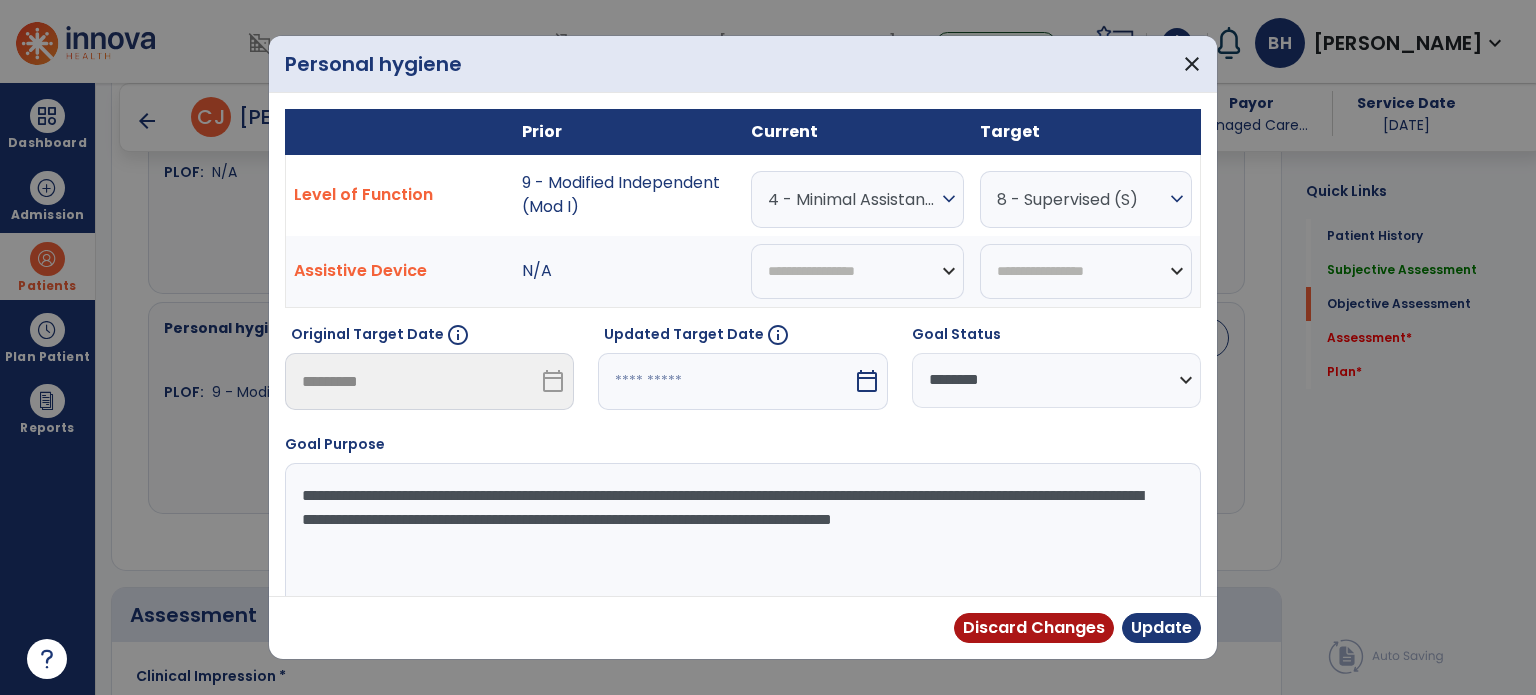 click at bounding box center [725, 381] 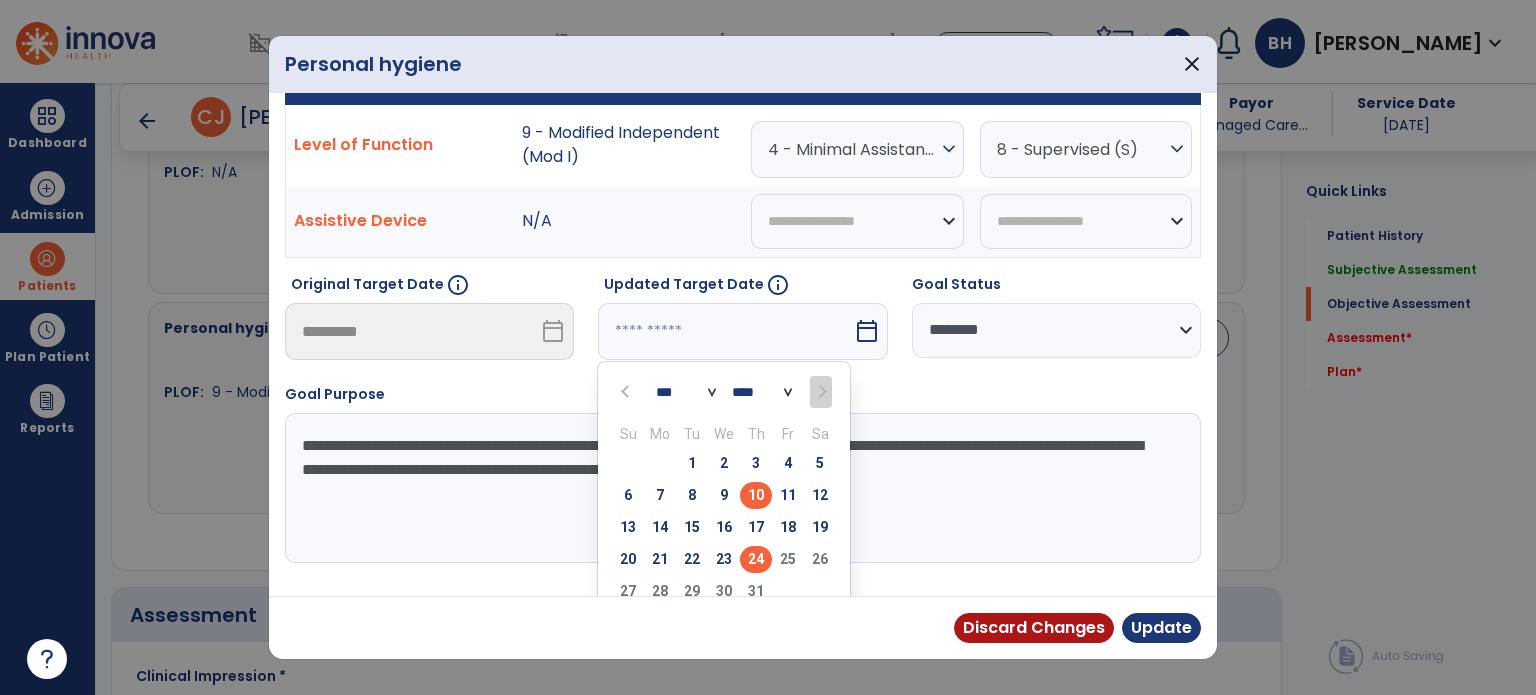 scroll, scrollTop: 100, scrollLeft: 0, axis: vertical 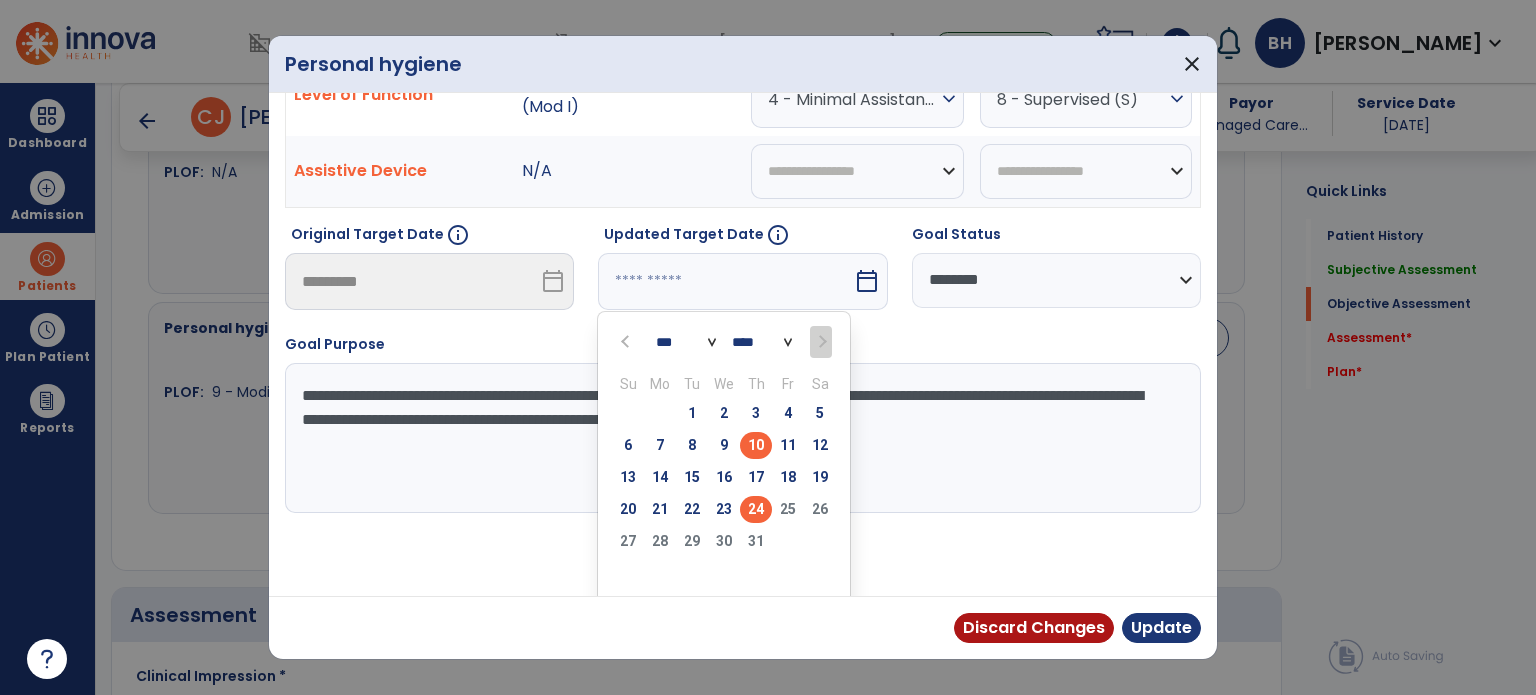 click on "24" at bounding box center [756, 509] 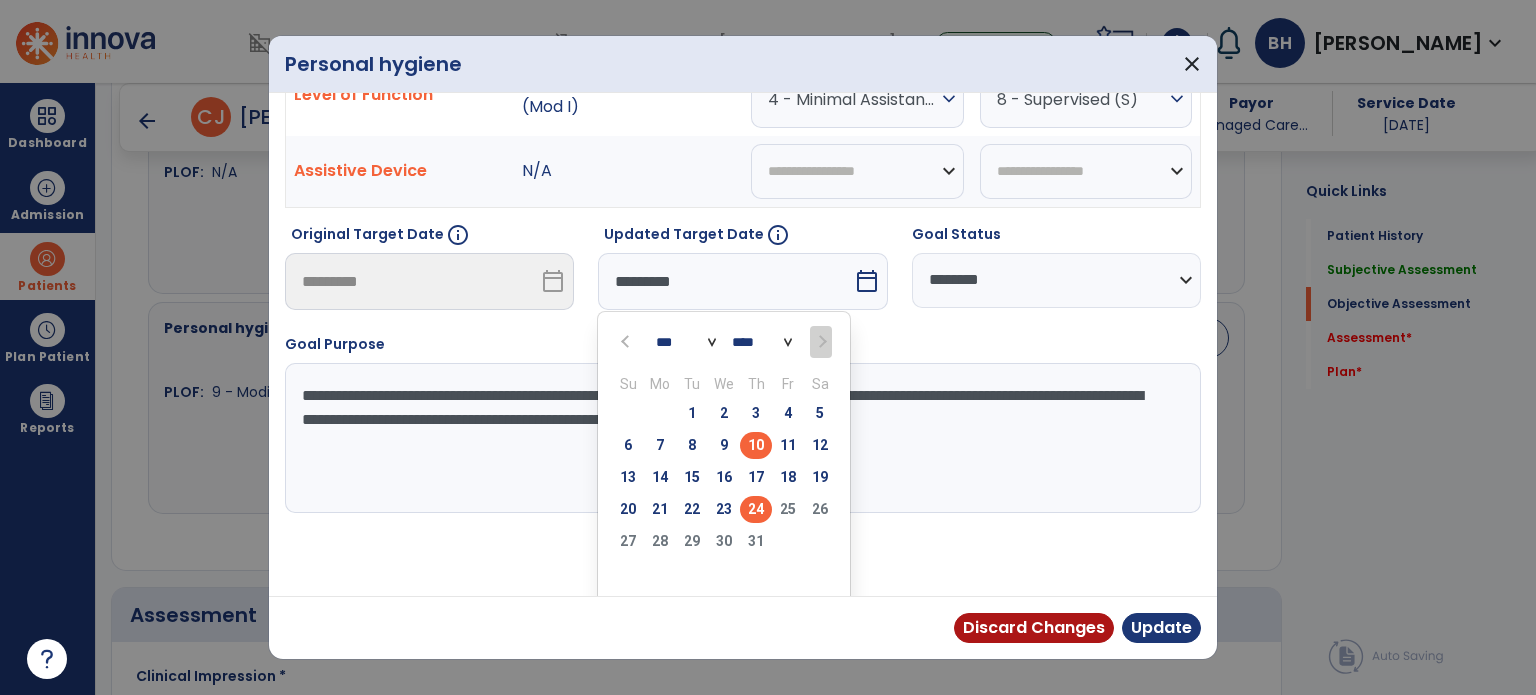 scroll, scrollTop: 29, scrollLeft: 0, axis: vertical 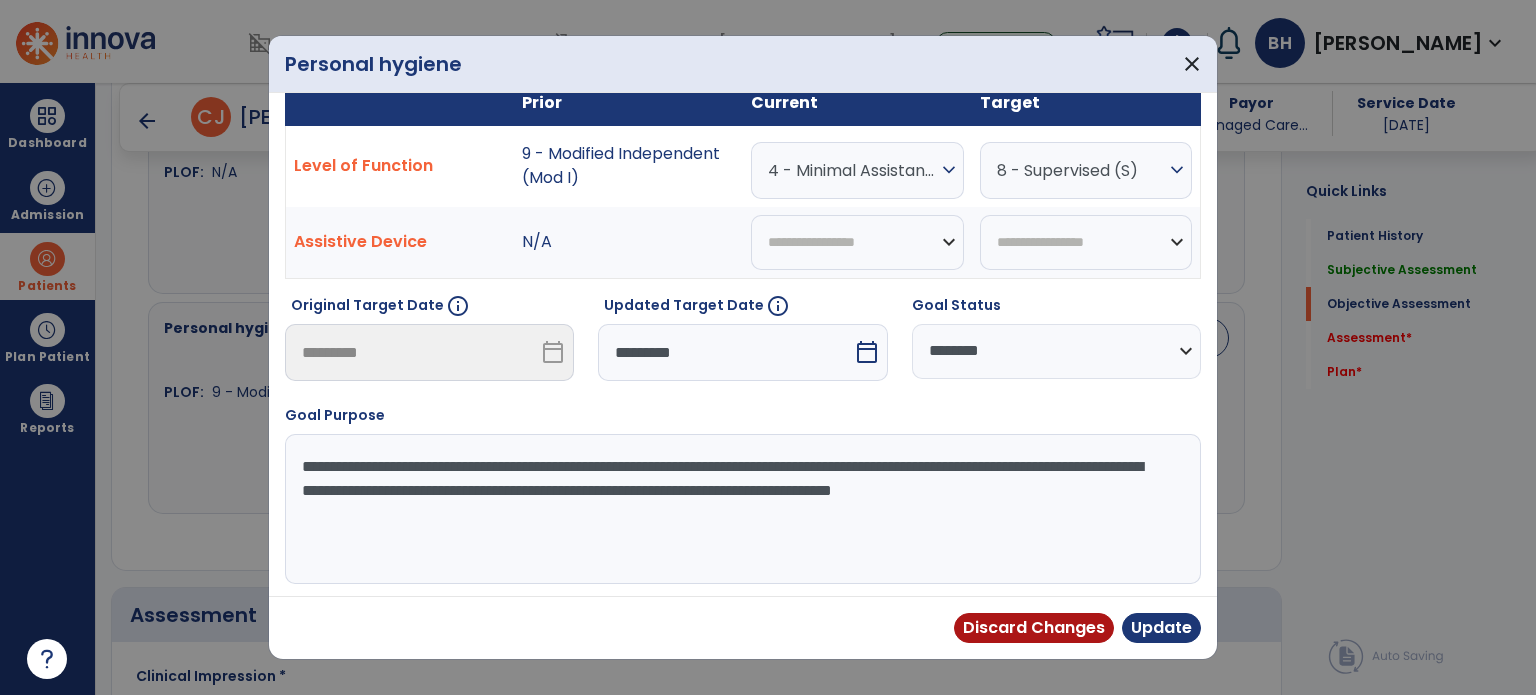 click on "**********" at bounding box center (741, 509) 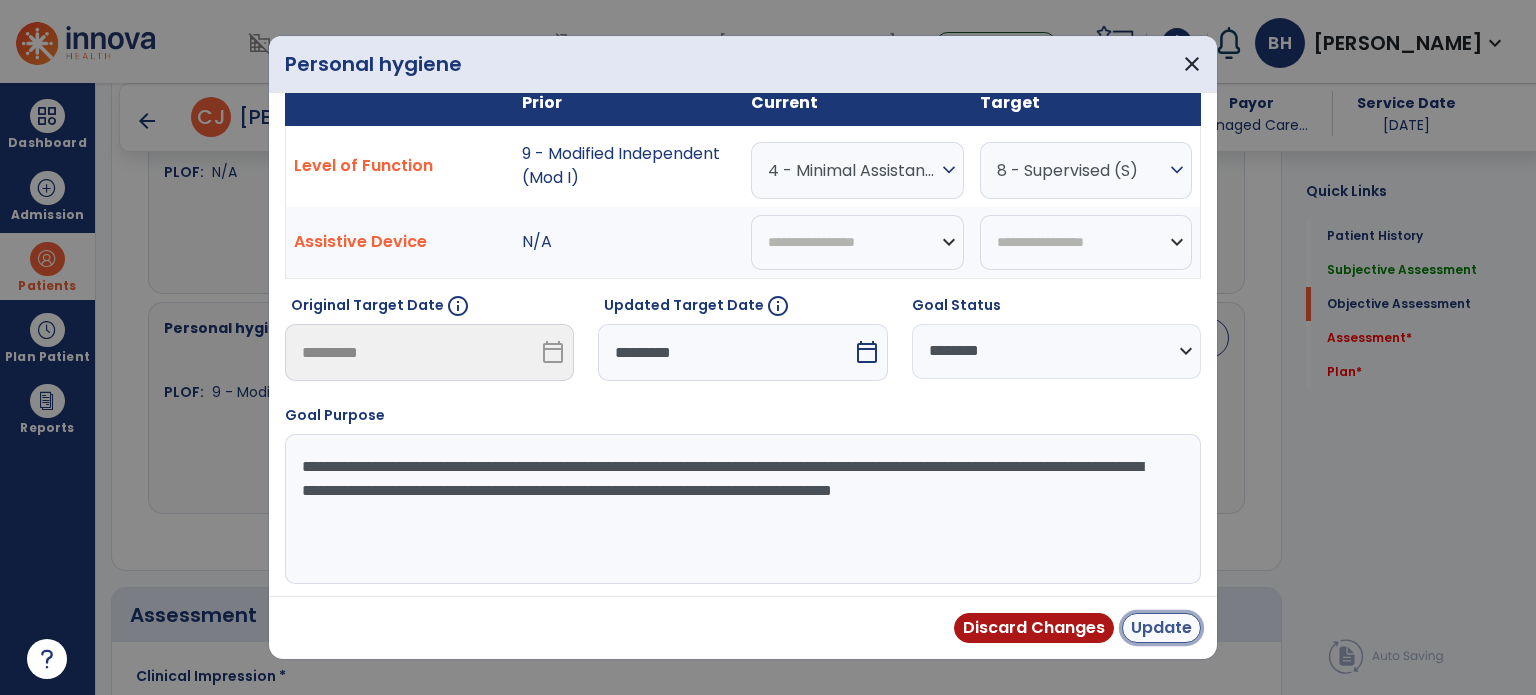 click on "Update" at bounding box center (1161, 628) 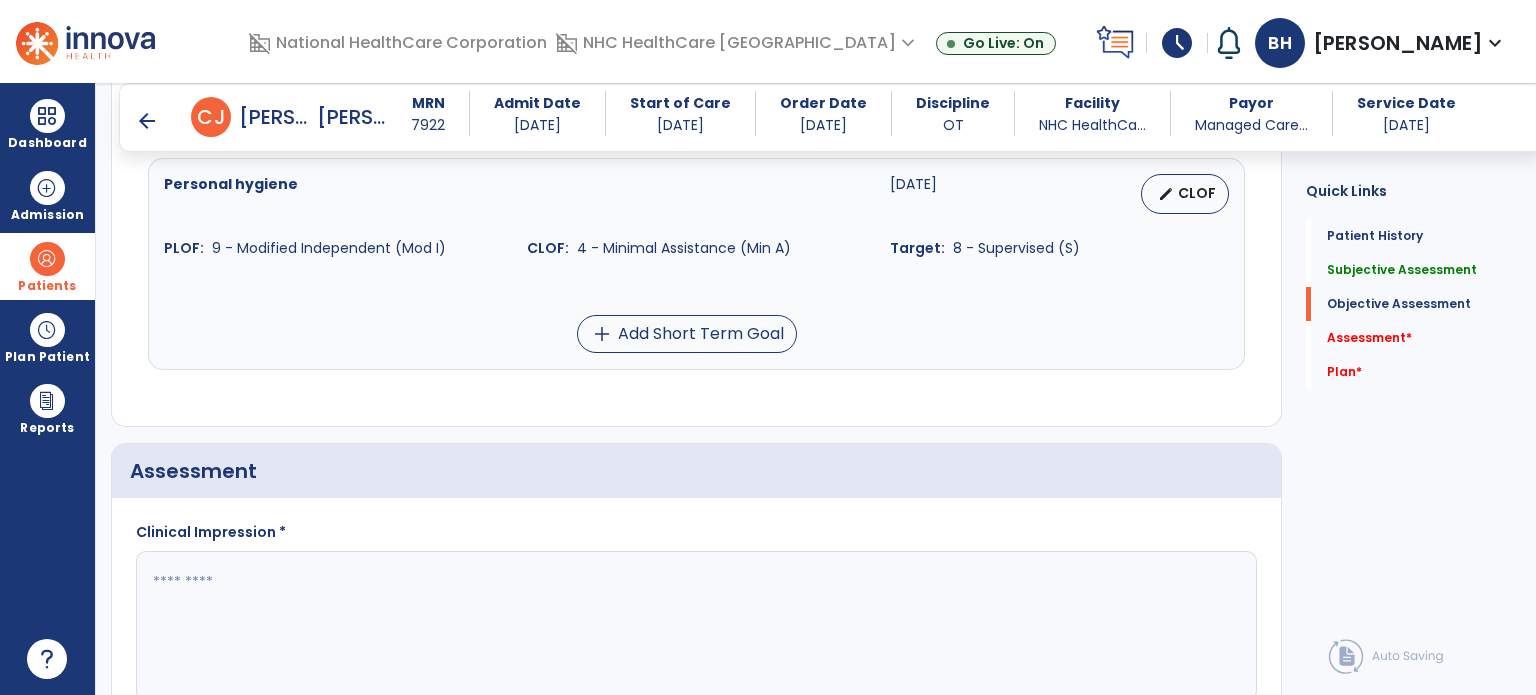 scroll, scrollTop: 1800, scrollLeft: 0, axis: vertical 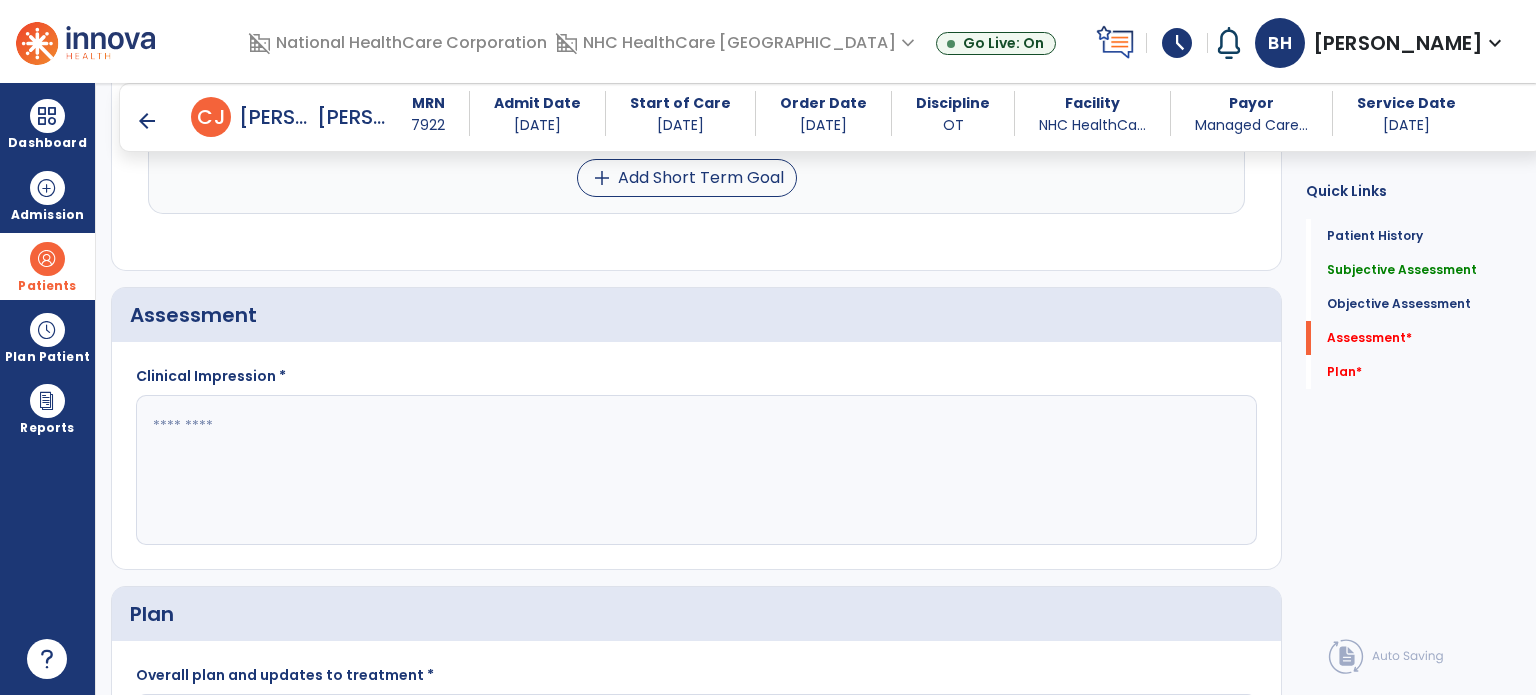 click 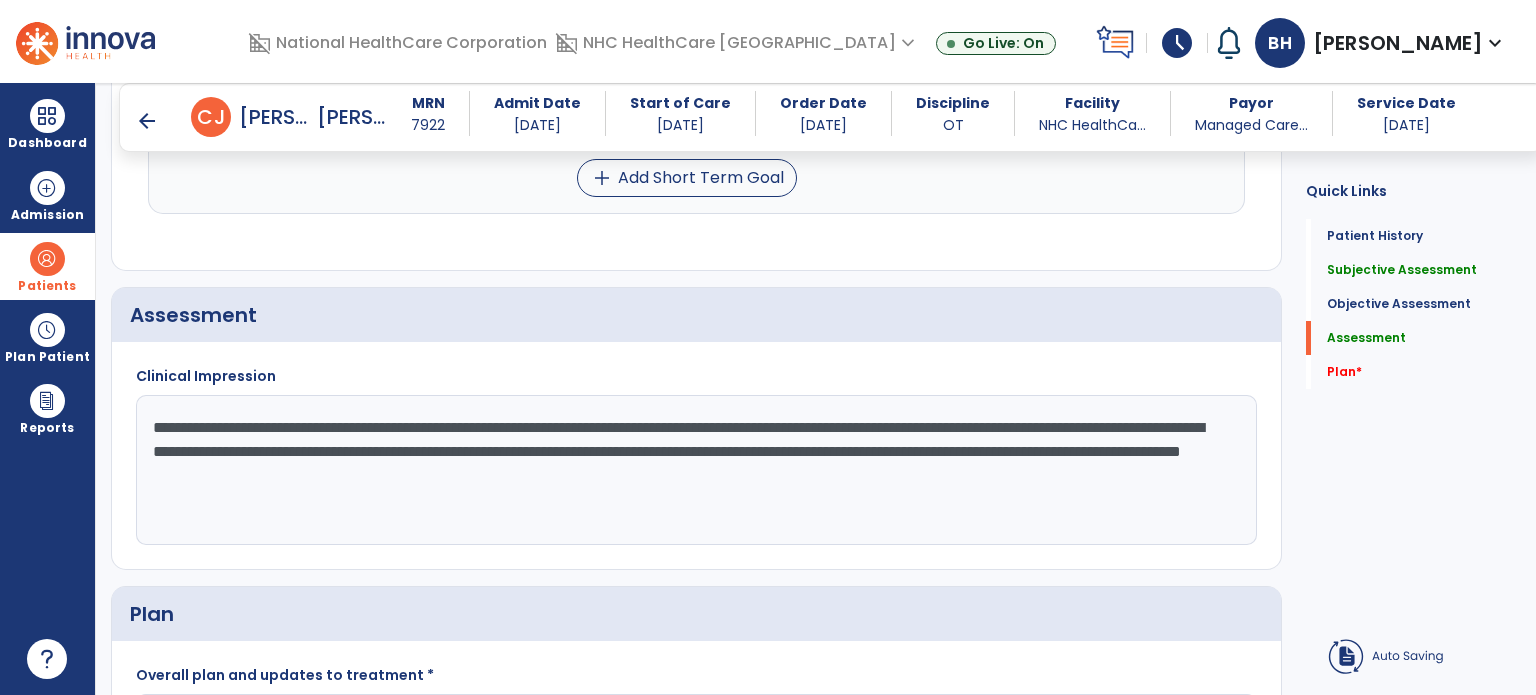 click on "**********" 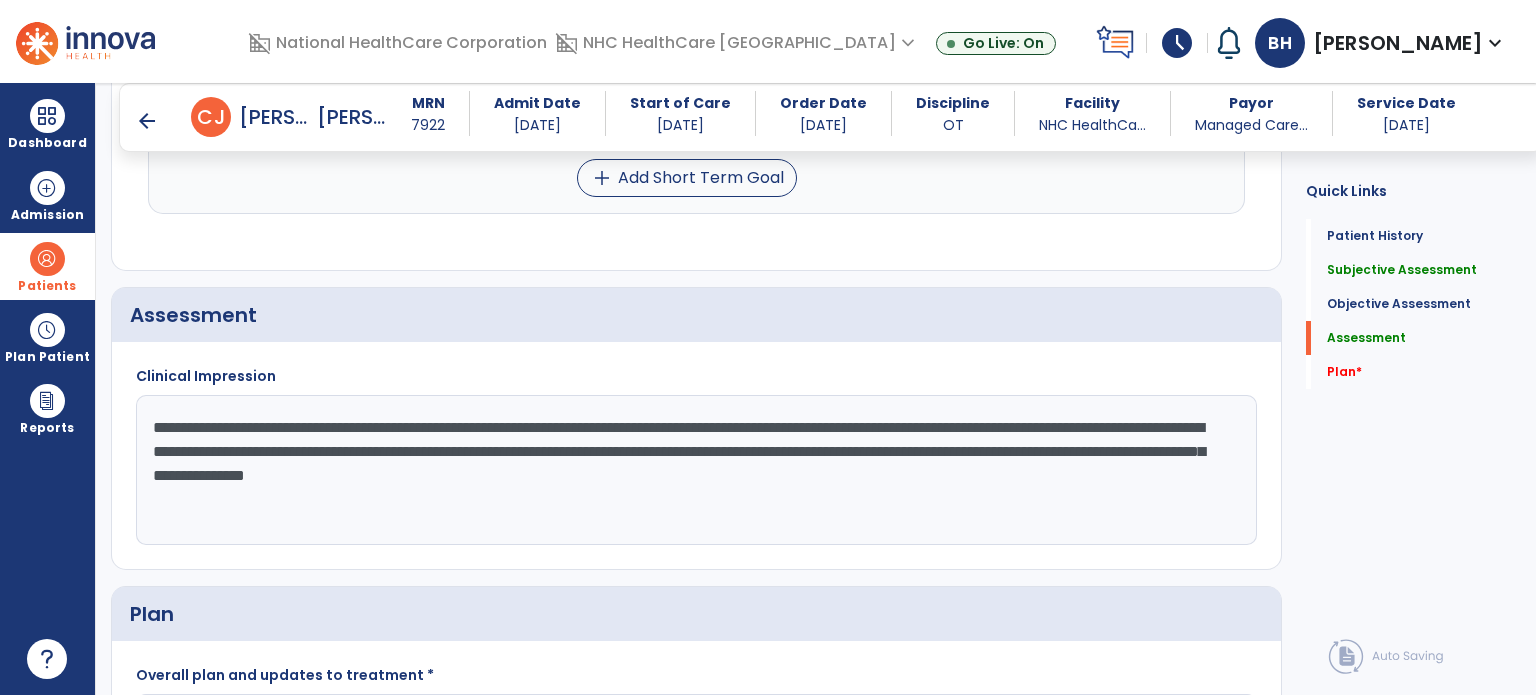 drag, startPoint x: 1084, startPoint y: 472, endPoint x: 941, endPoint y: 467, distance: 143.08739 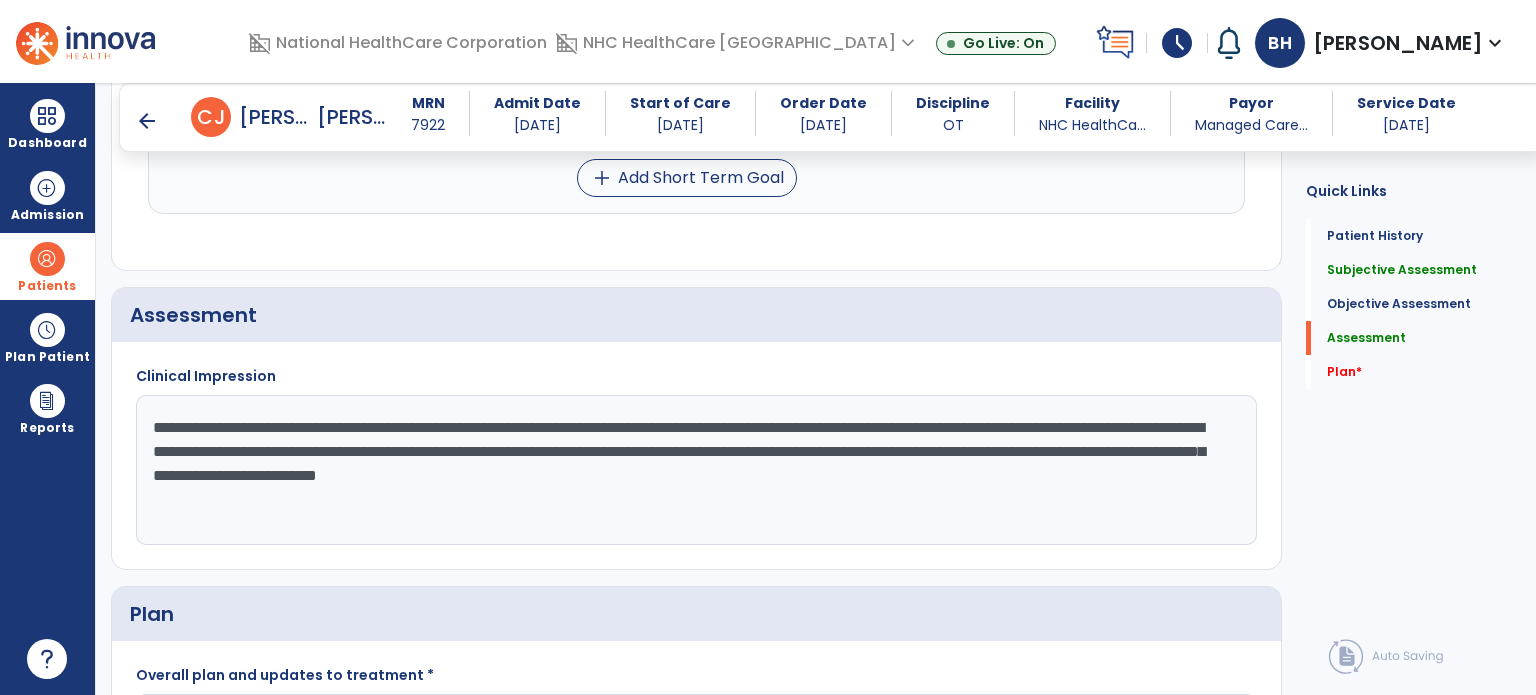 drag, startPoint x: 1152, startPoint y: 475, endPoint x: 757, endPoint y: 476, distance: 395.00125 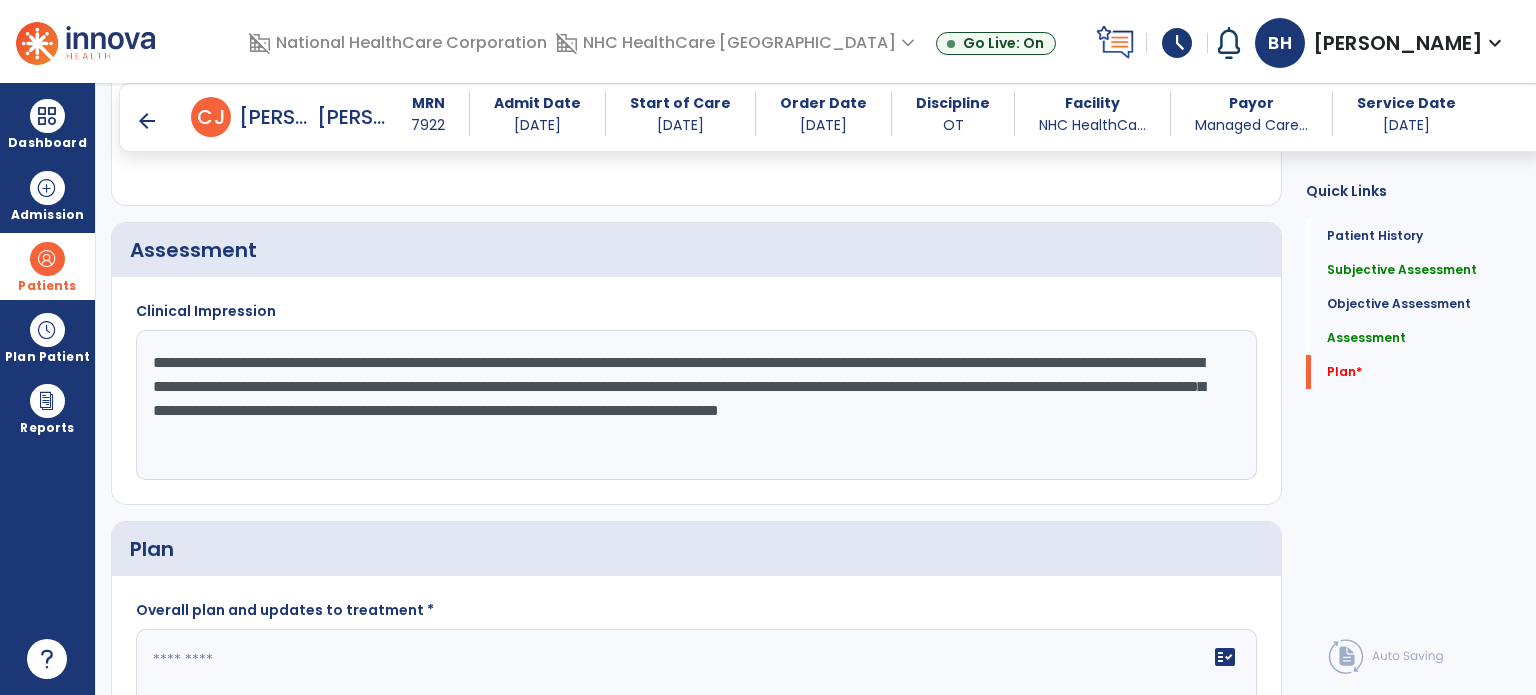 scroll, scrollTop: 1900, scrollLeft: 0, axis: vertical 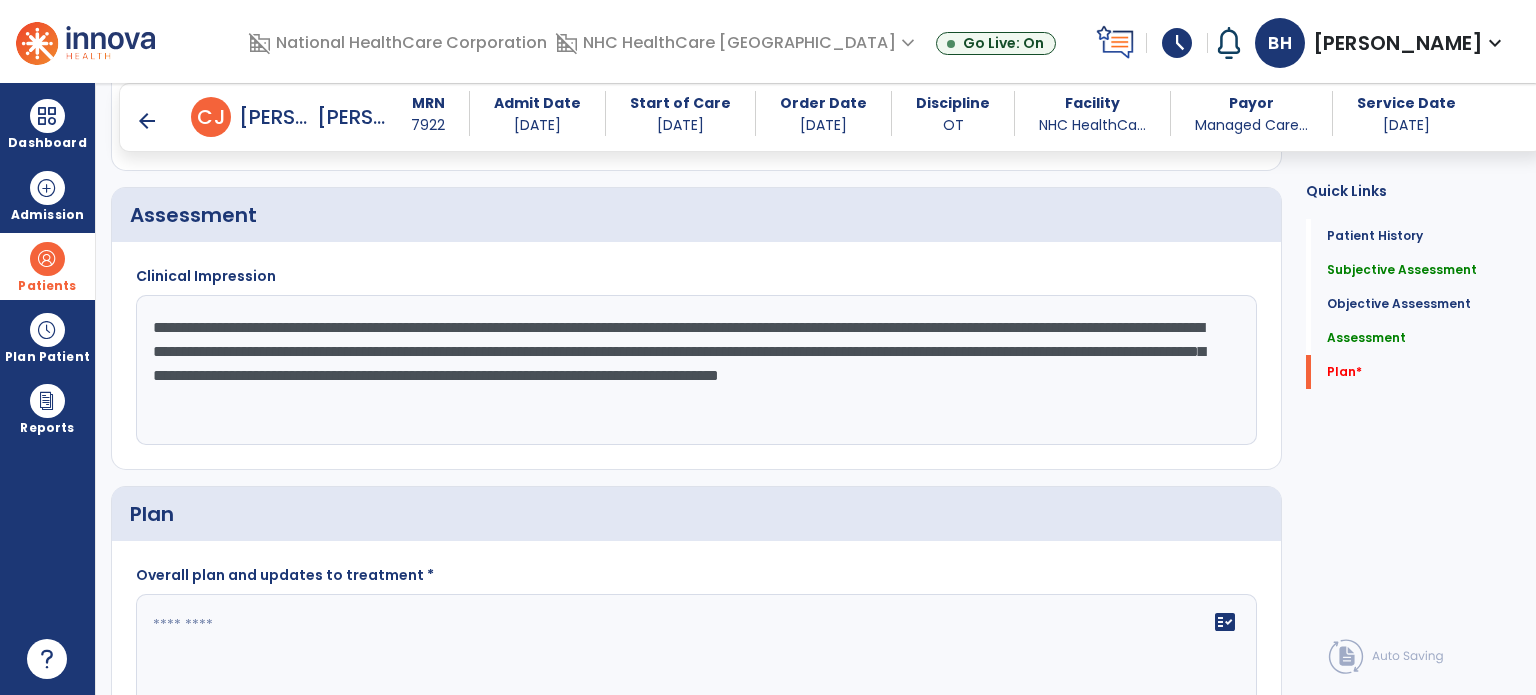 type on "**********" 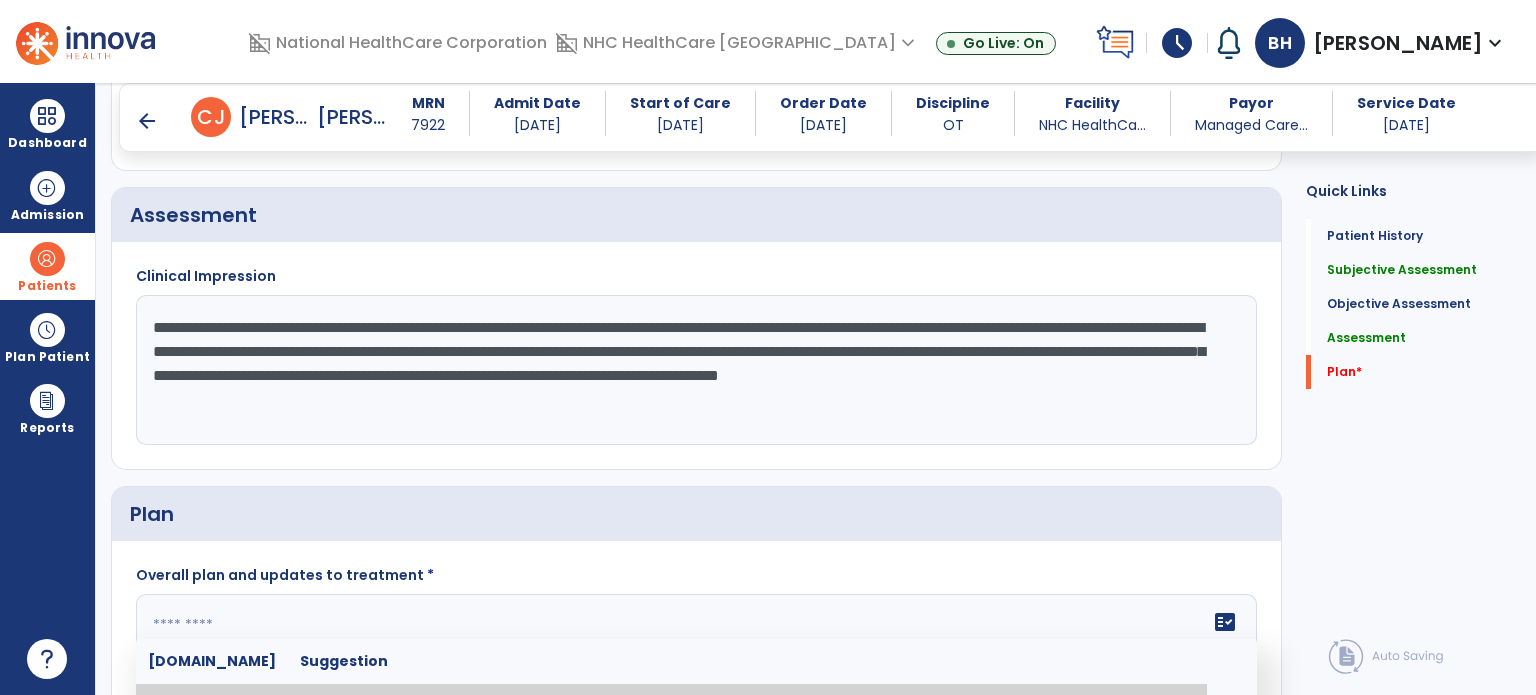 click 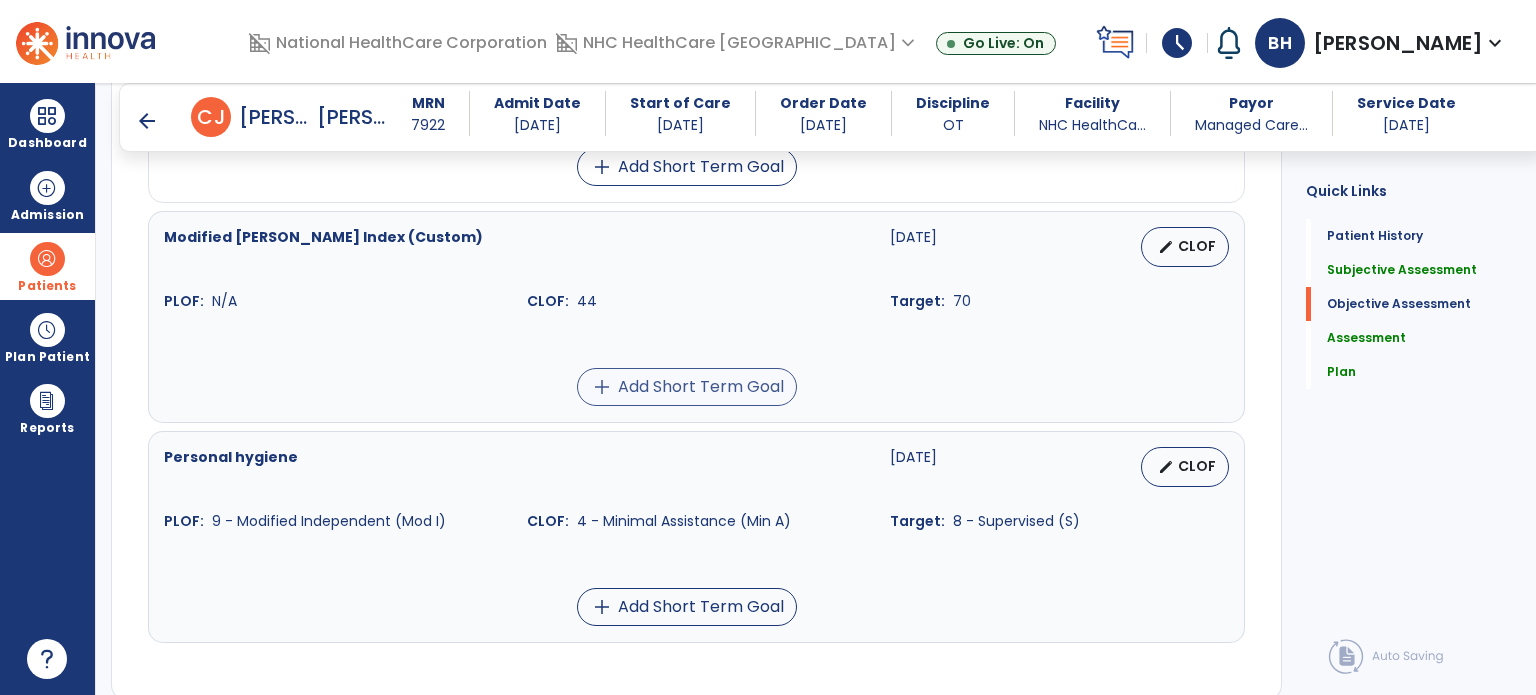 scroll, scrollTop: 1326, scrollLeft: 0, axis: vertical 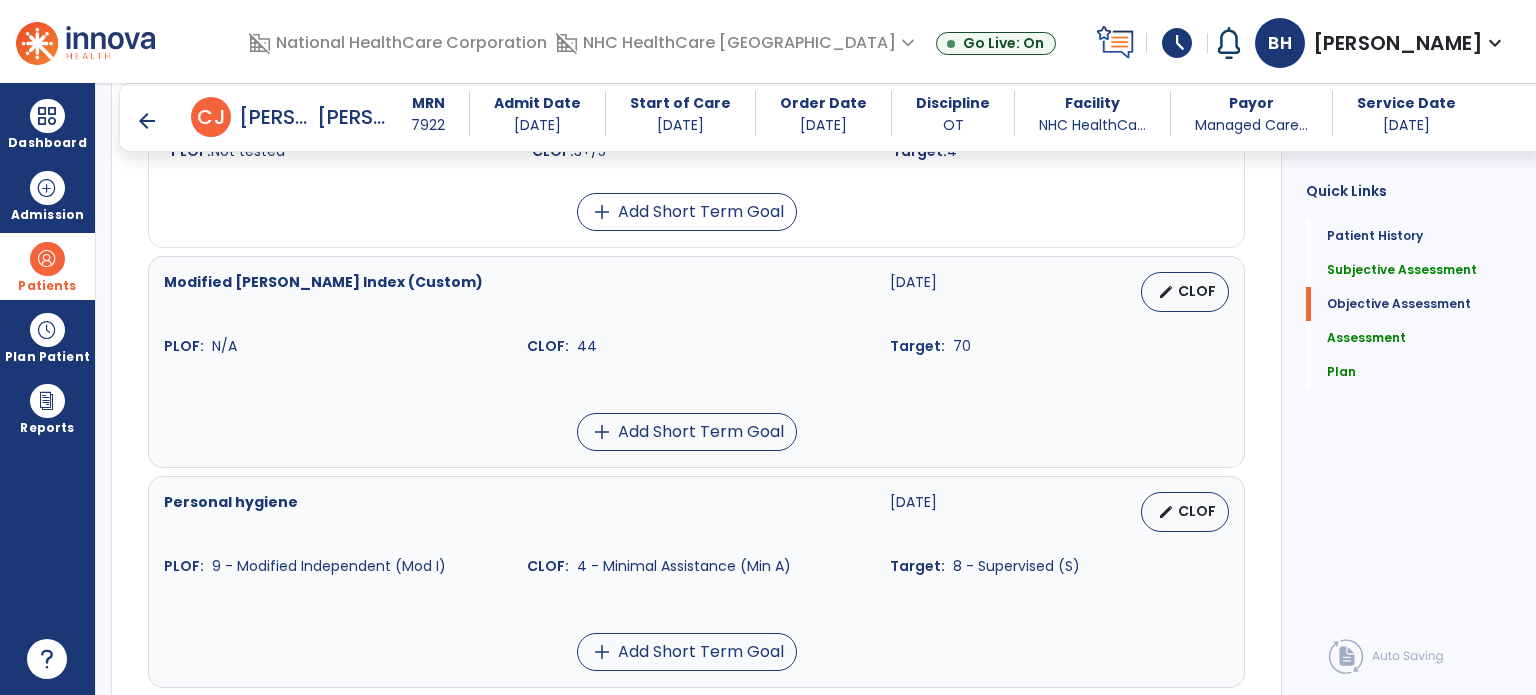 type on "**********" 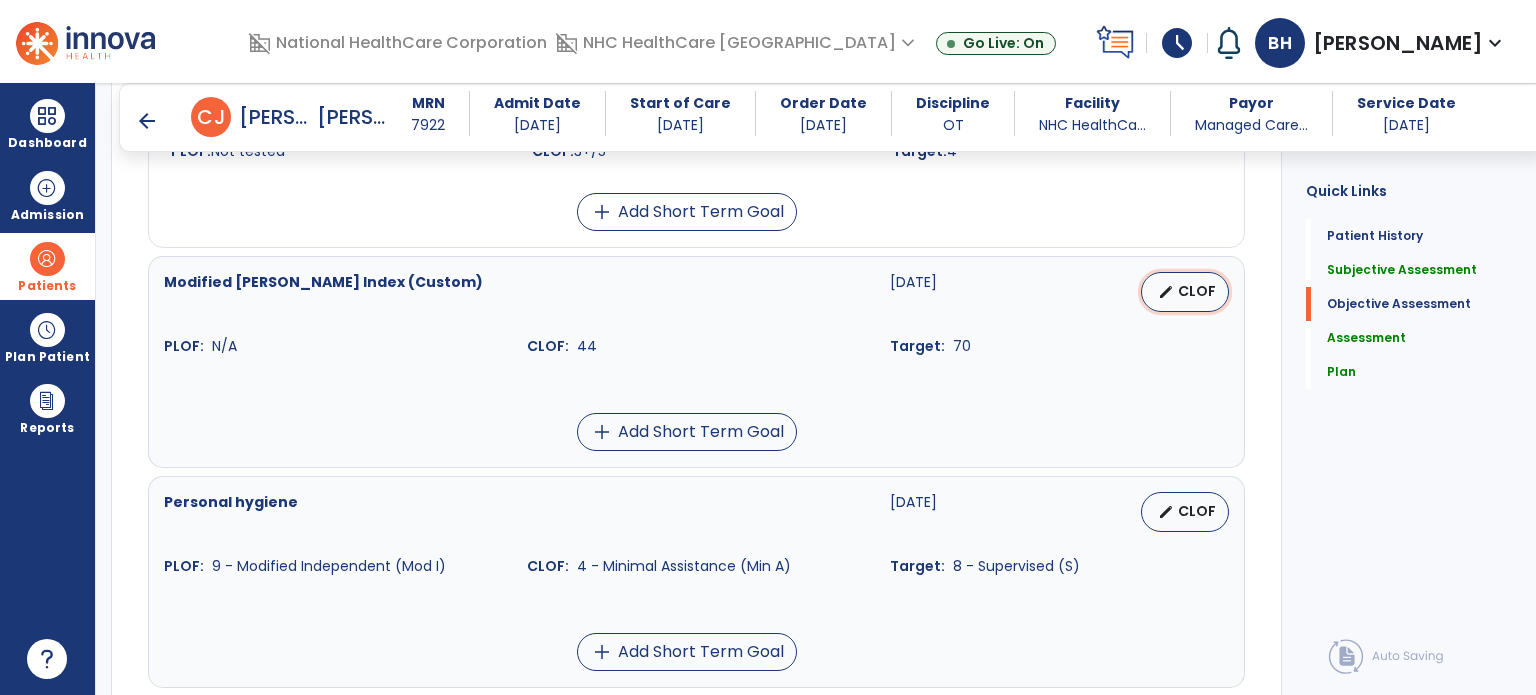 click on "CLOF" at bounding box center [1197, 291] 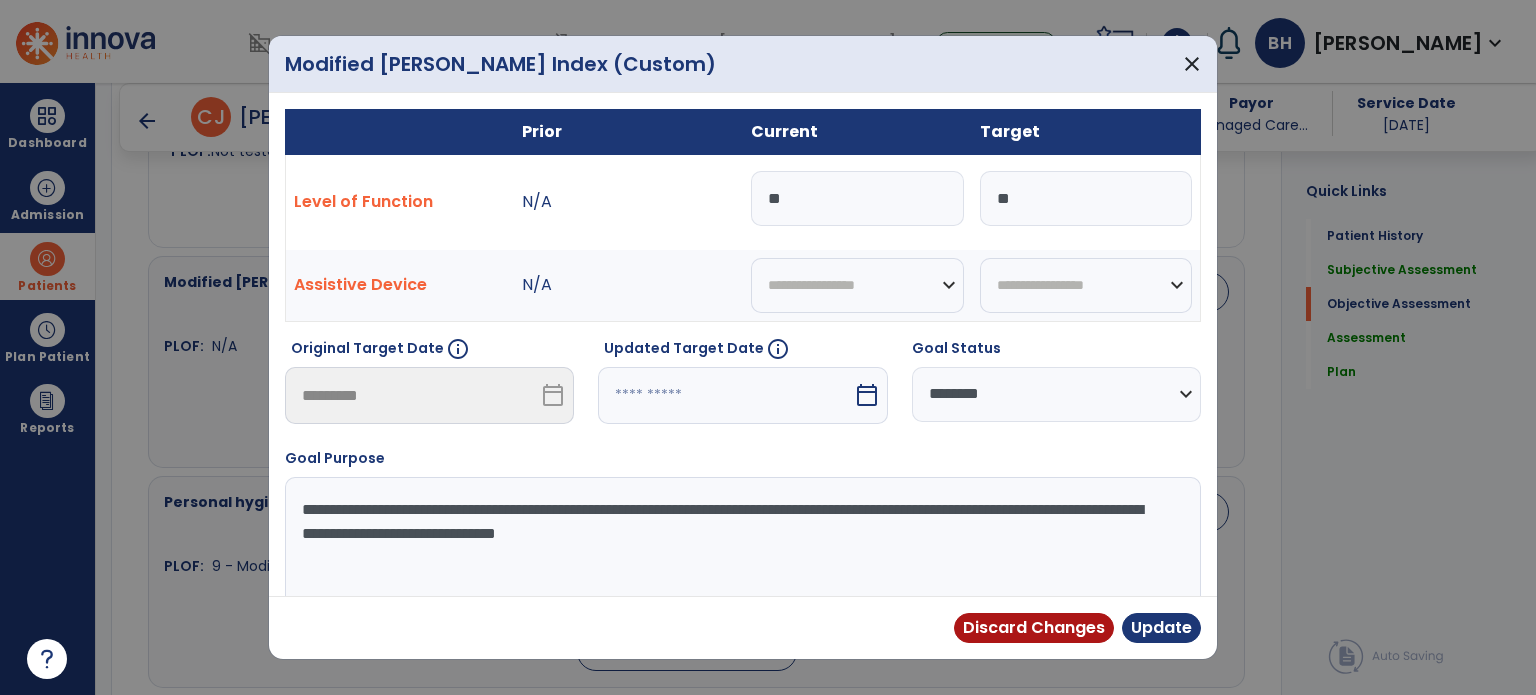 click on "**" at bounding box center (857, 198) 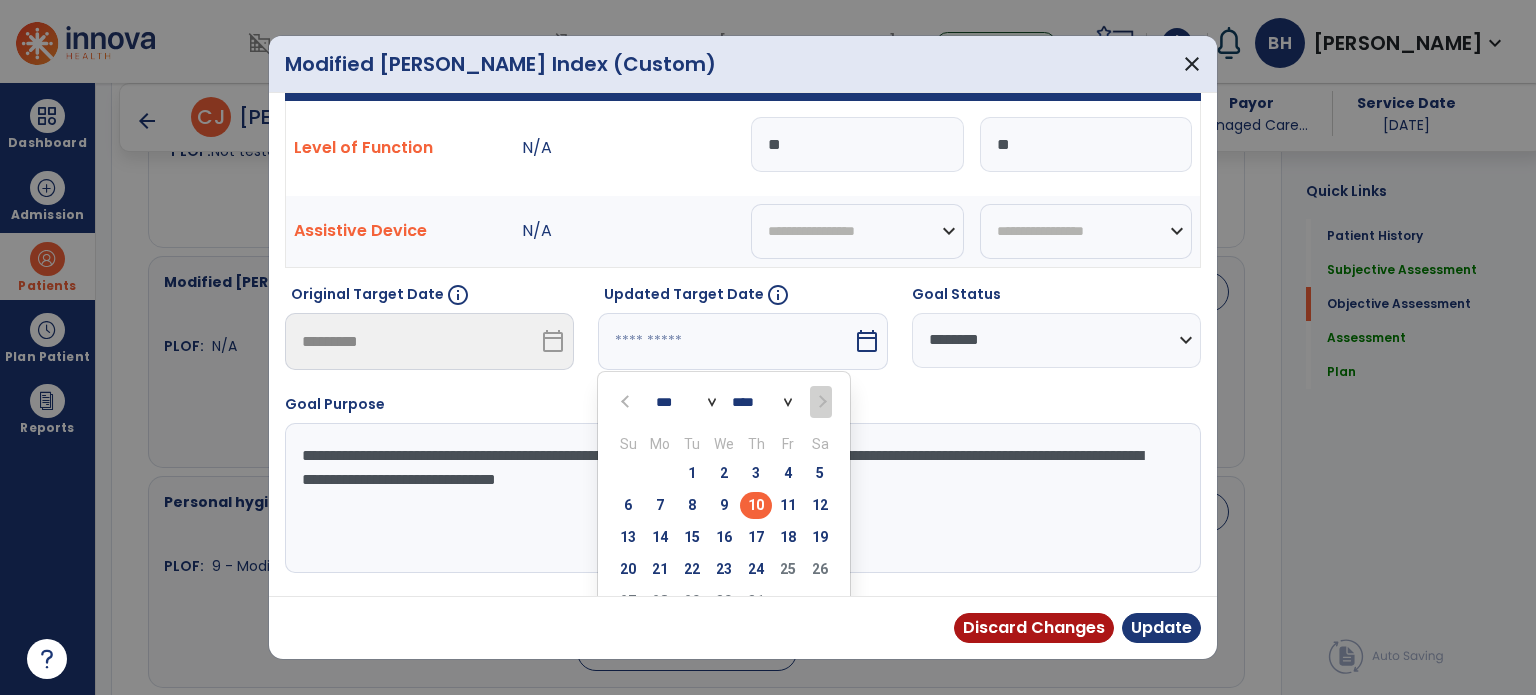 scroll, scrollTop: 100, scrollLeft: 0, axis: vertical 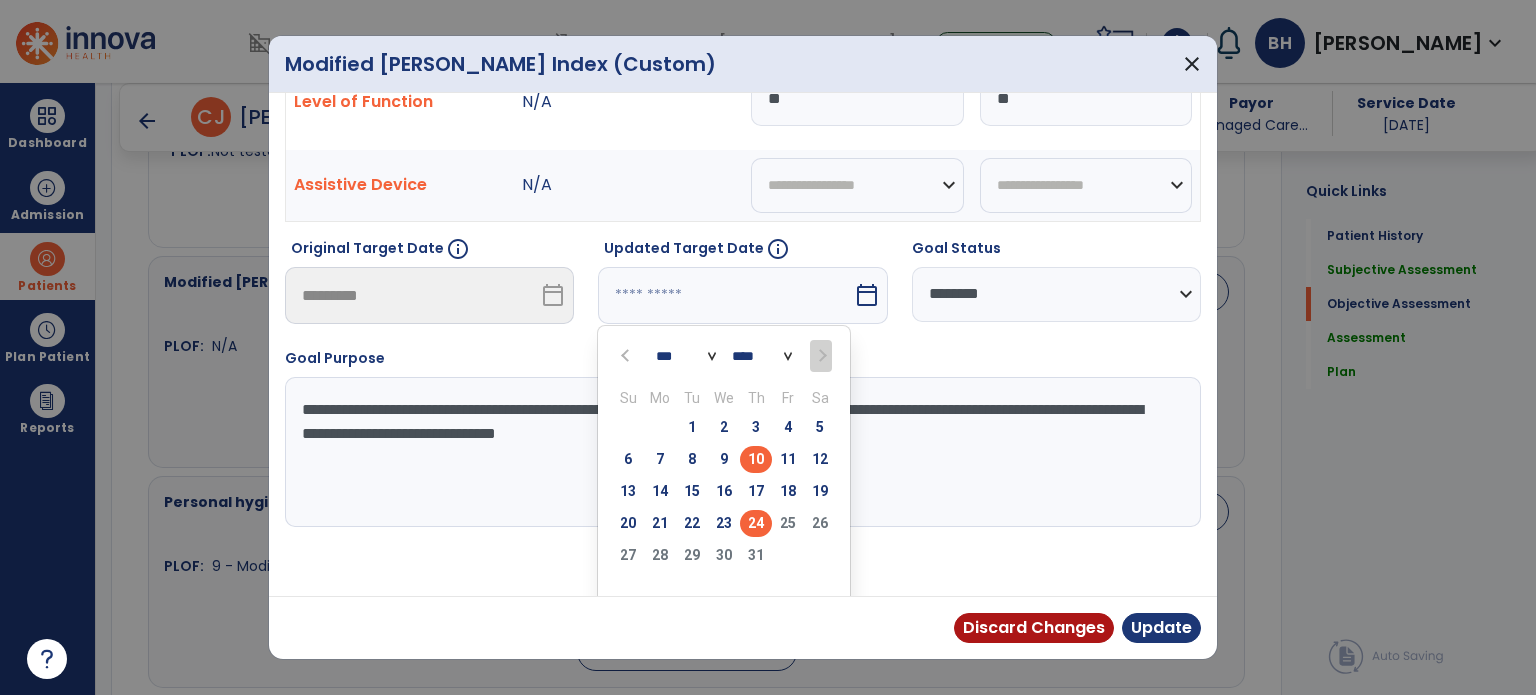 click on "24" at bounding box center [756, 523] 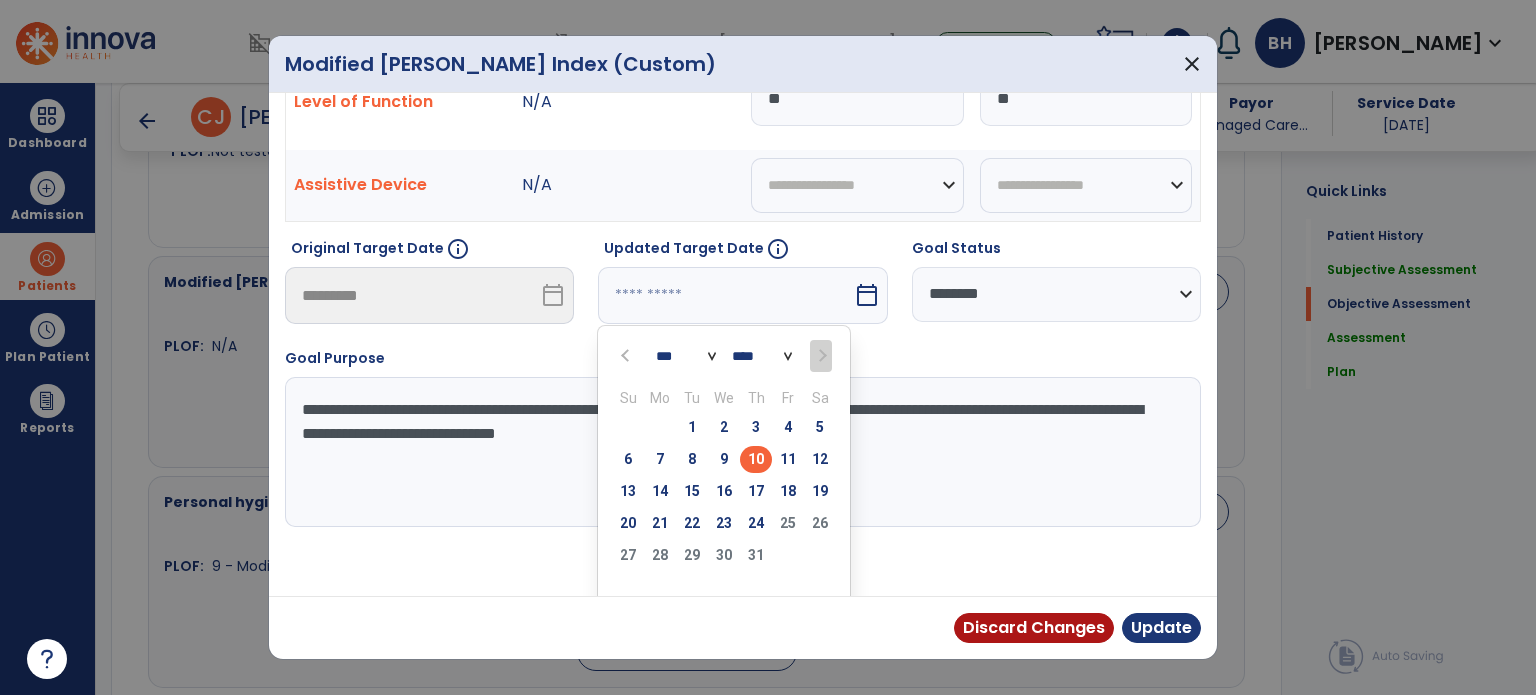 type on "*********" 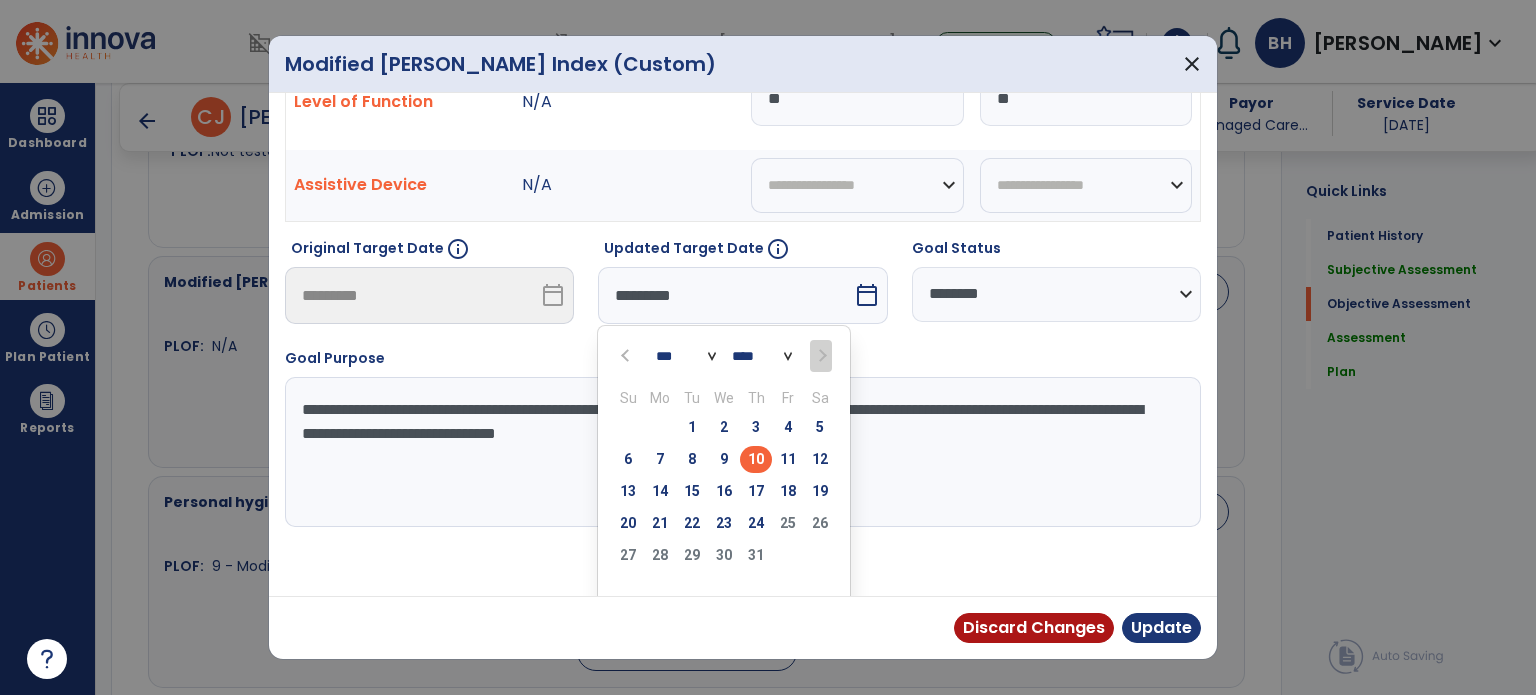 scroll, scrollTop: 44, scrollLeft: 0, axis: vertical 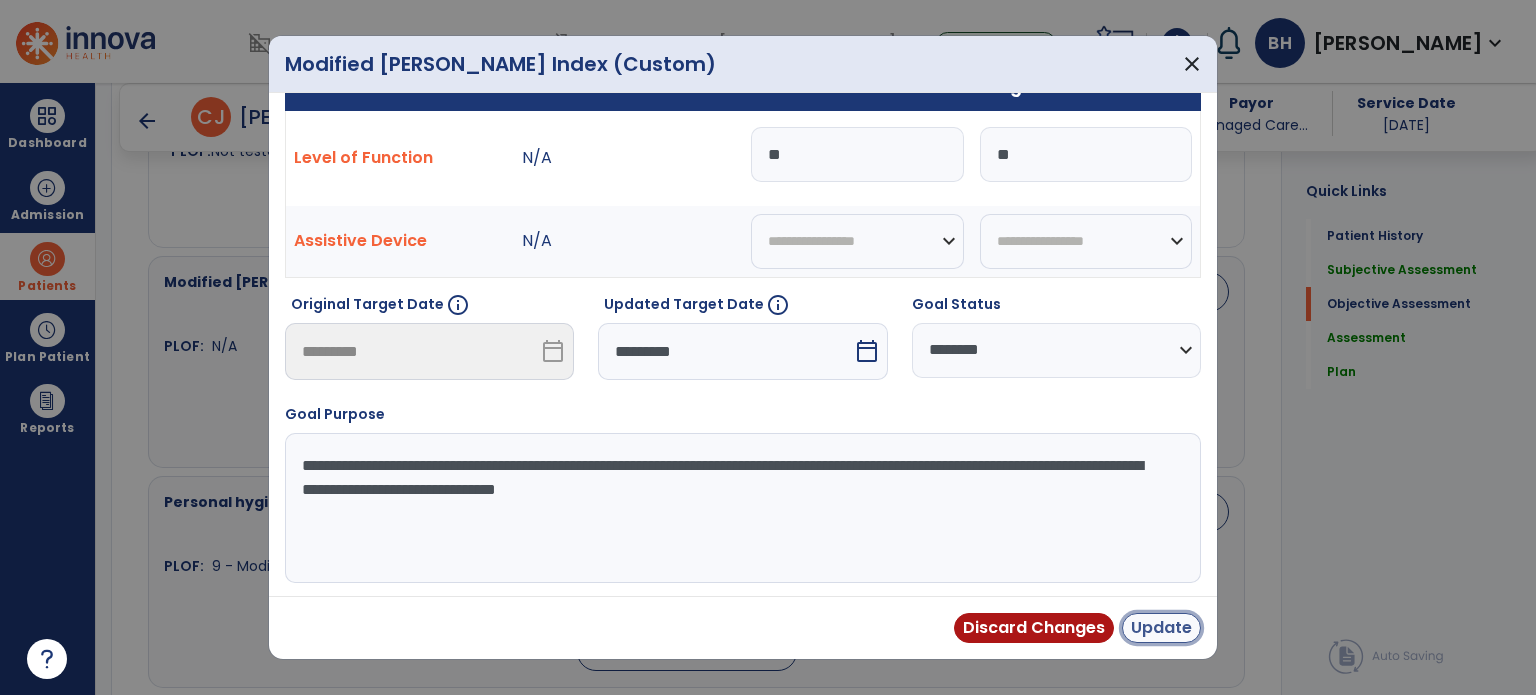 click on "Update" at bounding box center (1161, 628) 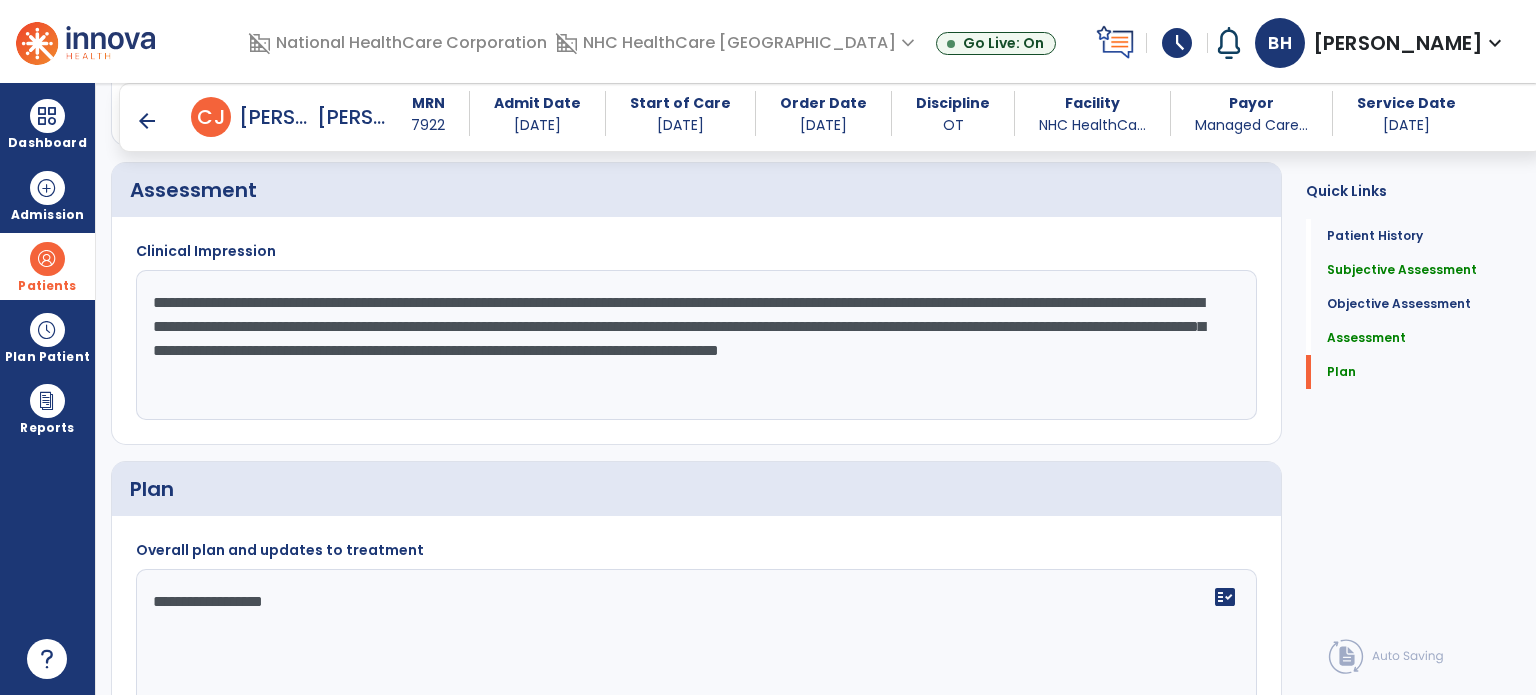 scroll, scrollTop: 1926, scrollLeft: 0, axis: vertical 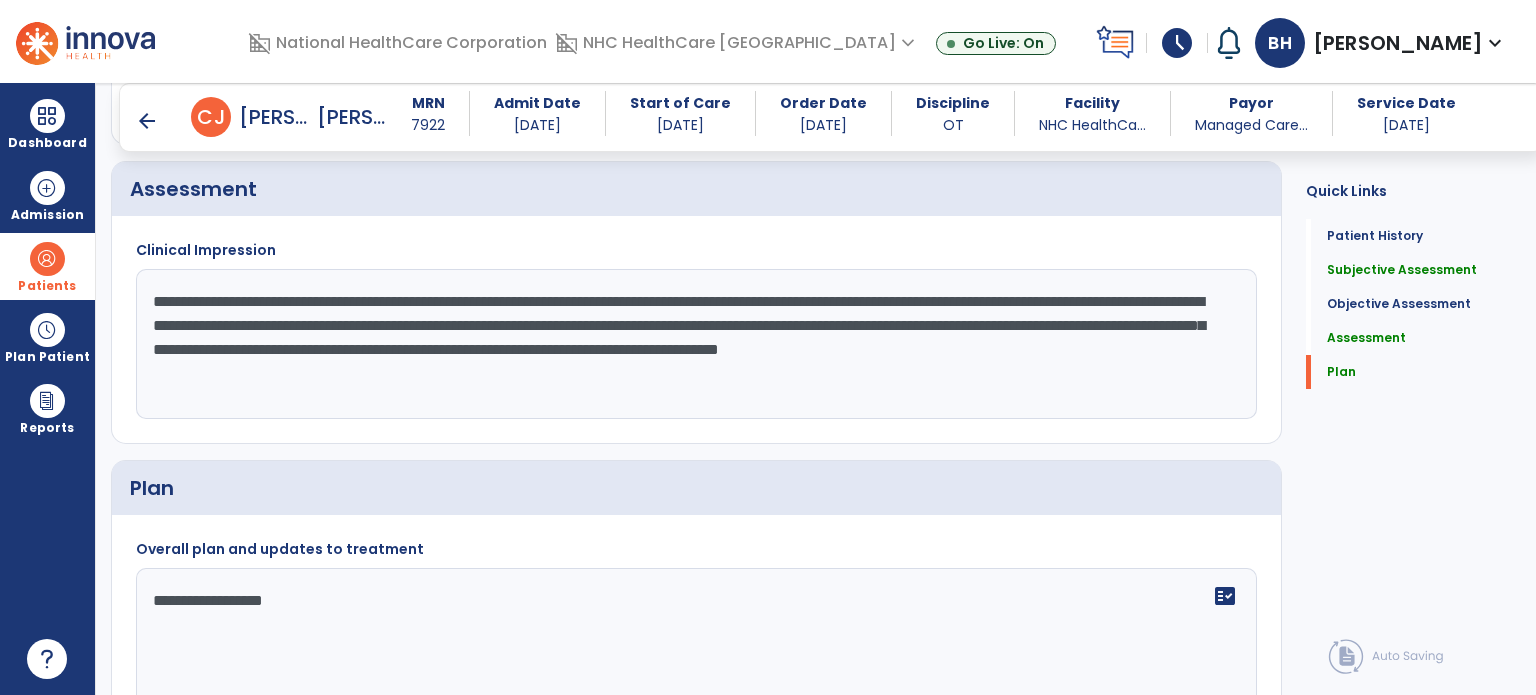 click on "**********" 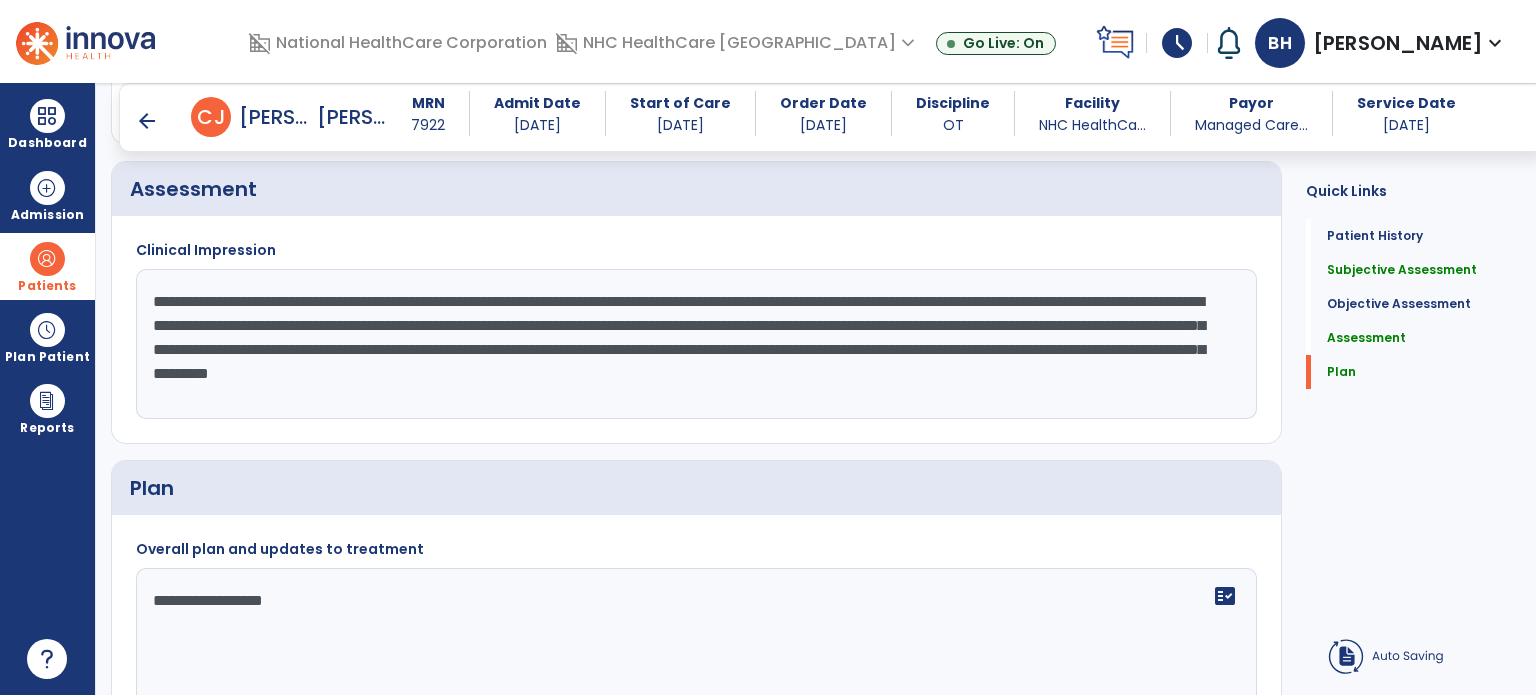click on "**********" 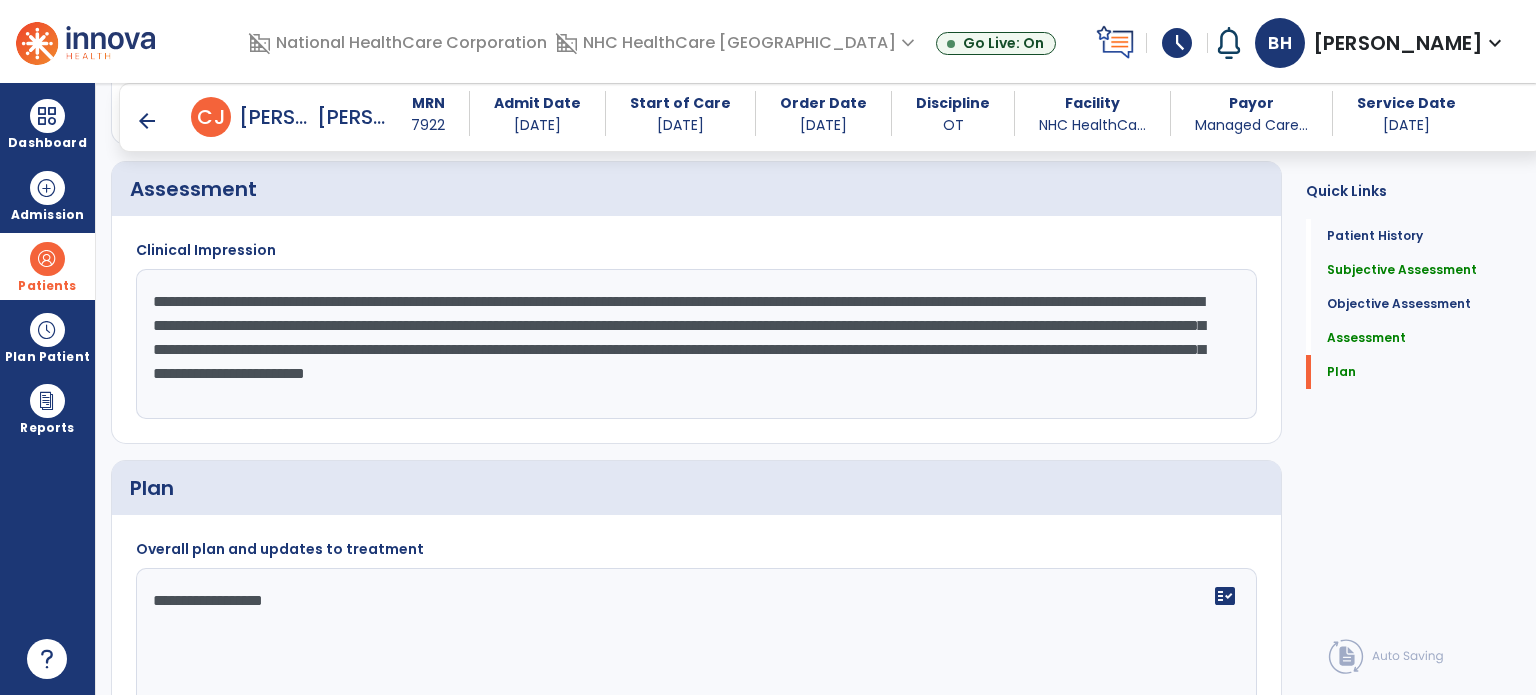 click on "**********" 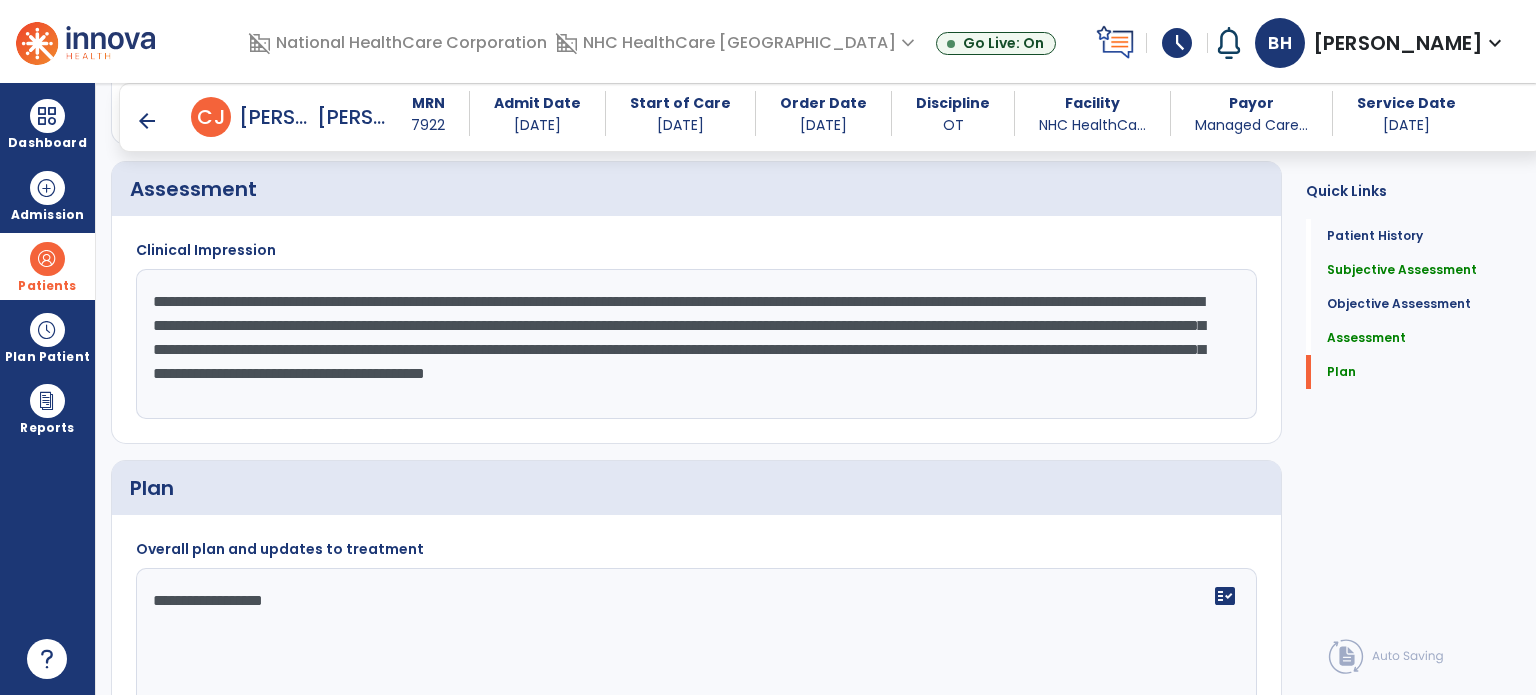 click on "**********" 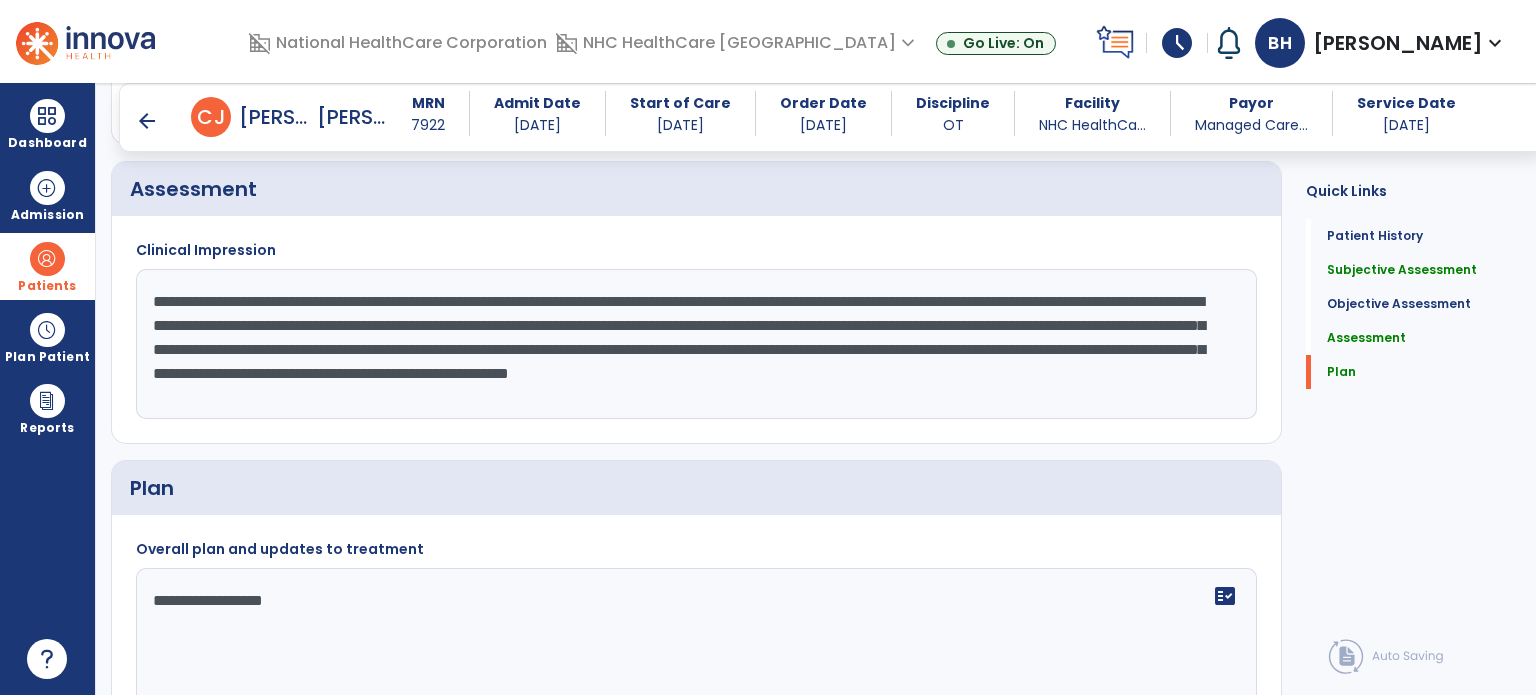 click on "**********" 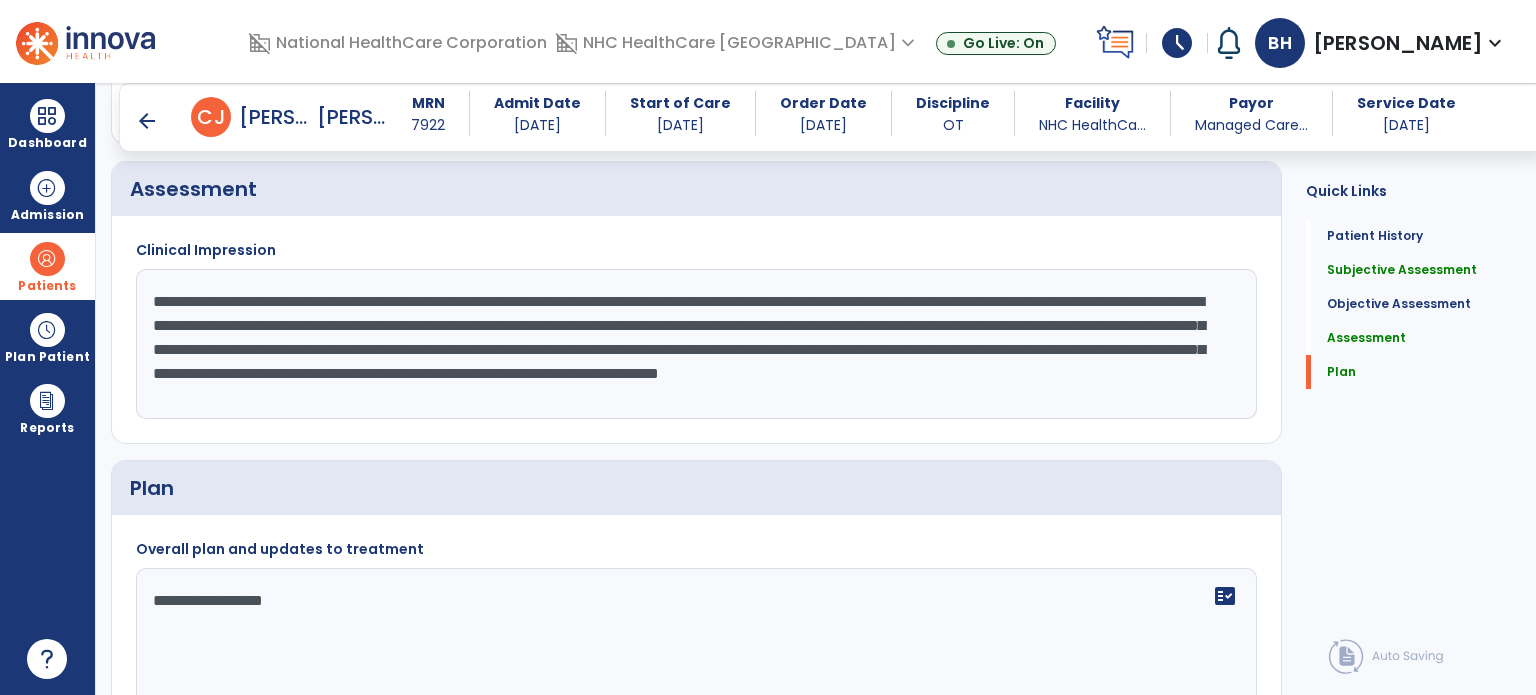 scroll, scrollTop: 2040, scrollLeft: 0, axis: vertical 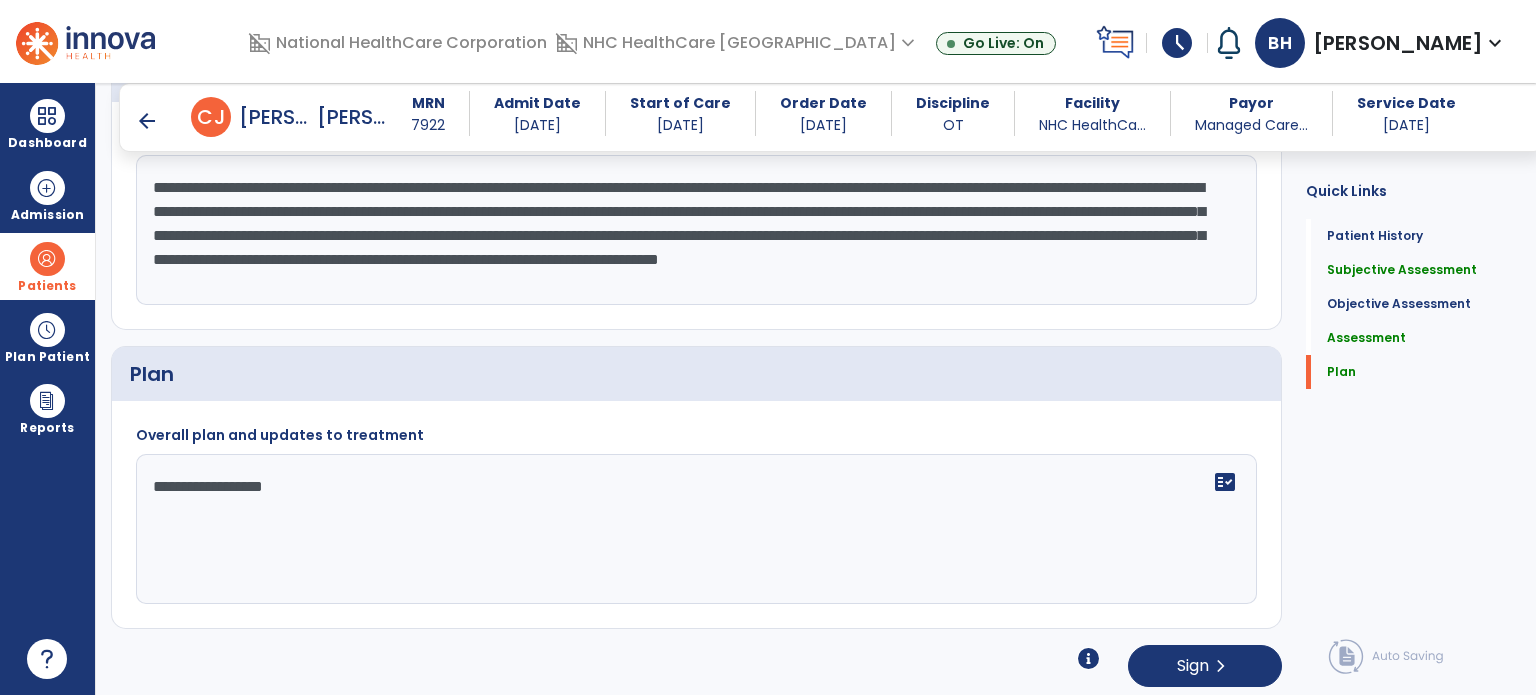 type on "**********" 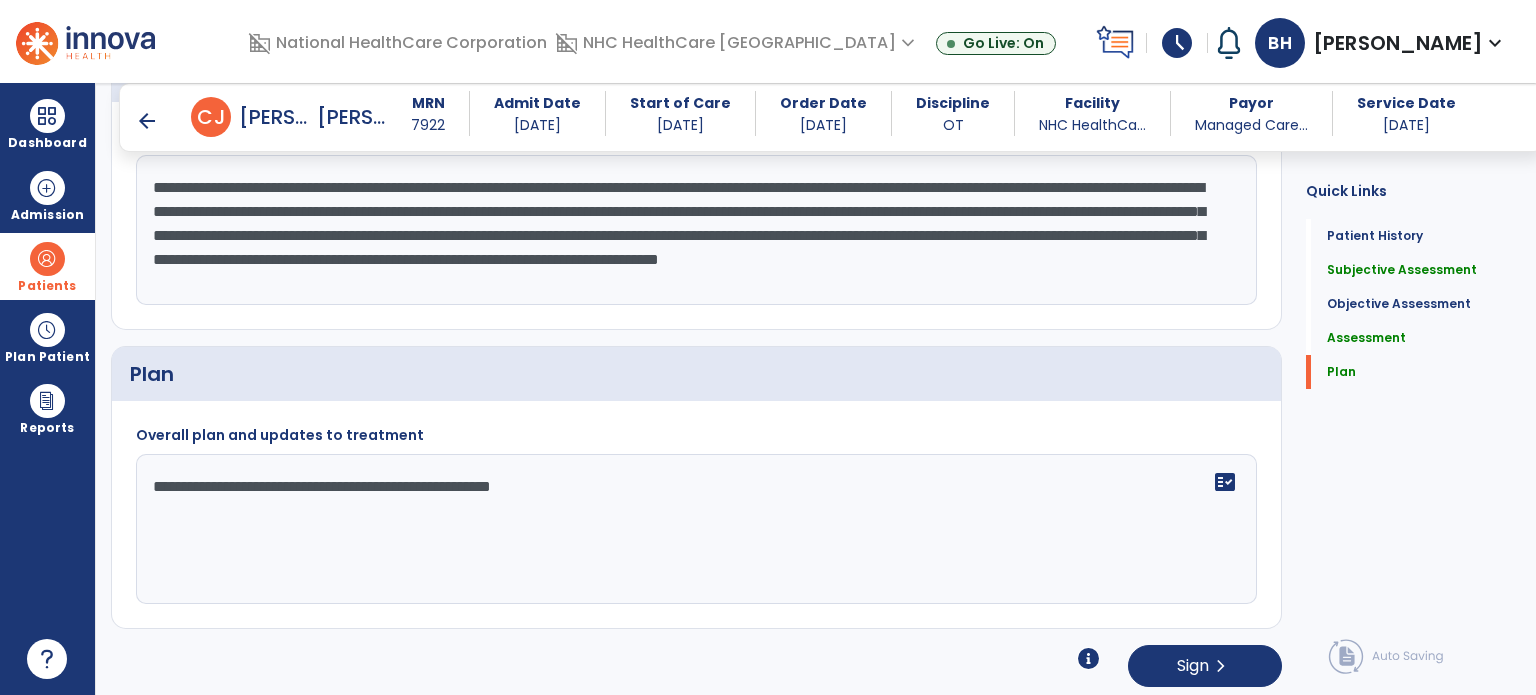 type on "**********" 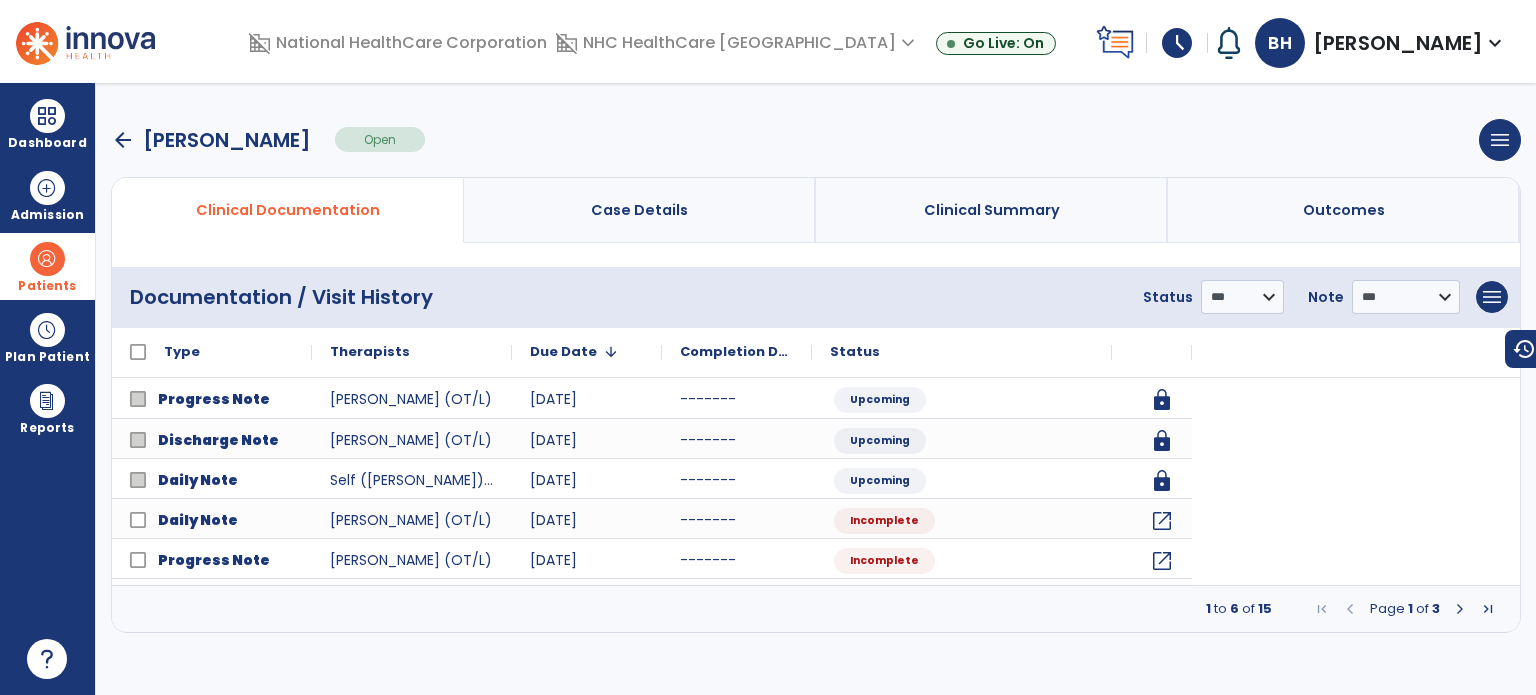 scroll, scrollTop: 0, scrollLeft: 0, axis: both 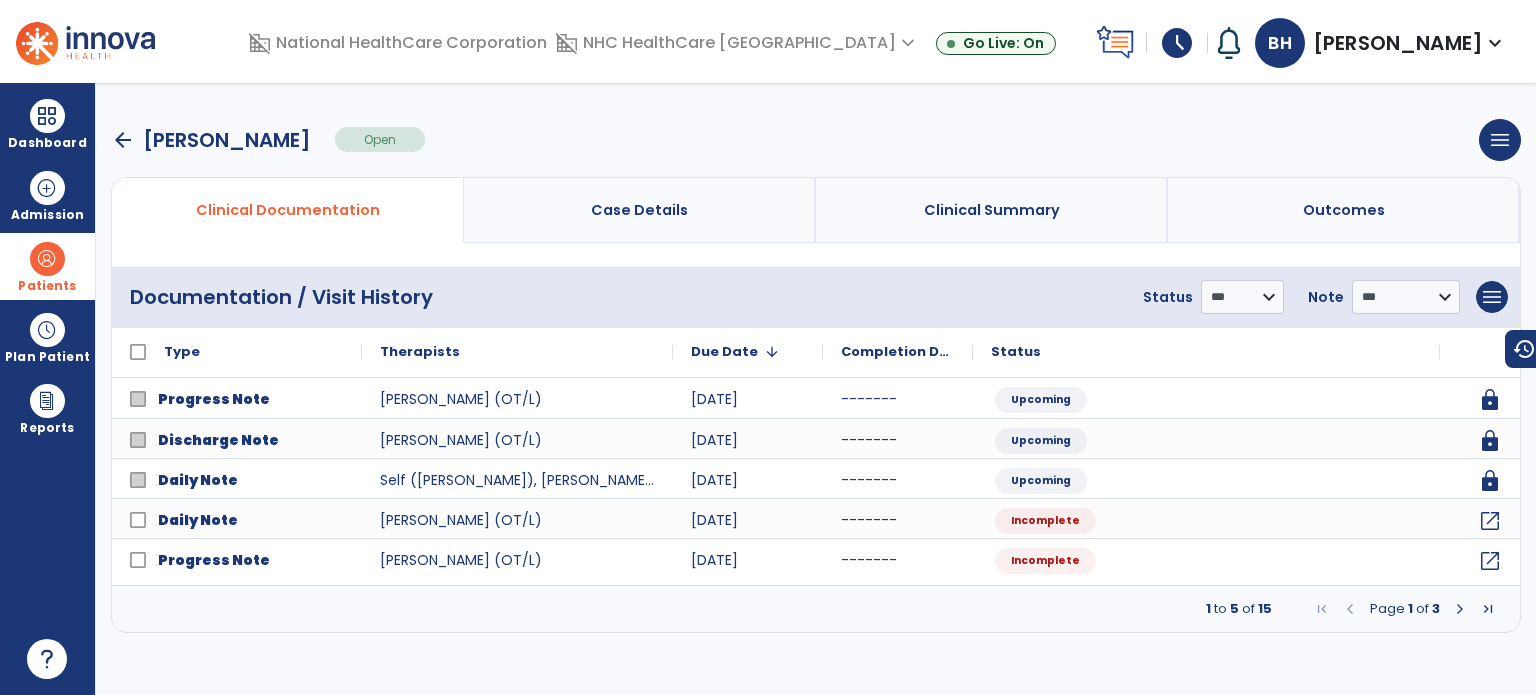 click on "arrow_back" at bounding box center (123, 140) 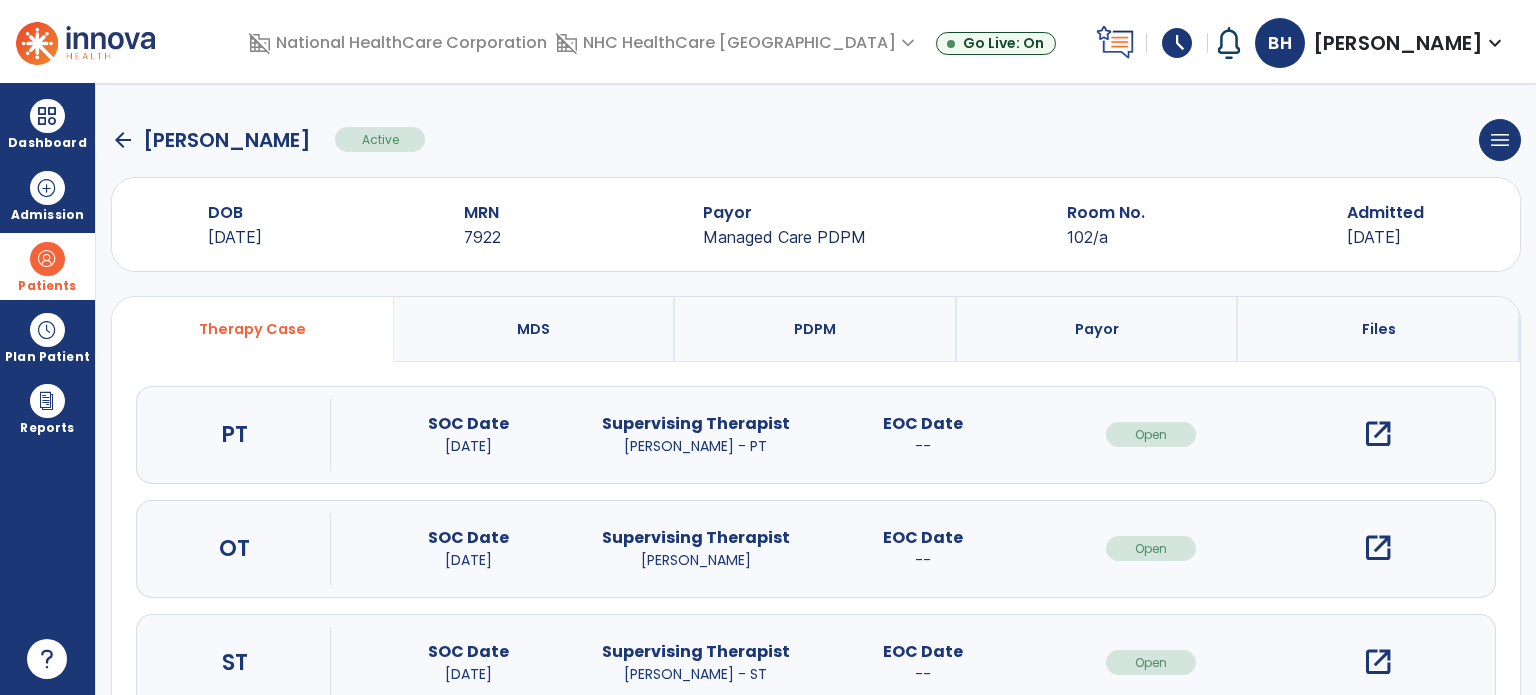 click on "arrow_back" 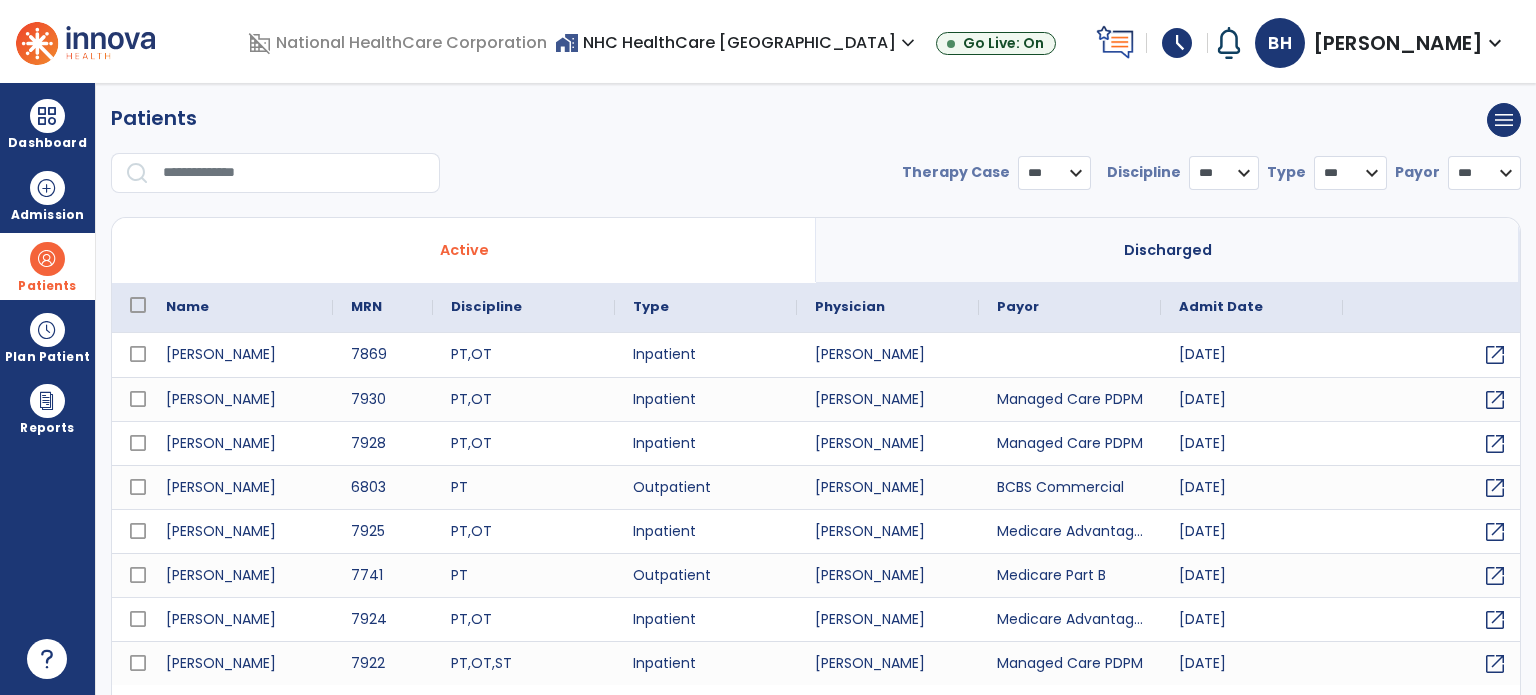 select on "***" 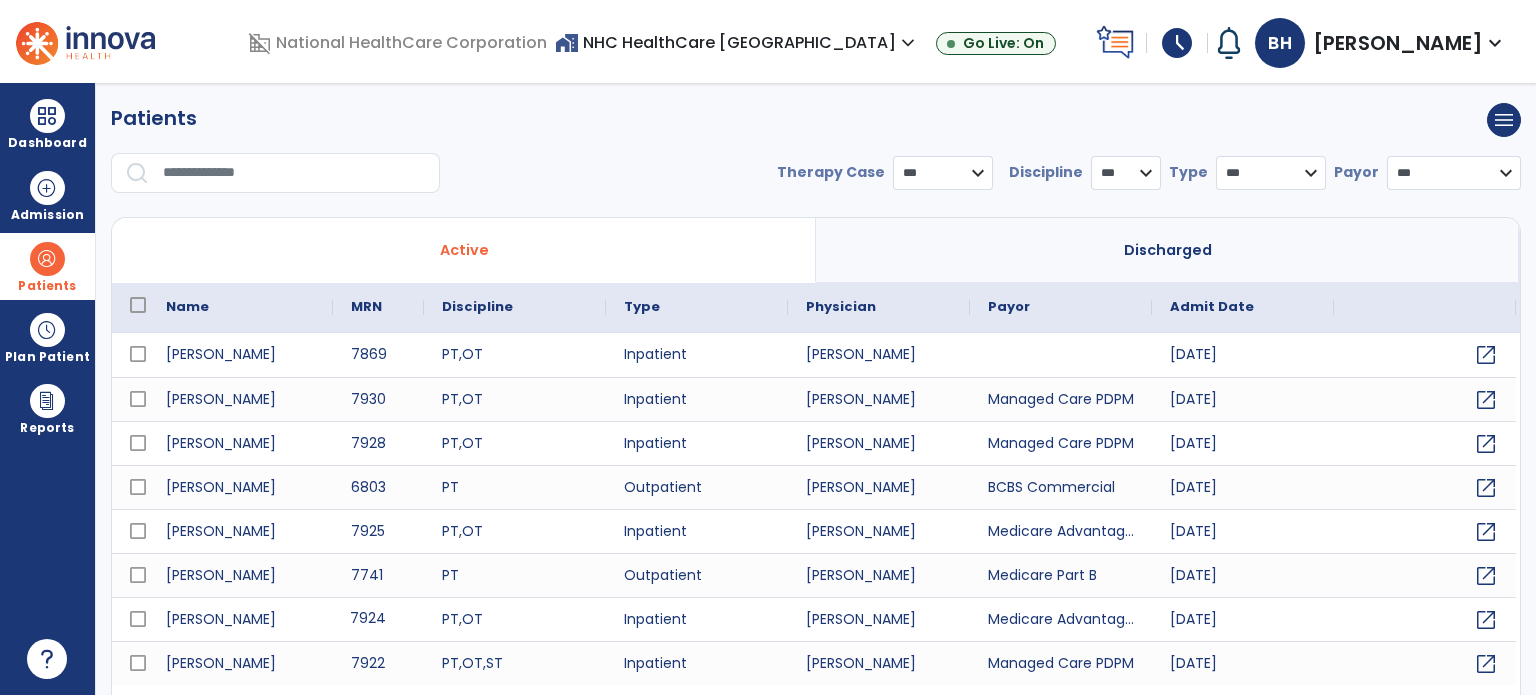 click on "7924" at bounding box center (378, 619) 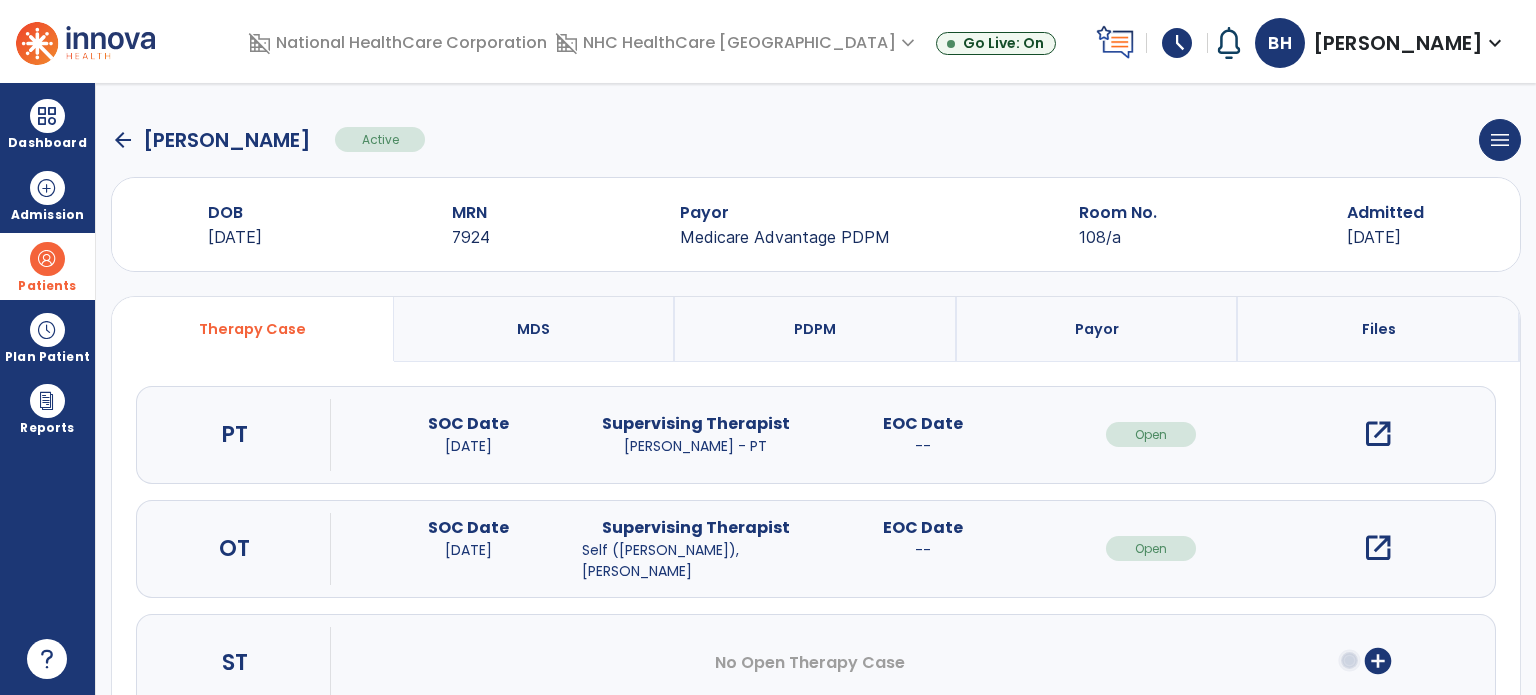 click on "arrow_back   [PERSON_NAME]  Active  menu   Edit Admission   View OBRA Report   Discharge Patient" 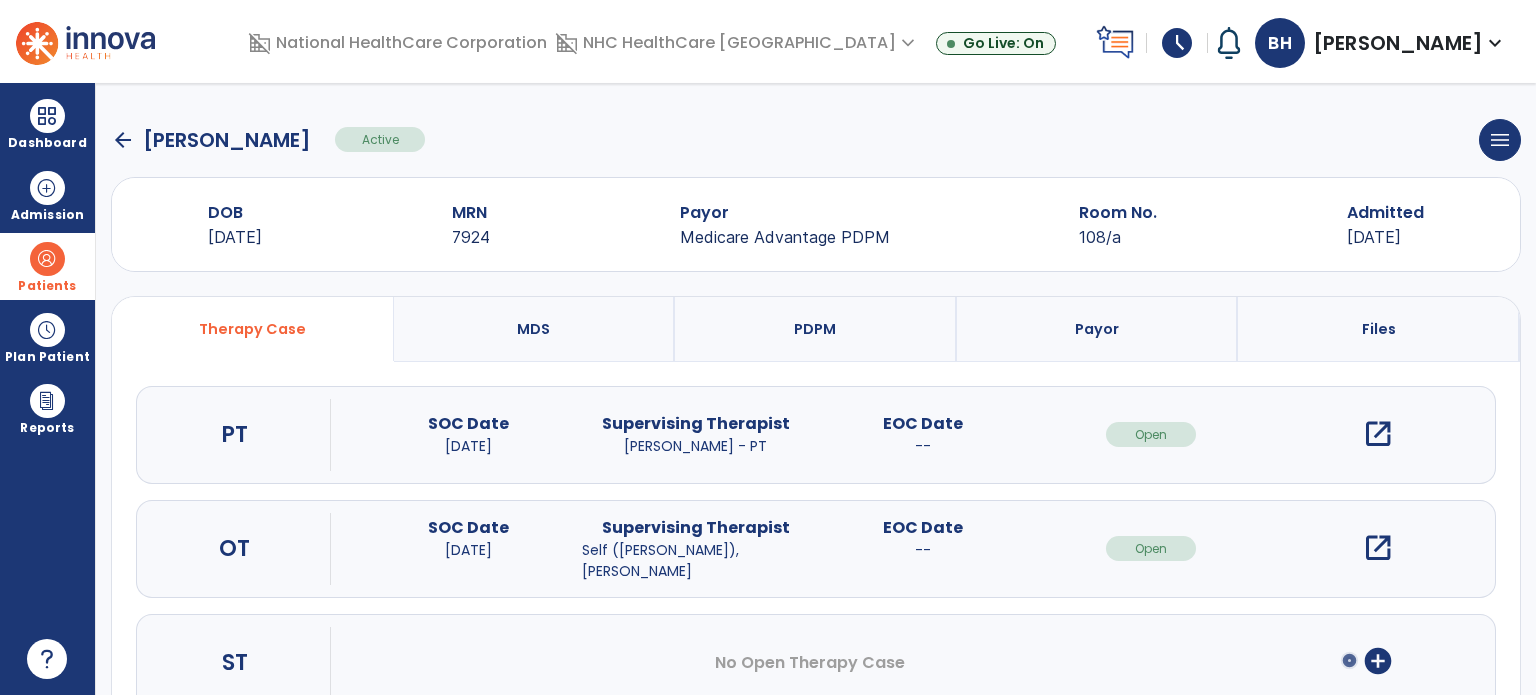 click on "arrow_back" 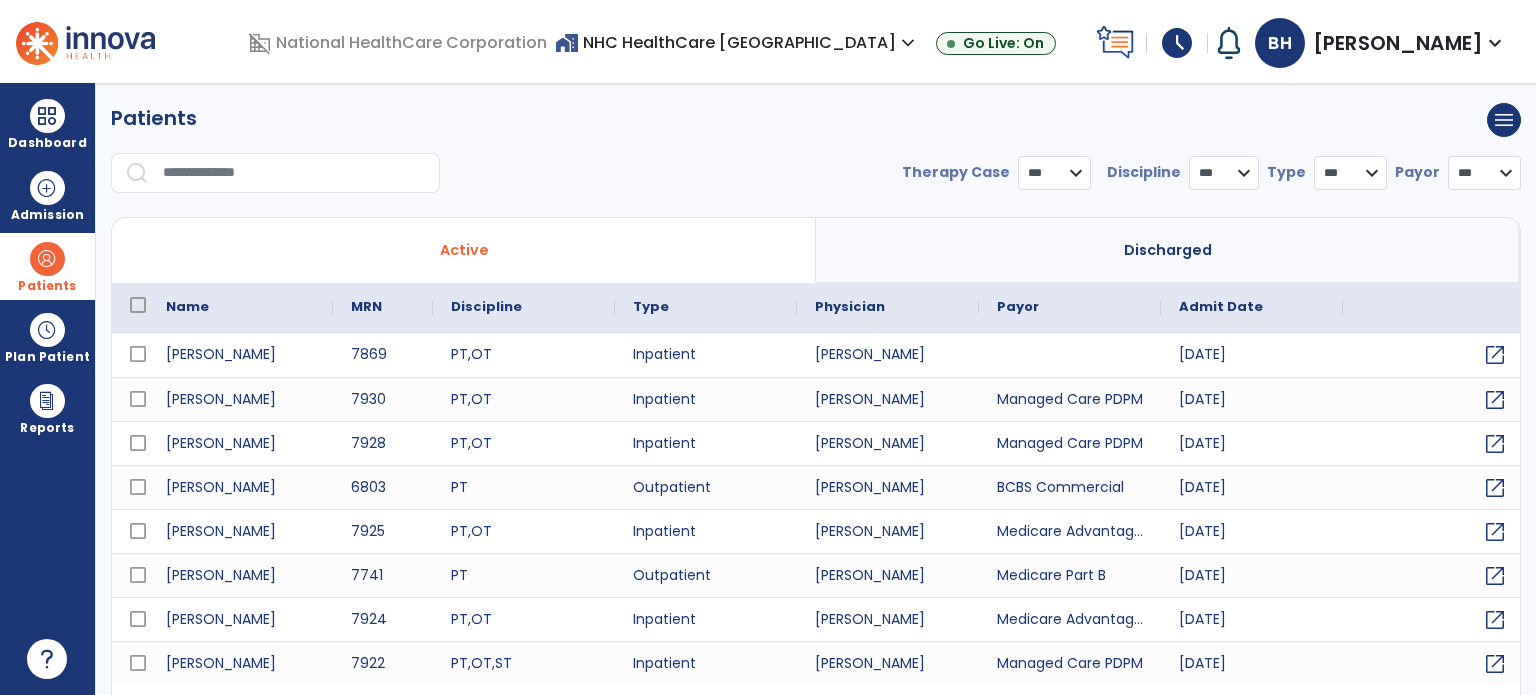 select on "***" 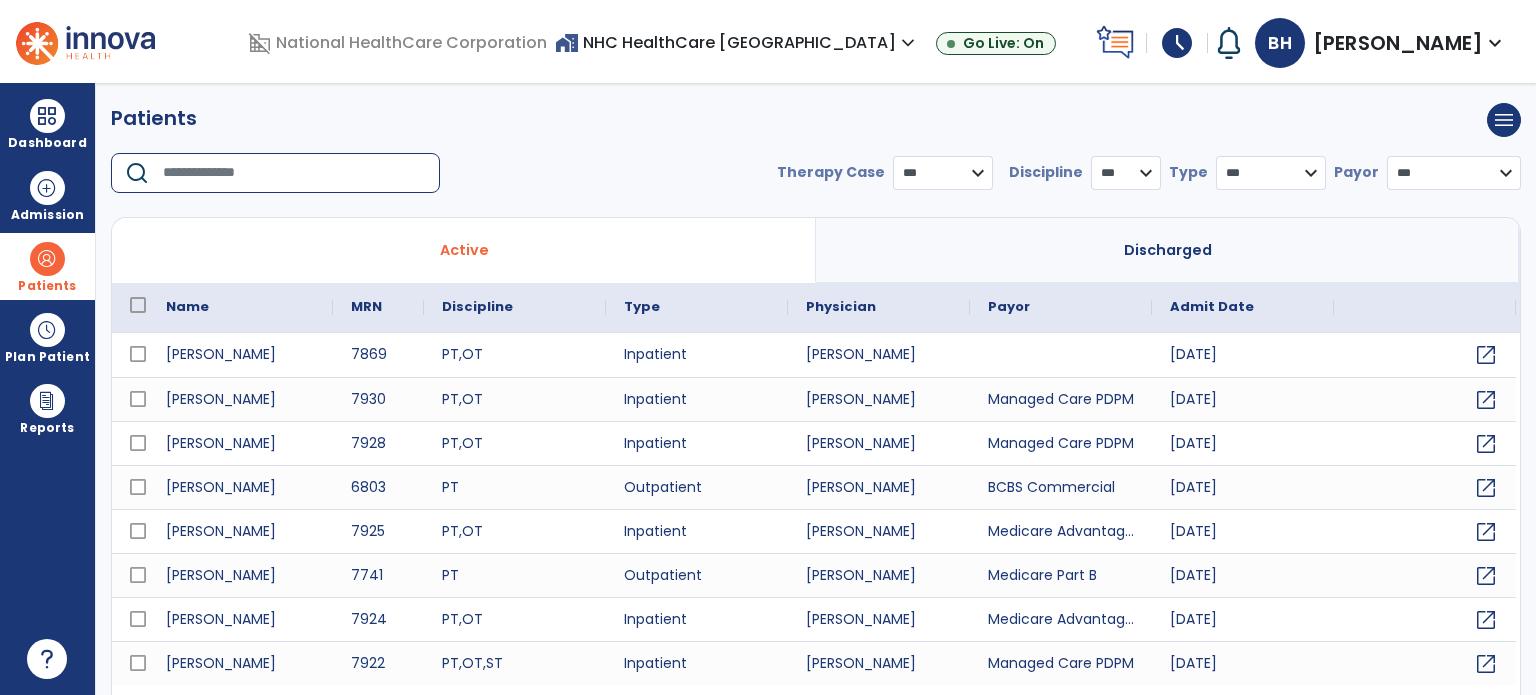 click at bounding box center [294, 173] 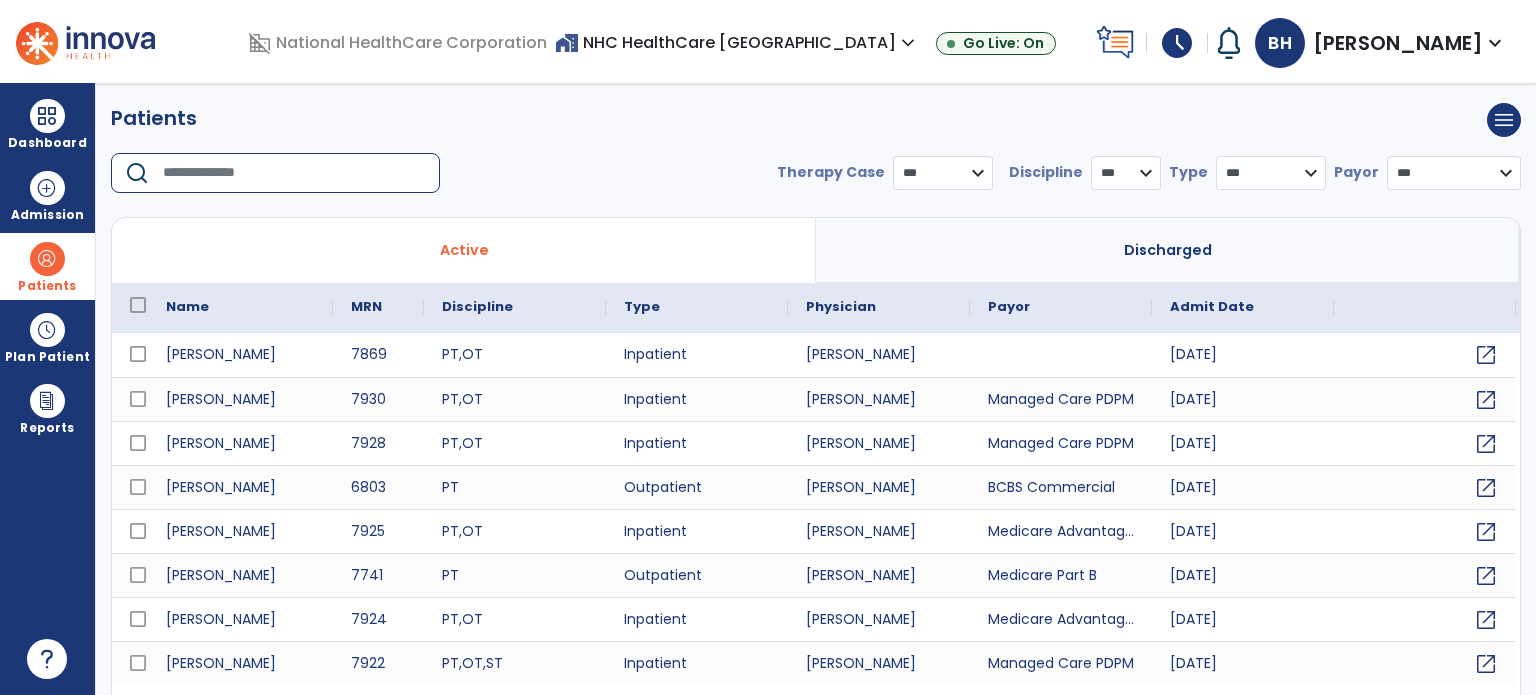 click at bounding box center [294, 173] 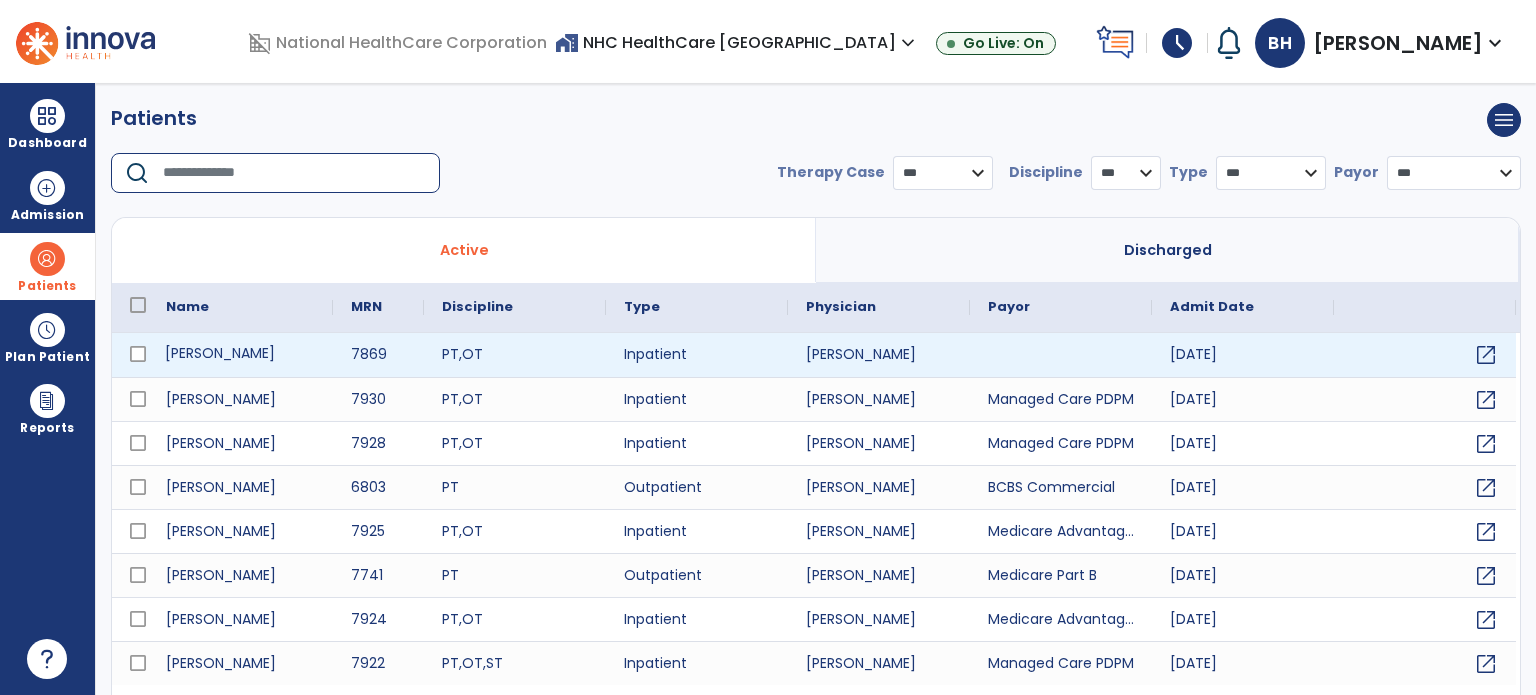 click on "[PERSON_NAME]" at bounding box center (240, 355) 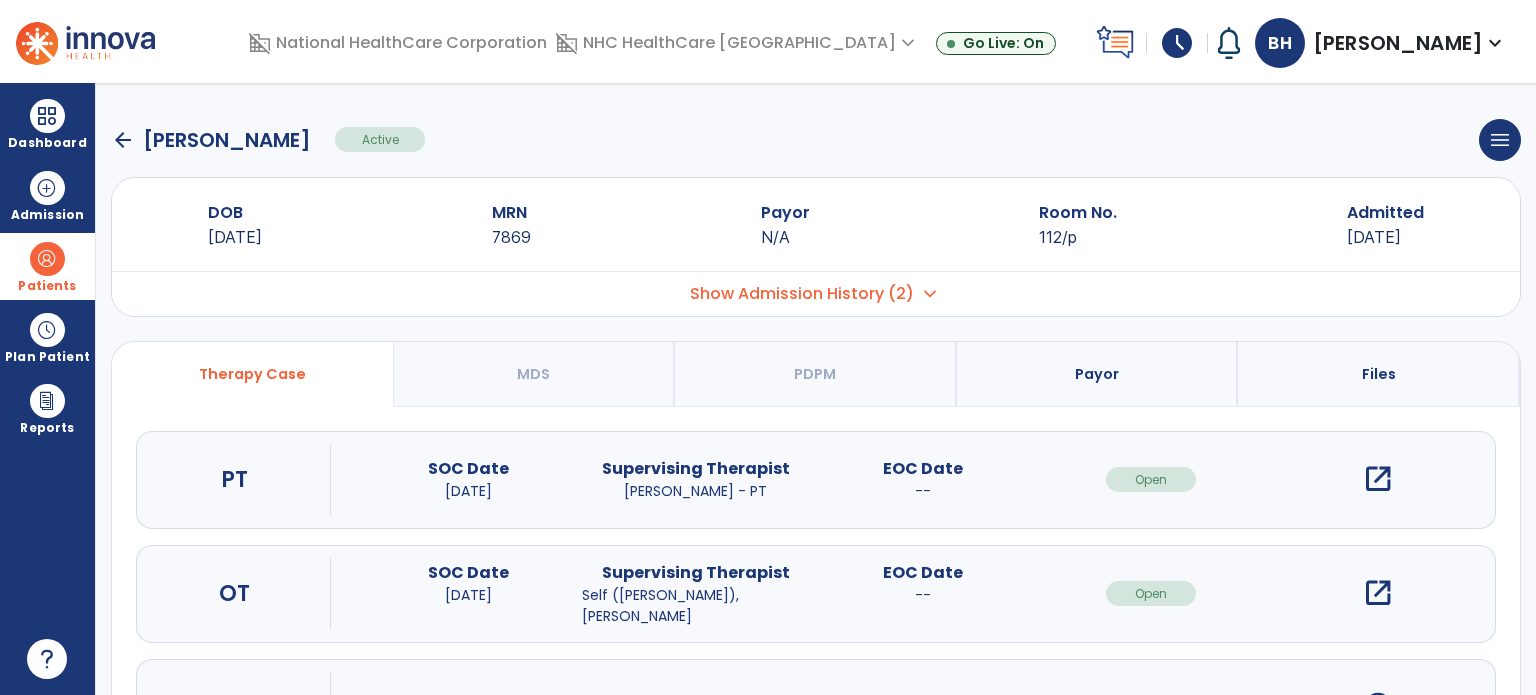 click on "open_in_new" at bounding box center (1378, 594) 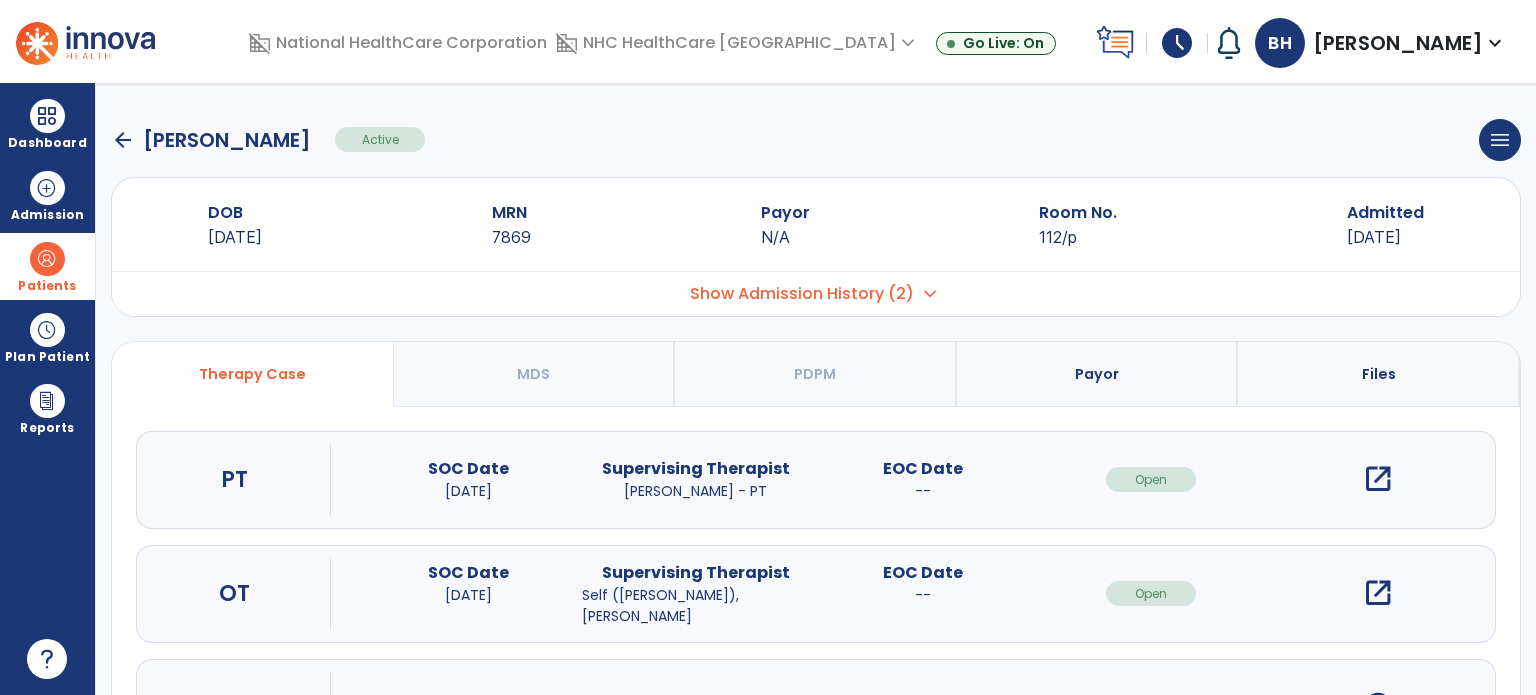 click on "open_in_new" at bounding box center [1378, 593] 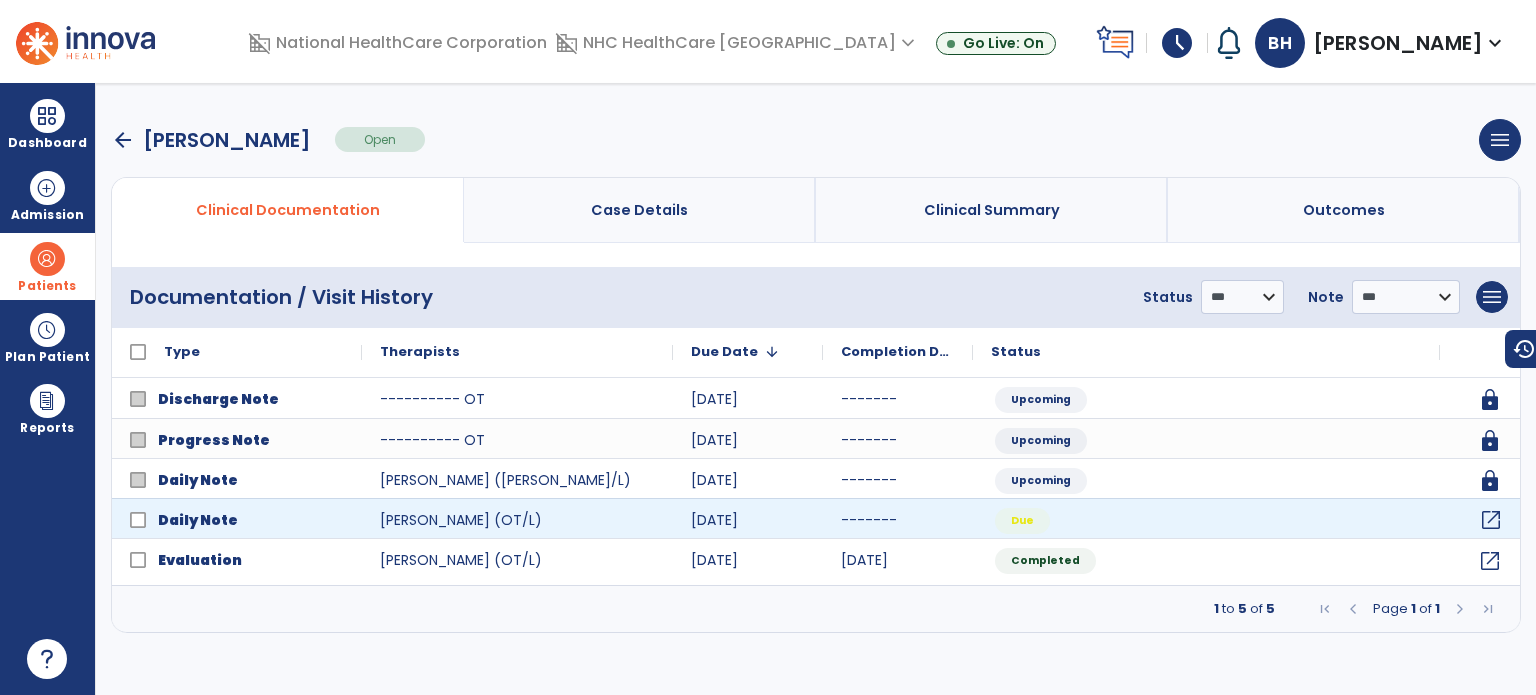 click on "open_in_new" 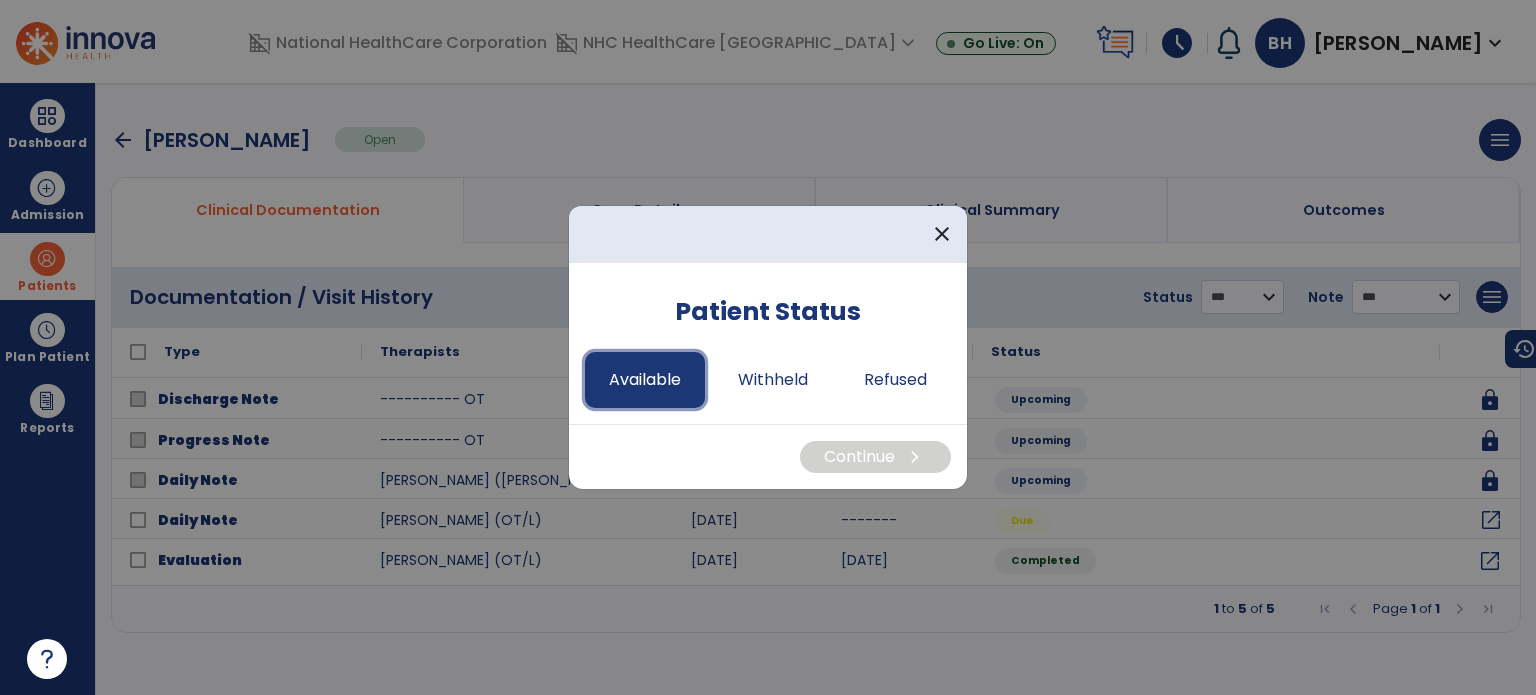 click on "Available" at bounding box center (645, 380) 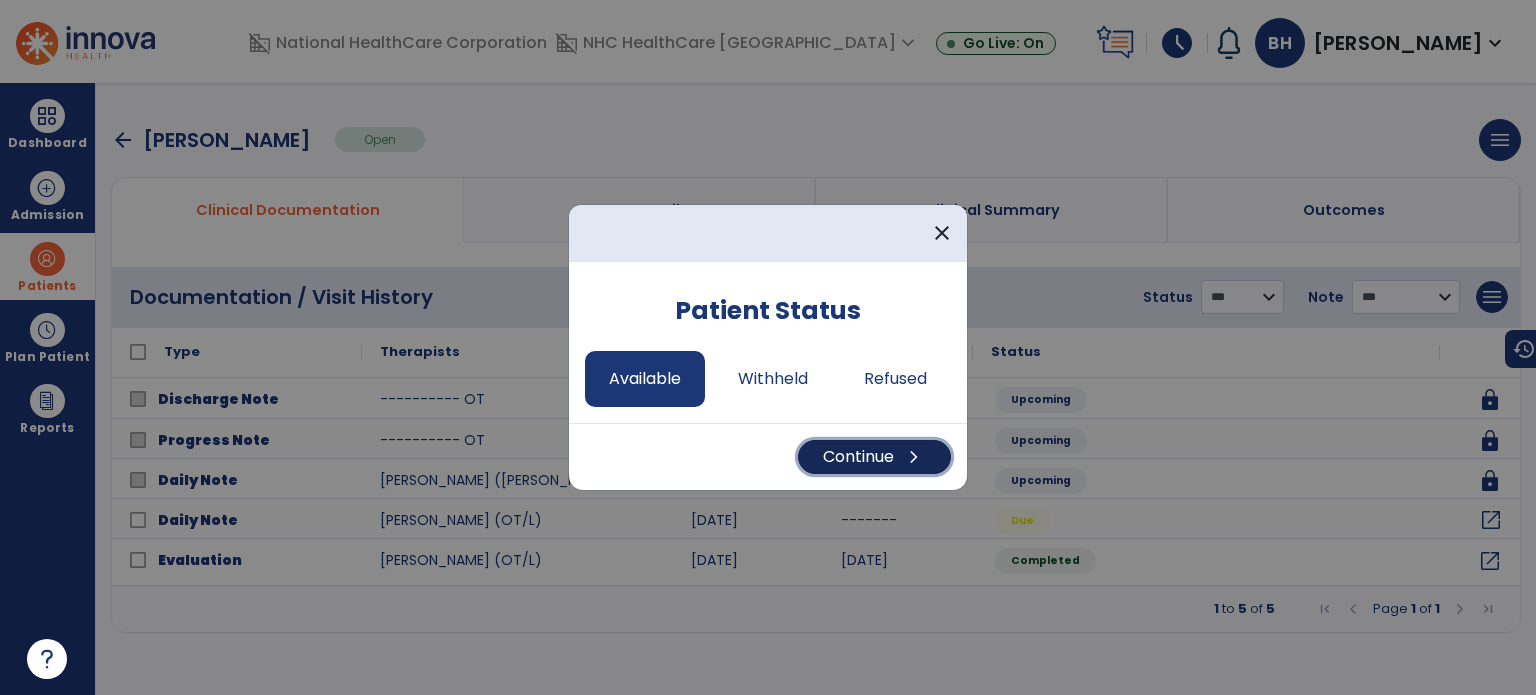 click on "chevron_right" at bounding box center [914, 457] 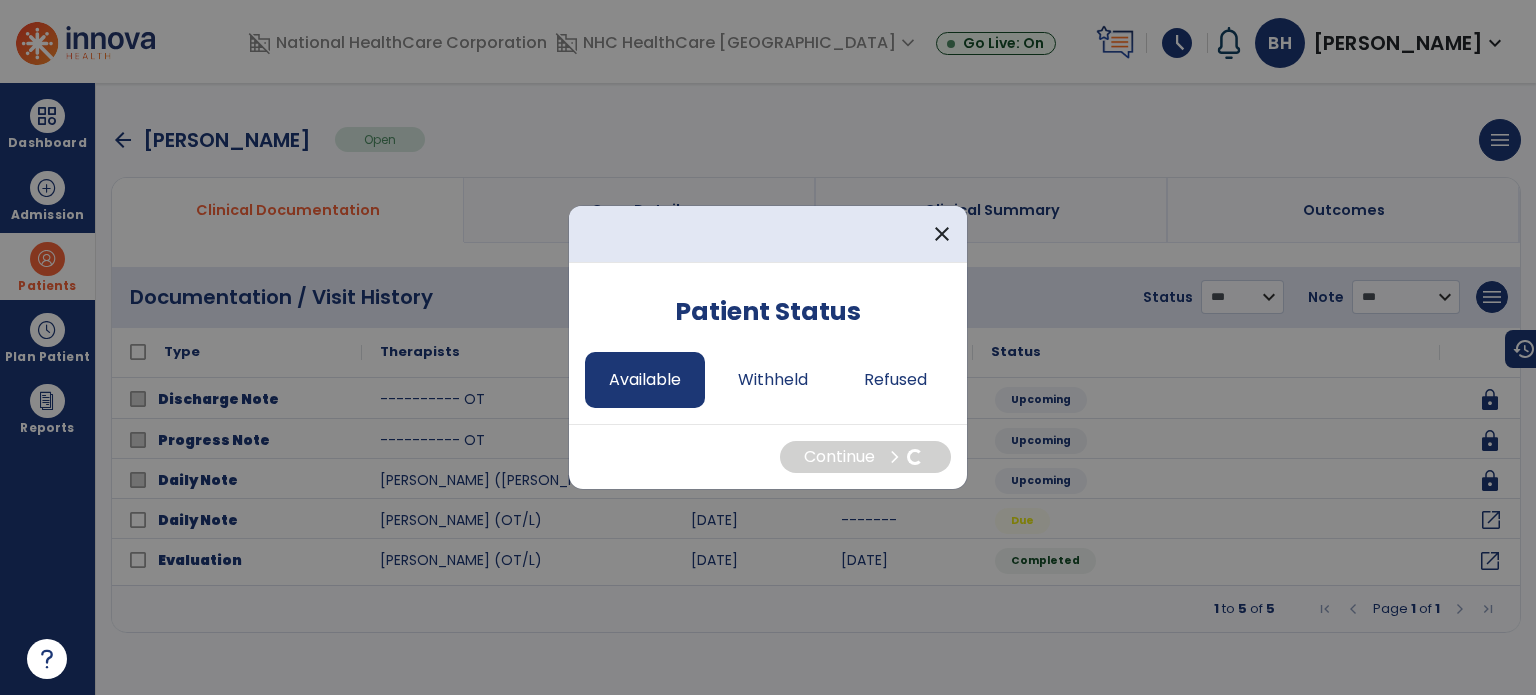 select on "*" 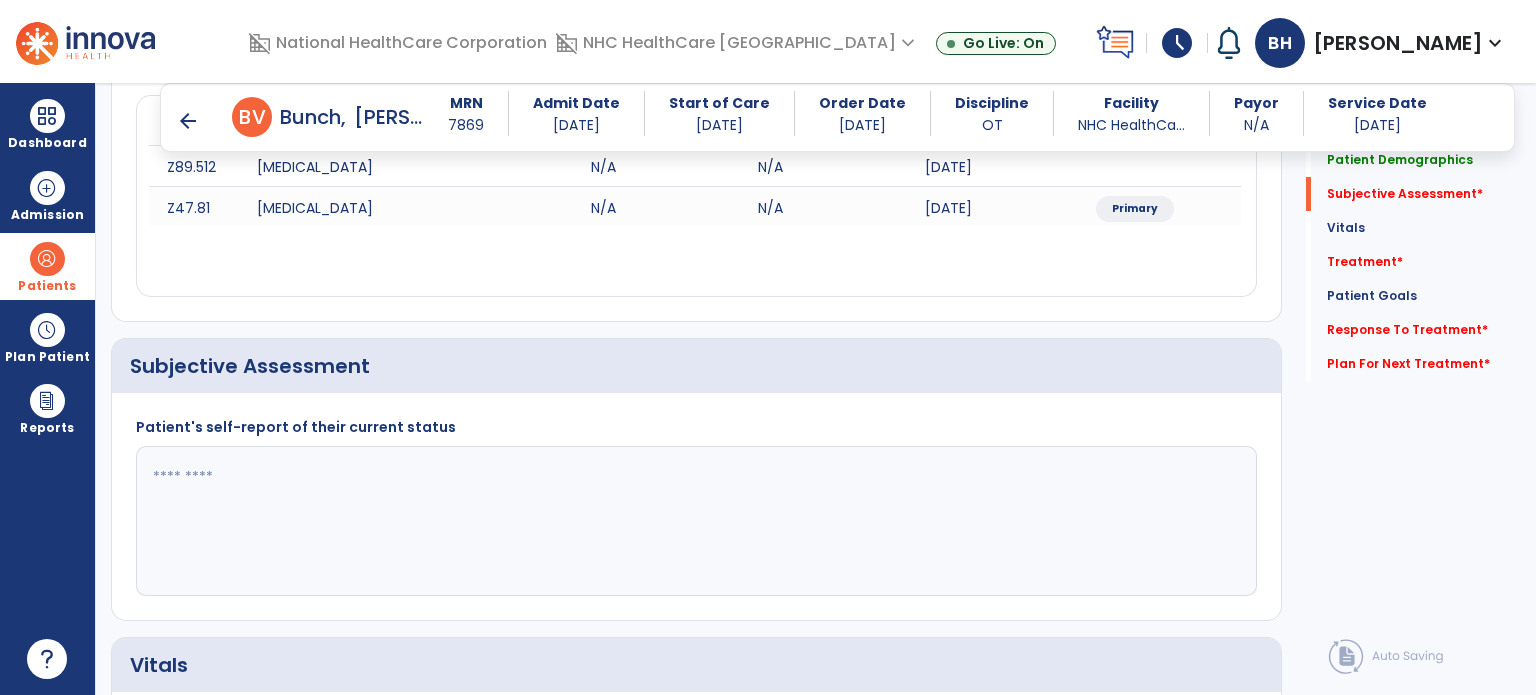 scroll, scrollTop: 400, scrollLeft: 0, axis: vertical 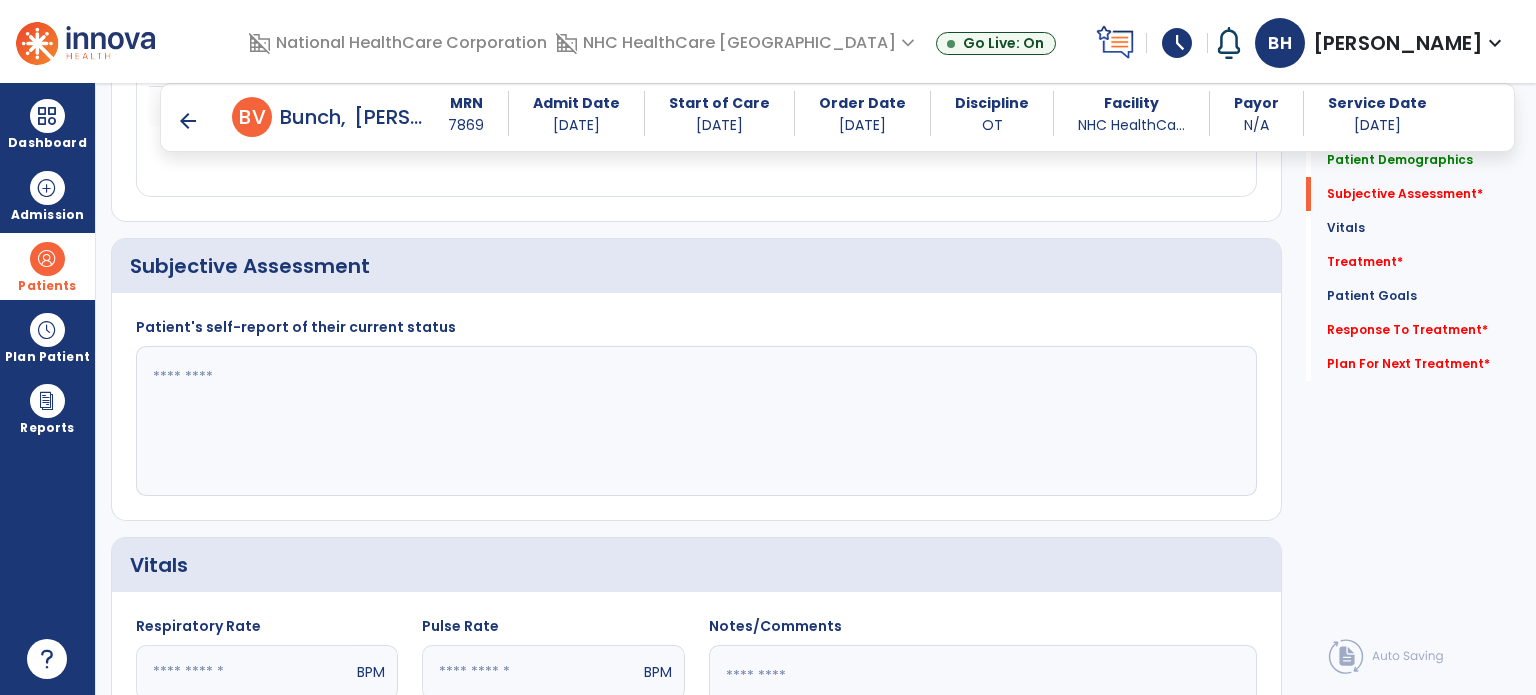 click 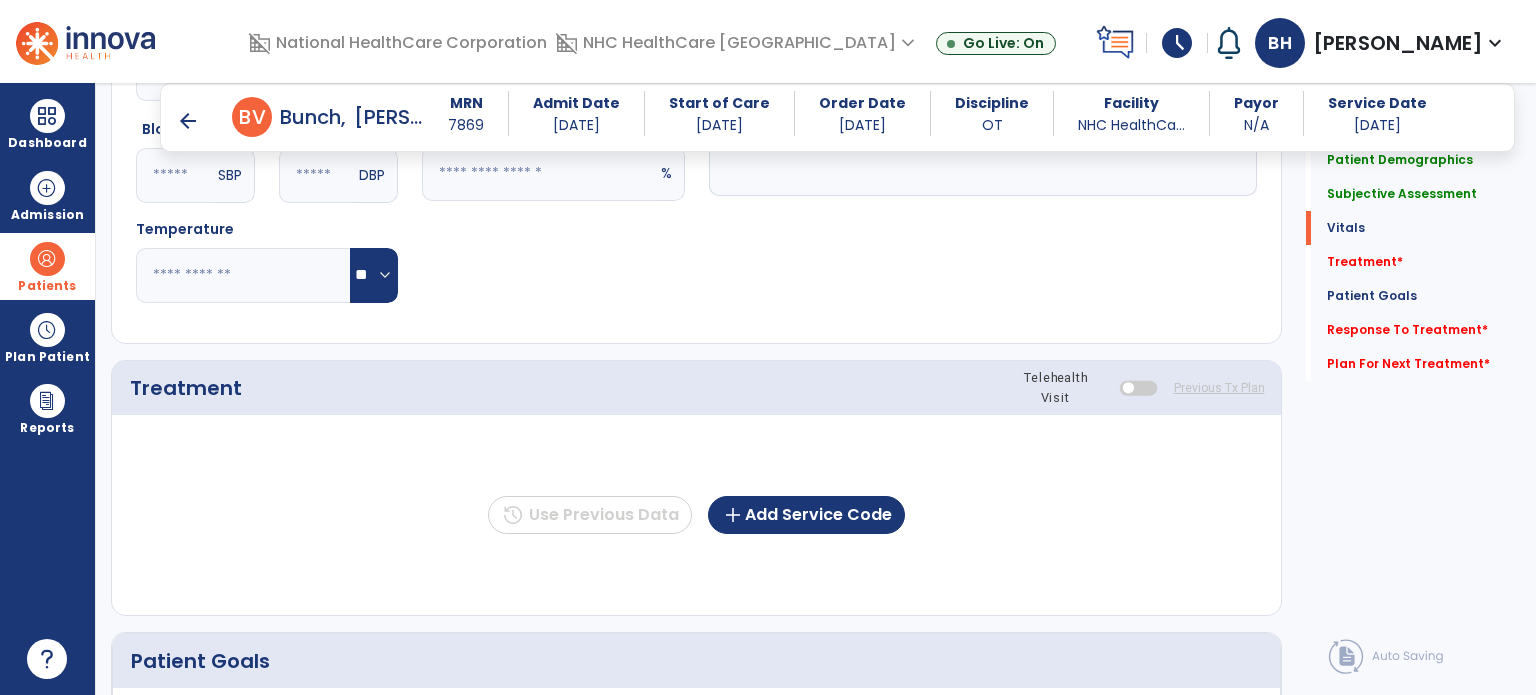 scroll, scrollTop: 1000, scrollLeft: 0, axis: vertical 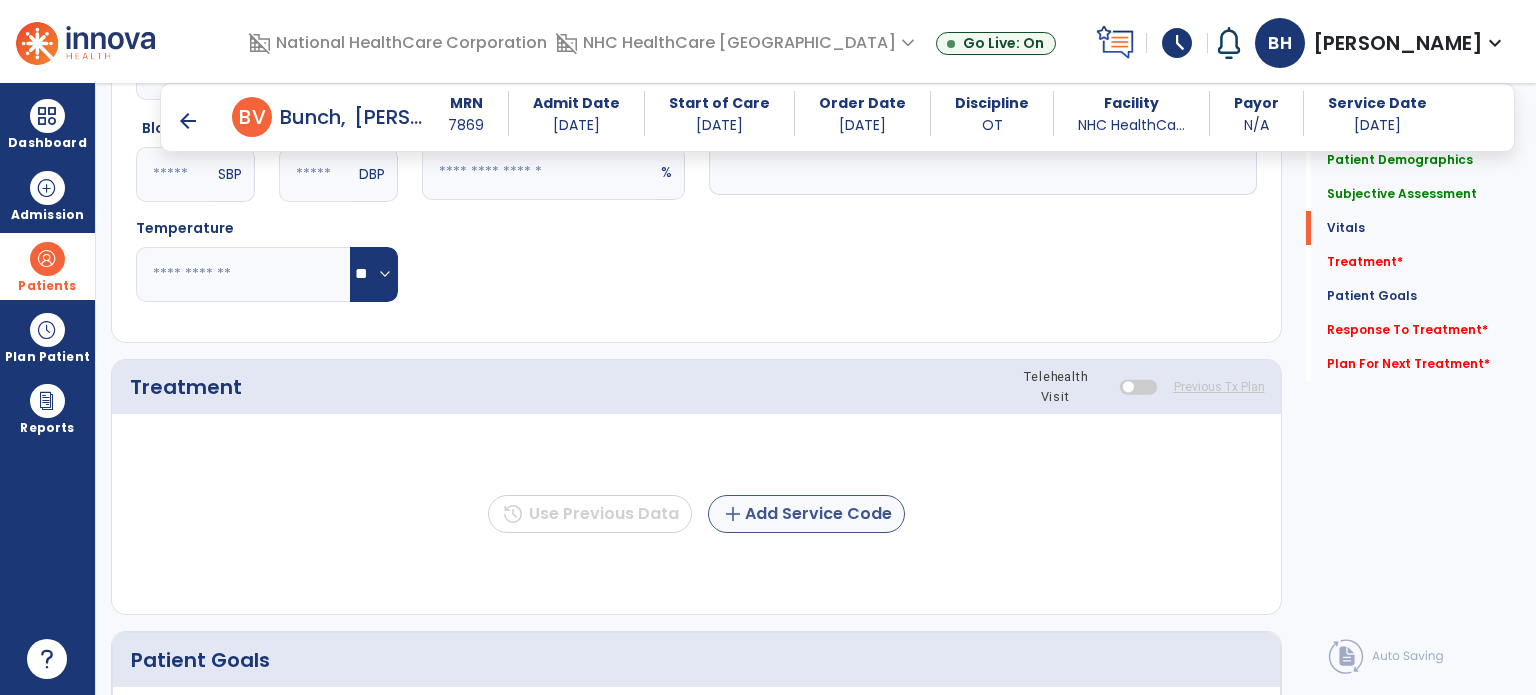 type on "**********" 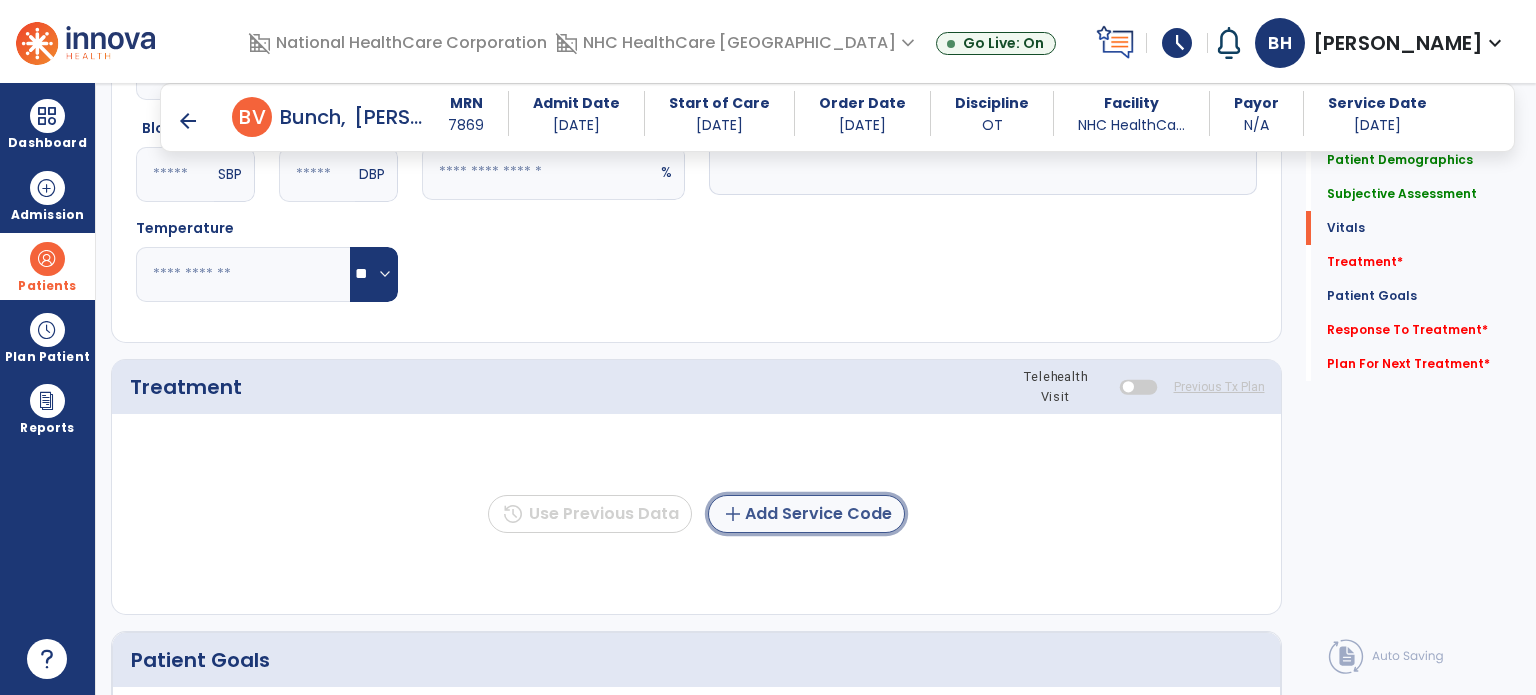 click on "add  Add Service Code" 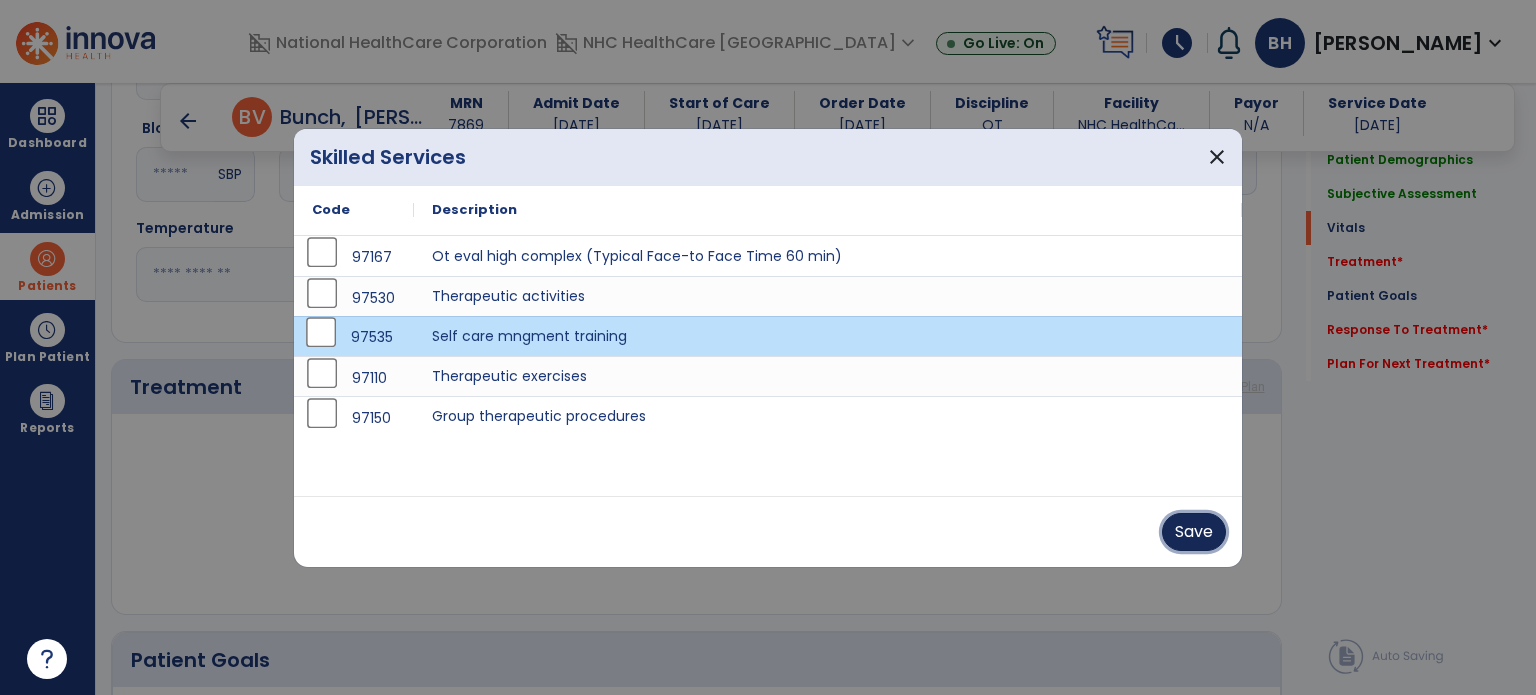 click on "Save" at bounding box center [1194, 532] 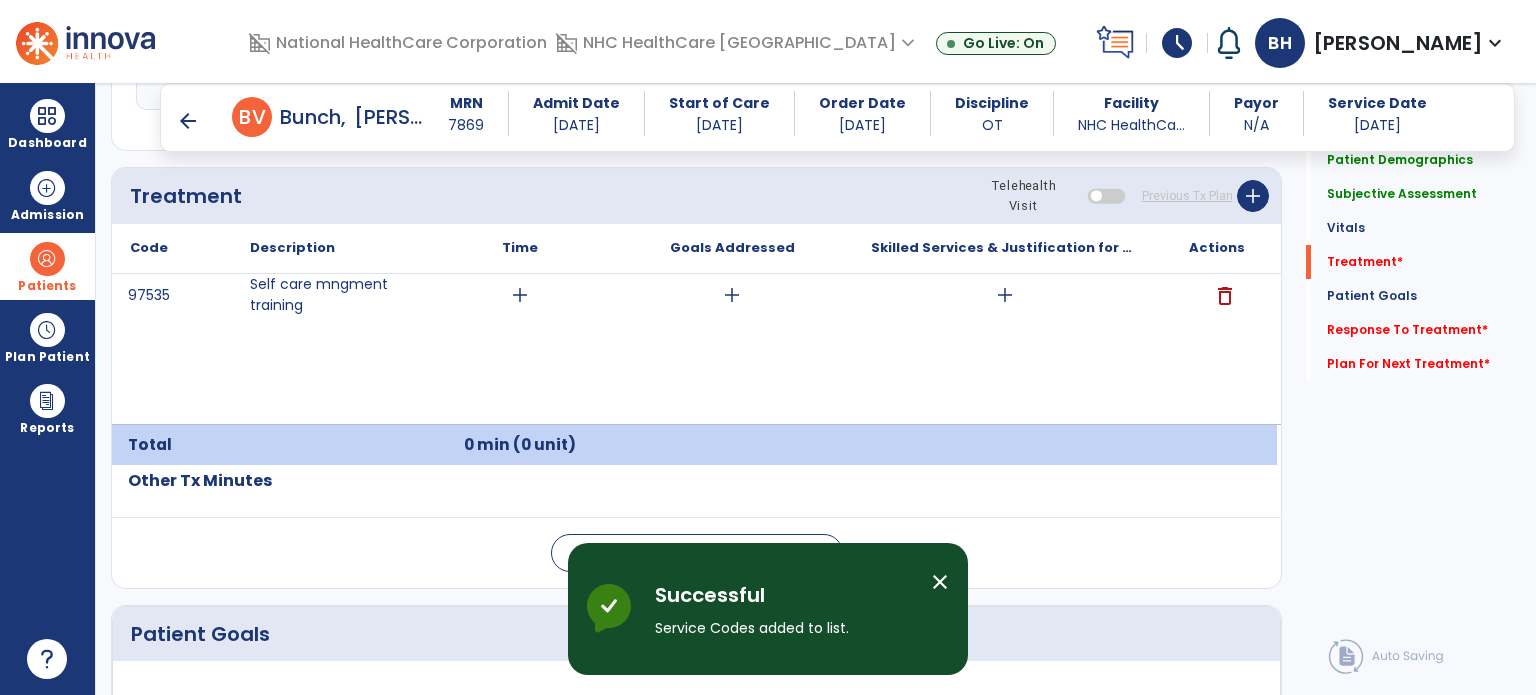 scroll, scrollTop: 1200, scrollLeft: 0, axis: vertical 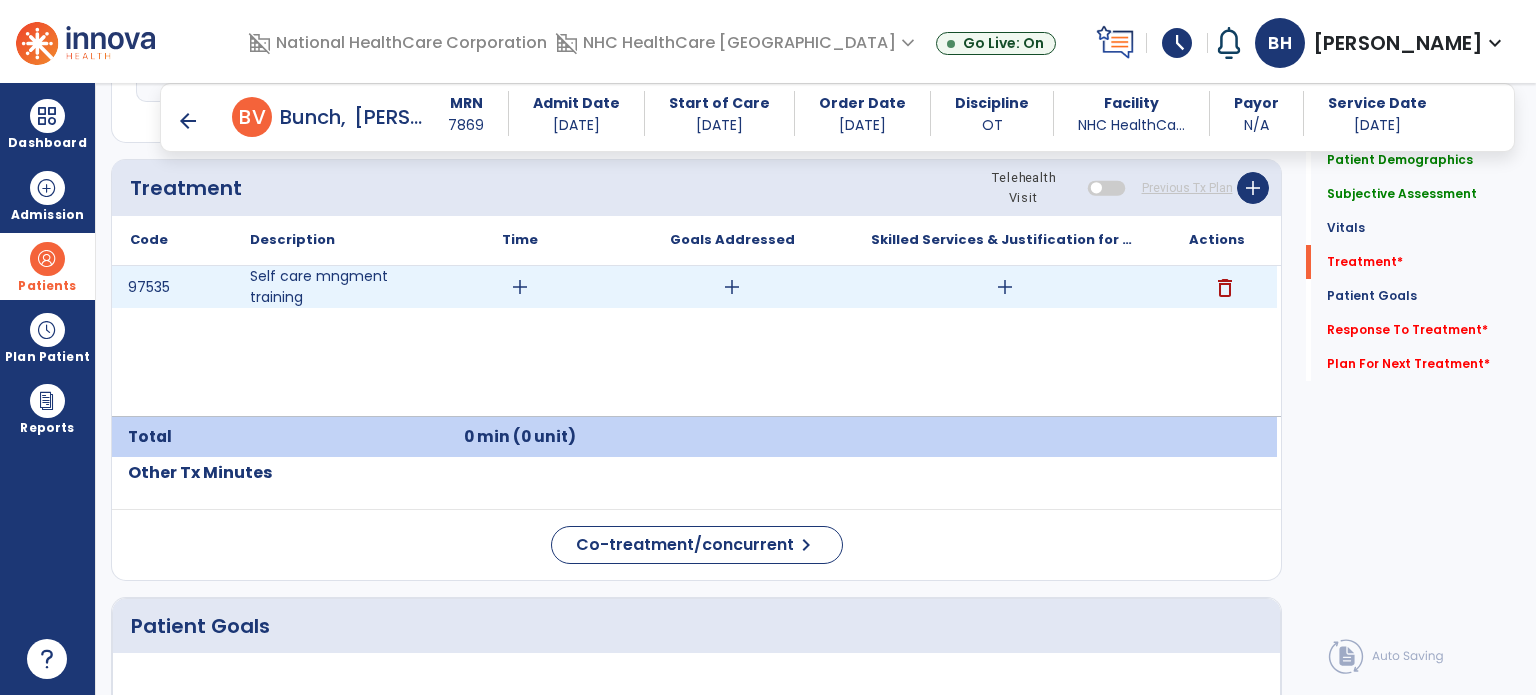 click on "add" at bounding box center (1005, 287) 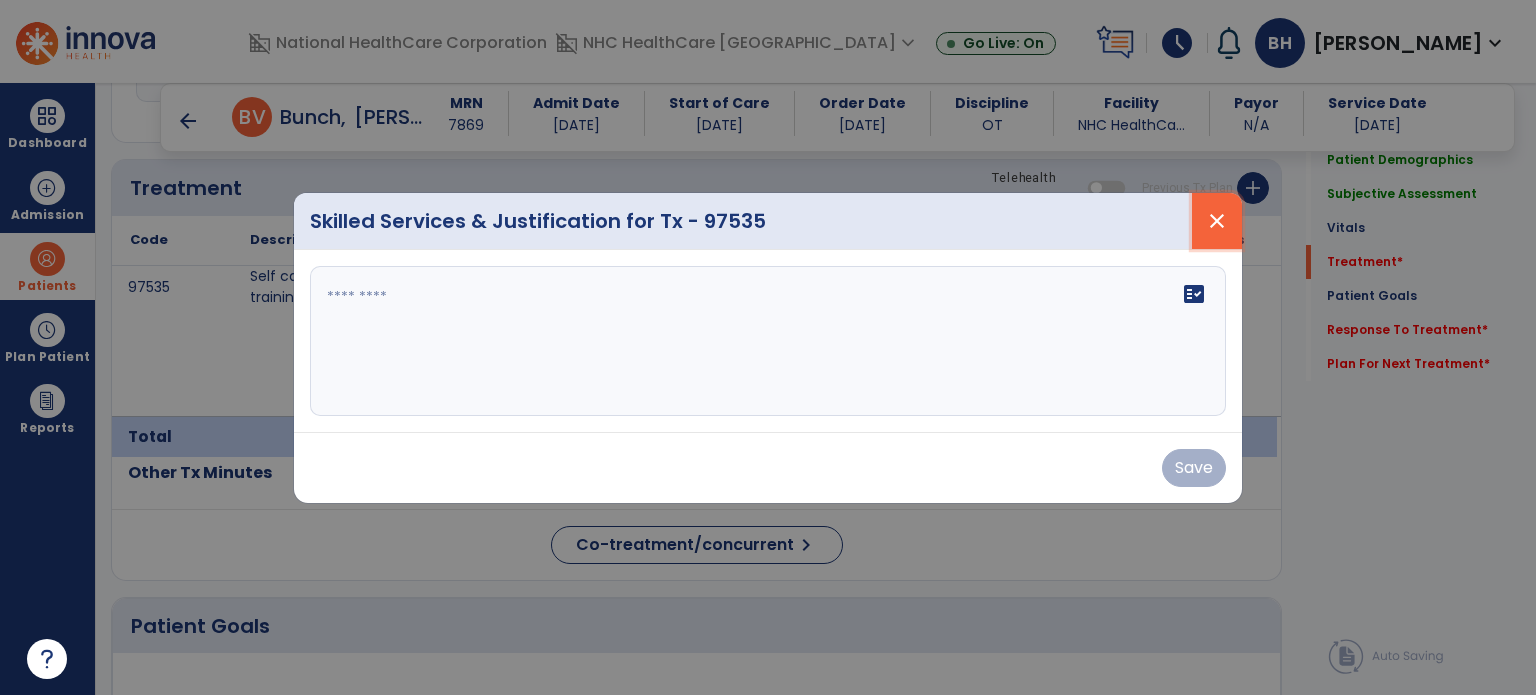 click on "close" at bounding box center [1217, 221] 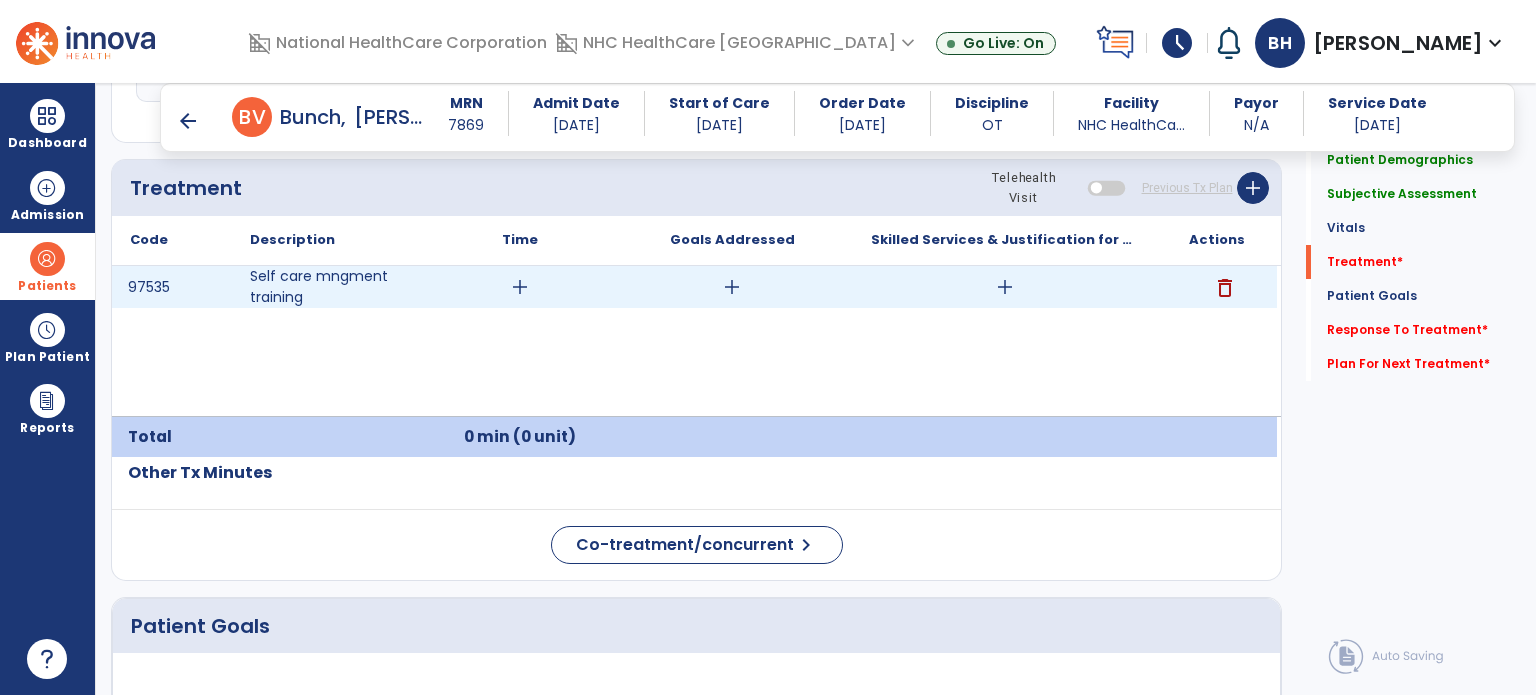 click on "add" at bounding box center (732, 287) 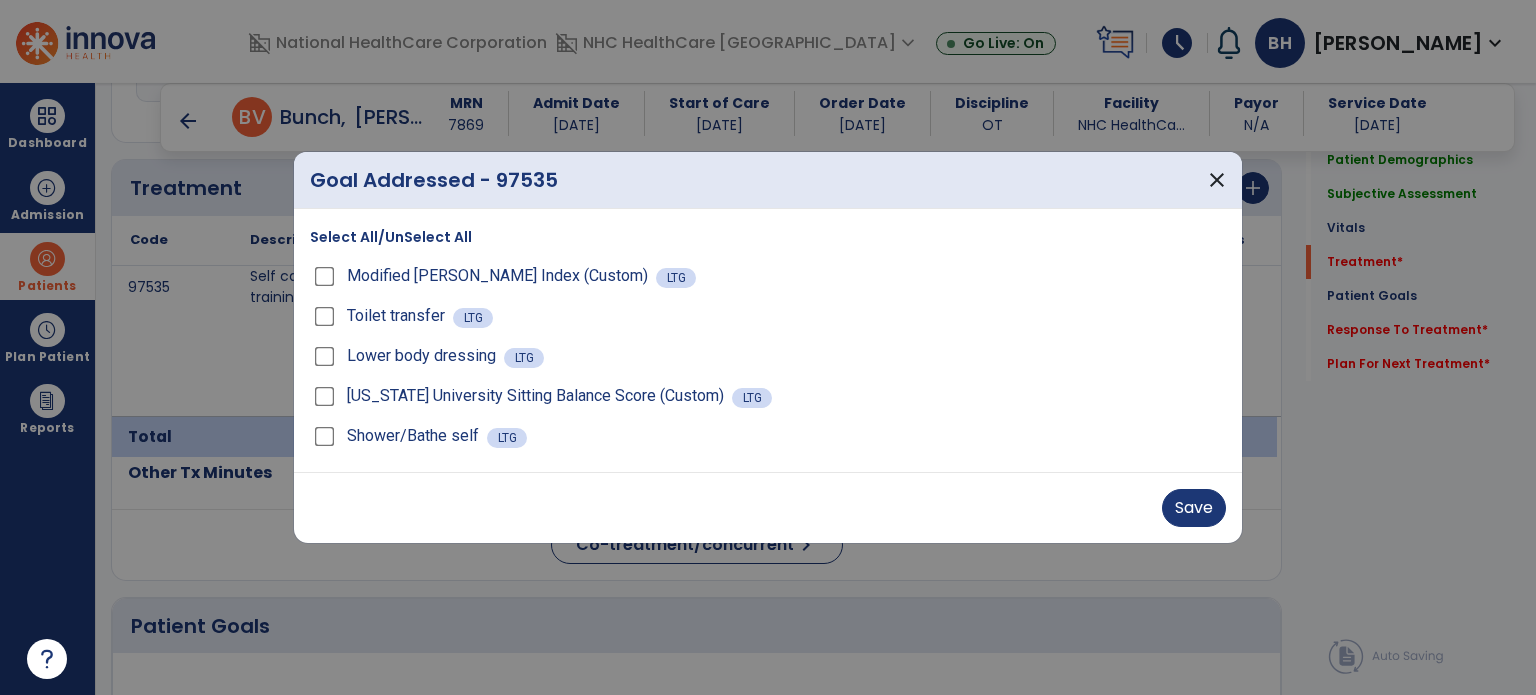 click on "Toilet transfer  LTG" at bounding box center [768, 316] 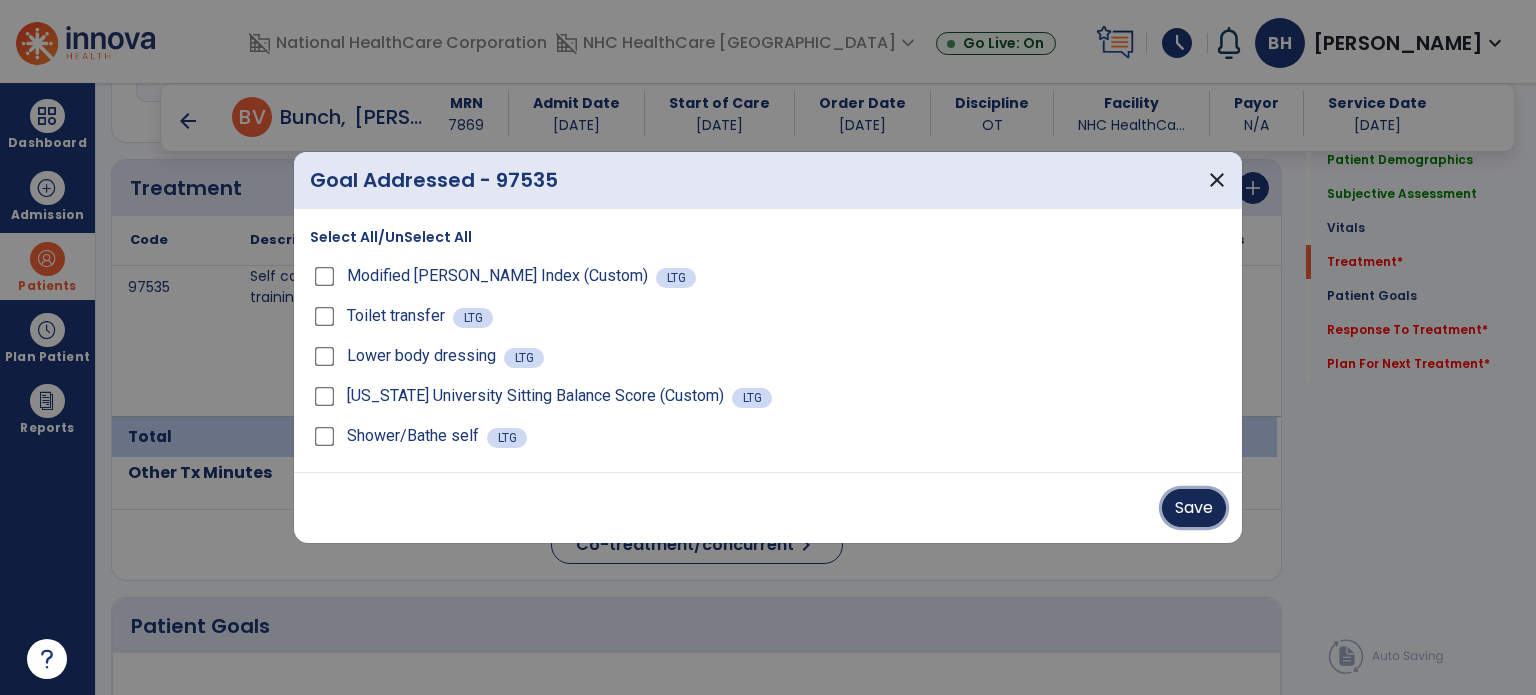 click on "Save" at bounding box center (1194, 508) 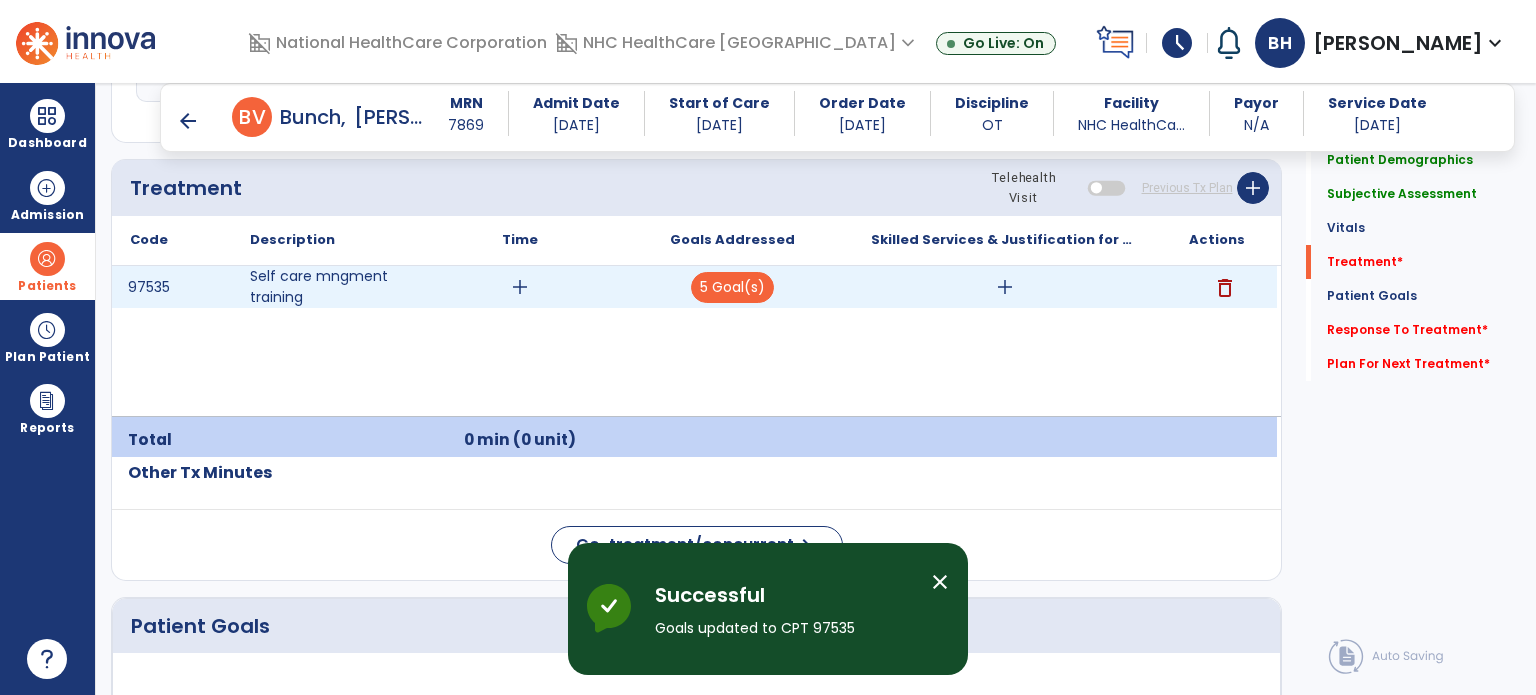 click on "add" at bounding box center (520, 287) 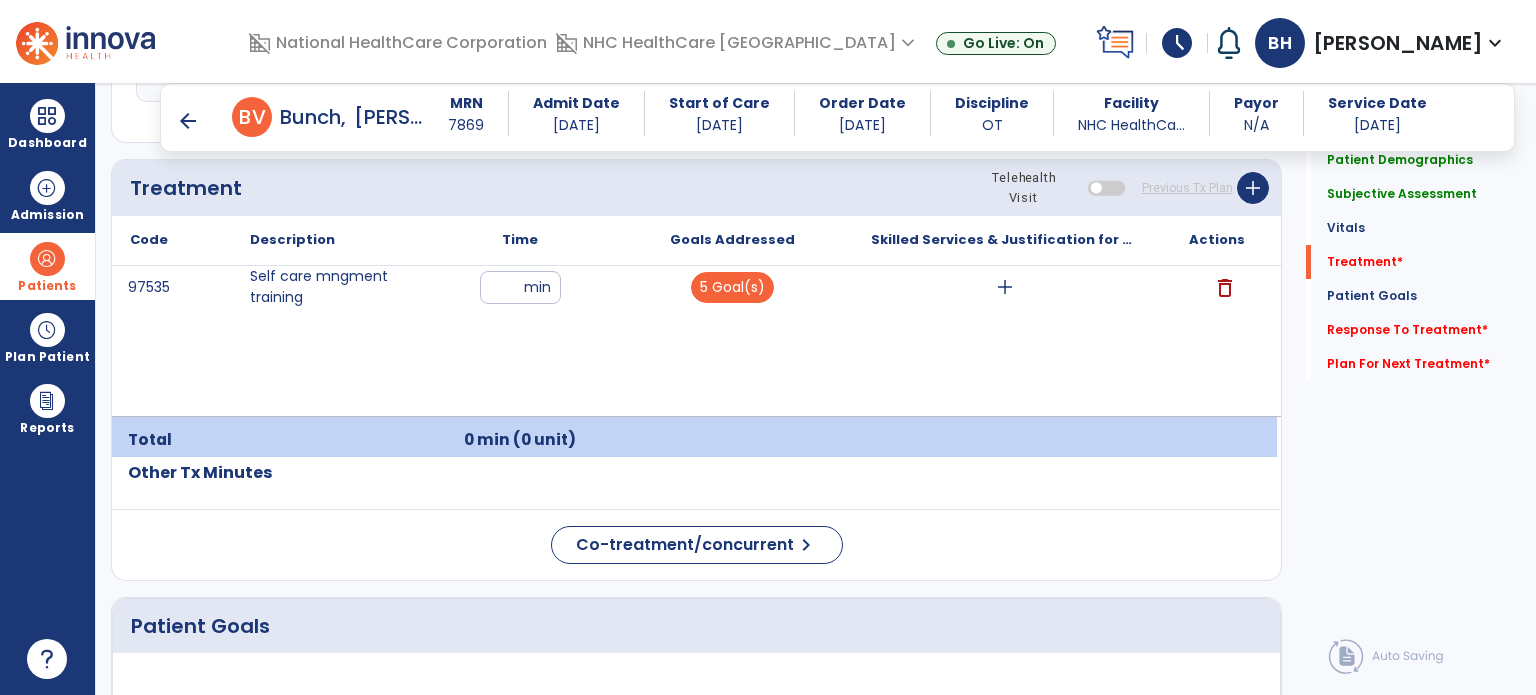 type on "**" 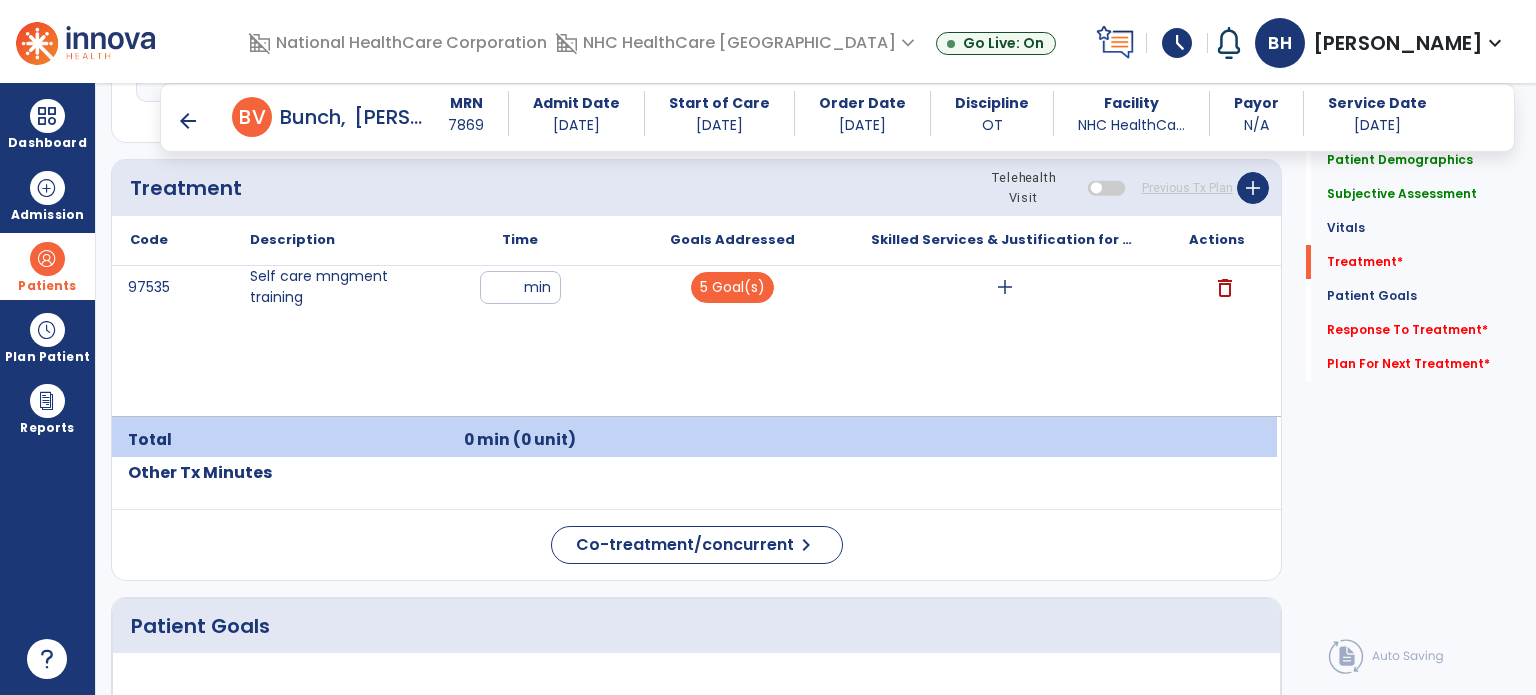 click on "97535  Self care mngment training  ** min  5 Goal(s) add delete" at bounding box center [694, 341] 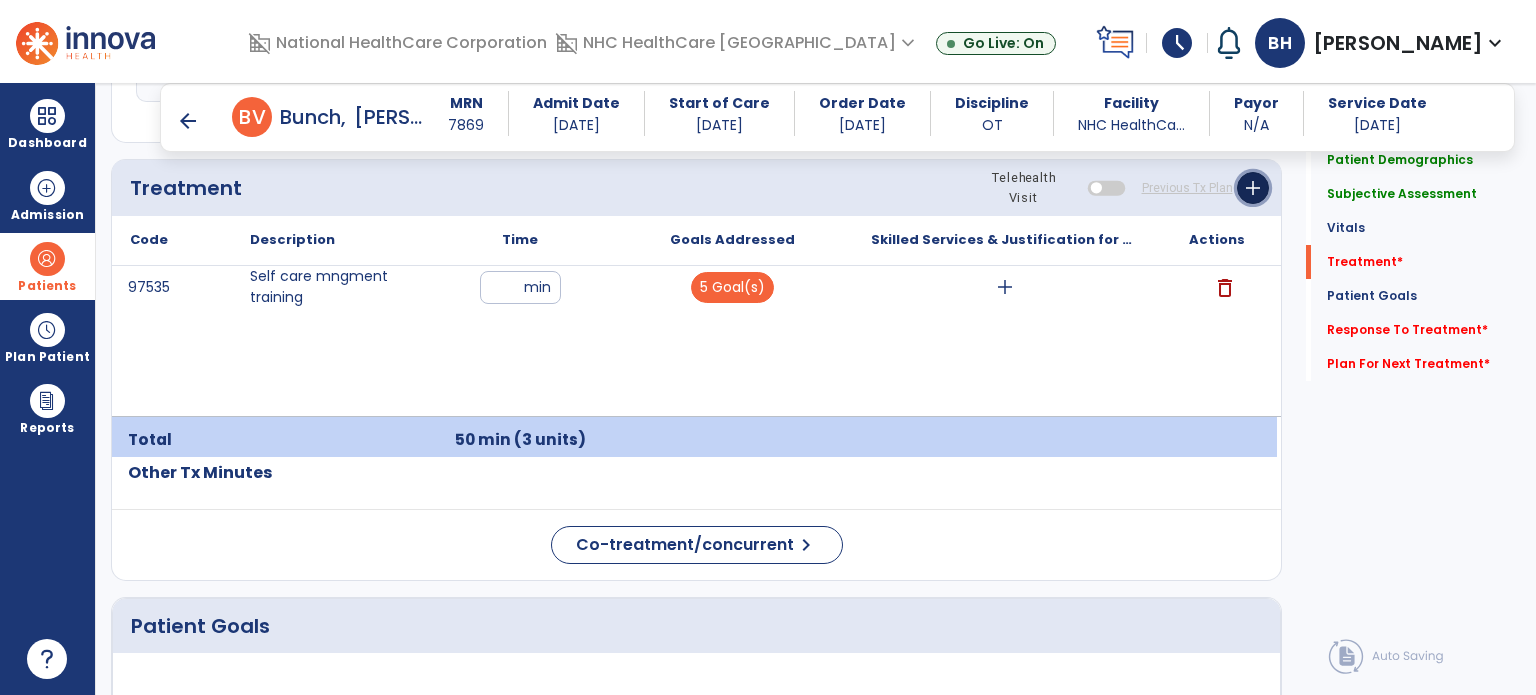 click on "add" 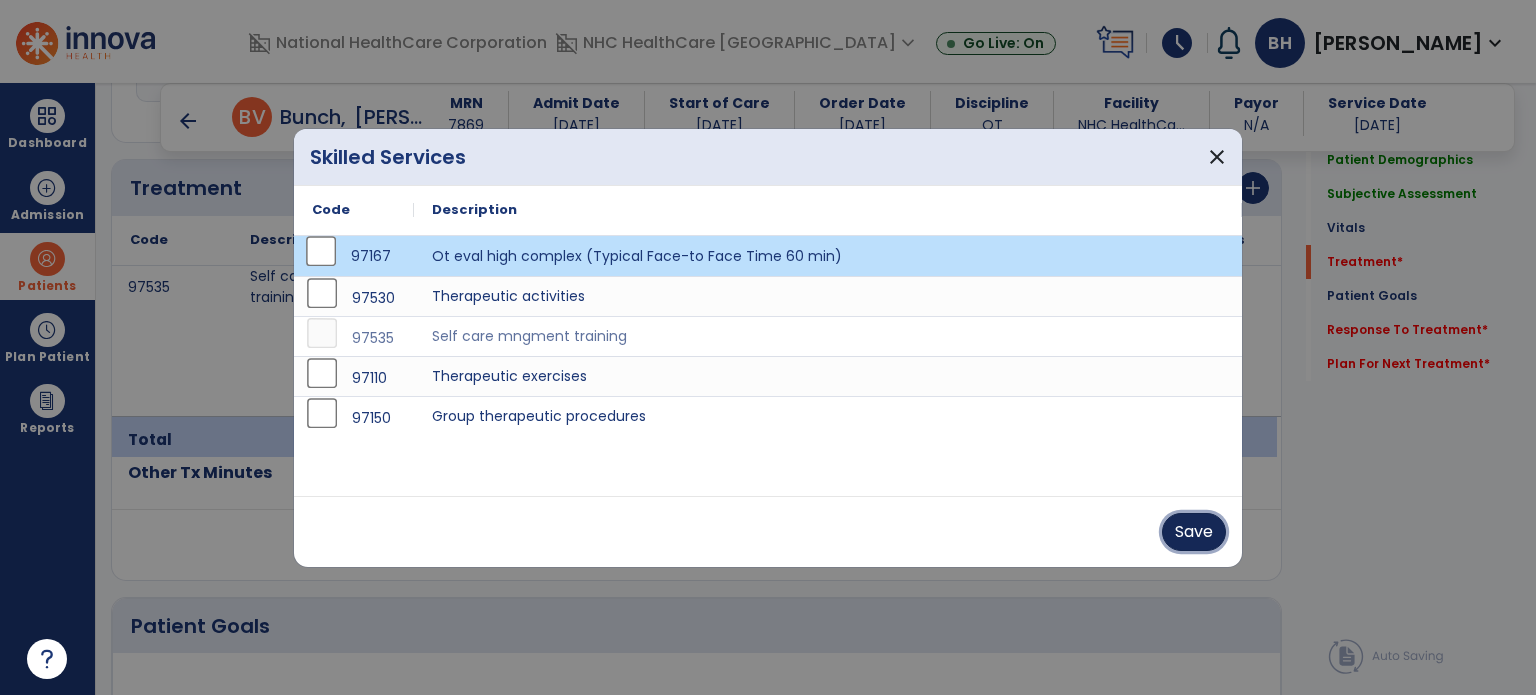 click on "Save" at bounding box center (1194, 532) 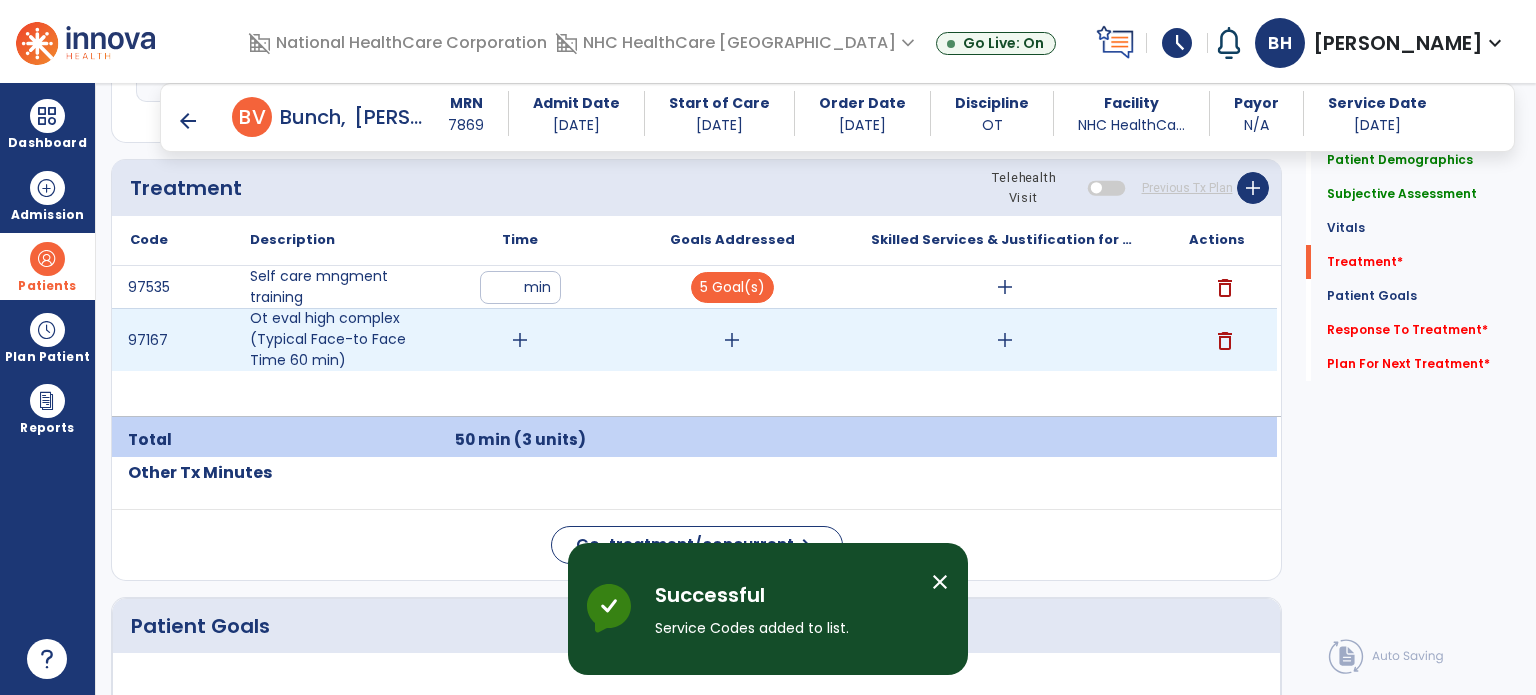 click on "add" at bounding box center (520, 340) 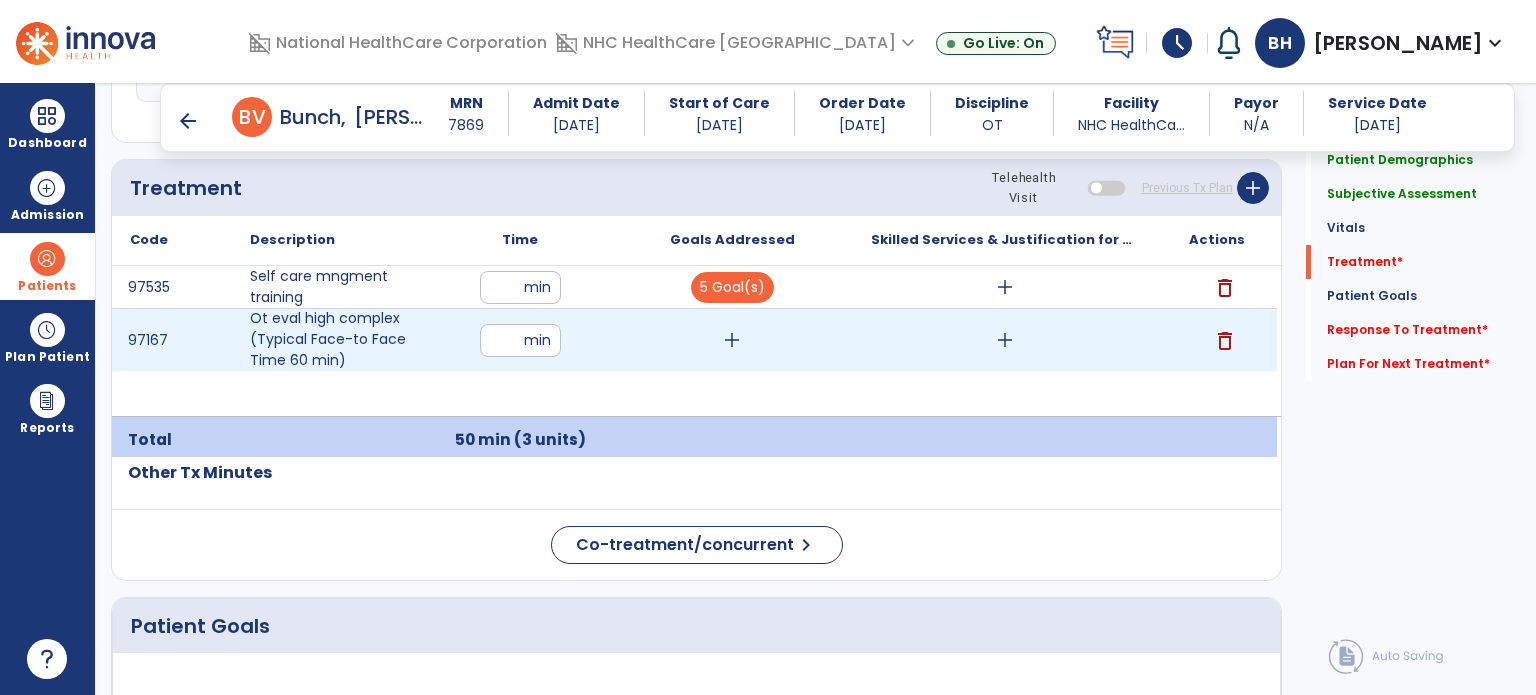 type on "**" 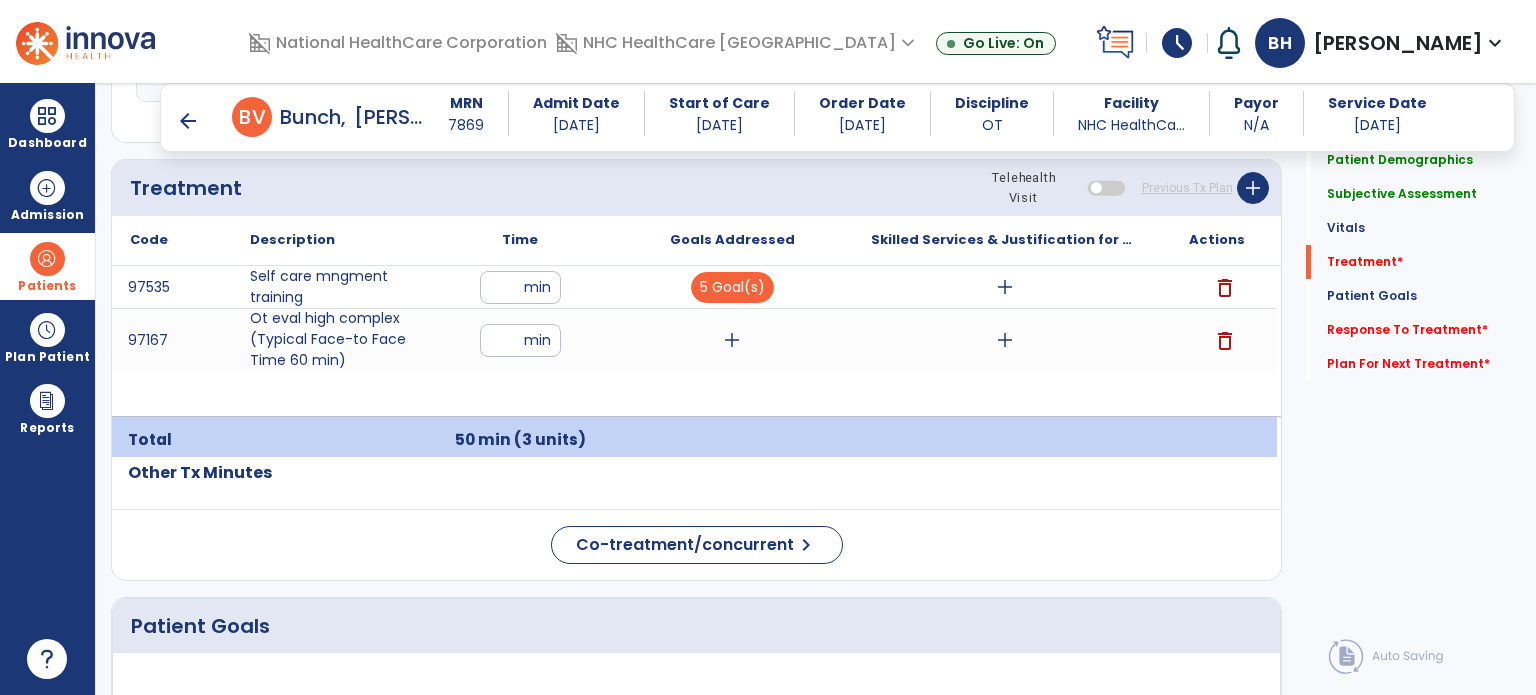 click on "97535  Self care mngment training  ** min  5 Goal(s) add delete 97167  Ot eval high complex (Typical Face-to Face Time 60 min)  ** min add add delete" at bounding box center [694, 341] 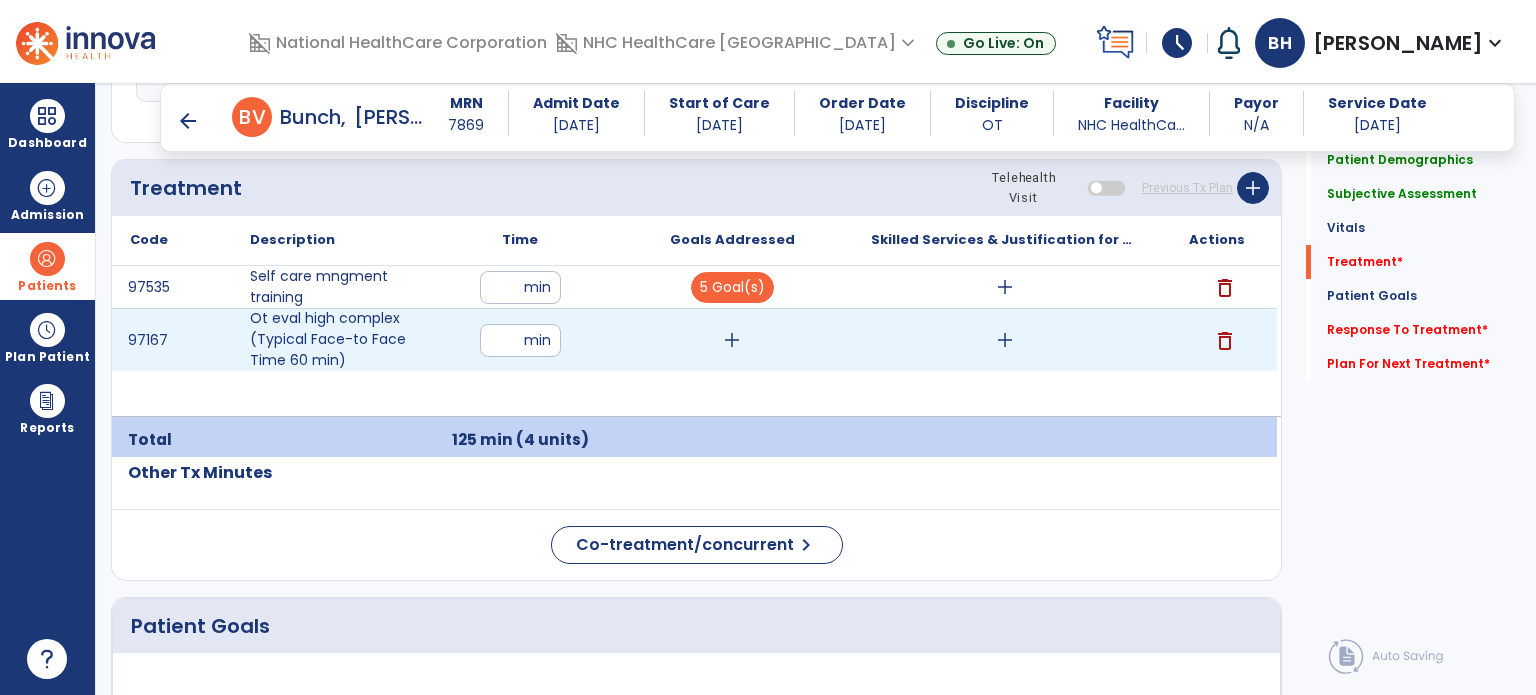 click on "add" at bounding box center [732, 340] 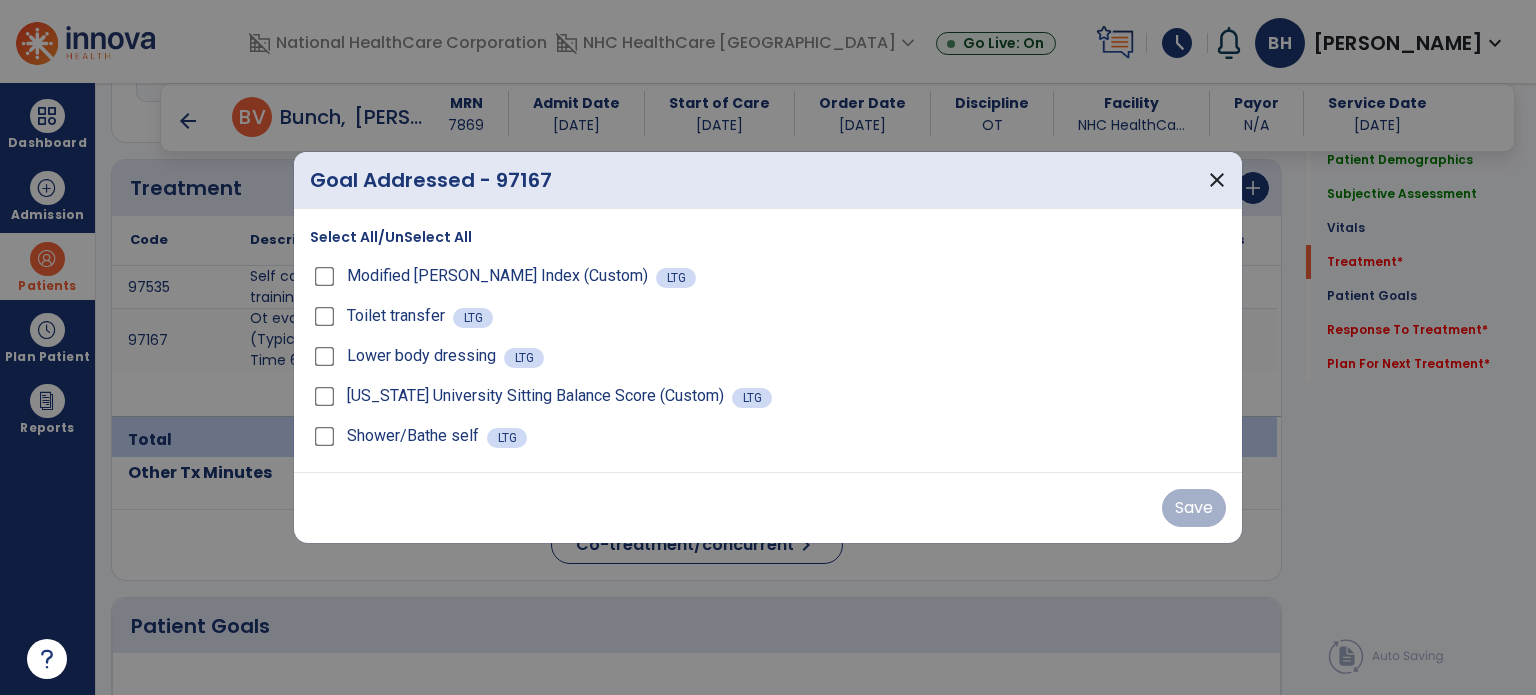 click on "Select All/UnSelect All" at bounding box center (391, 237) 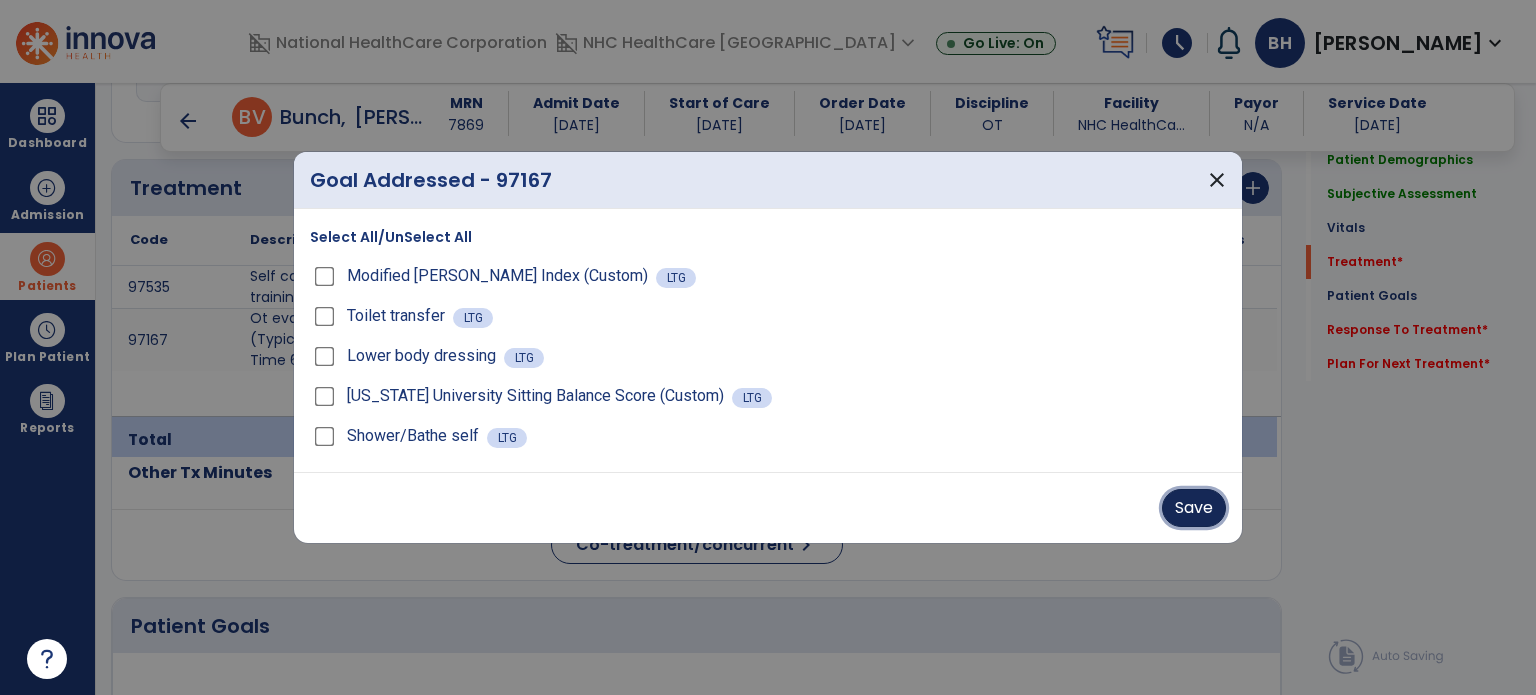 click on "Save" at bounding box center (1194, 508) 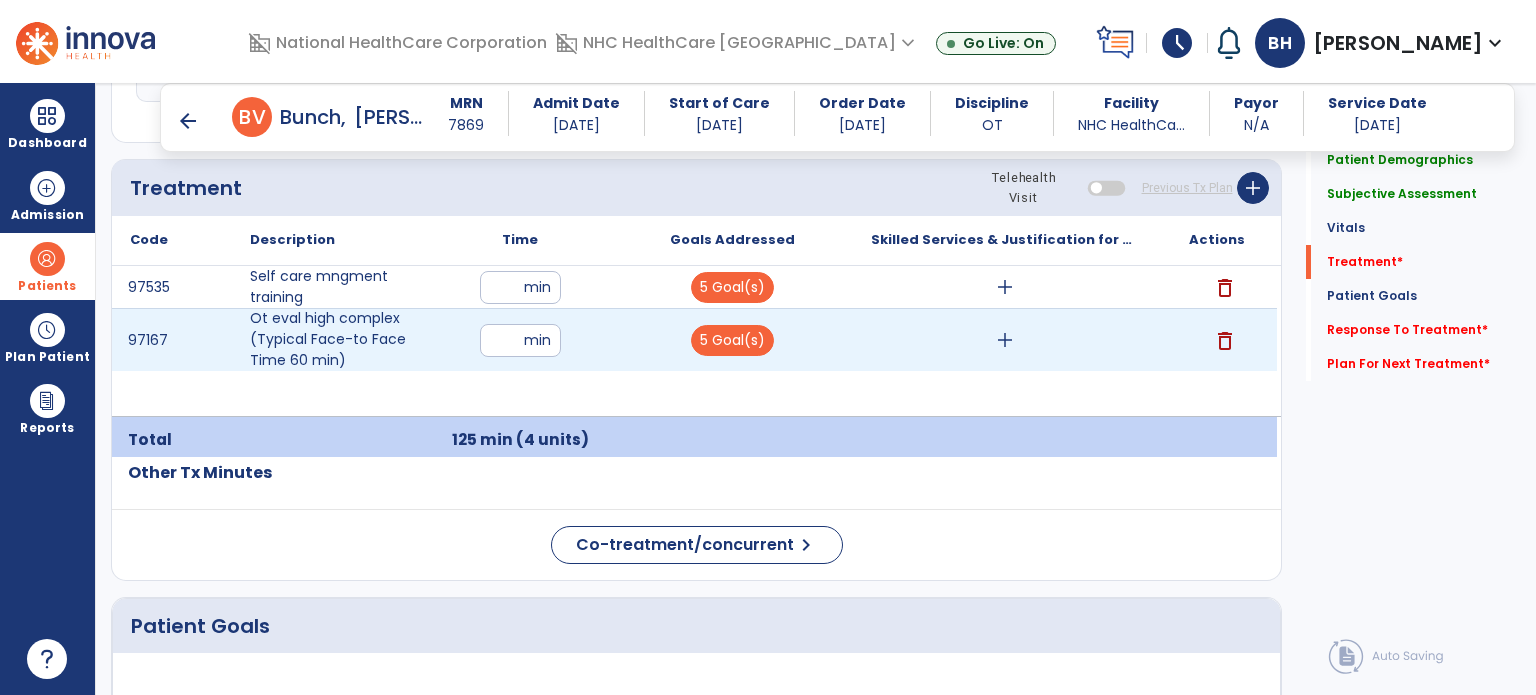 click on "add" at bounding box center (1005, 340) 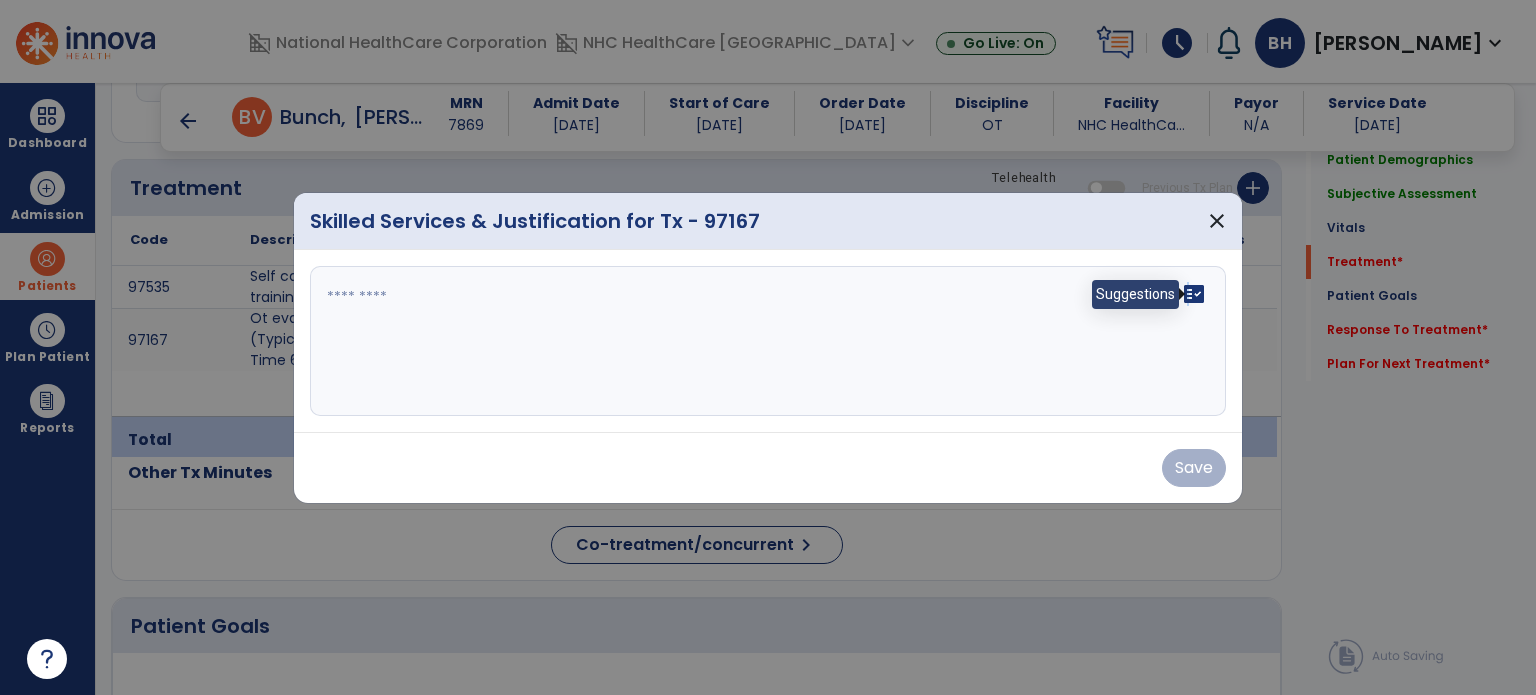 click on "fact_check" at bounding box center (1194, 294) 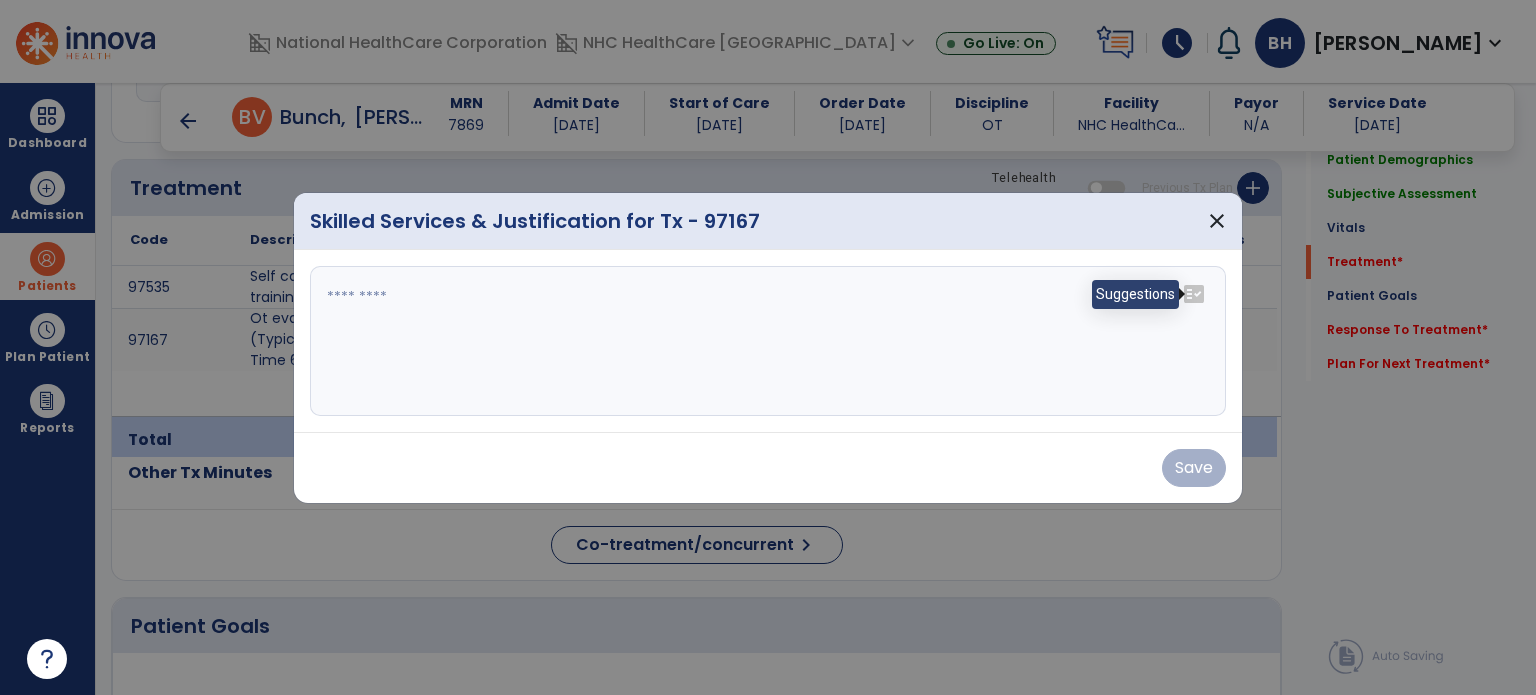 click on "fact_check" at bounding box center [1194, 294] 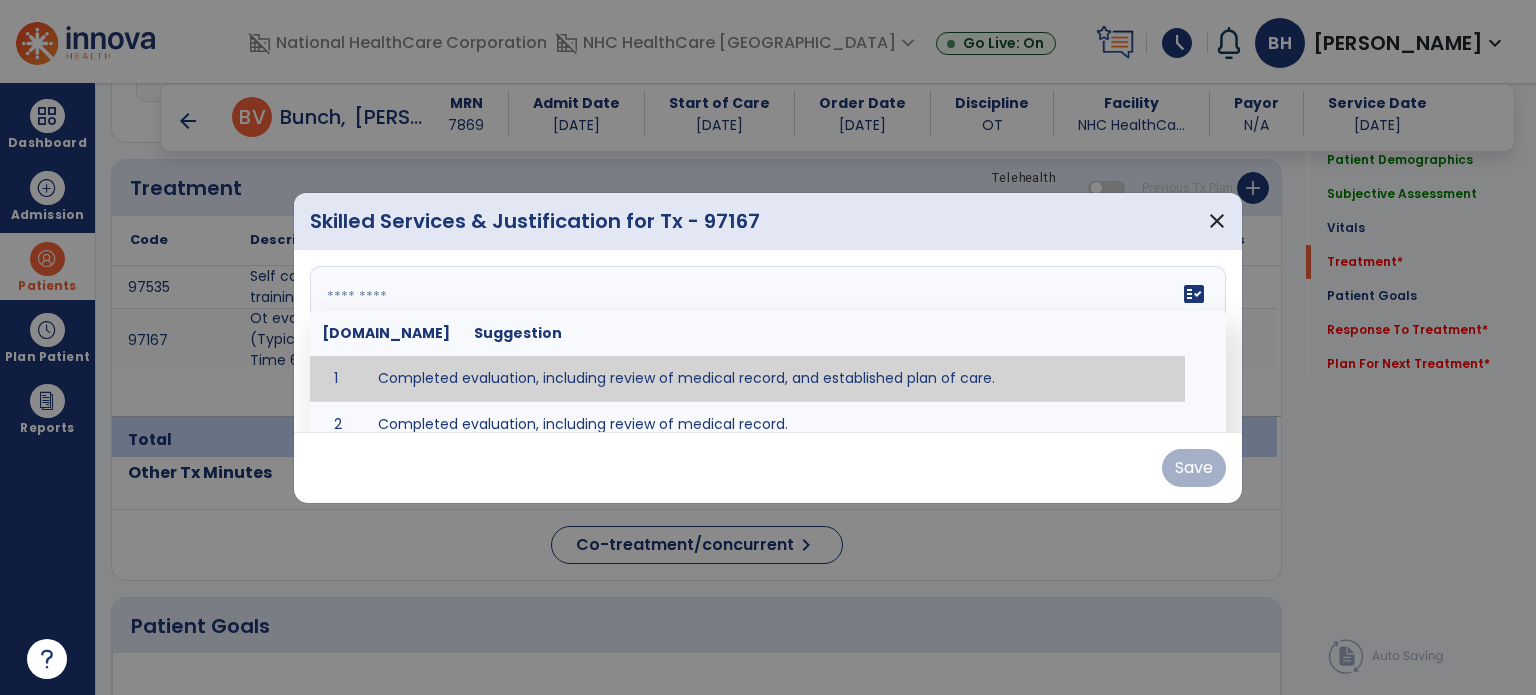 type on "**********" 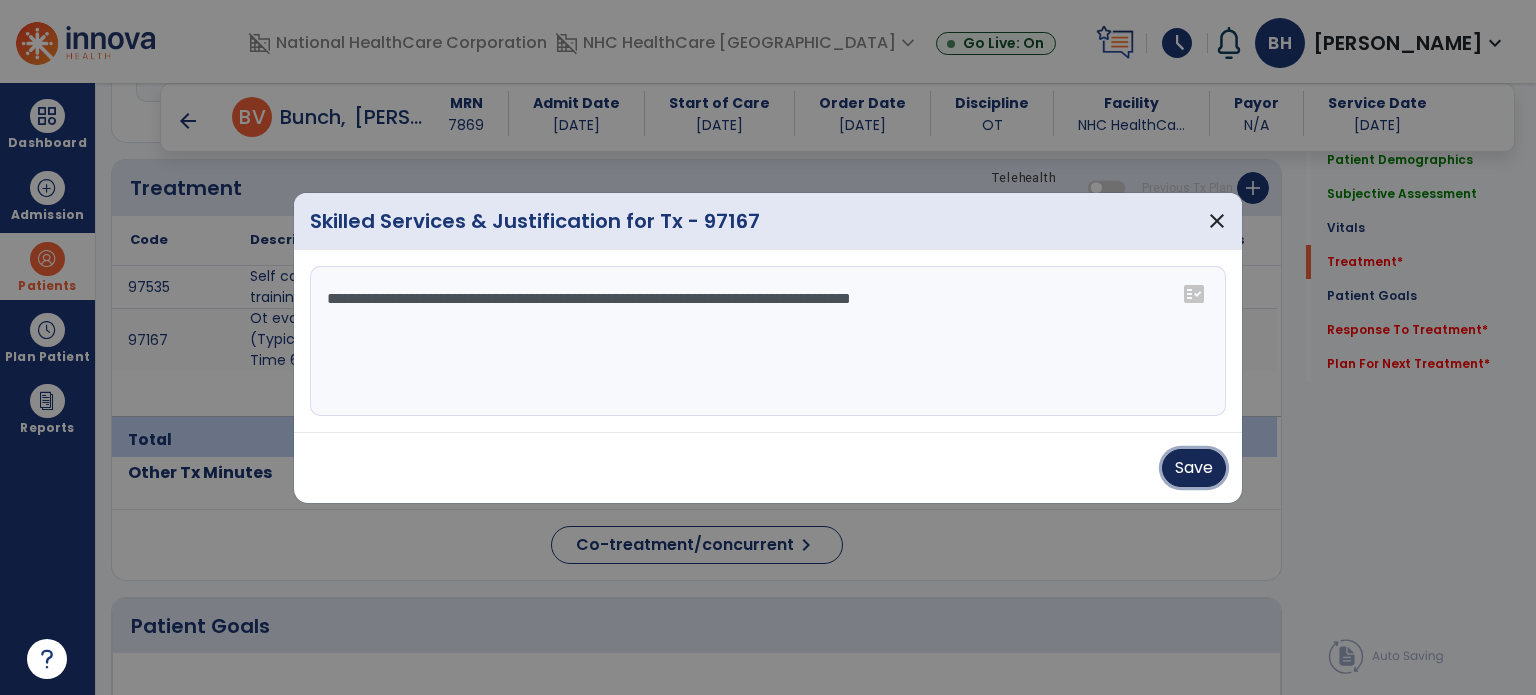 click on "Save" at bounding box center (1194, 468) 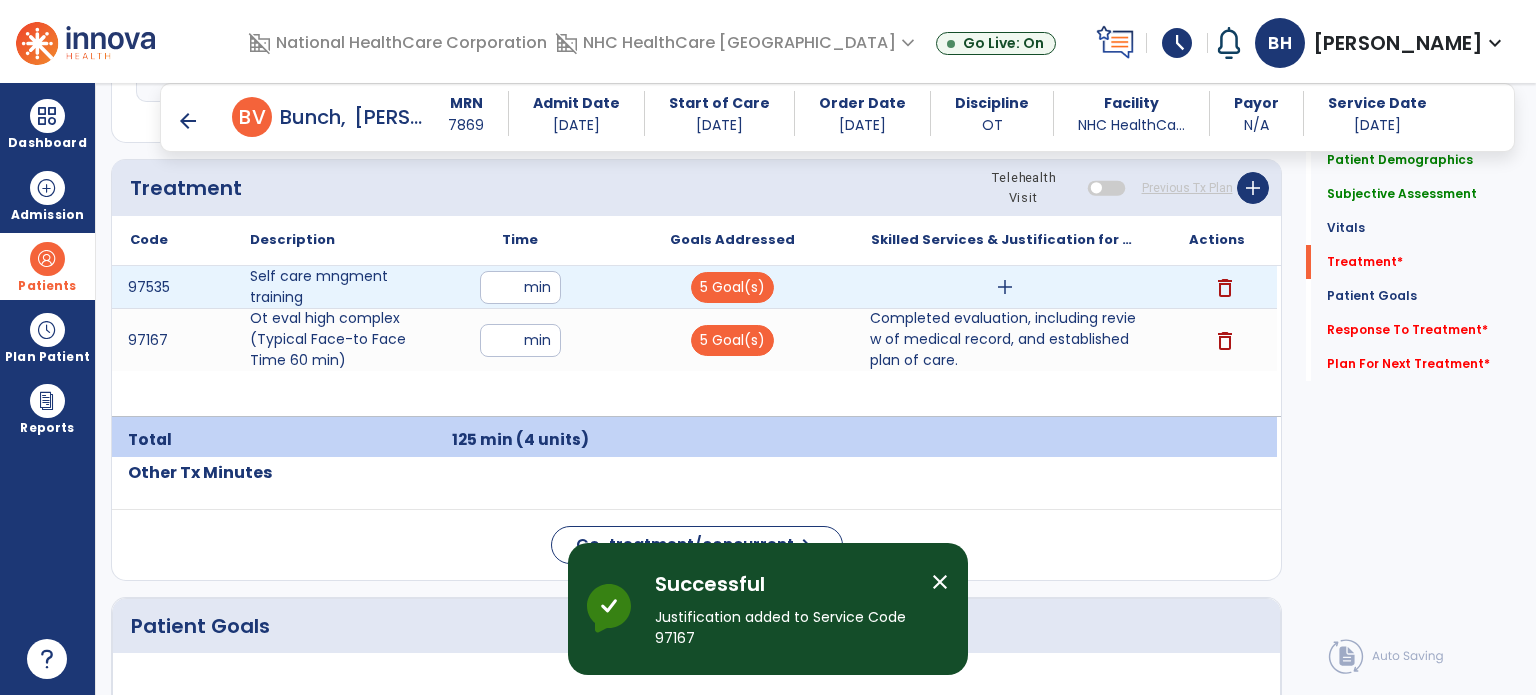 click on "add" at bounding box center [1005, 287] 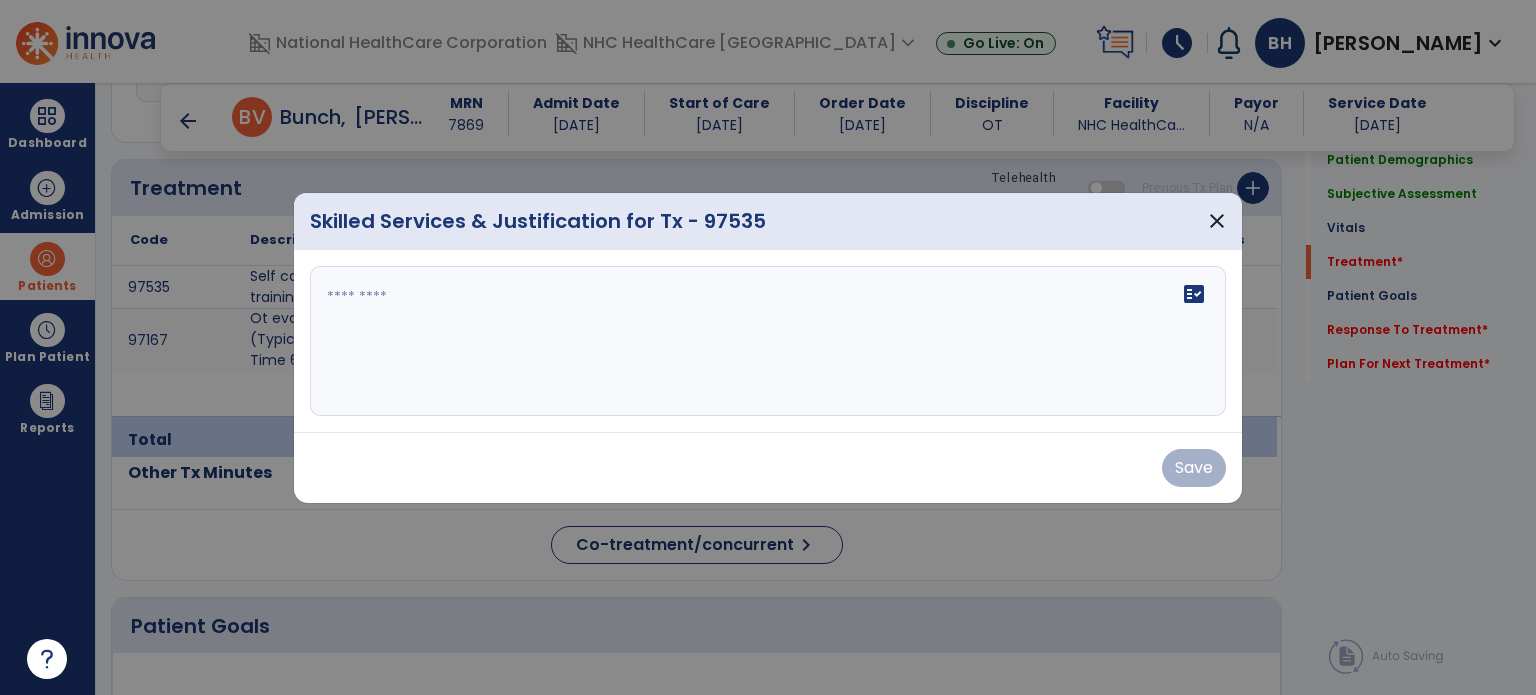 click at bounding box center (768, 341) 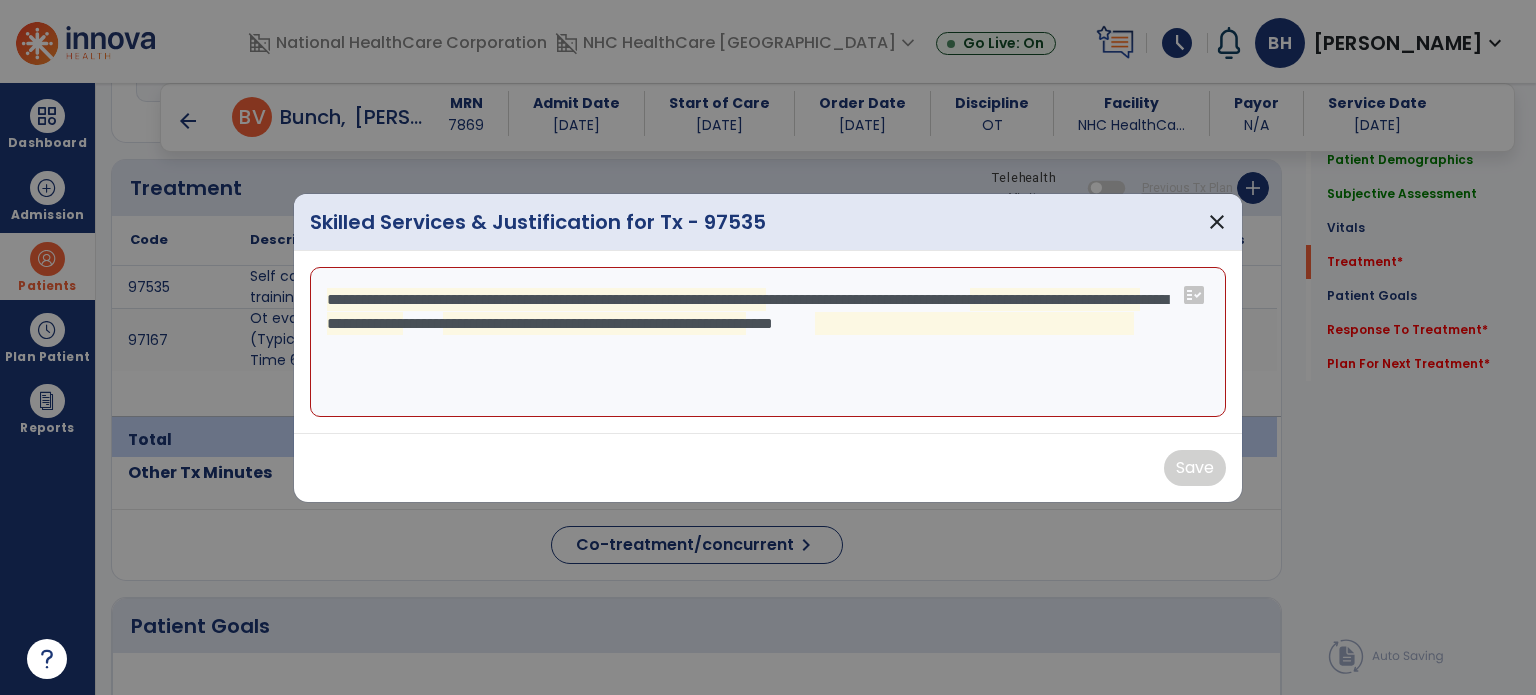 click on "**********" at bounding box center [768, 342] 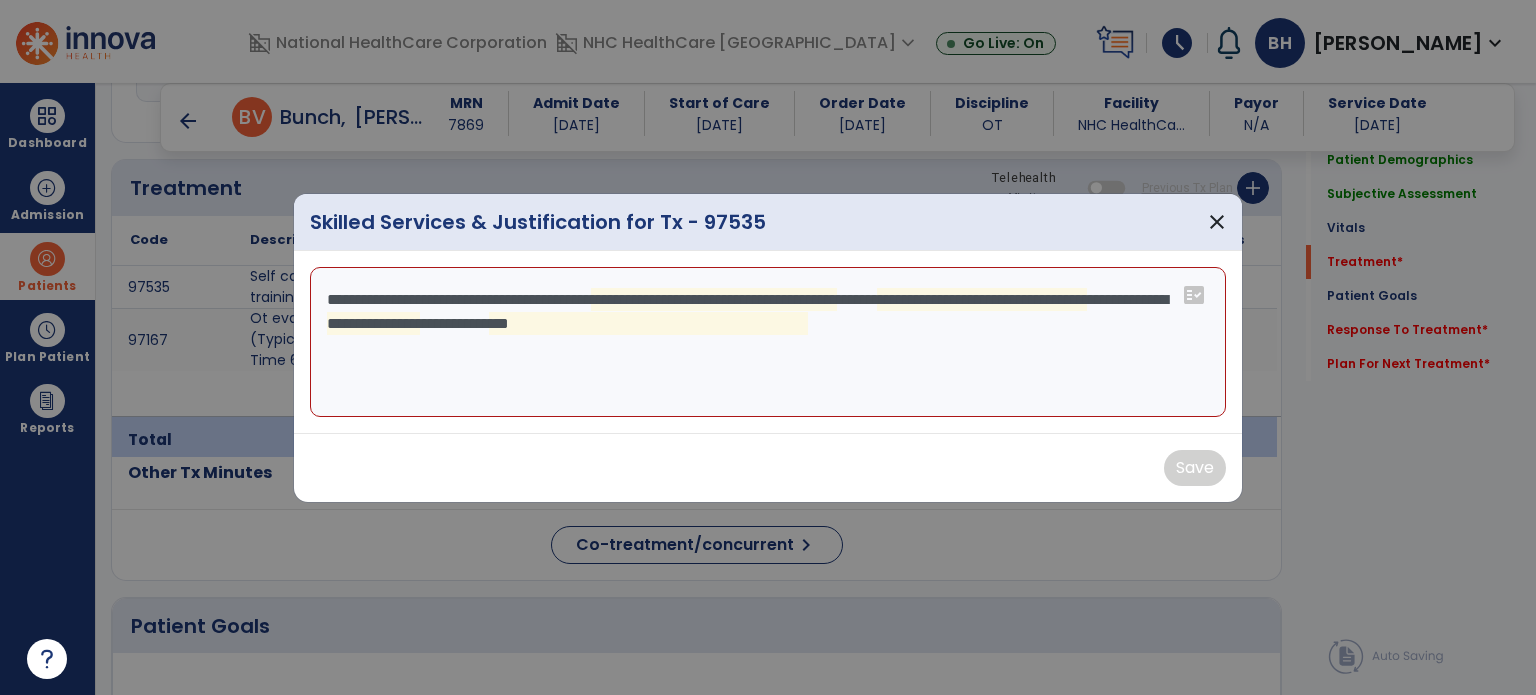 type on "**********" 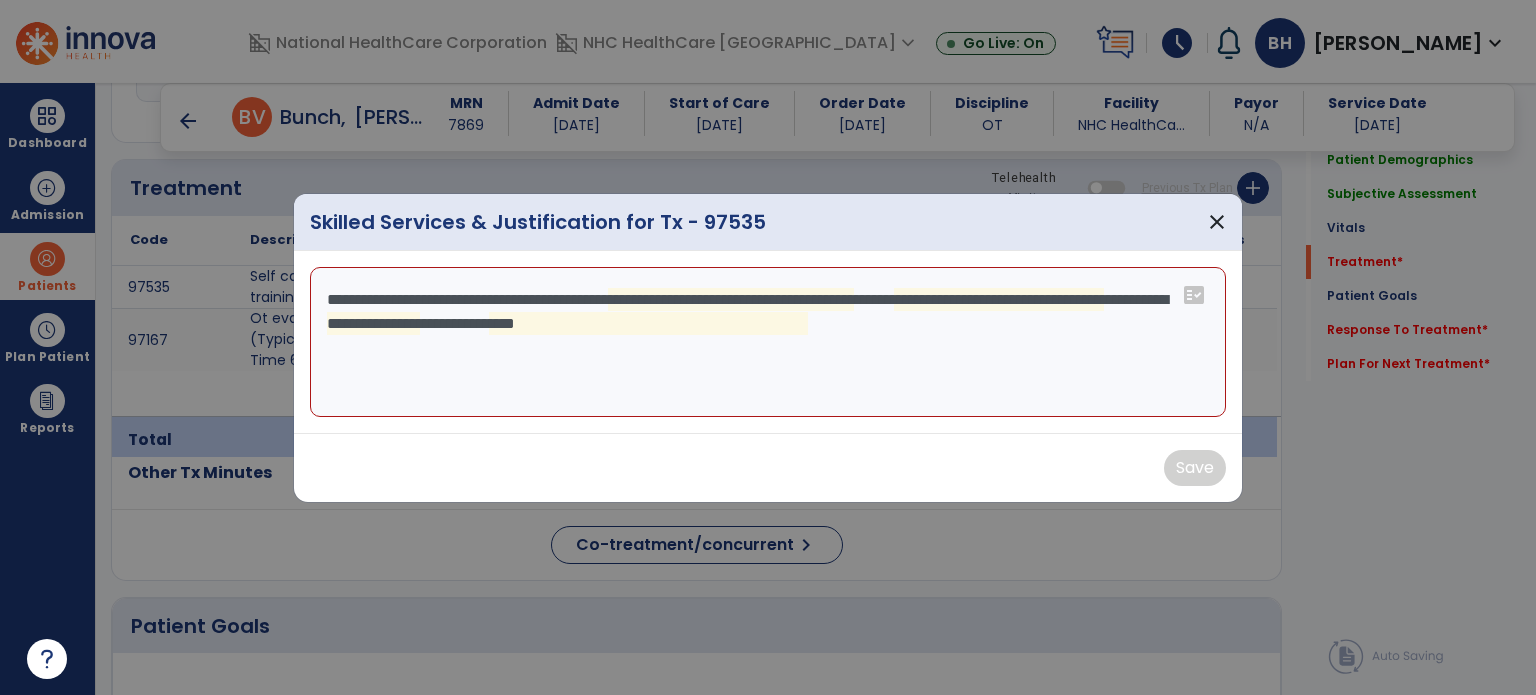 drag, startPoint x: 882, startPoint y: 324, endPoint x: 183, endPoint y: 243, distance: 703.6775 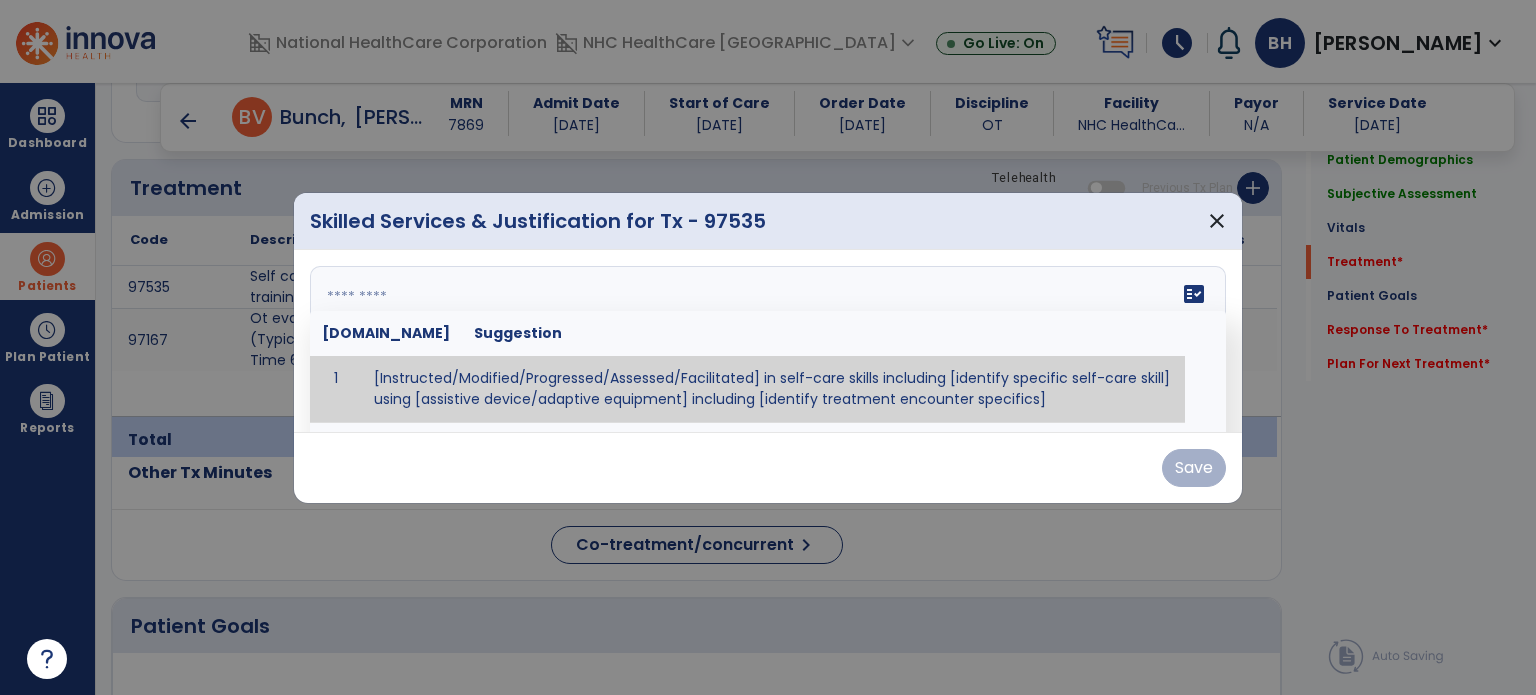 type on "*" 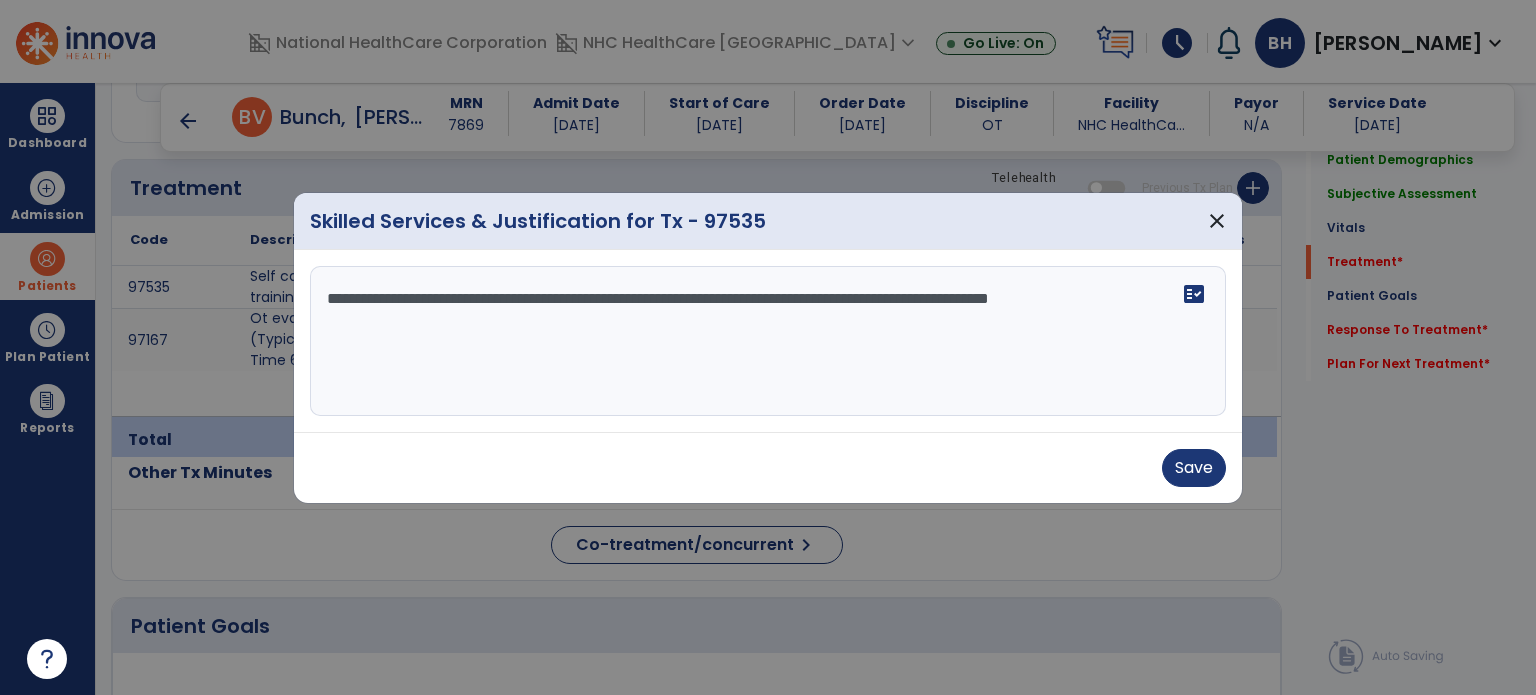 click on "**********" at bounding box center [768, 341] 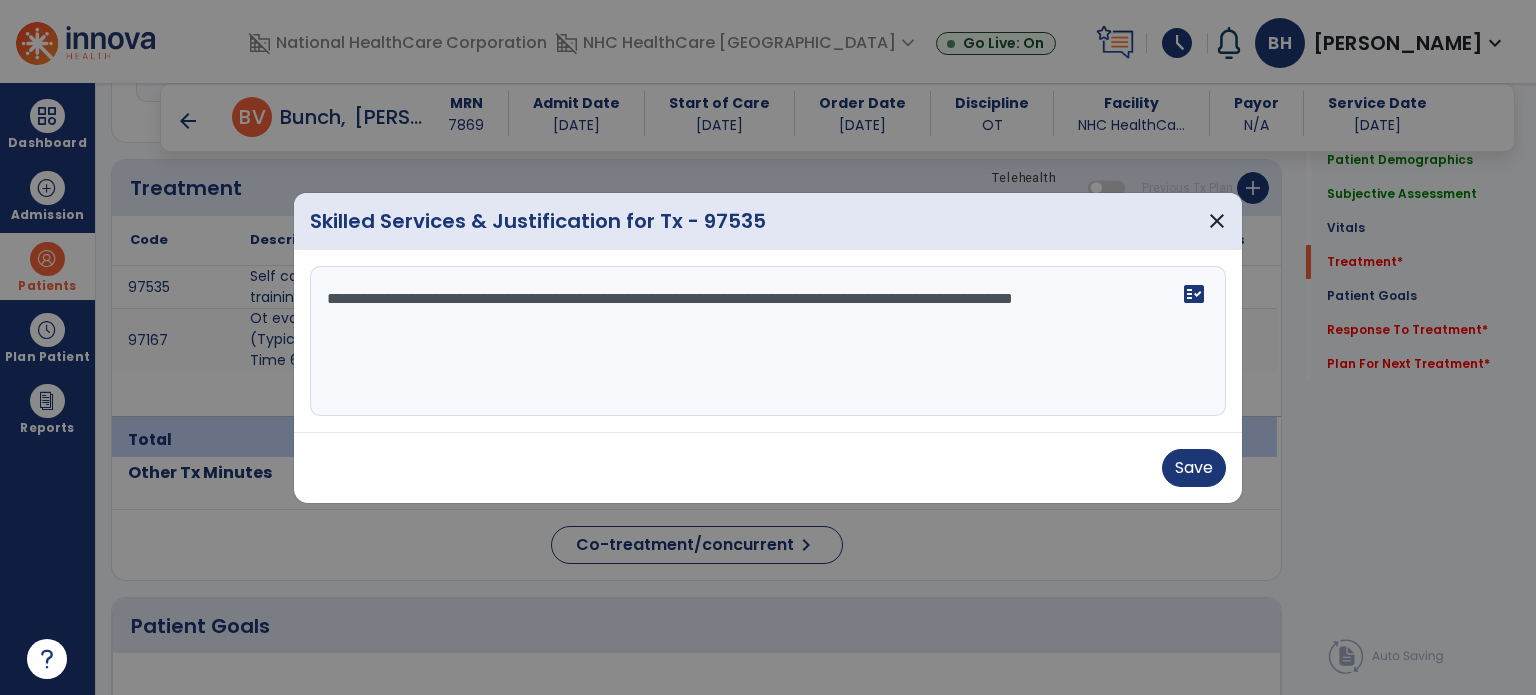 click on "**********" at bounding box center [768, 341] 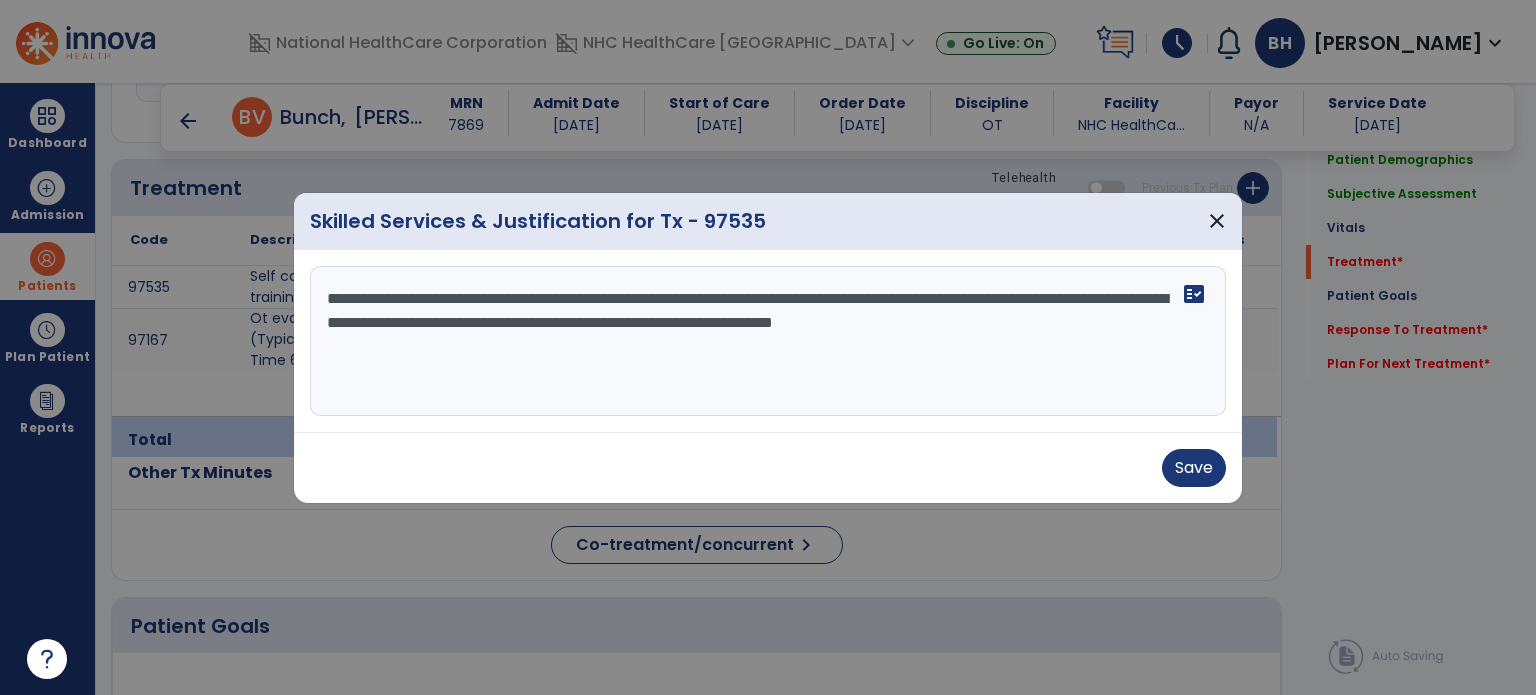 click on "**********" at bounding box center [768, 341] 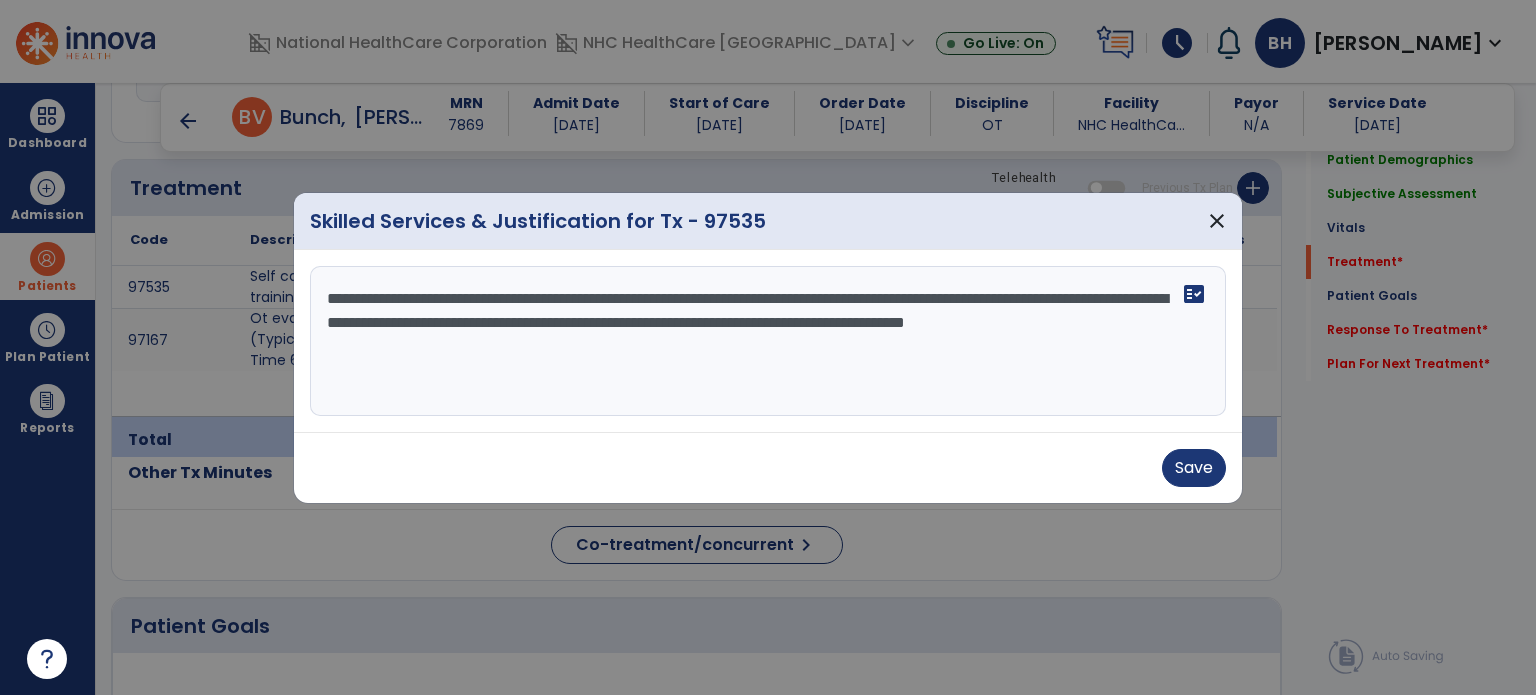click on "**********" at bounding box center (768, 341) 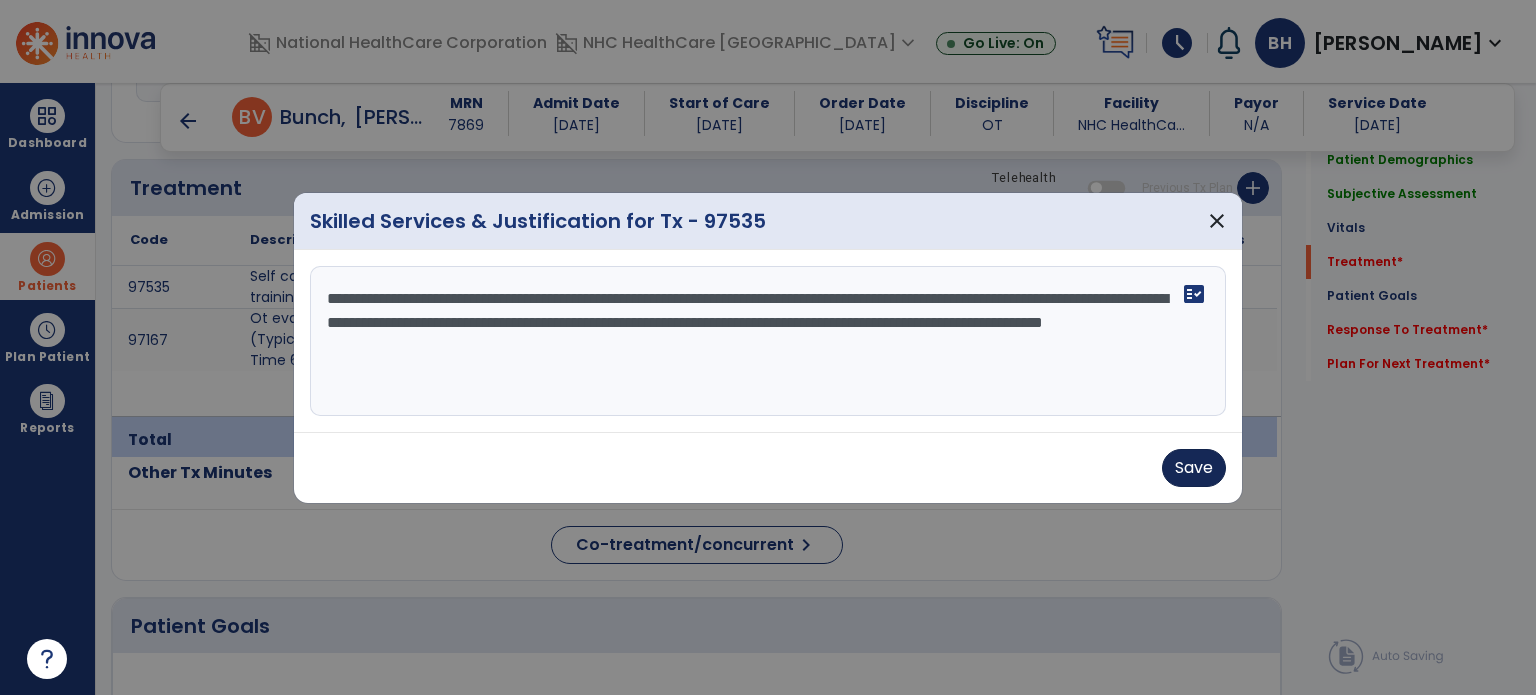 type on "**********" 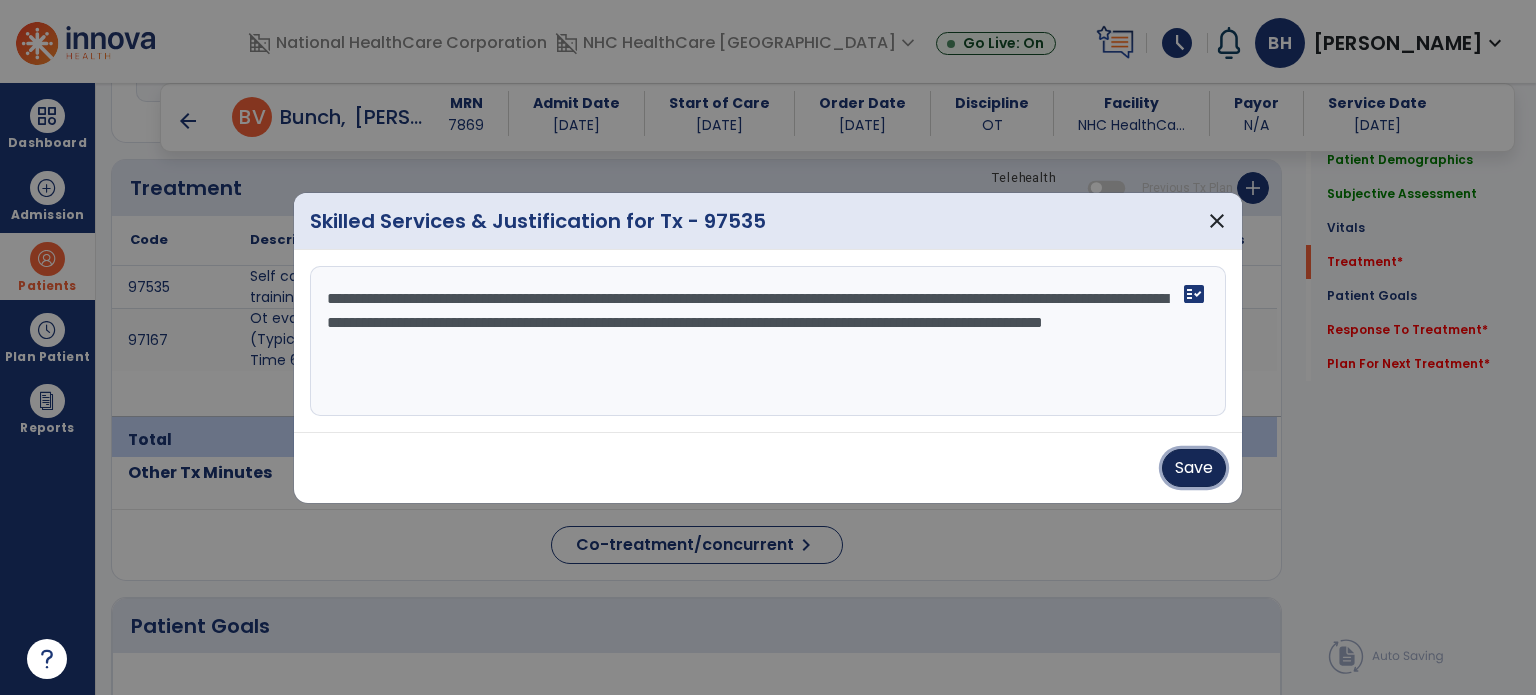 click on "Save" at bounding box center [1194, 468] 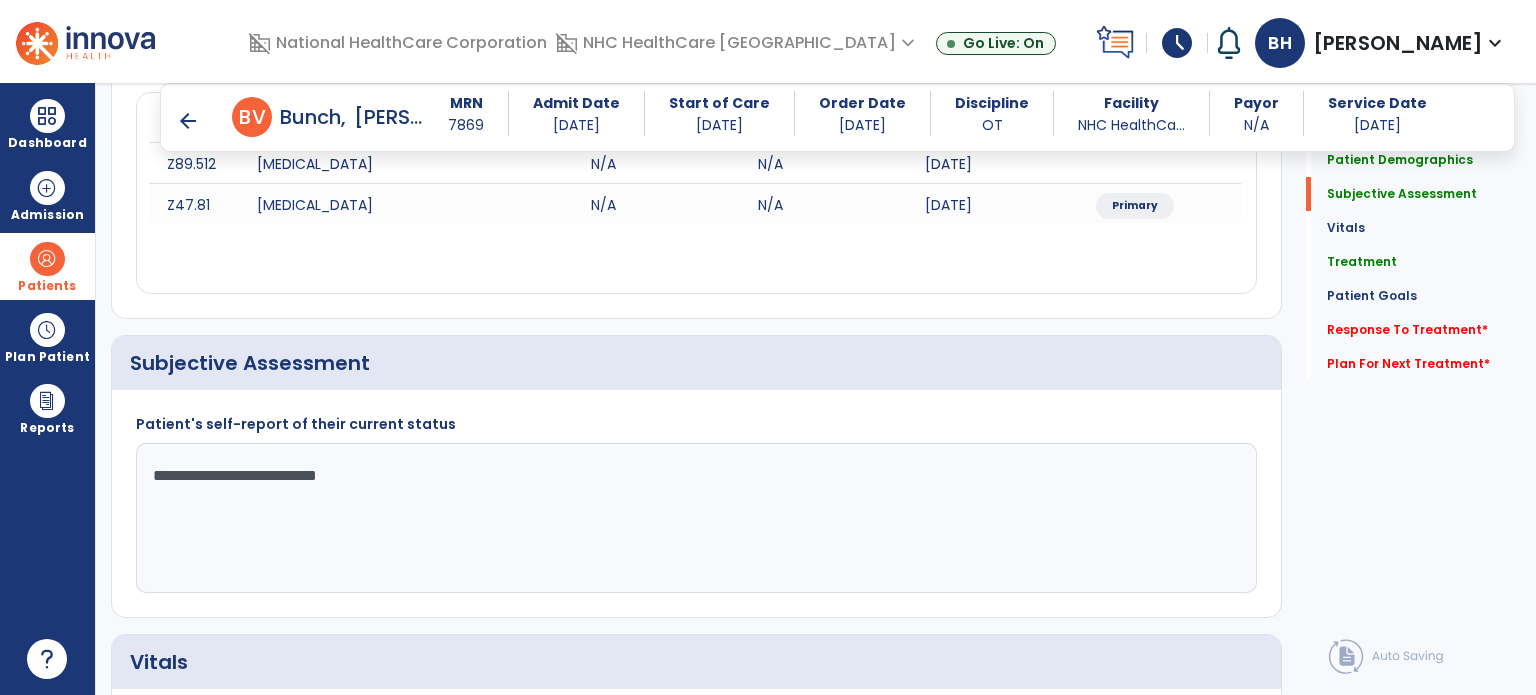 scroll, scrollTop: 300, scrollLeft: 0, axis: vertical 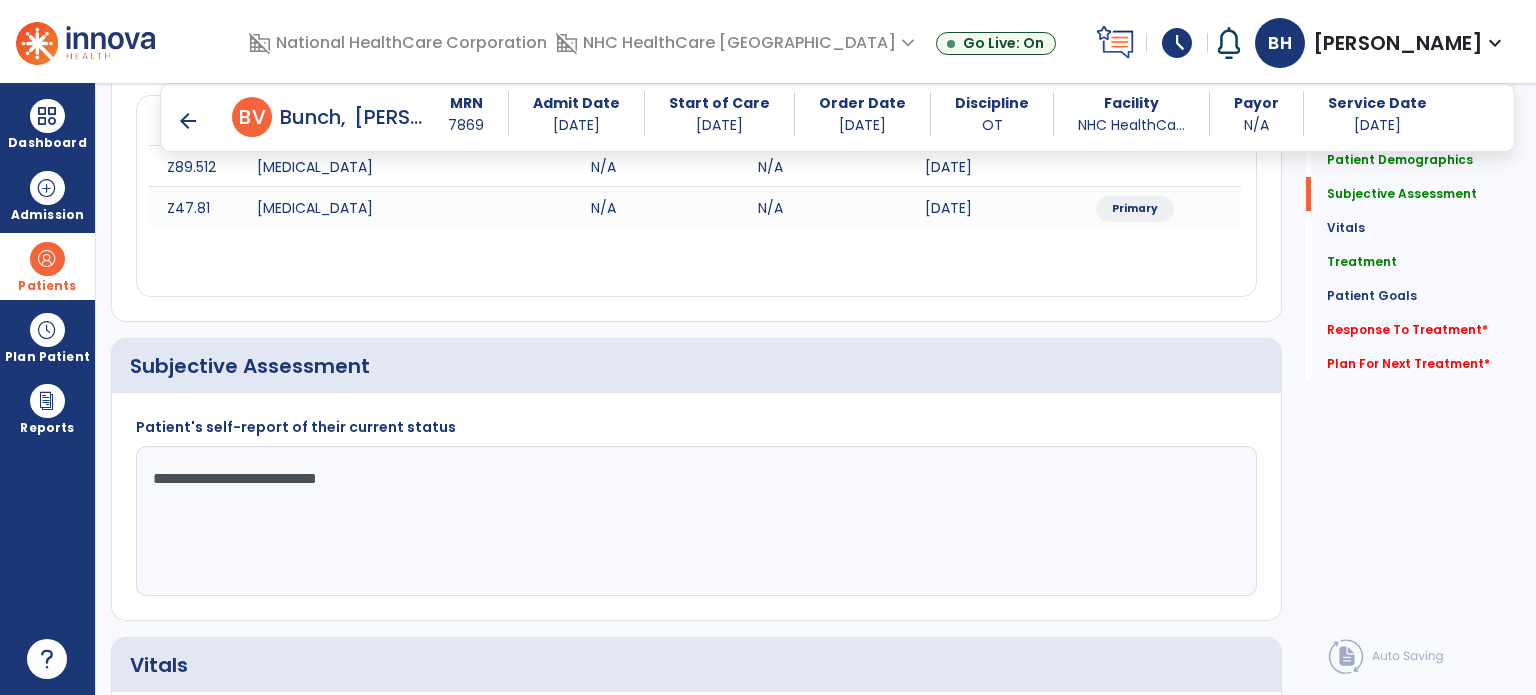 click on "**********" 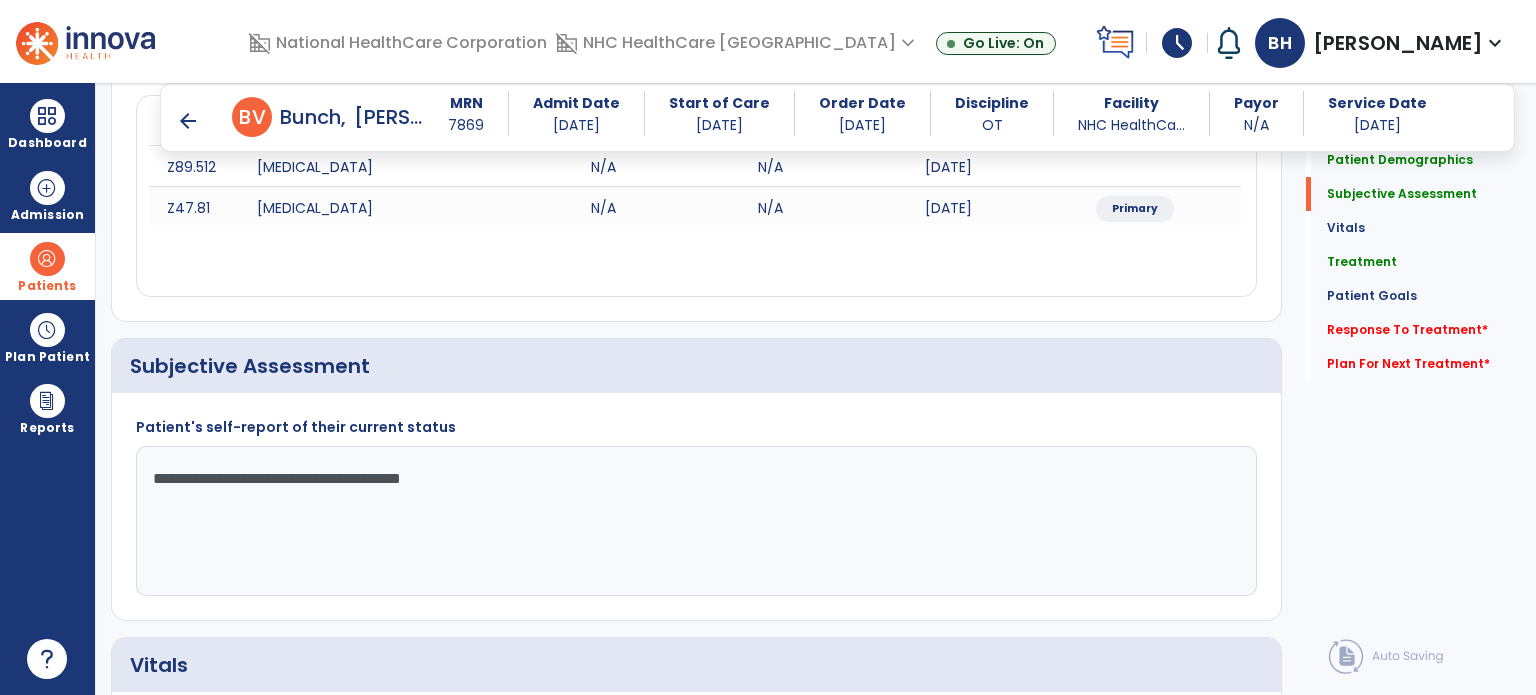 click on "**********" 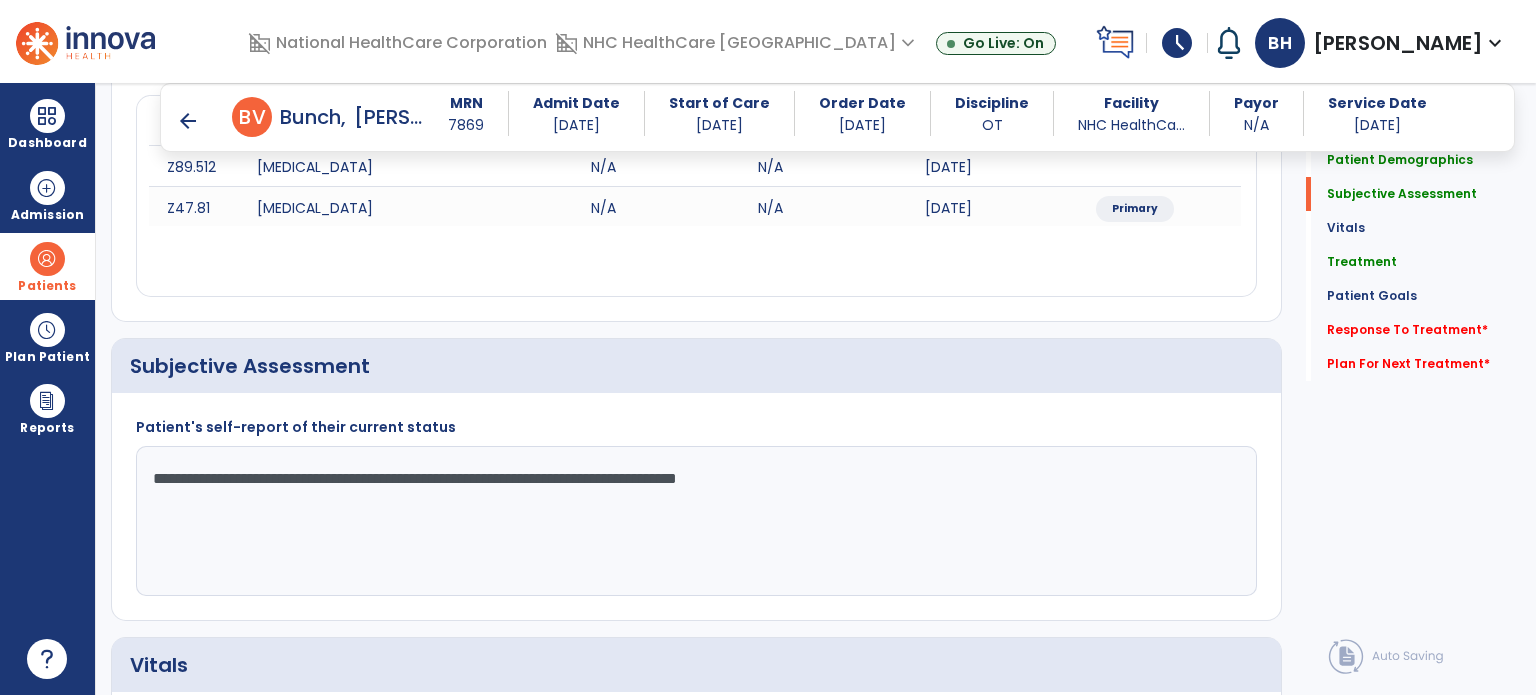 click on "Subjective Assessment" 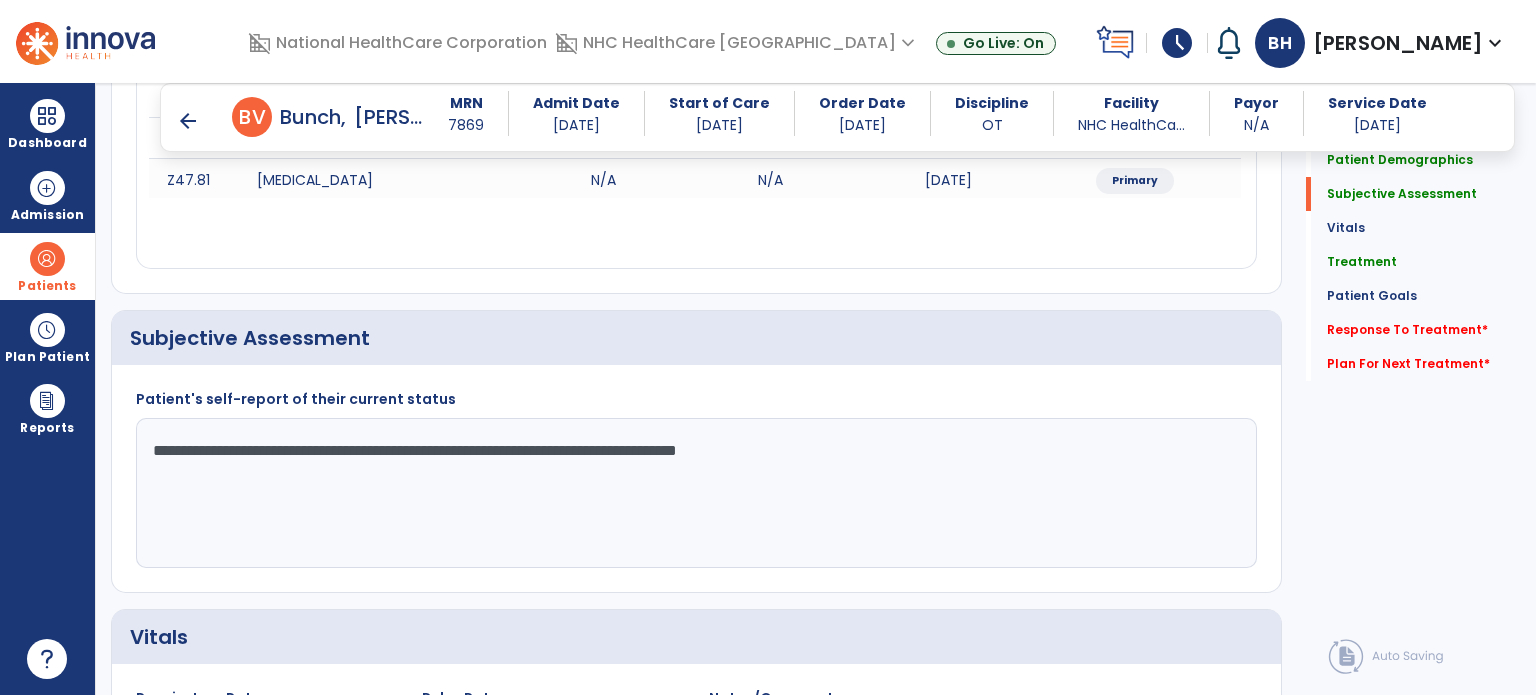 scroll, scrollTop: 400, scrollLeft: 0, axis: vertical 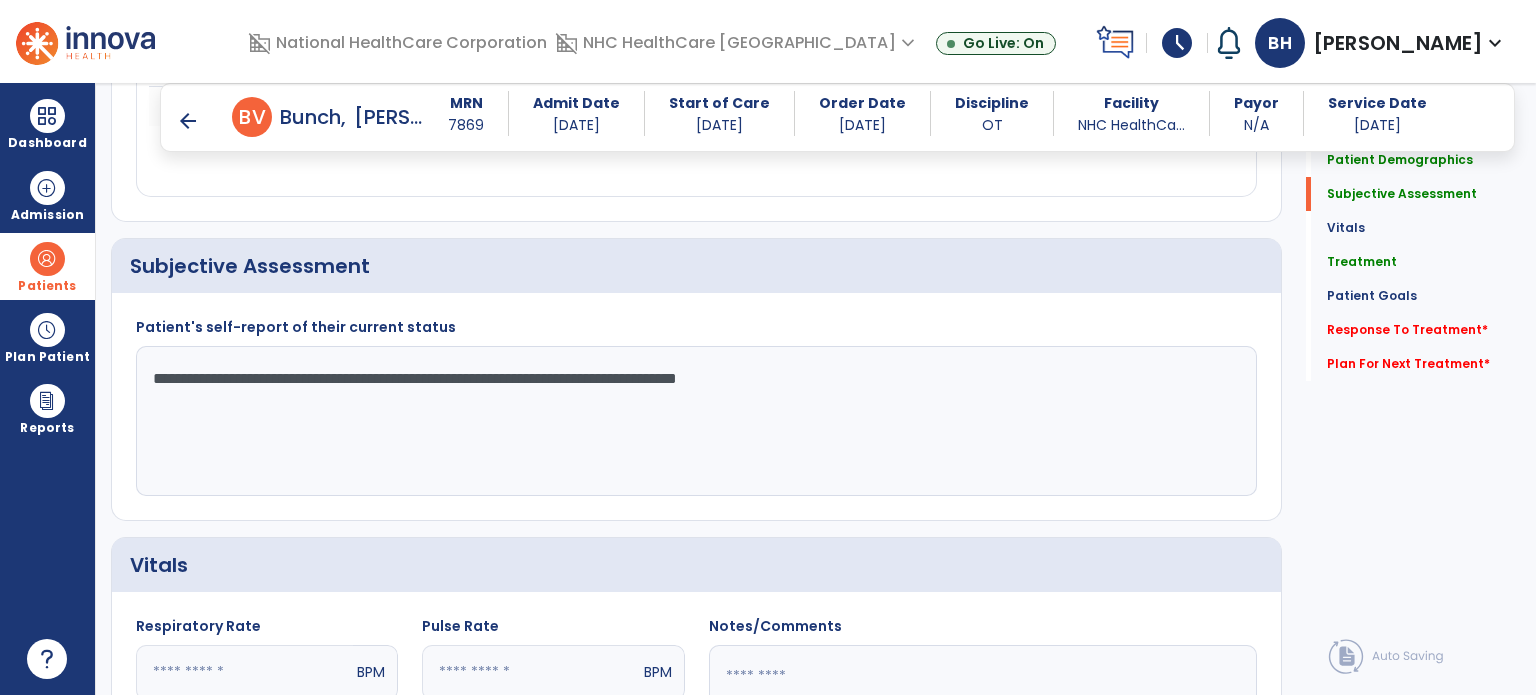 drag, startPoint x: 861, startPoint y: 393, endPoint x: 370, endPoint y: 383, distance: 491.10184 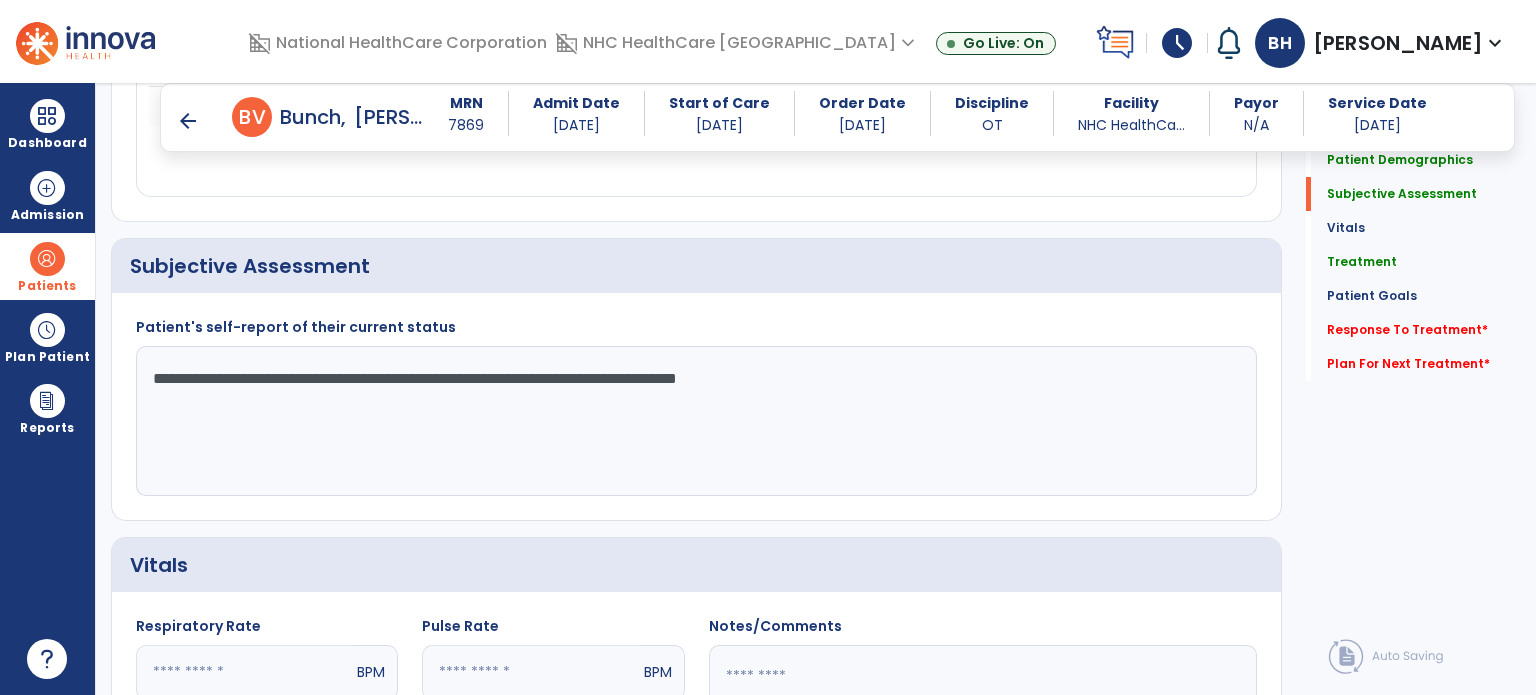 click on "**********" 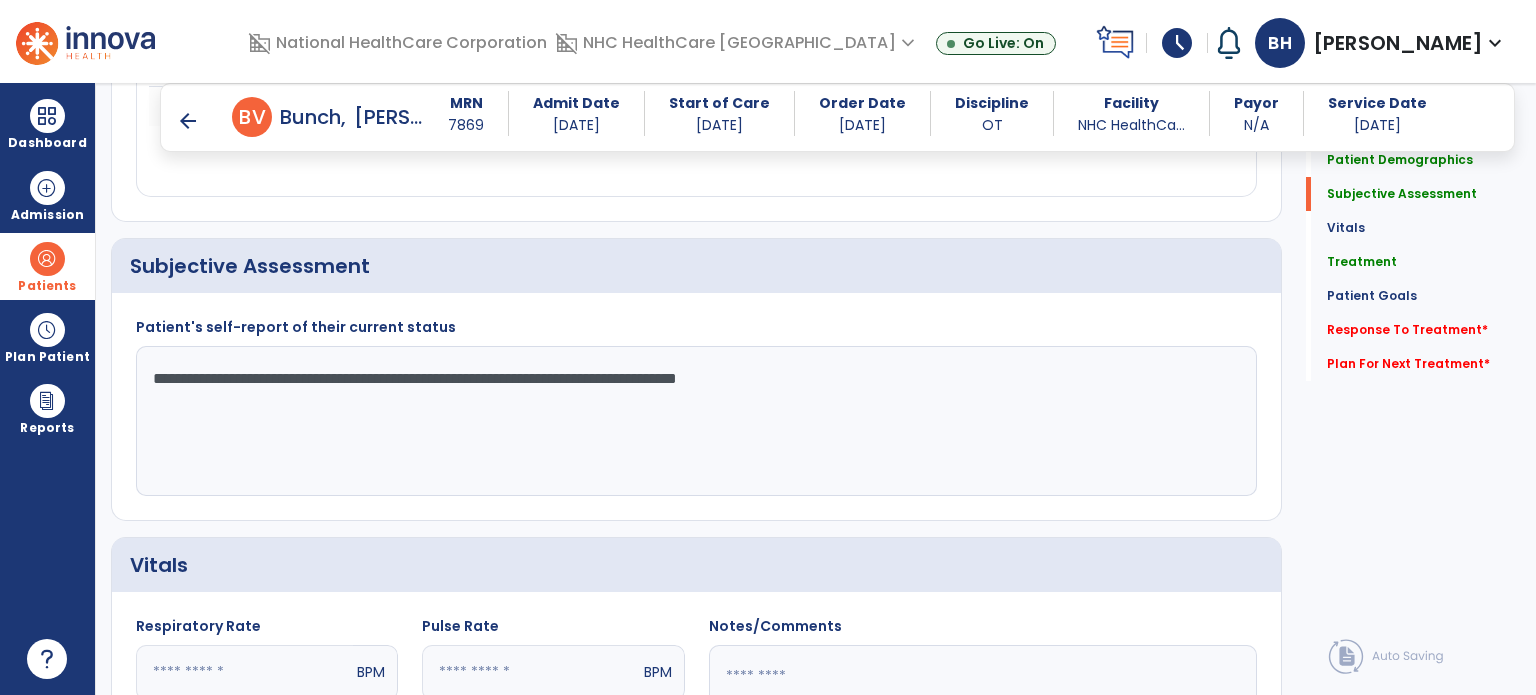drag, startPoint x: 857, startPoint y: 379, endPoint x: 372, endPoint y: 367, distance: 485.14844 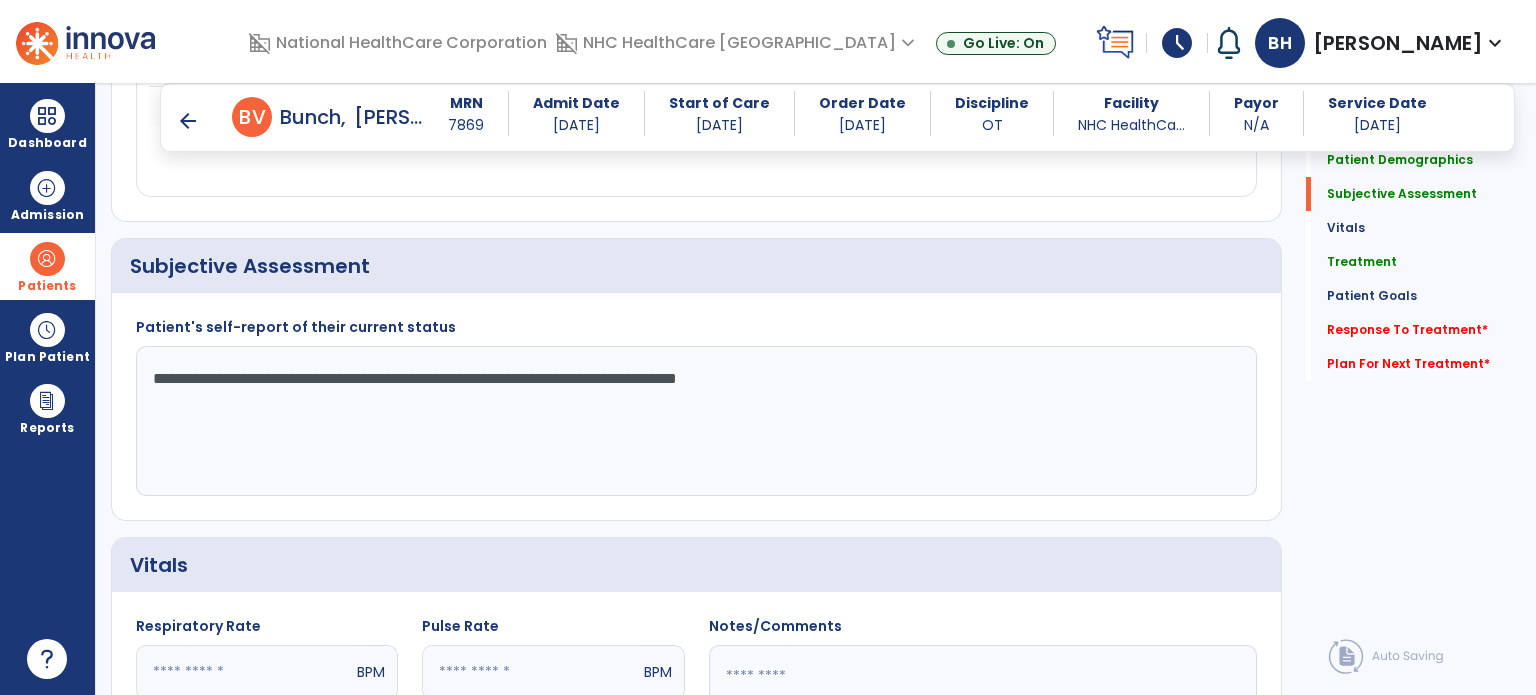 click on "**********" 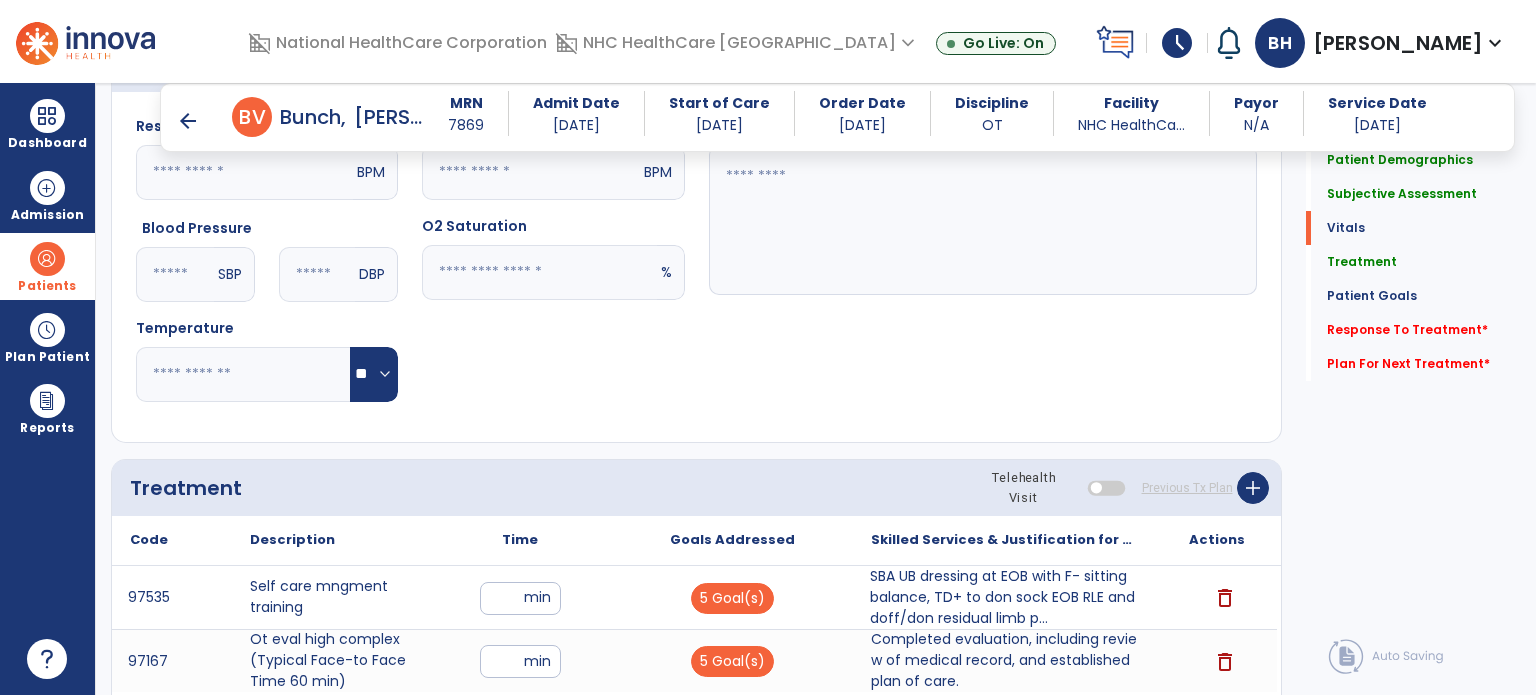 scroll, scrollTop: 1300, scrollLeft: 0, axis: vertical 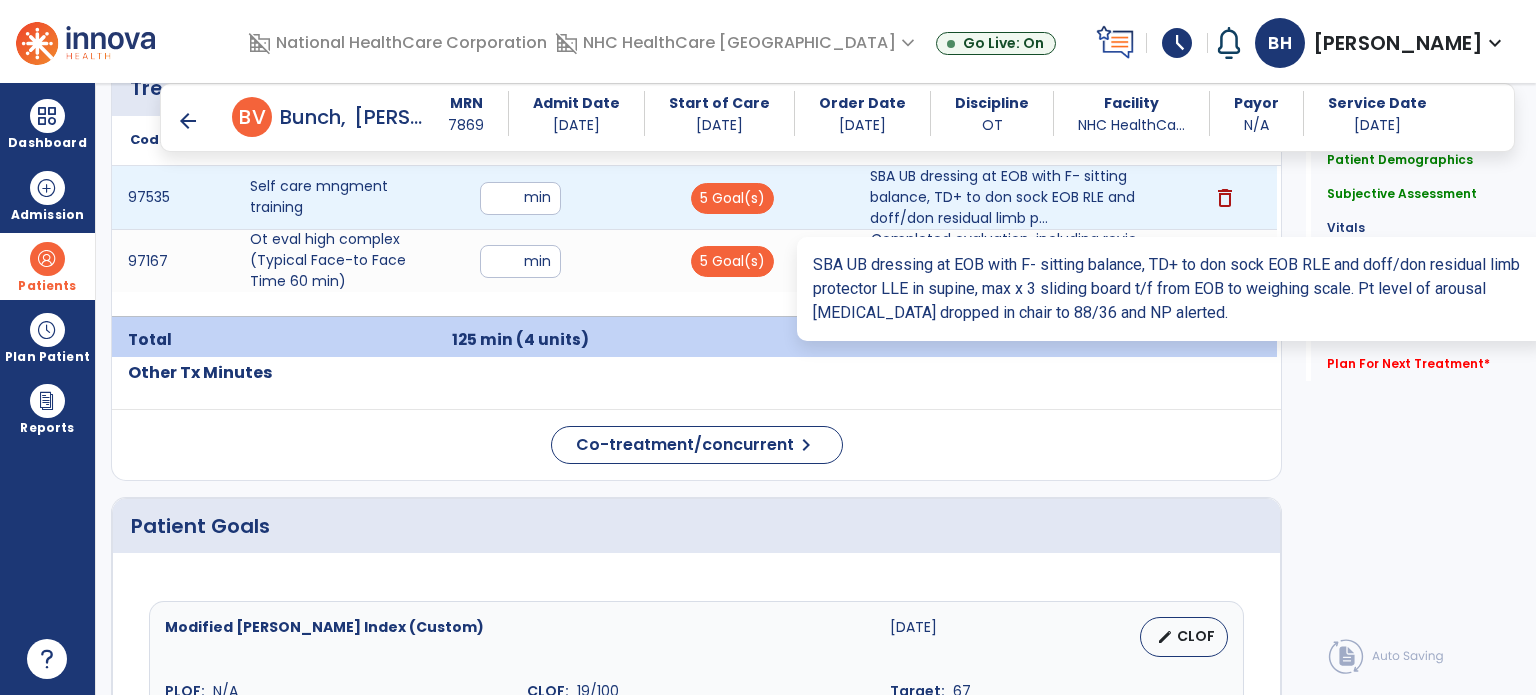 type on "**********" 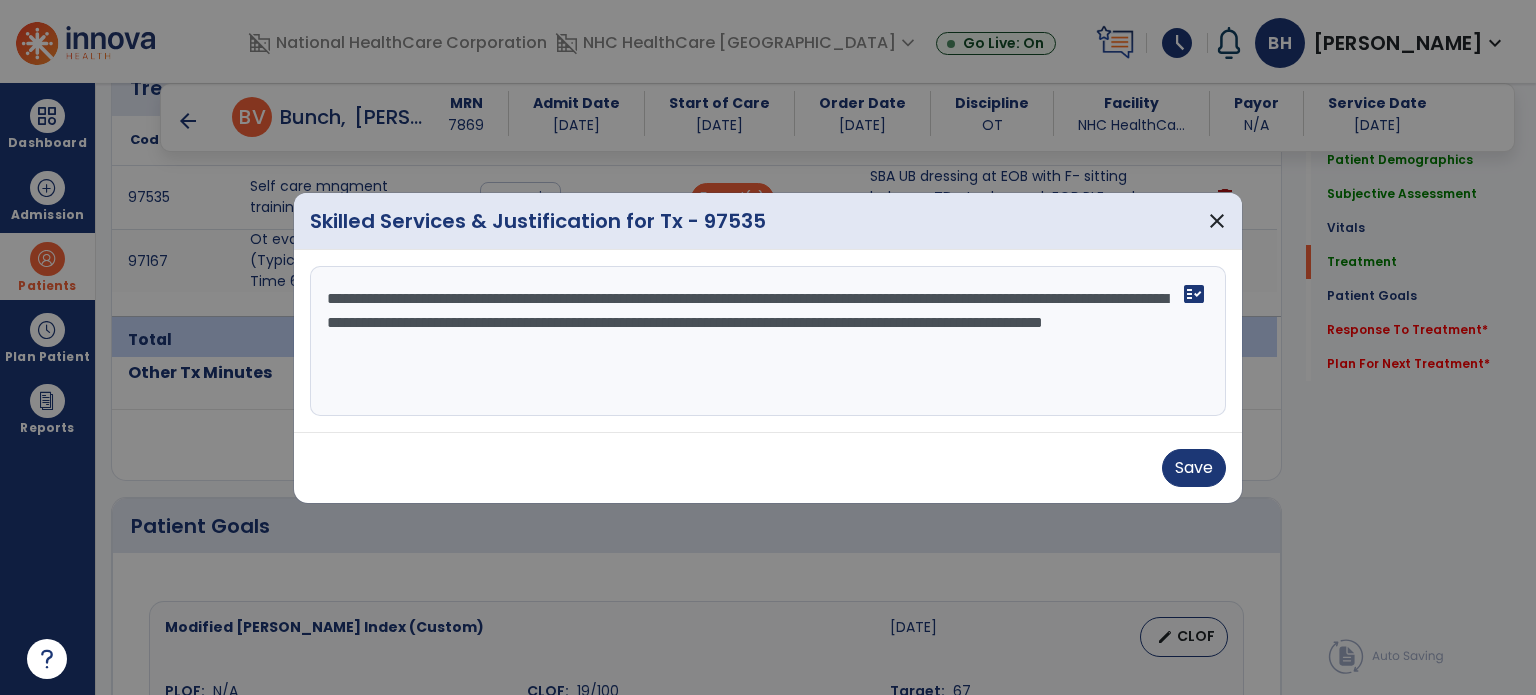 click on "**********" at bounding box center [768, 341] 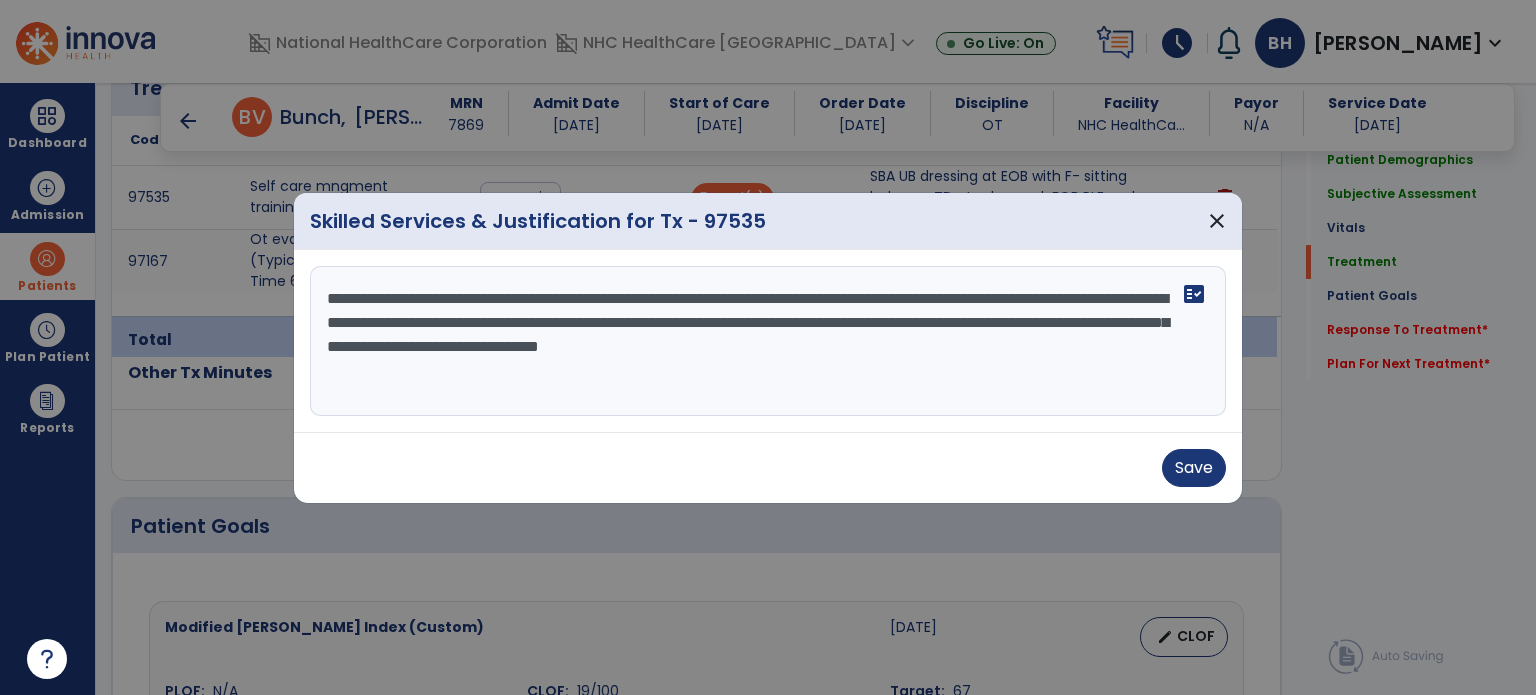 click on "**********" at bounding box center [768, 341] 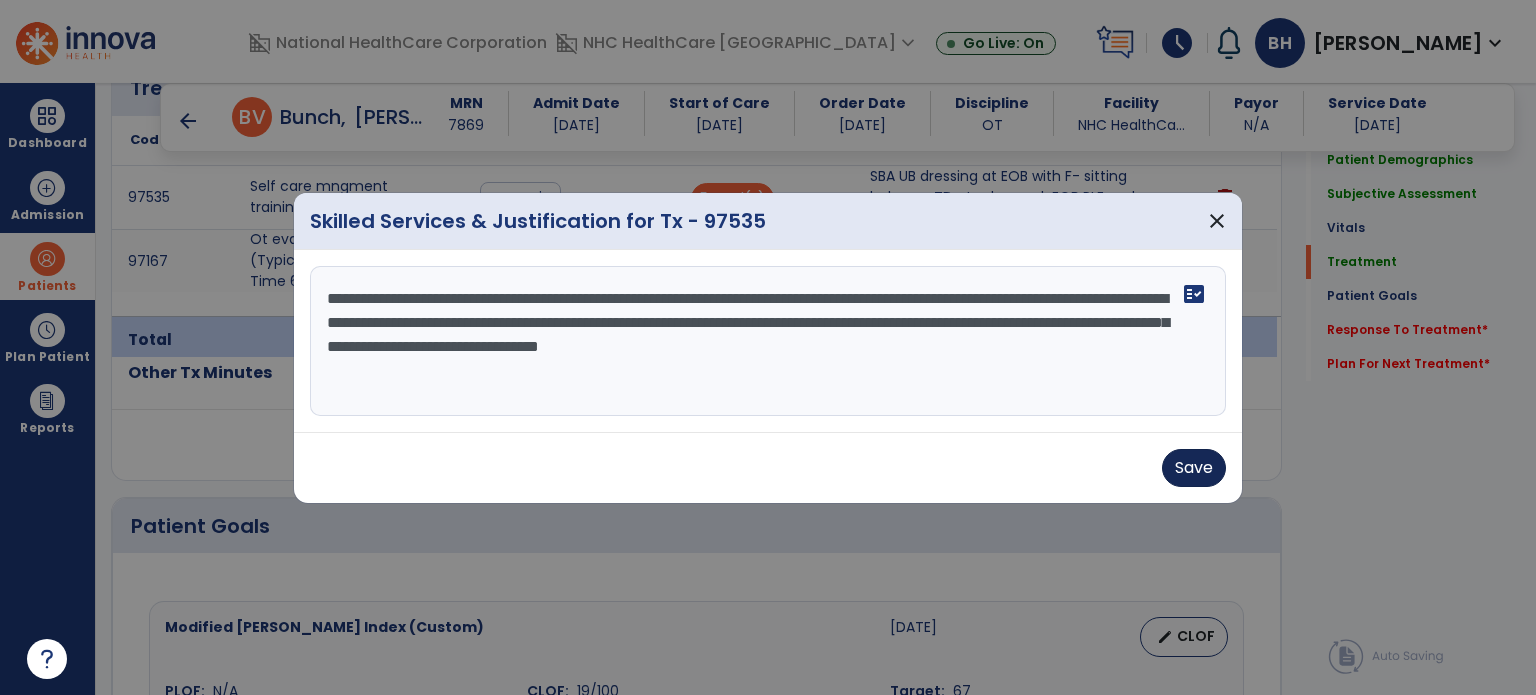 type on "**********" 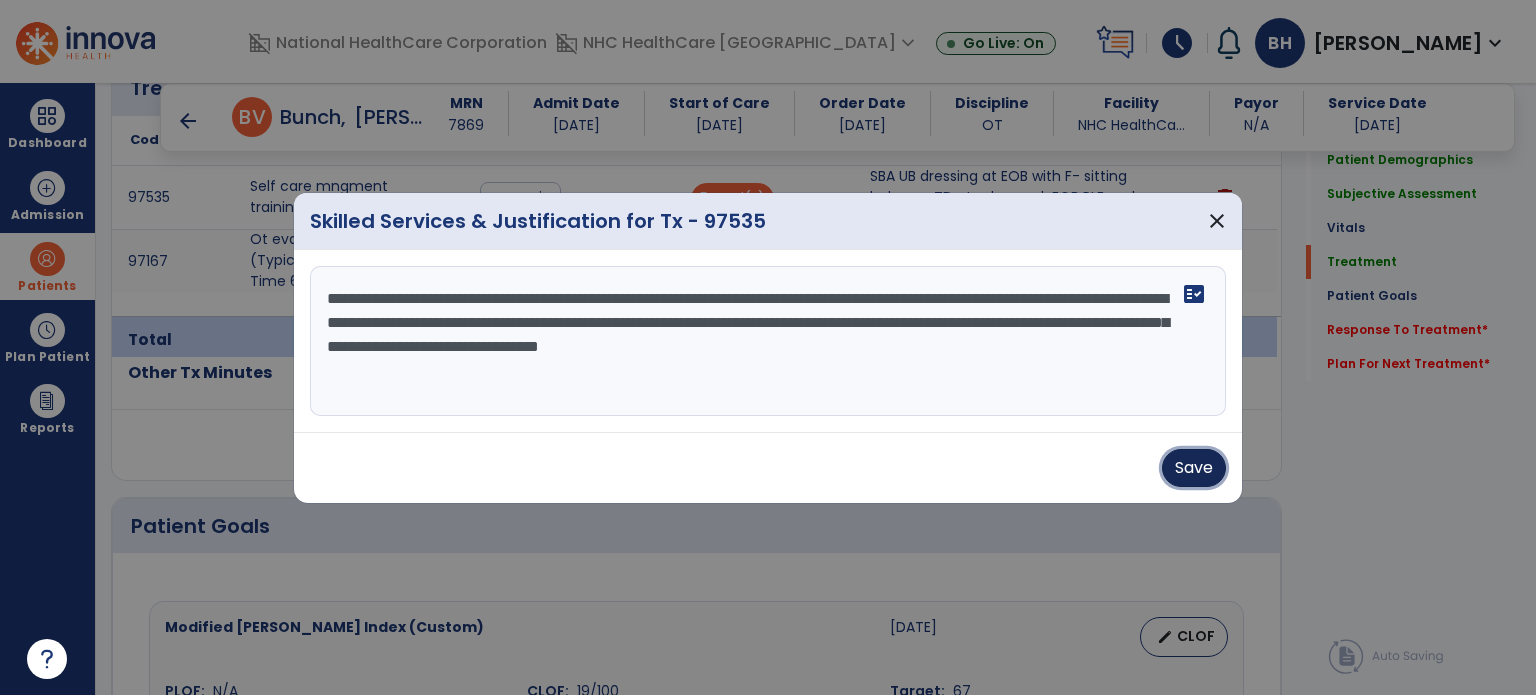 click on "Save" at bounding box center (1194, 468) 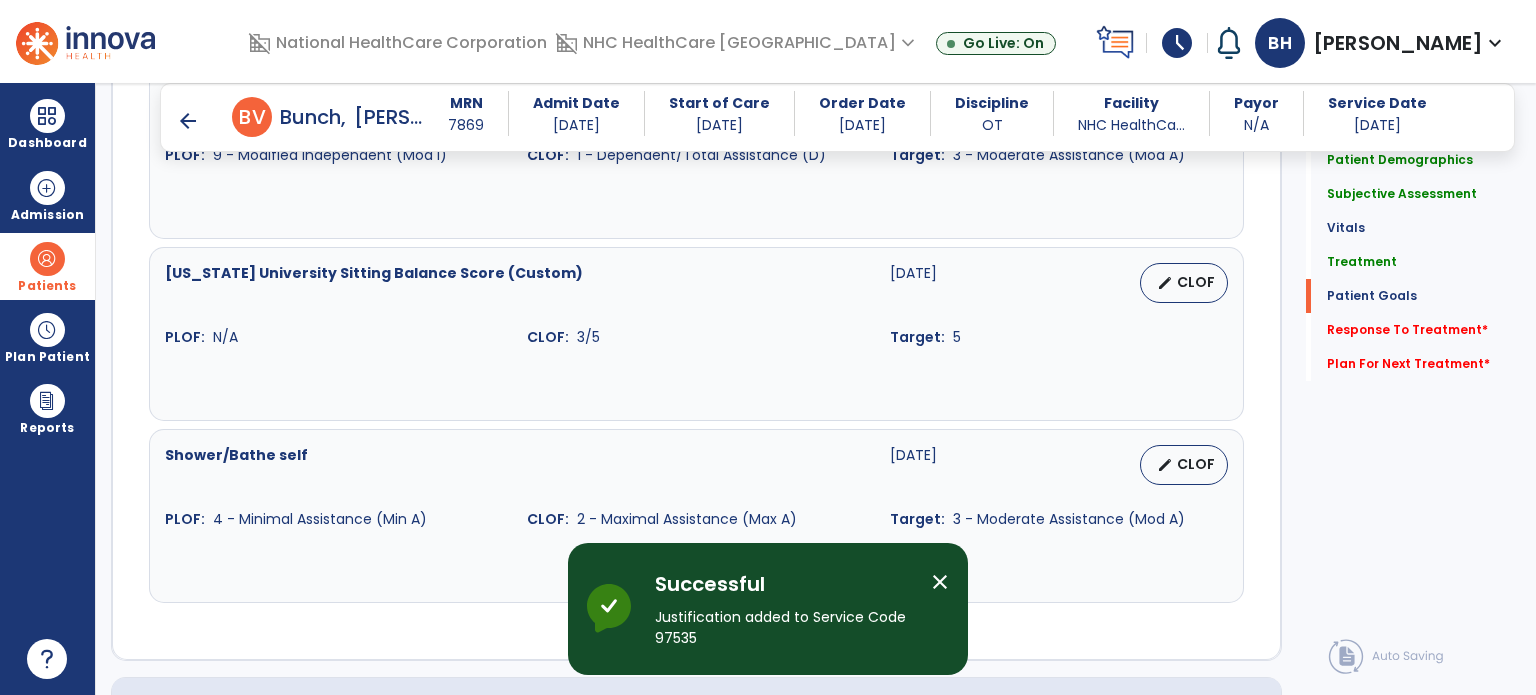 scroll, scrollTop: 2700, scrollLeft: 0, axis: vertical 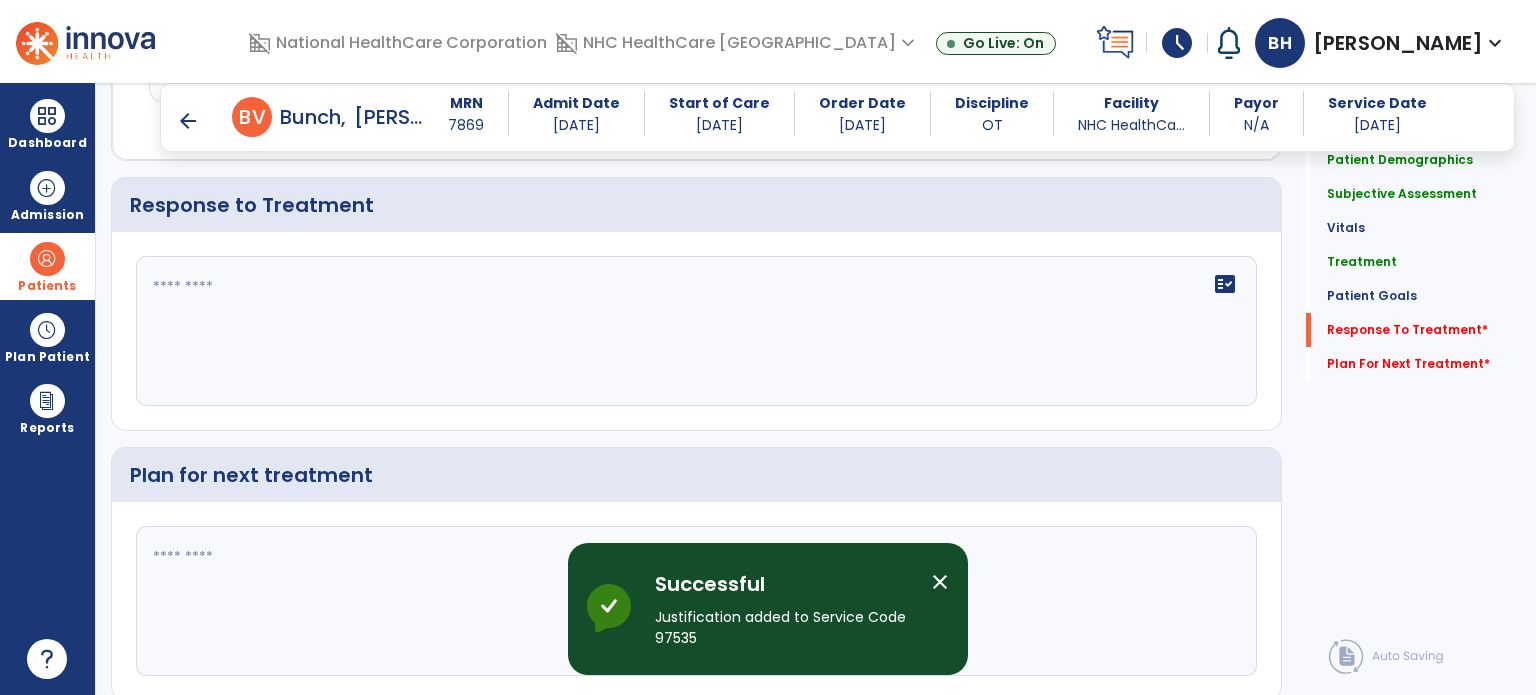 click on "fact_check" 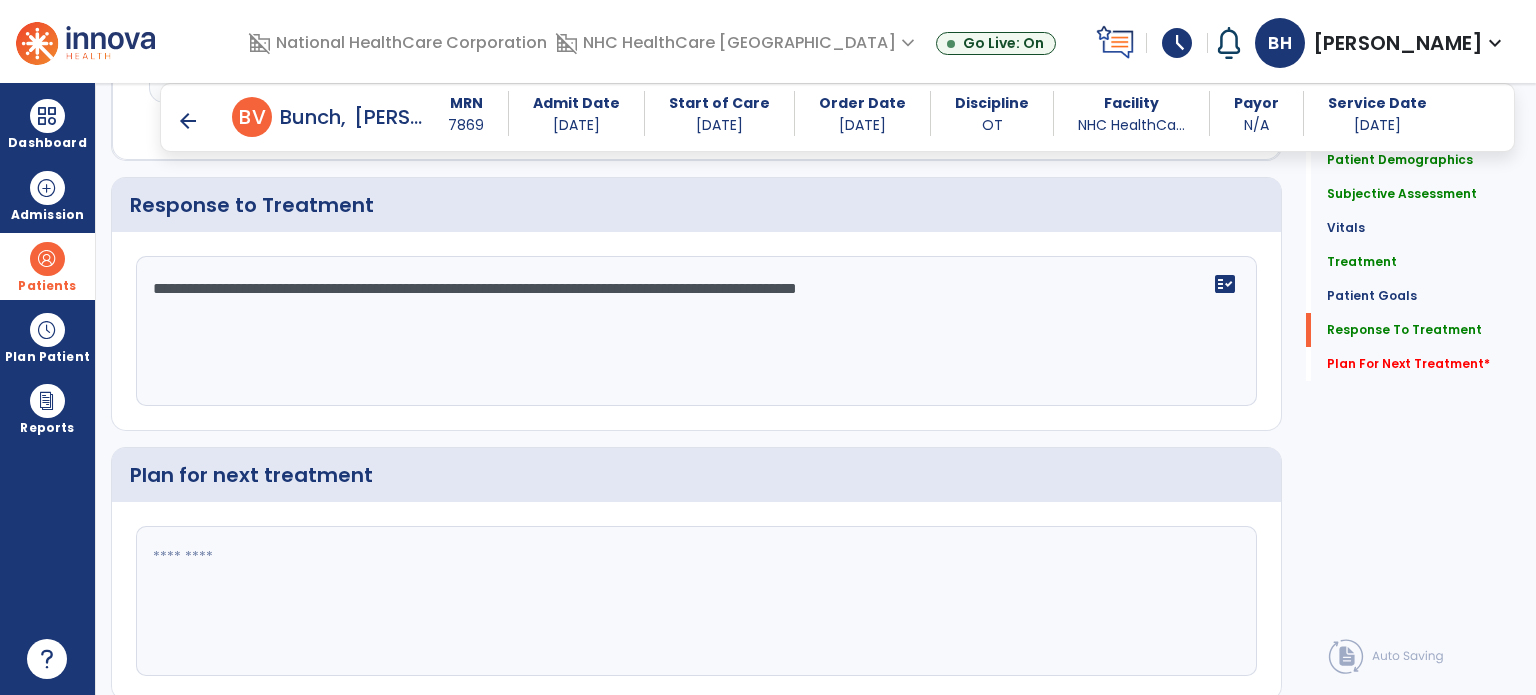 type on "**********" 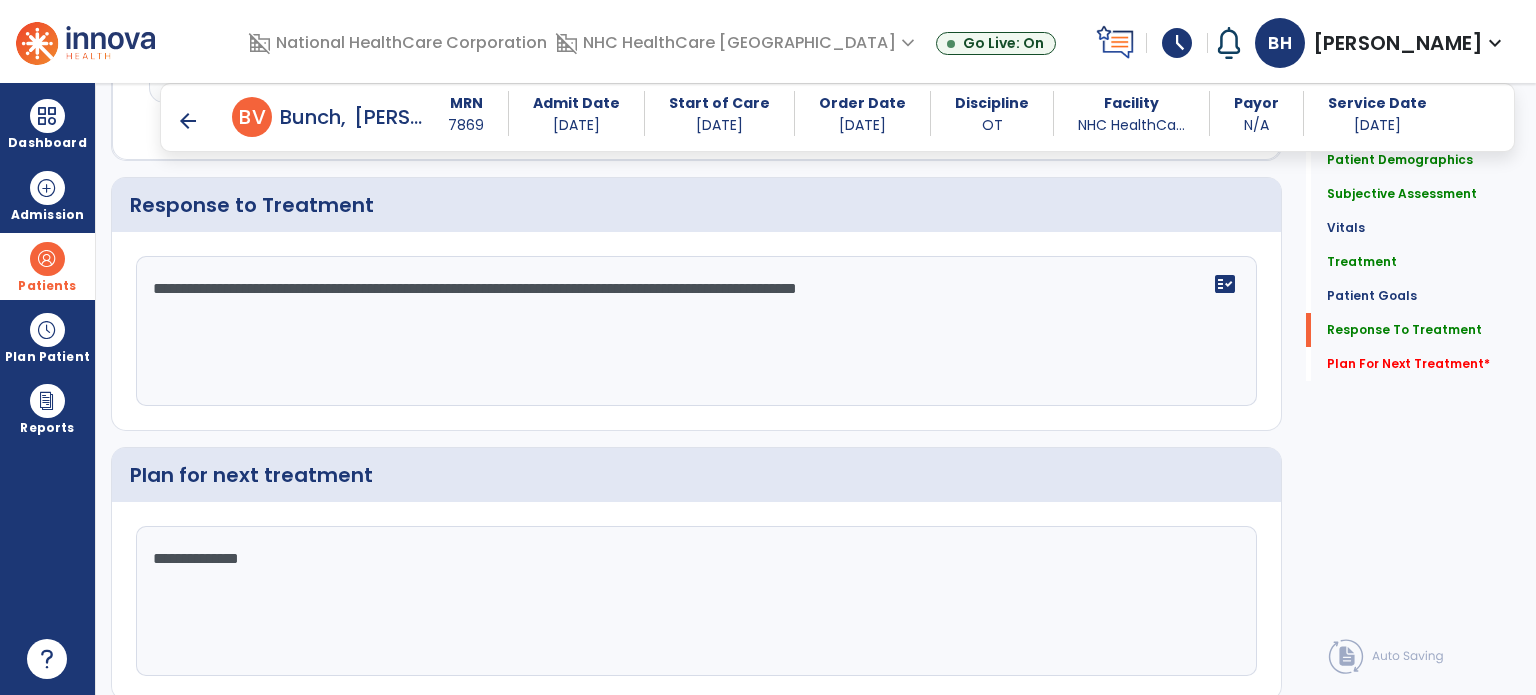 type on "**********" 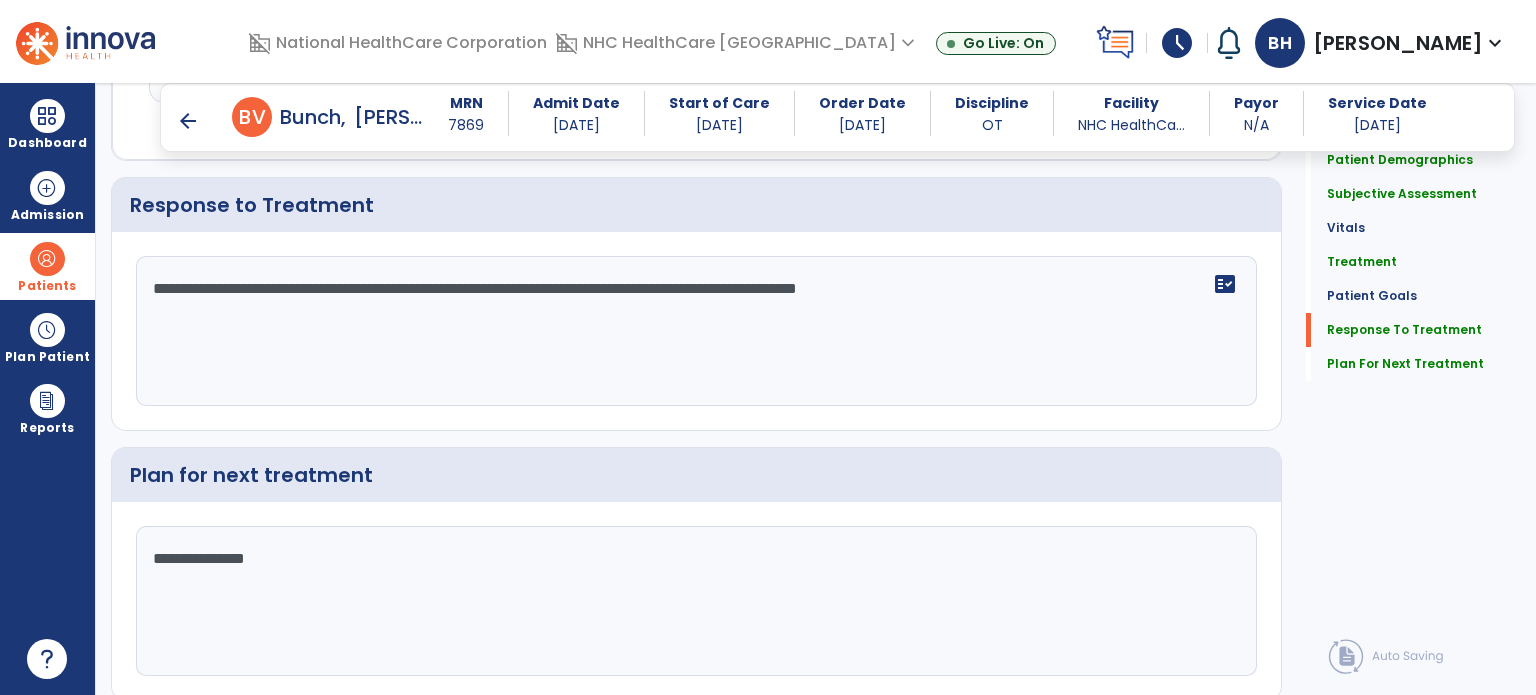 drag, startPoint x: 336, startPoint y: 575, endPoint x: 128, endPoint y: 575, distance: 208 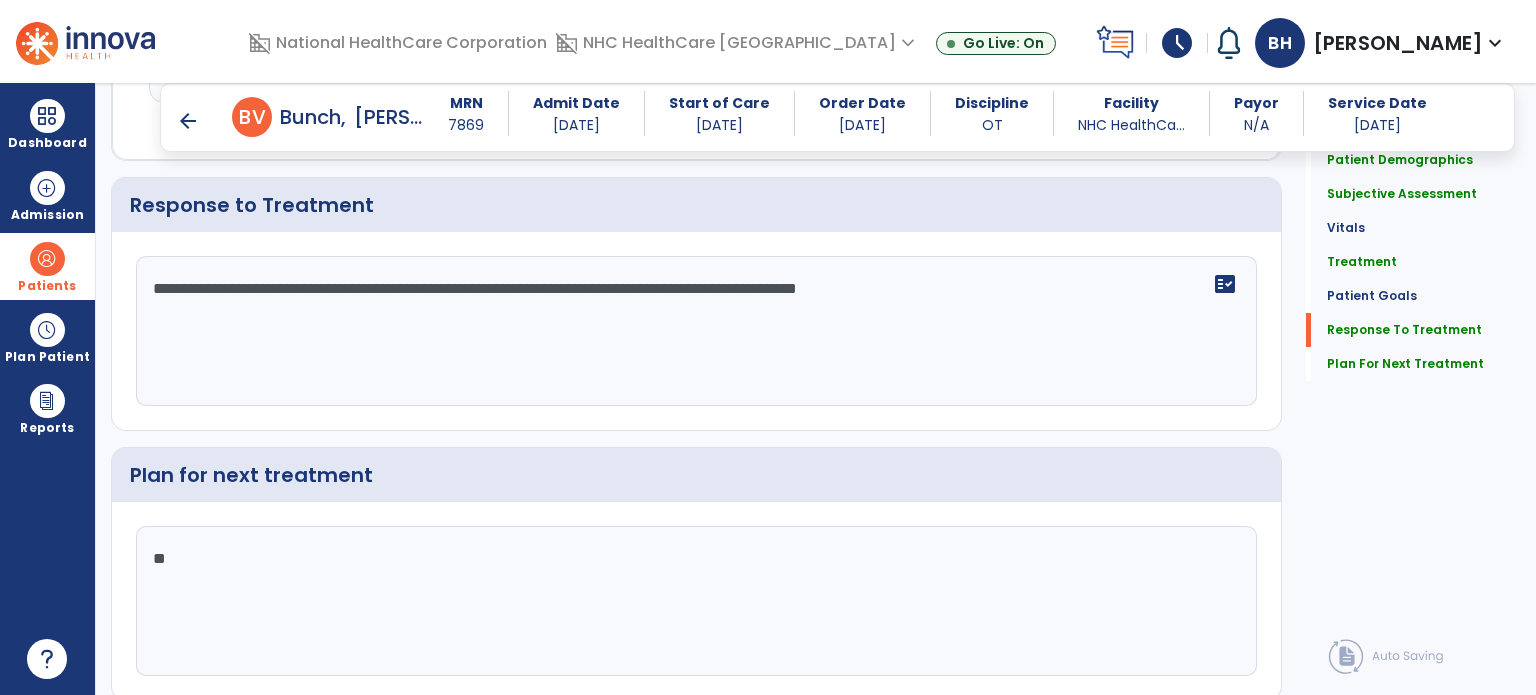 type on "*" 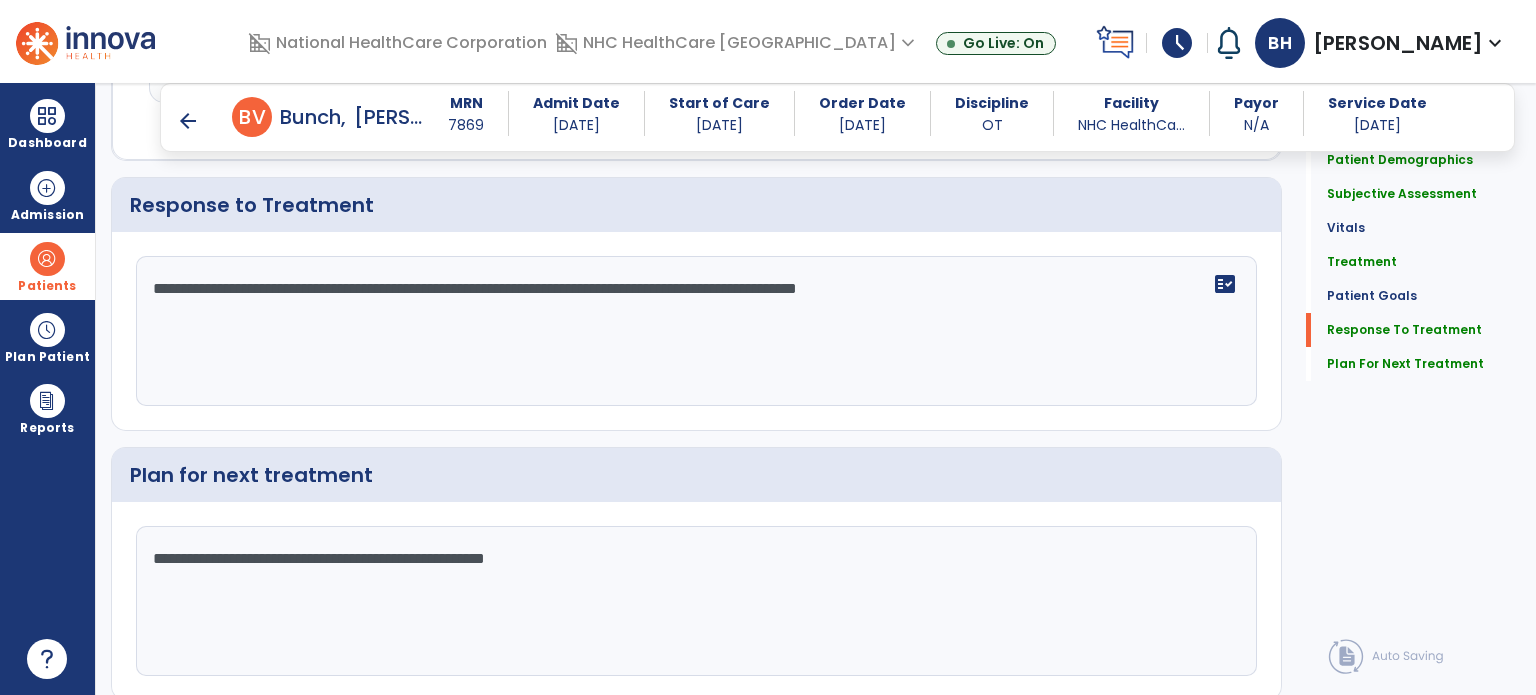 type on "**********" 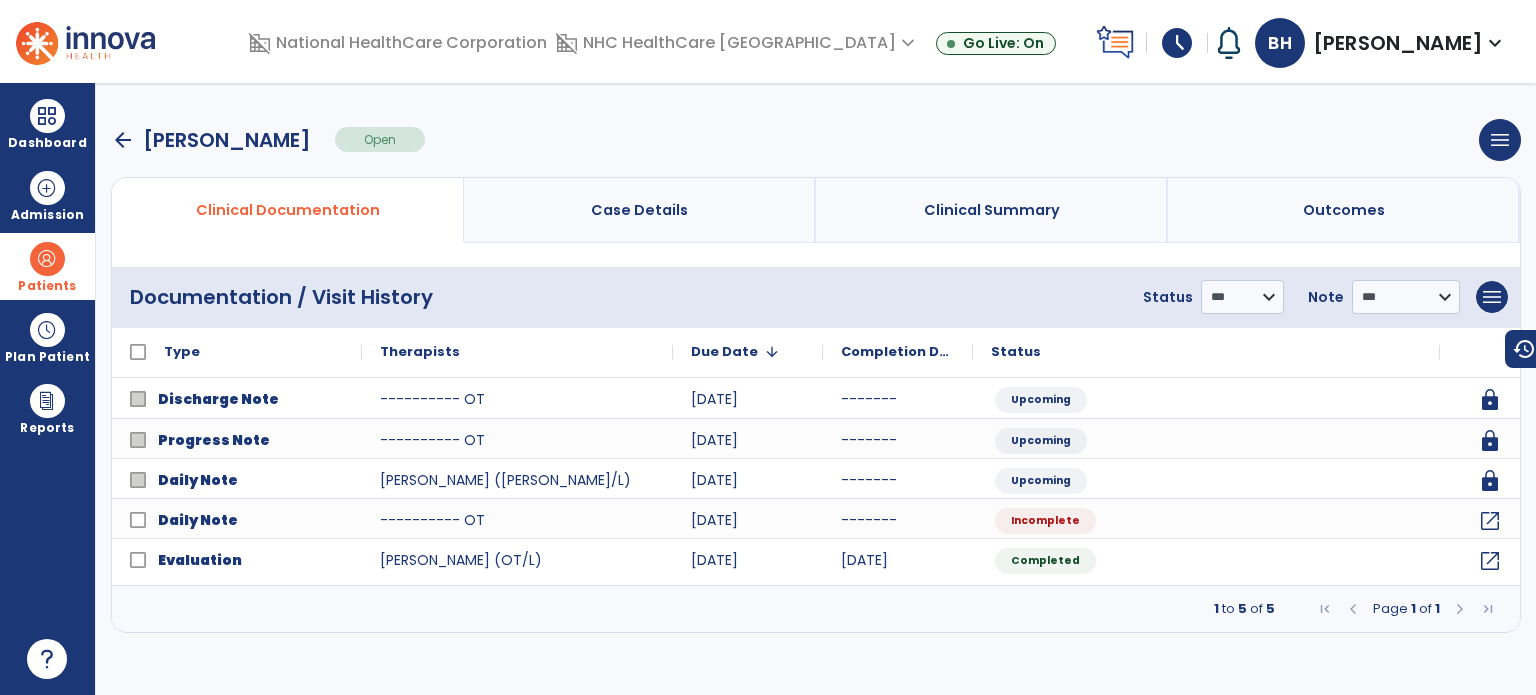 scroll, scrollTop: 0, scrollLeft: 0, axis: both 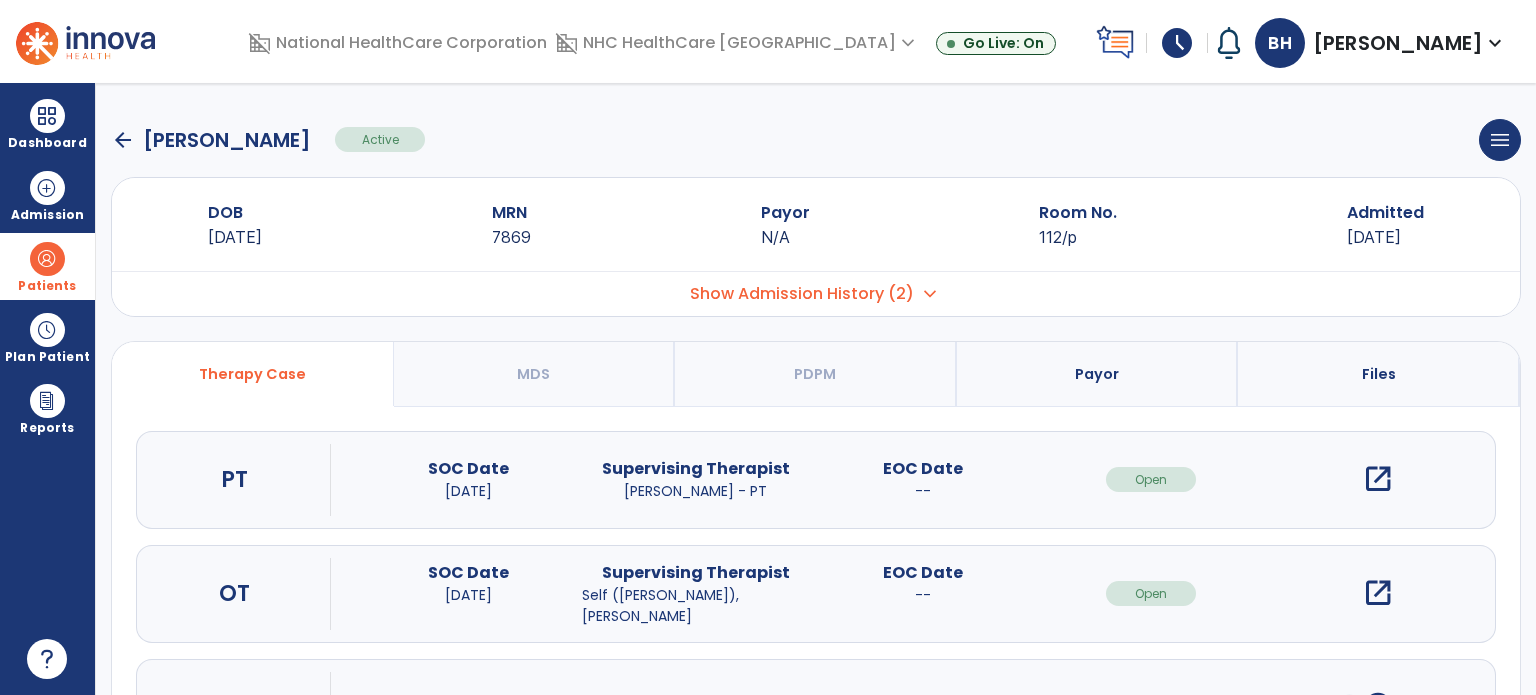 click on "arrow_back" 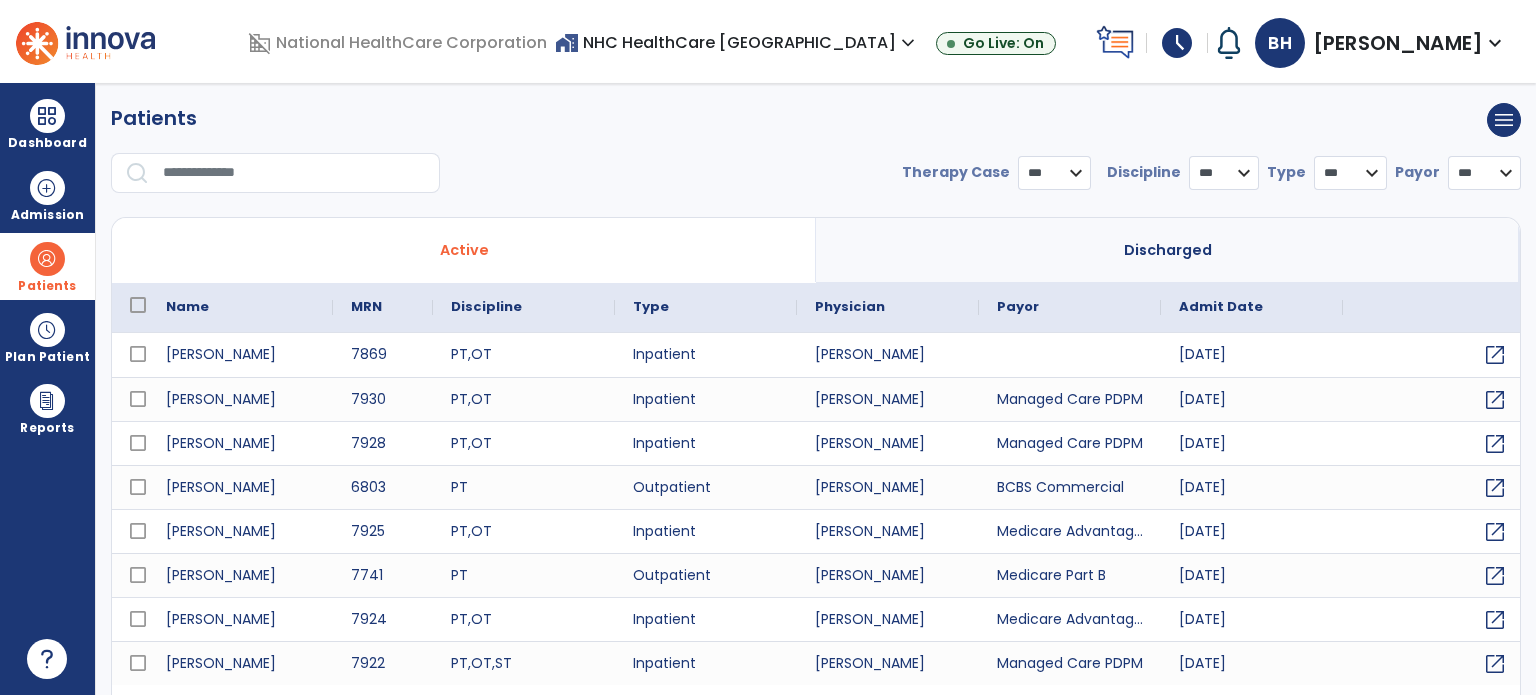 select on "***" 